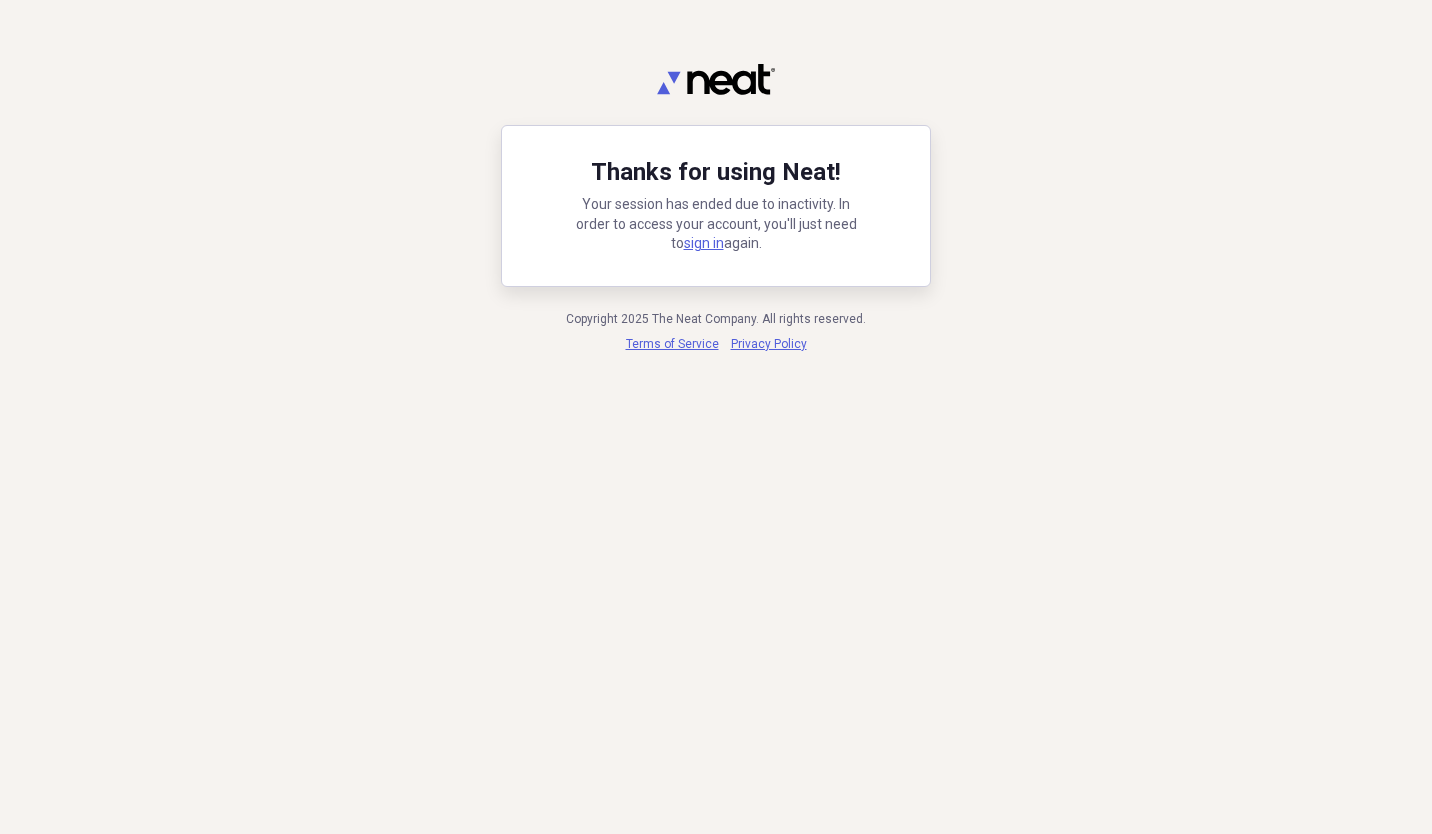 scroll, scrollTop: 0, scrollLeft: 0, axis: both 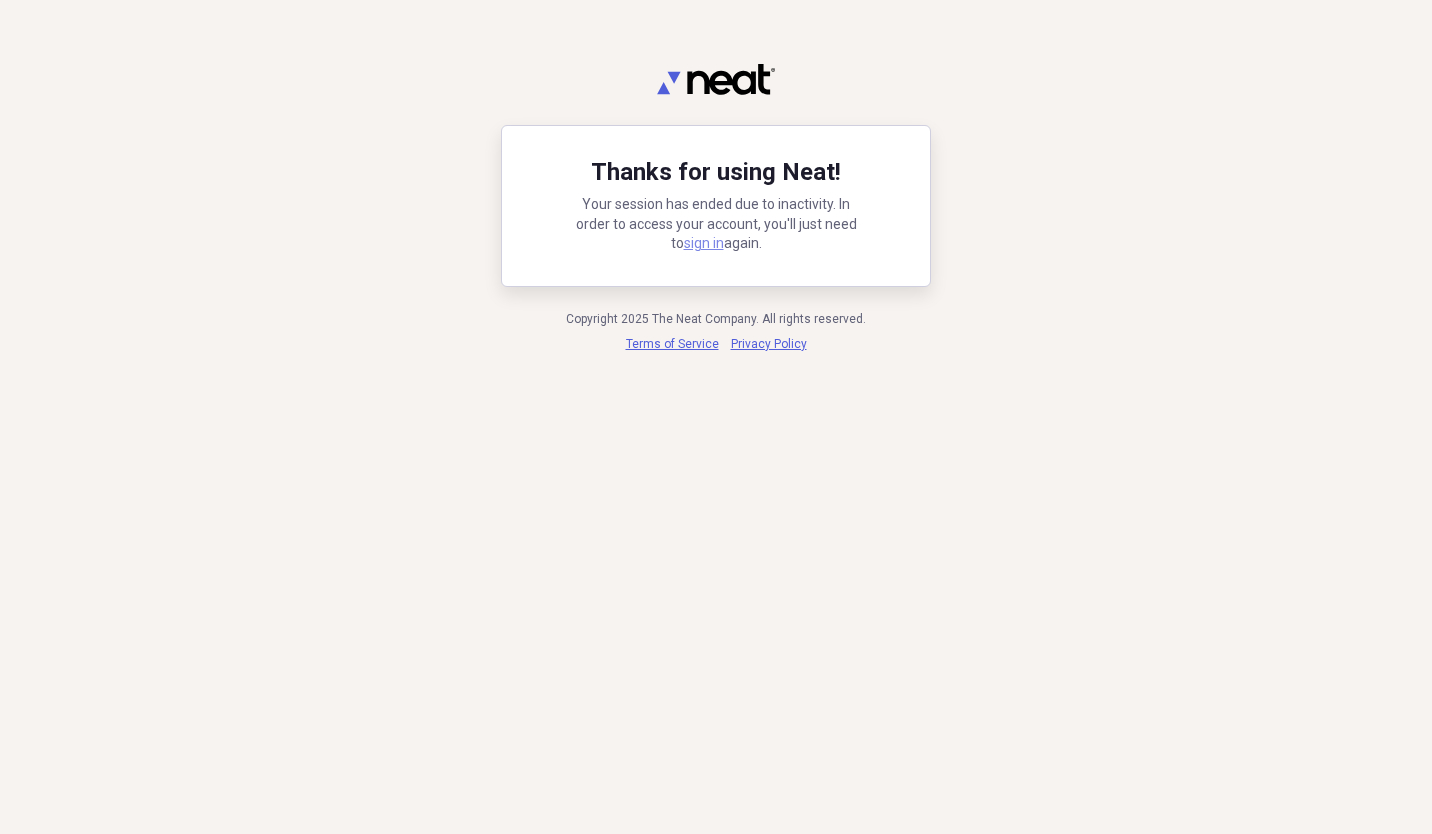 click on "sign in" at bounding box center (704, 243) 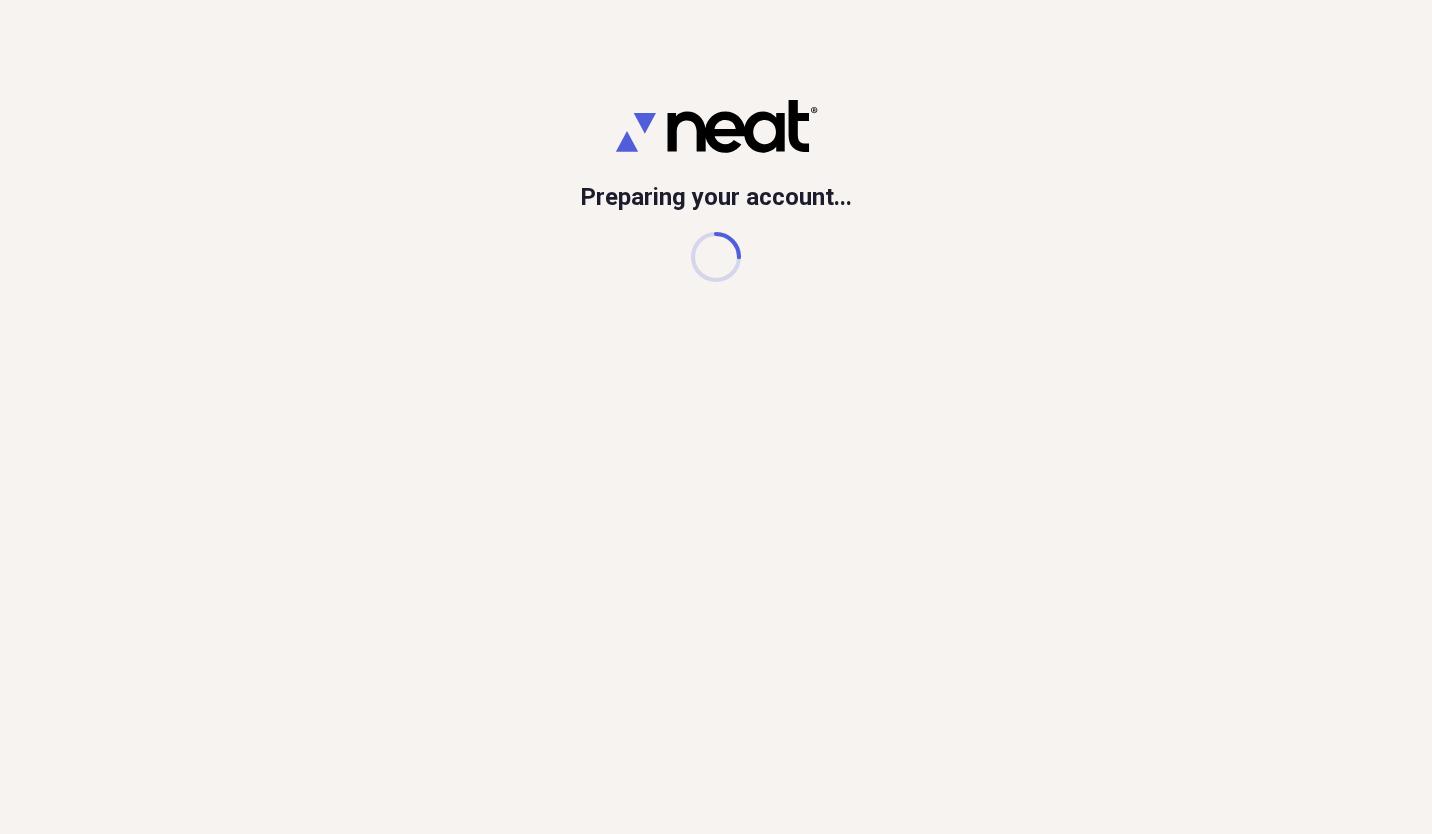 scroll, scrollTop: 0, scrollLeft: 0, axis: both 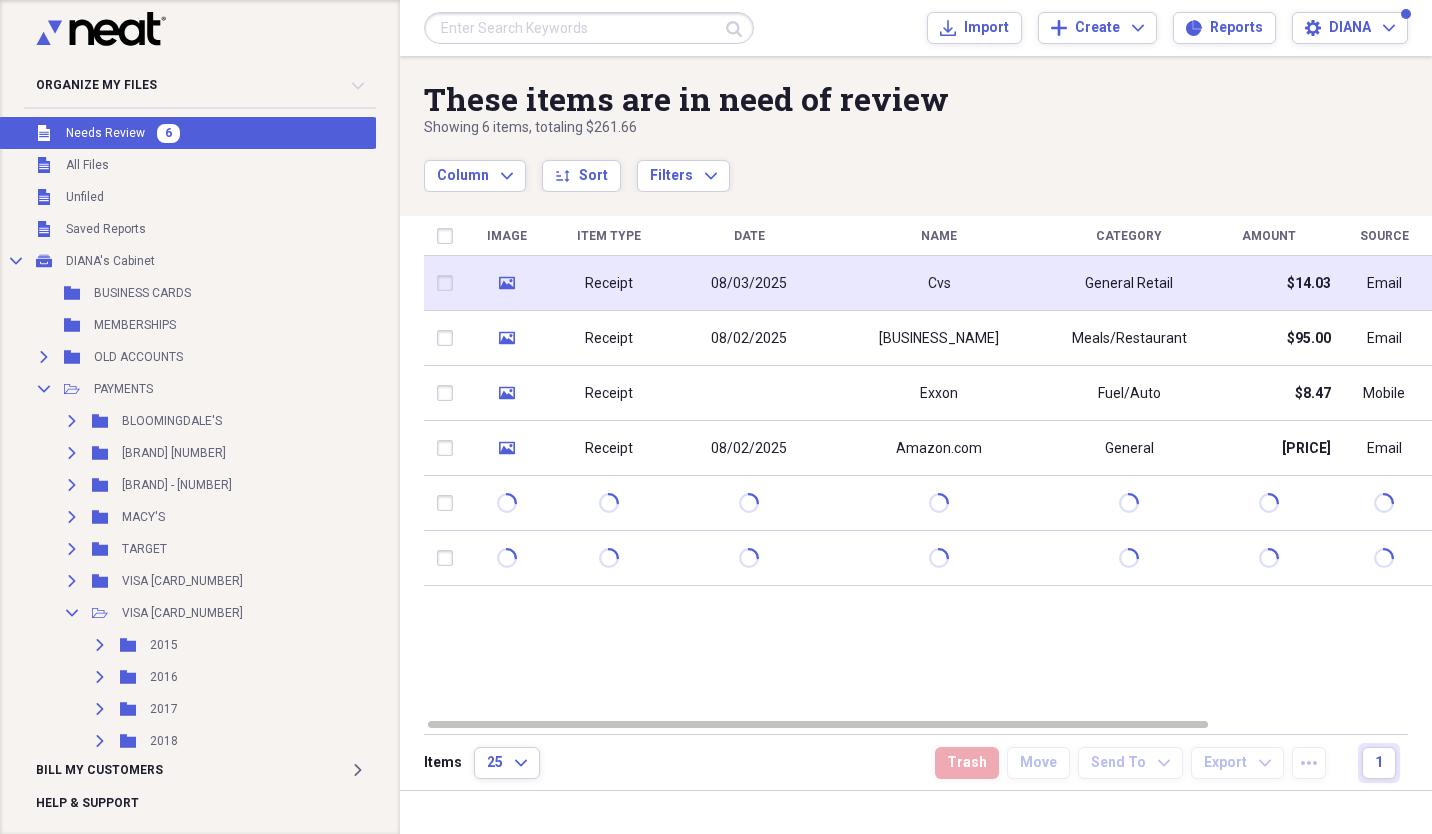 click on "Receipt" at bounding box center (609, 284) 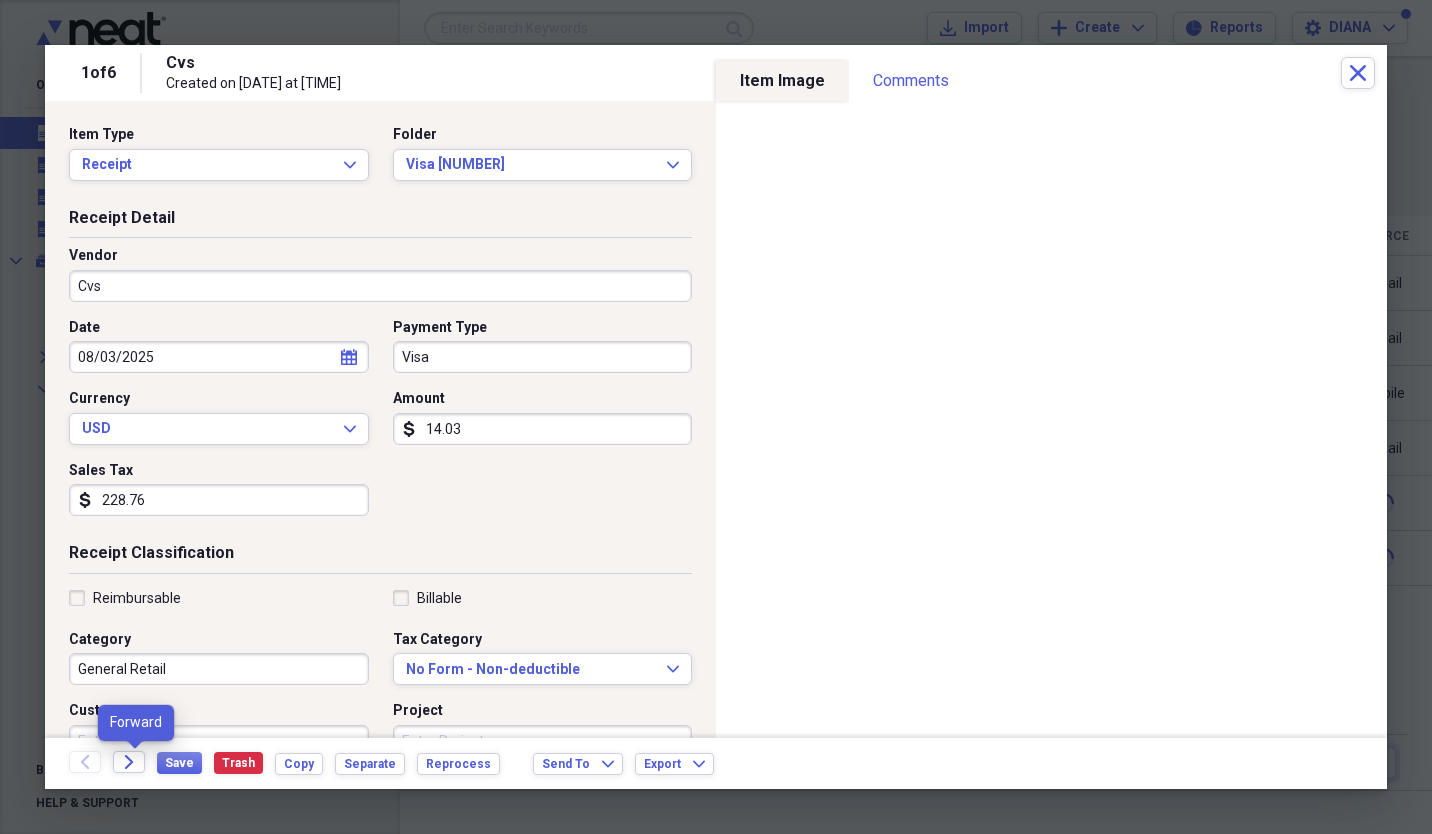 click on "Forward" at bounding box center (135, 763) 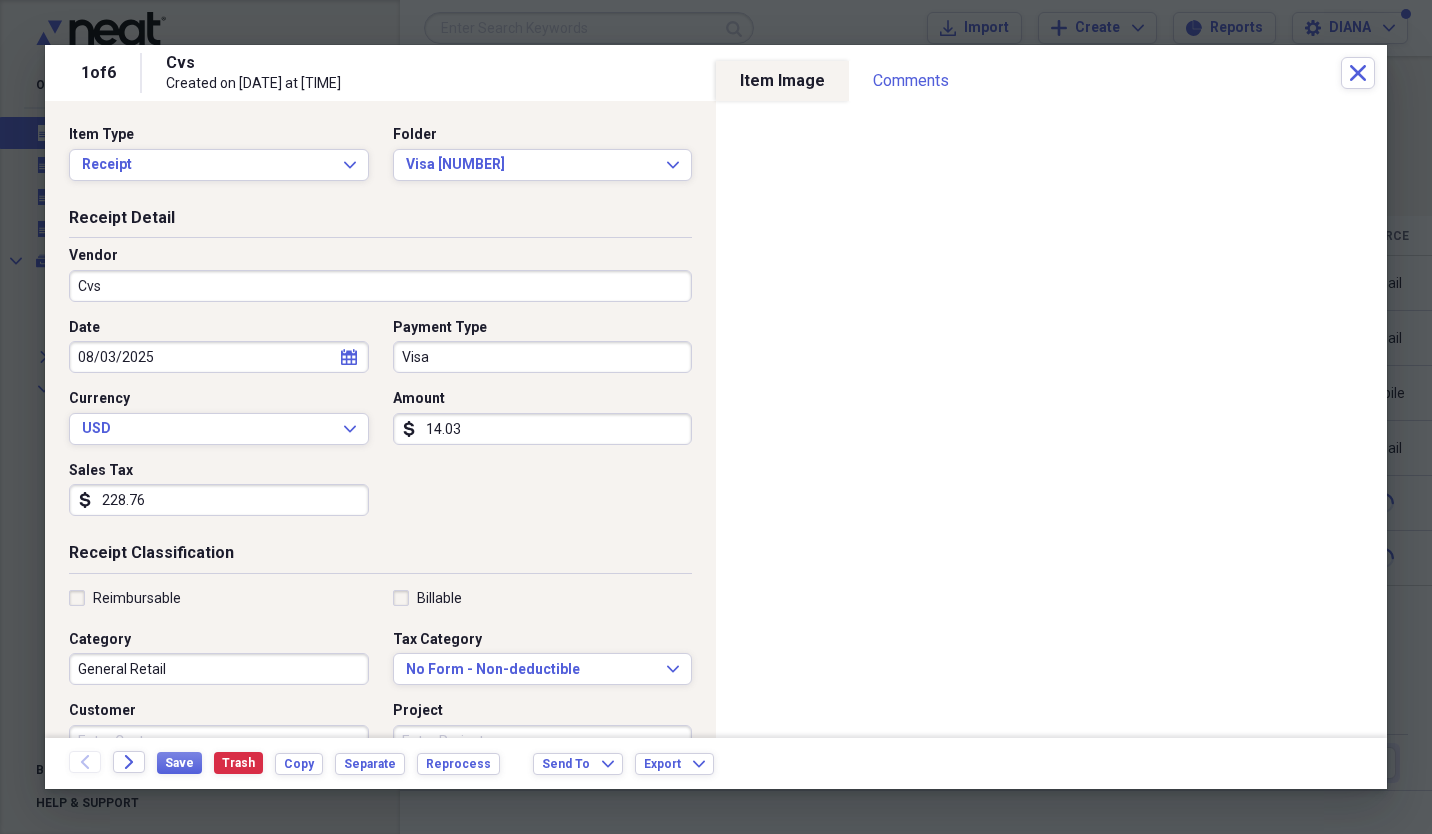 click on "Cvs" at bounding box center [380, 286] 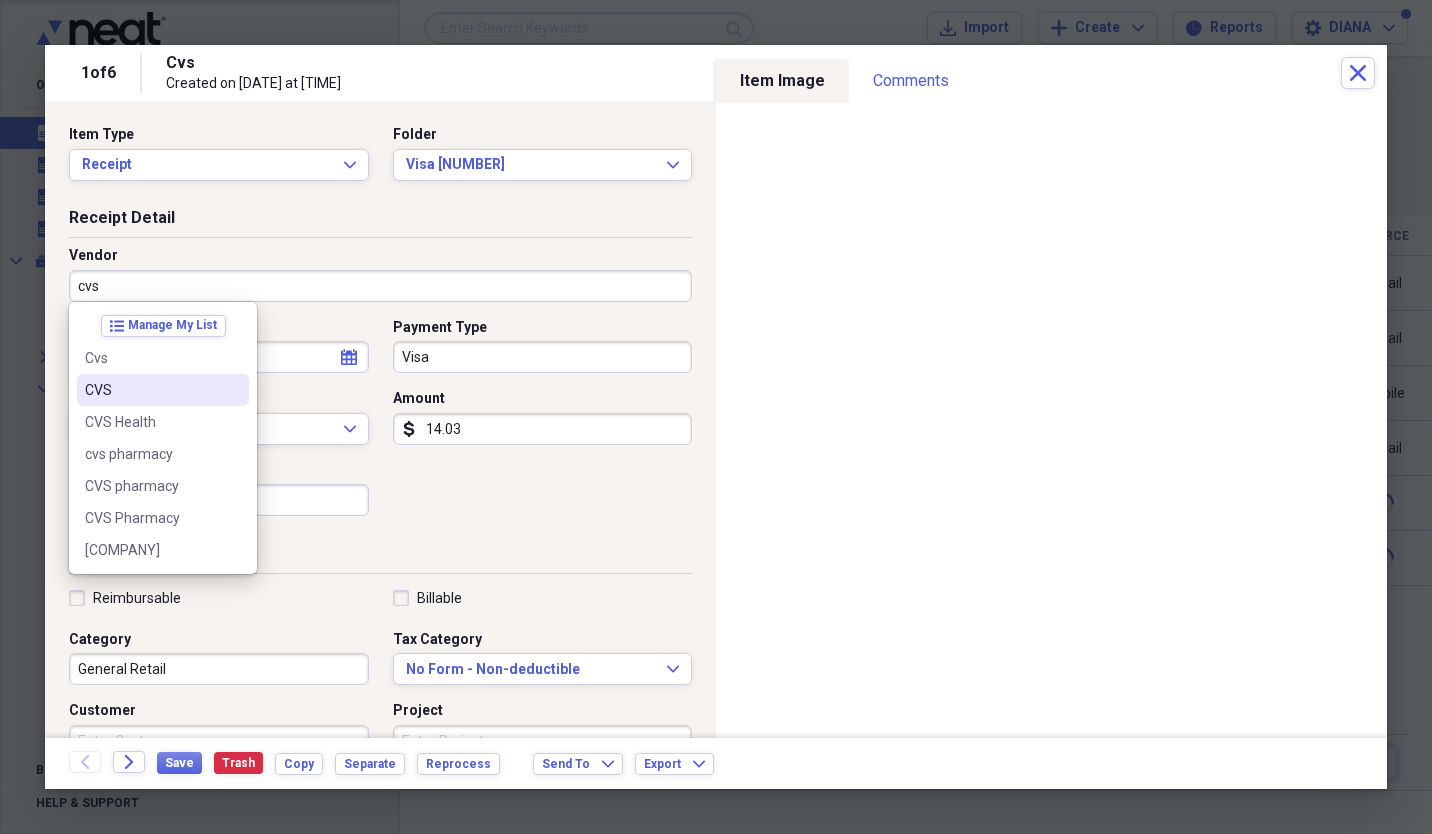 click on "CVS" at bounding box center (163, 390) 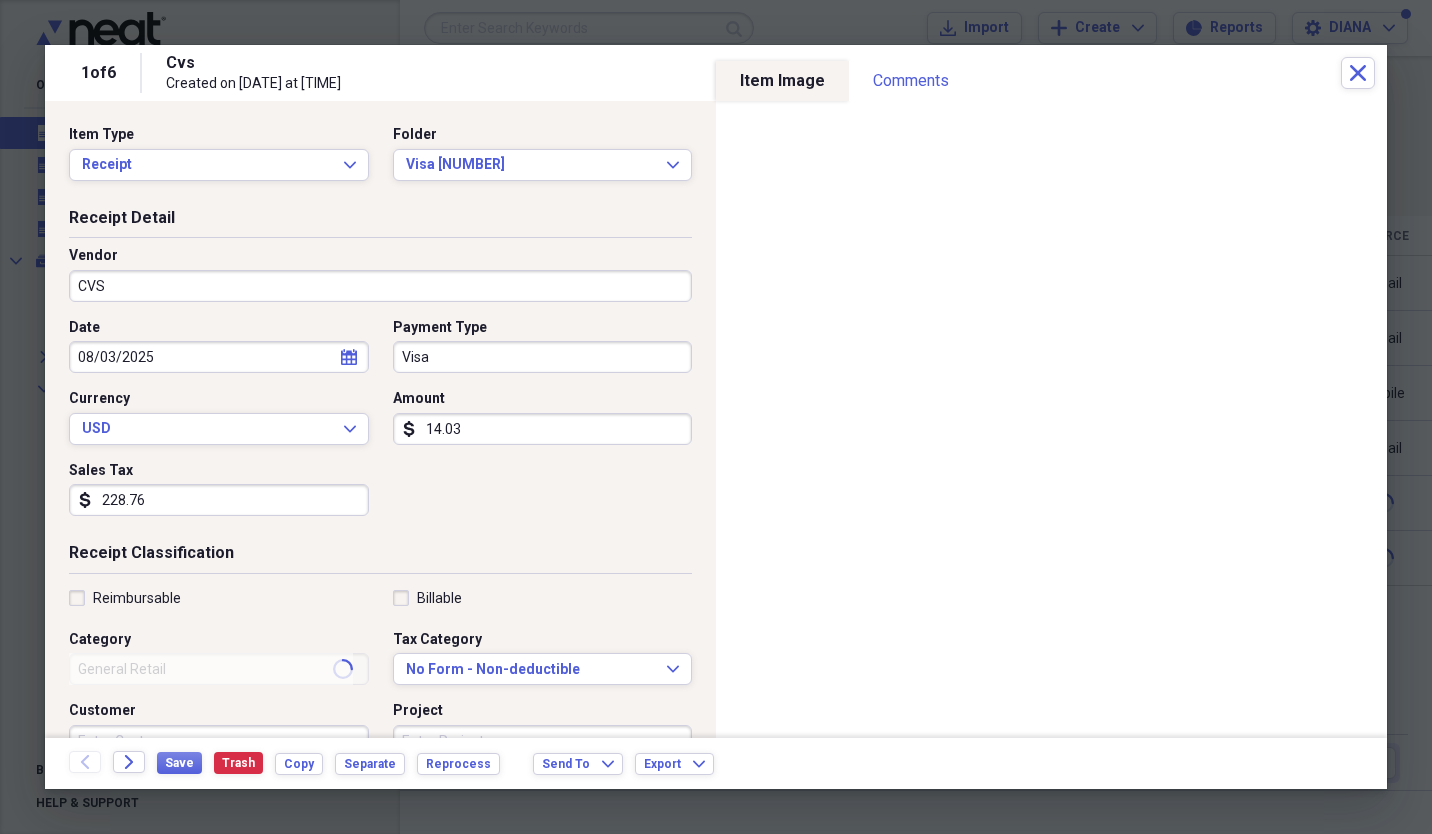 type on "General" 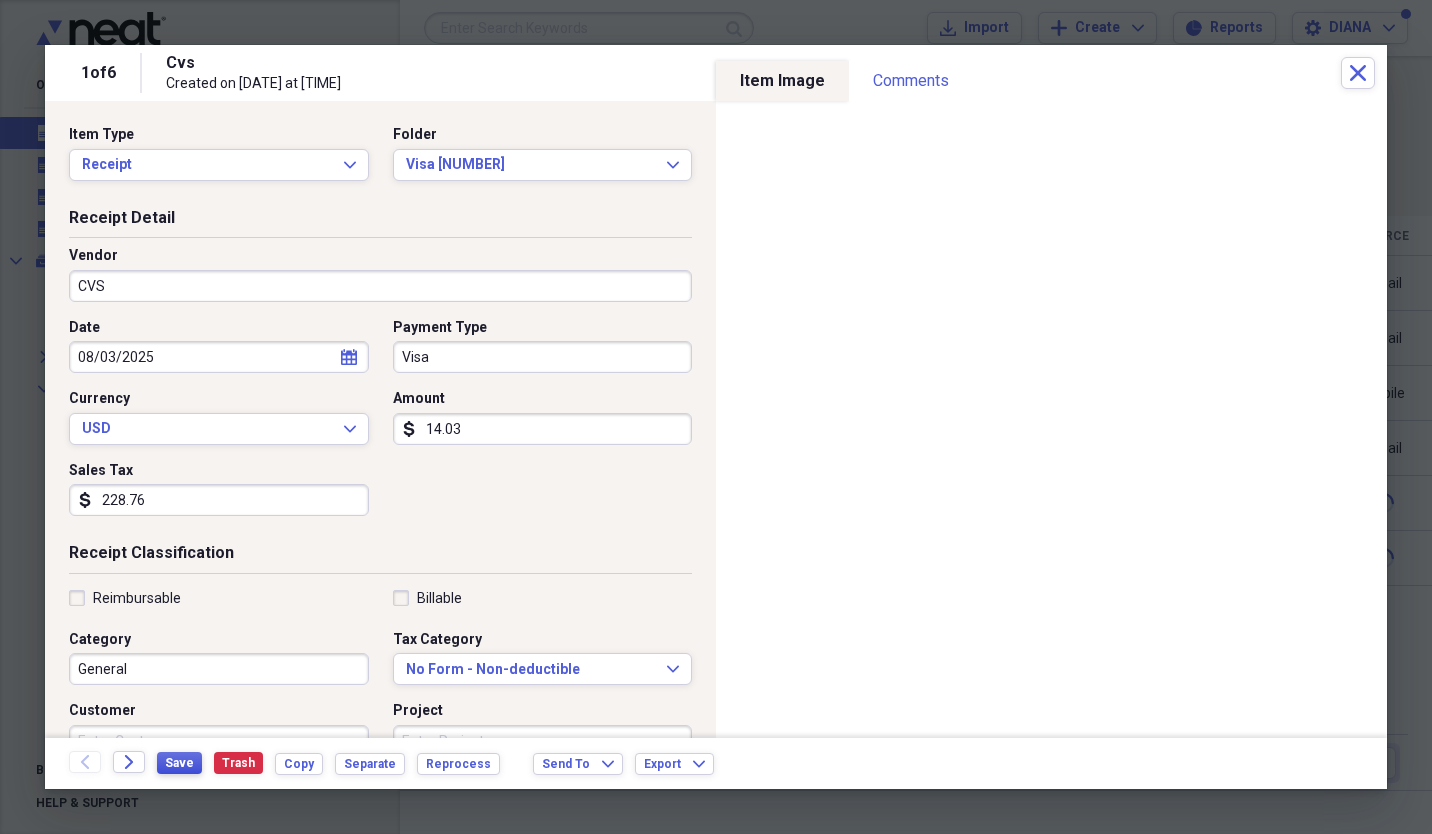 click on "Save" at bounding box center (179, 763) 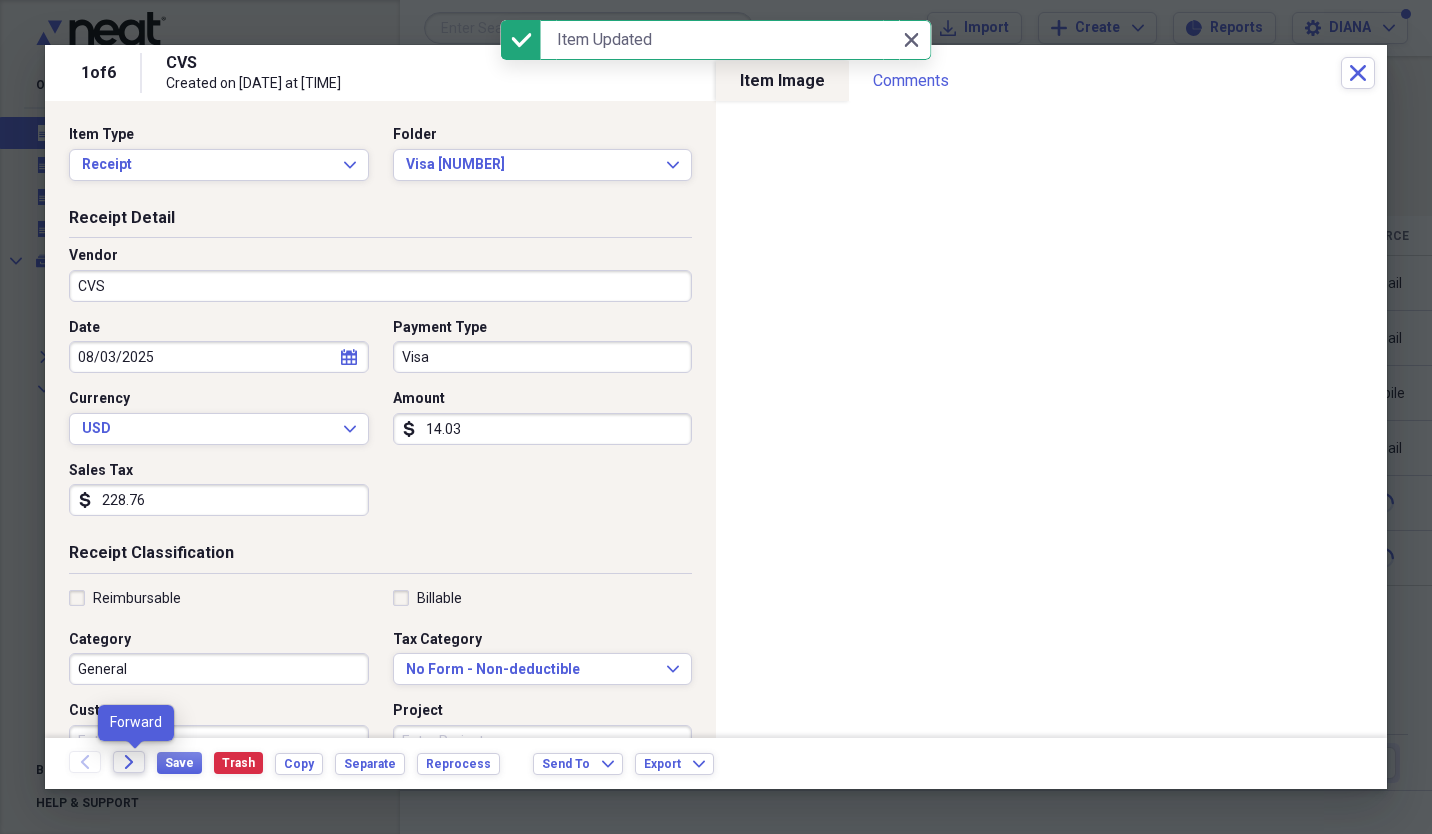 click on "Forward" at bounding box center [129, 762] 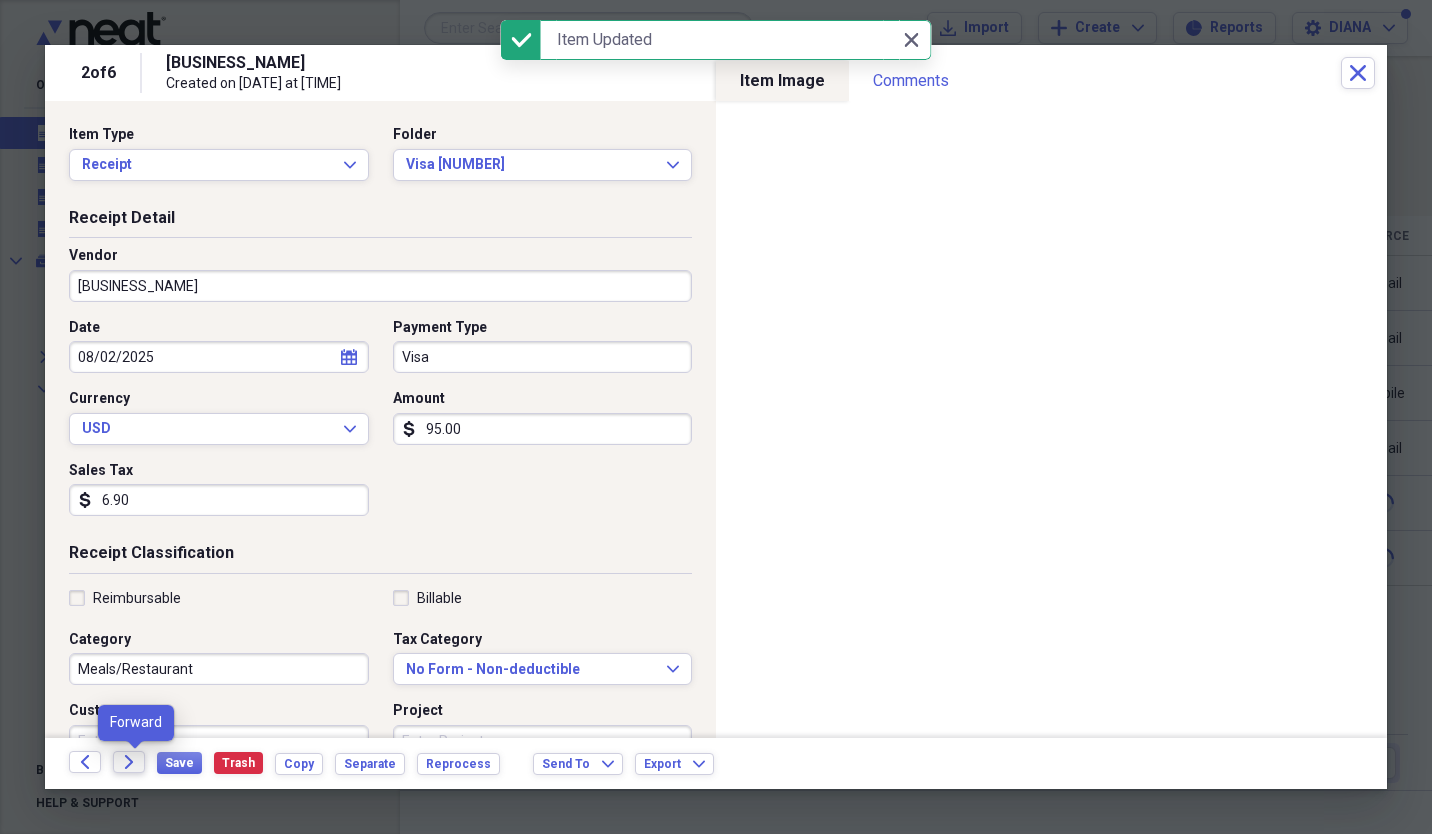 click on "Forward" at bounding box center (129, 762) 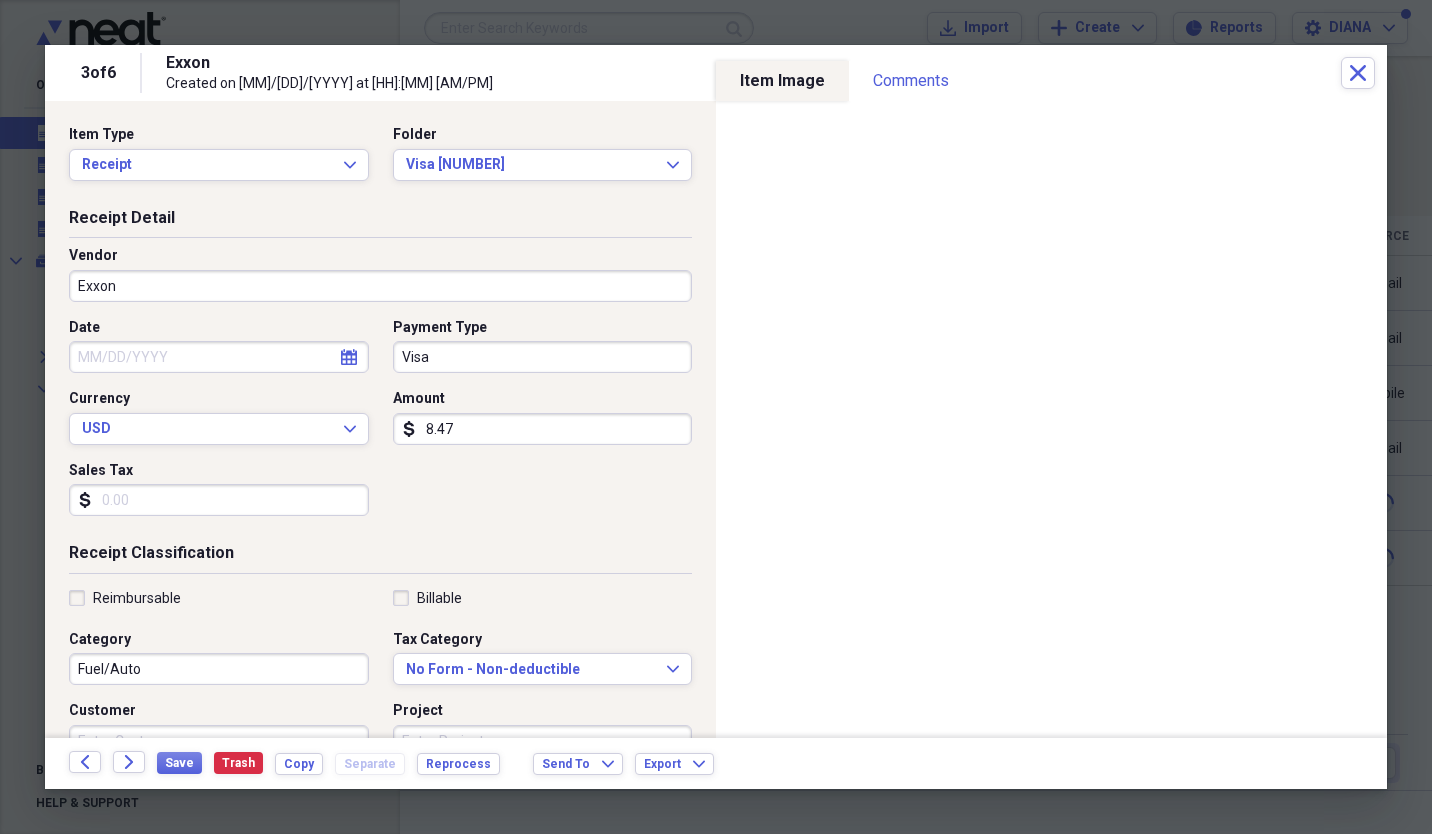 click 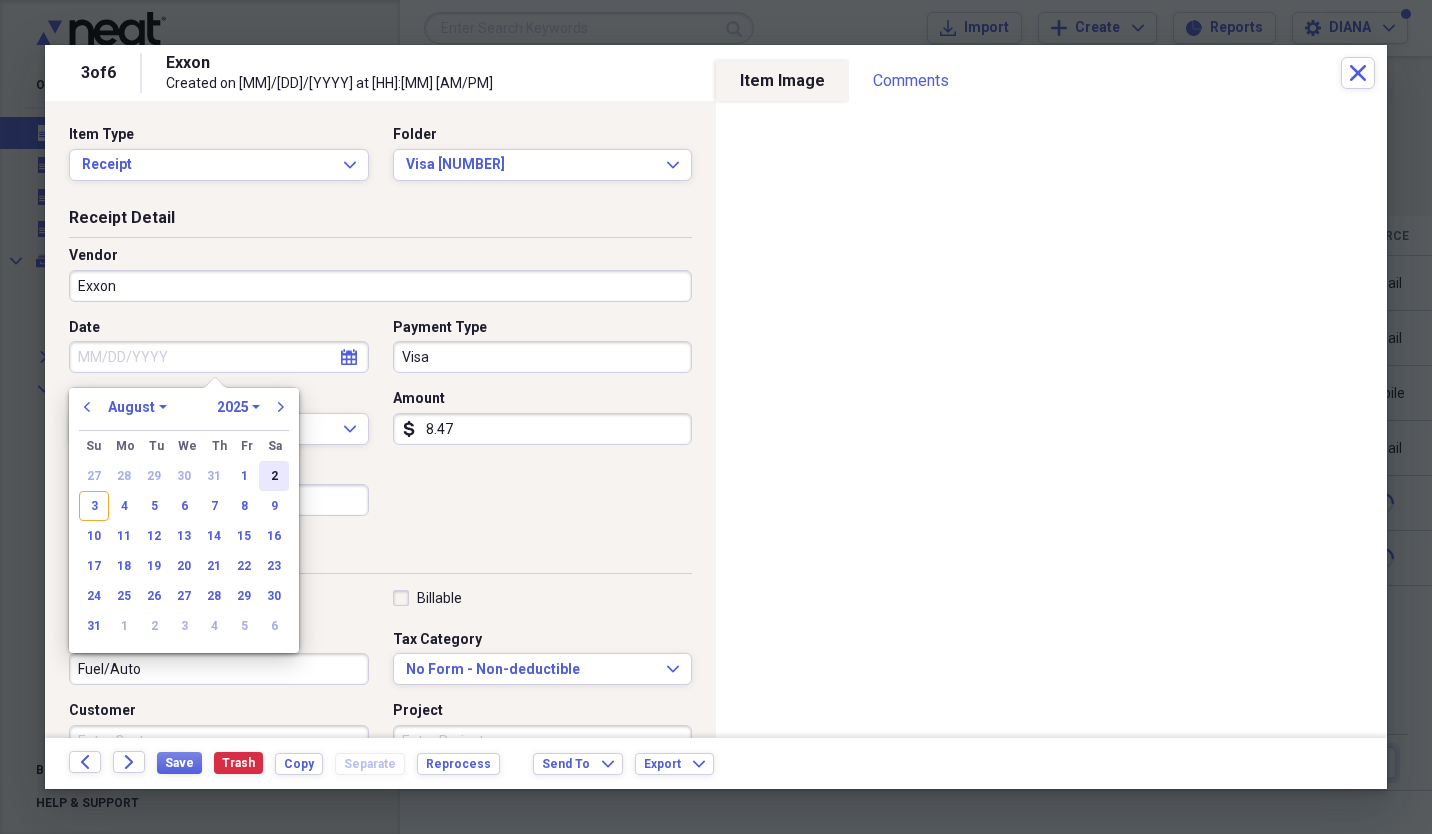 click on "2" at bounding box center (274, 476) 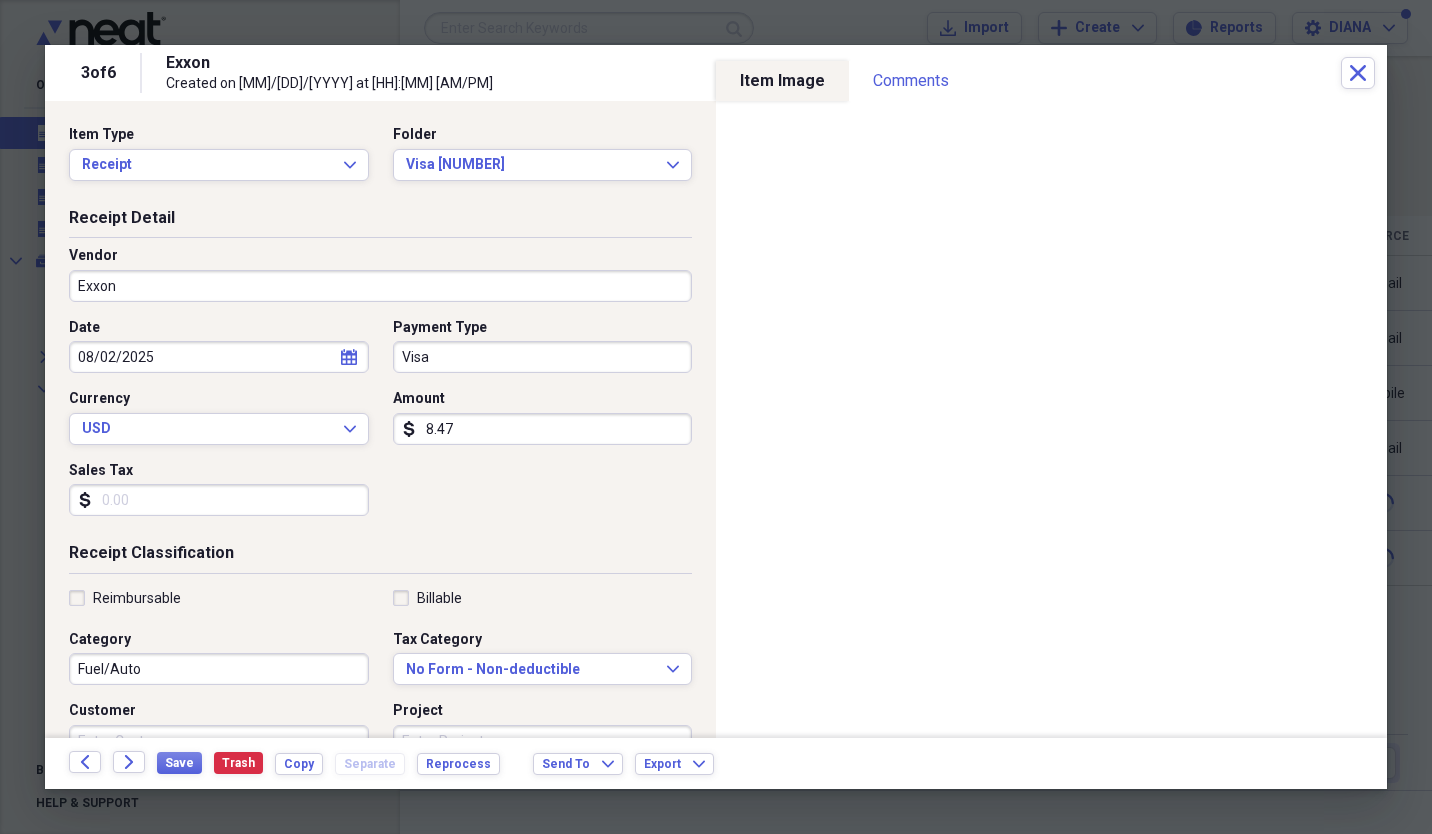 click on "Fuel/Auto" at bounding box center [219, 669] 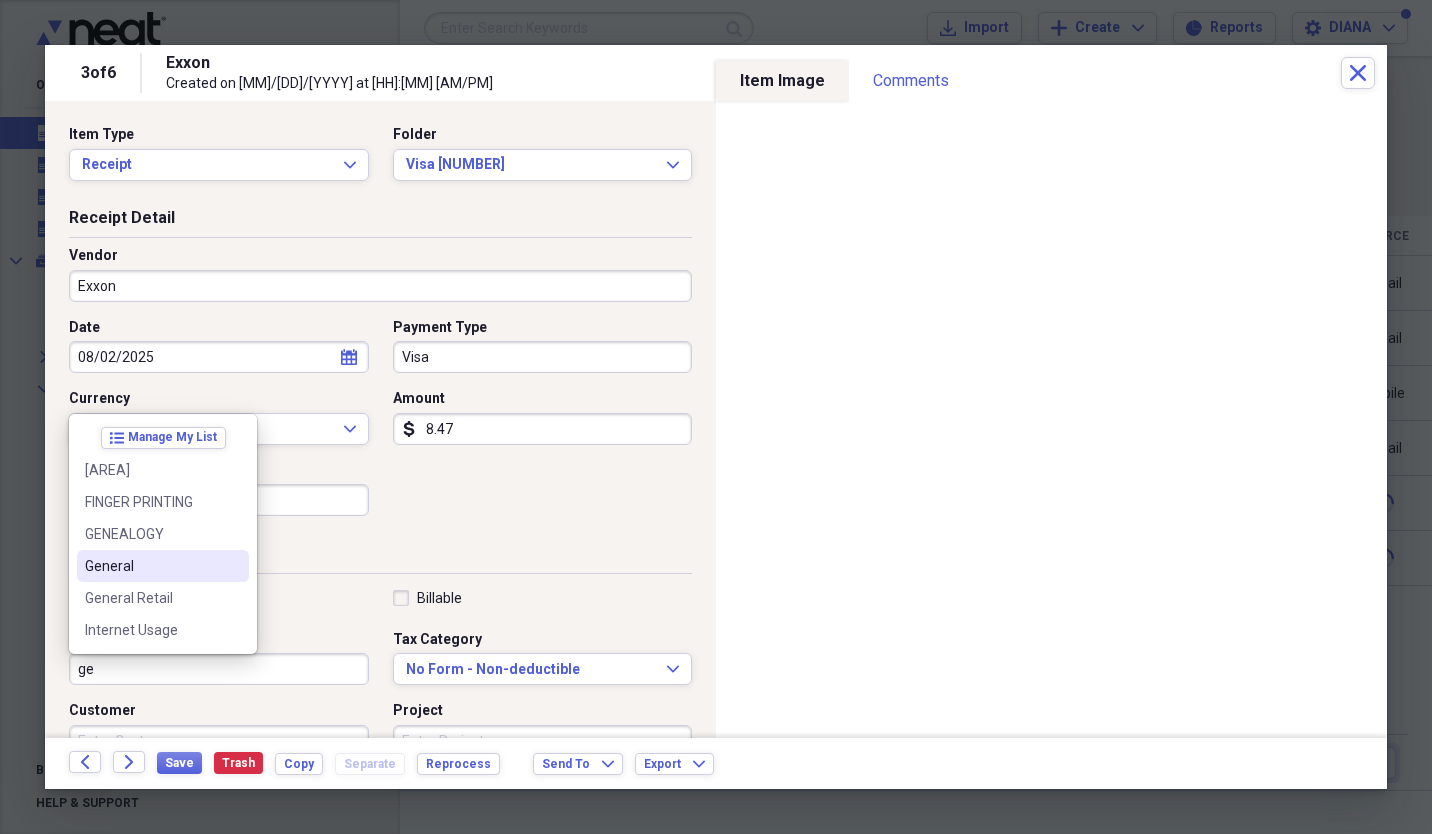 click on "General" at bounding box center (151, 566) 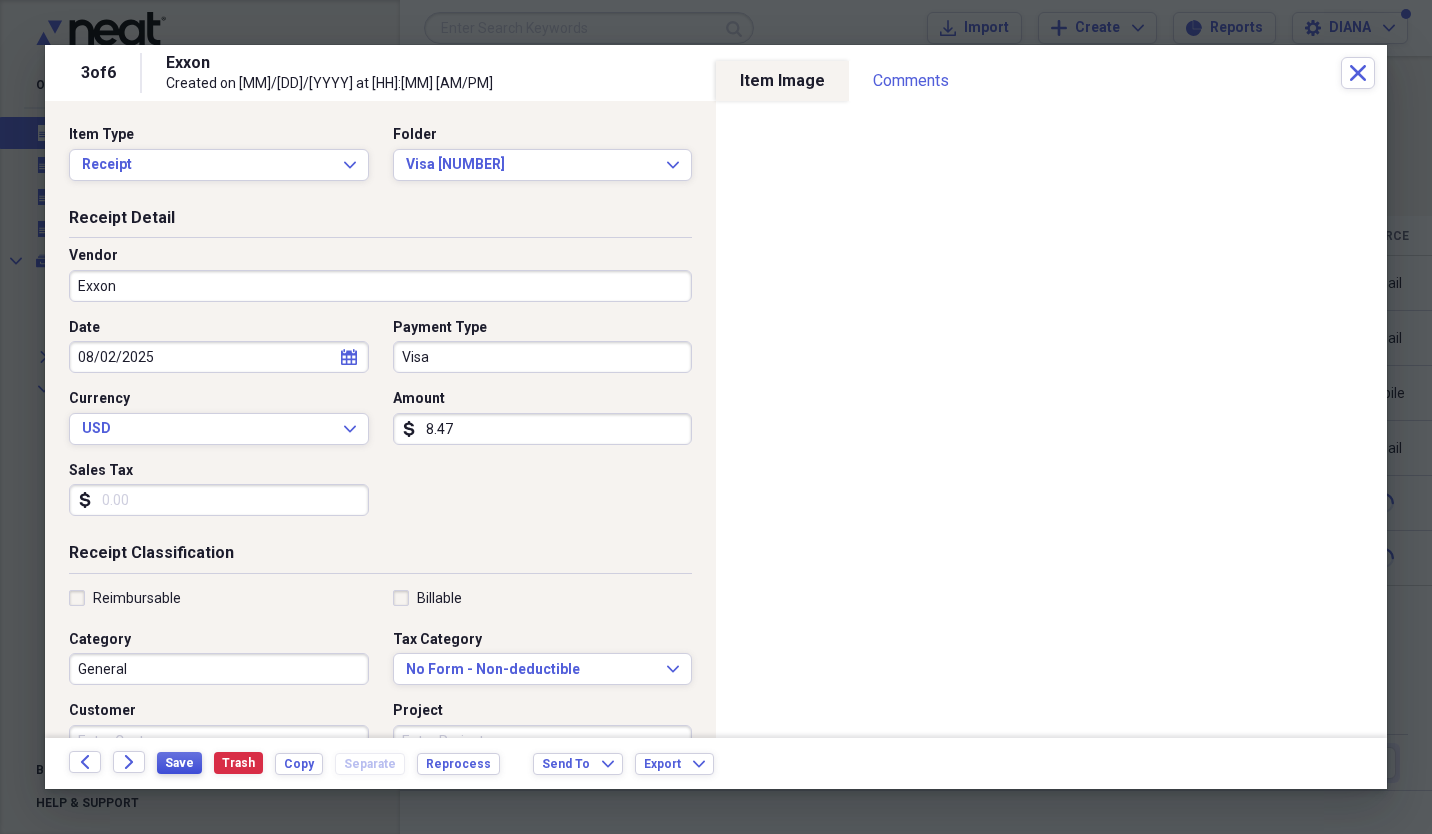 click on "Save" at bounding box center (179, 763) 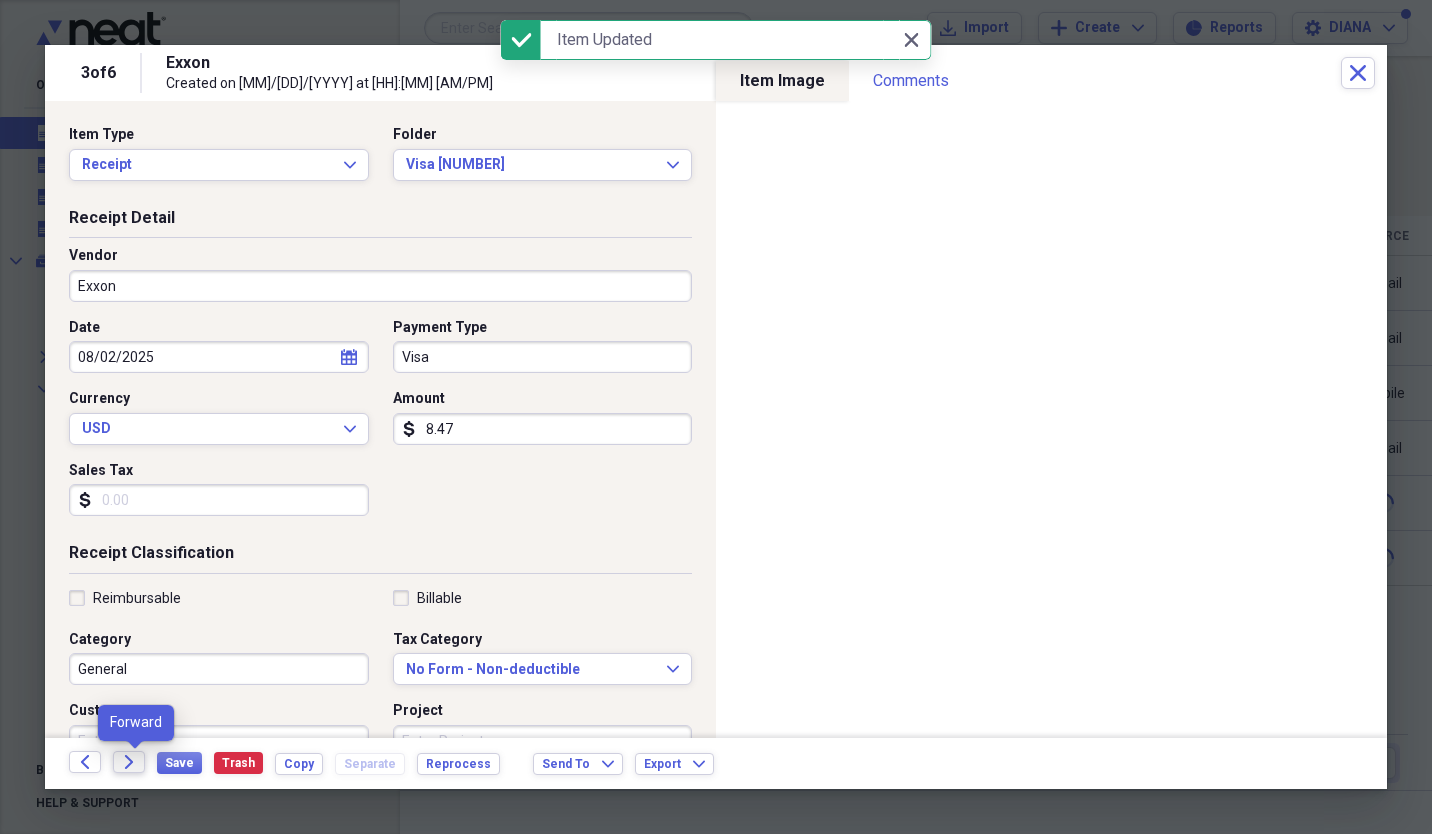 click on "Forward" 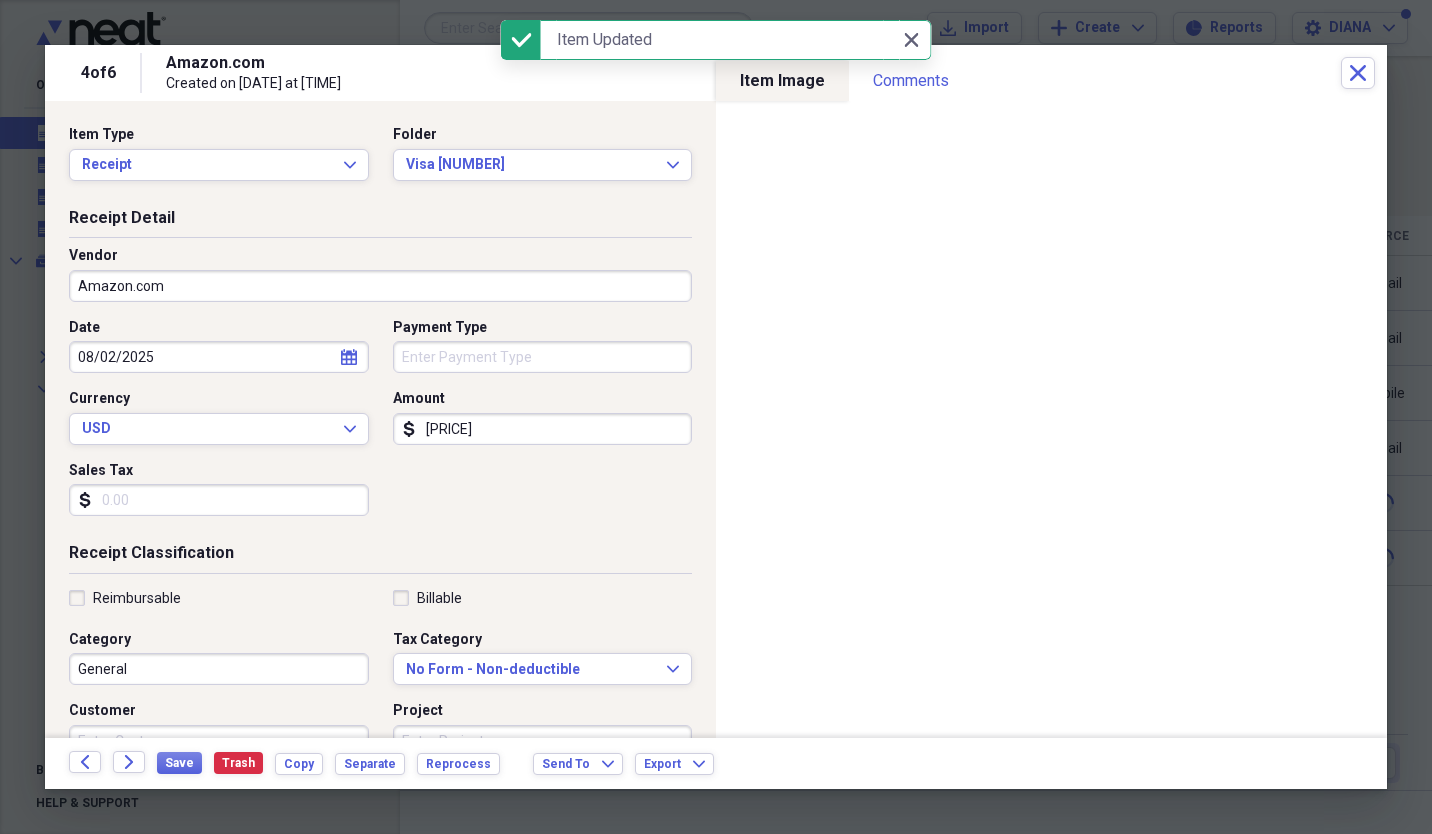 click on "Payment Type" at bounding box center [543, 357] 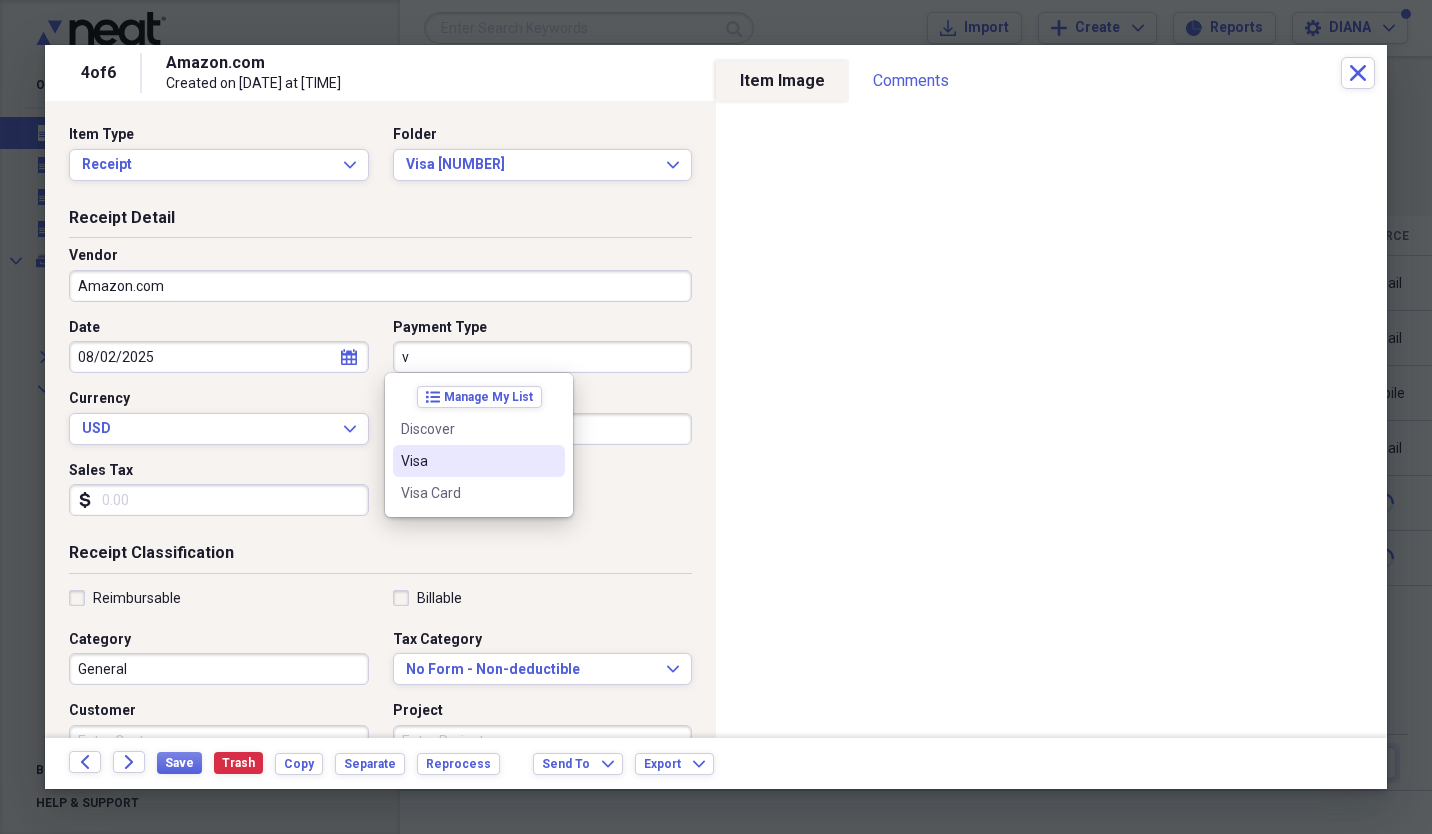 click on "Visa" at bounding box center (467, 461) 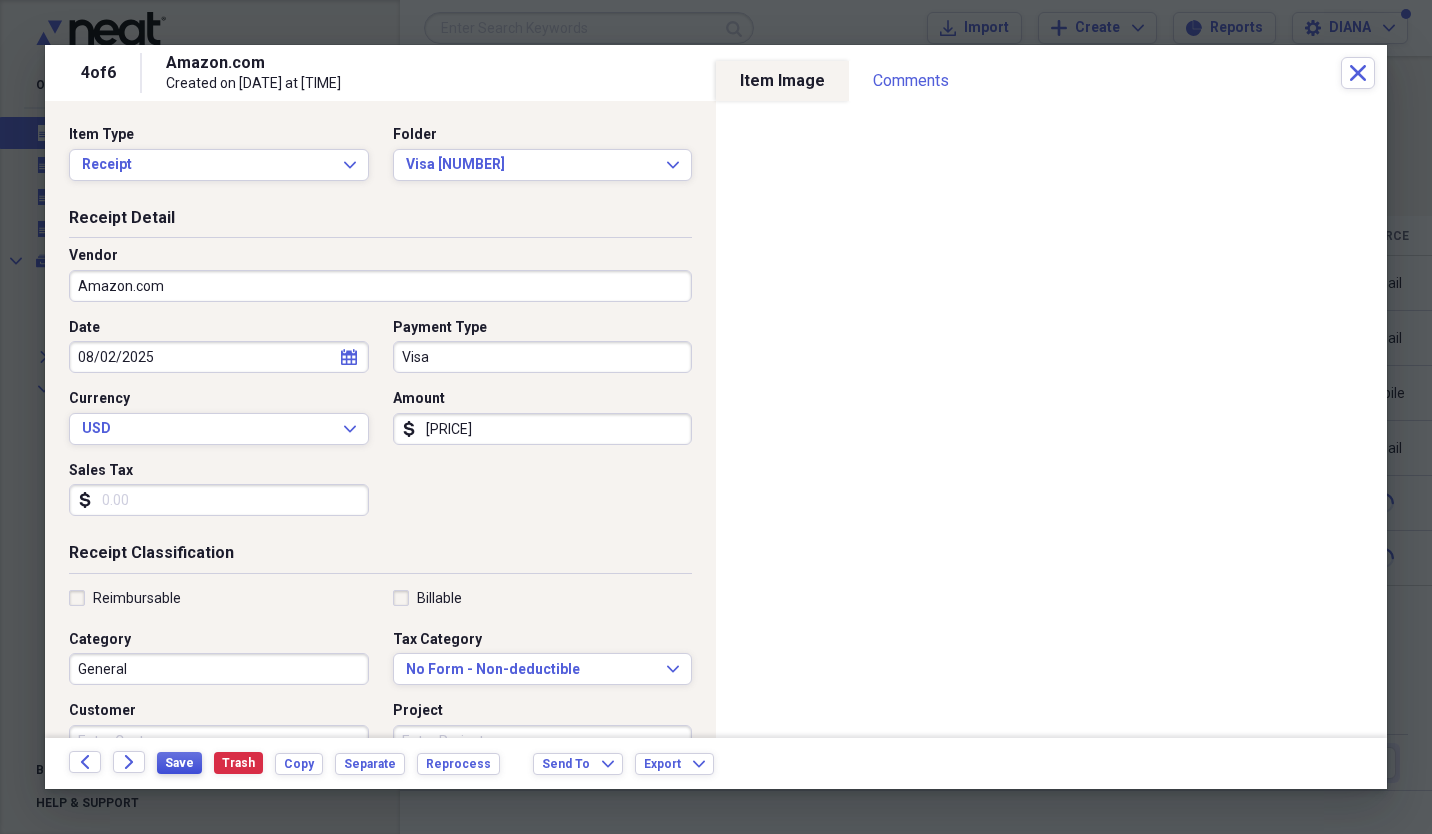 click on "Save" at bounding box center (179, 763) 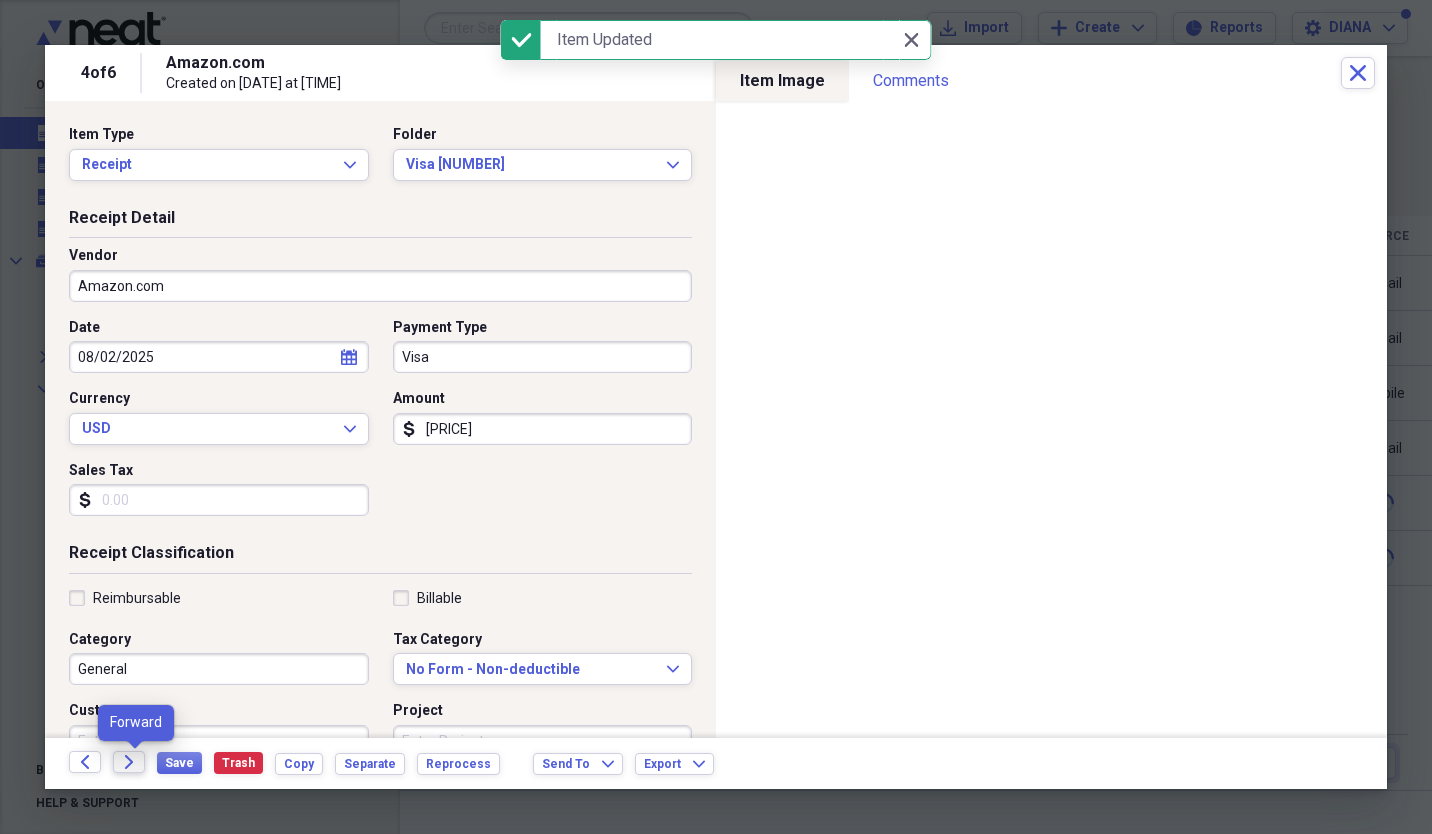 click 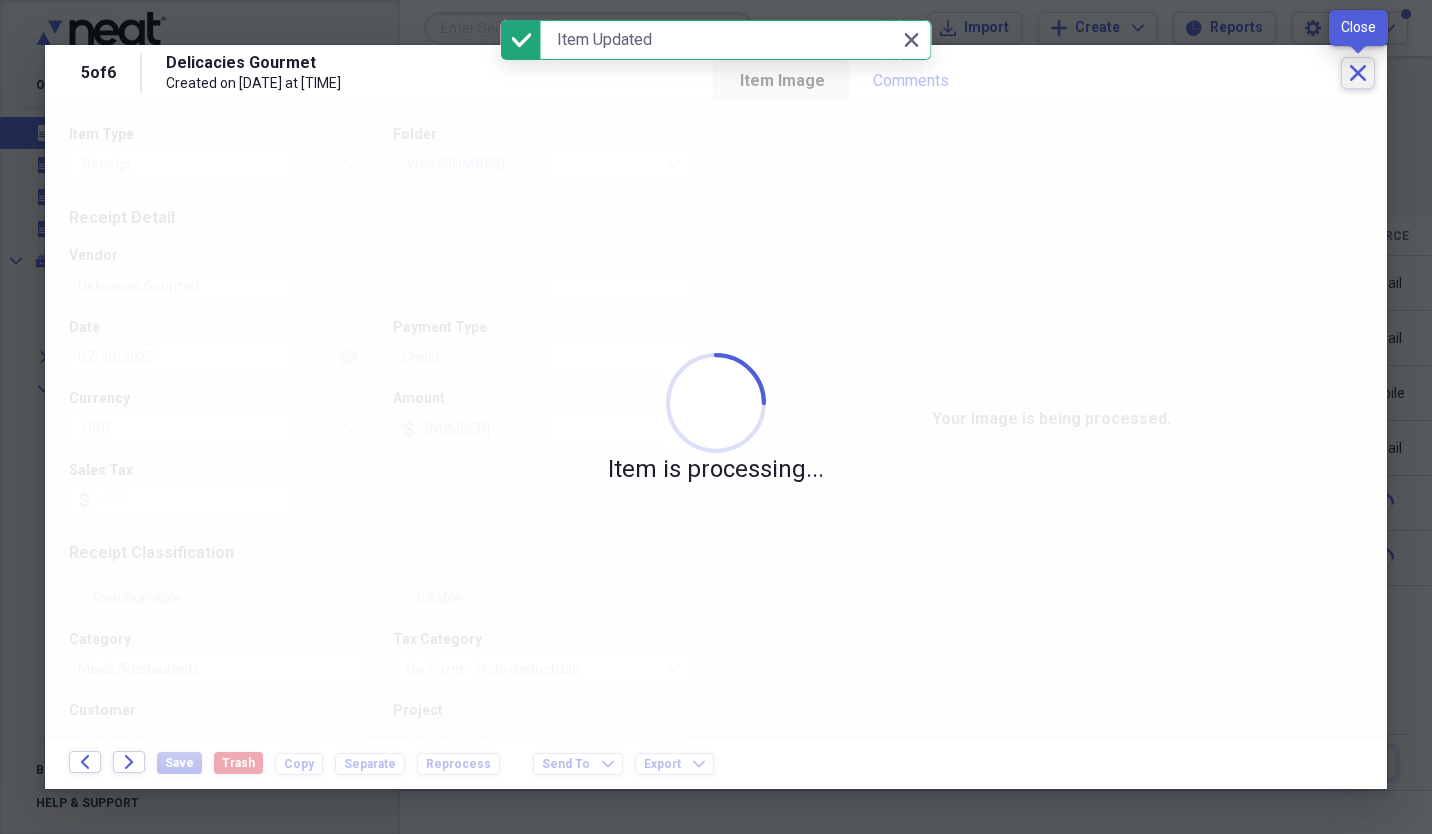 click 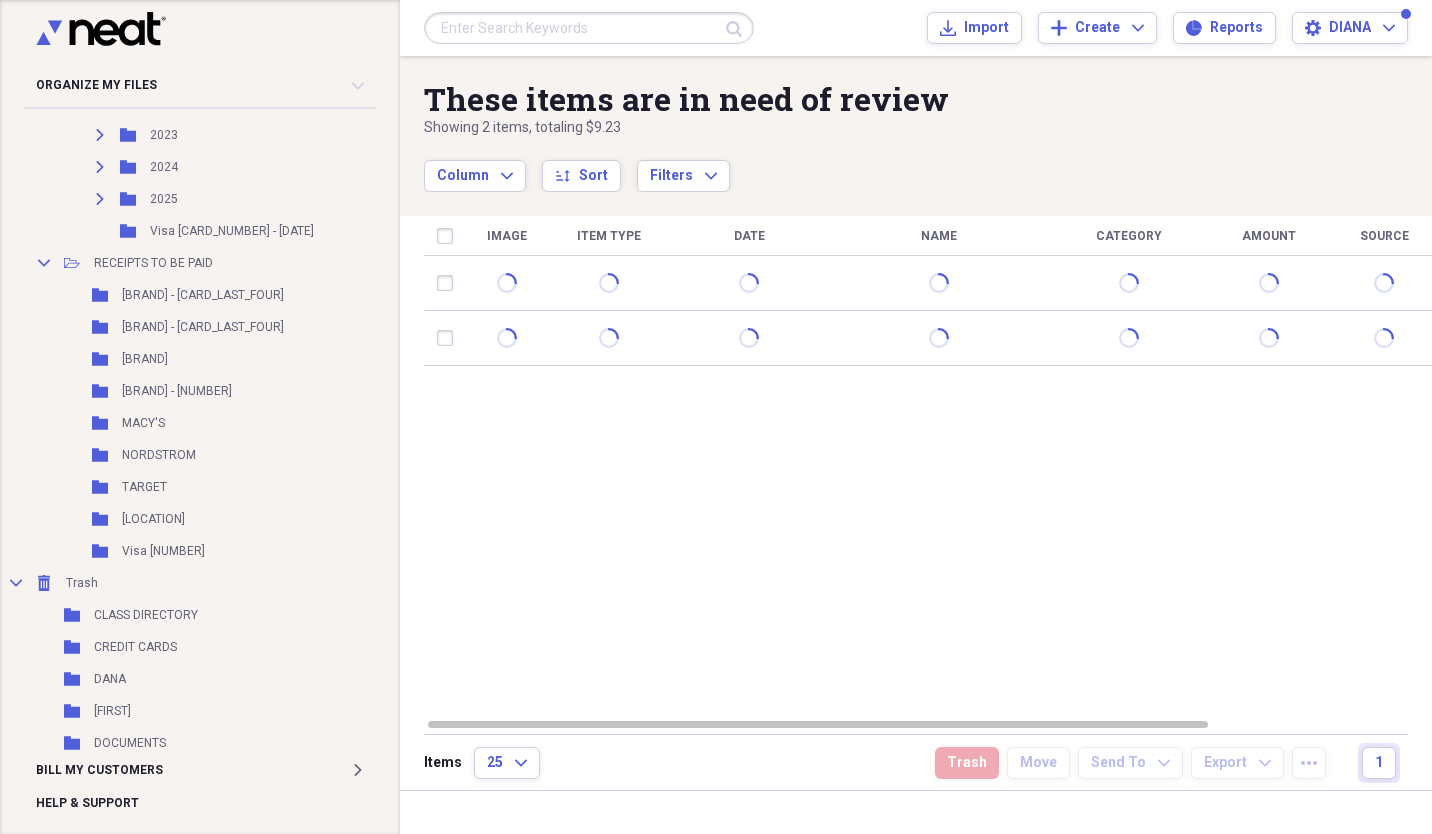 scroll, scrollTop: 769, scrollLeft: 0, axis: vertical 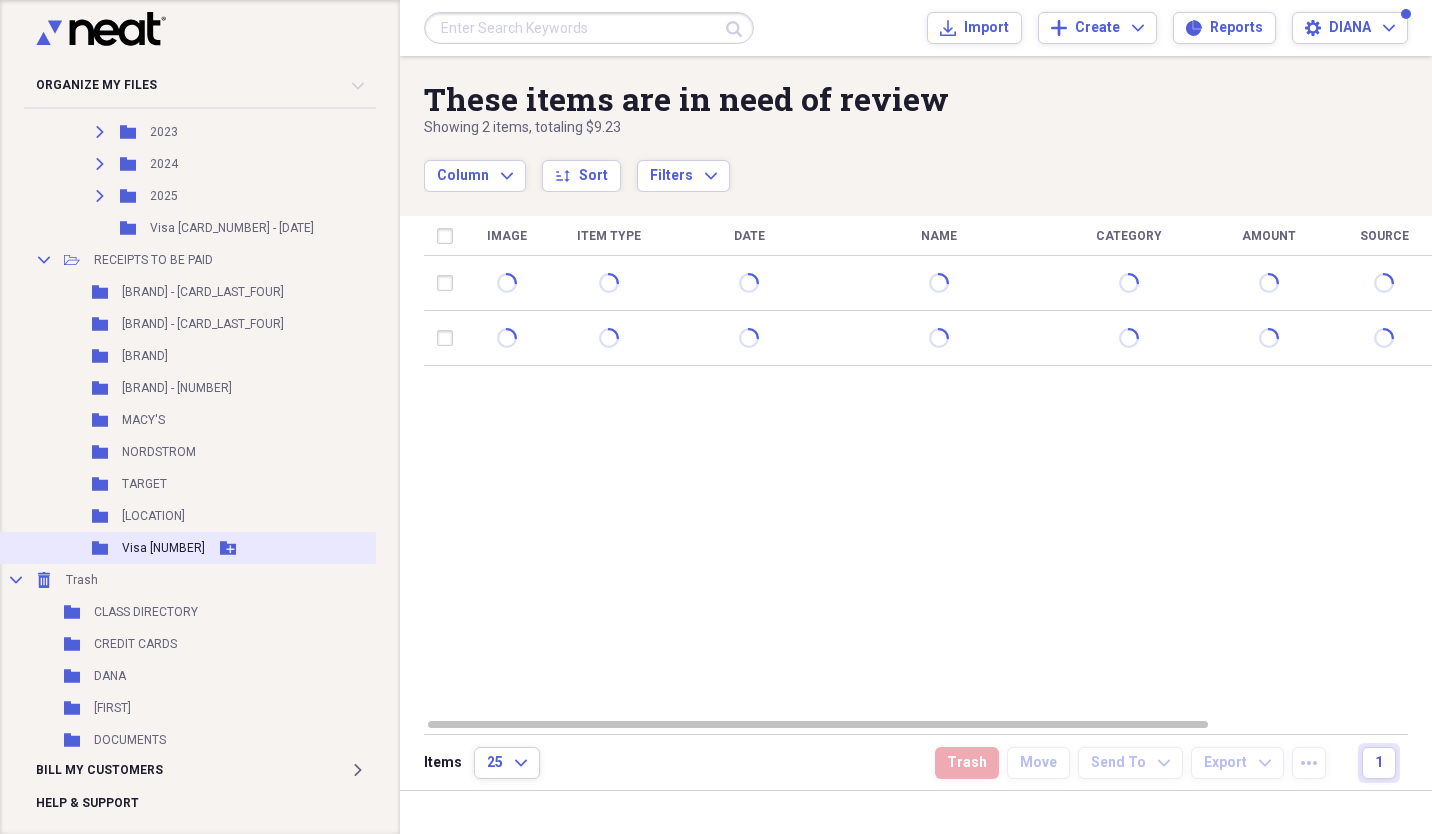 click 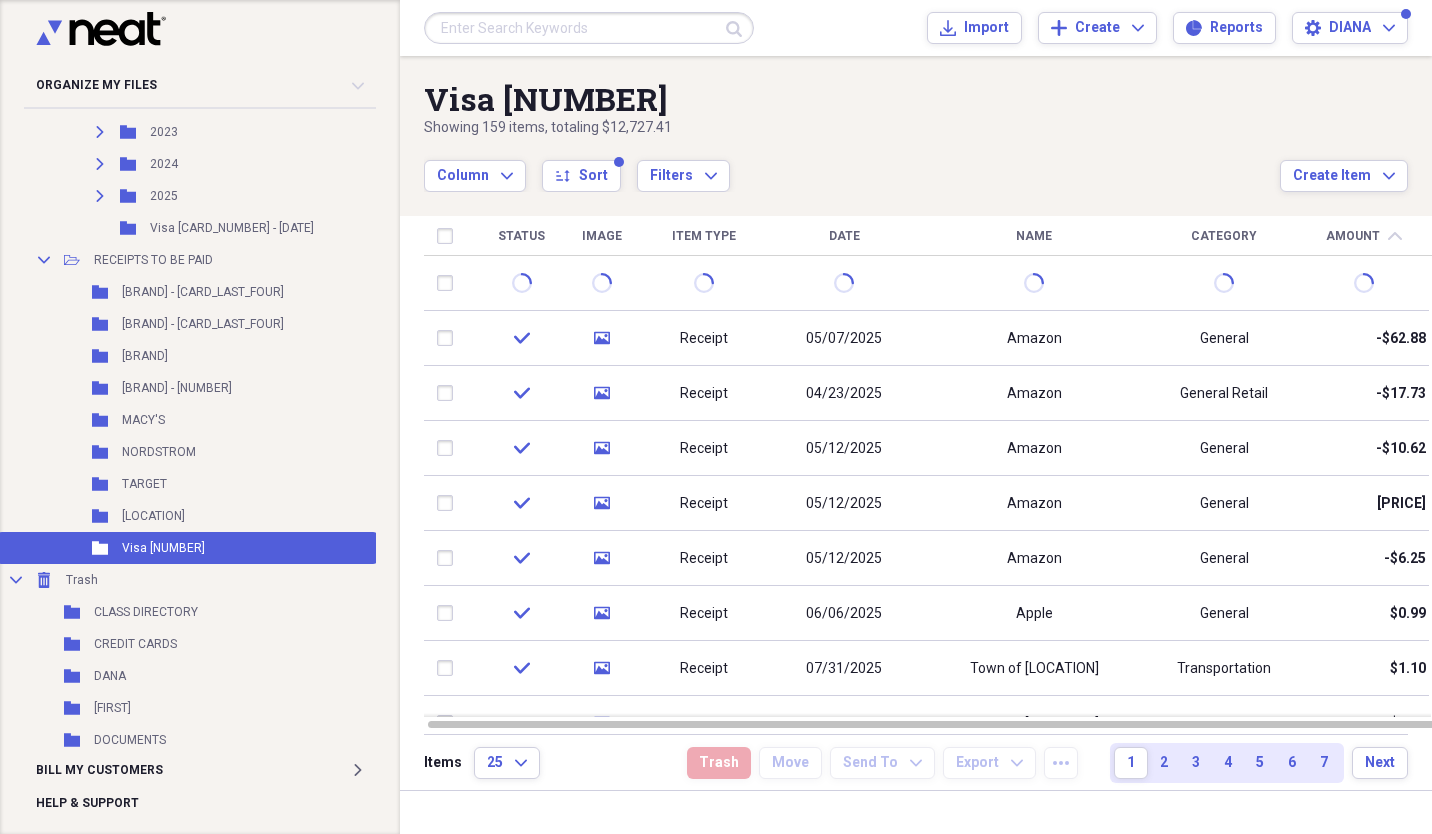 click on "Date" at bounding box center (844, 236) 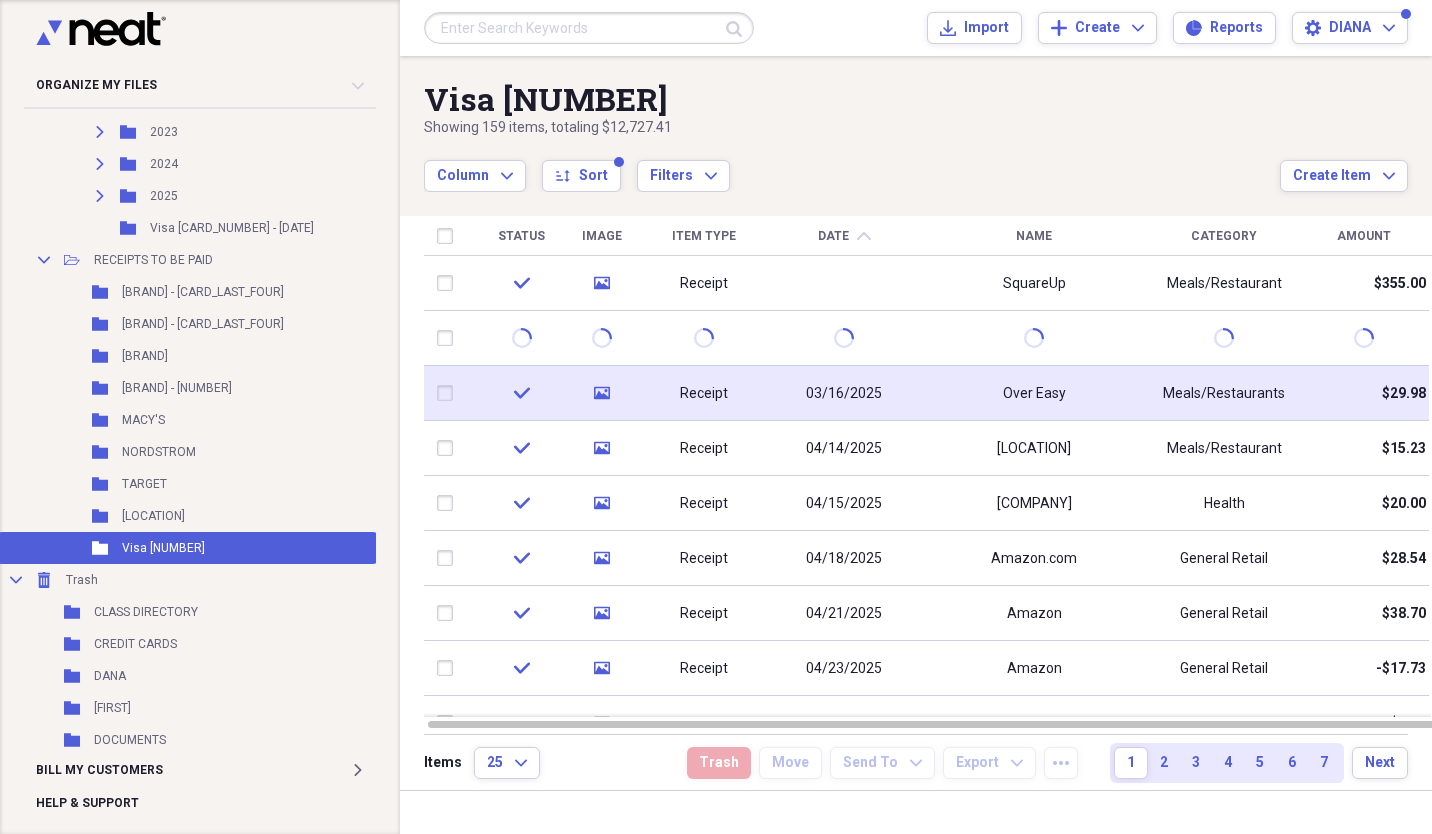 click at bounding box center (449, 393) 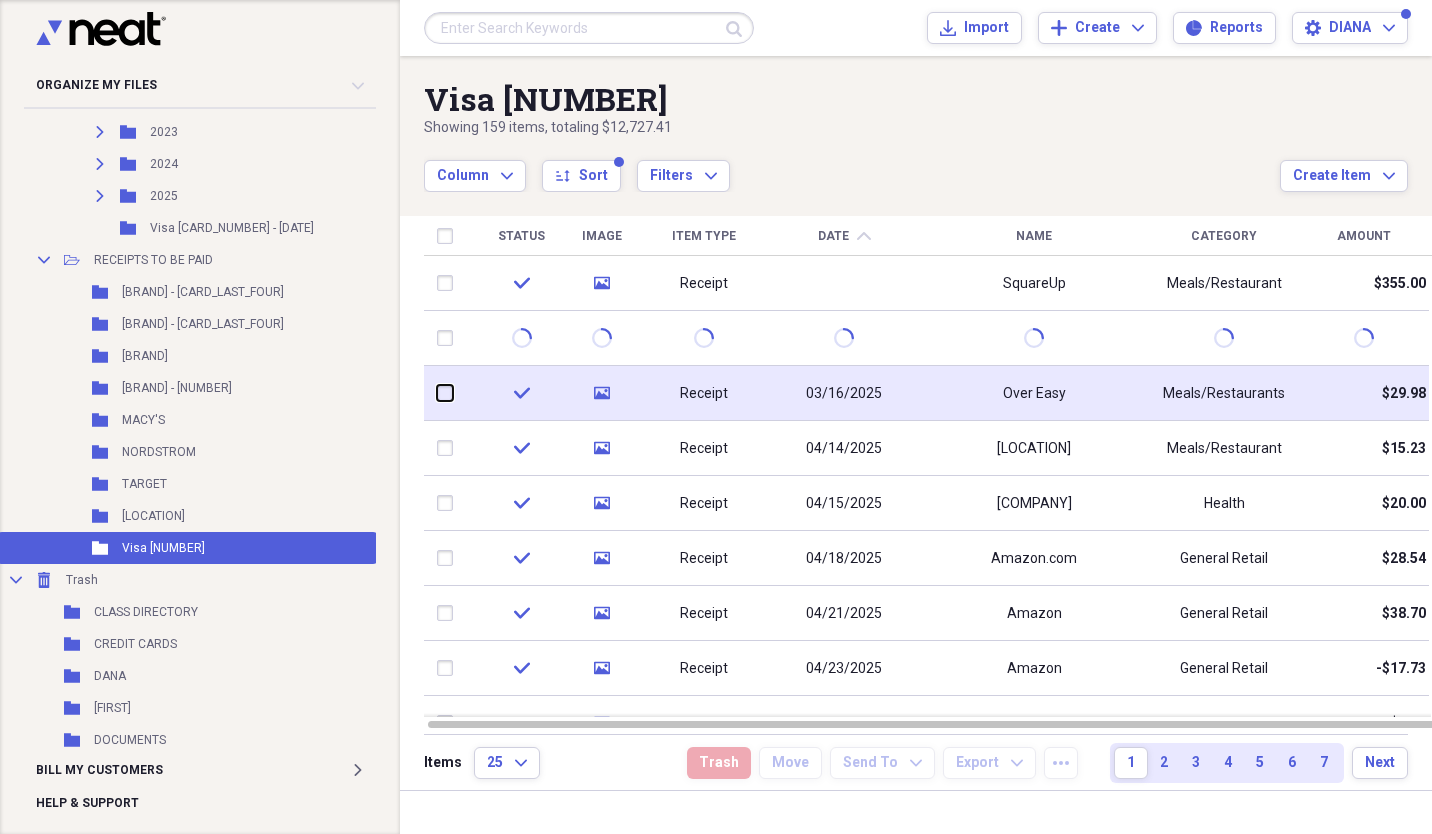 click at bounding box center (437, 393) 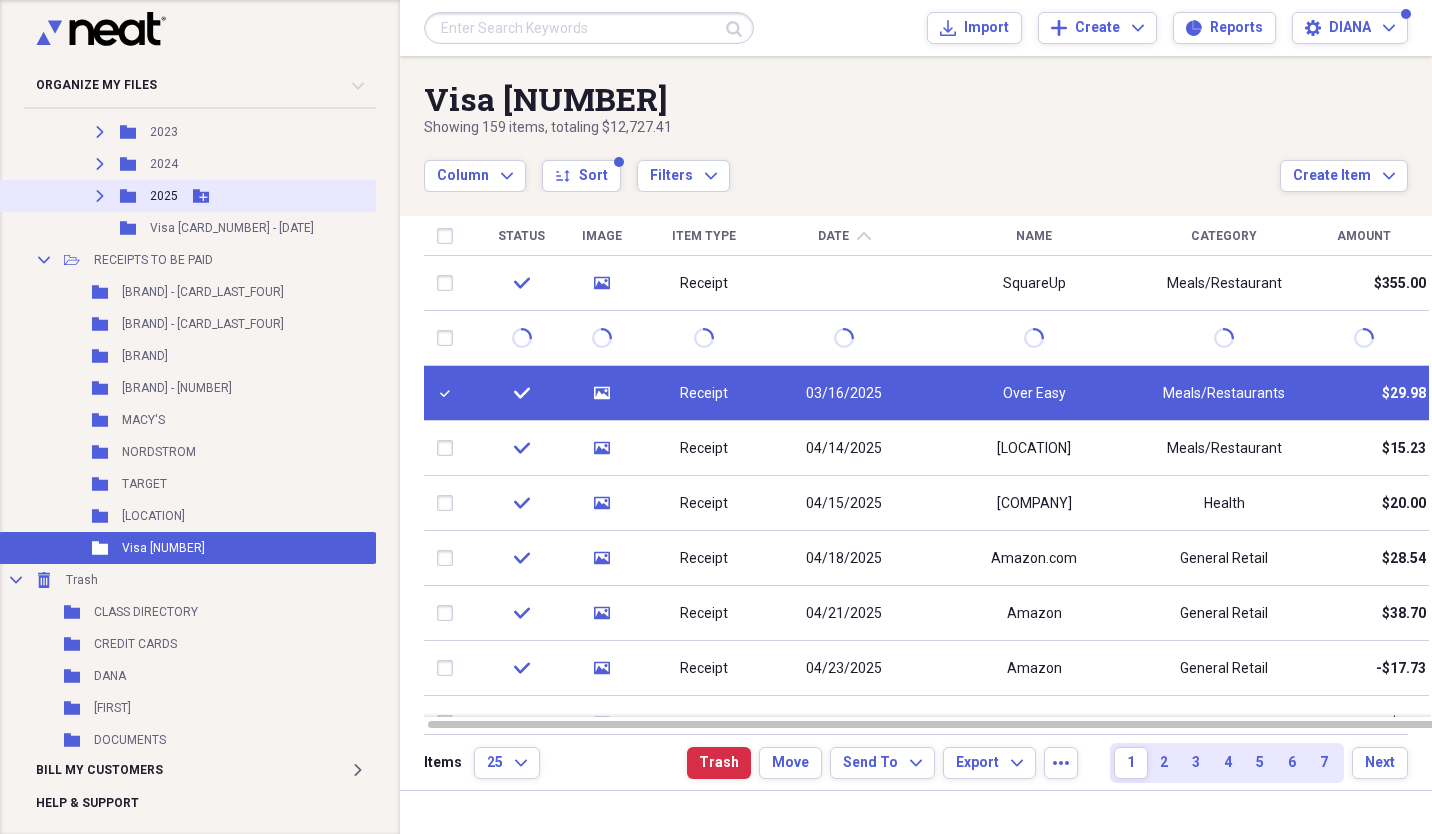 click on "Expand" at bounding box center [100, 196] 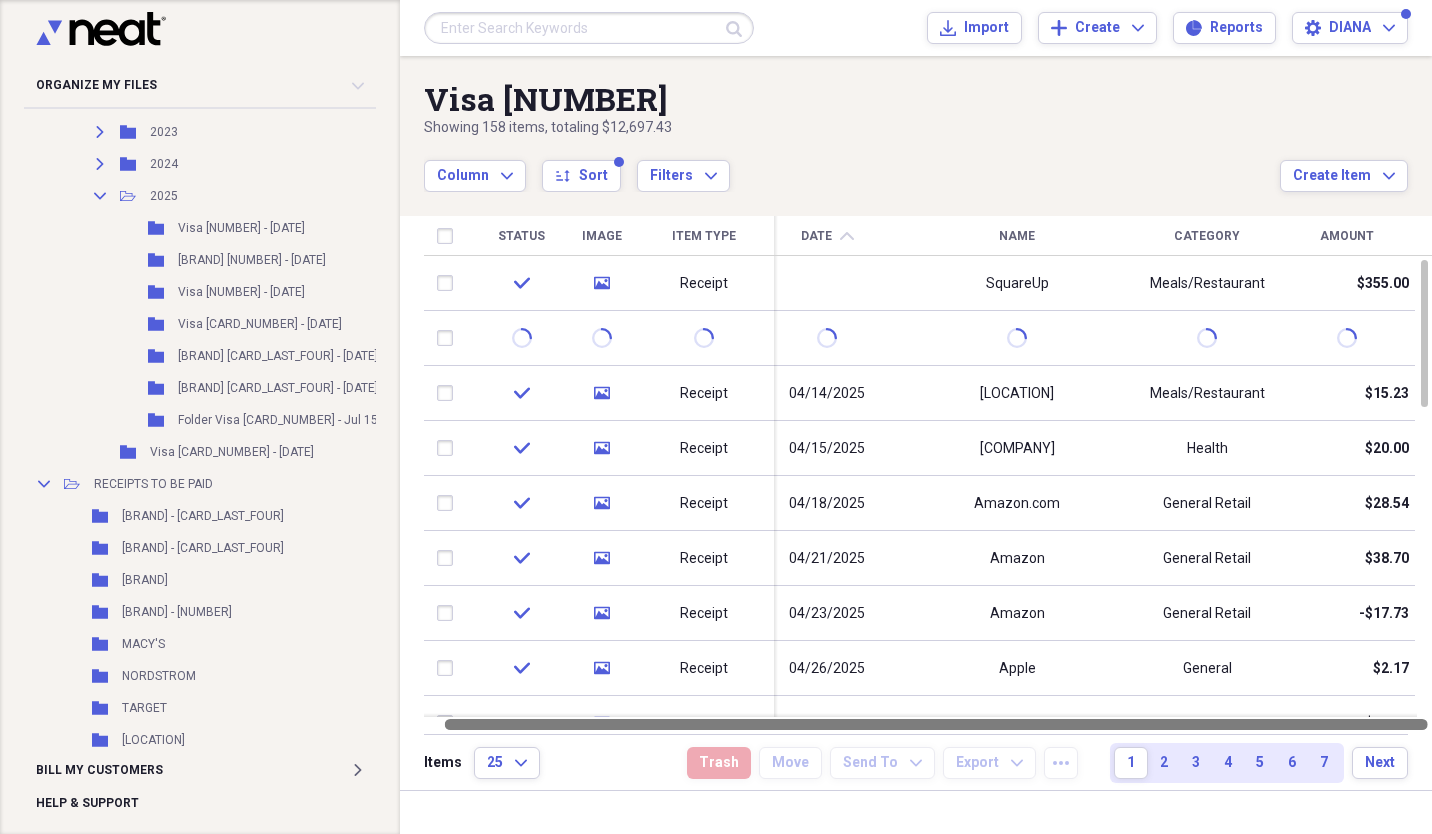 drag, startPoint x: 523, startPoint y: 725, endPoint x: 633, endPoint y: 737, distance: 110.65261 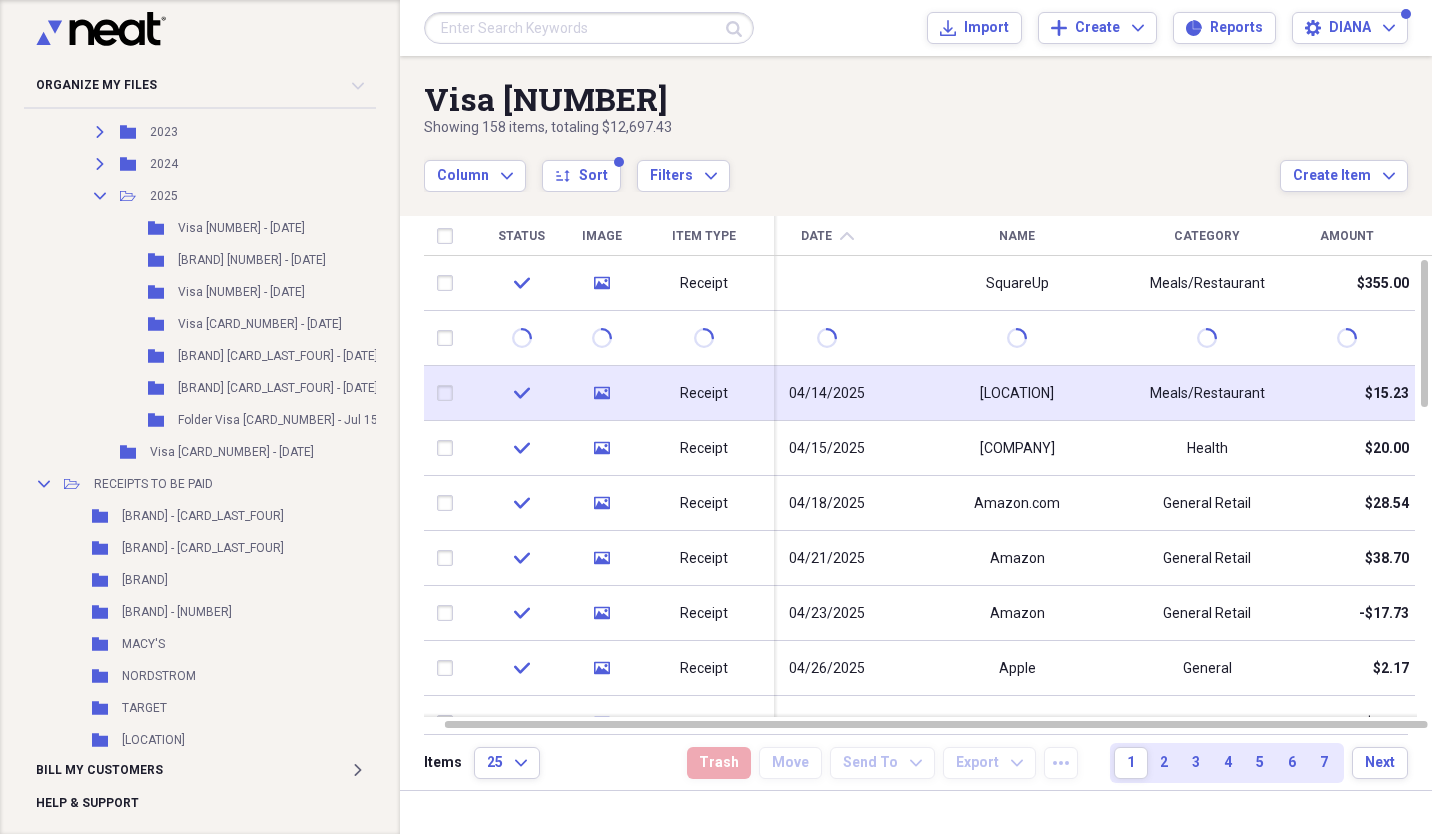 click at bounding box center (449, 393) 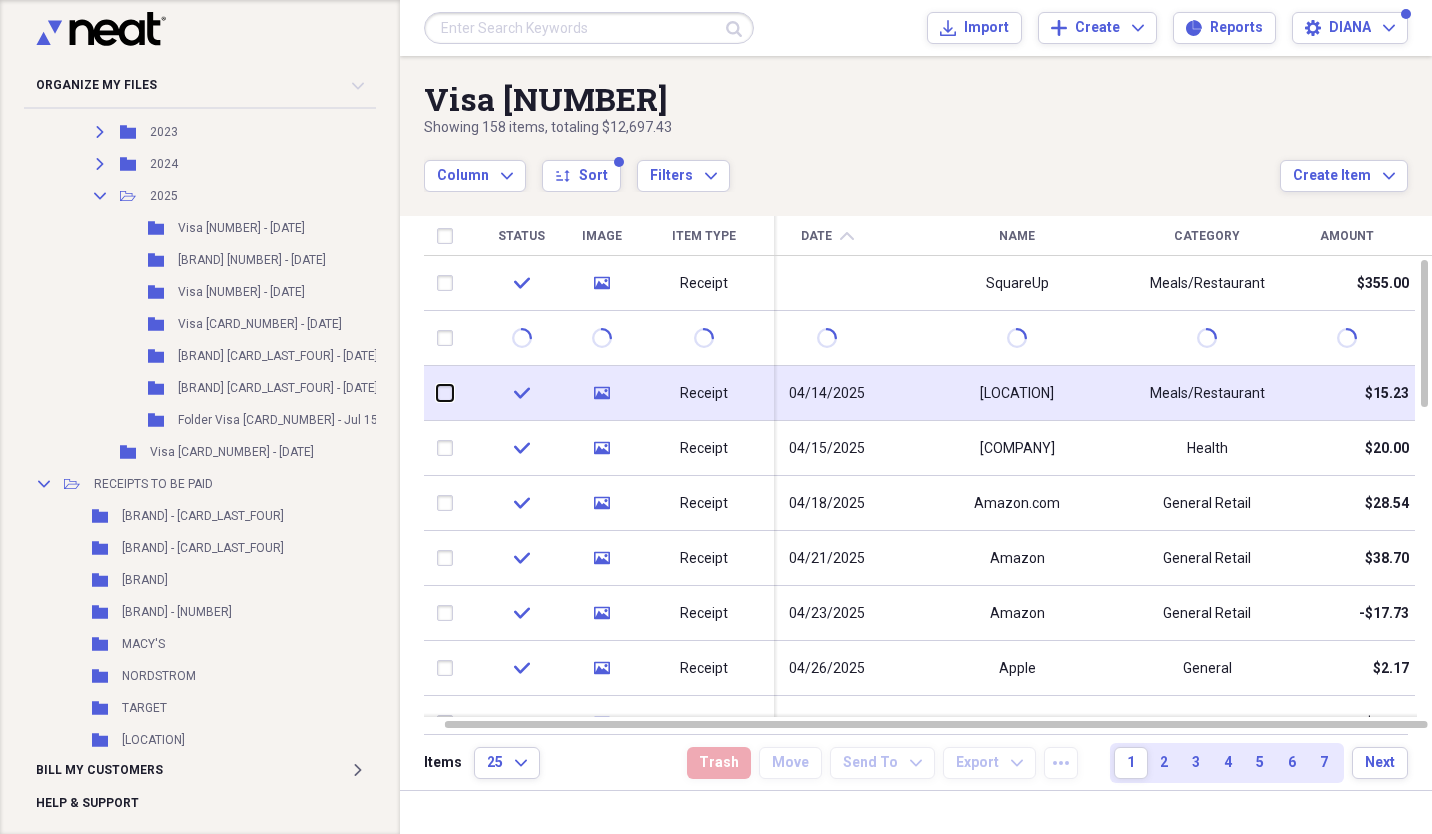 click at bounding box center (437, 393) 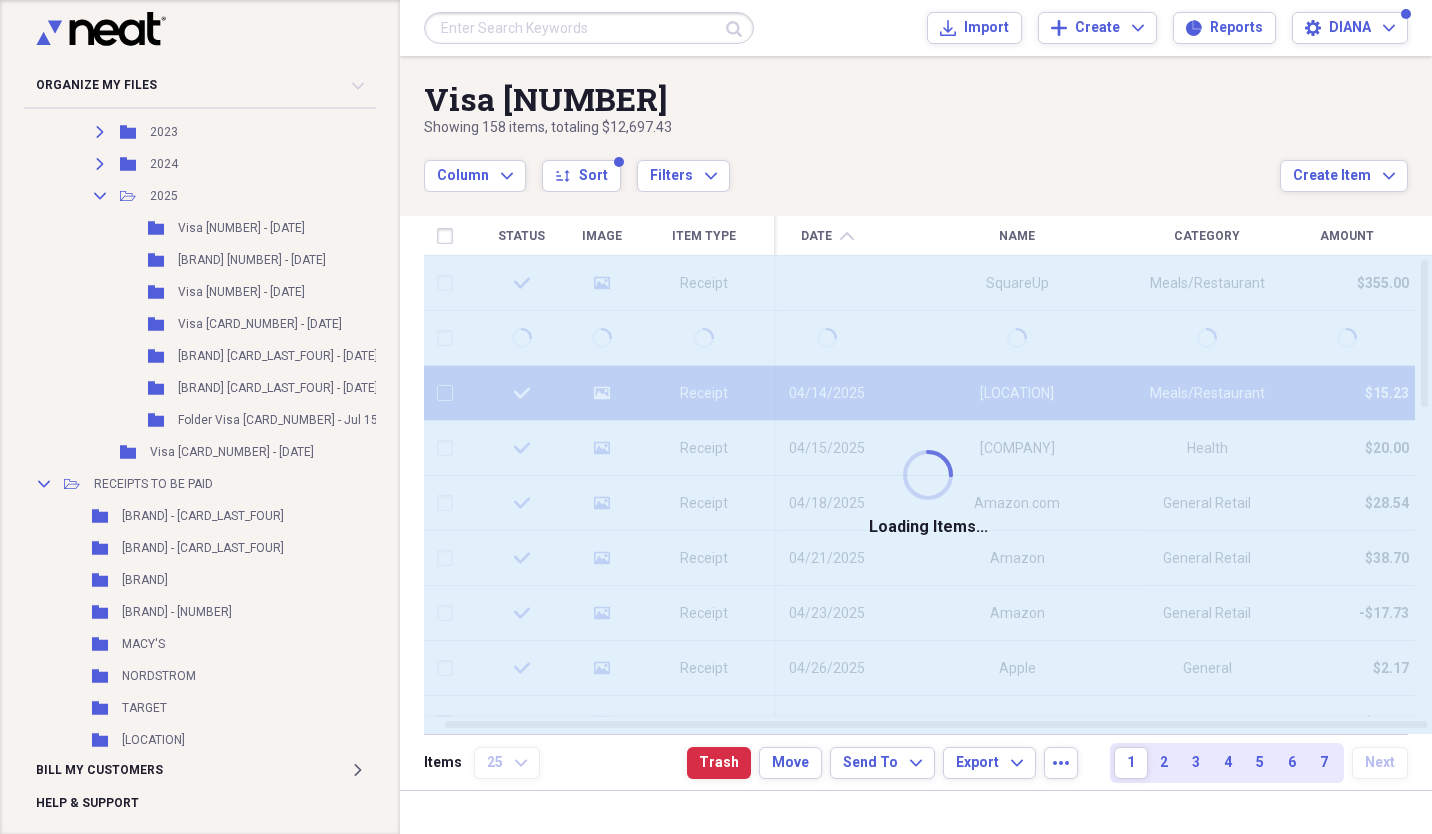 checkbox on "false" 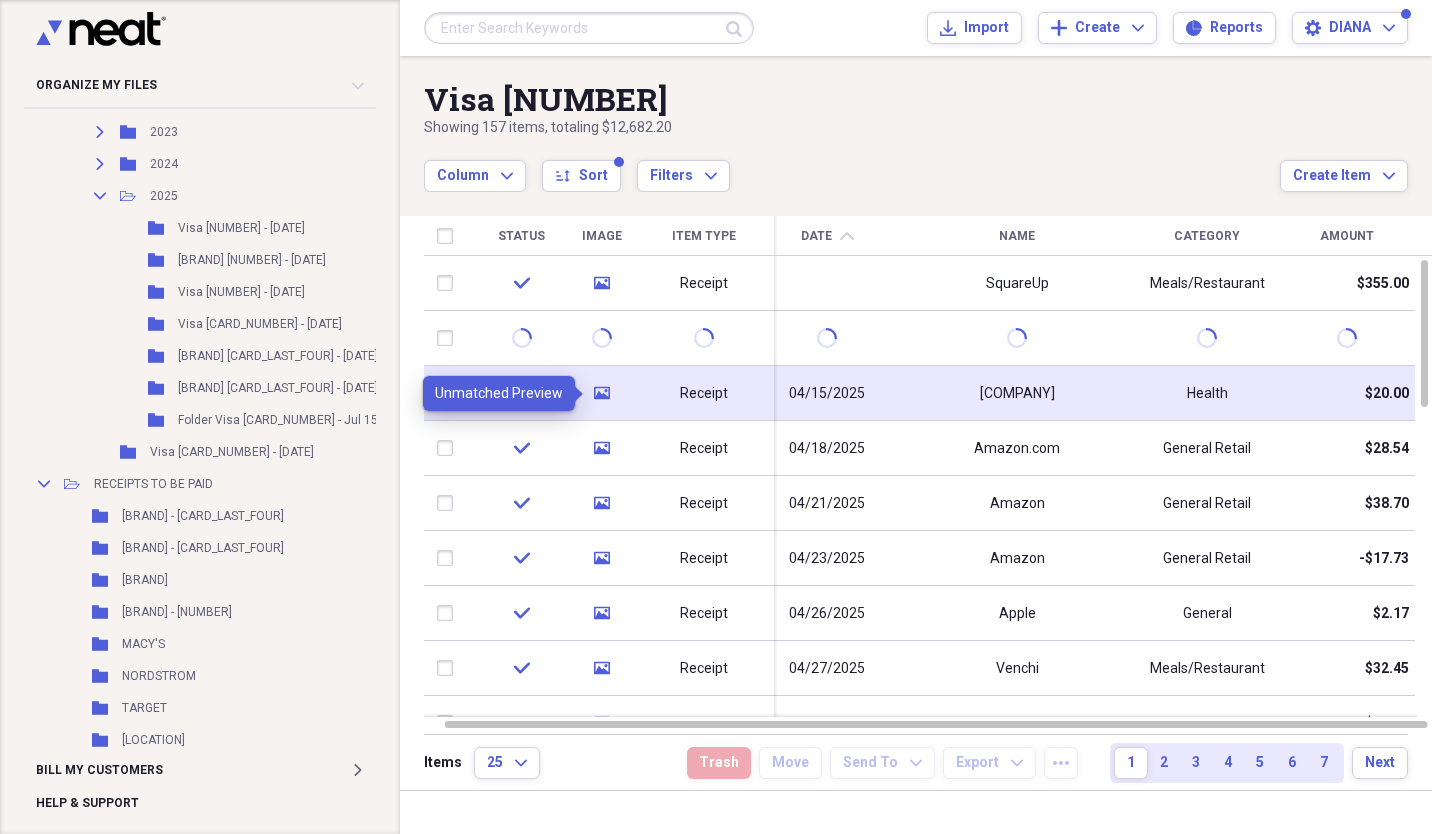 click 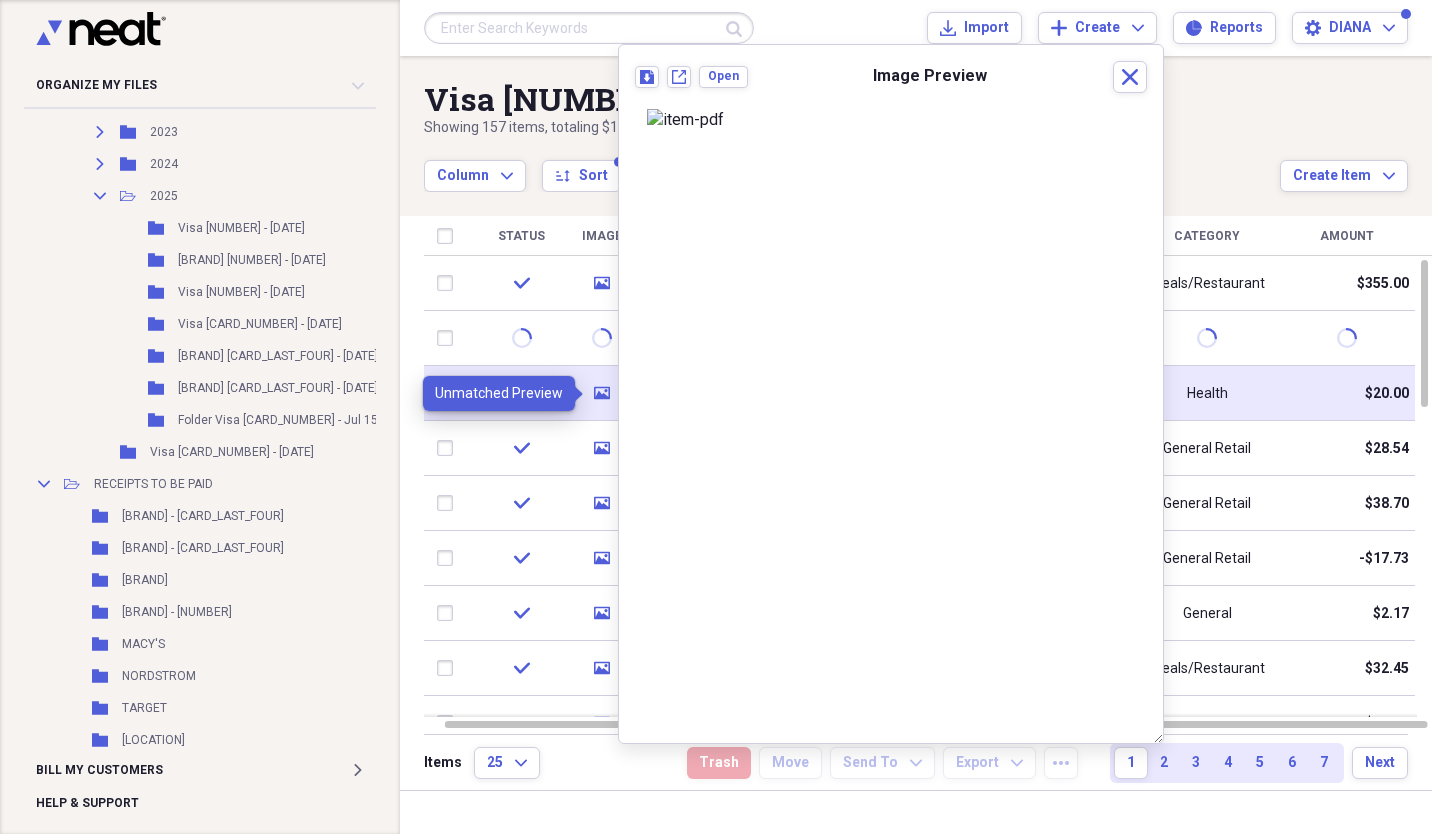 scroll, scrollTop: 35, scrollLeft: 0, axis: vertical 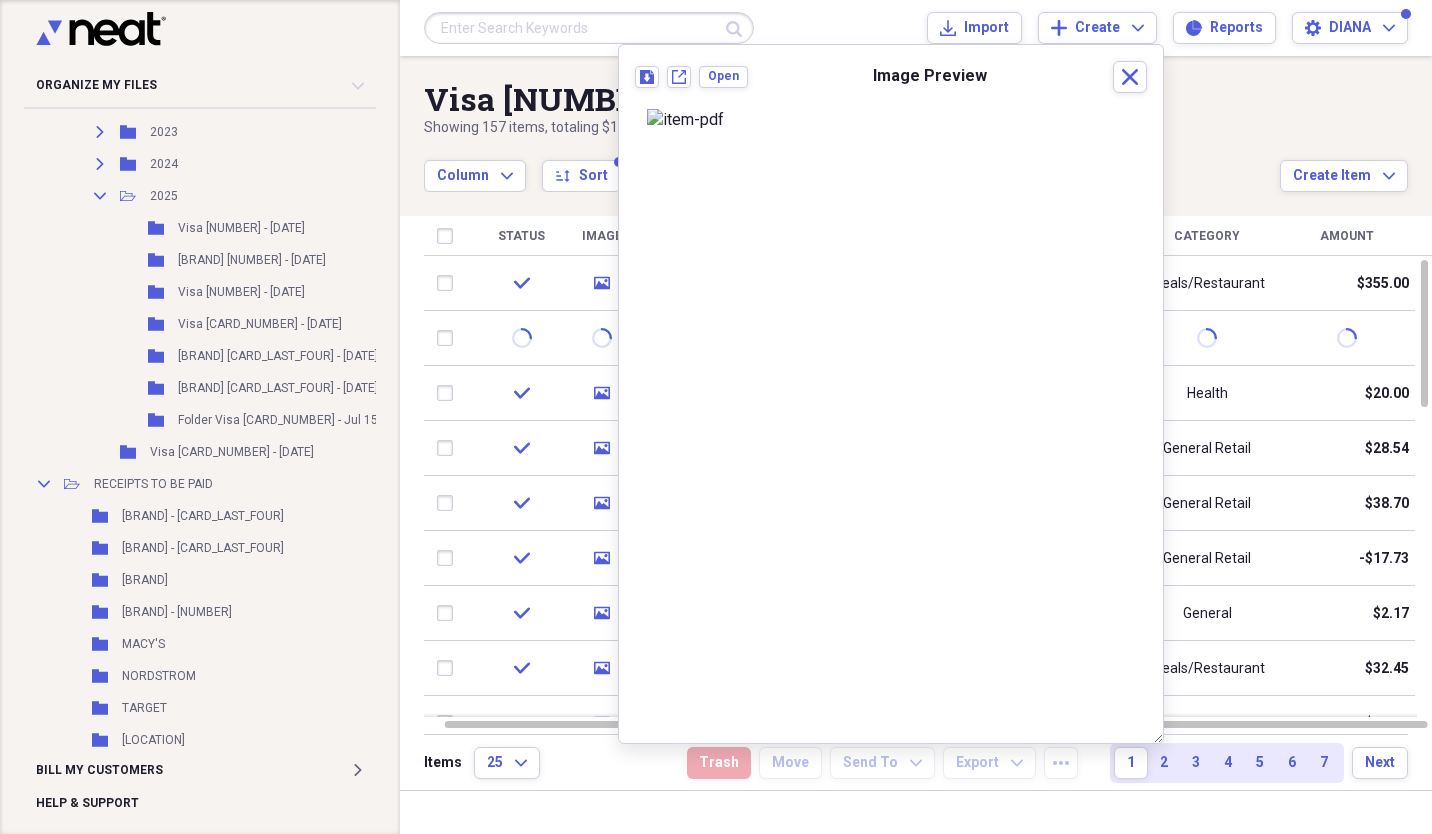 click on "Download New tab Open Image Preview Close" at bounding box center (891, 394) 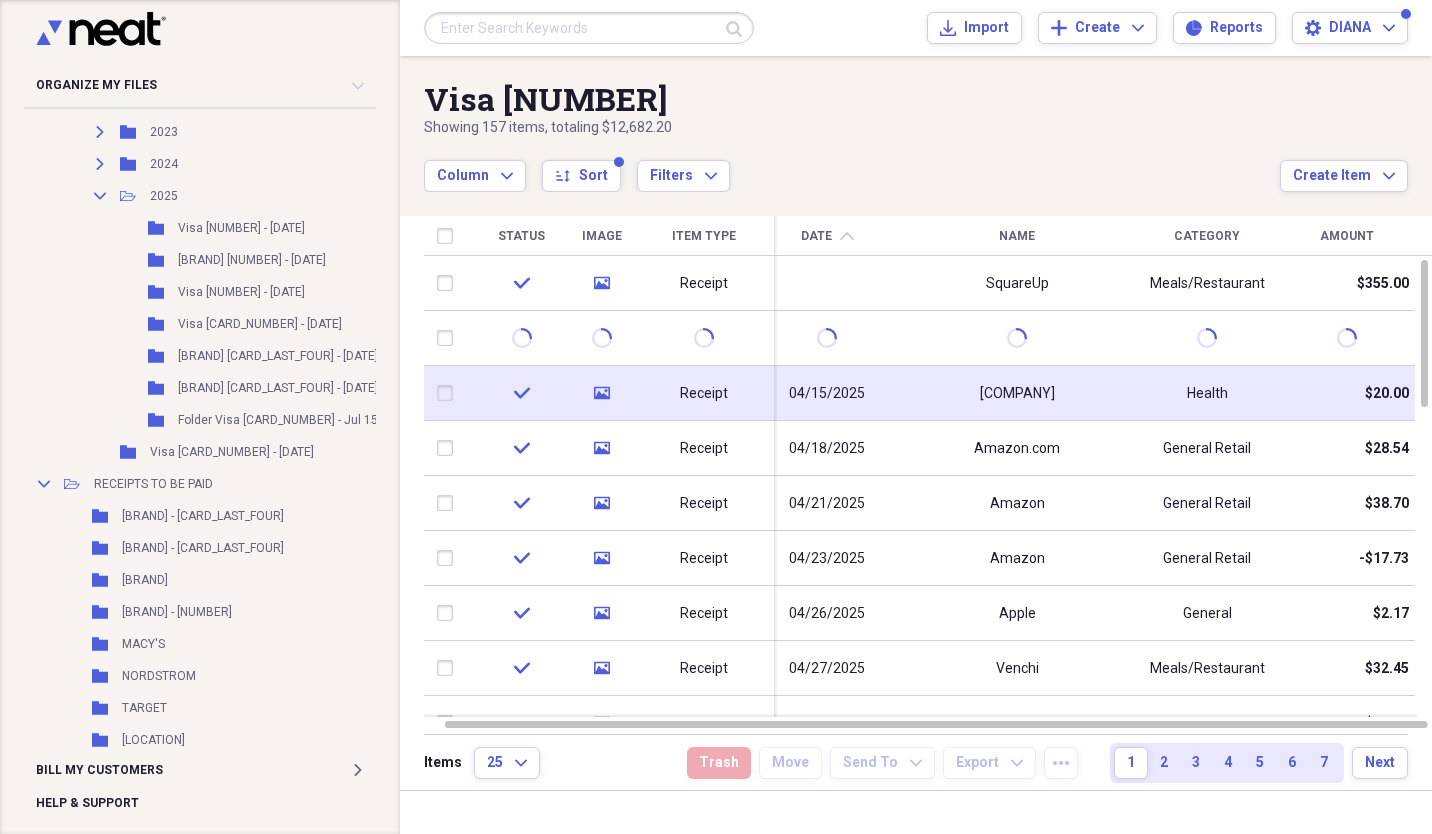click on "04/15/2025" at bounding box center (827, 393) 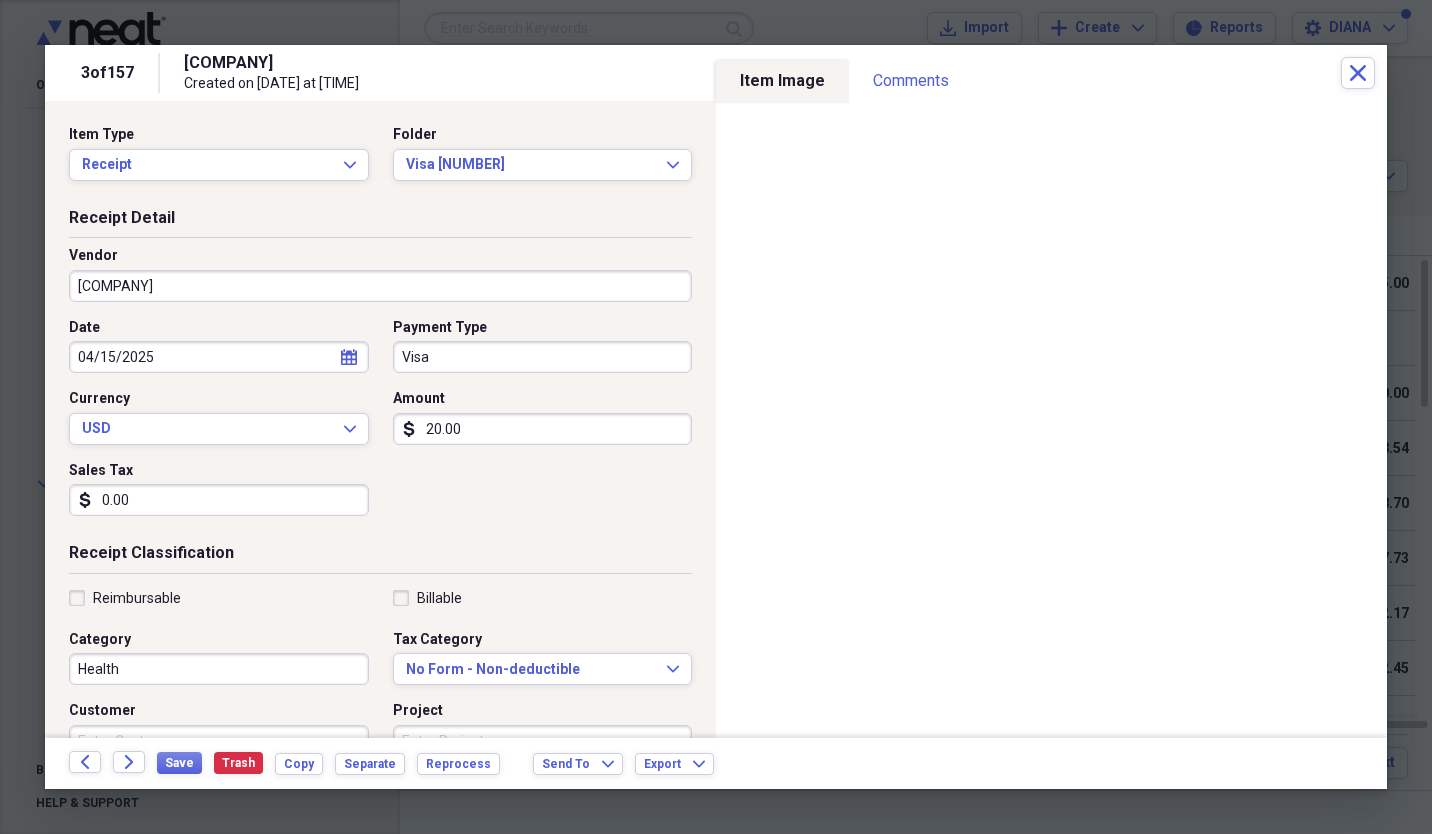 click 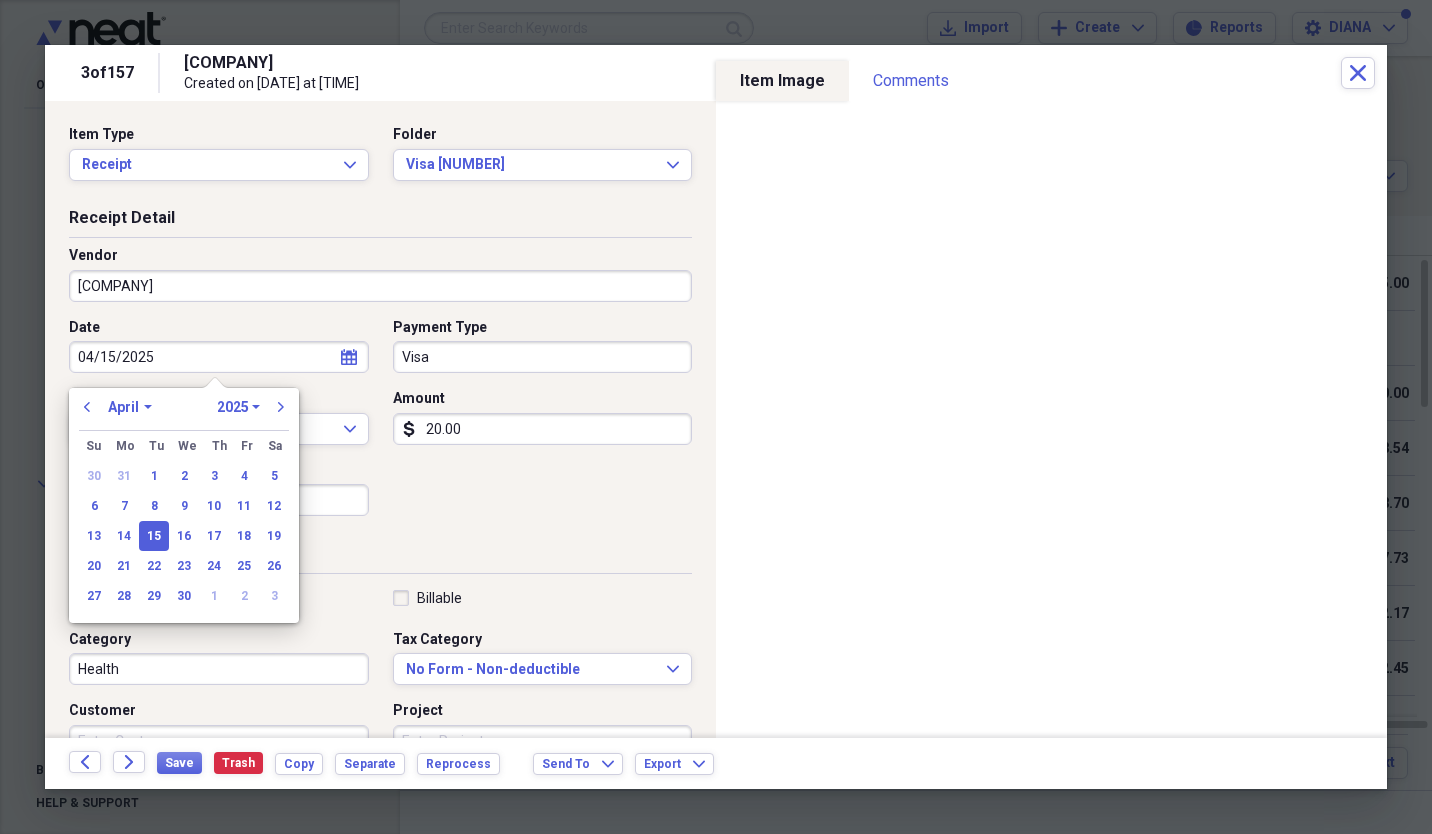 click on "January February March April May June July August September October November December" at bounding box center [130, 407] 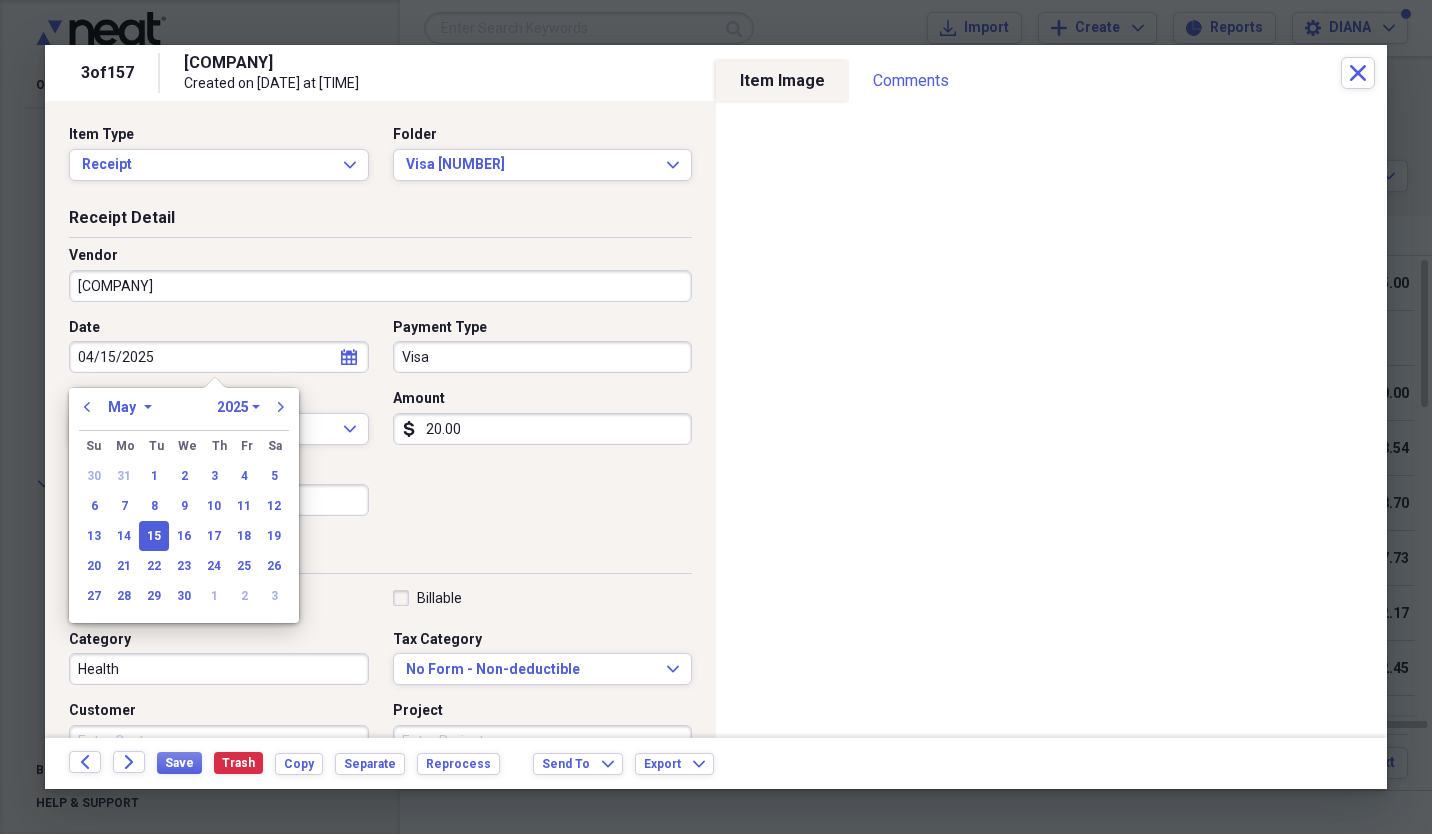 click on "January February March April May June July August September October November December" at bounding box center [130, 407] 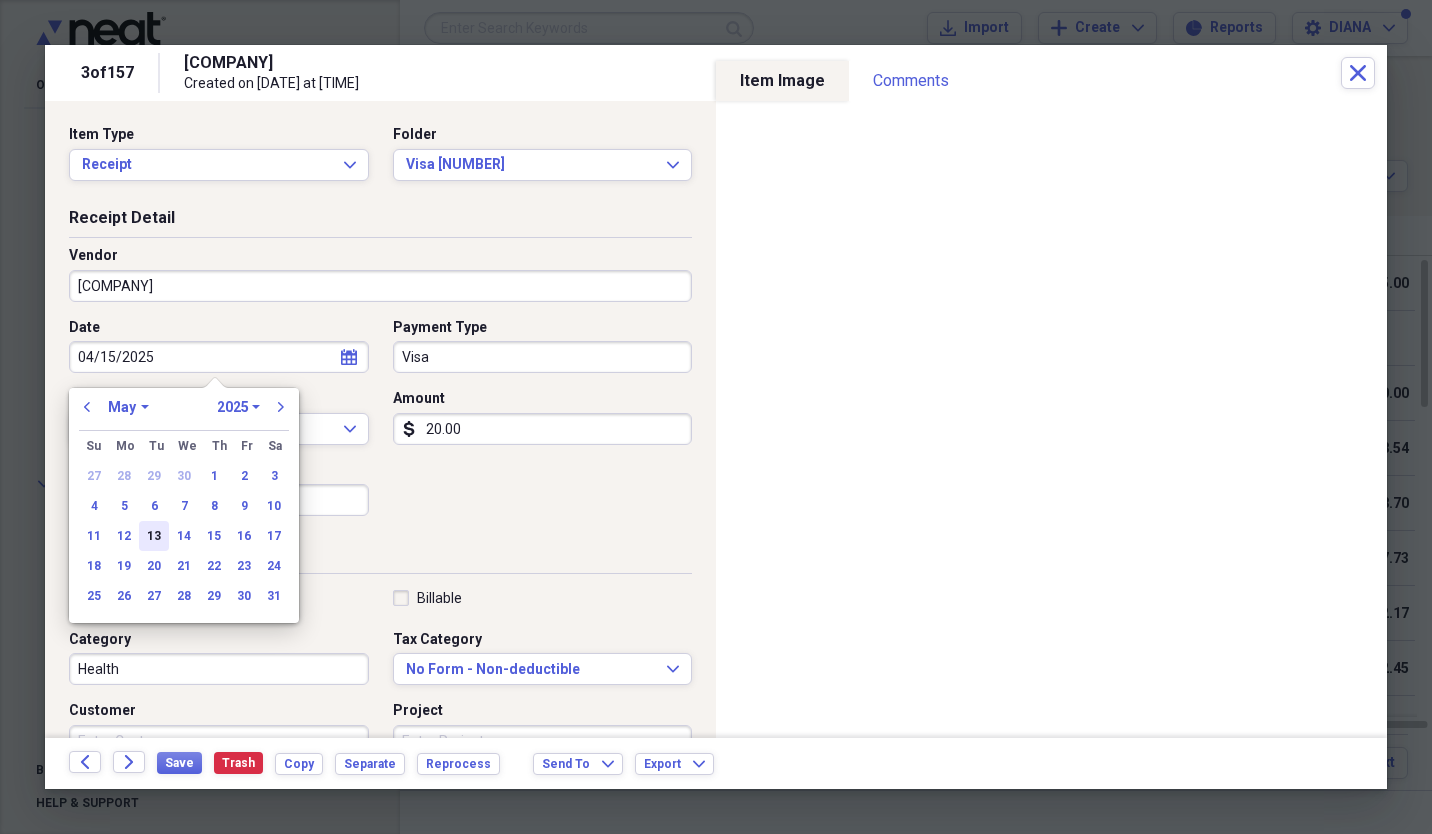 click on "13" at bounding box center [154, 536] 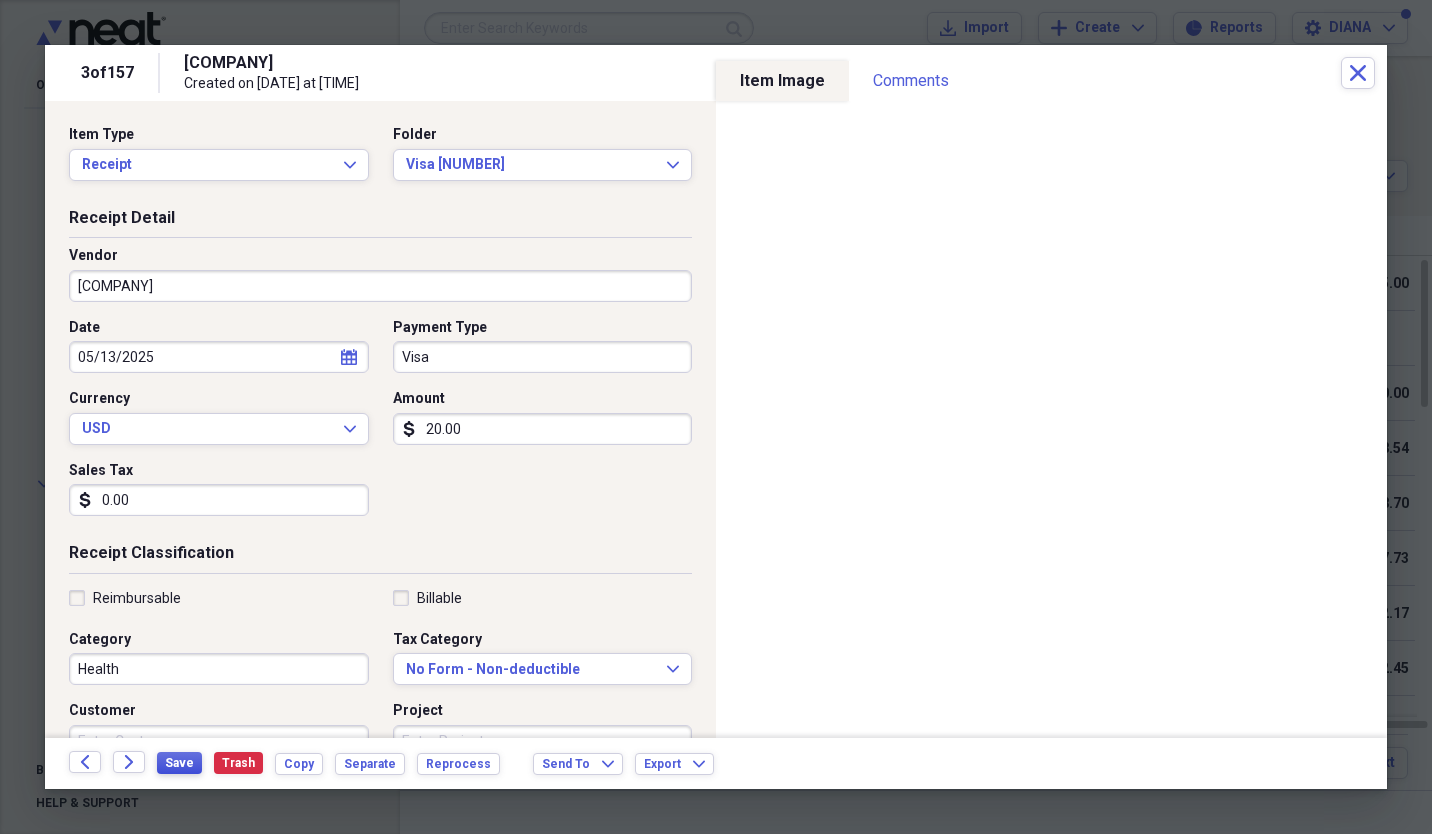 click on "Save" at bounding box center (179, 763) 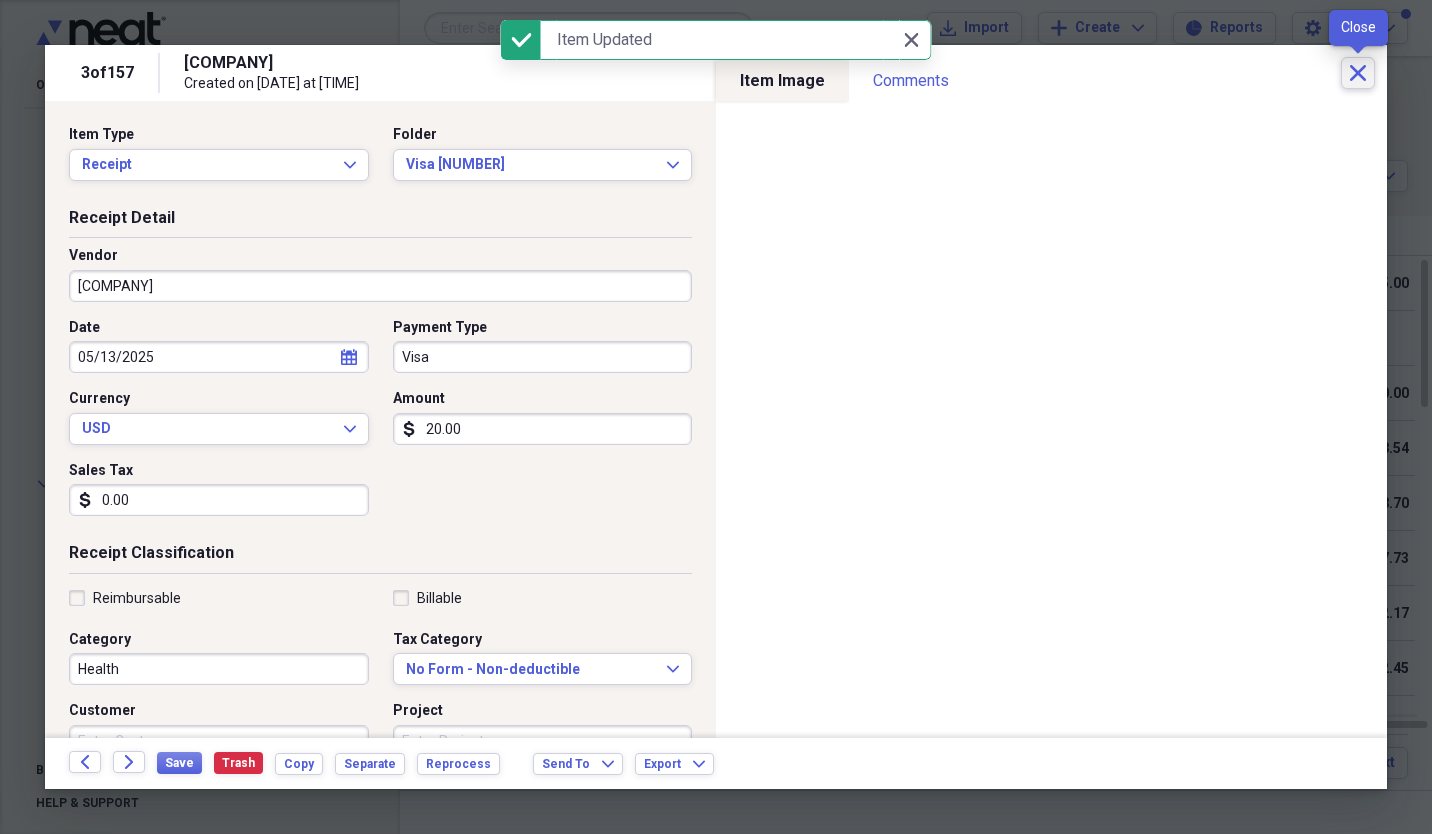click on "Close" 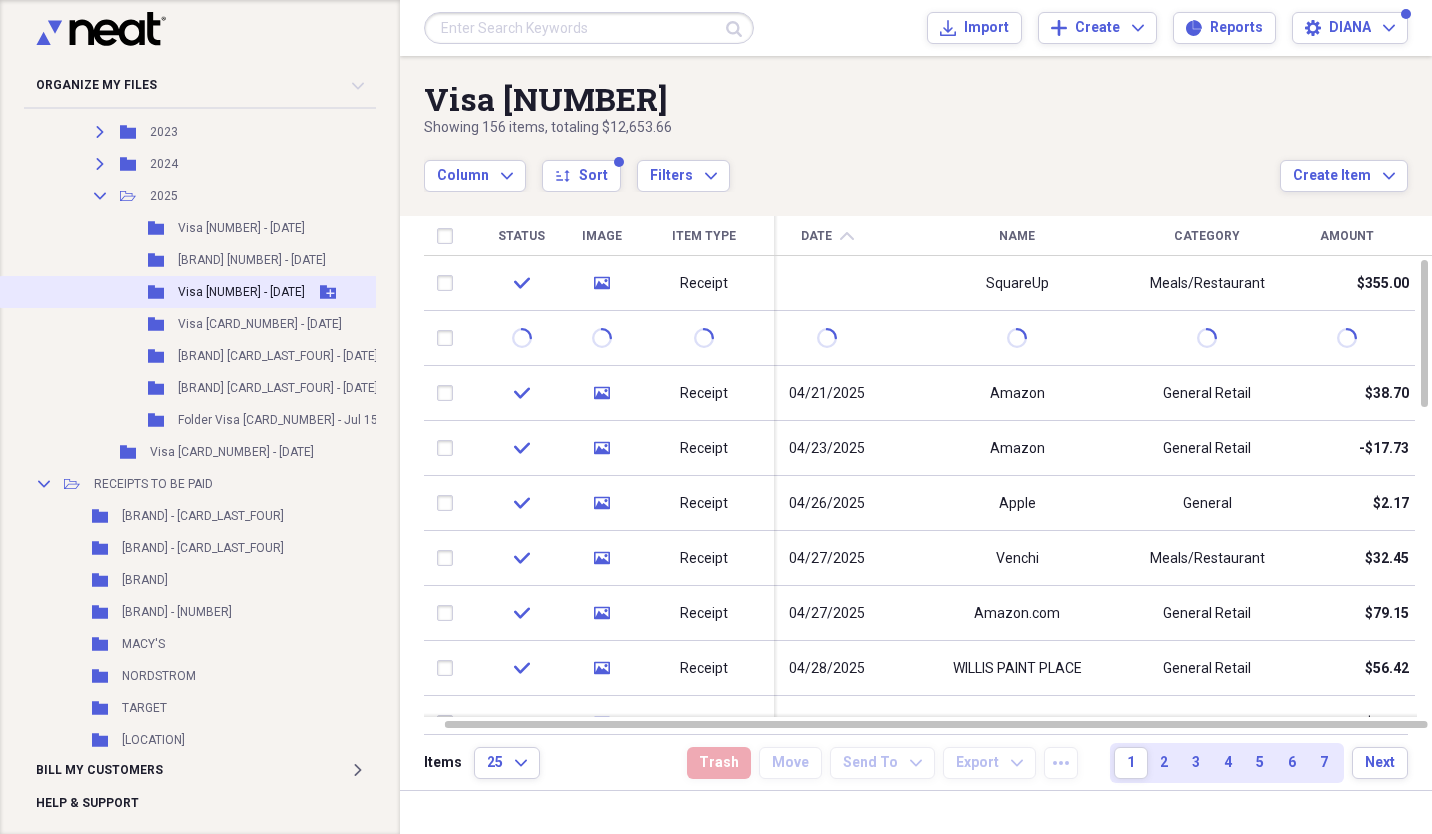 click on "Visa [NUMBER] - [DATE]" at bounding box center (241, 292) 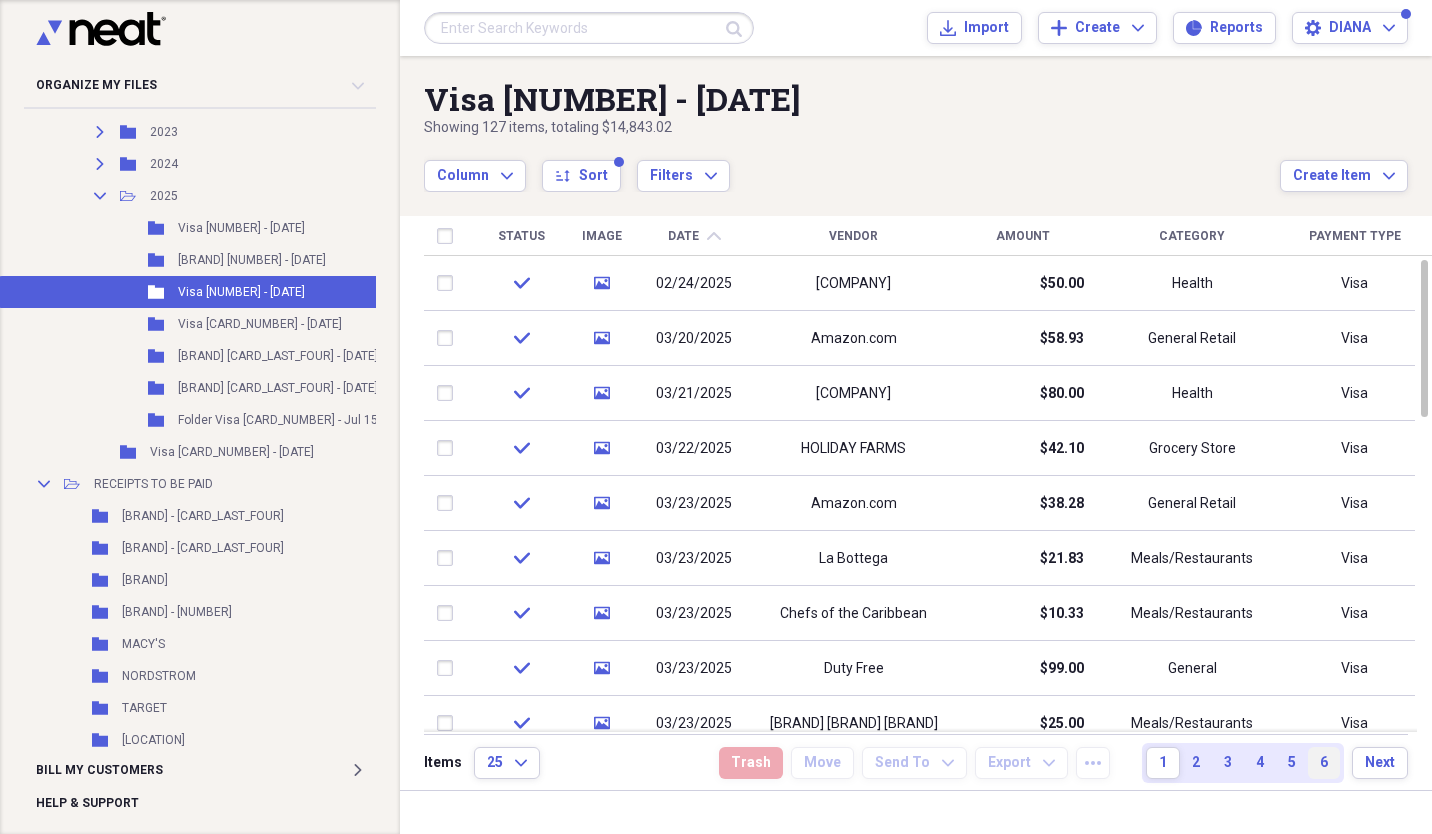 click on "6" at bounding box center (1324, 763) 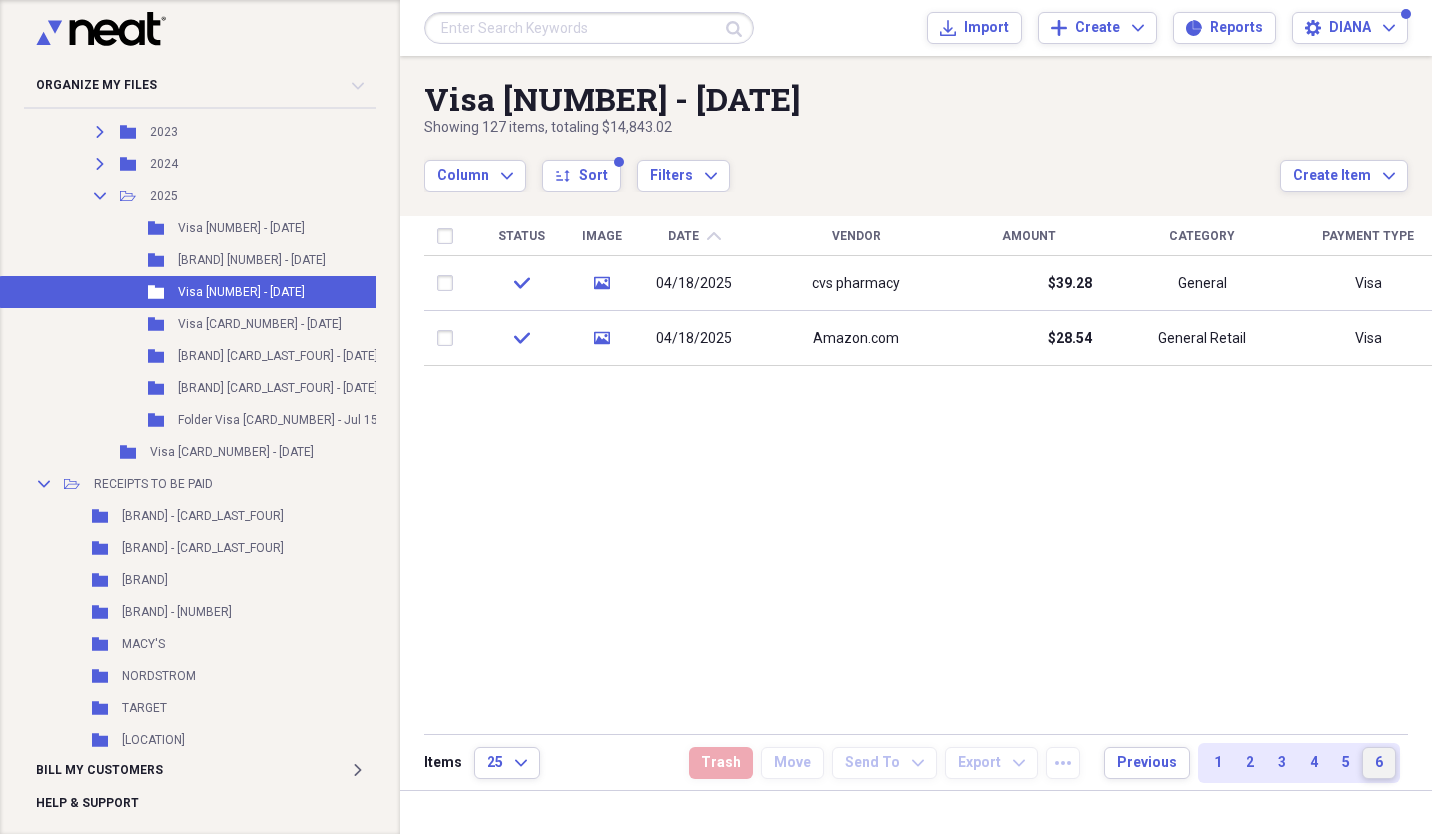 click on "6" at bounding box center [1379, 763] 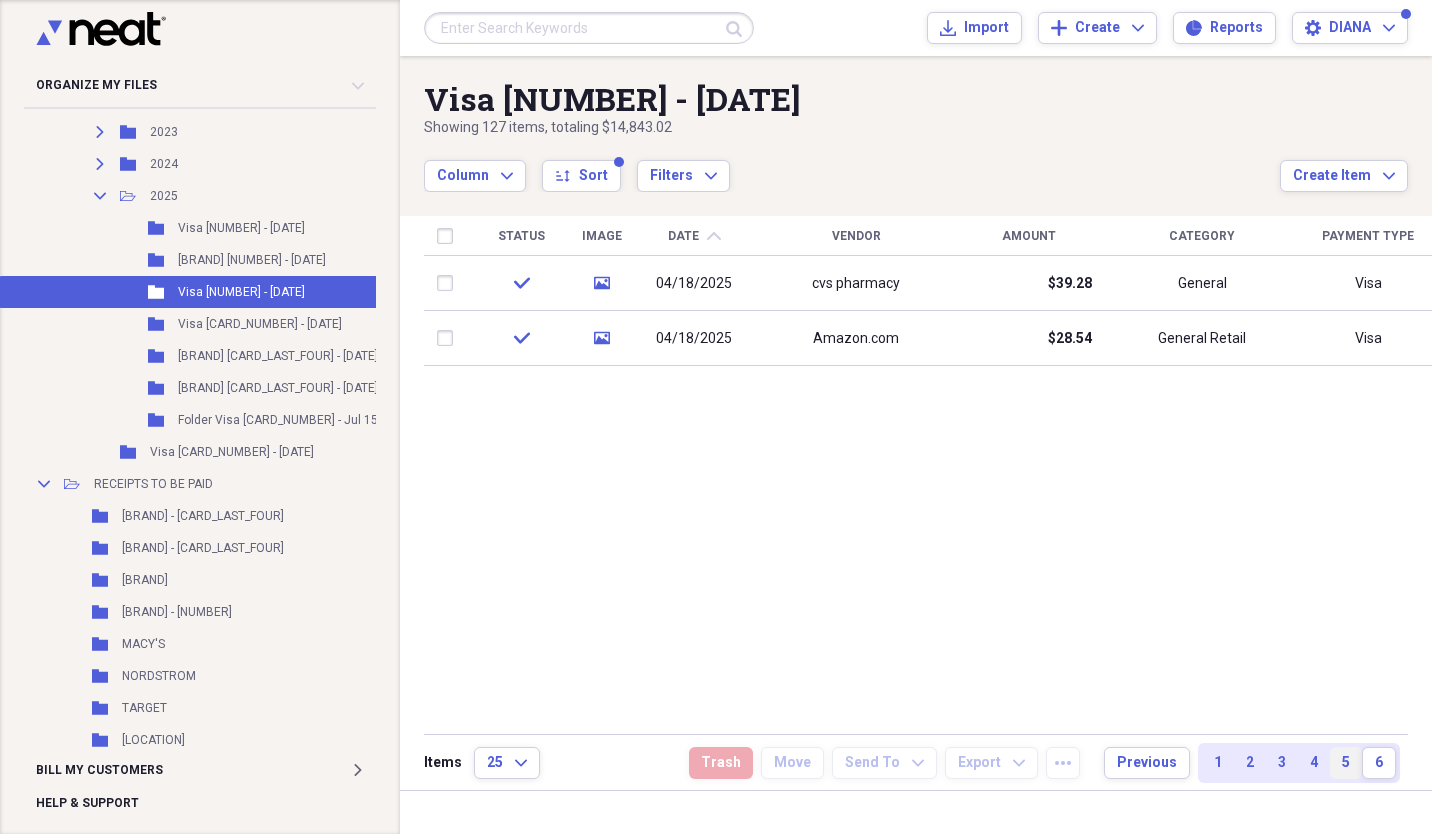 click on "5" at bounding box center [1346, 763] 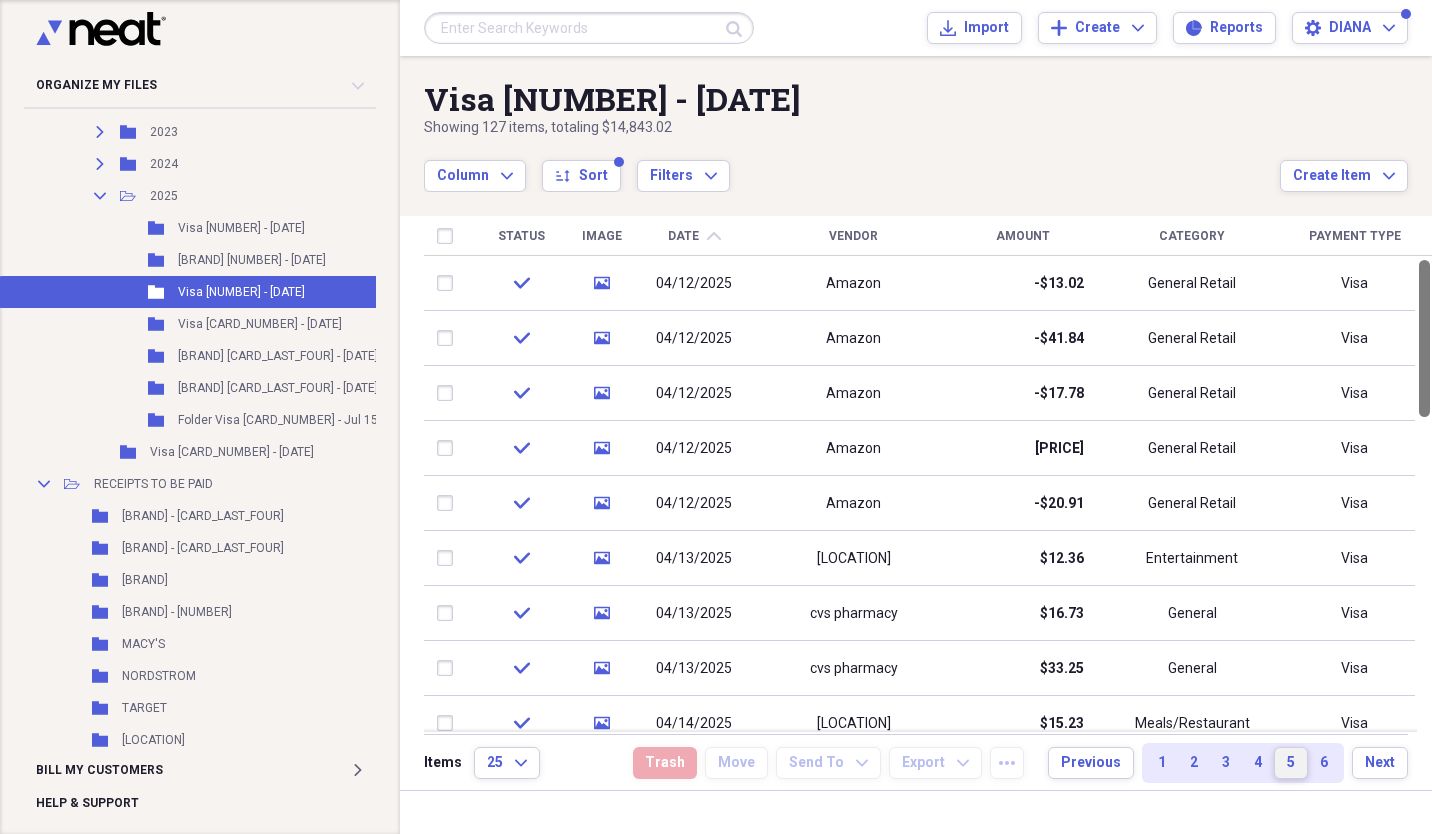 click at bounding box center [1424, 338] 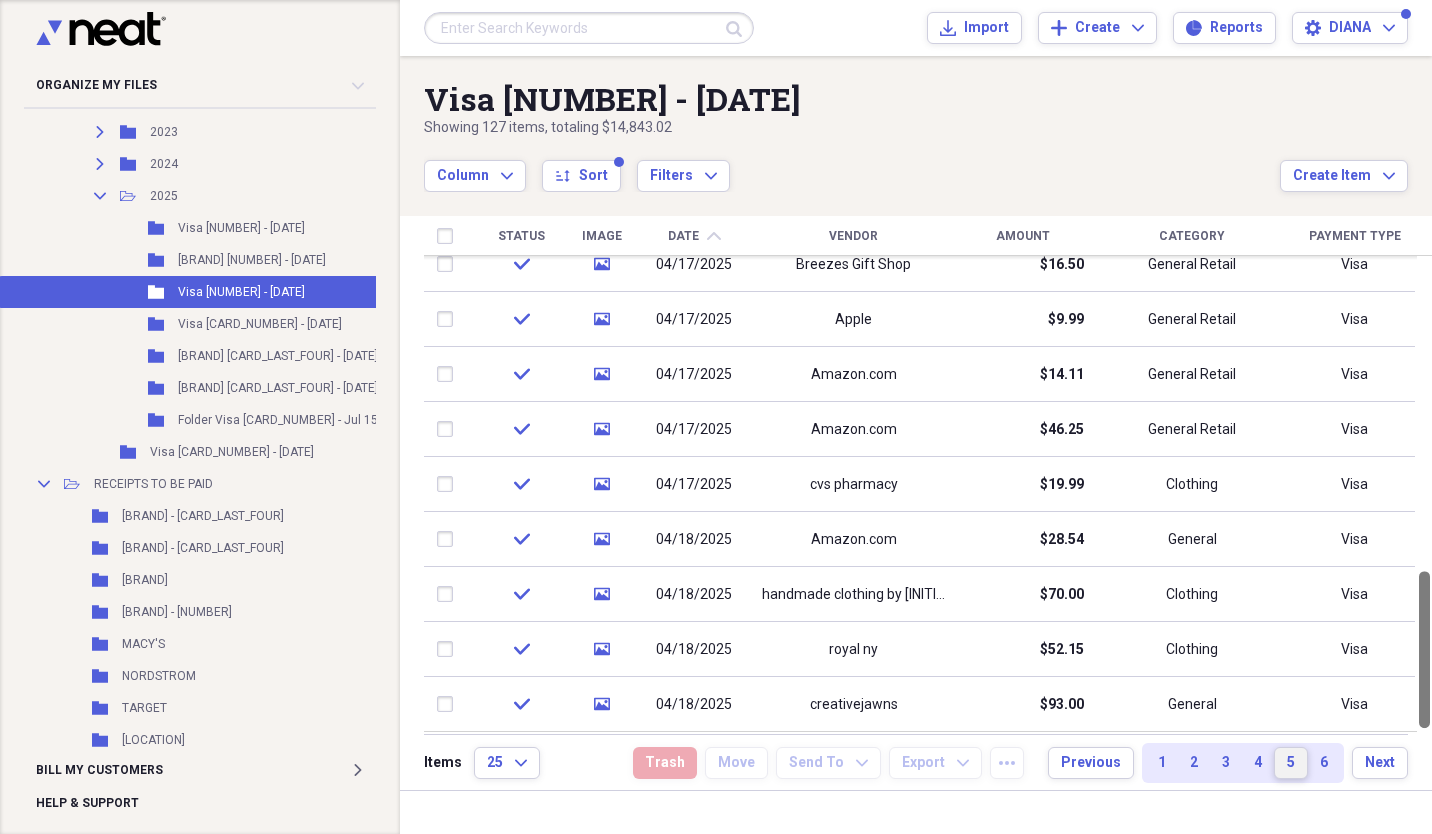 drag, startPoint x: 1427, startPoint y: 369, endPoint x: 1415, endPoint y: 879, distance: 510.14114 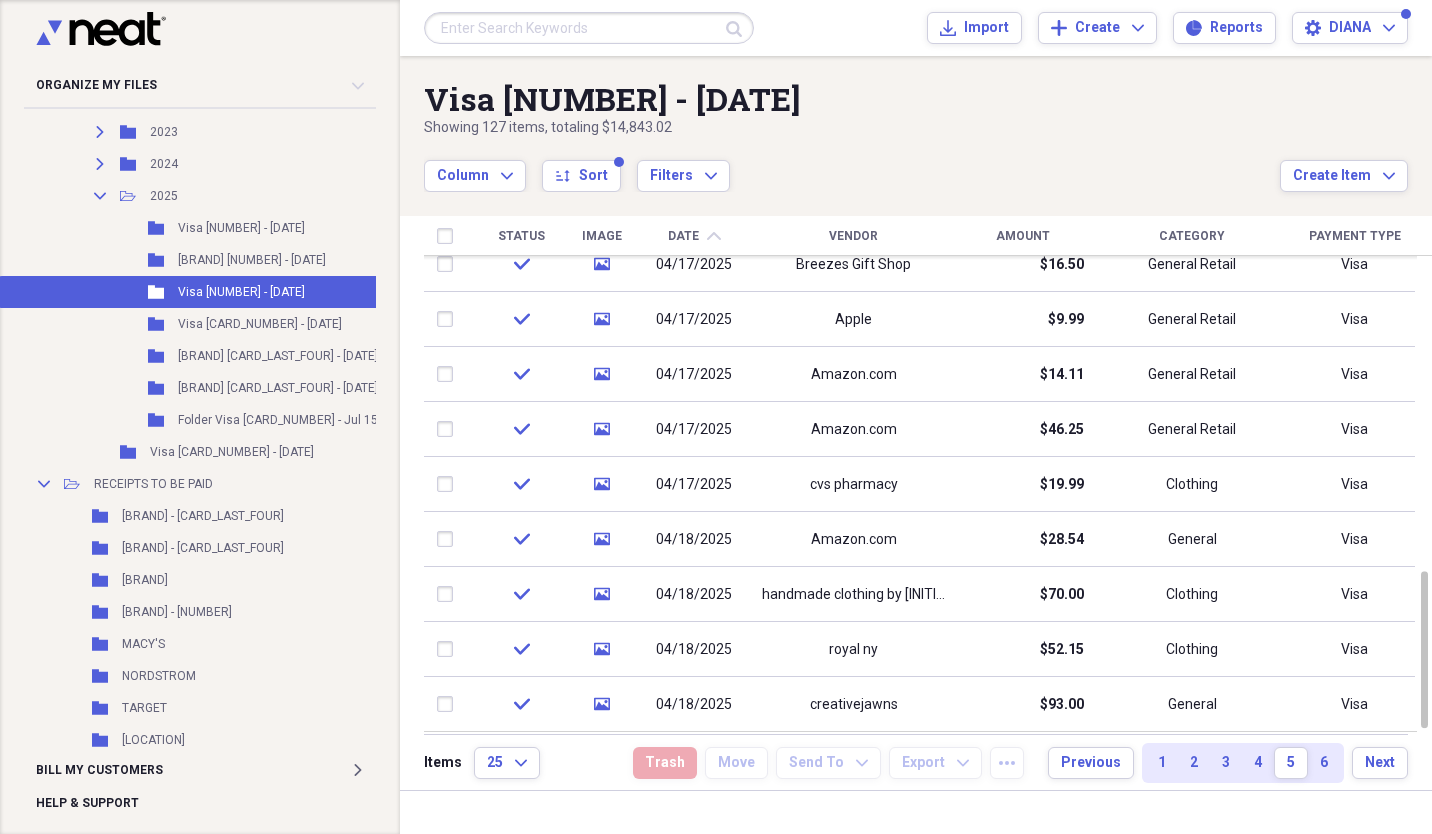 click on "Vendor" at bounding box center (853, 236) 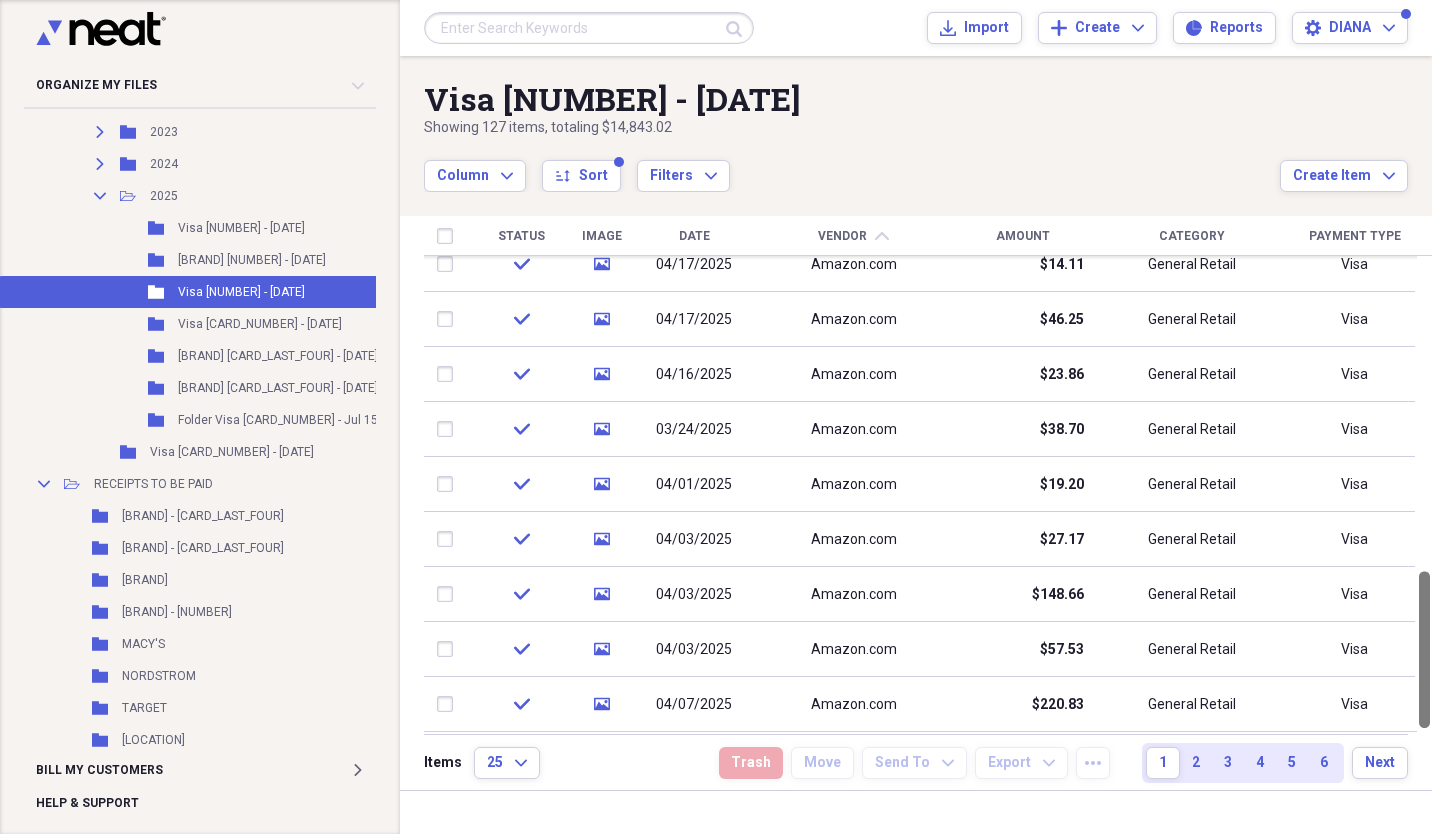 drag, startPoint x: 1424, startPoint y: 355, endPoint x: 1428, endPoint y: 717, distance: 362.0221 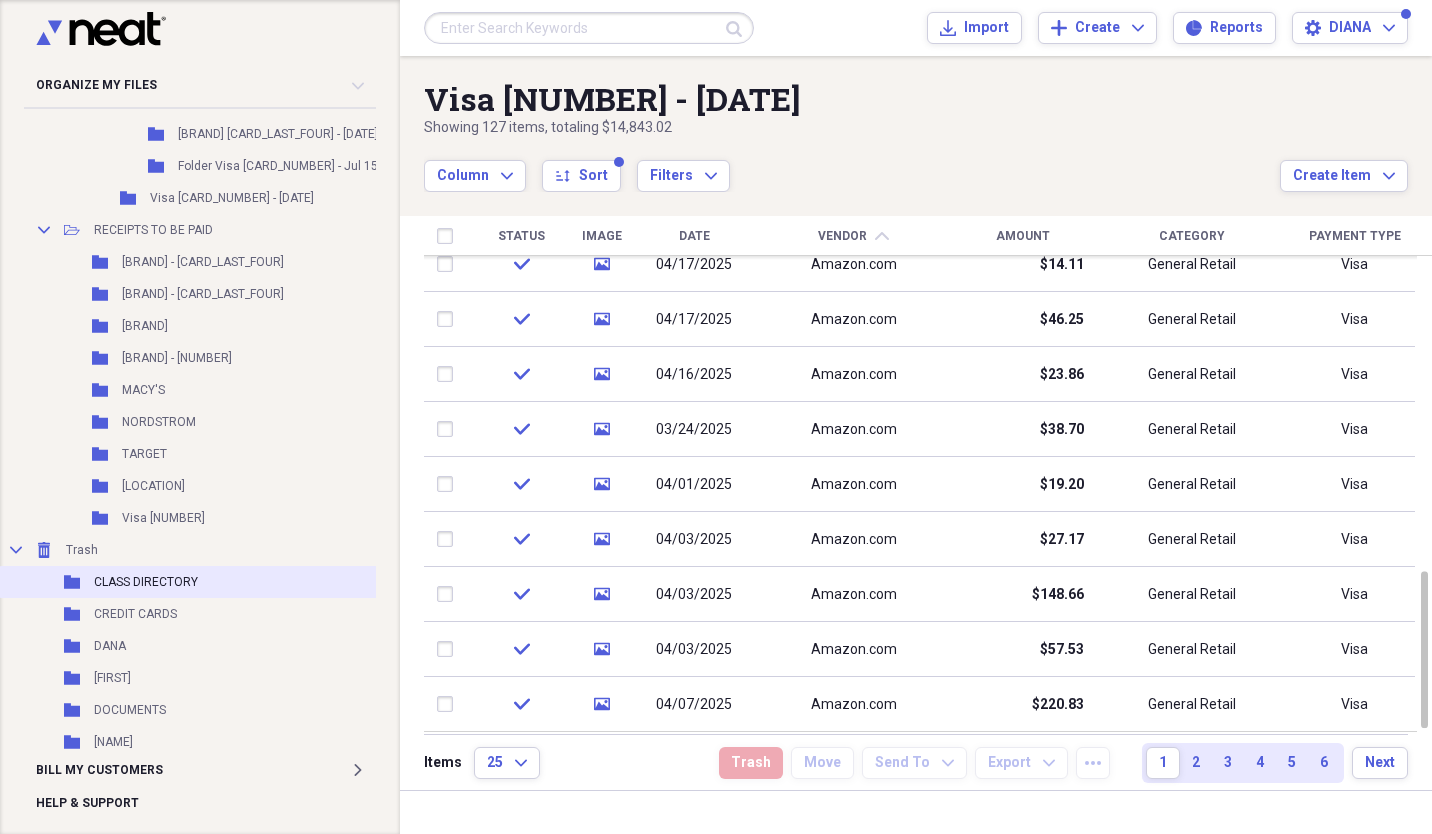 scroll, scrollTop: 1020, scrollLeft: 0, axis: vertical 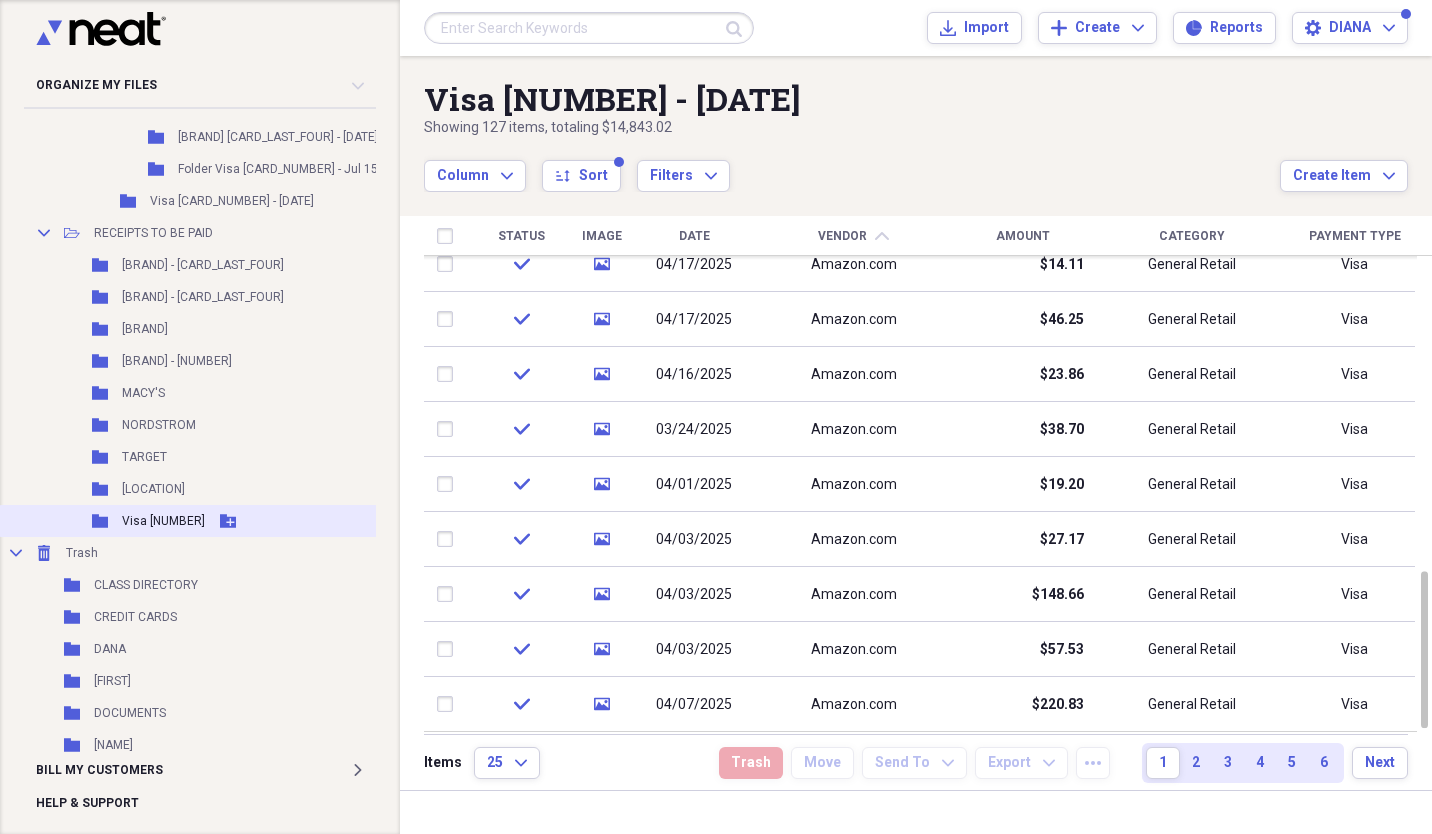 click on "Visa [NUMBER]" at bounding box center (163, 521) 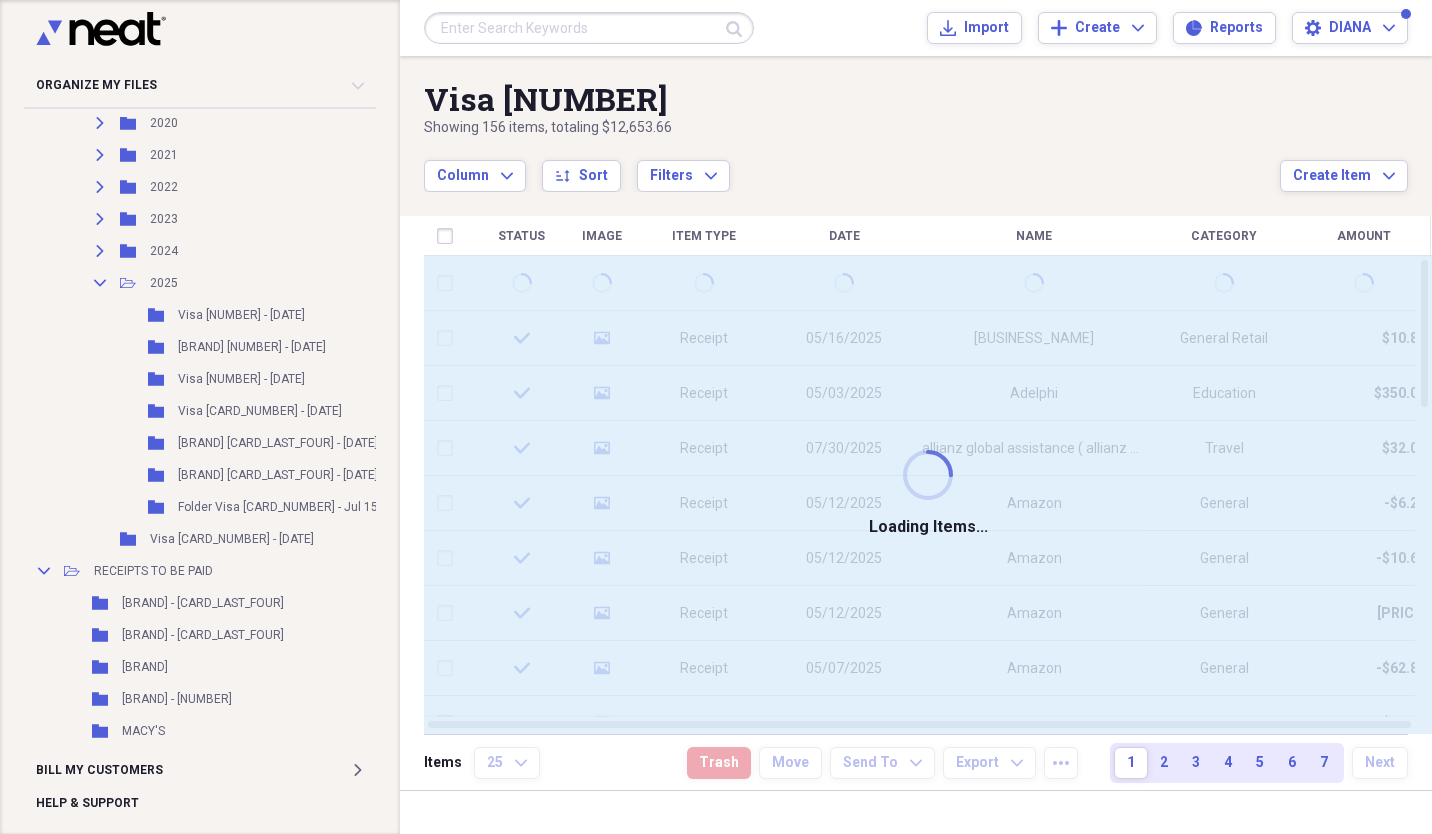 scroll, scrollTop: 732, scrollLeft: 0, axis: vertical 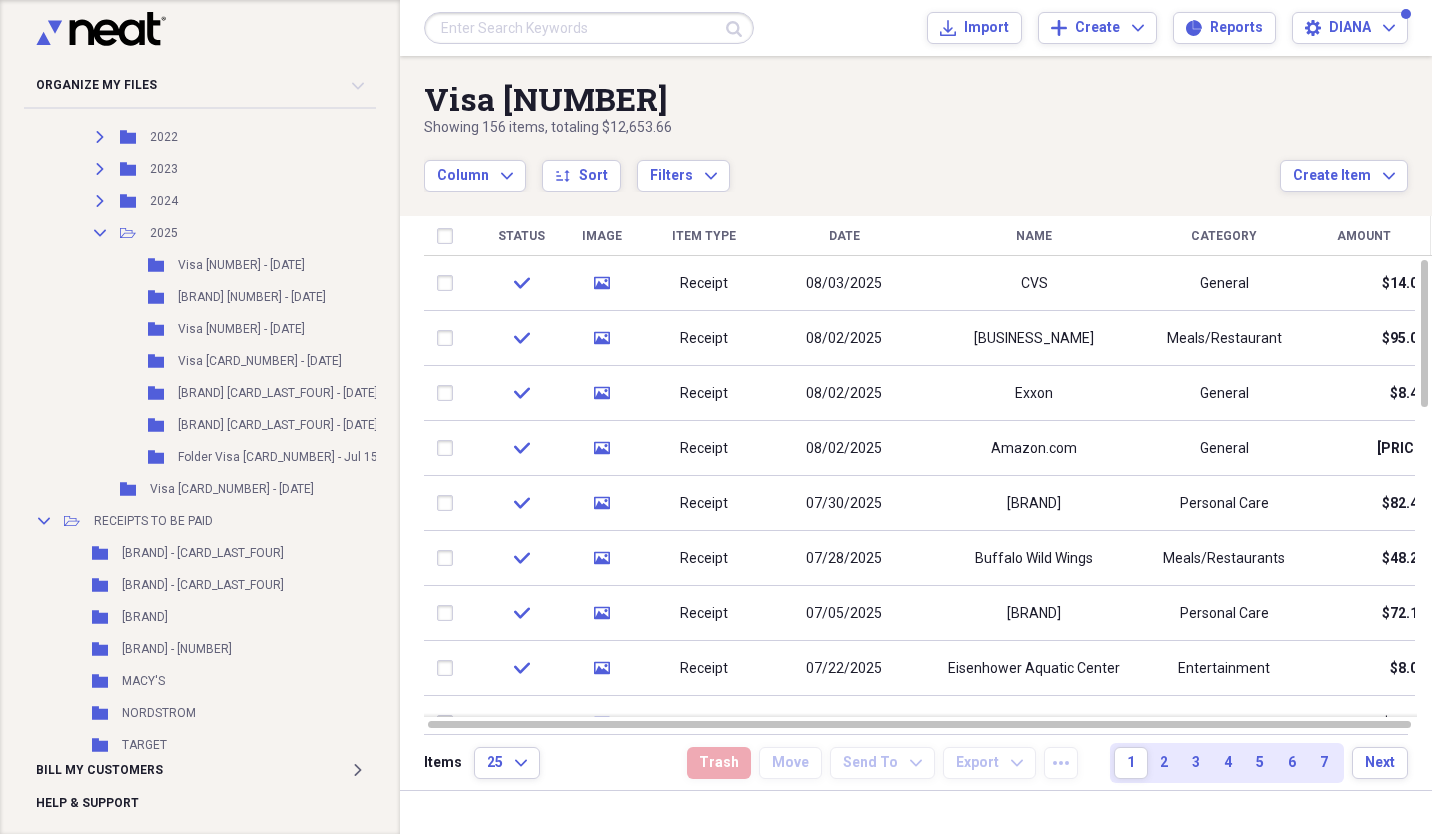 click on "Date" at bounding box center (844, 236) 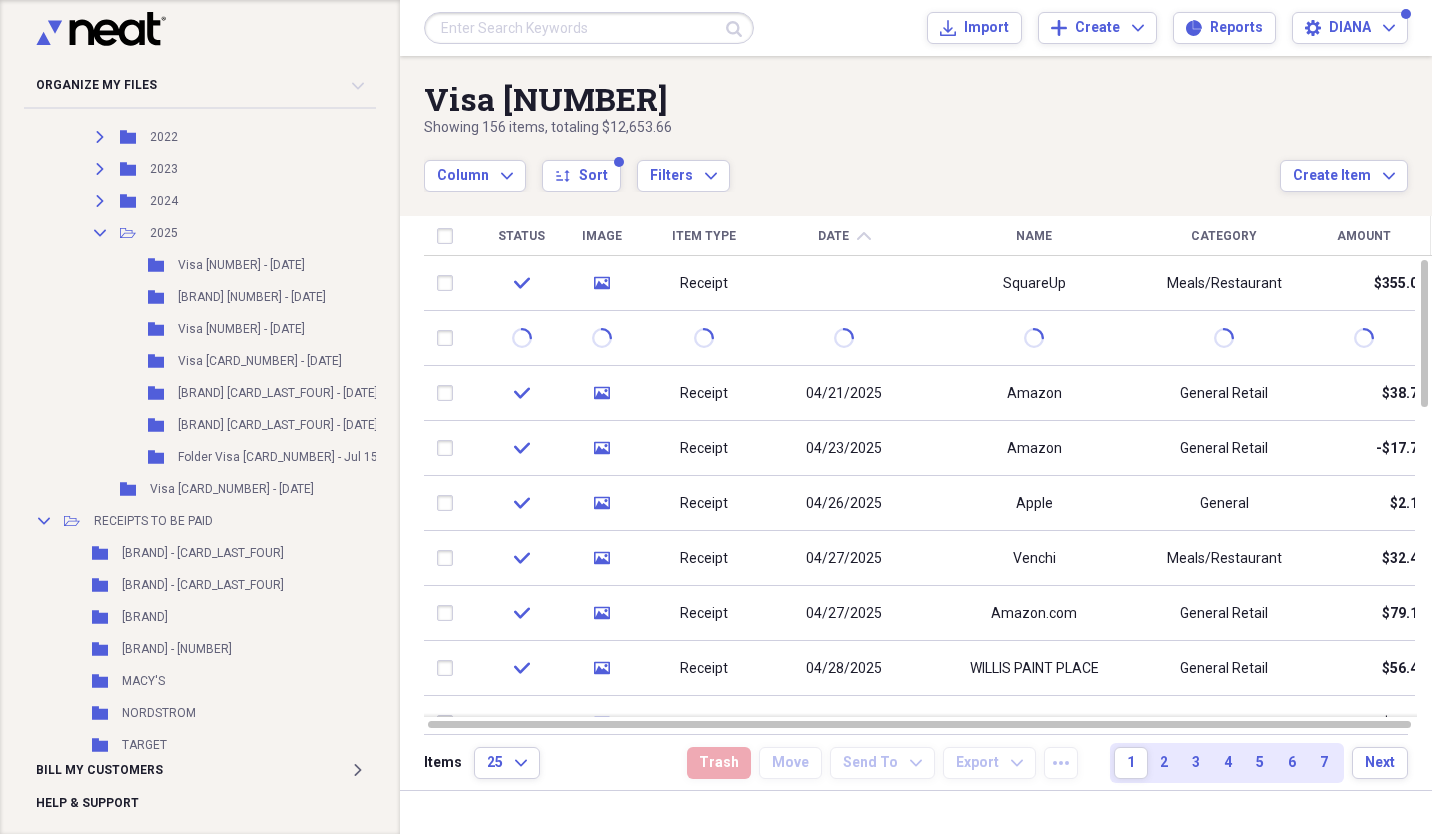 click on "Collapse Unfiled Needs Review 2 Unfiled All Files Unfiled Unfiled Unfiled Saved Reports Collapse My Cabinet [FIRST]'s Cabinet Add Folder Folder BUSINESS CARDS Add Folder Folder MEMBERSHIPS Add Folder Expand Folder OLD ACCOUNTS Add Folder Collapse Open Folder PAYMENTS Add Folder Expand Folder BLOOMINGDALE'S Add Folder Expand Folder CITI [CARD_LAST_FOUR] Add Folder Expand Folder JET BLUE - [CARD_LAST_FOUR] Add Folder Expand Folder MACY'S Add Folder Expand Folder TARGET Add Folder Expand Folder VISA [CARD_LAST_FOUR] Add Folder Collapse Open Folder VISA [CARD_LAST_FOUR] Add Folder Expand Folder 2015 Add Folder Expand Folder 2016 Add Folder Expand Folder 2017 Add Folder Expand Folder 2018 Add Folder Expand Folder 2019 Add Folder Expand Folder 2020 Add Folder Expand Folder 2021 Add Folder Expand Folder 2022 Add Folder Expand Folder 2023 Add Folder Expand Folder 2024 Add Folder Collapse Open Folder 2025 Add Folder Folder Visa [CARD_LAST_FOUR] - [DATE], [DATE] Add Folder Folder Visa [CARD_LAST_FOUR] - [DATE] [DATE] Add Folder Folder Visa [CARD_LAST_FOUR] - [DATE], [DATE] Add Folder" at bounding box center (200, 417) 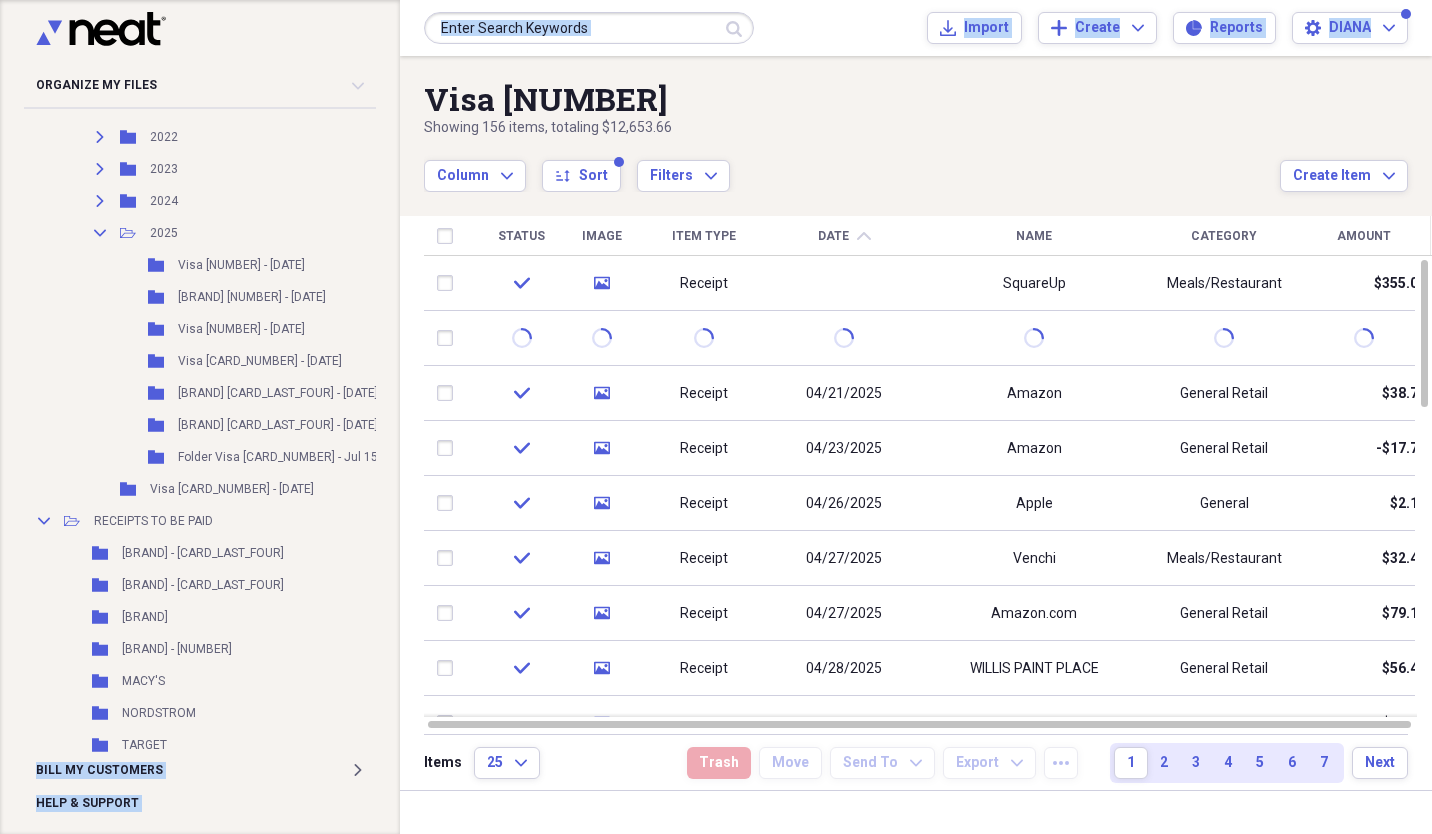 drag, startPoint x: 403, startPoint y: 91, endPoint x: 375, endPoint y: 93, distance: 28.071337 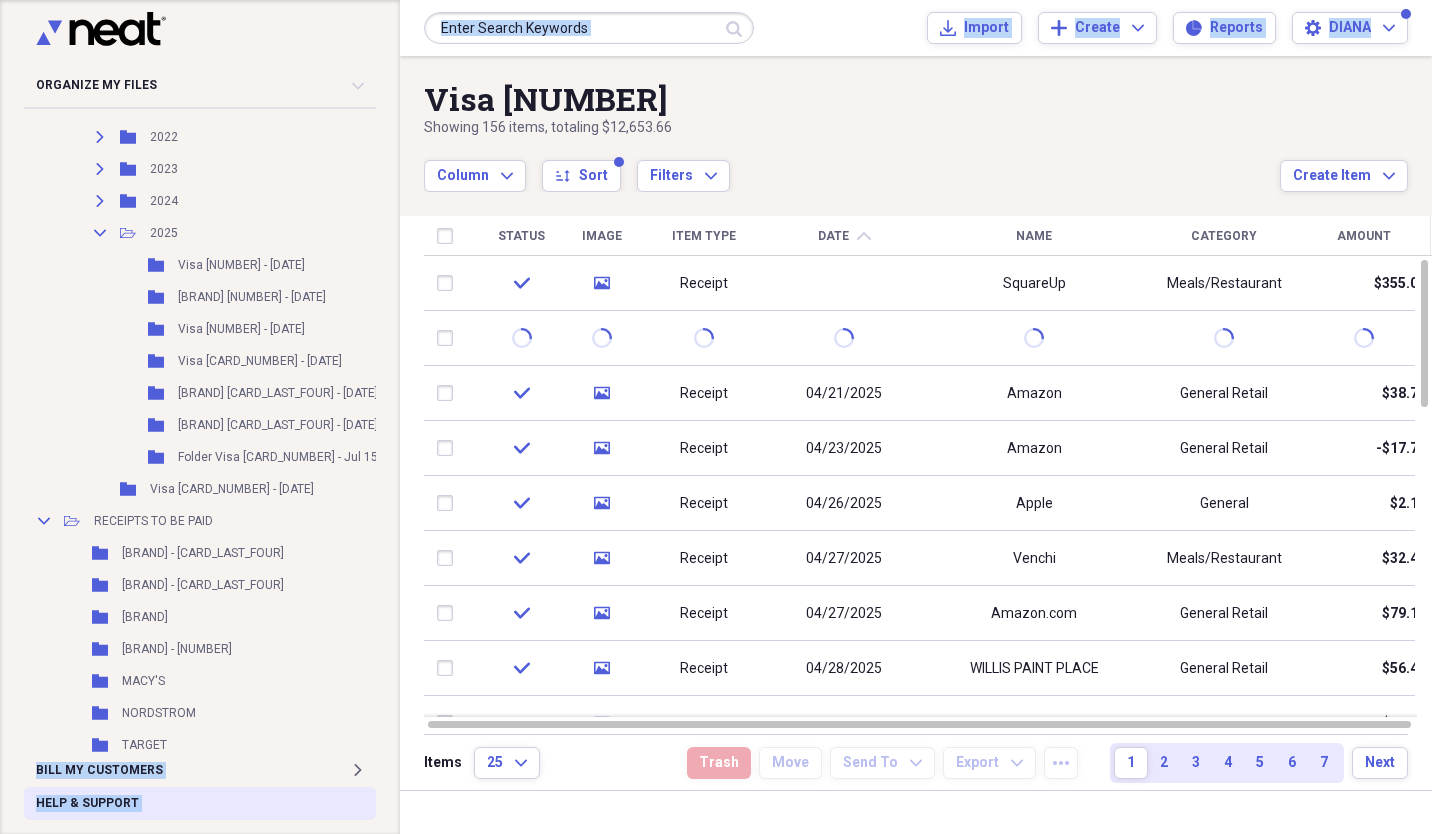 click on "Help & Support" at bounding box center [200, 803] 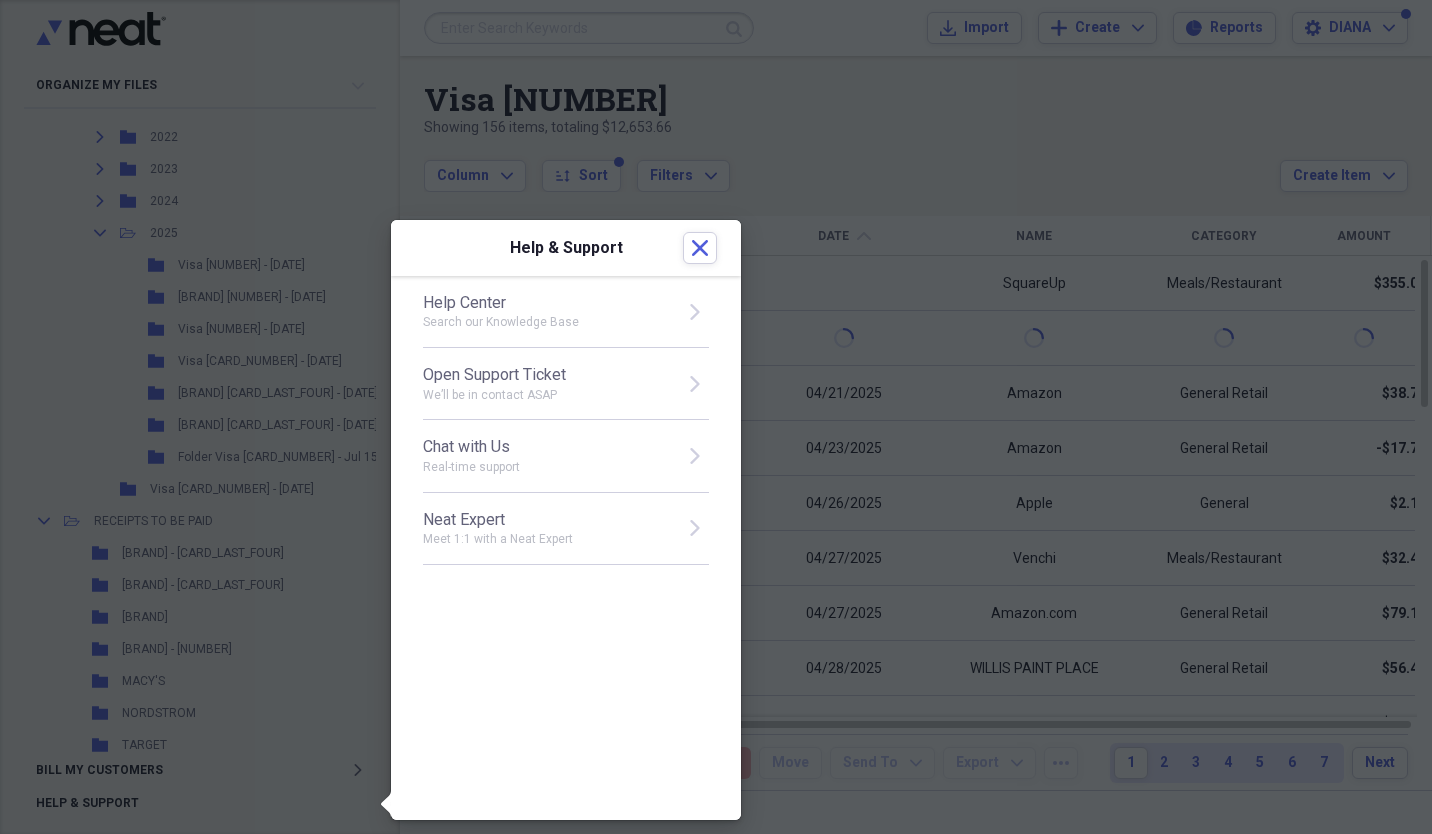 click at bounding box center [716, 417] 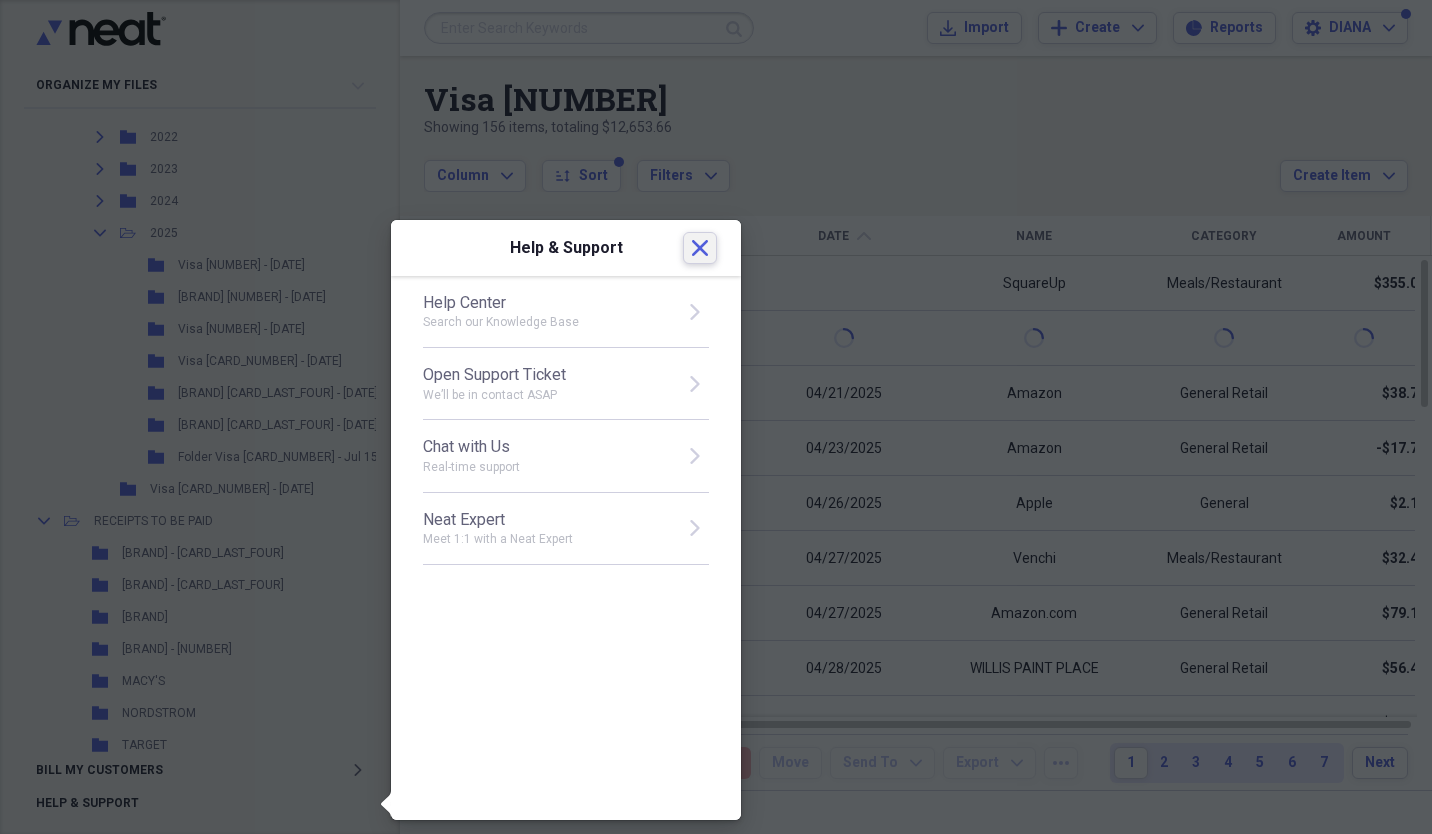 click 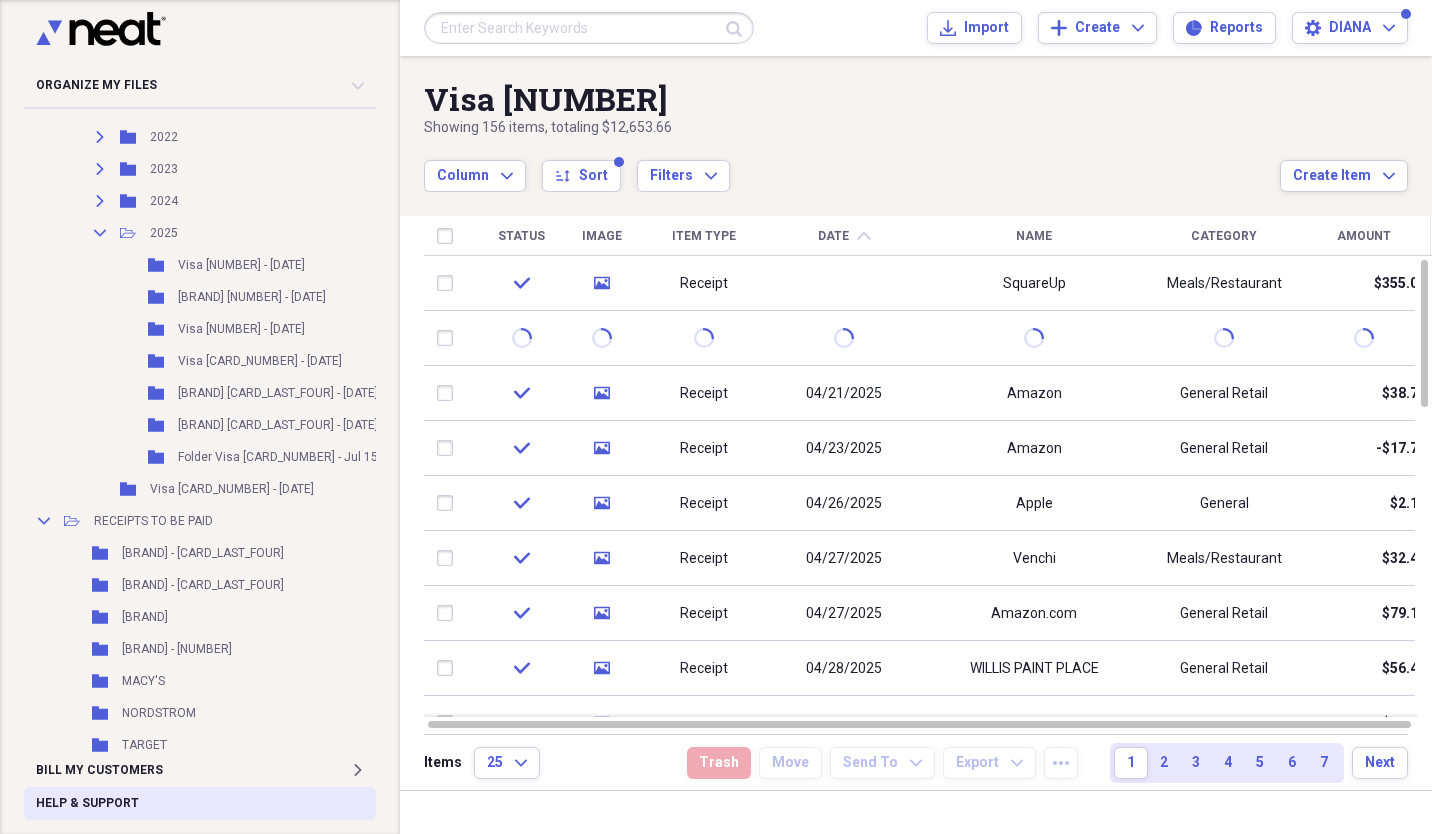 drag, startPoint x: 398, startPoint y: 808, endPoint x: 360, endPoint y: 810, distance: 38.052597 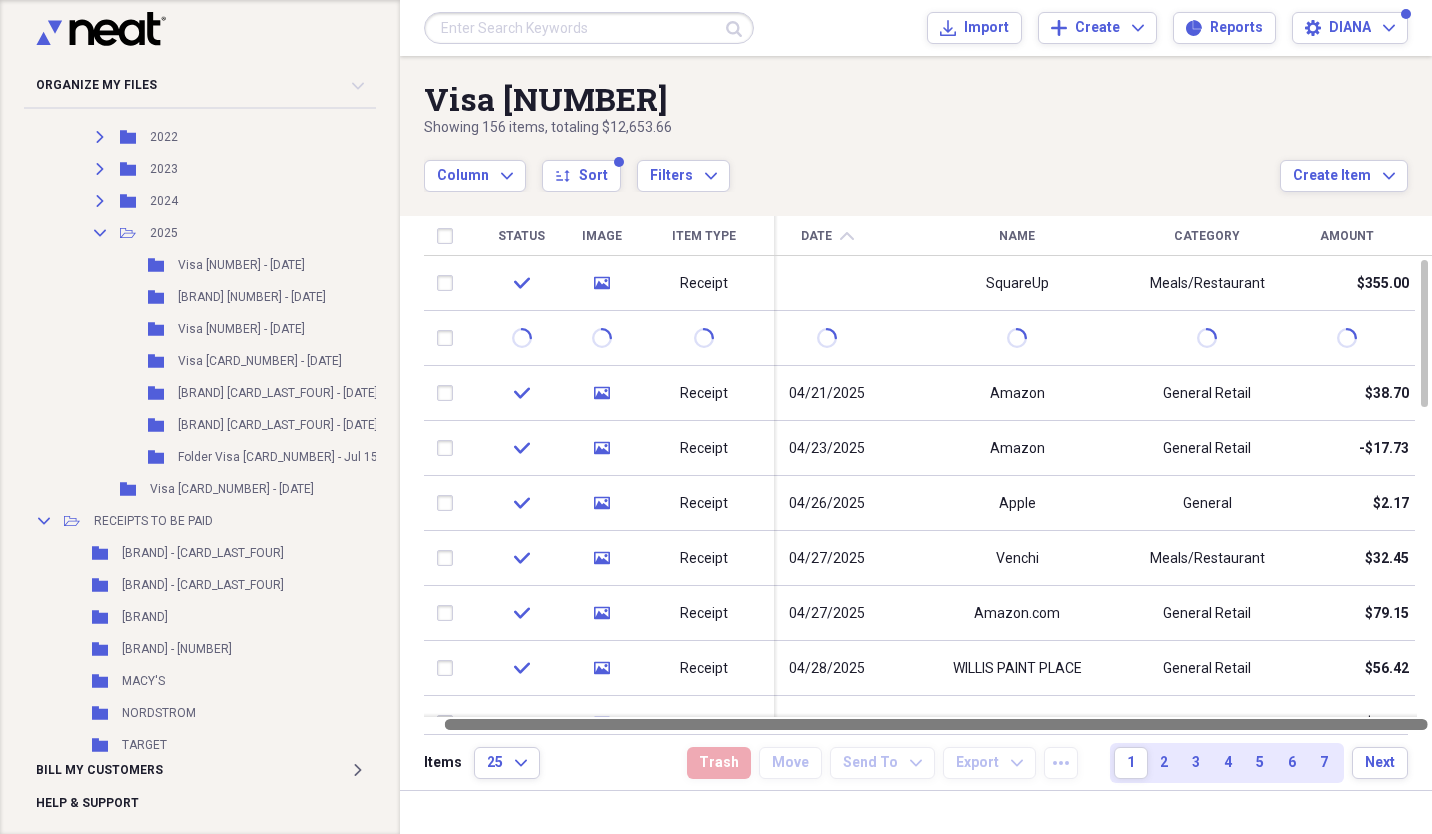 drag, startPoint x: 535, startPoint y: 723, endPoint x: 732, endPoint y: 740, distance: 197.73215 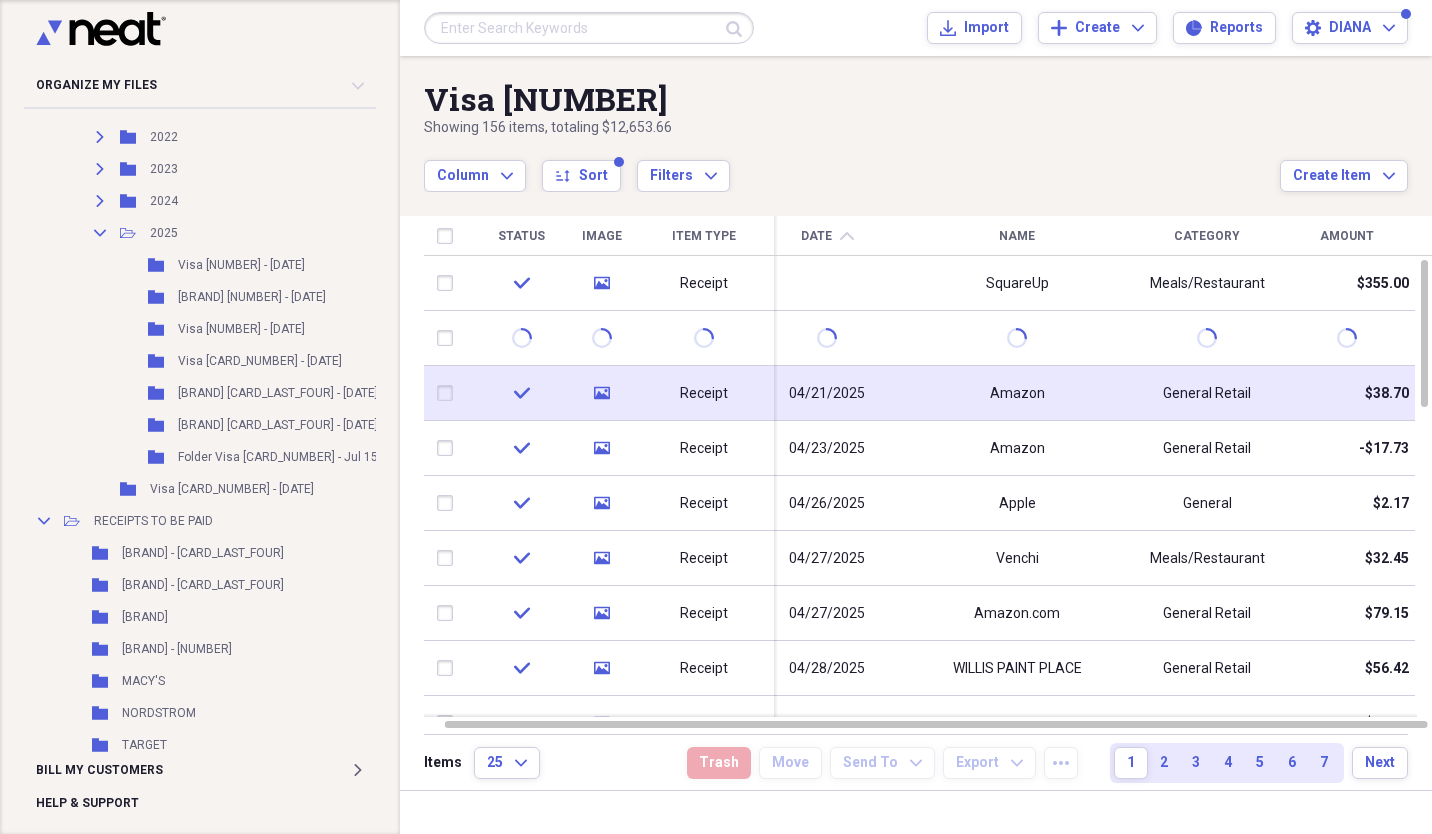 click on "04/21/2025" at bounding box center (827, 393) 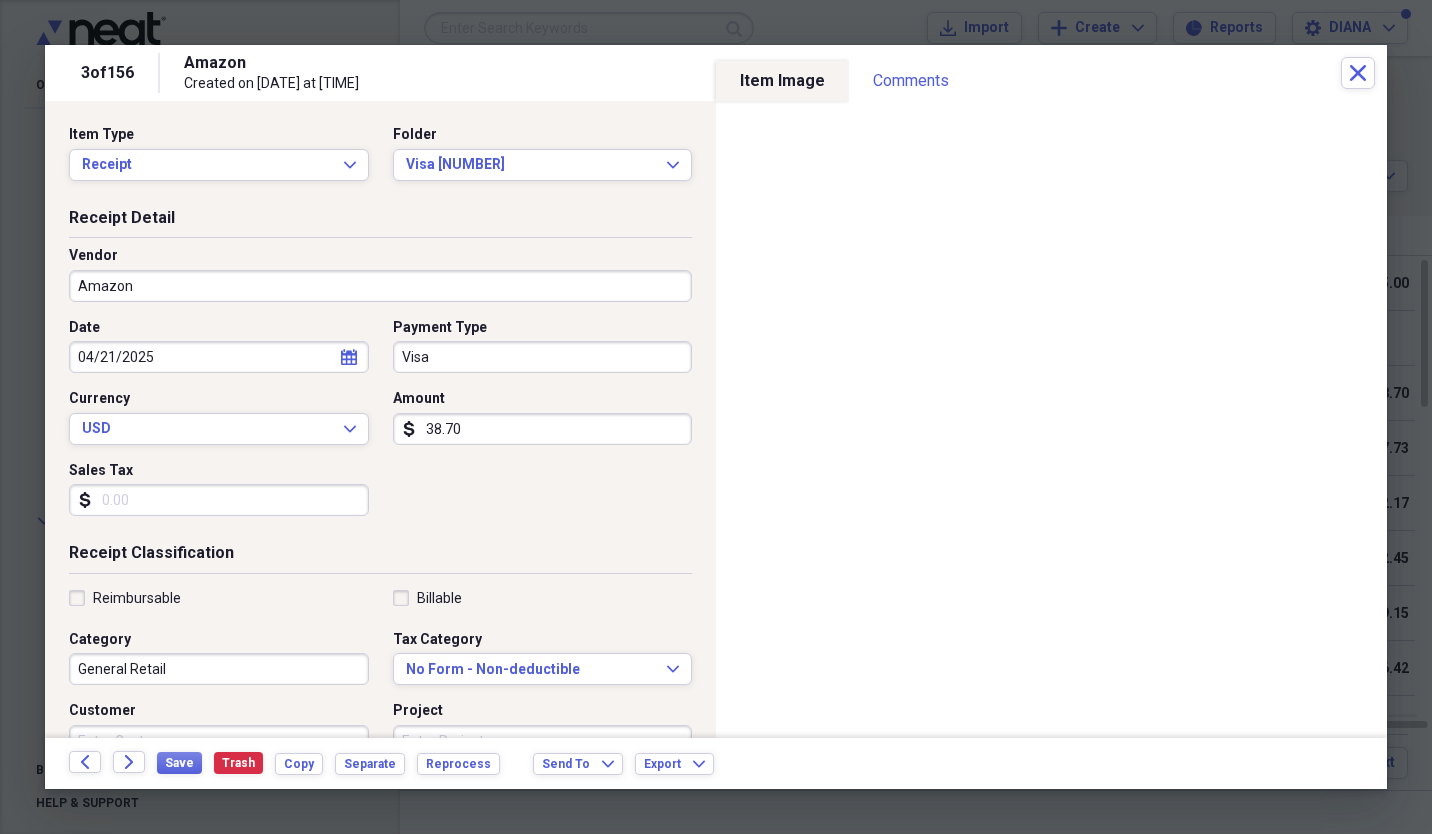 click on "38.70" at bounding box center (543, 429) 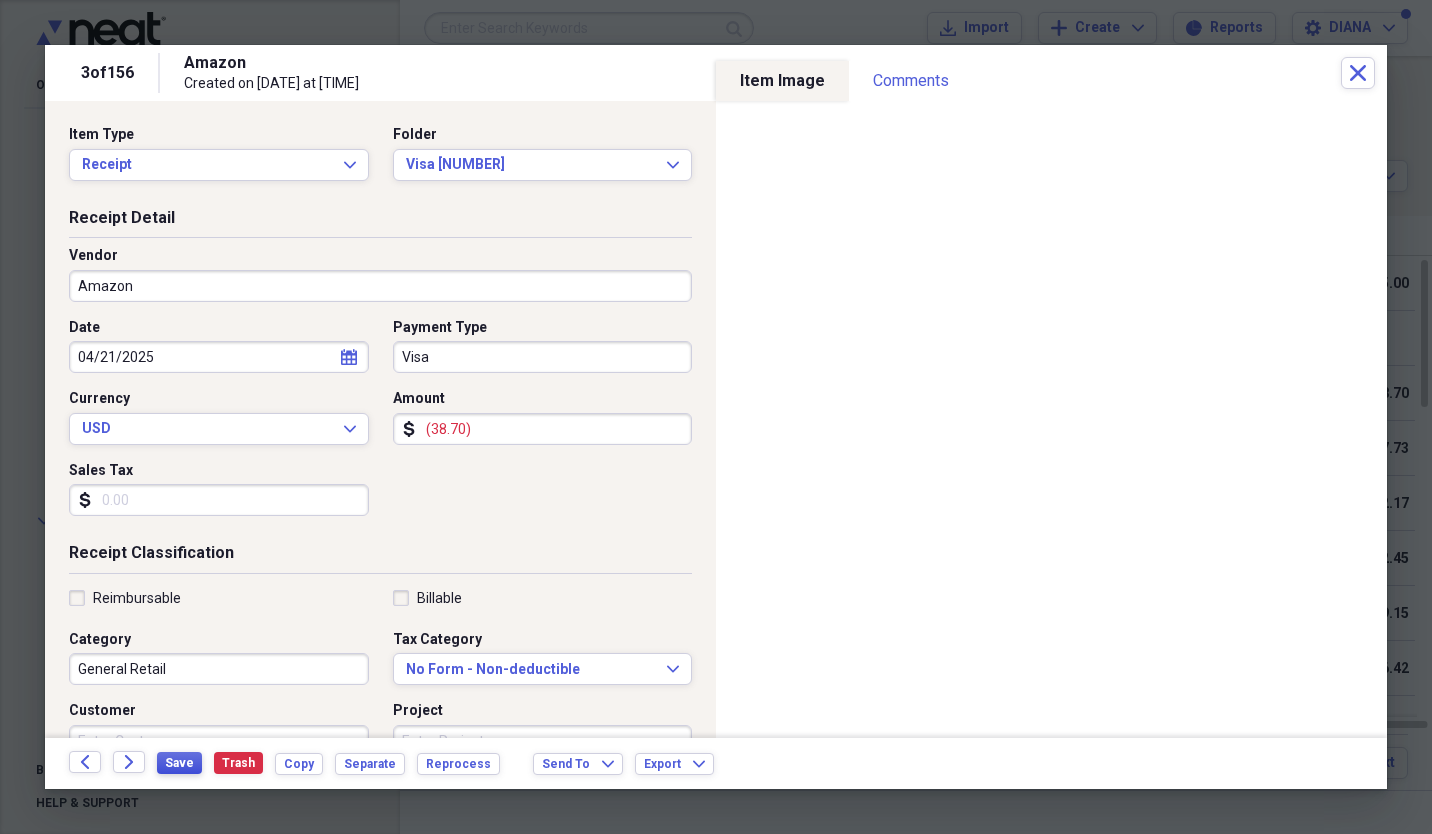 click on "Save" at bounding box center (179, 763) 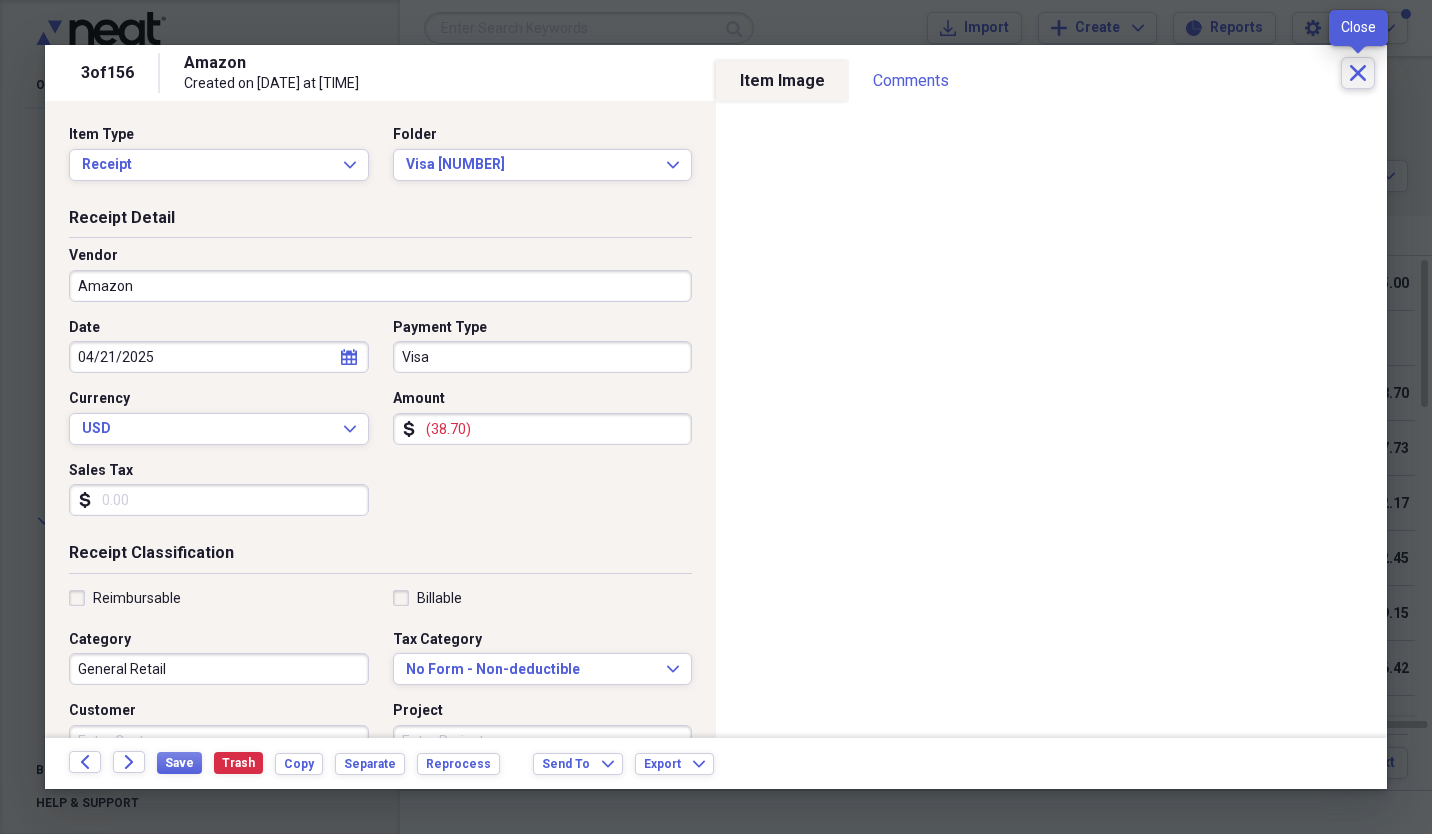 click on "Close" at bounding box center (1358, 73) 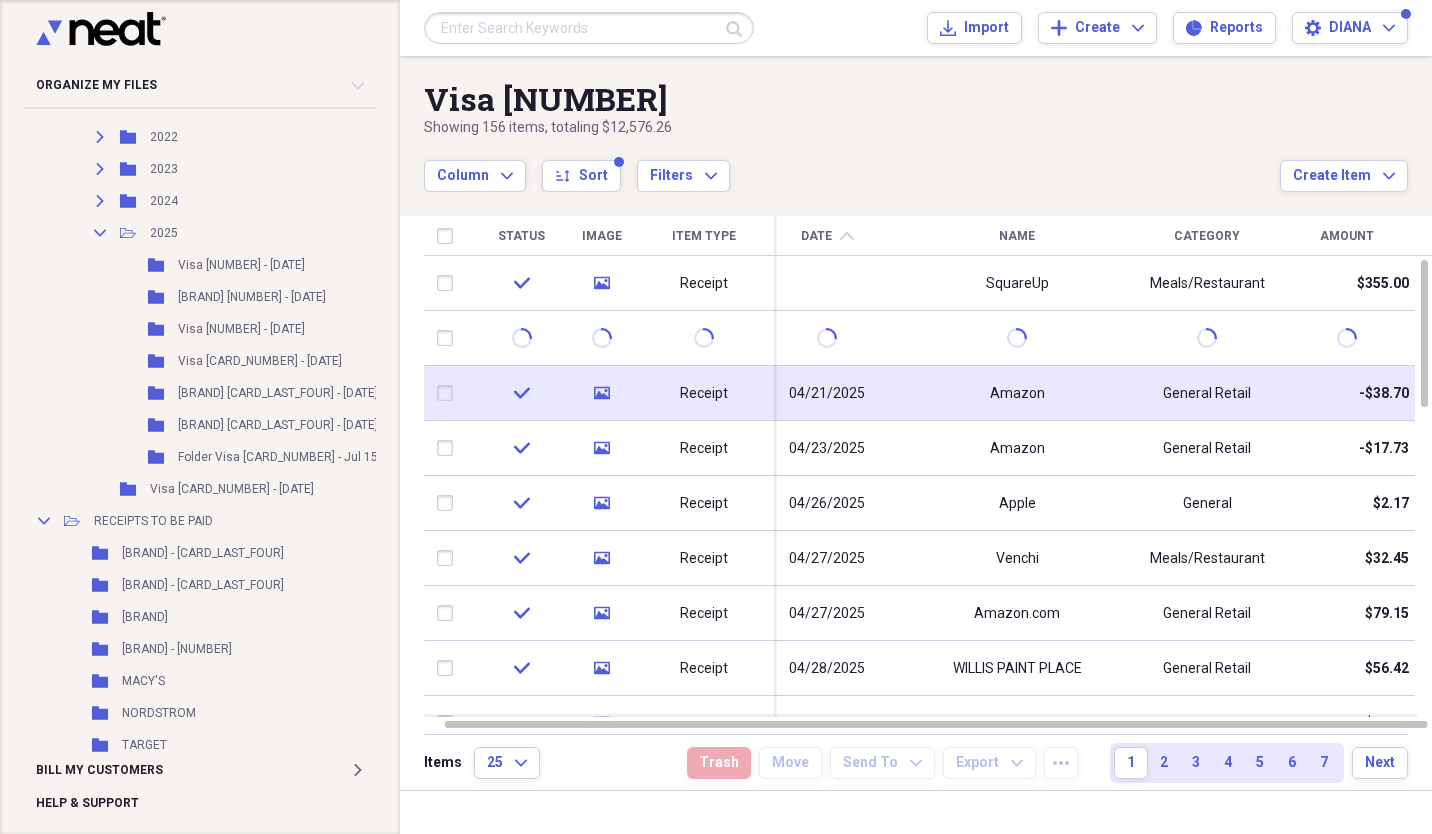 click at bounding box center (449, 393) 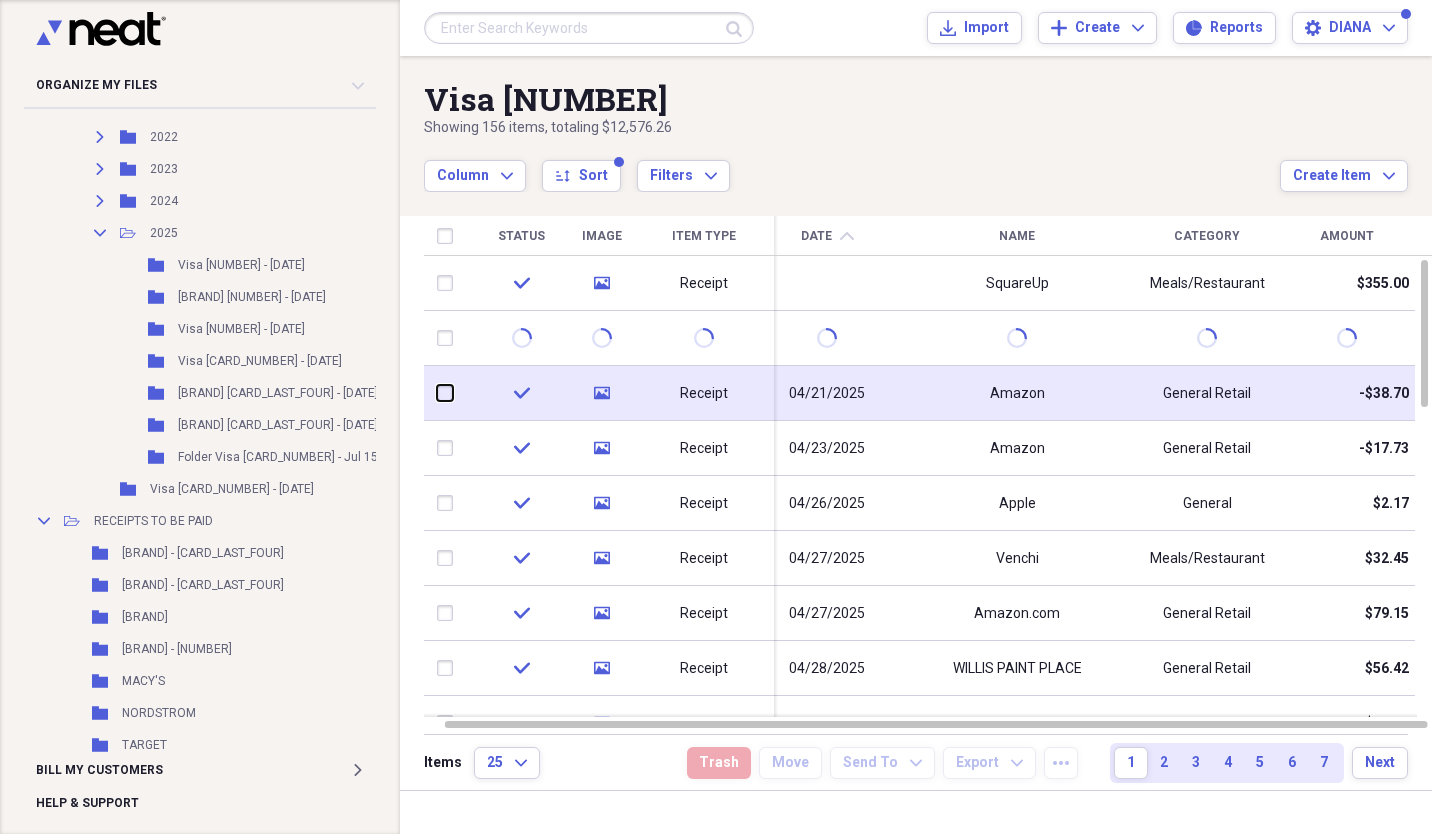 click at bounding box center (437, 393) 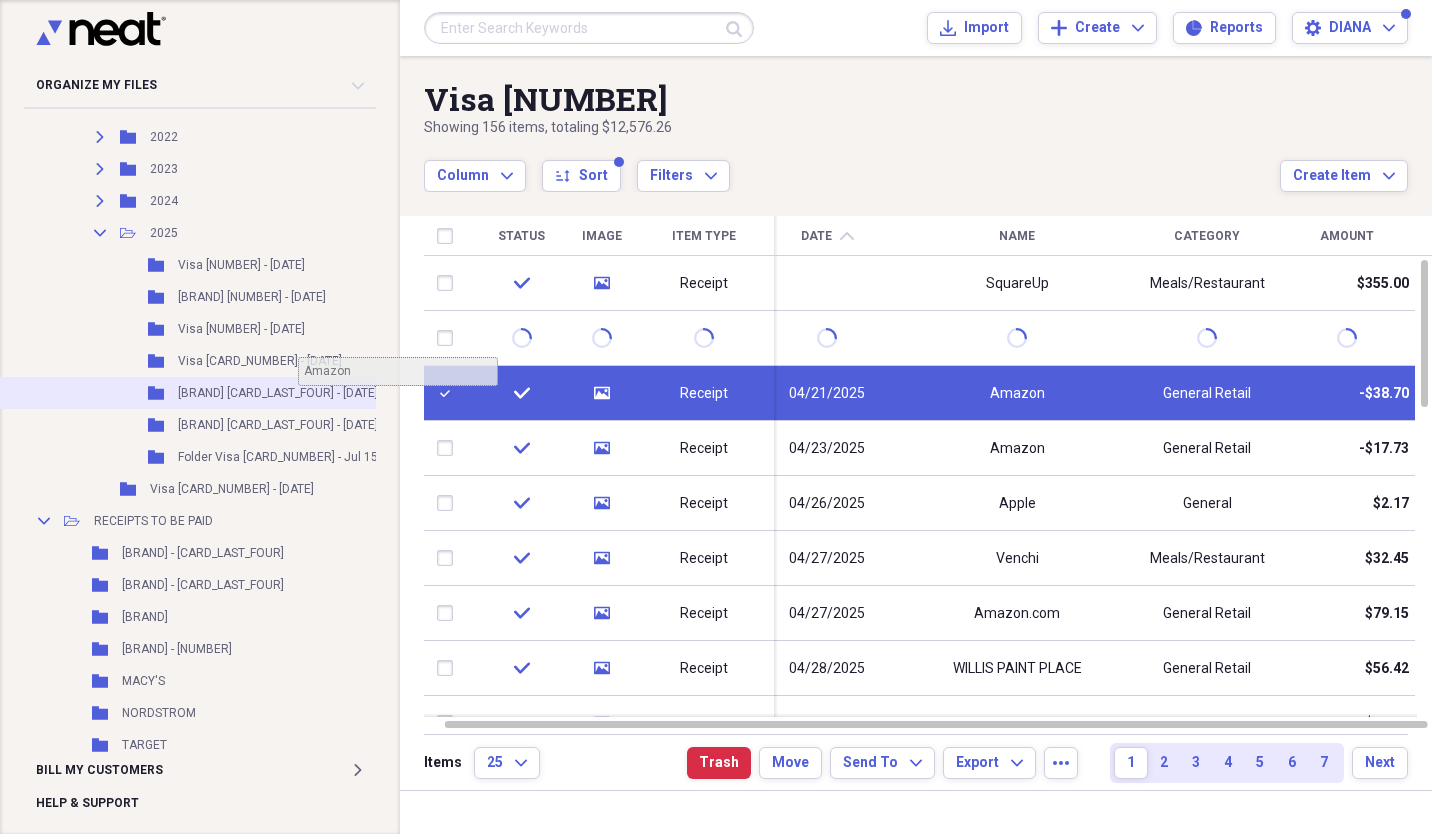 scroll, scrollTop: 732, scrollLeft: 18, axis: both 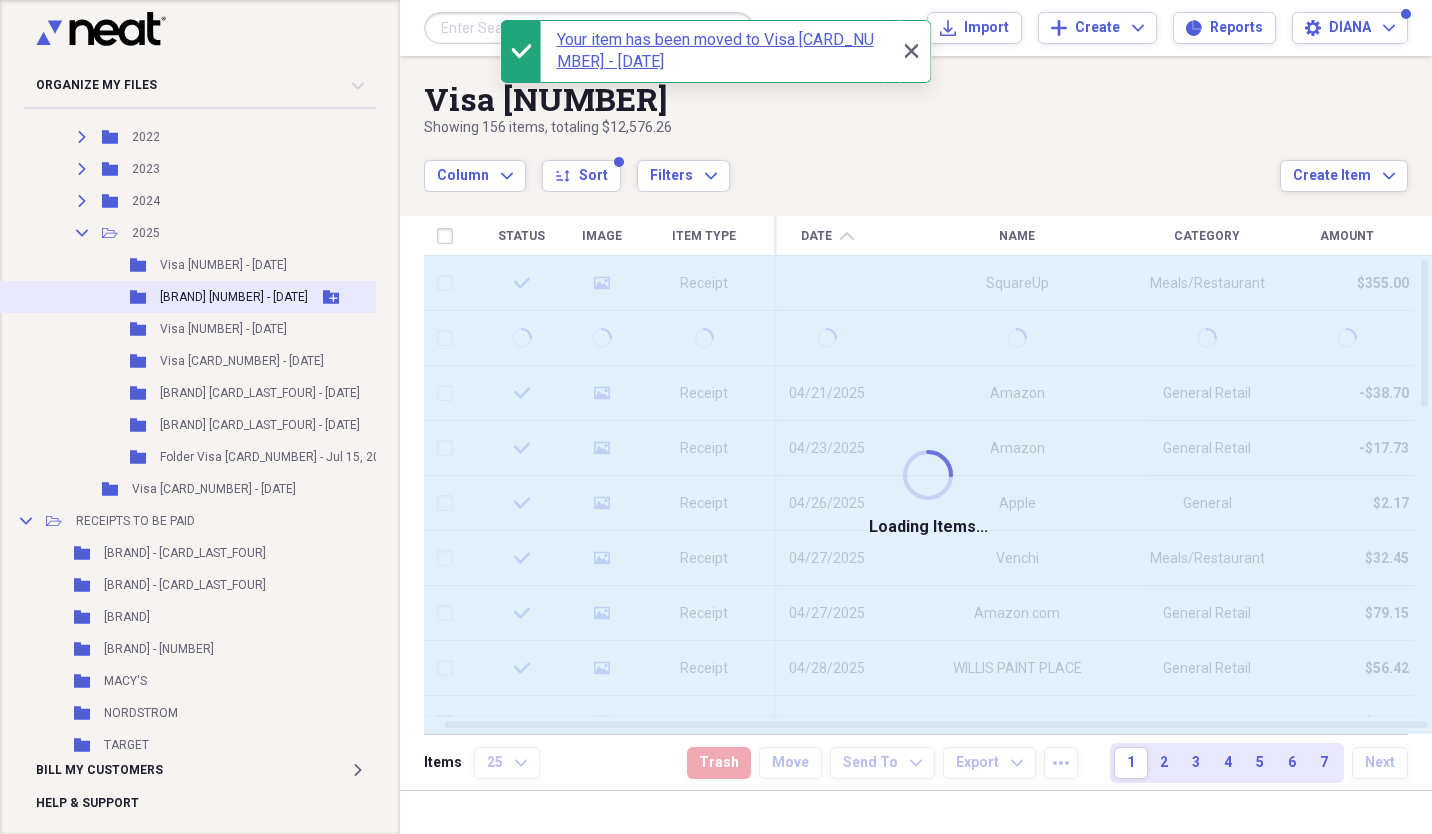 click on "[BRAND] [NUMBER] - [DATE]" at bounding box center [234, 297] 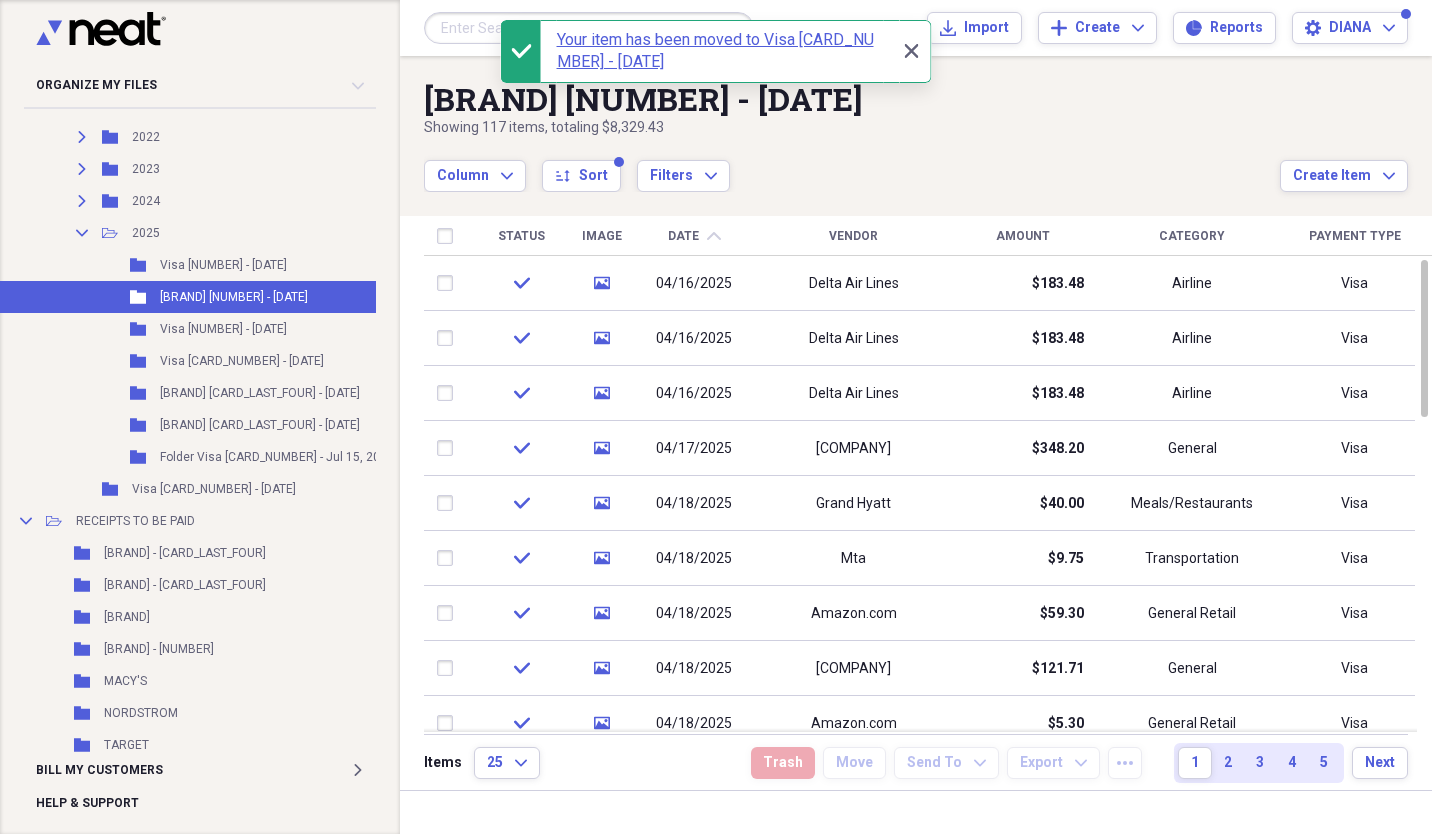click on "Amount" at bounding box center (1023, 236) 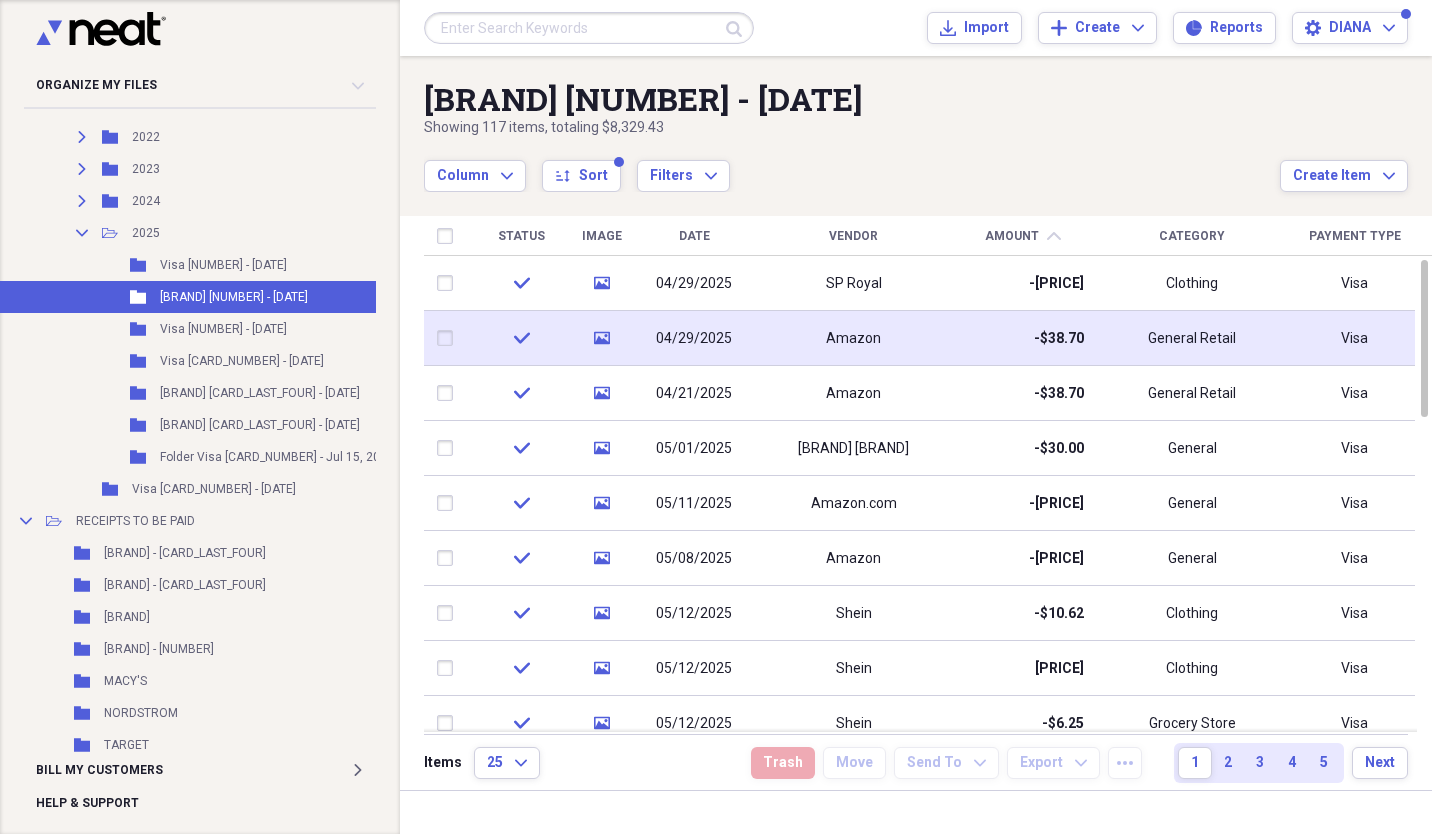click on "04/29/2025" at bounding box center [694, 339] 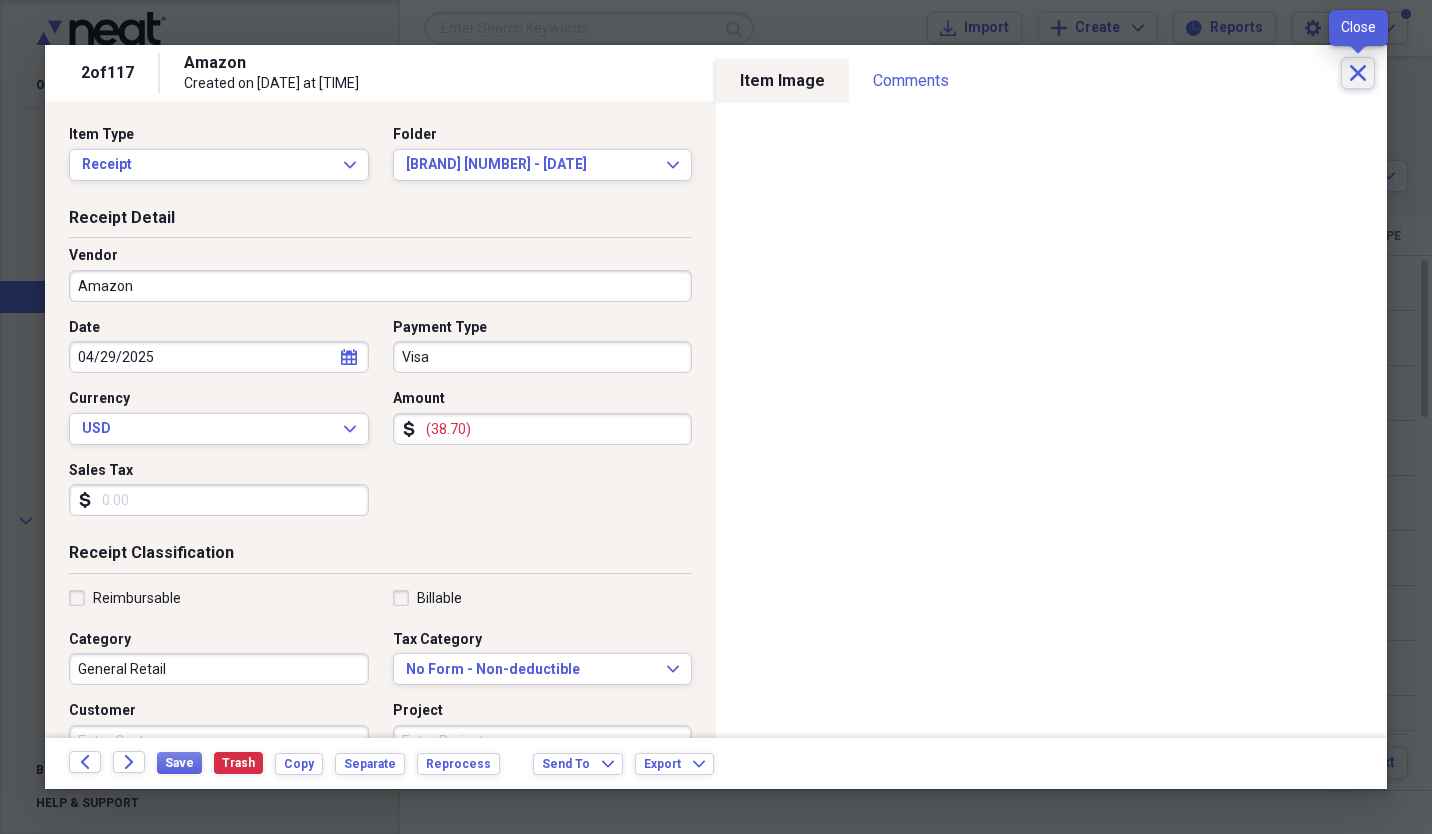 click on "Close" at bounding box center [1358, 73] 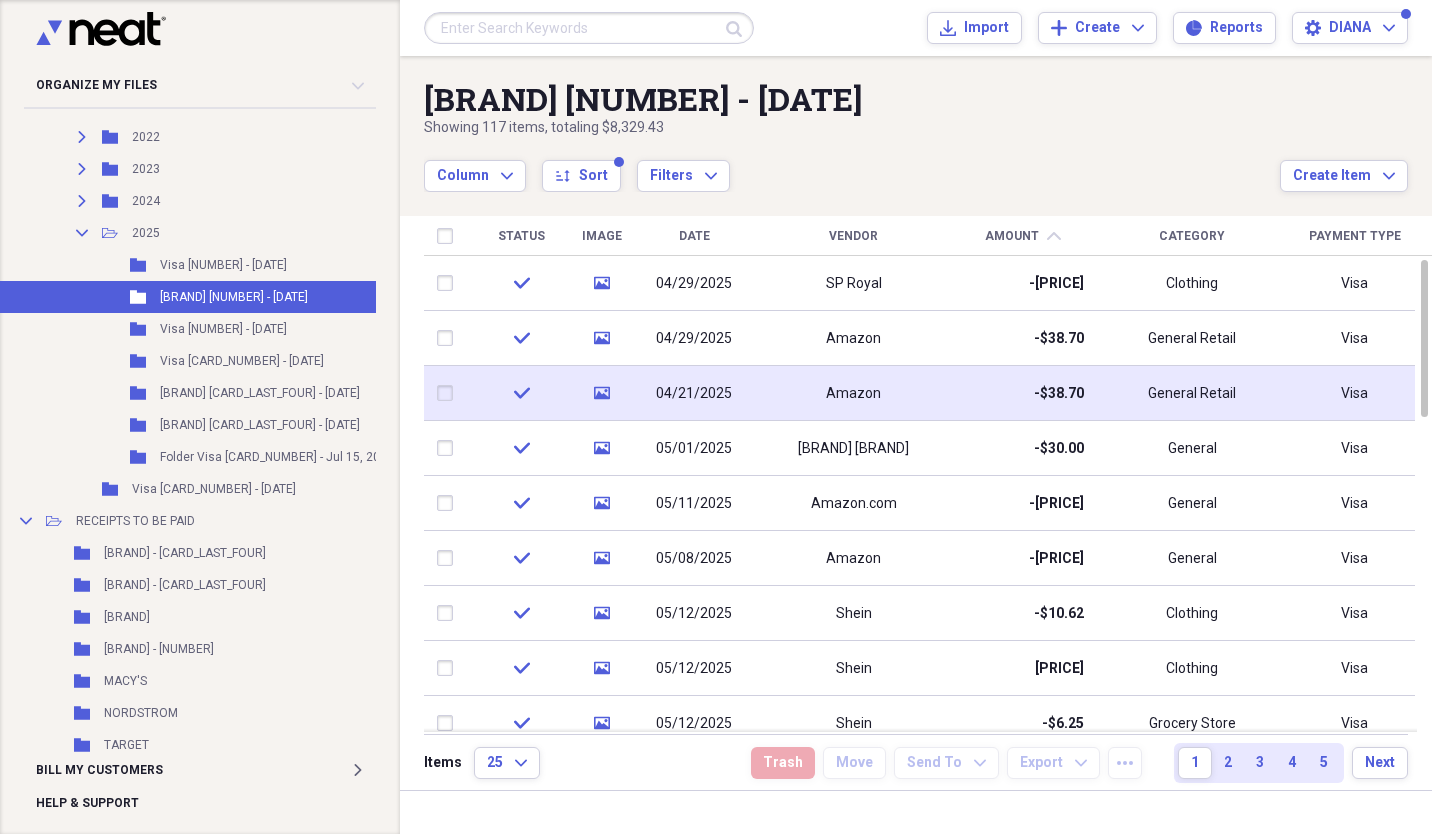 click at bounding box center [449, 393] 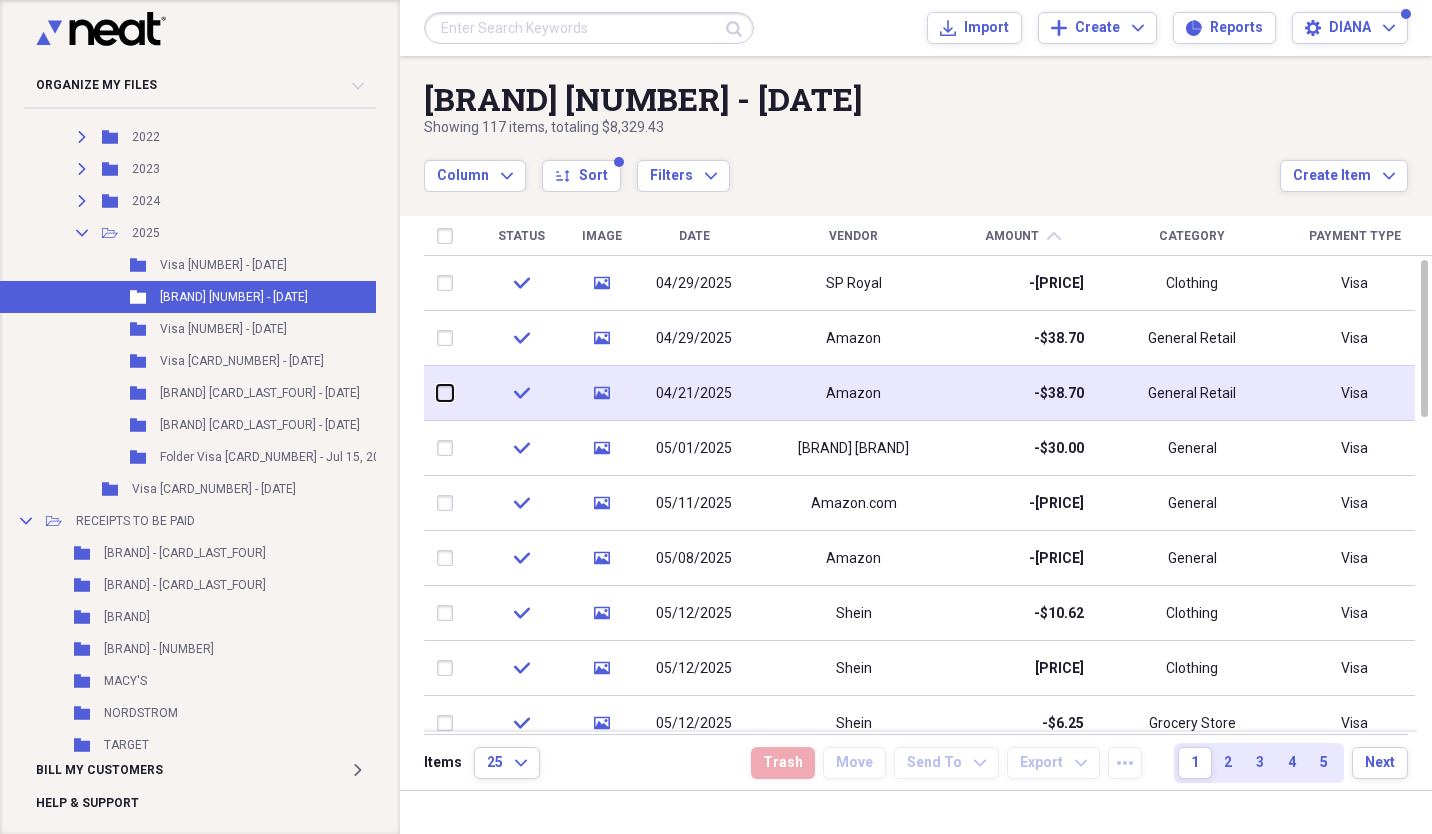 click at bounding box center (437, 393) 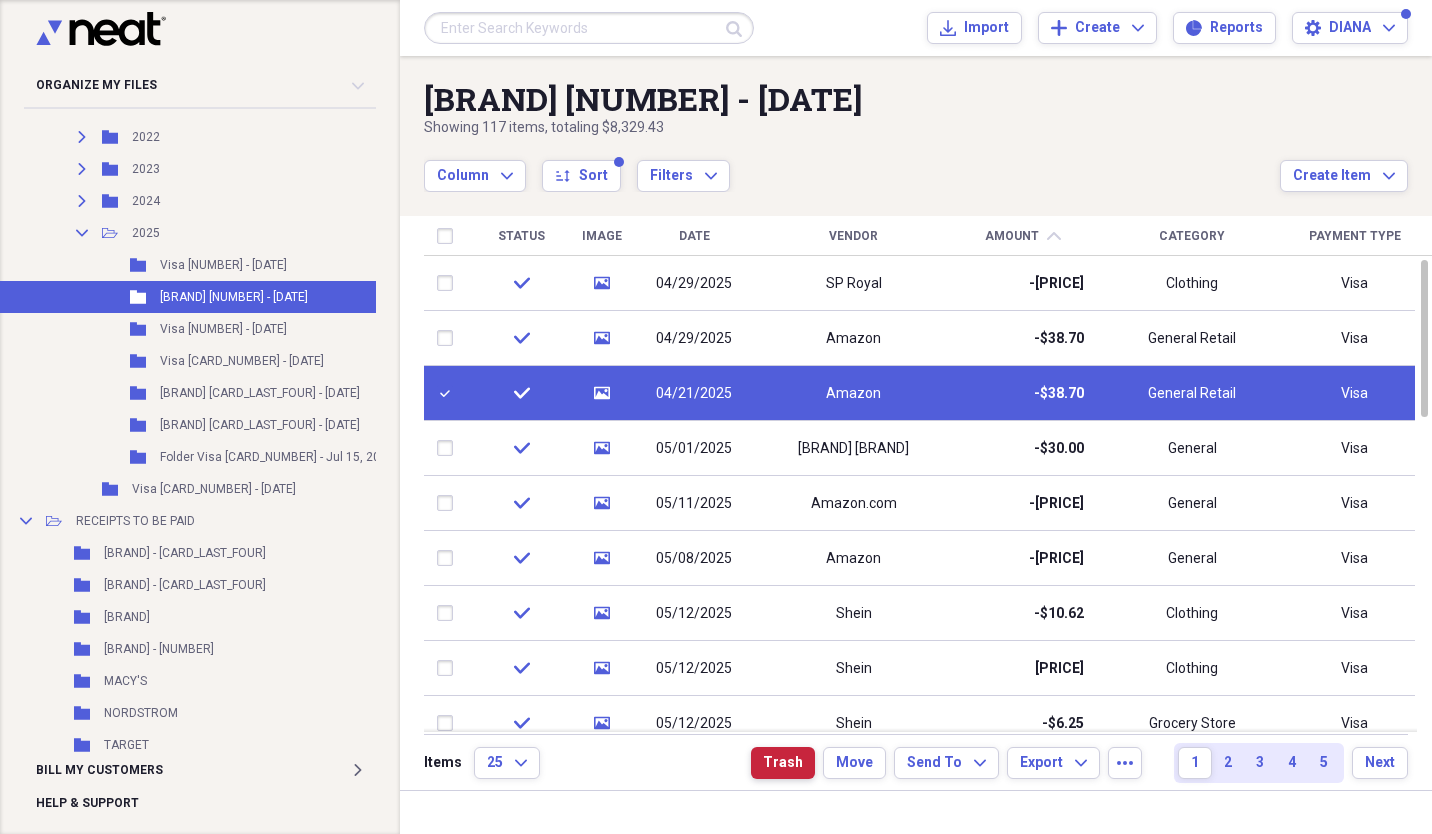 click on "Trash" at bounding box center (783, 763) 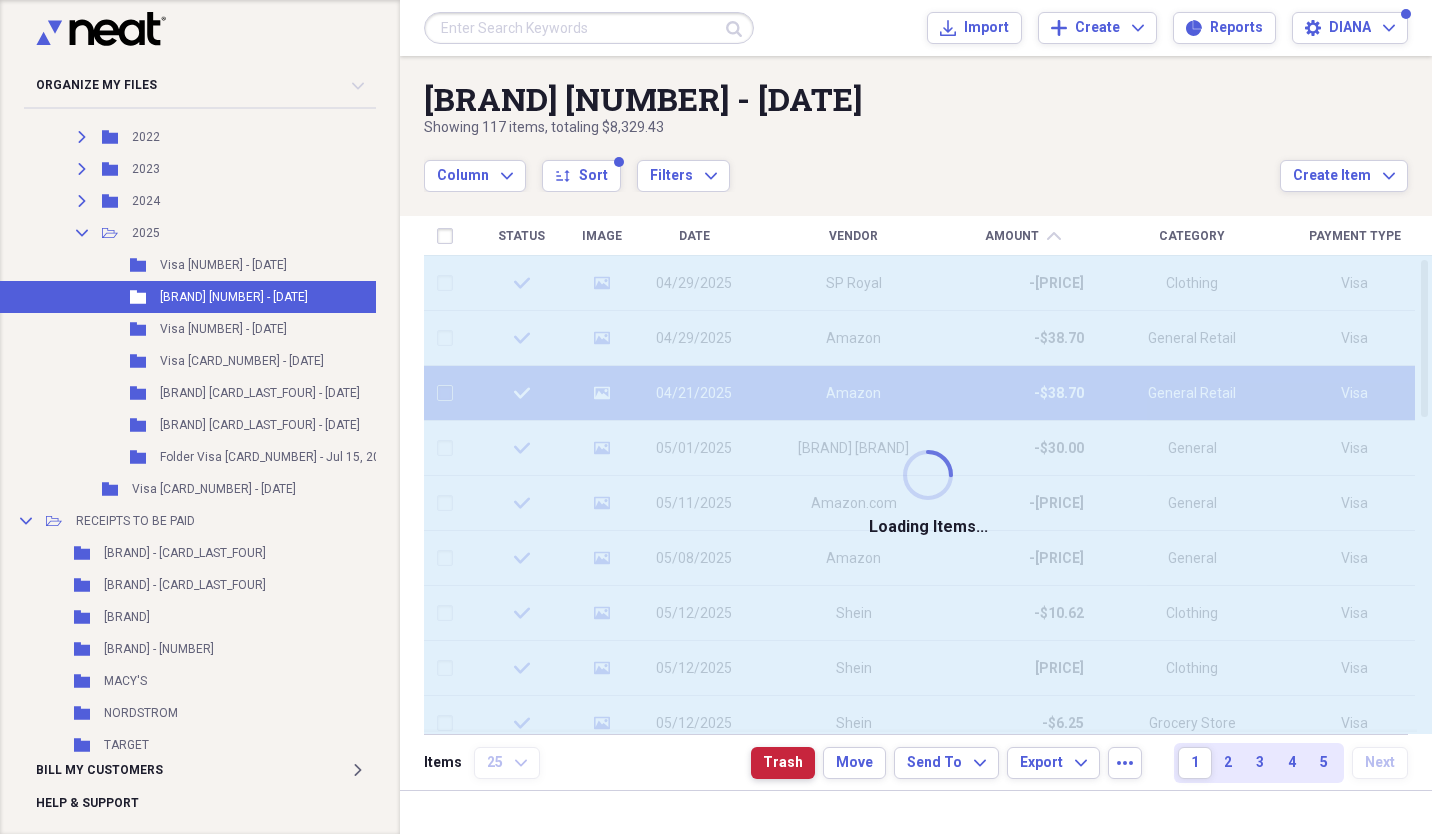 checkbox on "false" 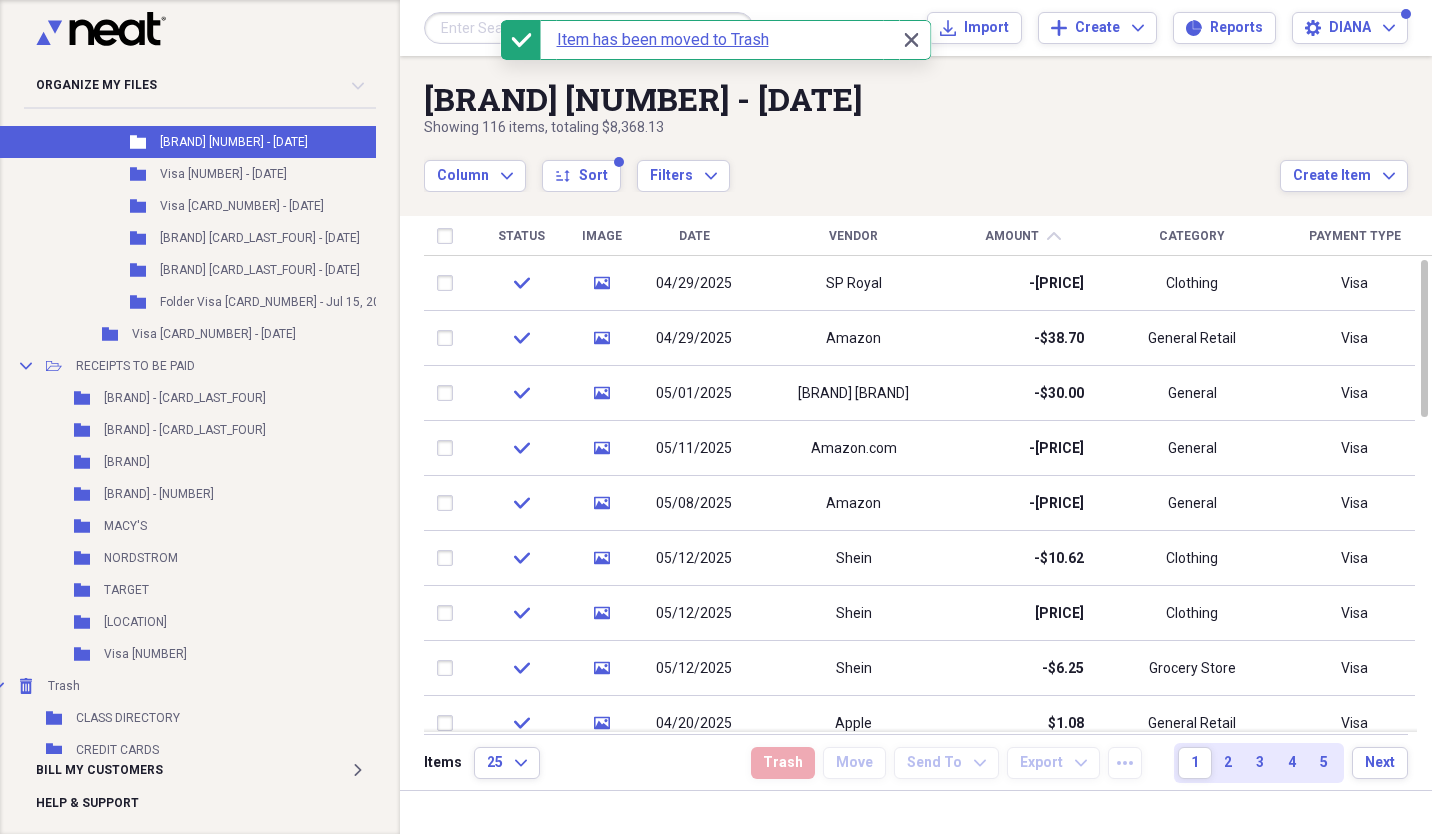 scroll, scrollTop: 917, scrollLeft: 18, axis: both 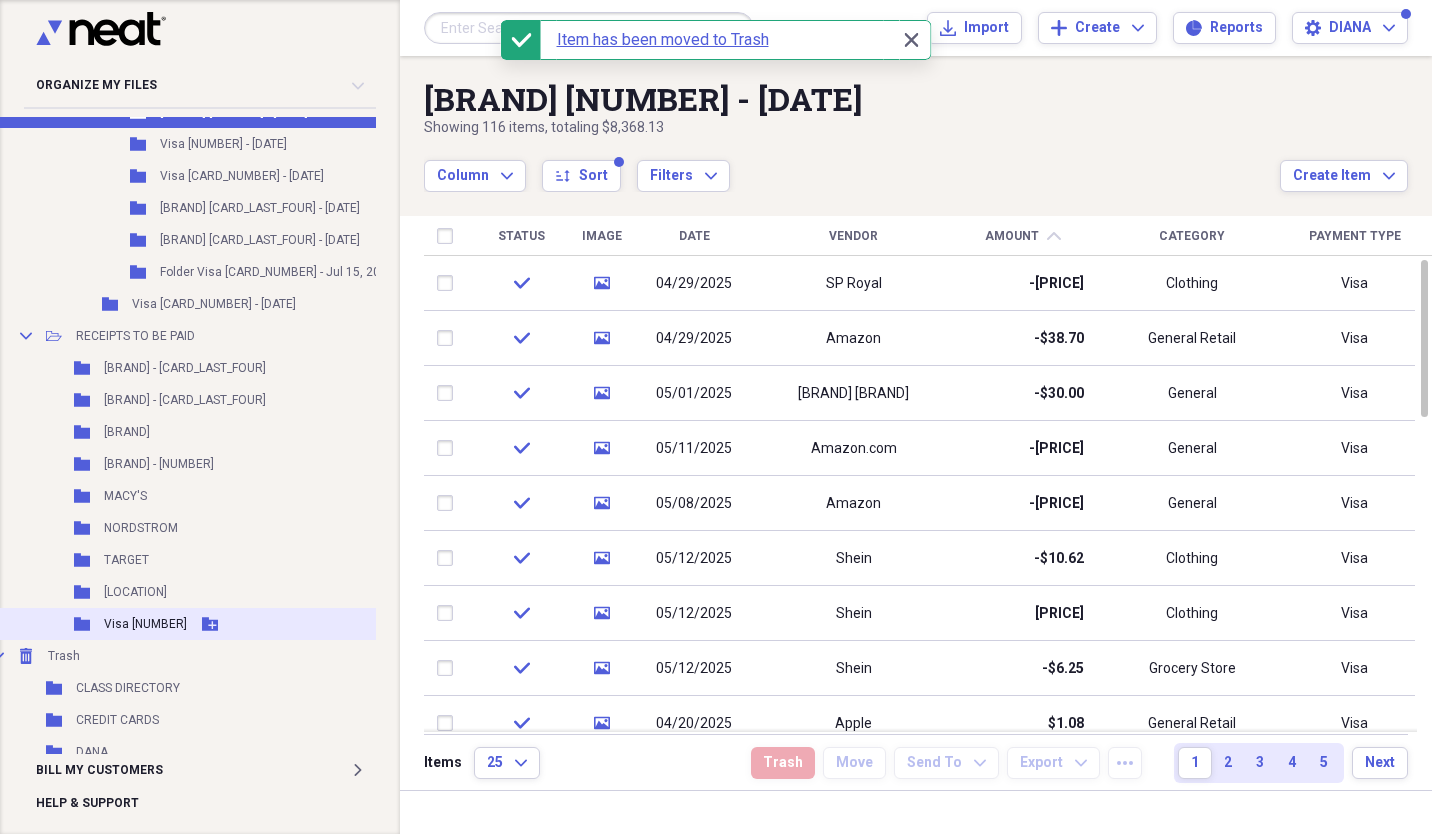 click on "Visa [NUMBER]" at bounding box center (145, 624) 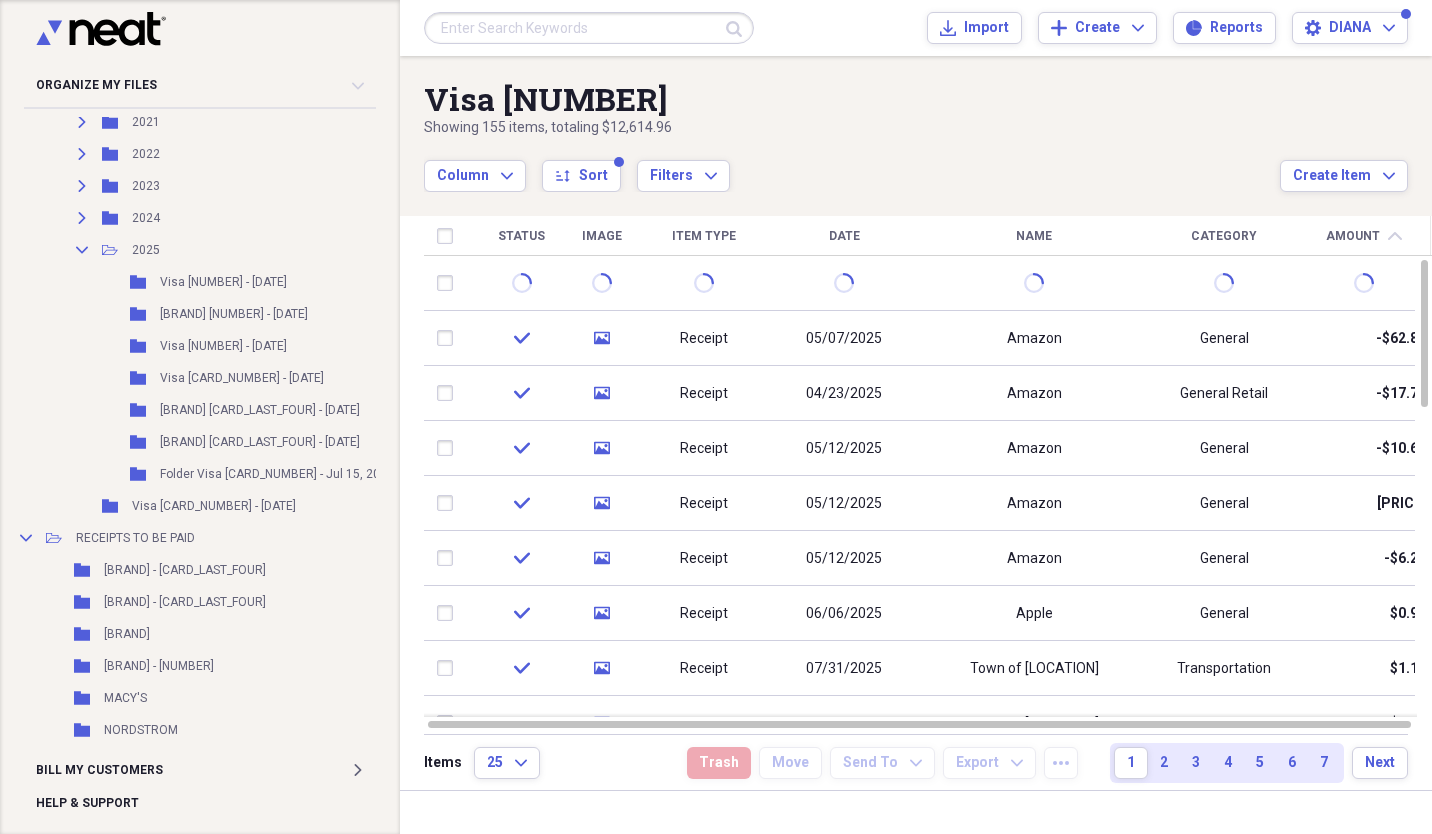 scroll, scrollTop: 708, scrollLeft: 18, axis: both 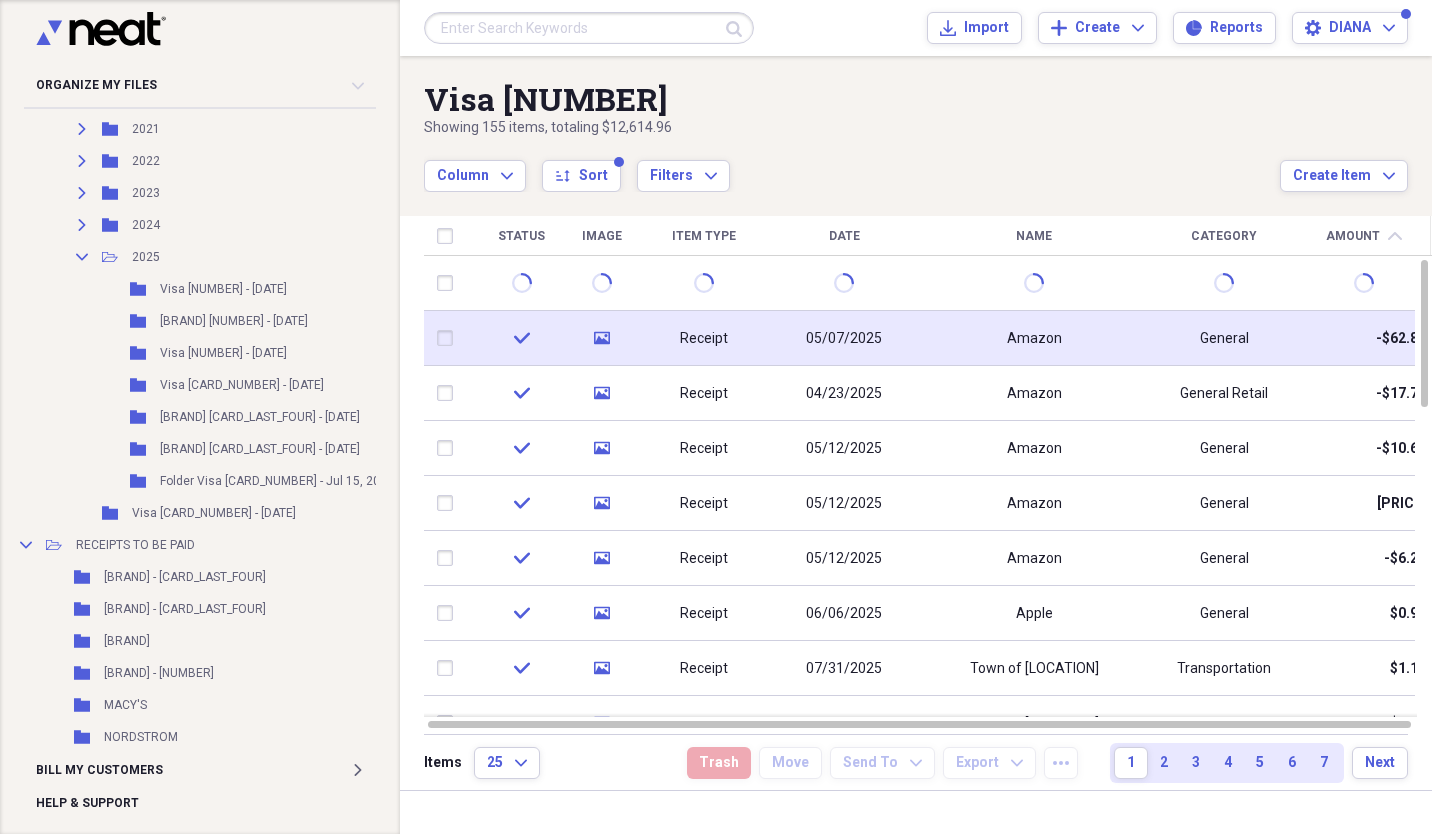 click on "Receipt" at bounding box center [704, 339] 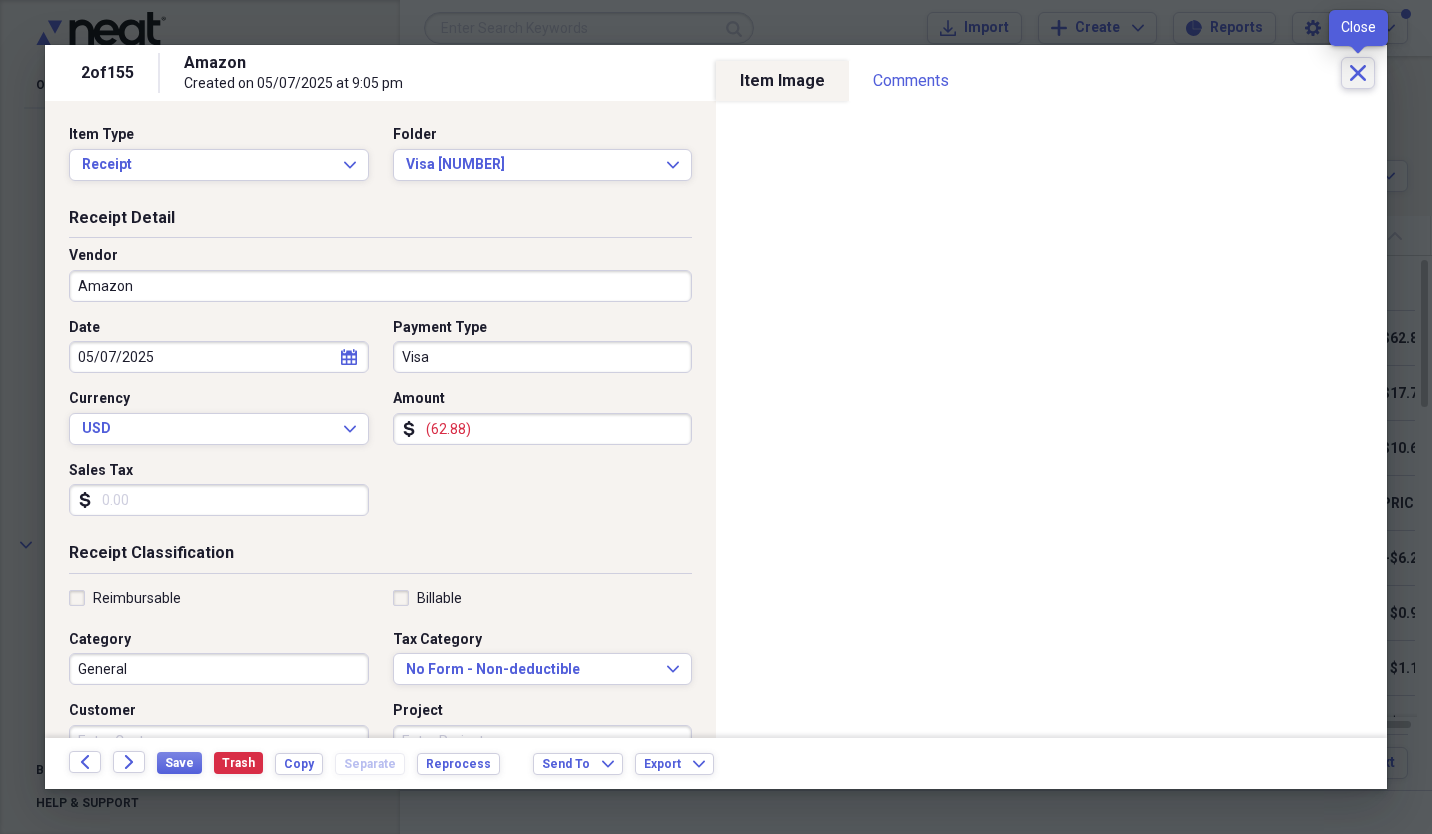 click on "Close" 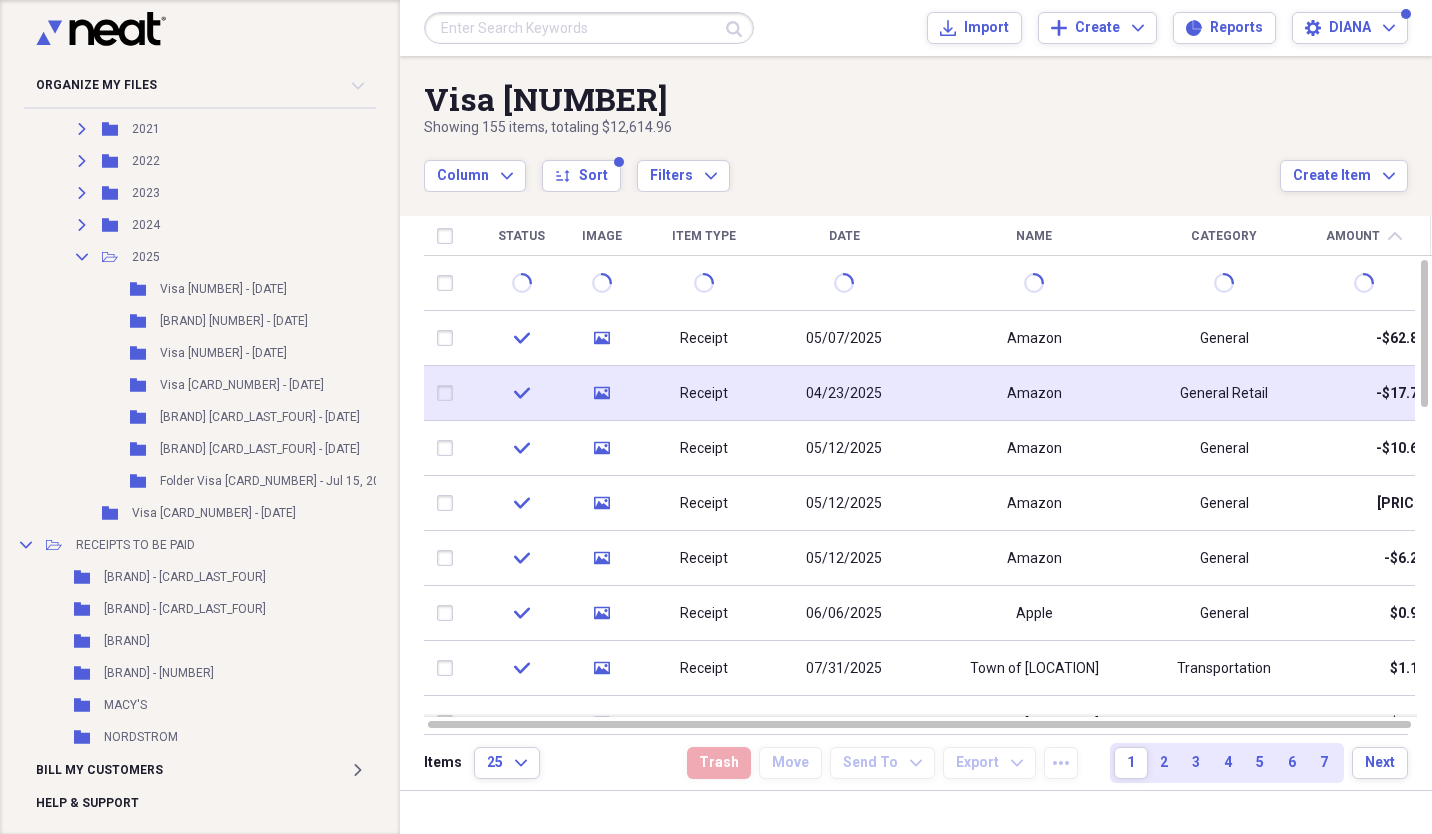 click on "Receipt" at bounding box center (704, 394) 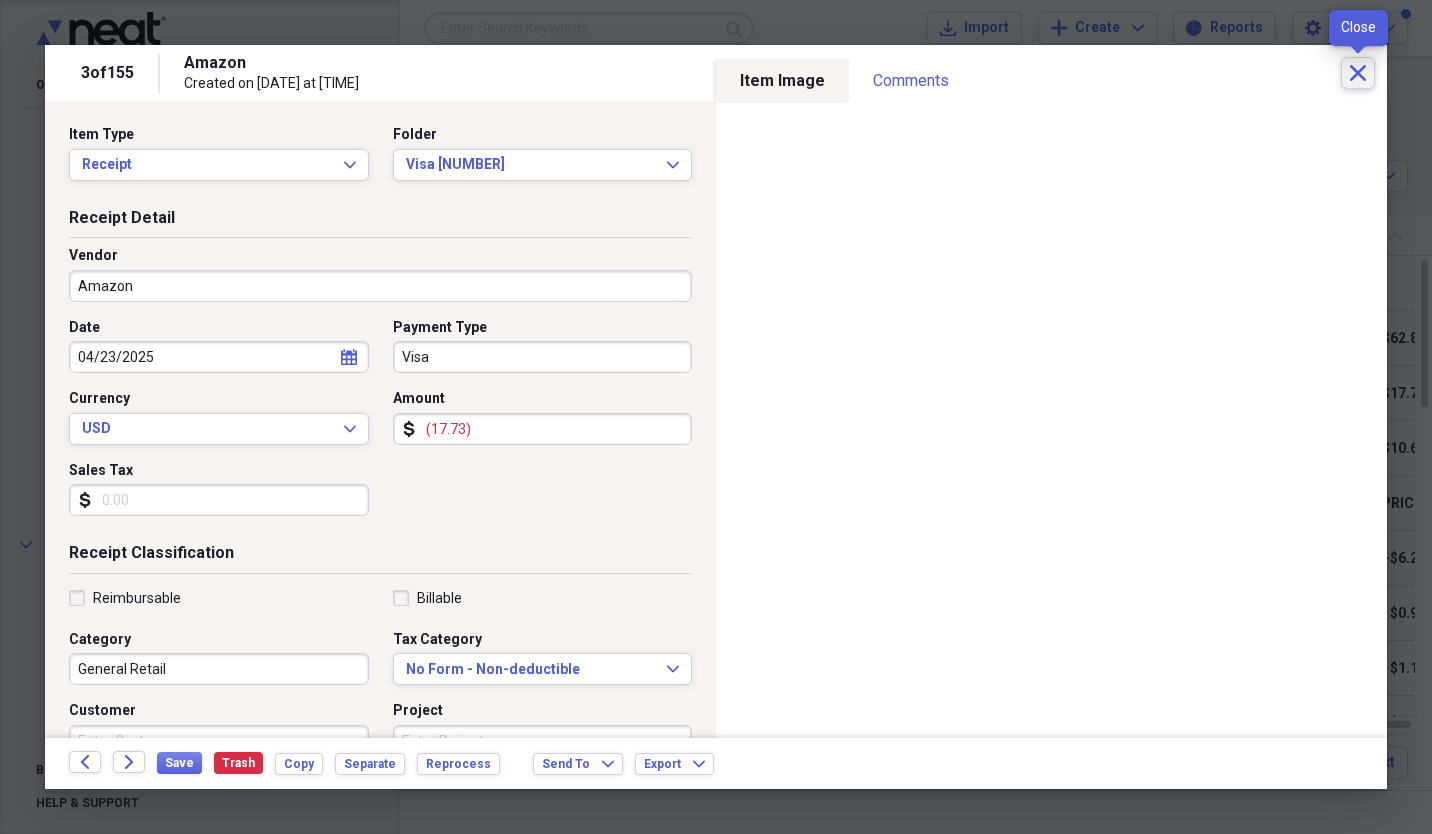click 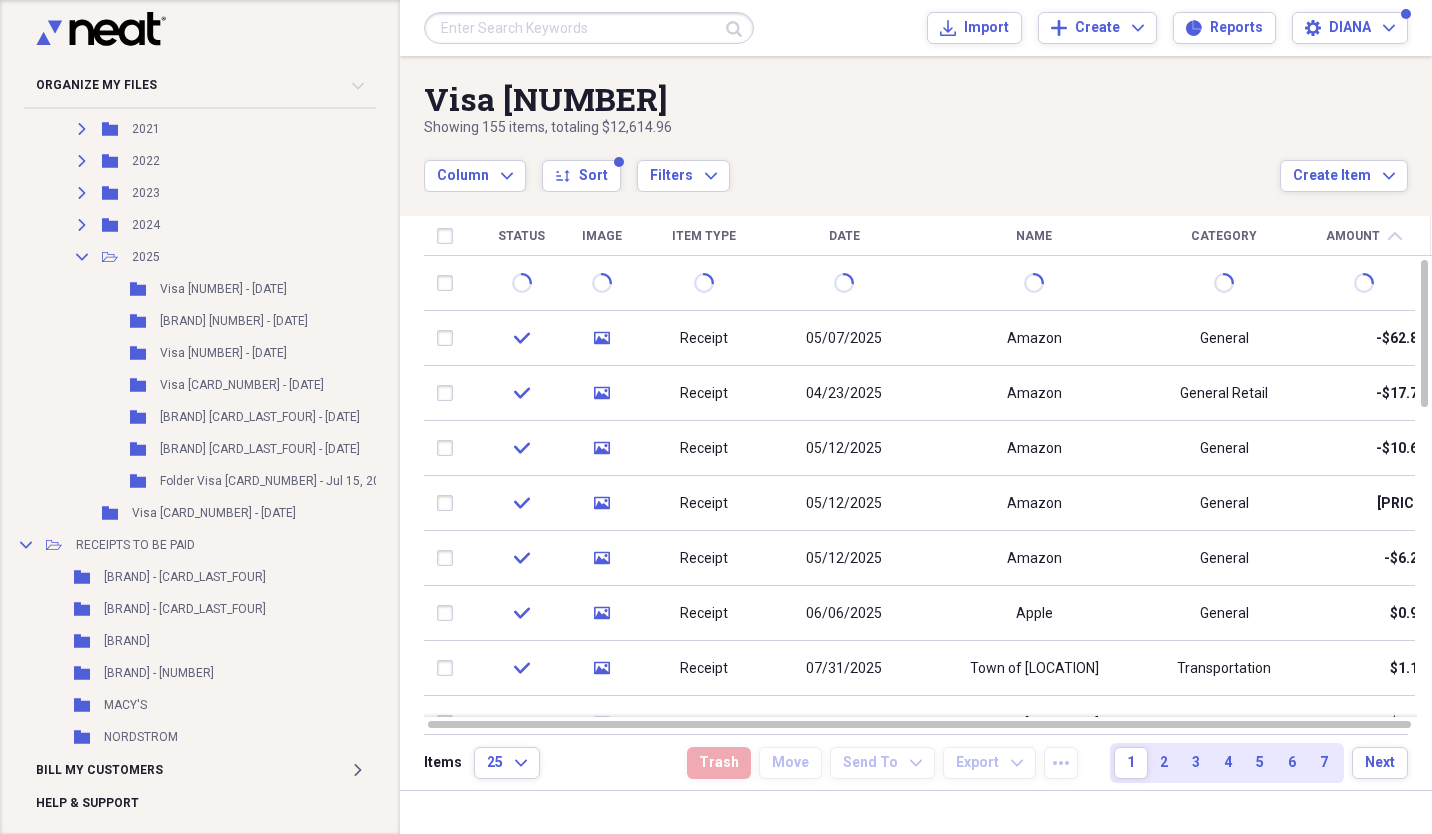 click on "Date" at bounding box center [844, 236] 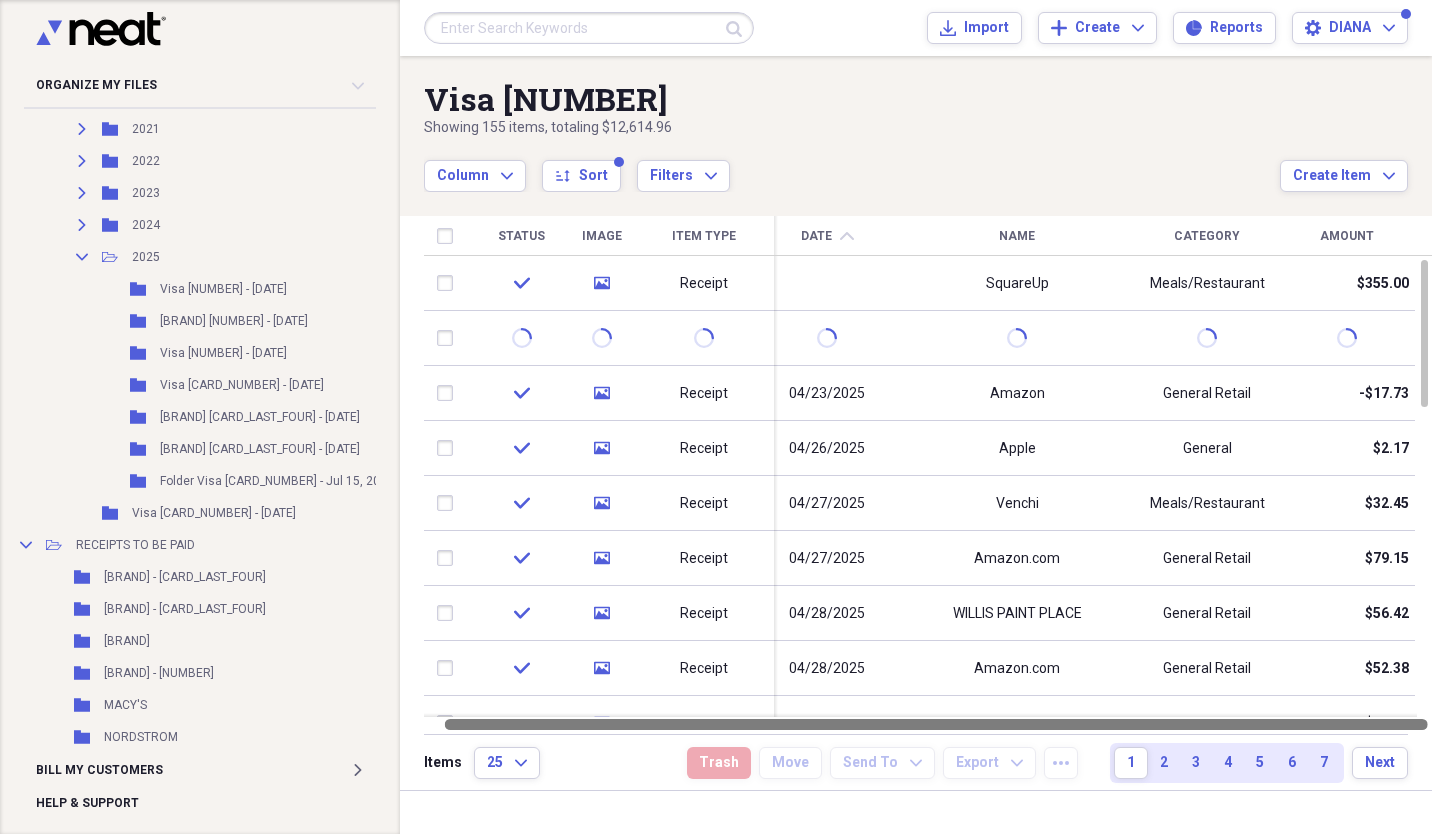 drag, startPoint x: 639, startPoint y: 726, endPoint x: 741, endPoint y: 720, distance: 102.176315 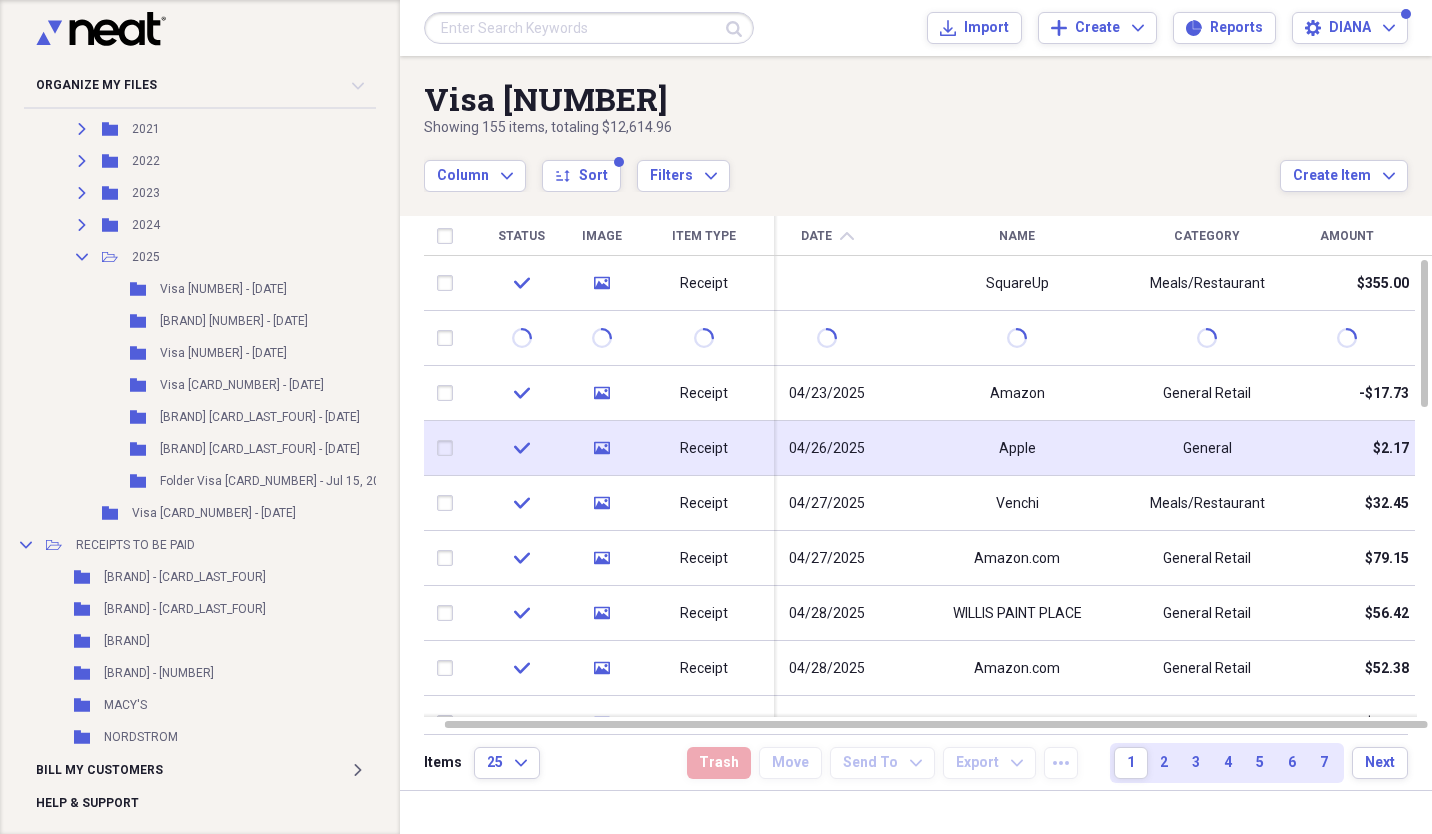 click at bounding box center [449, 448] 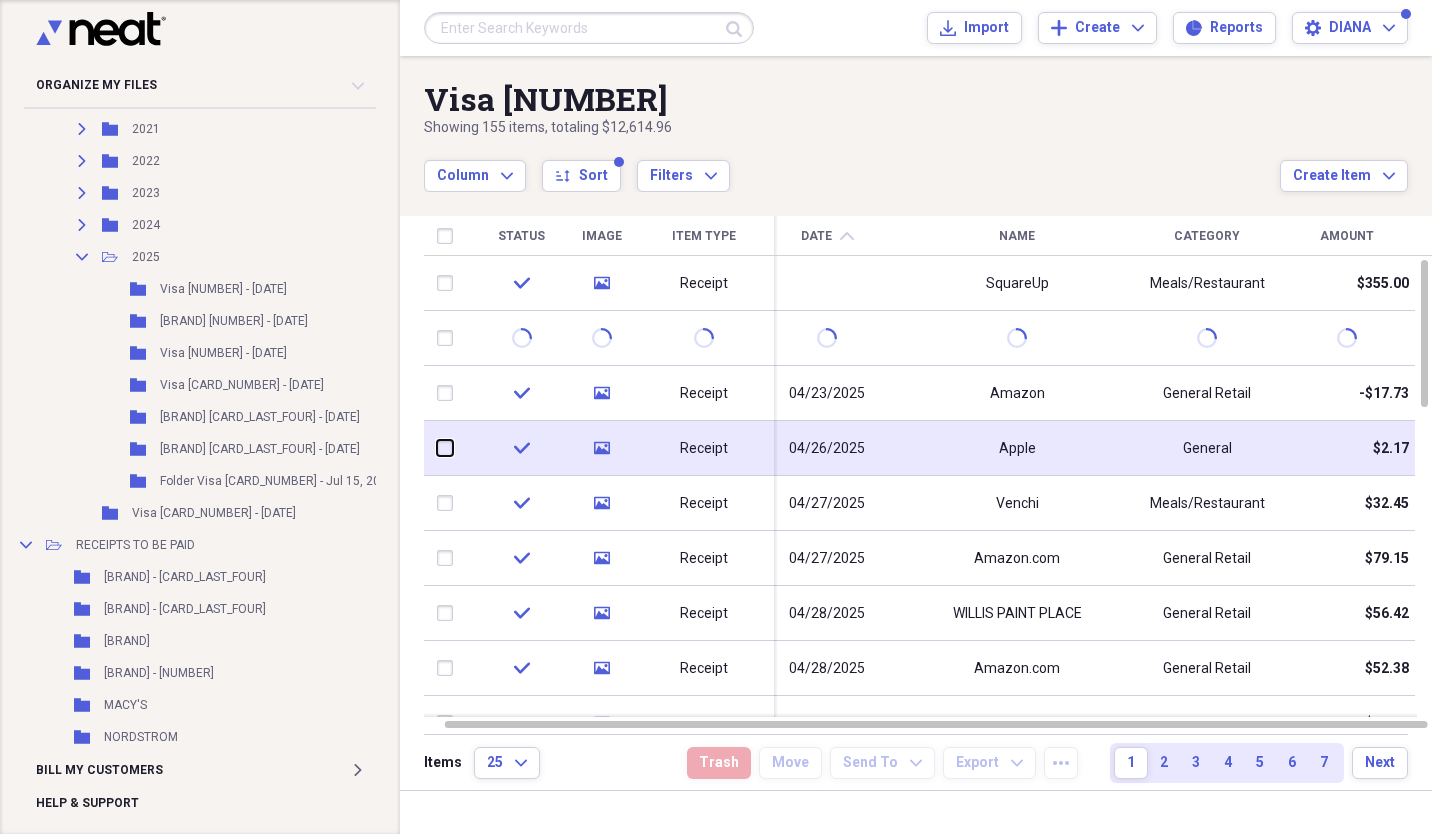 click at bounding box center [437, 448] 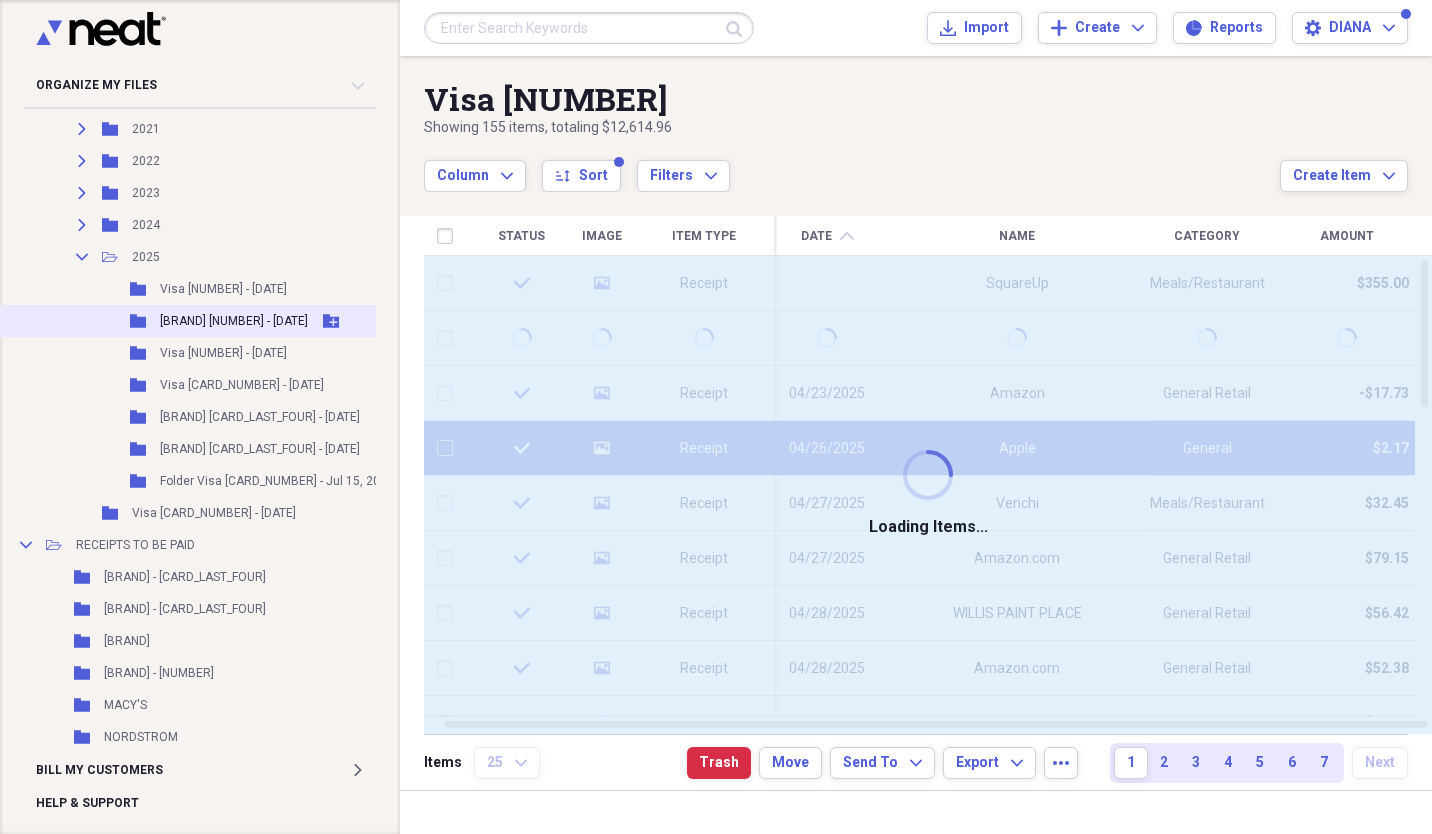 checkbox on "false" 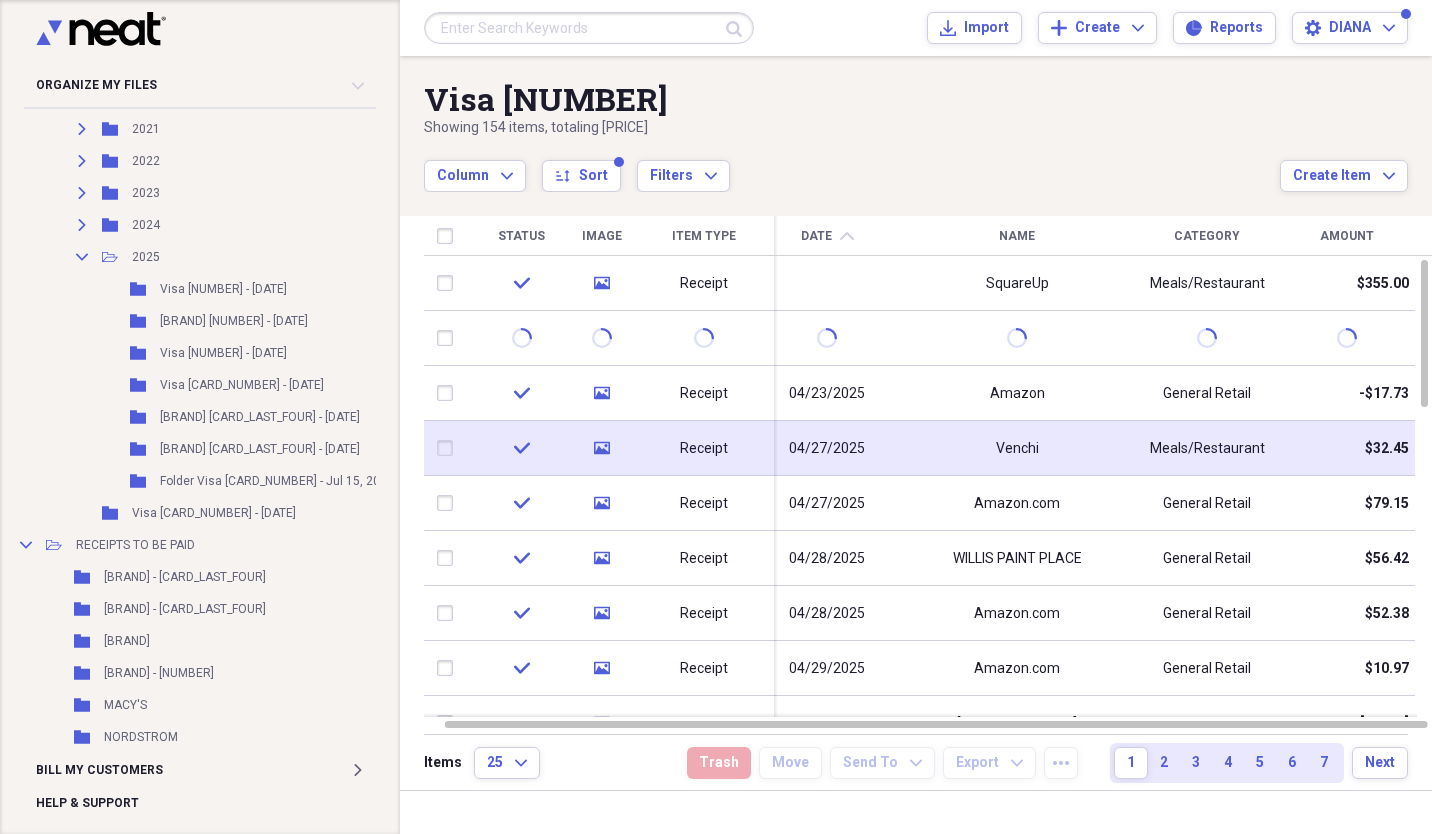 click on "04/27/2025" at bounding box center [827, 448] 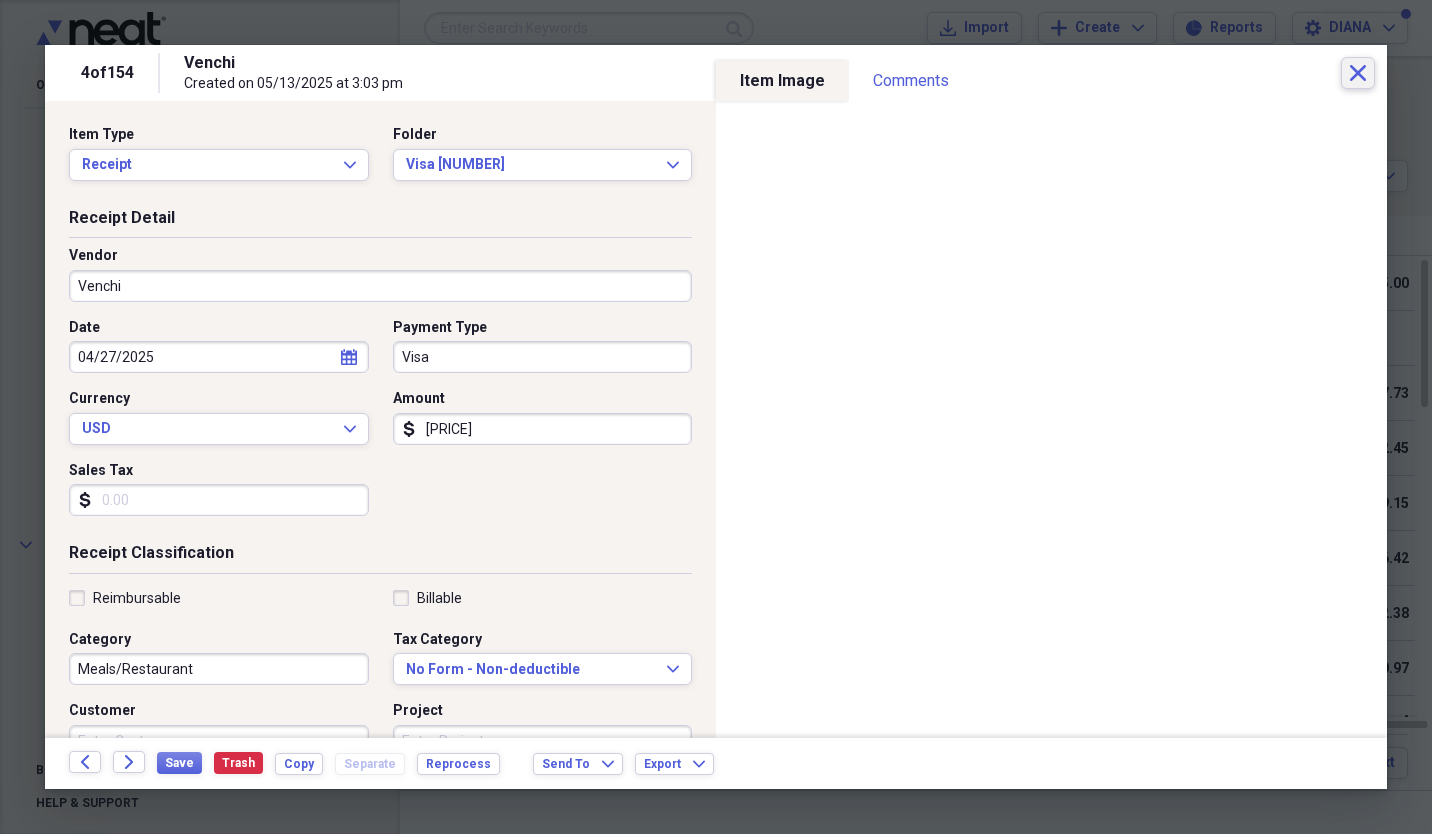 click 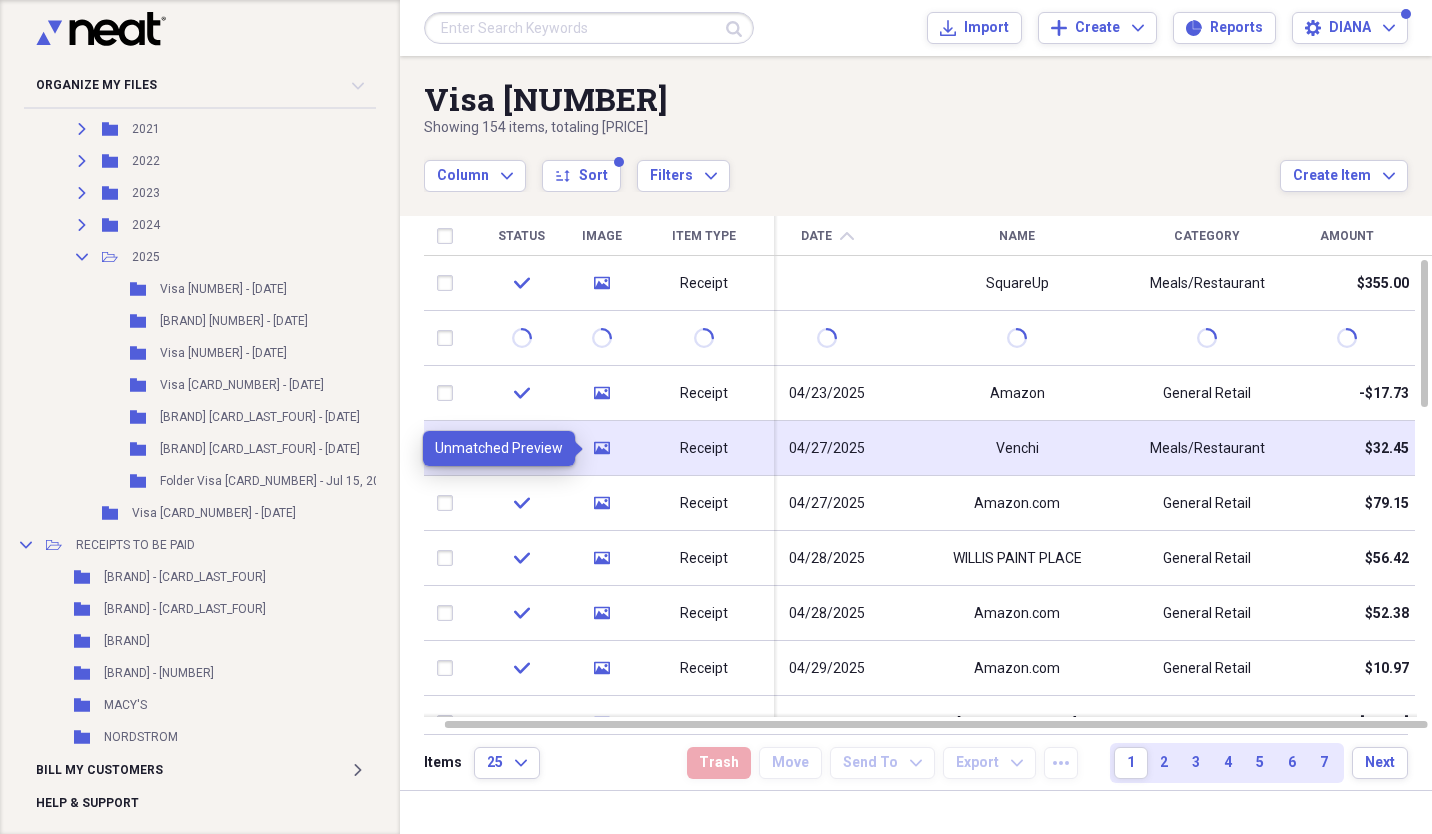 click on "media" 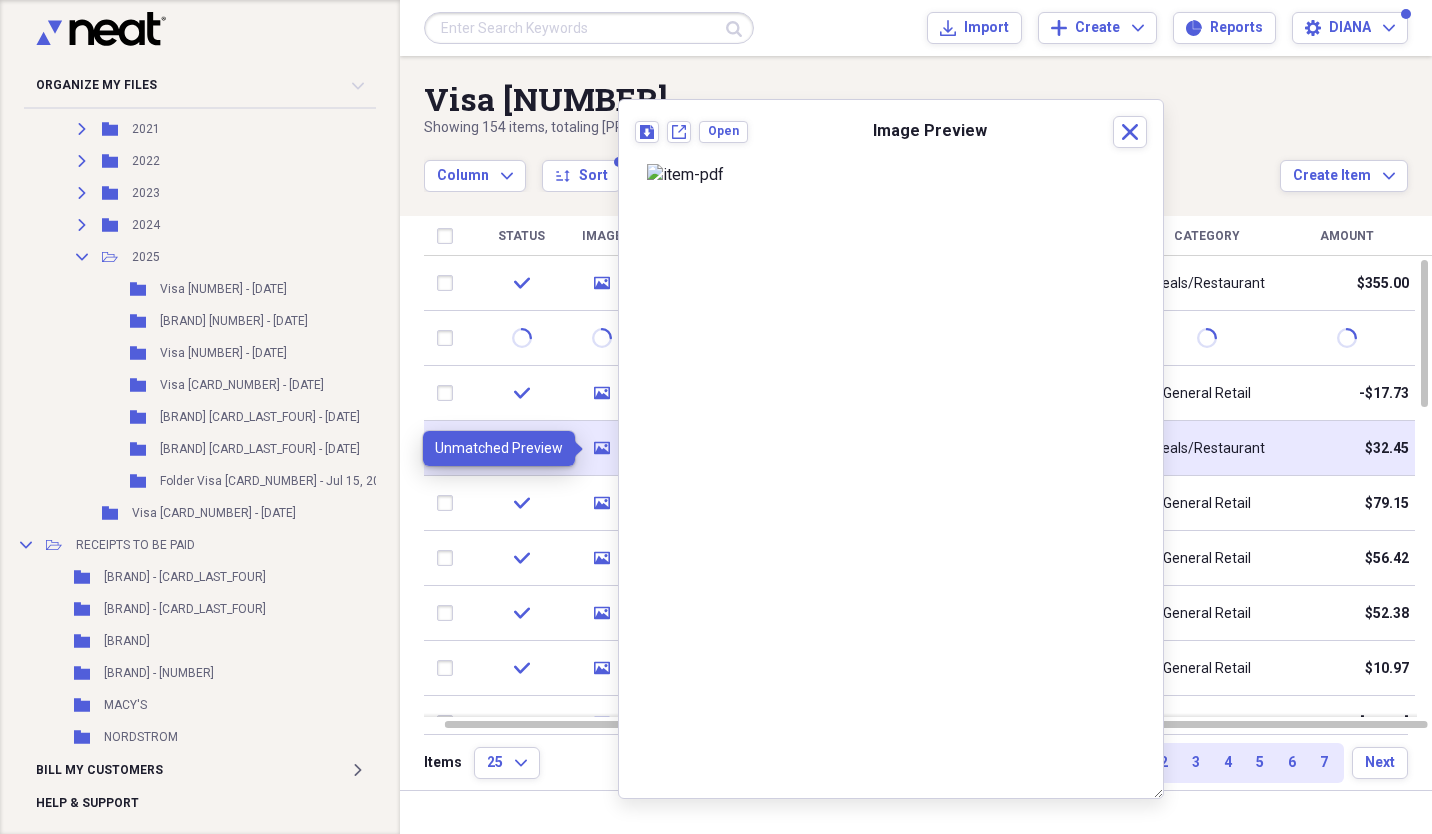 scroll, scrollTop: 0, scrollLeft: 0, axis: both 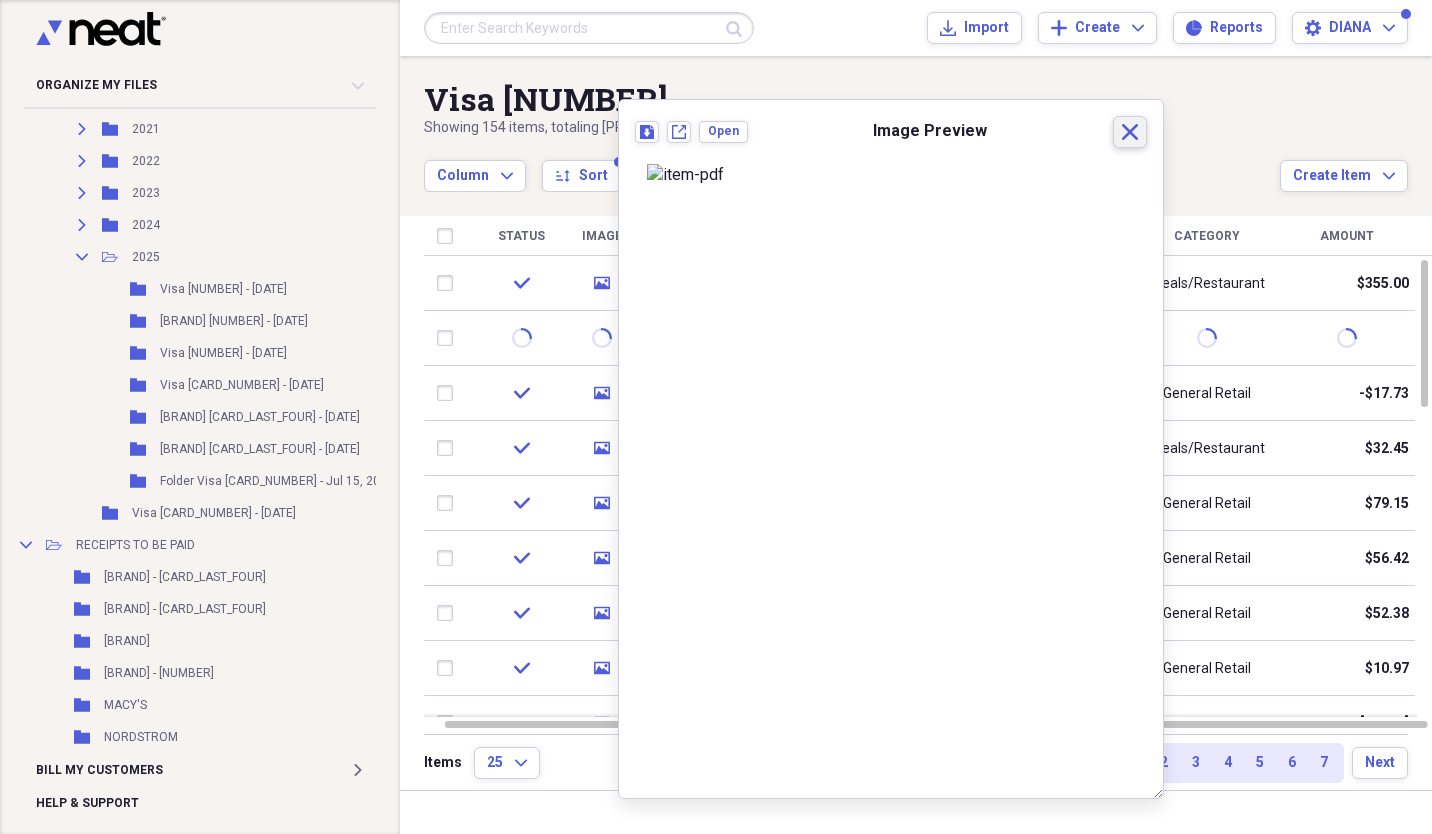 click on "Close" 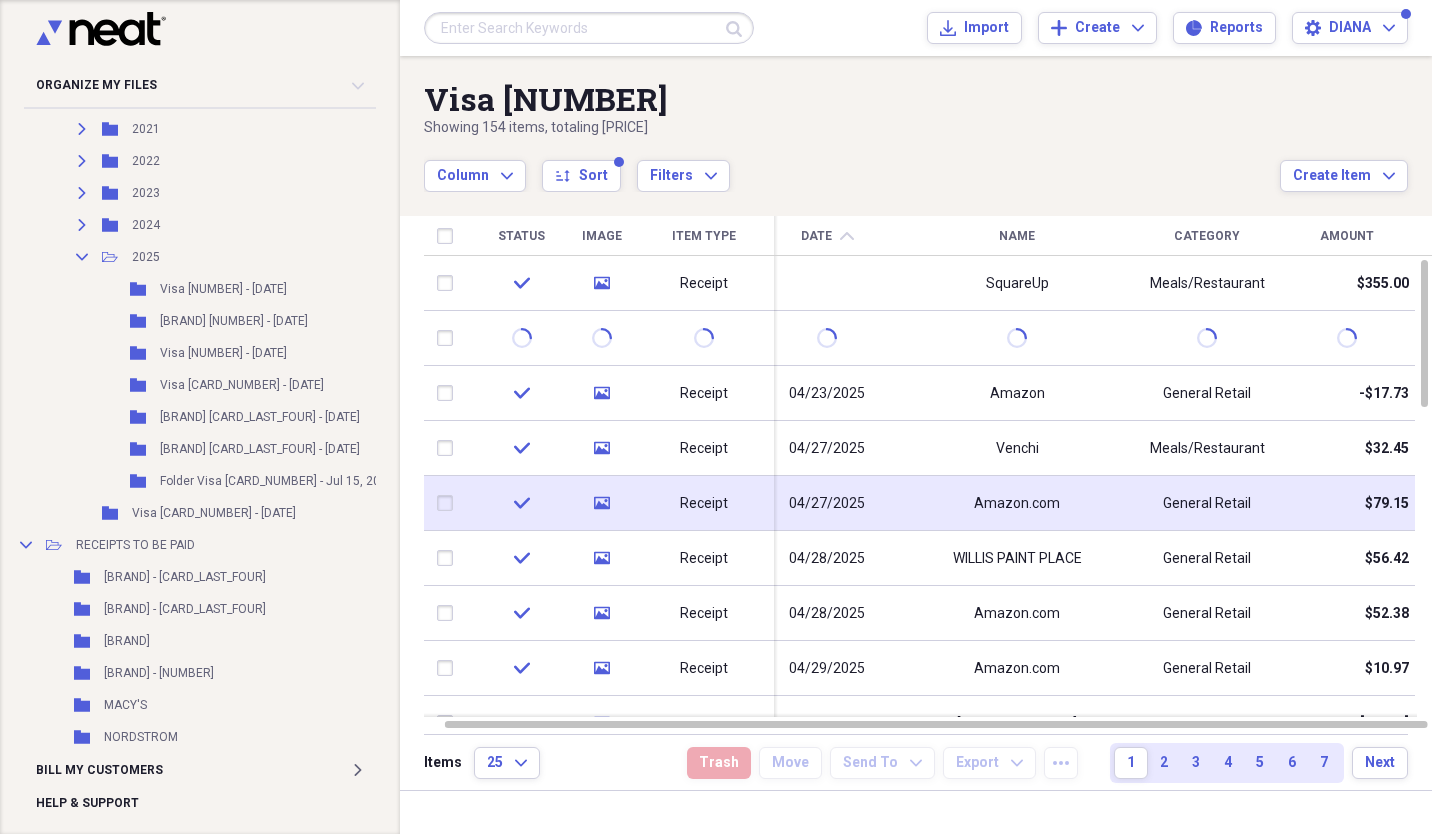 click at bounding box center [776, 503] 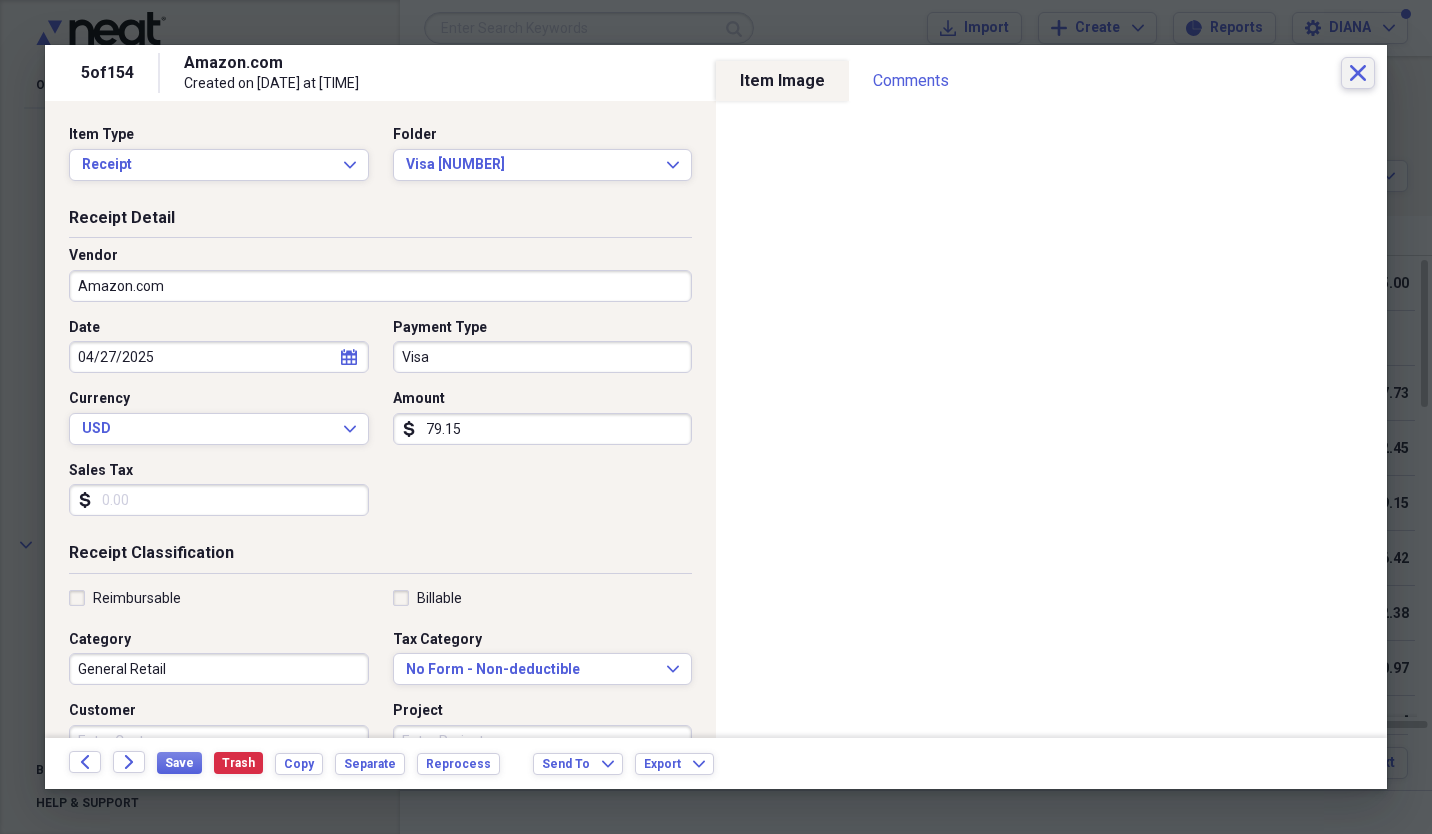 click 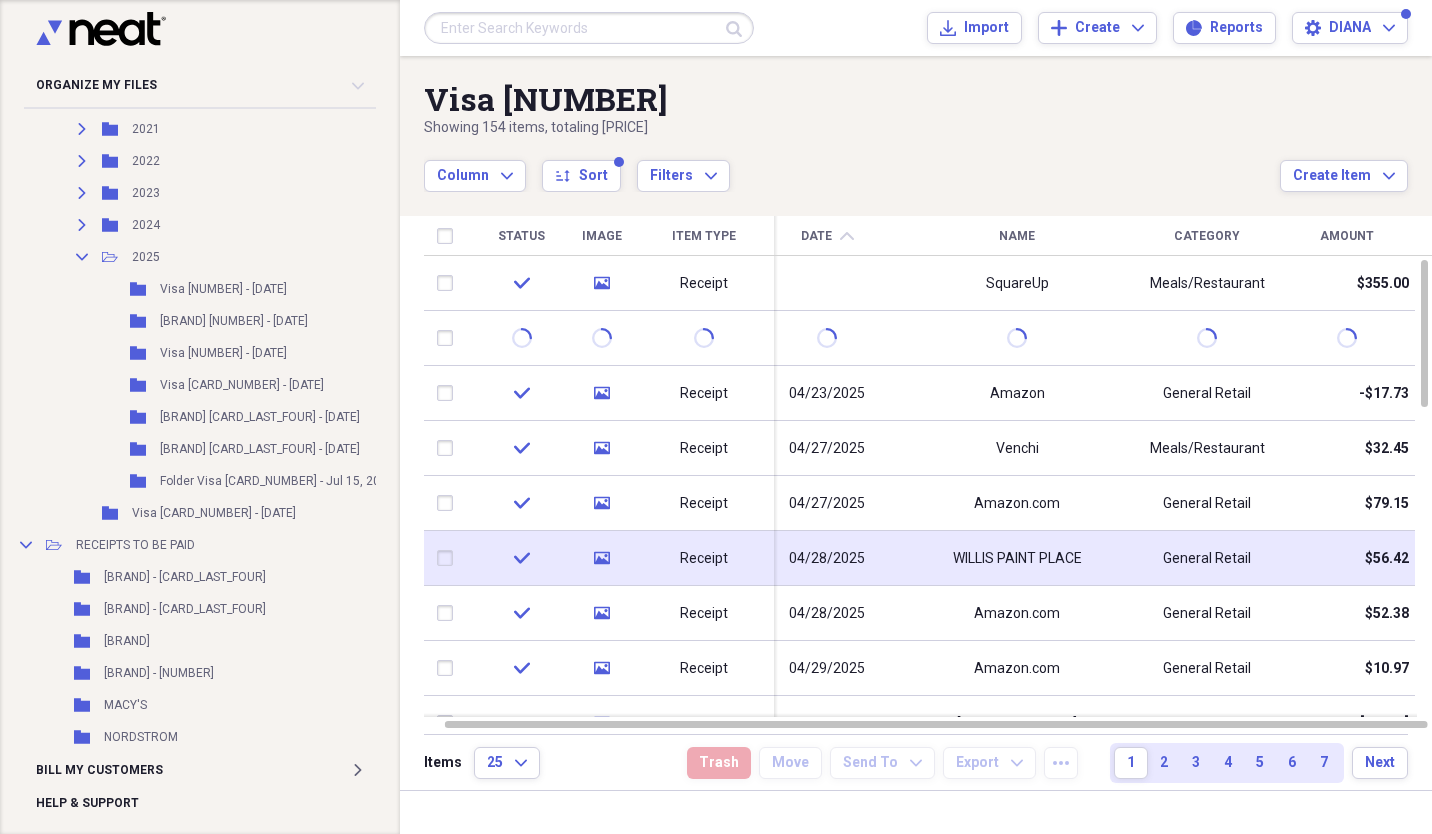 click at bounding box center [449, 558] 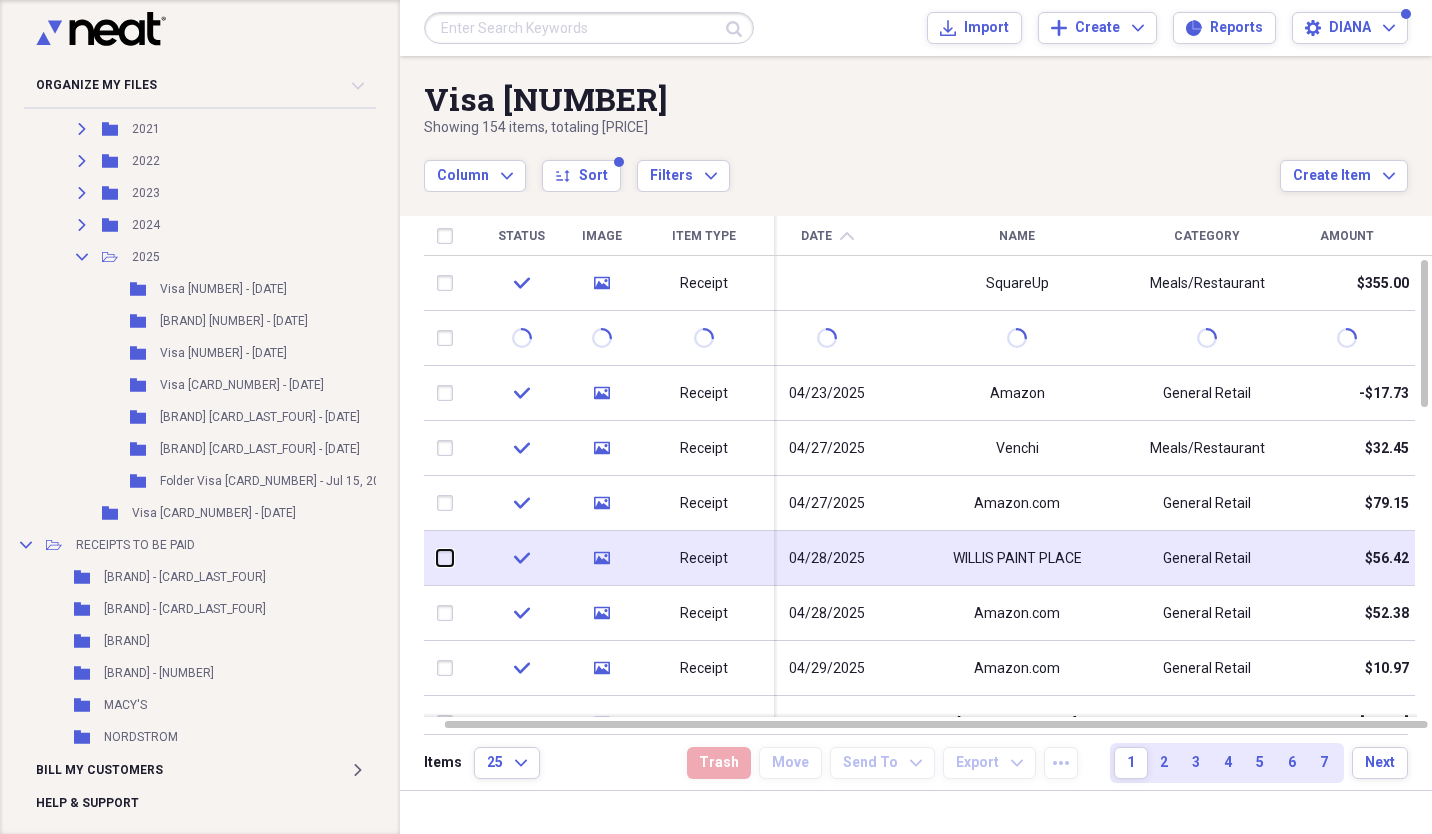 click at bounding box center (437, 558) 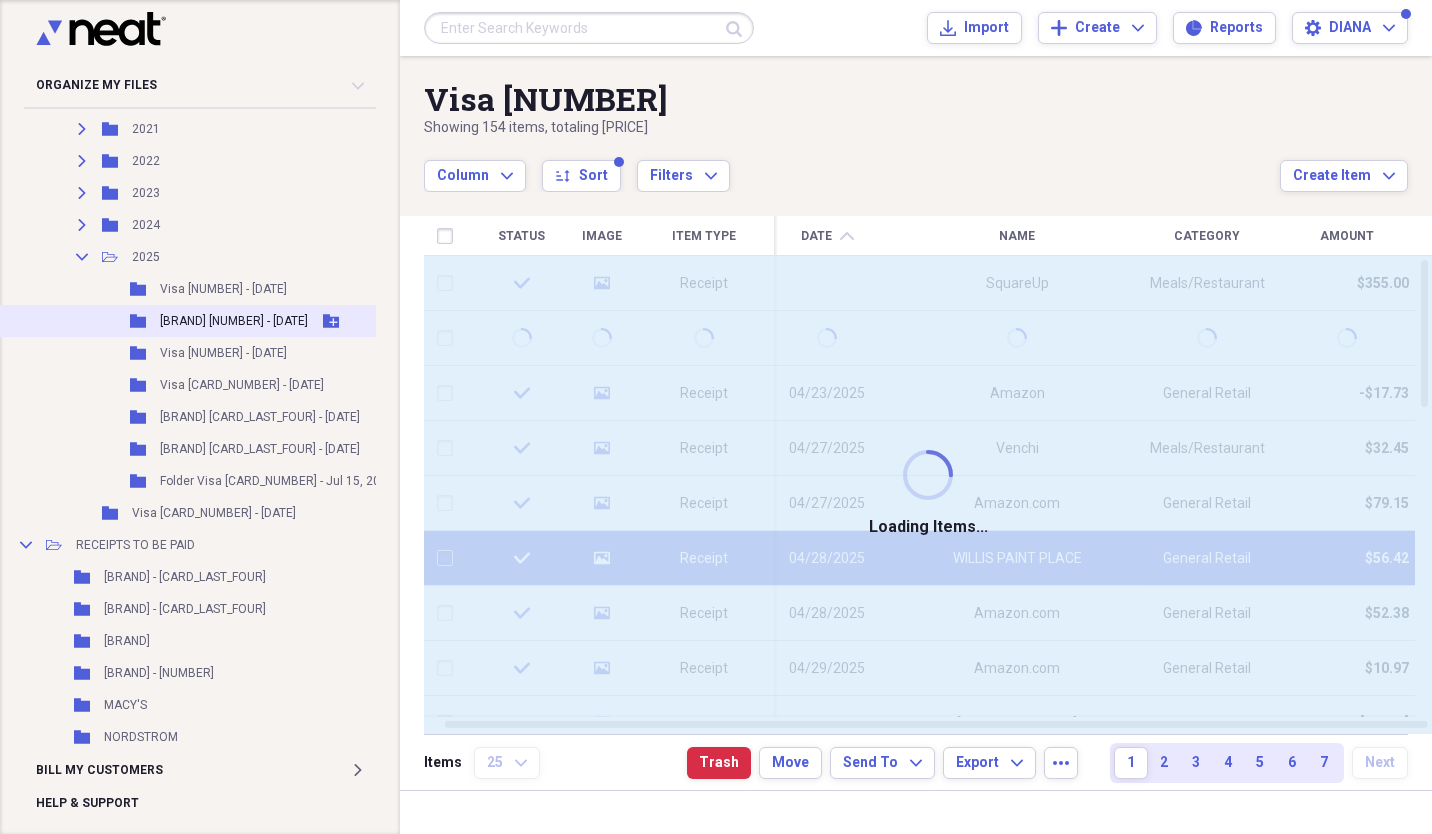 checkbox on "false" 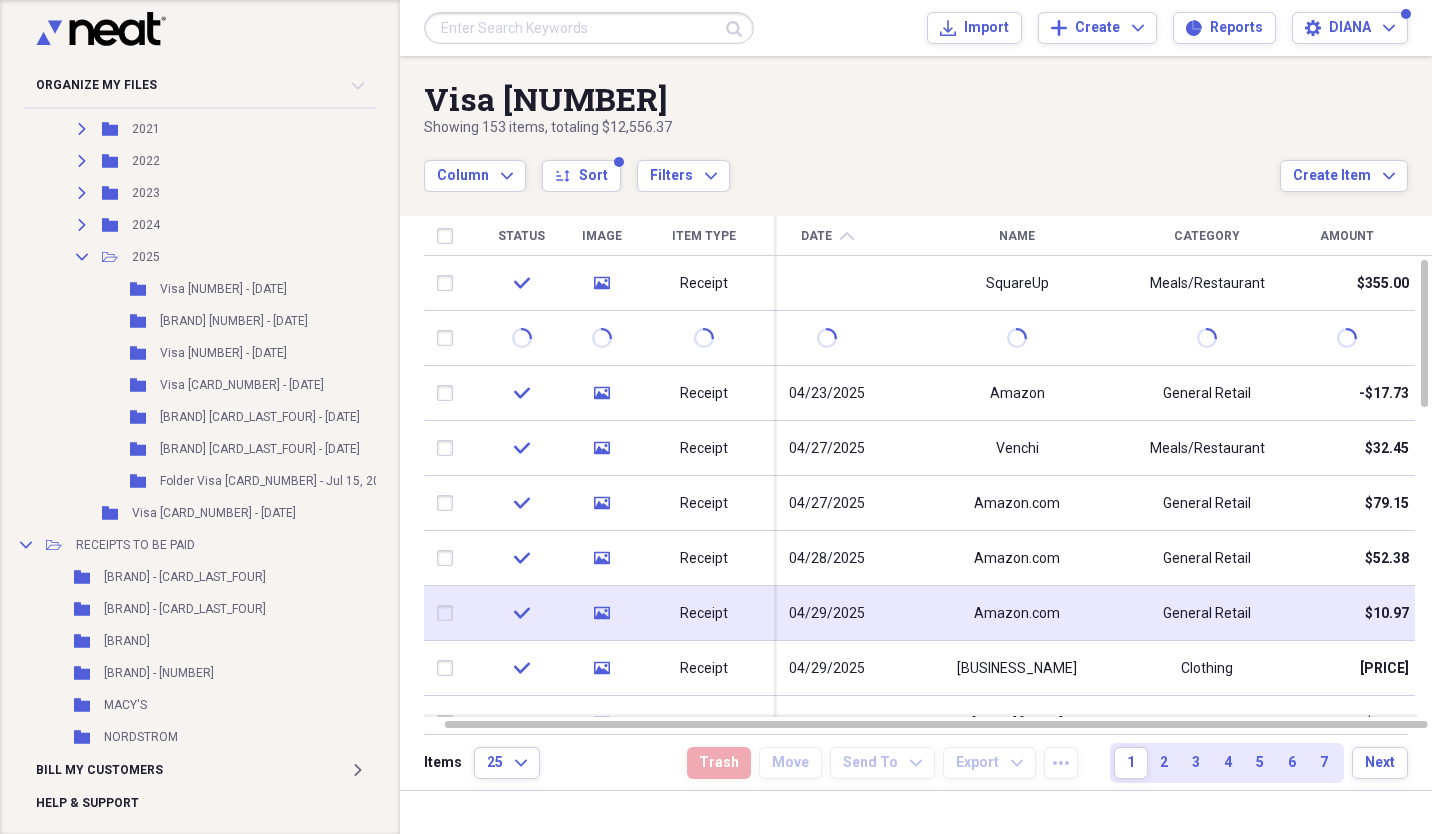 click at bounding box center (449, 613) 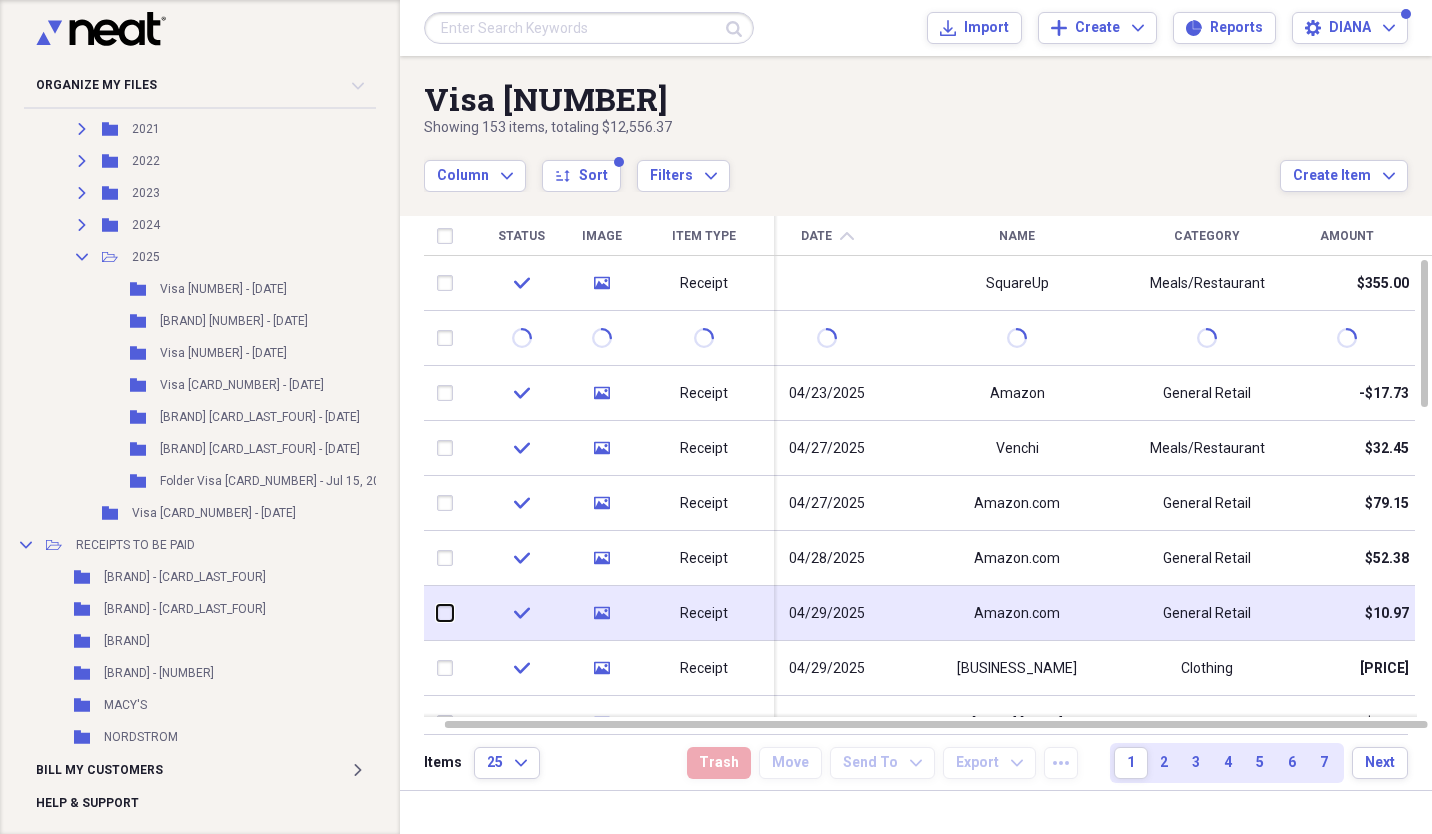 click at bounding box center [437, 613] 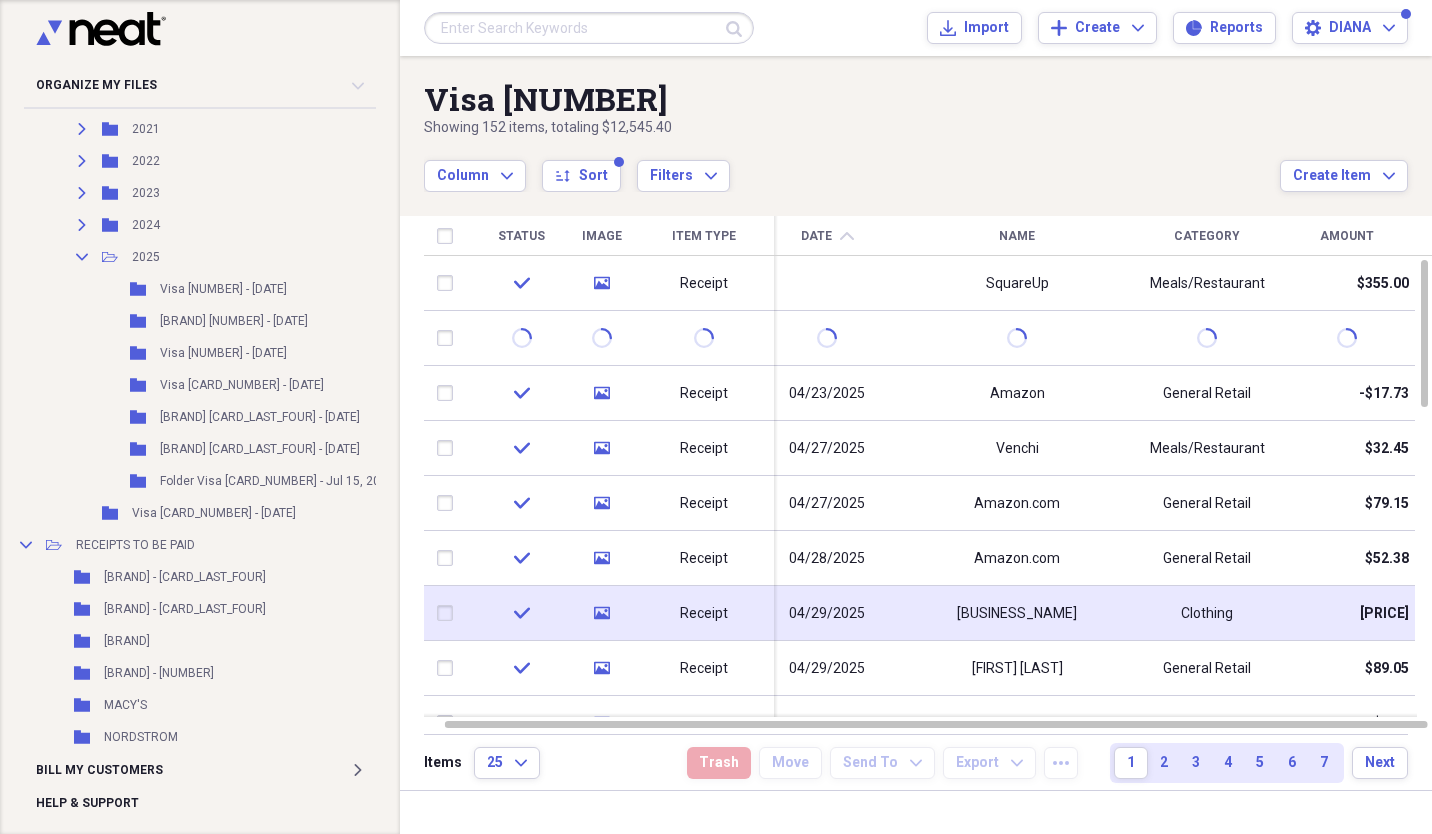 click on "04/29/2025" at bounding box center [827, 614] 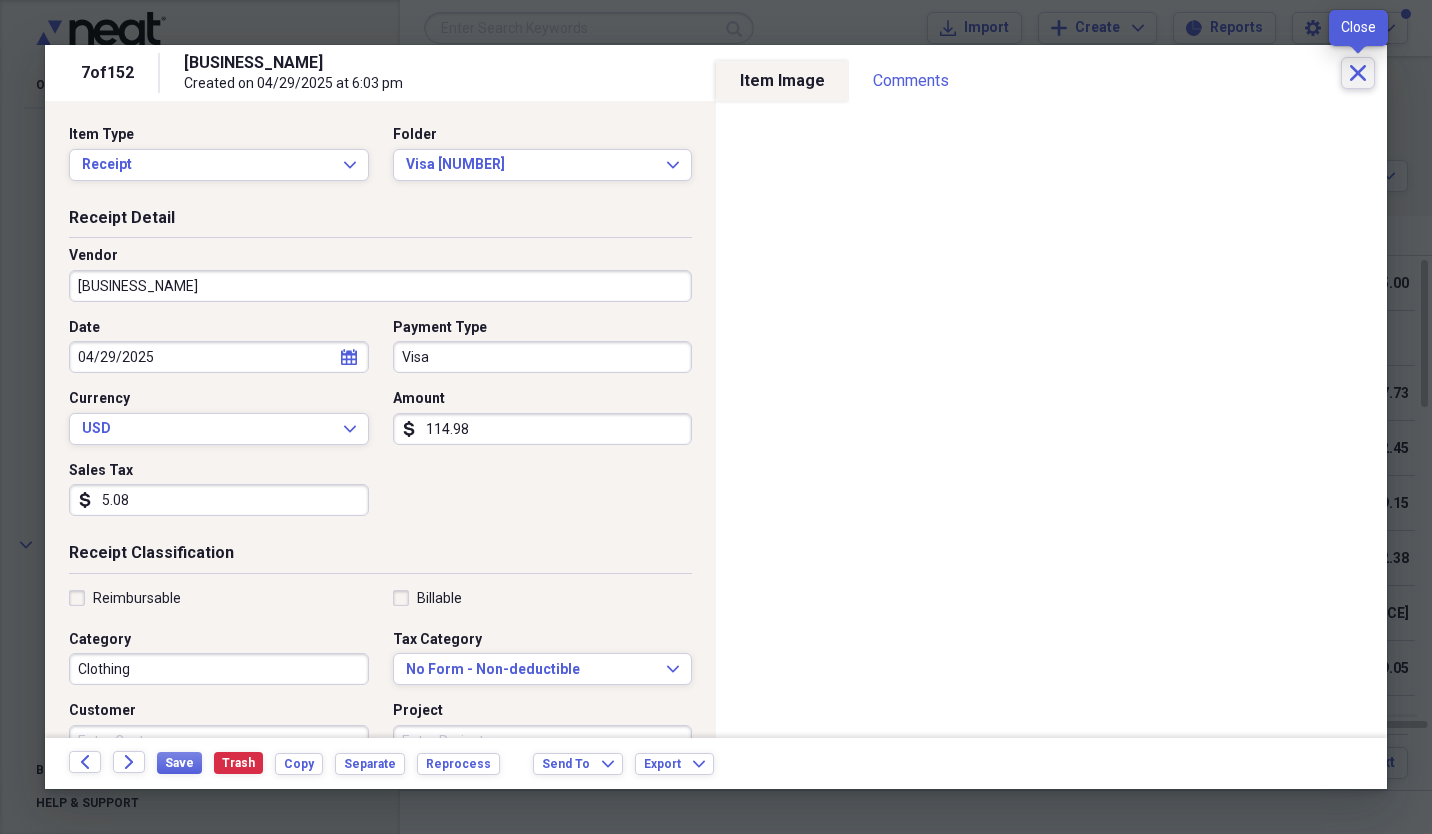 click on "Close" at bounding box center (1358, 73) 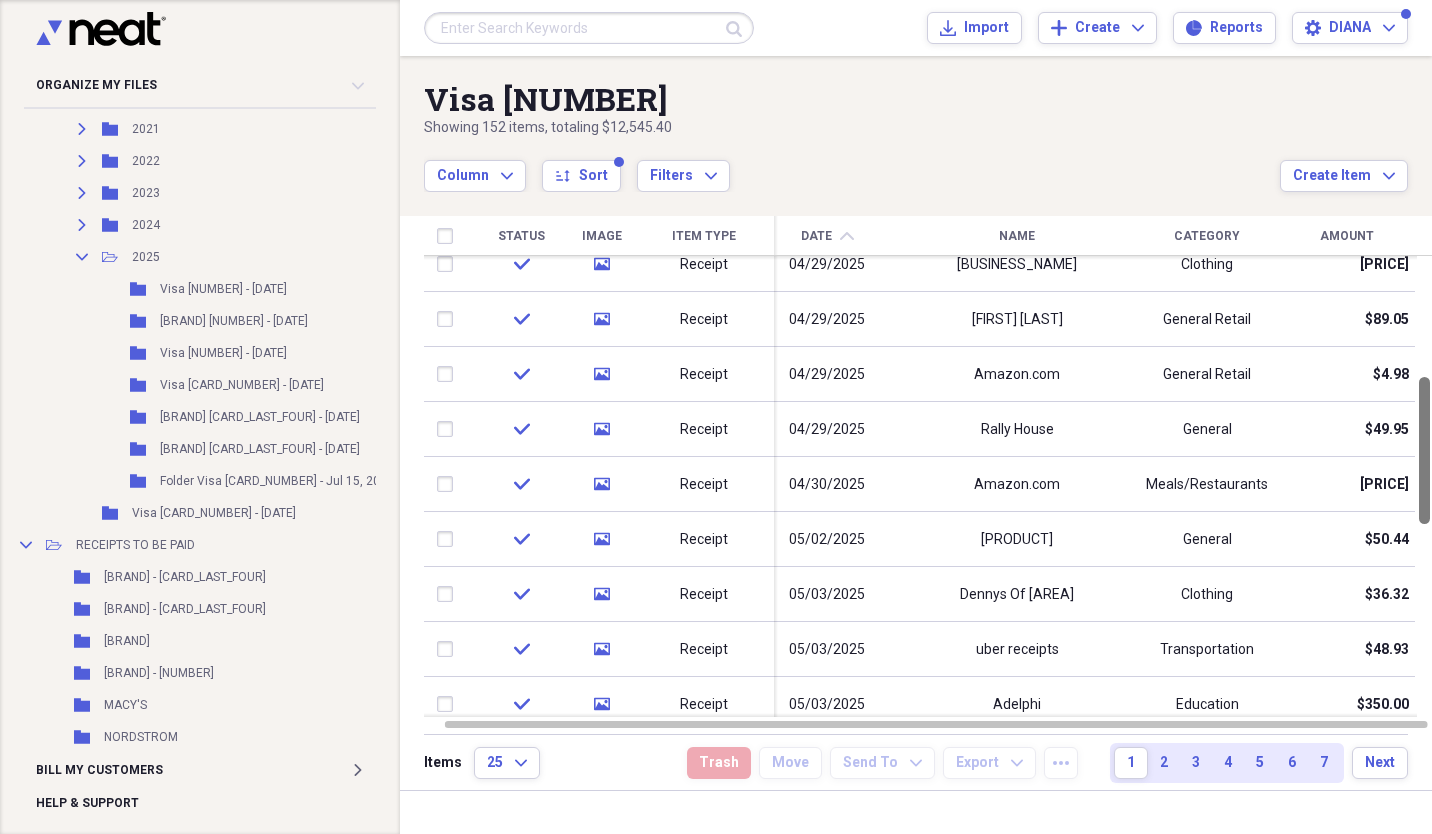 drag, startPoint x: 1423, startPoint y: 355, endPoint x: 1435, endPoint y: 472, distance: 117.61378 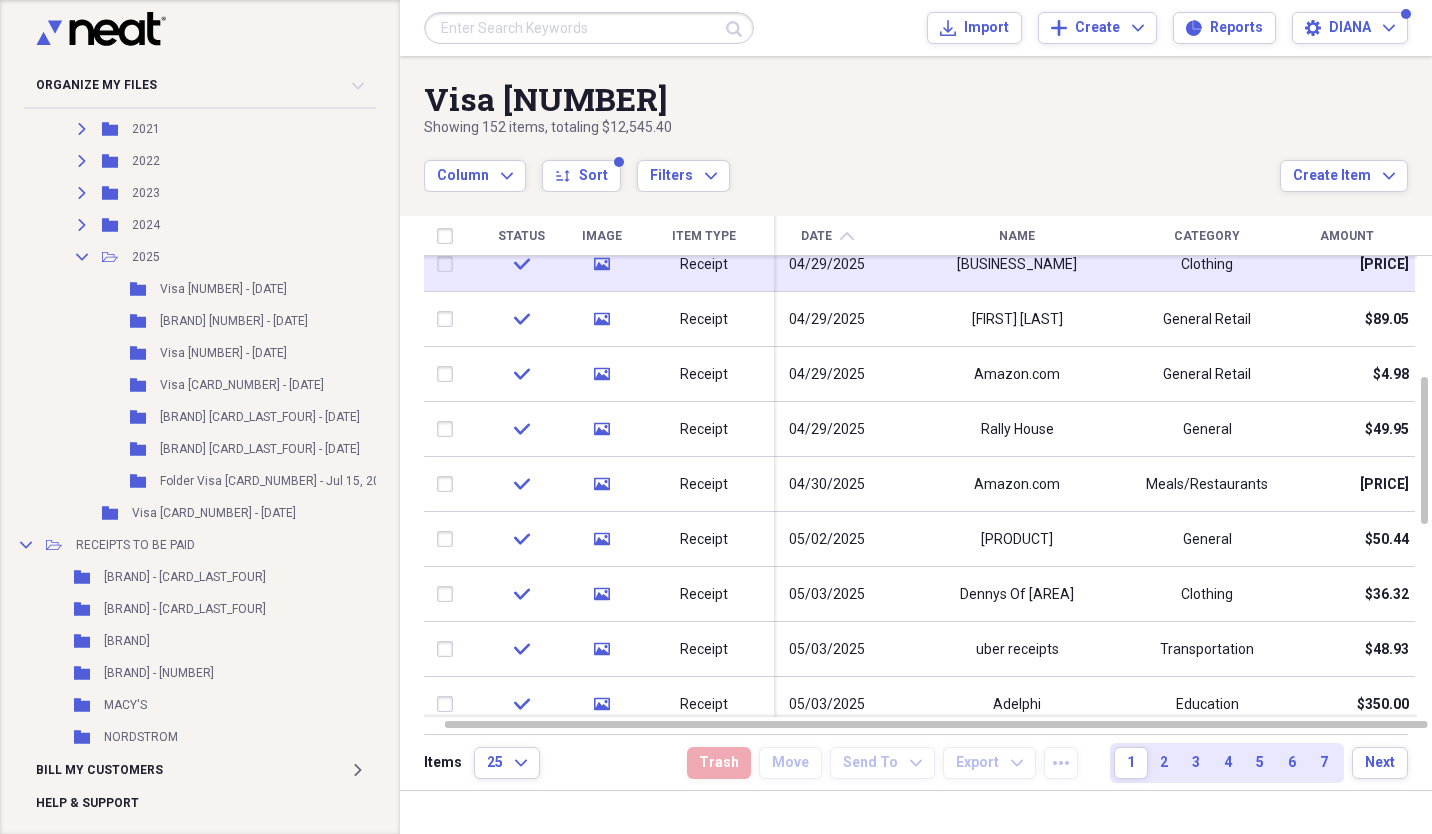 click at bounding box center (449, 265) 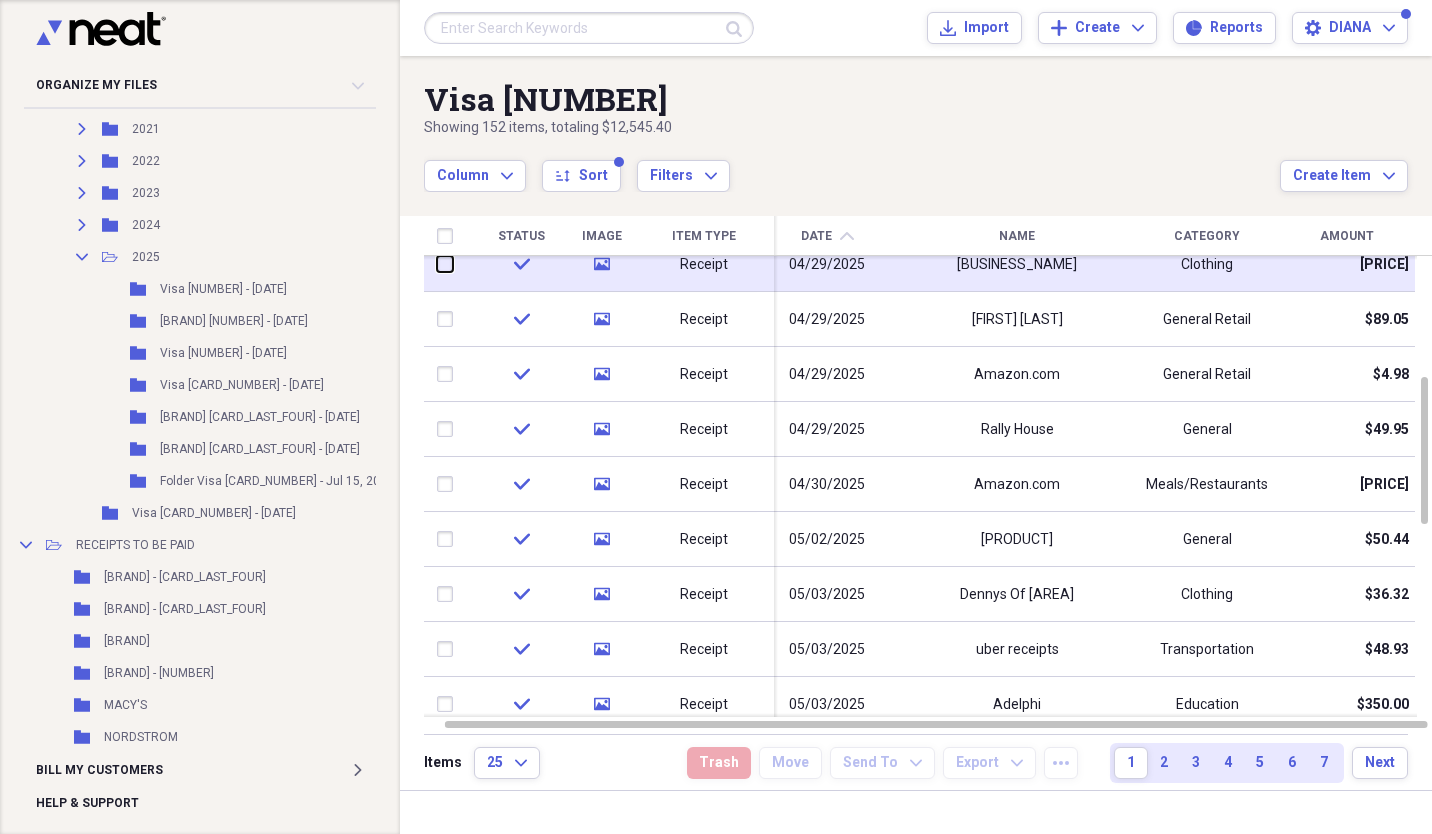 click at bounding box center [437, 264] 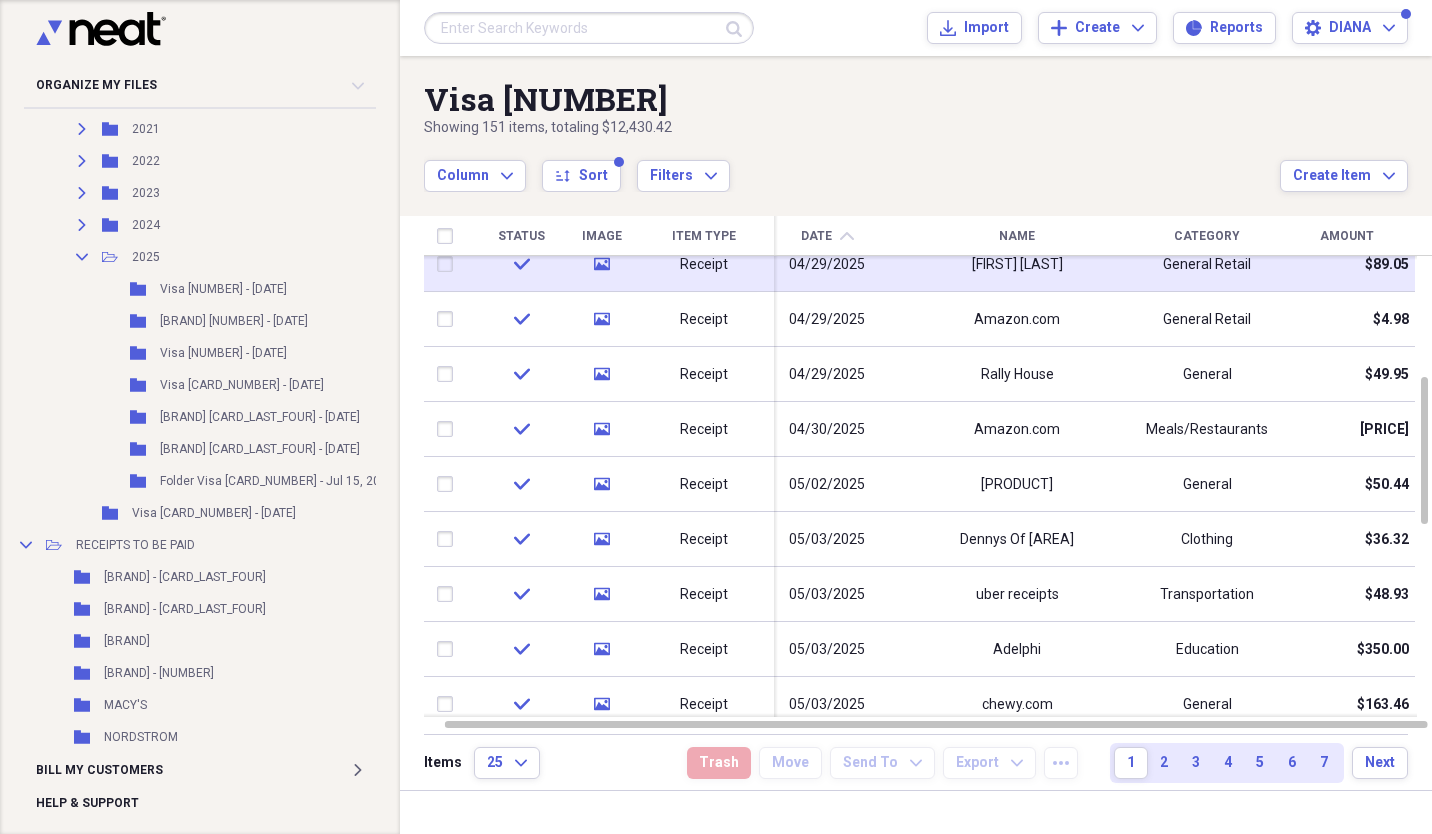 click at bounding box center [449, 265] 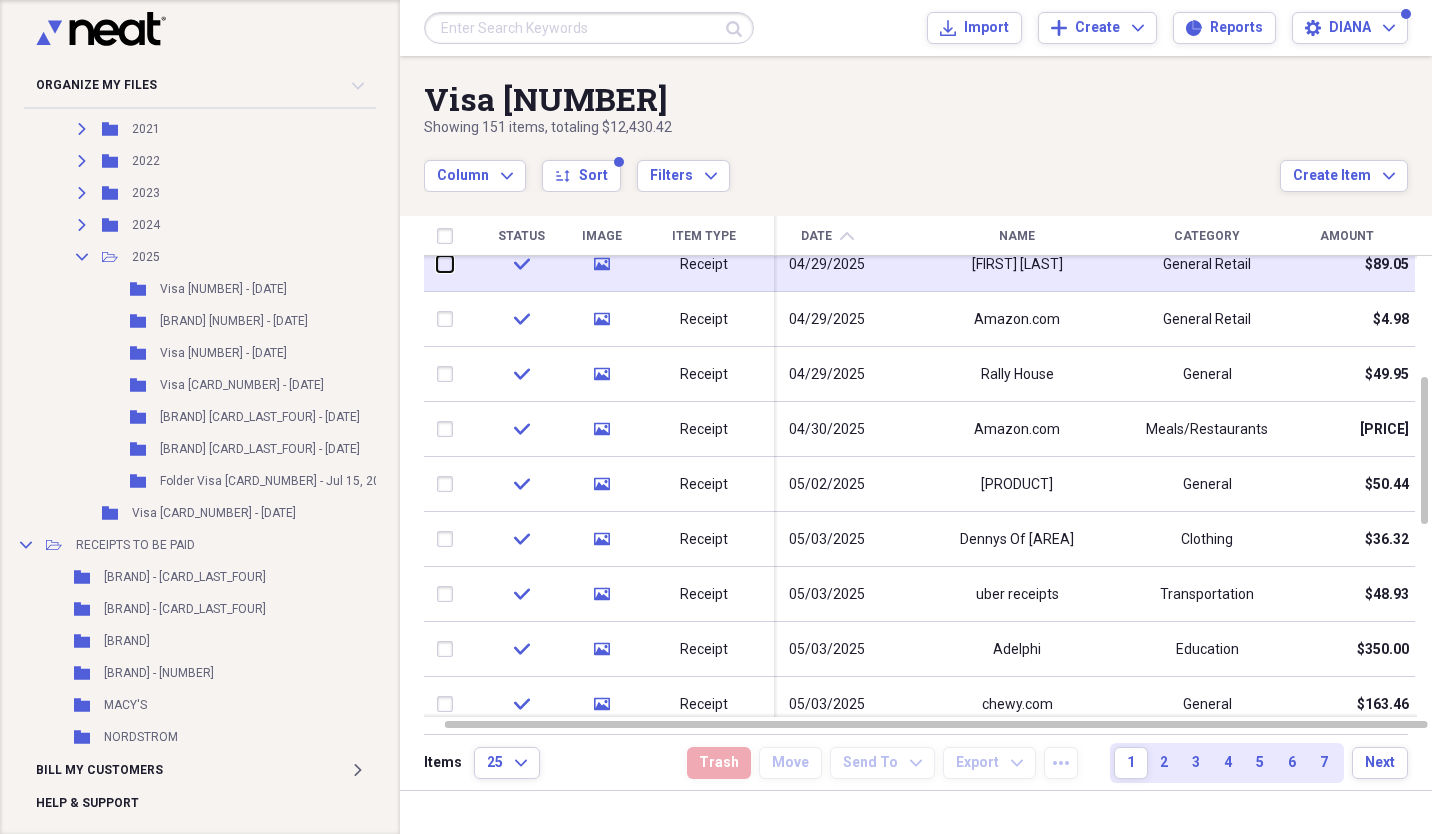 click at bounding box center (437, 264) 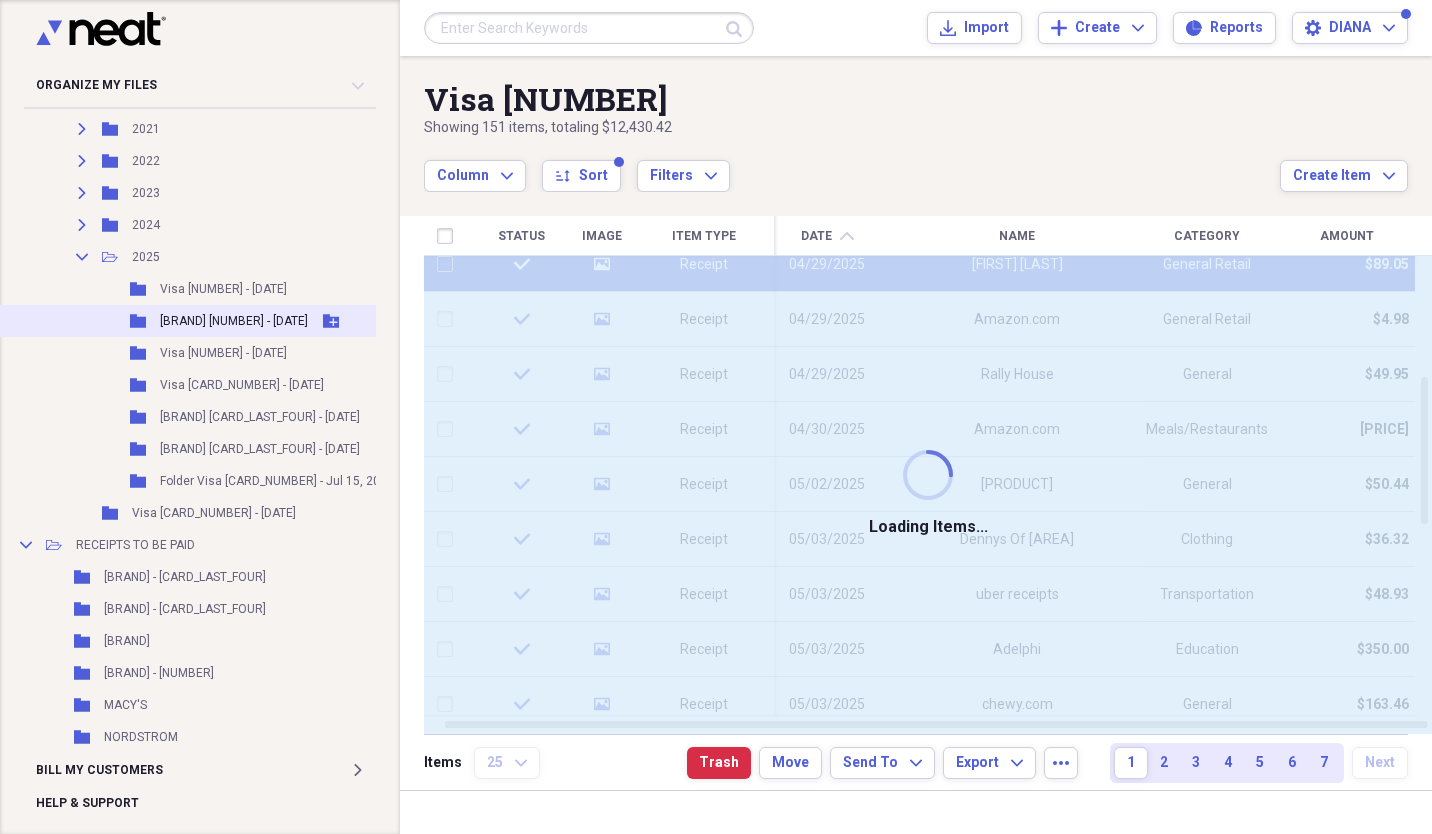 checkbox on "false" 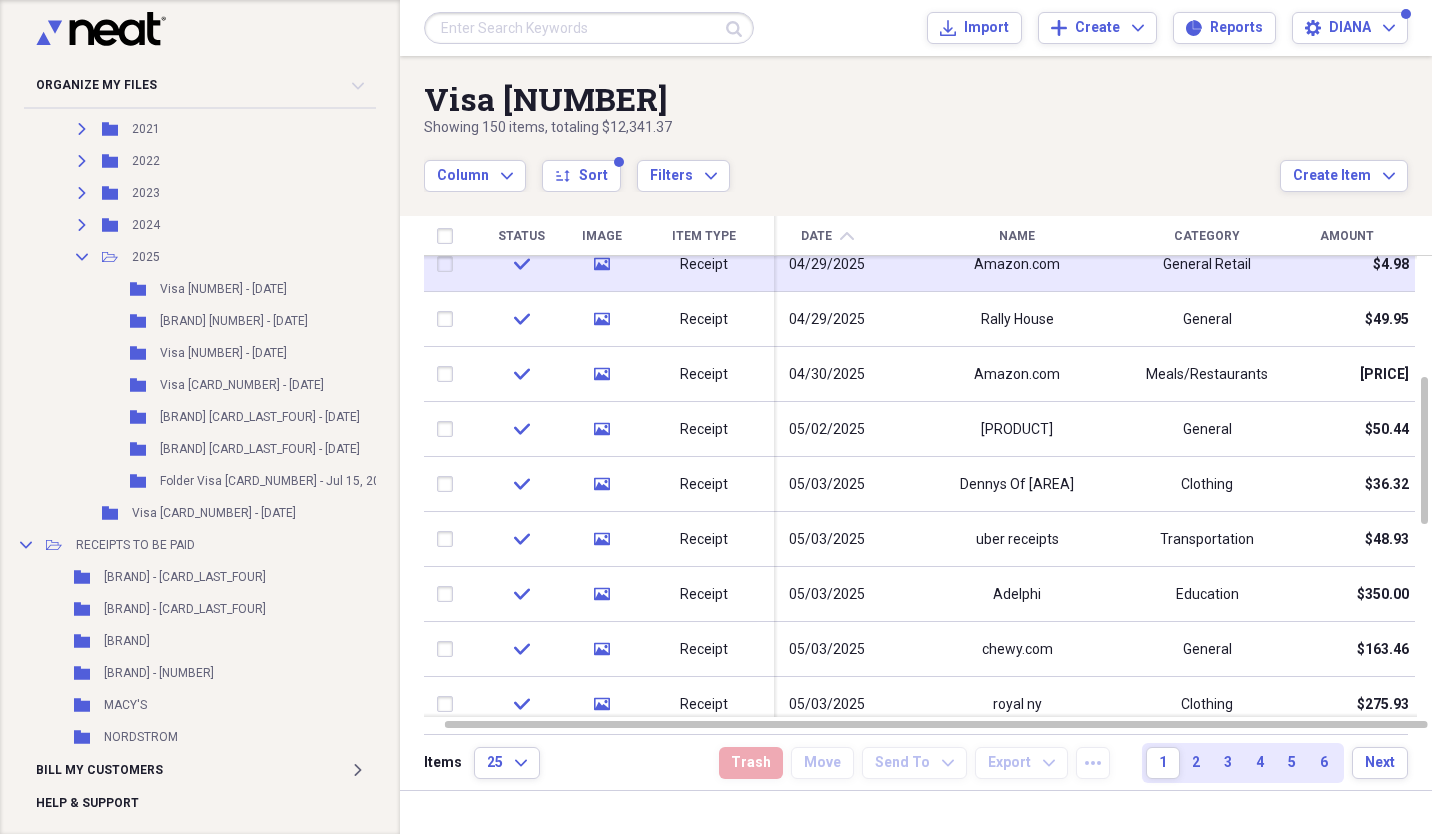 click on "04/29/2025" at bounding box center (827, 265) 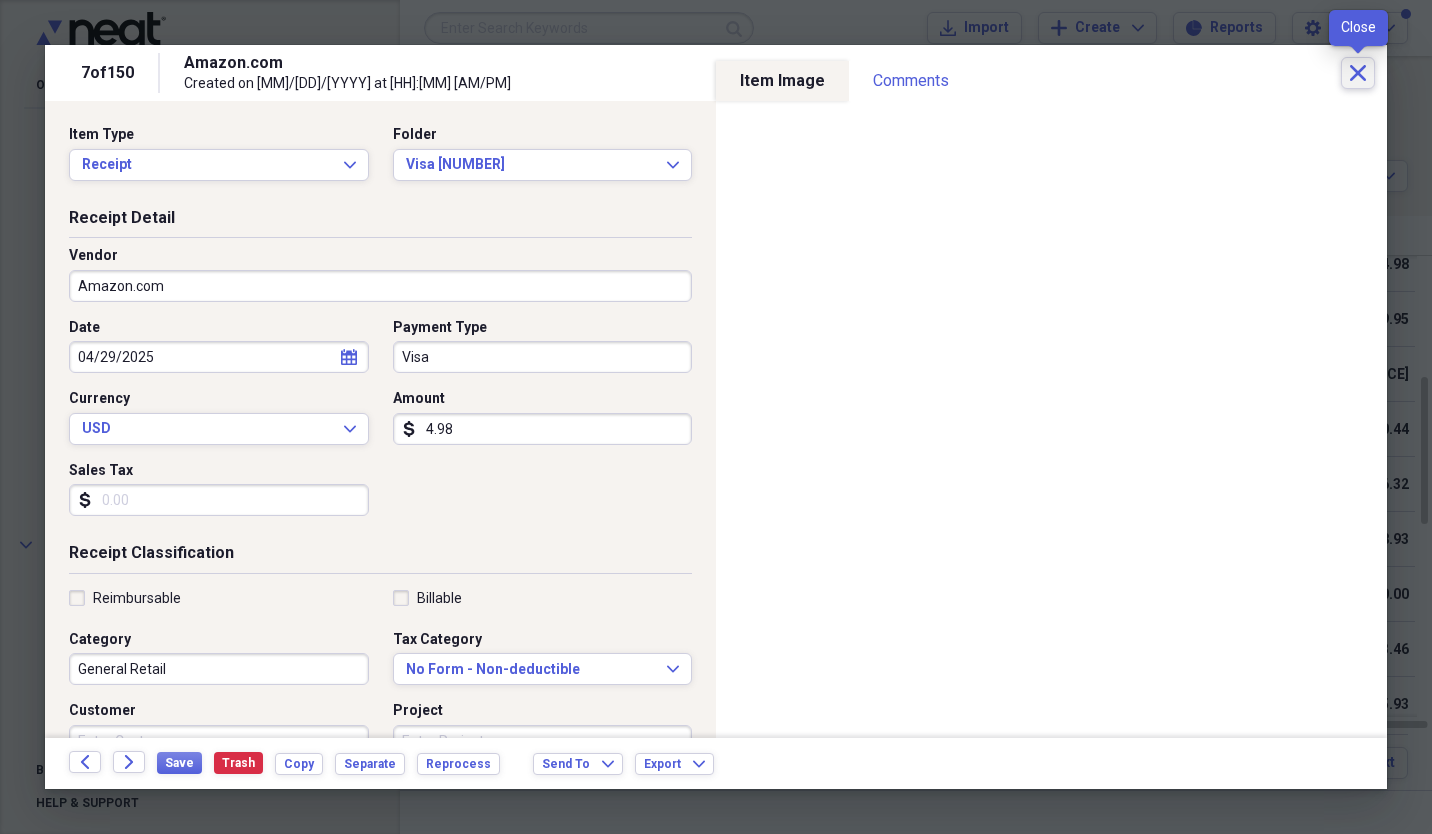 click on "Close" at bounding box center [1358, 73] 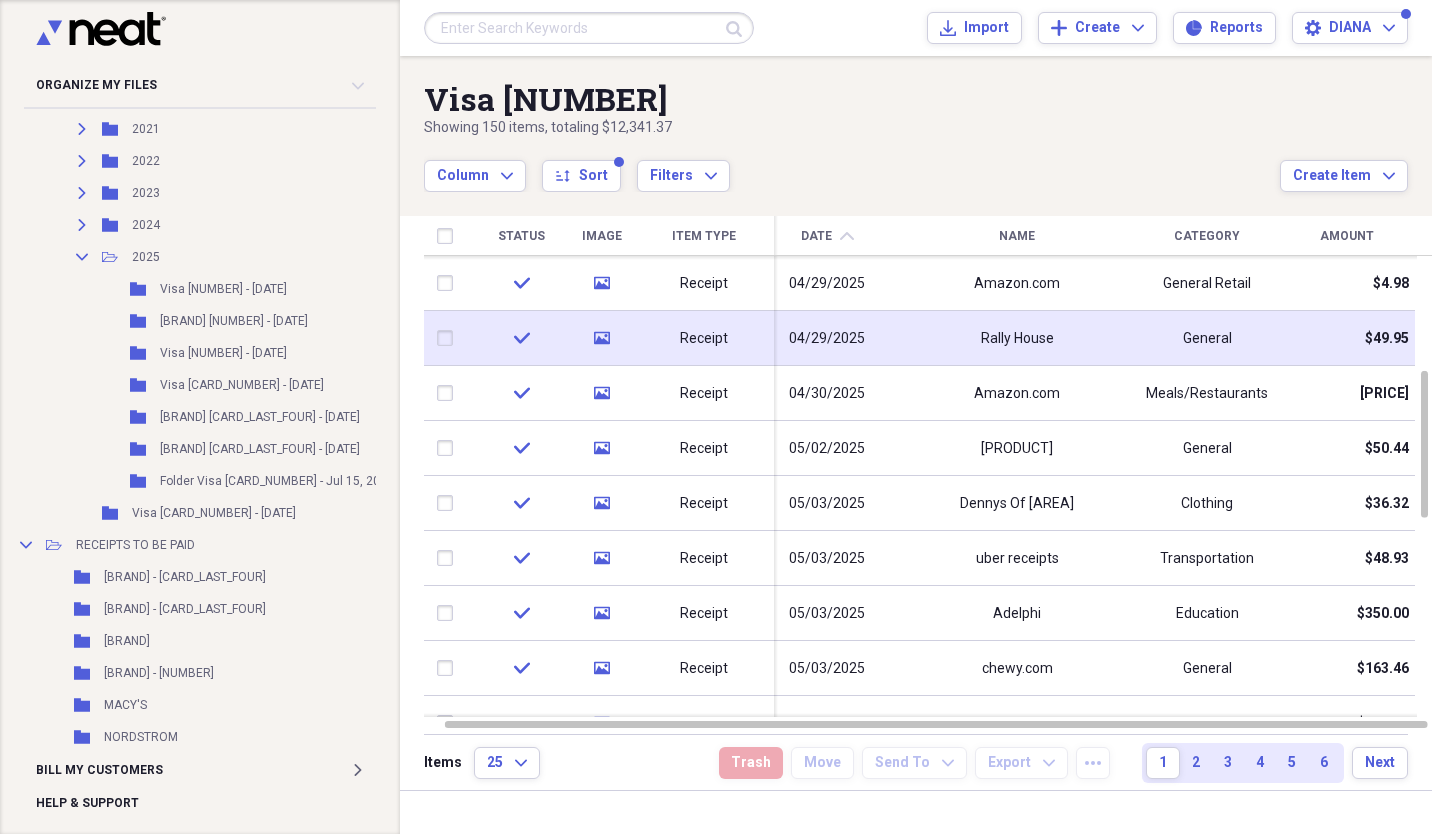 click at bounding box center [449, 338] 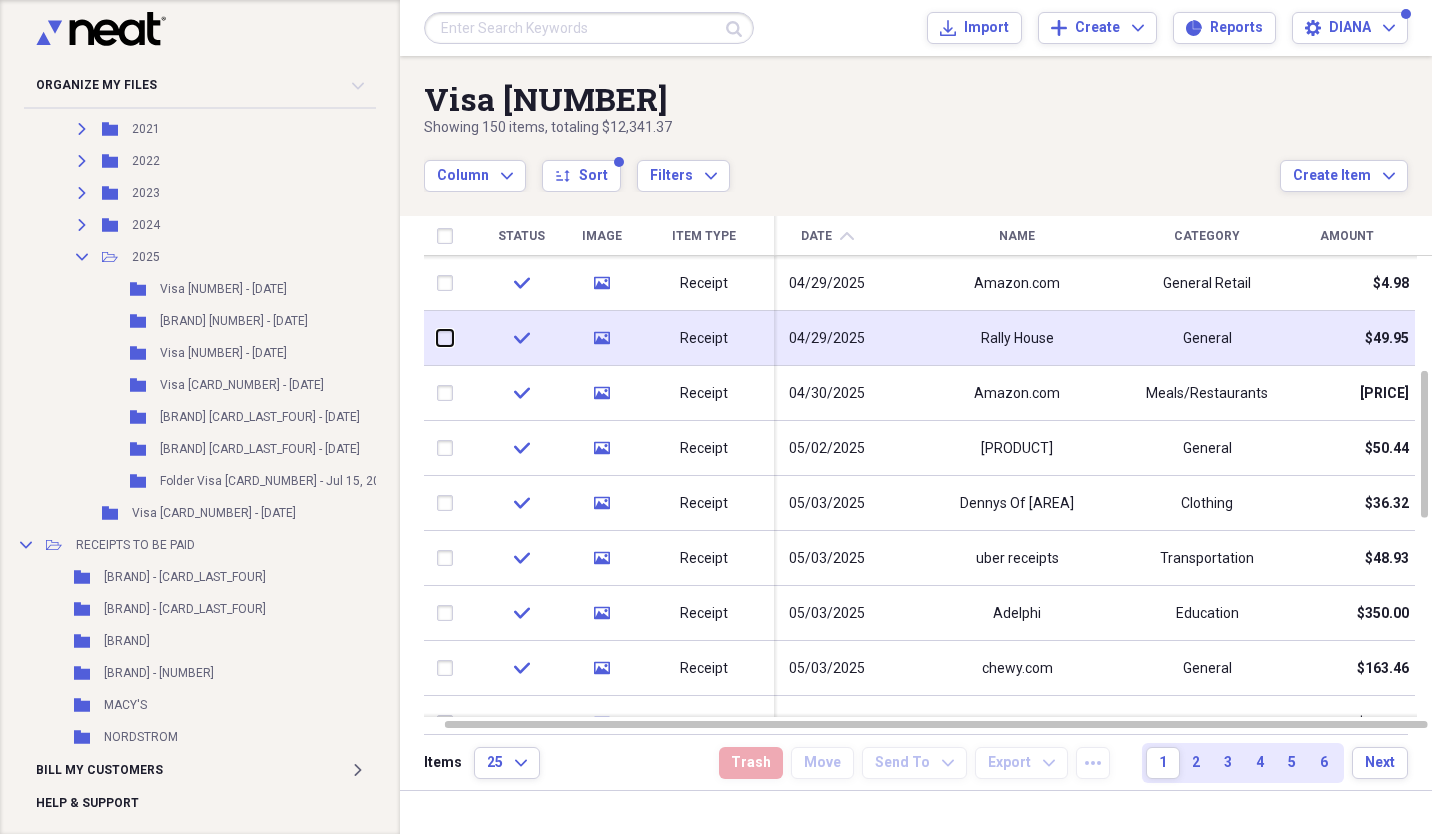 click at bounding box center [437, 338] 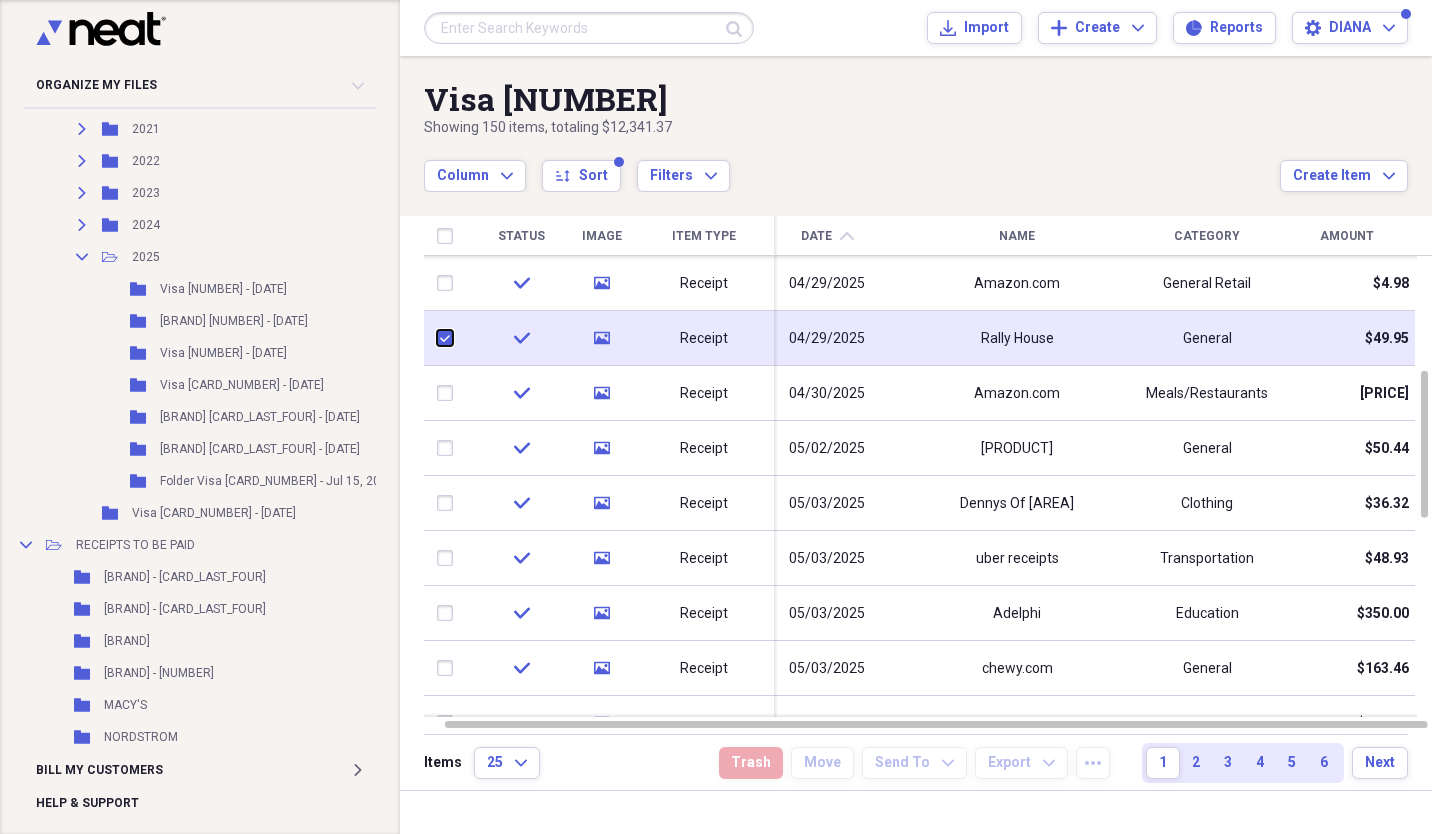 checkbox on "true" 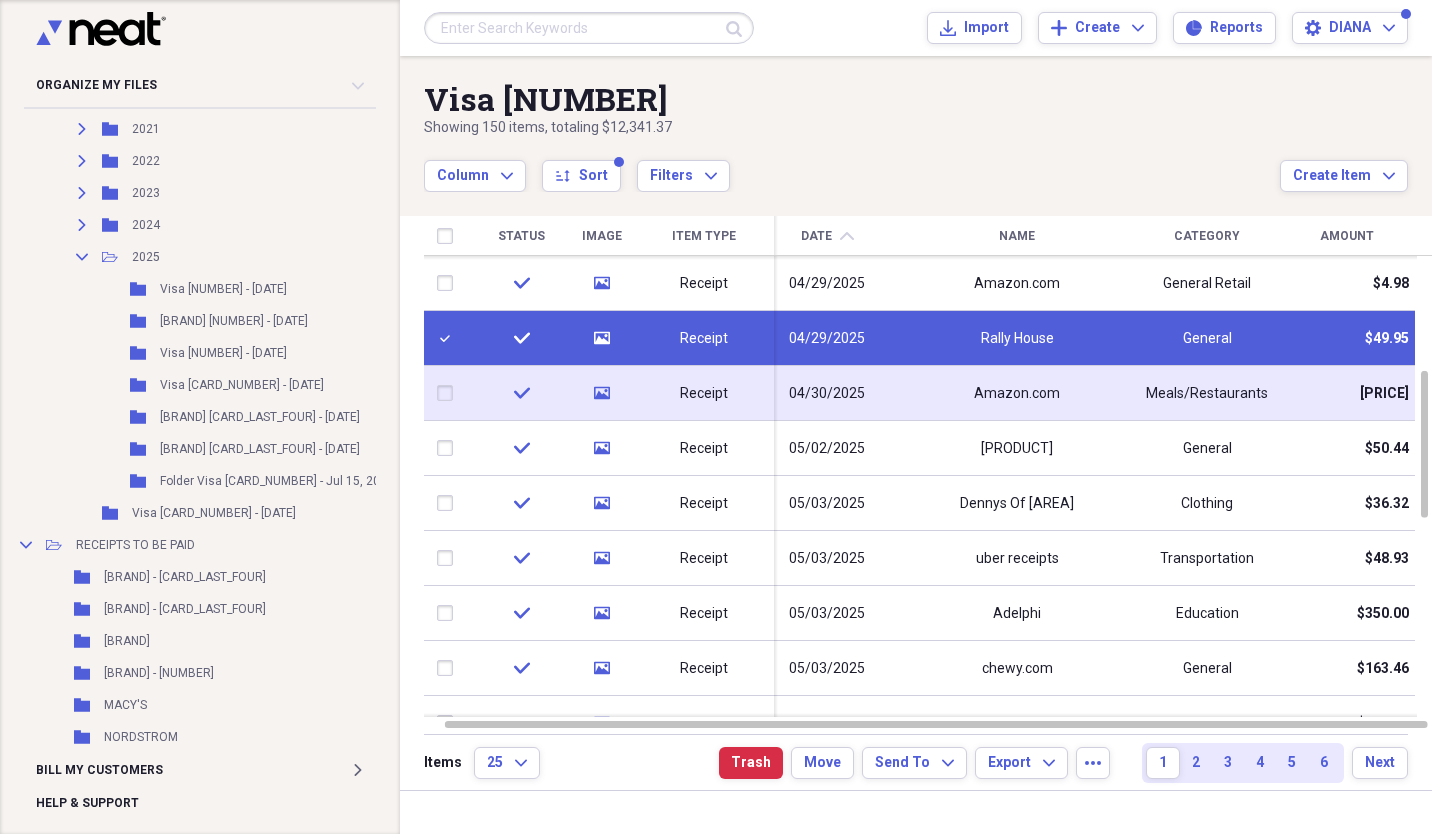 click at bounding box center (449, 393) 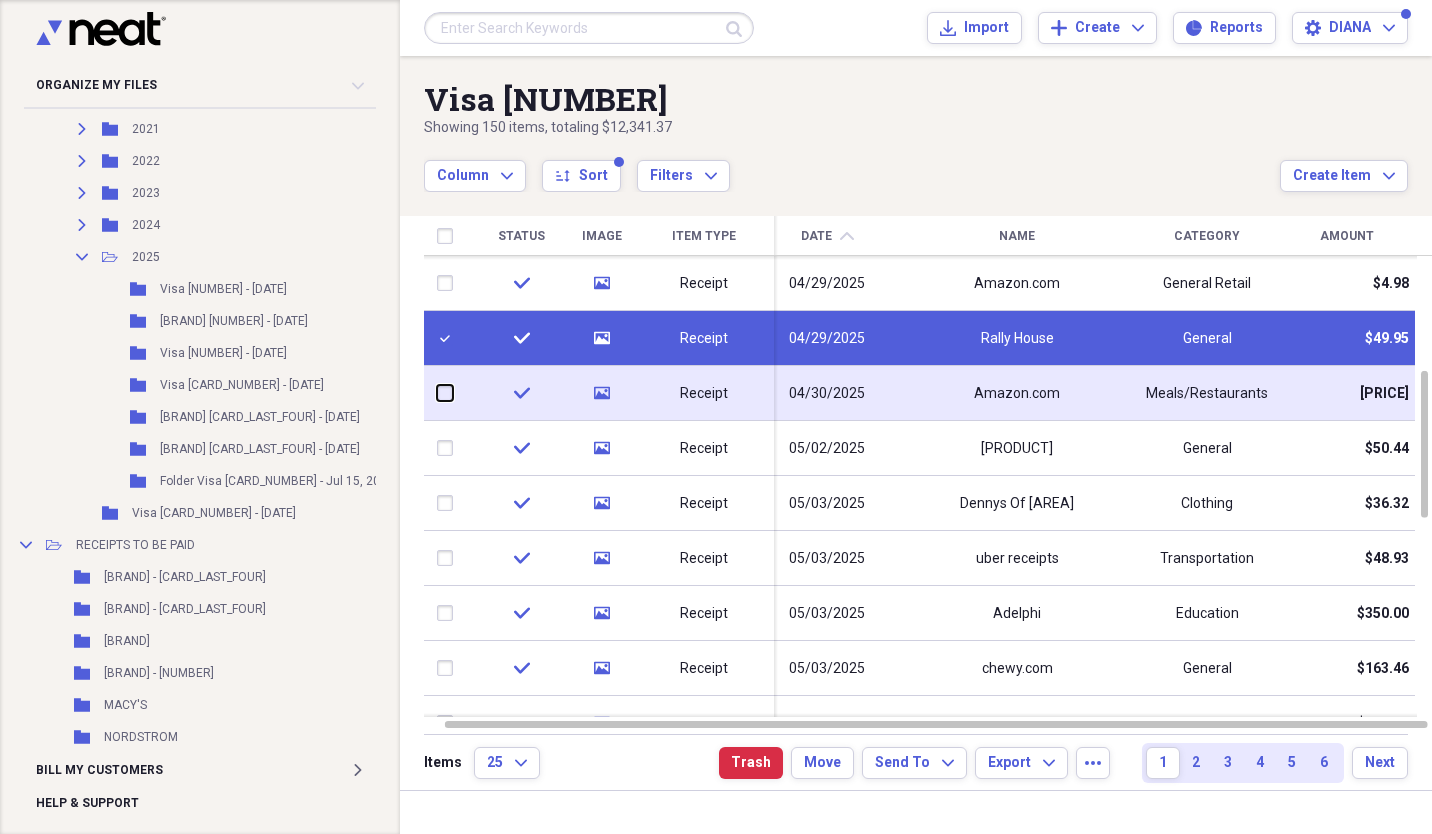 click at bounding box center [437, 393] 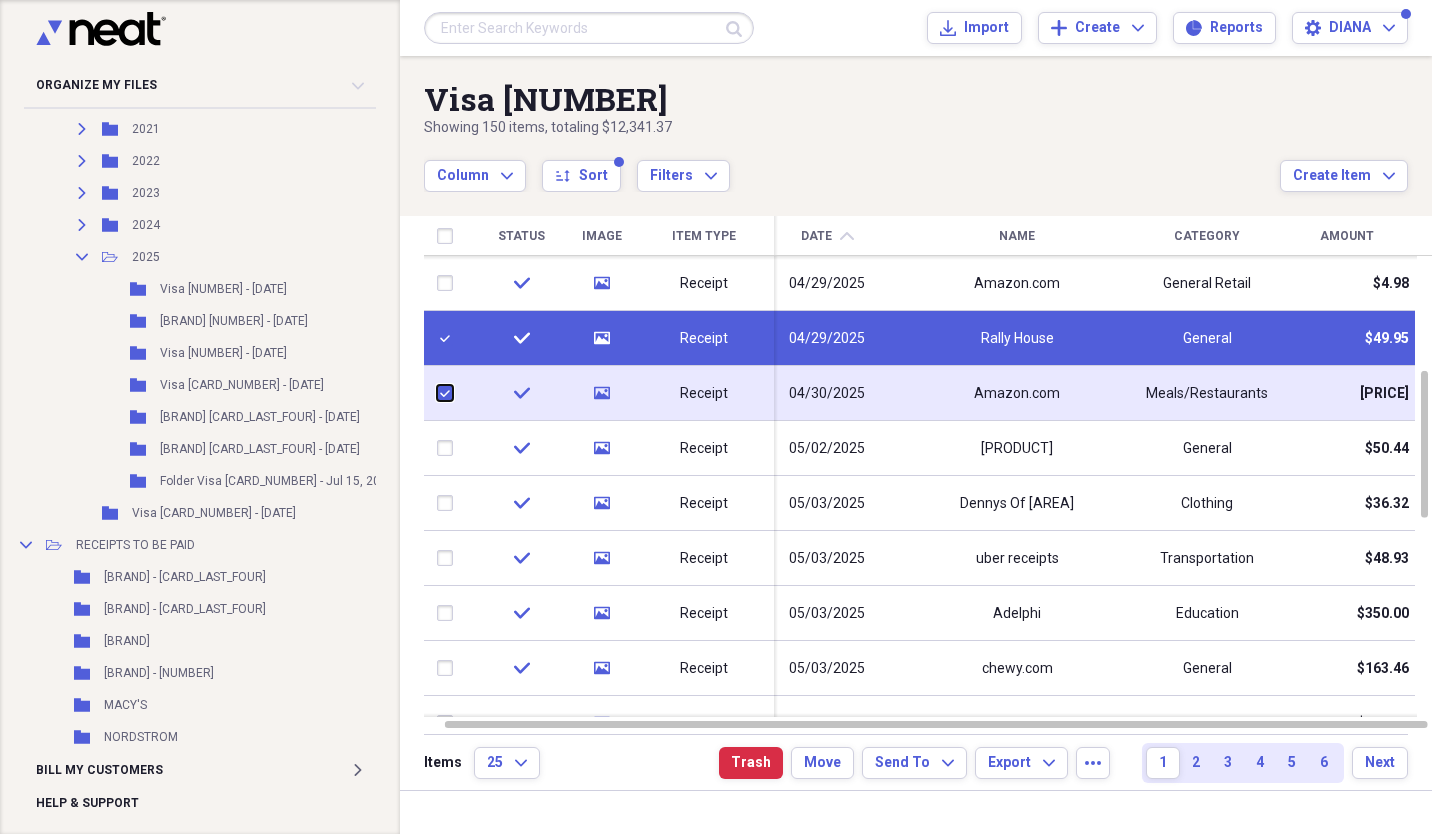 checkbox on "true" 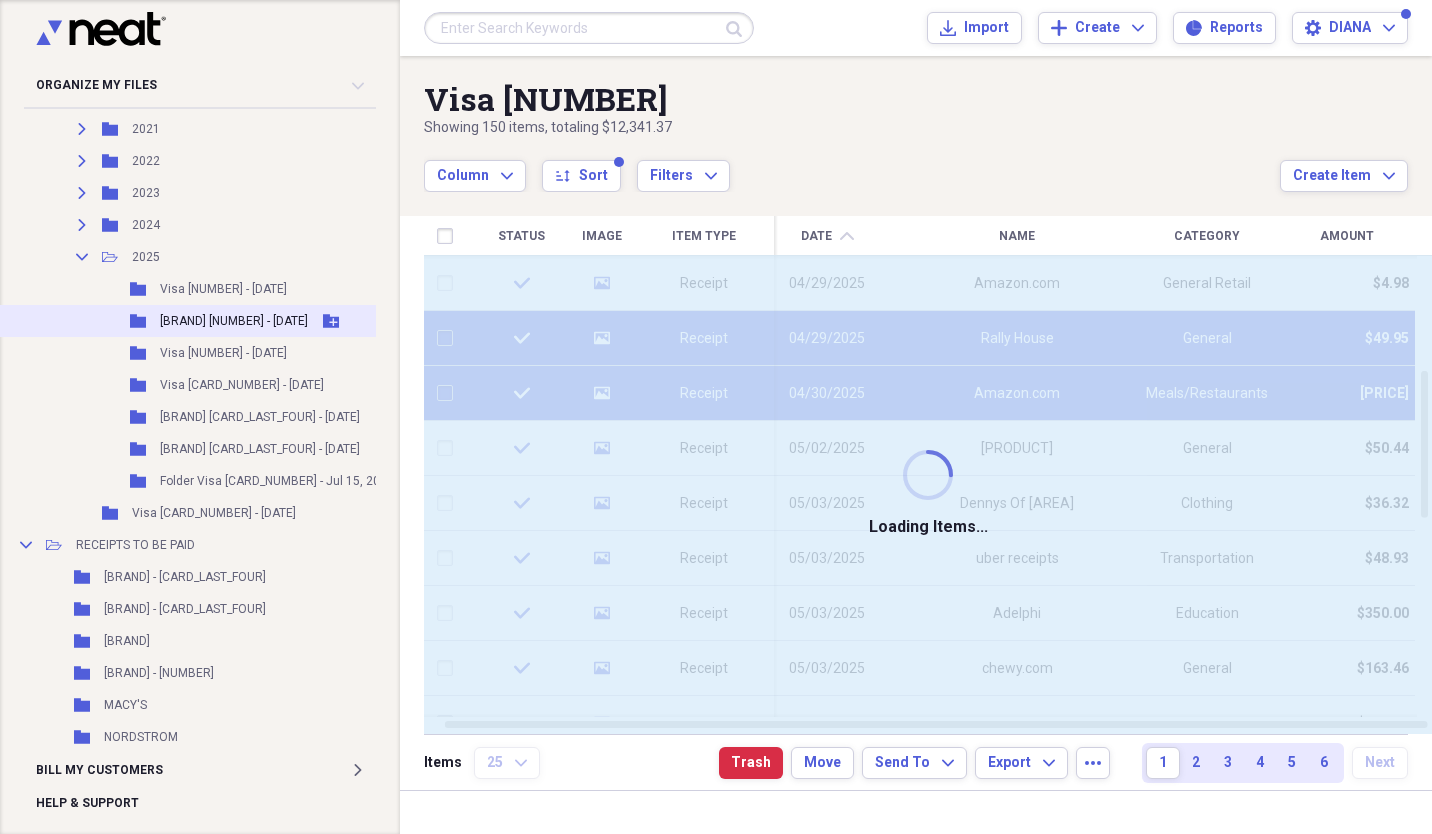 checkbox on "false" 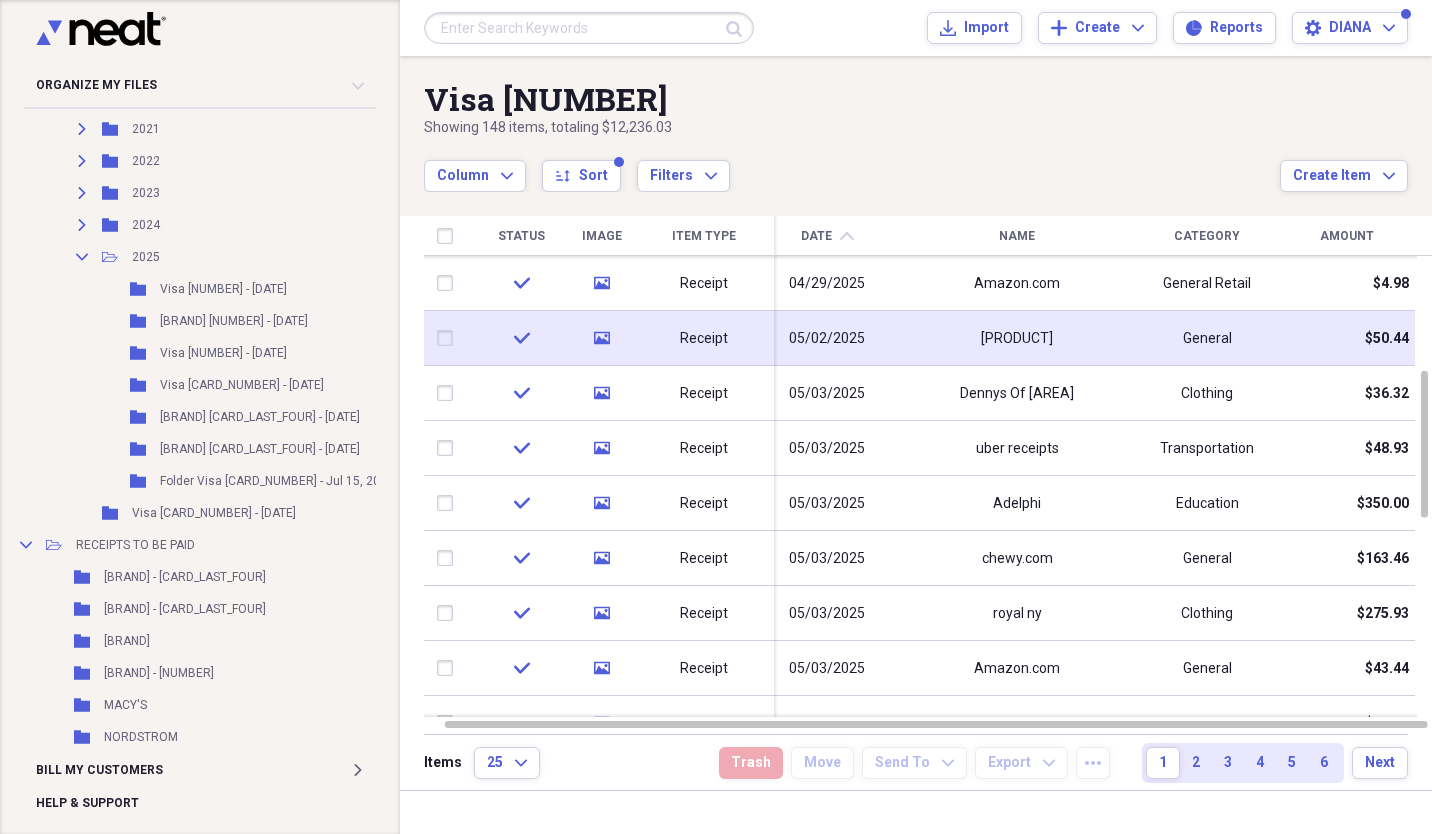 click at bounding box center [449, 338] 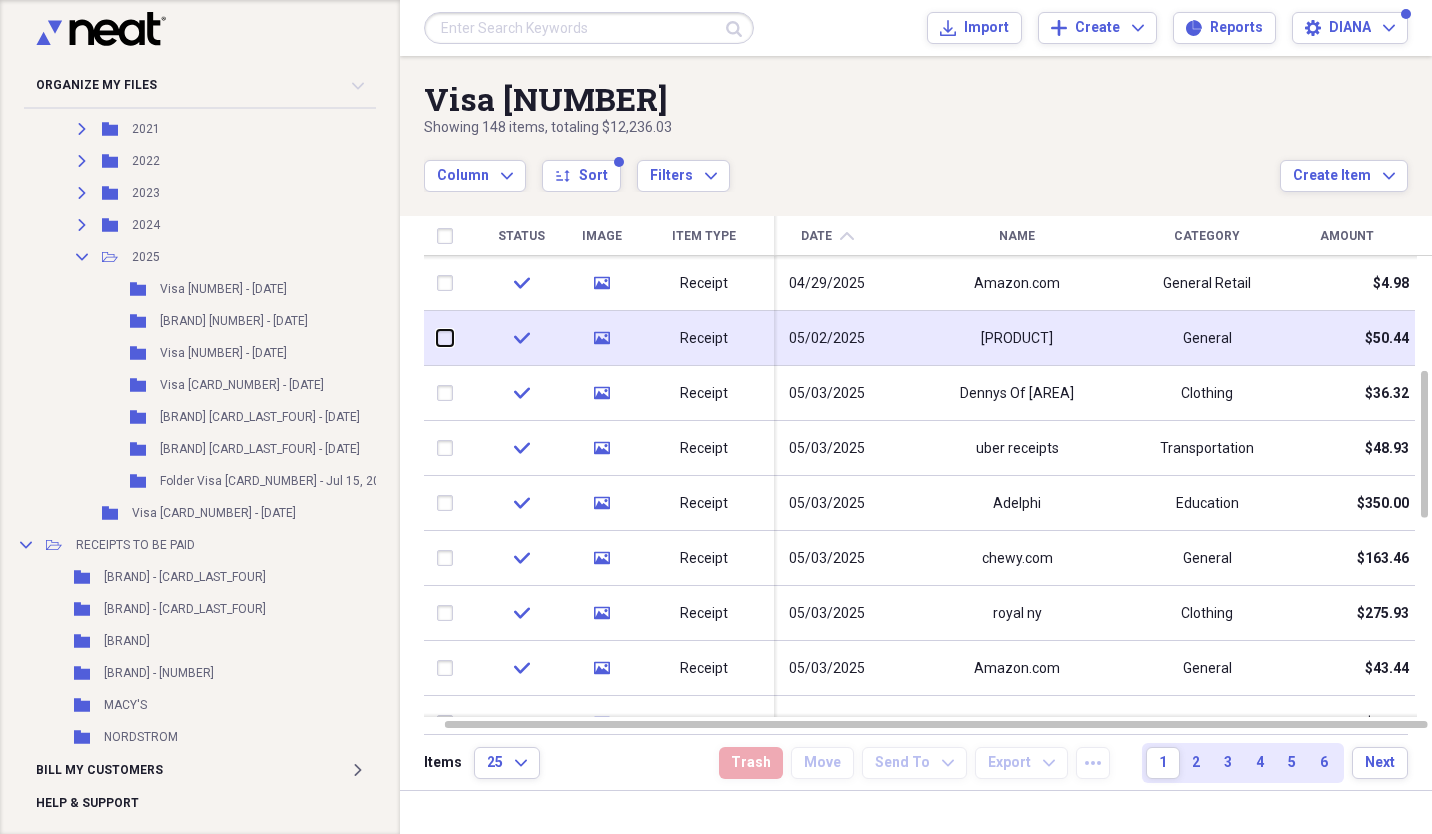 click at bounding box center (437, 338) 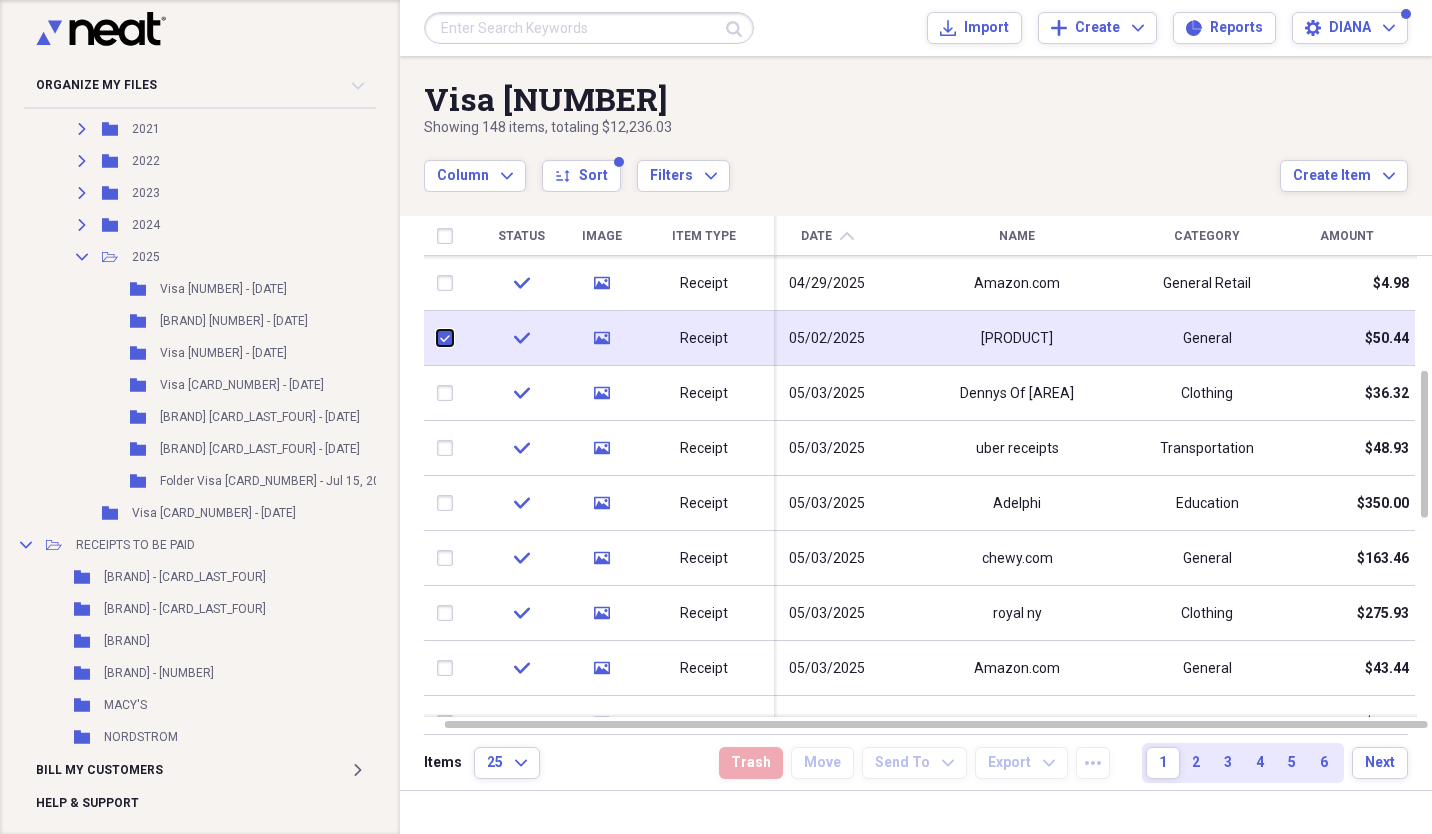 checkbox on "true" 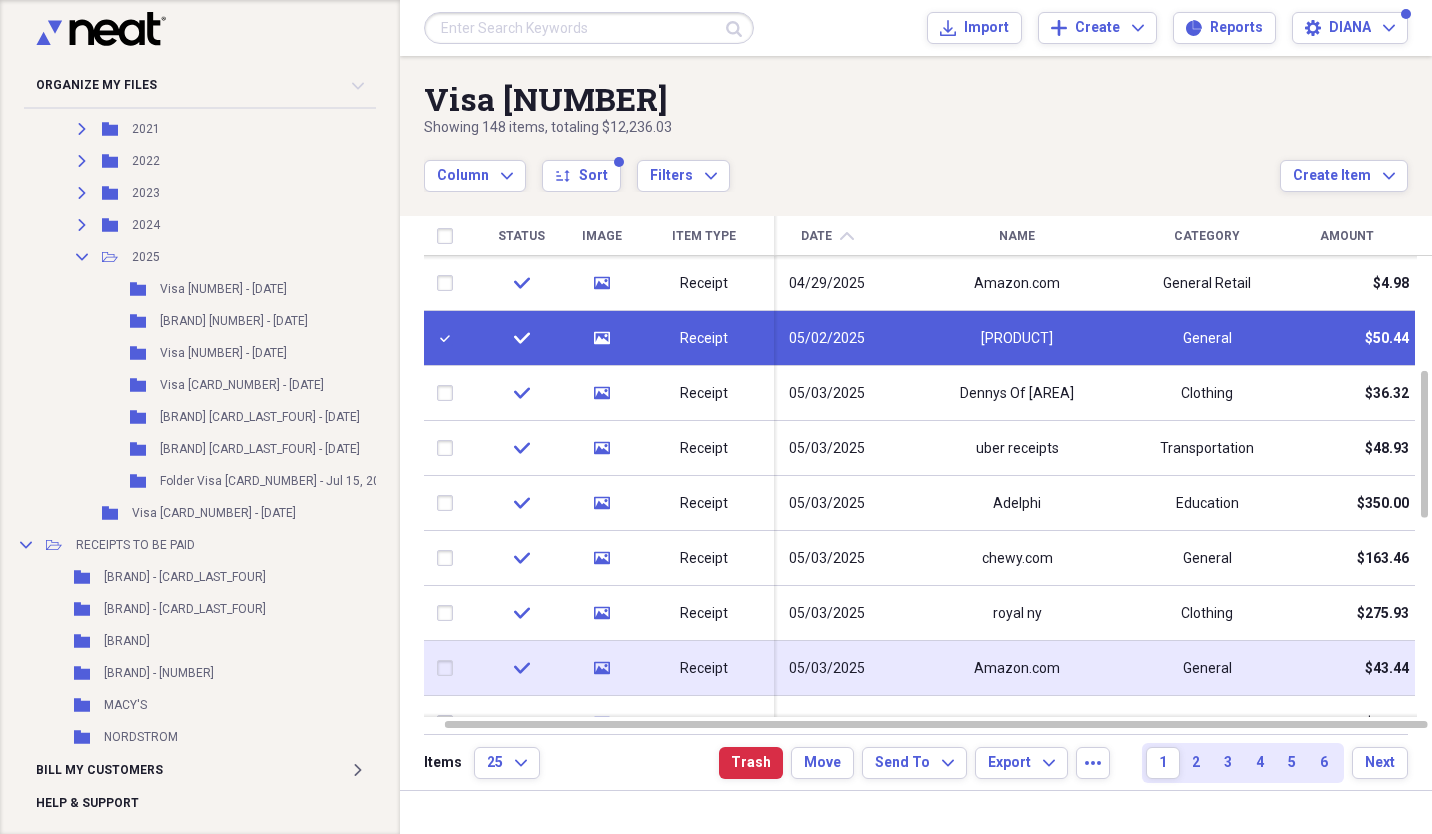 click at bounding box center [449, 668] 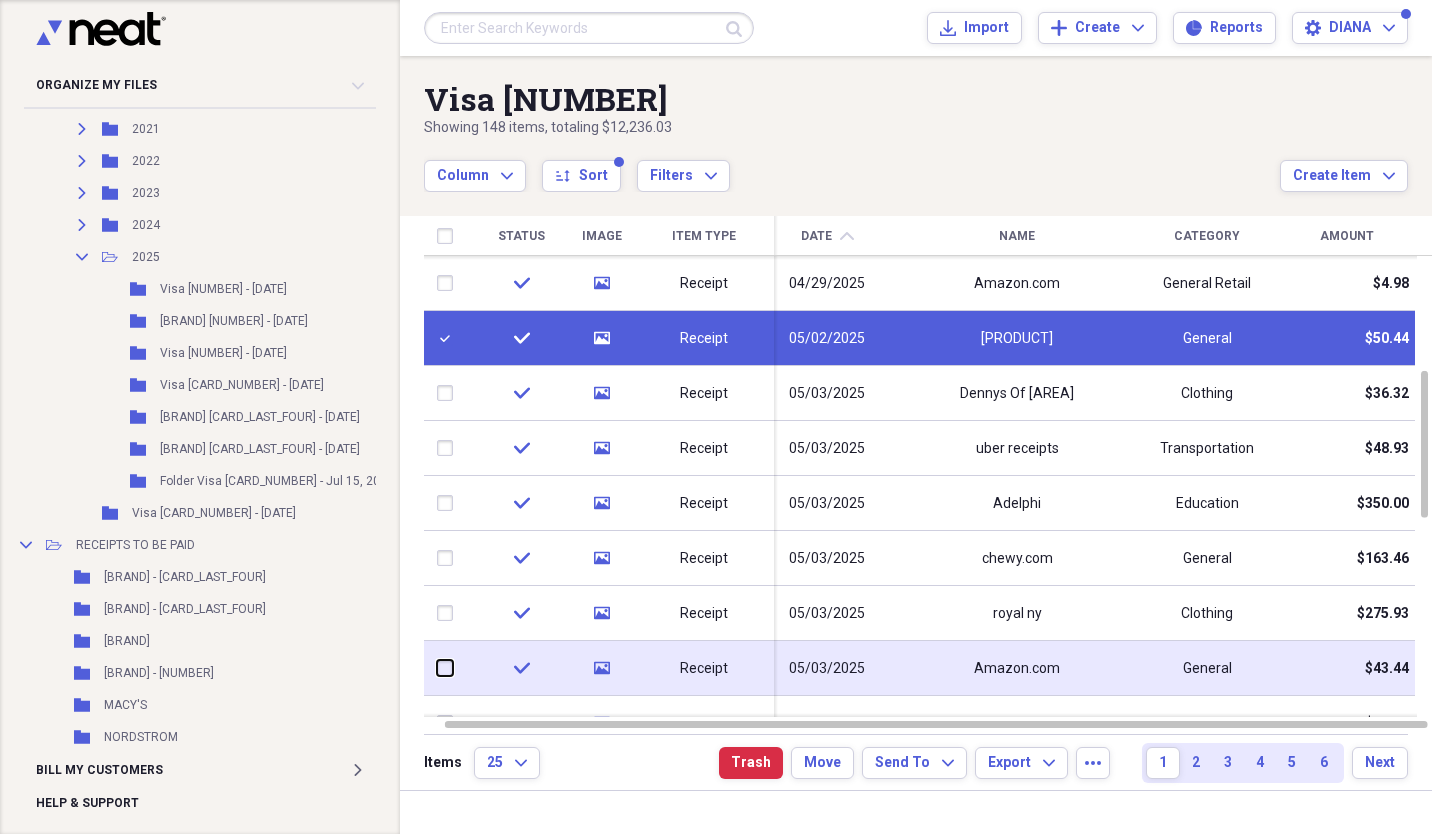 click at bounding box center (437, 668) 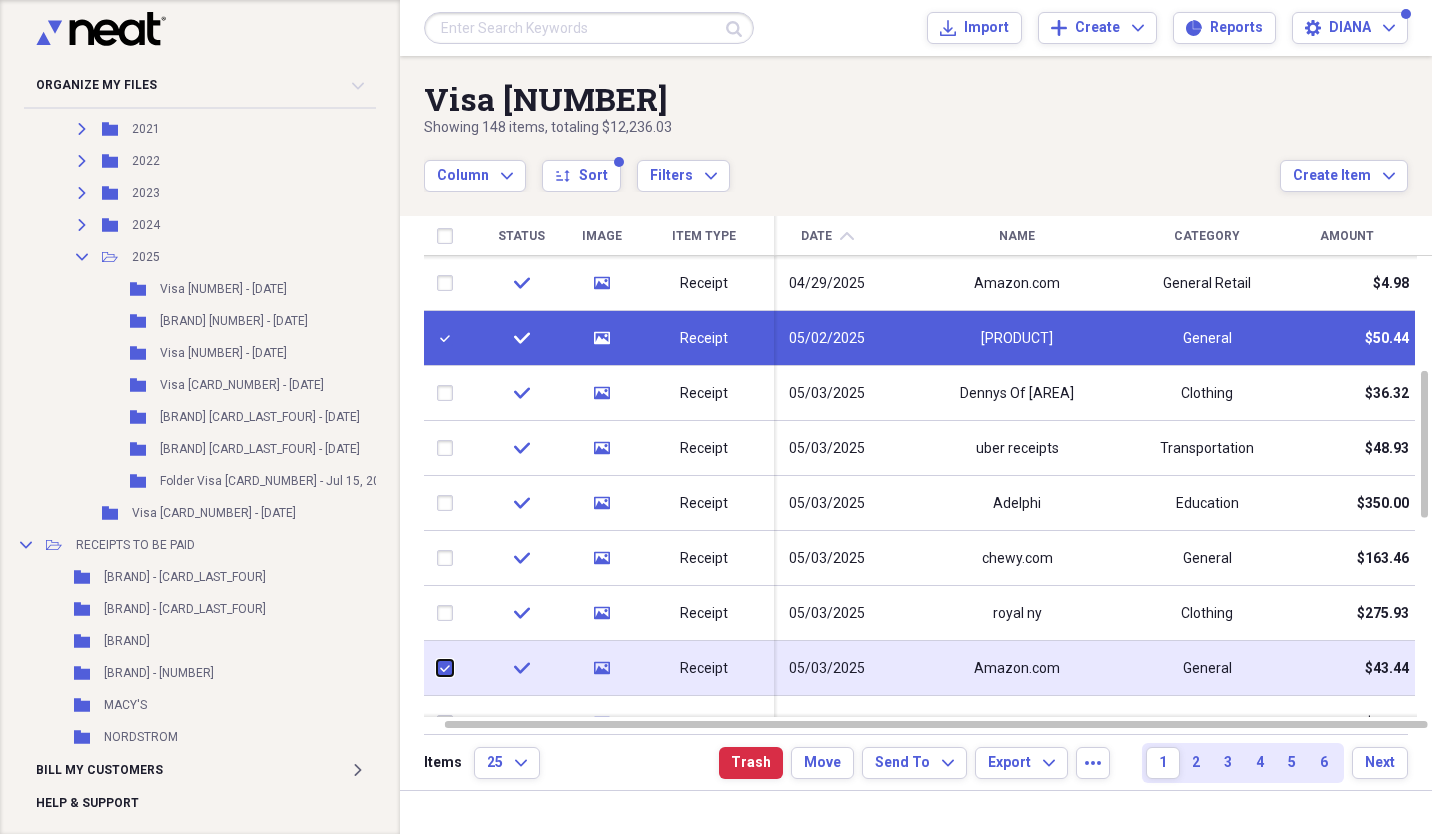 checkbox on "true" 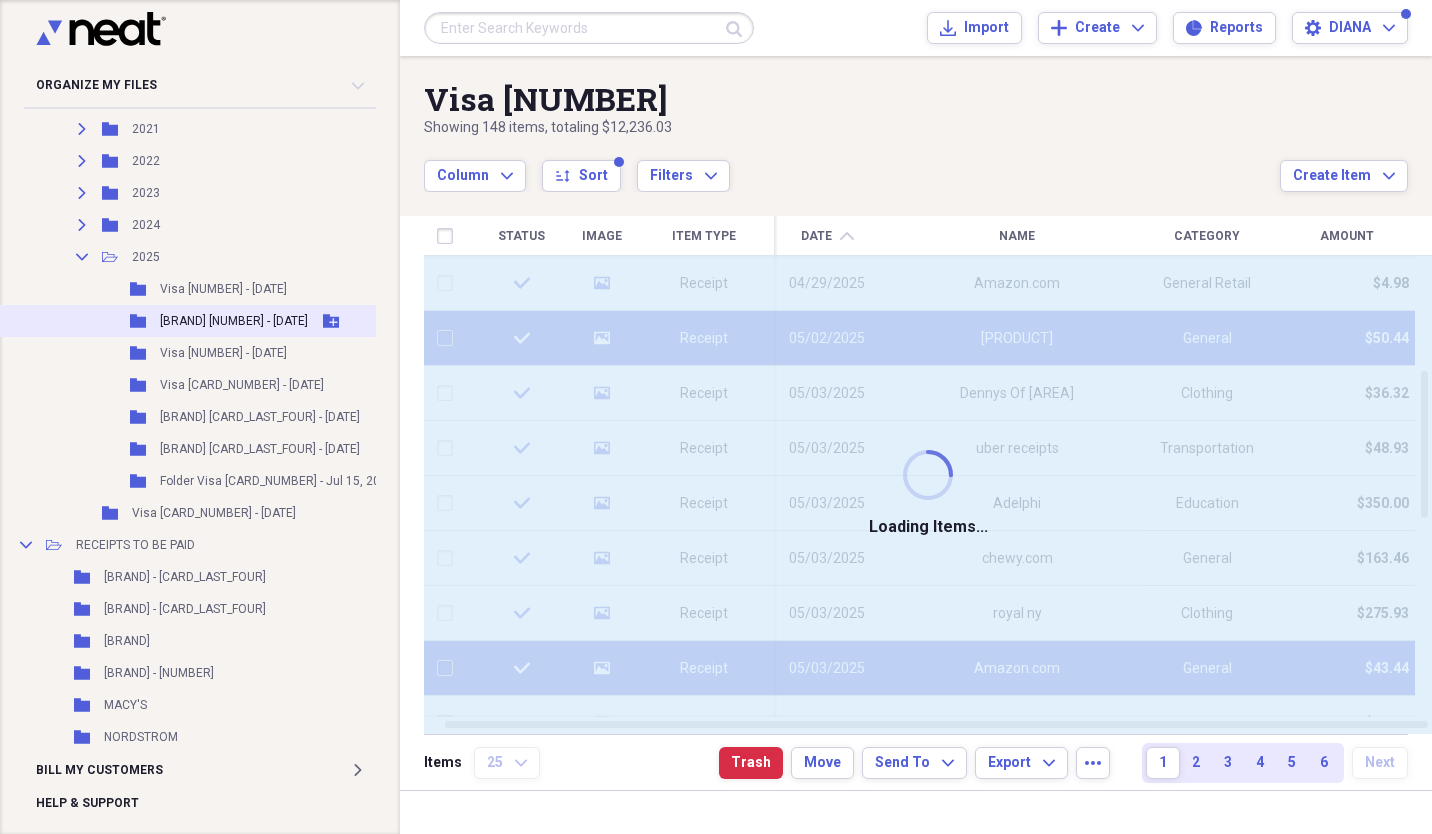 checkbox on "false" 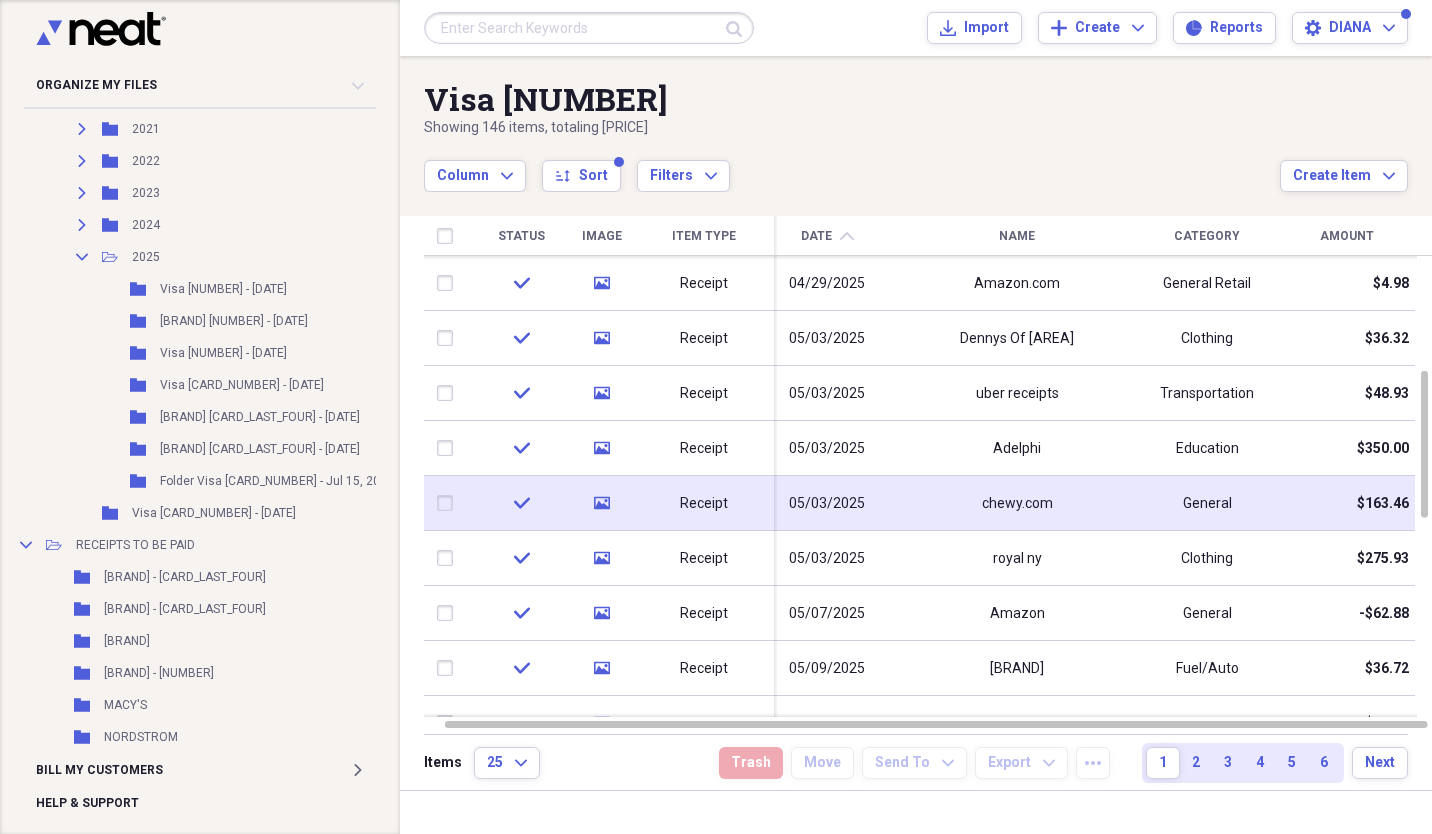 click at bounding box center (449, 503) 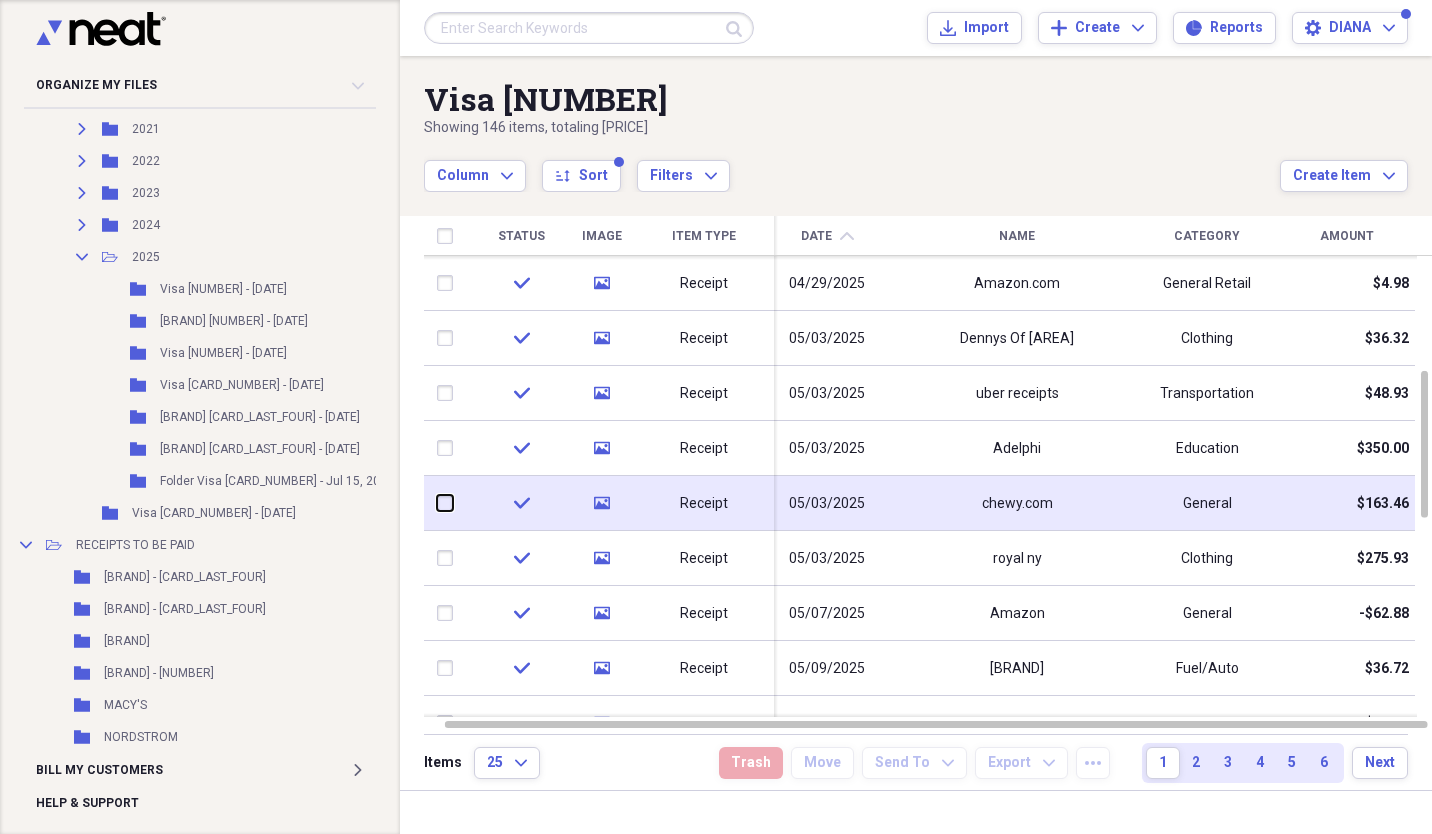 click at bounding box center (437, 503) 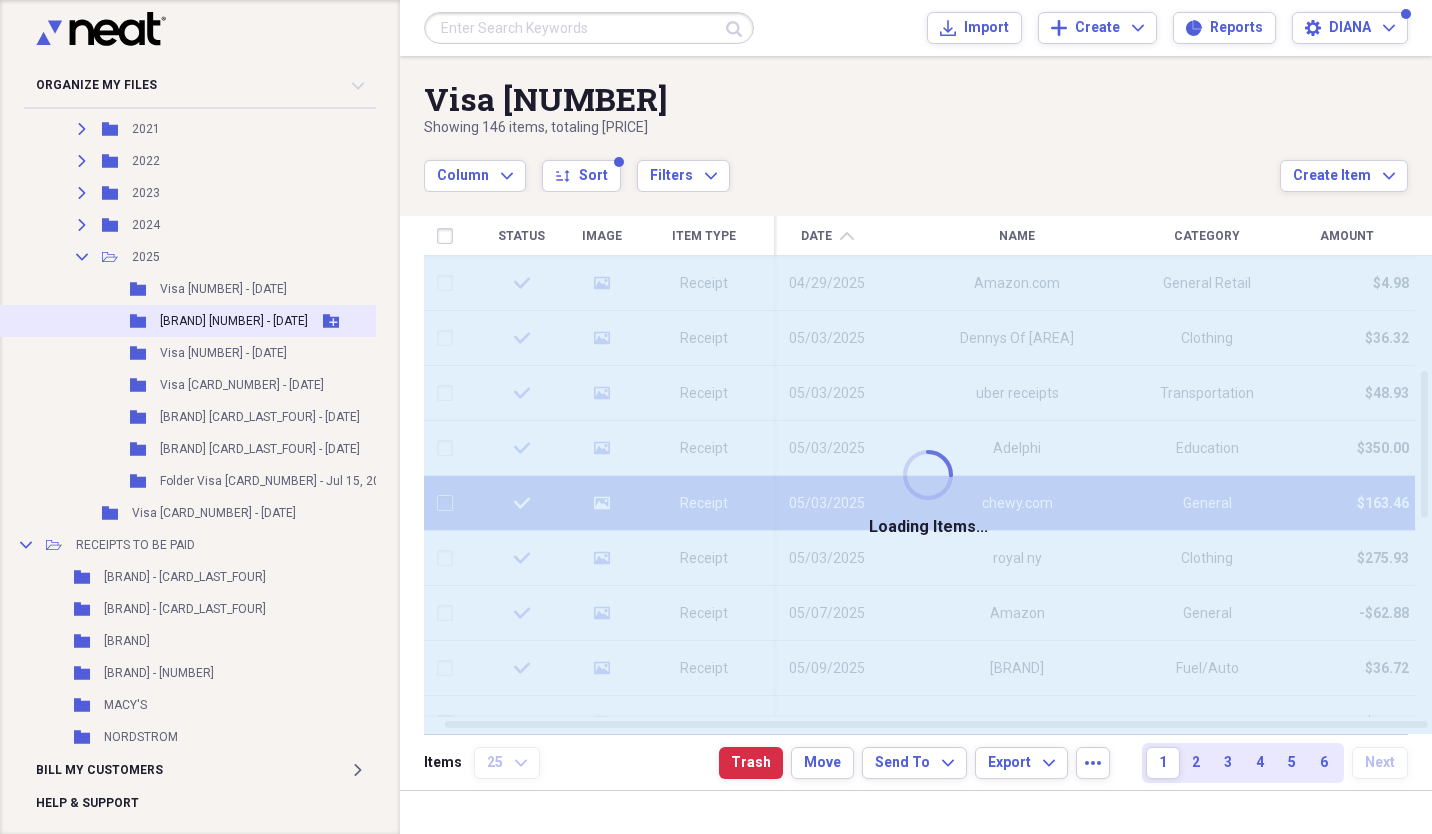 checkbox on "false" 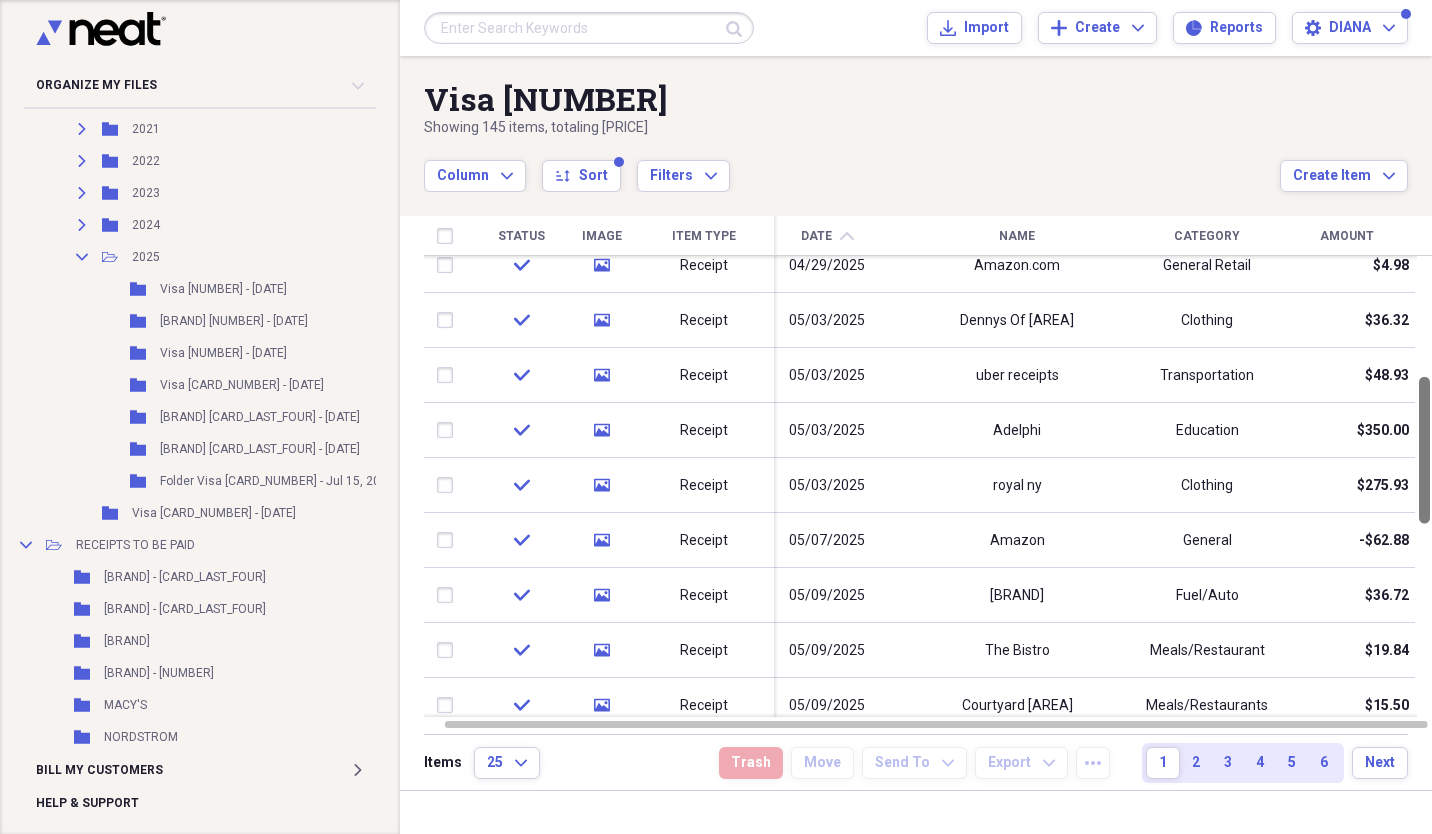 click on "Created on [DATE] at [TIME]" at bounding box center [716, 417] 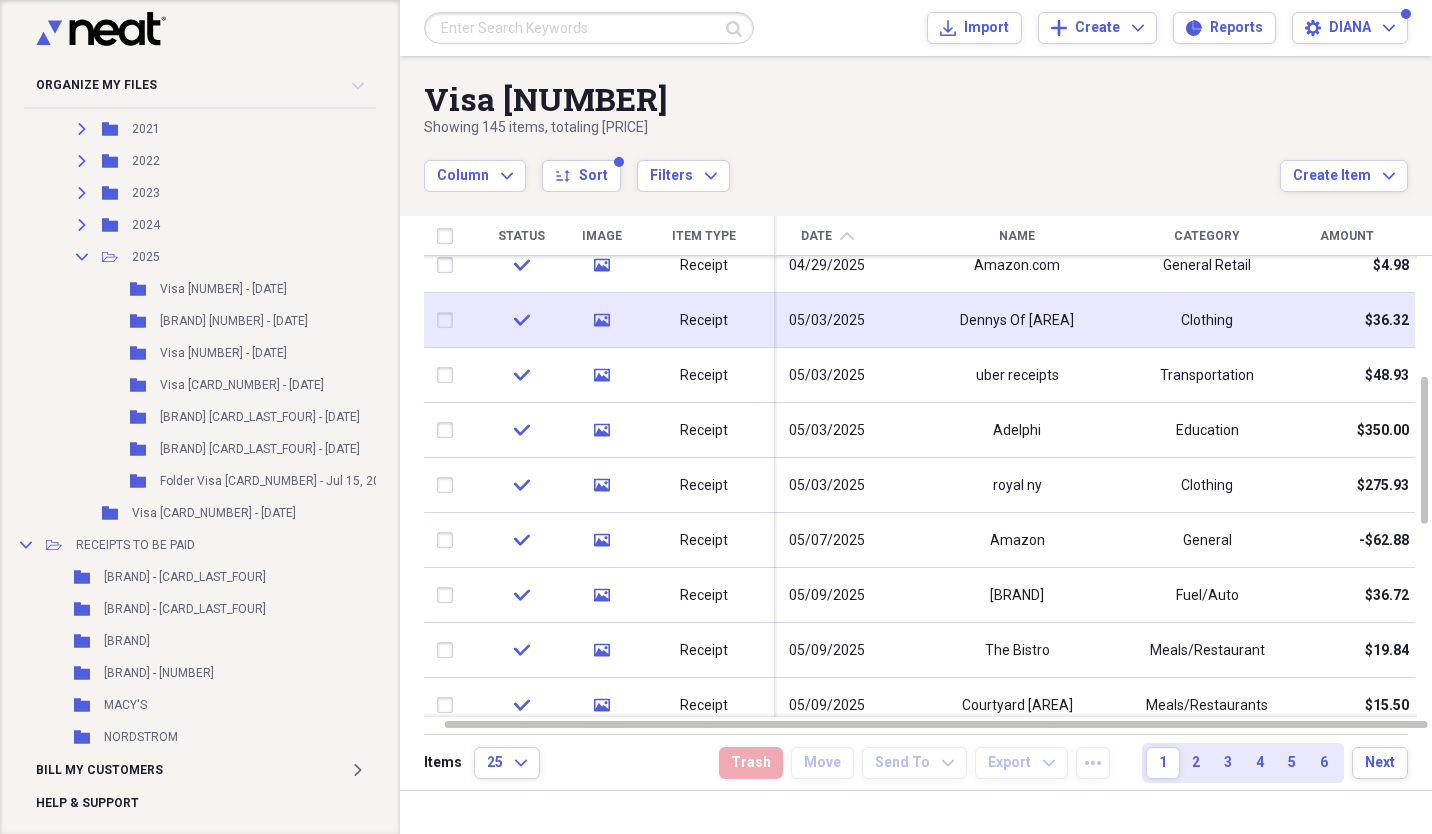 click at bounding box center (449, 321) 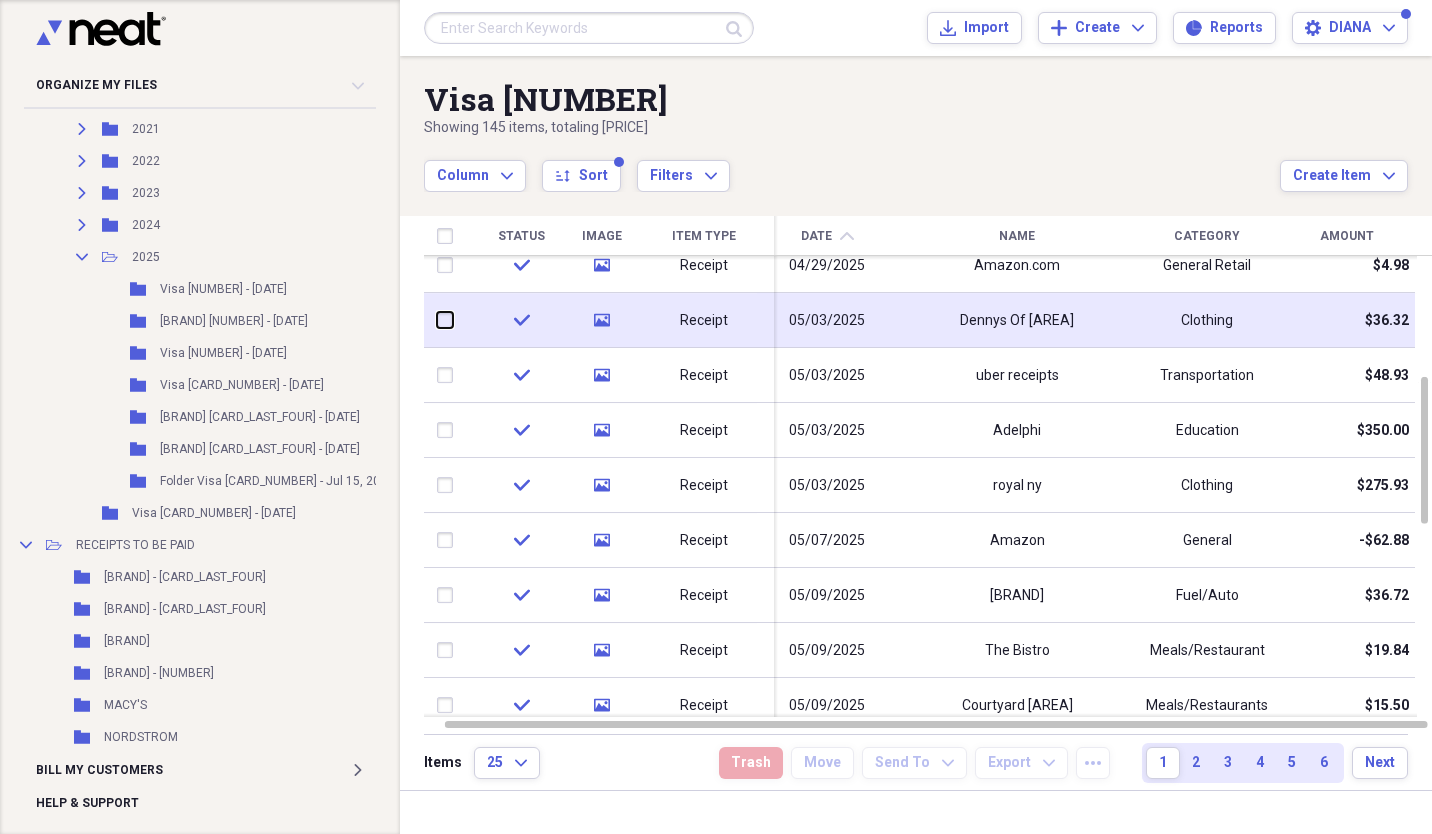 click at bounding box center (437, 320) 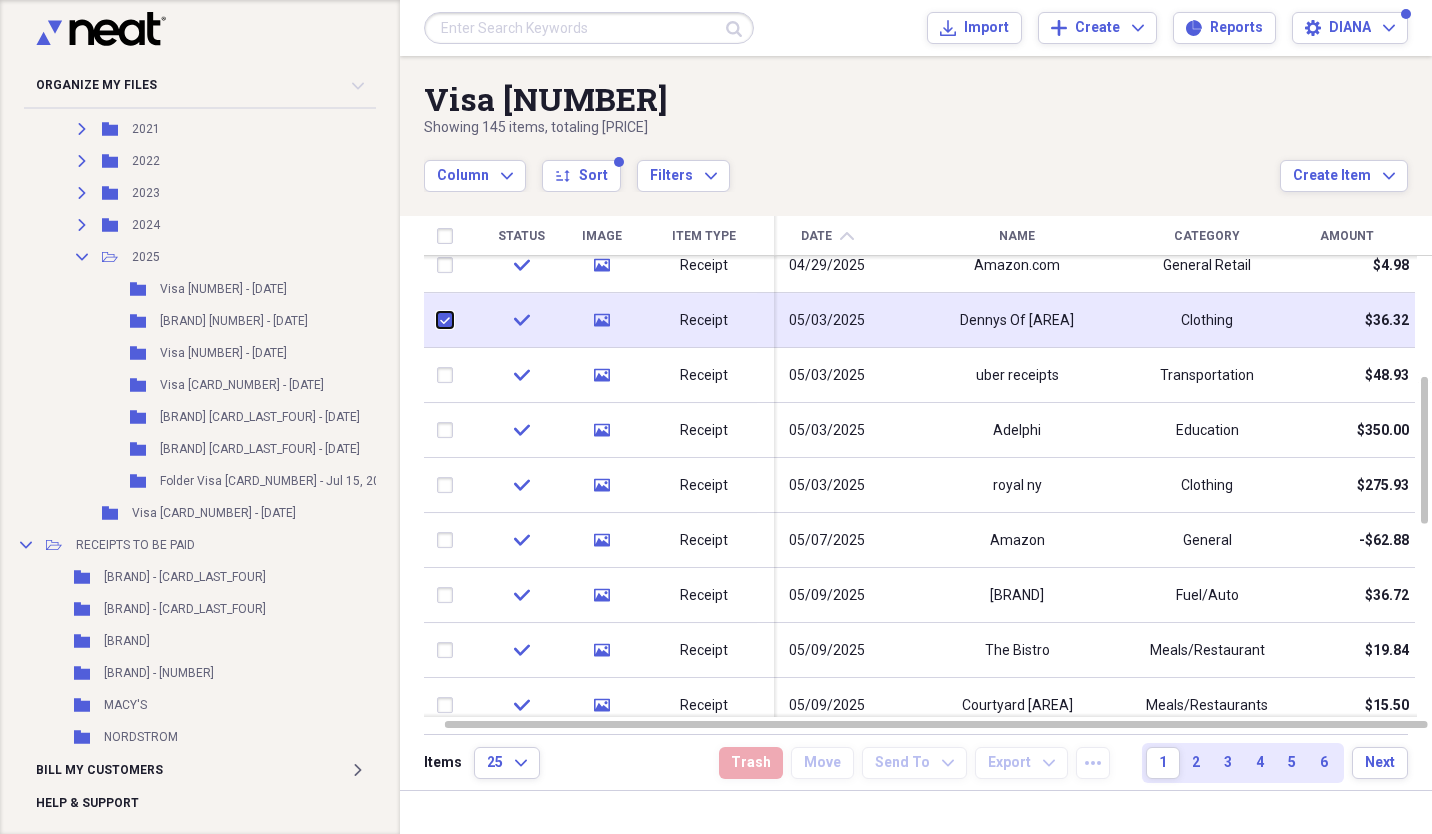 checkbox on "true" 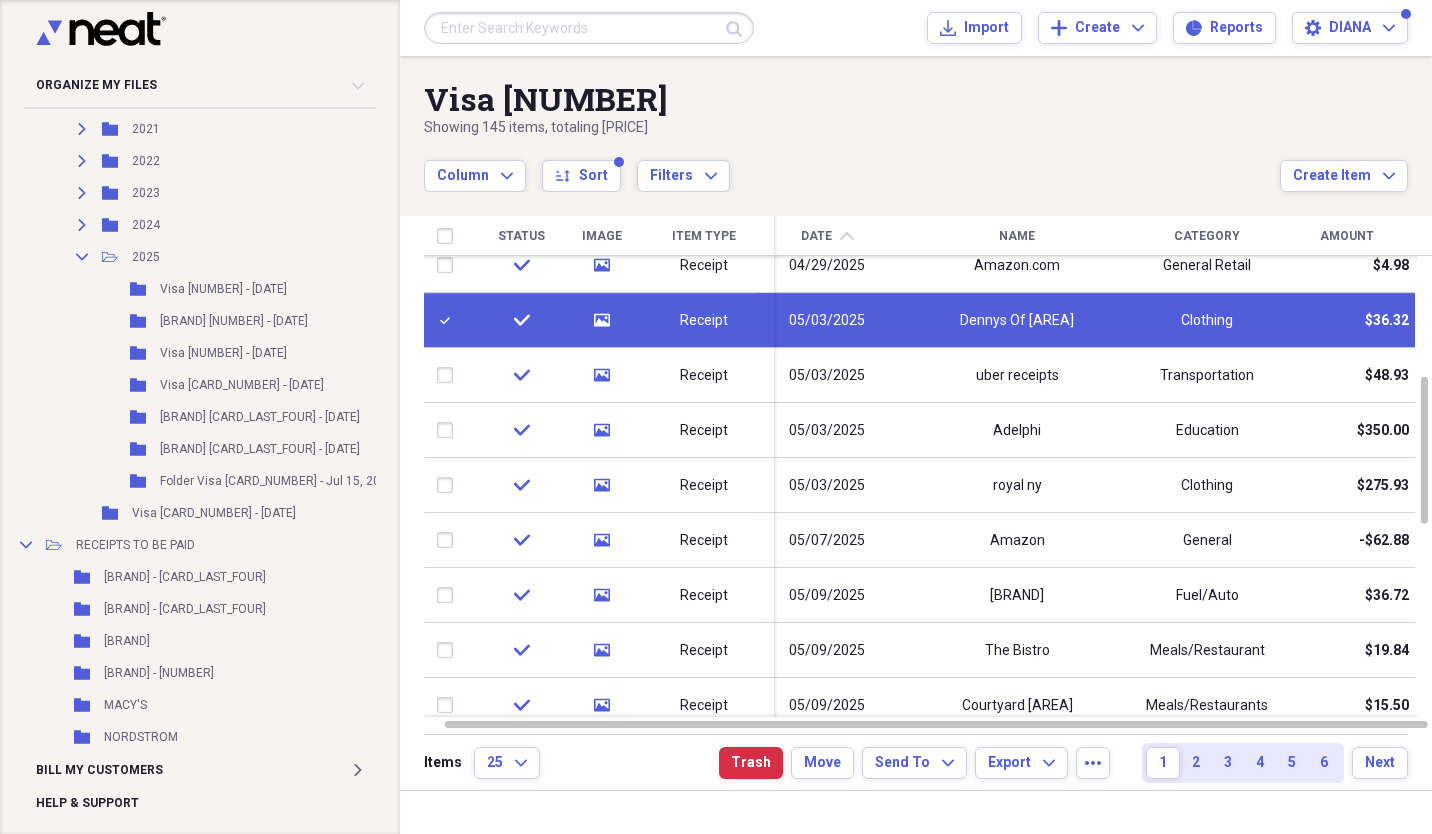 click on "Receipt" at bounding box center (704, 320) 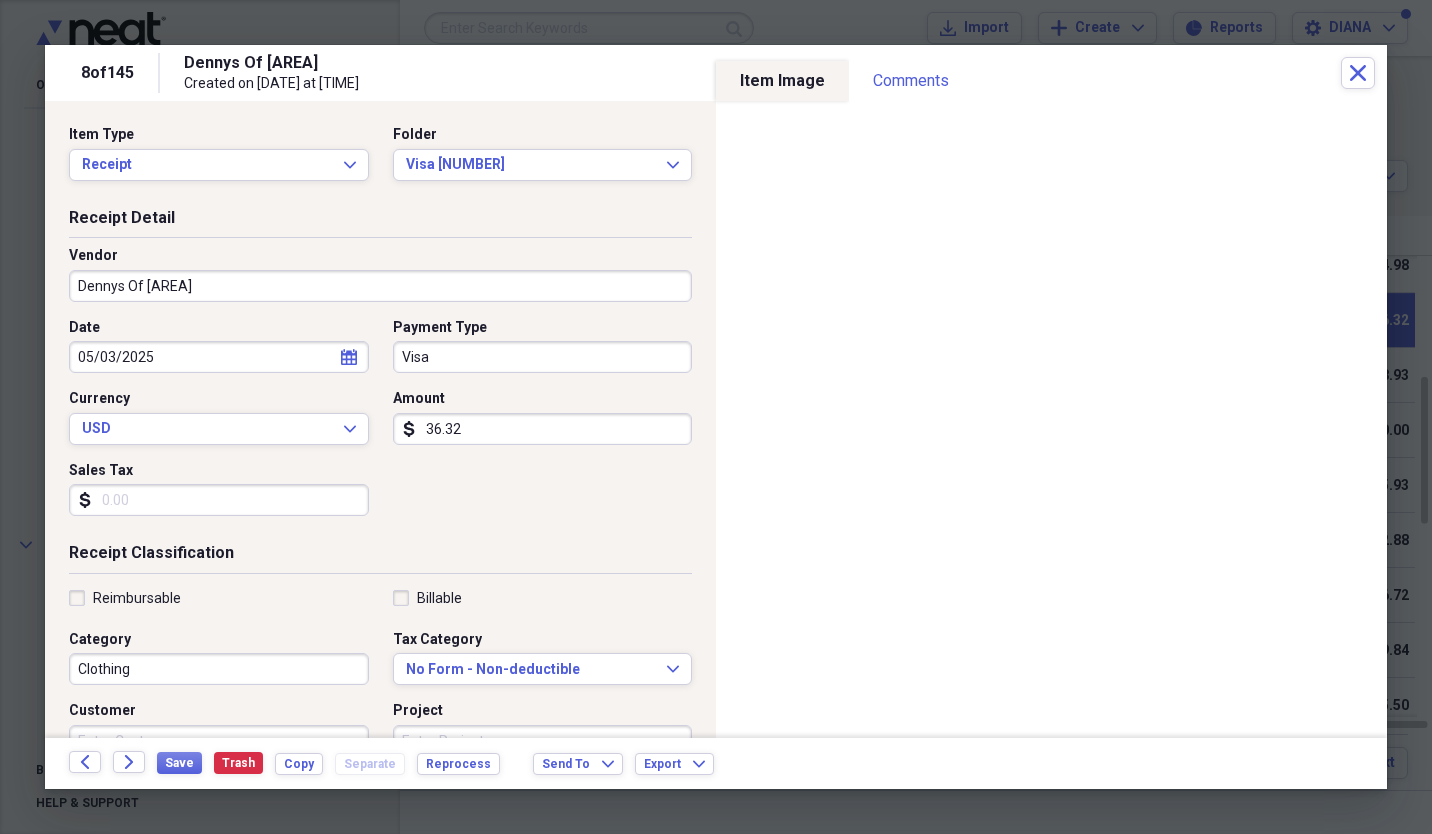 click on "36.32" at bounding box center [543, 429] 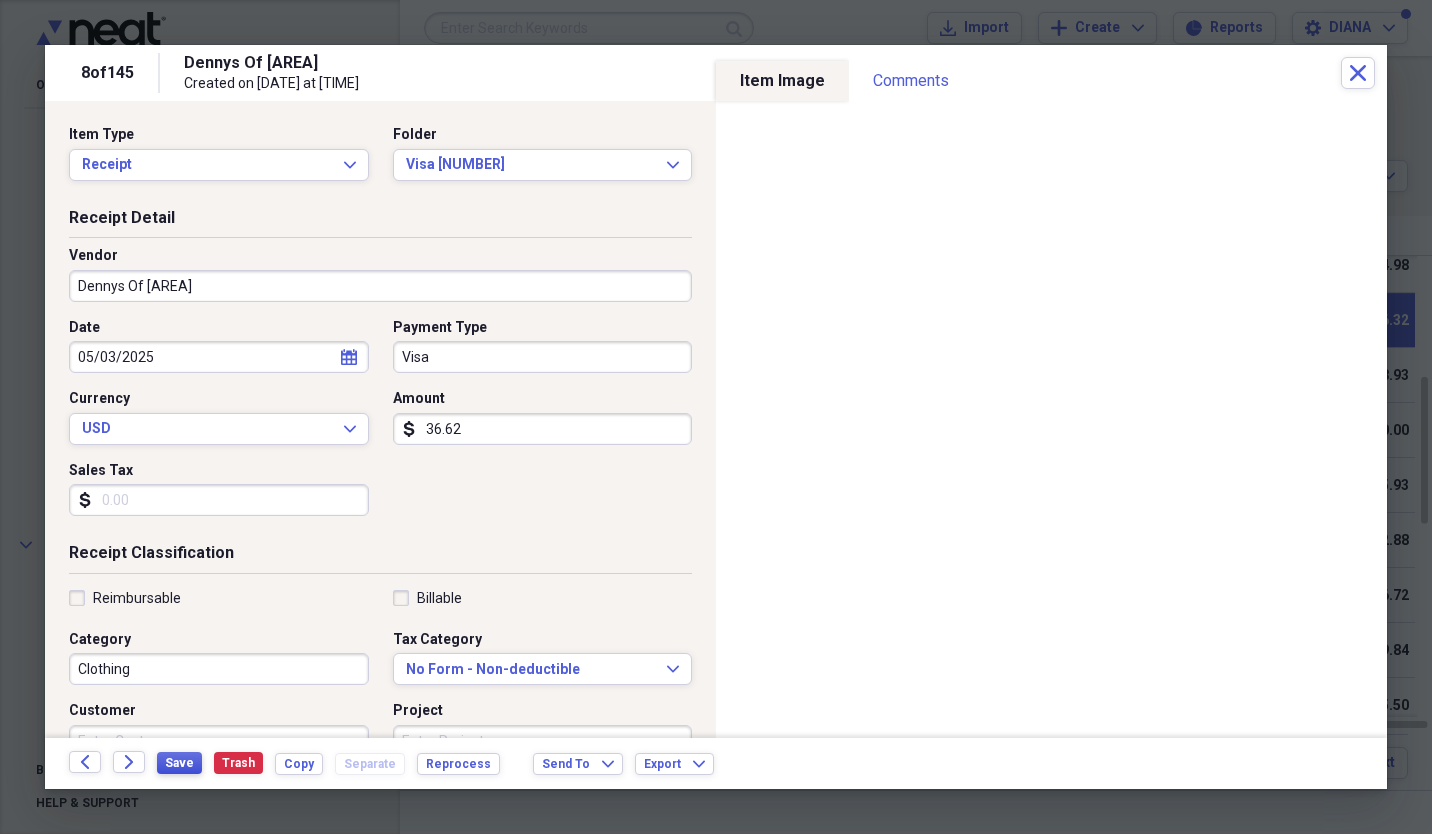type on "36.62" 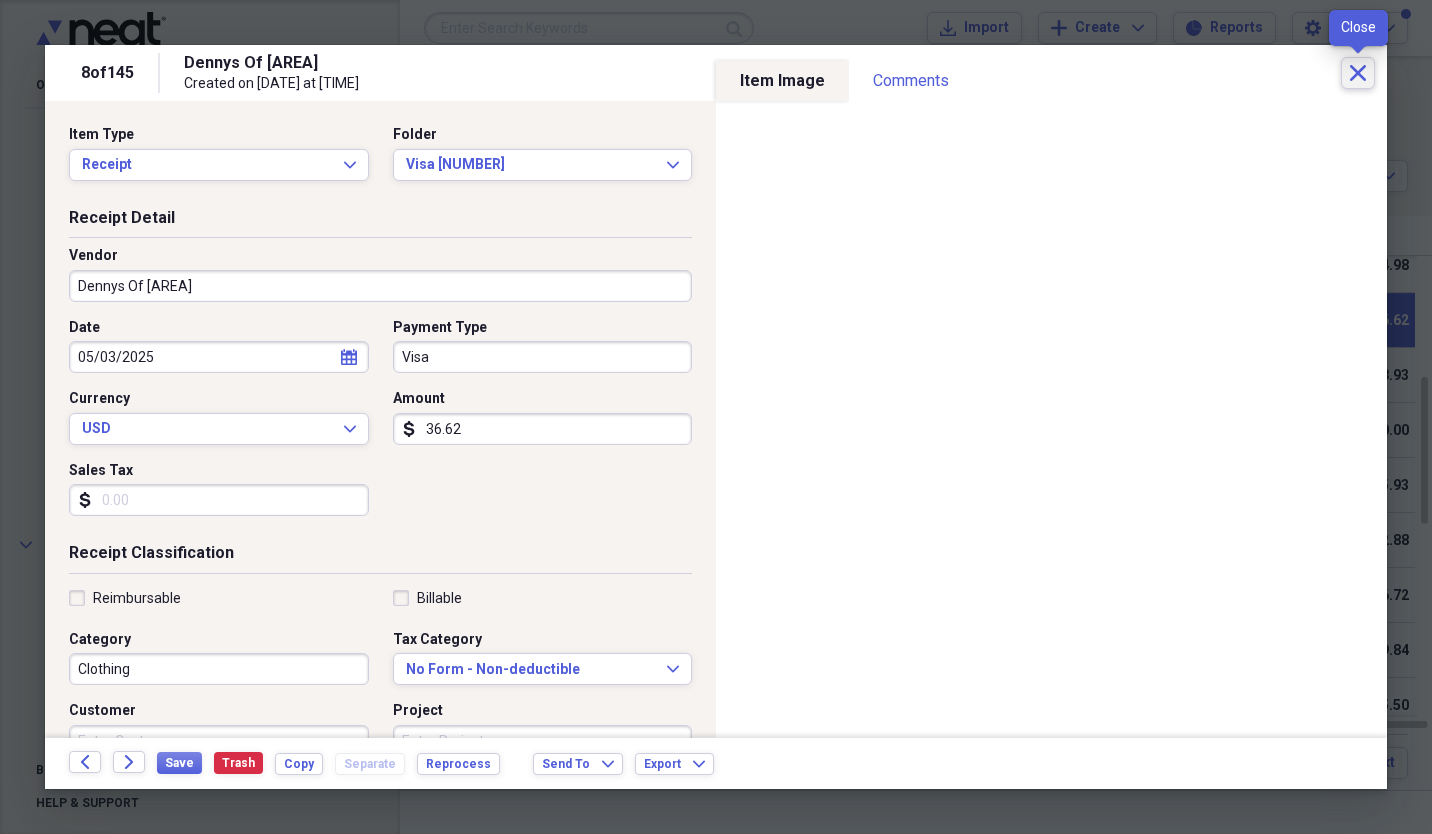 click 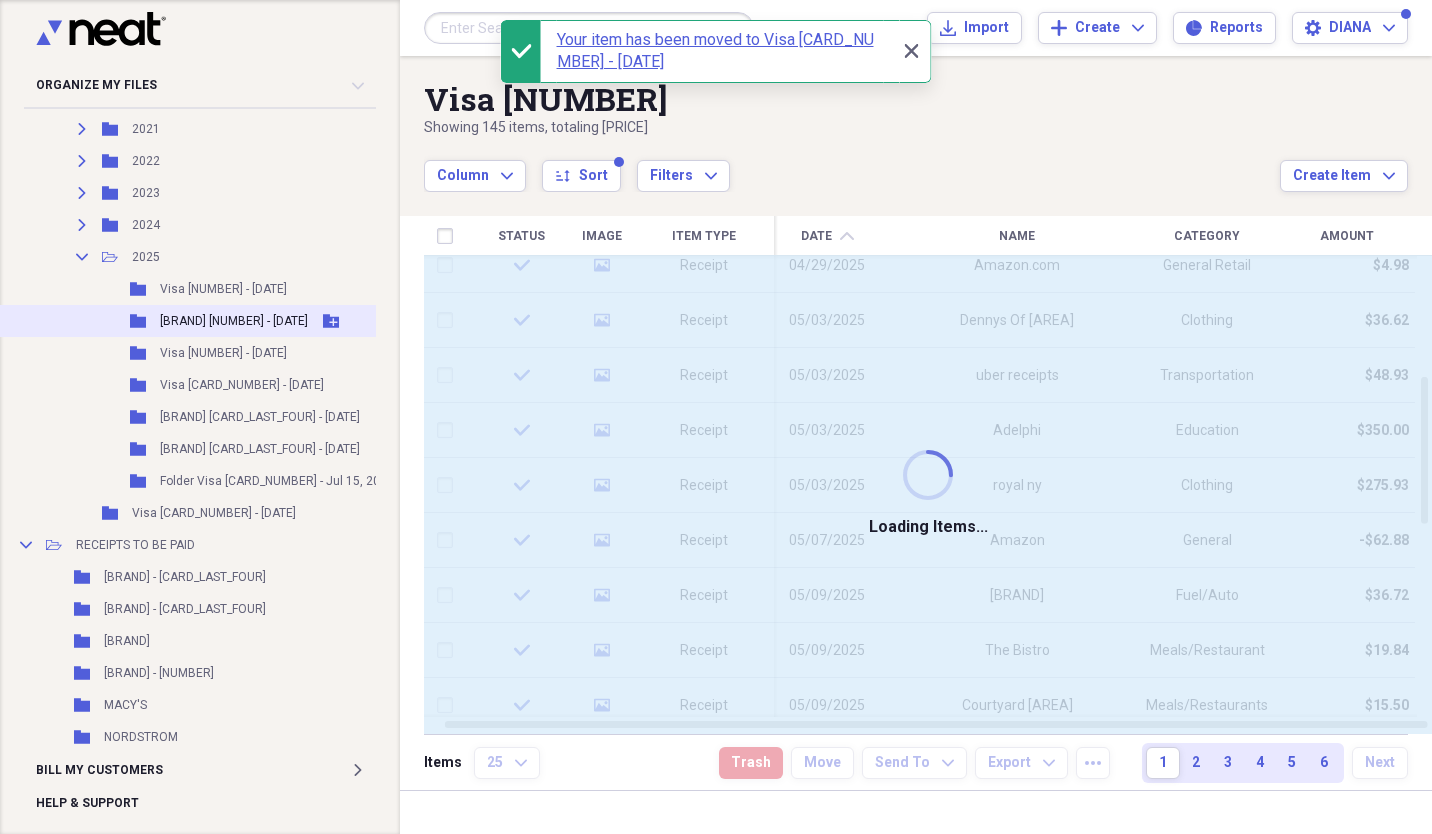 checkbox on "false" 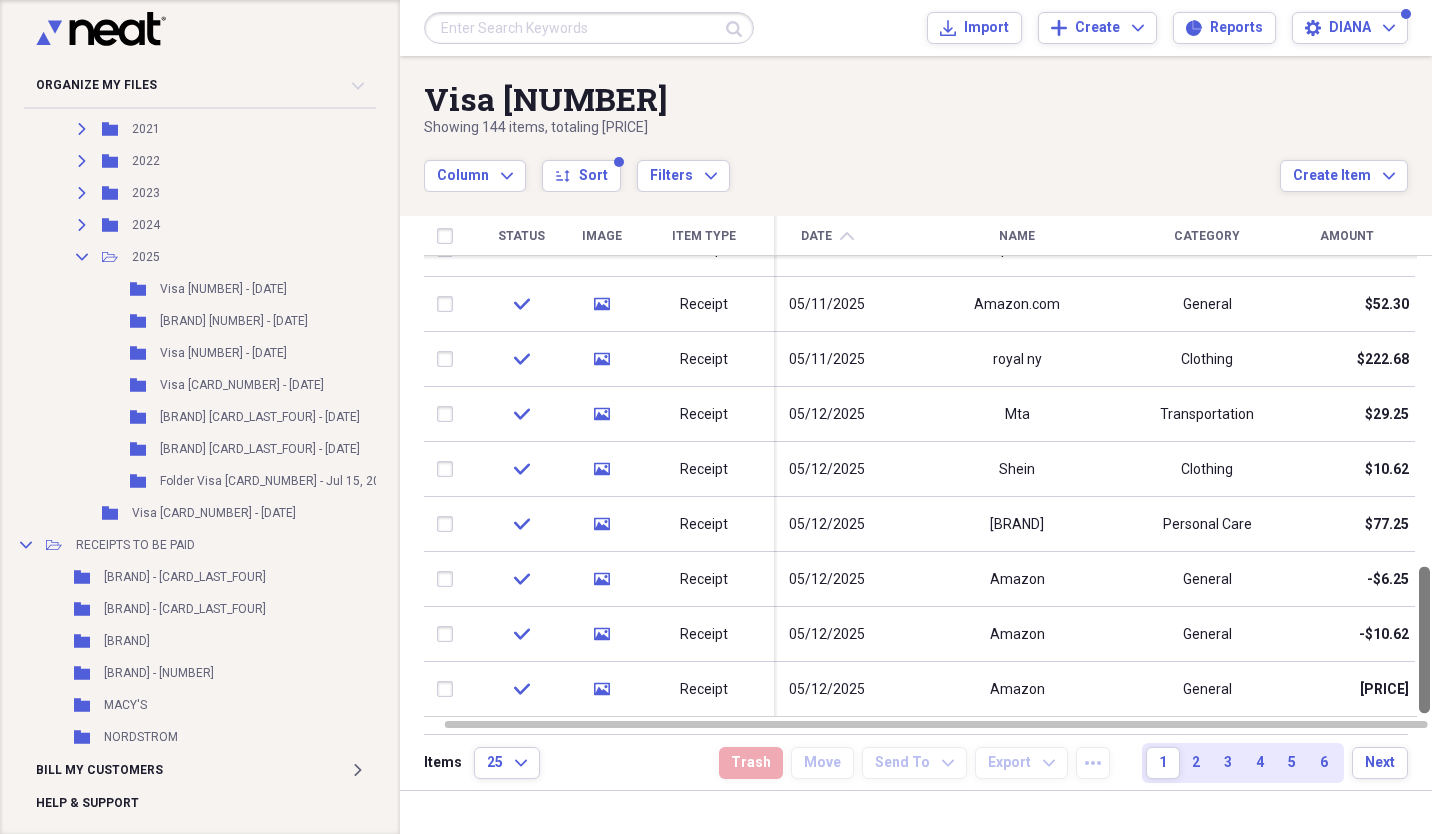 drag, startPoint x: 1424, startPoint y: 479, endPoint x: 1434, endPoint y: 697, distance: 218.22923 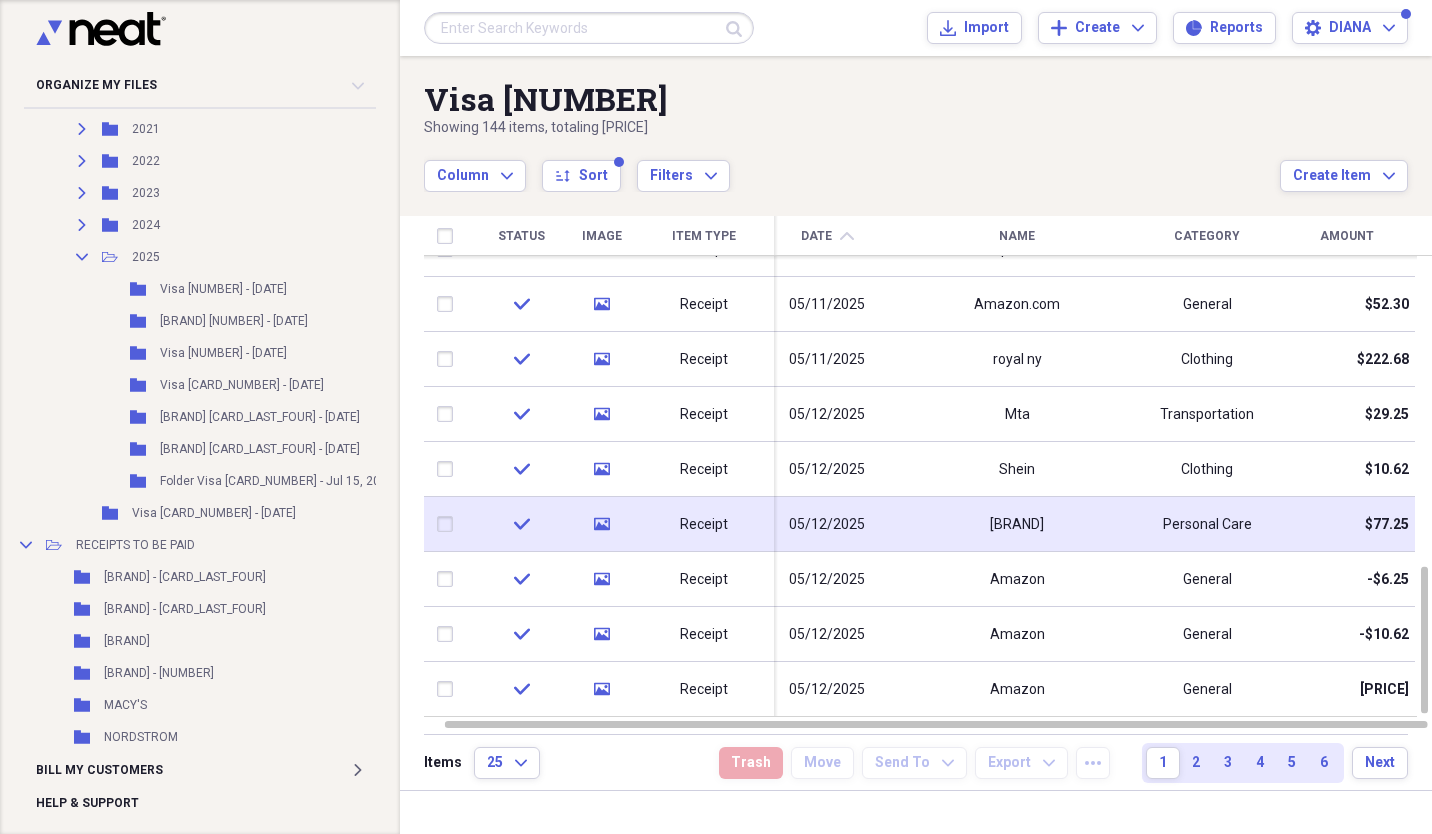 click at bounding box center [449, 524] 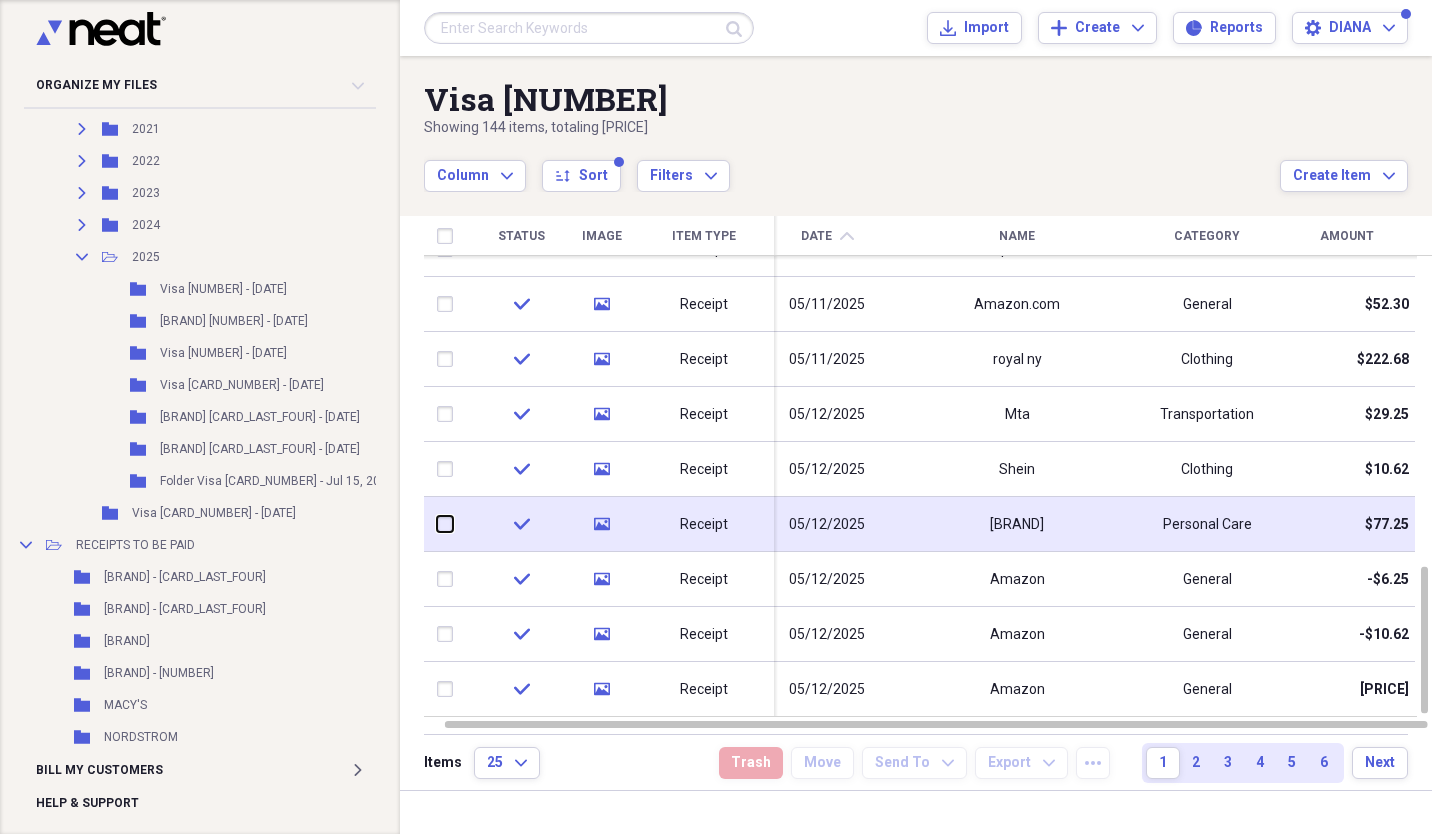click at bounding box center [437, 524] 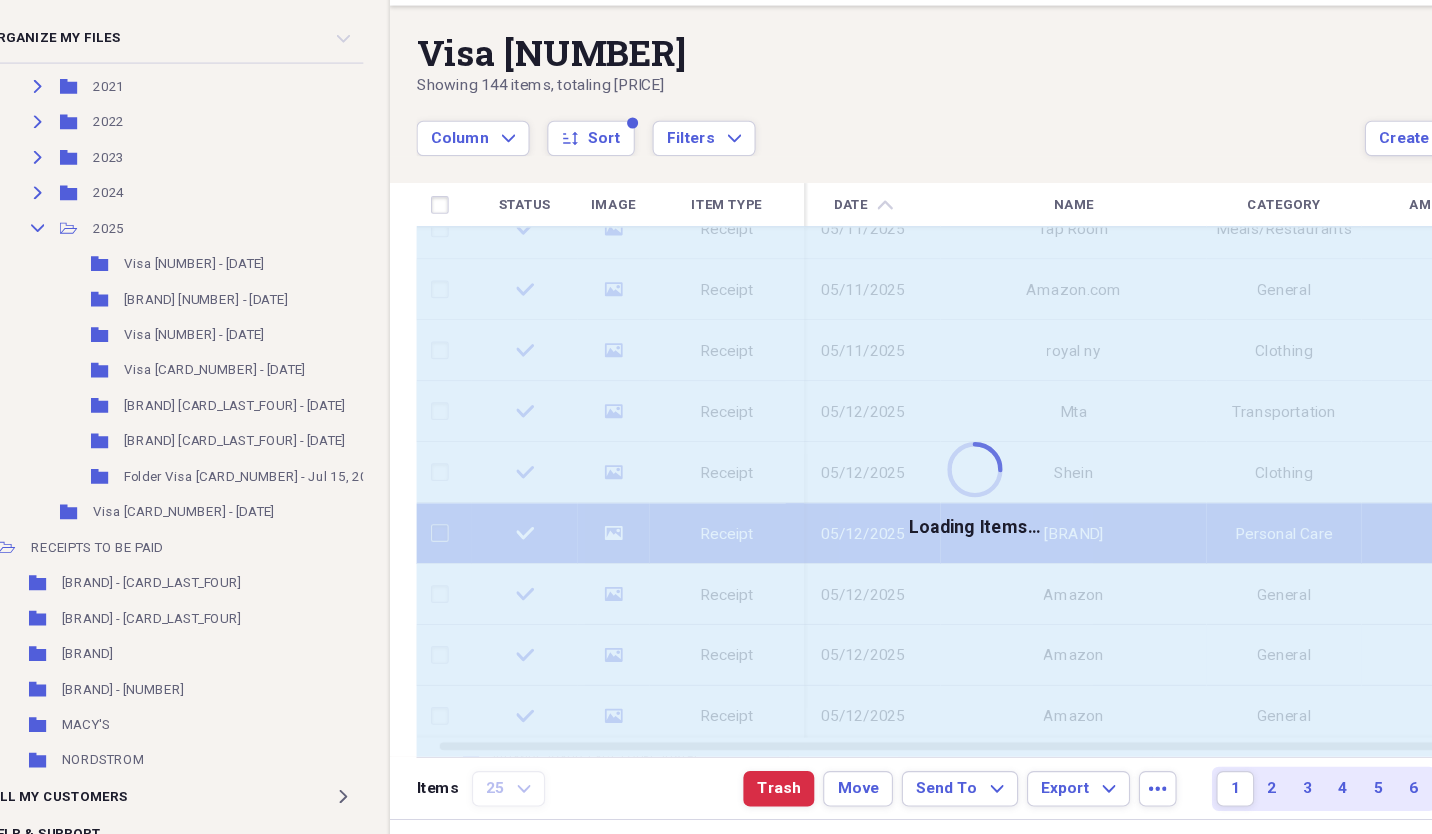 checkbox on "false" 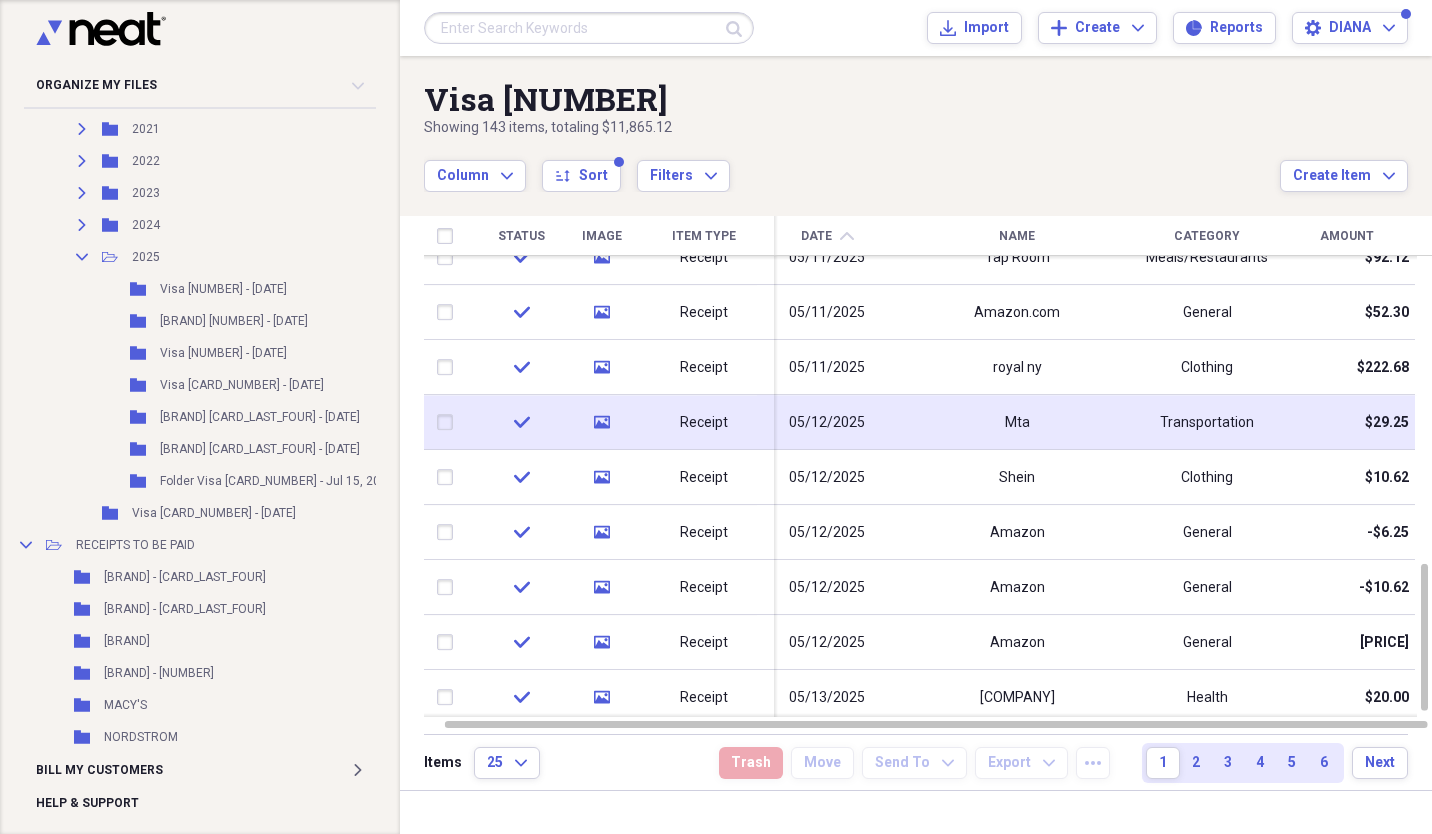 click at bounding box center (449, 423) 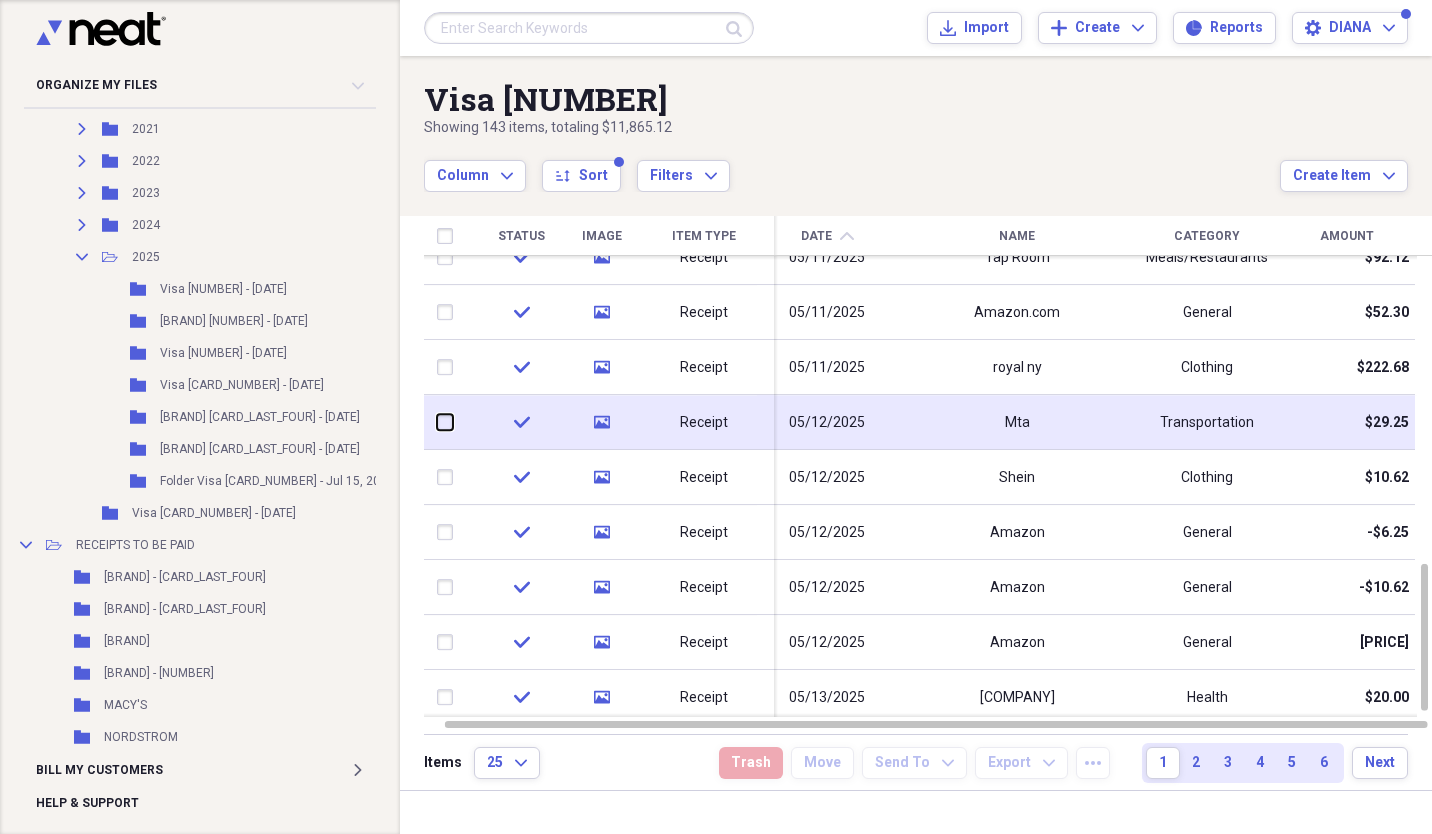 click at bounding box center [437, 422] 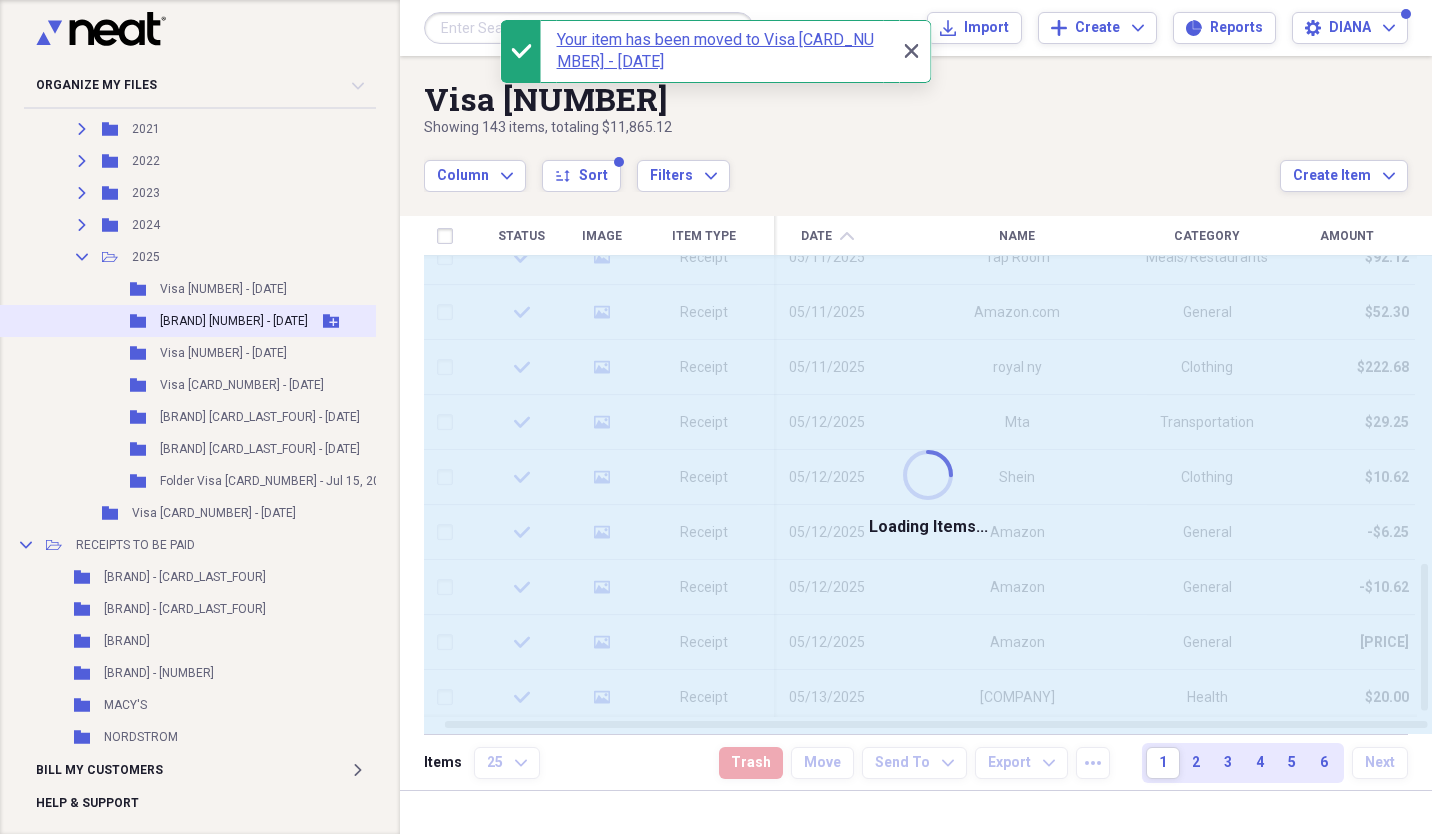 checkbox on "false" 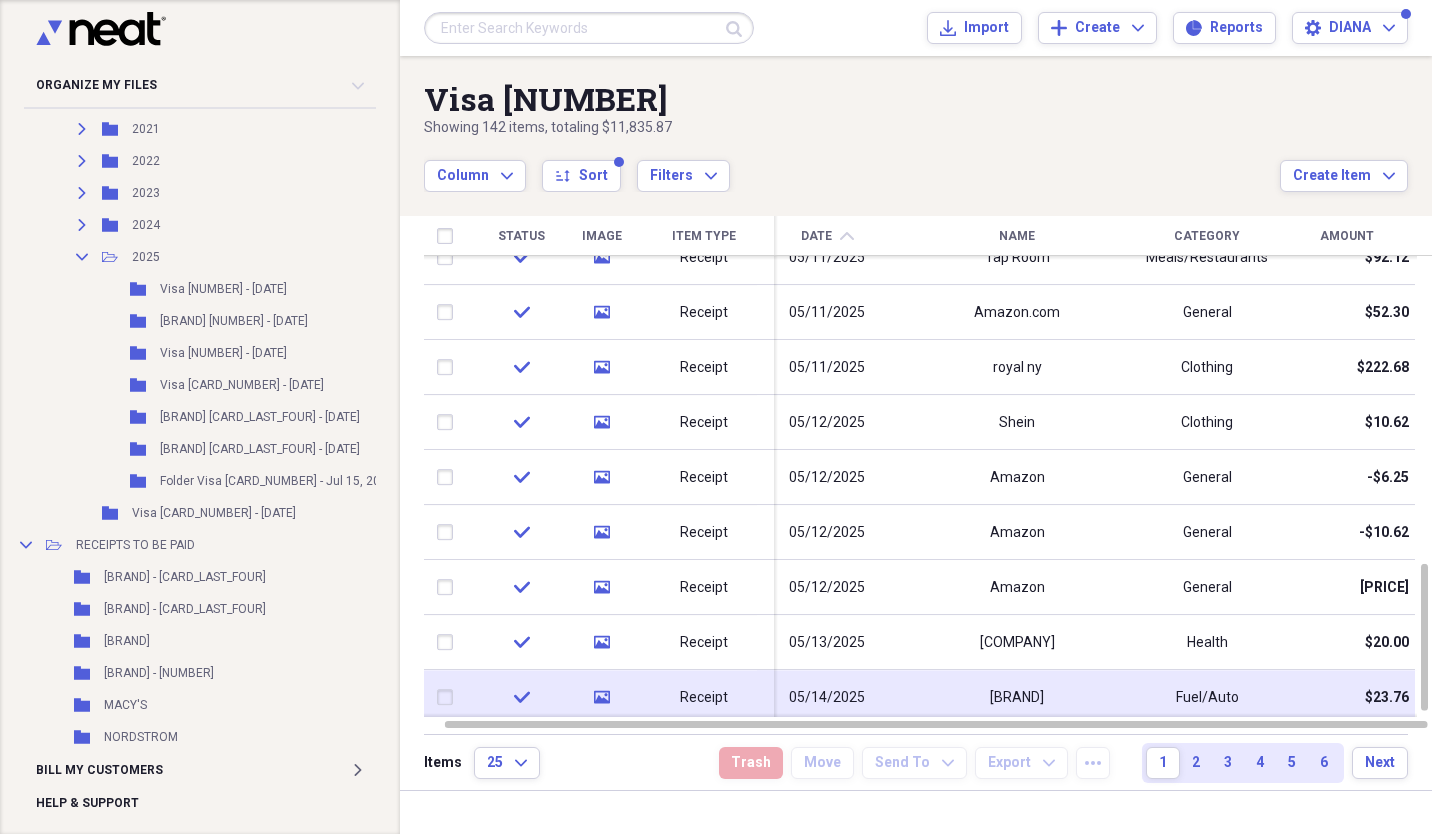 click on "05/14/2025" at bounding box center (827, 697) 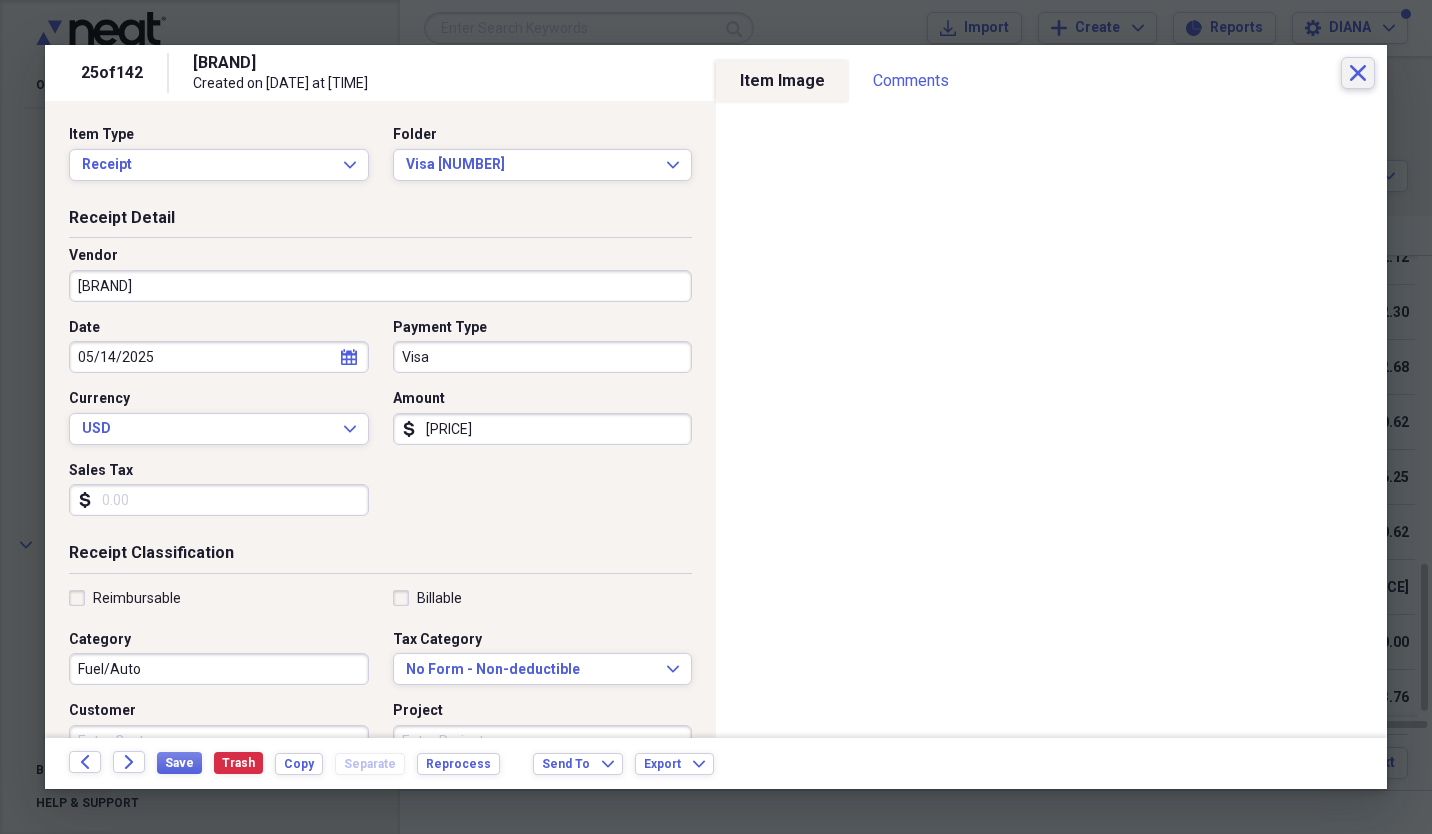 click on "Close" 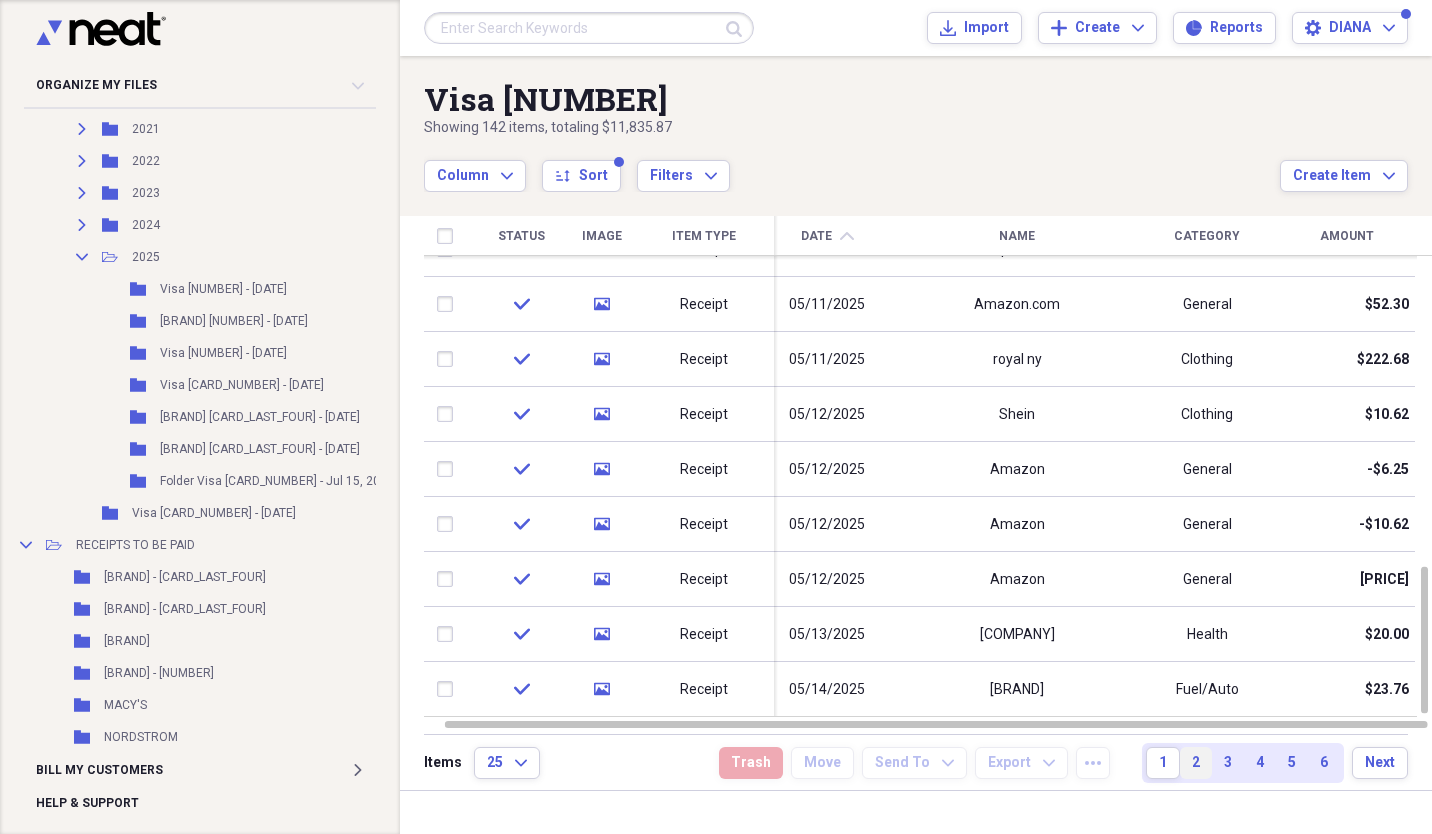 click on "2" at bounding box center [1196, 763] 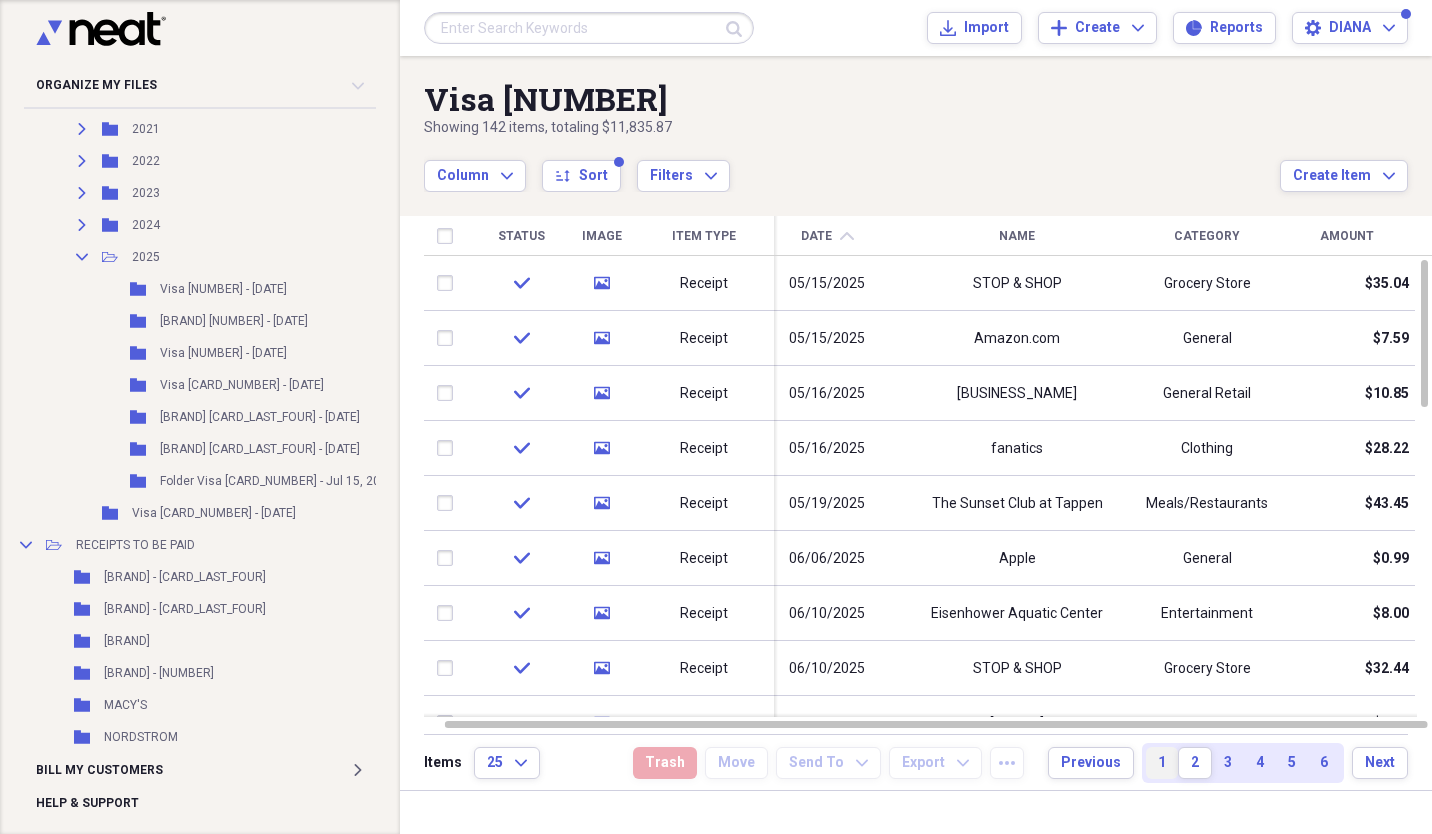 click on "1" at bounding box center [1162, 763] 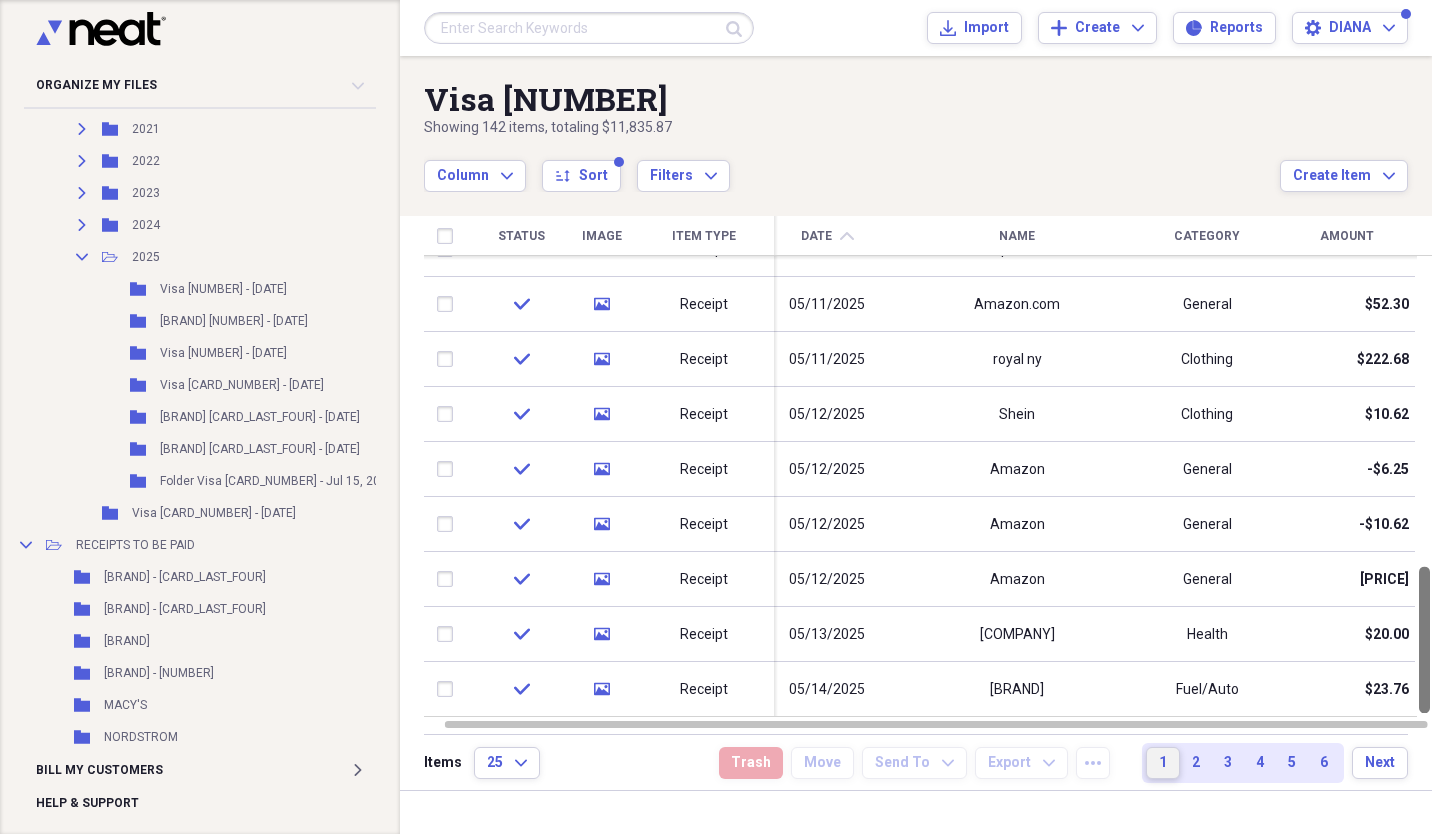 drag, startPoint x: 1421, startPoint y: 389, endPoint x: 1435, endPoint y: 782, distance: 393.2493 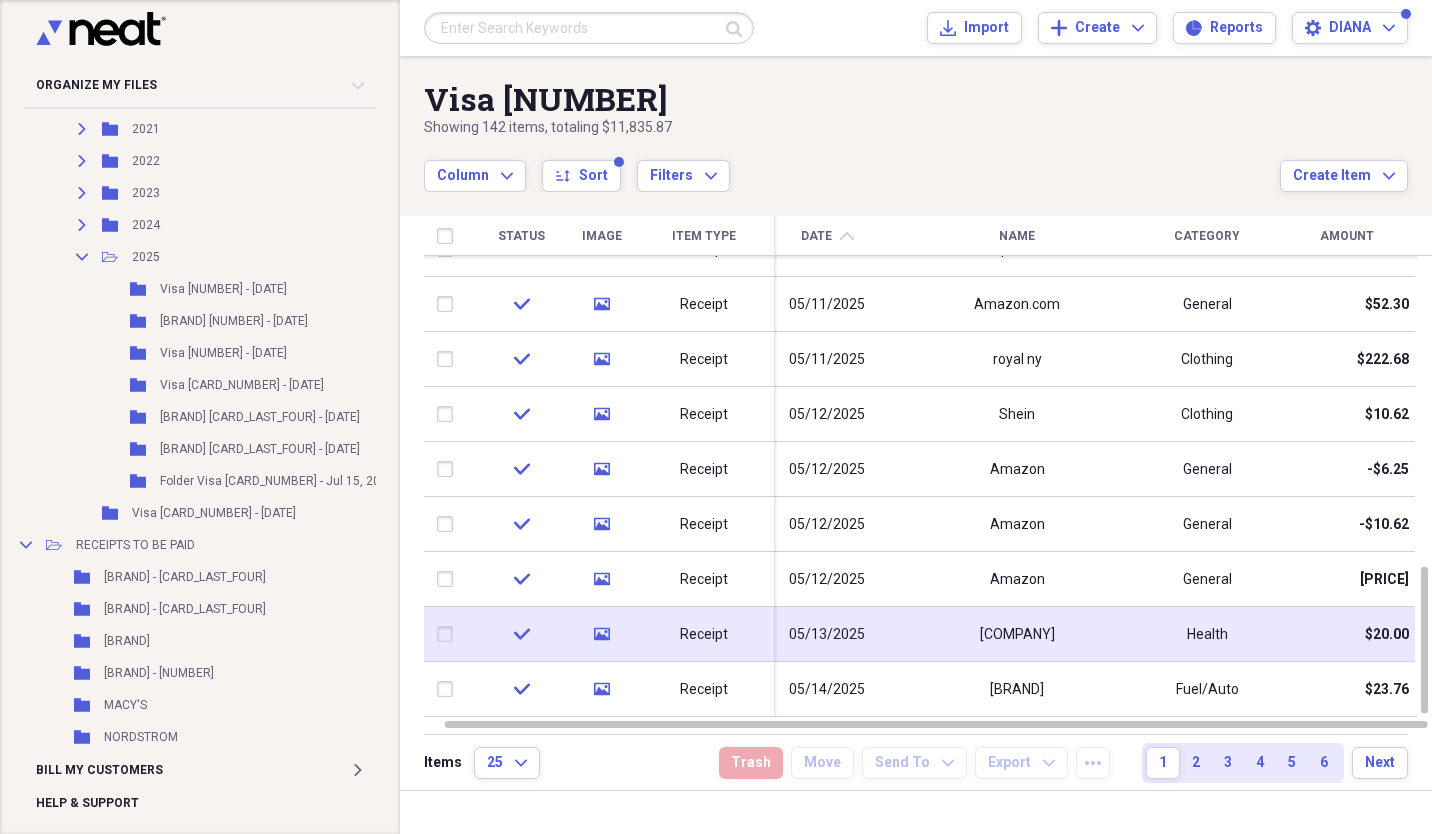 click at bounding box center (449, 634) 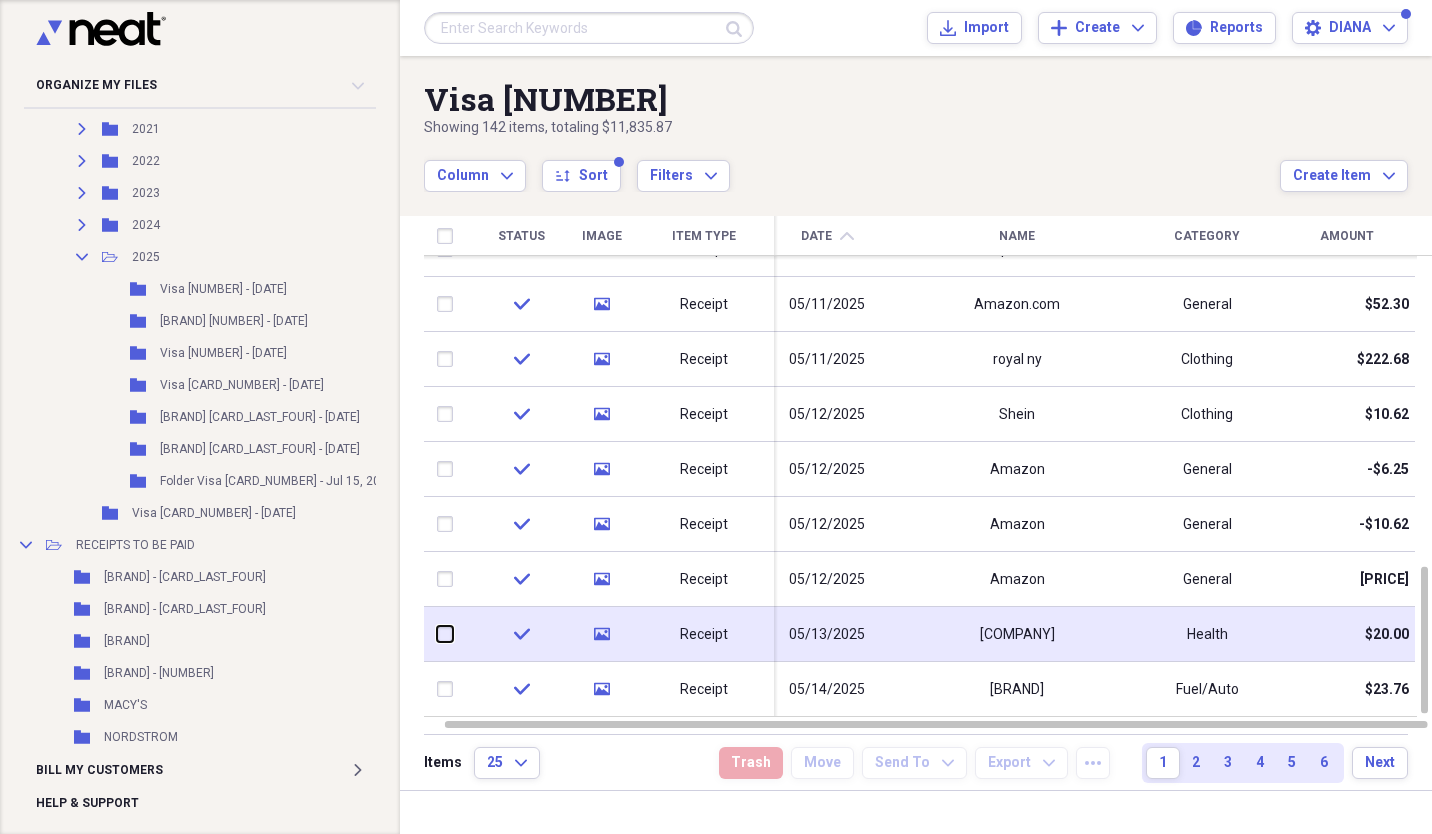 click at bounding box center (437, 634) 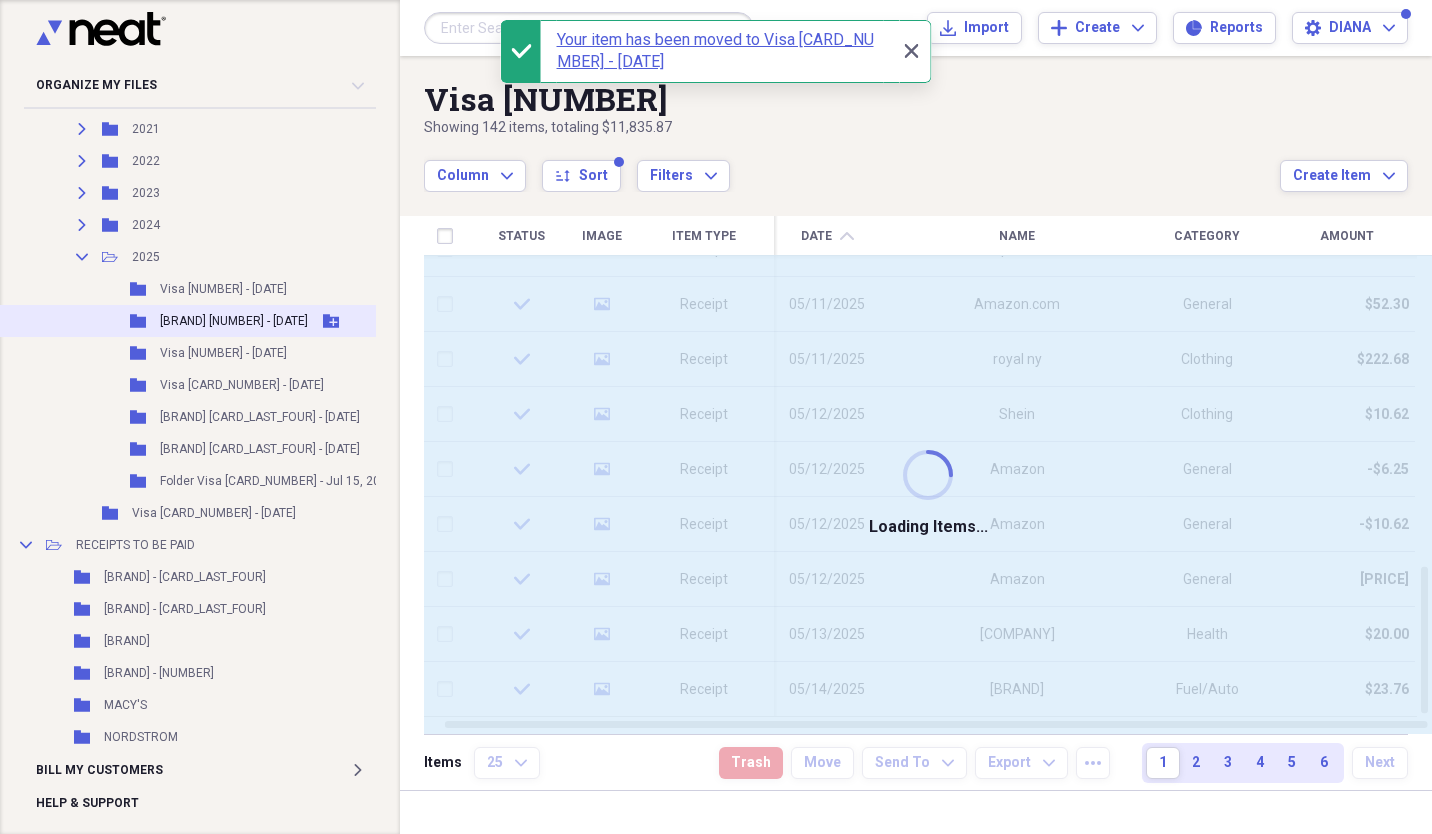 checkbox on "false" 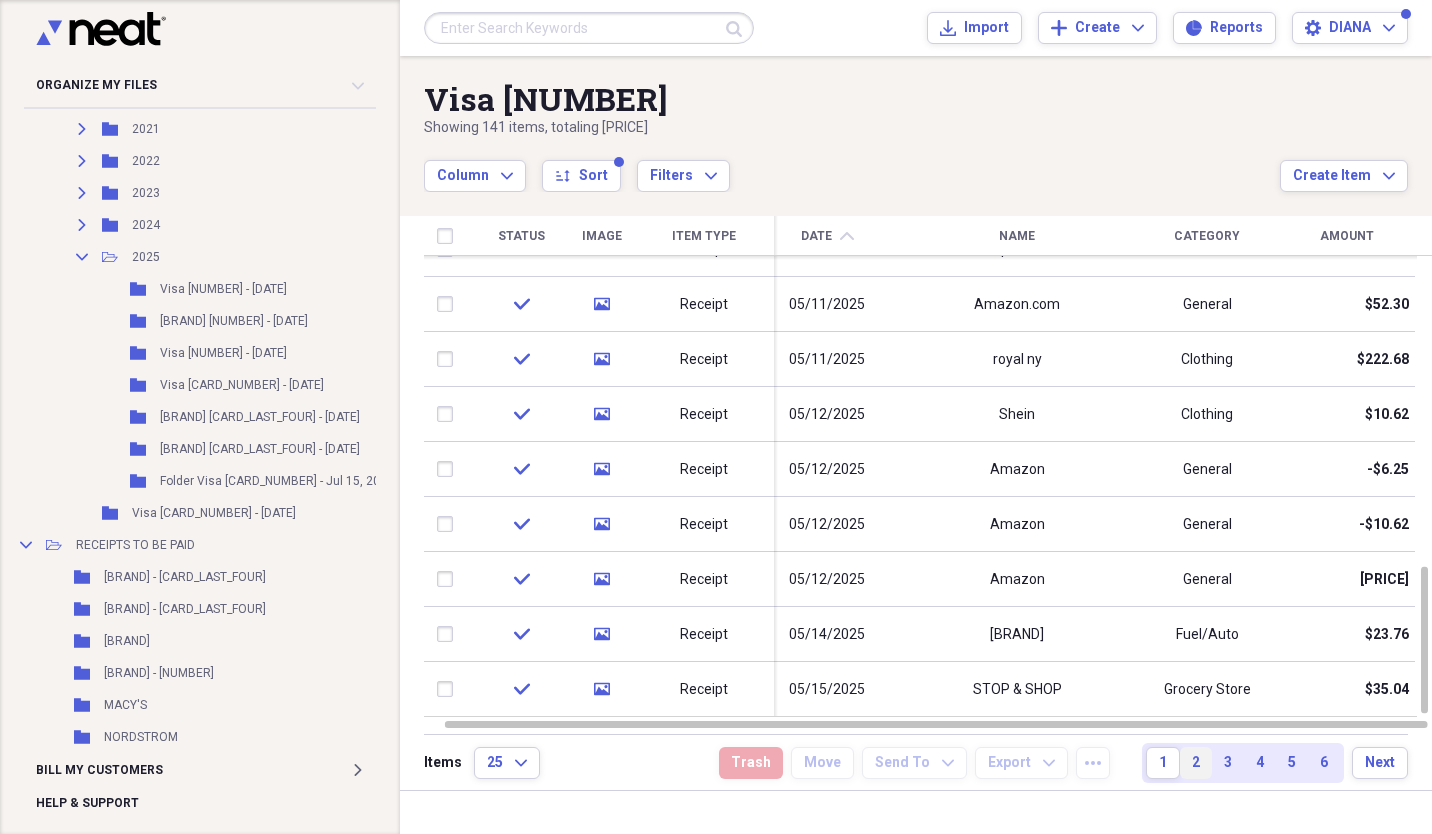 click on "2" at bounding box center [1196, 763] 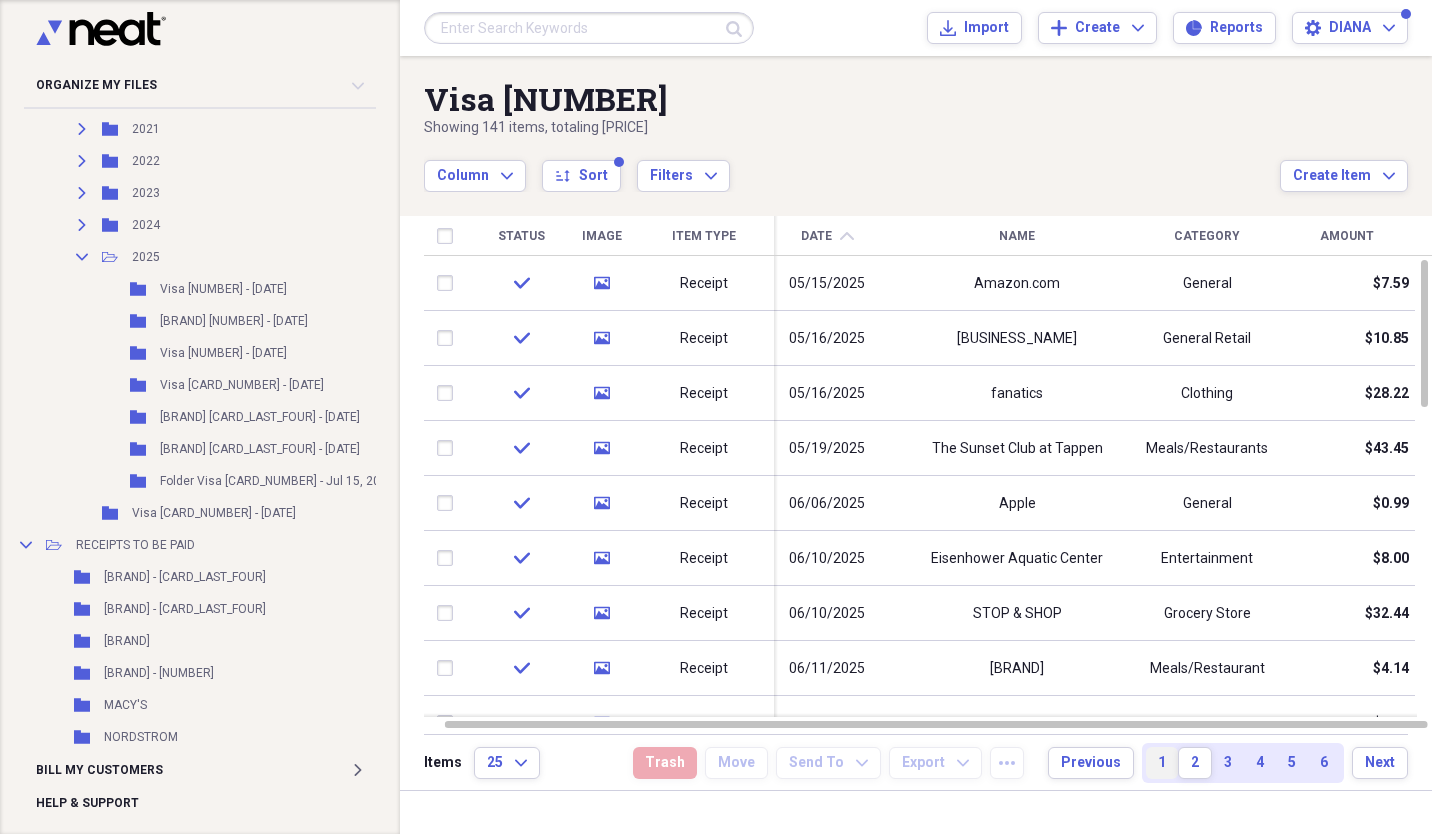 click on "1" at bounding box center (1162, 763) 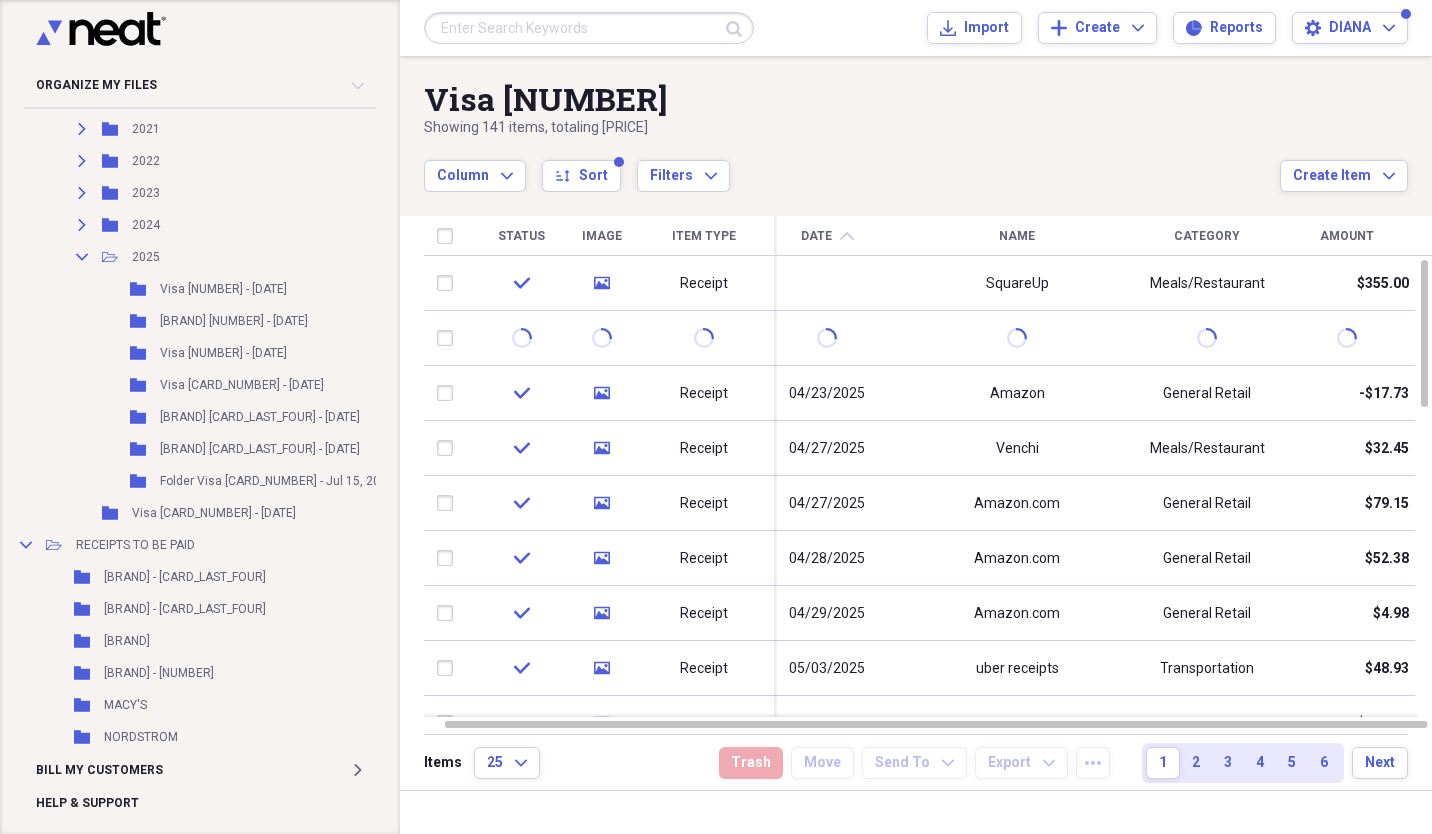click on "Date" at bounding box center (816, 236) 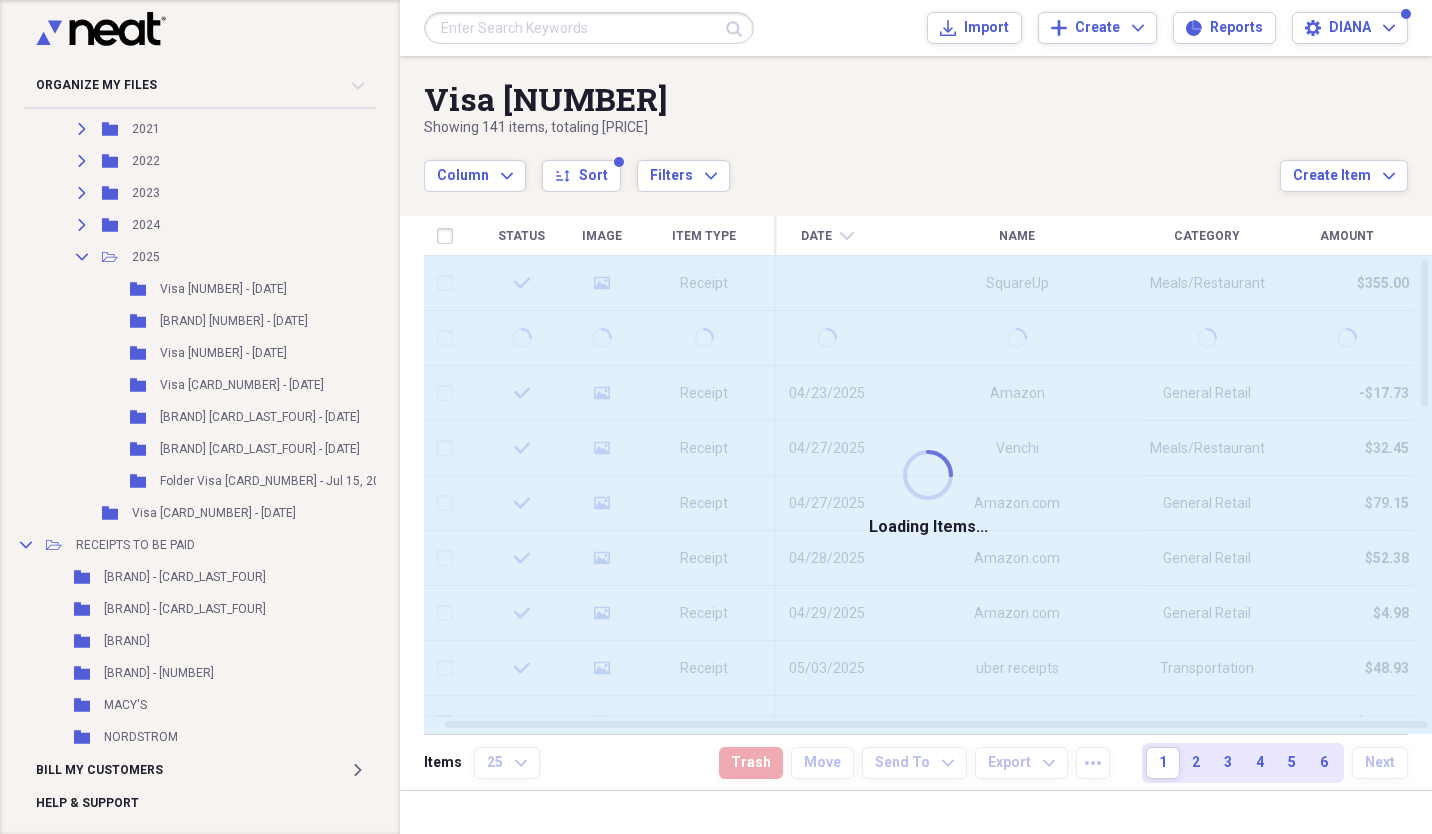 click on "Date" at bounding box center (816, 236) 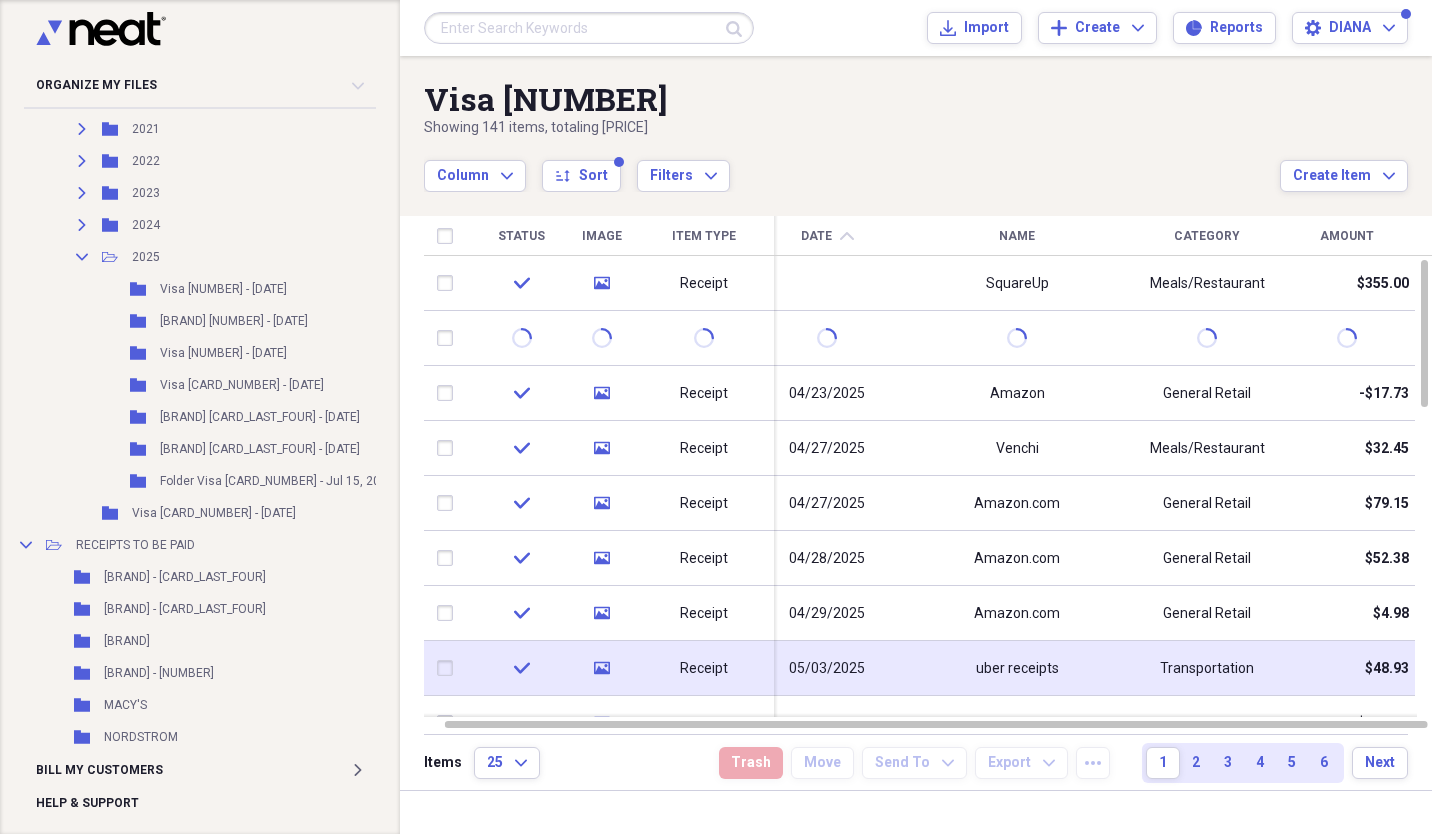 click on "uber receipts" at bounding box center (1017, 668) 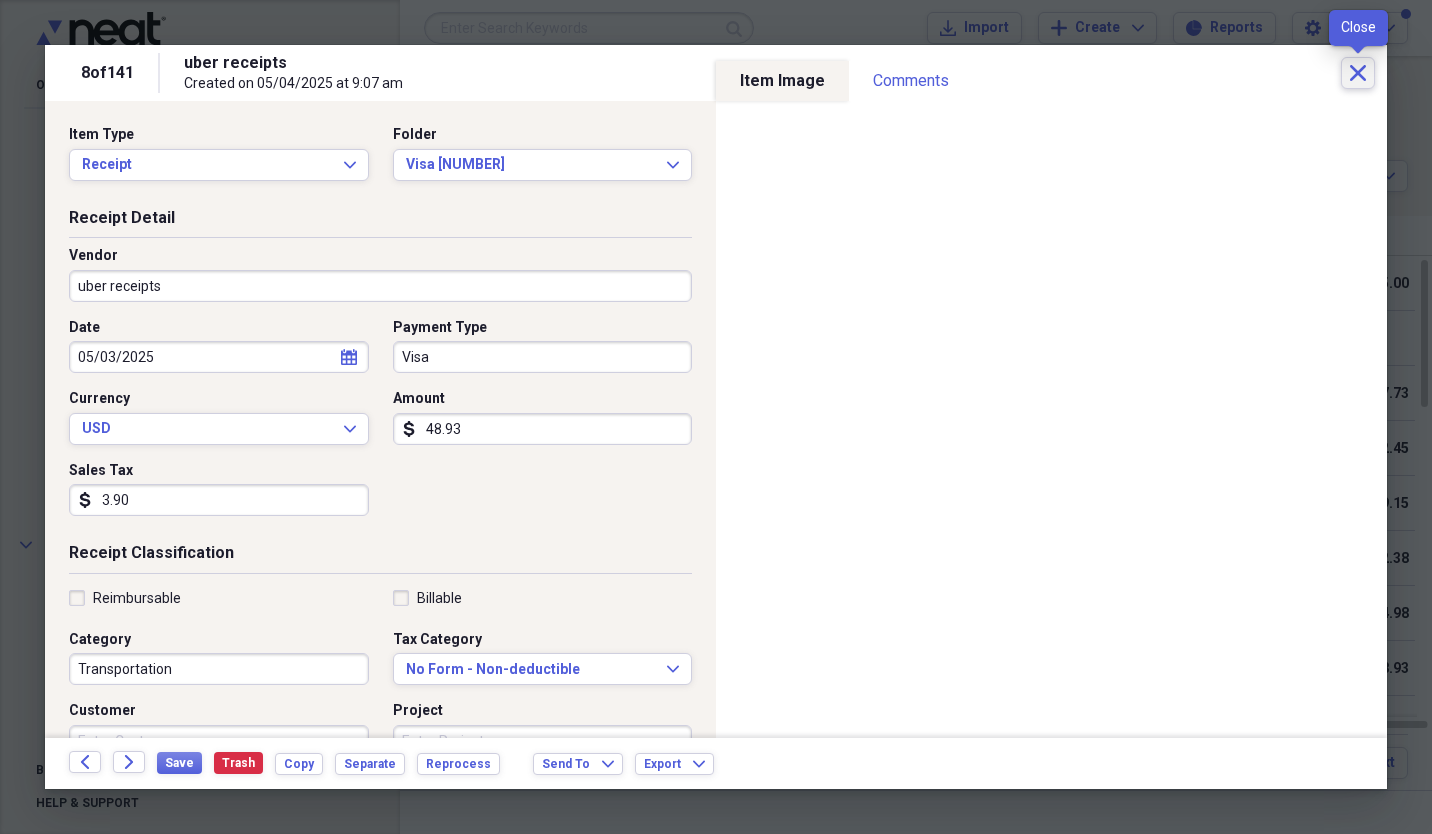 click 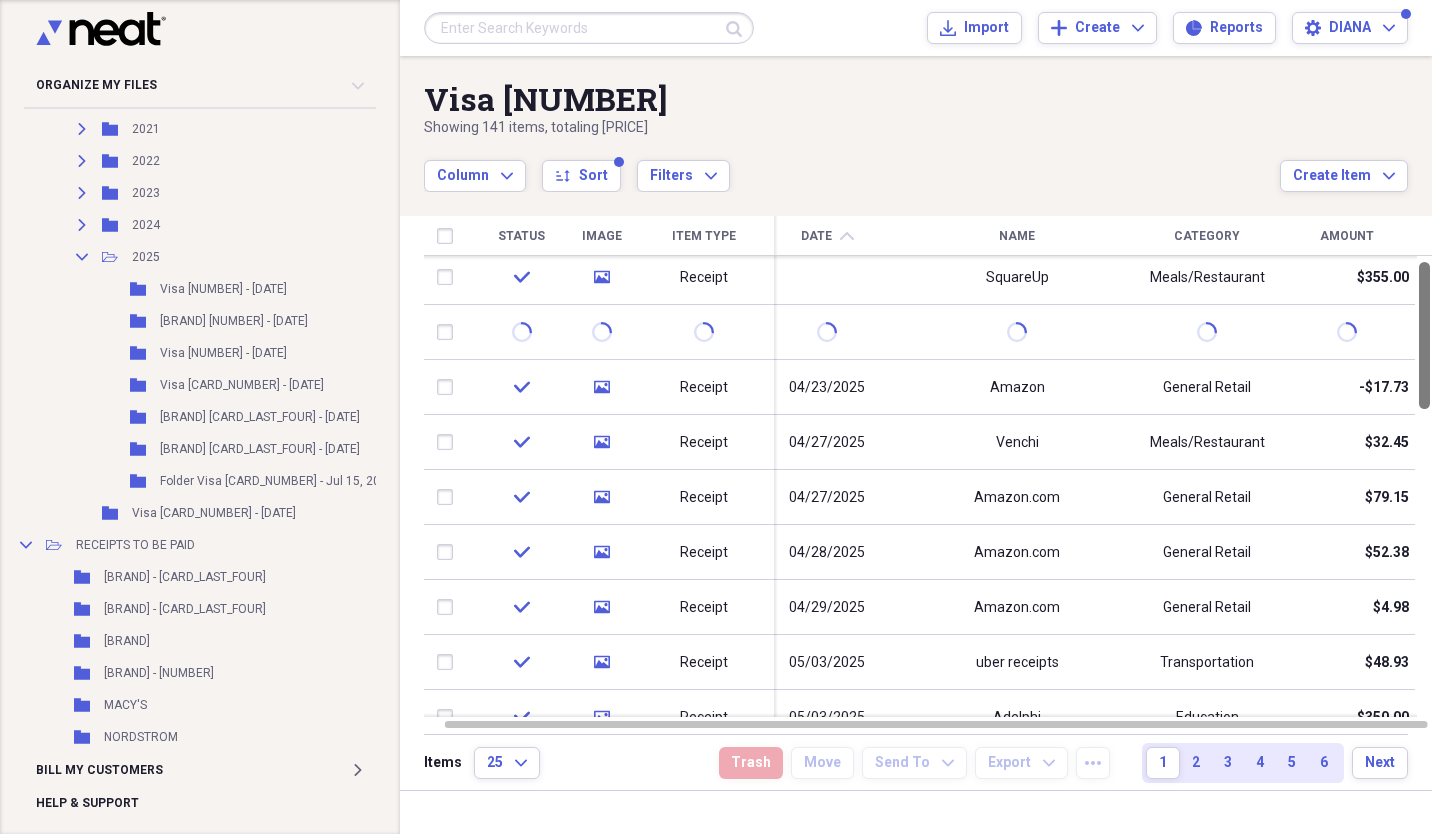 drag, startPoint x: 1422, startPoint y: 368, endPoint x: 1429, endPoint y: 360, distance: 10.630146 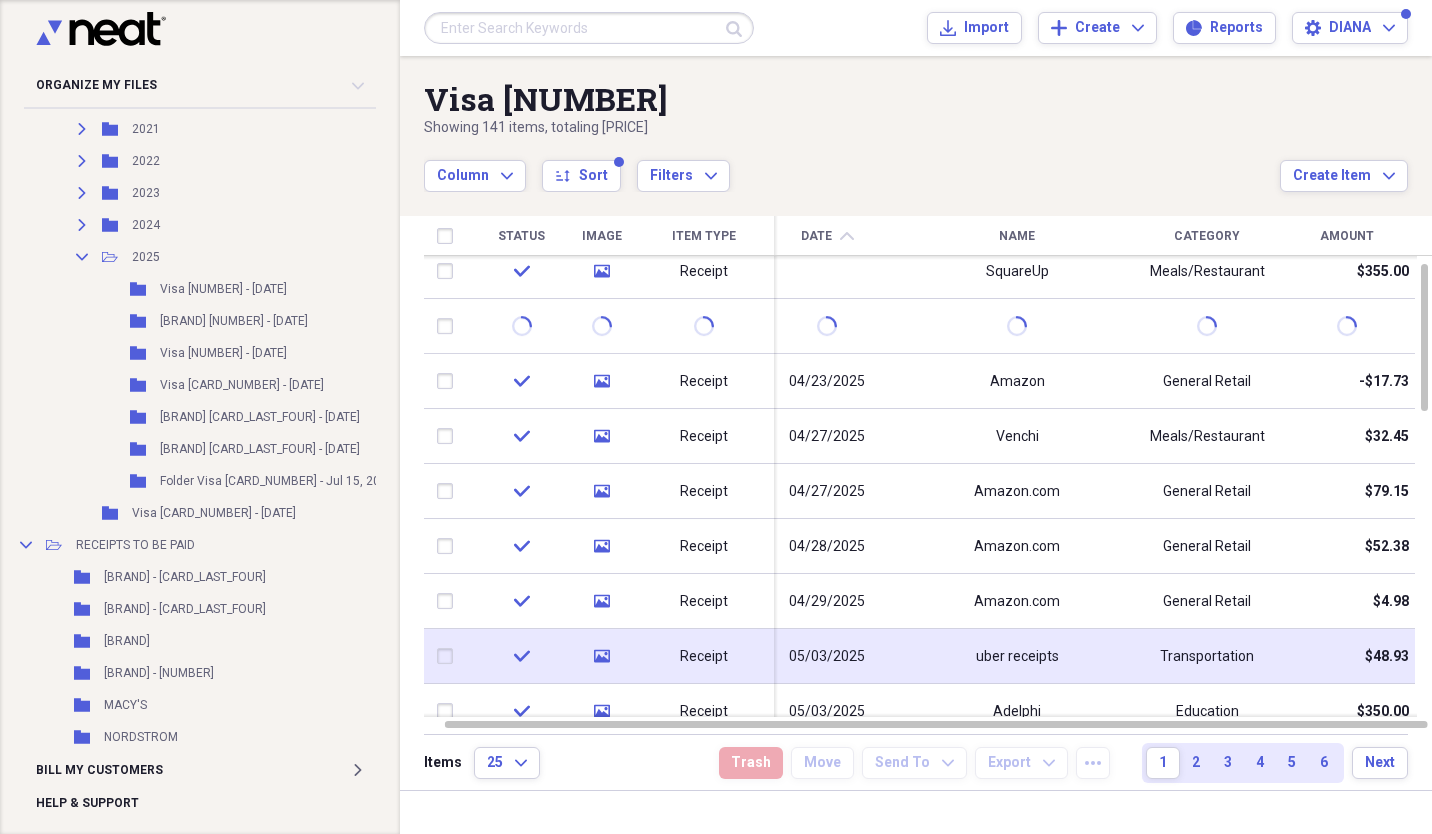click on "uber receipts" at bounding box center [1017, 657] 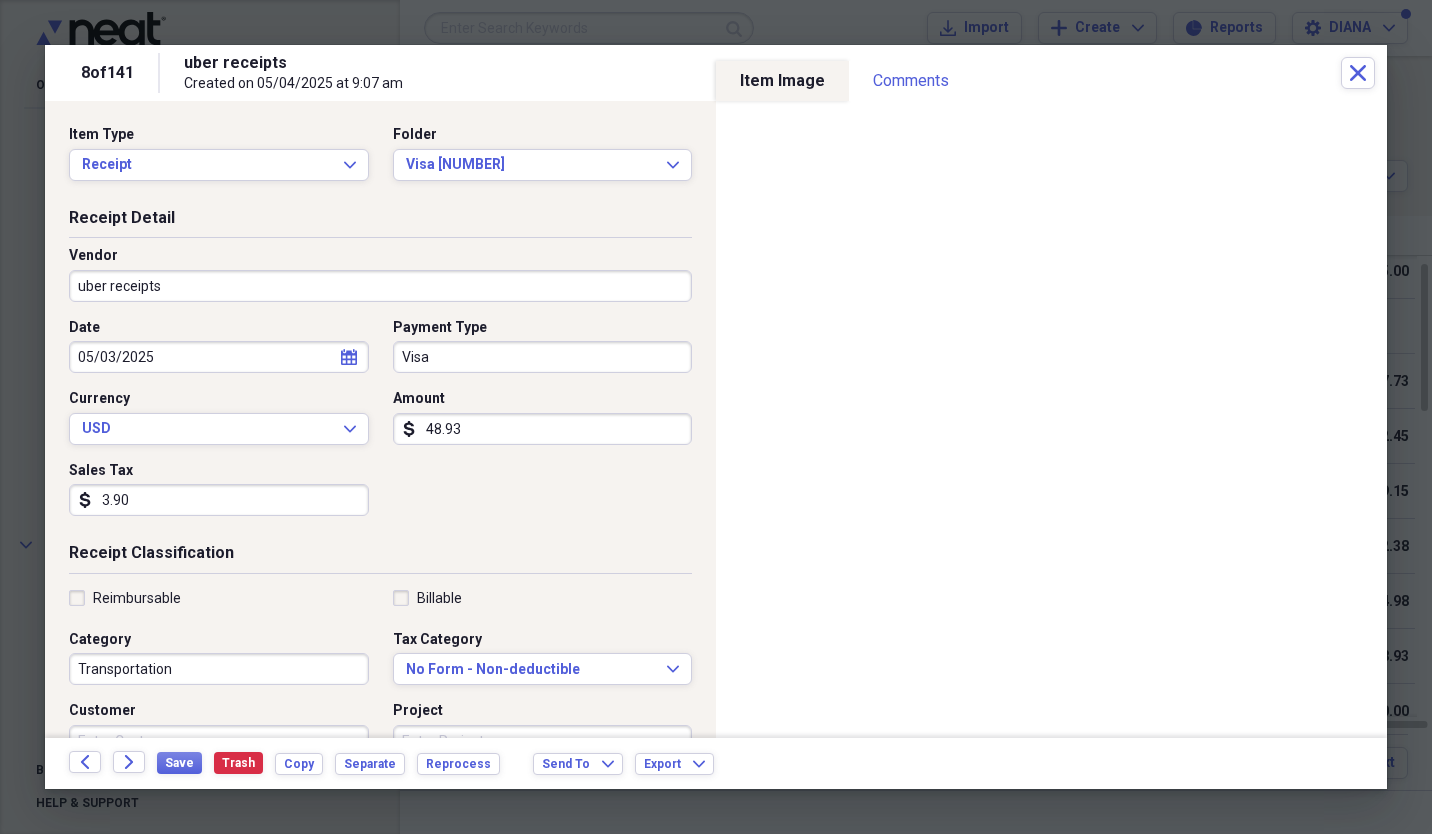click on "48.93" at bounding box center [543, 429] 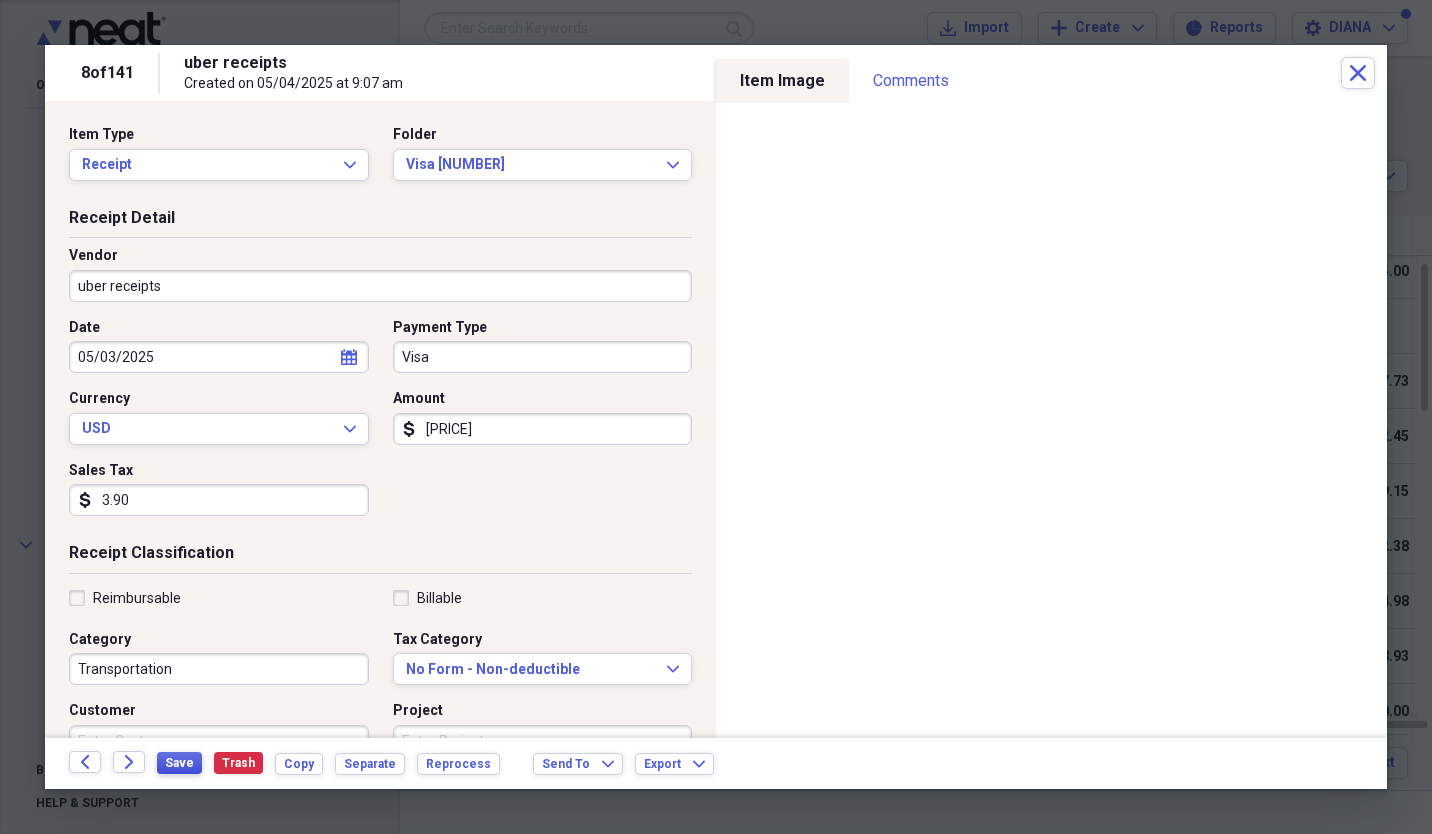 type on "[PRICE]" 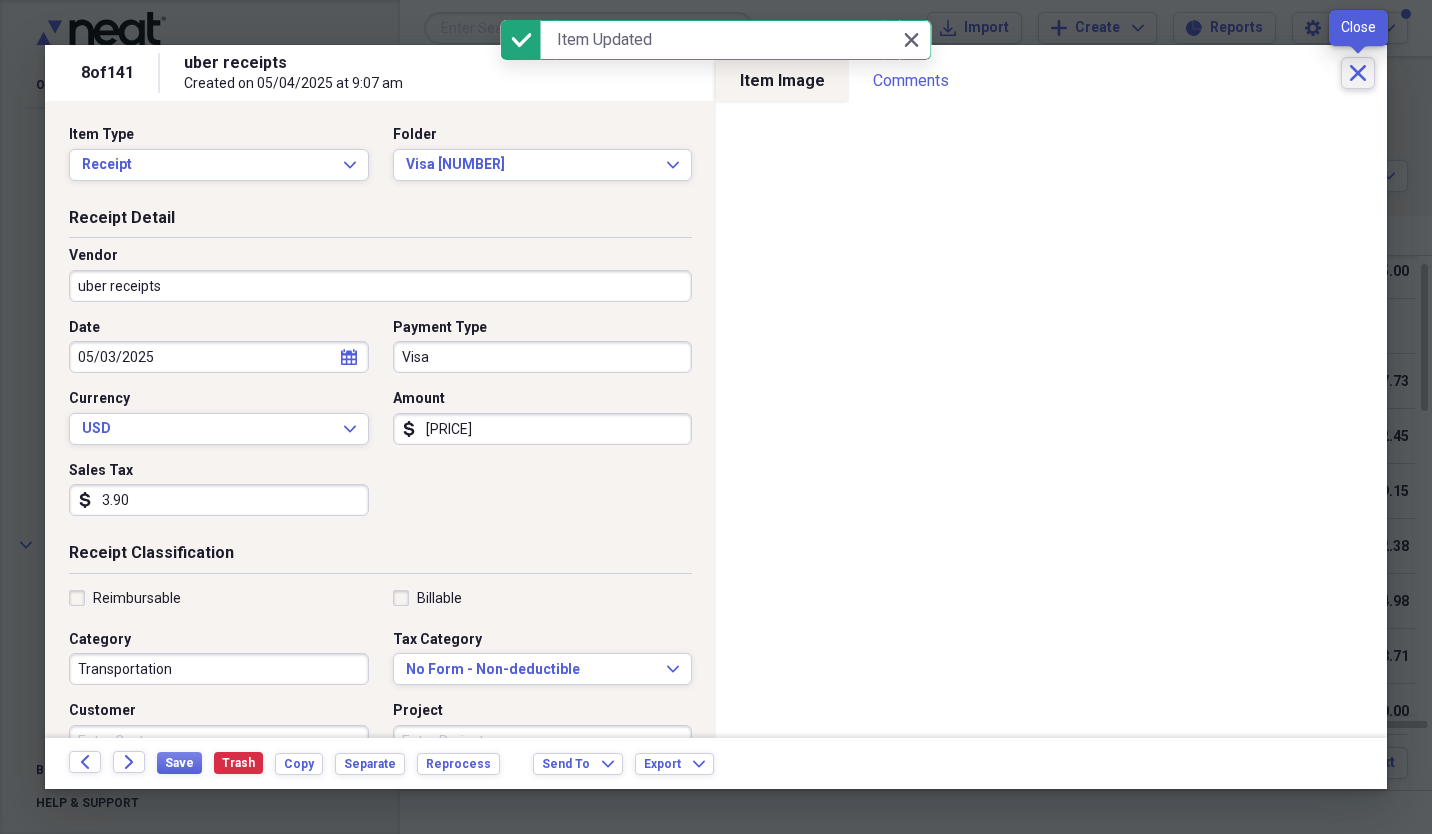 click 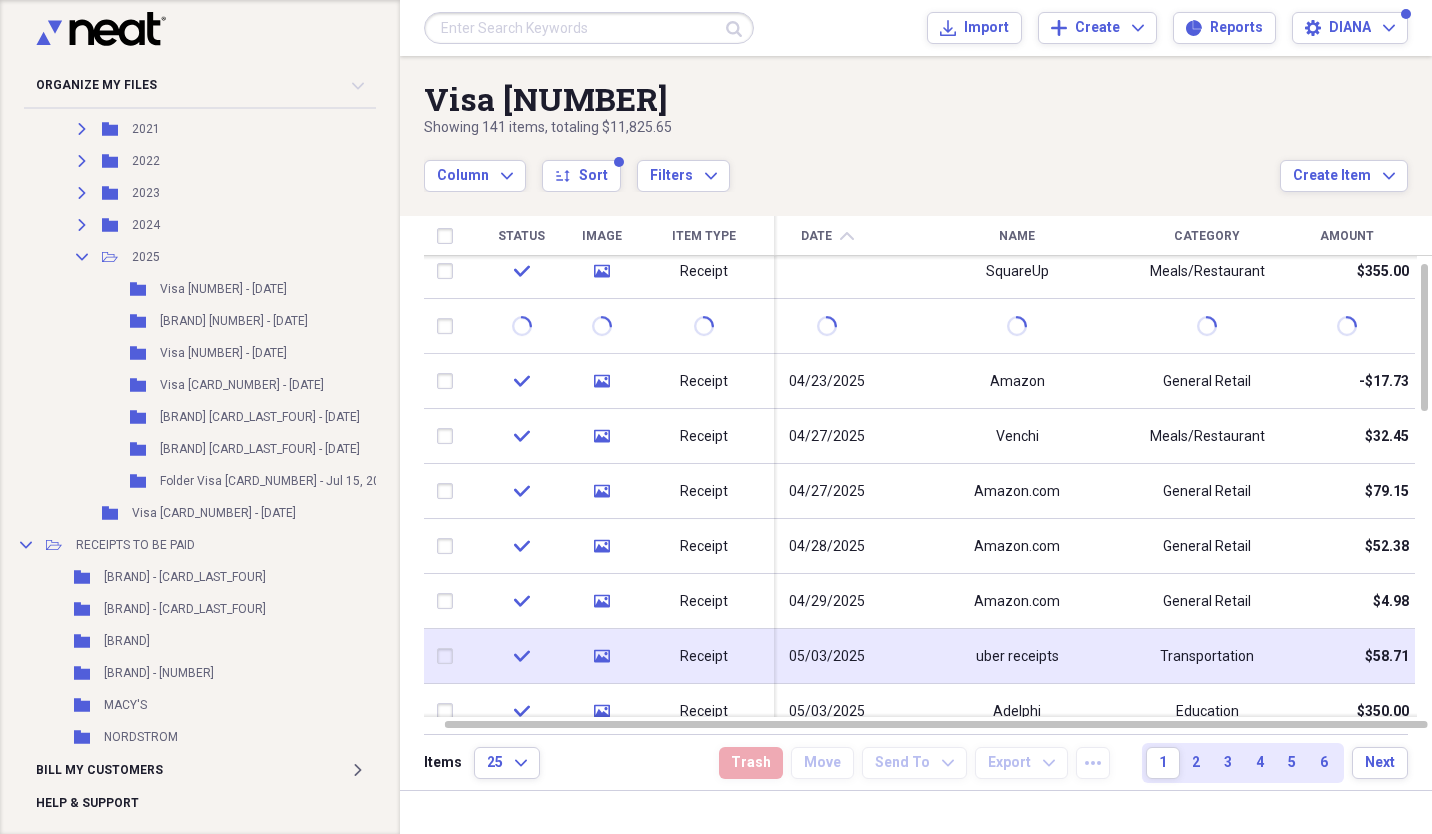 click at bounding box center [449, 657] 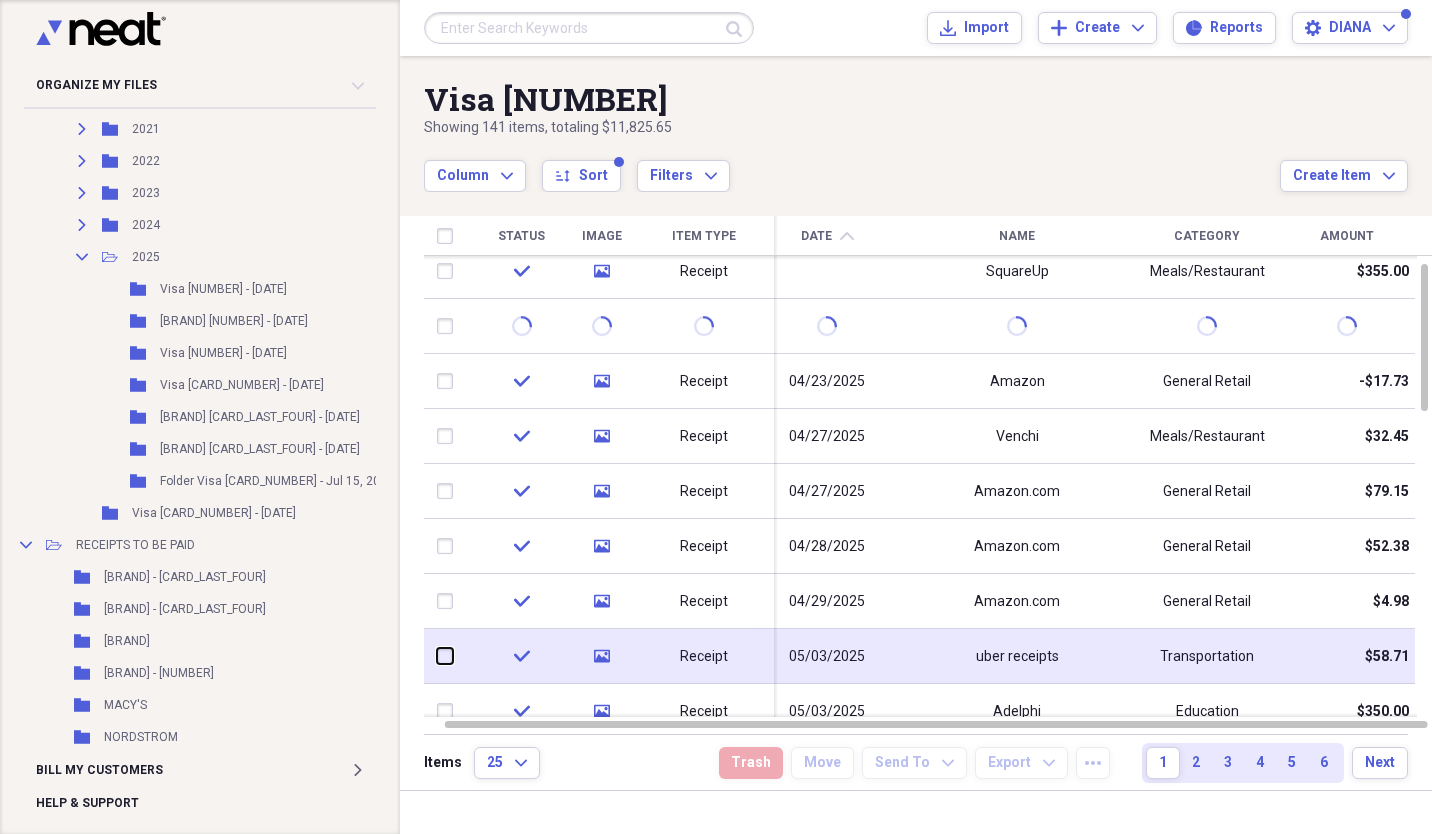click at bounding box center [437, 656] 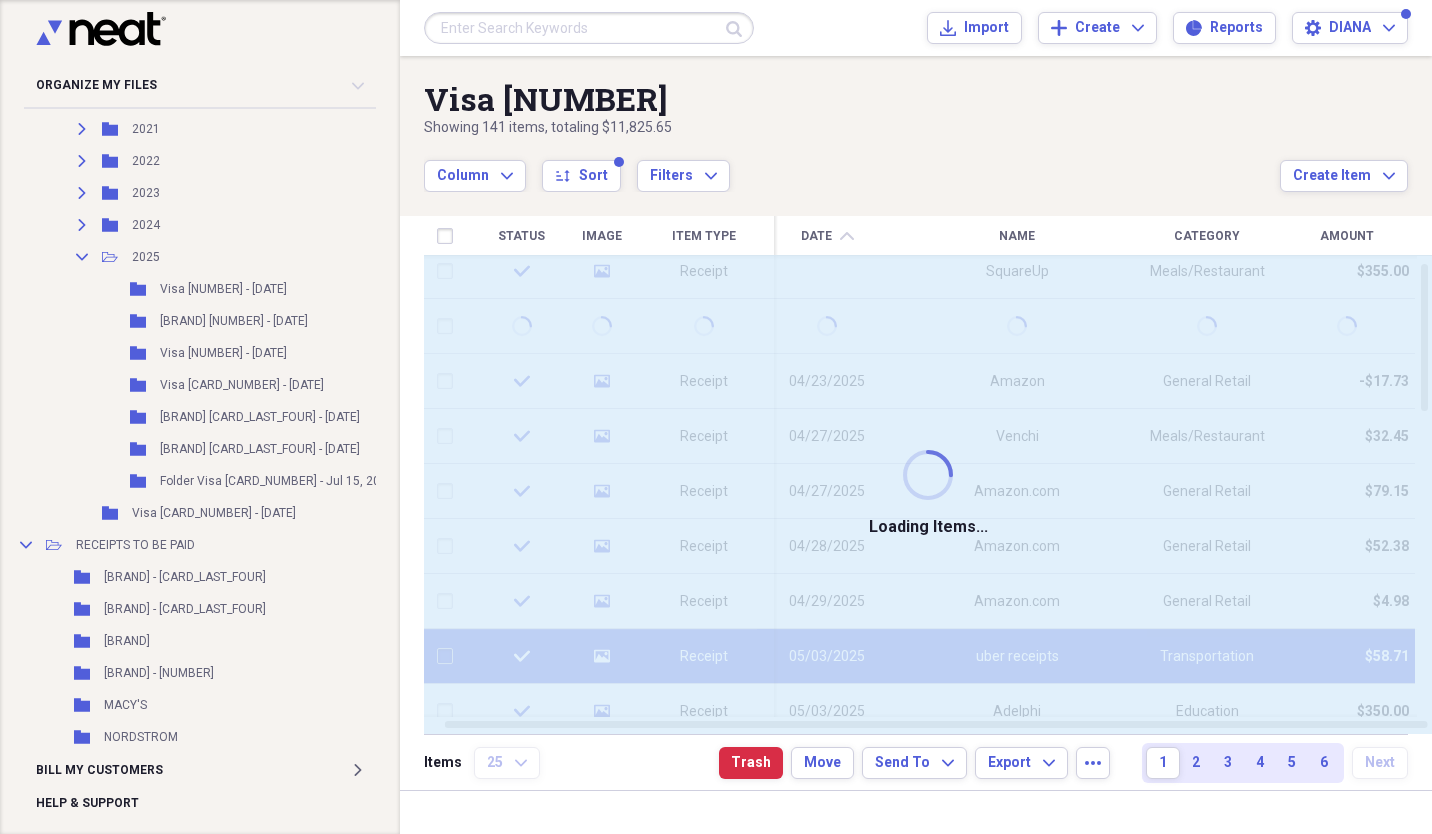 checkbox on "false" 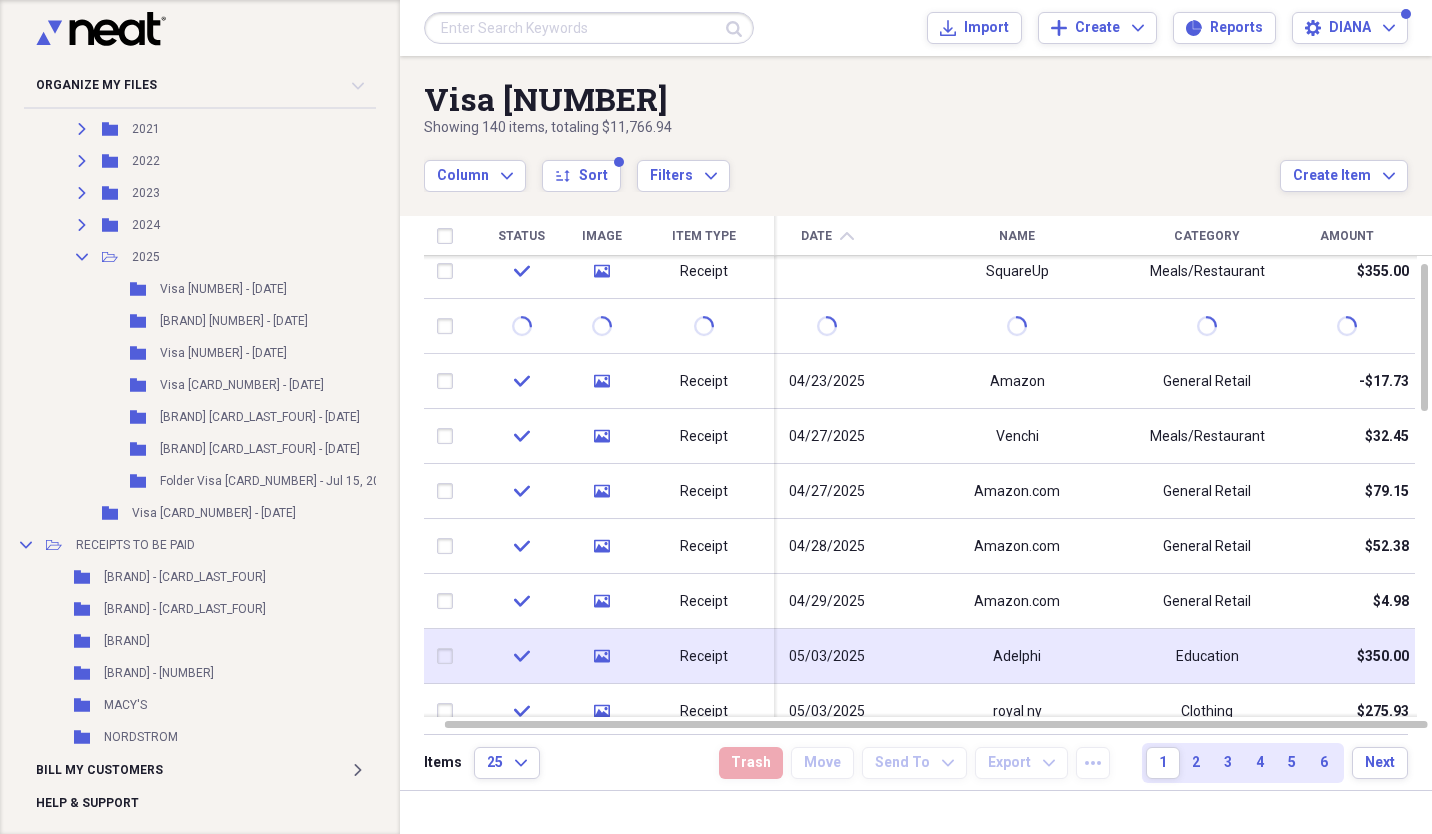 click on "Adelphi" at bounding box center [1017, 657] 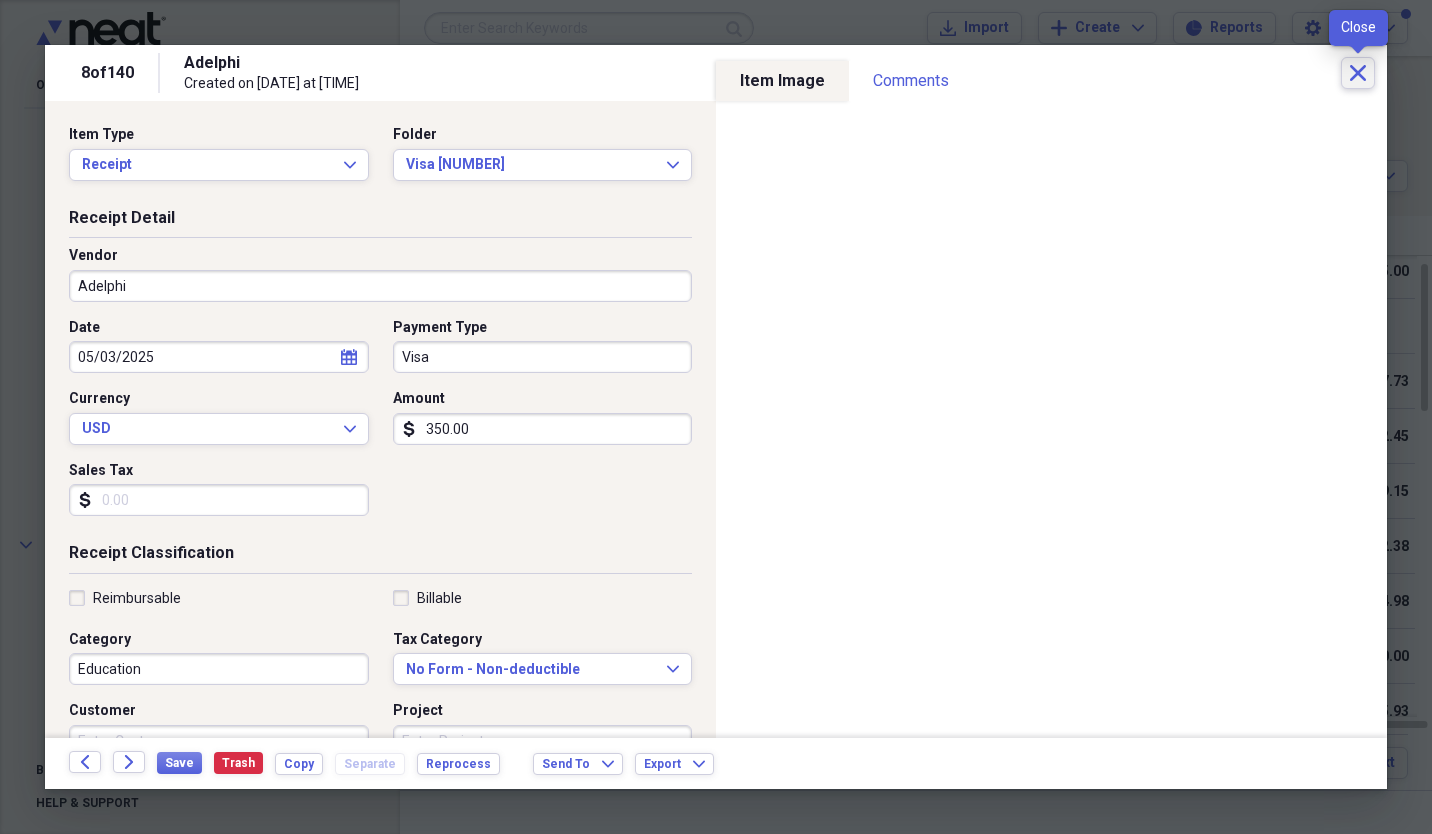 click on "Close" at bounding box center (1358, 73) 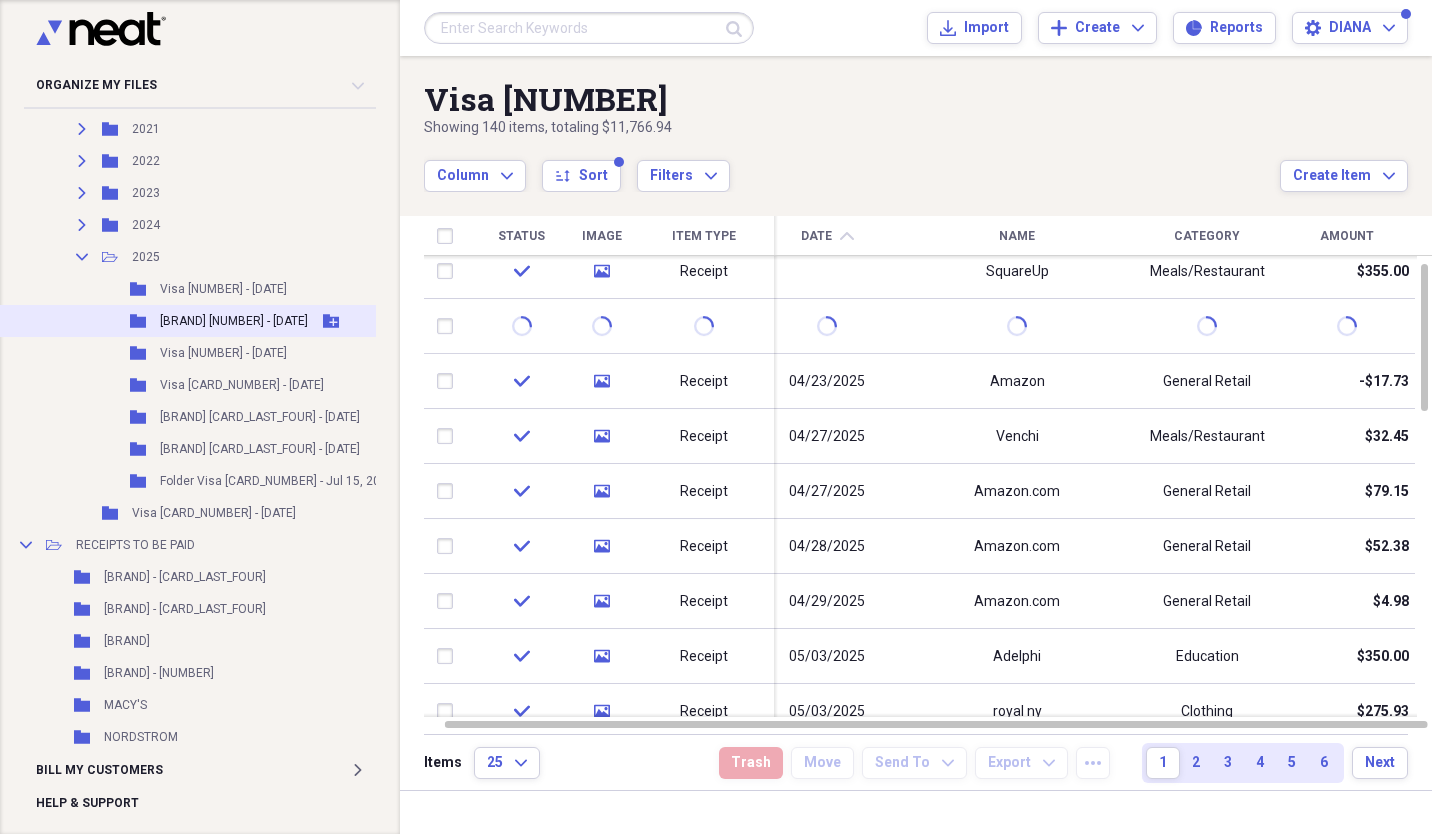 click on "[BRAND] [NUMBER] - [DATE]" at bounding box center [234, 321] 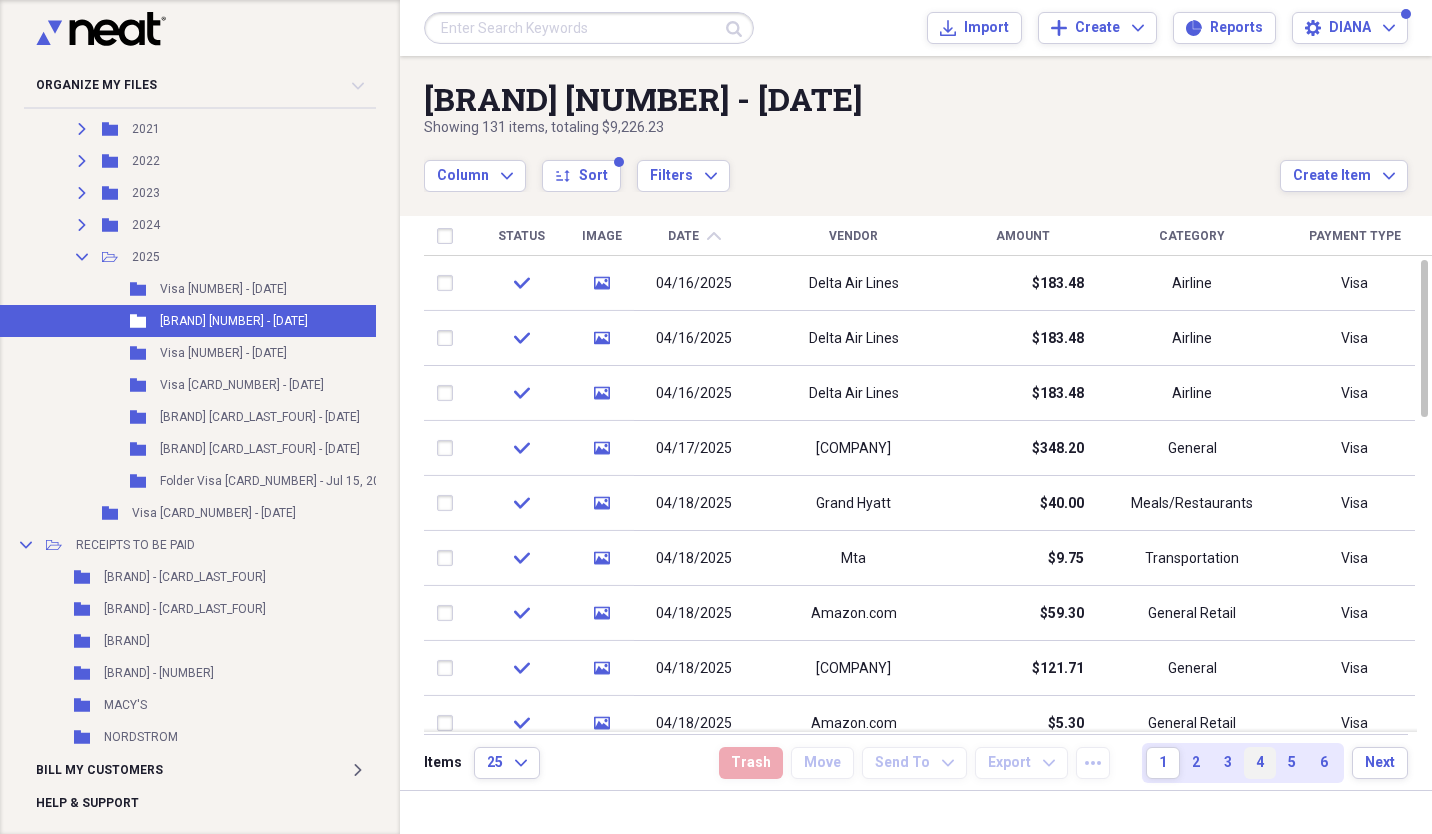 click on "4" at bounding box center [1260, 763] 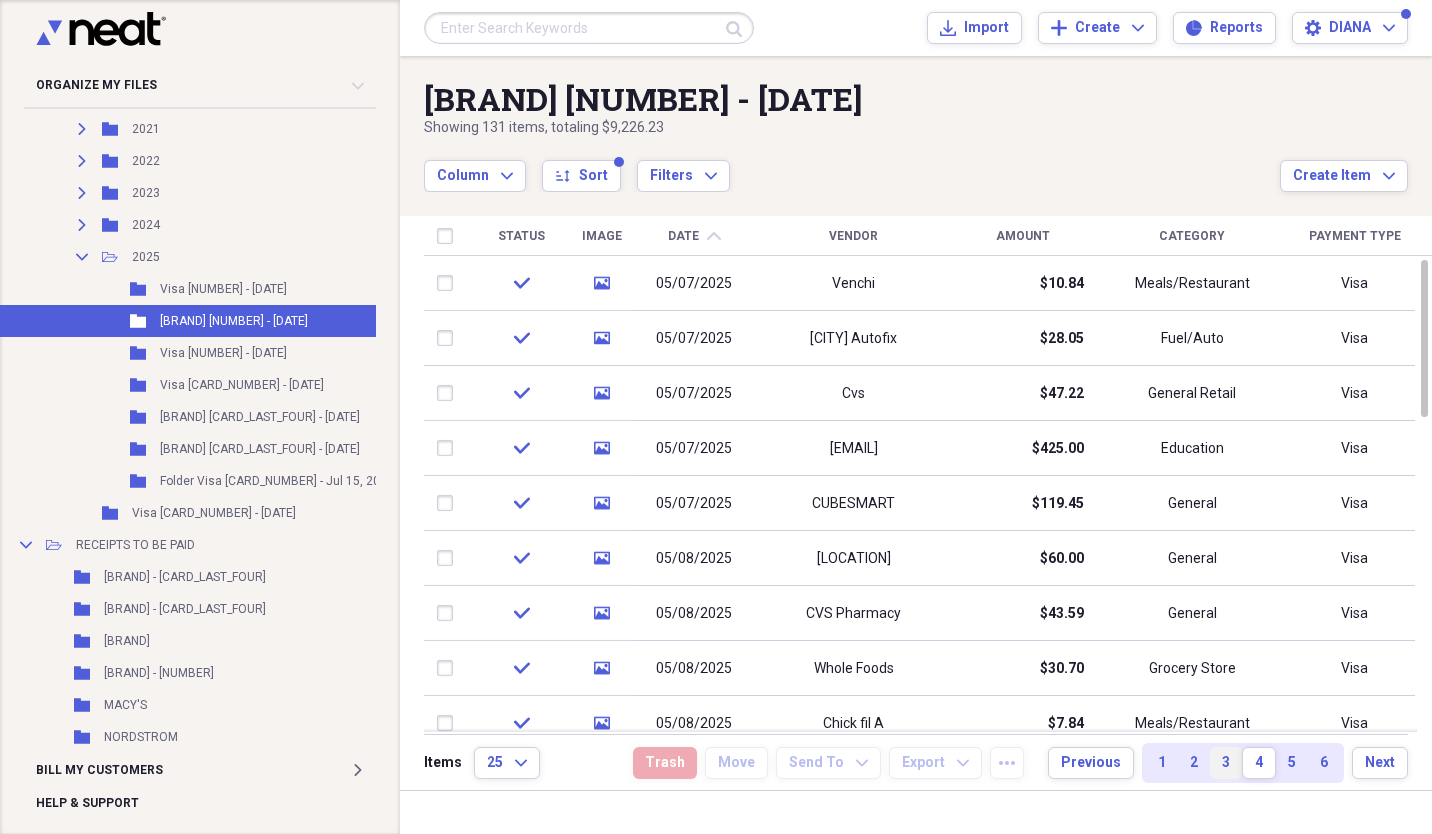 click on "3" at bounding box center (1226, 763) 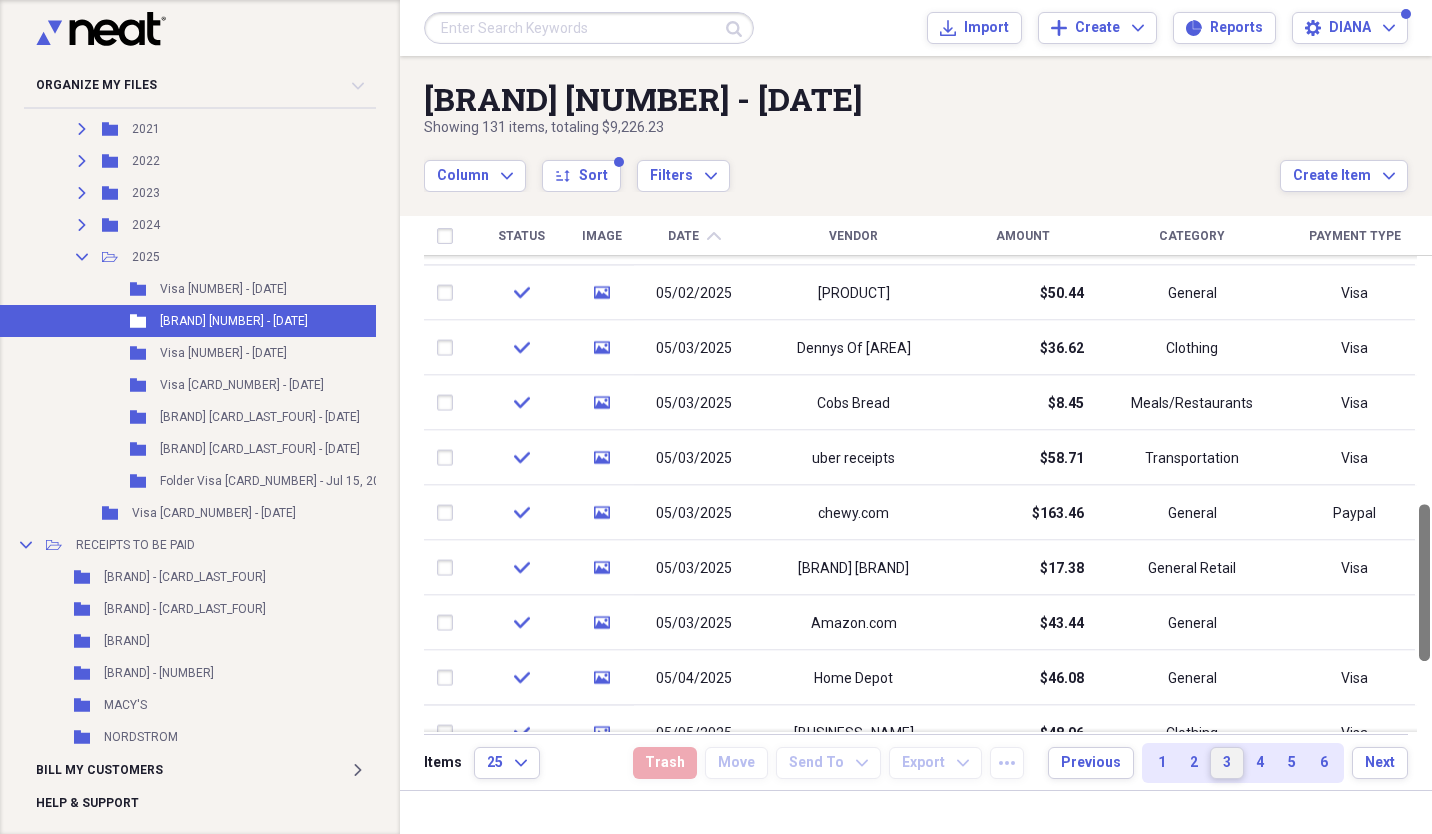 drag, startPoint x: 1425, startPoint y: 303, endPoint x: 1427, endPoint y: 612, distance: 309.00647 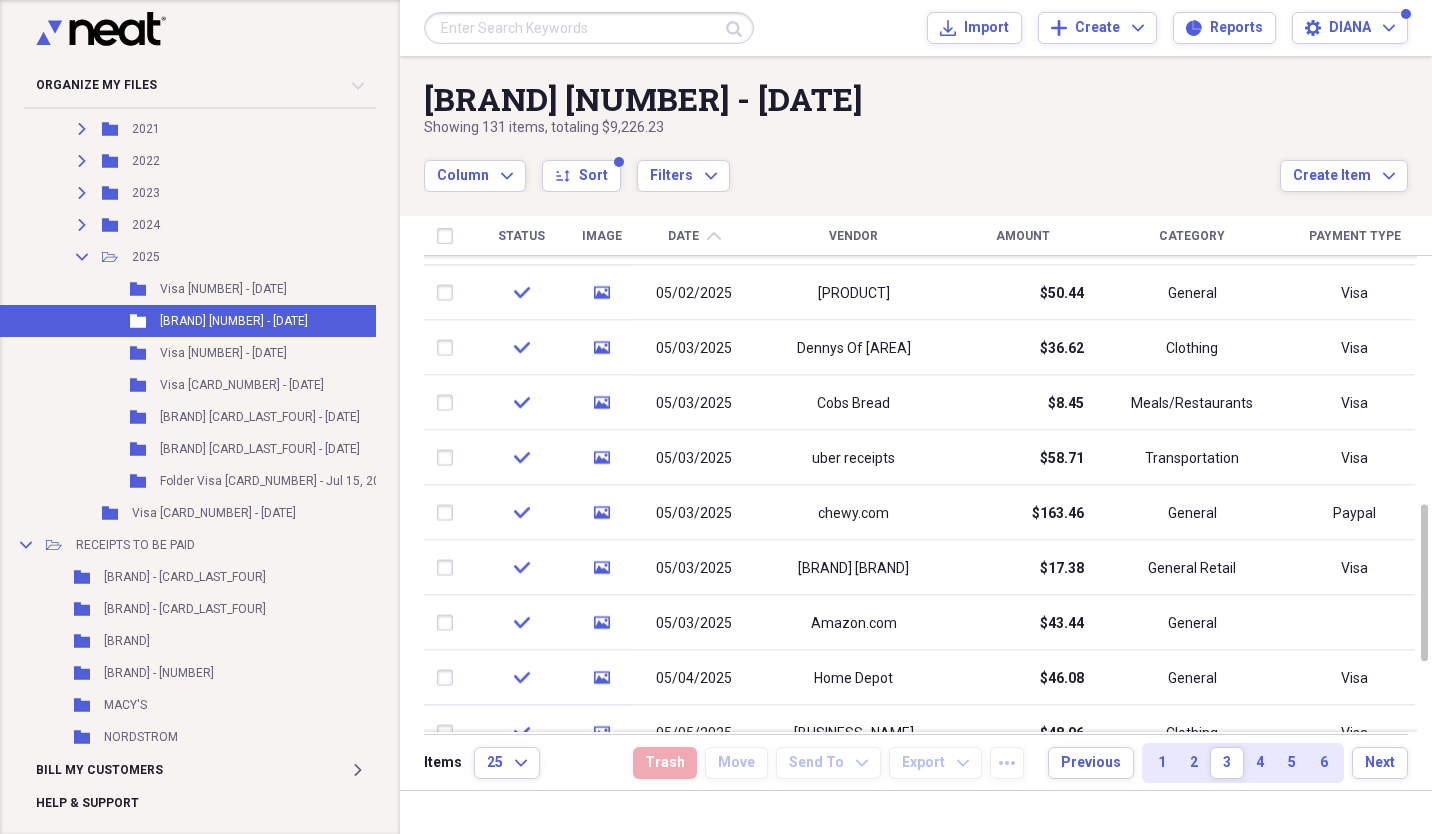click on "Amount" at bounding box center (1023, 236) 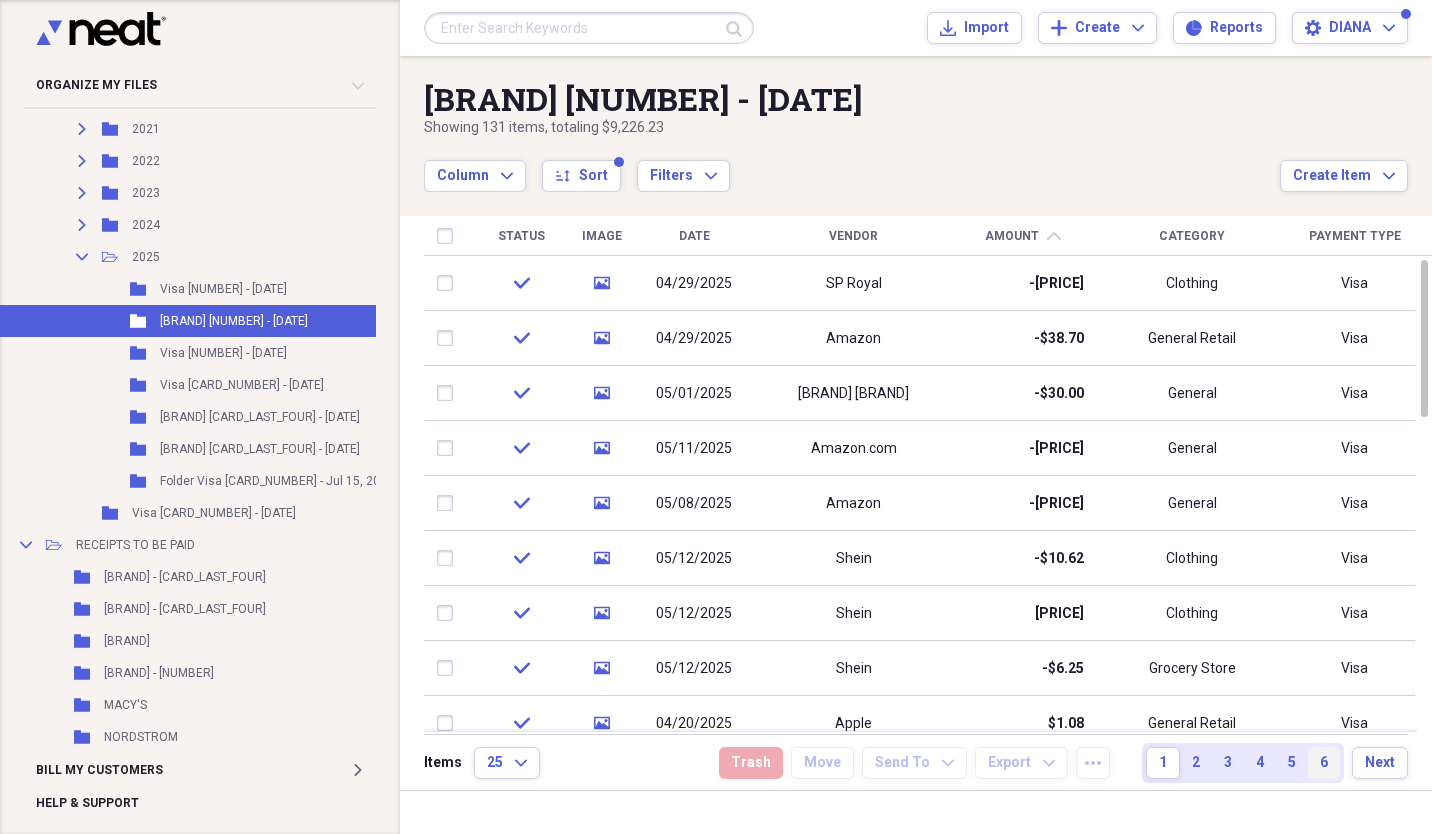 click on "6" at bounding box center (1324, 763) 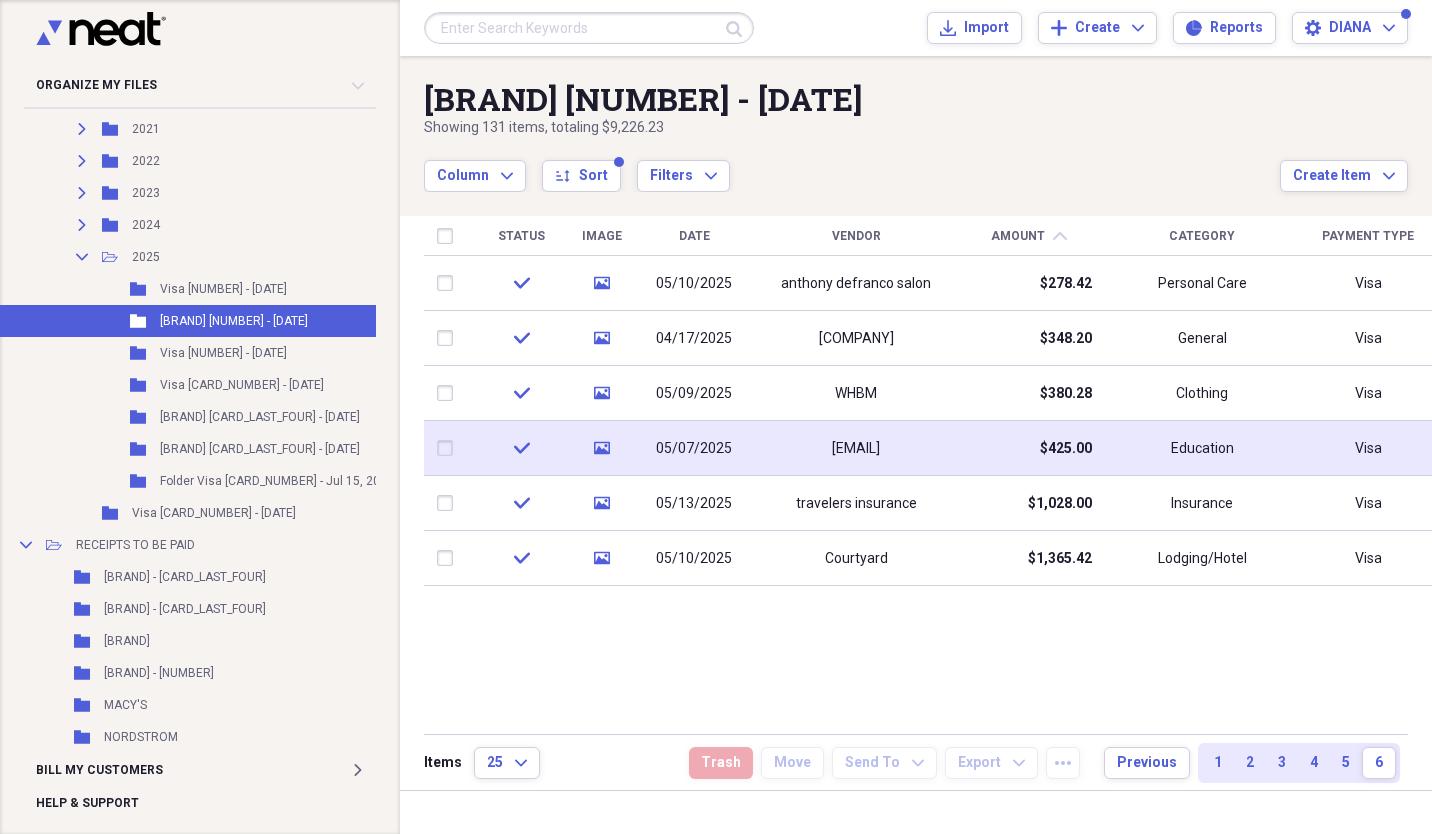 click on "[EMAIL]" at bounding box center (856, 448) 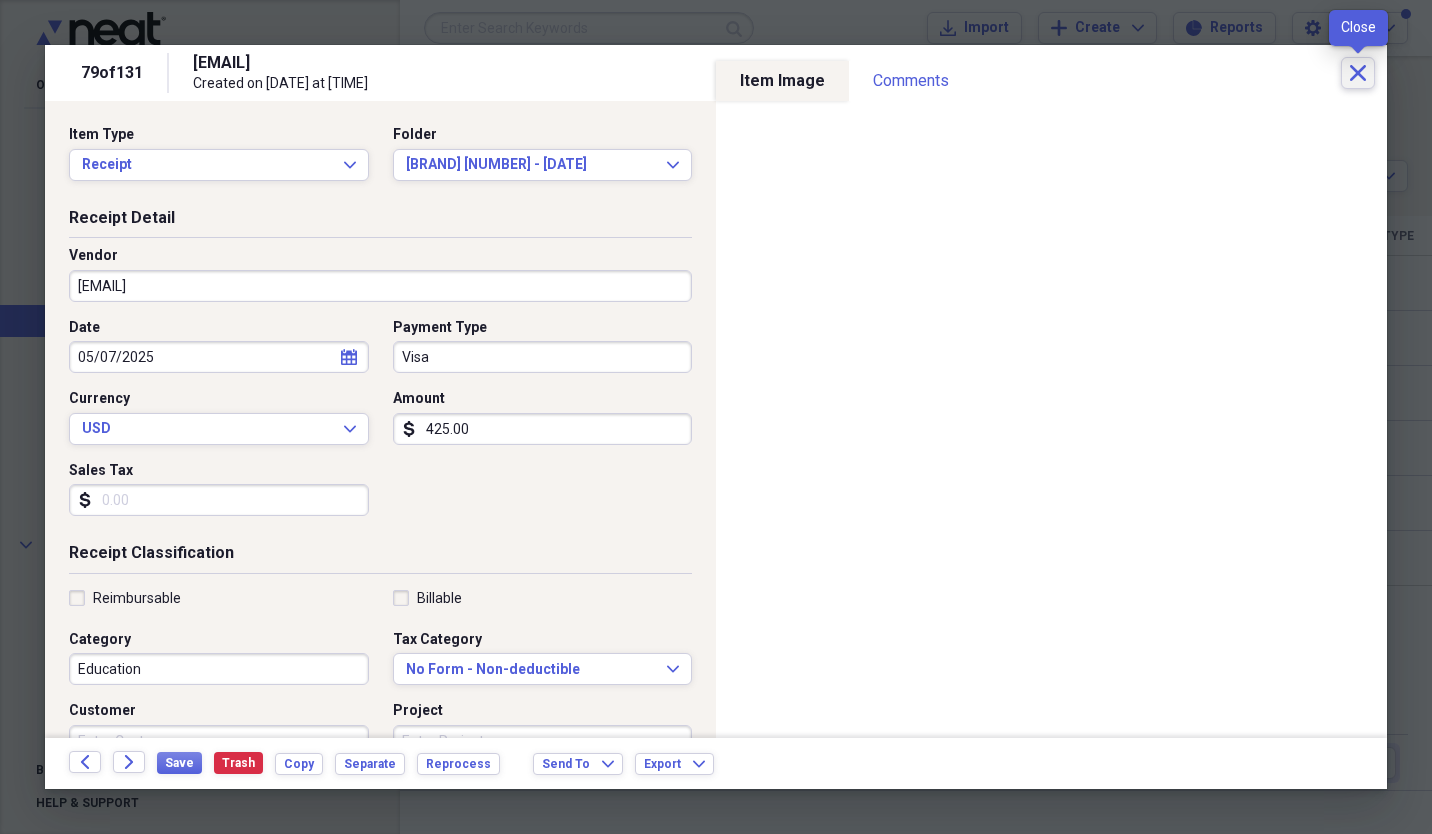 click on "Close" 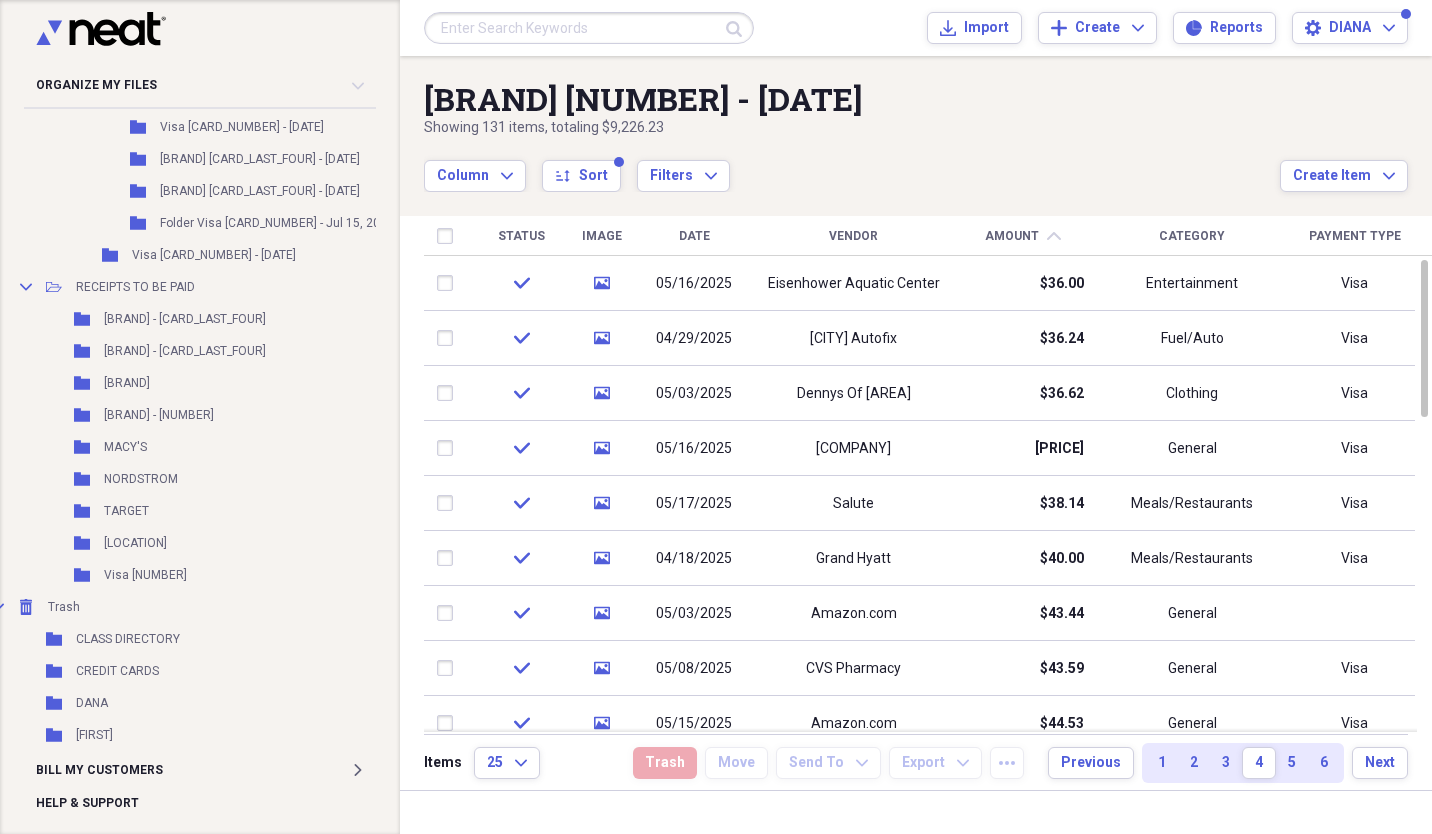scroll, scrollTop: 977, scrollLeft: 18, axis: both 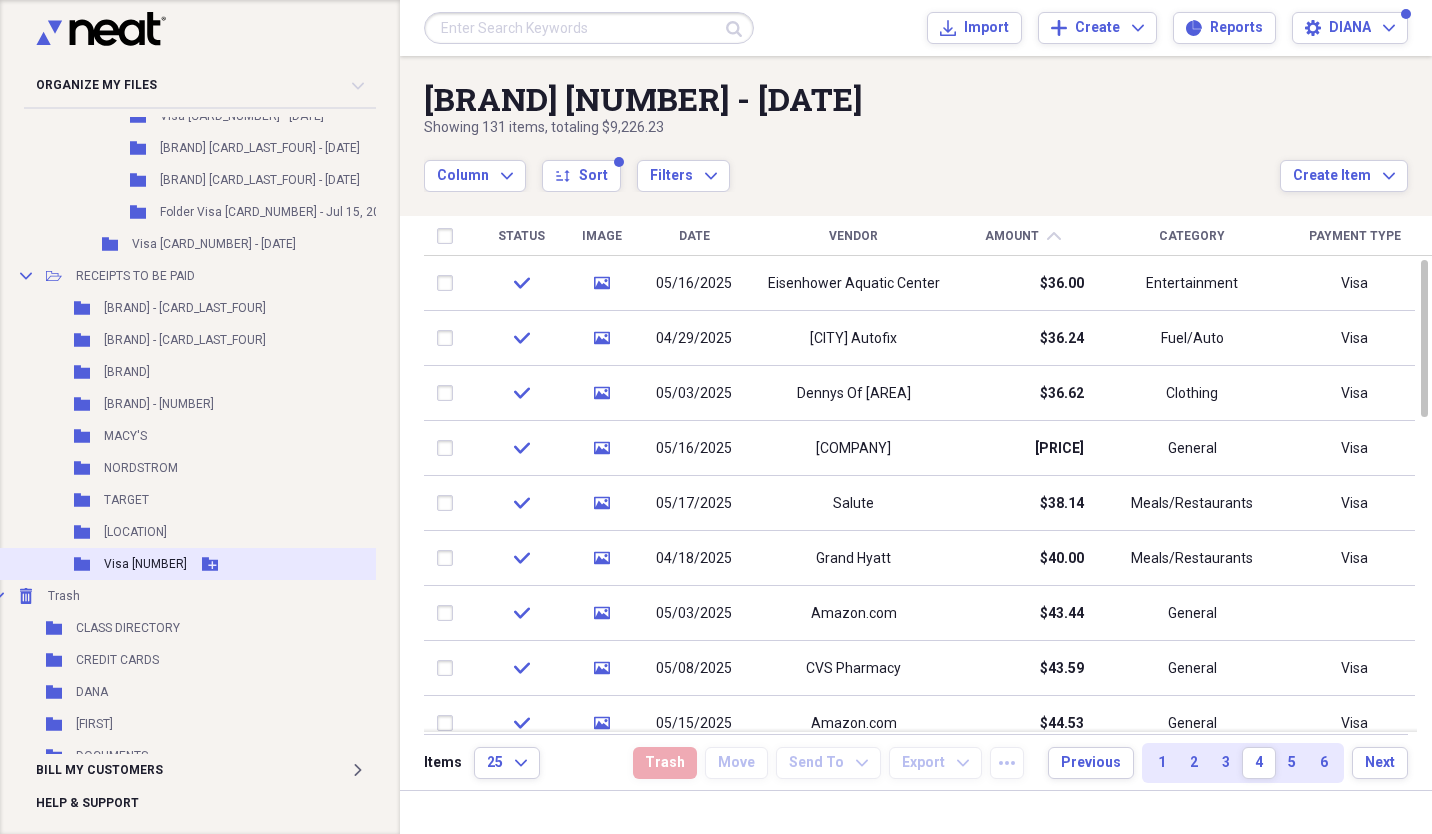 click on "Visa [NUMBER]" at bounding box center [145, 564] 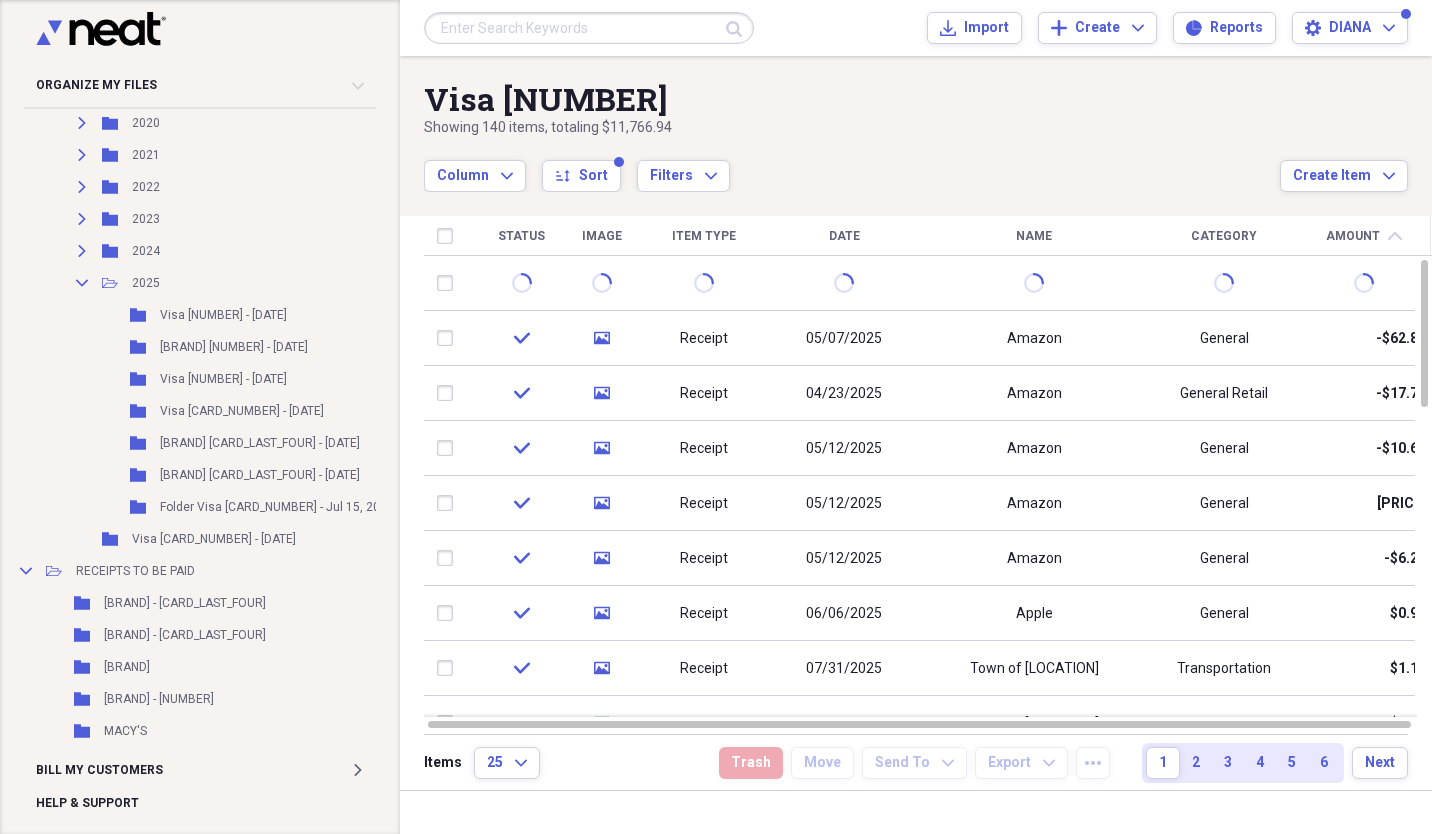 scroll, scrollTop: 674, scrollLeft: 18, axis: both 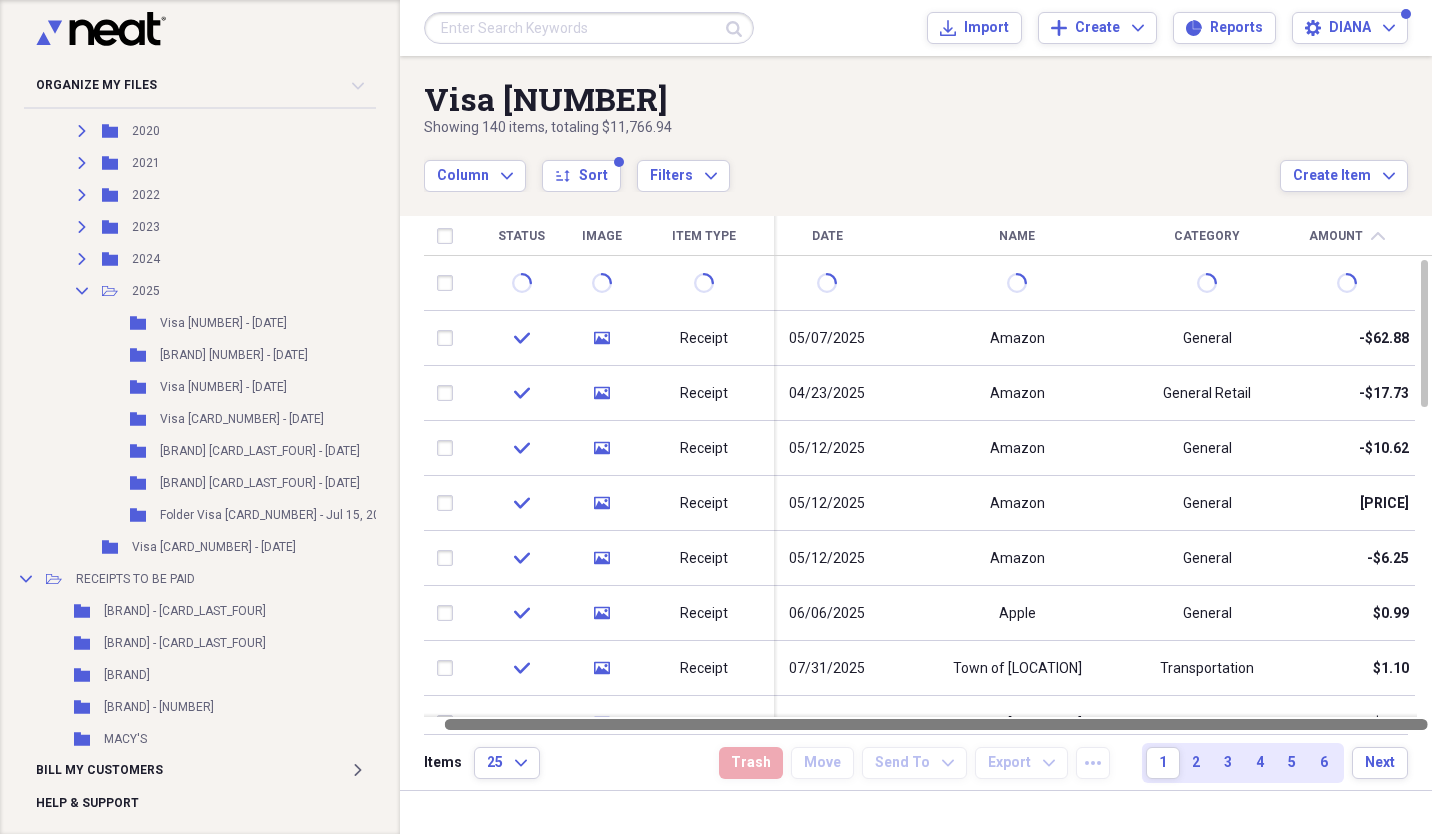 drag, startPoint x: 612, startPoint y: 723, endPoint x: 860, endPoint y: 736, distance: 248.34048 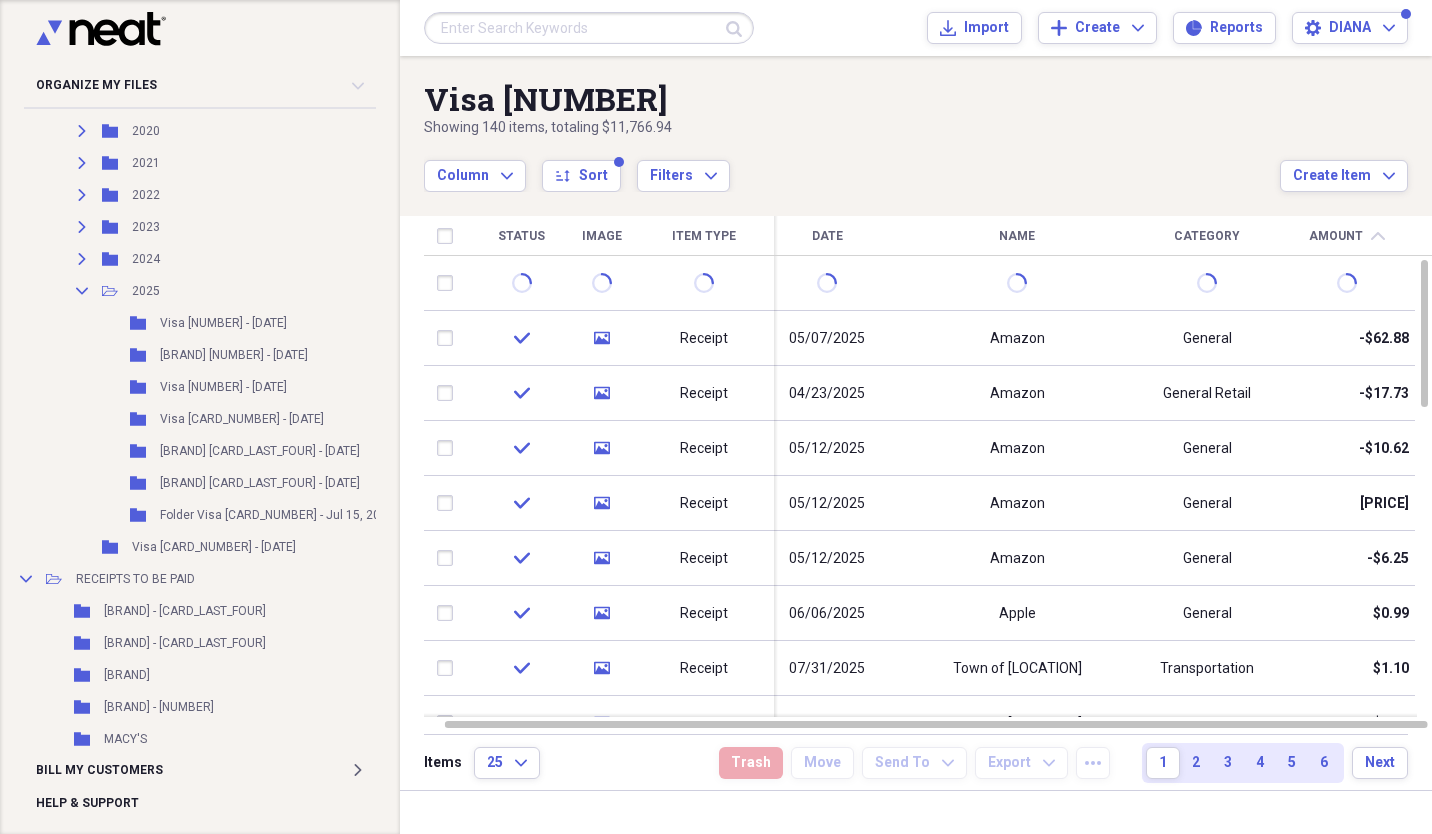 click on "Date" at bounding box center (827, 236) 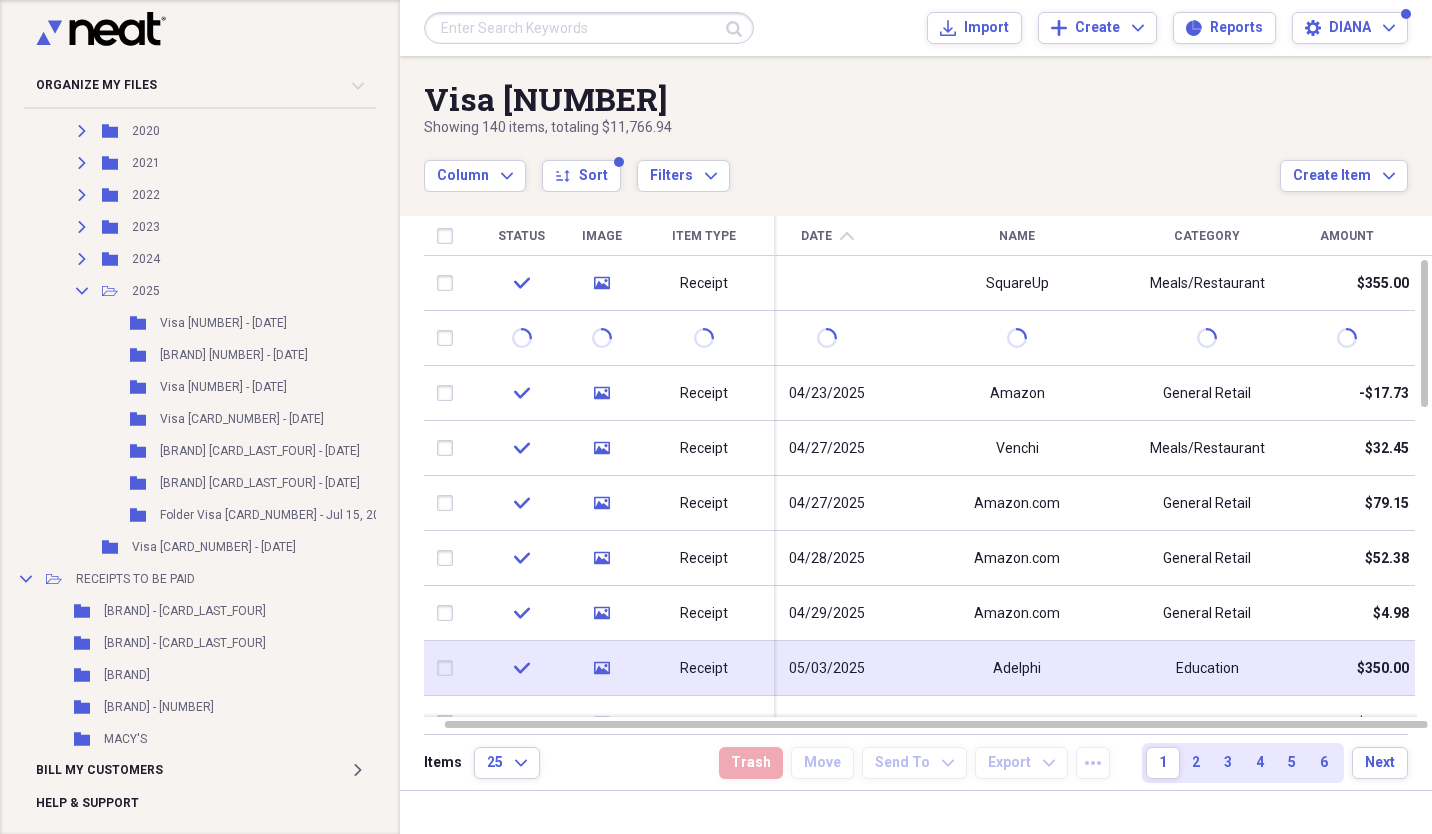 click at bounding box center [449, 668] 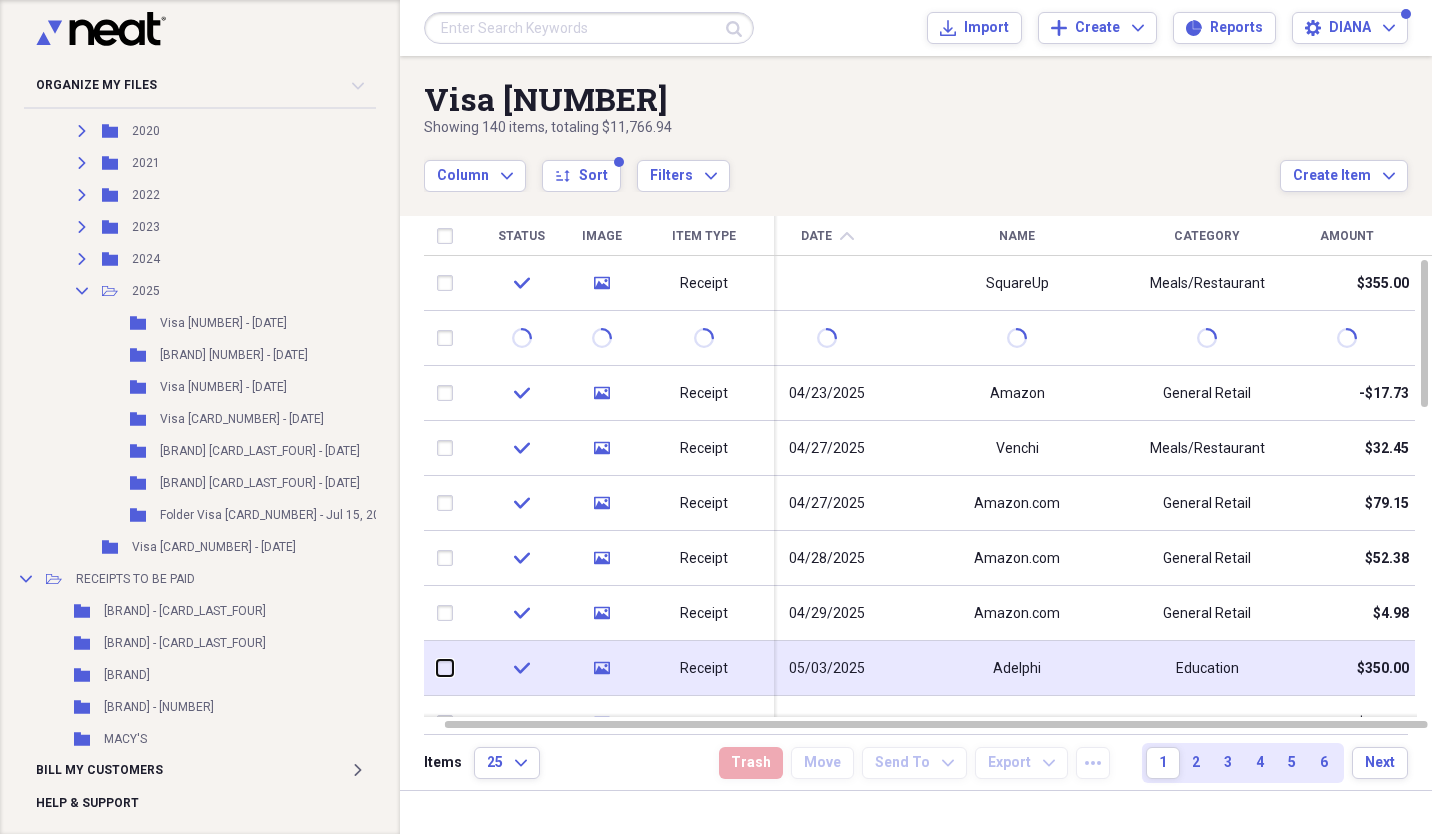 click at bounding box center (437, 668) 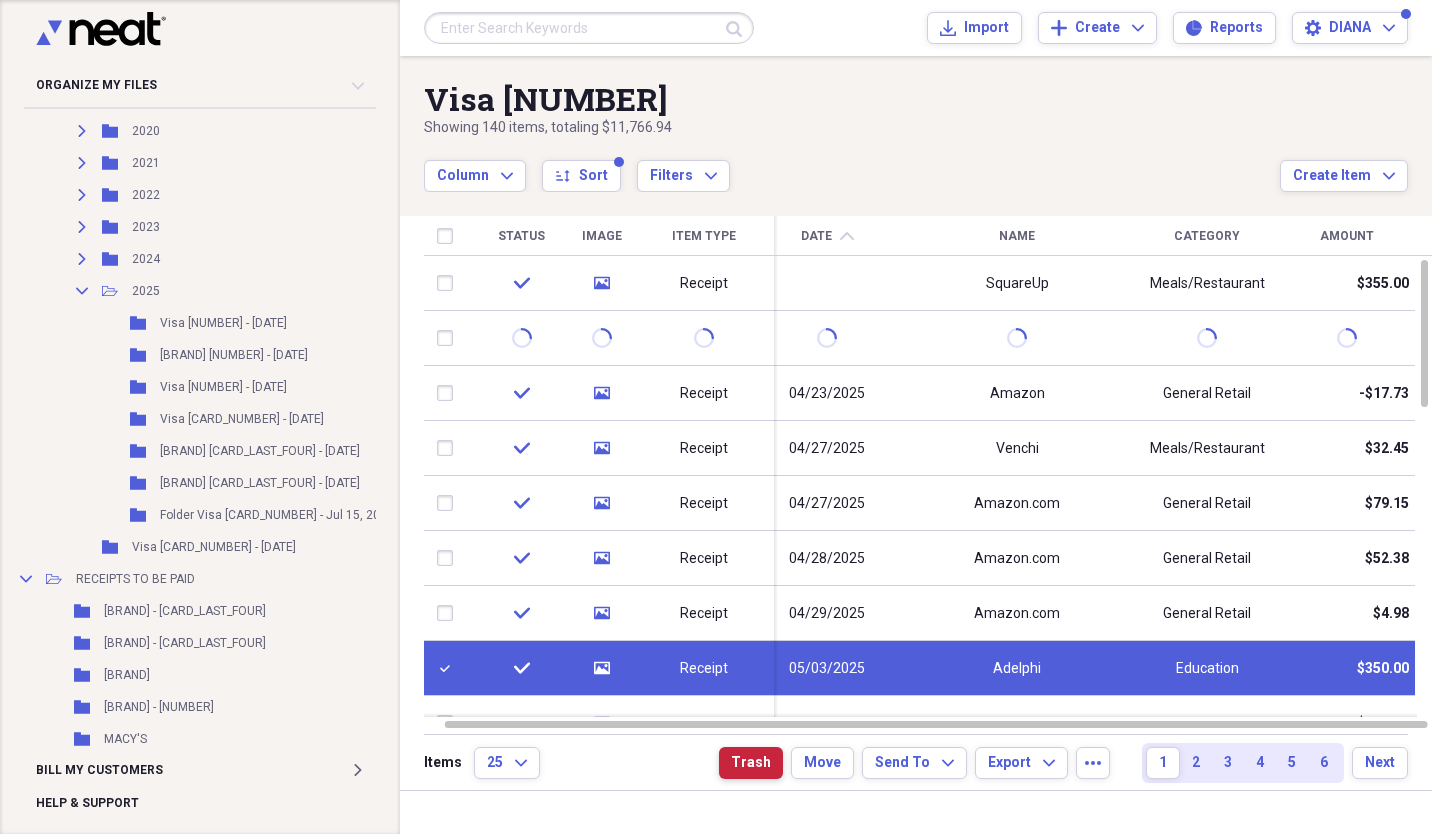 click on "Trash" at bounding box center [751, 763] 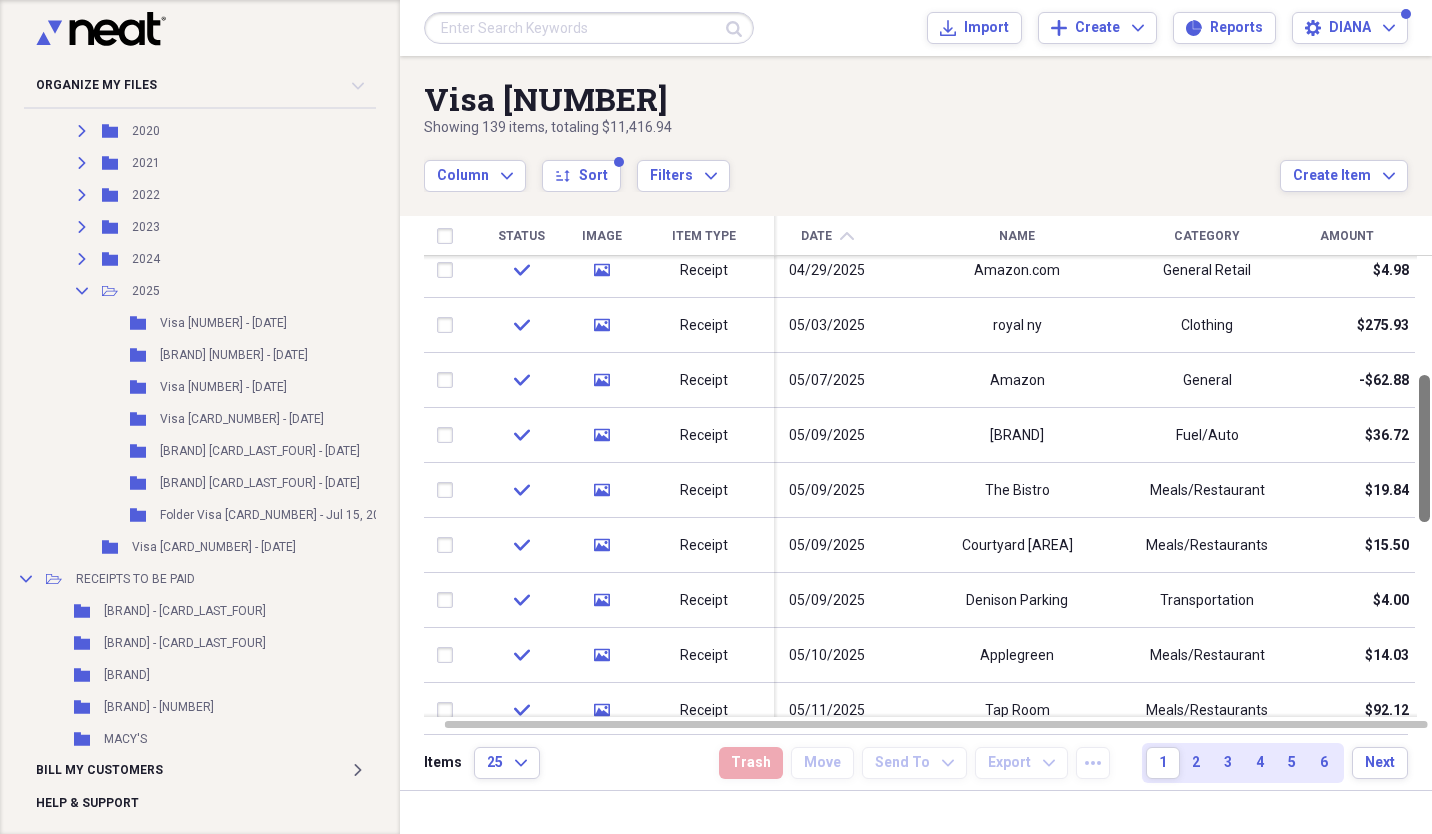 drag, startPoint x: 1424, startPoint y: 341, endPoint x: 1435, endPoint y: 456, distance: 115.52489 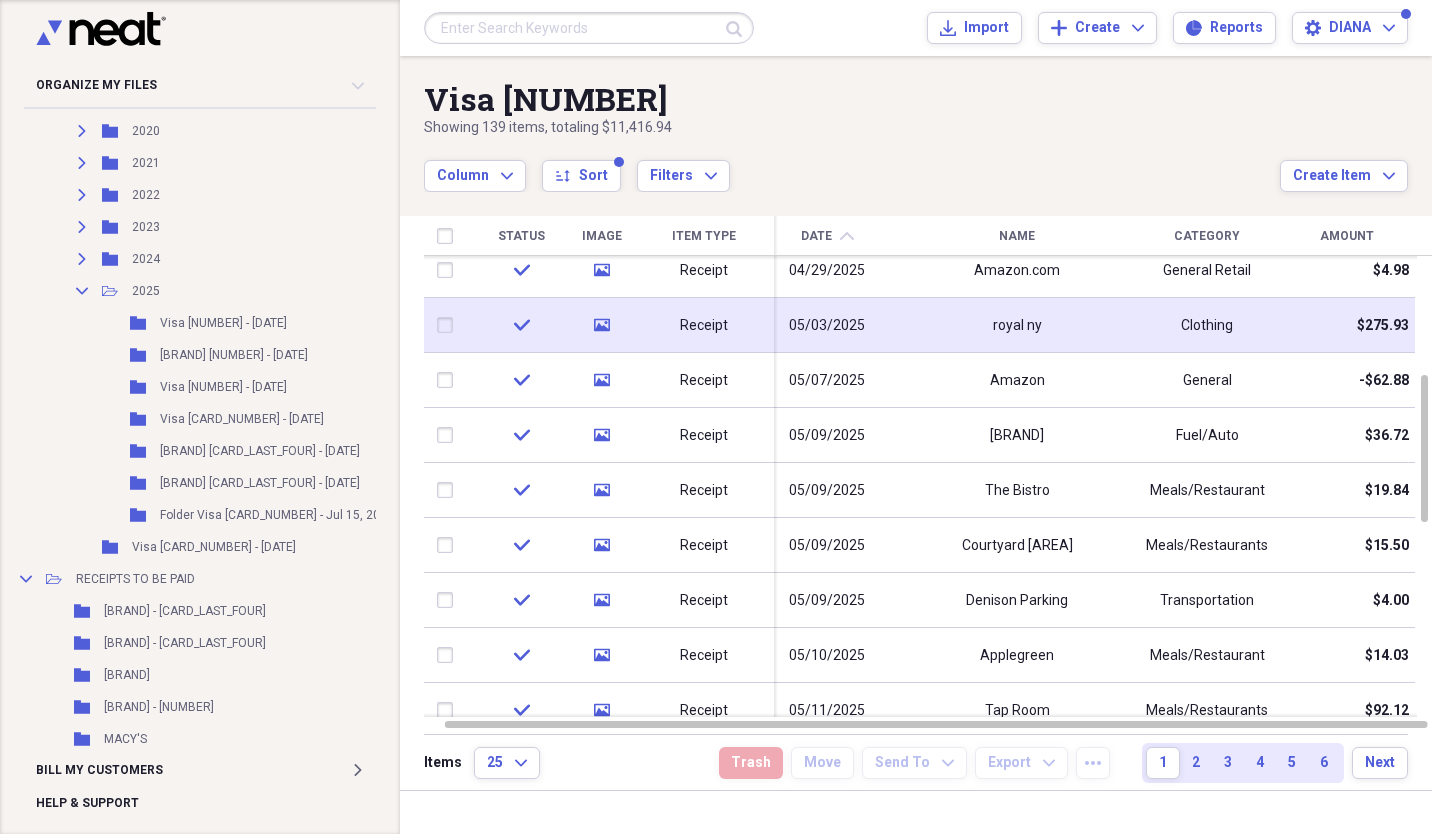 click at bounding box center (449, 325) 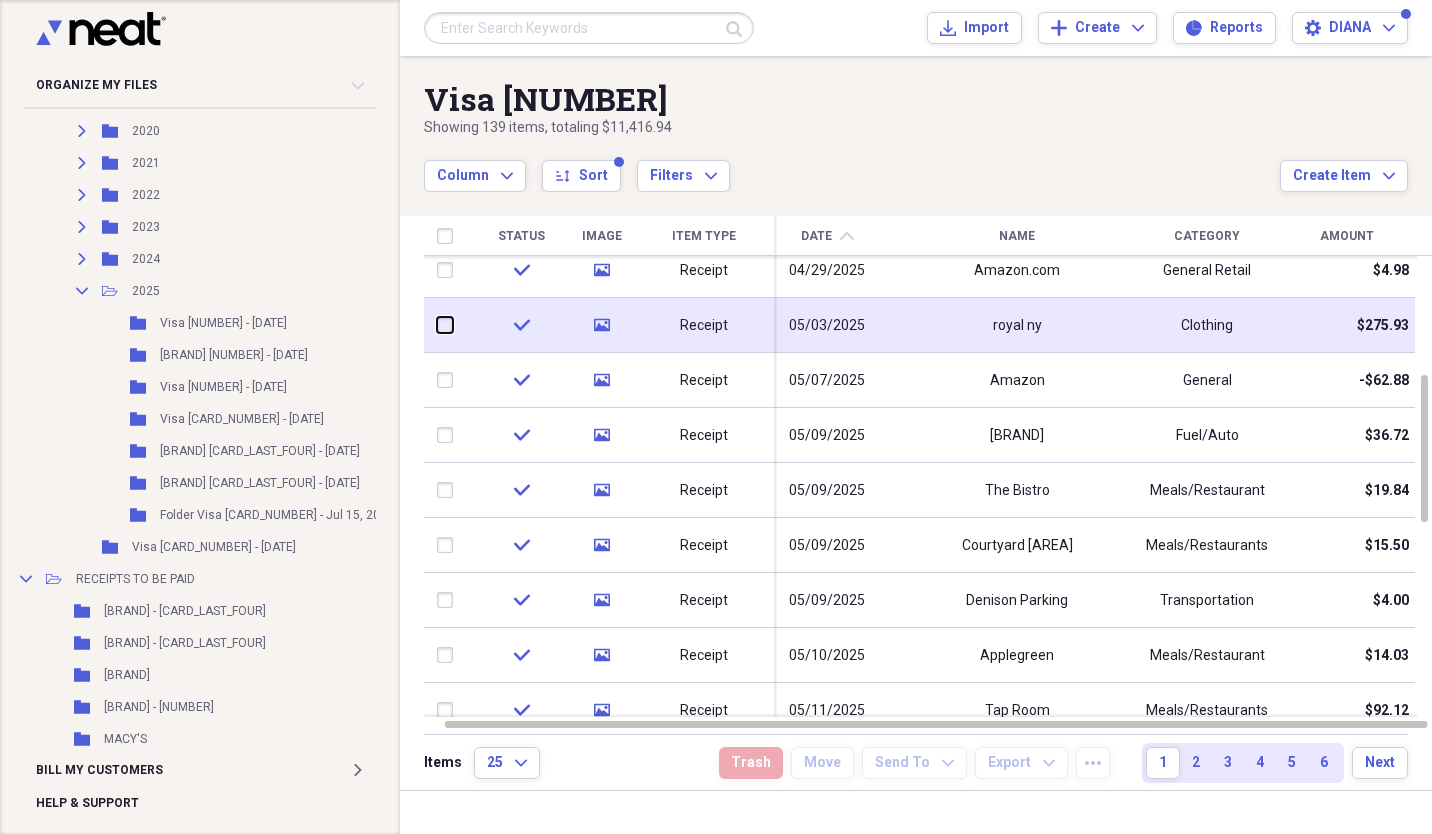 click at bounding box center [437, 325] 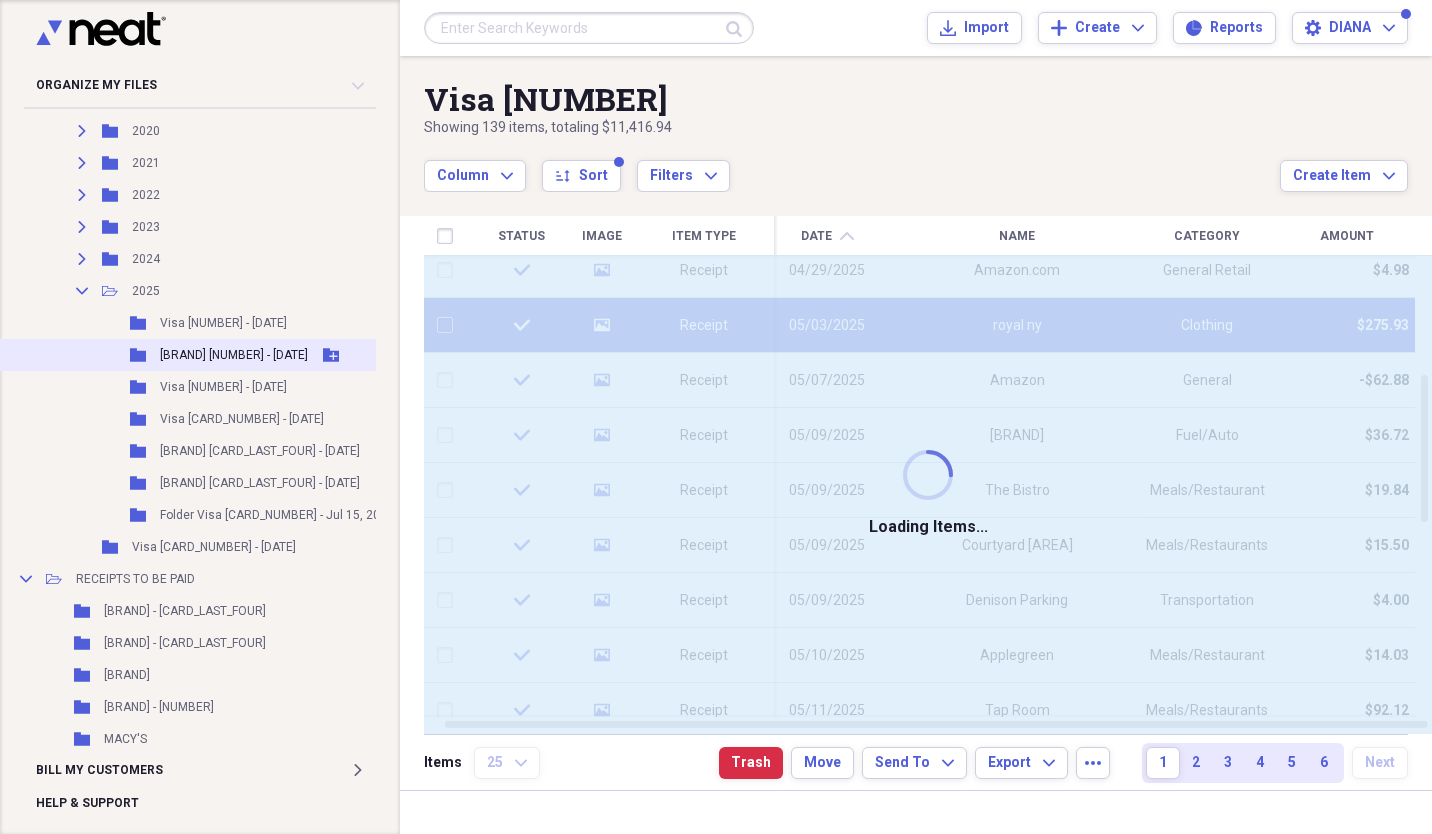 checkbox on "false" 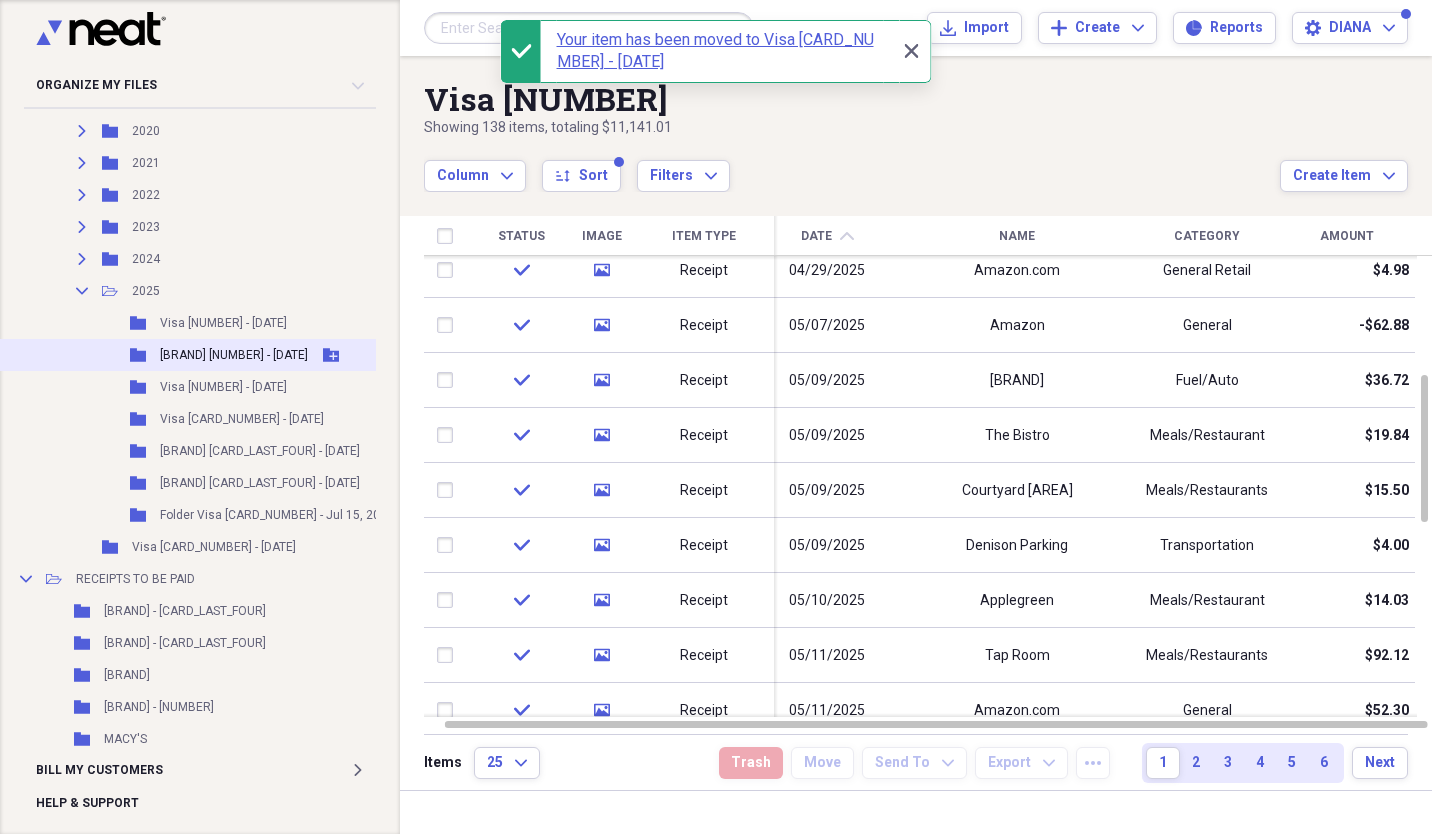 click on "[BRAND] [NUMBER] - [DATE]" at bounding box center (234, 355) 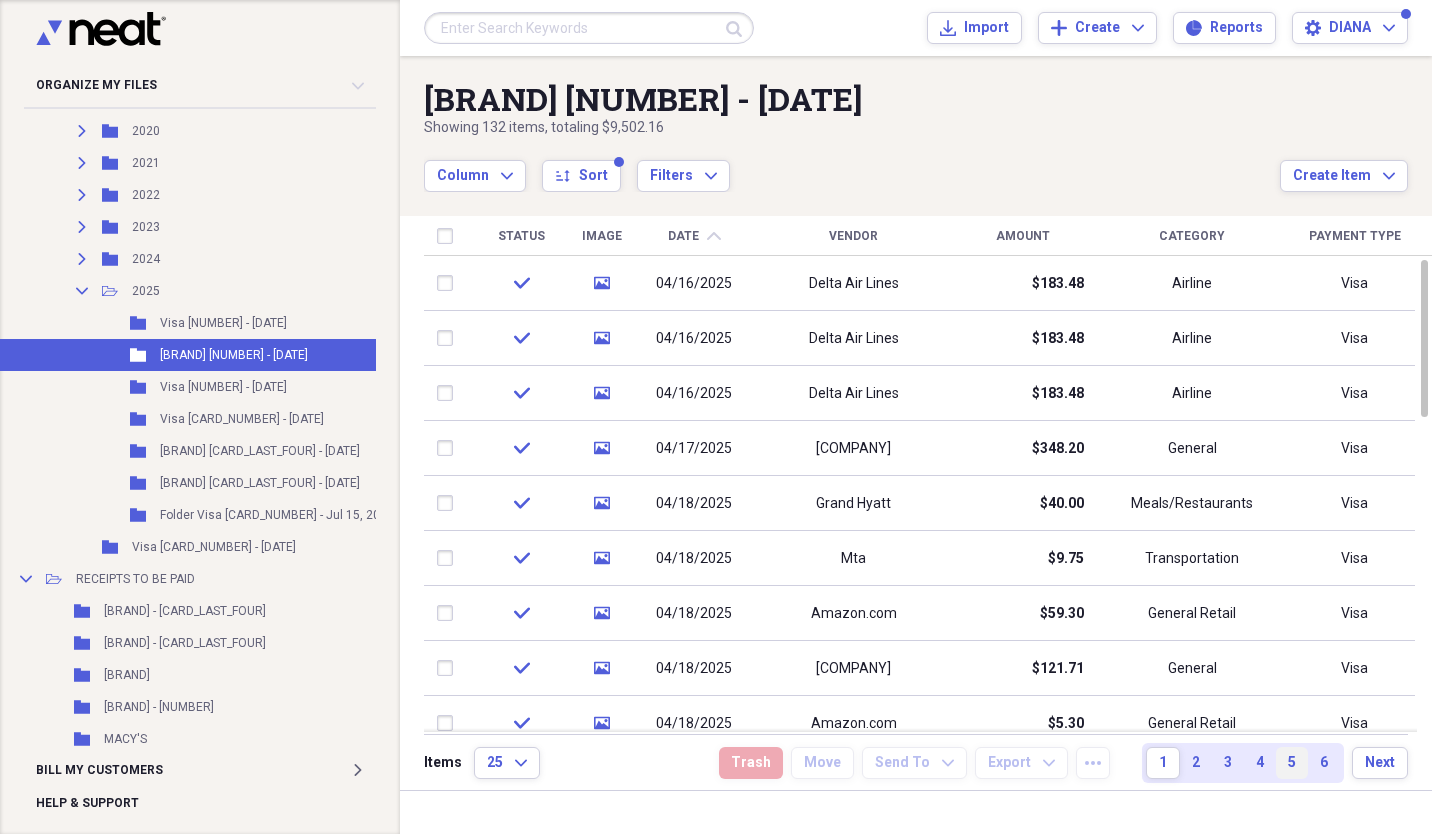 click on "5" at bounding box center [1292, 763] 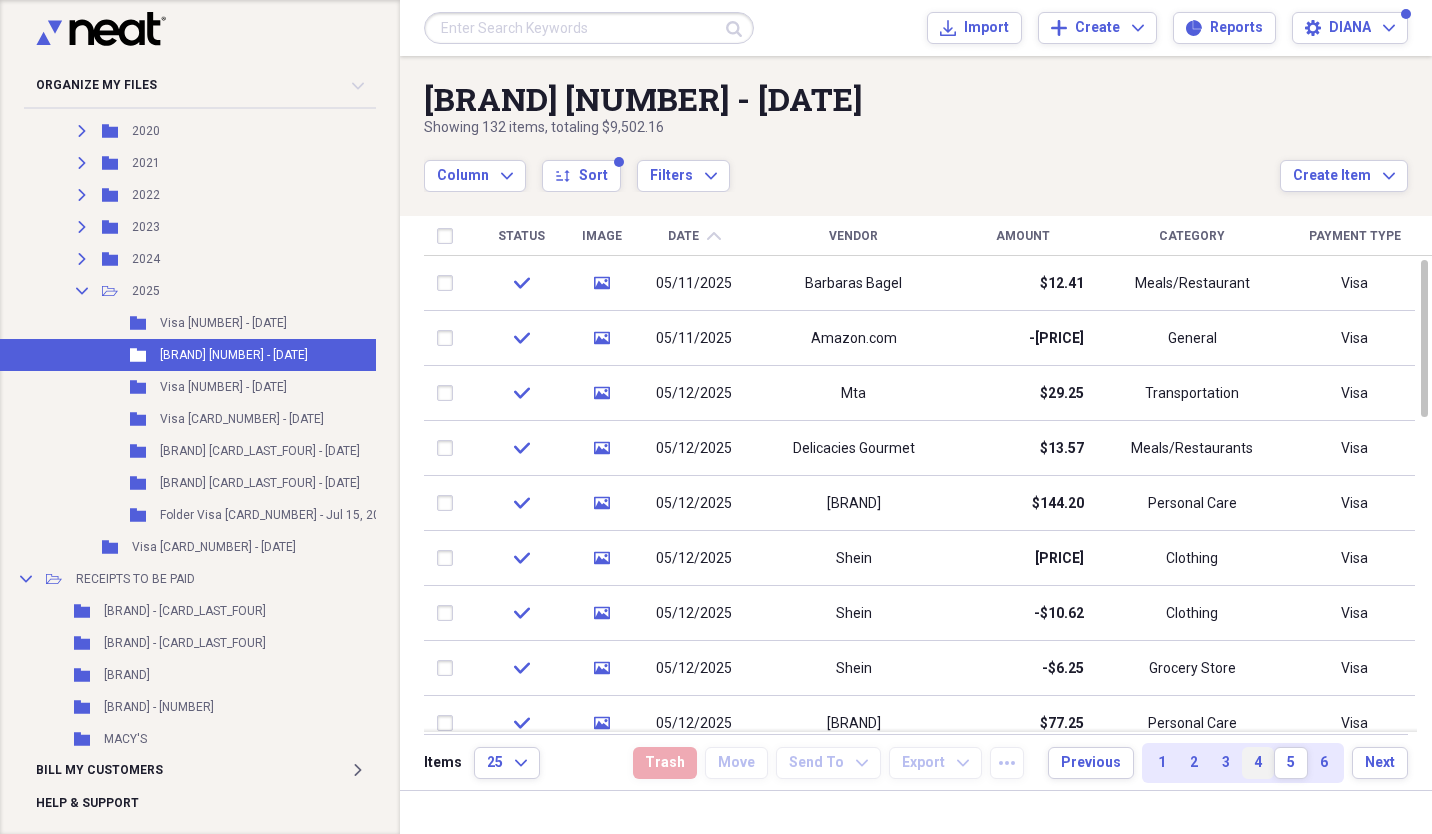 click on "4" at bounding box center [1258, 763] 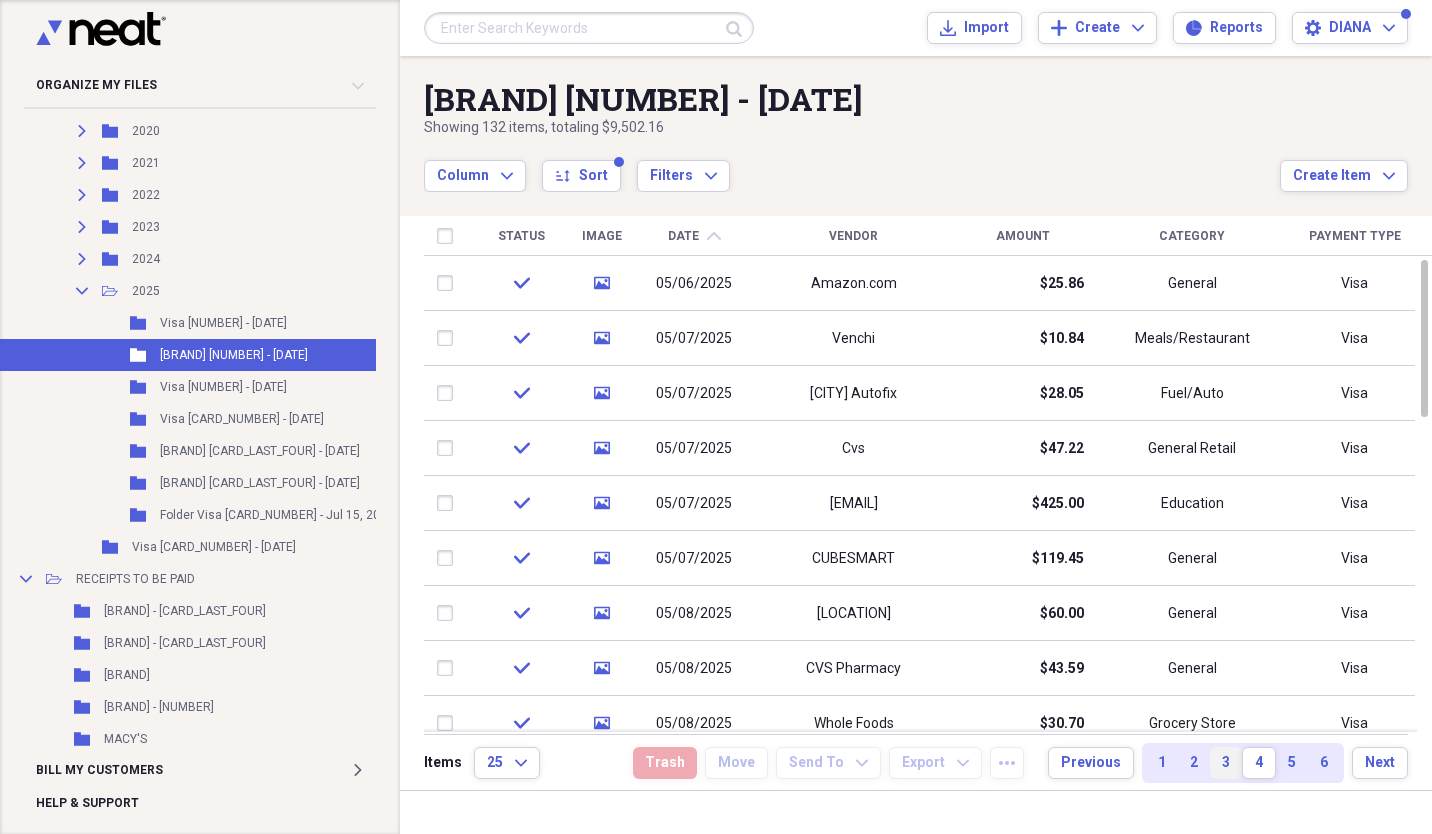 click on "3" at bounding box center (1226, 763) 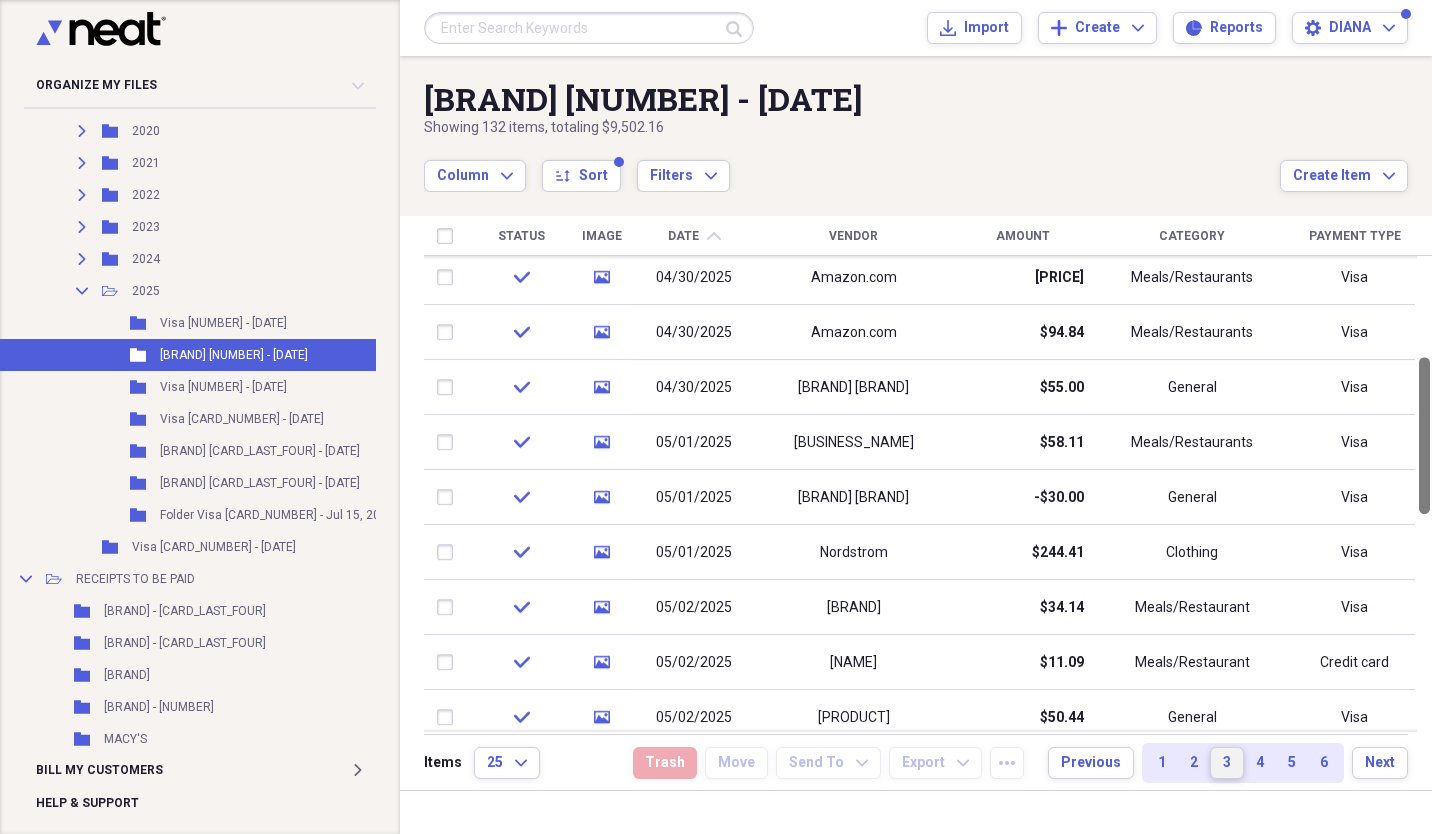 drag, startPoint x: 1425, startPoint y: 380, endPoint x: 1433, endPoint y: 497, distance: 117.273186 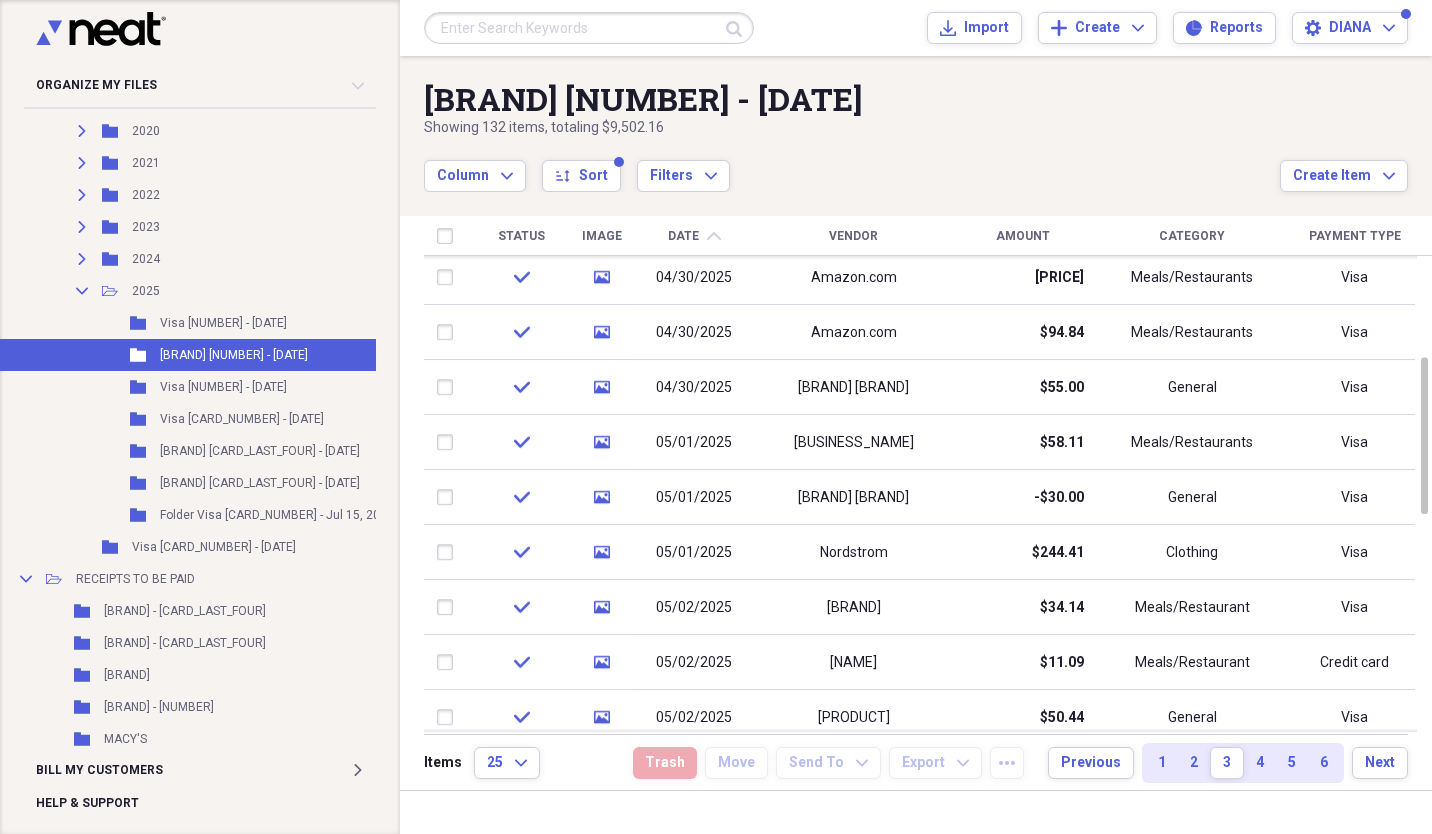 click on "Amount" at bounding box center (1023, 236) 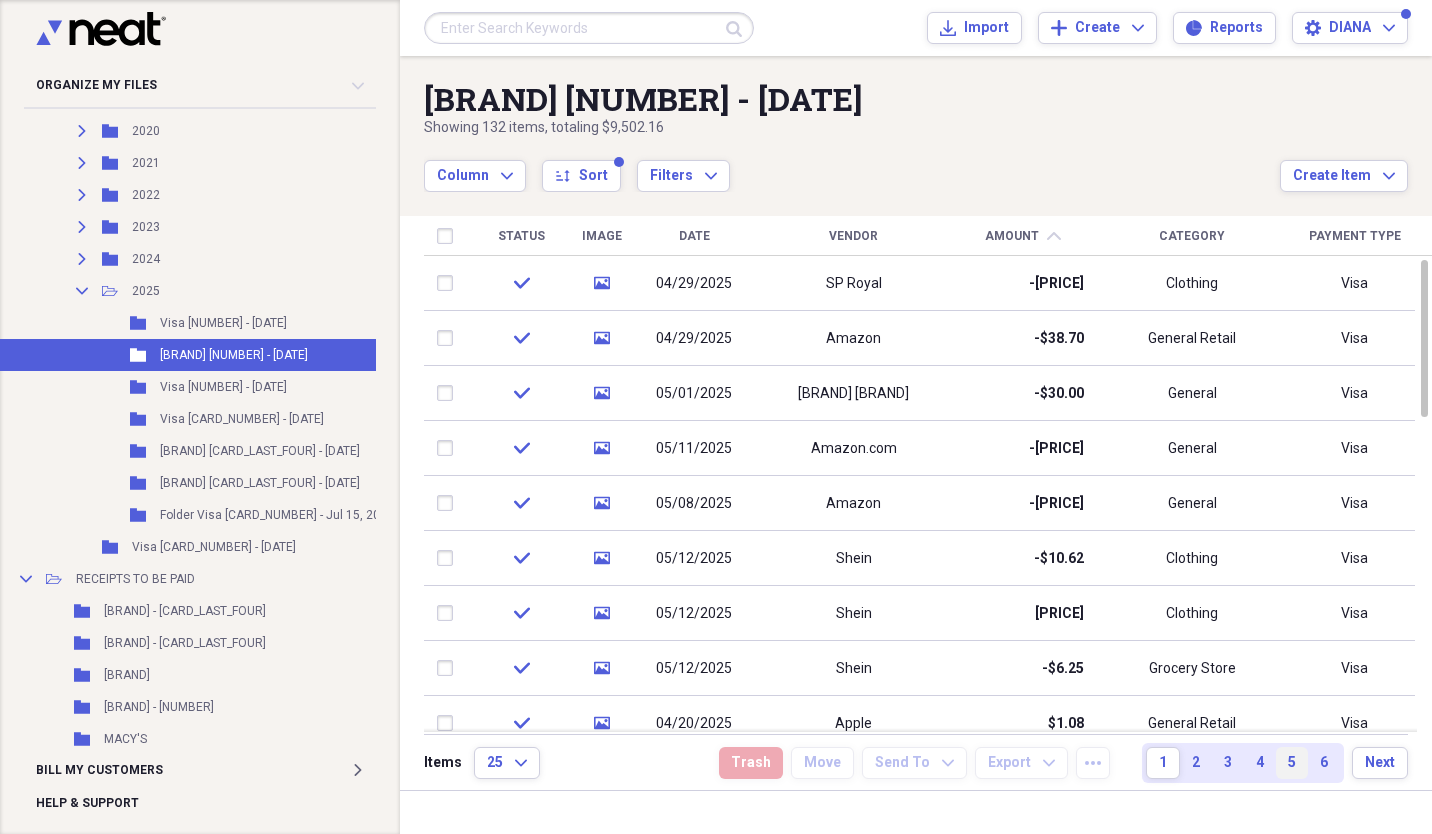 click on "5" at bounding box center (1292, 763) 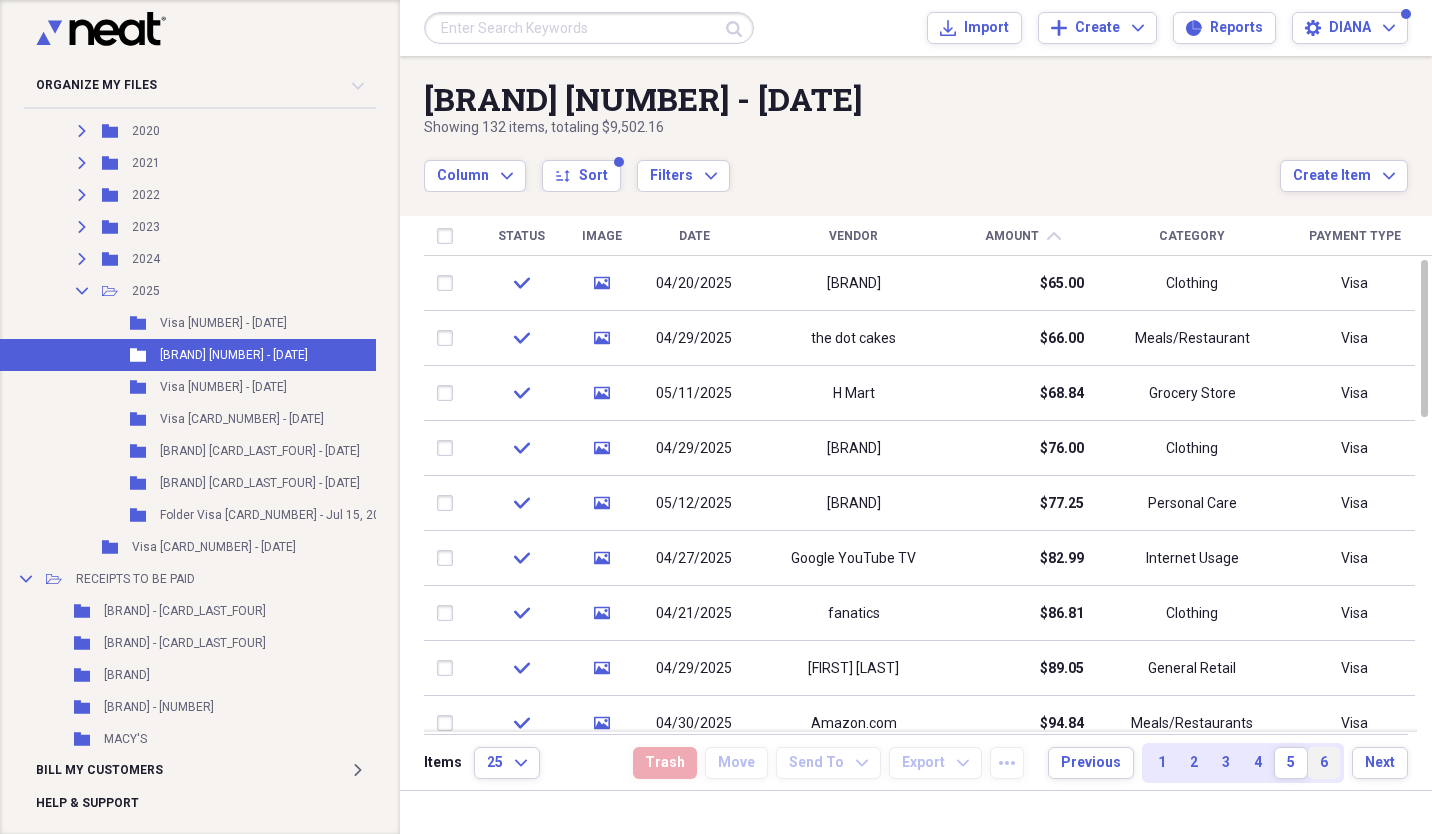 click on "6" at bounding box center (1324, 763) 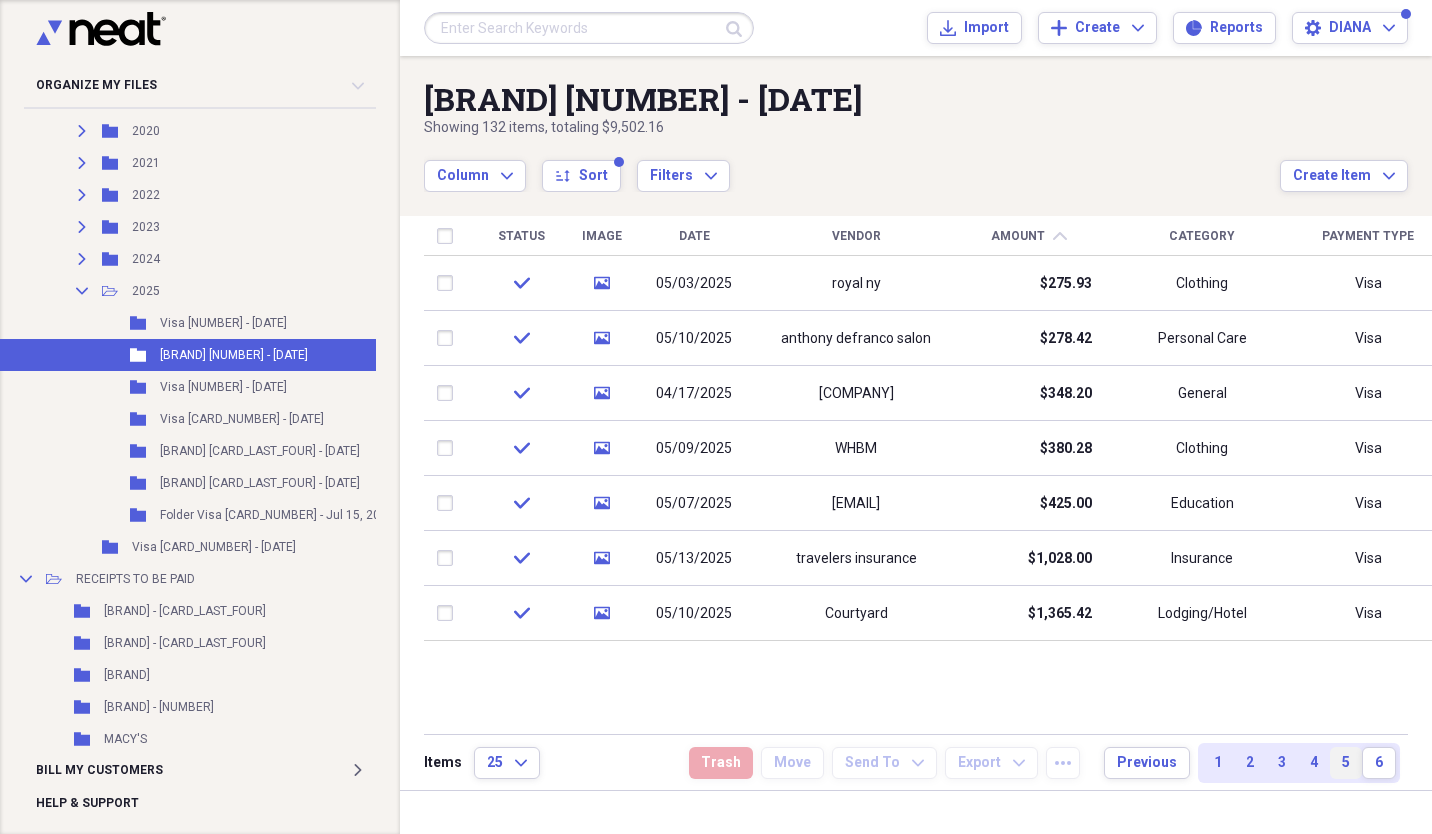 click on "5" at bounding box center [1346, 763] 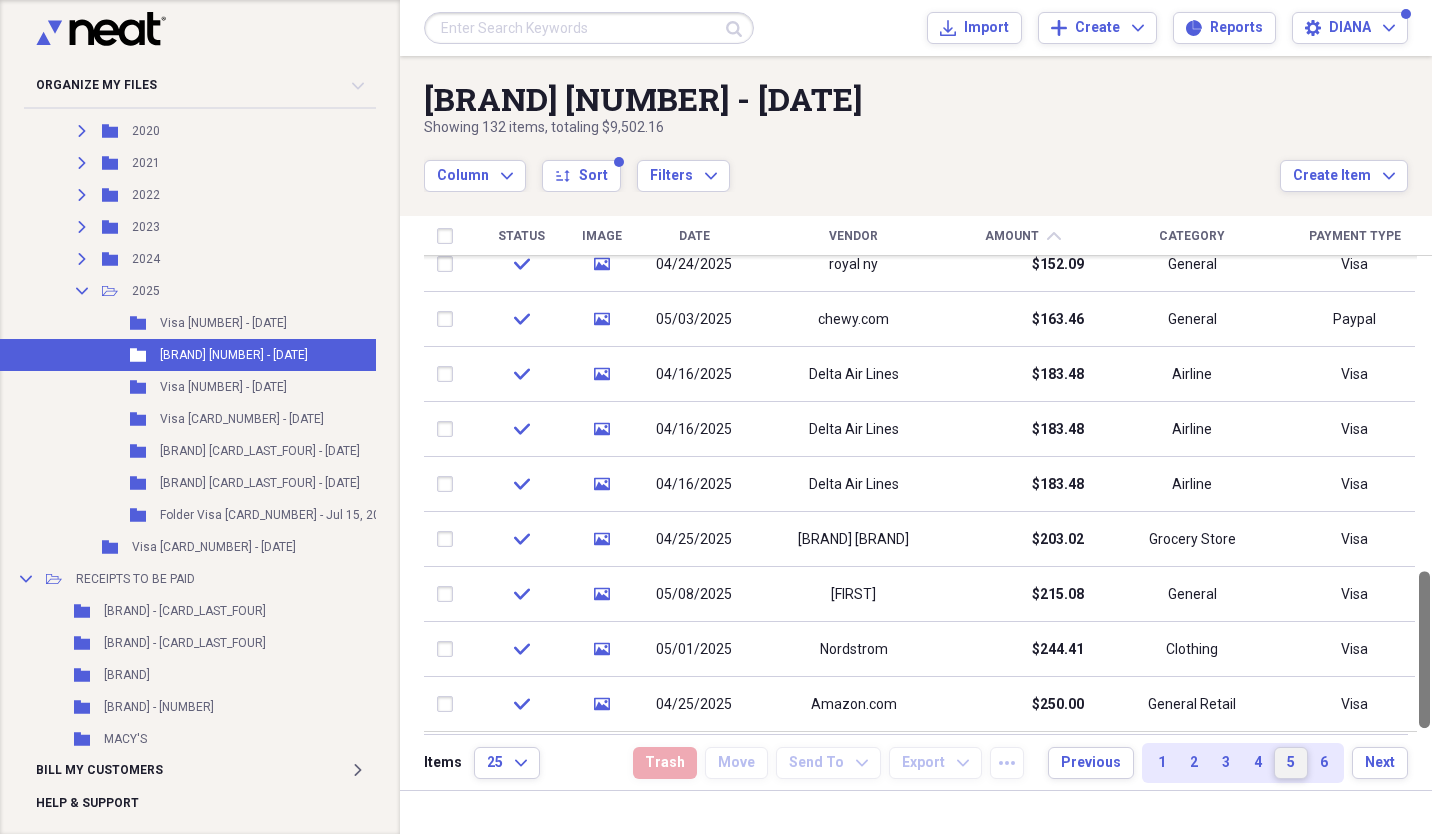 drag, startPoint x: 1426, startPoint y: 317, endPoint x: 1435, endPoint y: 713, distance: 396.10226 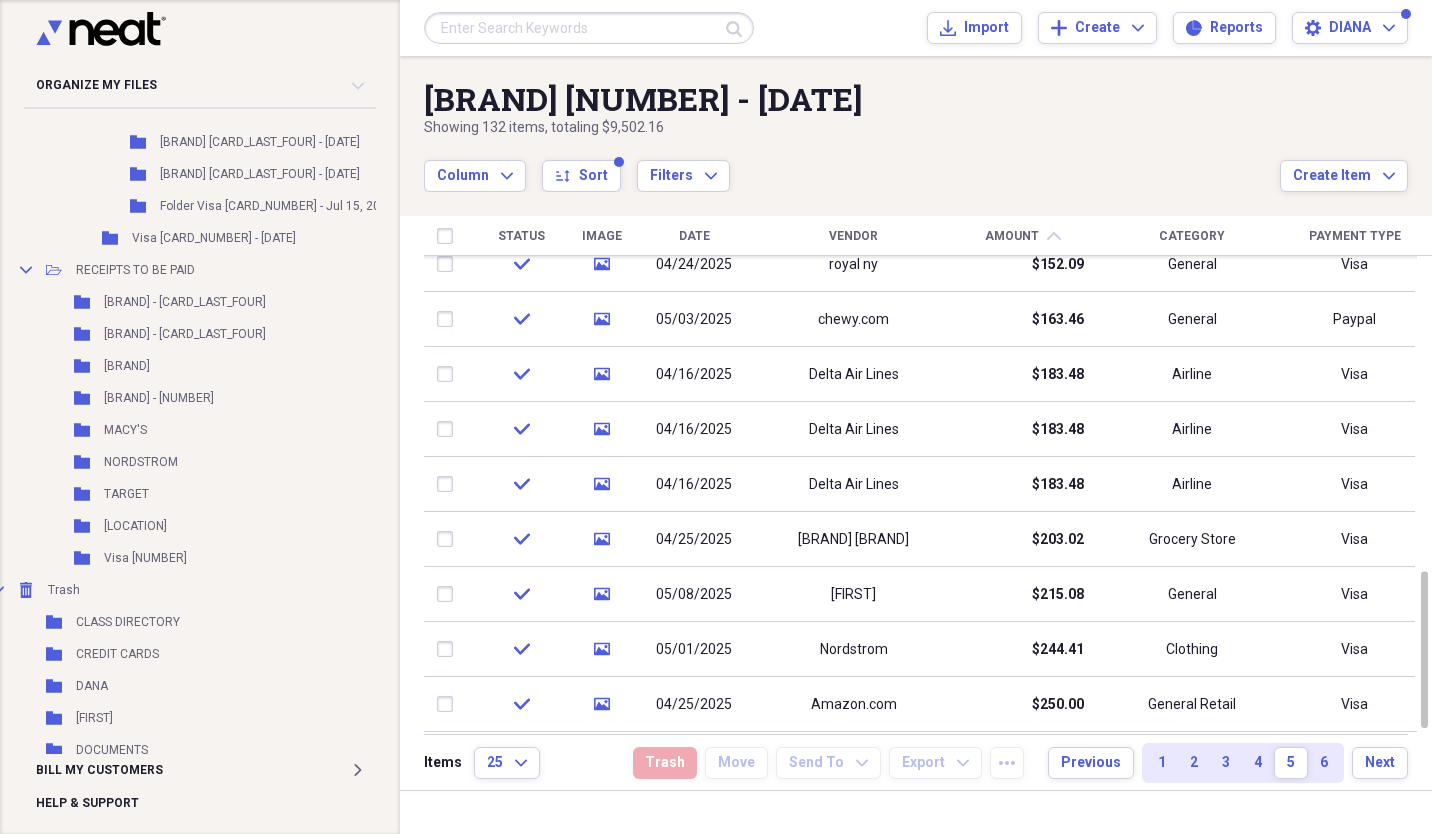 scroll, scrollTop: 982, scrollLeft: 18, axis: both 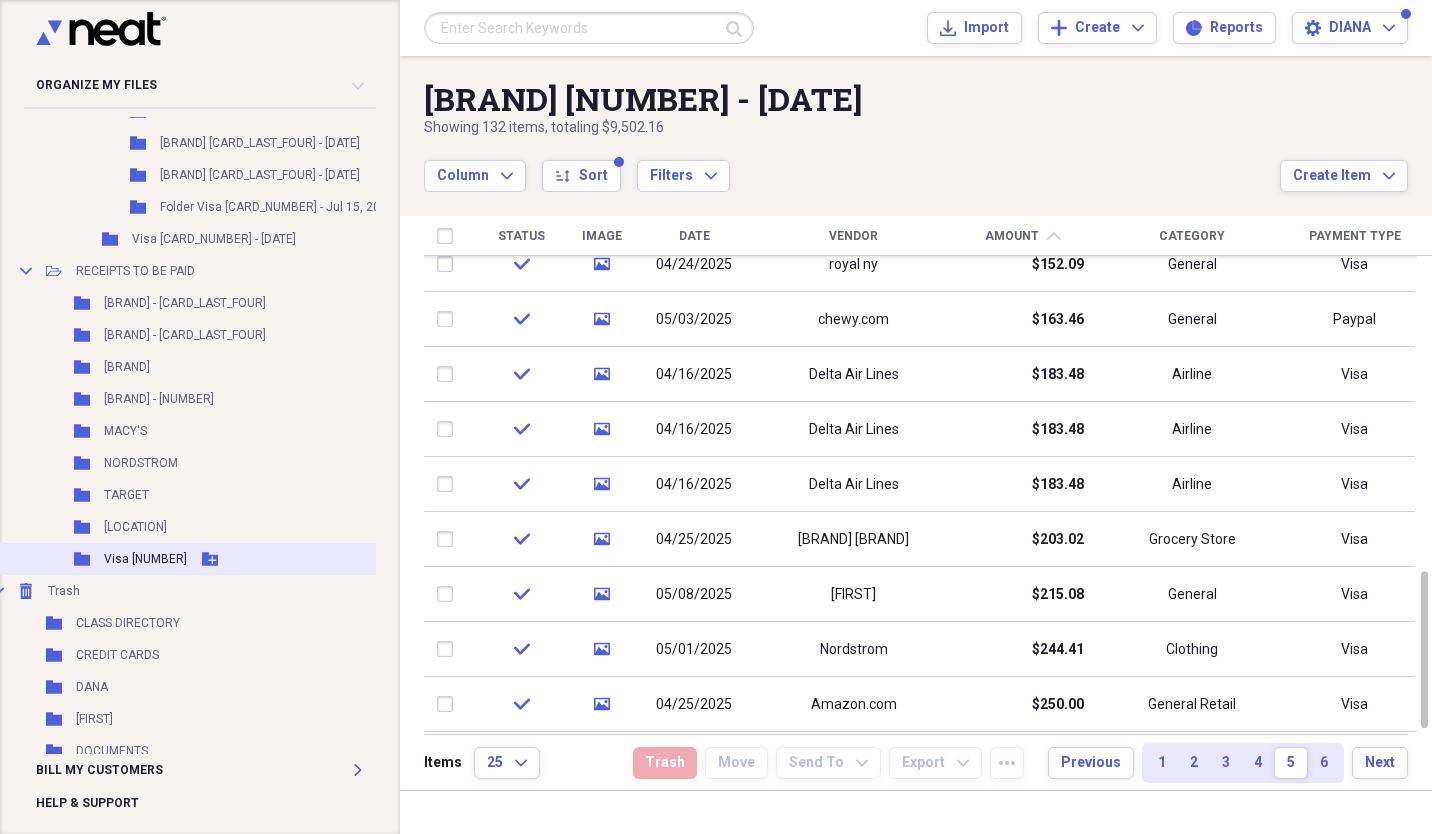 click on "Folder Visa 7357 Add Folder" at bounding box center (218, 559) 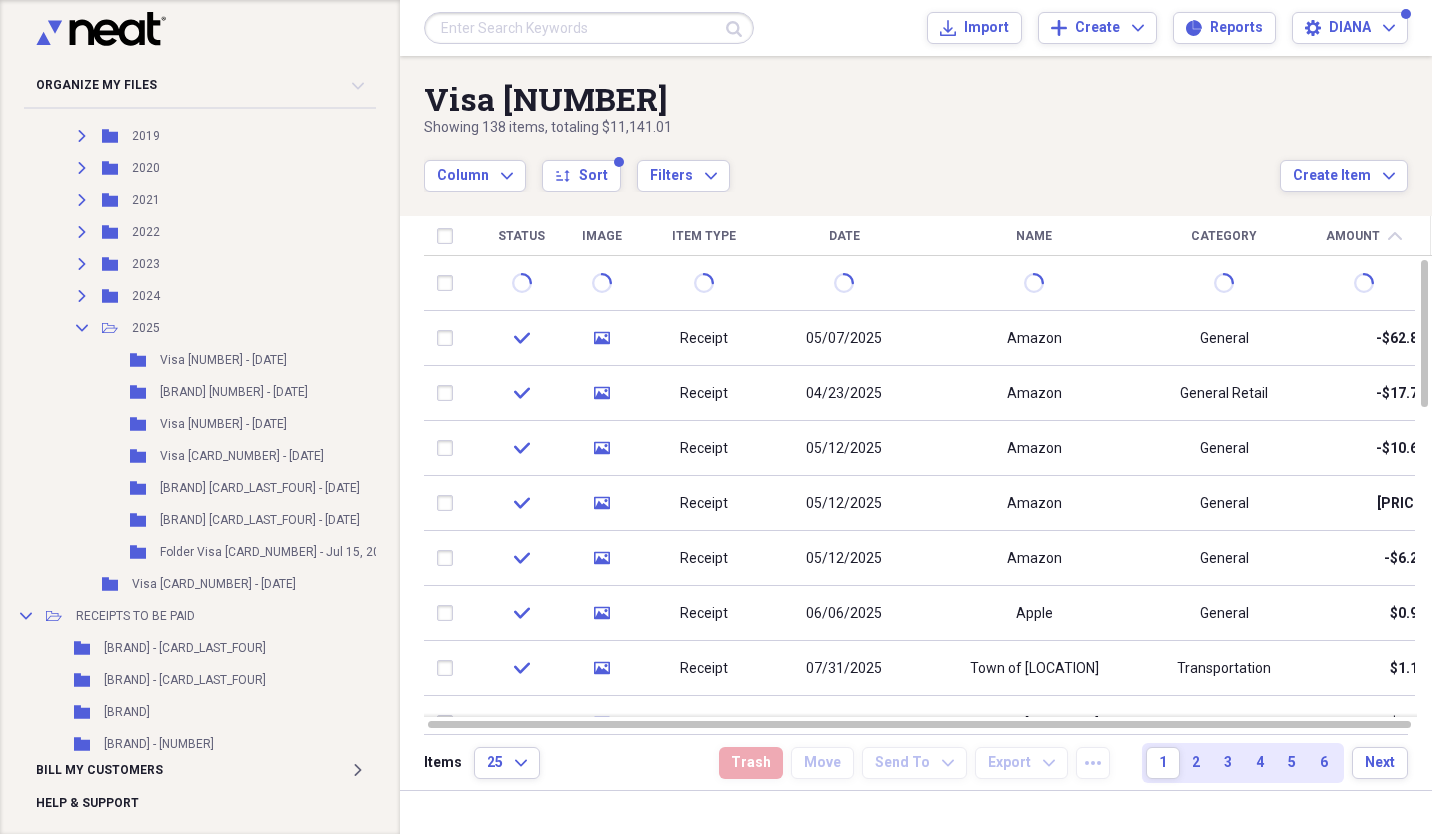 scroll, scrollTop: 637, scrollLeft: 18, axis: both 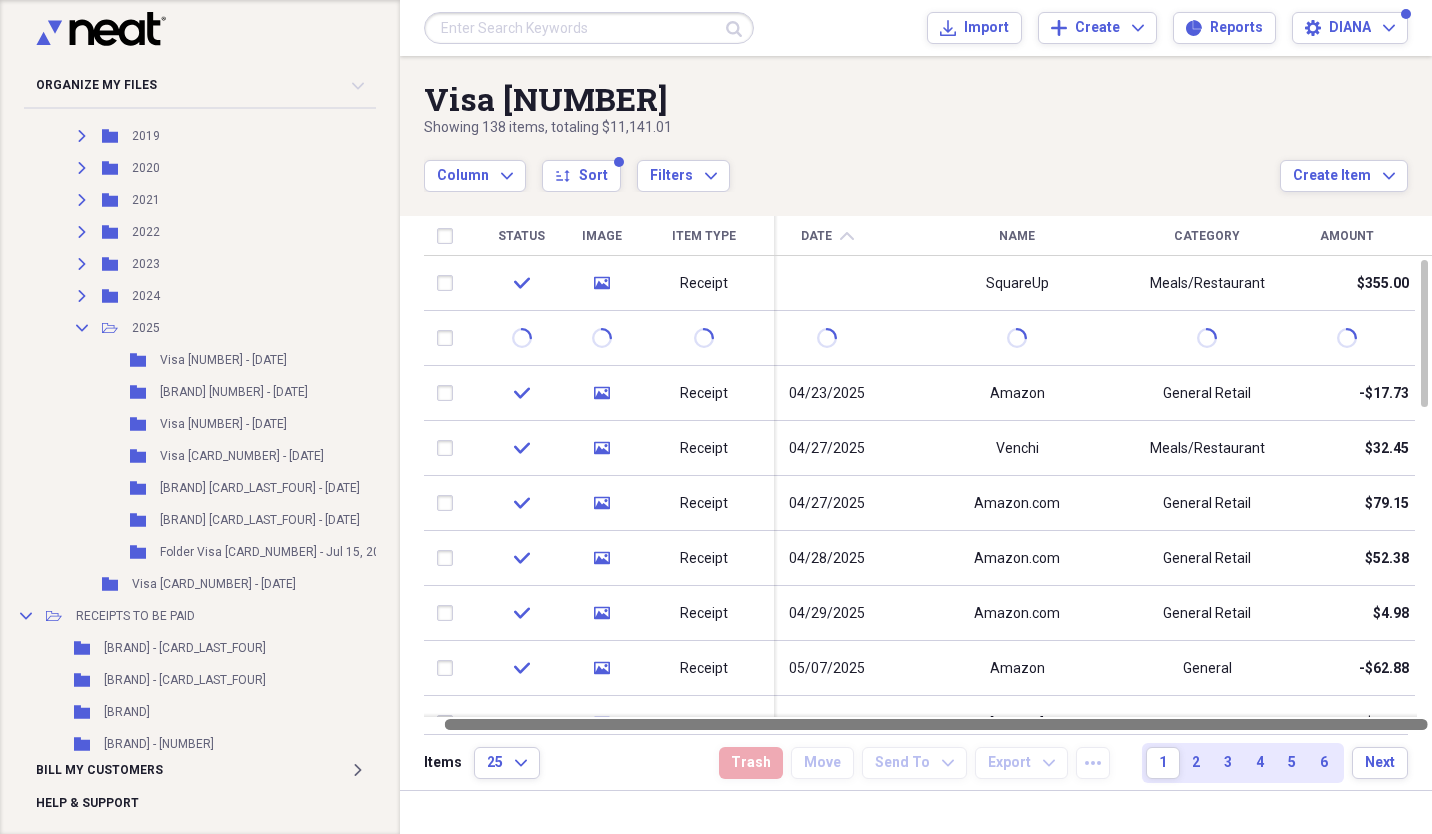 drag, startPoint x: 802, startPoint y: 722, endPoint x: 1023, endPoint y: 720, distance: 221.00905 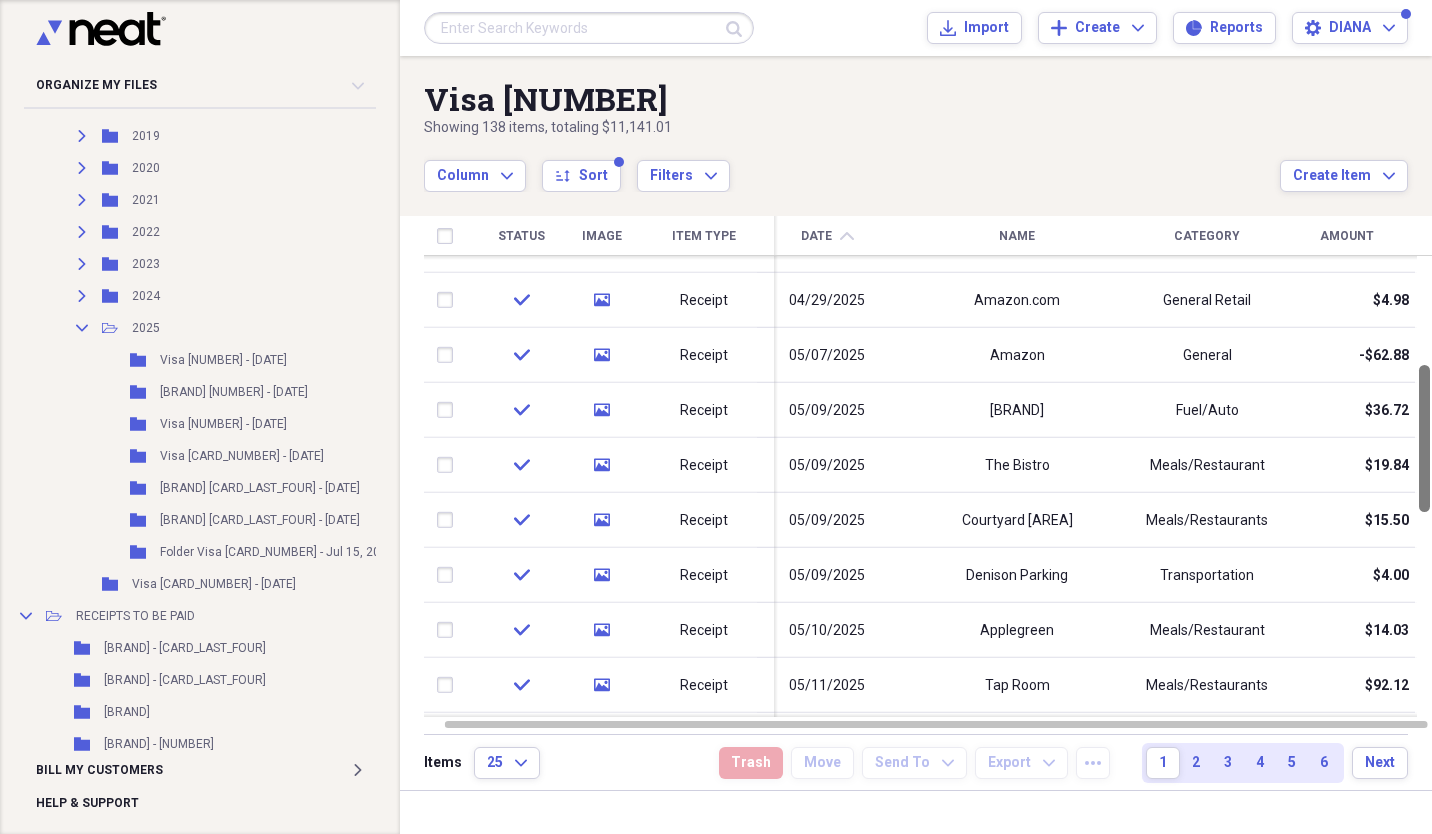 drag, startPoint x: 1425, startPoint y: 361, endPoint x: 1419, endPoint y: 466, distance: 105.17129 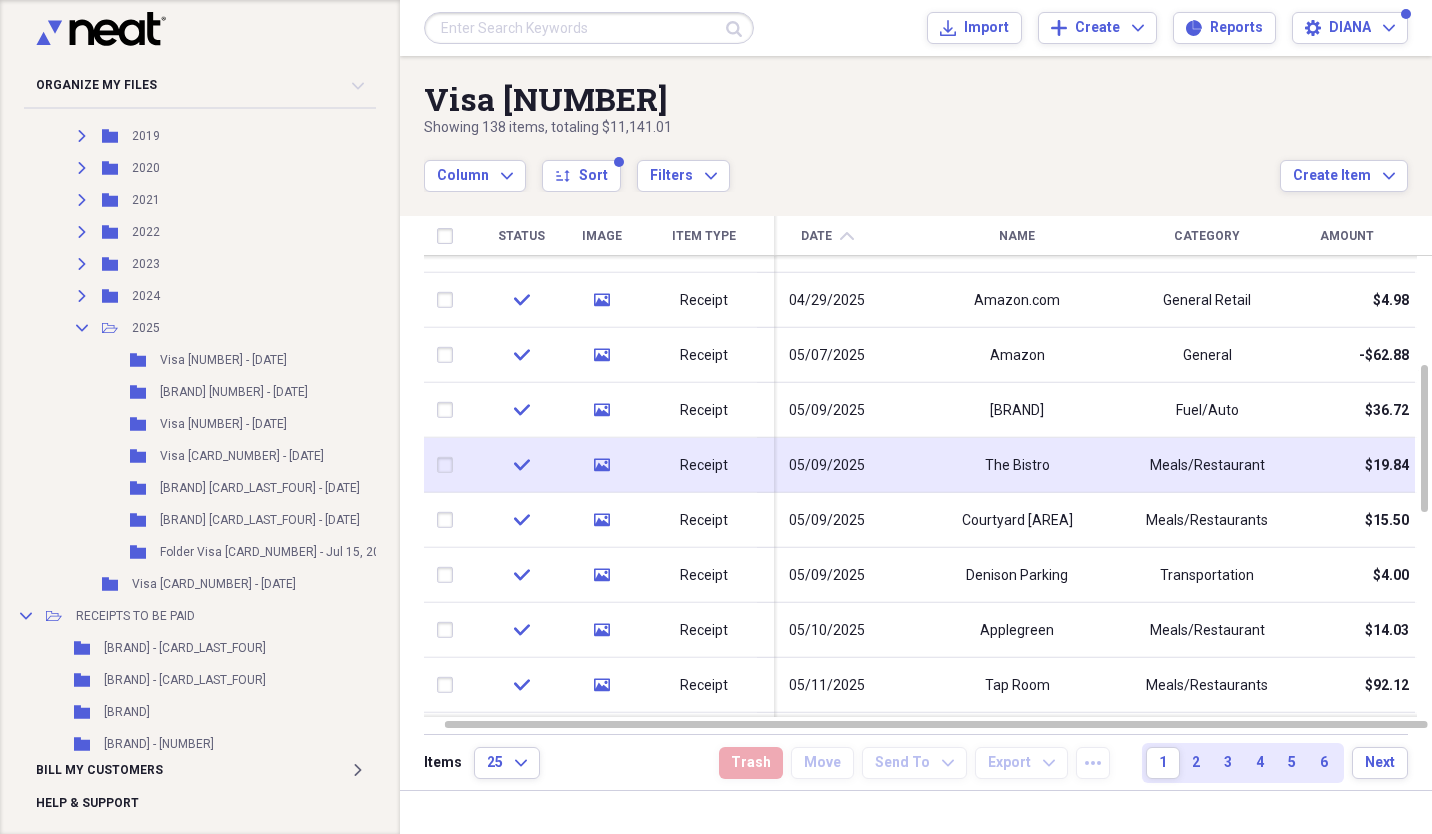 click at bounding box center (449, 465) 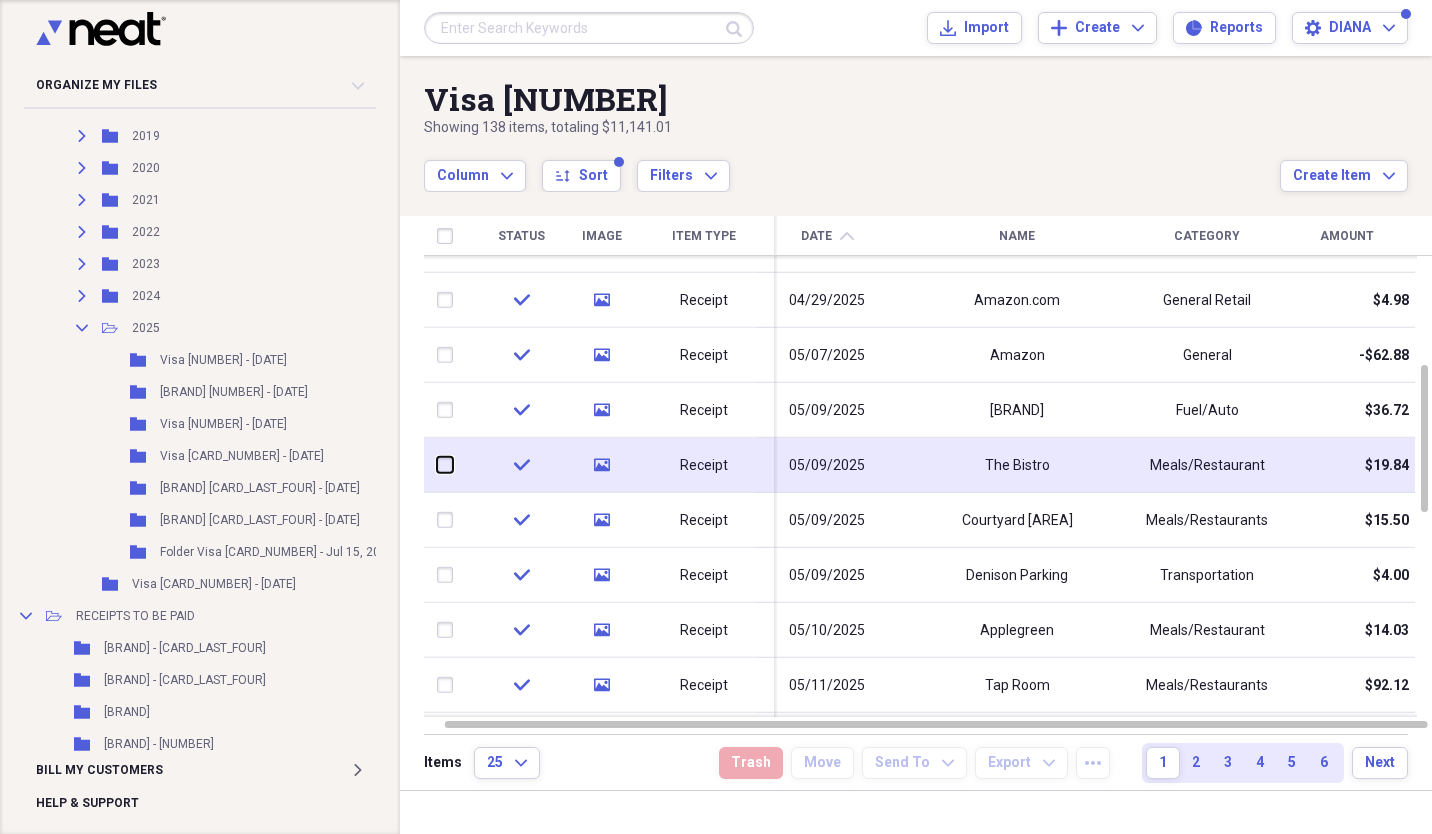 click at bounding box center (437, 465) 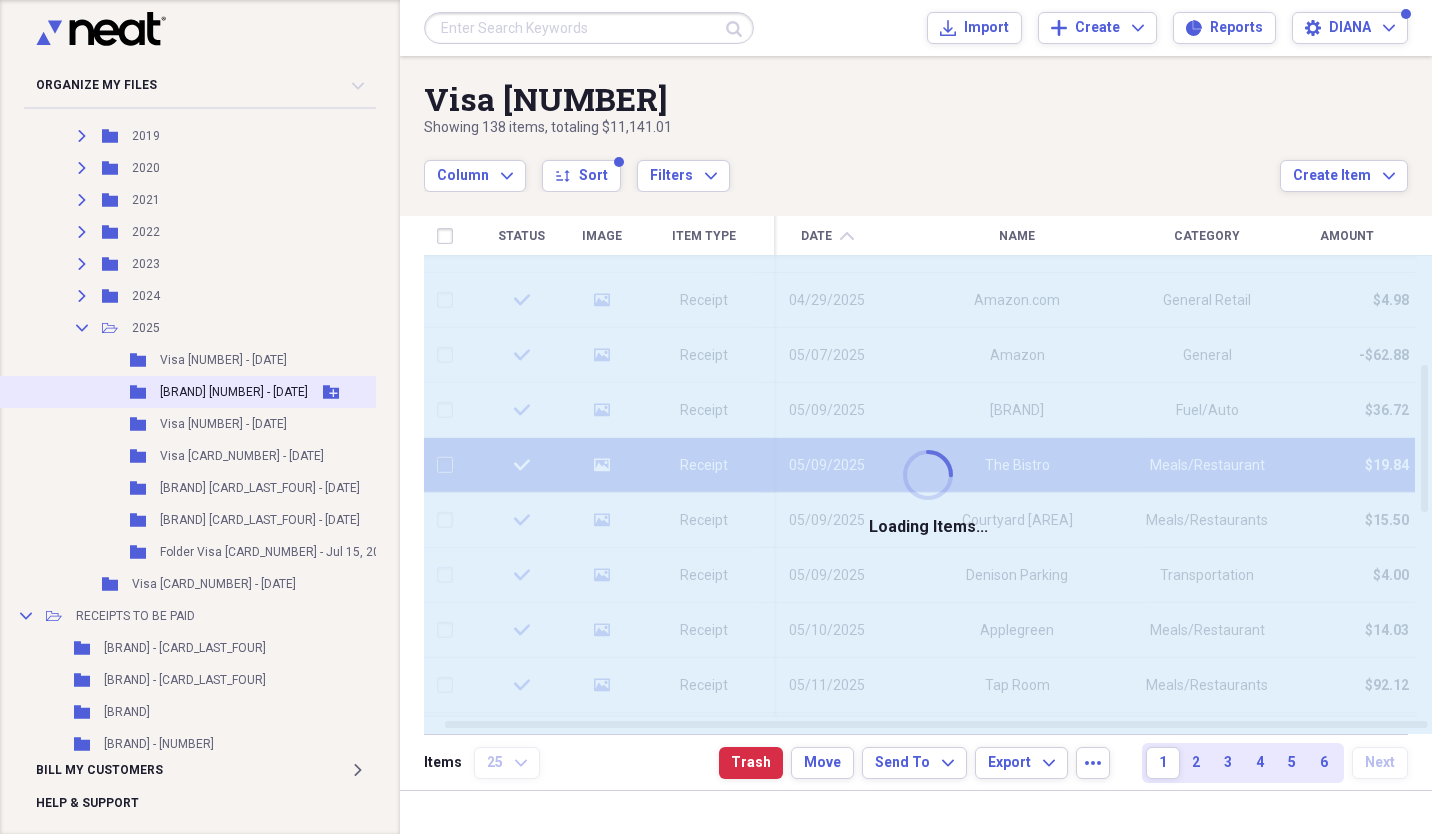 checkbox on "false" 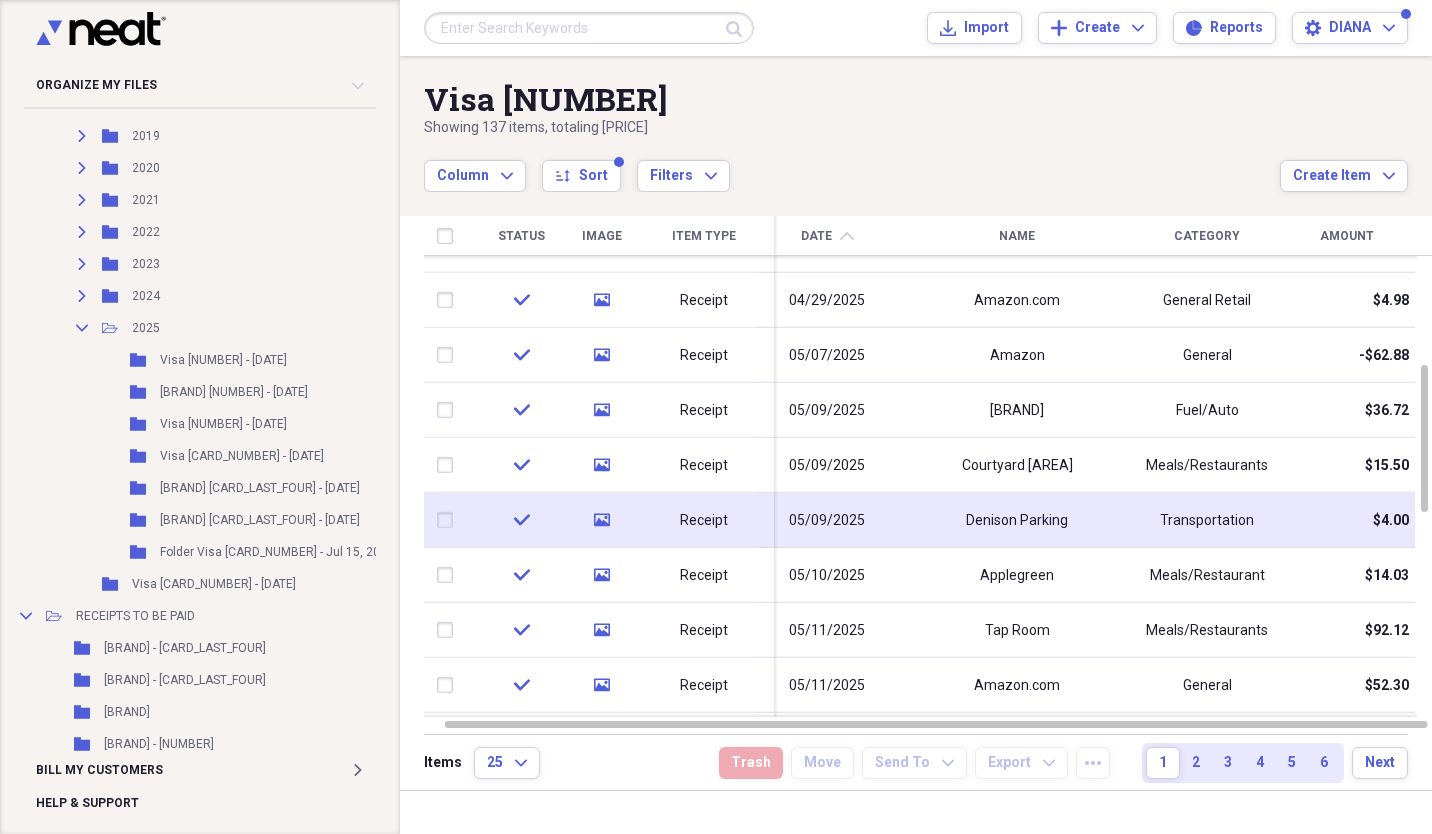click at bounding box center (449, 520) 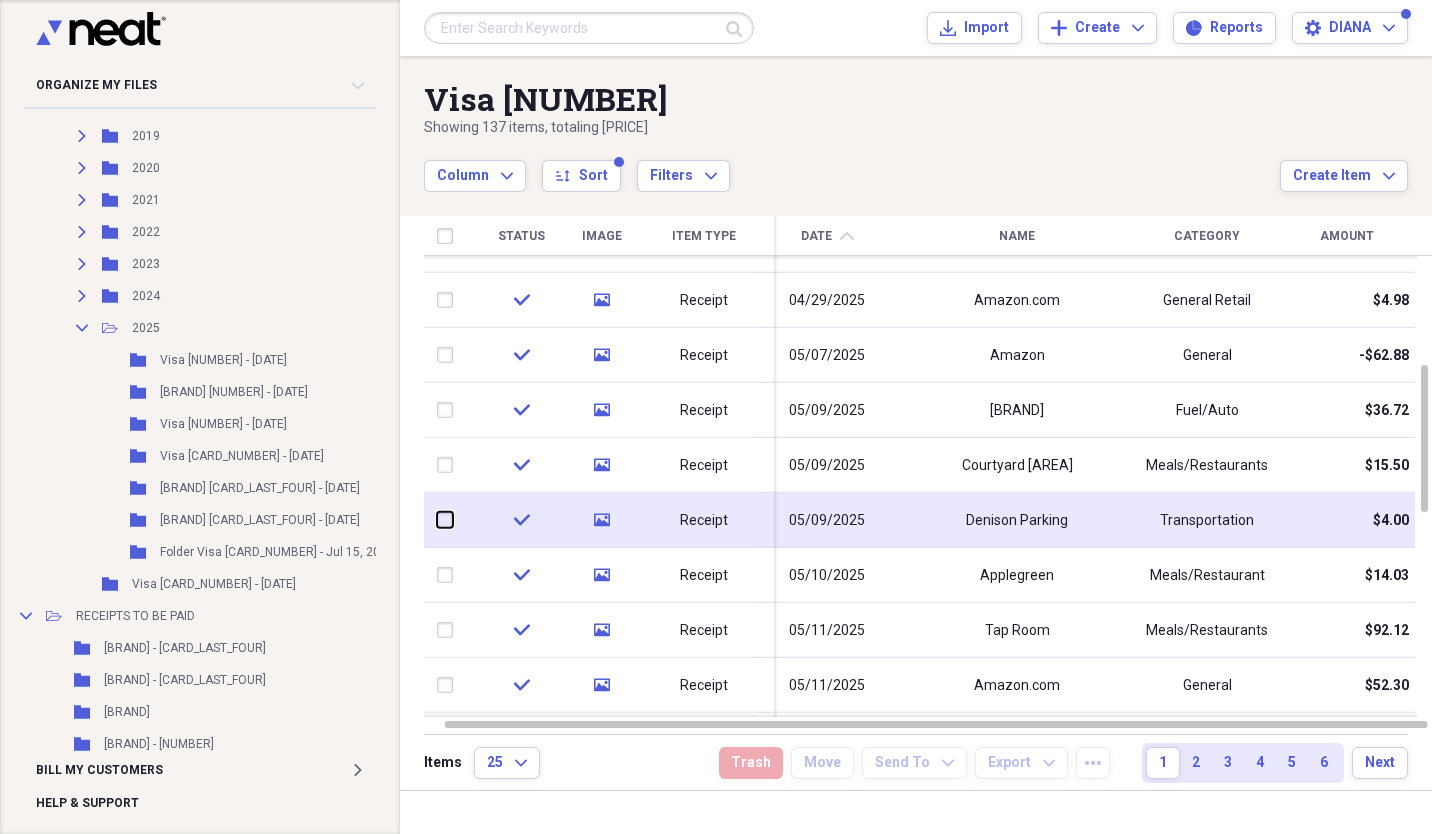 click at bounding box center [437, 520] 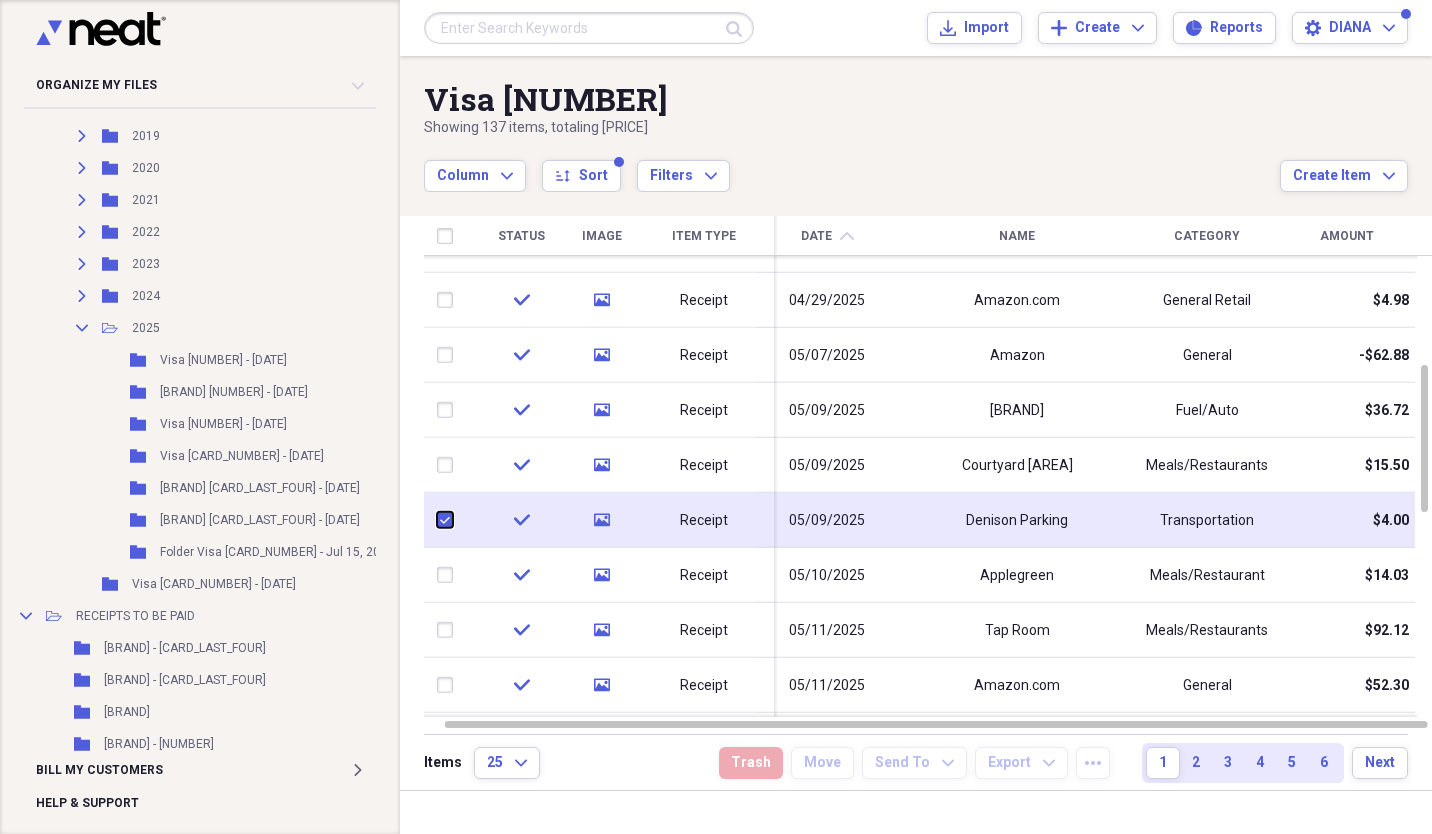 checkbox on "true" 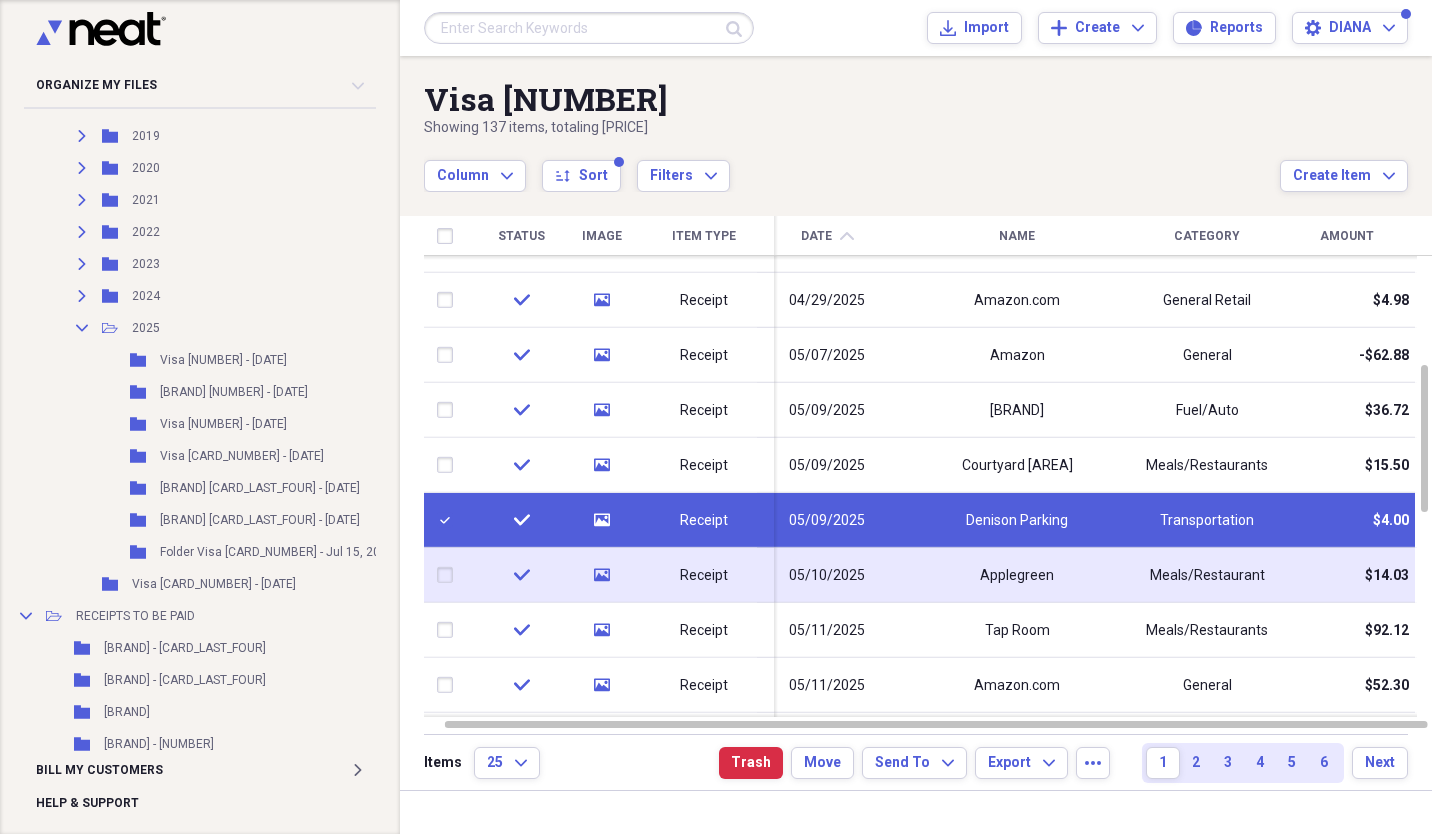 click at bounding box center (449, 575) 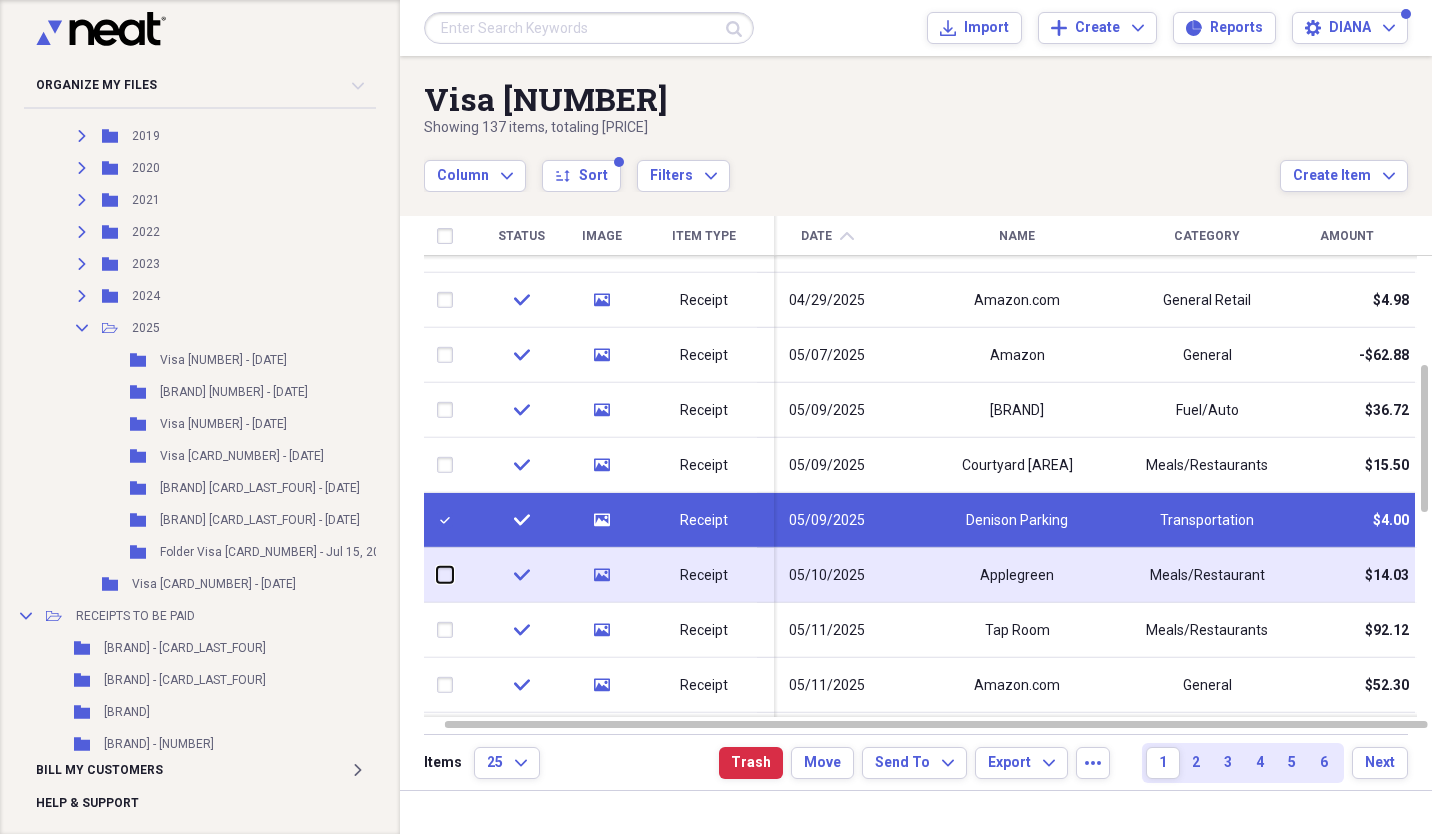 click at bounding box center (437, 575) 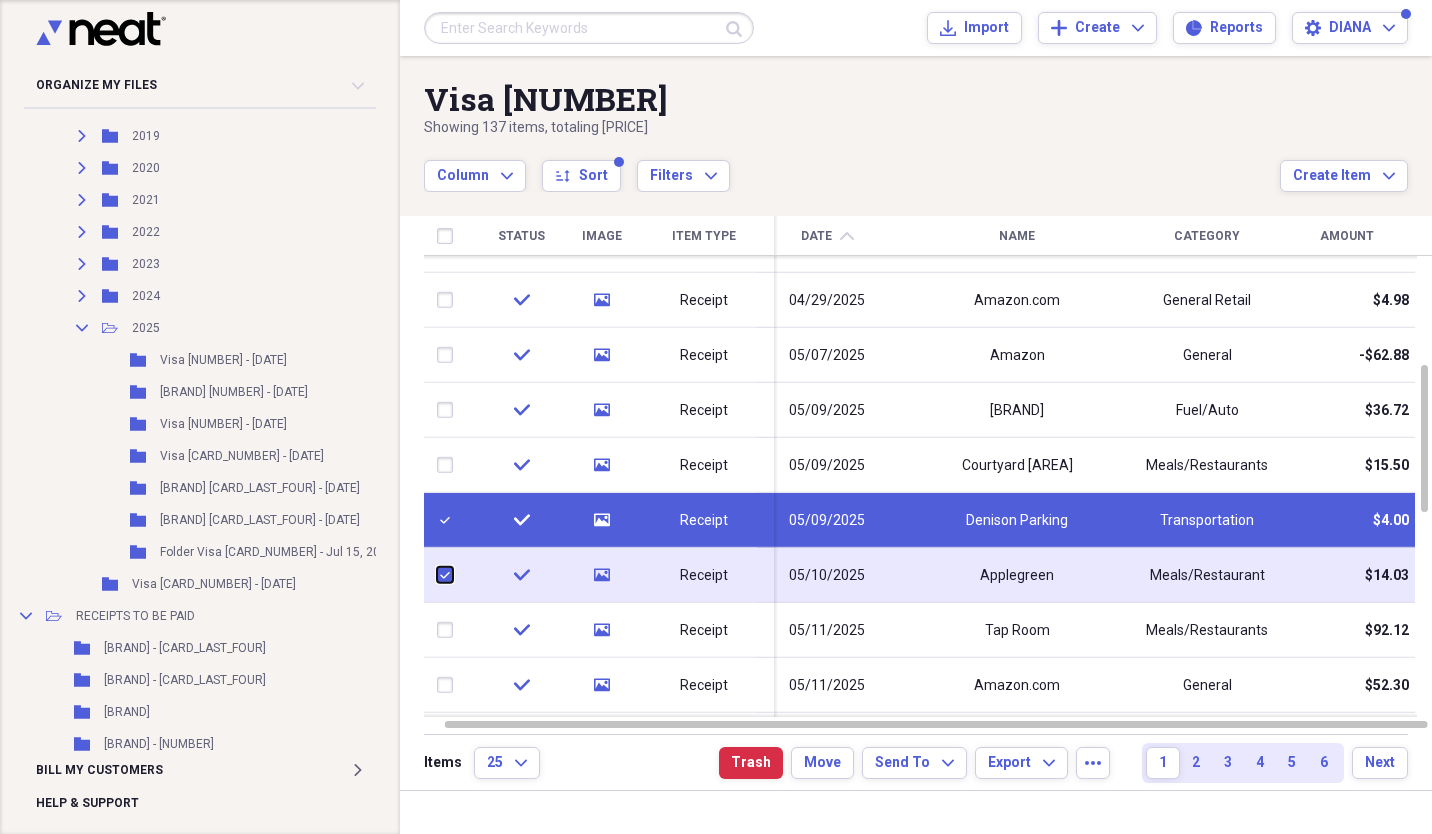 checkbox on "true" 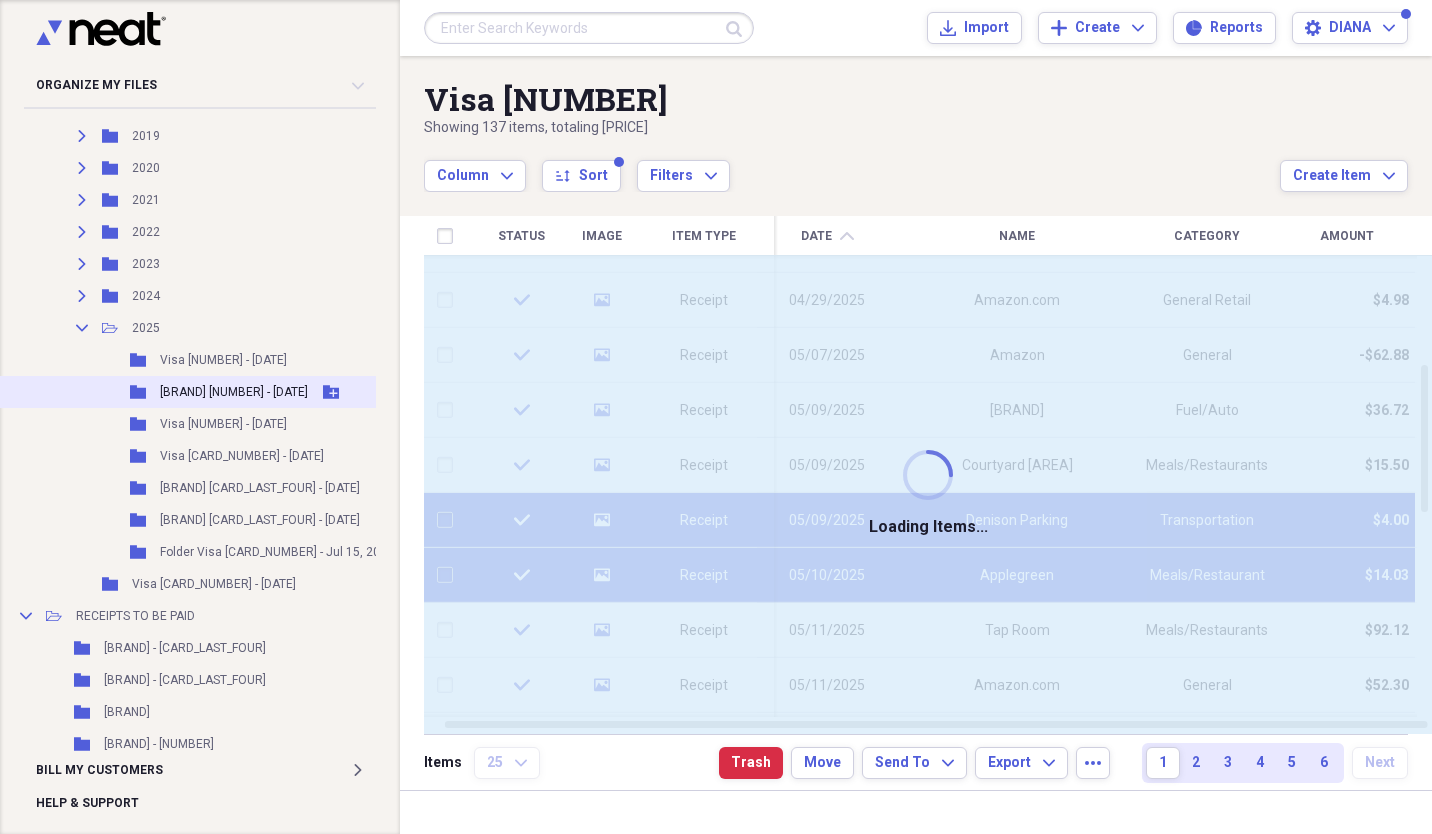 checkbox on "false" 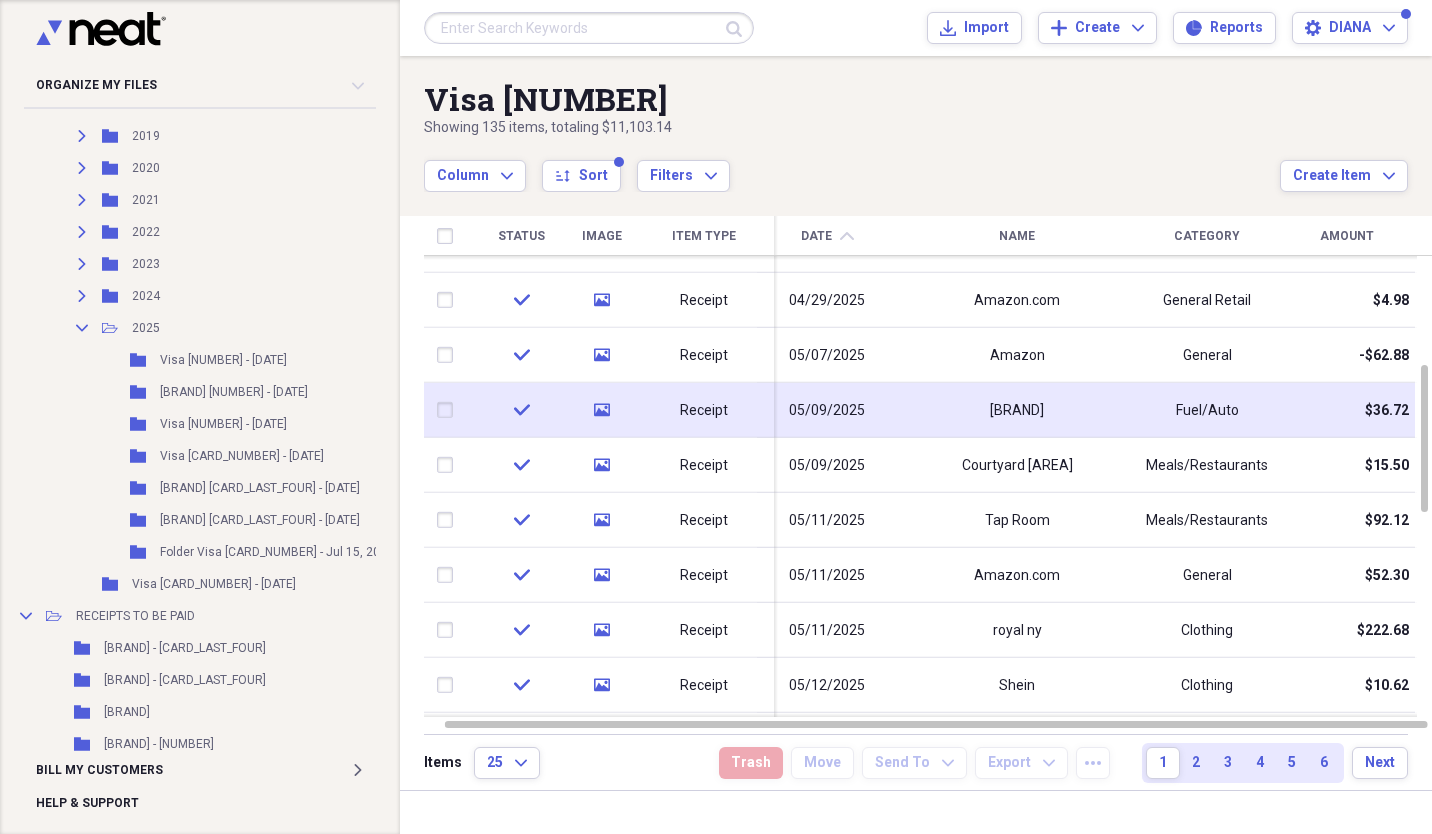 click at bounding box center (449, 410) 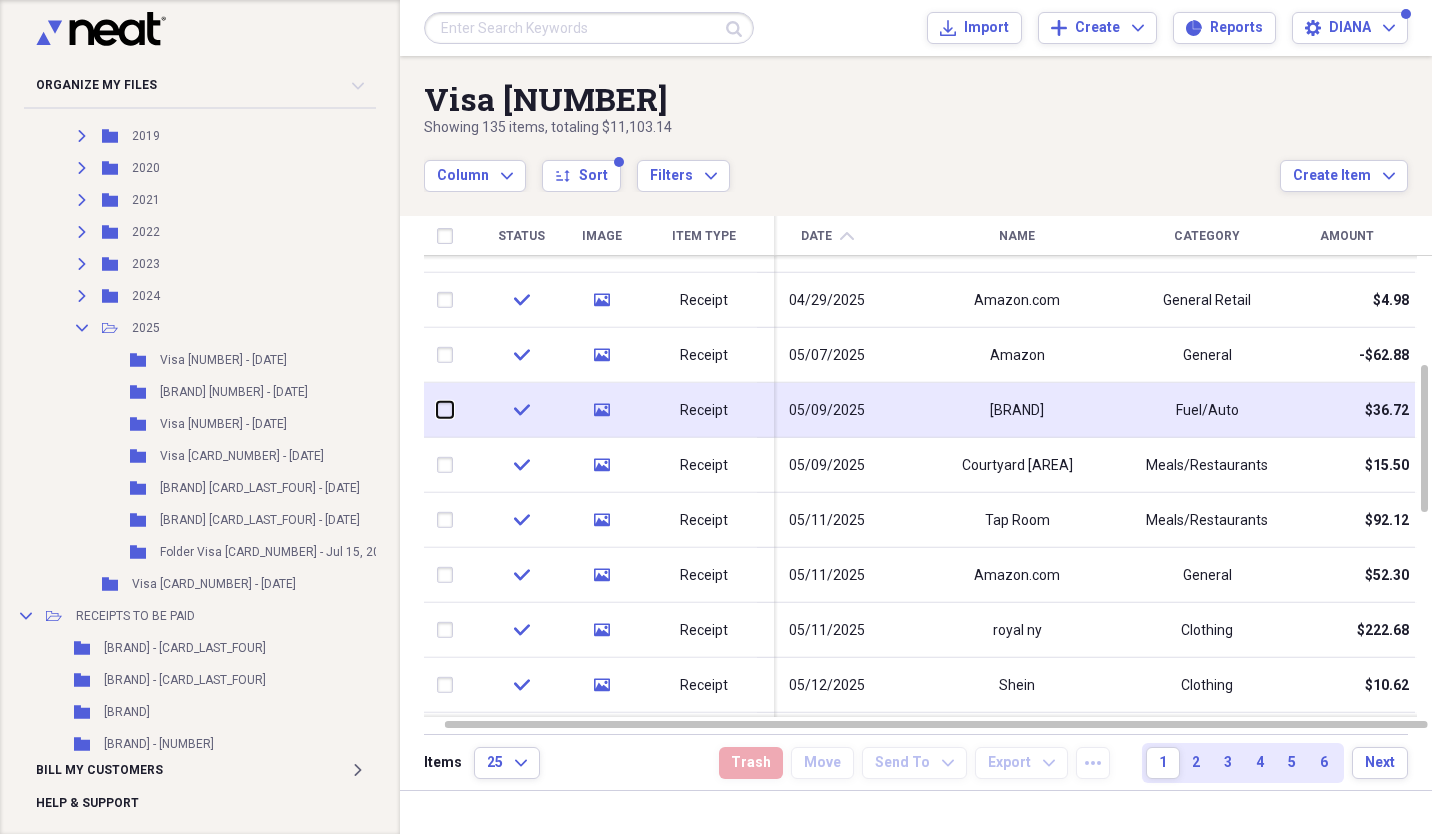 click at bounding box center [437, 410] 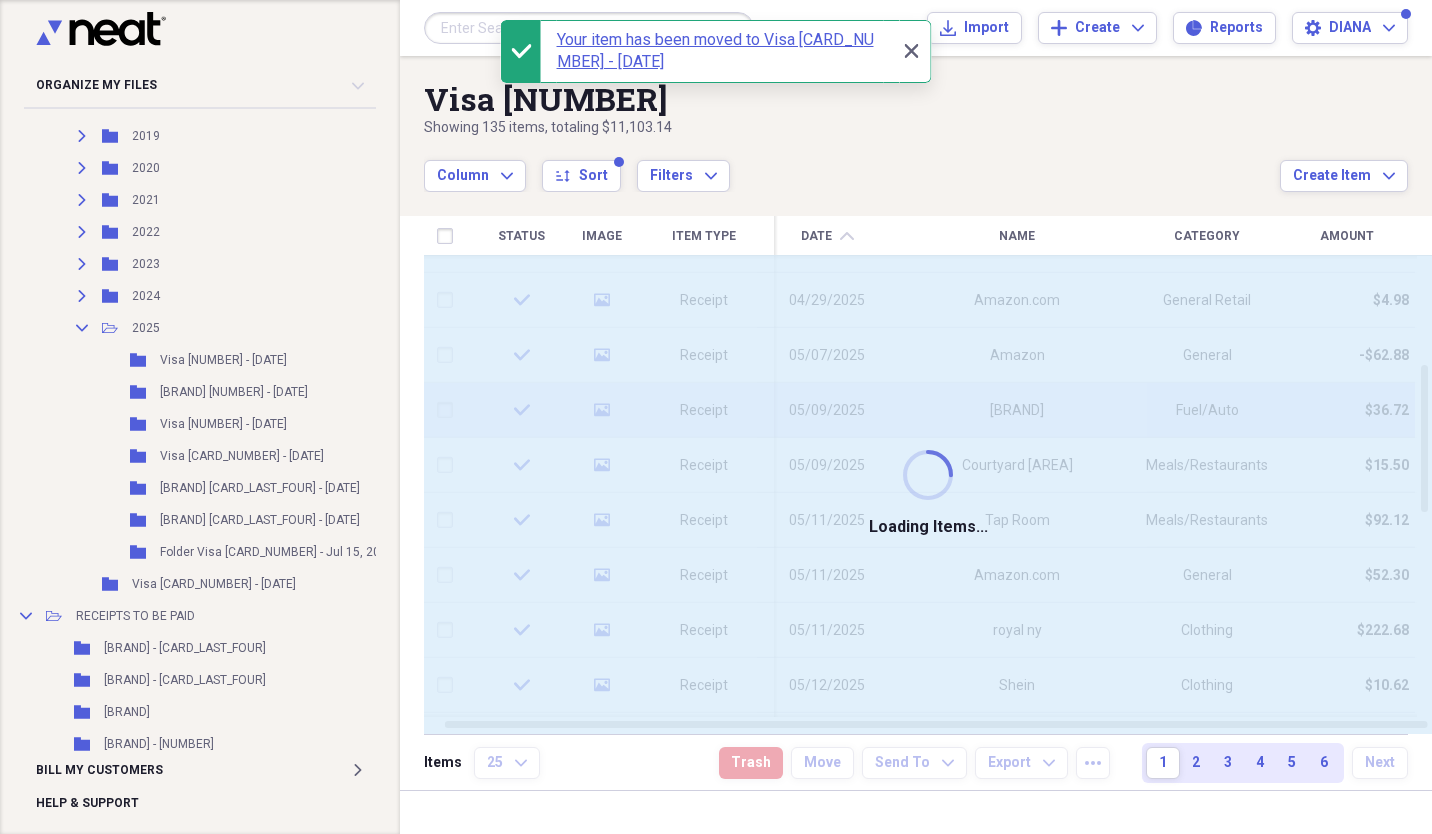 checkbox on "false" 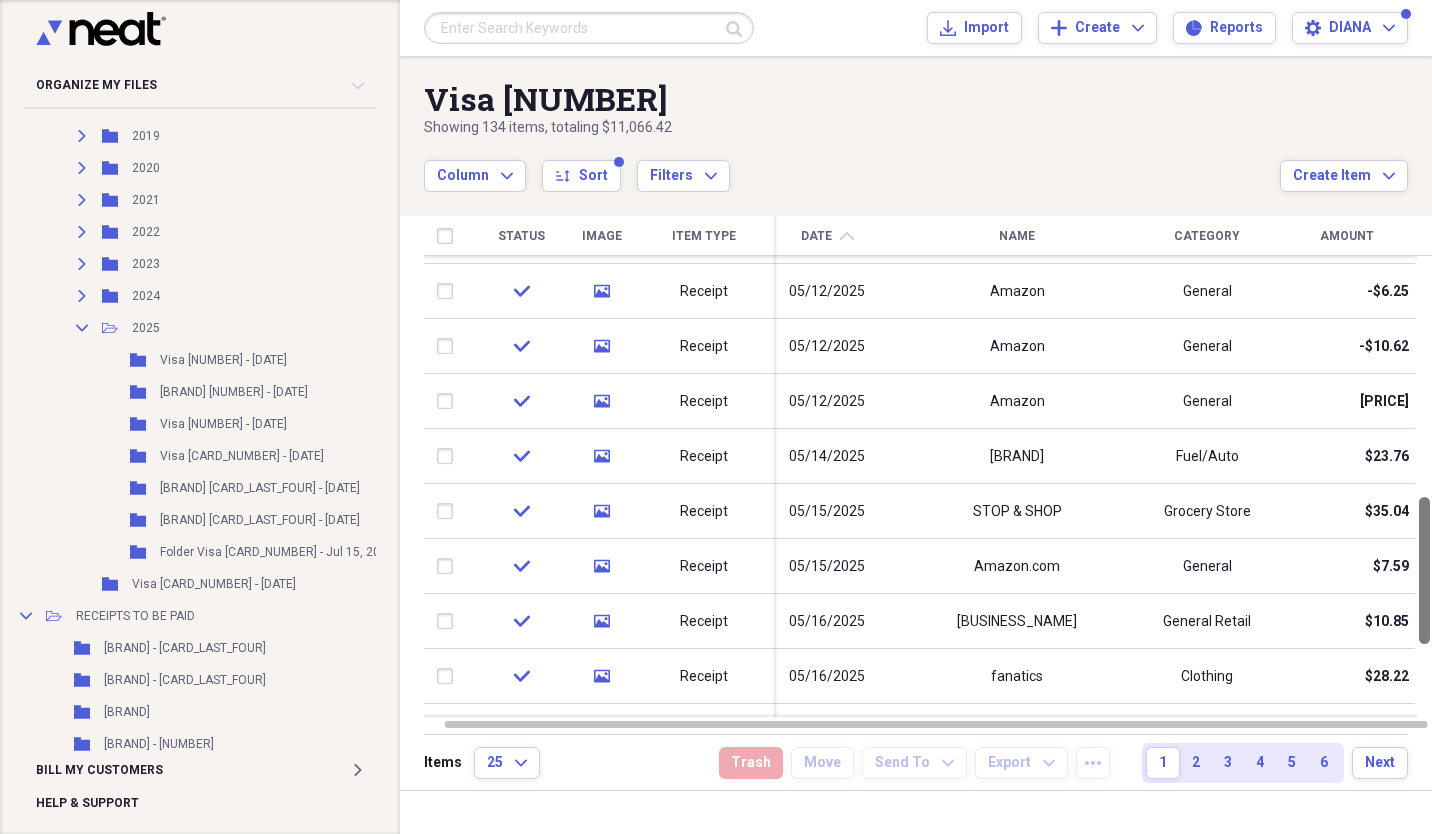 drag, startPoint x: 1422, startPoint y: 430, endPoint x: 1431, endPoint y: 562, distance: 132.30646 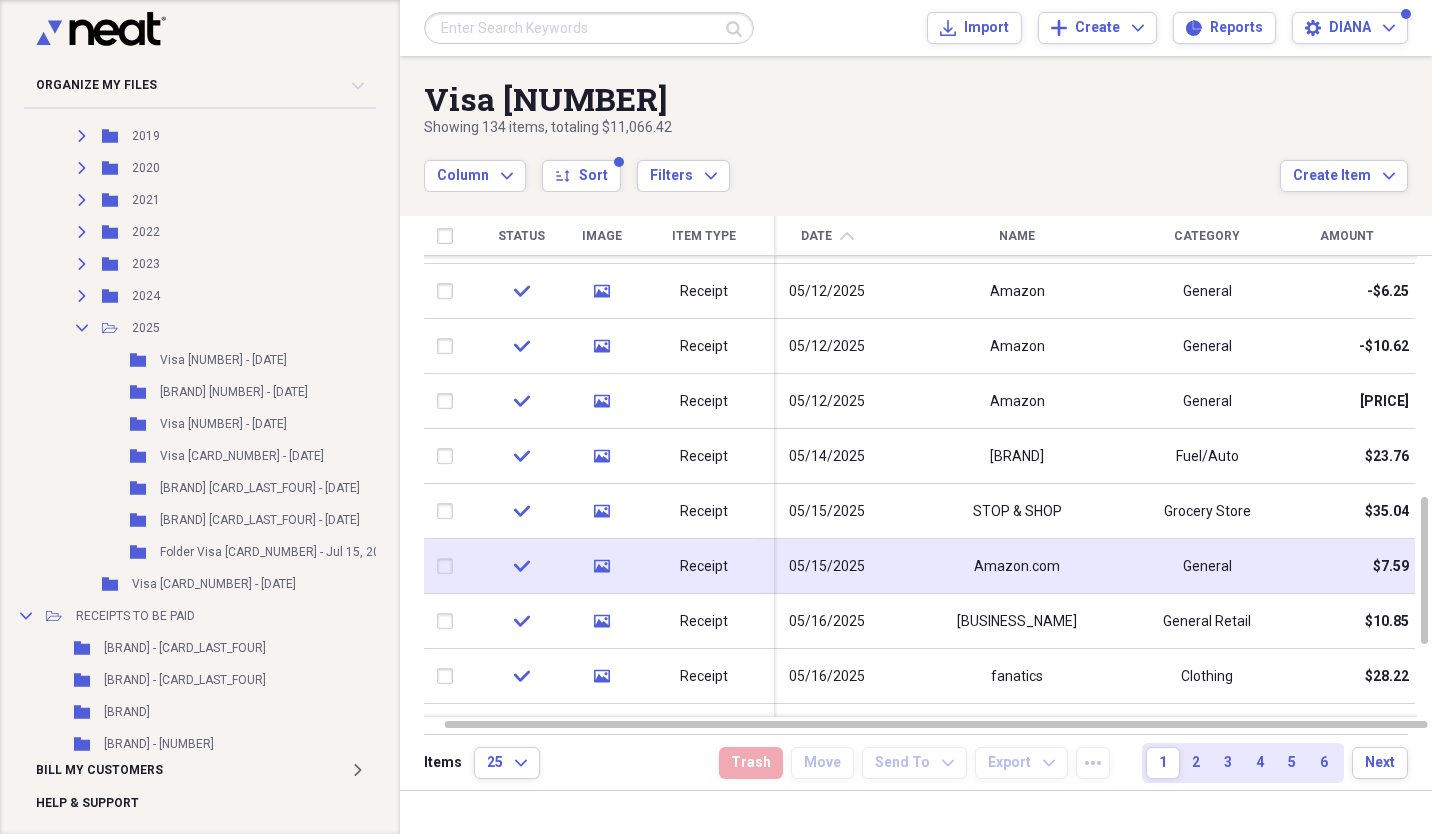 click at bounding box center (449, 567) 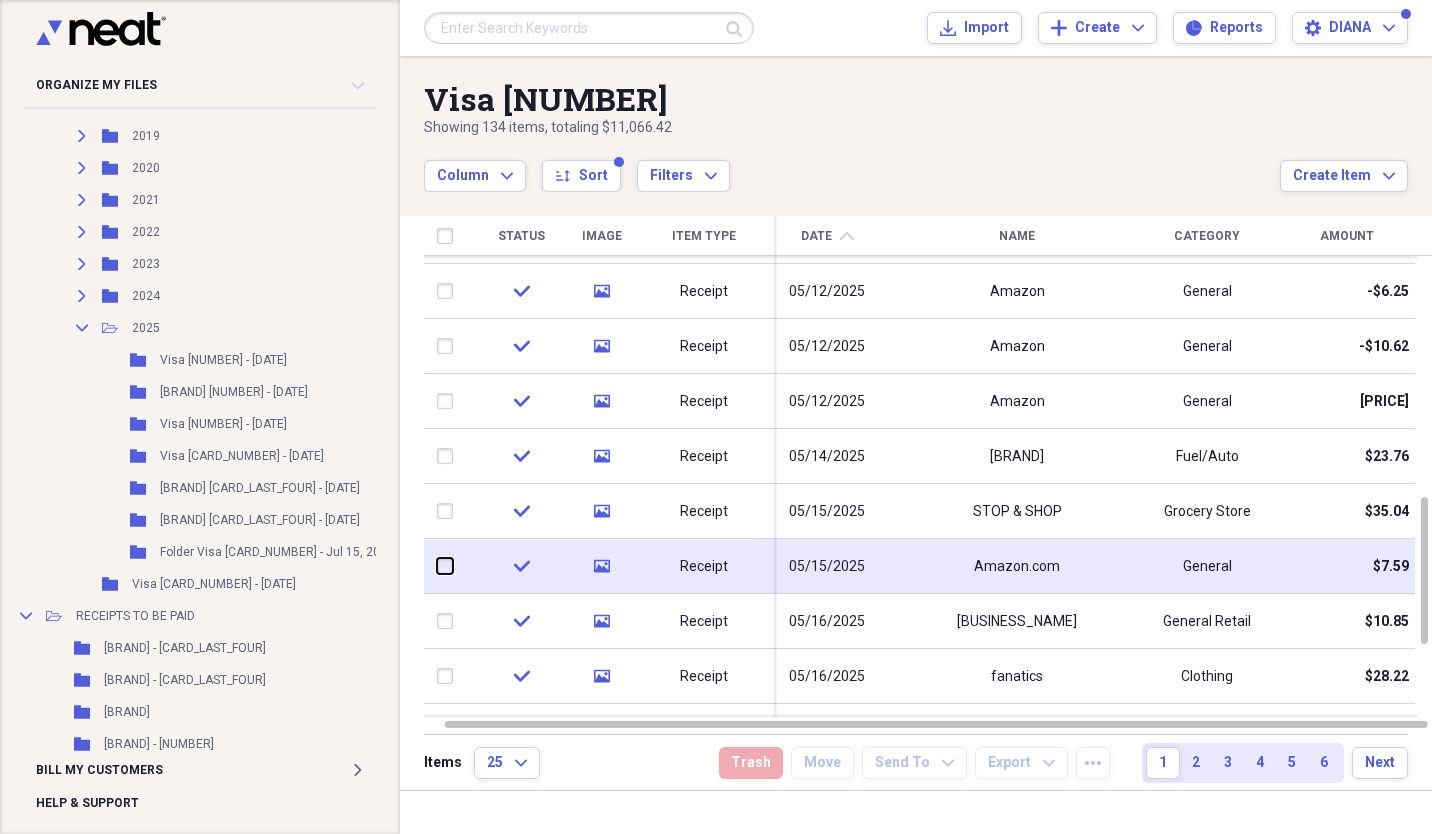 click at bounding box center [437, 566] 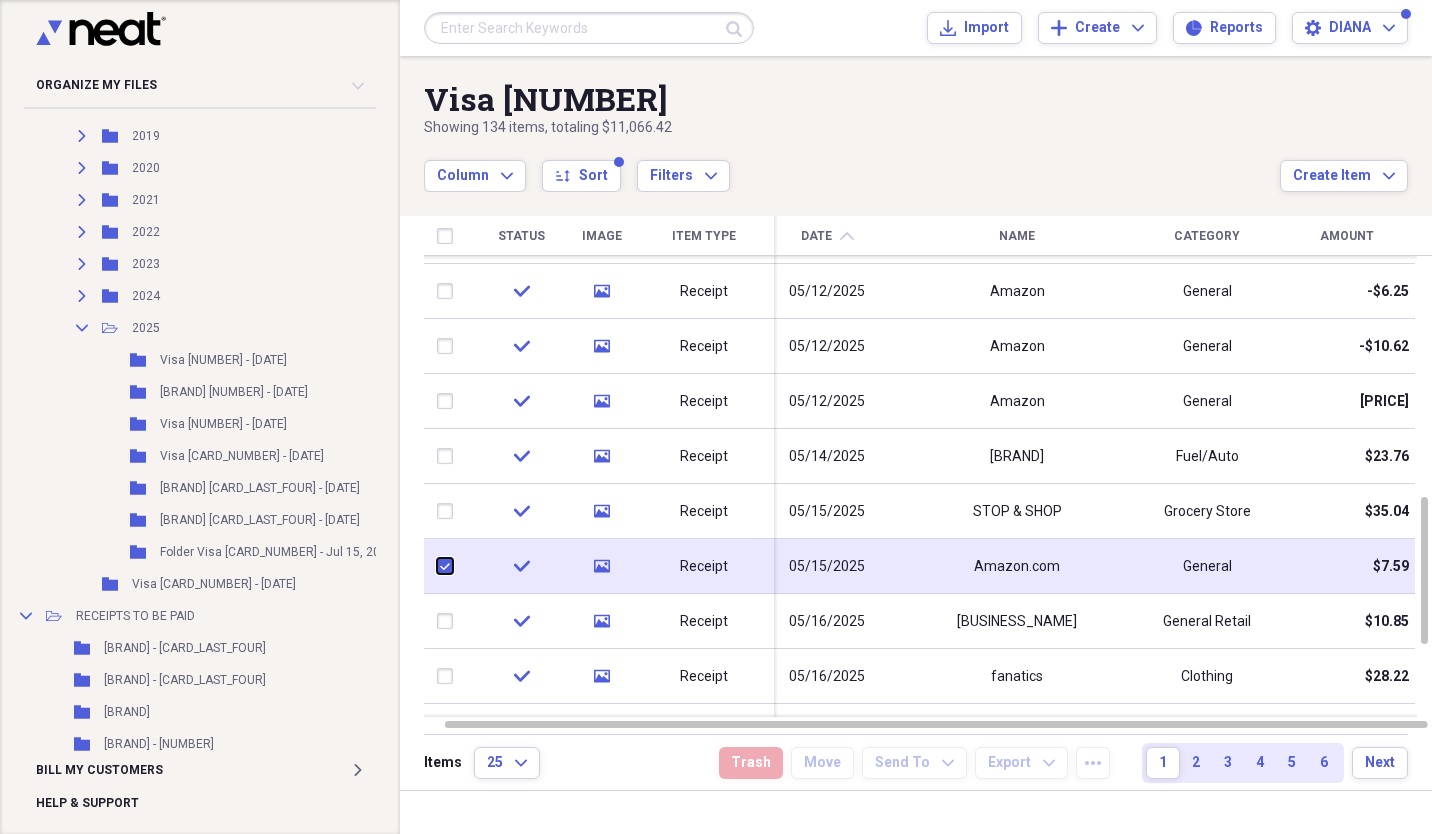 checkbox on "true" 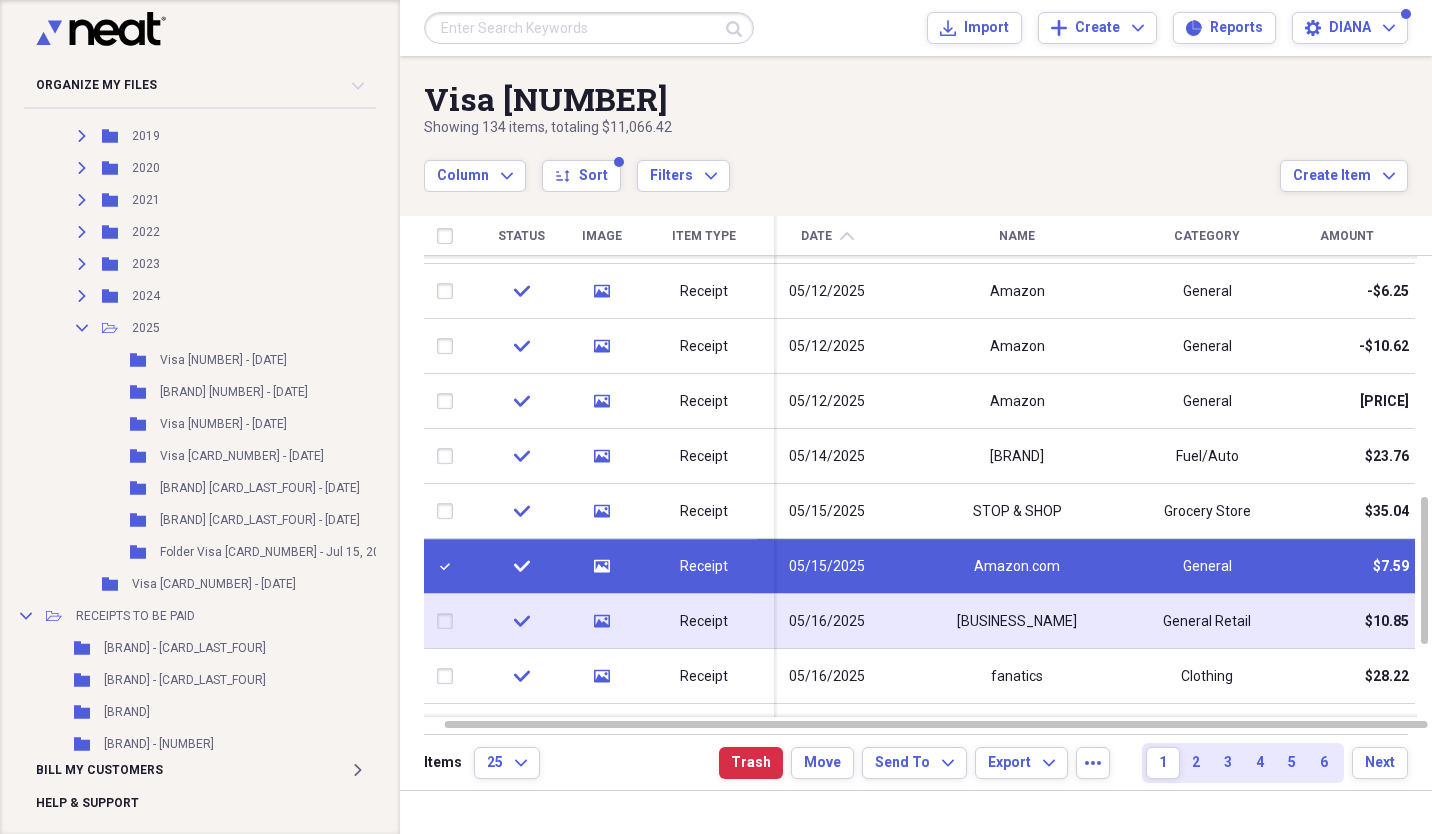 click at bounding box center [449, 622] 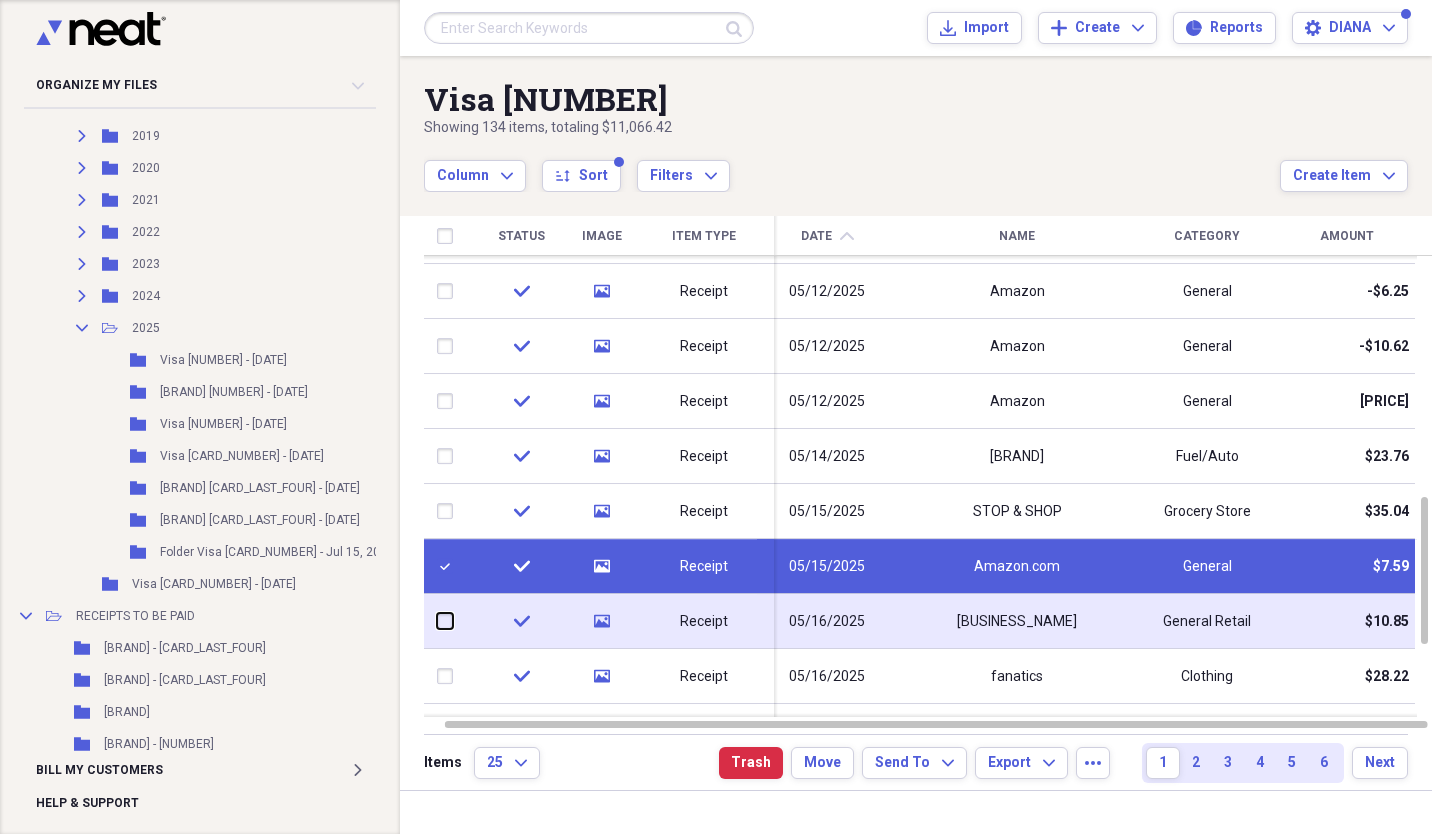 click at bounding box center [437, 621] 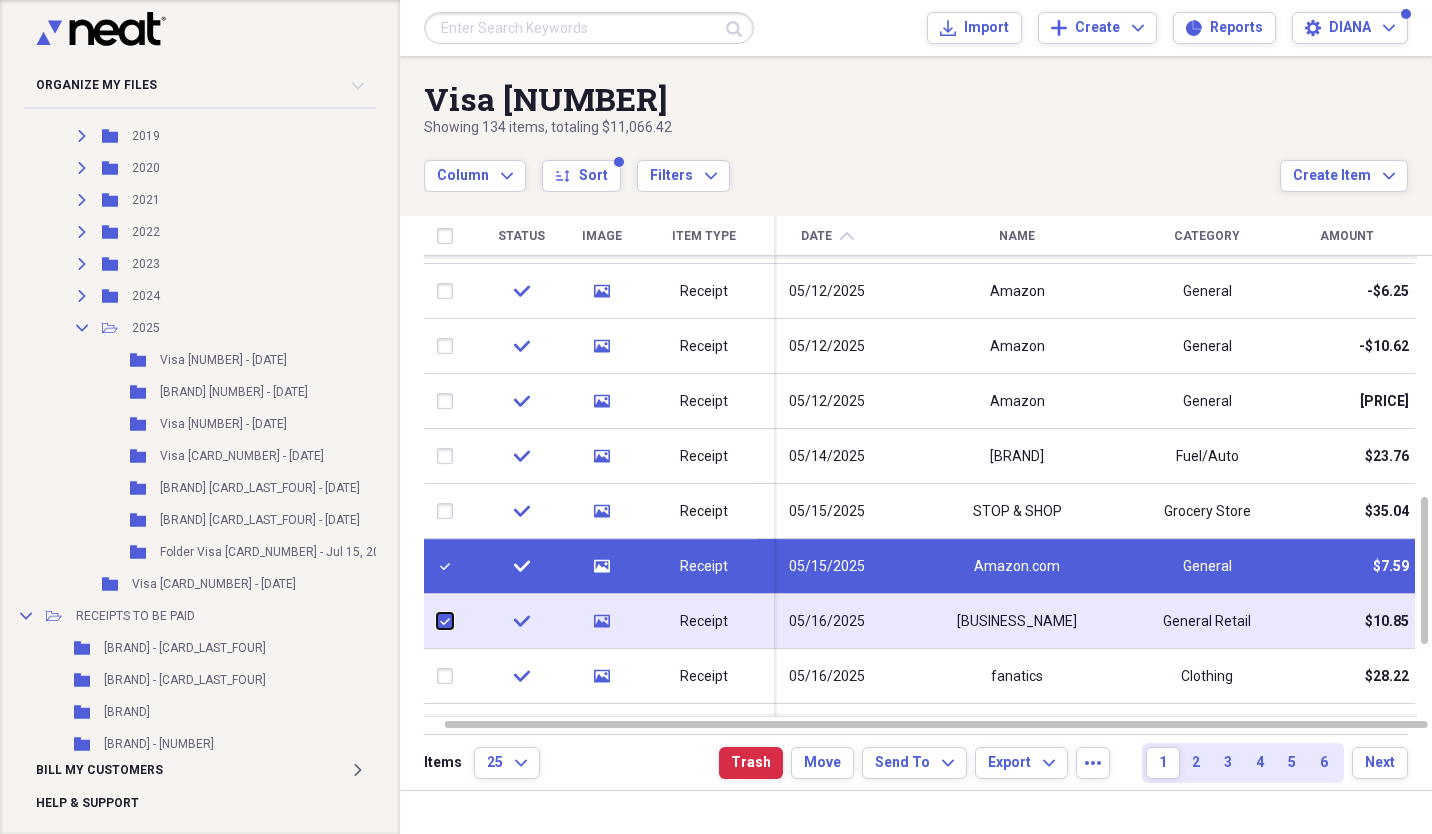checkbox on "true" 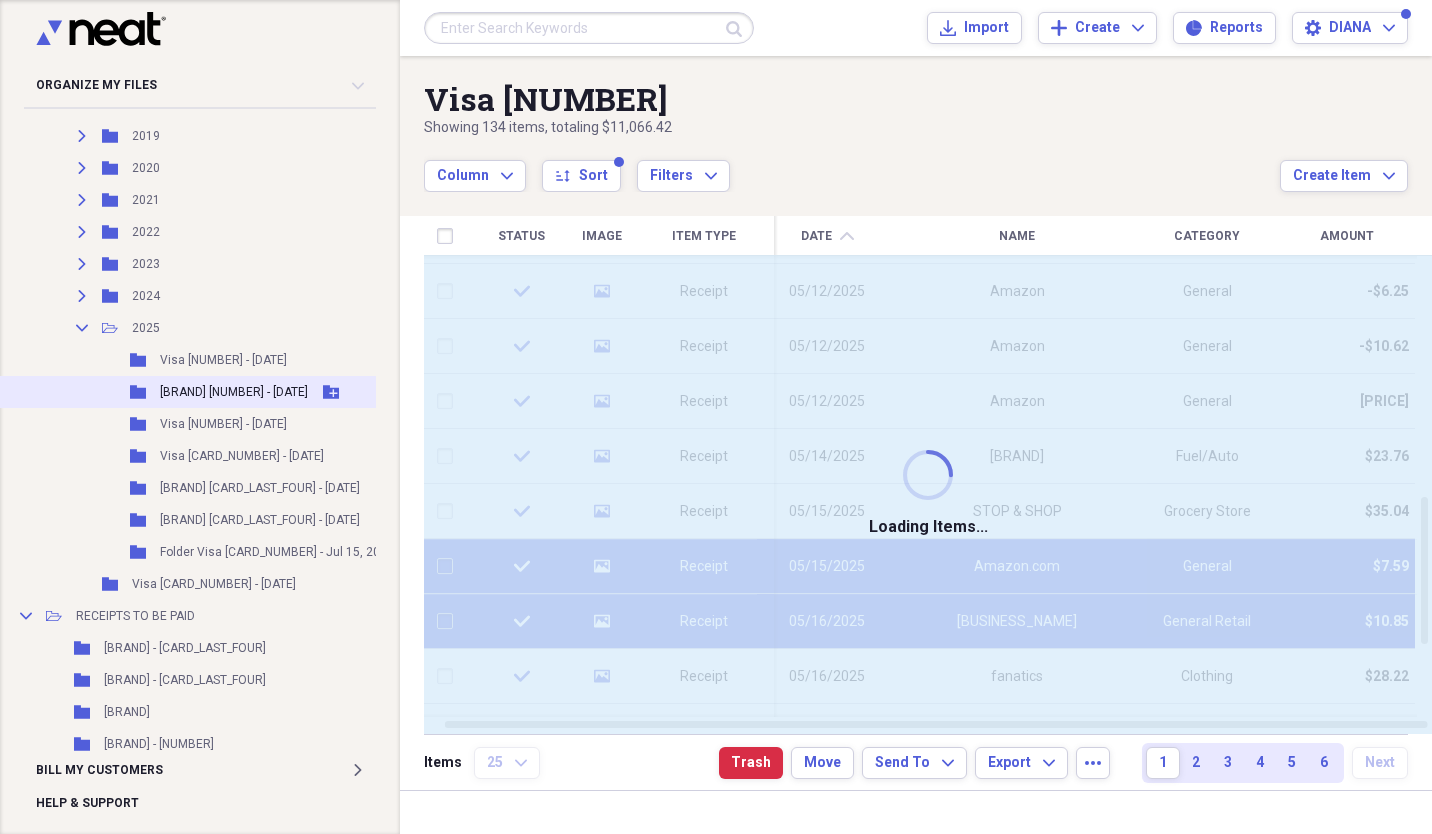 checkbox on "false" 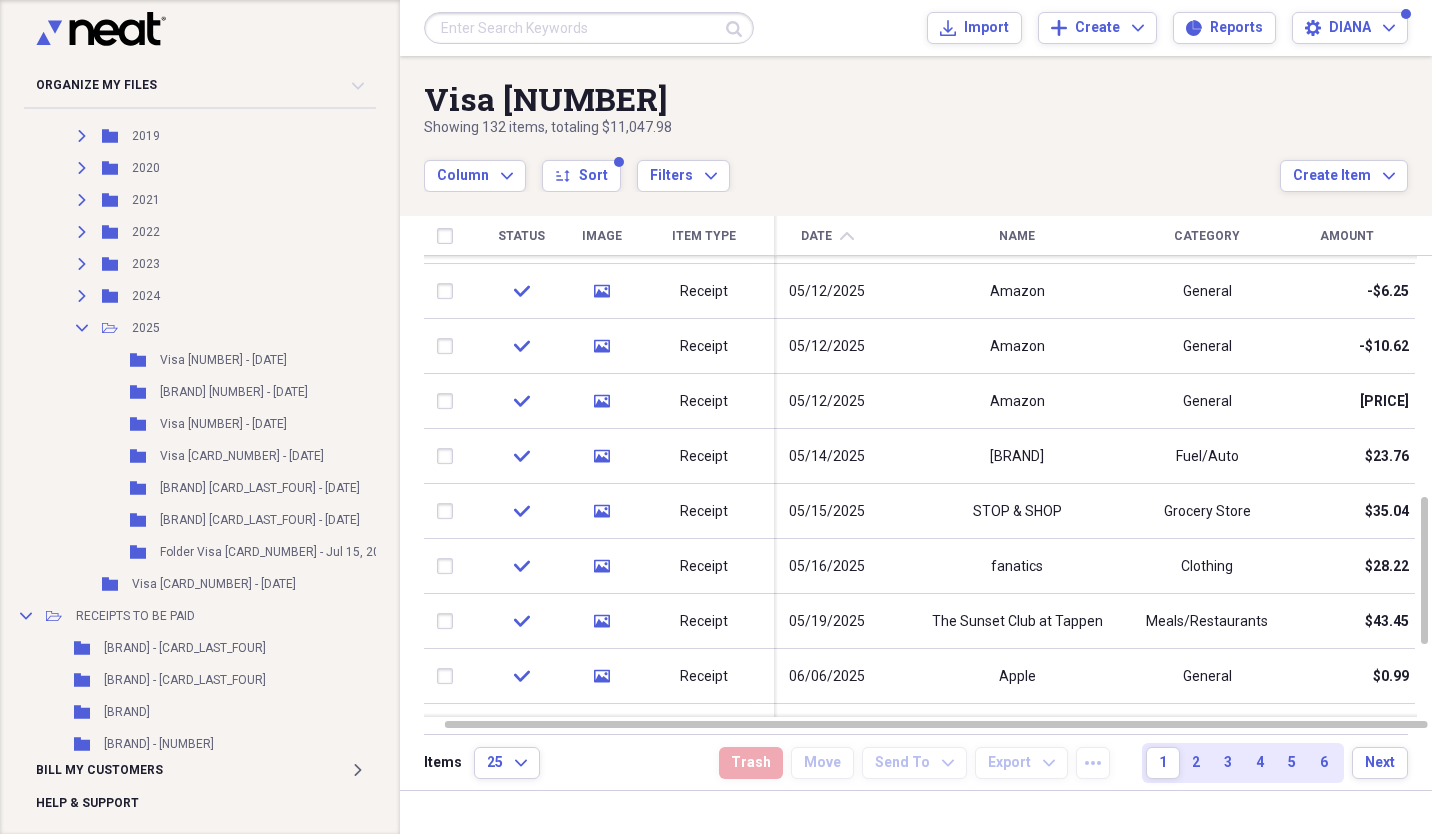 click on "Amount" at bounding box center [1347, 236] 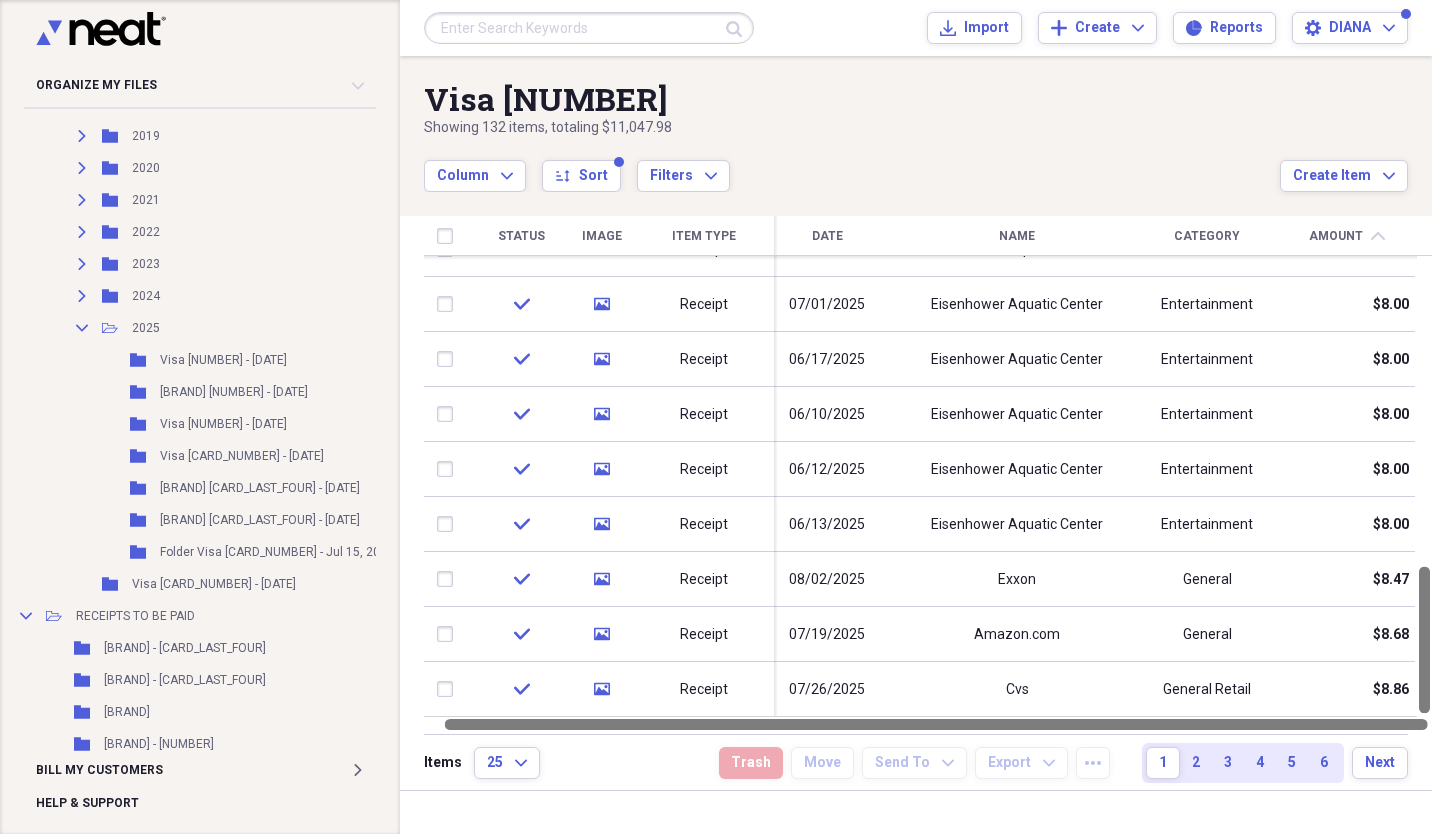 drag, startPoint x: 1428, startPoint y: 324, endPoint x: 1420, endPoint y: 718, distance: 394.0812 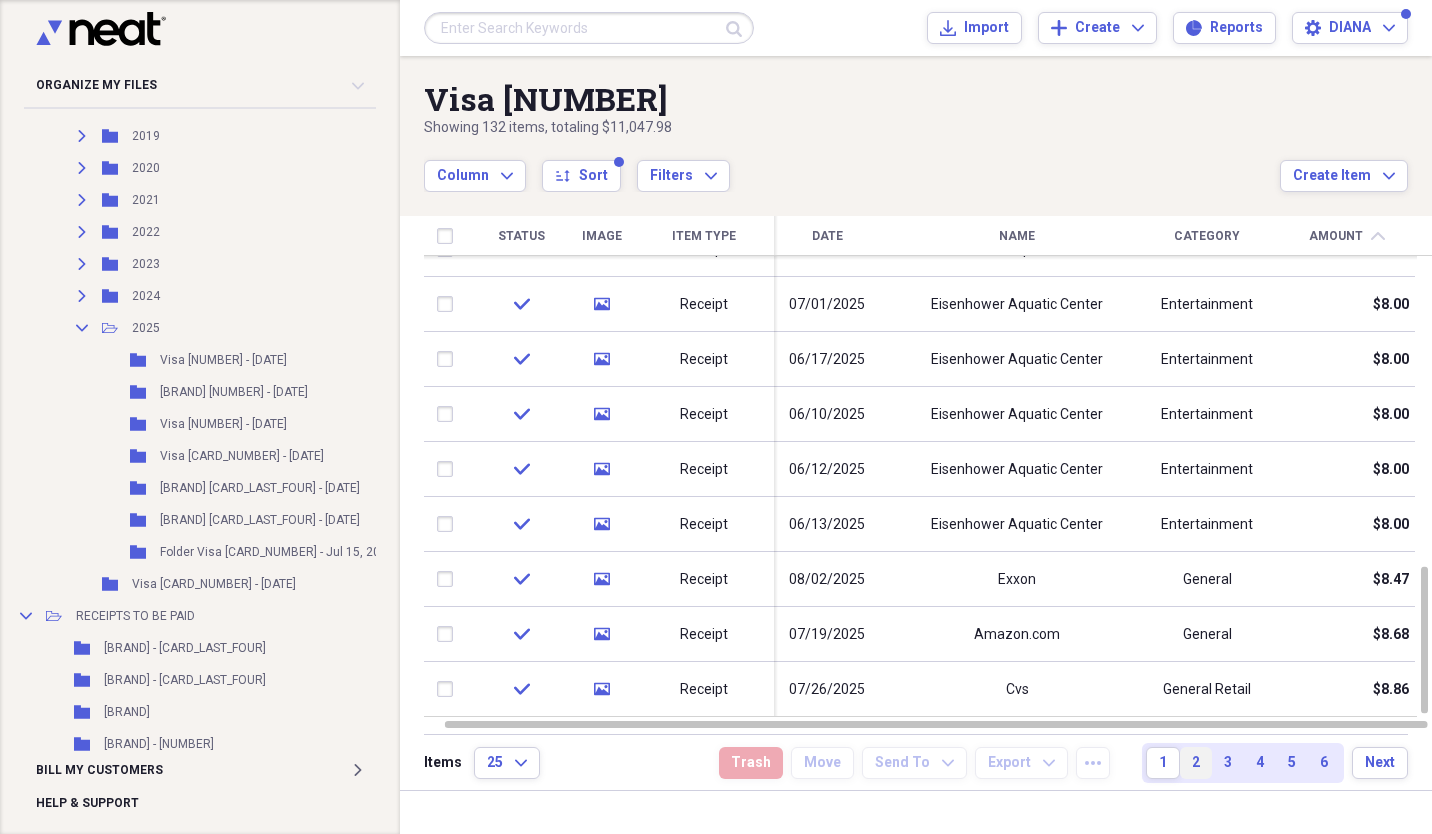 click on "2" at bounding box center (1196, 763) 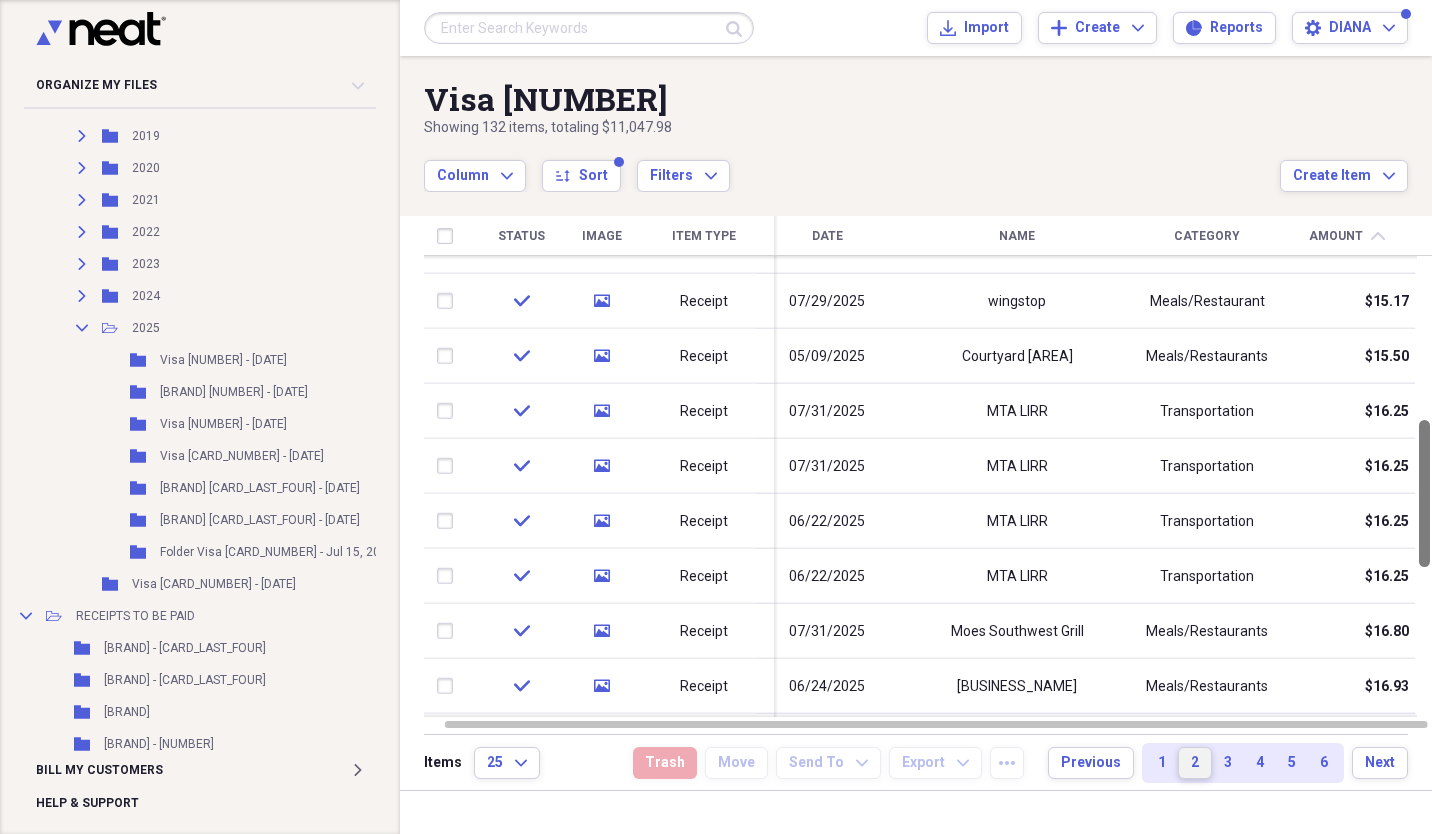 drag, startPoint x: 1426, startPoint y: 335, endPoint x: 1423, endPoint y: 495, distance: 160.02812 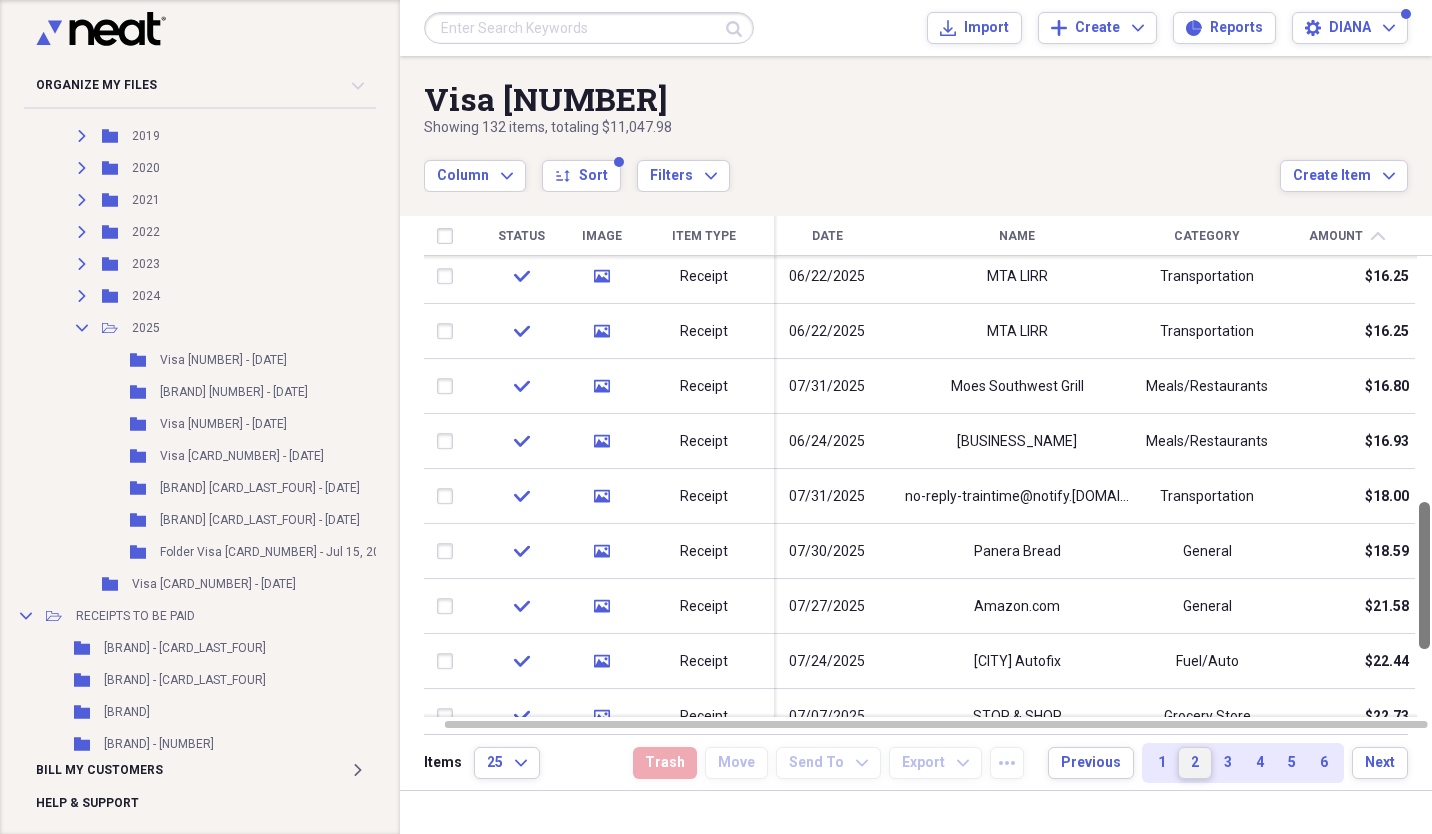 drag, startPoint x: 1423, startPoint y: 495, endPoint x: 1426, endPoint y: 577, distance: 82.05486 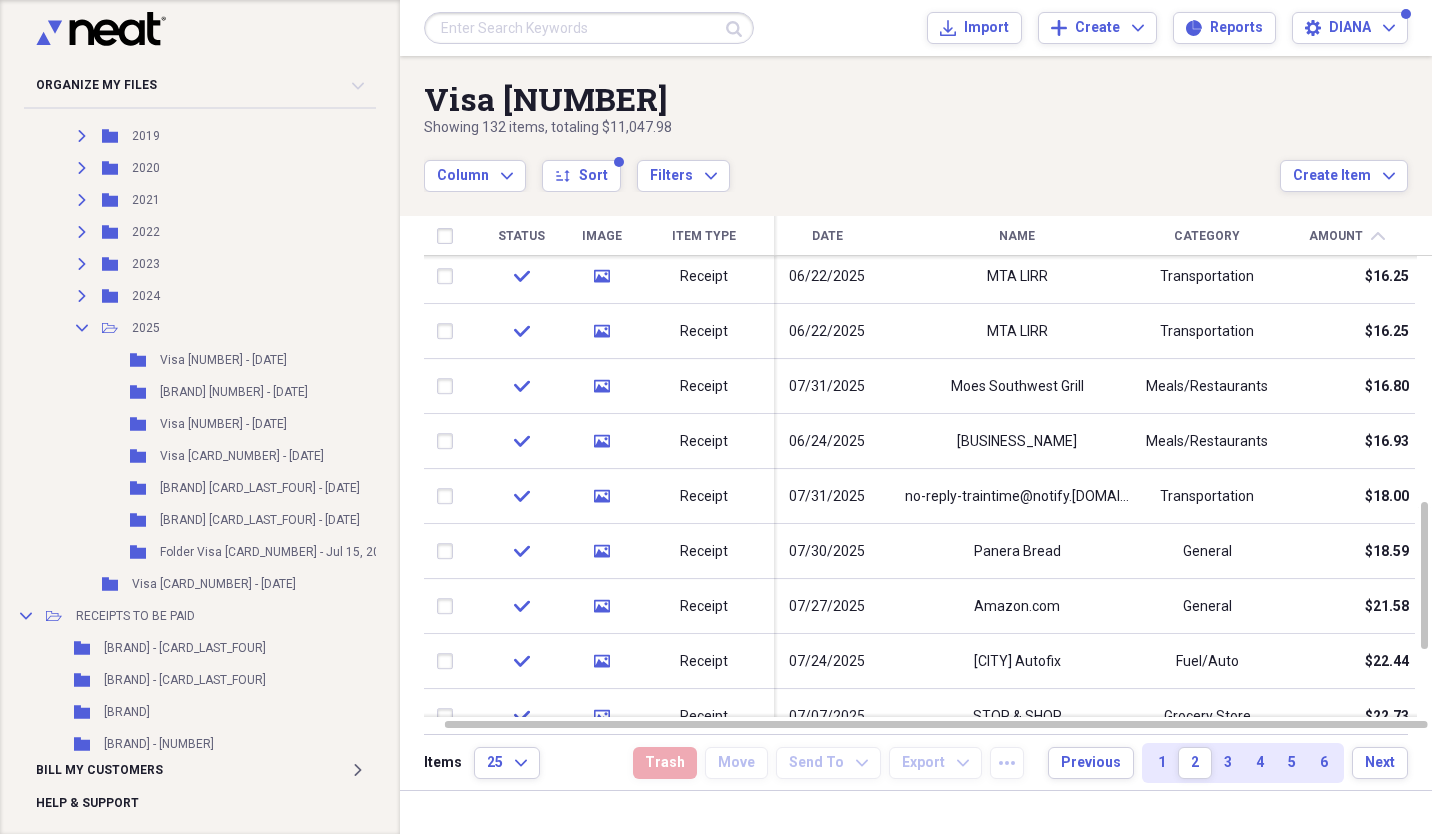 click on "Date" at bounding box center (827, 236) 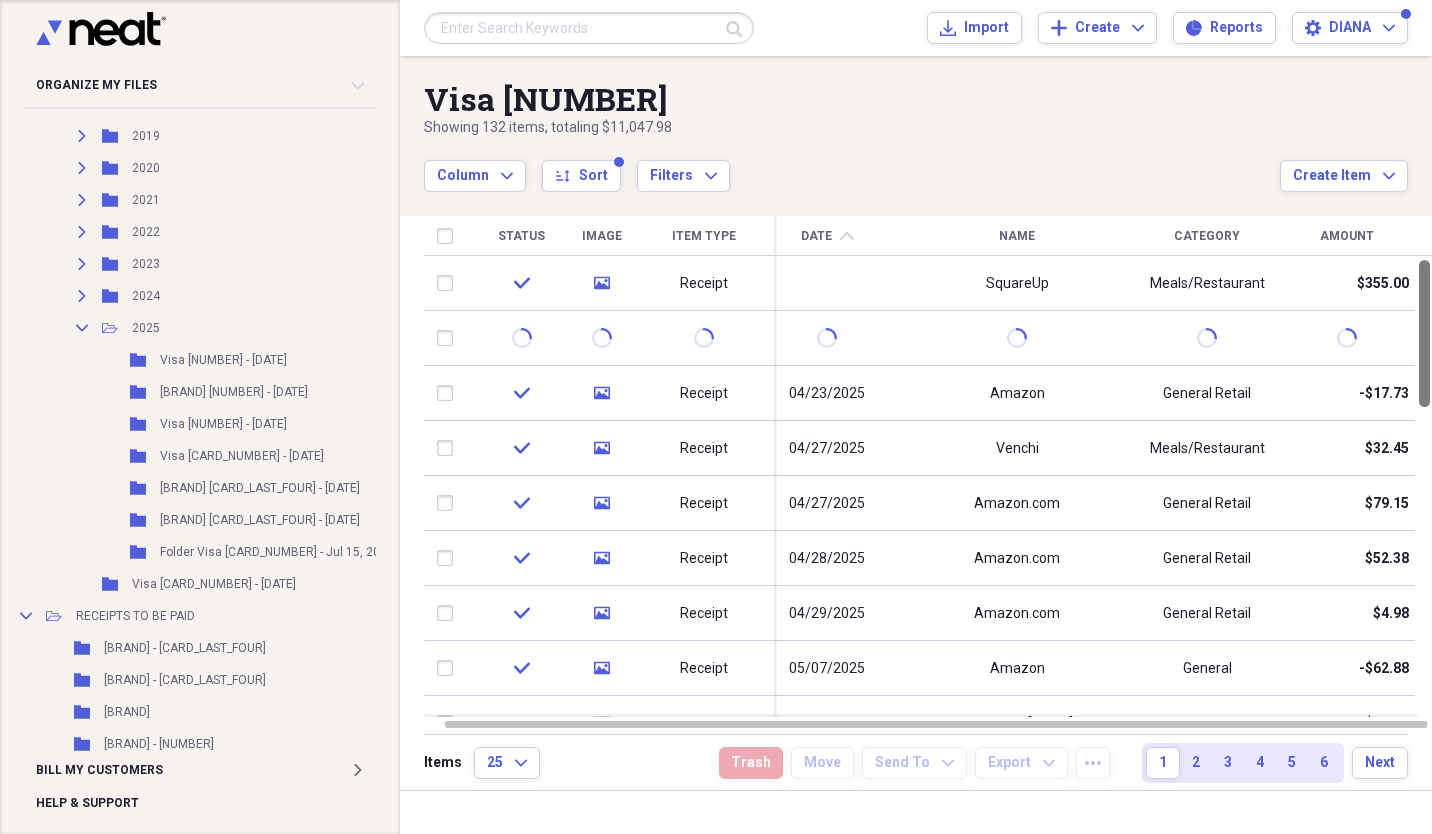 drag, startPoint x: 1423, startPoint y: 358, endPoint x: 1435, endPoint y: 386, distance: 30.463093 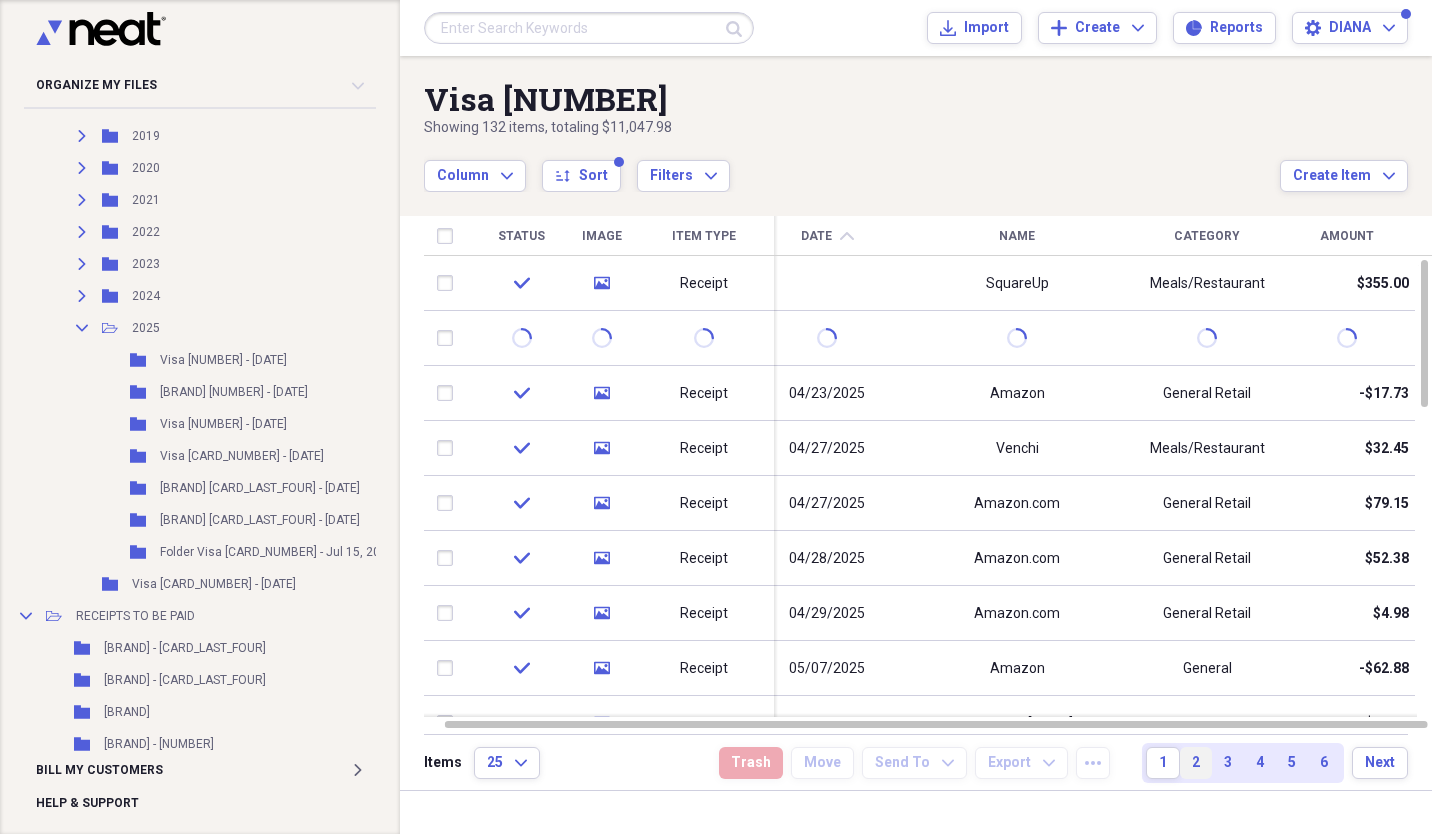 click on "2" at bounding box center (1196, 763) 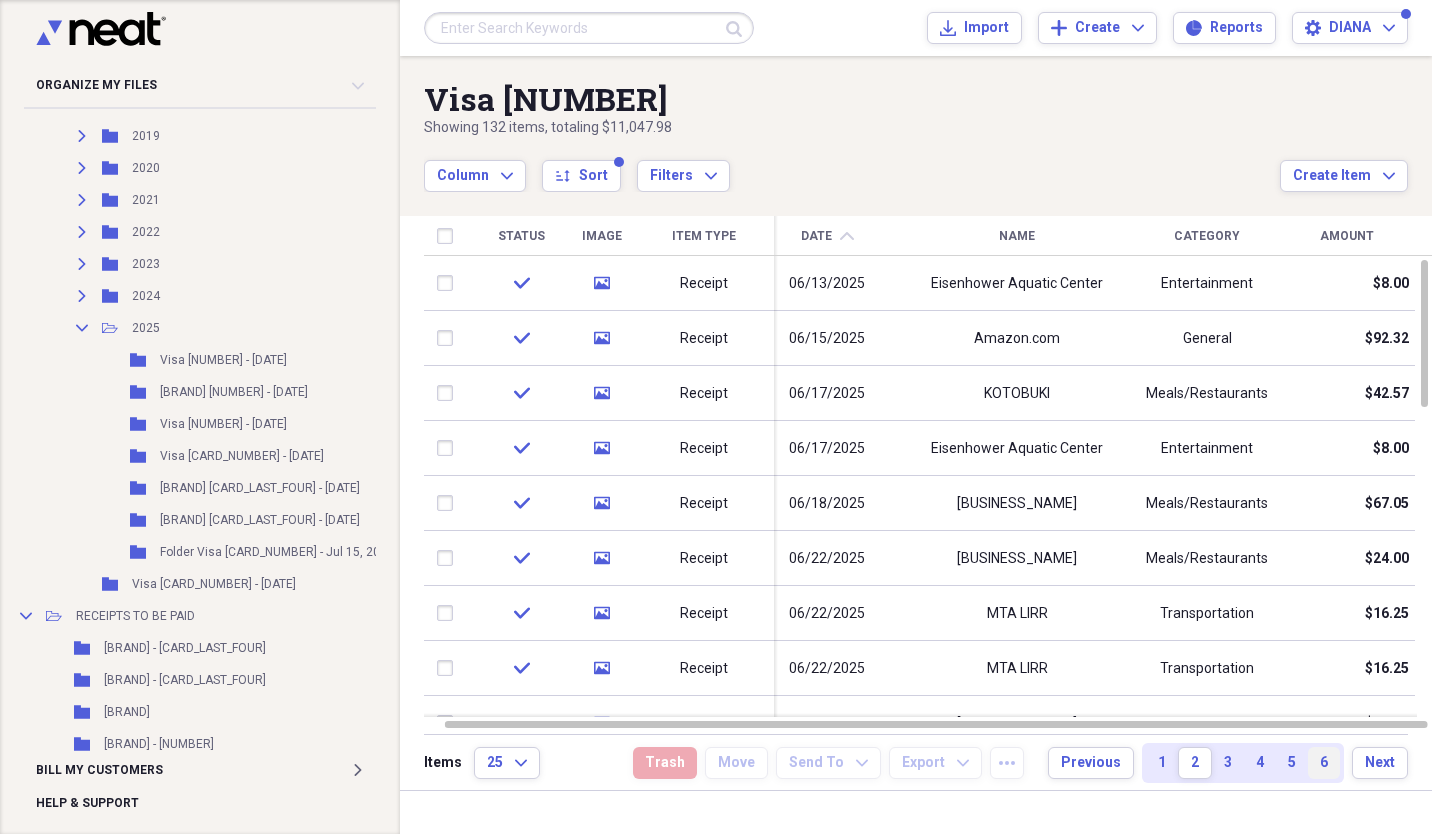 click on "6" at bounding box center [1324, 763] 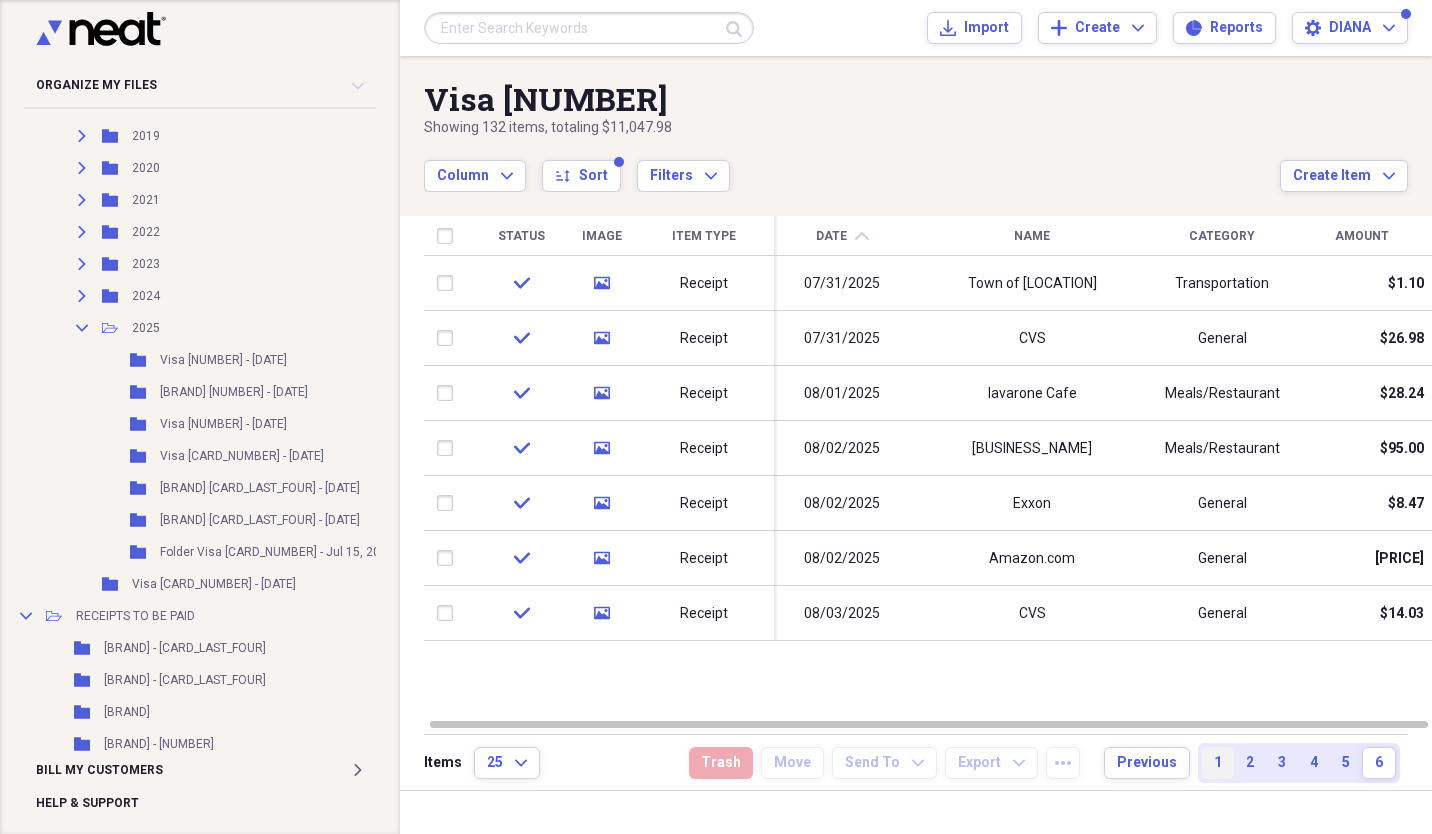 click on "1" at bounding box center (1218, 763) 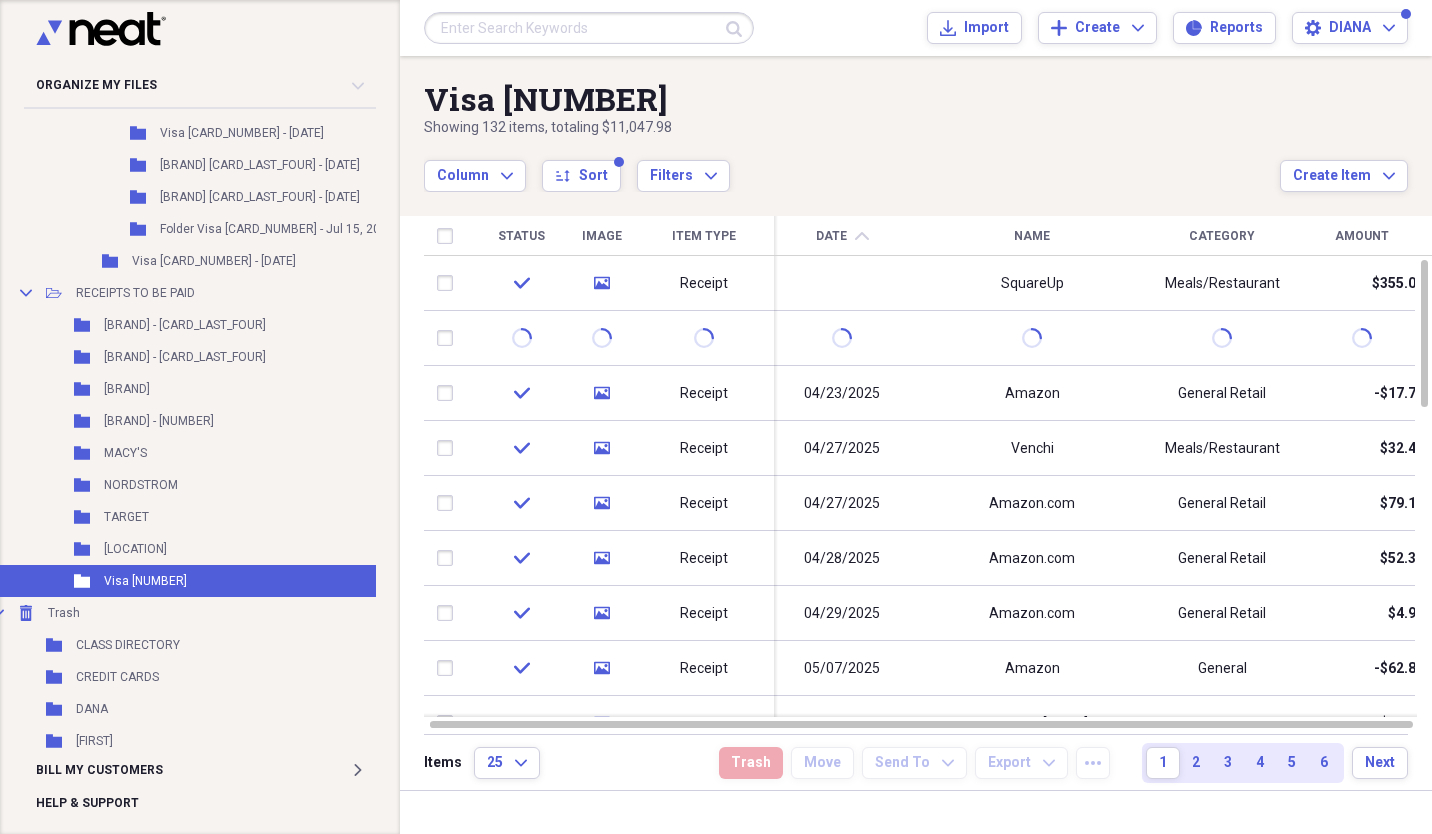 scroll, scrollTop: 917, scrollLeft: 18, axis: both 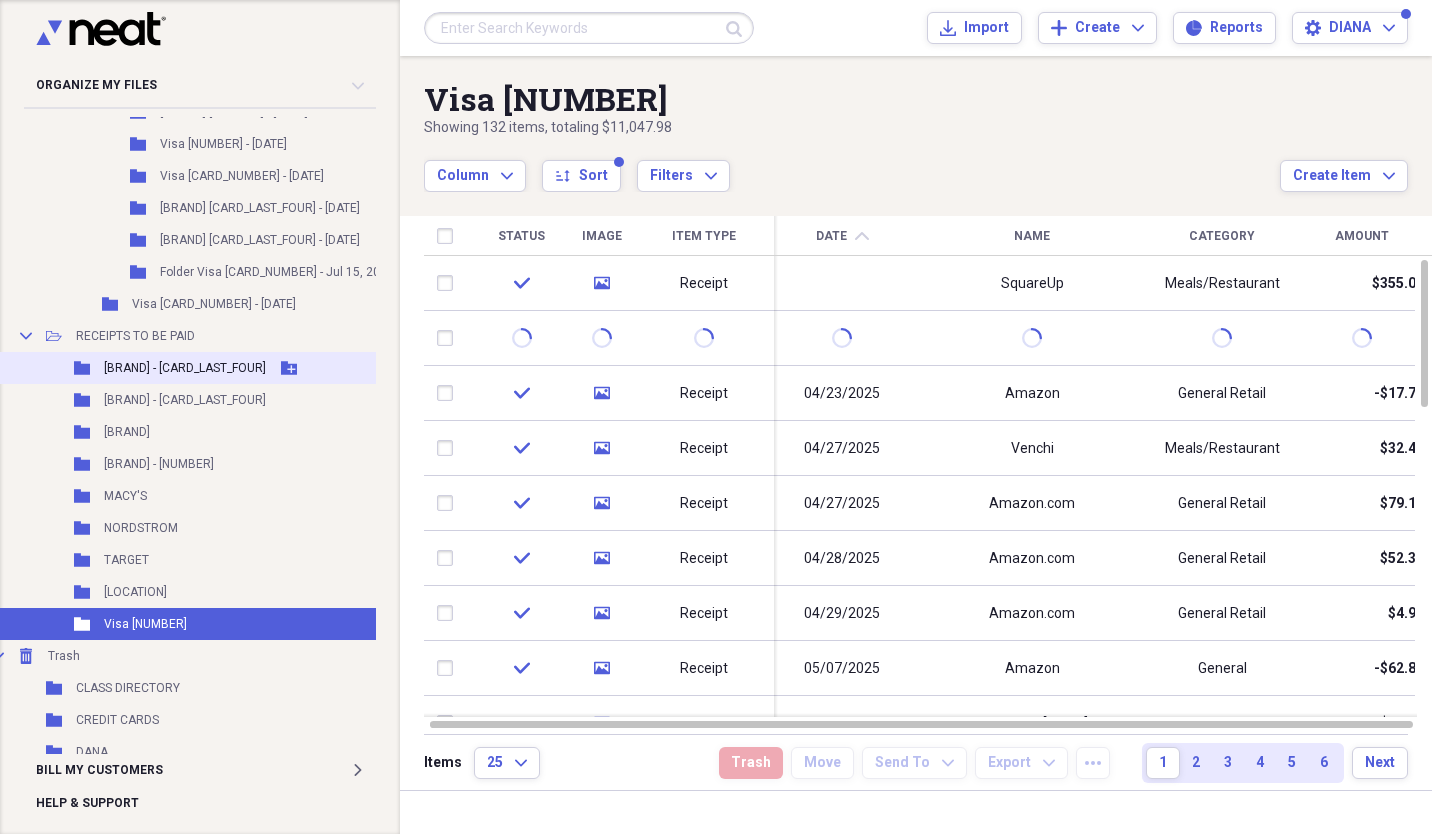 click on "Folder AMEX - [NUMBER] Add Folder" at bounding box center (218, 368) 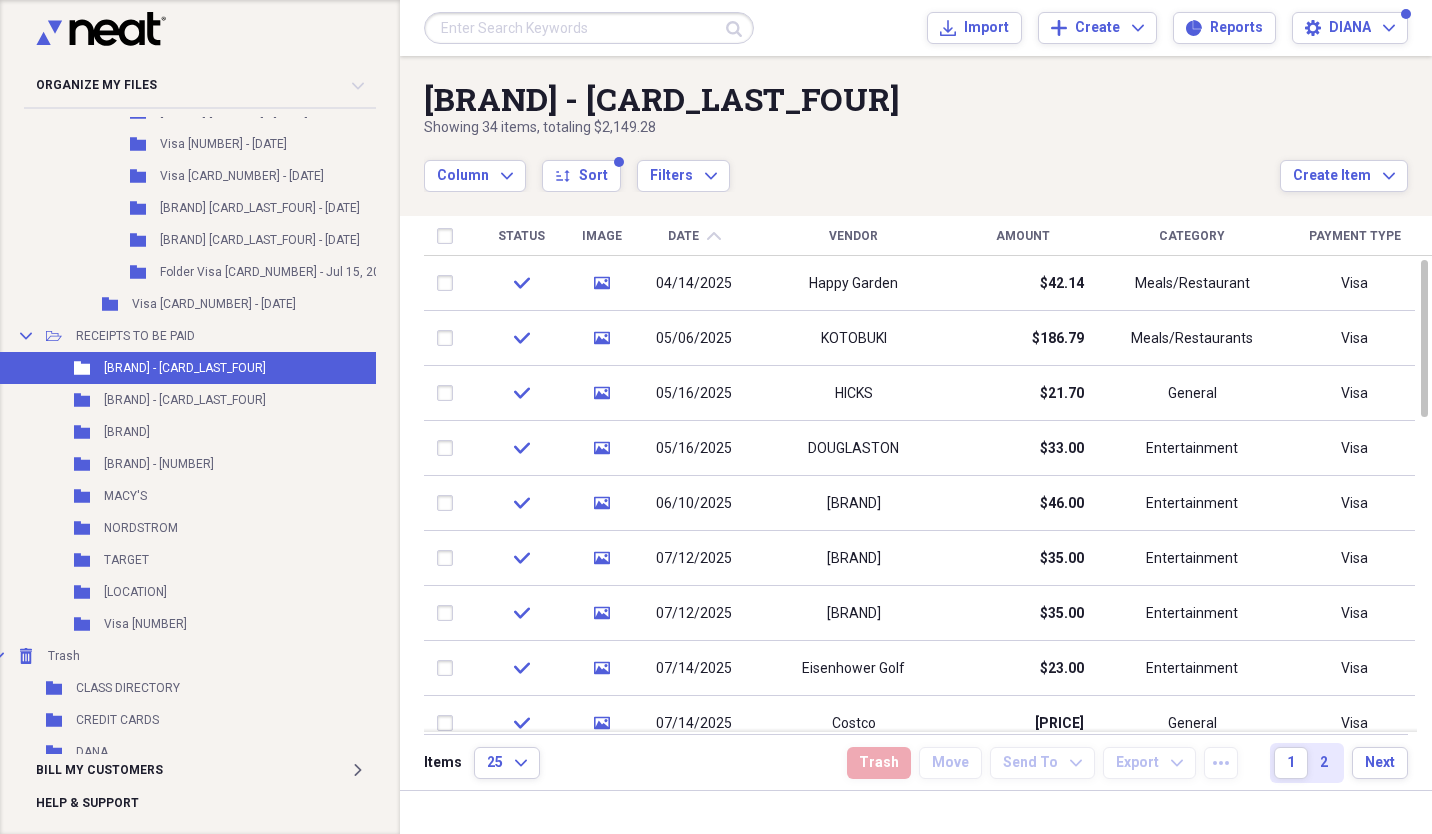 click on "Amount" at bounding box center [1023, 236] 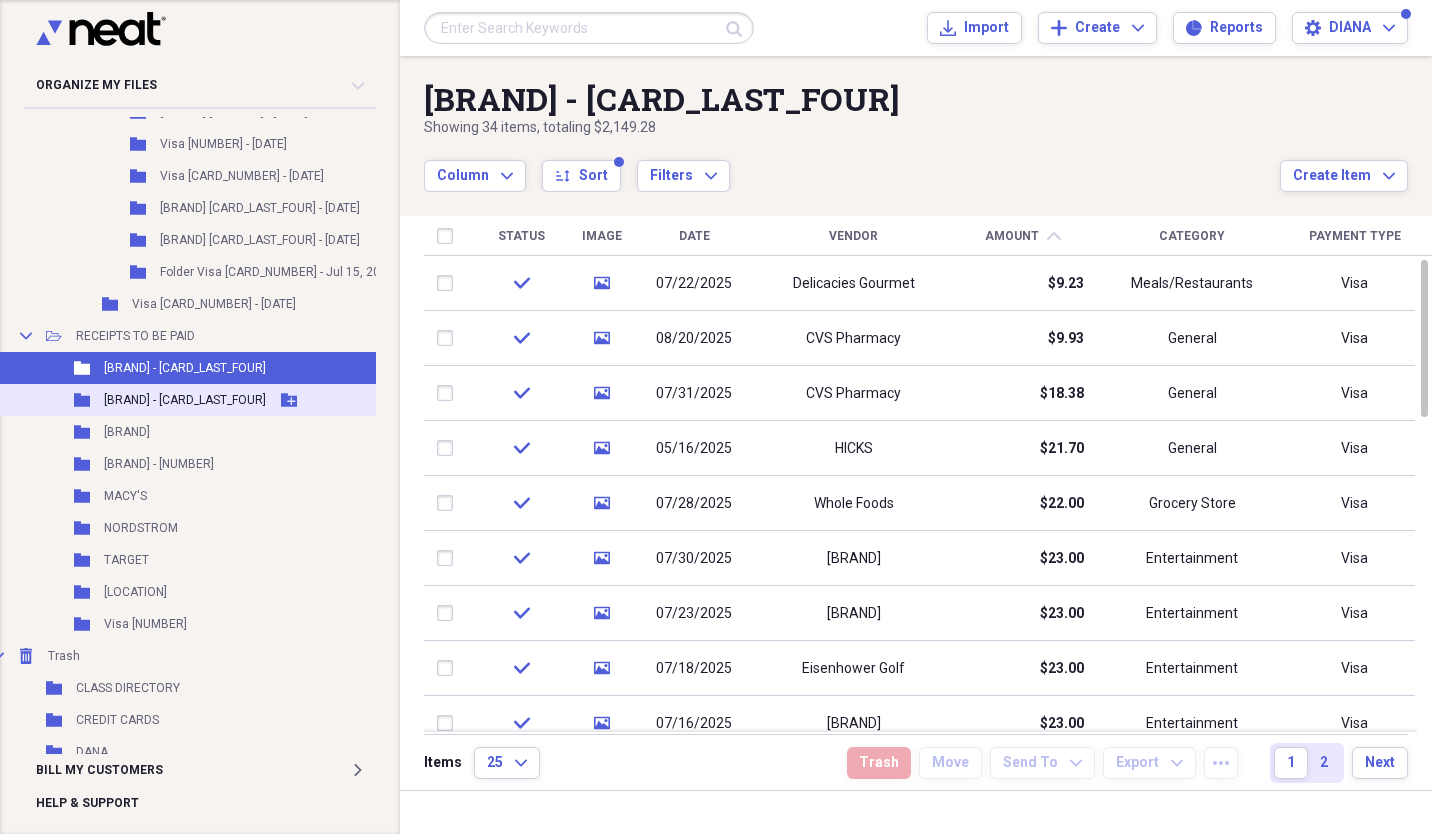 click on "[BRAND] - [CARD_LAST_FOUR]" at bounding box center (185, 400) 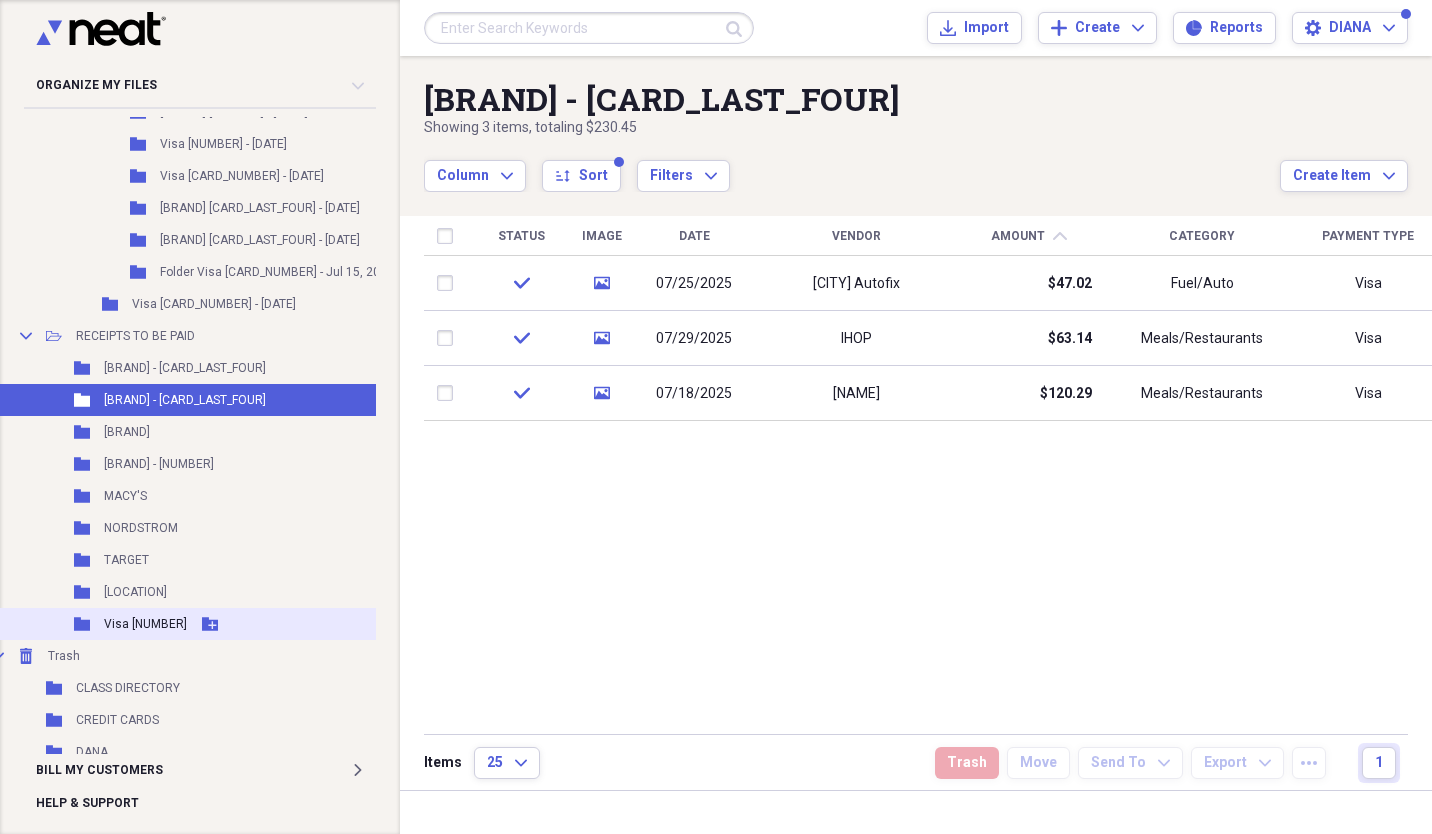 click on "Visa [NUMBER]" at bounding box center [145, 624] 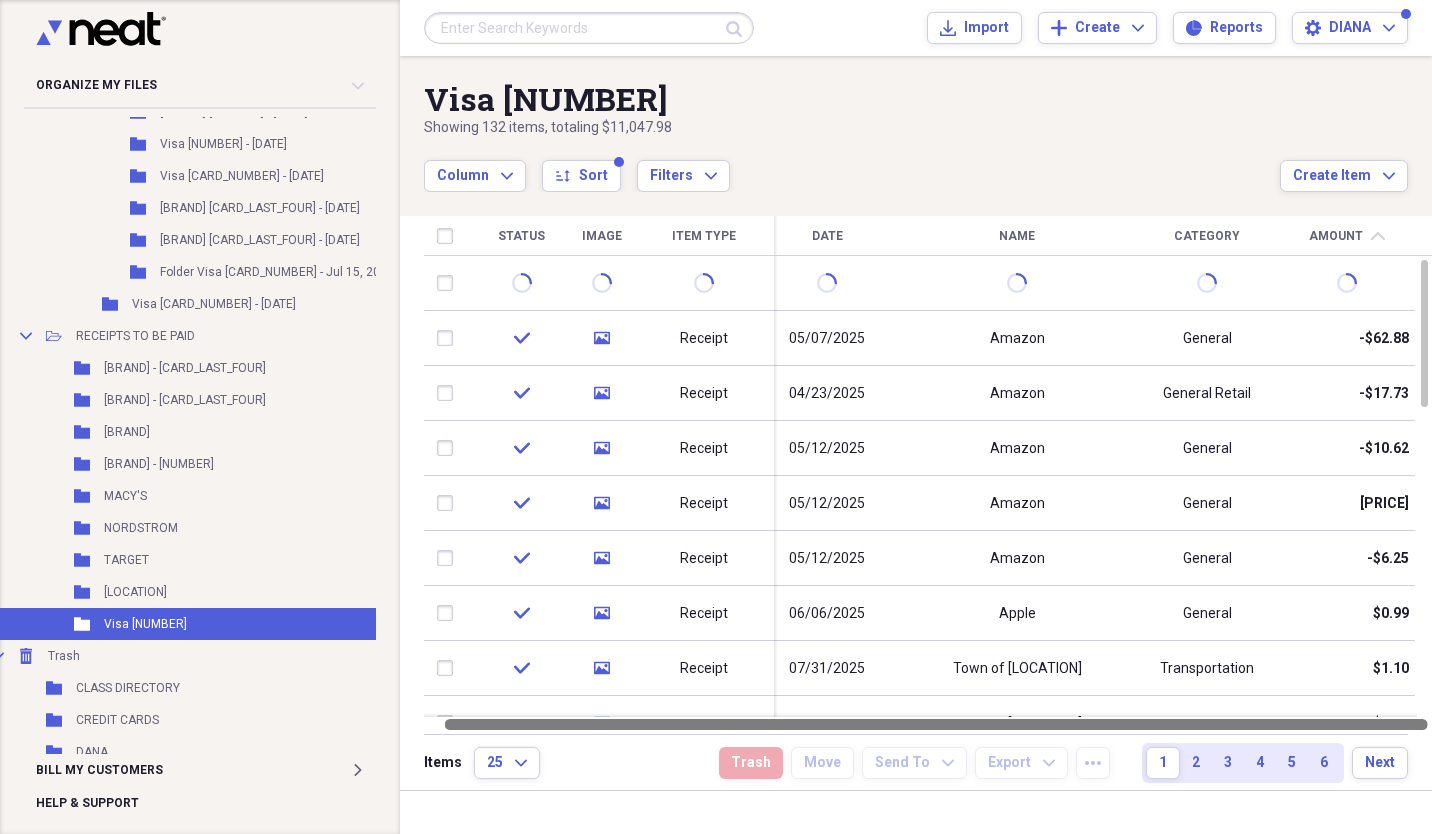 drag, startPoint x: 701, startPoint y: 724, endPoint x: 999, endPoint y: 717, distance: 298.0822 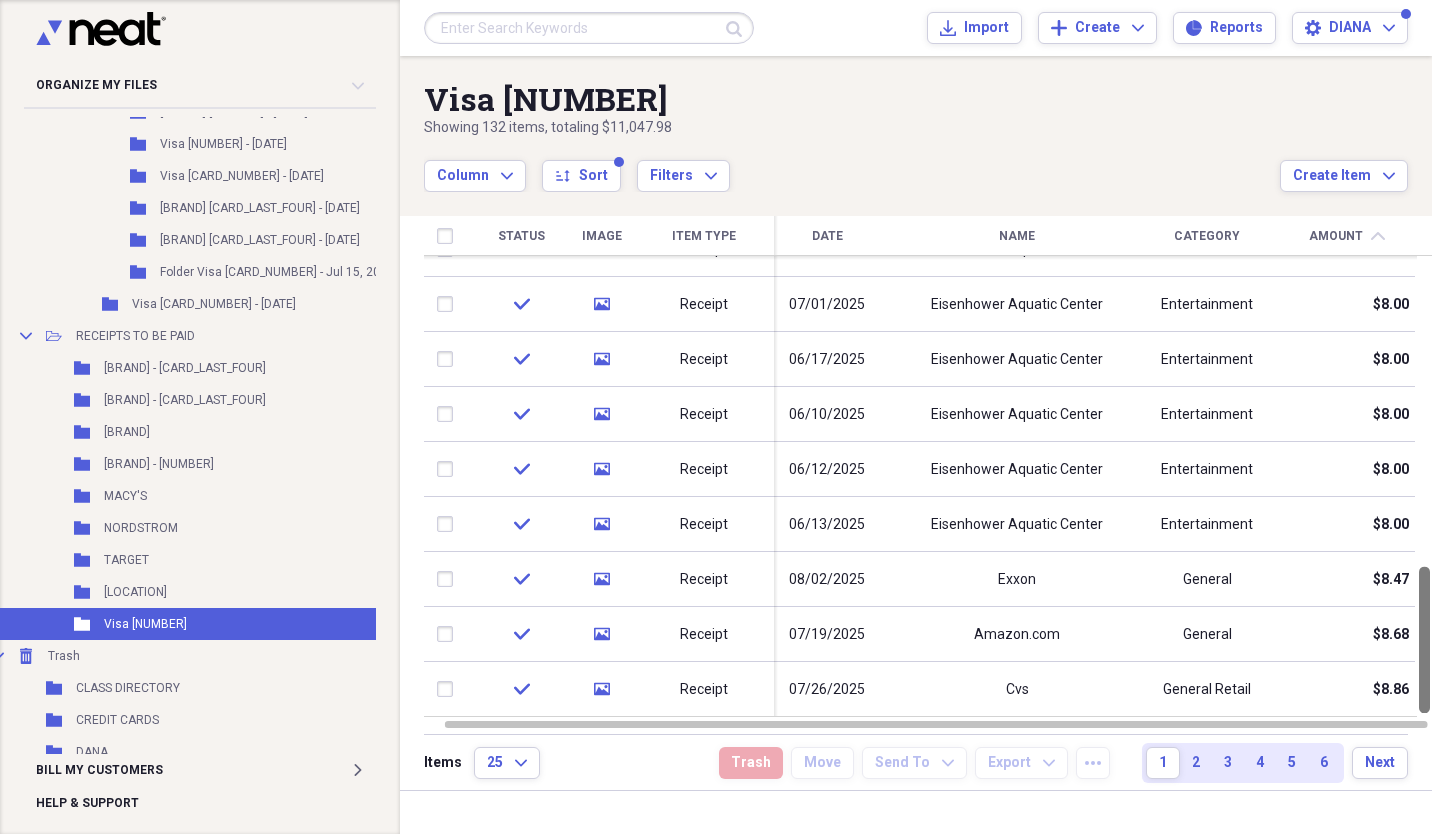 drag, startPoint x: 1422, startPoint y: 362, endPoint x: 1435, endPoint y: 744, distance: 382.22113 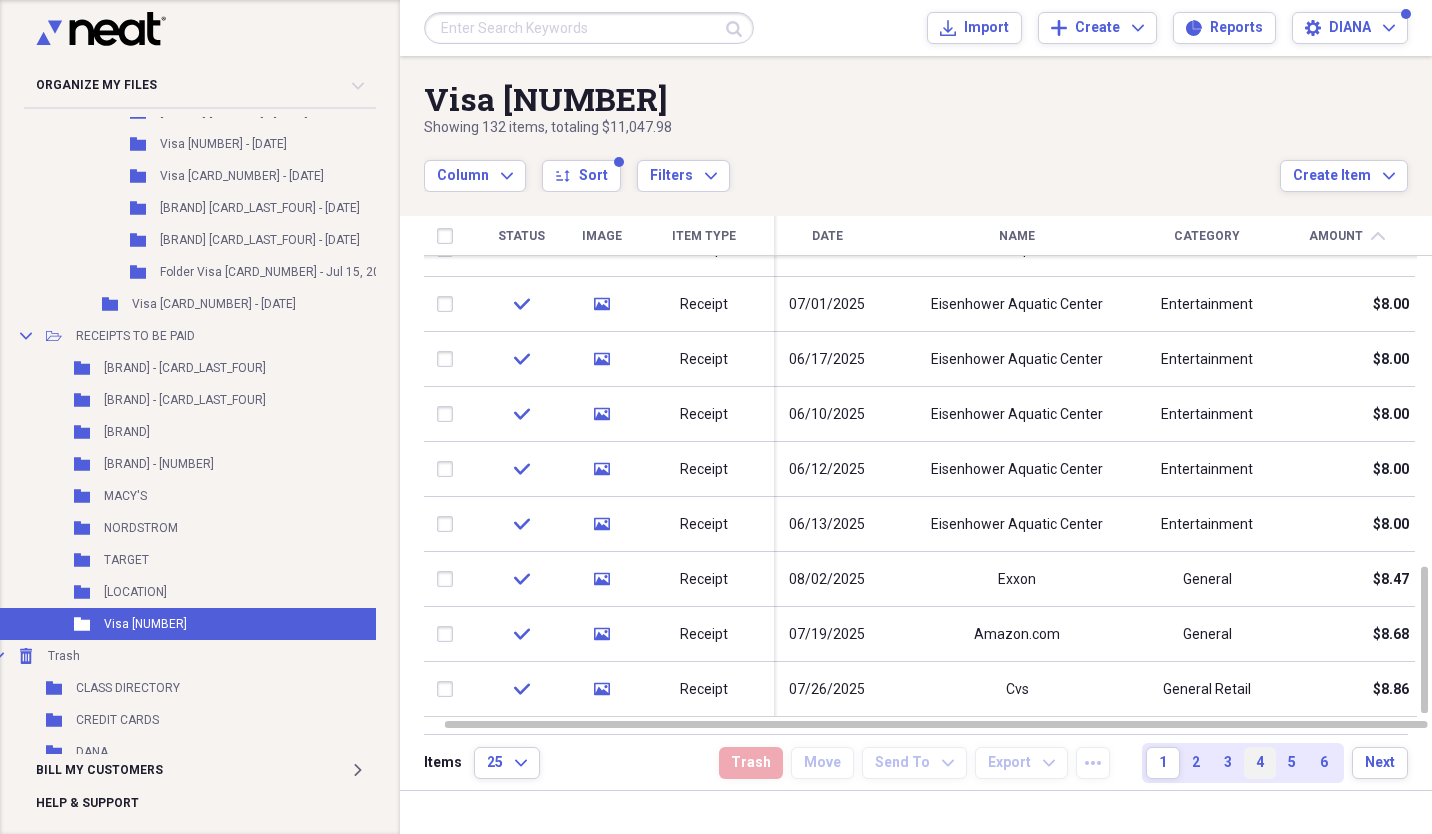click on "4" at bounding box center (1260, 763) 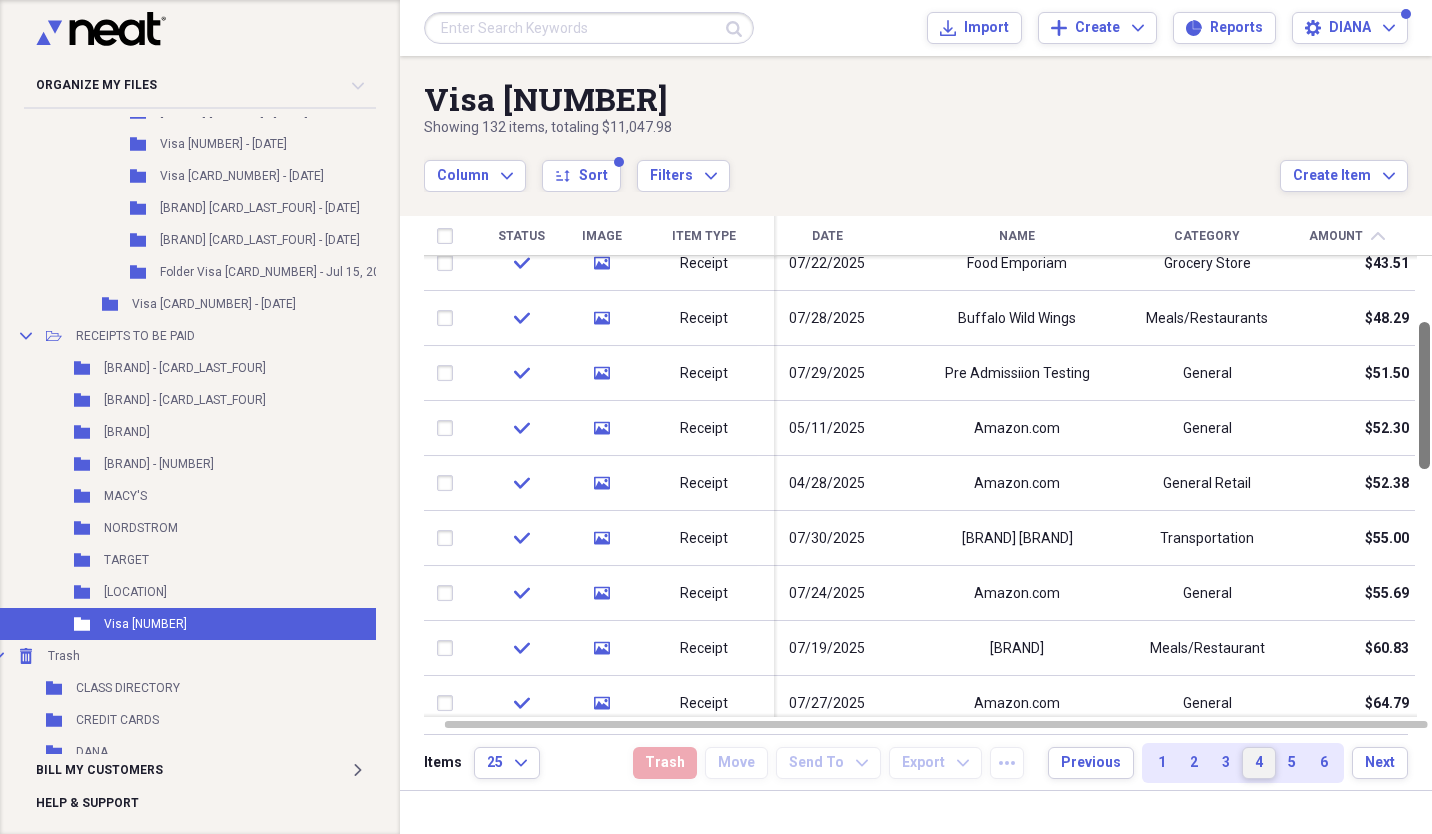 drag, startPoint x: 1426, startPoint y: 343, endPoint x: 1432, endPoint y: 405, distance: 62.289646 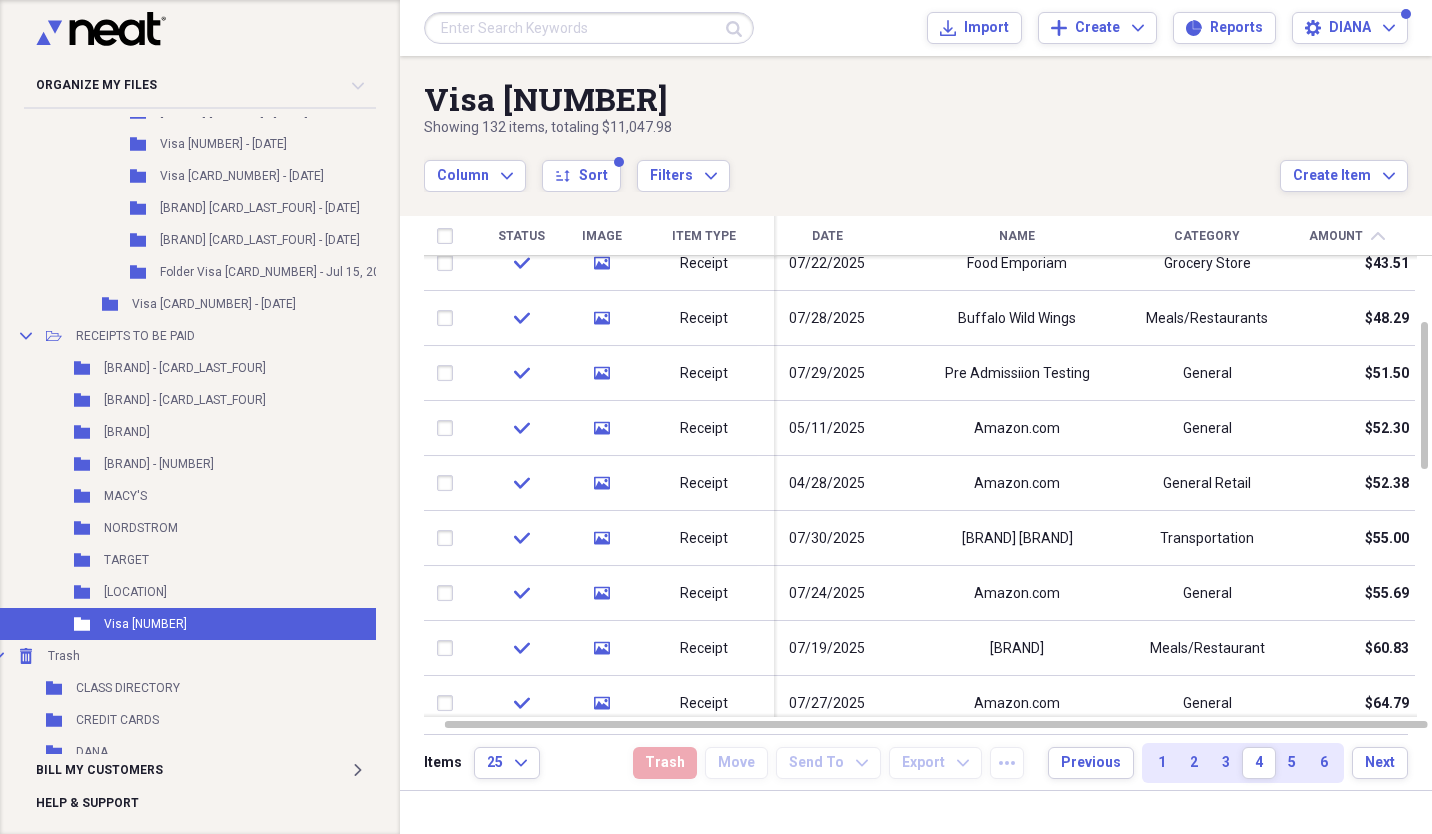 click on "Date" at bounding box center [827, 236] 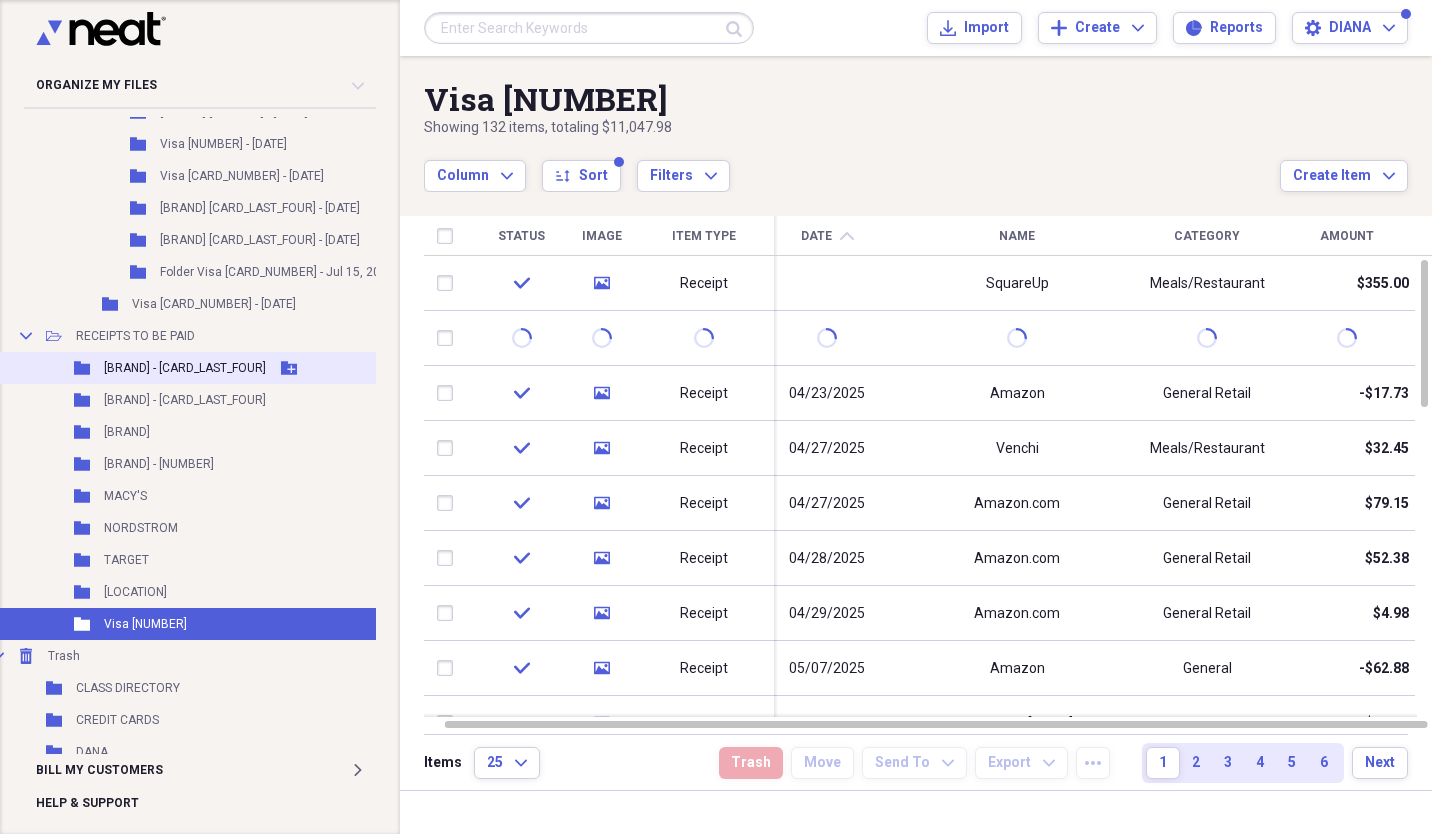 click on "[BRAND] - [CARD_LAST_FOUR]" at bounding box center (185, 368) 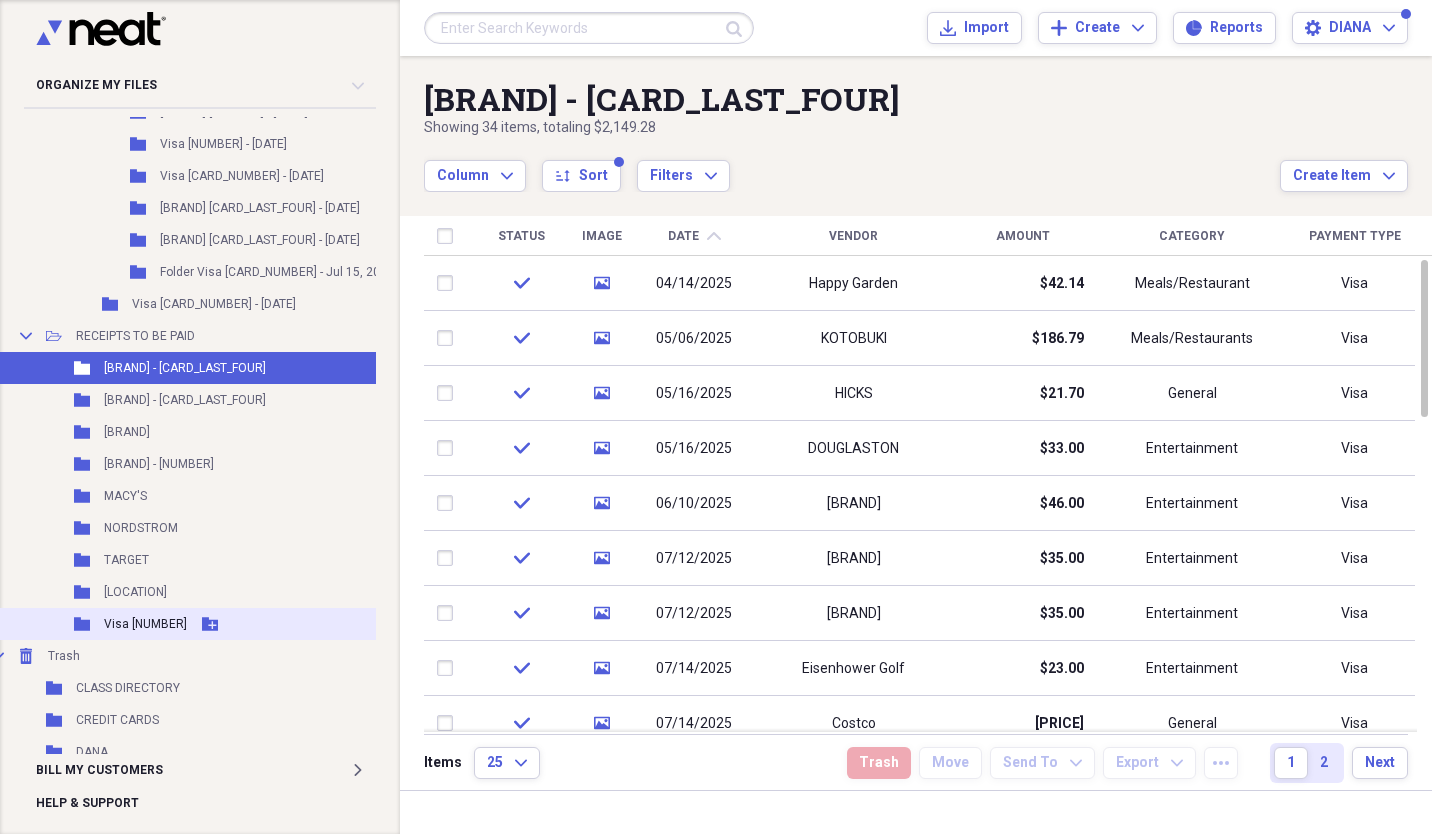 click on "Visa [NUMBER]" at bounding box center [145, 624] 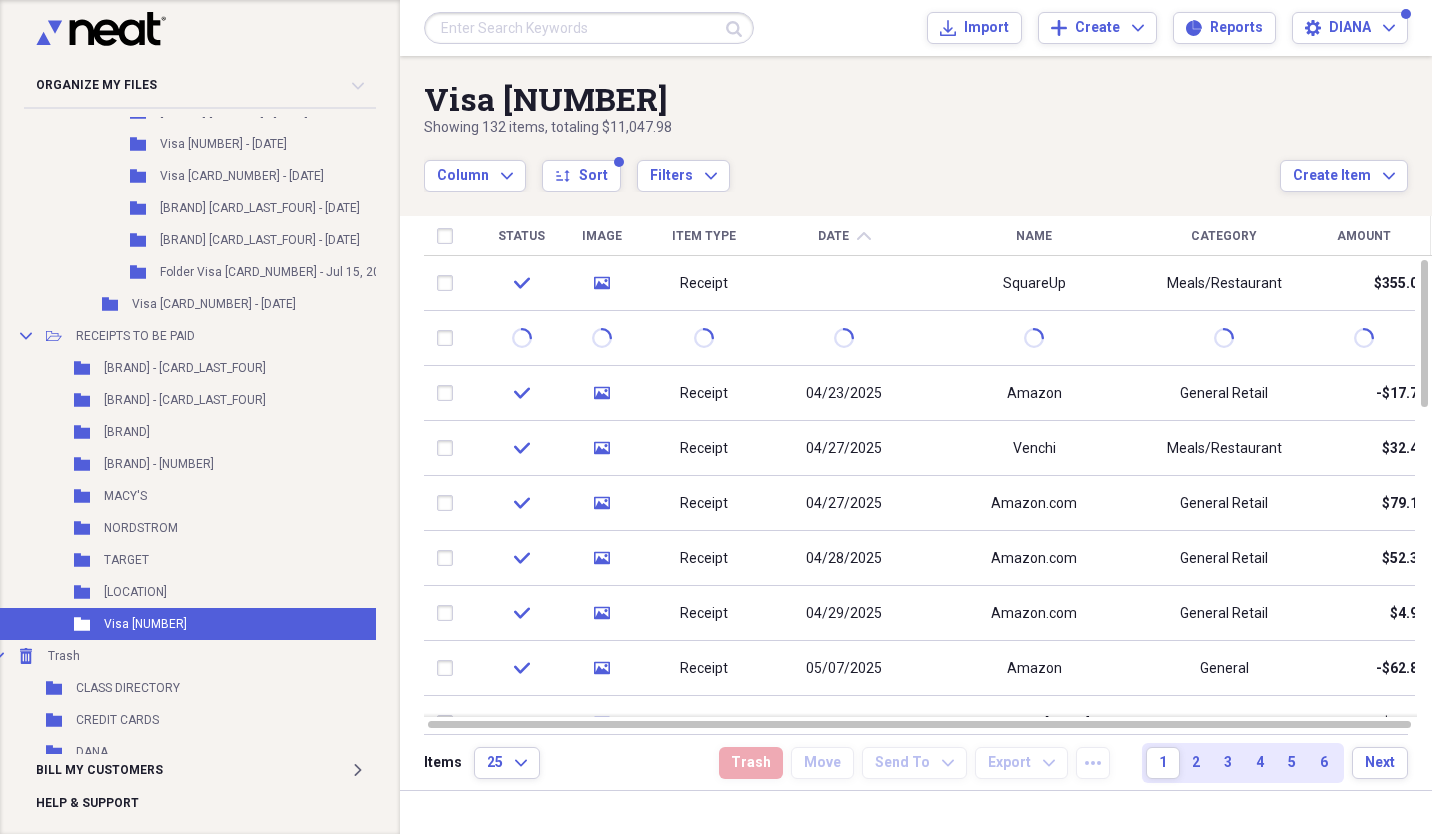 click on "Amount" at bounding box center [1364, 236] 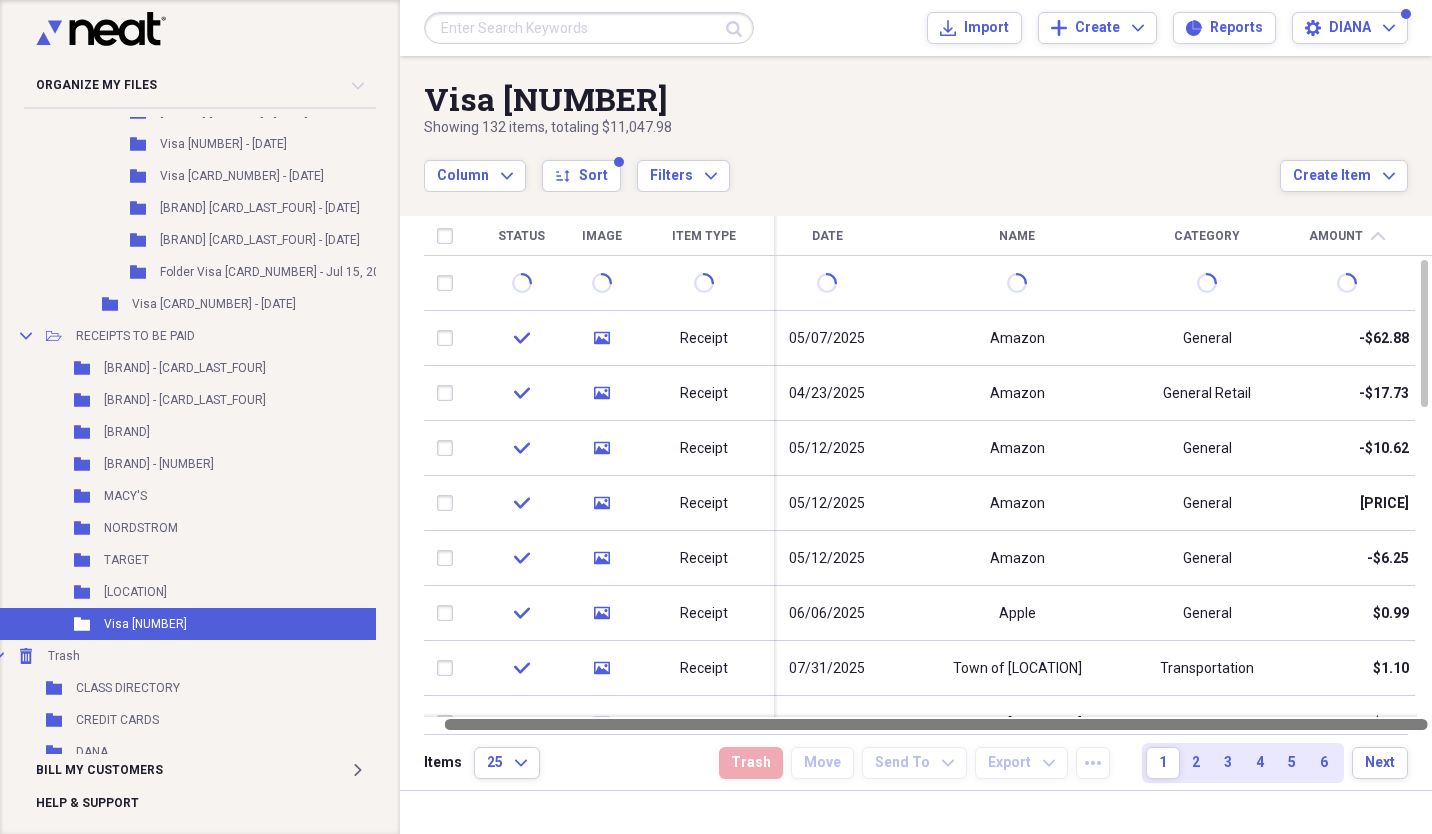 drag, startPoint x: 954, startPoint y: 729, endPoint x: 1163, endPoint y: 716, distance: 209.40392 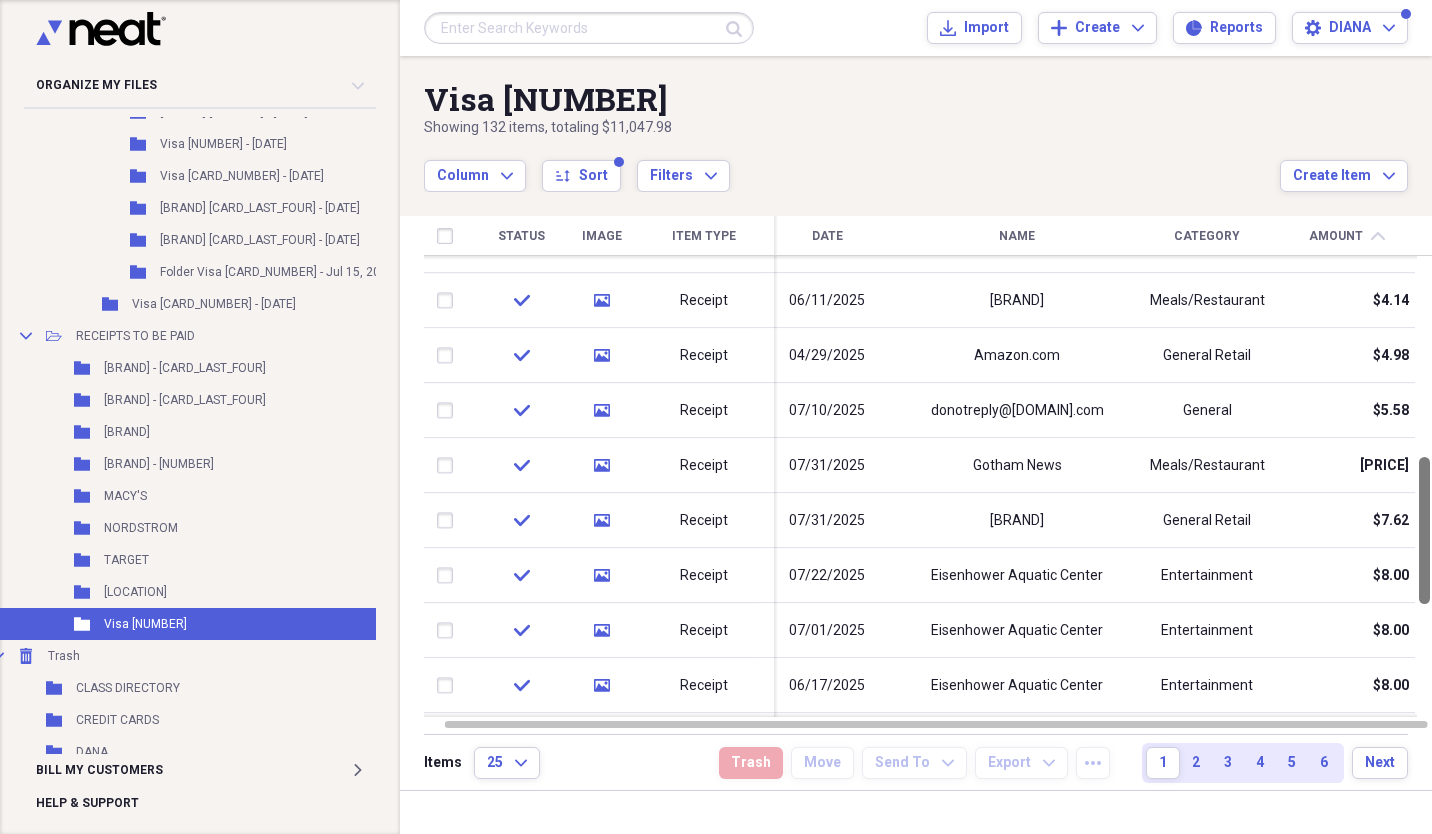 drag, startPoint x: 1425, startPoint y: 300, endPoint x: 1434, endPoint y: 497, distance: 197.20547 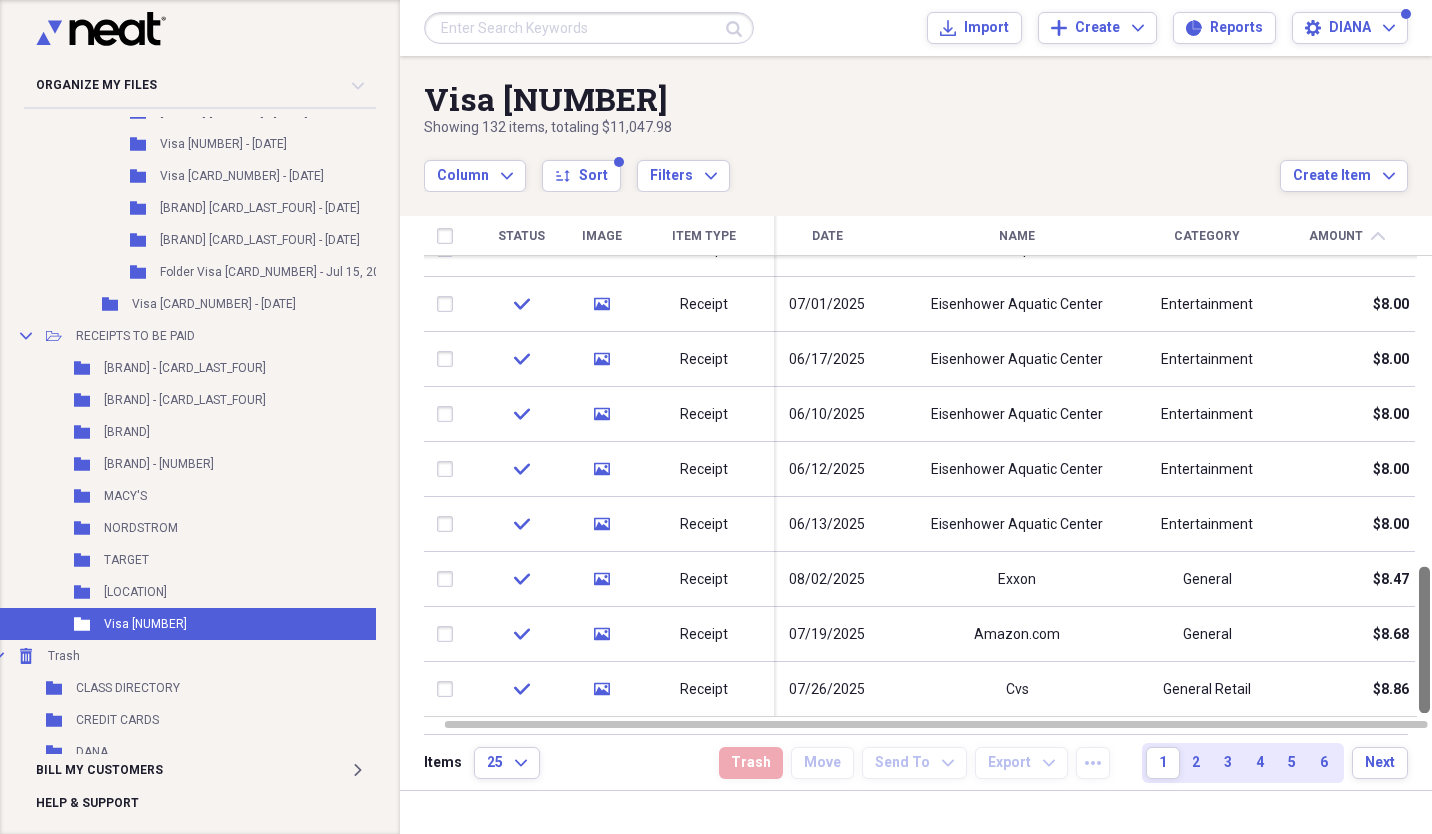 drag, startPoint x: 1426, startPoint y: 538, endPoint x: 1433, endPoint y: 702, distance: 164.14932 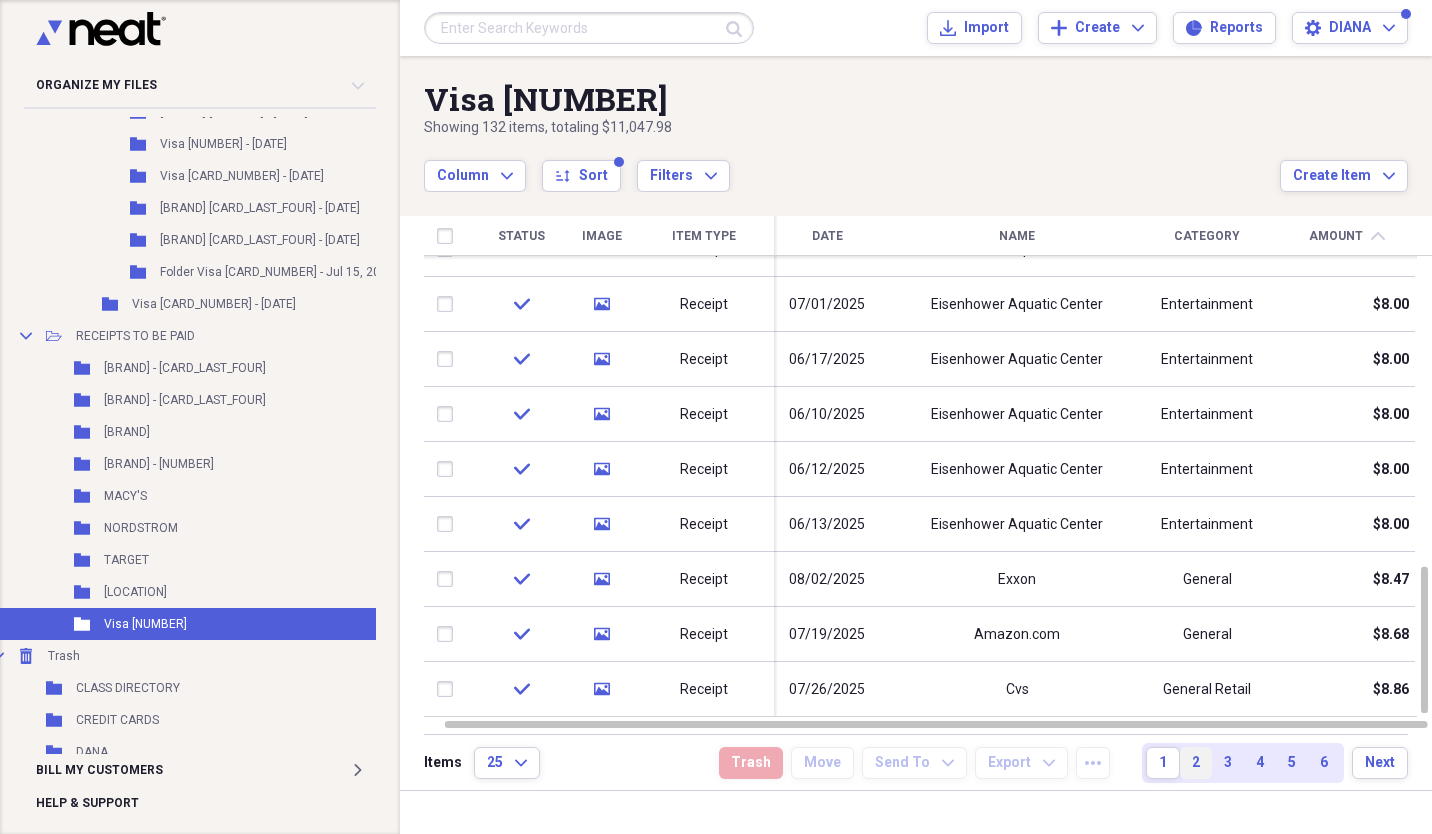 click on "2" at bounding box center [1196, 763] 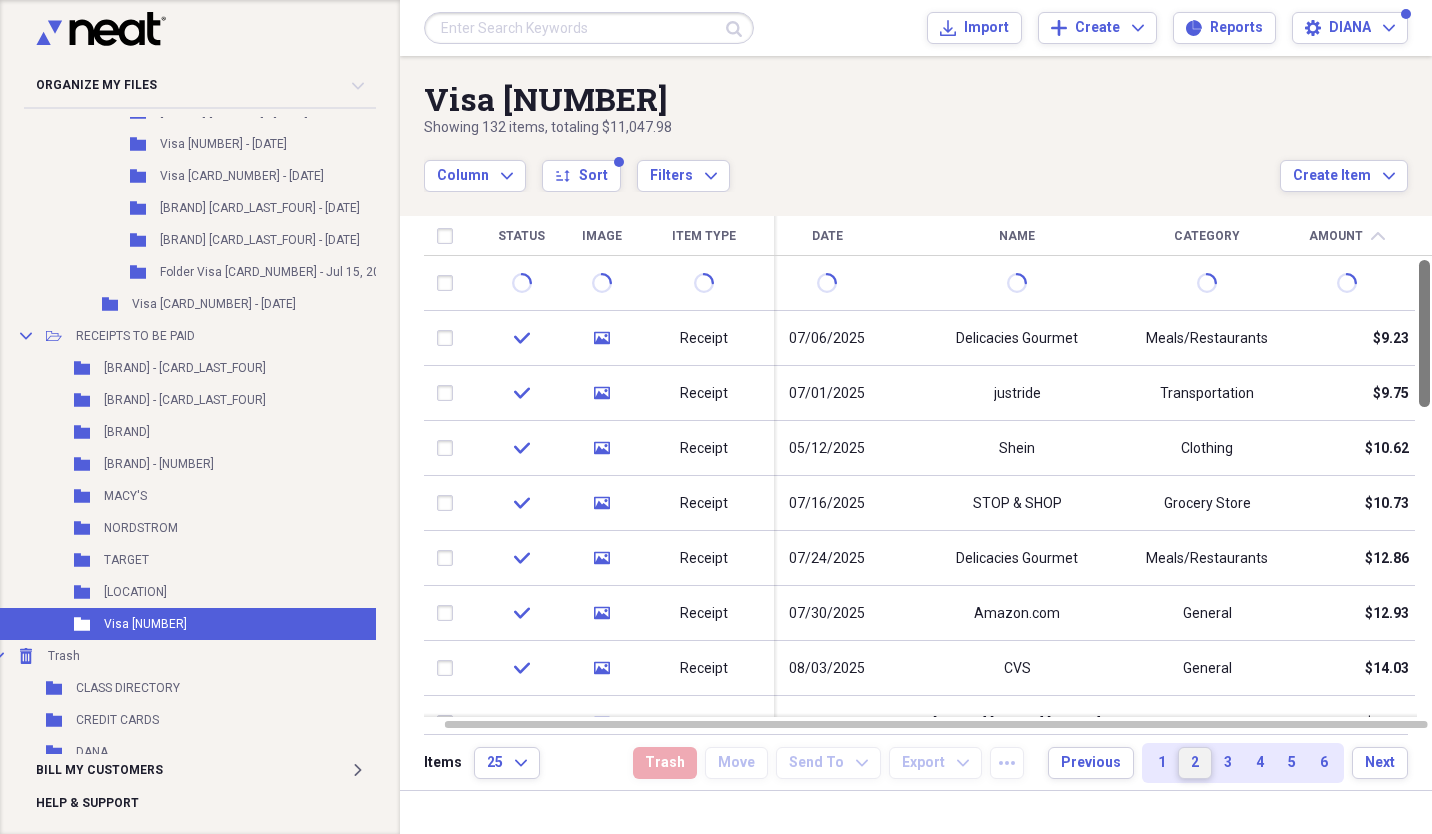 click at bounding box center [1424, 333] 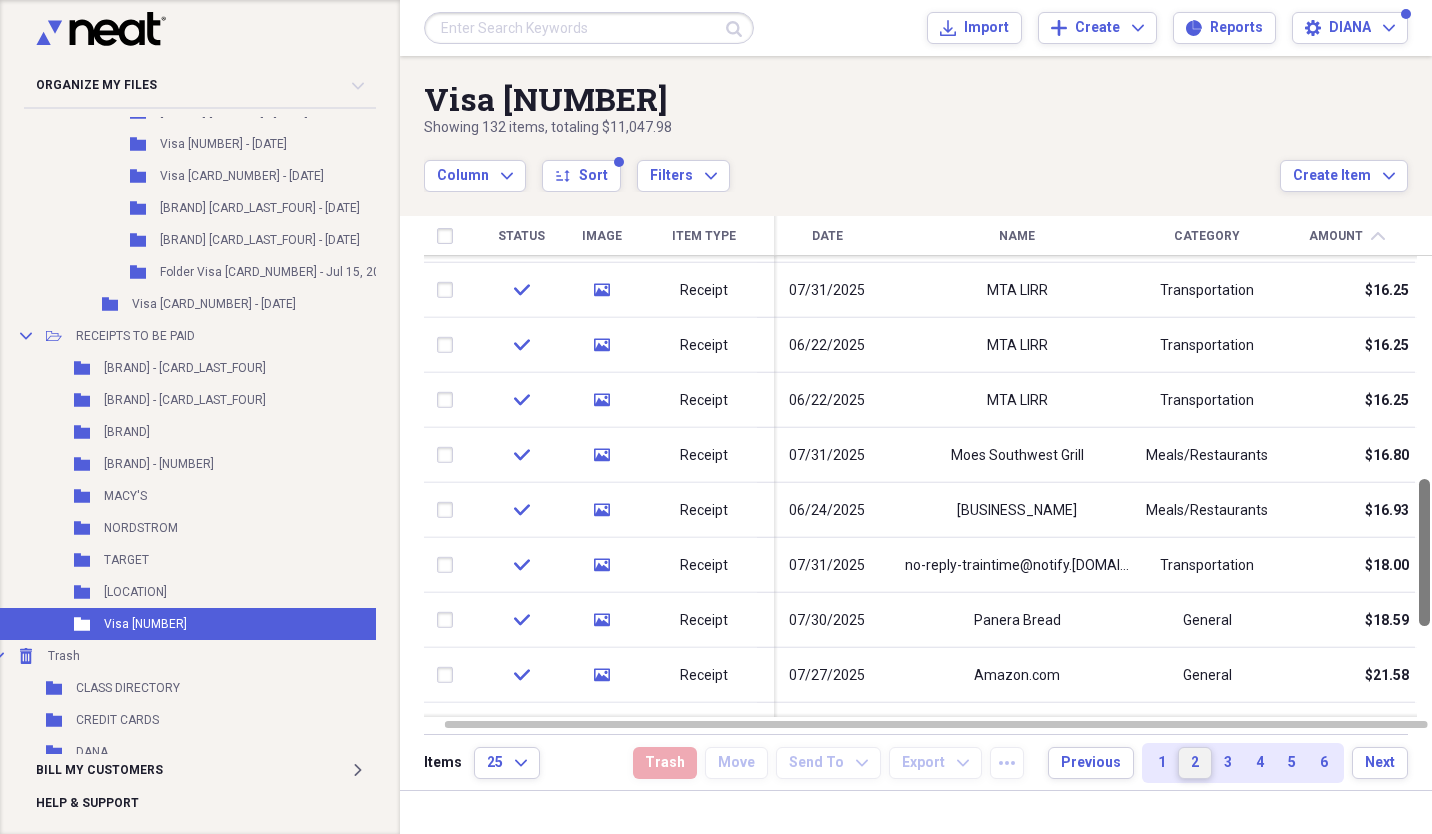 drag, startPoint x: 1423, startPoint y: 339, endPoint x: 1433, endPoint y: 558, distance: 219.2282 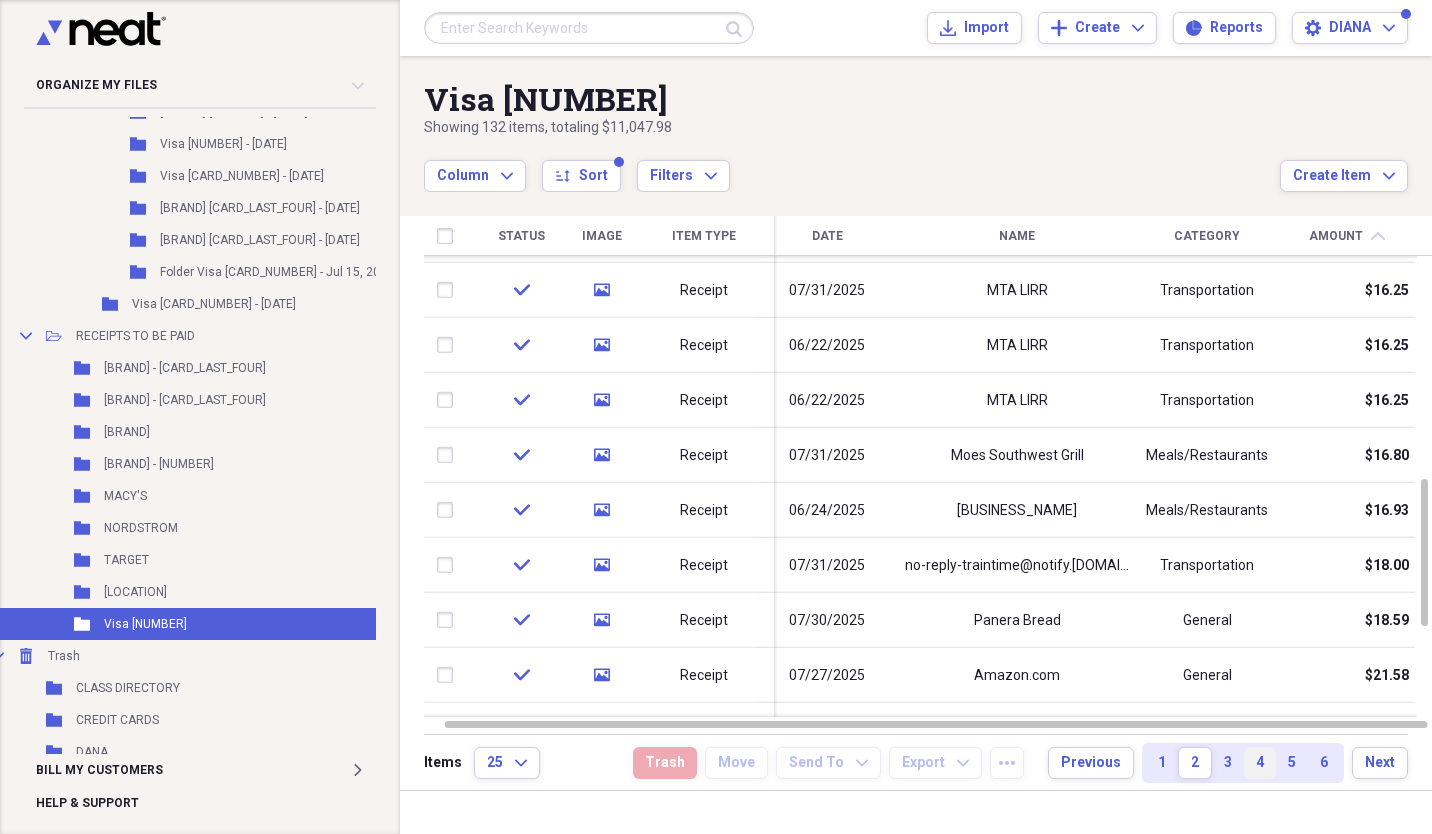 click on "4" at bounding box center [1260, 763] 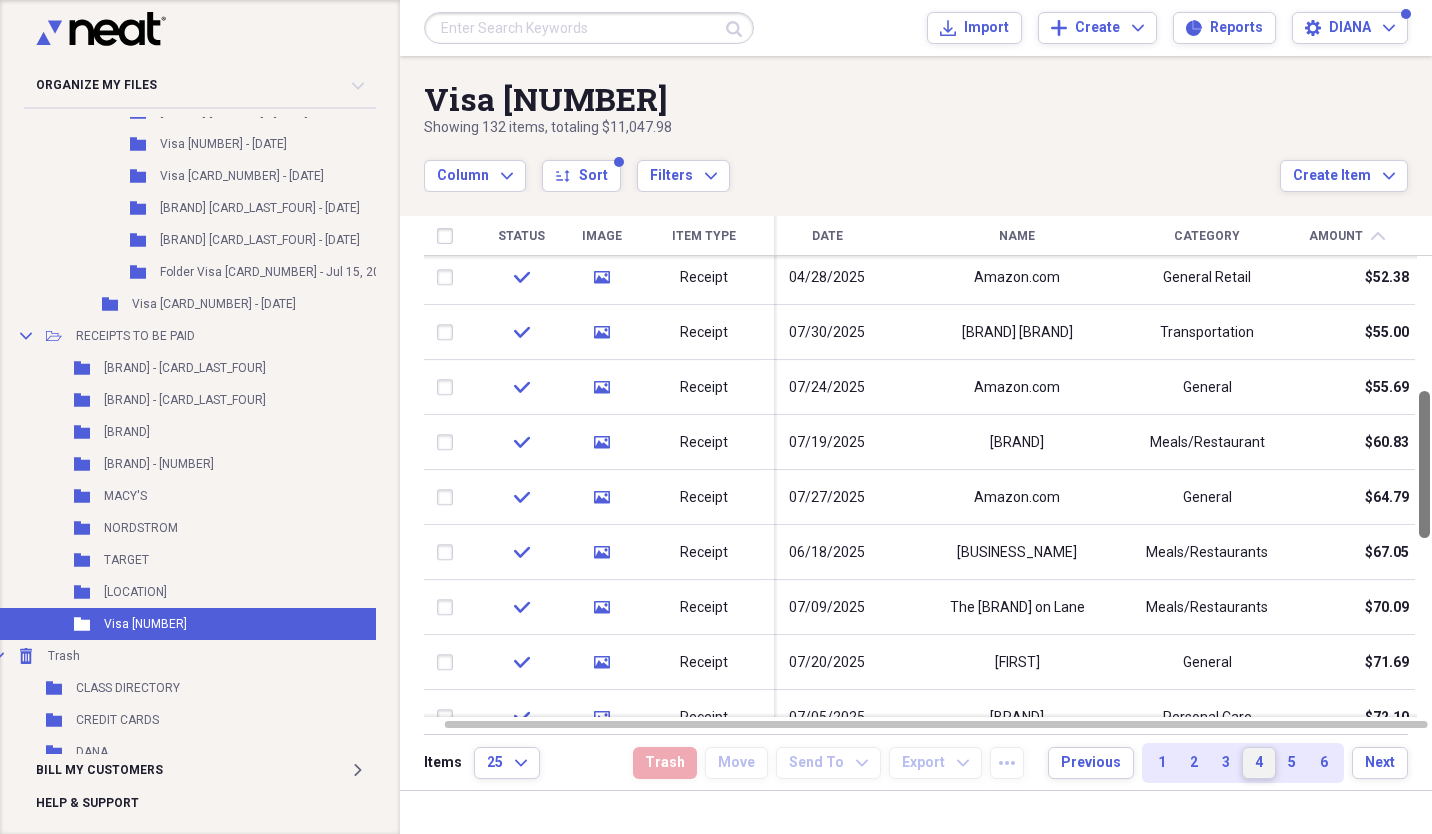 drag, startPoint x: 1427, startPoint y: 371, endPoint x: 1434, endPoint y: 502, distance: 131.18689 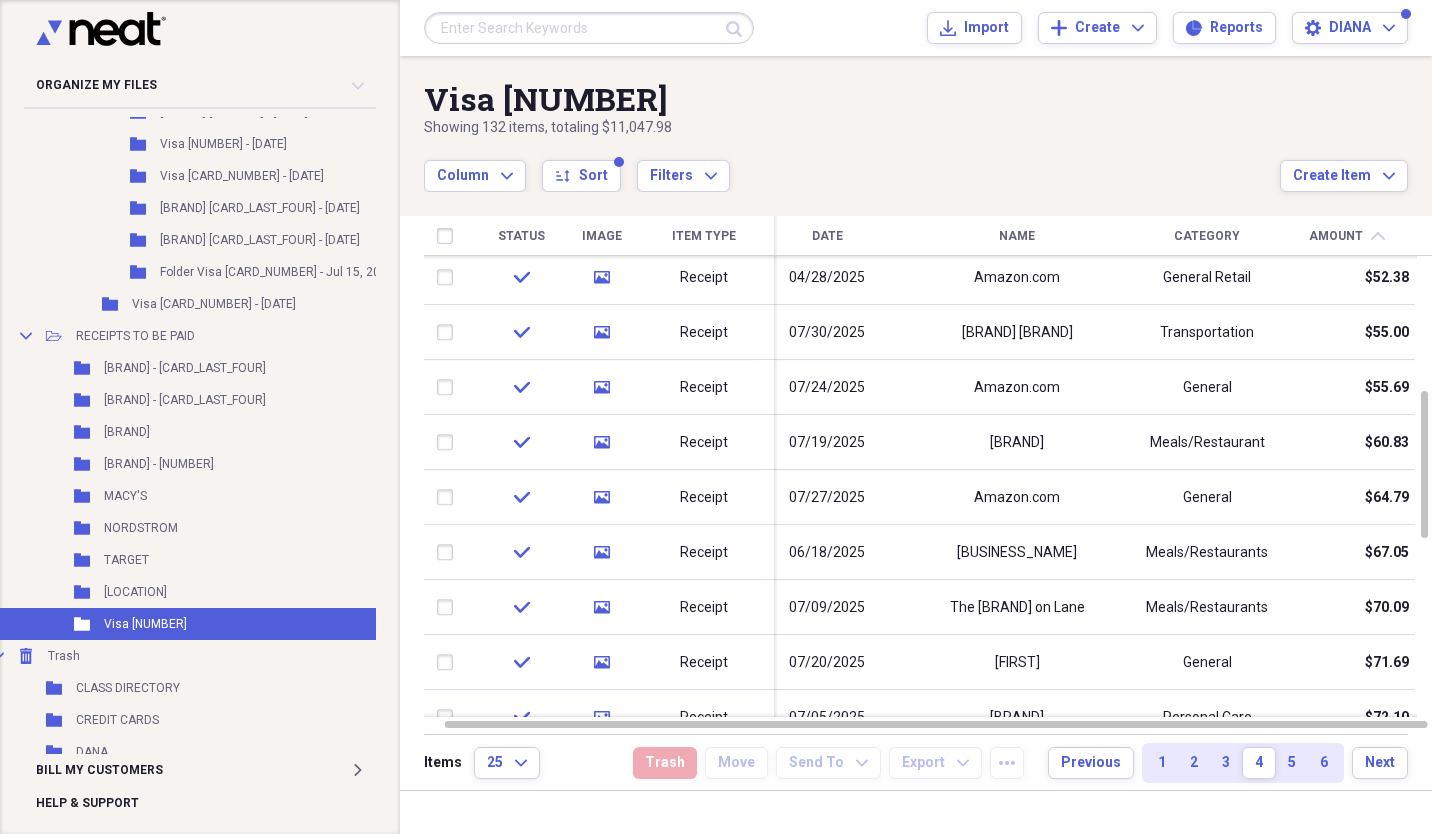 click on "Name" at bounding box center [1017, 236] 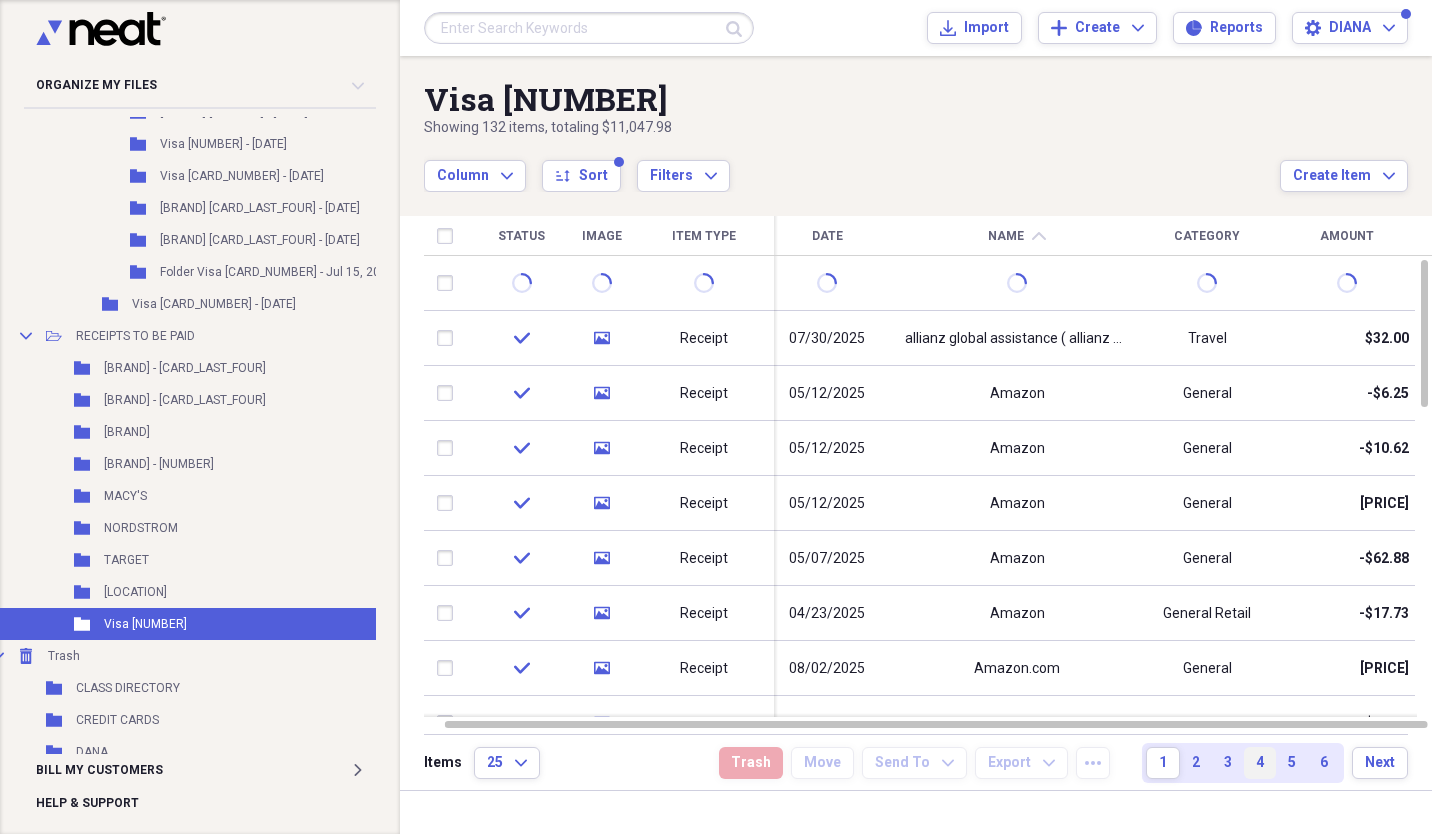 click on "4" at bounding box center (1260, 763) 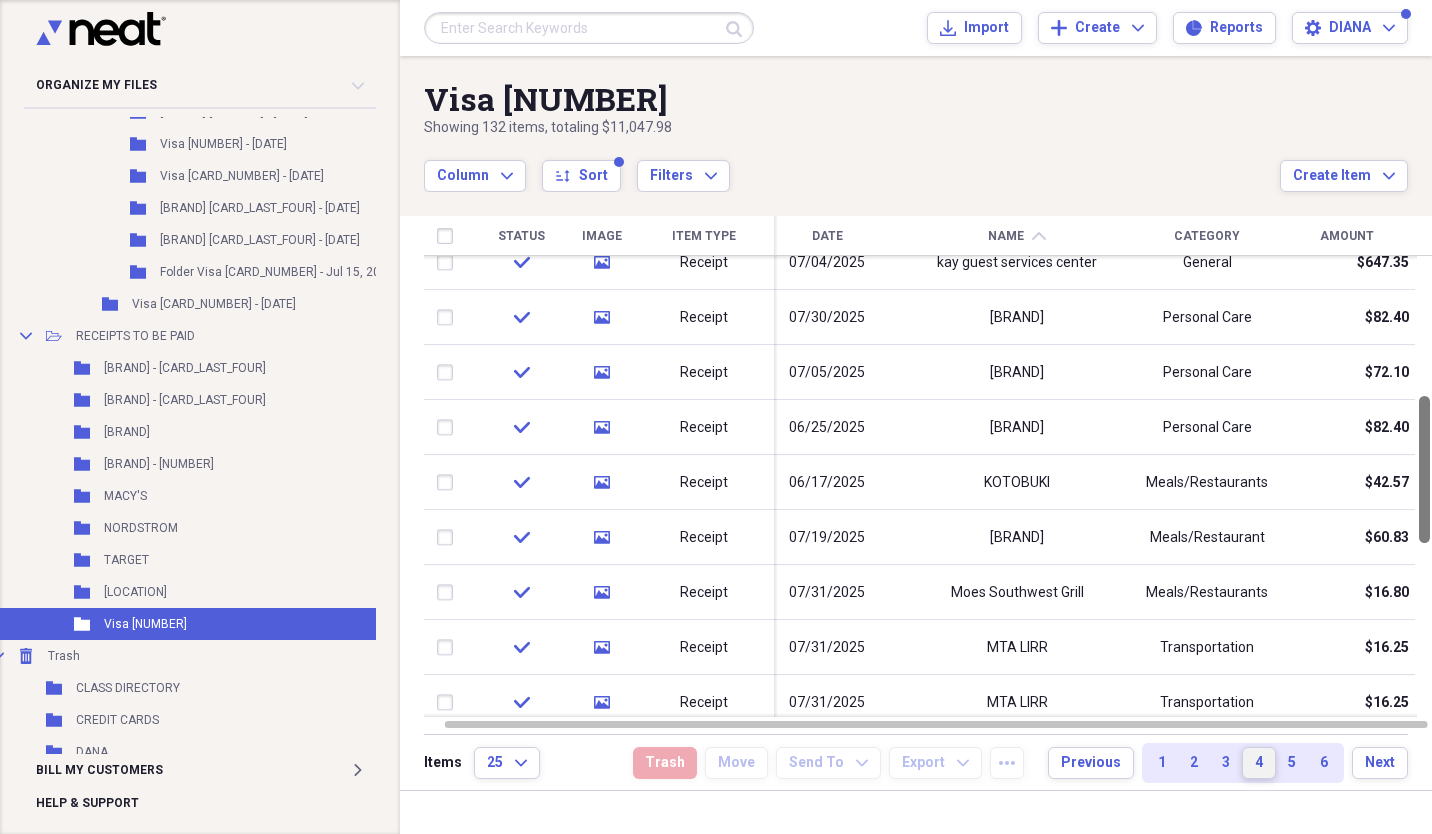 drag, startPoint x: 1430, startPoint y: 325, endPoint x: 1423, endPoint y: 461, distance: 136.18002 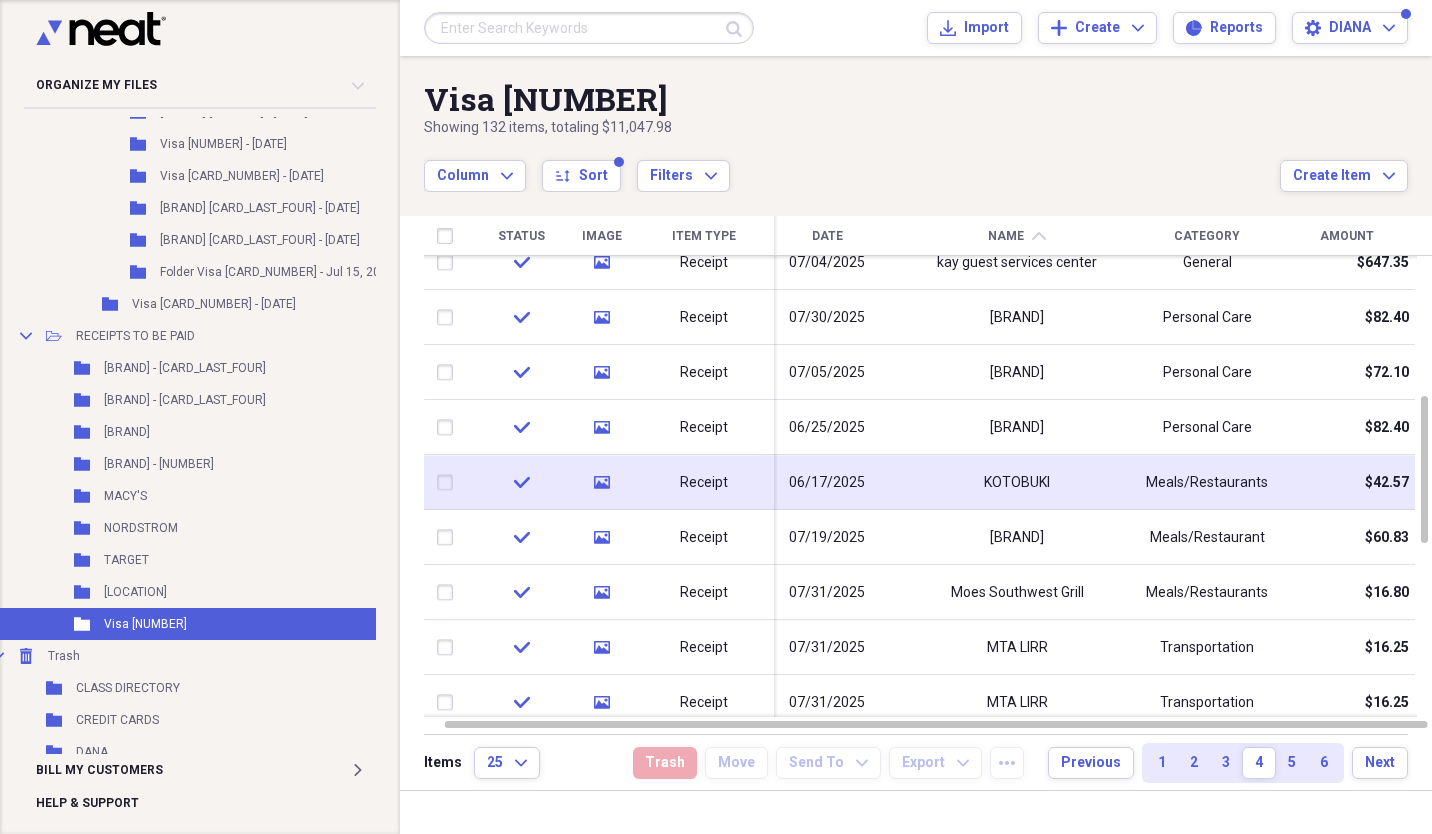 click on "KOTOBUKI" at bounding box center (1017, 483) 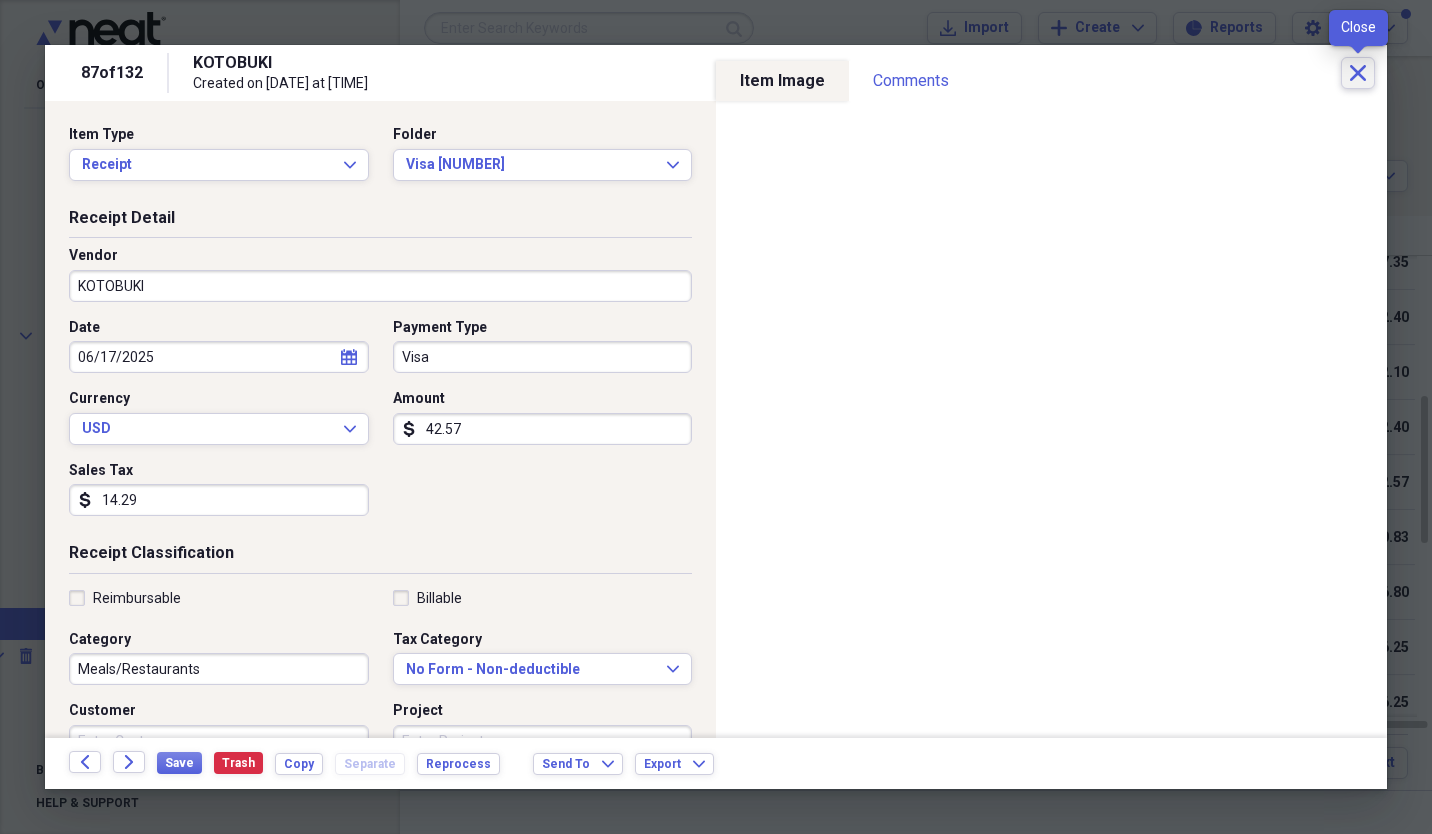 click on "Close" at bounding box center [1358, 73] 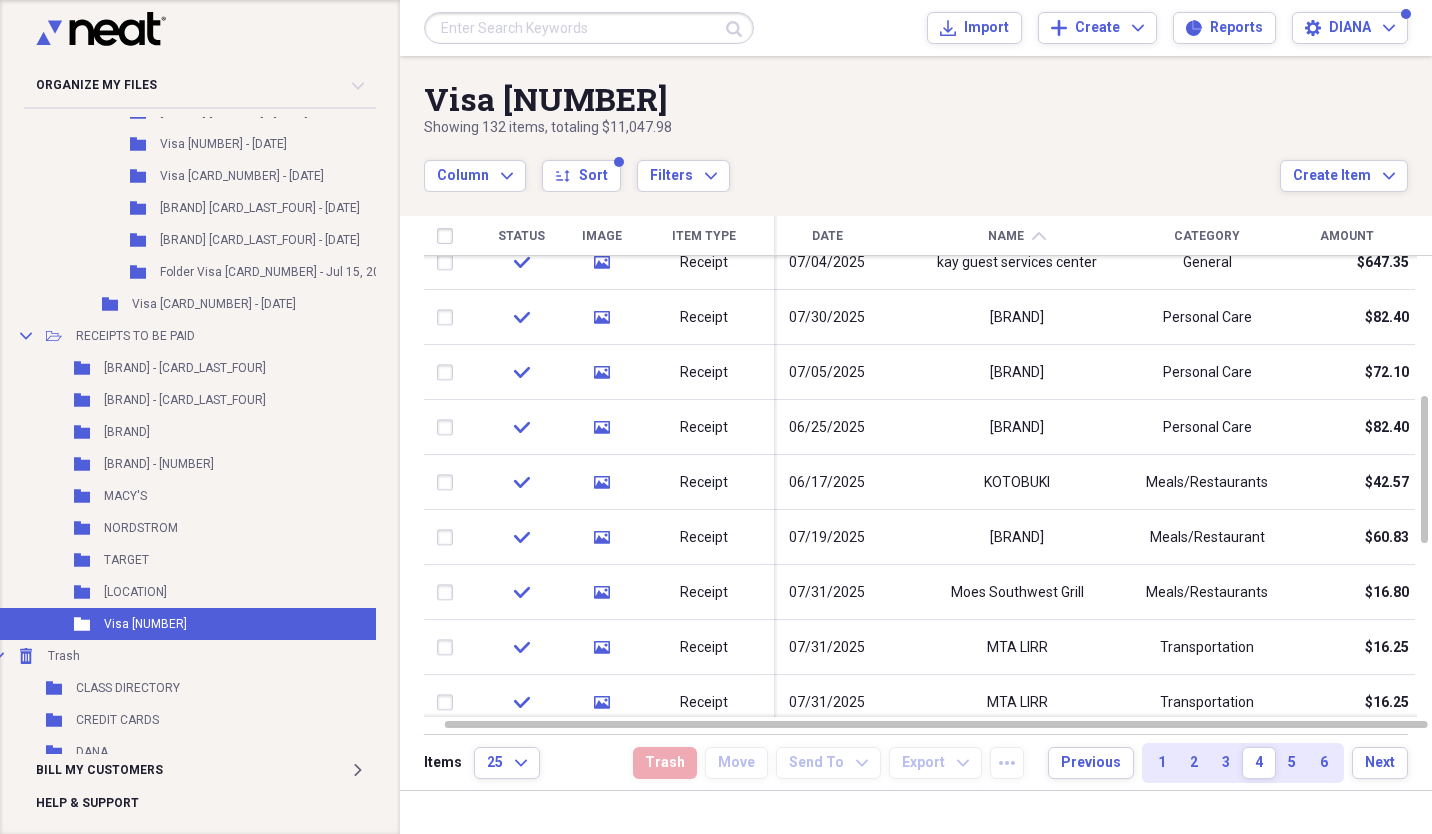 click on "Amount" at bounding box center (1347, 236) 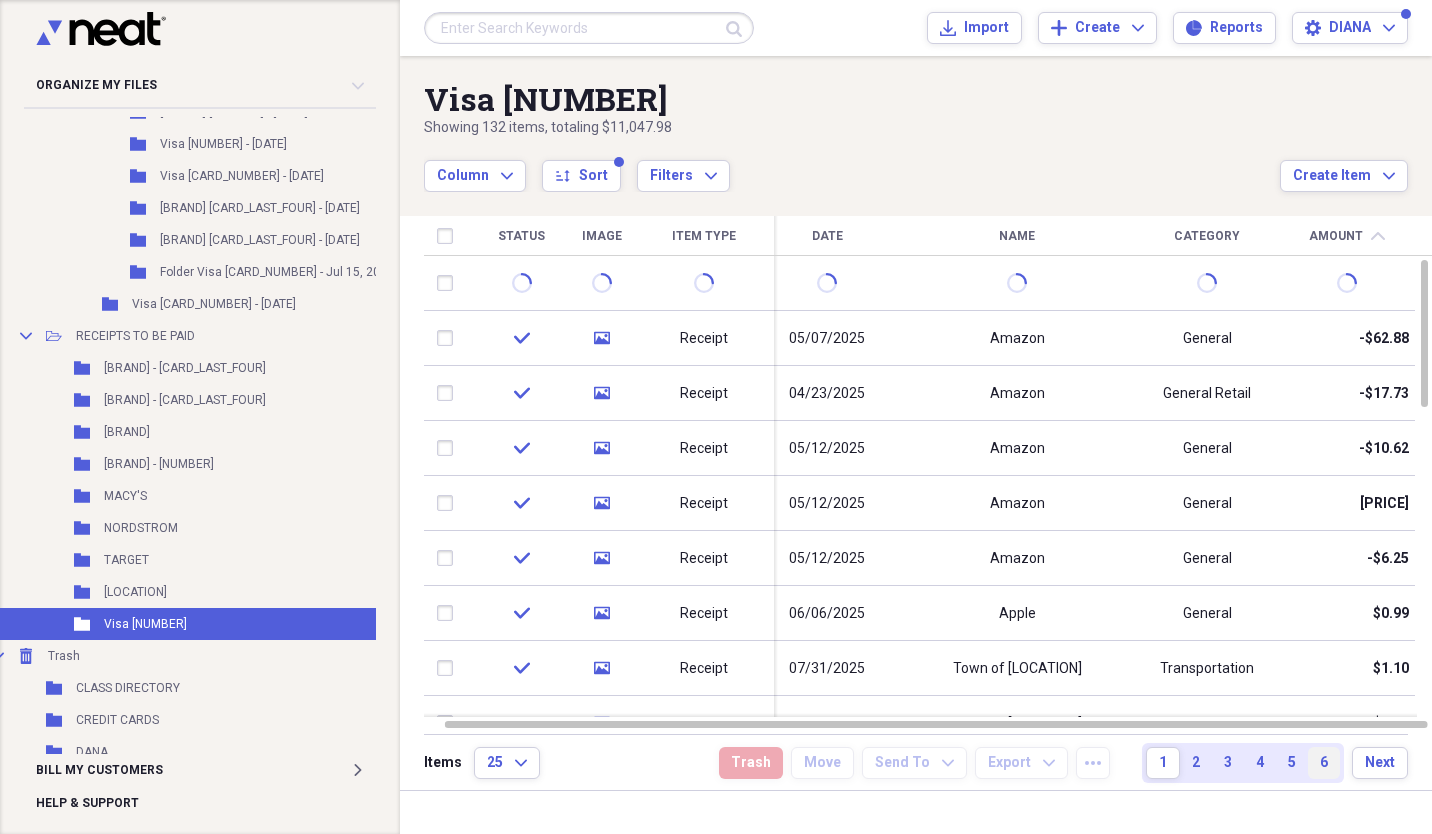click on "6" at bounding box center [1324, 763] 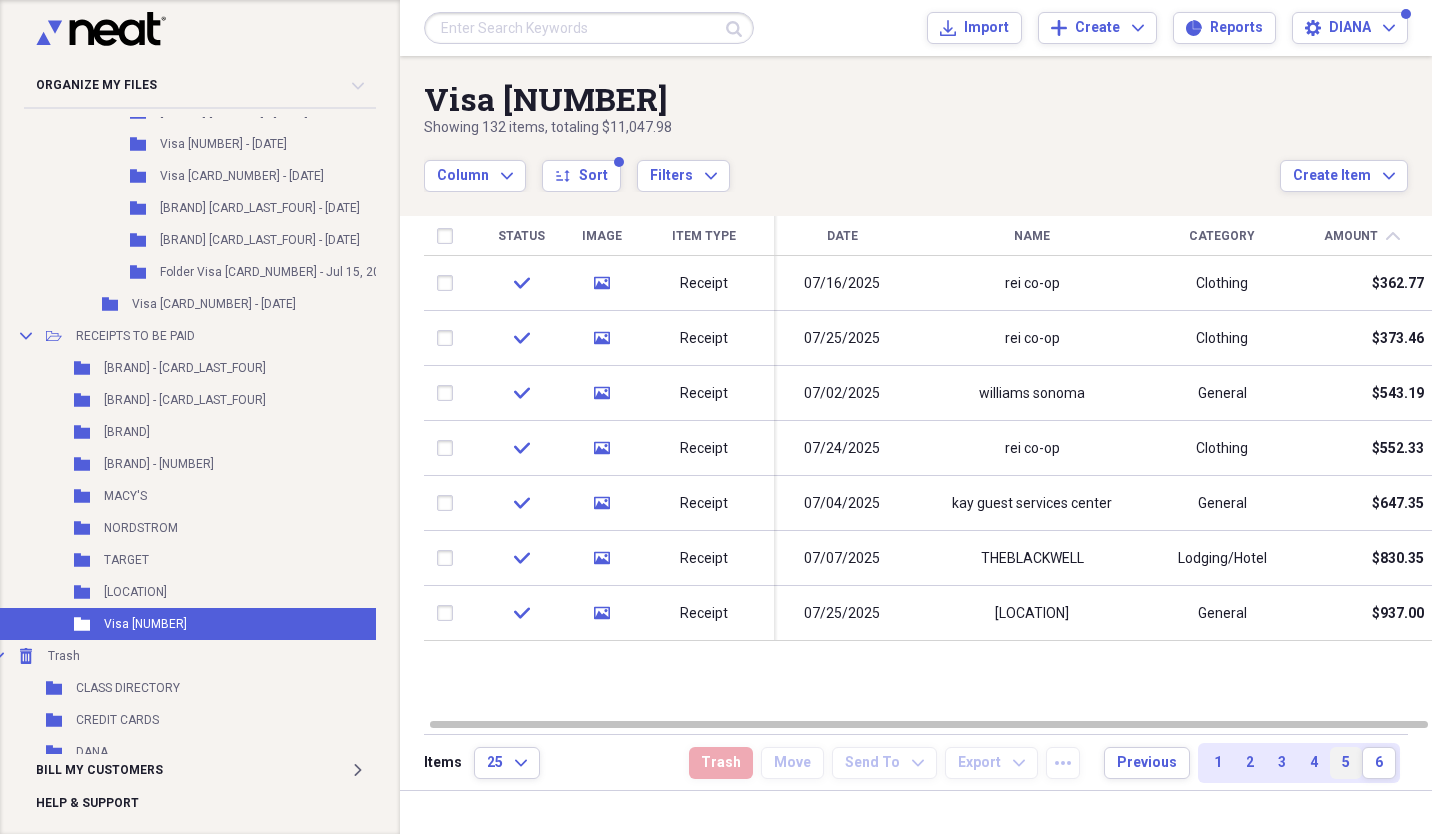 click on "5" at bounding box center [1346, 763] 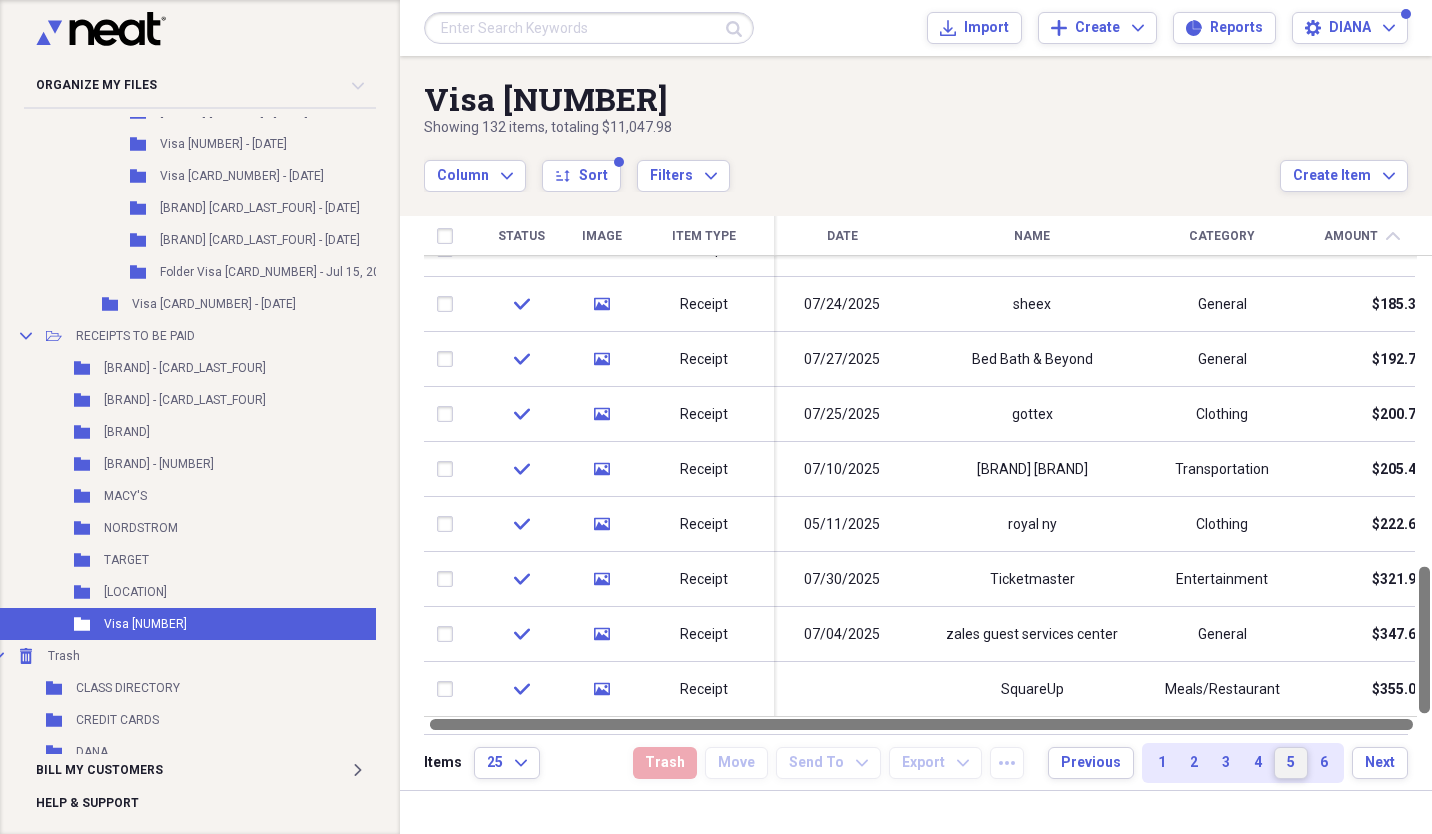 drag, startPoint x: 1428, startPoint y: 342, endPoint x: 1411, endPoint y: 728, distance: 386.37418 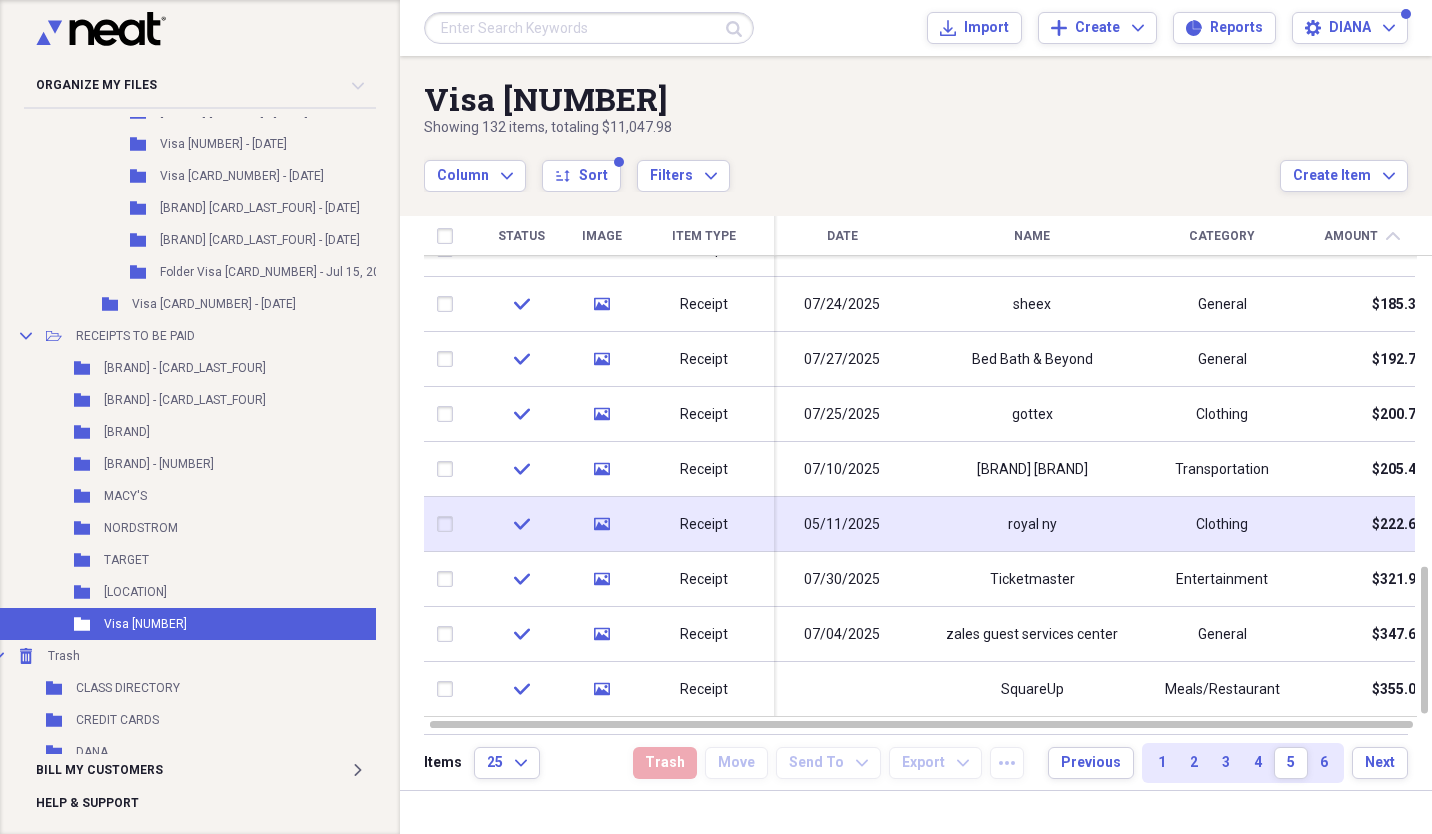 click at bounding box center [449, 524] 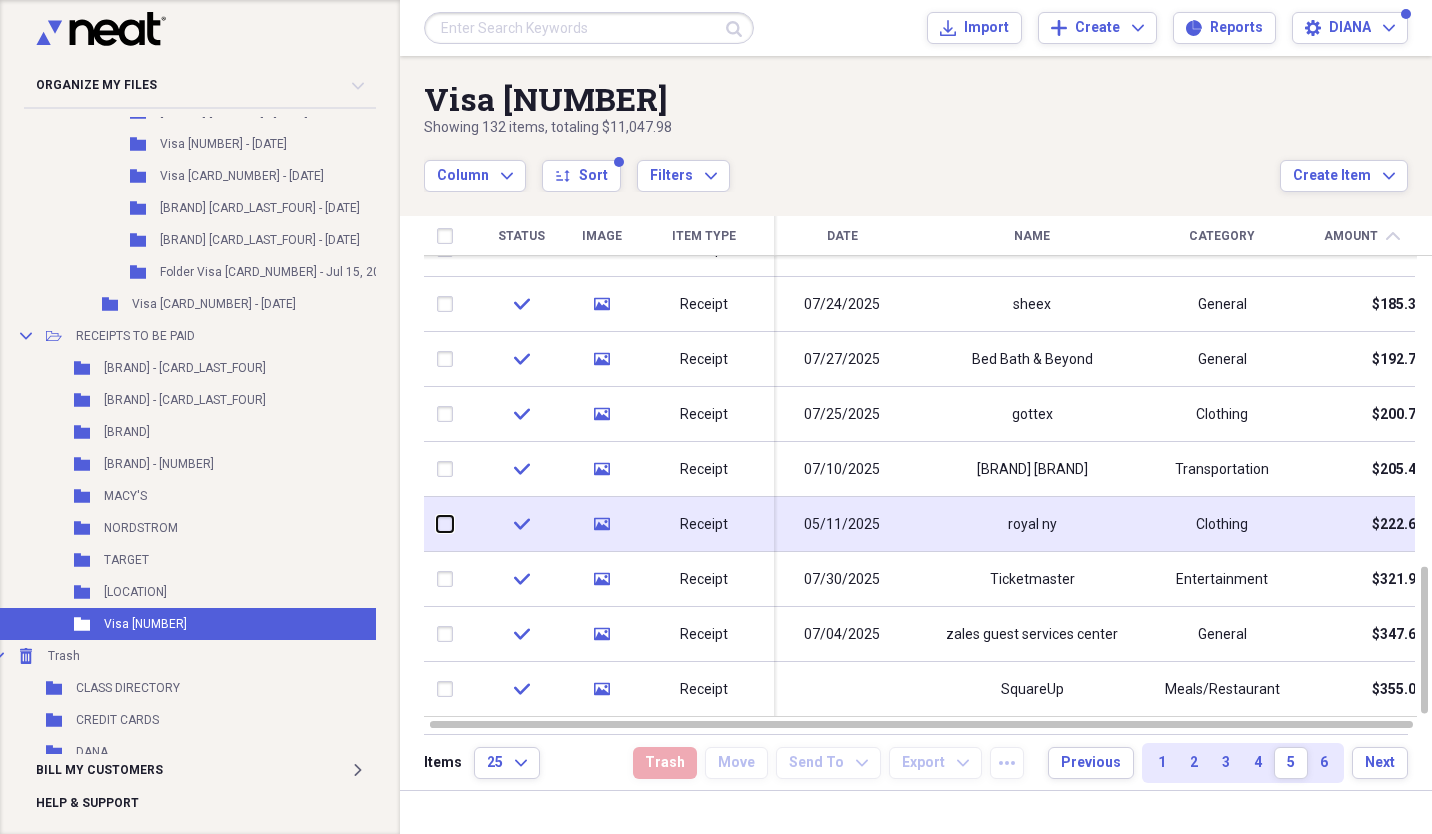 click at bounding box center [437, 524] 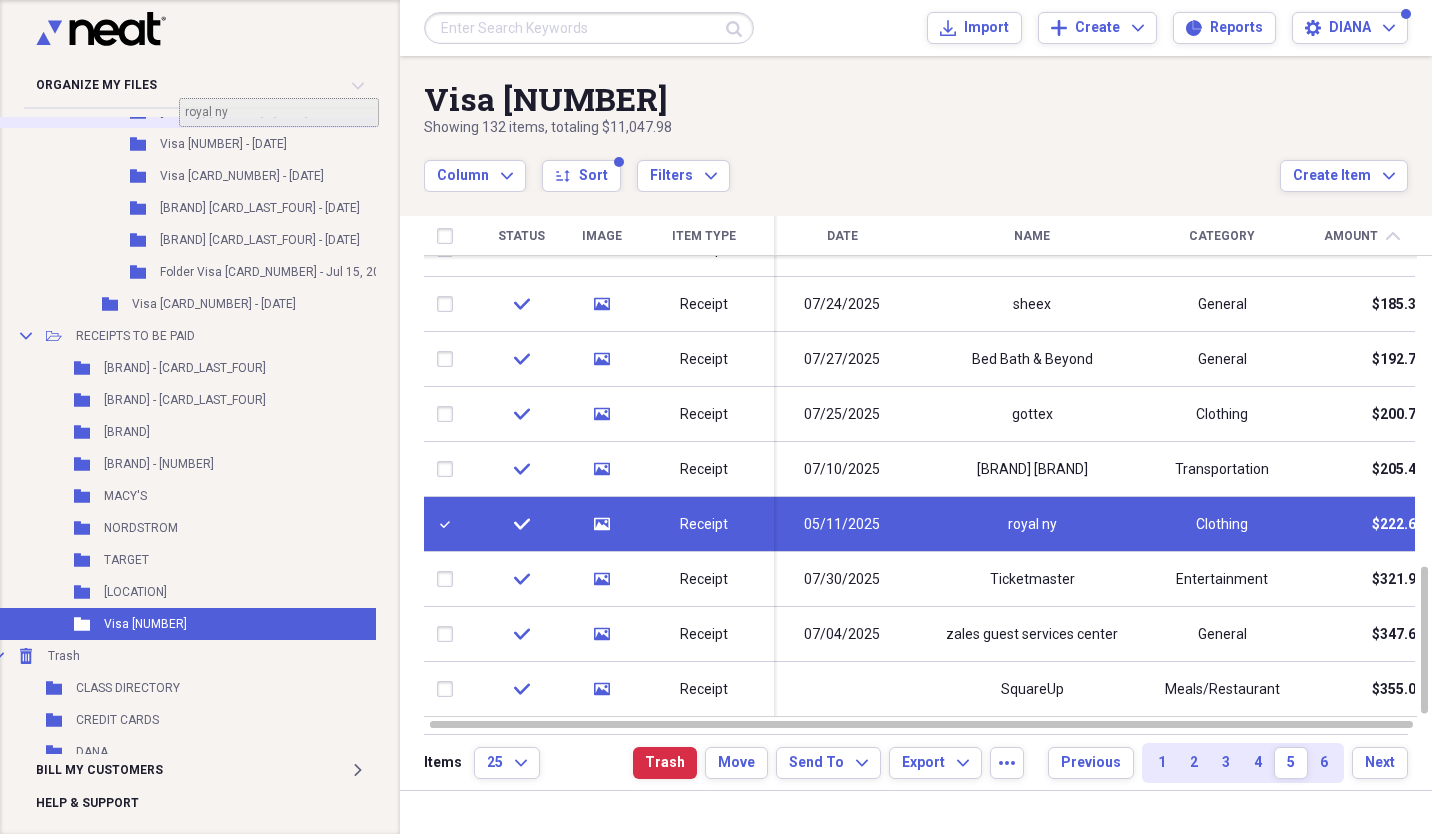 scroll, scrollTop: 895, scrollLeft: 18, axis: both 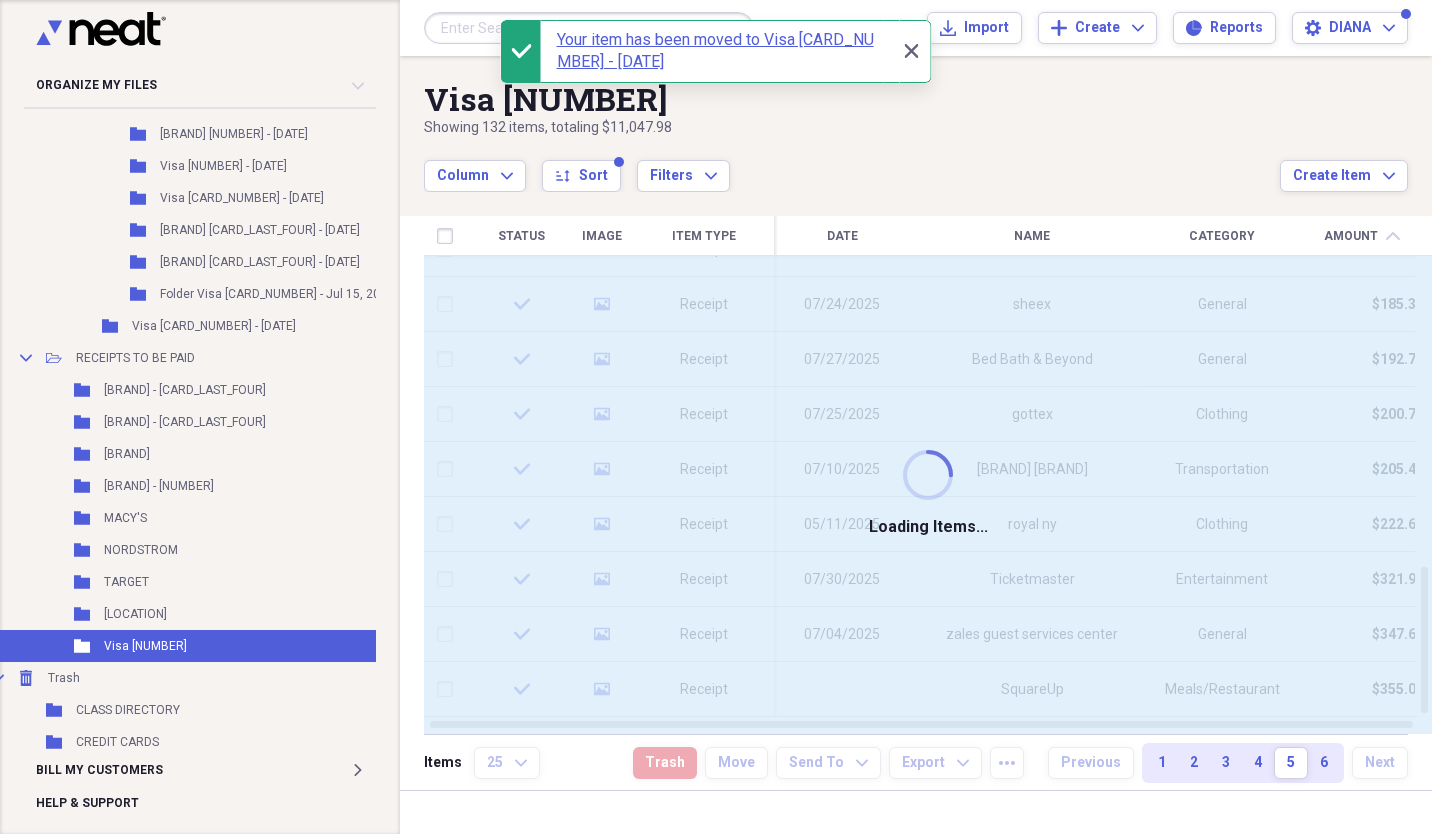 checkbox on "false" 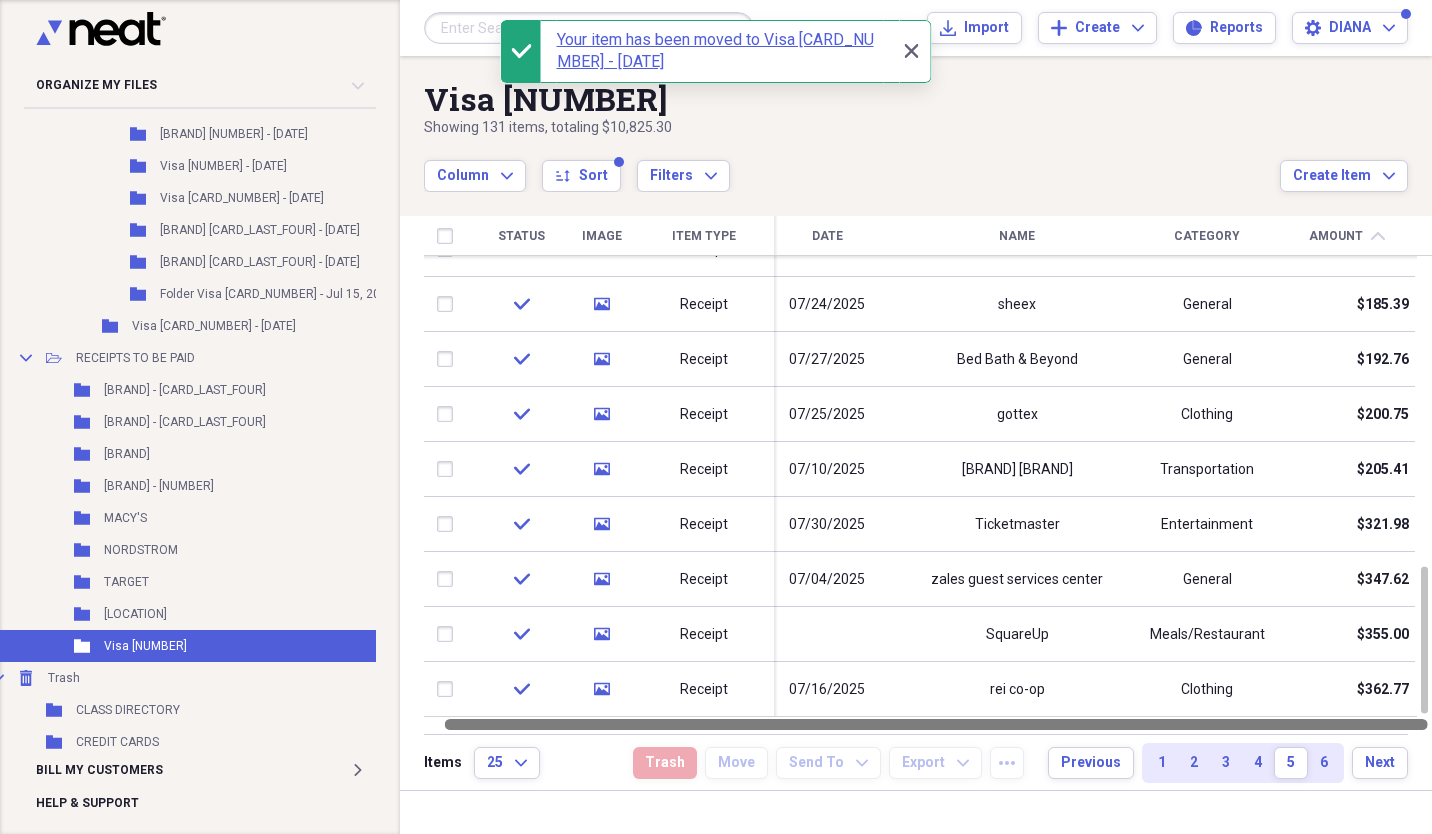 drag, startPoint x: 794, startPoint y: 730, endPoint x: 929, endPoint y: 731, distance: 135.00371 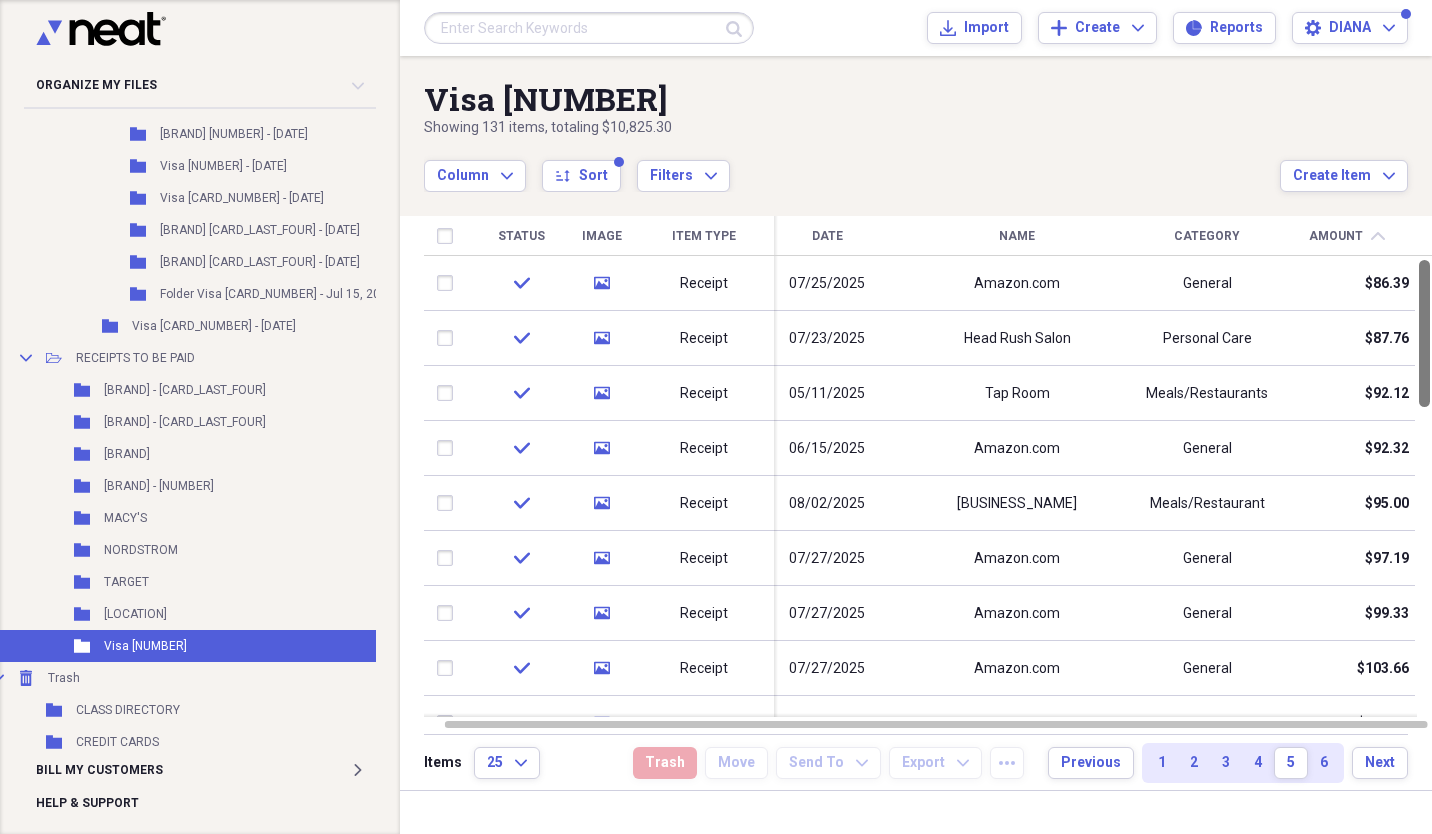 drag, startPoint x: 1425, startPoint y: 665, endPoint x: 1417, endPoint y: 285, distance: 380.0842 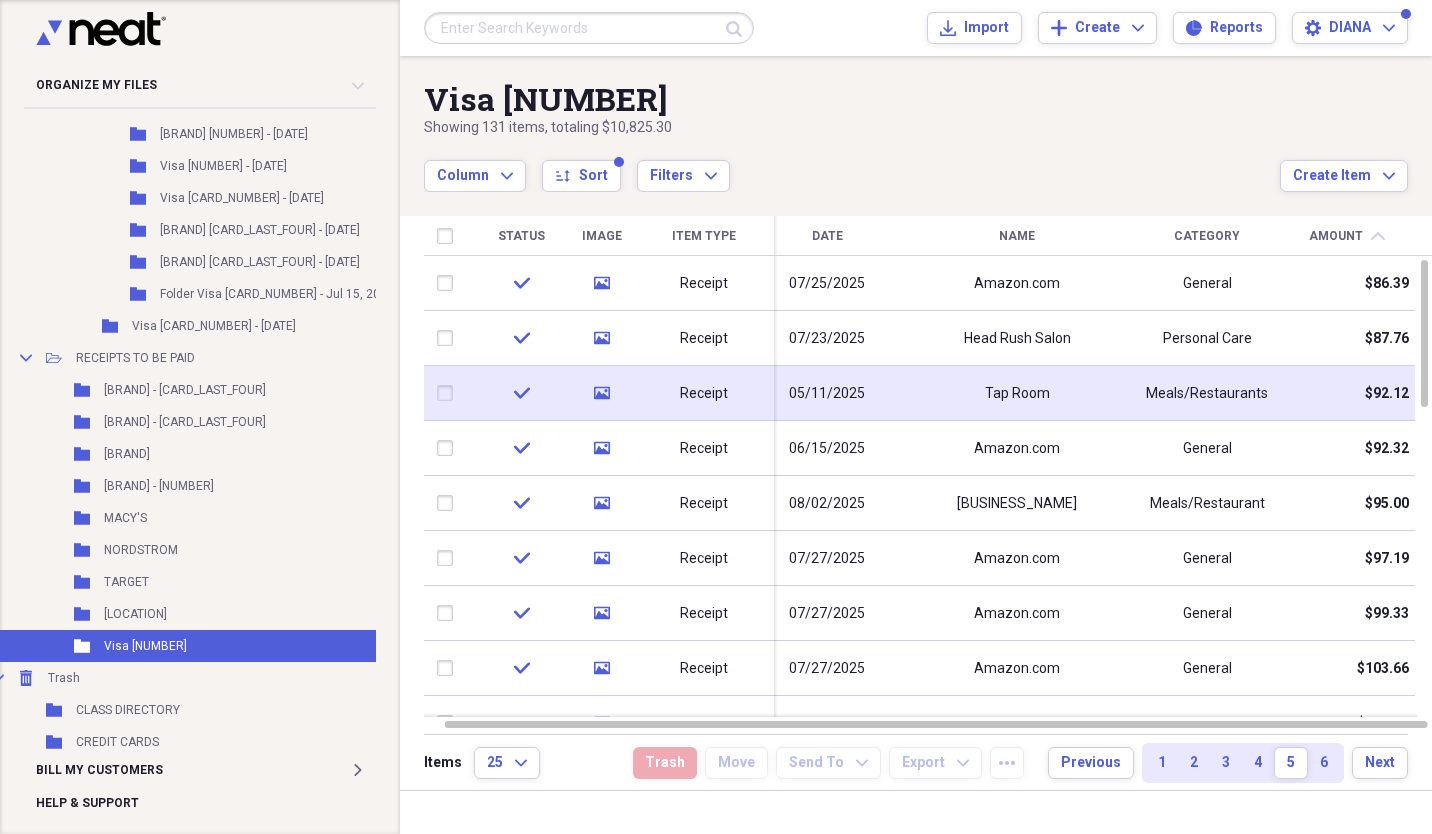 click at bounding box center [449, 393] 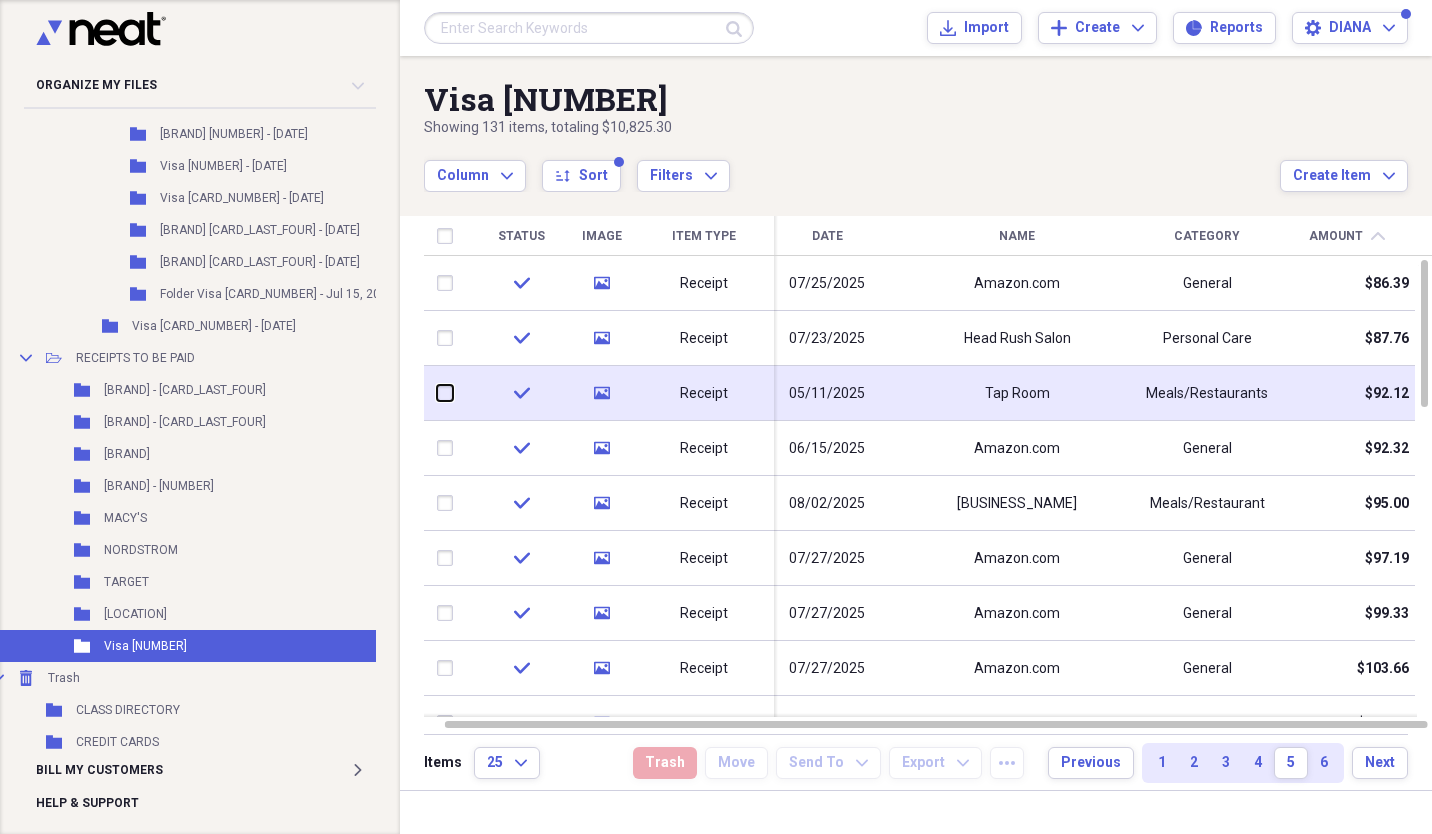 click at bounding box center [437, 393] 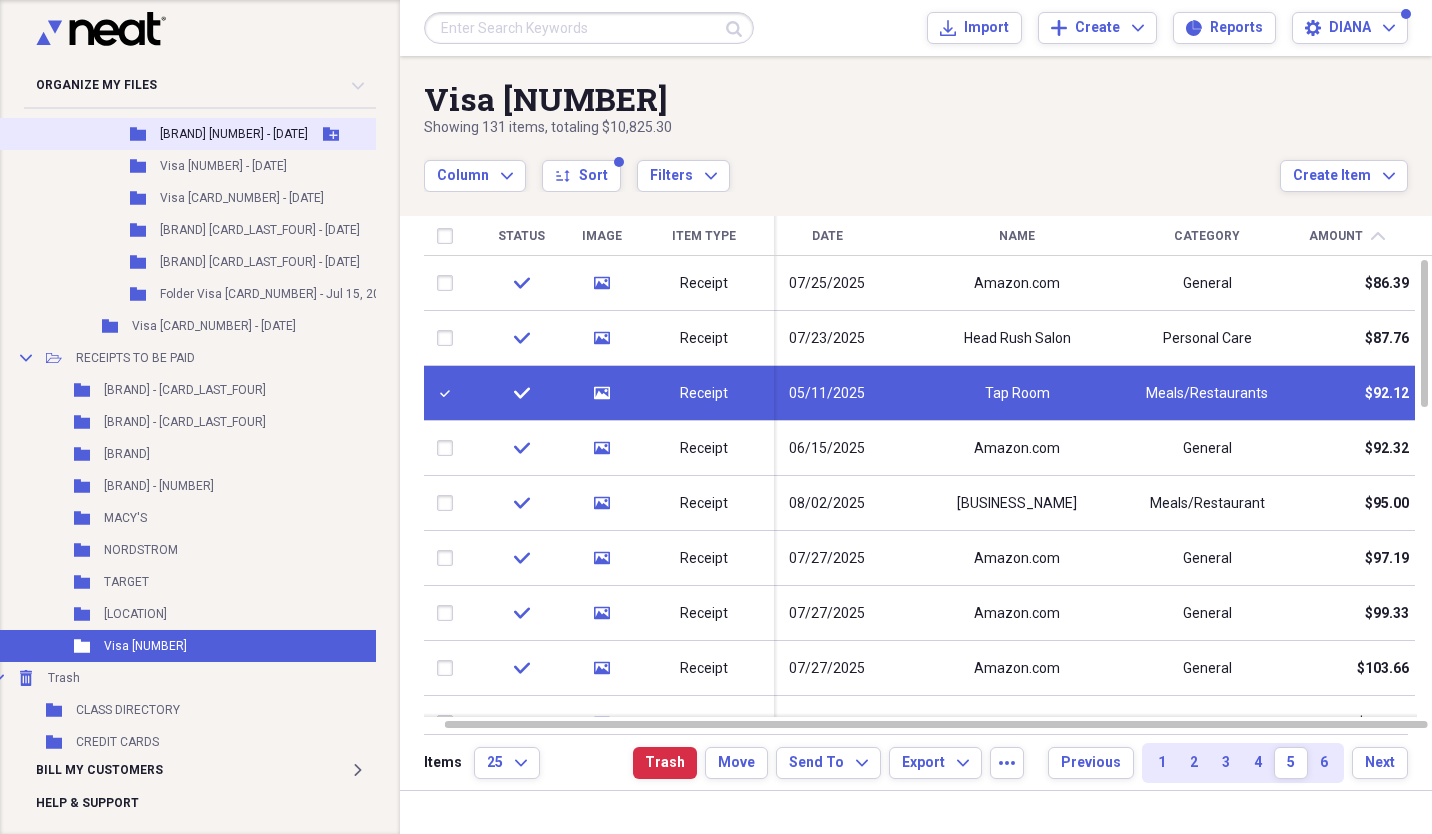 drag, startPoint x: 576, startPoint y: 389, endPoint x: 283, endPoint y: 125, distance: 394.39194 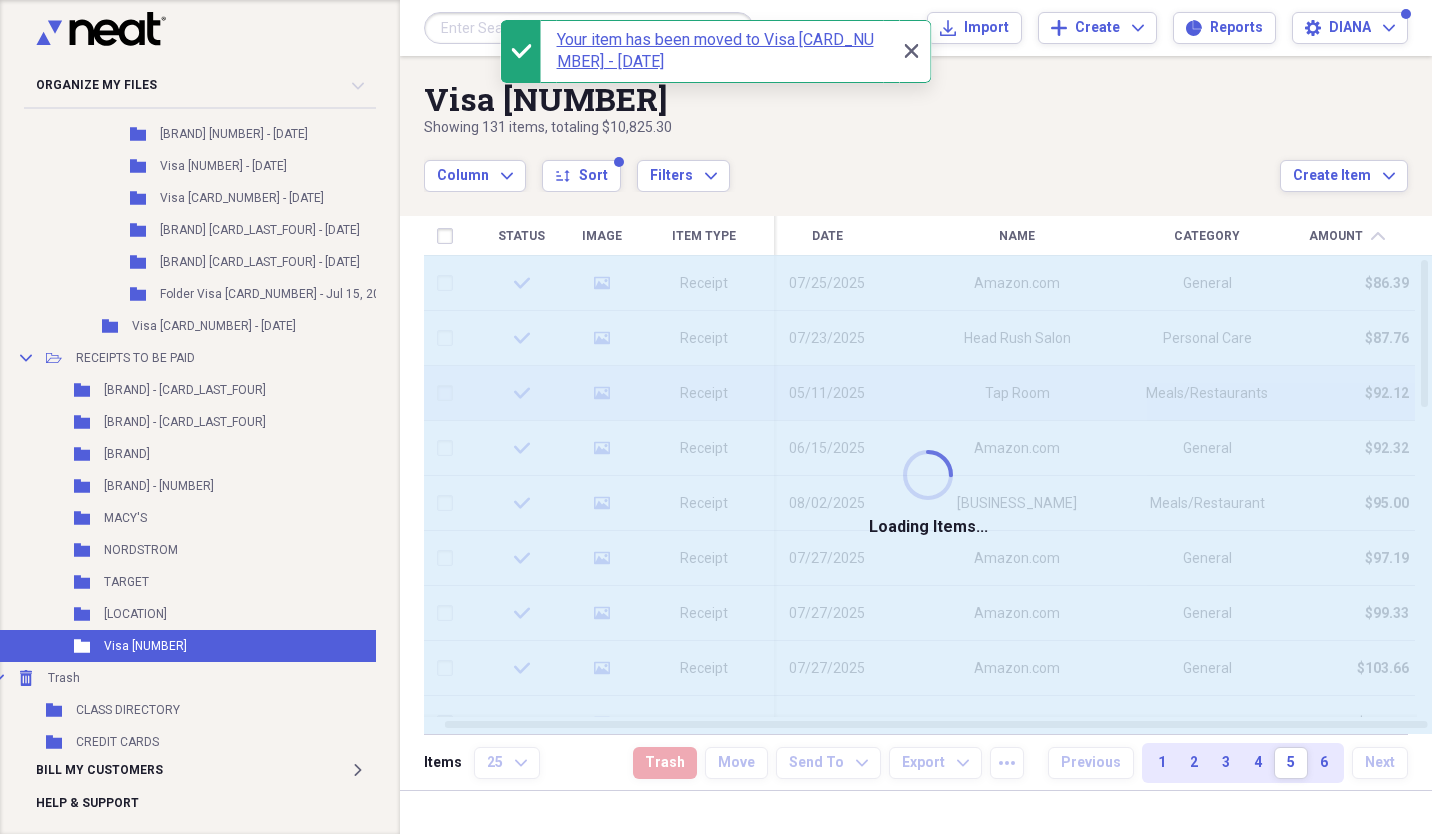 checkbox on "false" 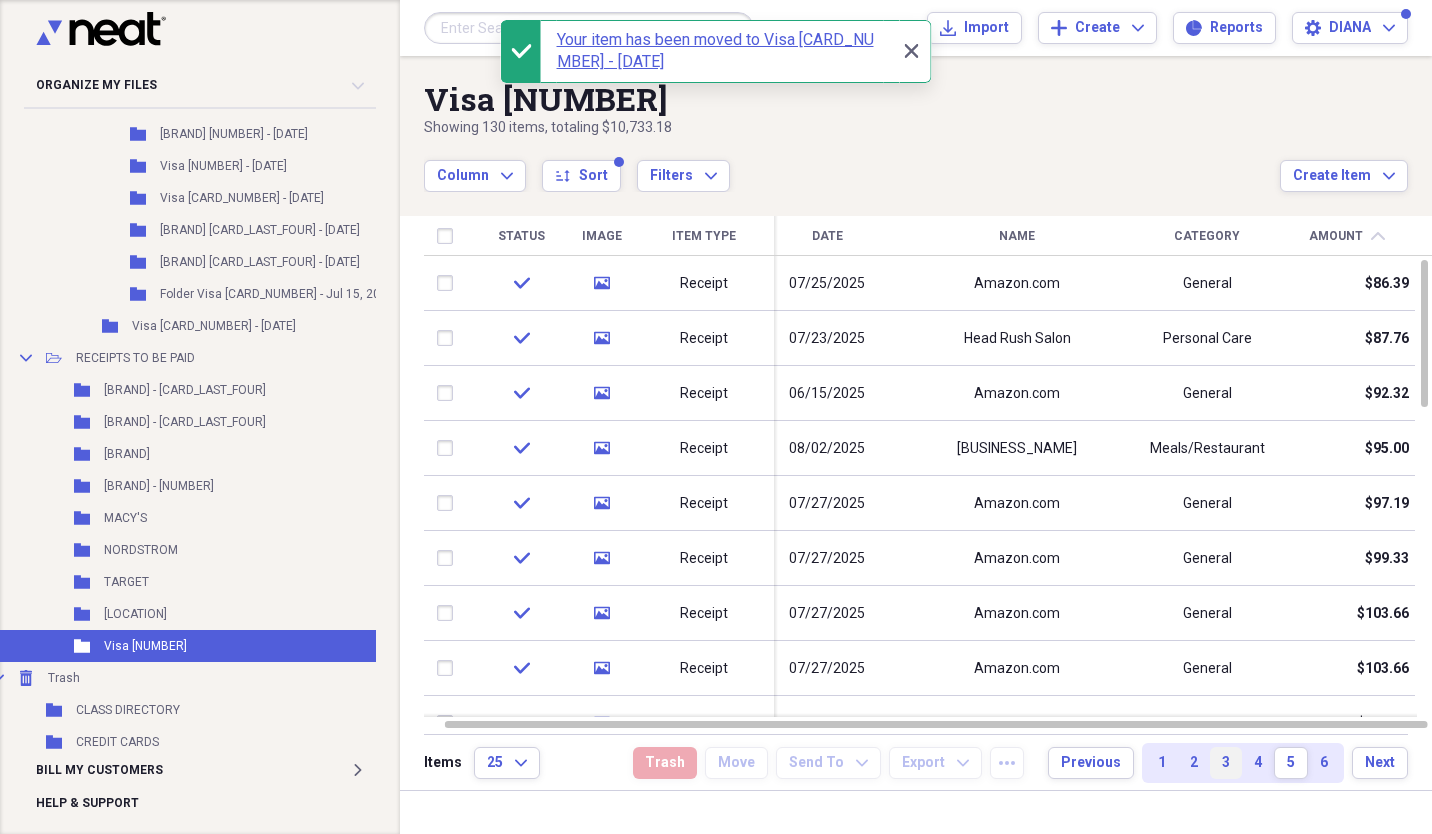 click on "3" at bounding box center [1226, 763] 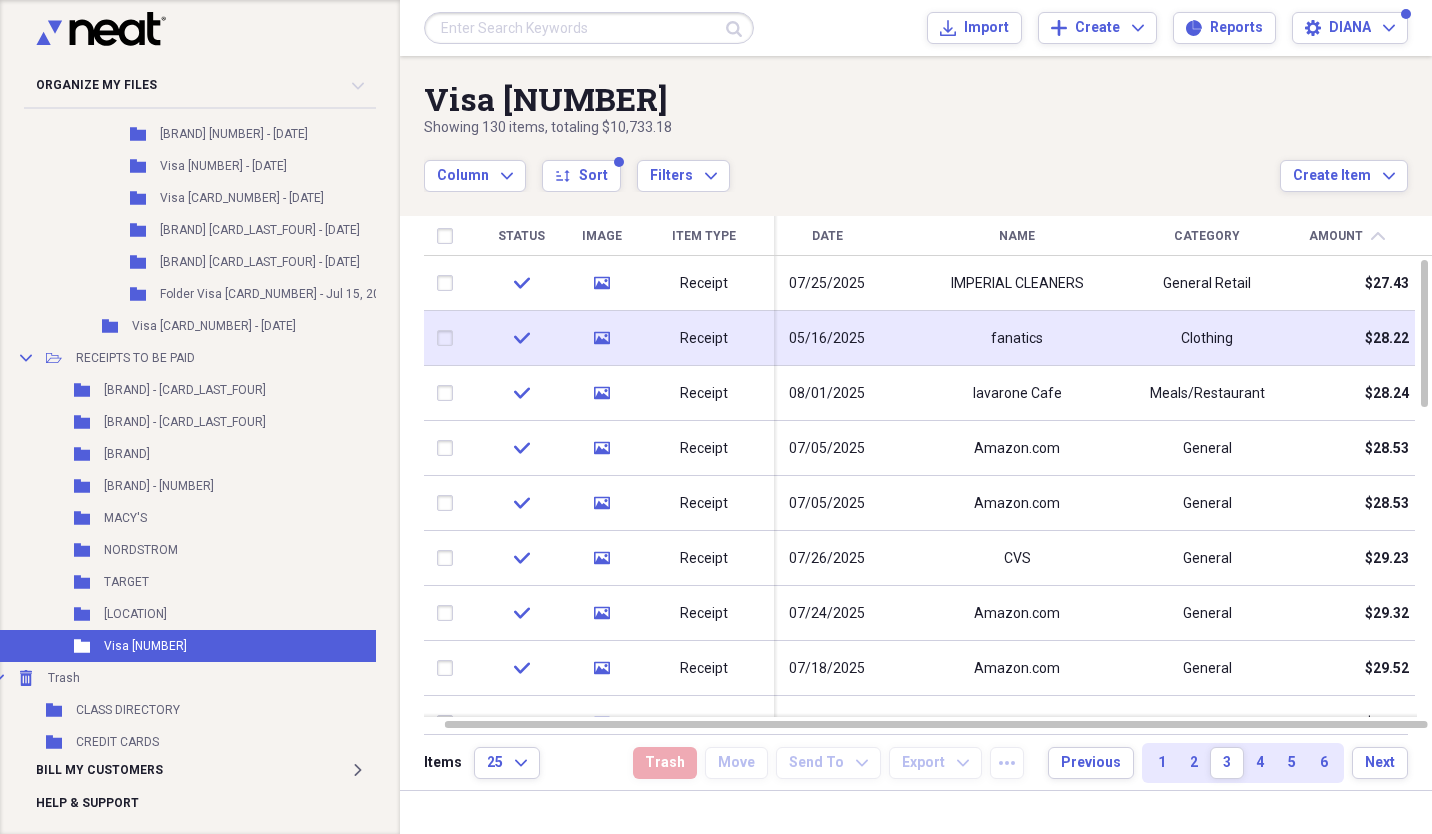 click at bounding box center (449, 338) 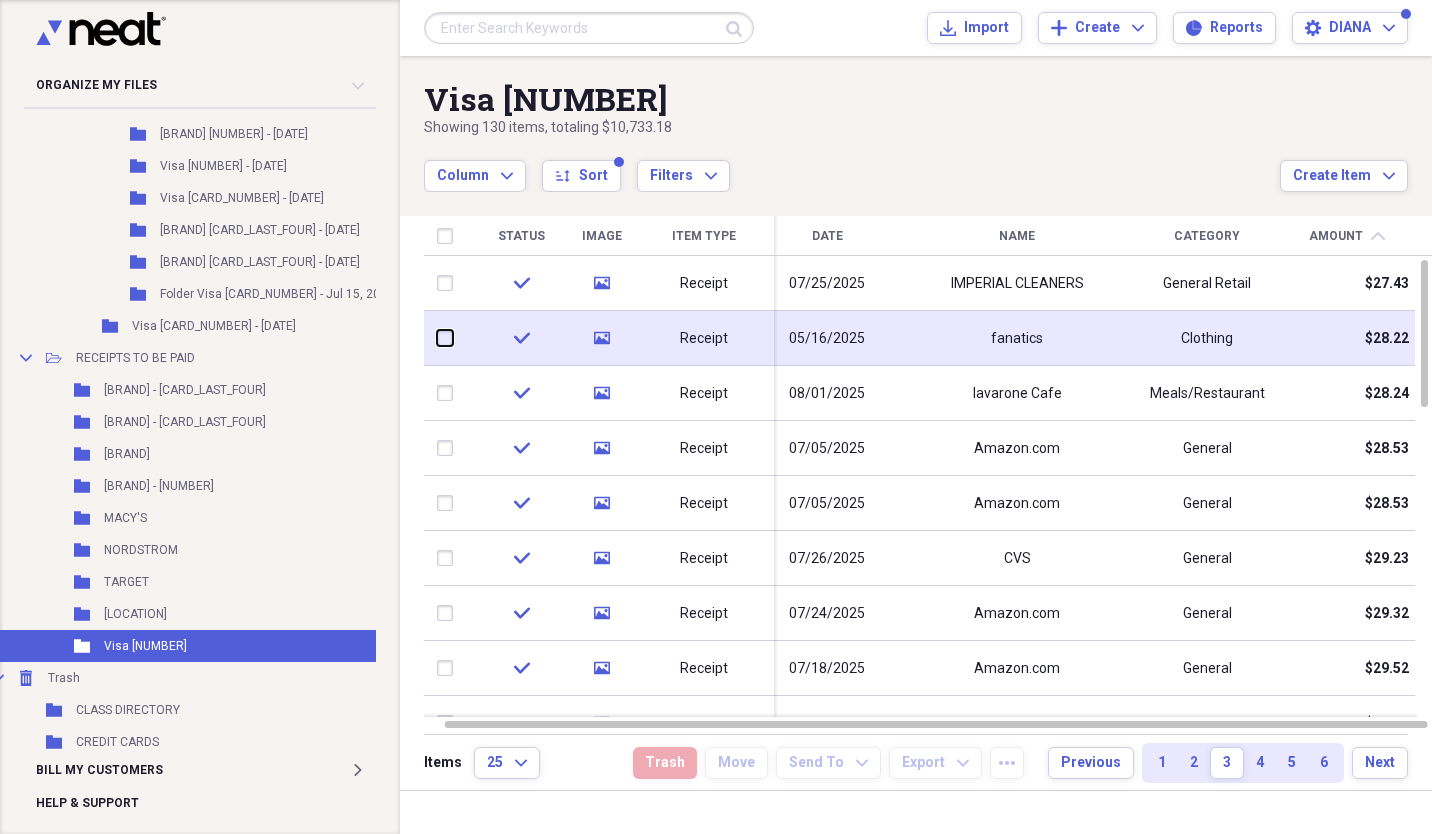 click at bounding box center (437, 338) 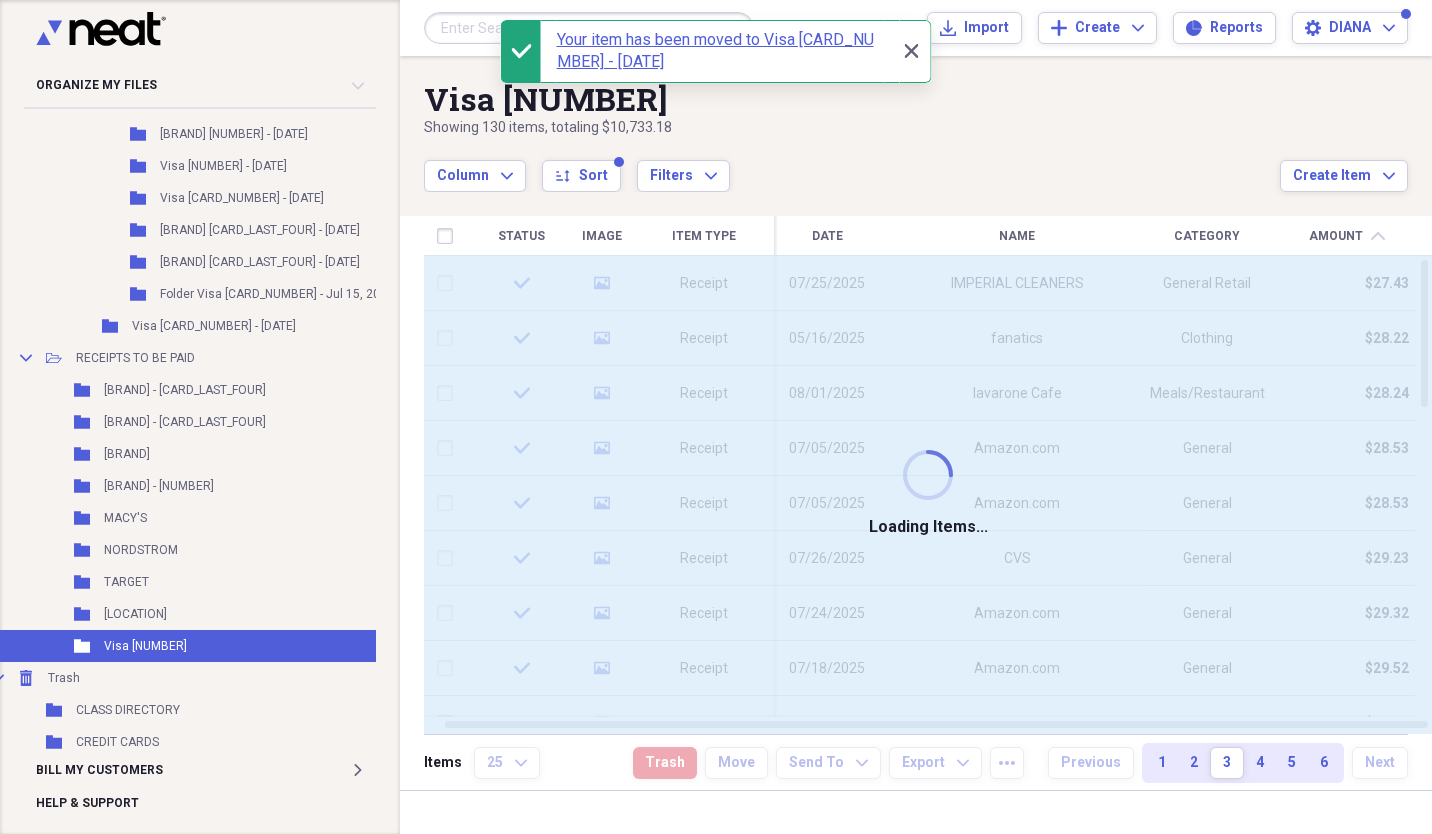 checkbox on "false" 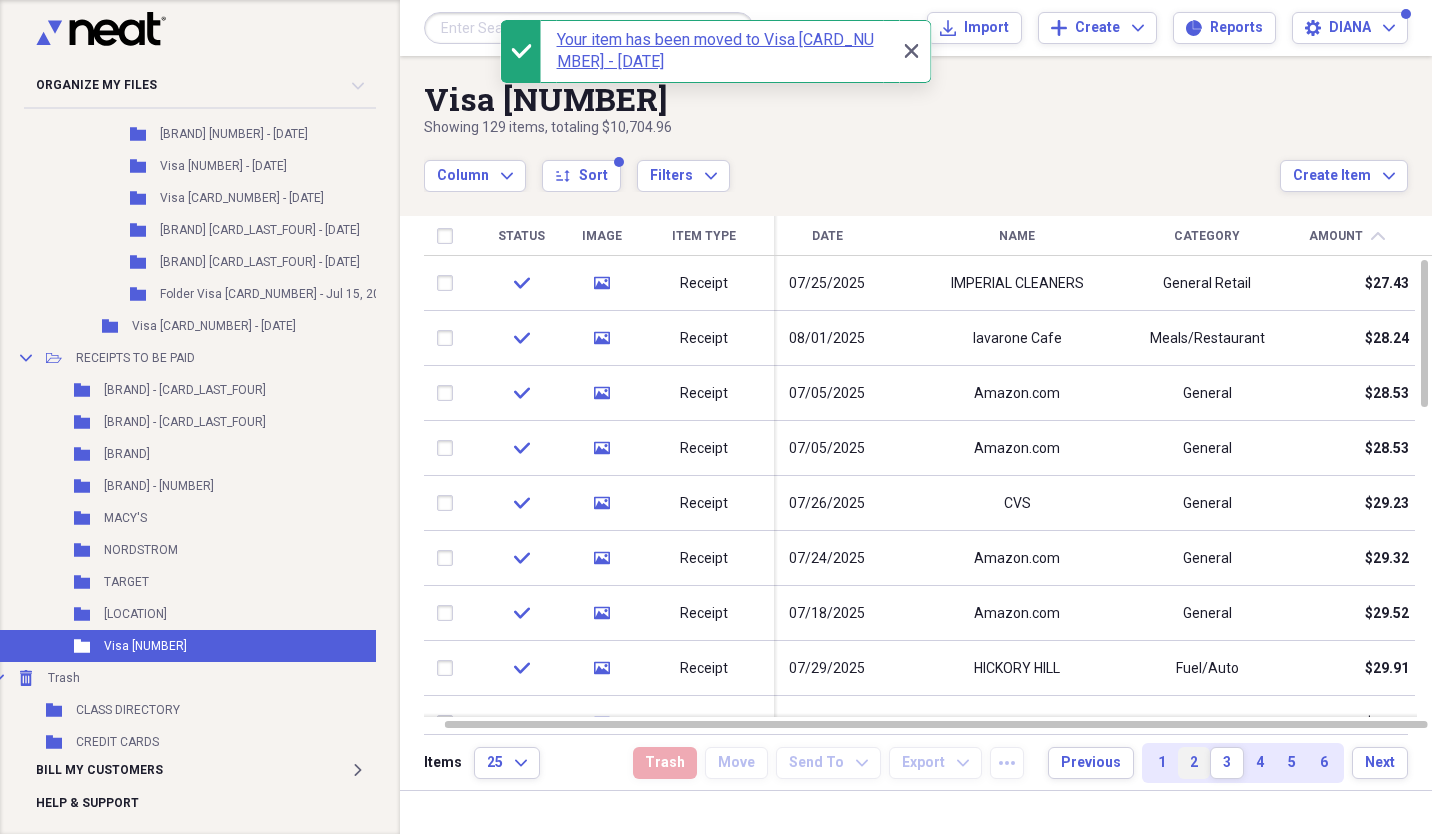 click on "2" at bounding box center (1194, 763) 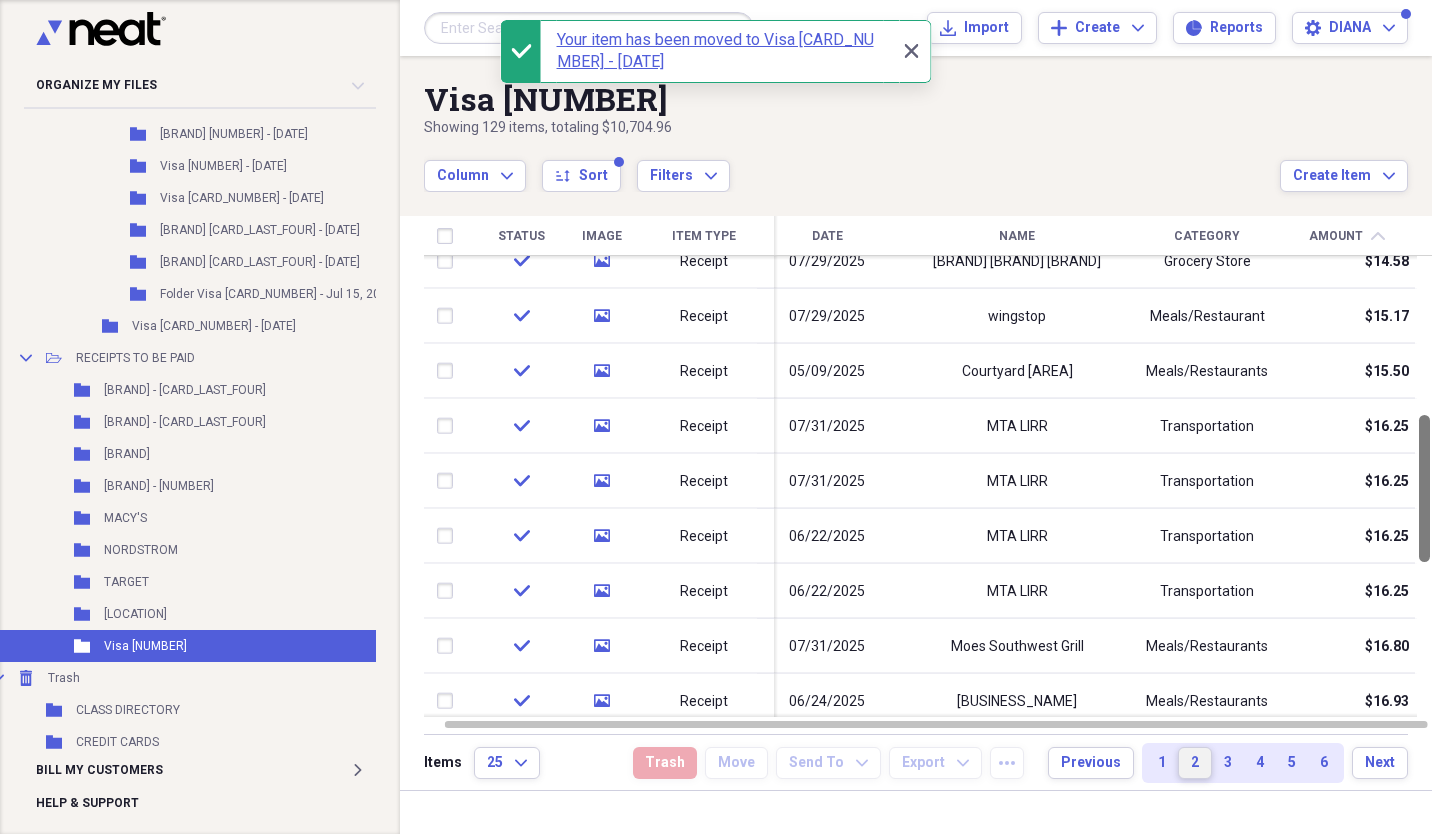 drag, startPoint x: 1429, startPoint y: 287, endPoint x: 1428, endPoint y: 437, distance: 150.00333 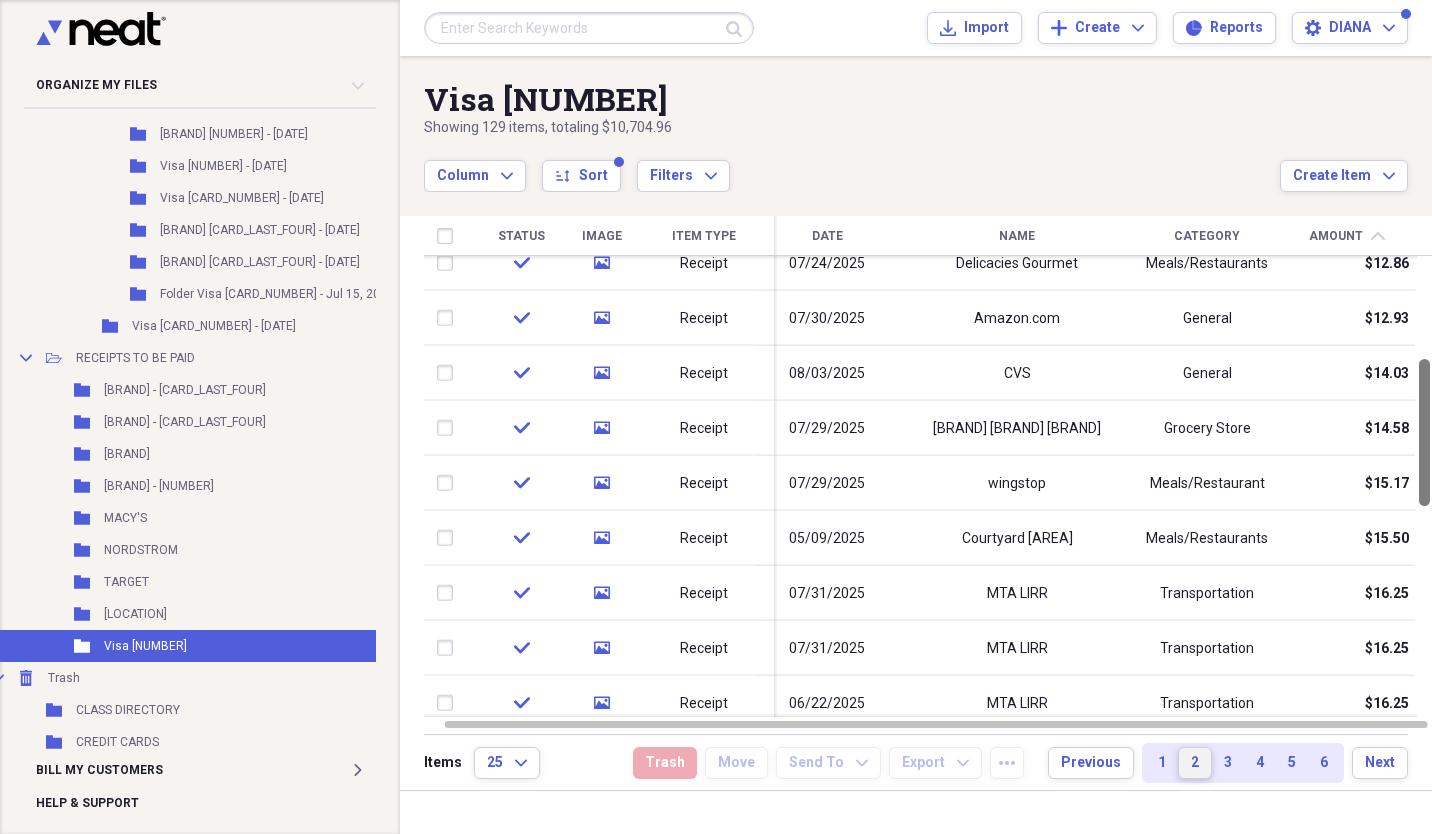 drag, startPoint x: 1423, startPoint y: 457, endPoint x: 1425, endPoint y: 406, distance: 51.0392 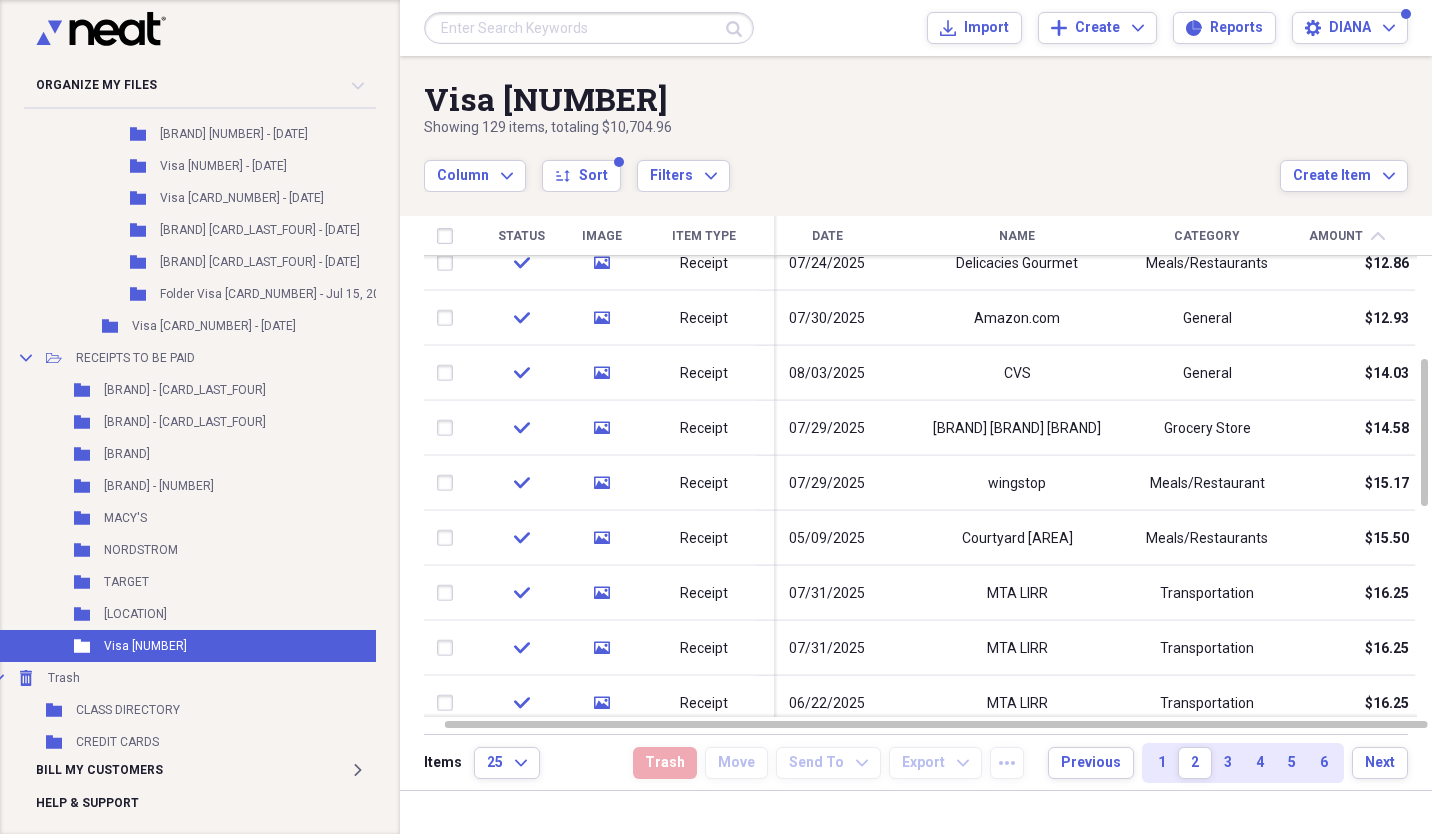 click on "Date" at bounding box center [827, 236] 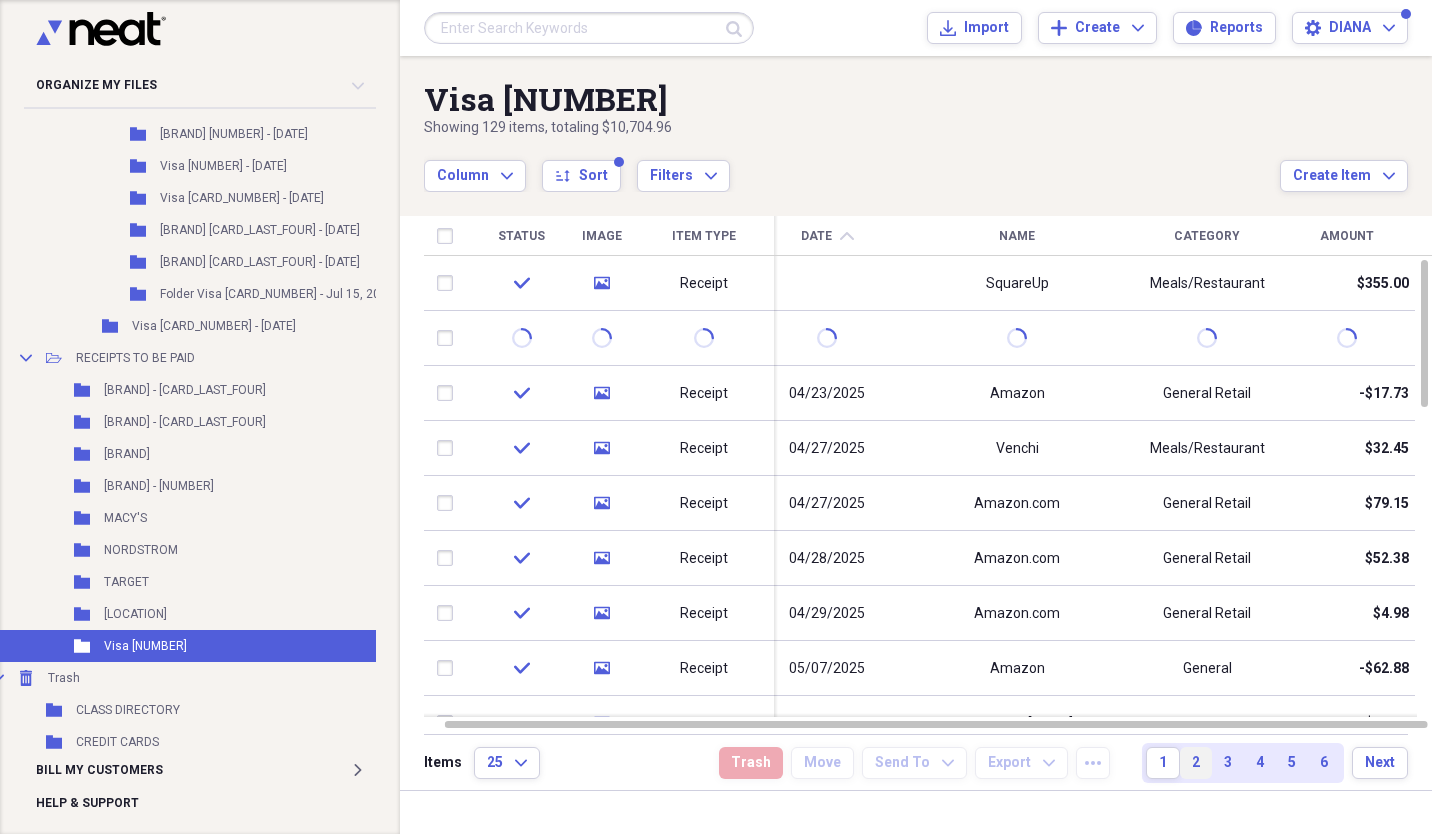 click on "2" at bounding box center [1196, 763] 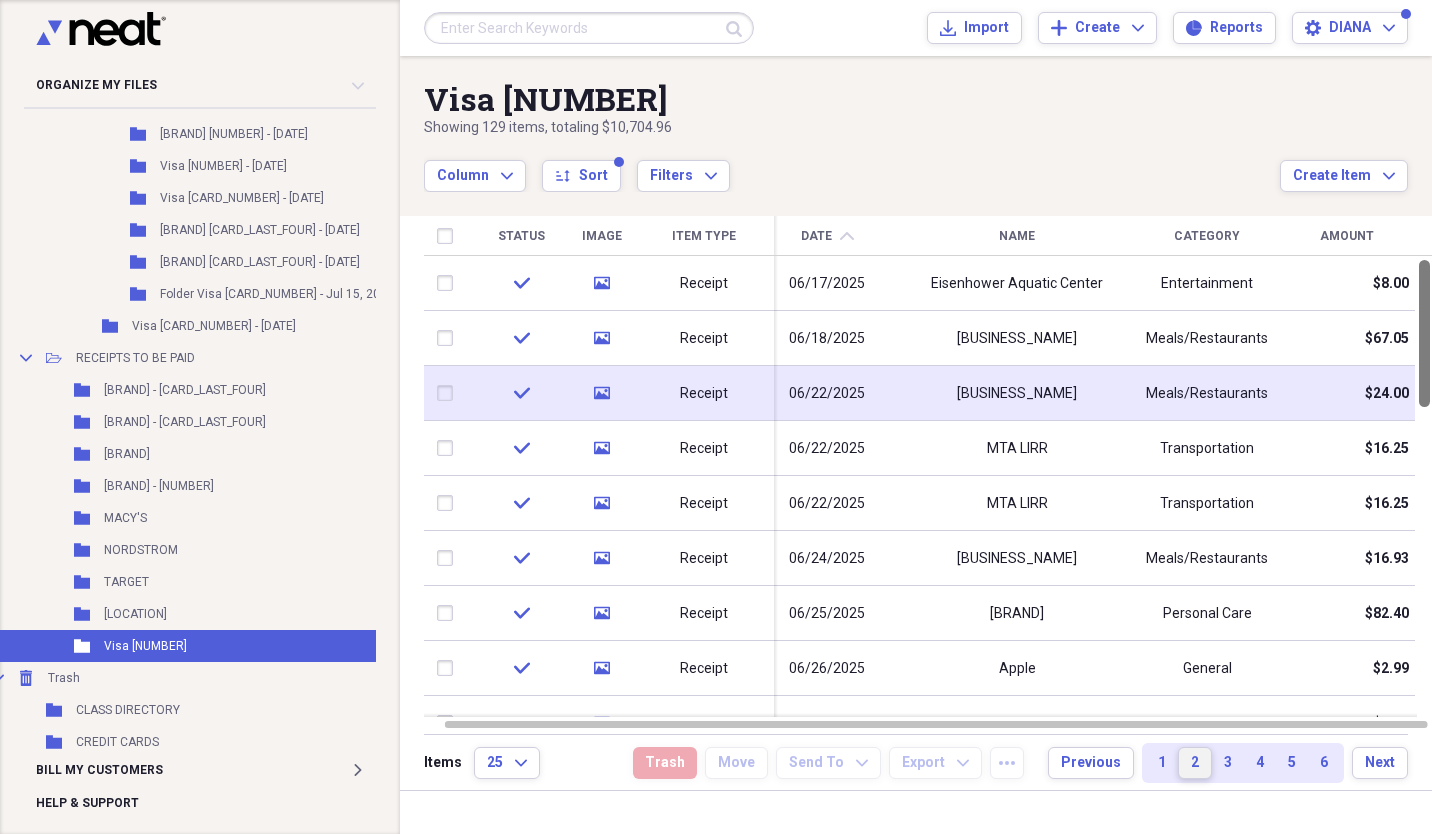 drag, startPoint x: 1423, startPoint y: 381, endPoint x: 1407, endPoint y: 387, distance: 17.088007 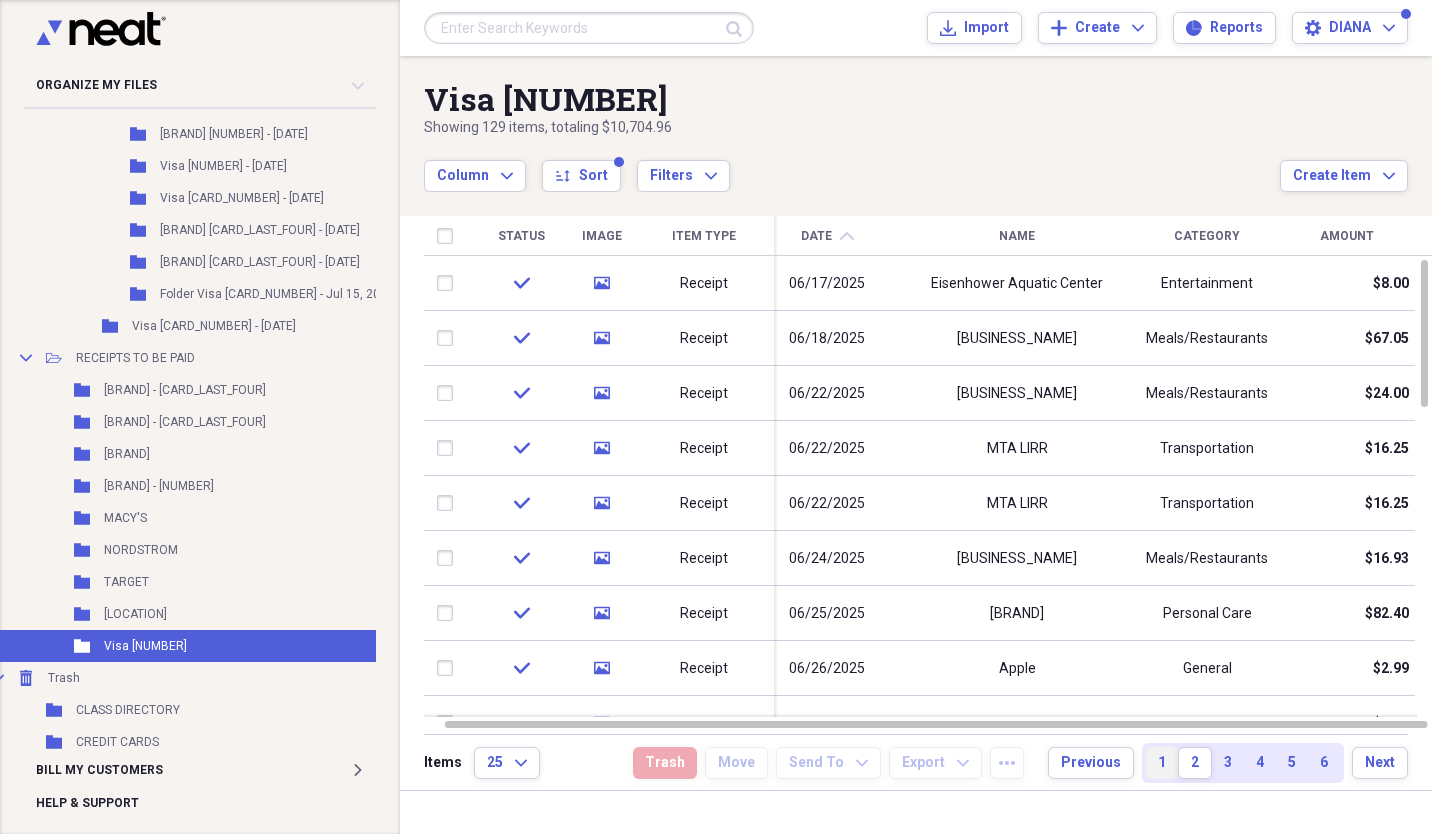 click on "1" at bounding box center (1162, 763) 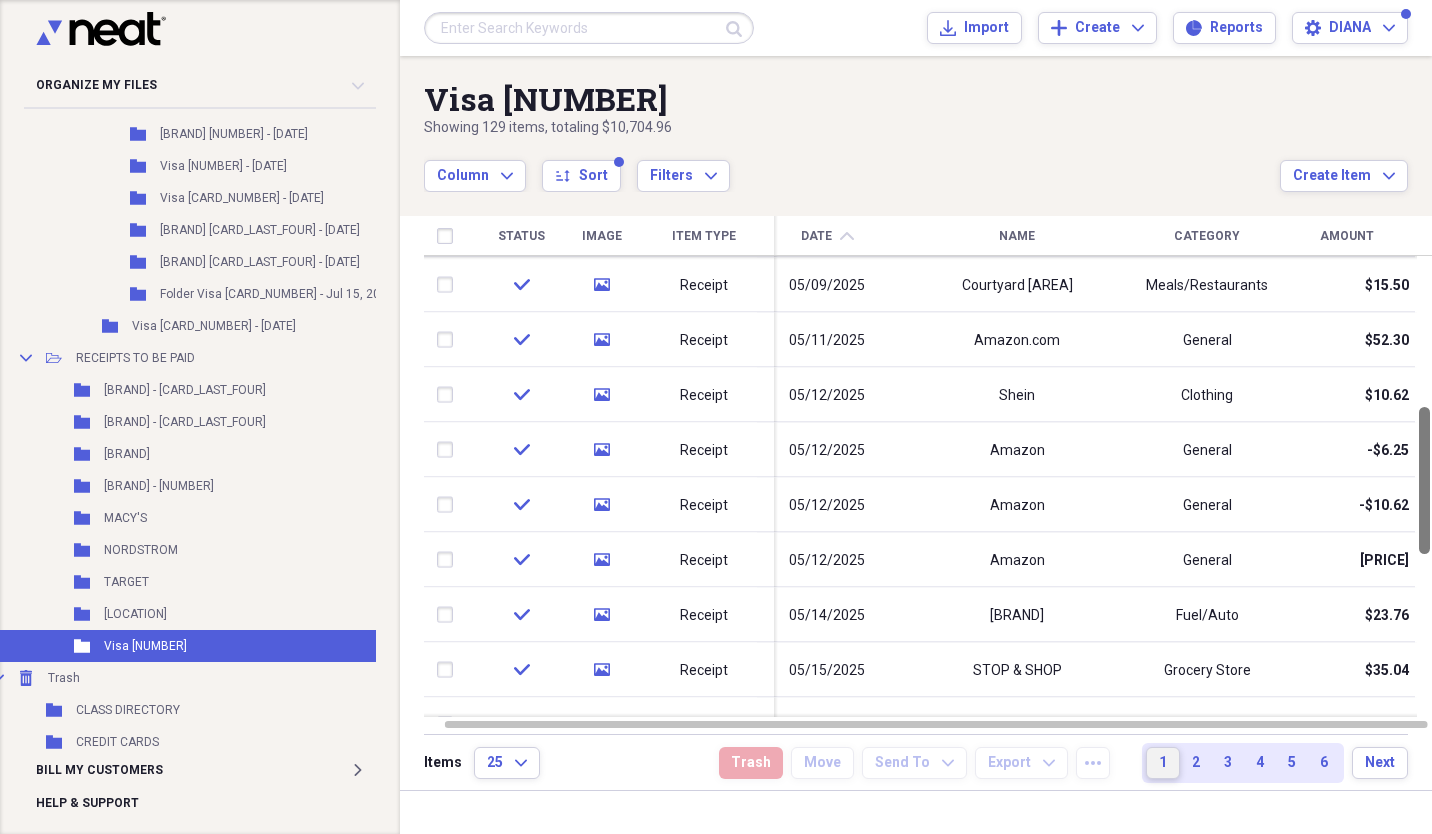 drag, startPoint x: 1422, startPoint y: 288, endPoint x: 1426, endPoint y: 435, distance: 147.05441 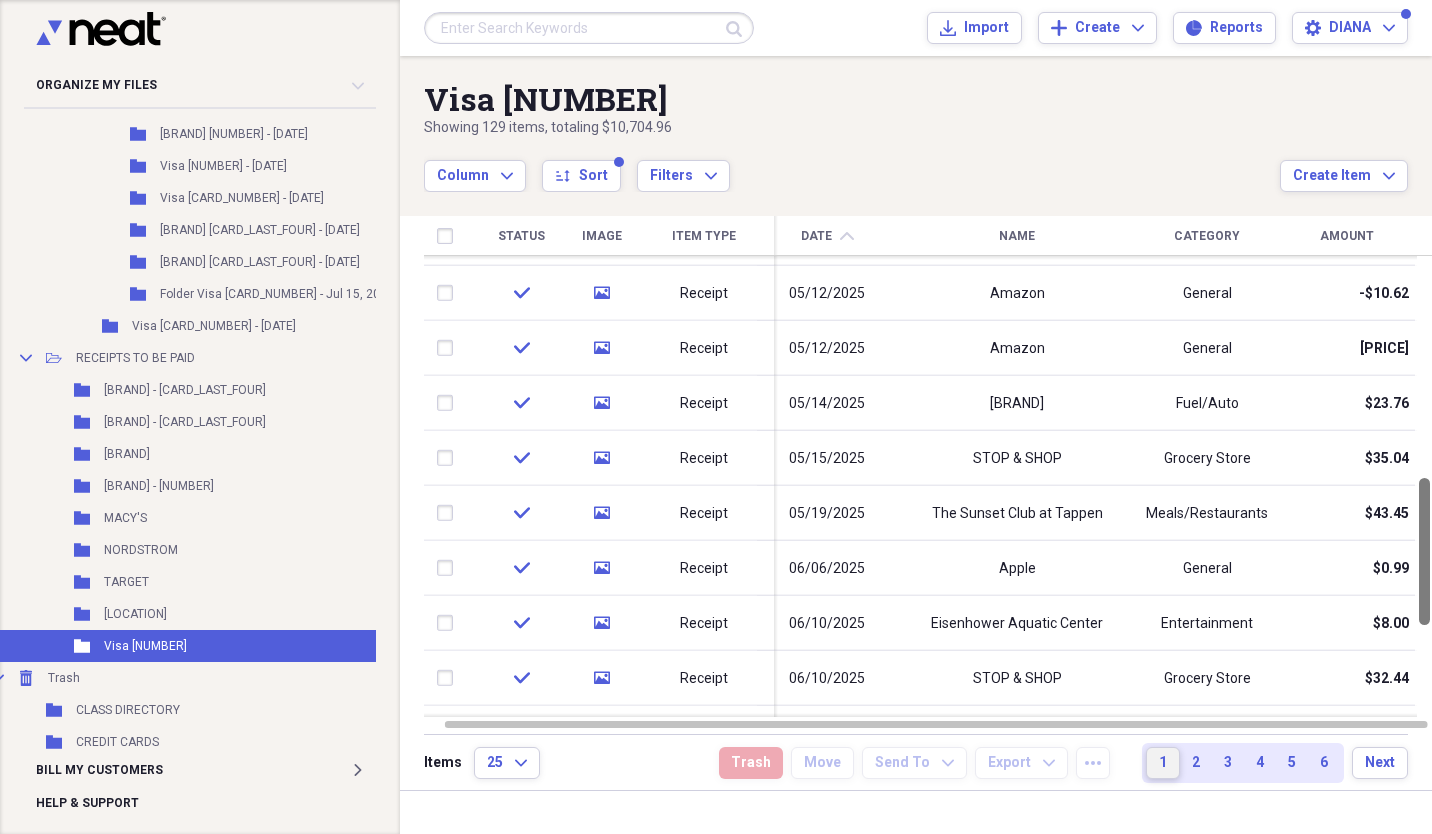 drag, startPoint x: 1426, startPoint y: 435, endPoint x: 1427, endPoint y: 506, distance: 71.00704 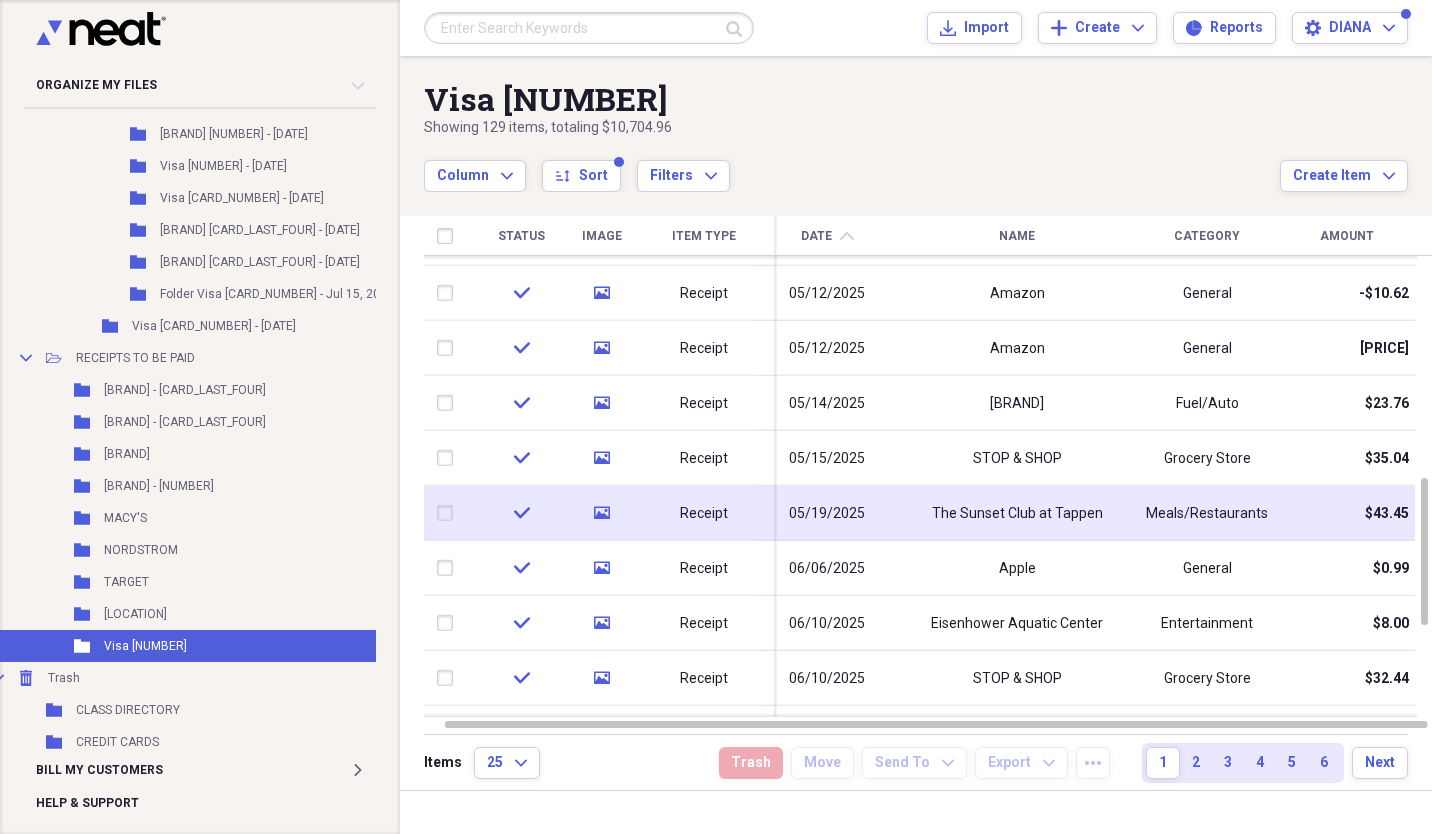 click on "Meals/Restaurants" at bounding box center (1207, 513) 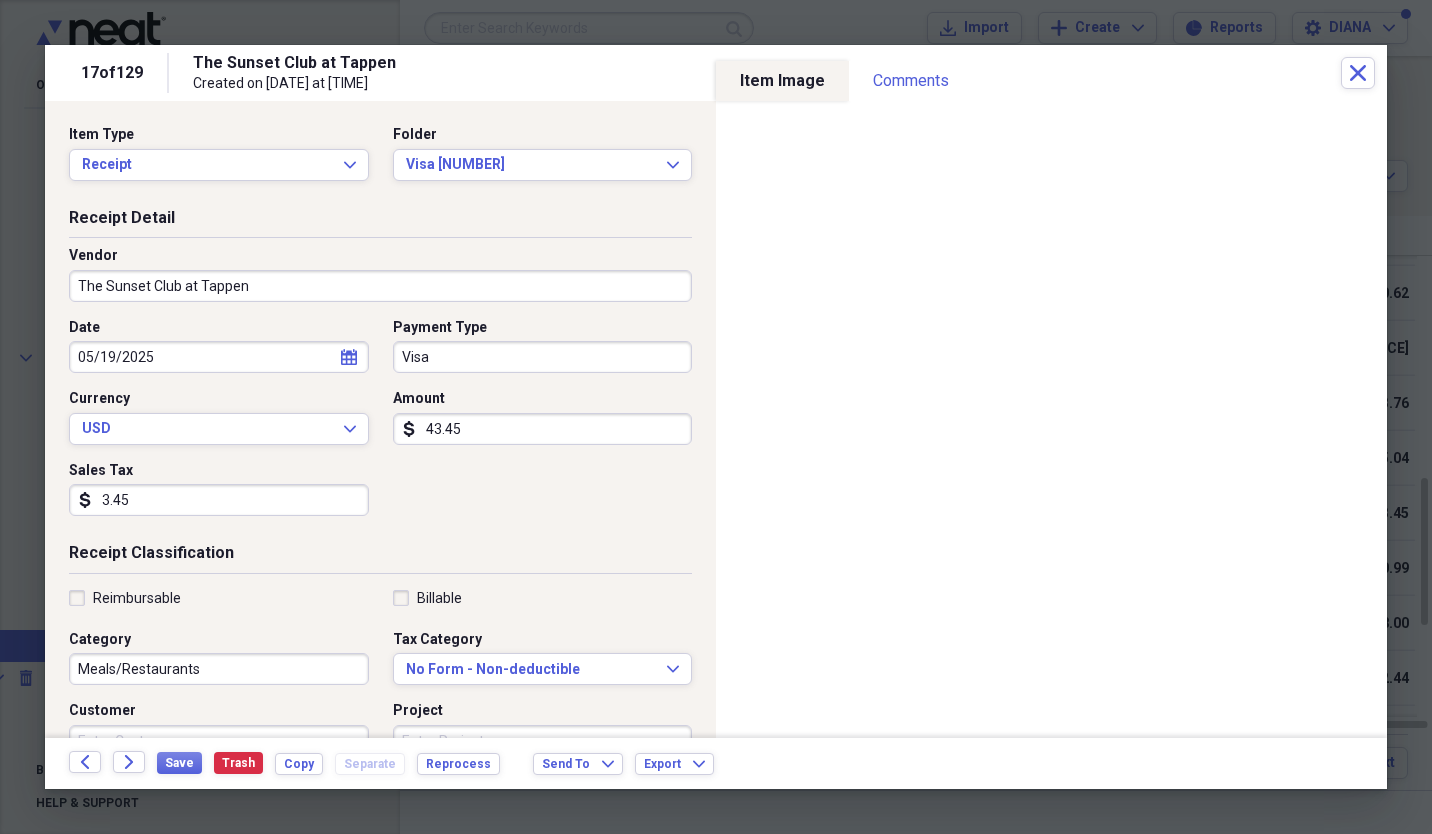 click on "43.45" at bounding box center (543, 429) 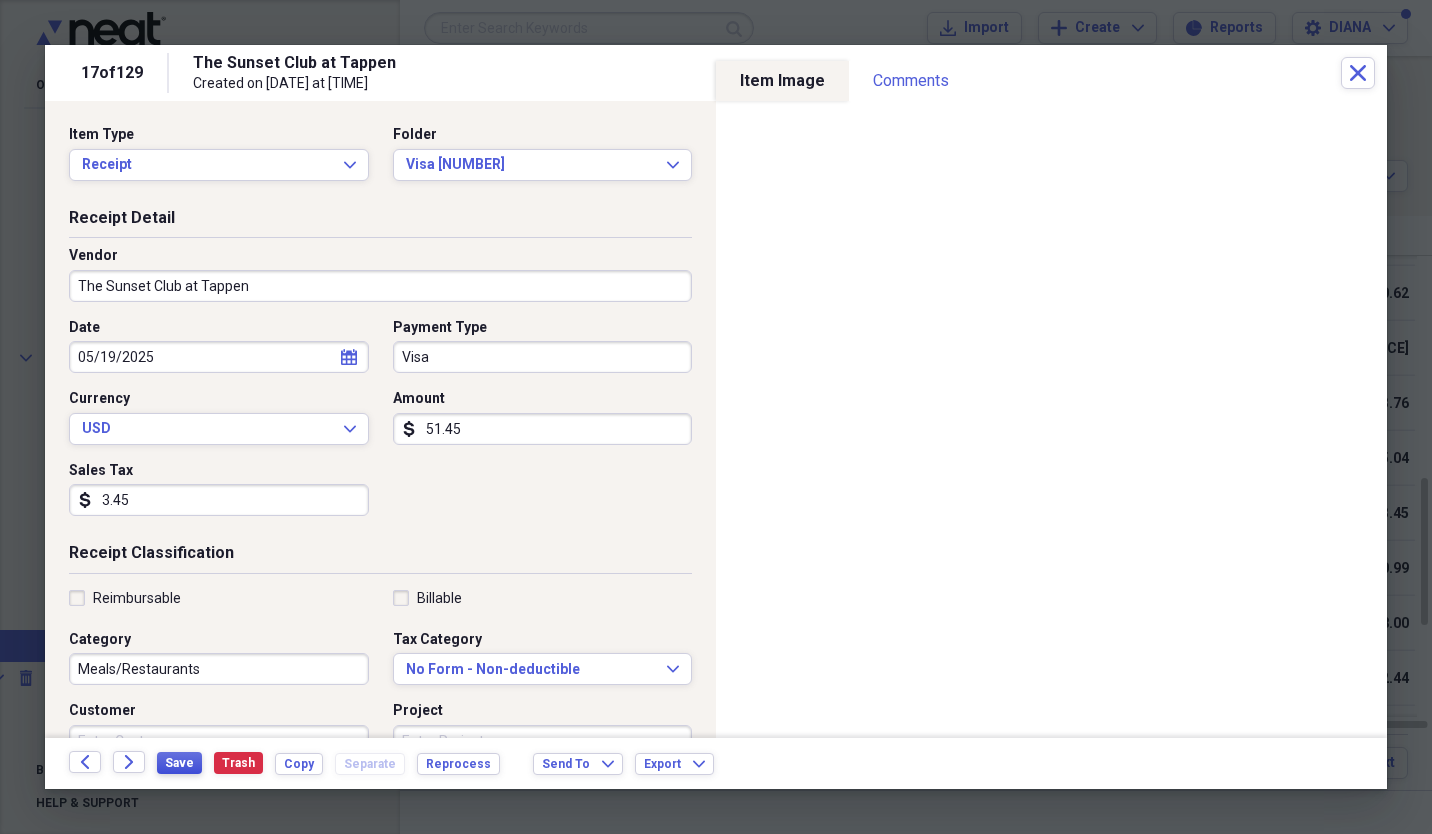 type on "51.45" 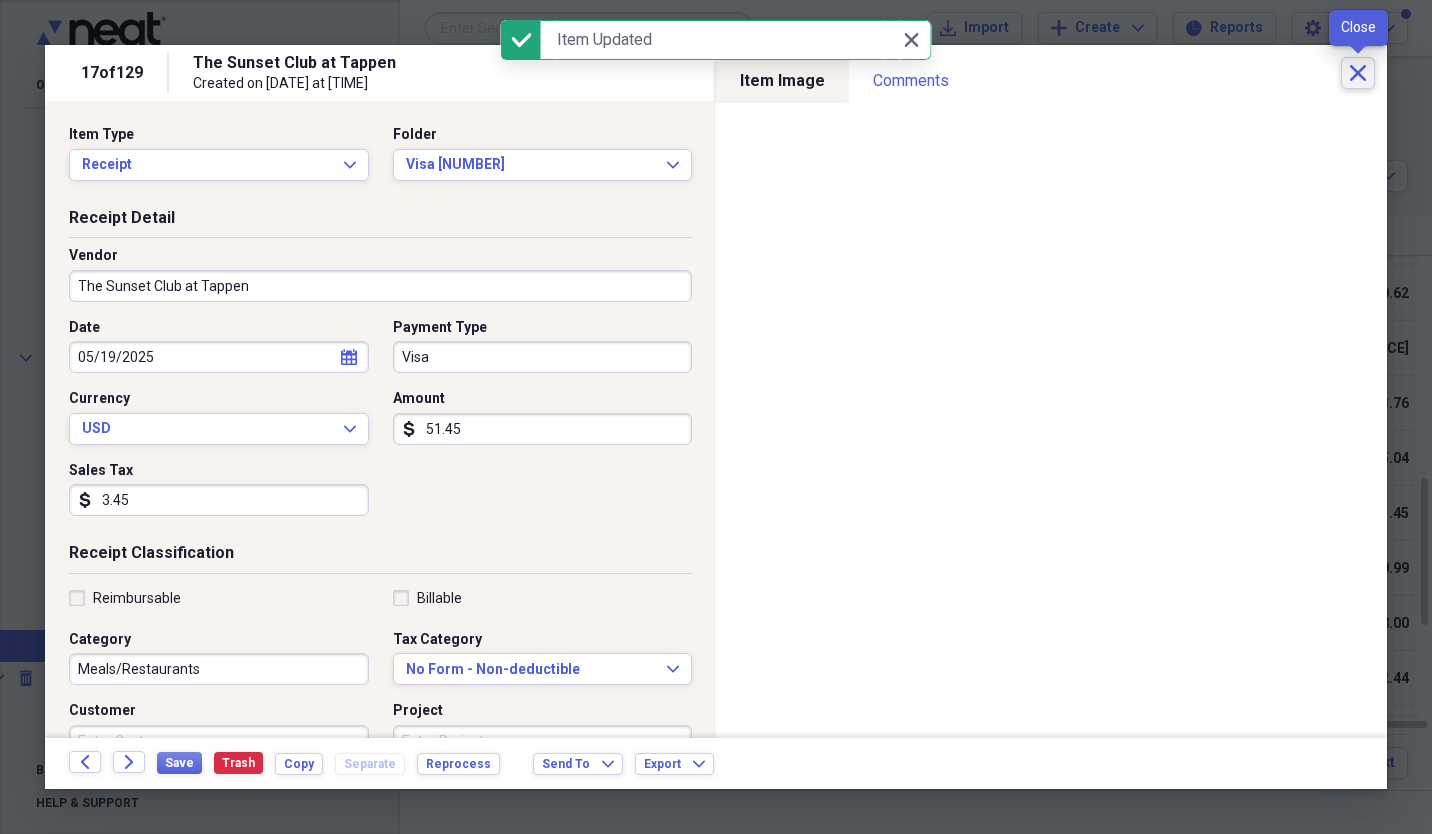 click 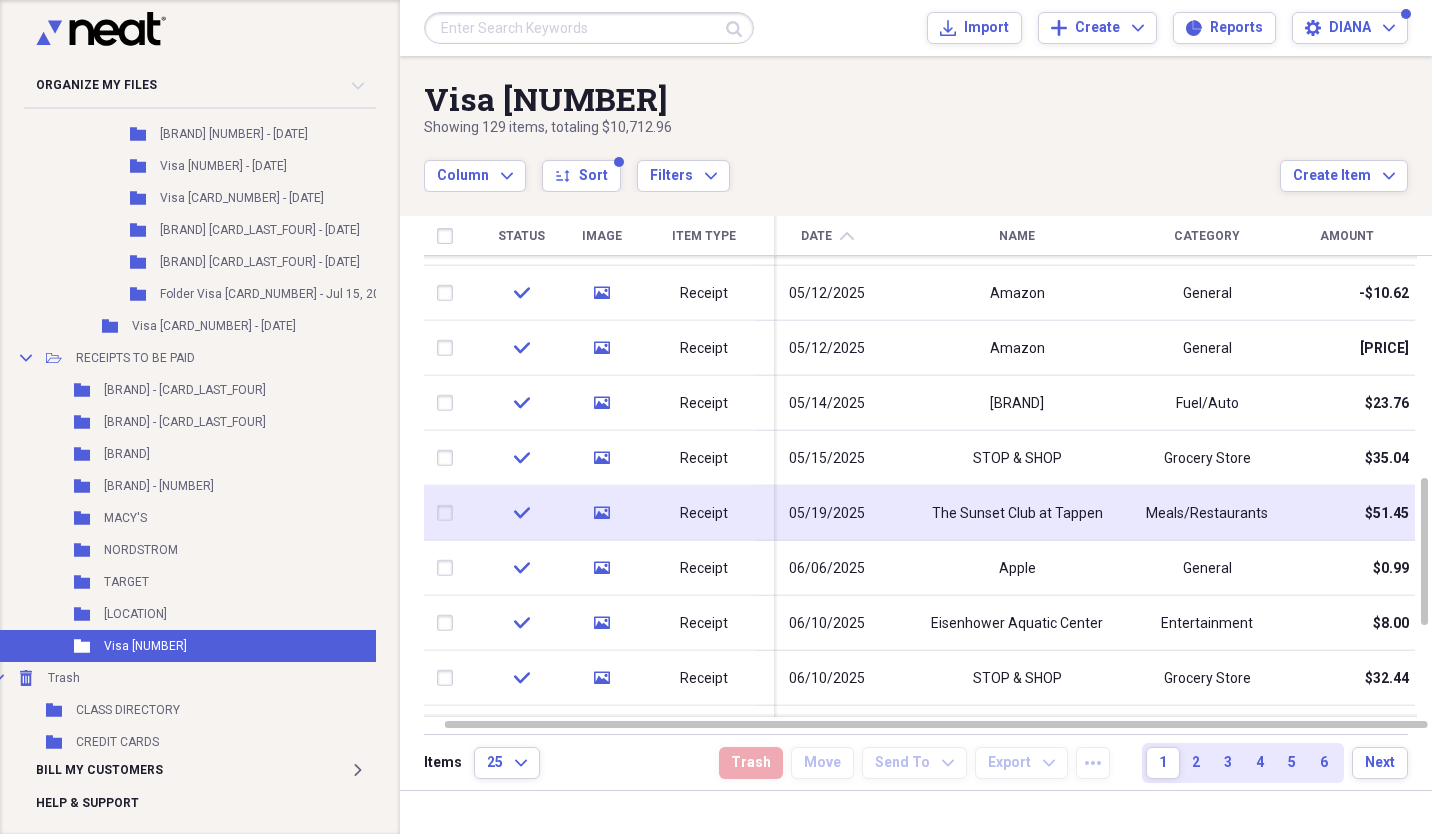 click at bounding box center [449, 513] 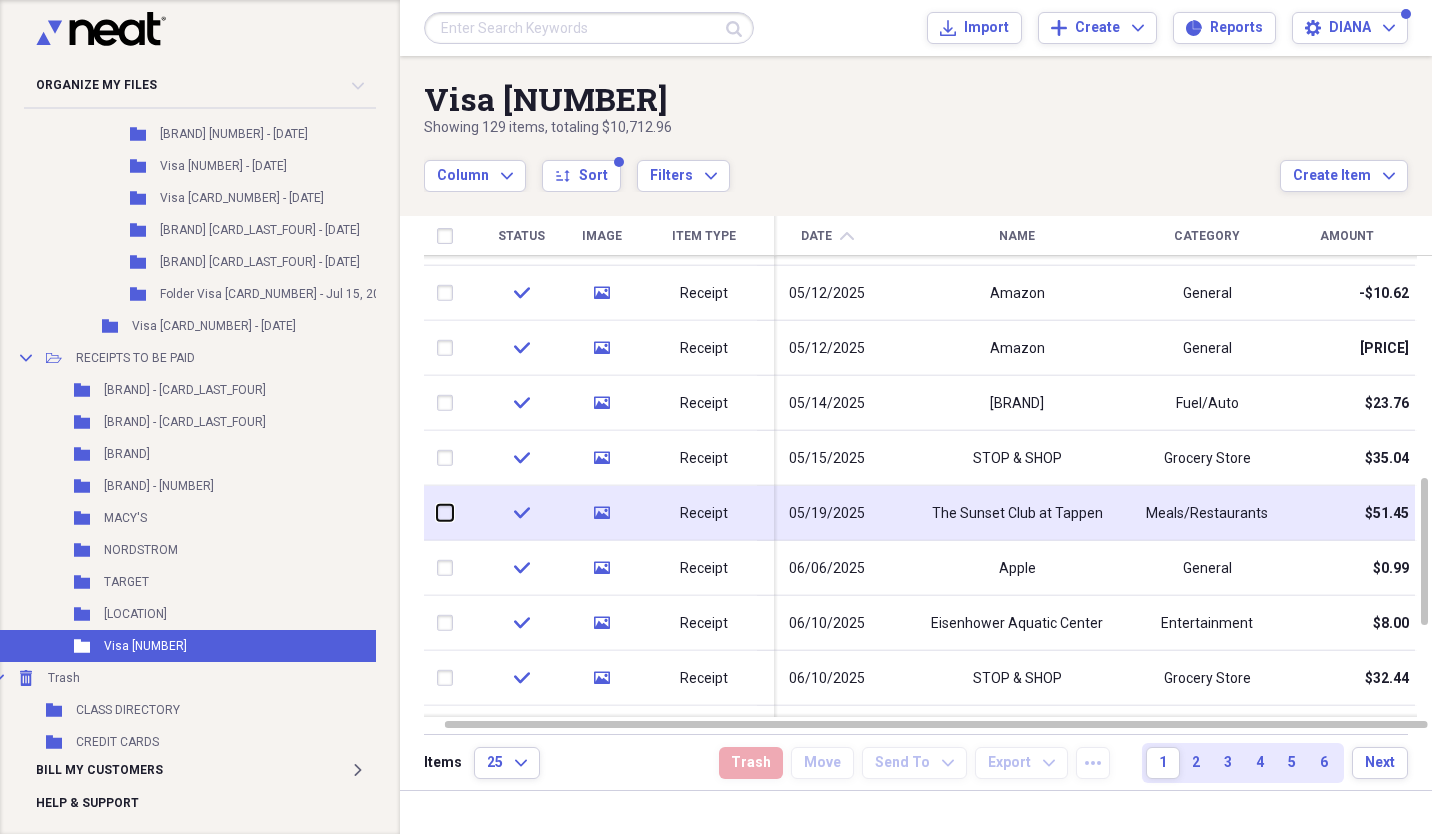 click at bounding box center (437, 513) 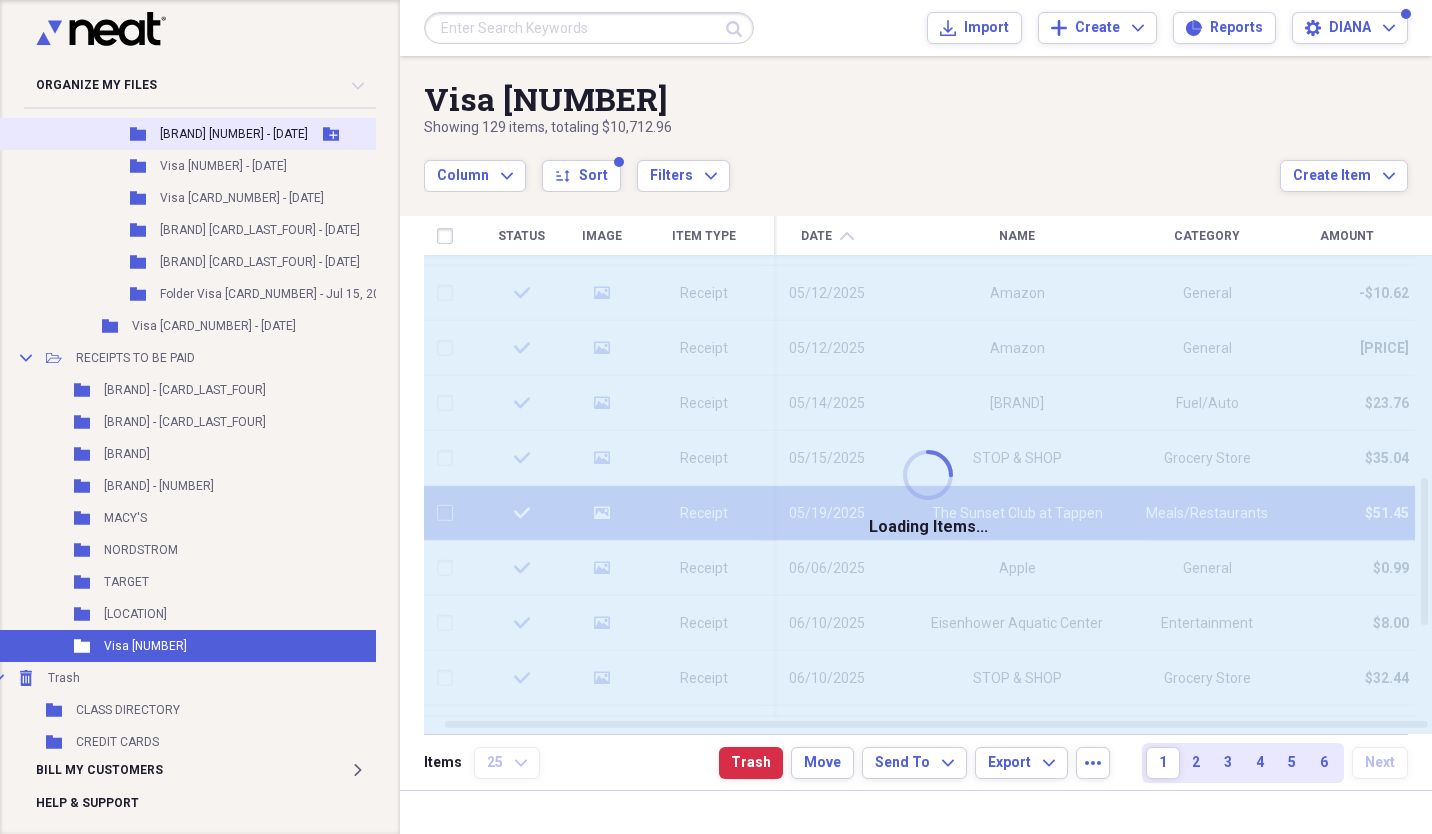 checkbox on "false" 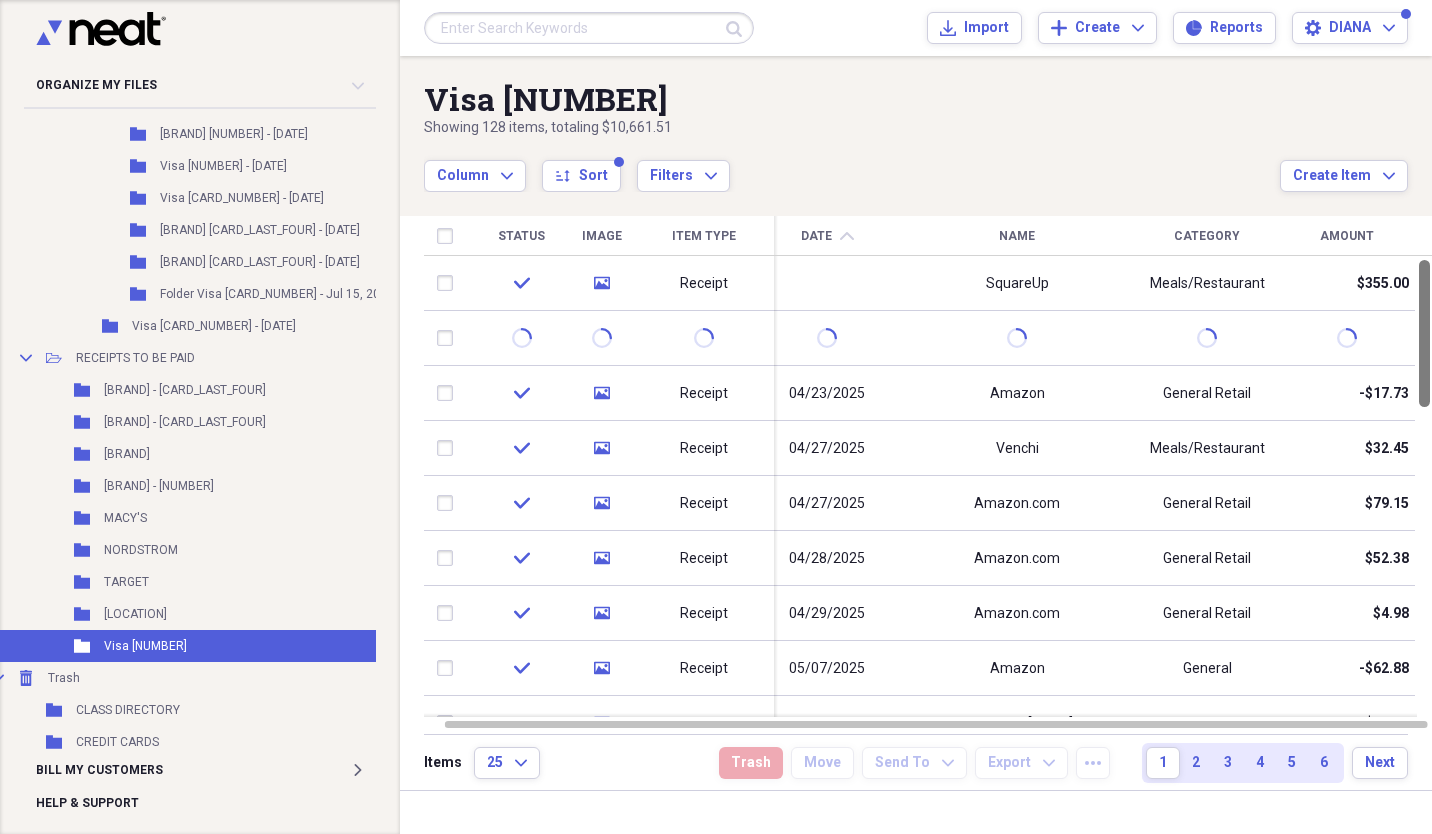 drag, startPoint x: 1423, startPoint y: 539, endPoint x: 1425, endPoint y: 242, distance: 297.00674 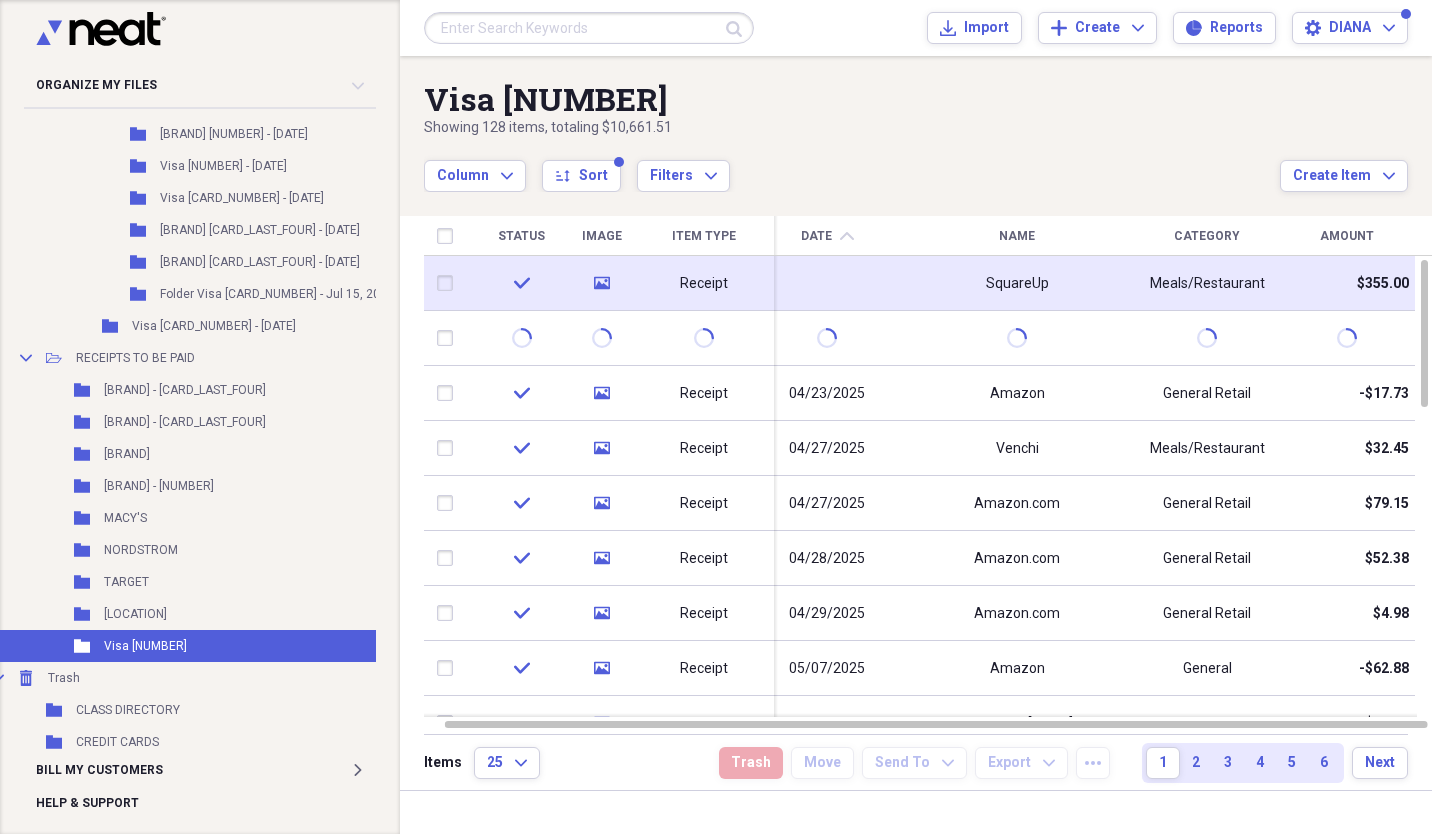 click on "SquareUp" at bounding box center [1017, 284] 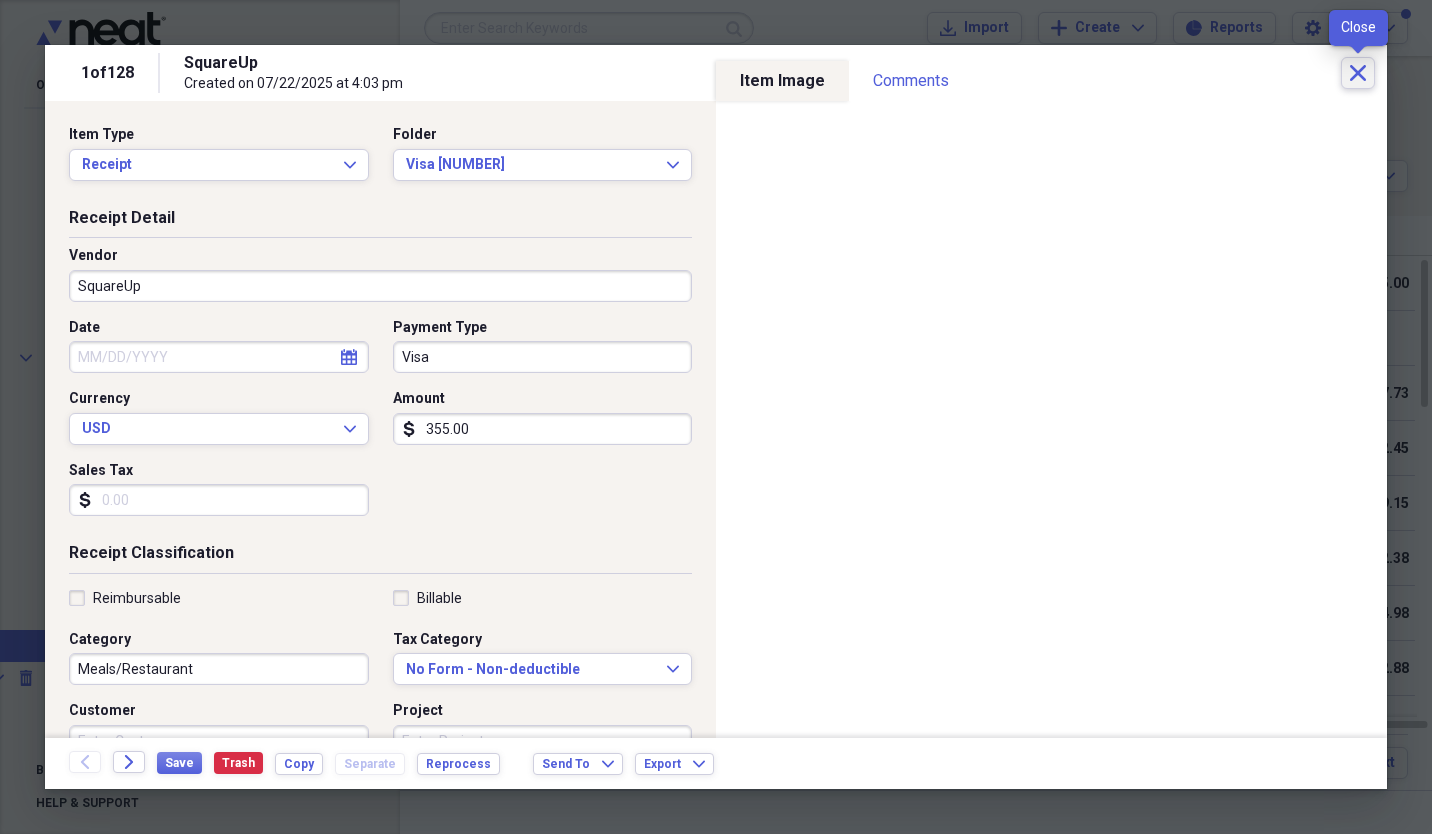 click on "Close" 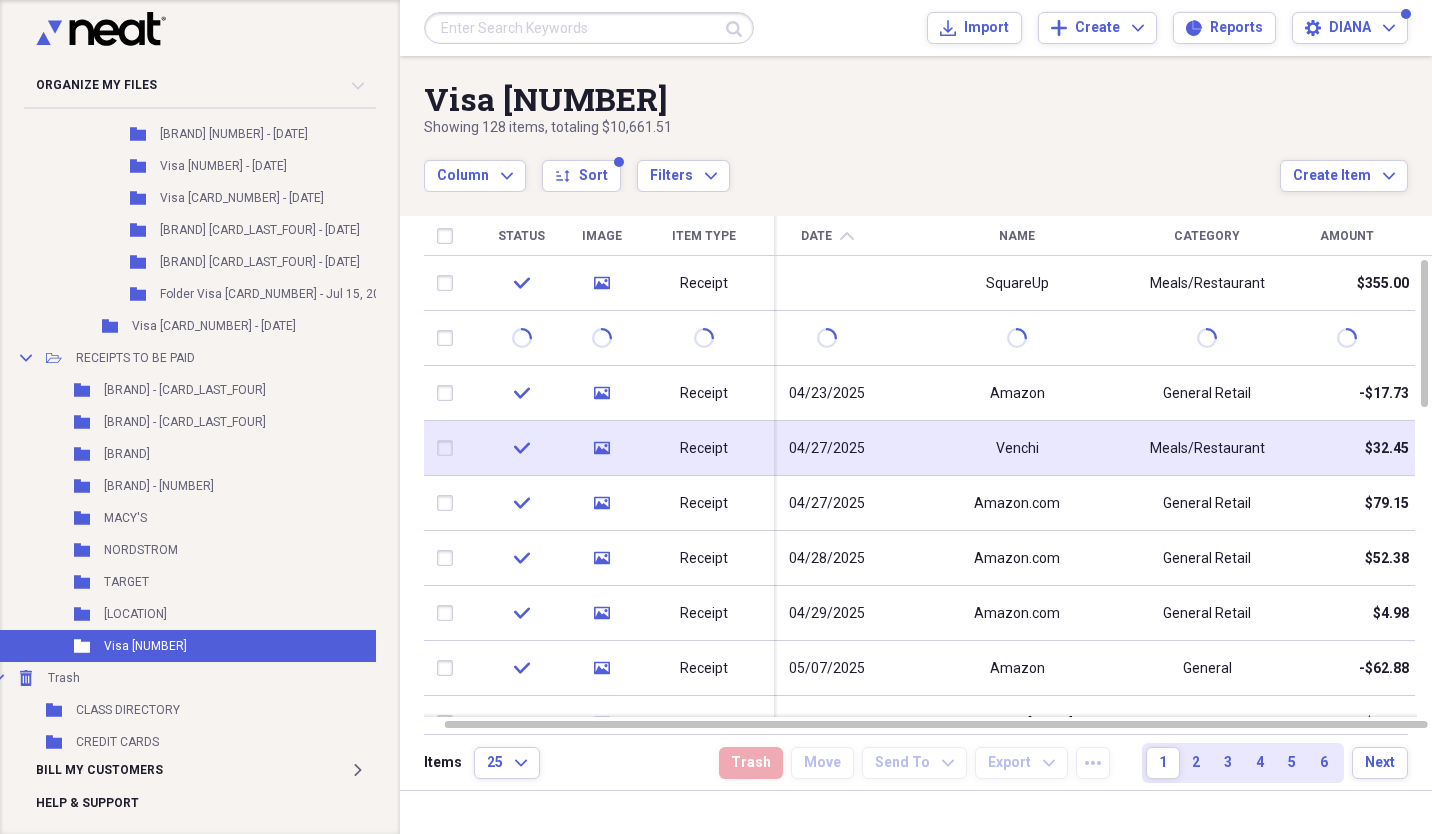 click on "Venchi" at bounding box center (1017, 448) 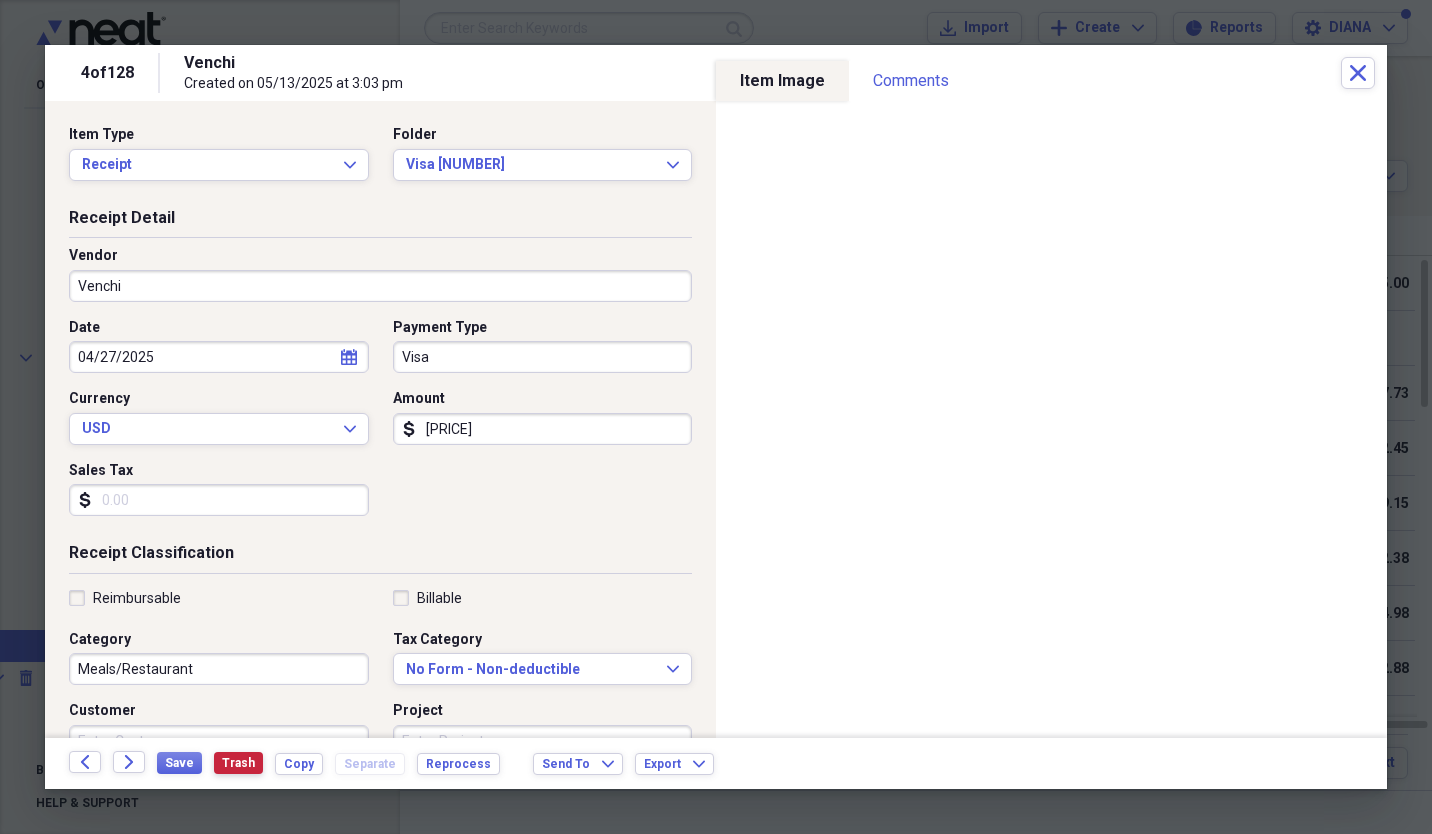 click on "Trash" at bounding box center (238, 763) 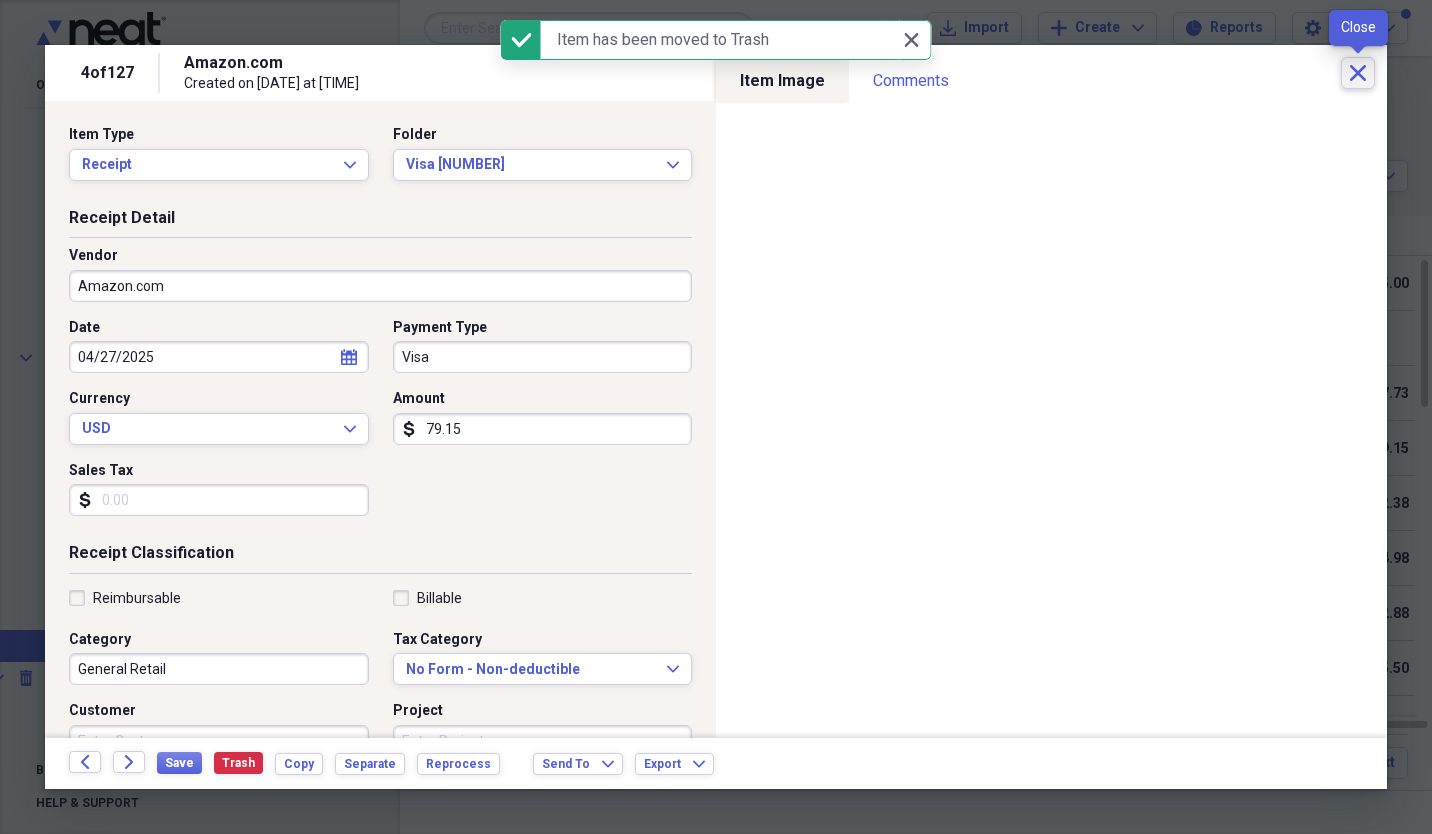 click on "Close" 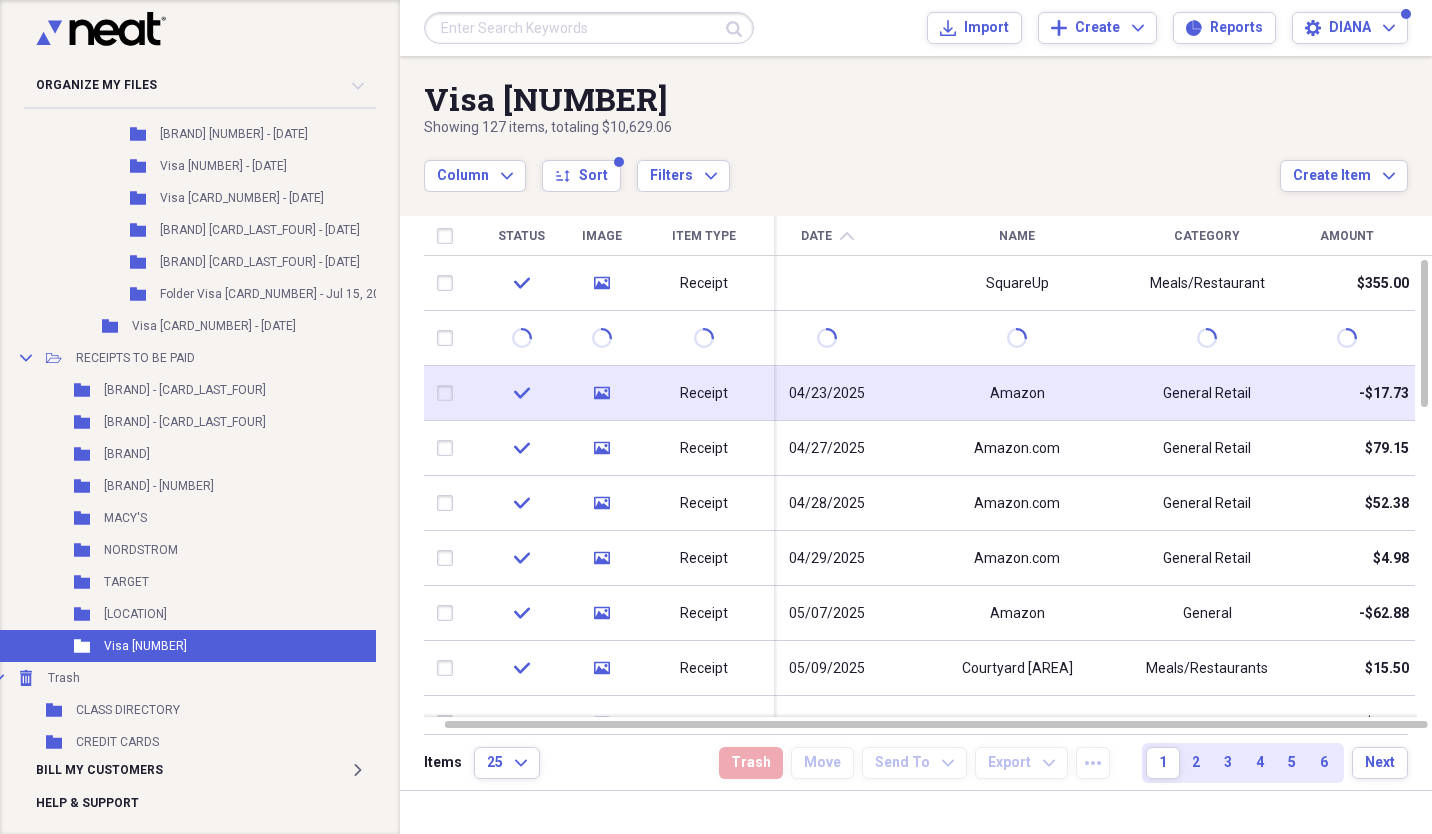 click on "Amazon" at bounding box center [1017, 393] 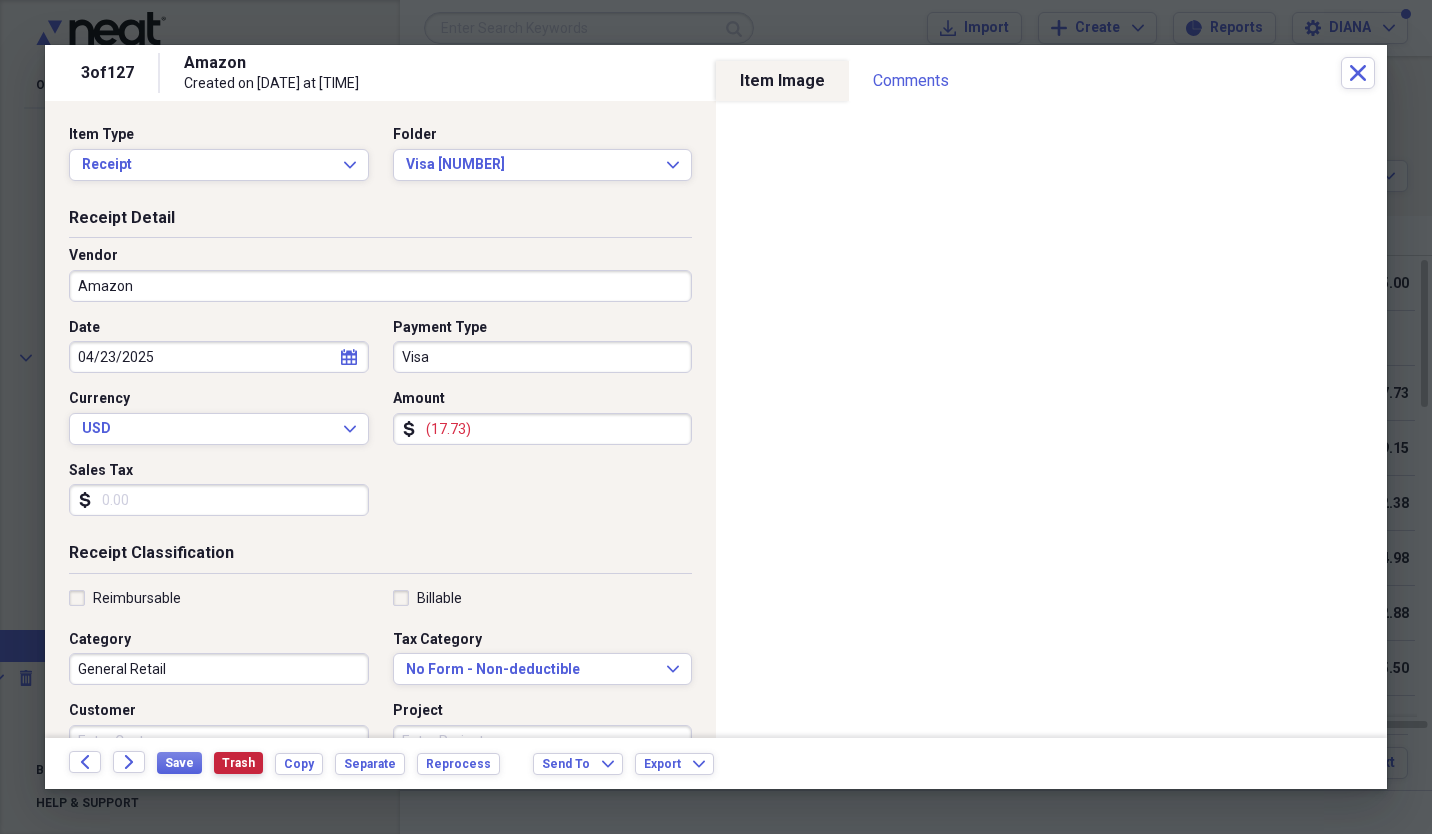click on "Trash" at bounding box center (238, 763) 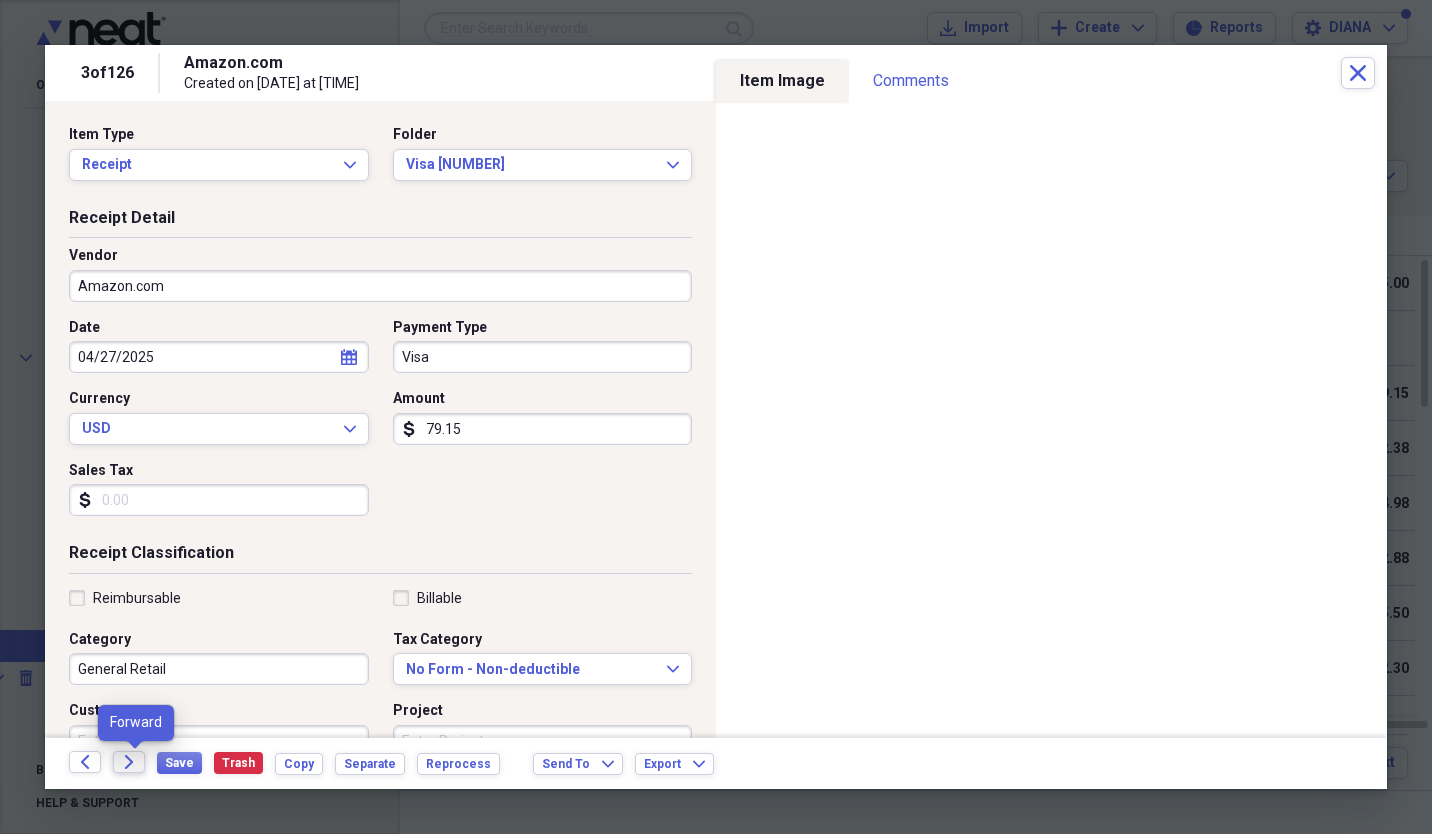 click on "Forward" 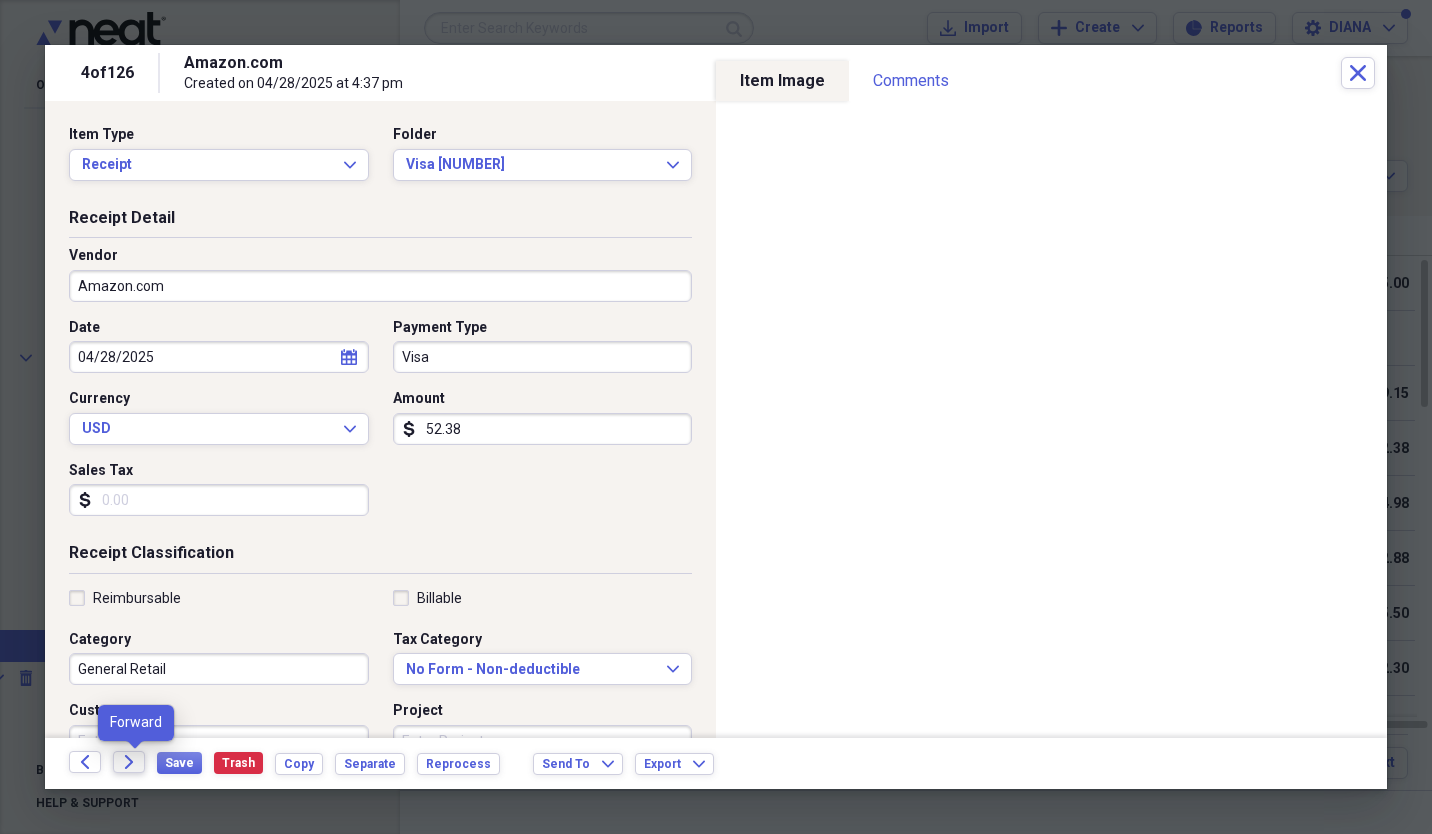 click on "Forward" 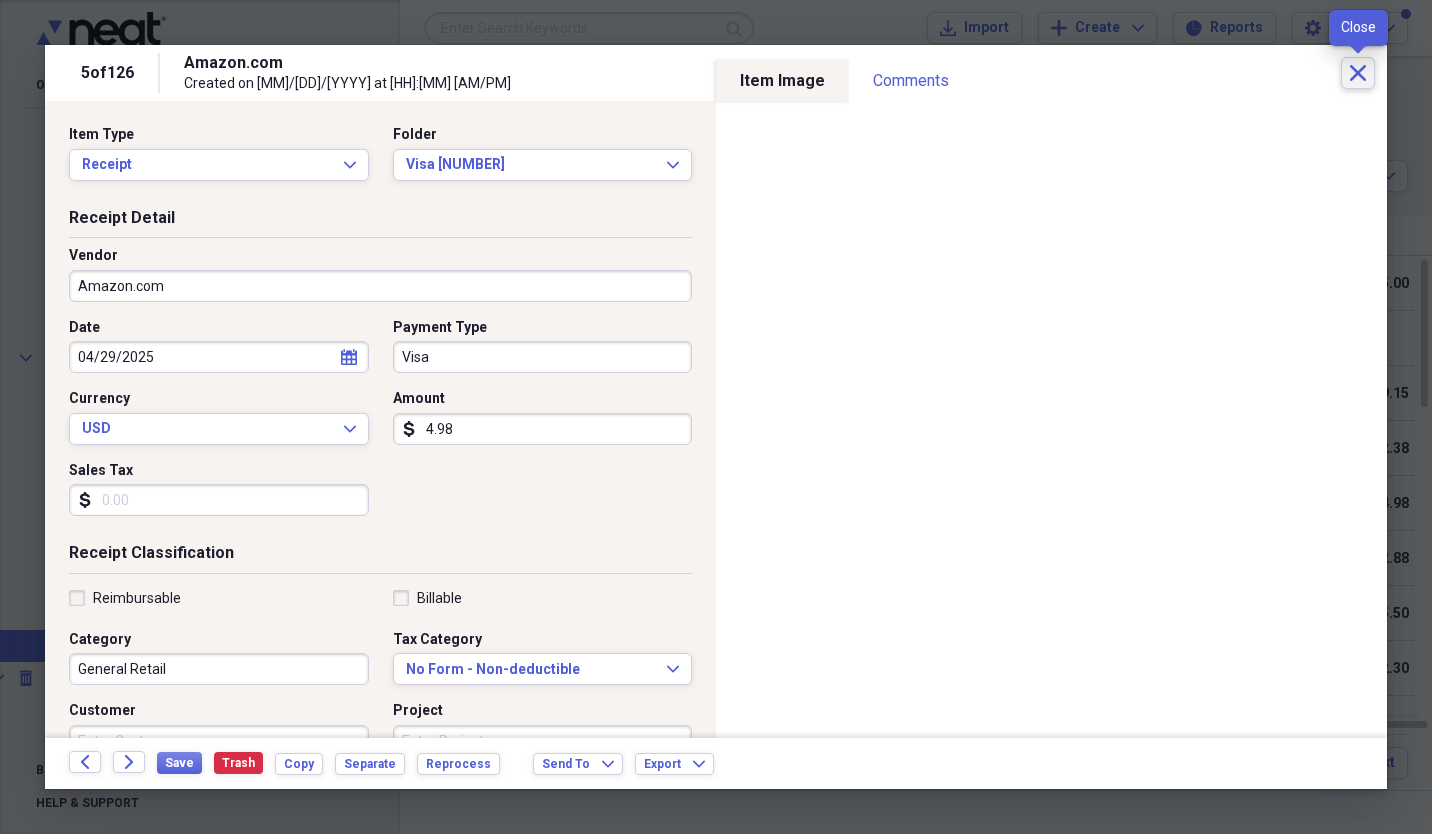 click 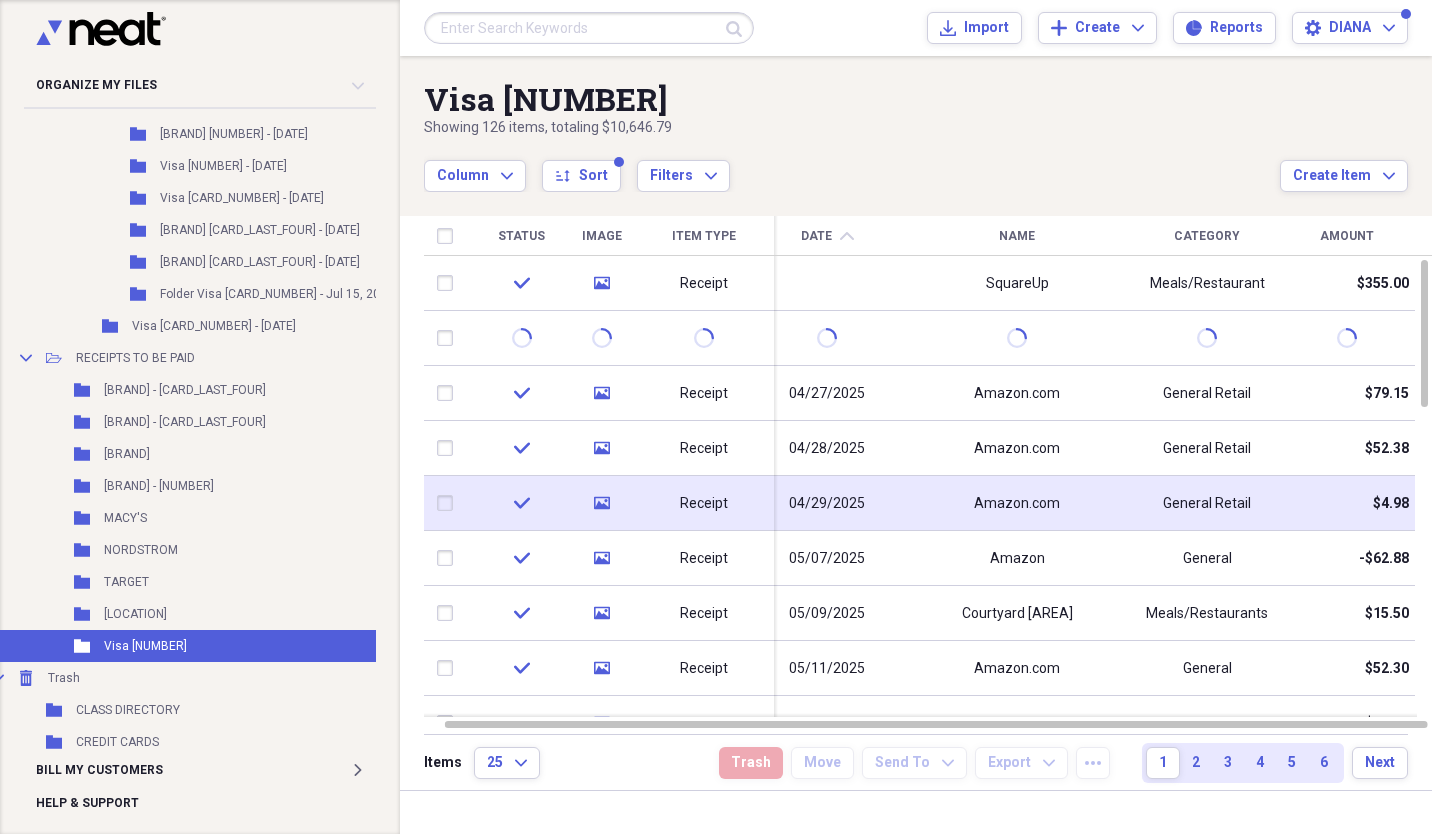 click at bounding box center [449, 503] 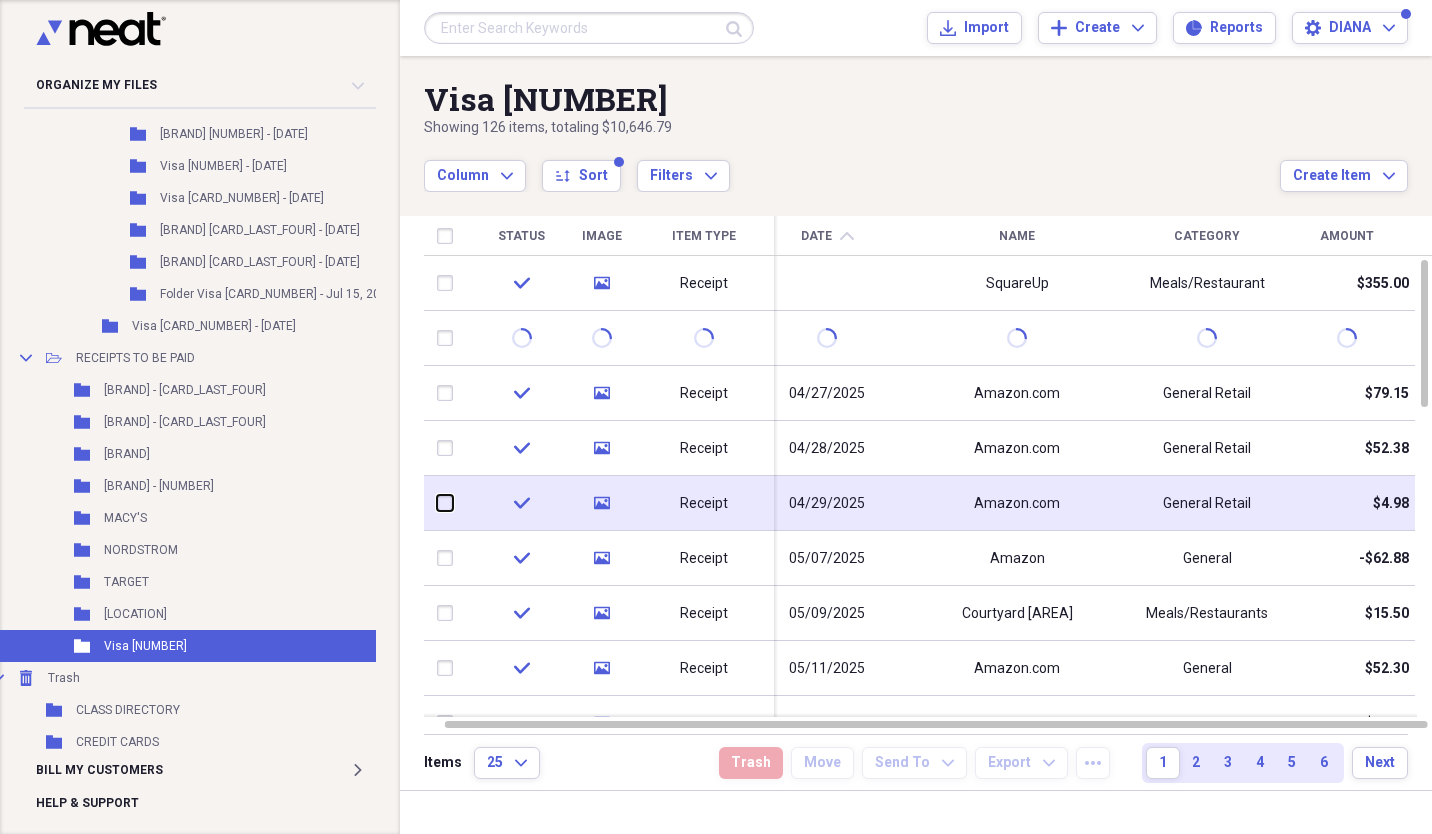 click at bounding box center (437, 503) 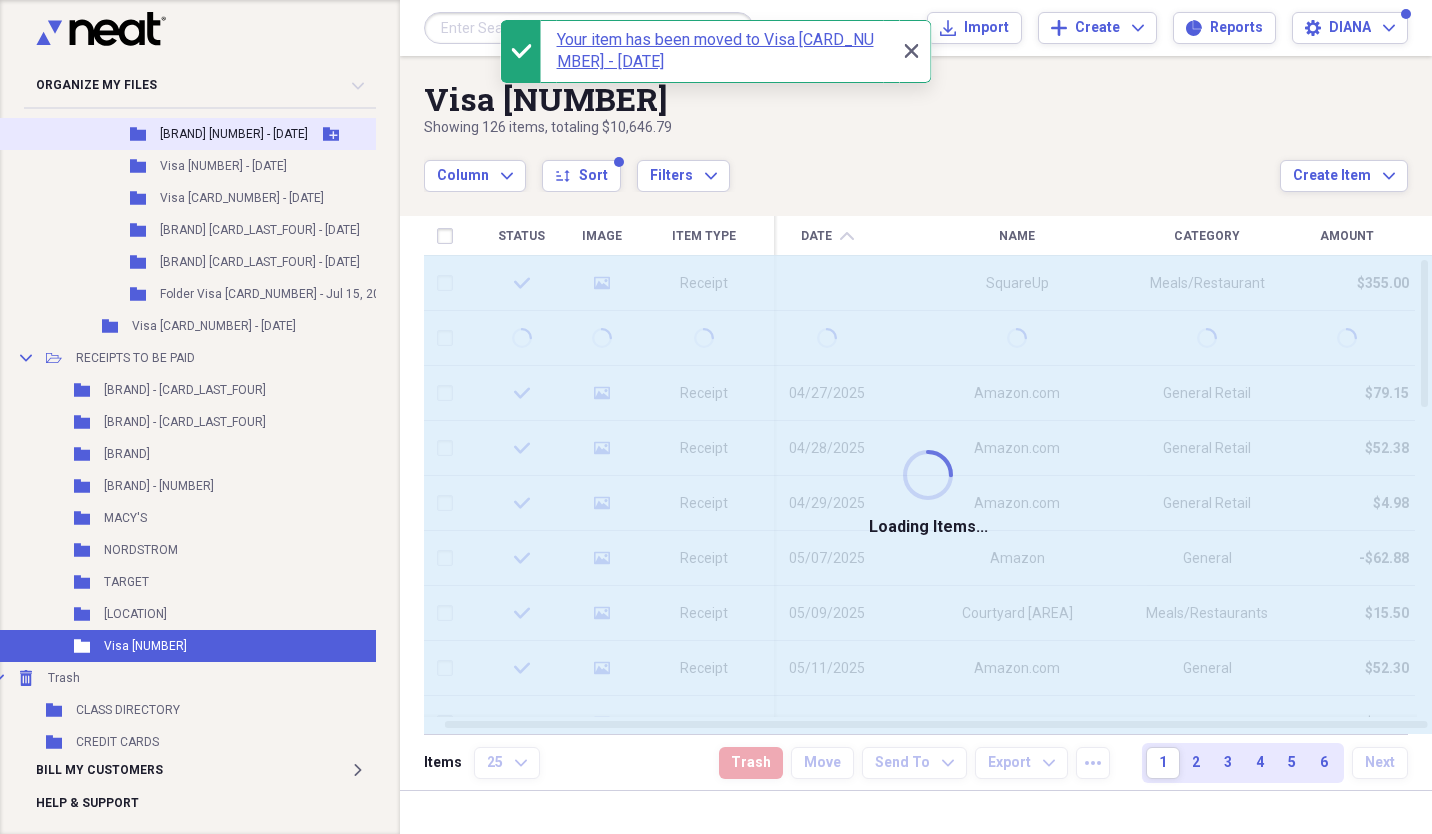 checkbox on "false" 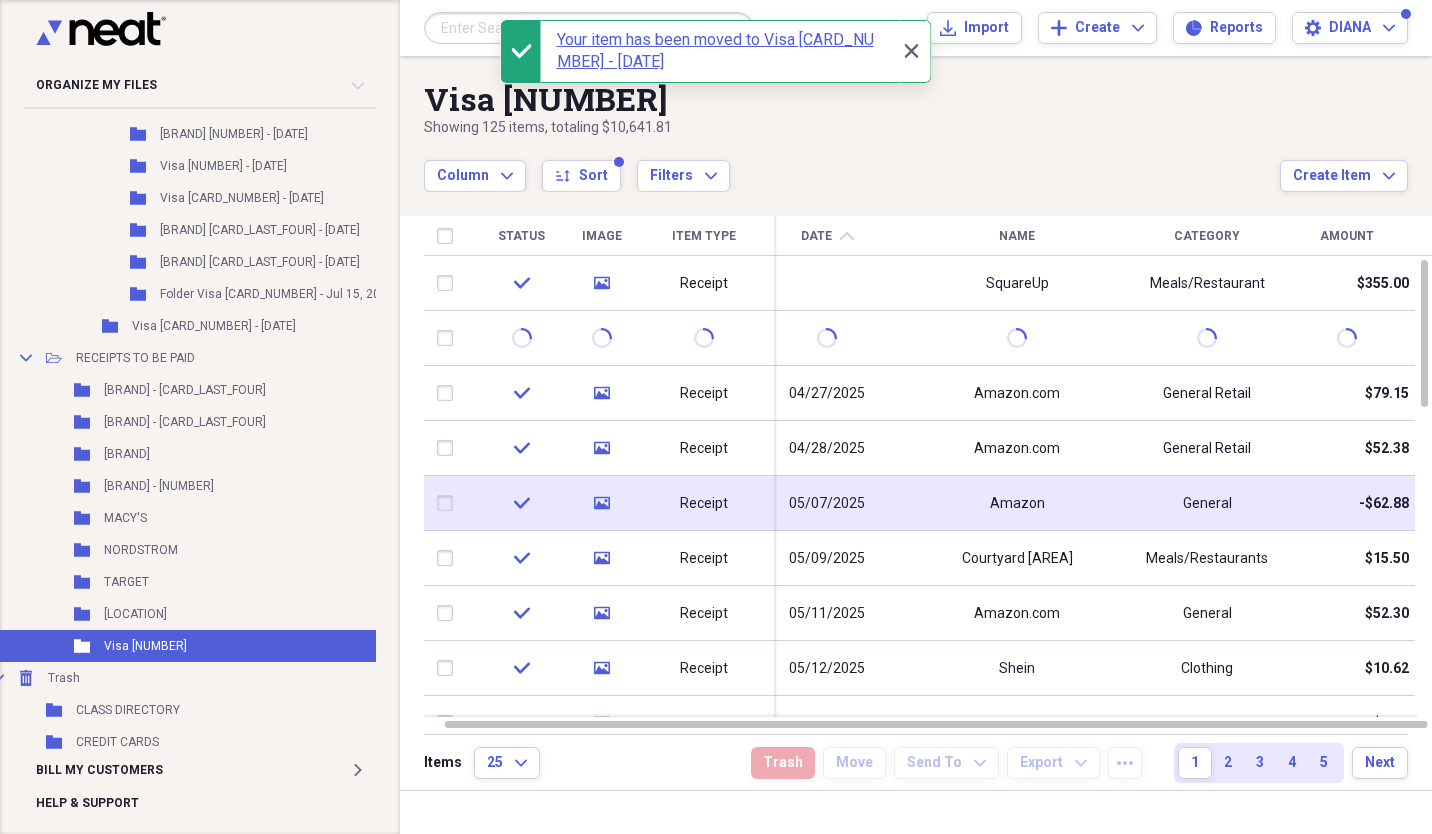 click on "Amazon" at bounding box center [1017, 503] 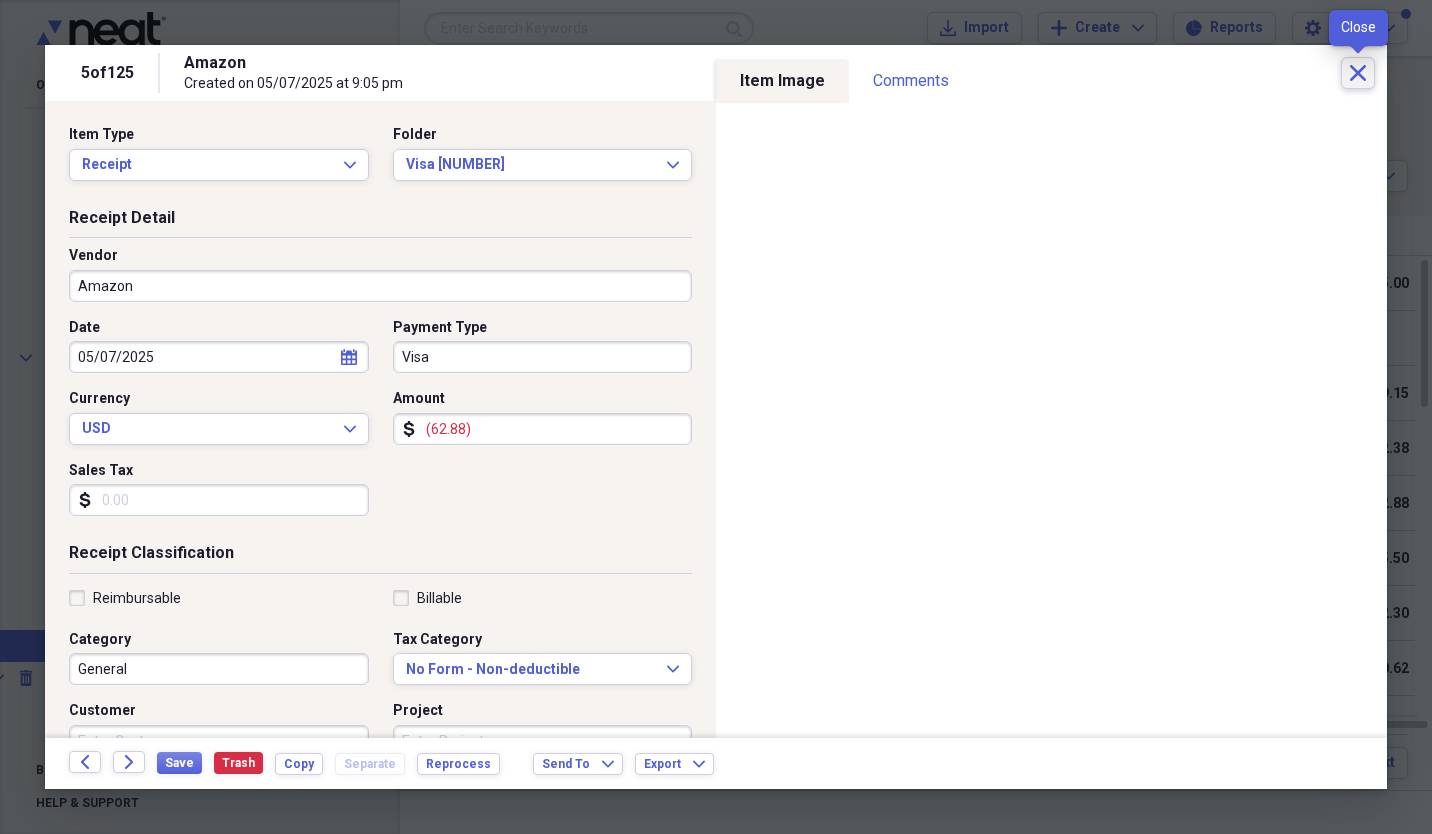 click 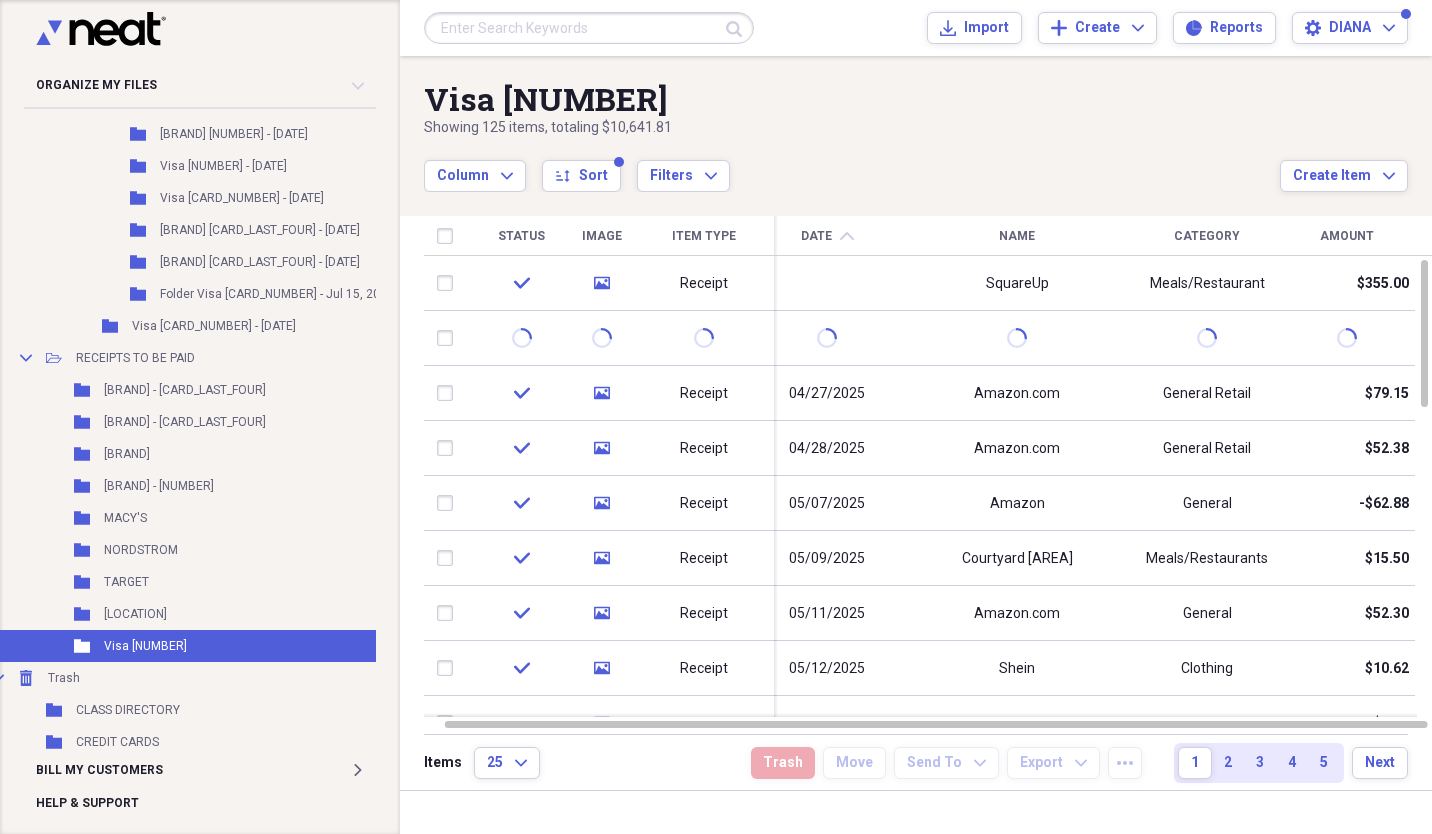 click on "Name" at bounding box center [1017, 236] 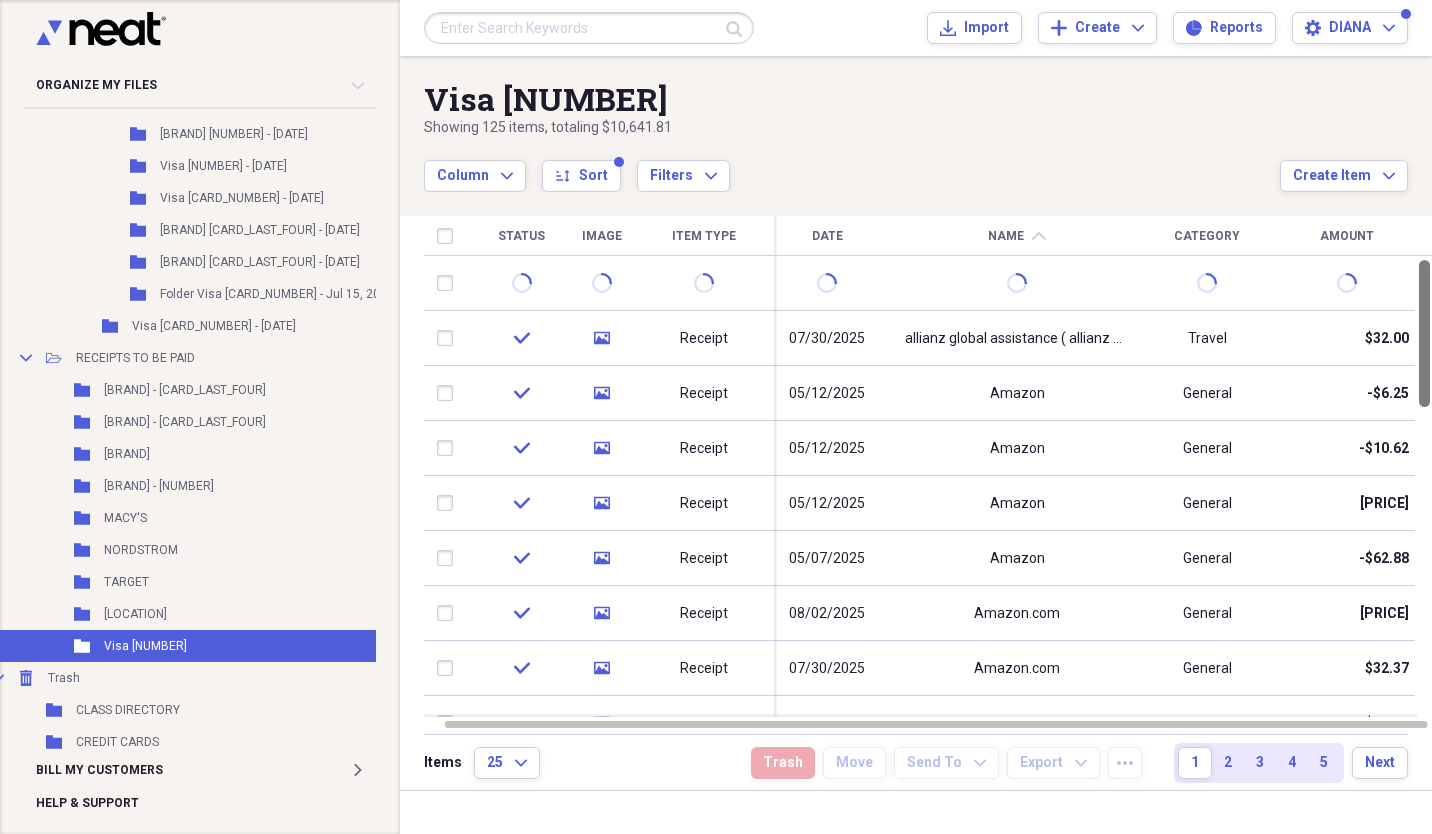 drag, startPoint x: 1426, startPoint y: 347, endPoint x: 1429, endPoint y: 334, distance: 13.341664 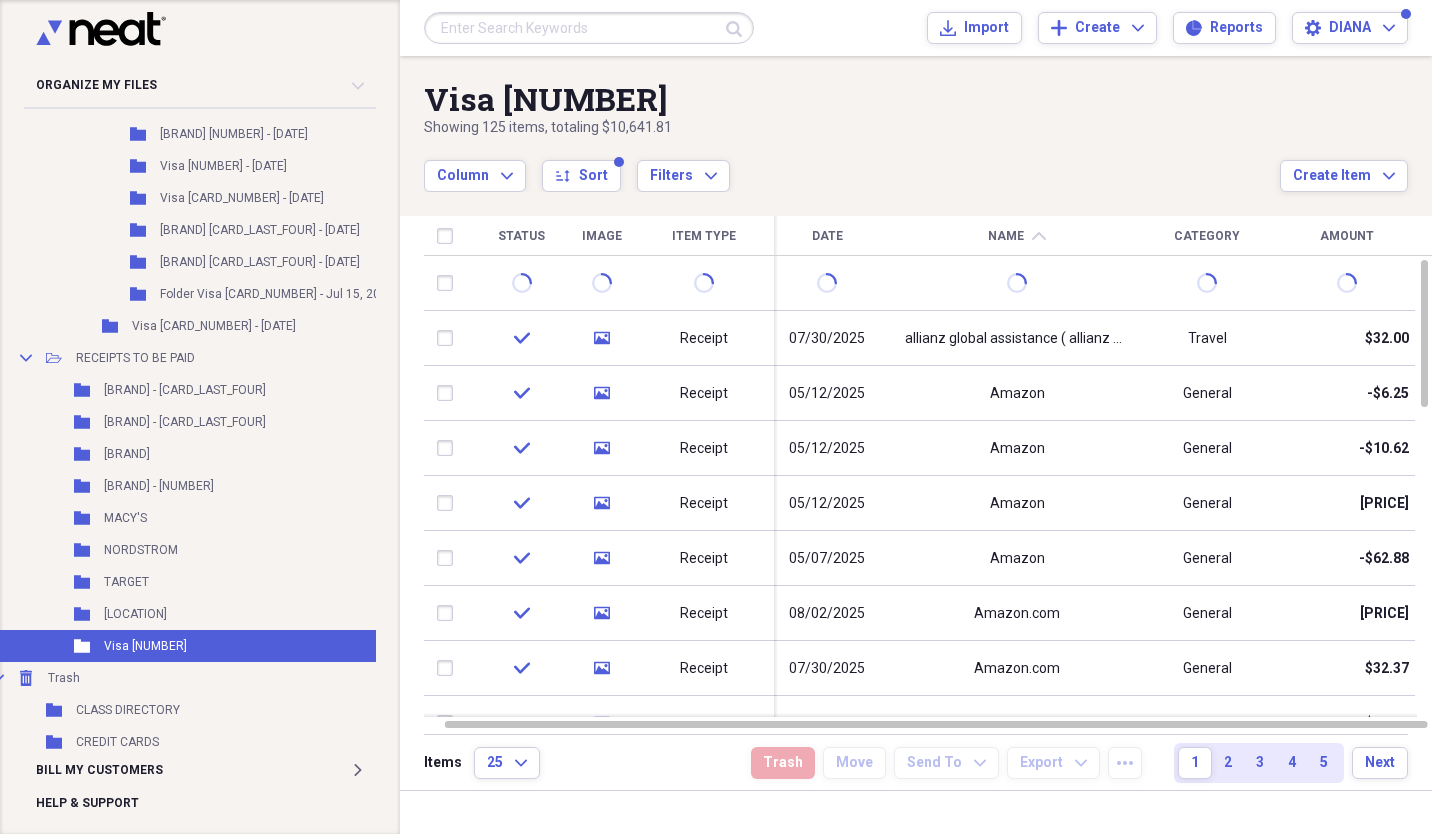 click on "Date" at bounding box center (827, 236) 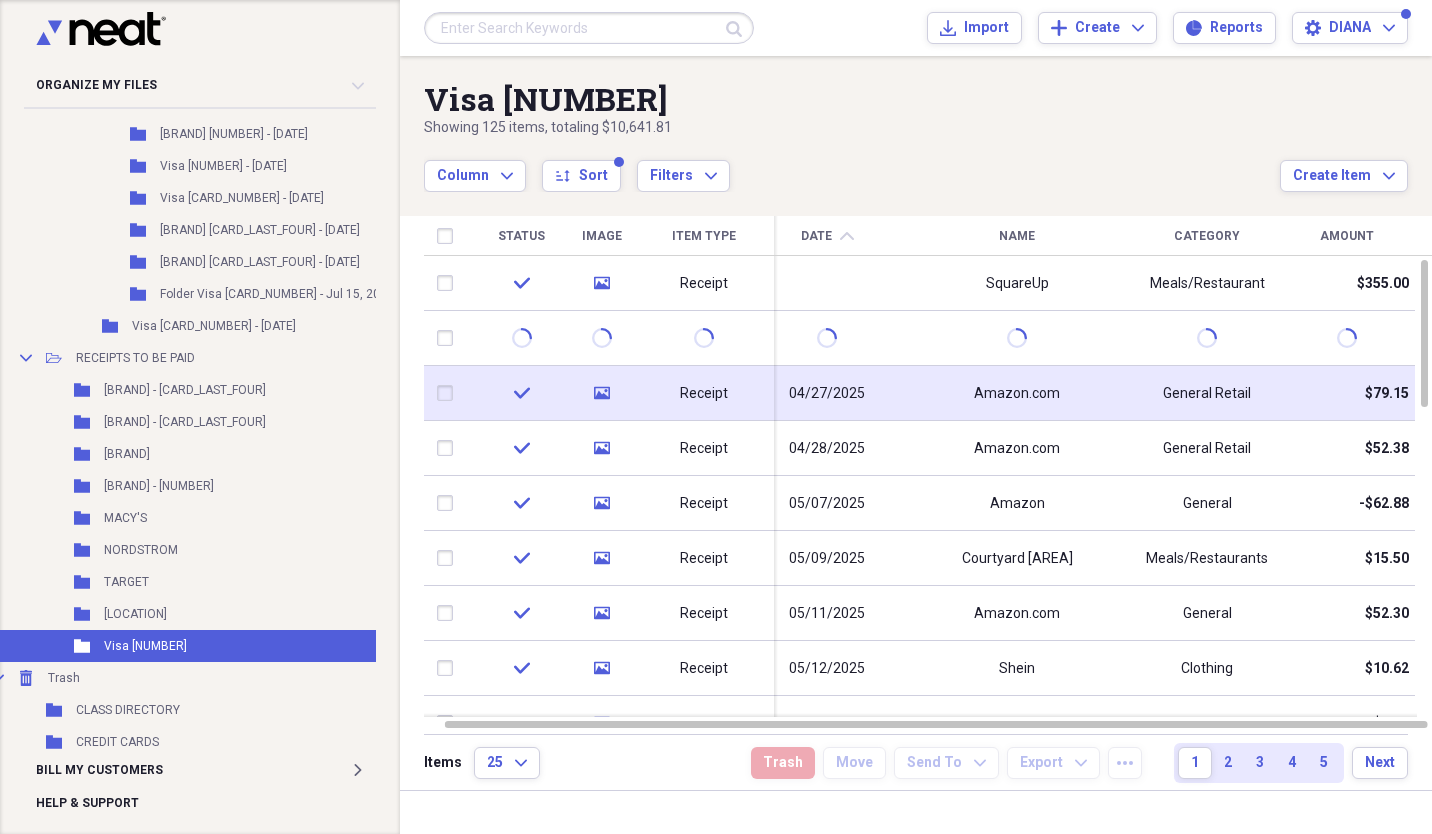 click at bounding box center (449, 393) 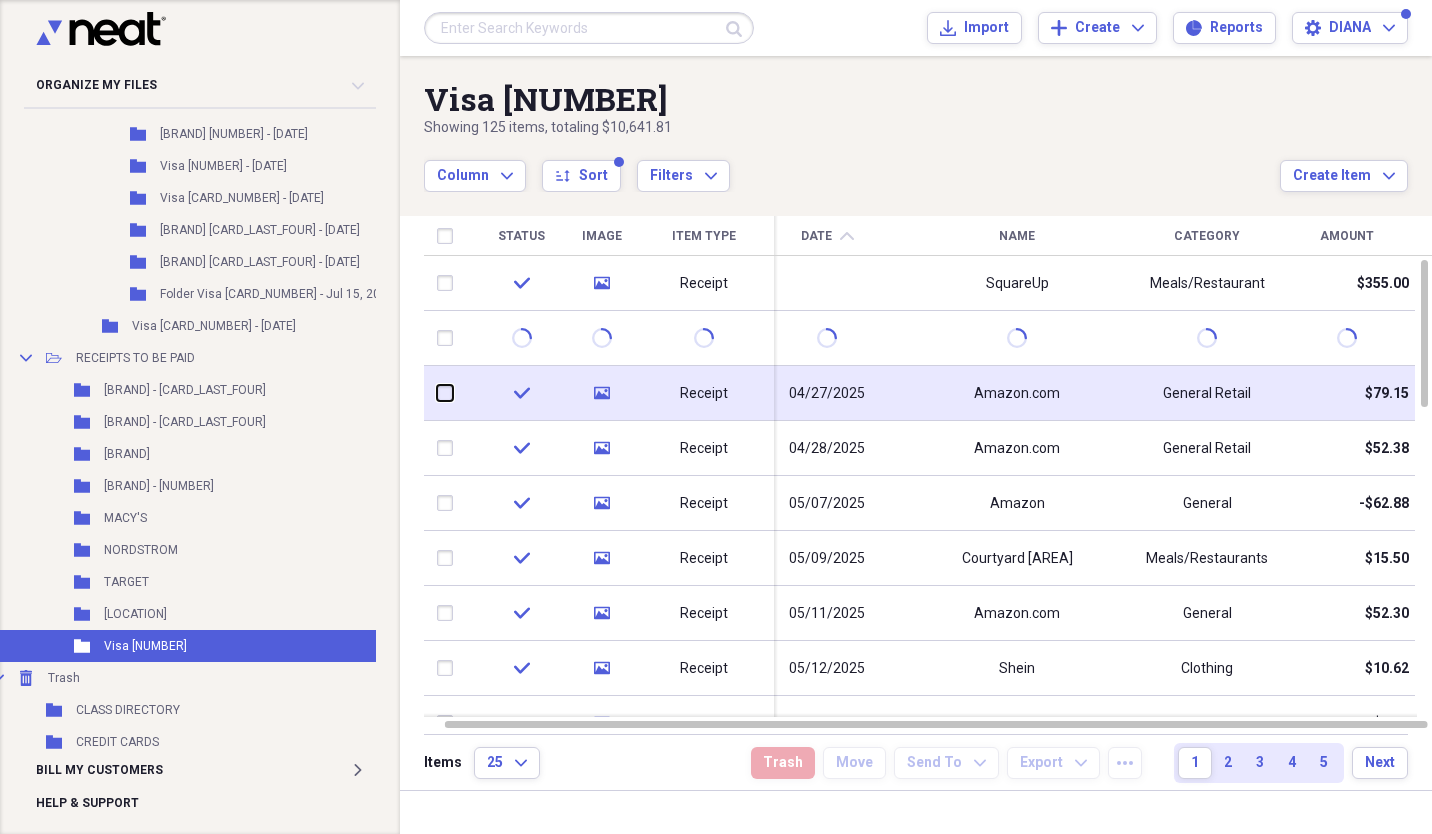 click at bounding box center [437, 393] 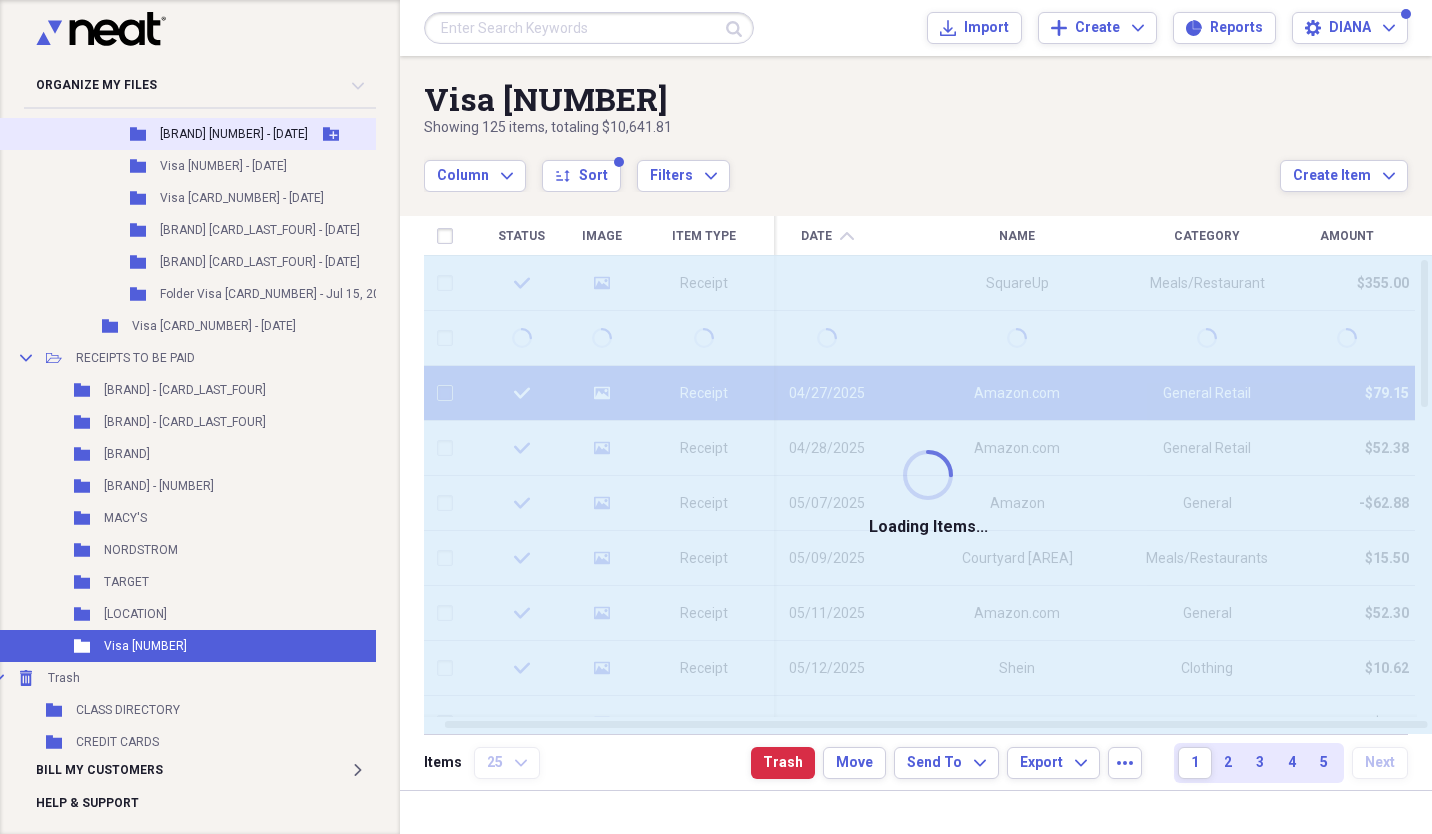 checkbox on "false" 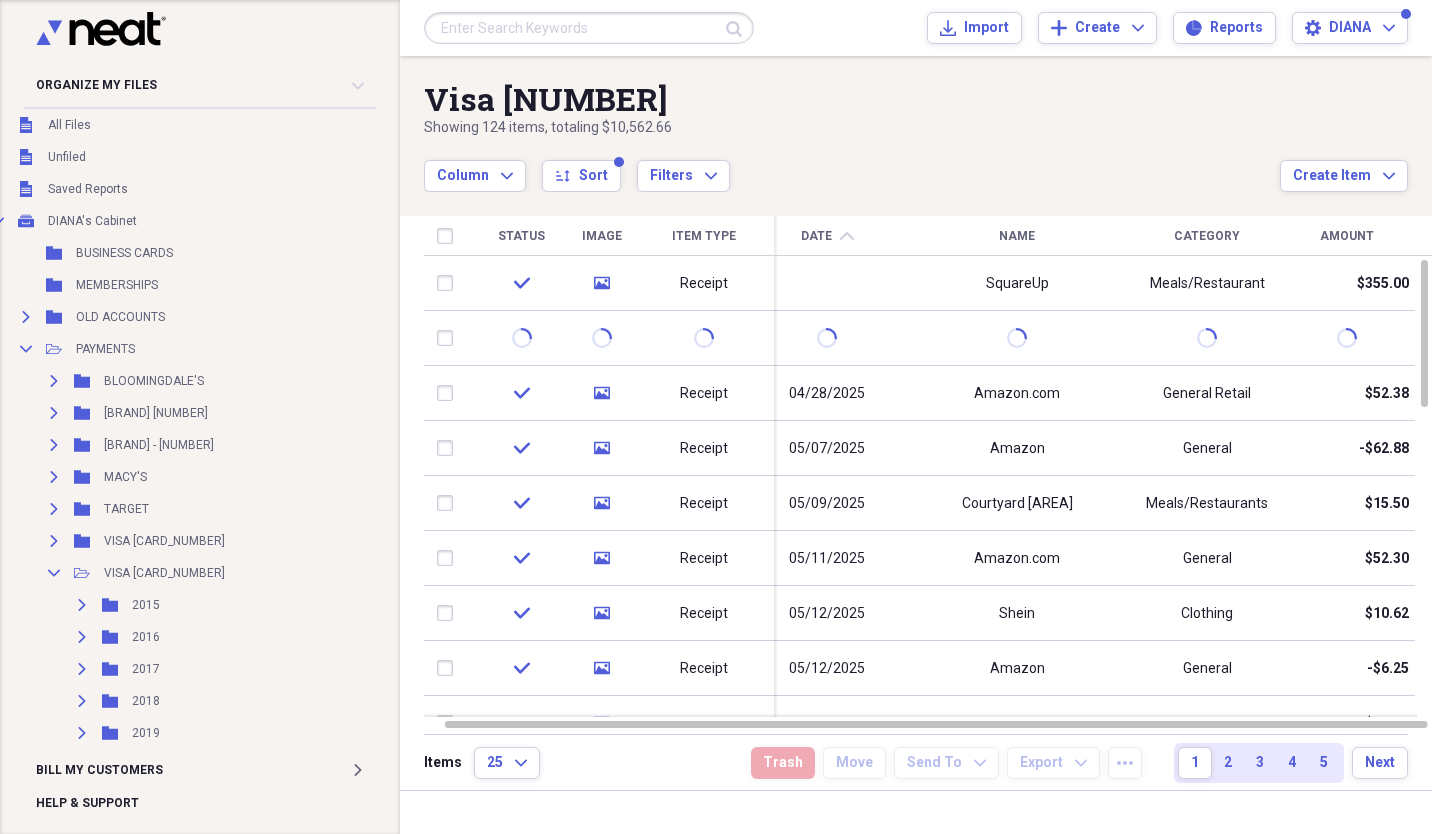 scroll, scrollTop: 0, scrollLeft: 18, axis: horizontal 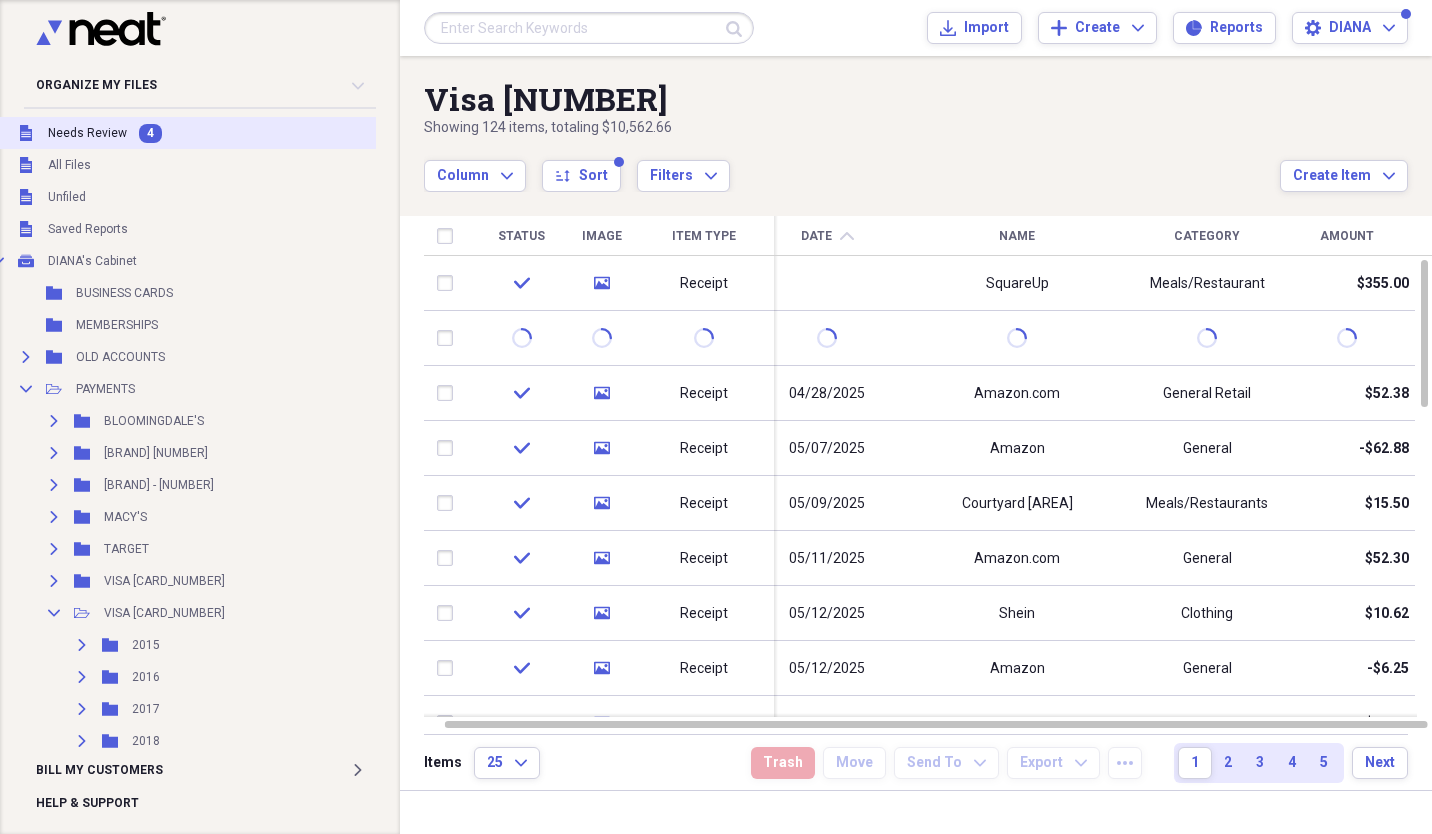 click on "Needs Review" at bounding box center [87, 133] 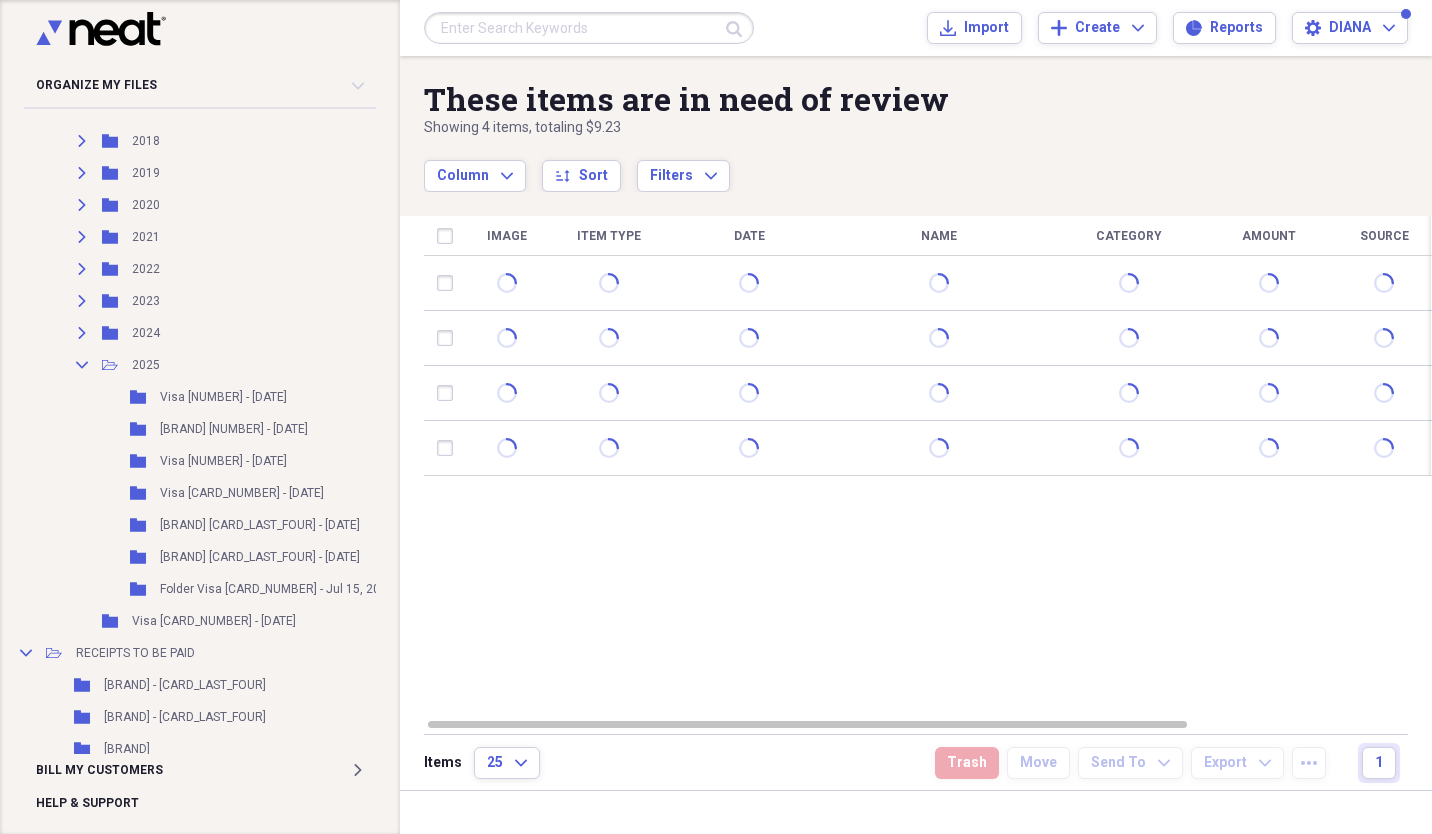 scroll, scrollTop: 904, scrollLeft: 18, axis: both 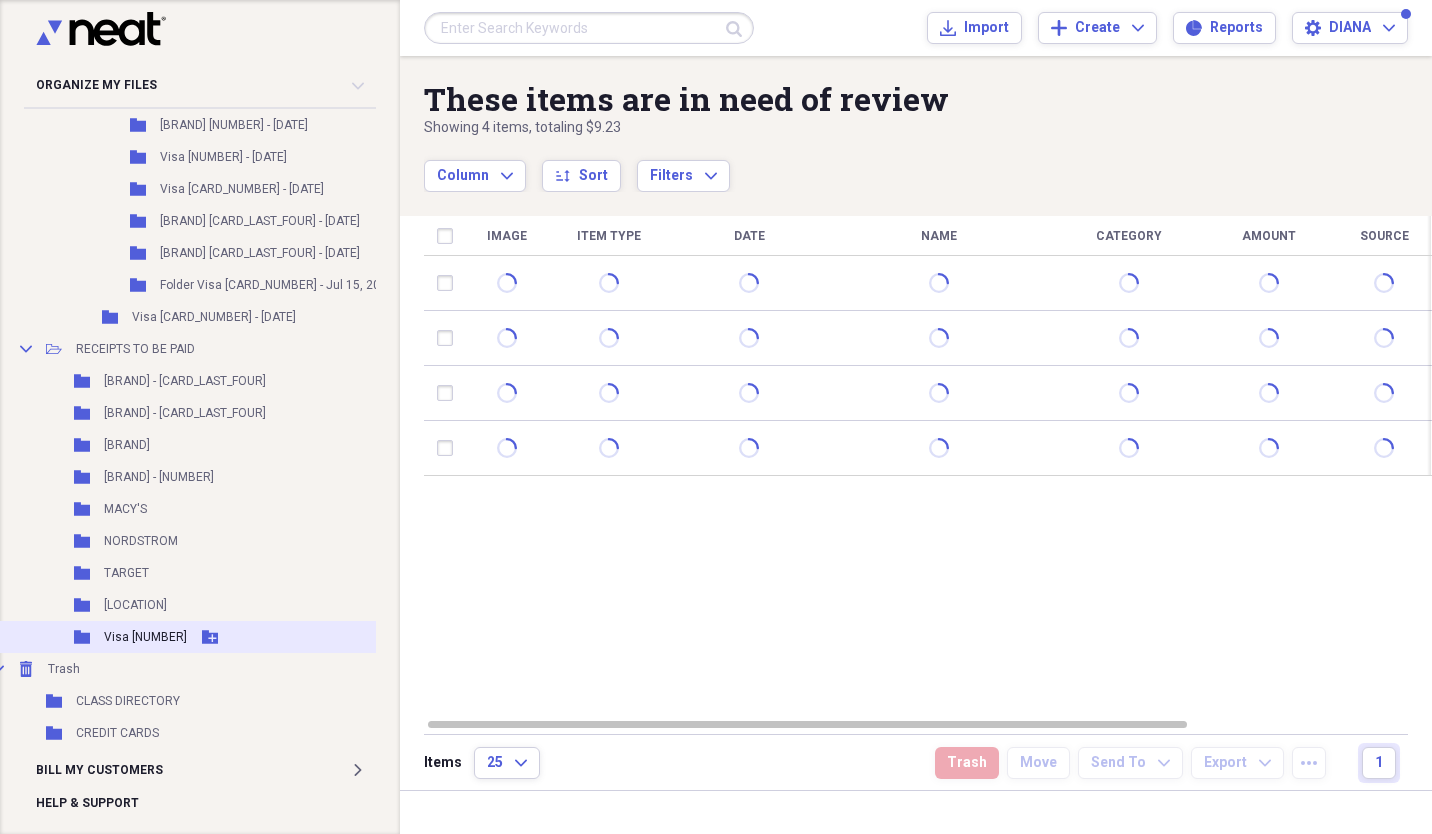 click on "Visa [NUMBER]" at bounding box center [145, 637] 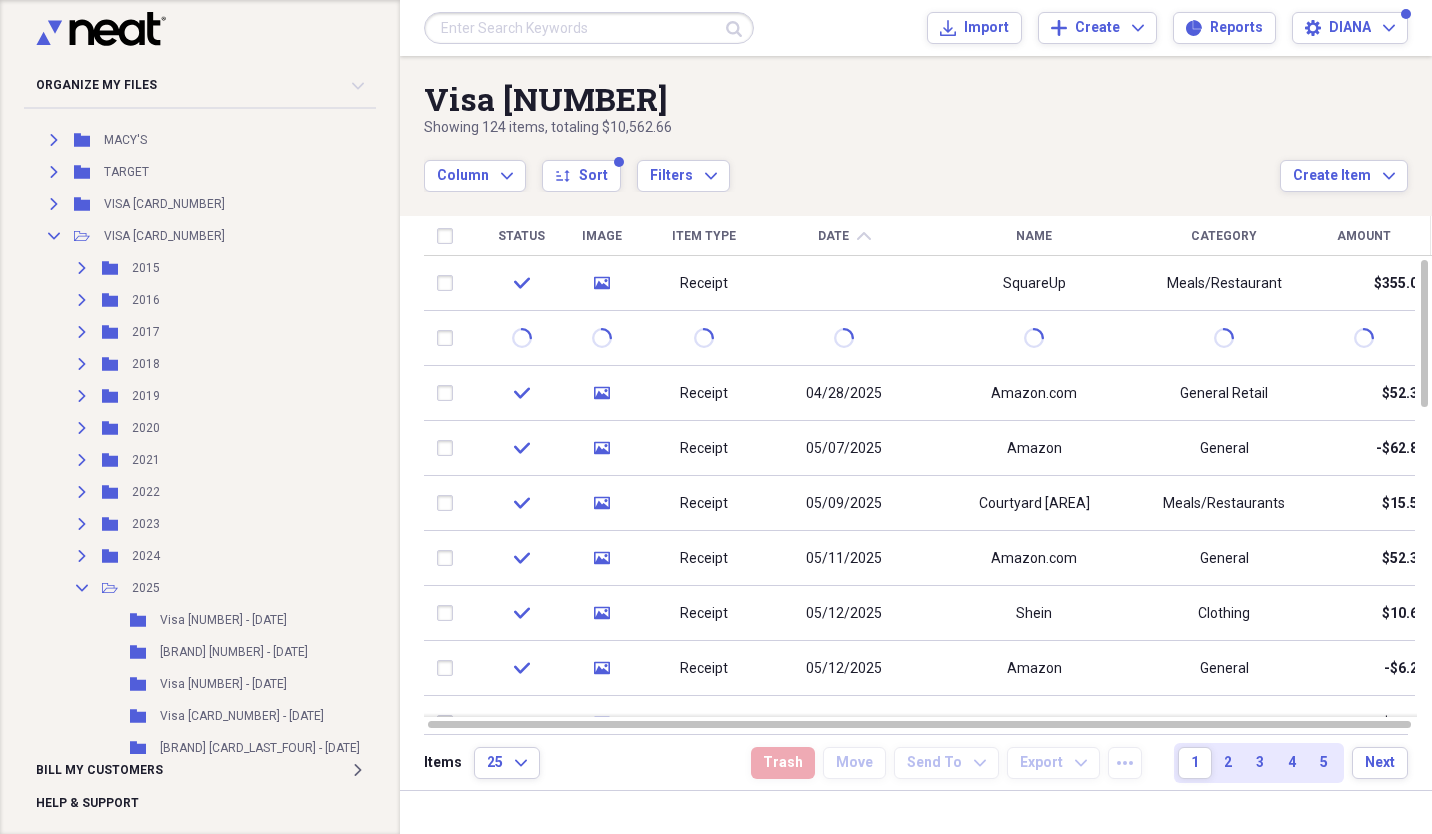 scroll, scrollTop: 0, scrollLeft: 18, axis: horizontal 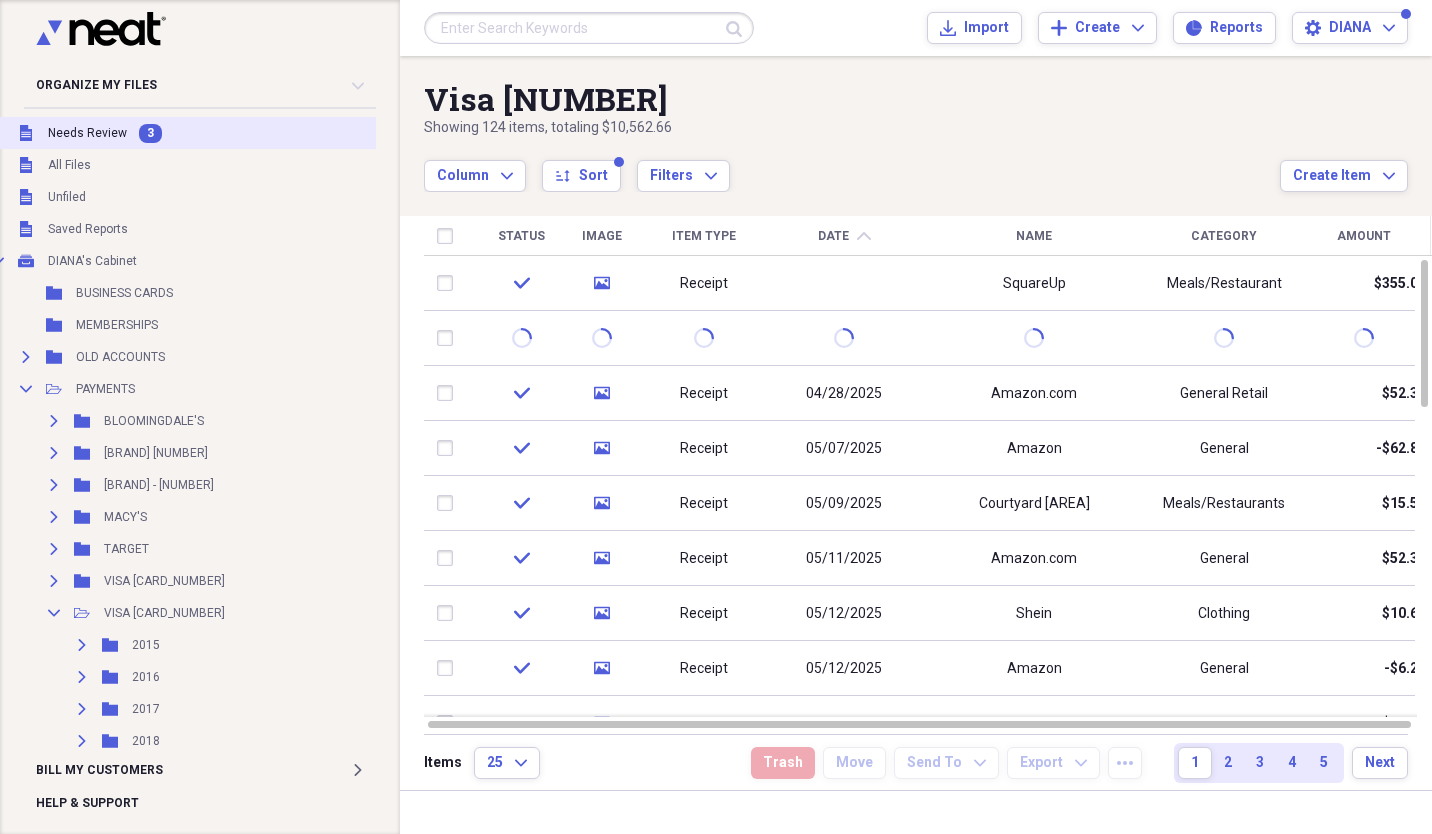 click on "Needs Review" at bounding box center [87, 133] 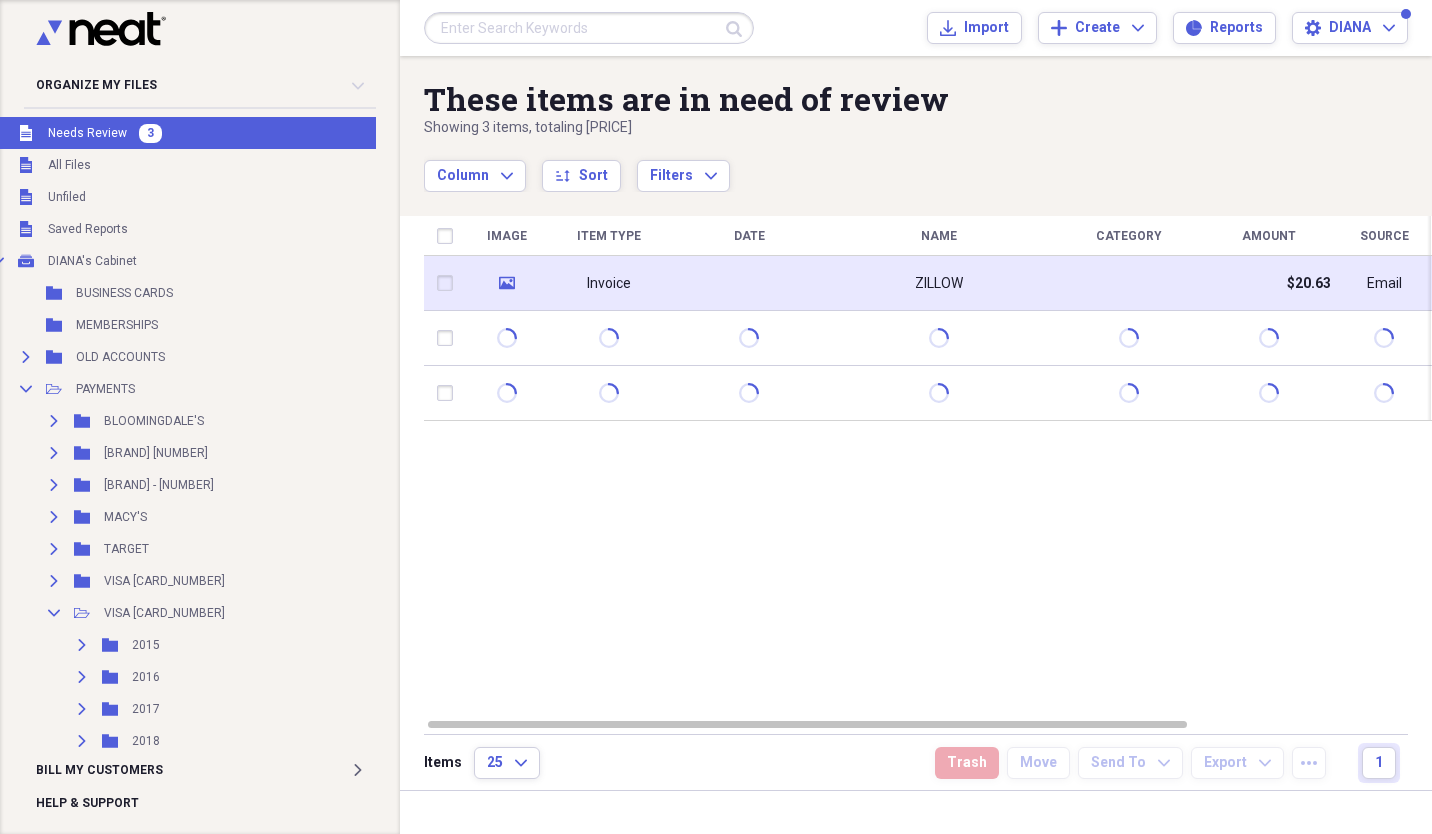 click at bounding box center [749, 283] 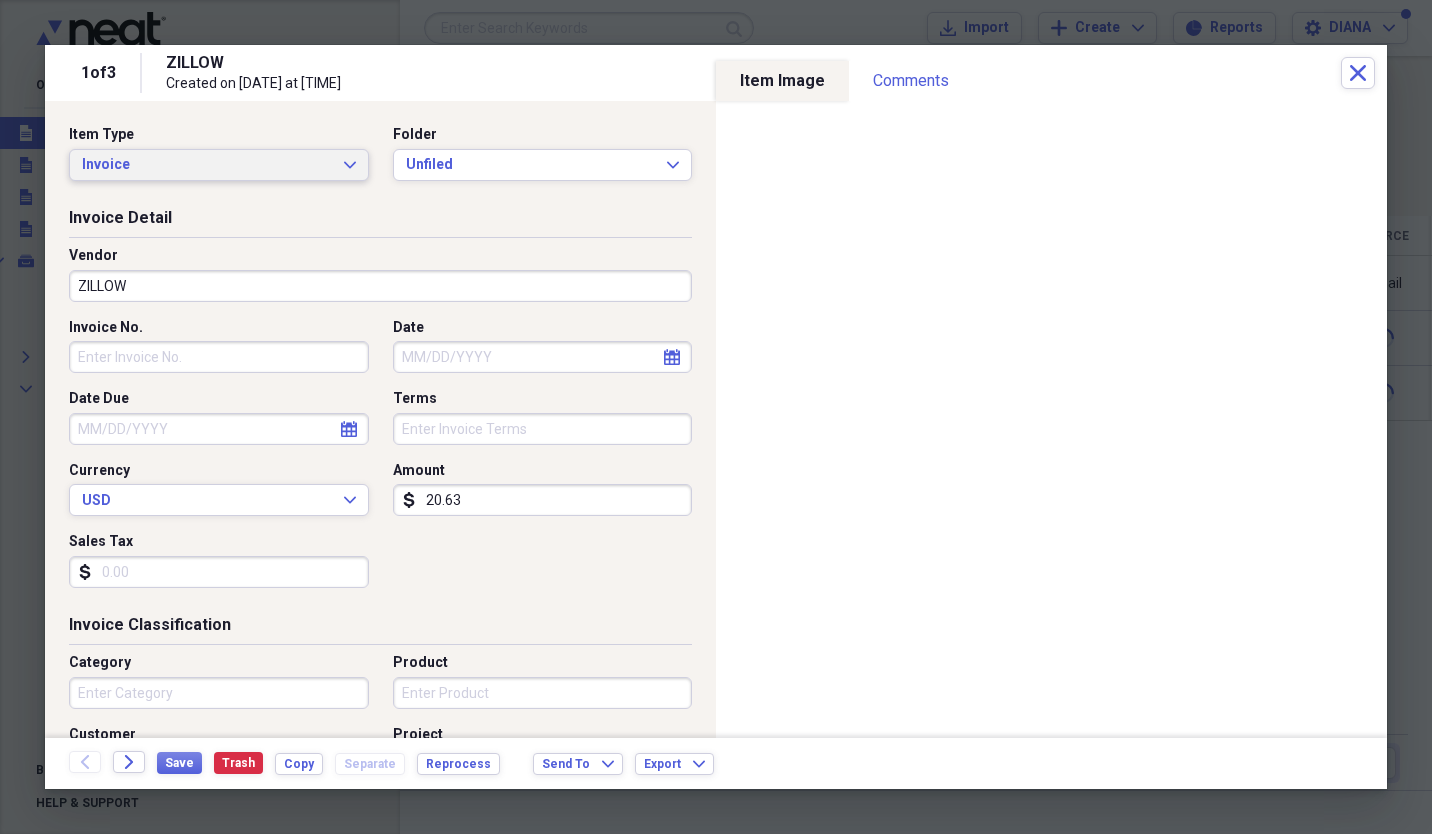 click on "Expand" 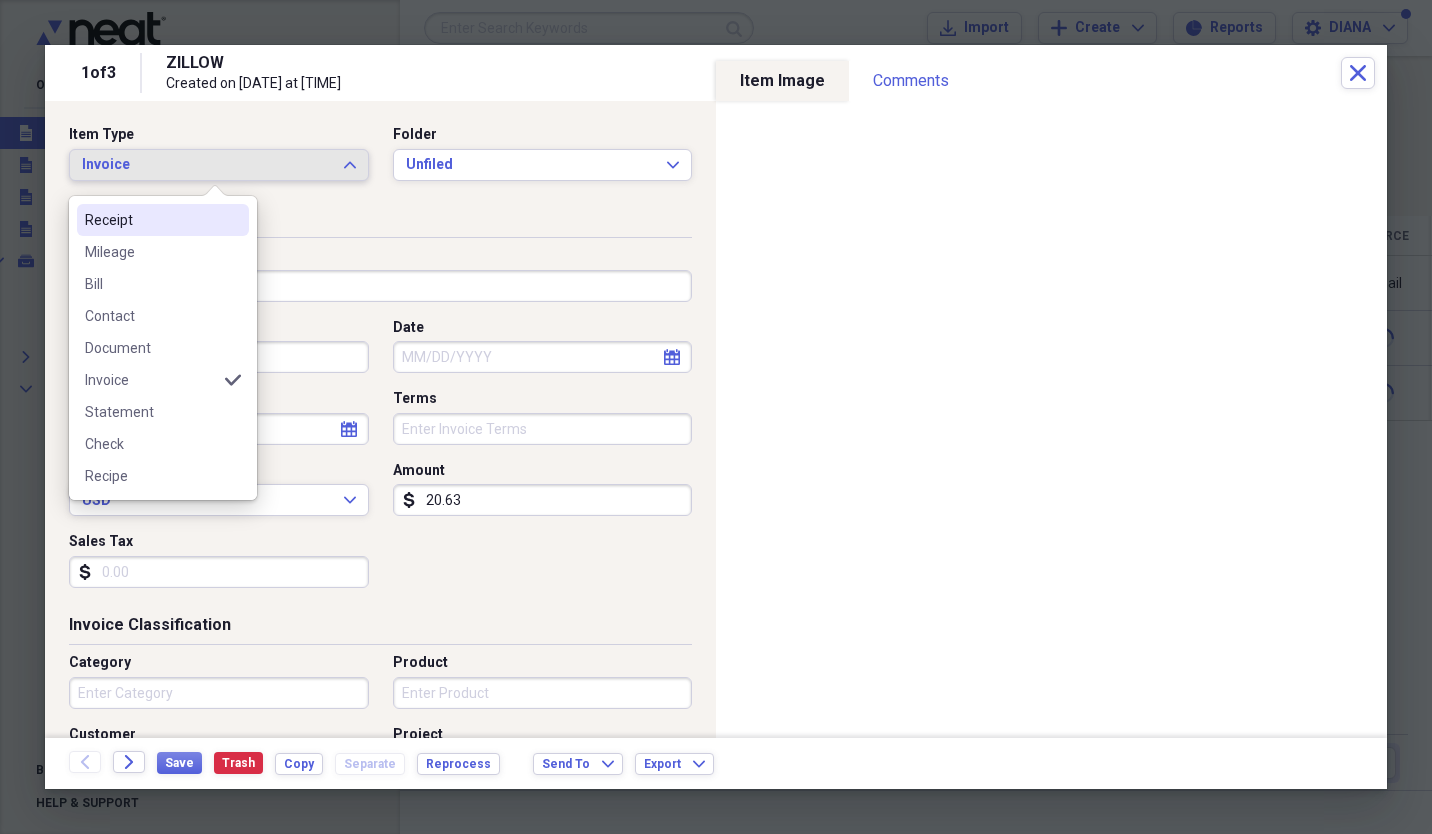 click on "Receipt" at bounding box center [151, 220] 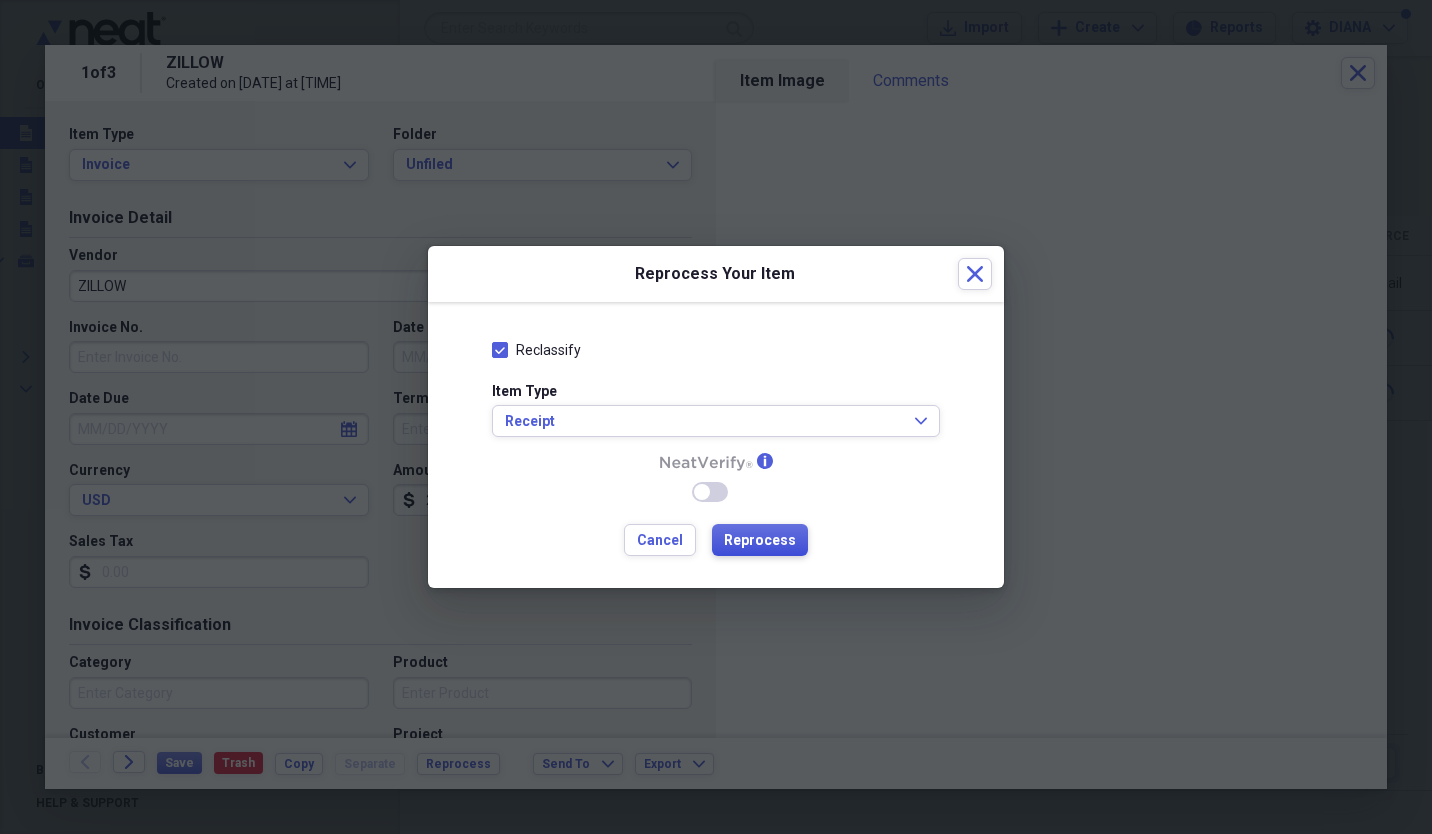 click on "Reprocess" at bounding box center (760, 541) 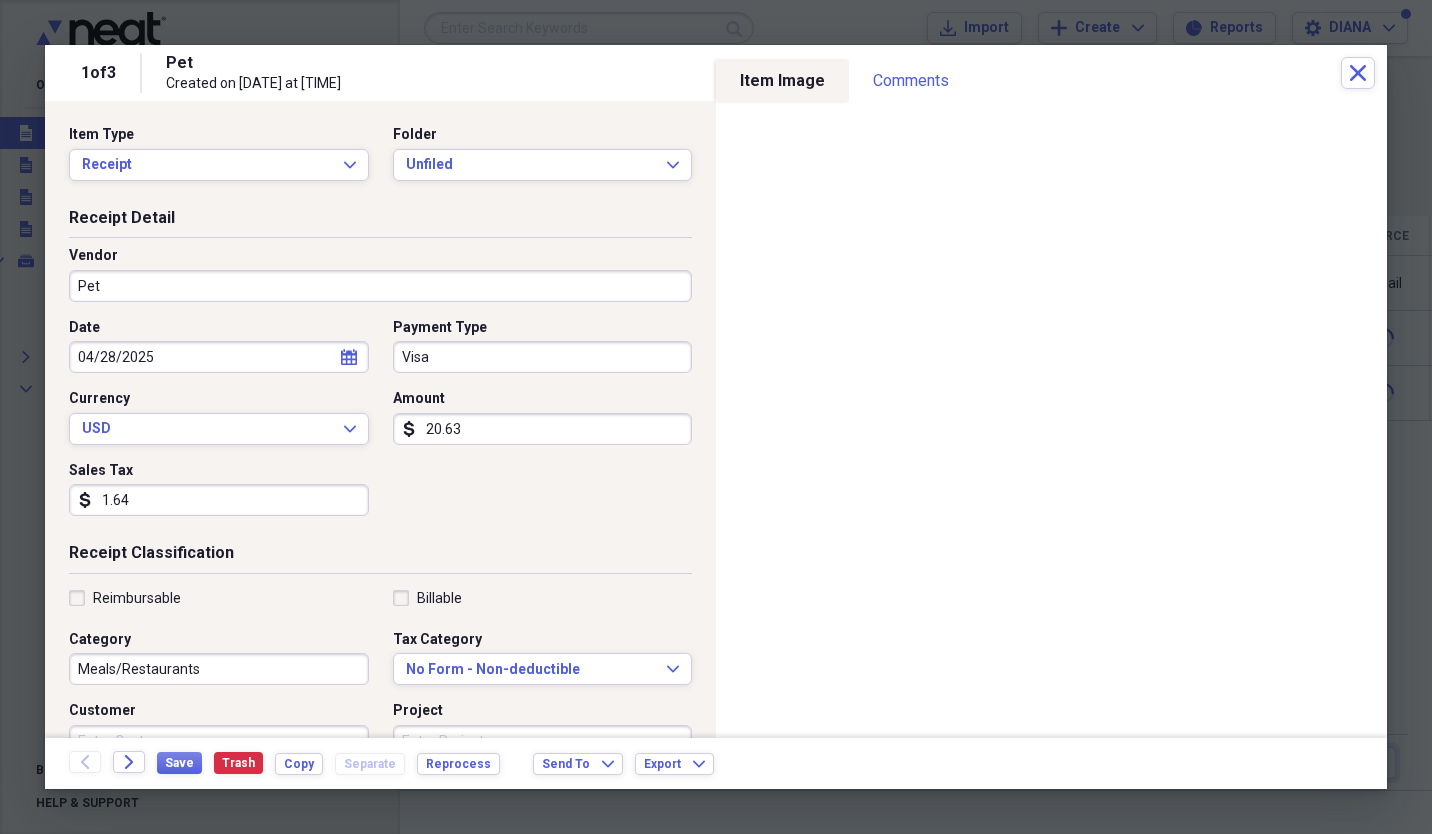 type on "Pet" 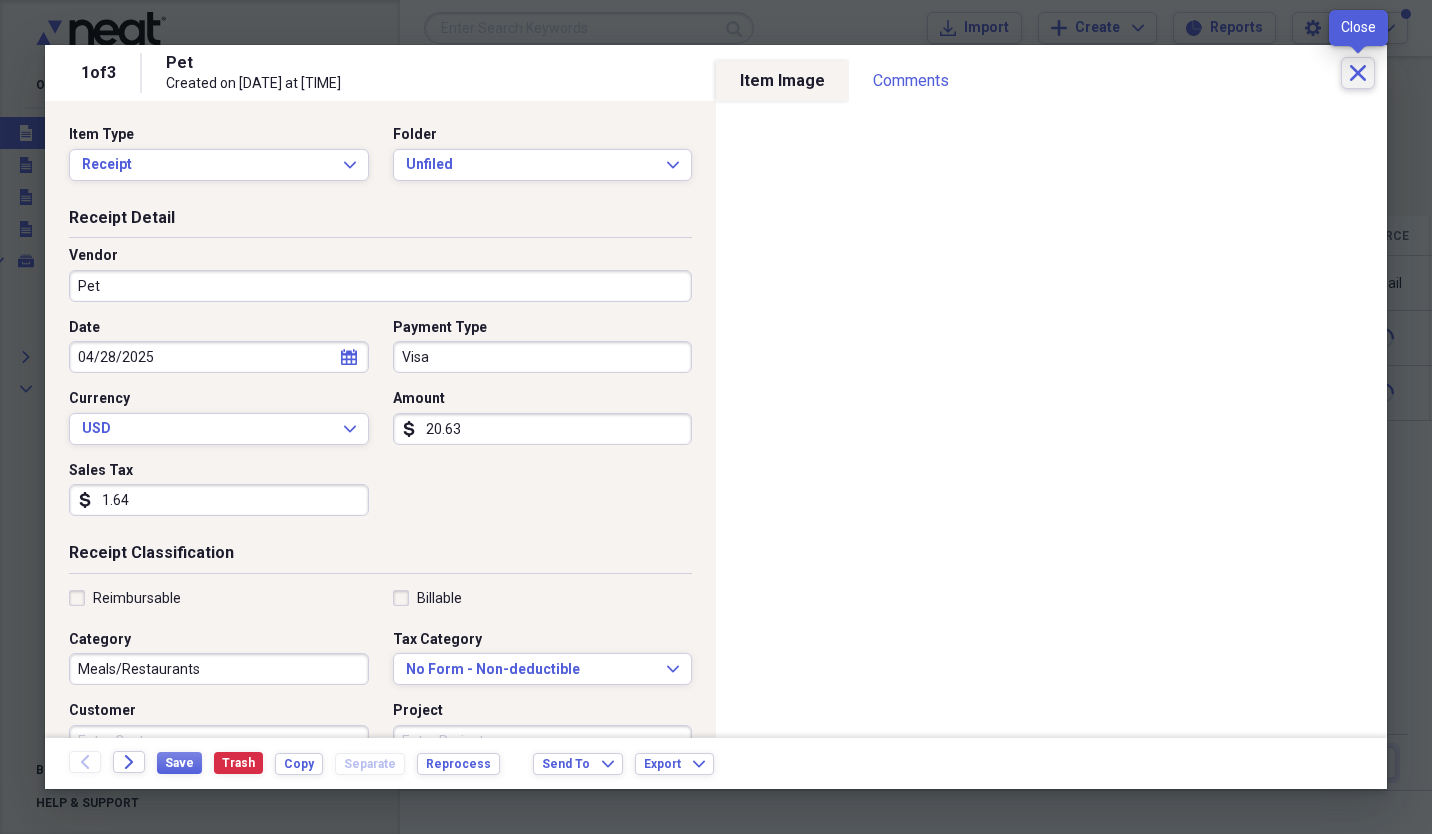 click on "Close" at bounding box center [1358, 73] 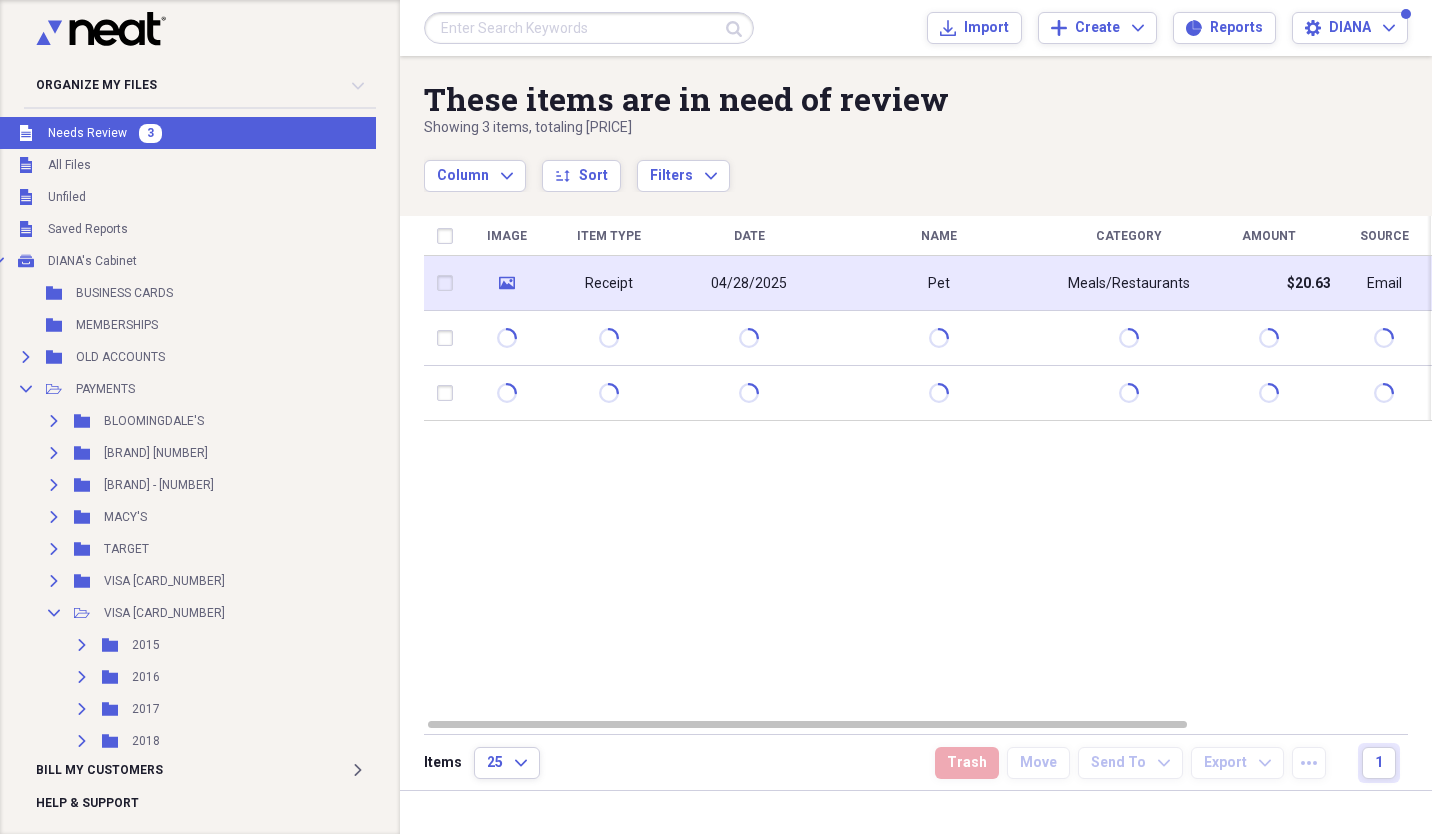 click on "Receipt" at bounding box center [609, 284] 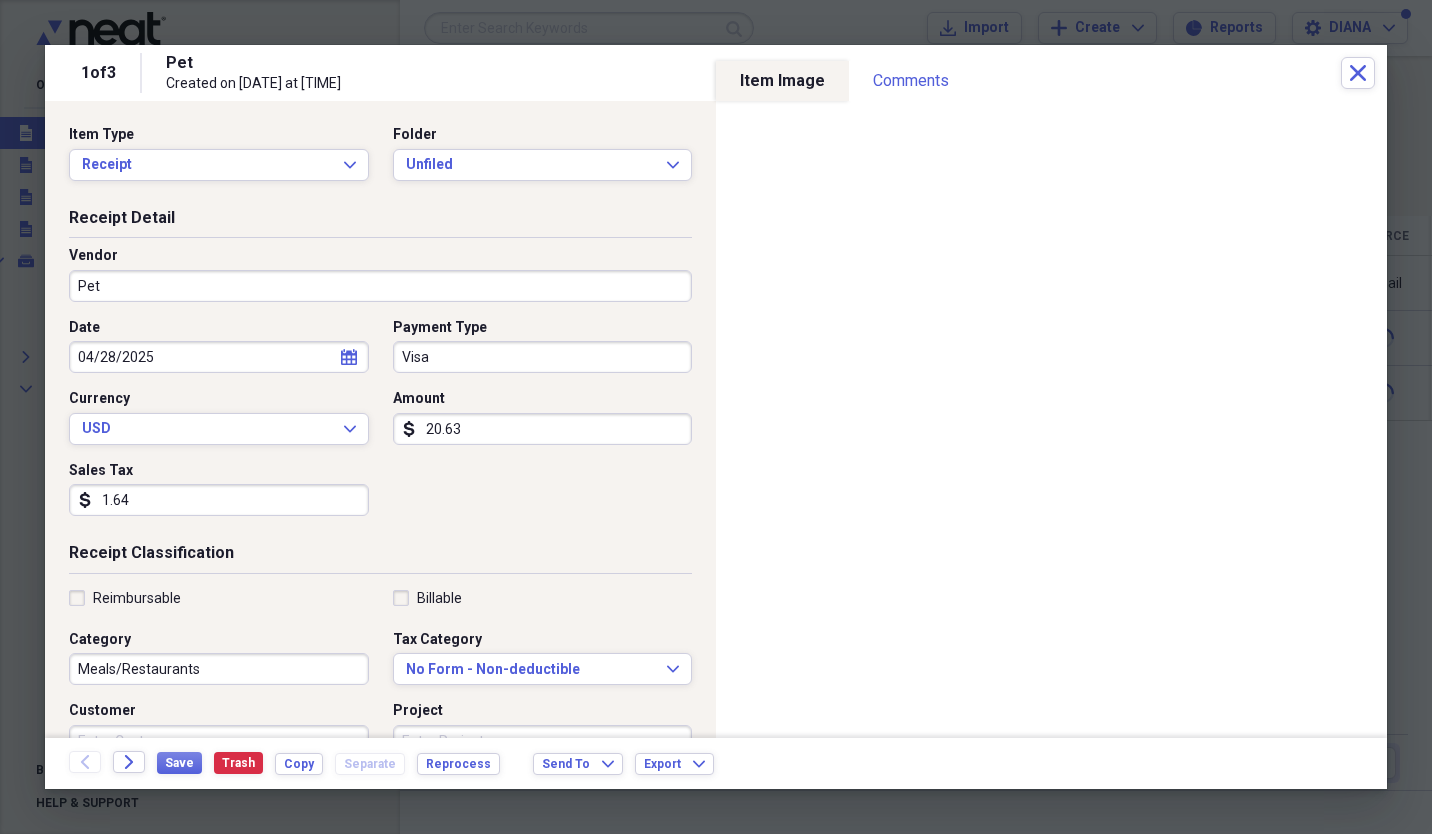 click on "Pet" at bounding box center [380, 286] 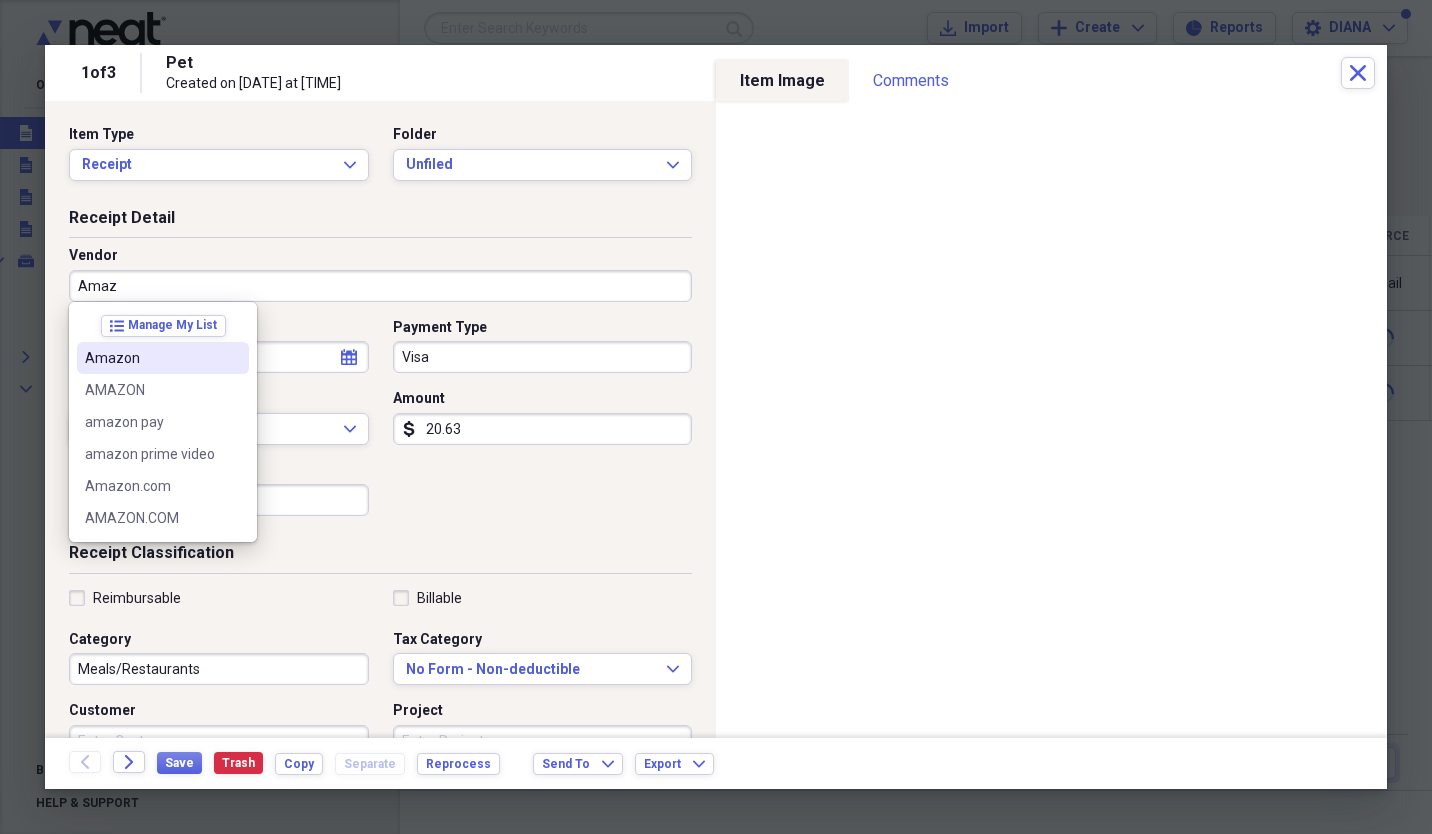 click on "Amazon" at bounding box center (151, 358) 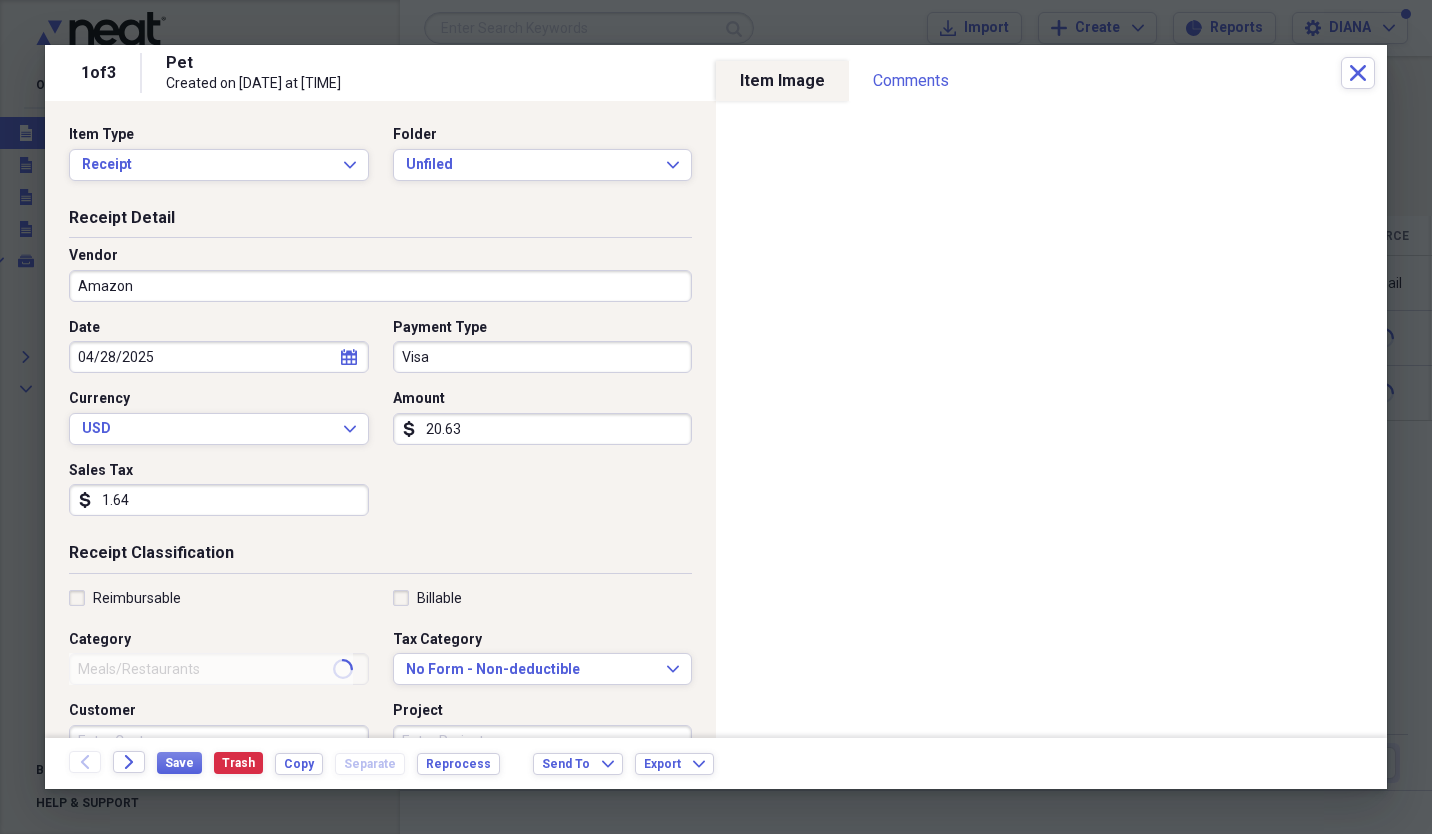 type on "General" 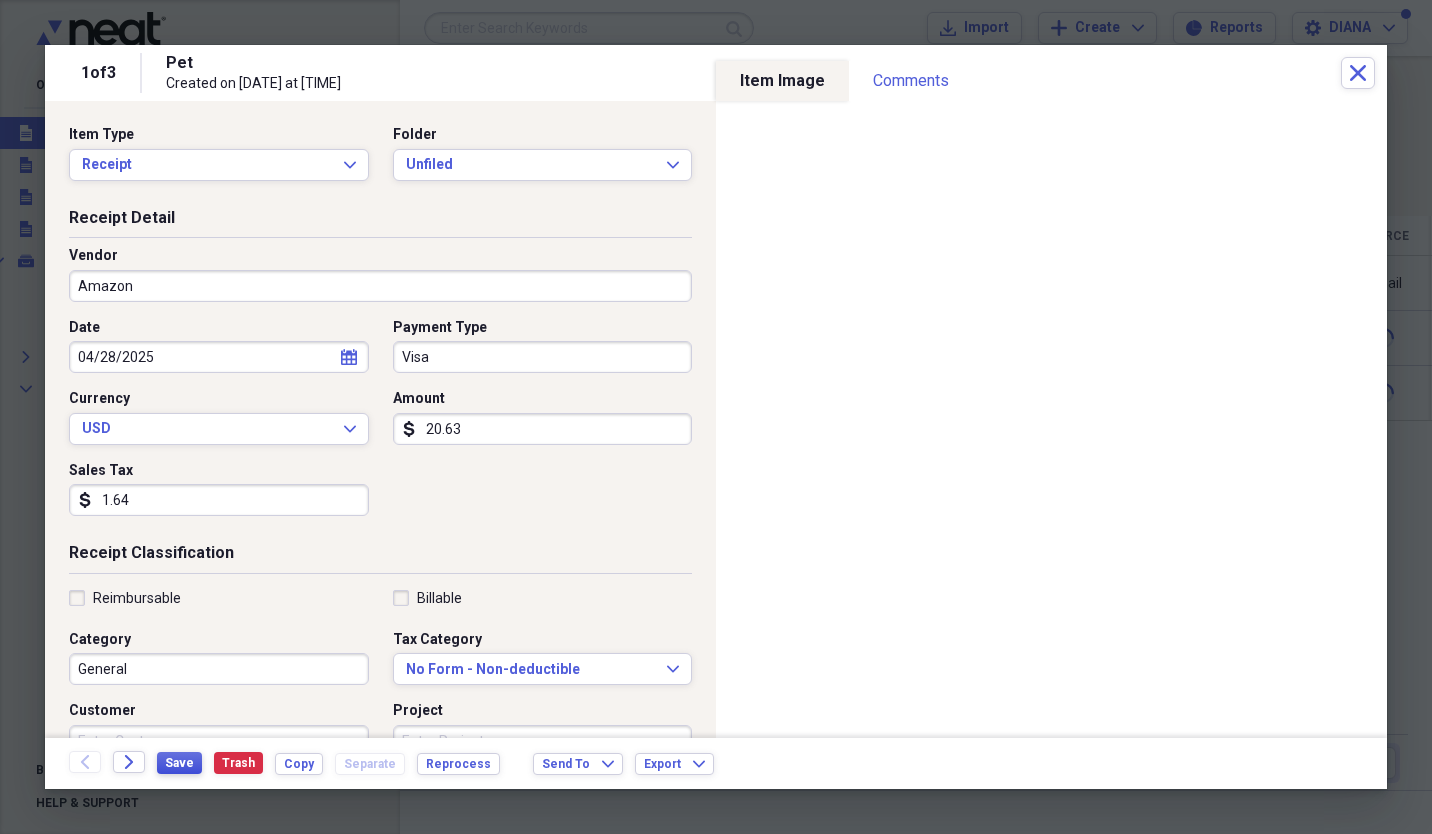 click on "Save" at bounding box center (179, 763) 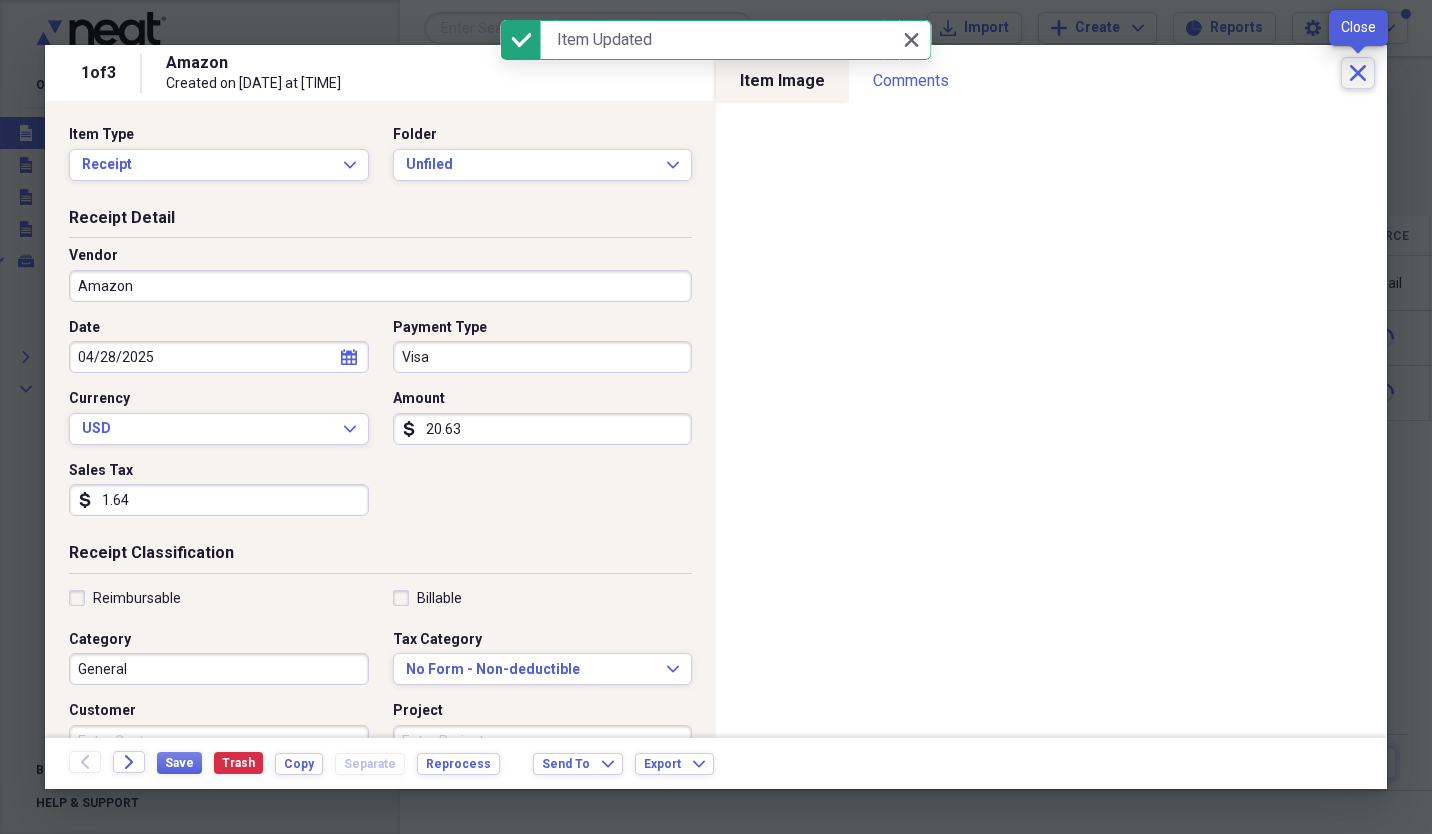 click on "Close" at bounding box center (1358, 73) 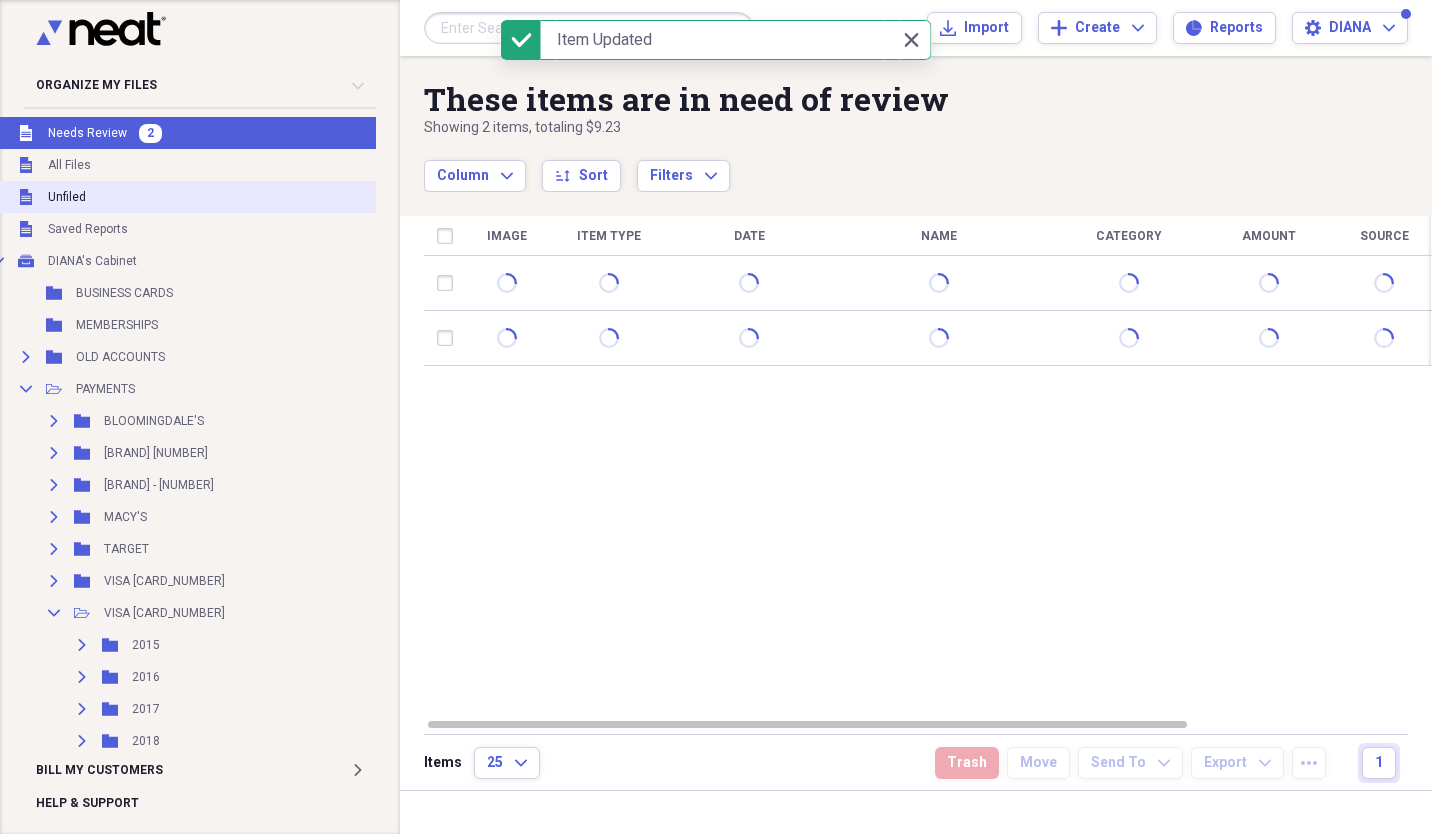 click on "Unfiled Unfiled" at bounding box center (218, 197) 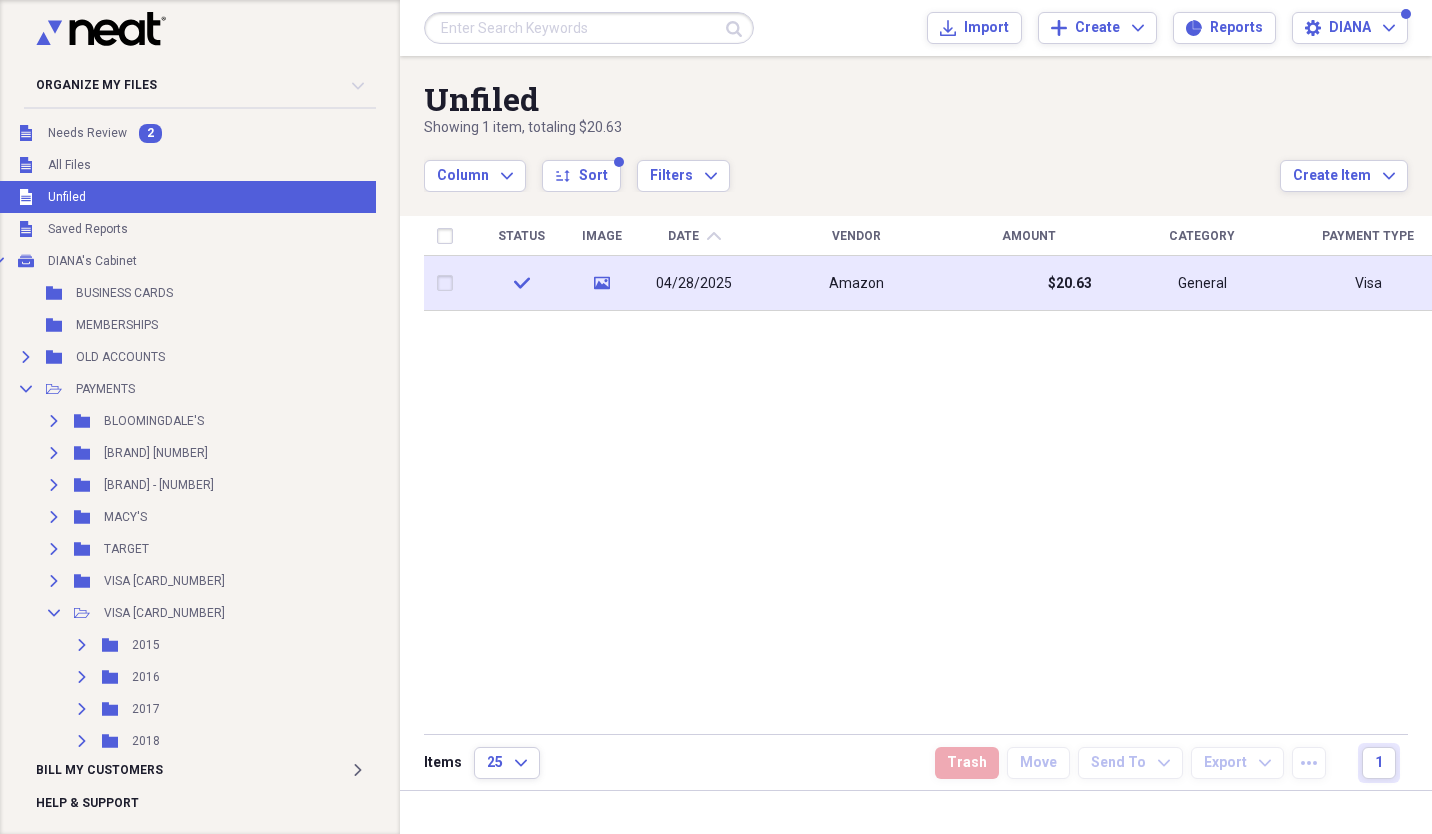 click at bounding box center [449, 283] 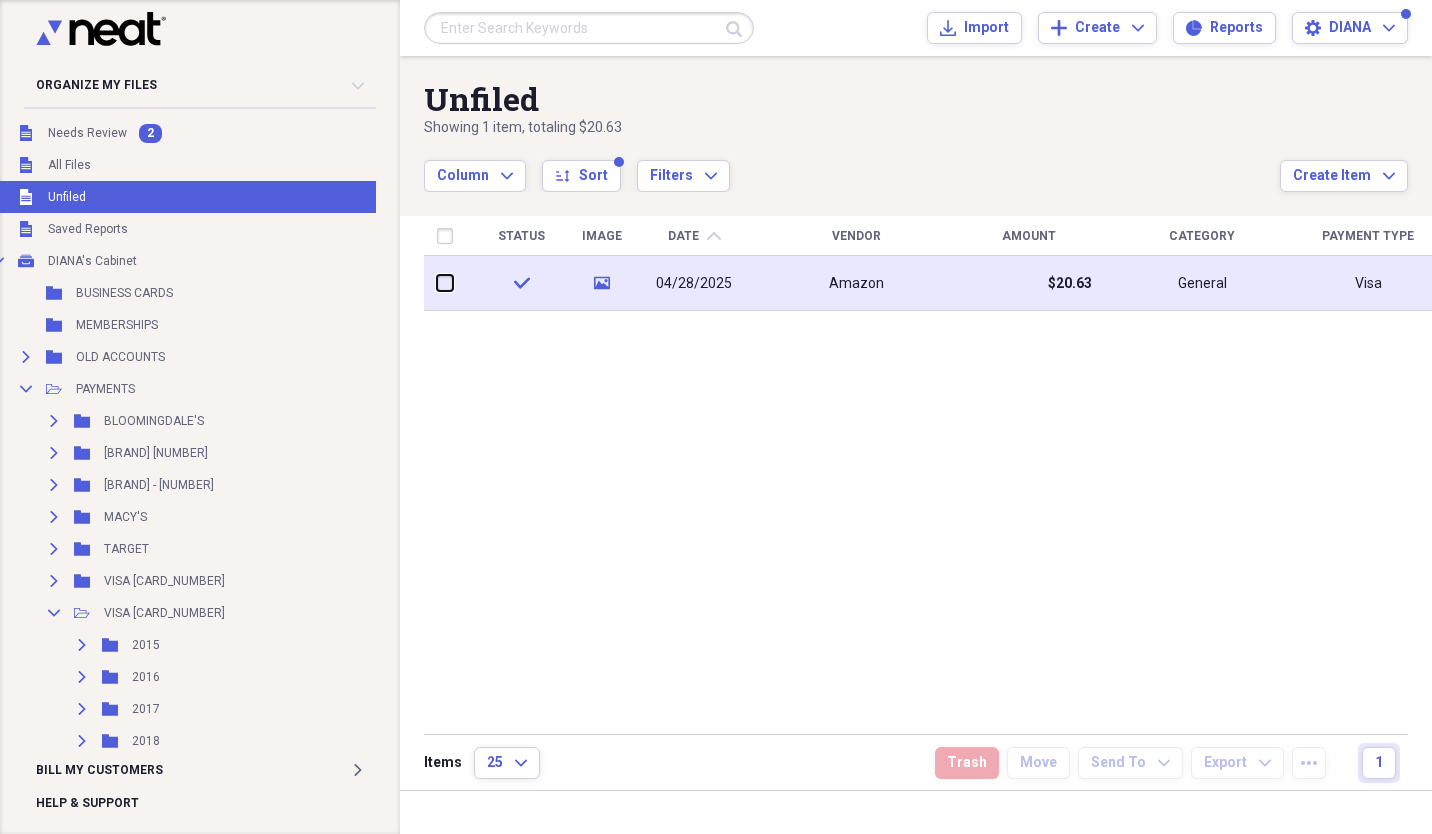 click at bounding box center [437, 283] 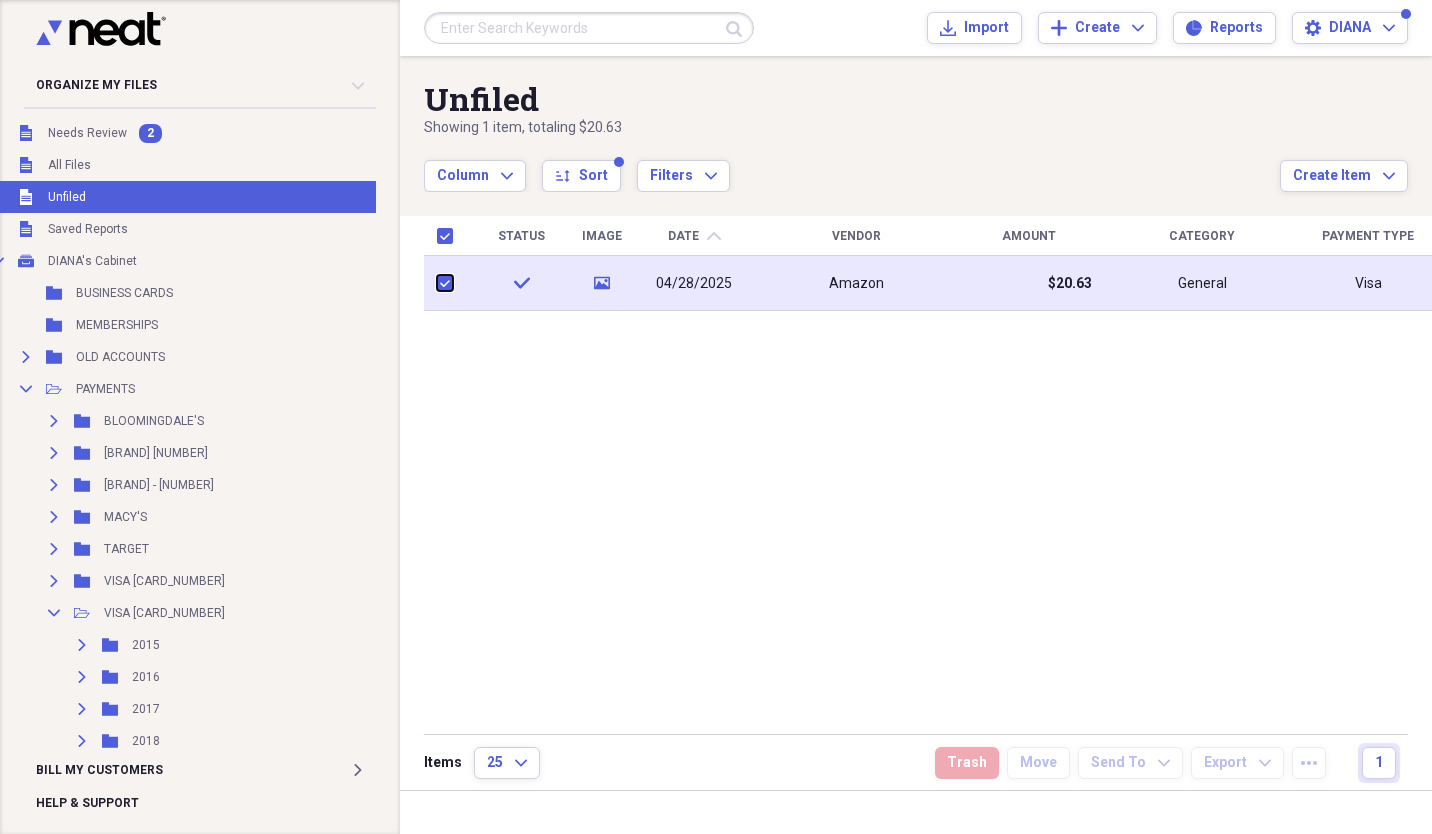 checkbox on "true" 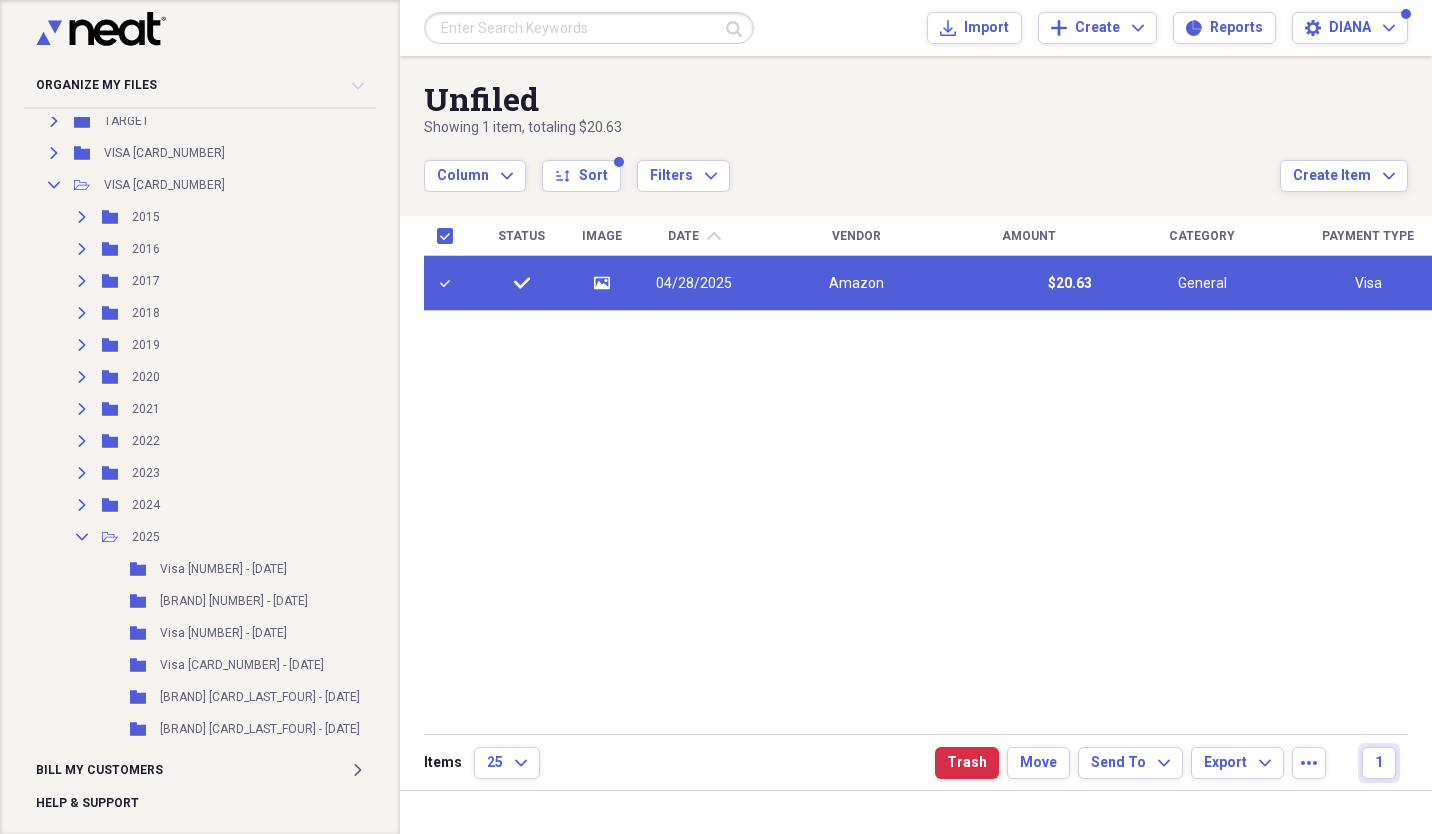 scroll, scrollTop: 521, scrollLeft: 18, axis: both 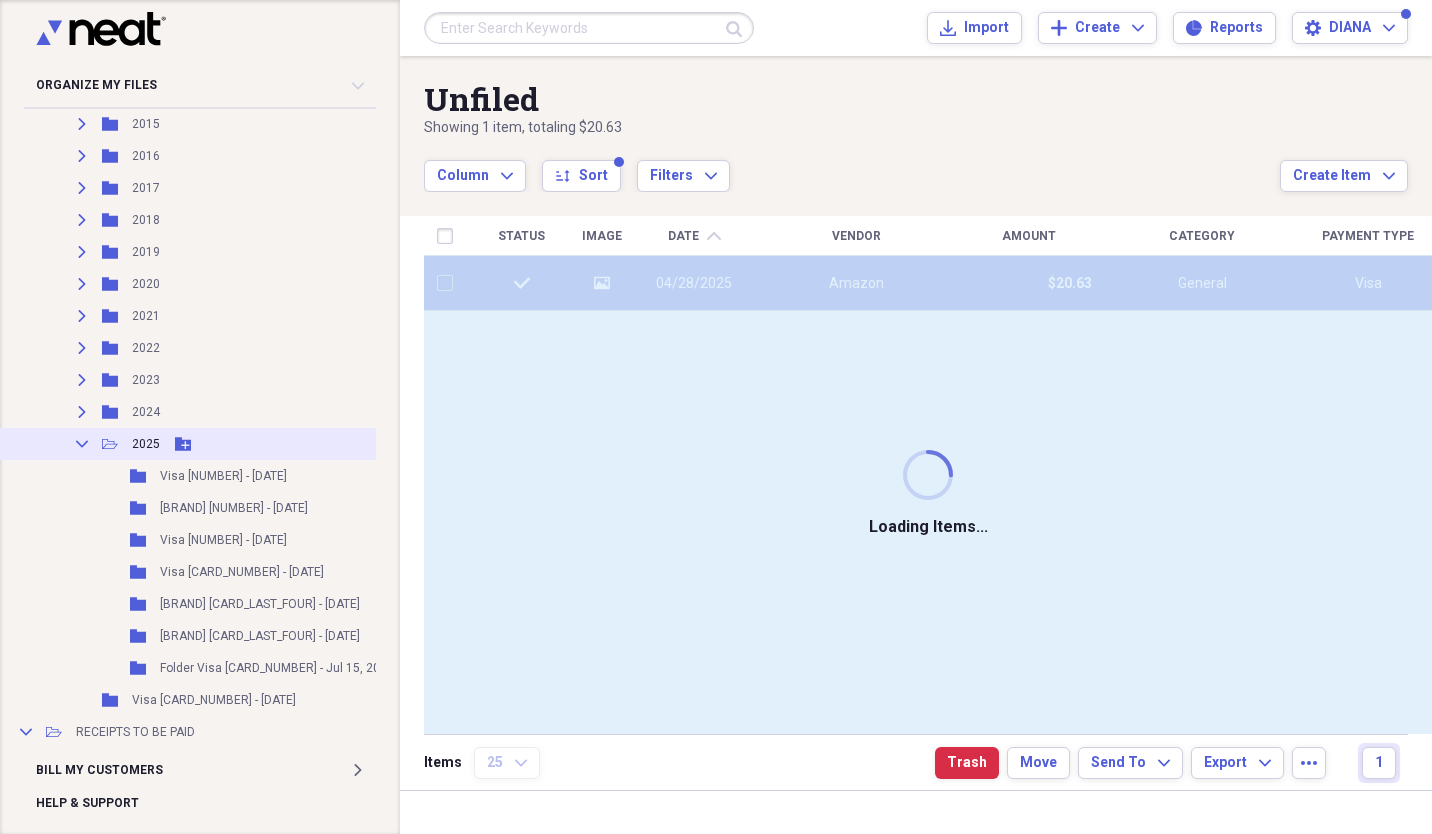 checkbox on "false" 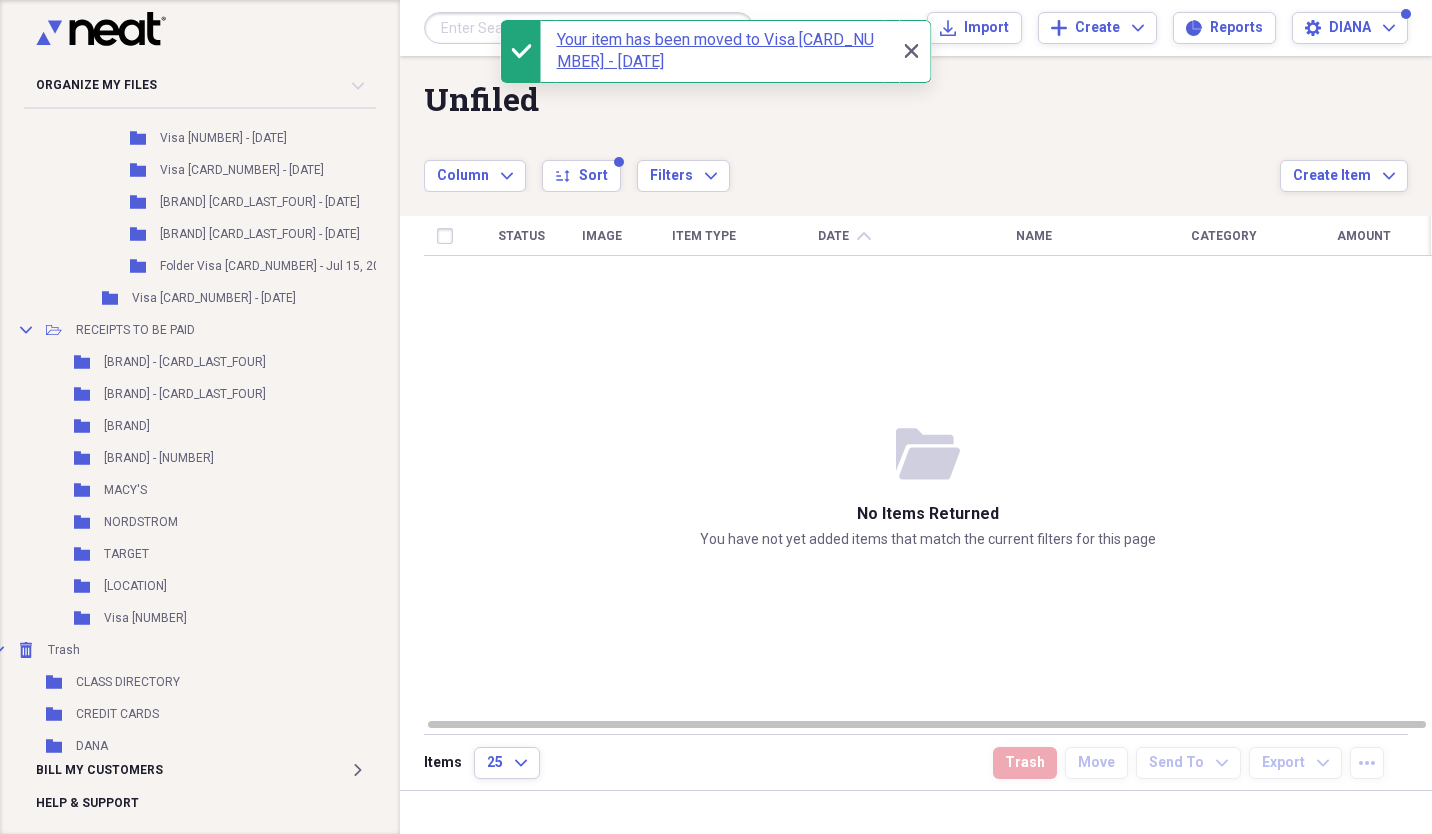 scroll, scrollTop: 924, scrollLeft: 18, axis: both 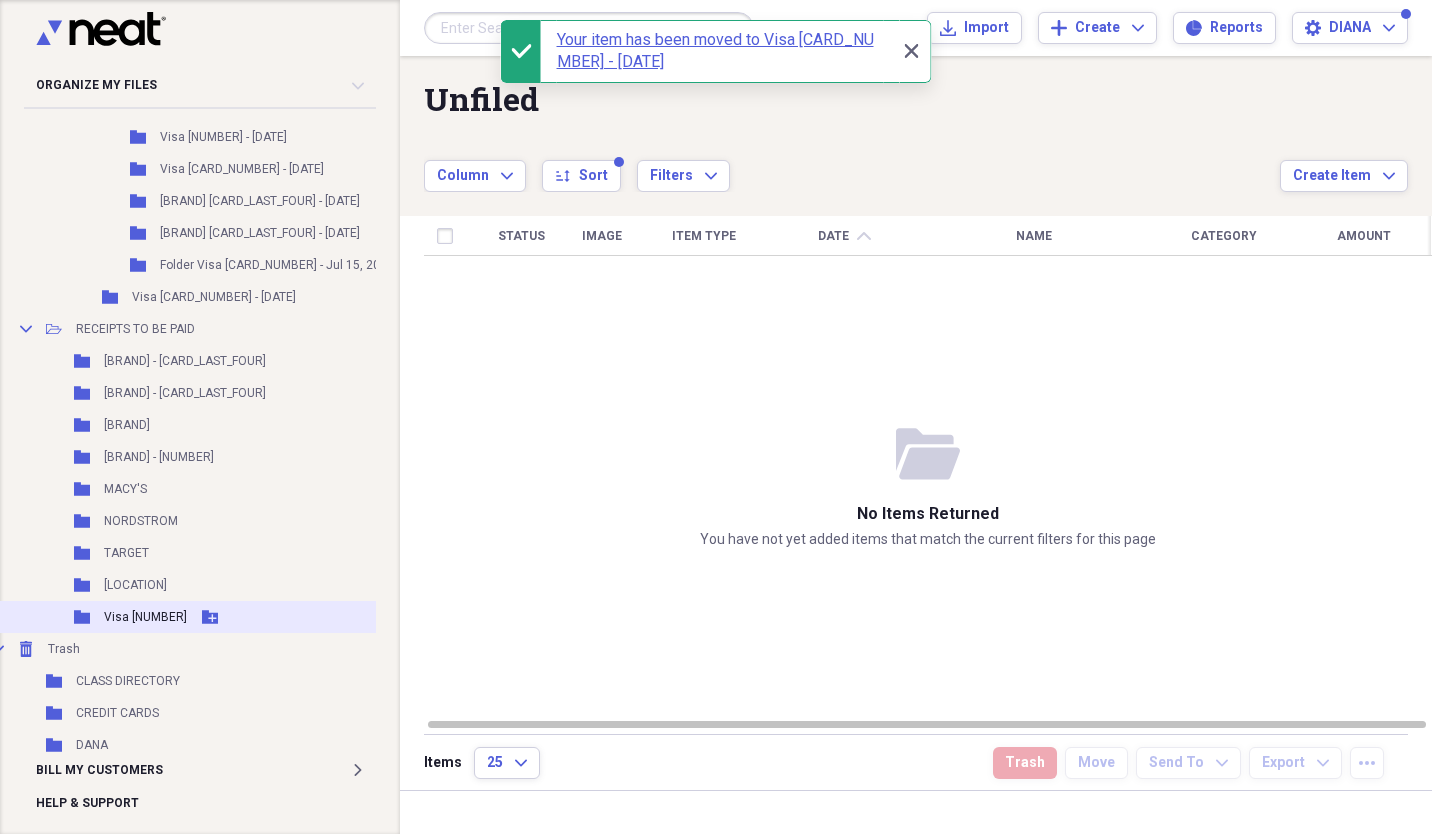 click on "Folder" 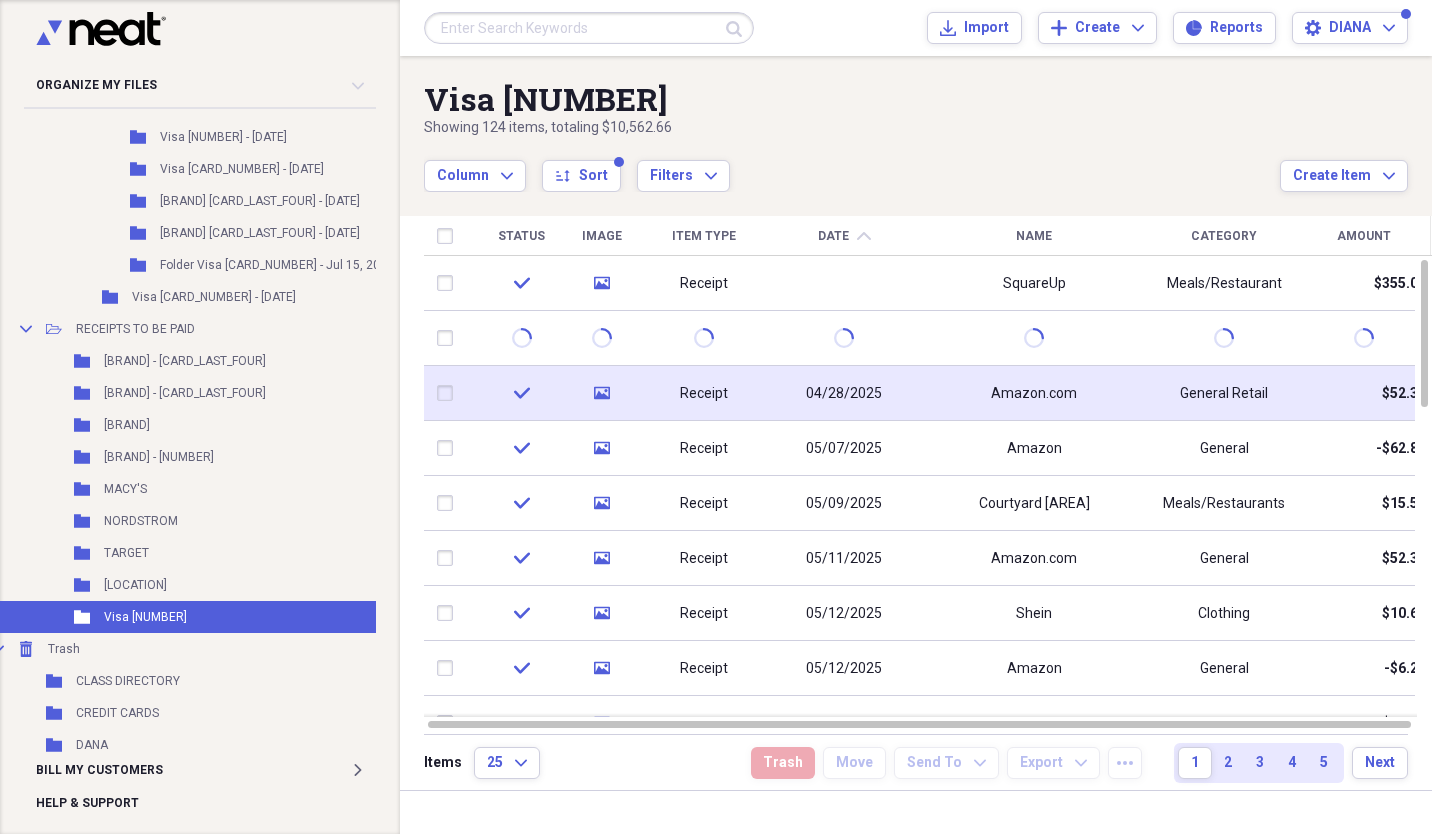 click on "Amazon.com" at bounding box center (1034, 393) 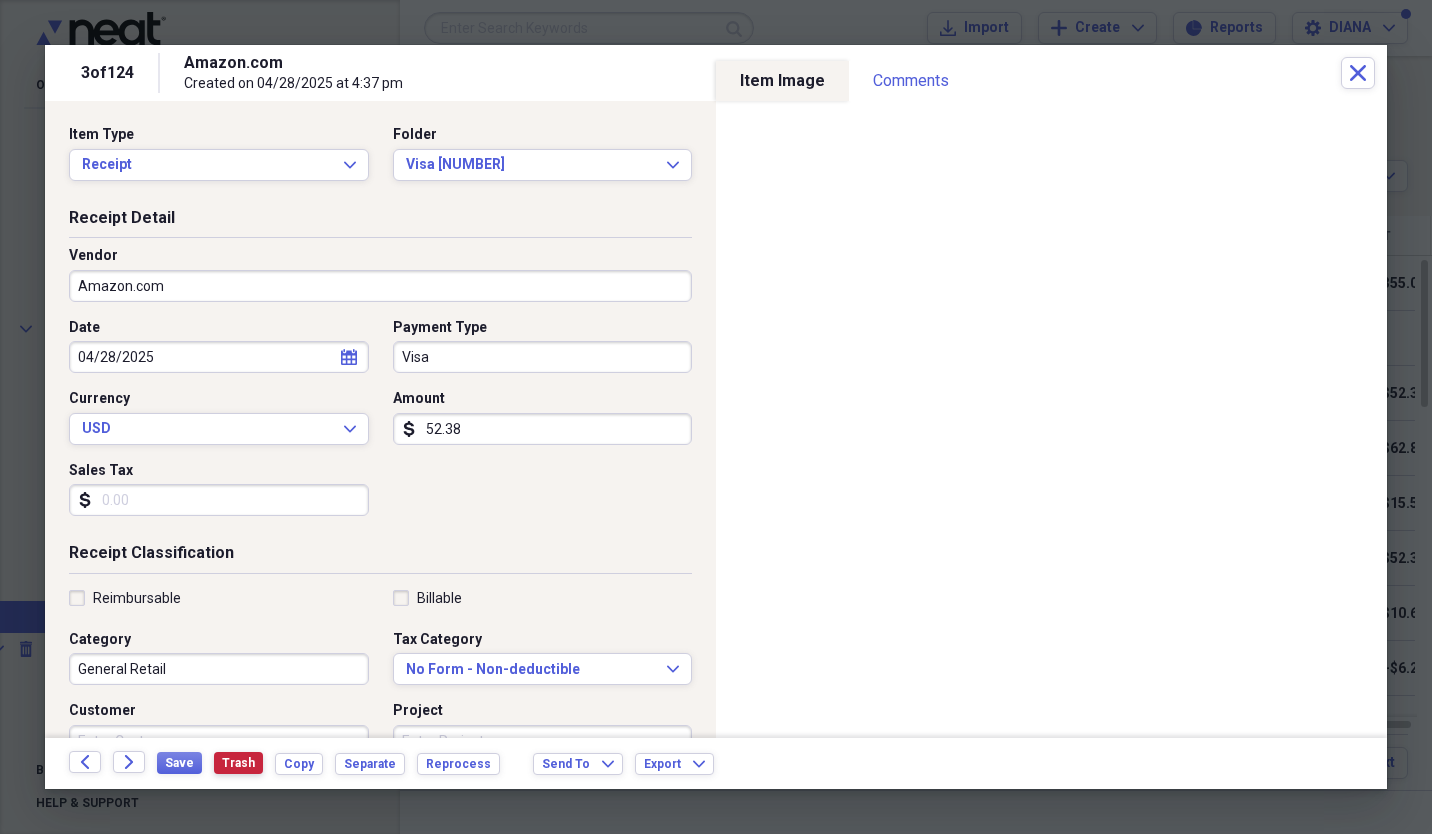 click on "Trash" at bounding box center [238, 763] 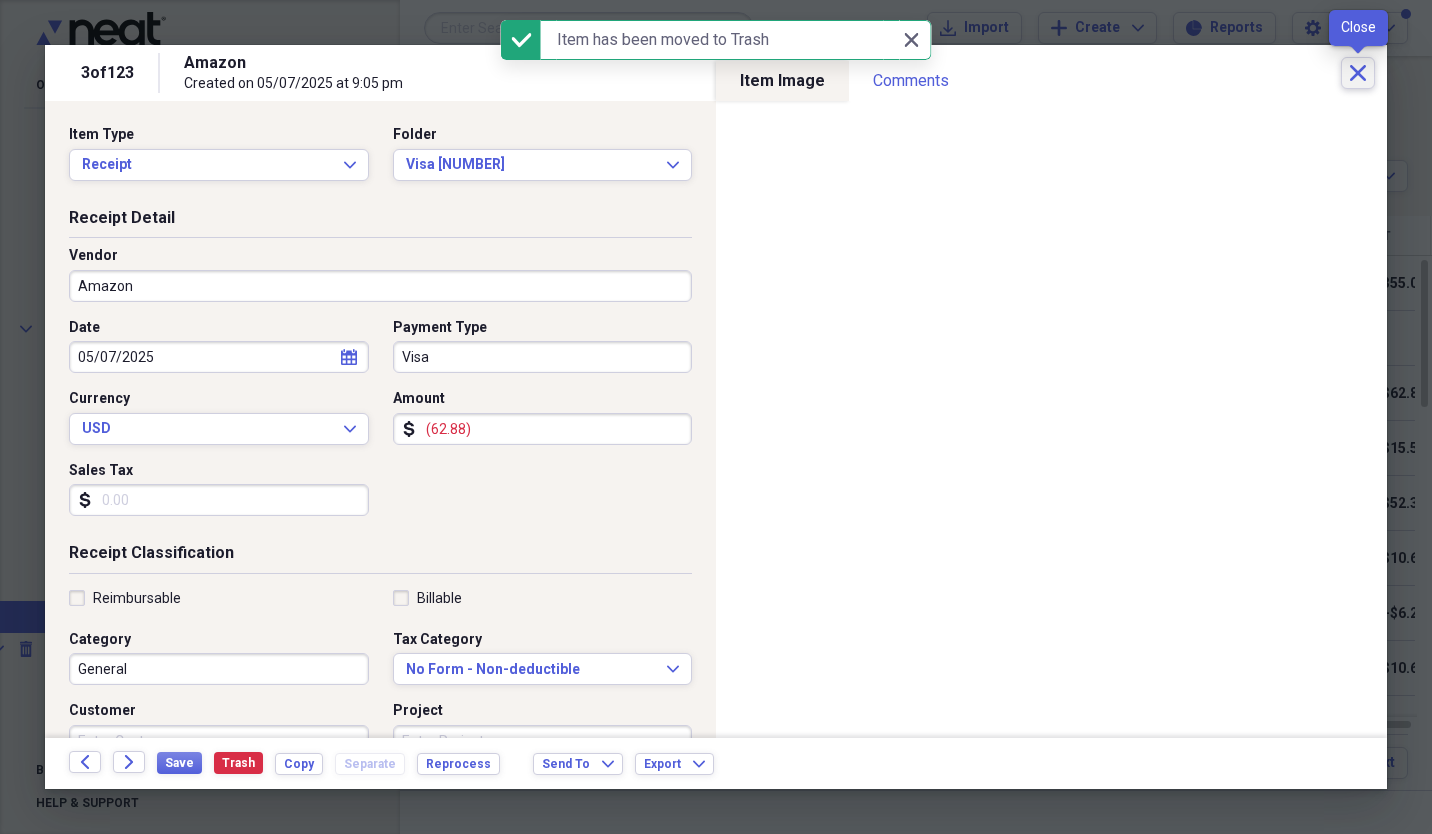 click on "Close" 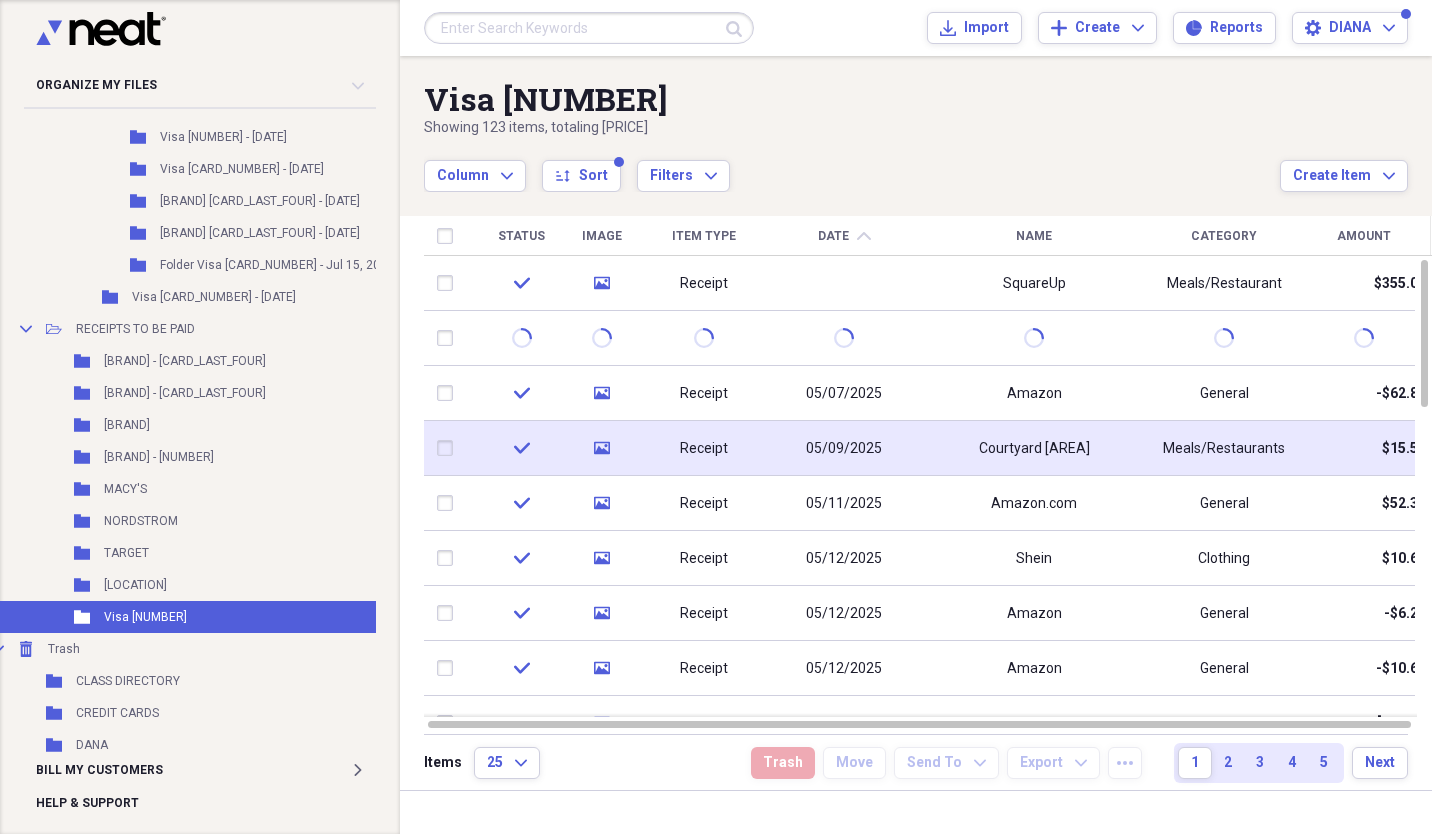 click on "Courtyard [AREA]" at bounding box center [1034, 448] 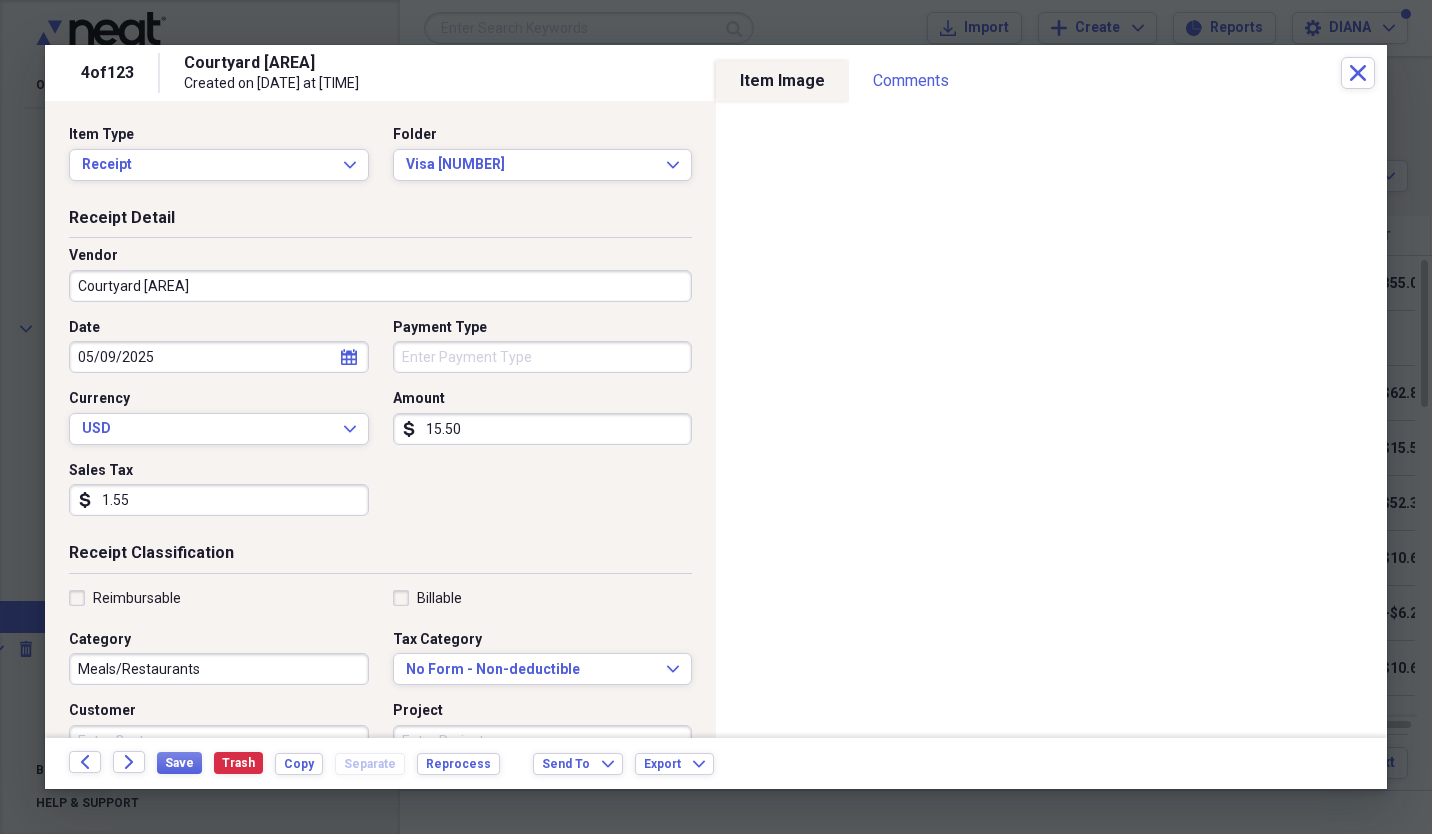 click on "Payment Type" at bounding box center (543, 357) 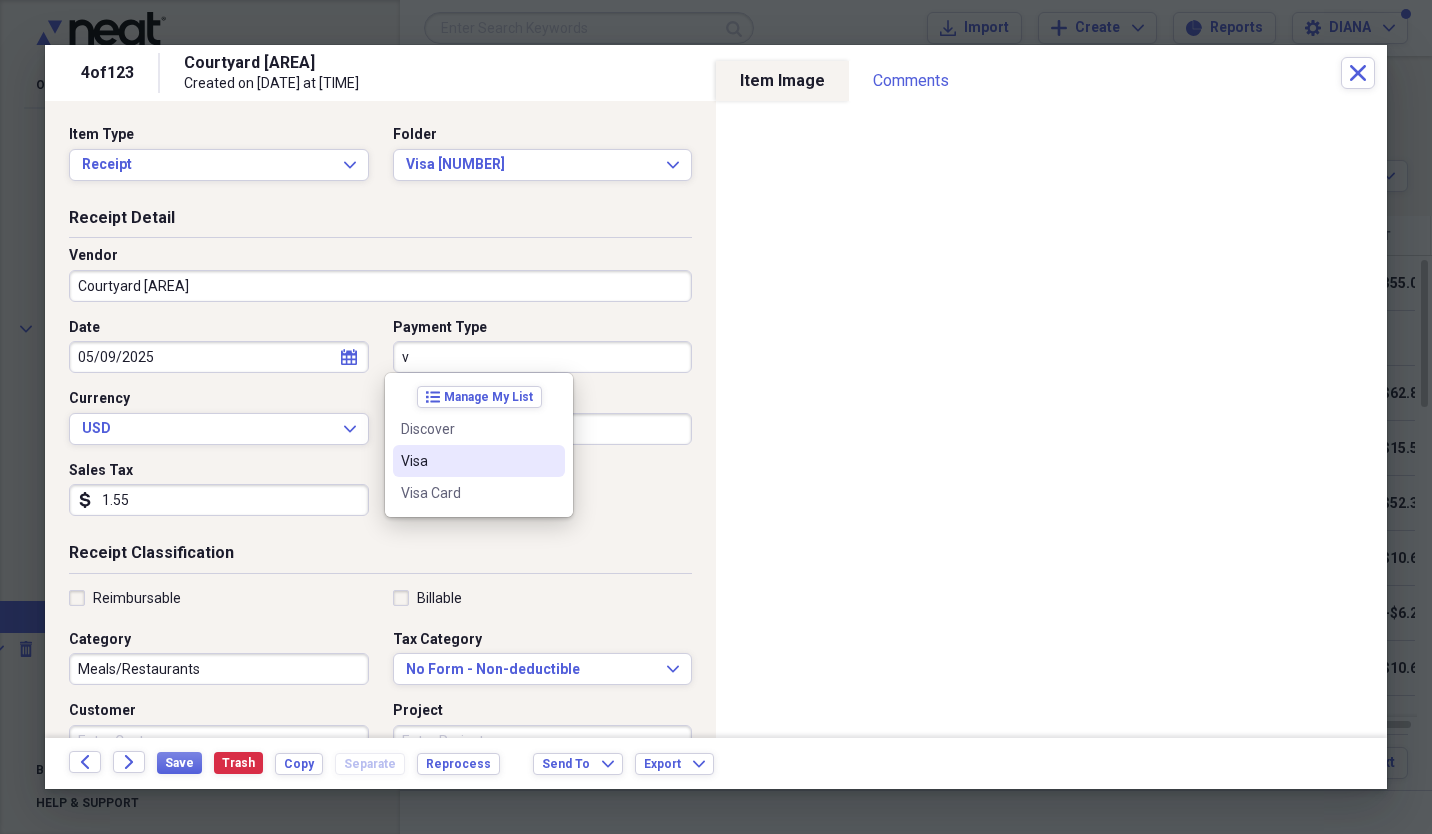 click on "Visa" at bounding box center [479, 461] 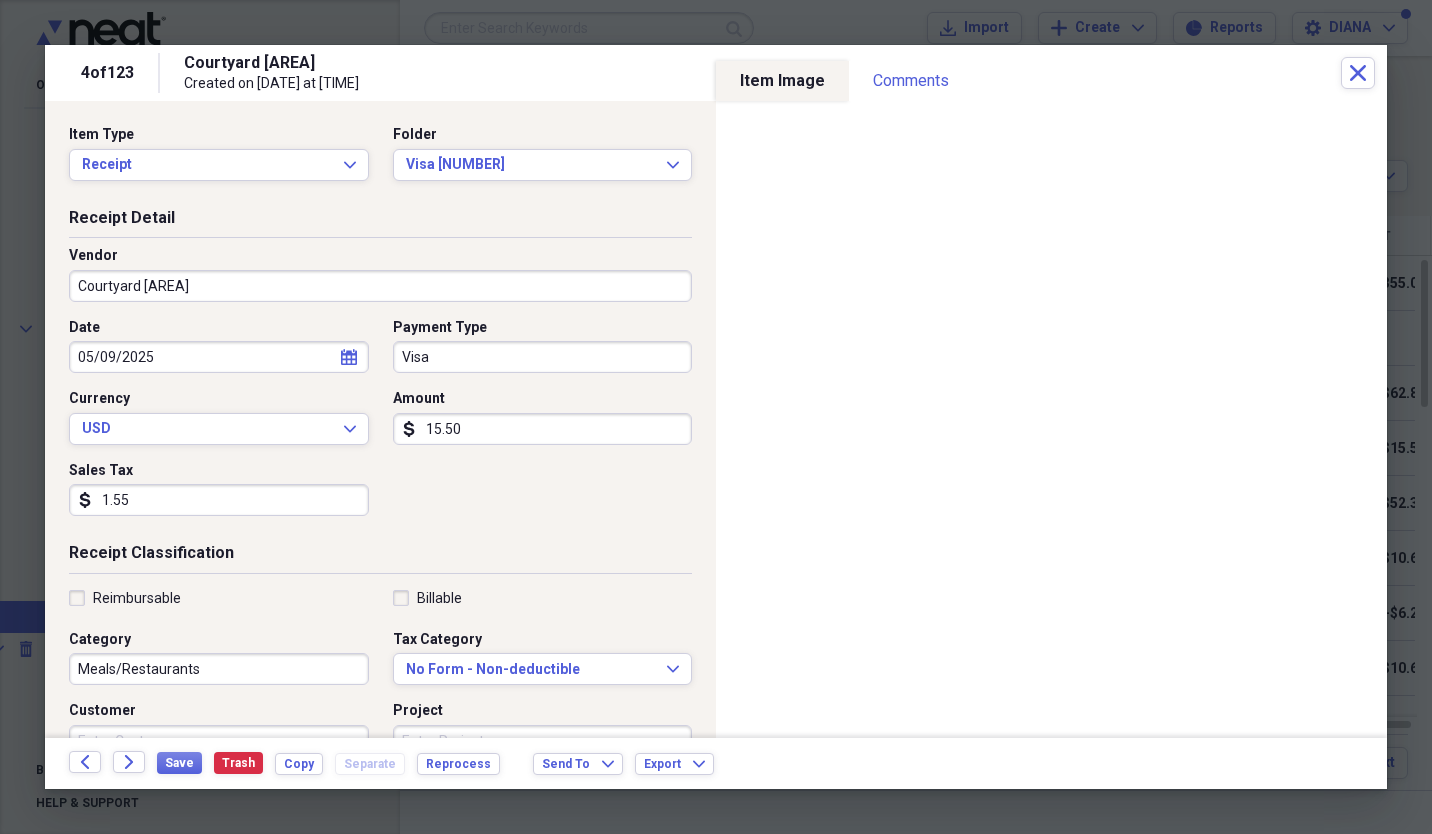 click on "15.50" at bounding box center [543, 429] 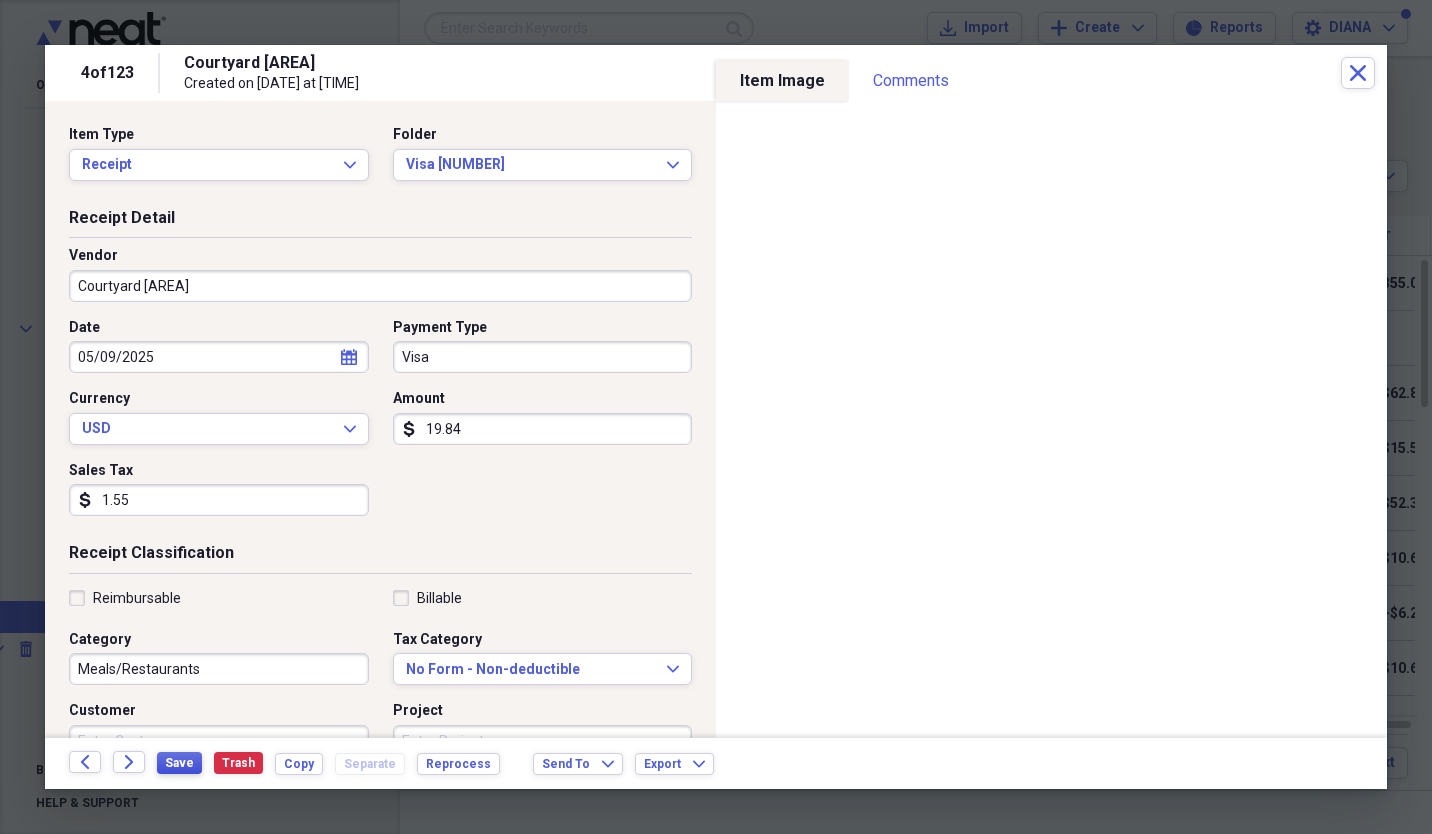 type on "19.84" 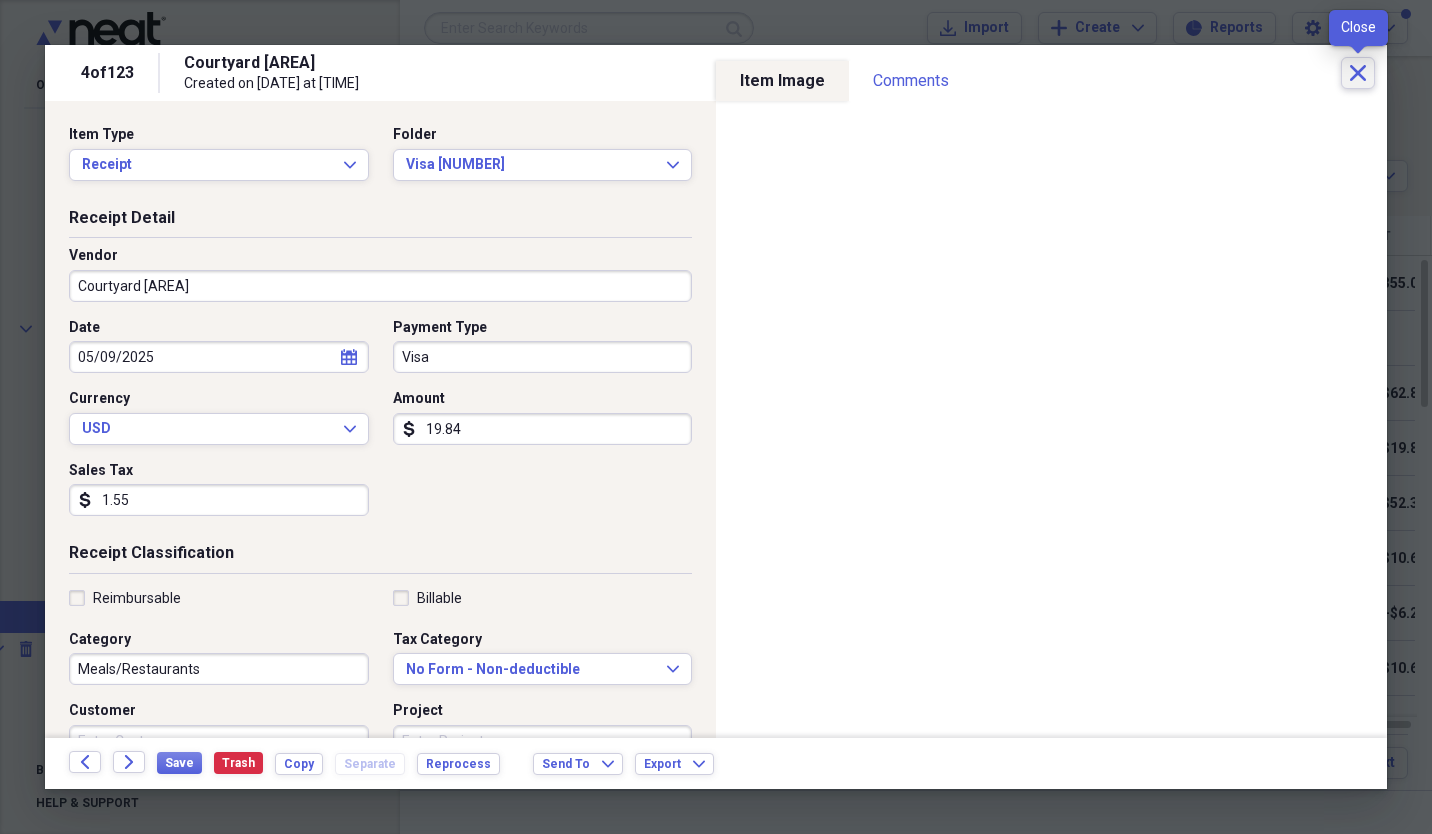 click on "Close" 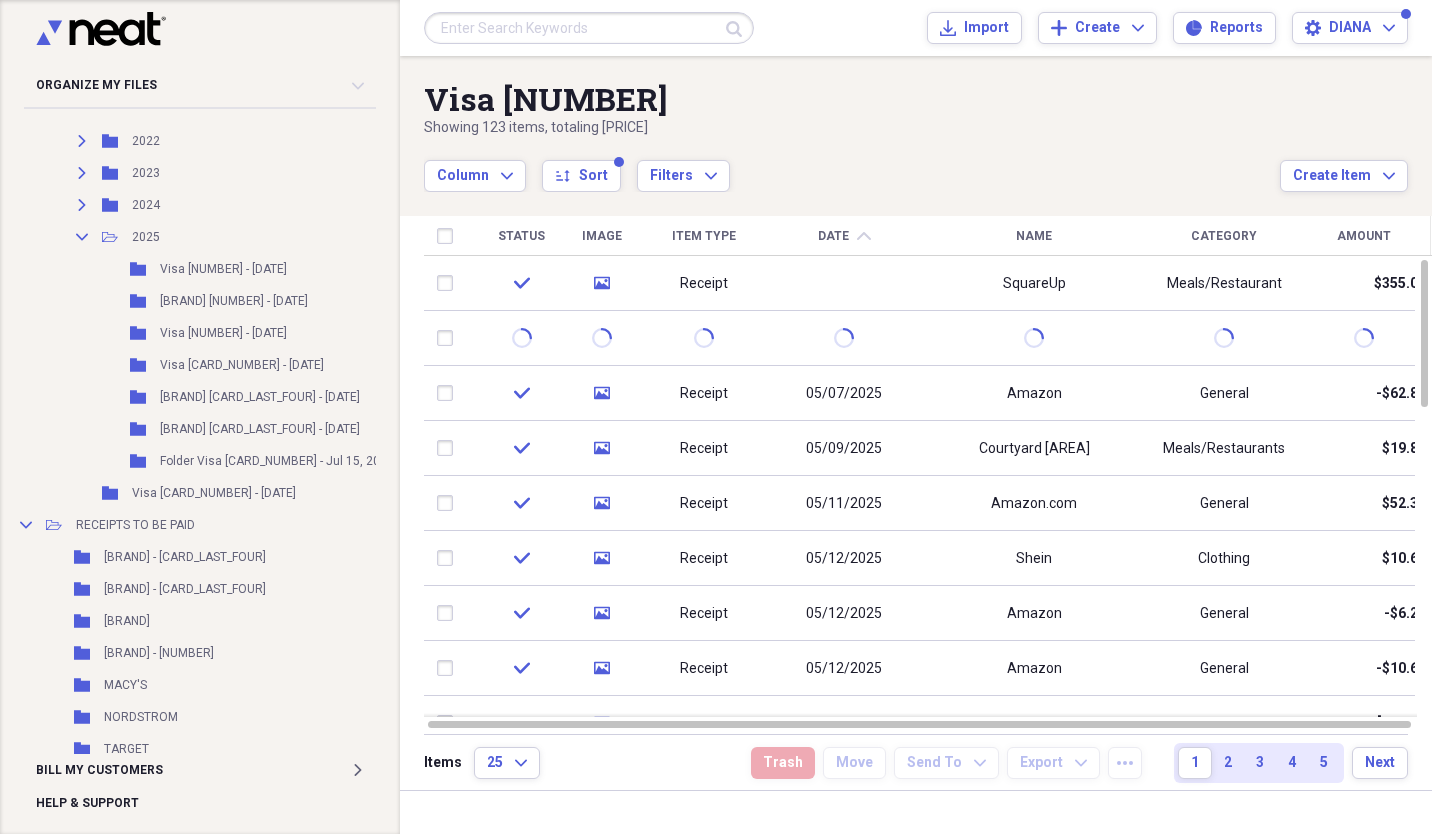 scroll, scrollTop: 714, scrollLeft: 18, axis: both 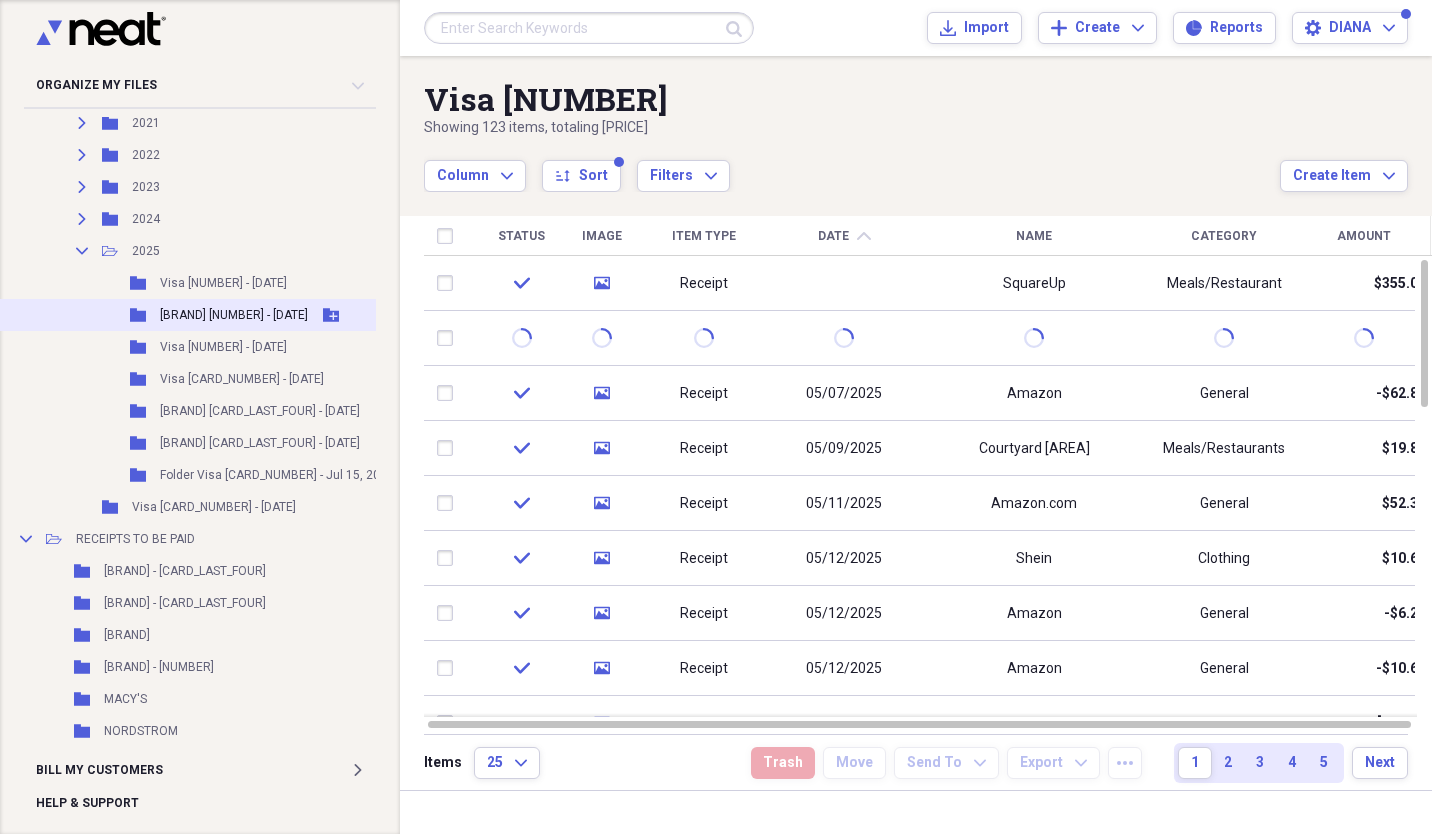 click on "[BRAND] [NUMBER] - [DATE]" at bounding box center (234, 315) 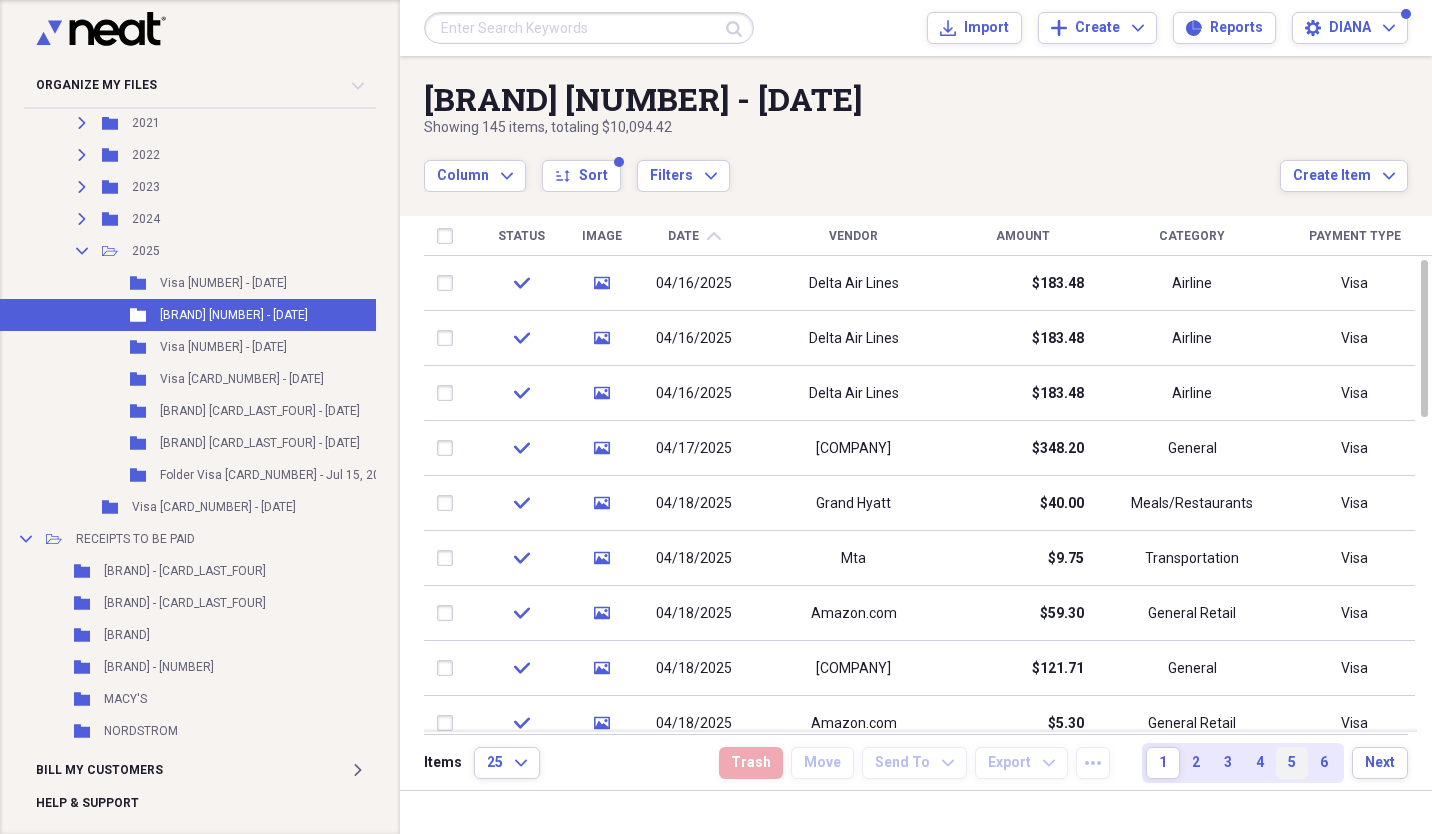 click on "5" at bounding box center [1292, 763] 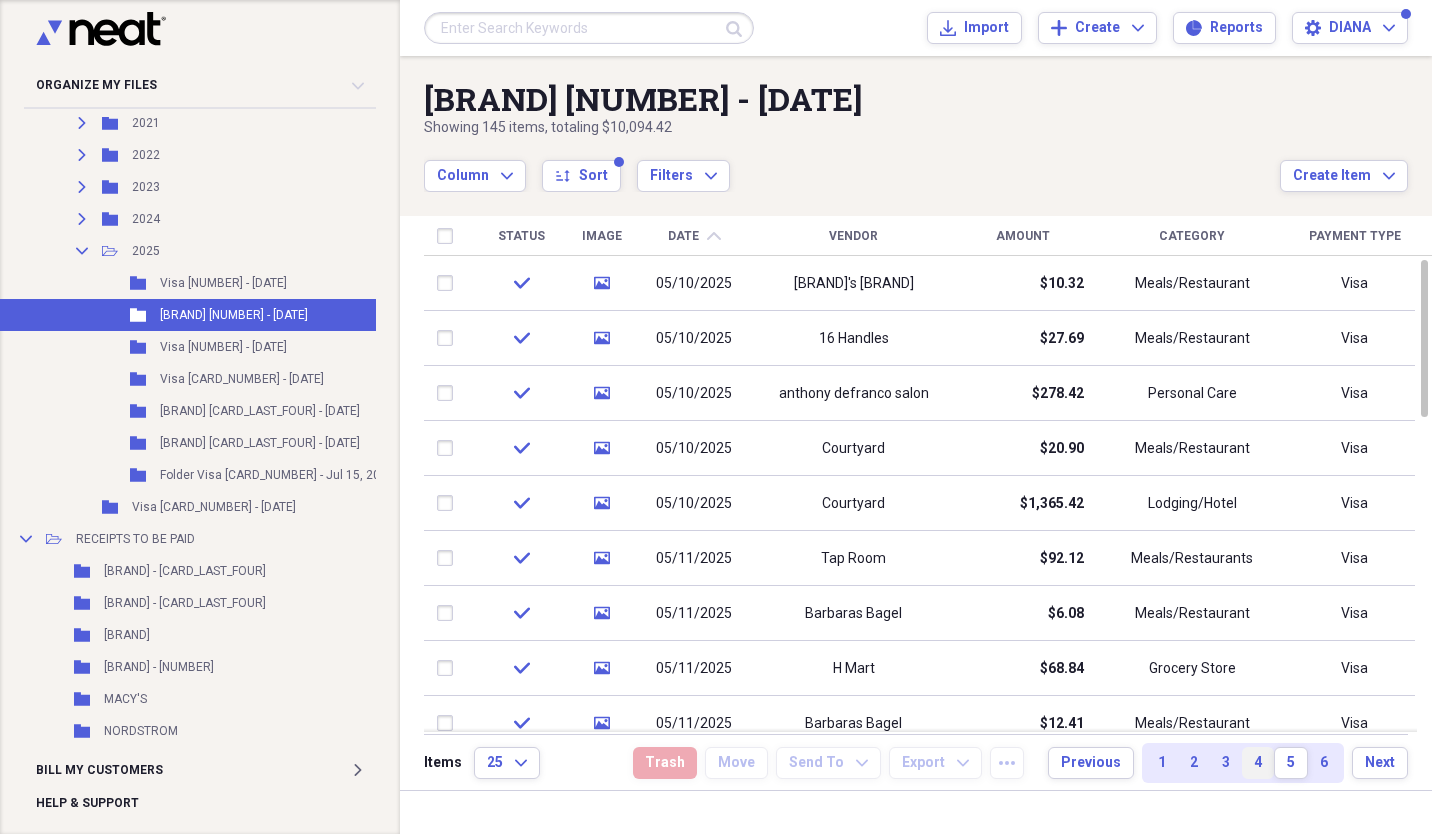 click on "4" at bounding box center [1258, 763] 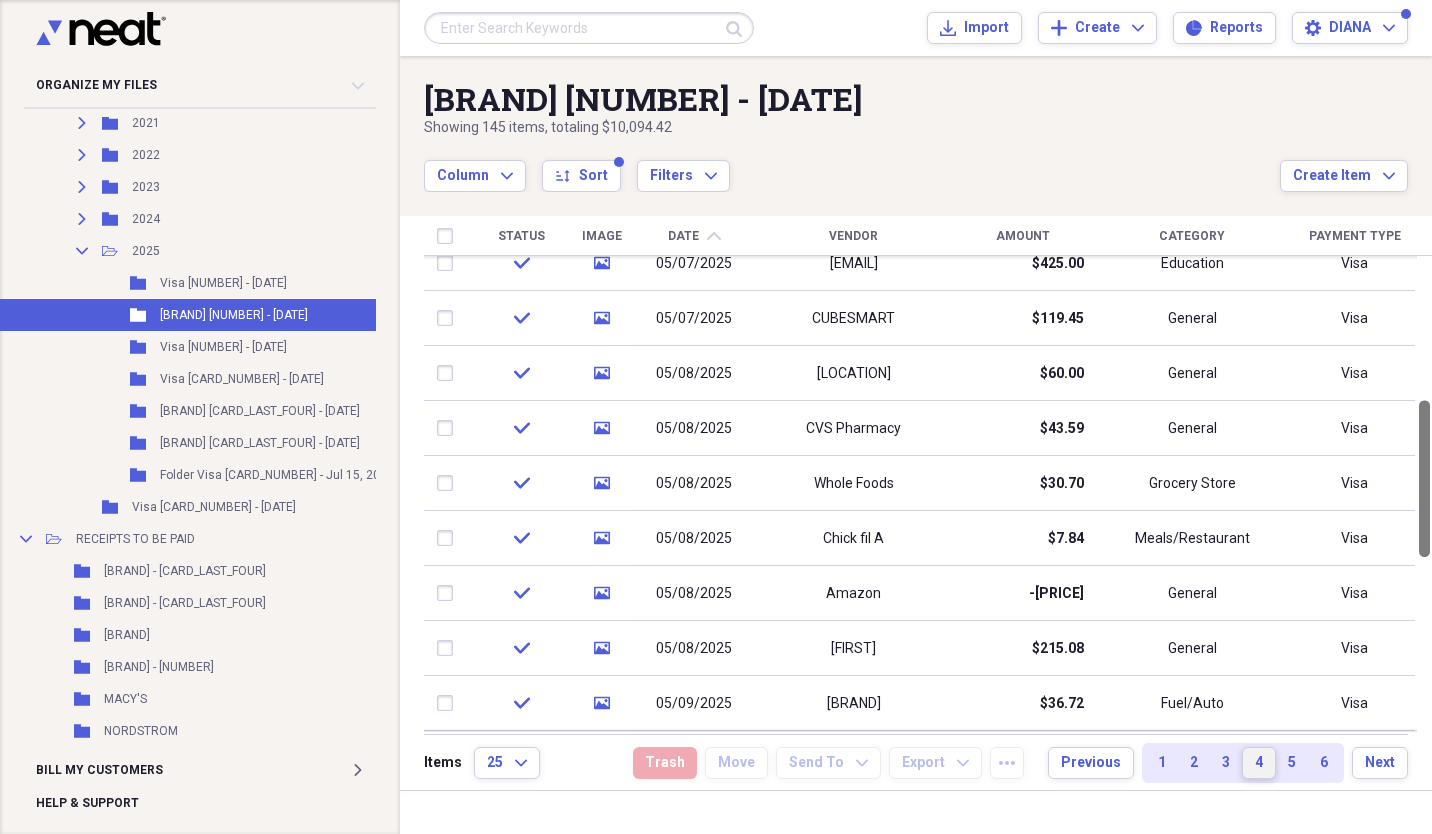 drag, startPoint x: 1428, startPoint y: 326, endPoint x: 1435, endPoint y: 515, distance: 189.12958 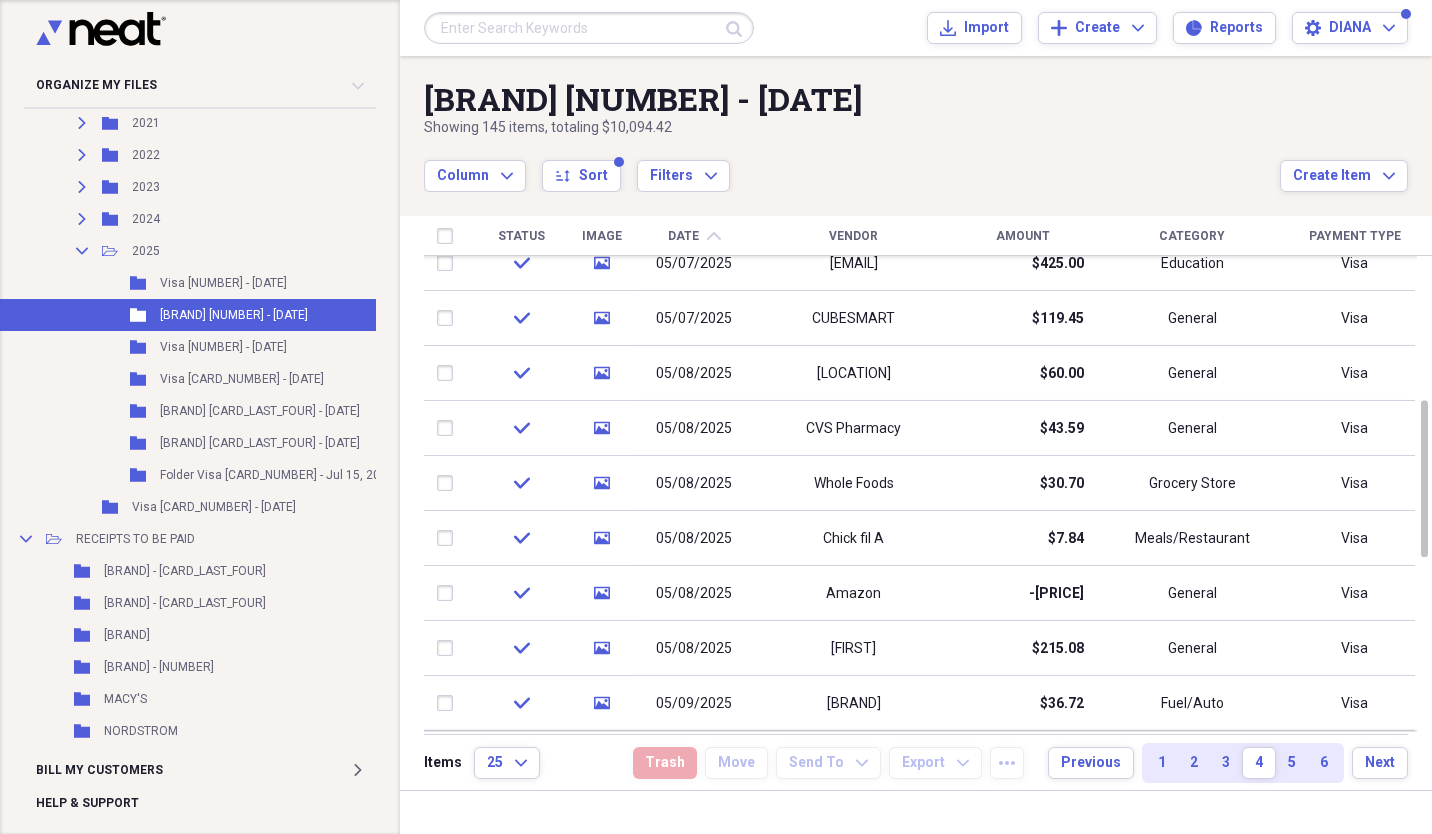 click on "Amount" at bounding box center [1023, 236] 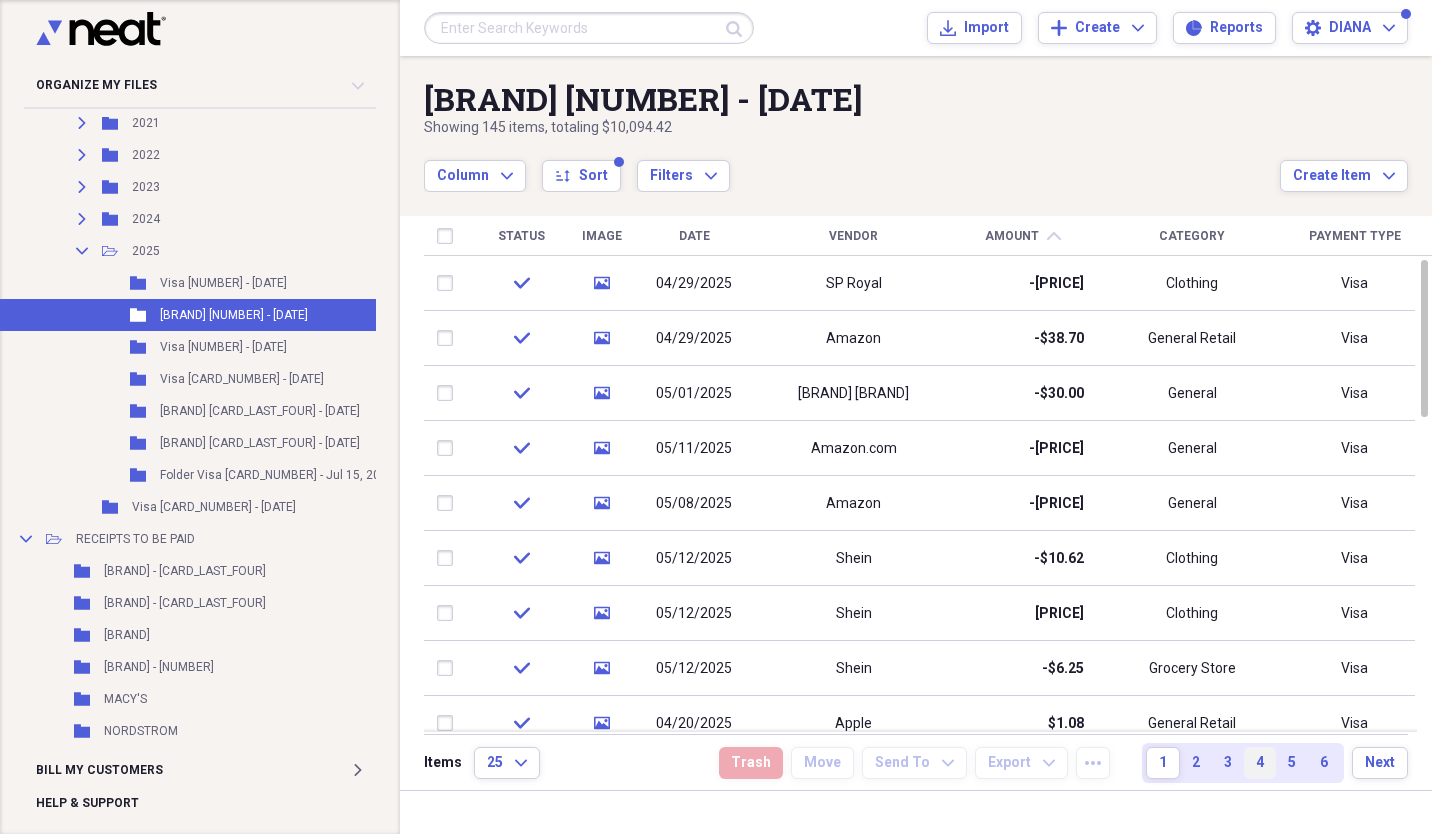 click on "4" at bounding box center [1260, 763] 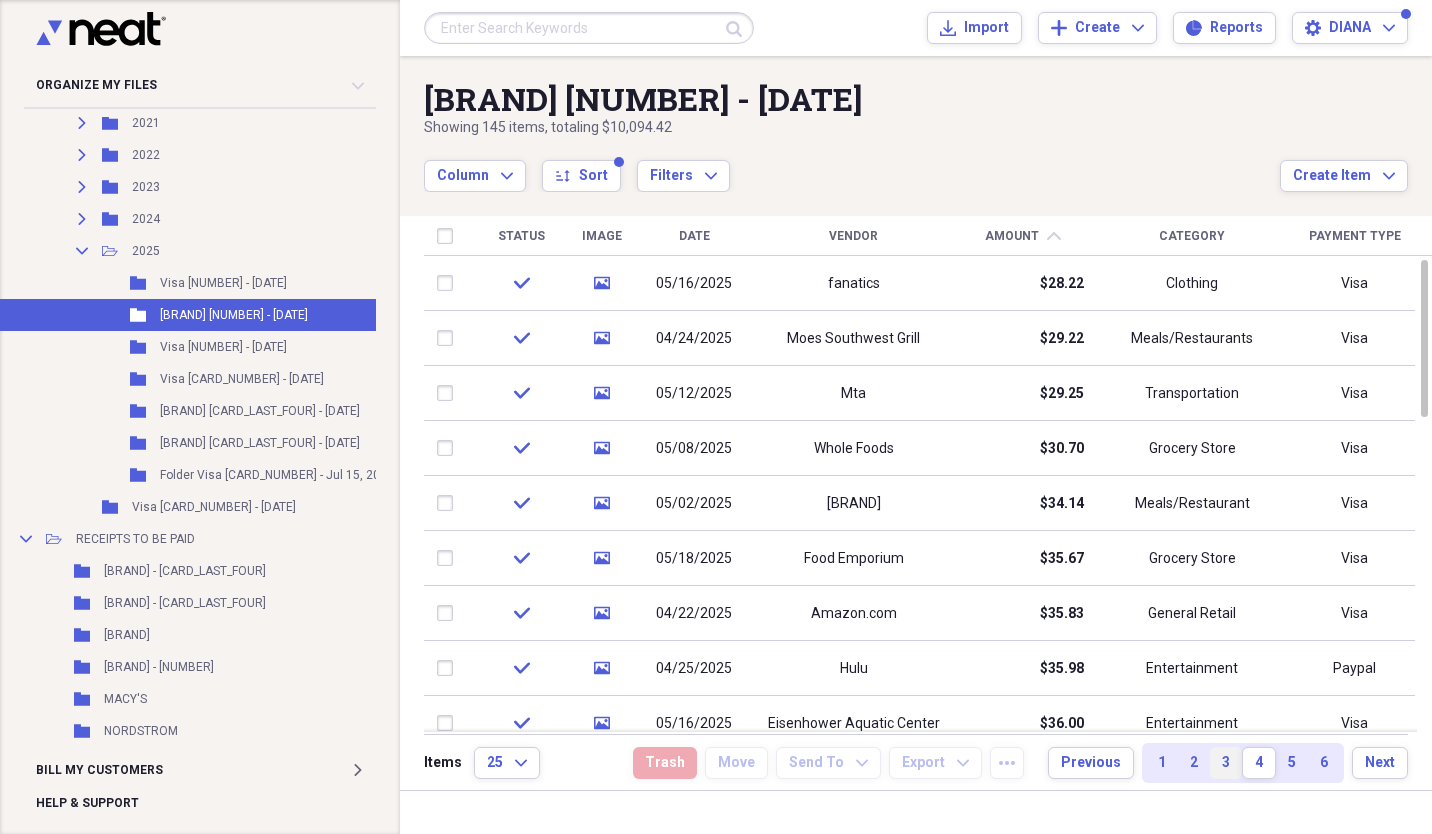 click on "3" at bounding box center [1226, 763] 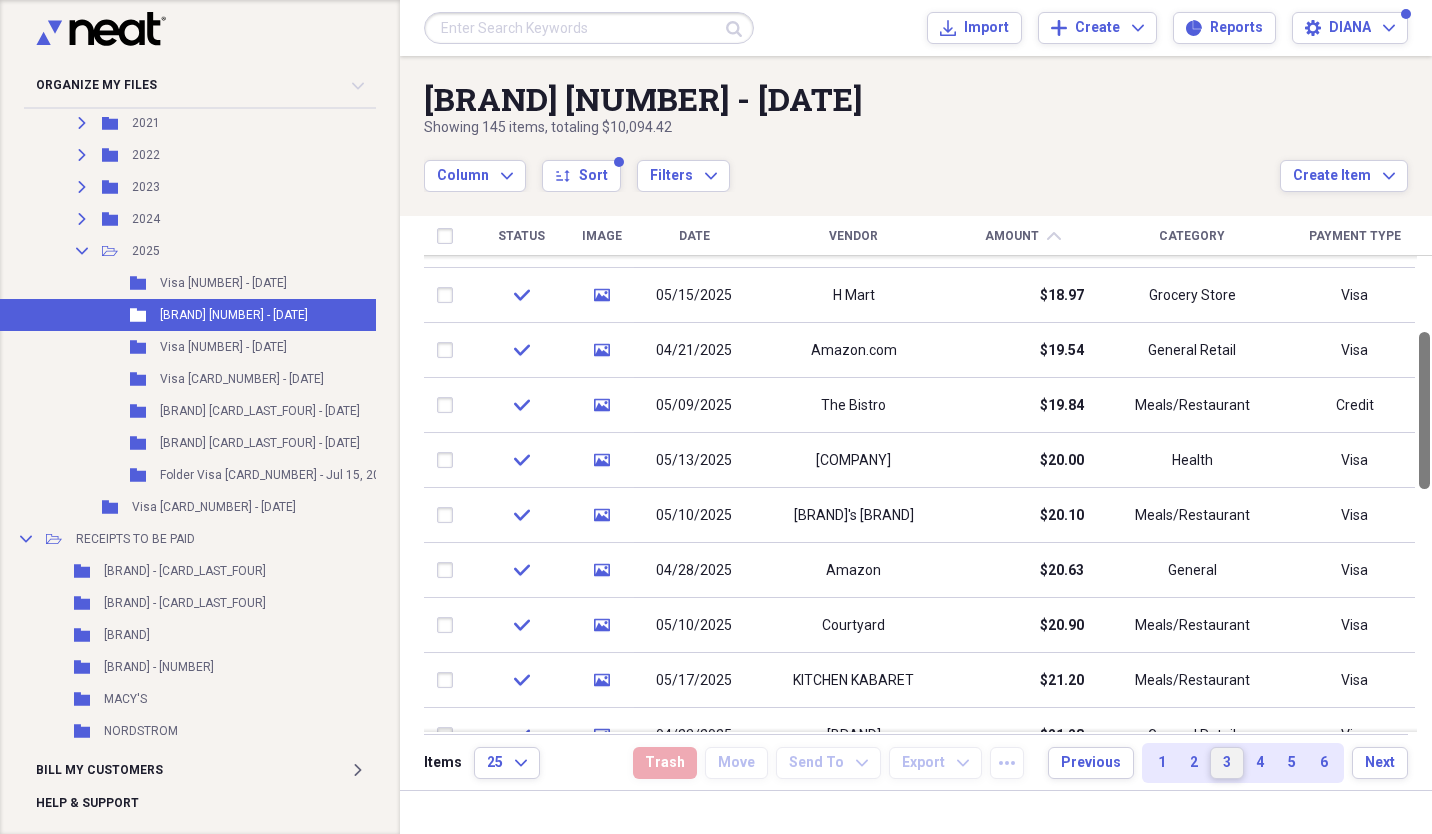 drag, startPoint x: 1421, startPoint y: 341, endPoint x: 1425, endPoint y: 413, distance: 72.11102 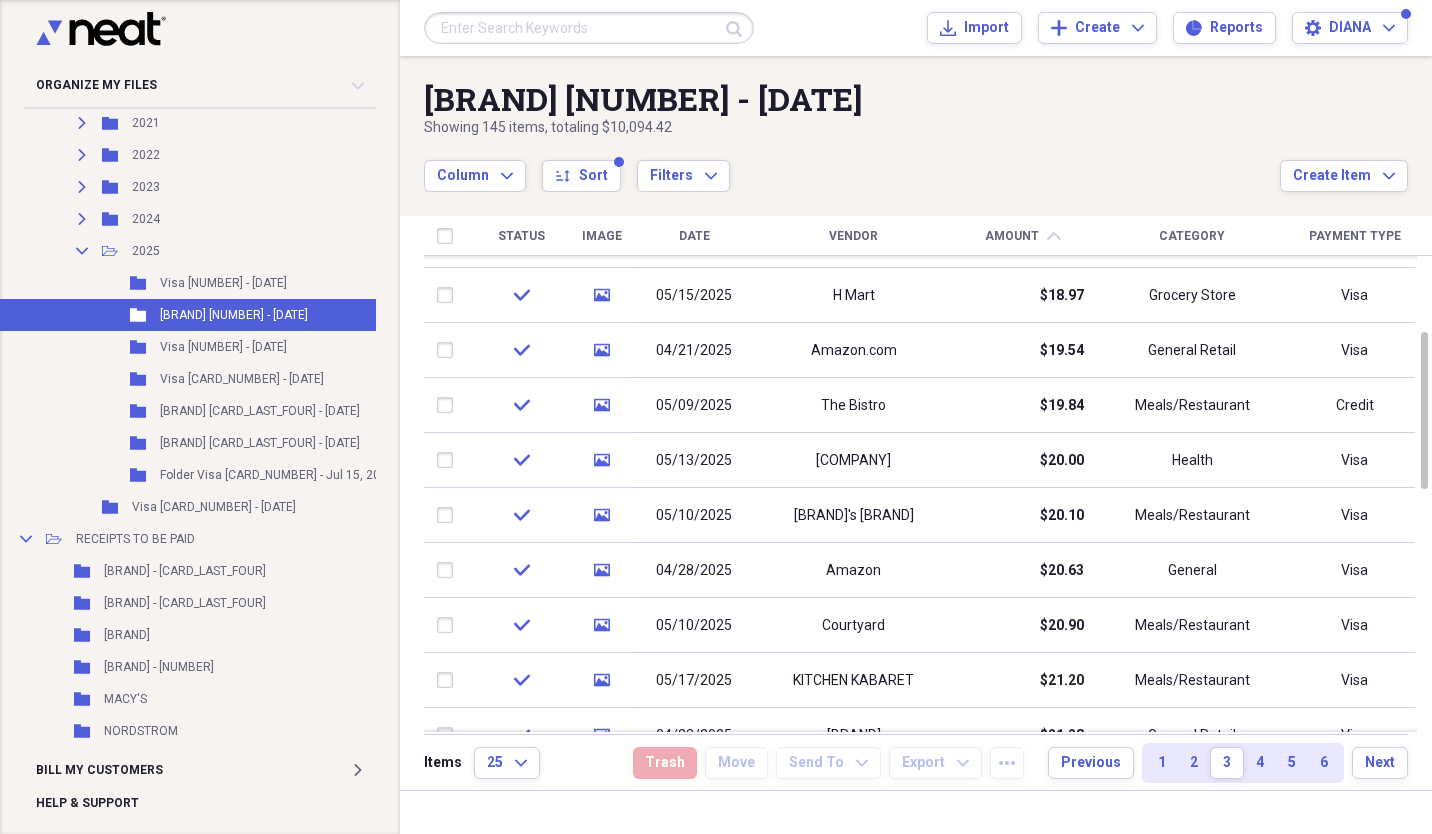 scroll, scrollTop: 839, scrollLeft: 18, axis: both 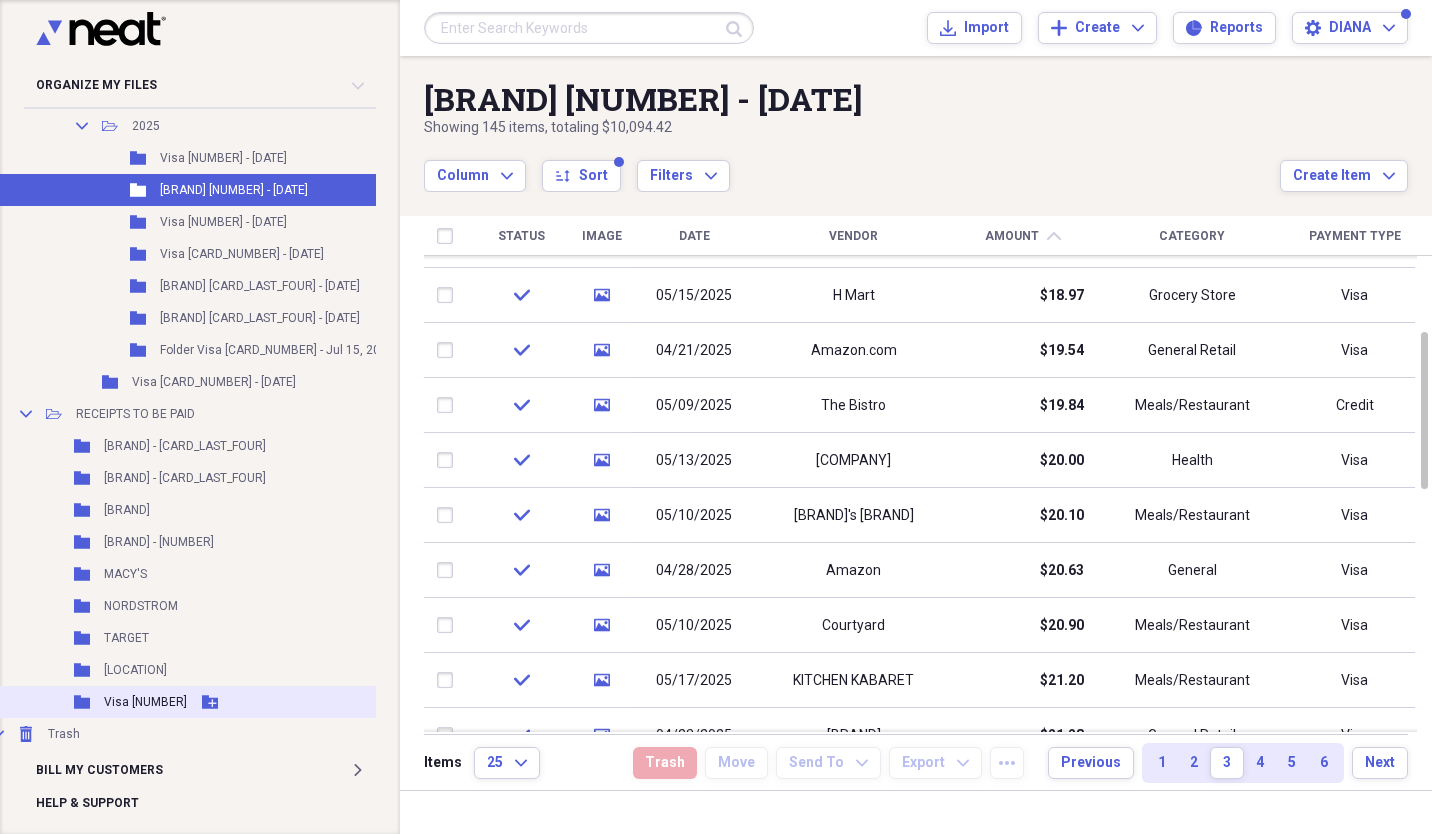click on "Visa [NUMBER]" at bounding box center [145, 702] 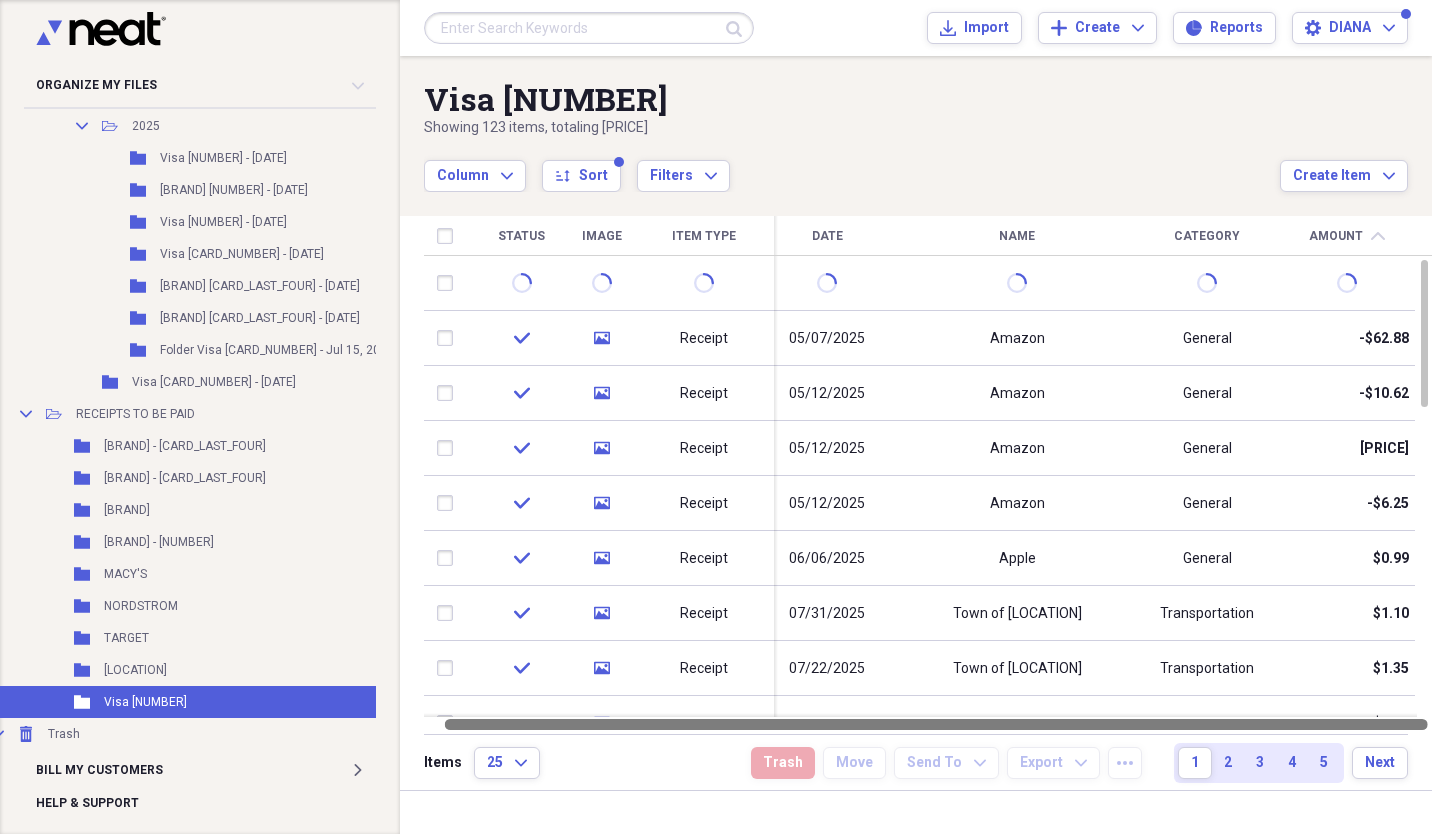 drag, startPoint x: 825, startPoint y: 720, endPoint x: 917, endPoint y: 737, distance: 93.55747 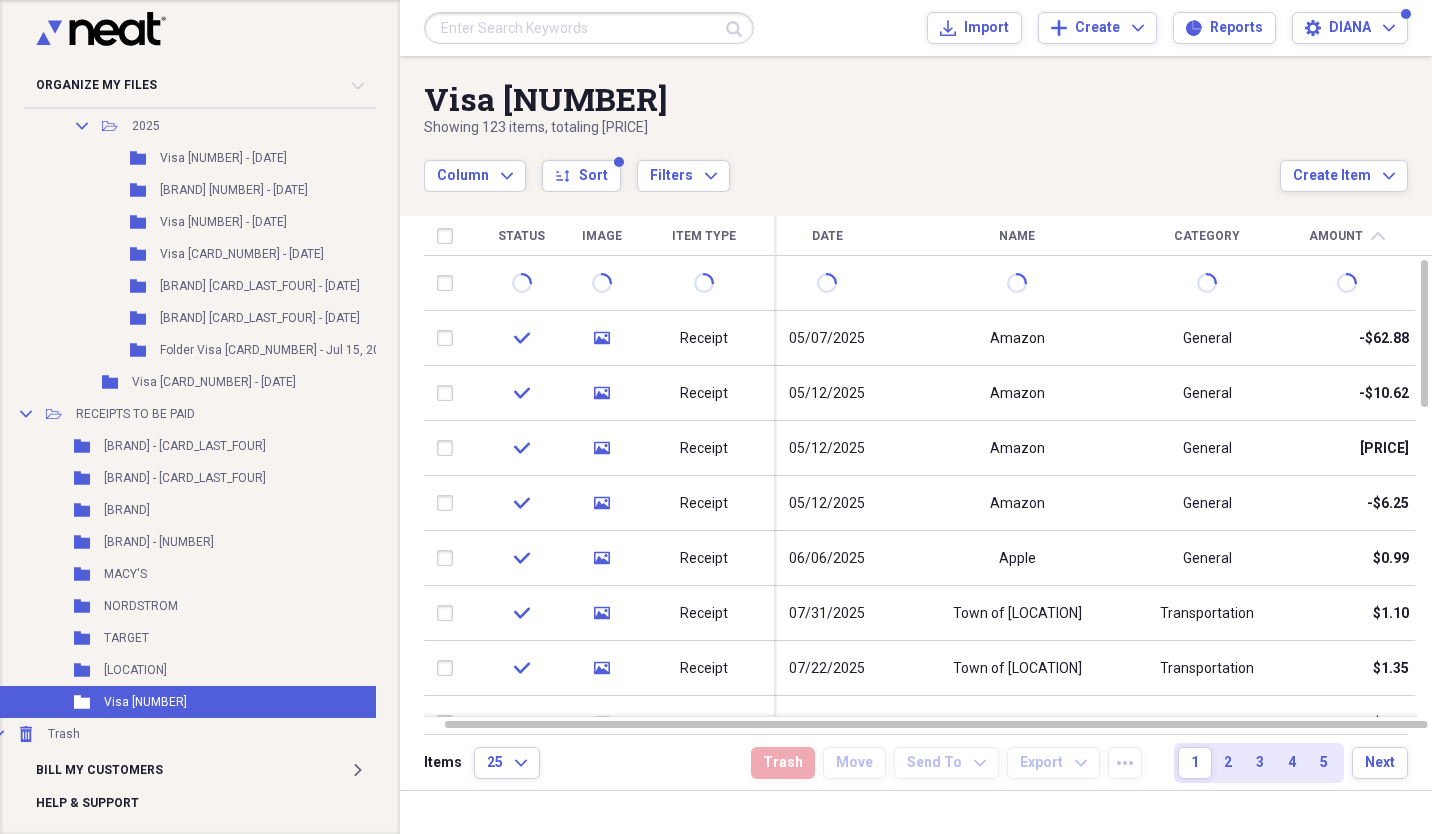 click on "Date" at bounding box center [827, 236] 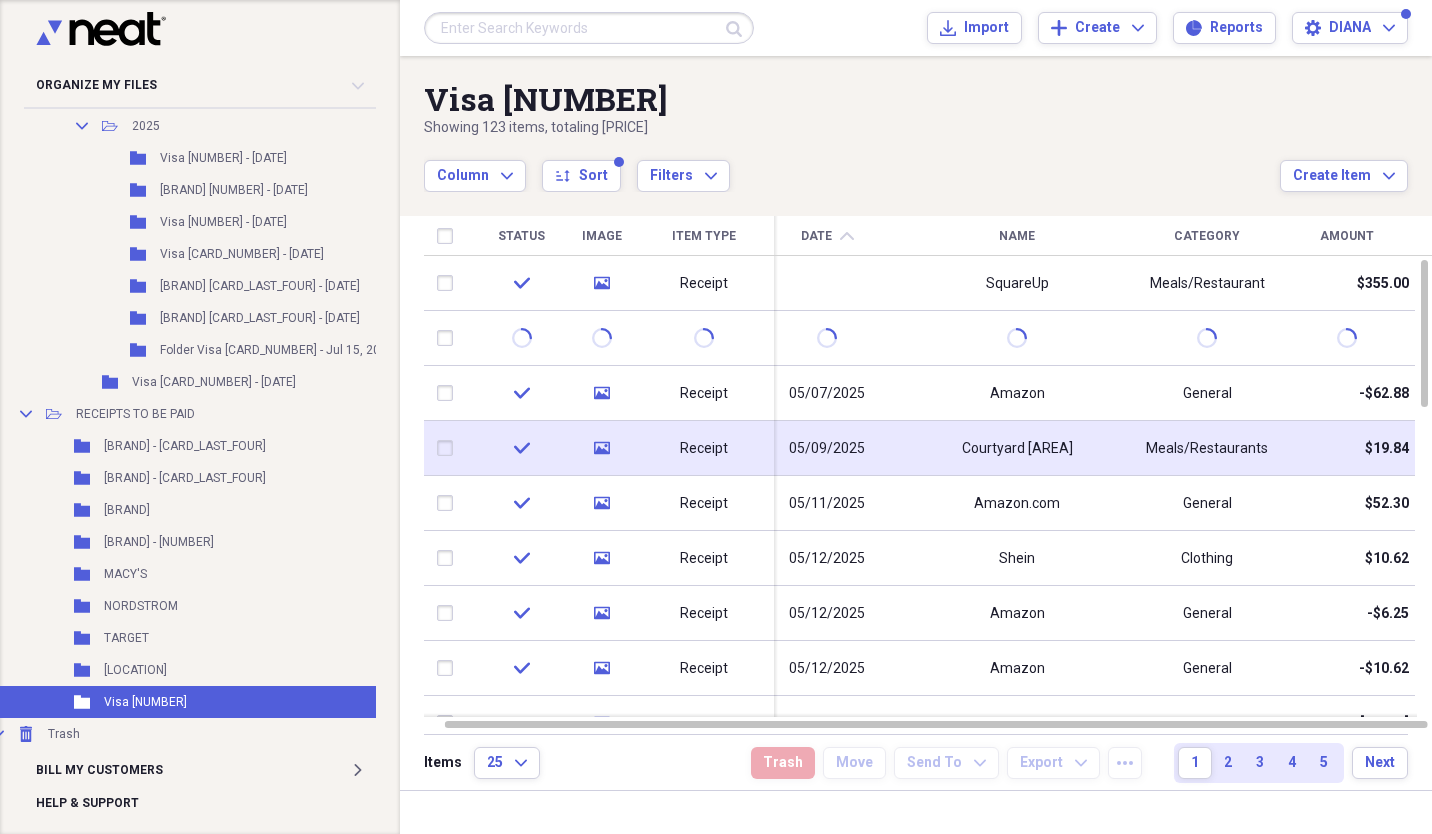 click at bounding box center (449, 448) 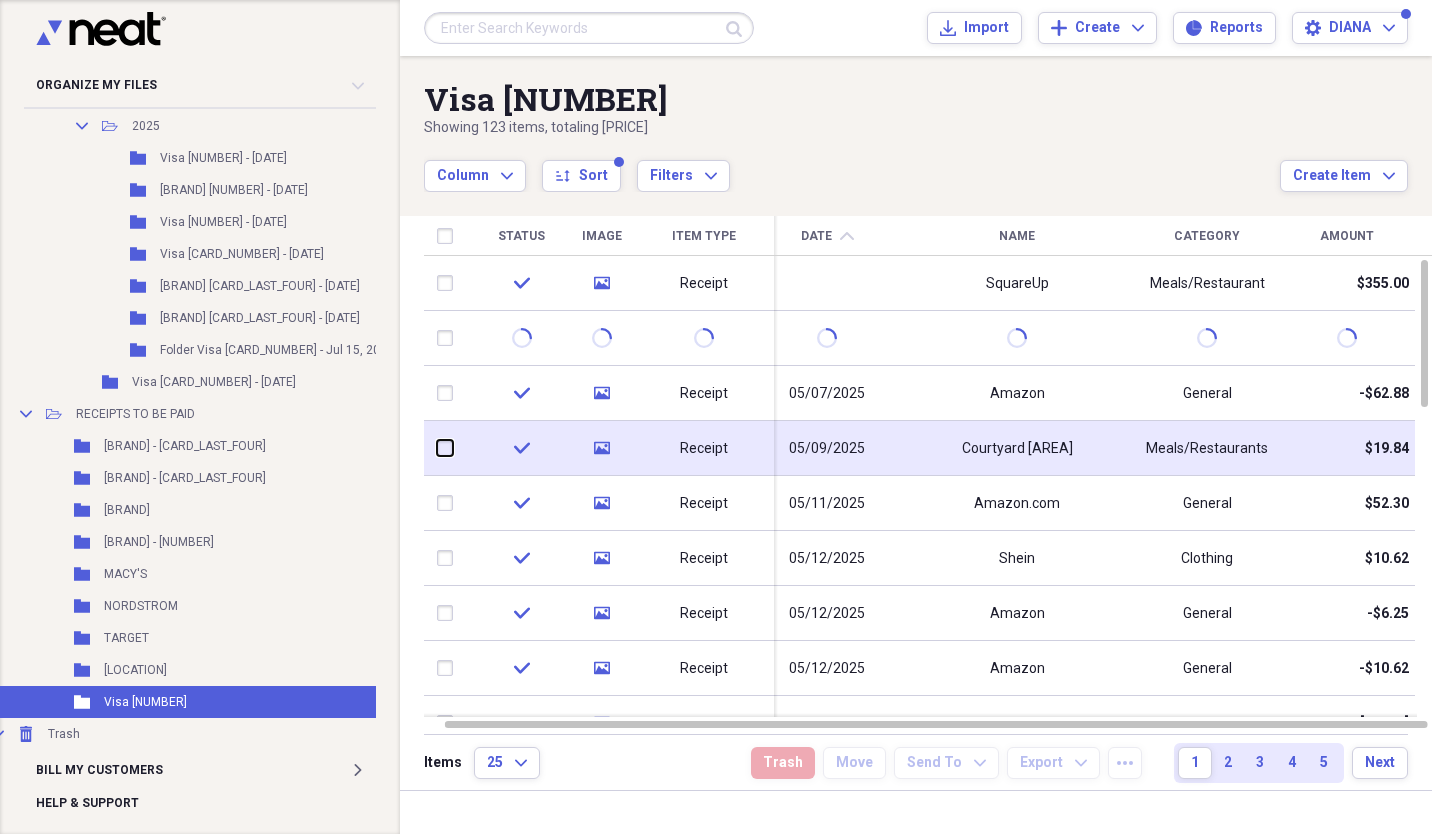 click at bounding box center [437, 448] 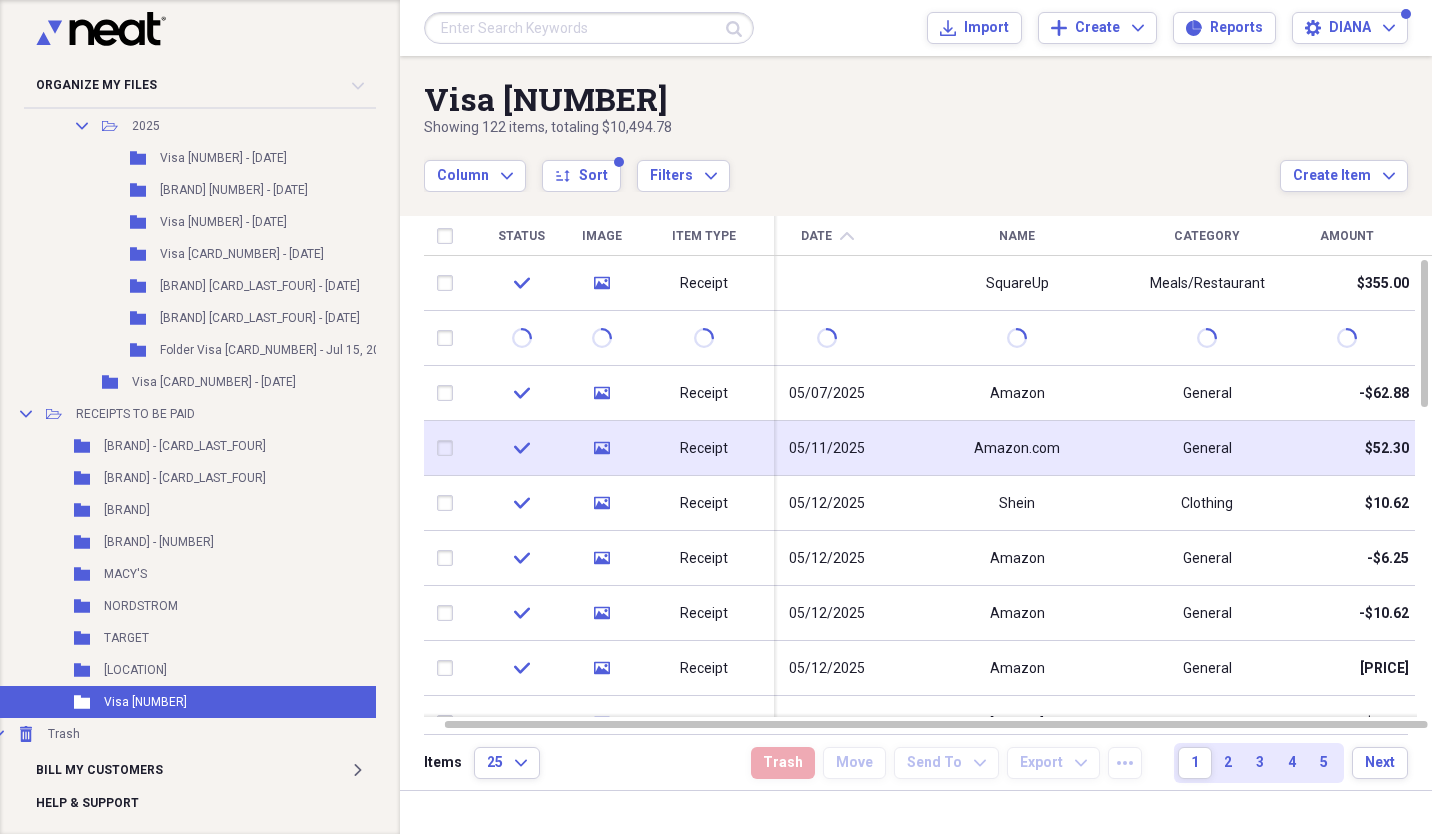 click on "05/11/2025" at bounding box center [827, 448] 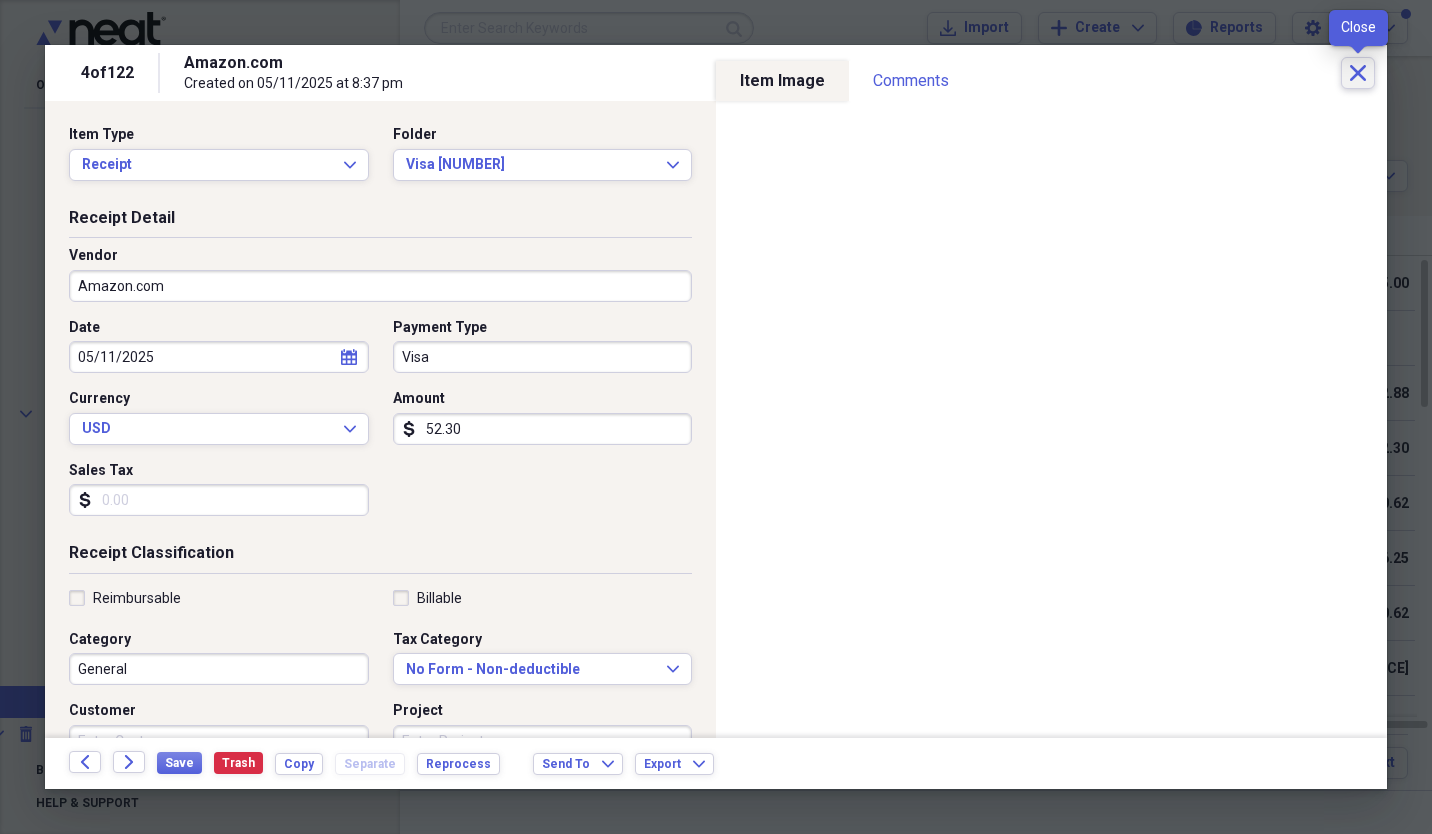 click 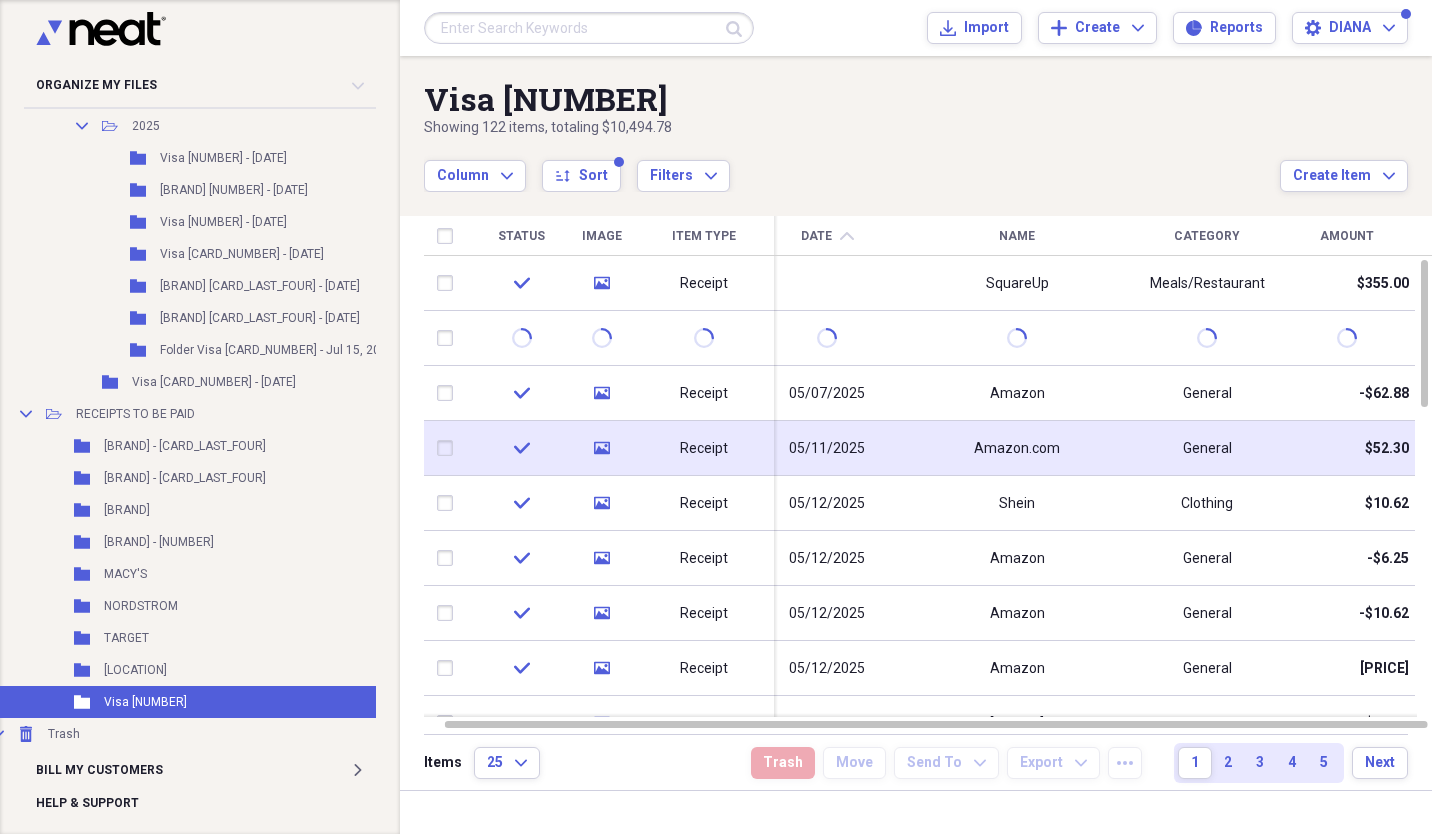 click at bounding box center (449, 448) 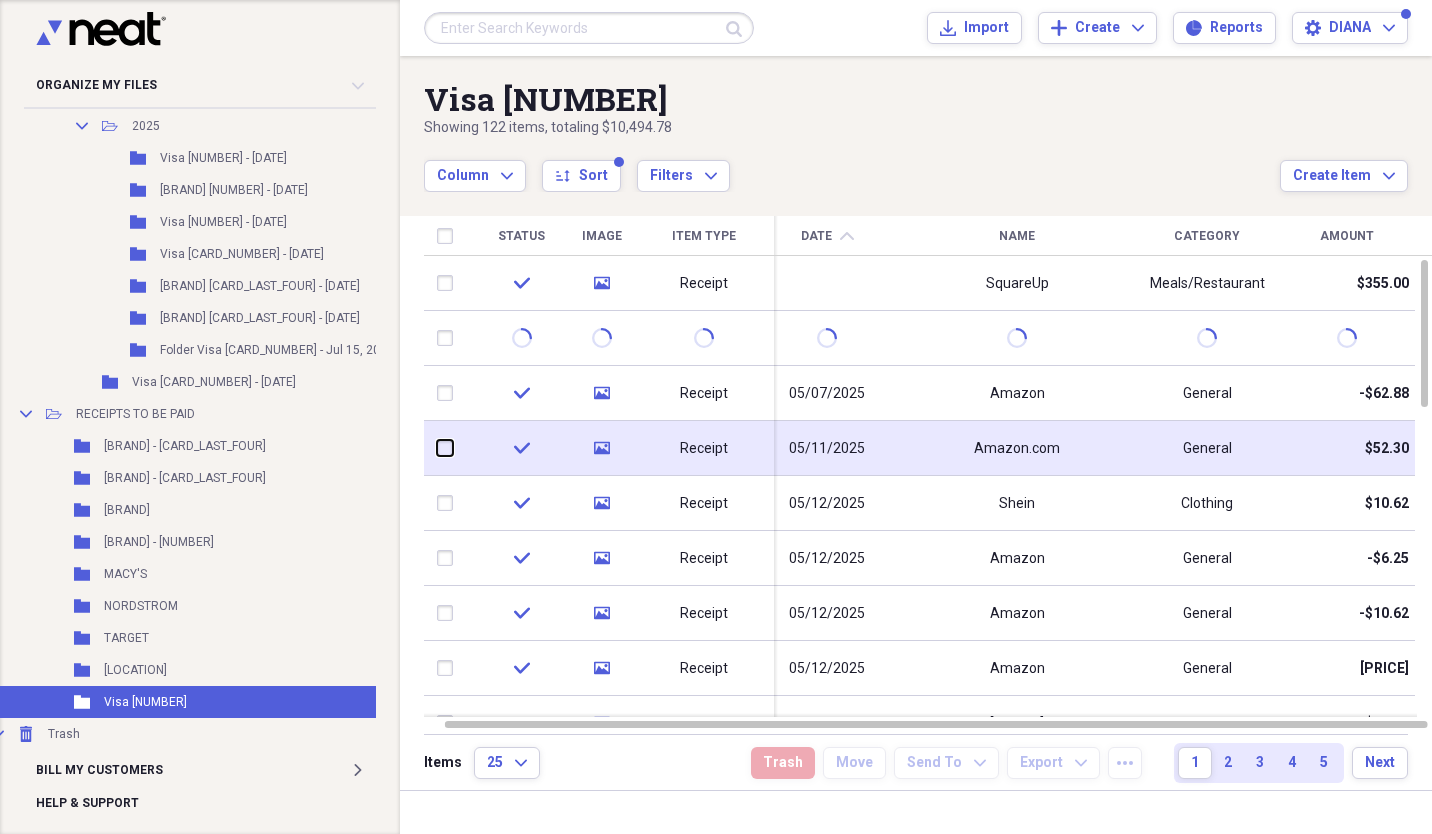 click at bounding box center (437, 448) 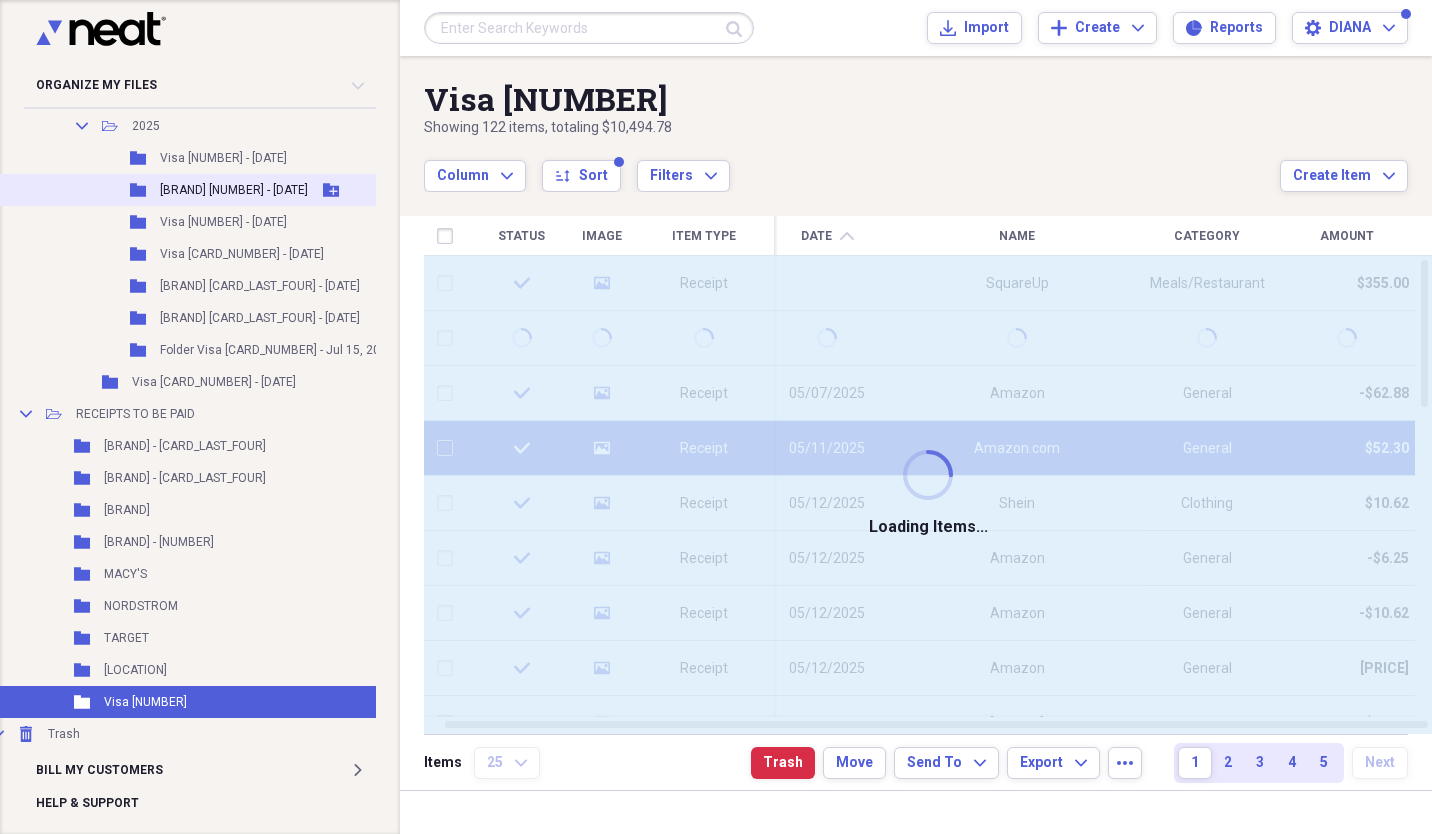checkbox on "false" 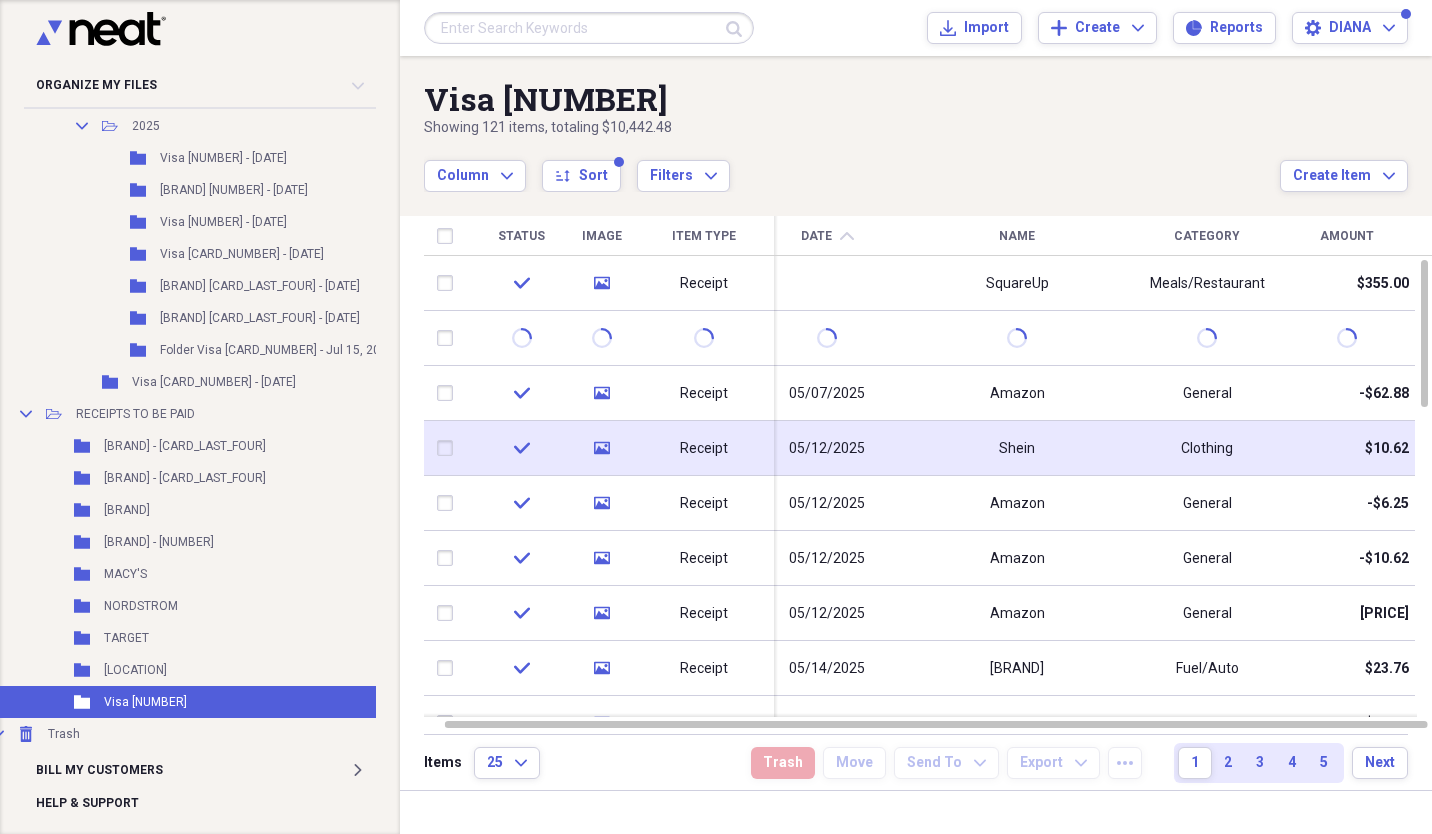click on "Shein" at bounding box center (1017, 448) 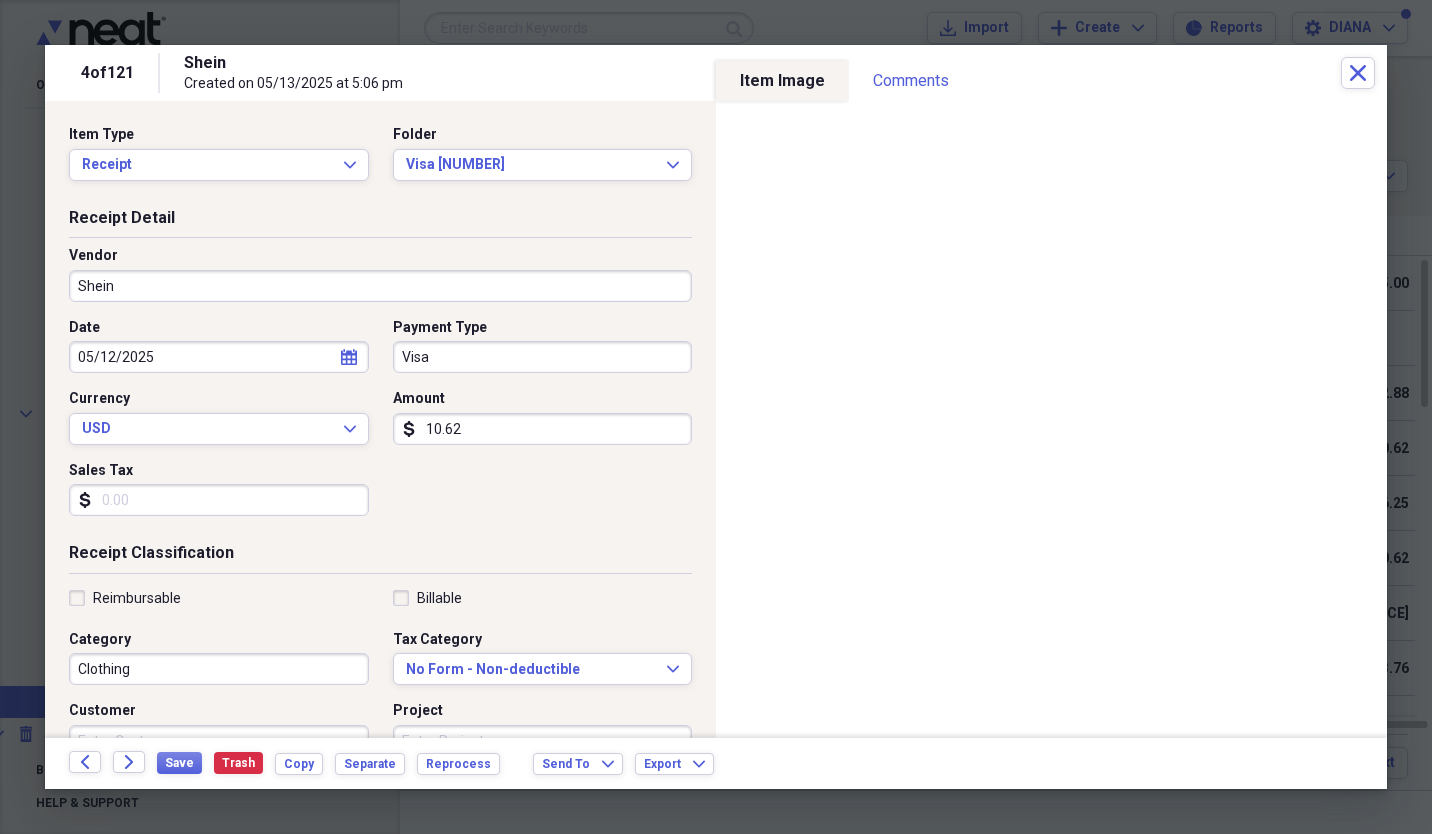 click on "10.62" at bounding box center [543, 429] 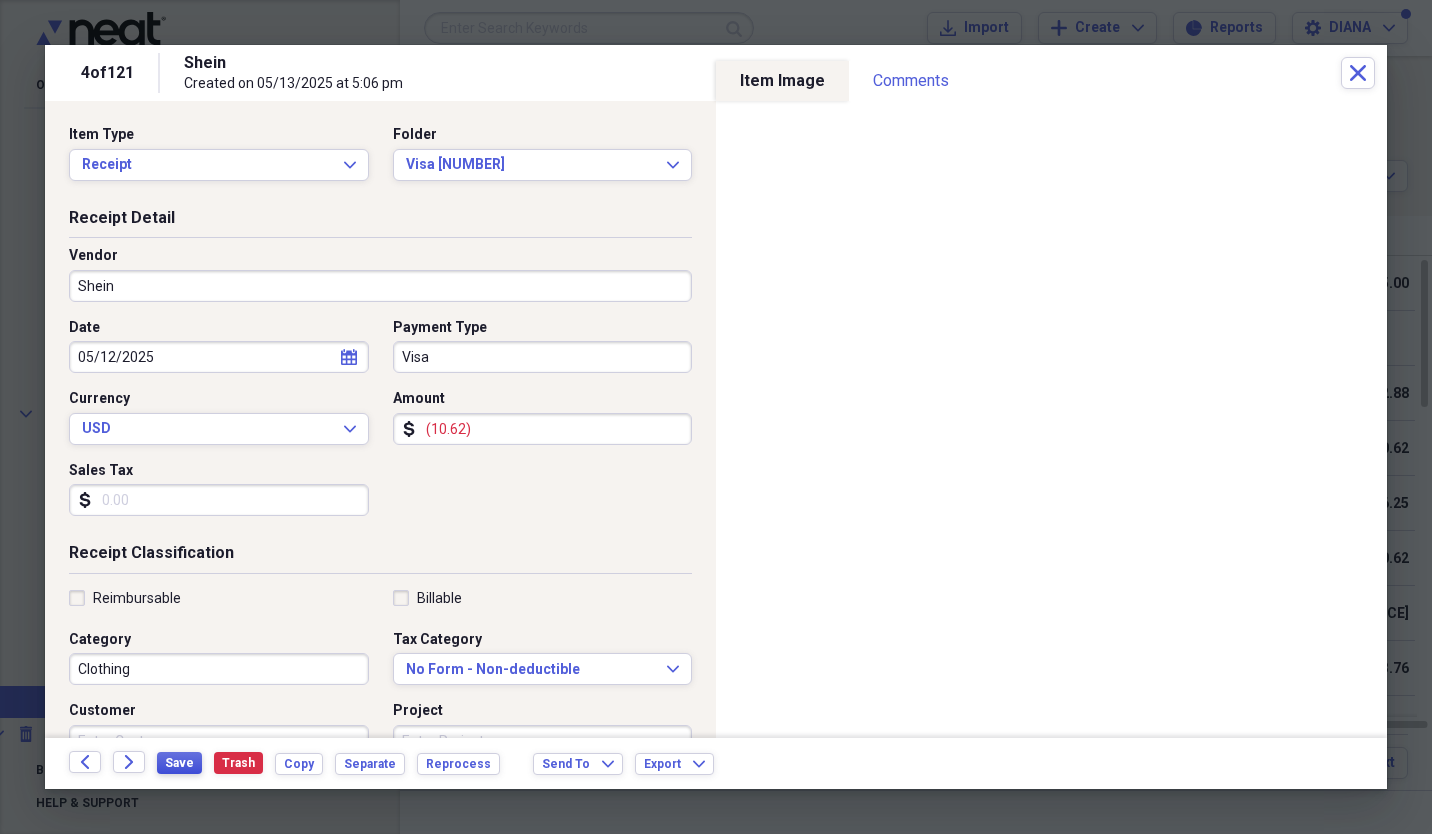 click on "Save" at bounding box center (179, 763) 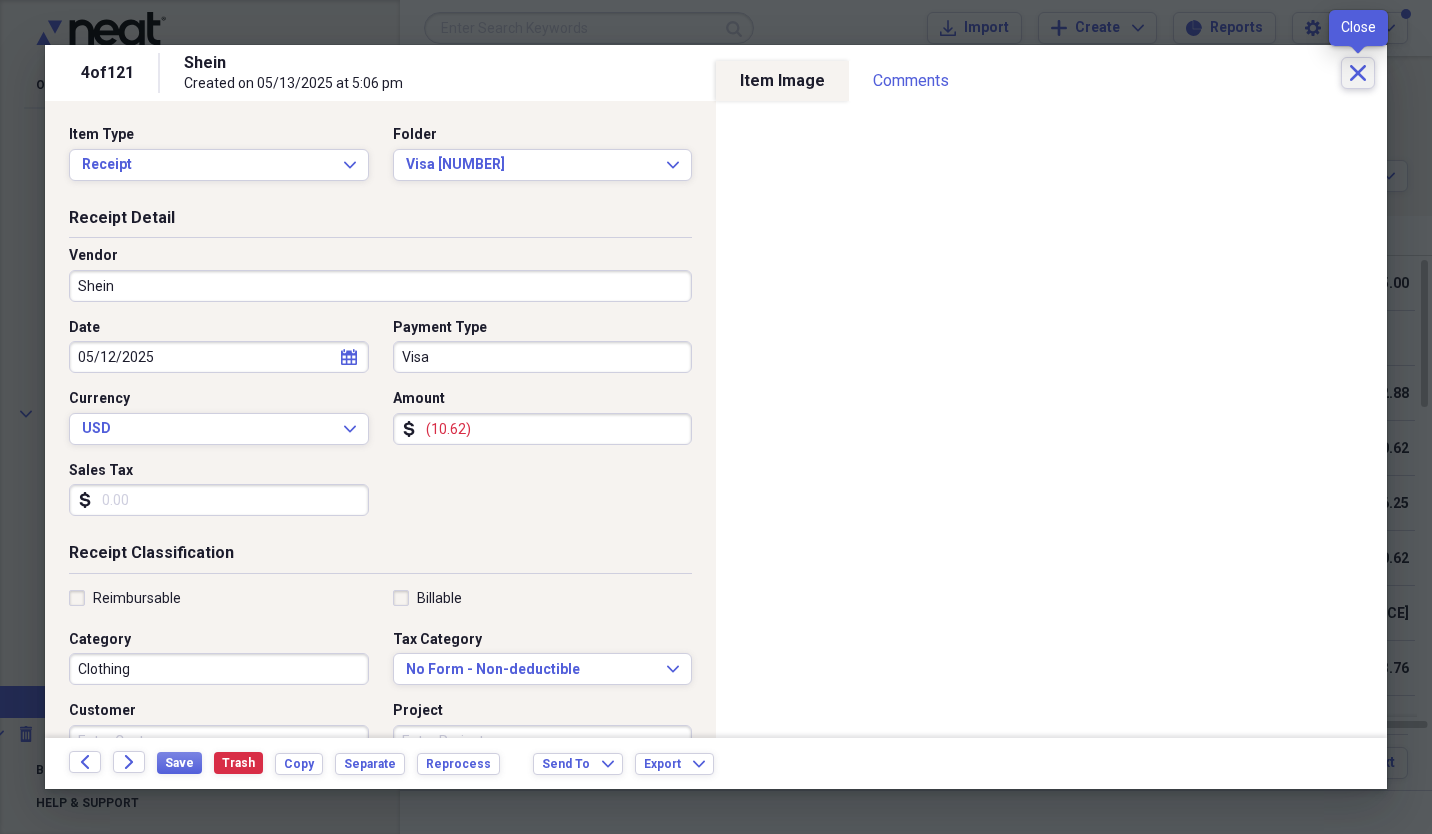 click on "Close" 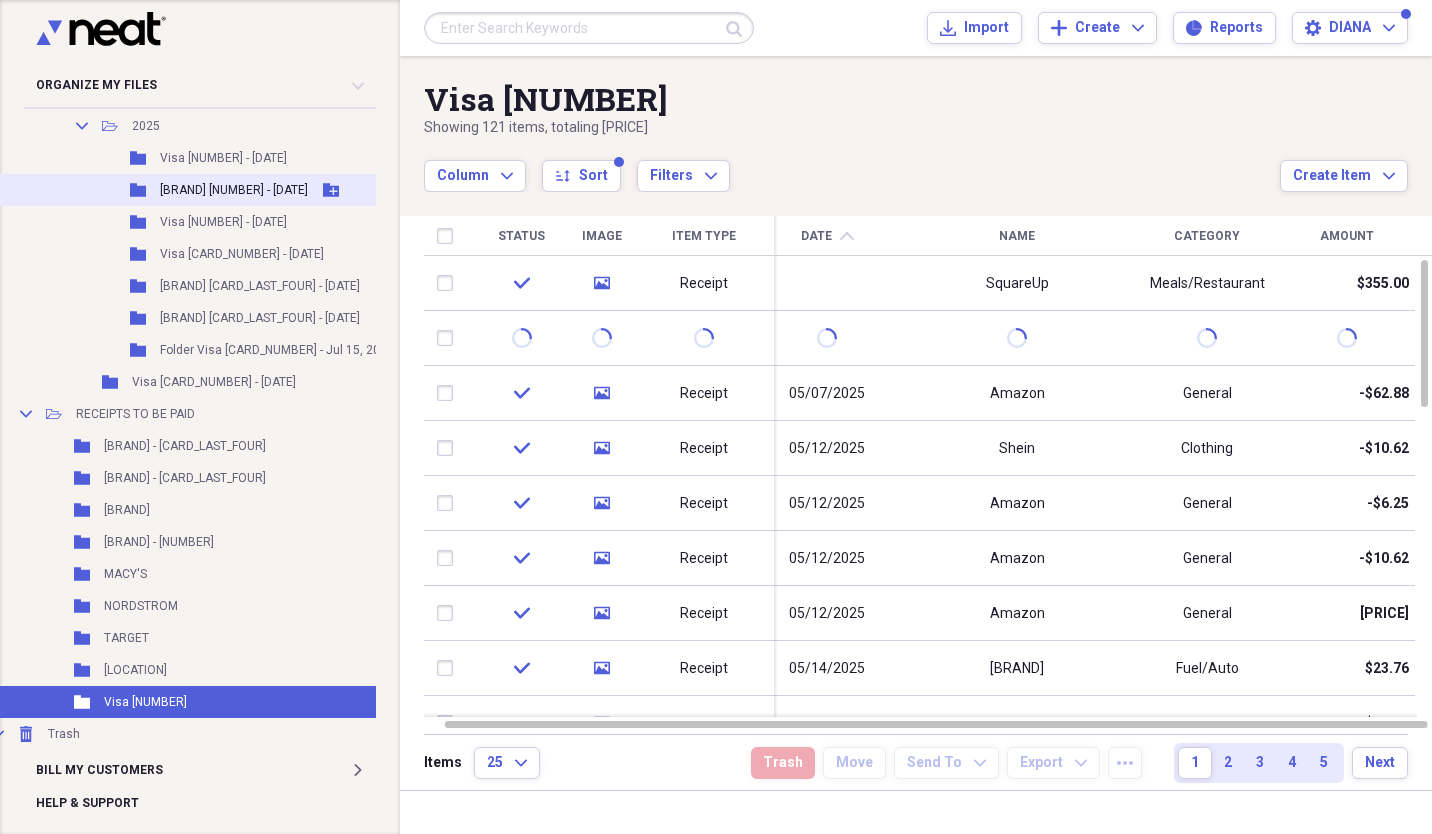 click on "[BRAND] [NUMBER] - [DATE]" at bounding box center [234, 190] 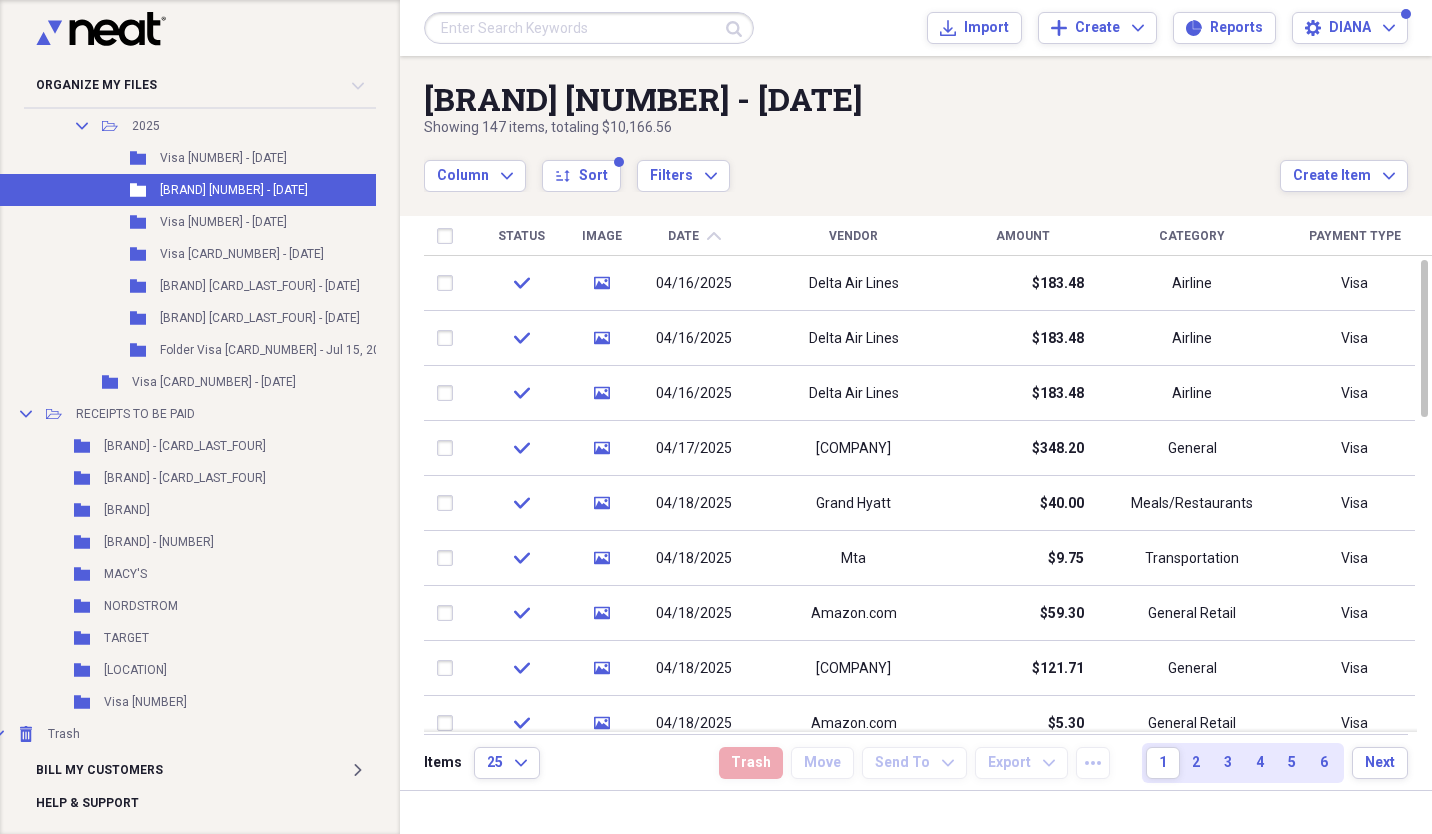 click on "Amount" at bounding box center (1023, 236) 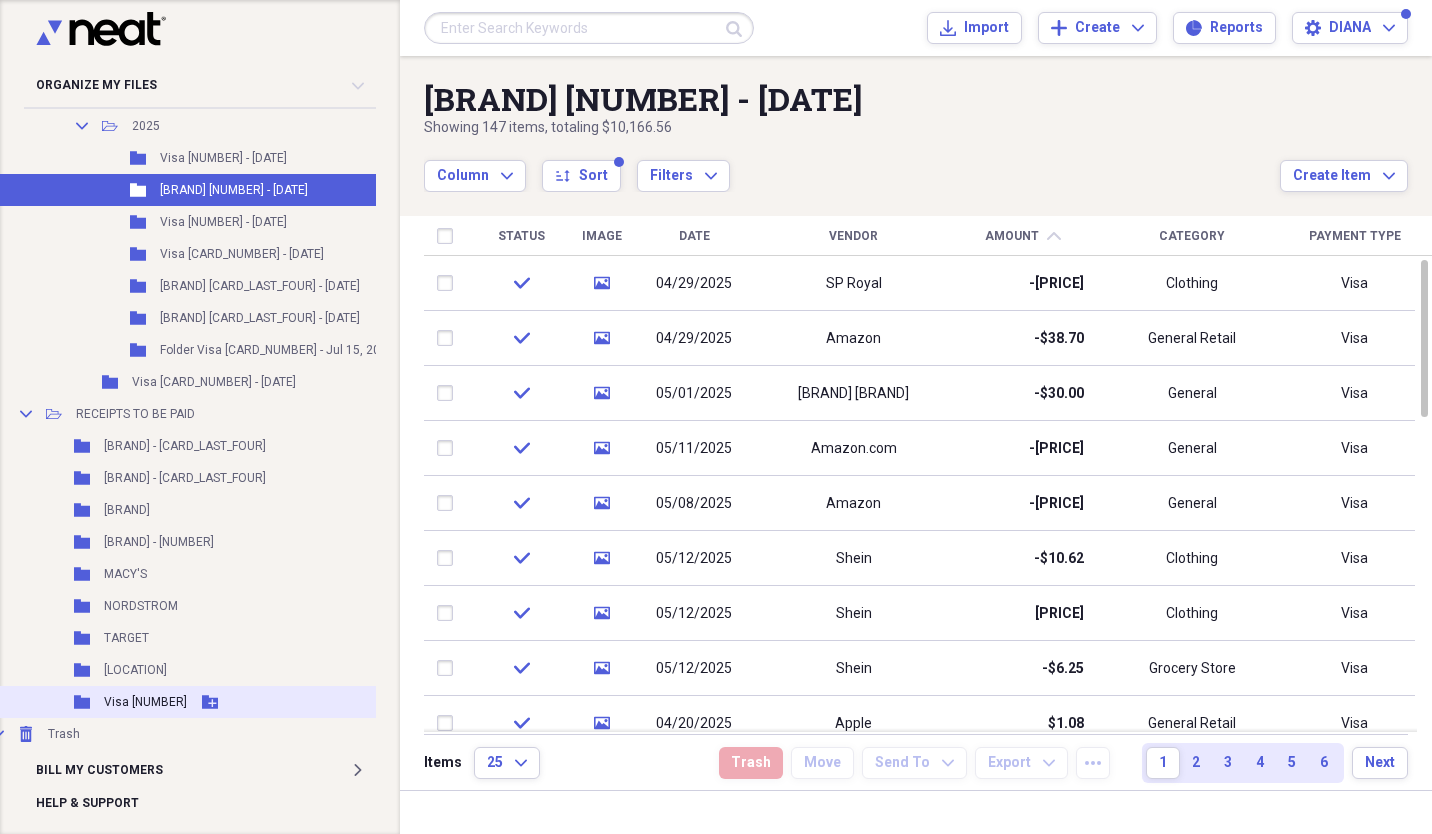 click on "Visa [NUMBER]" at bounding box center [145, 702] 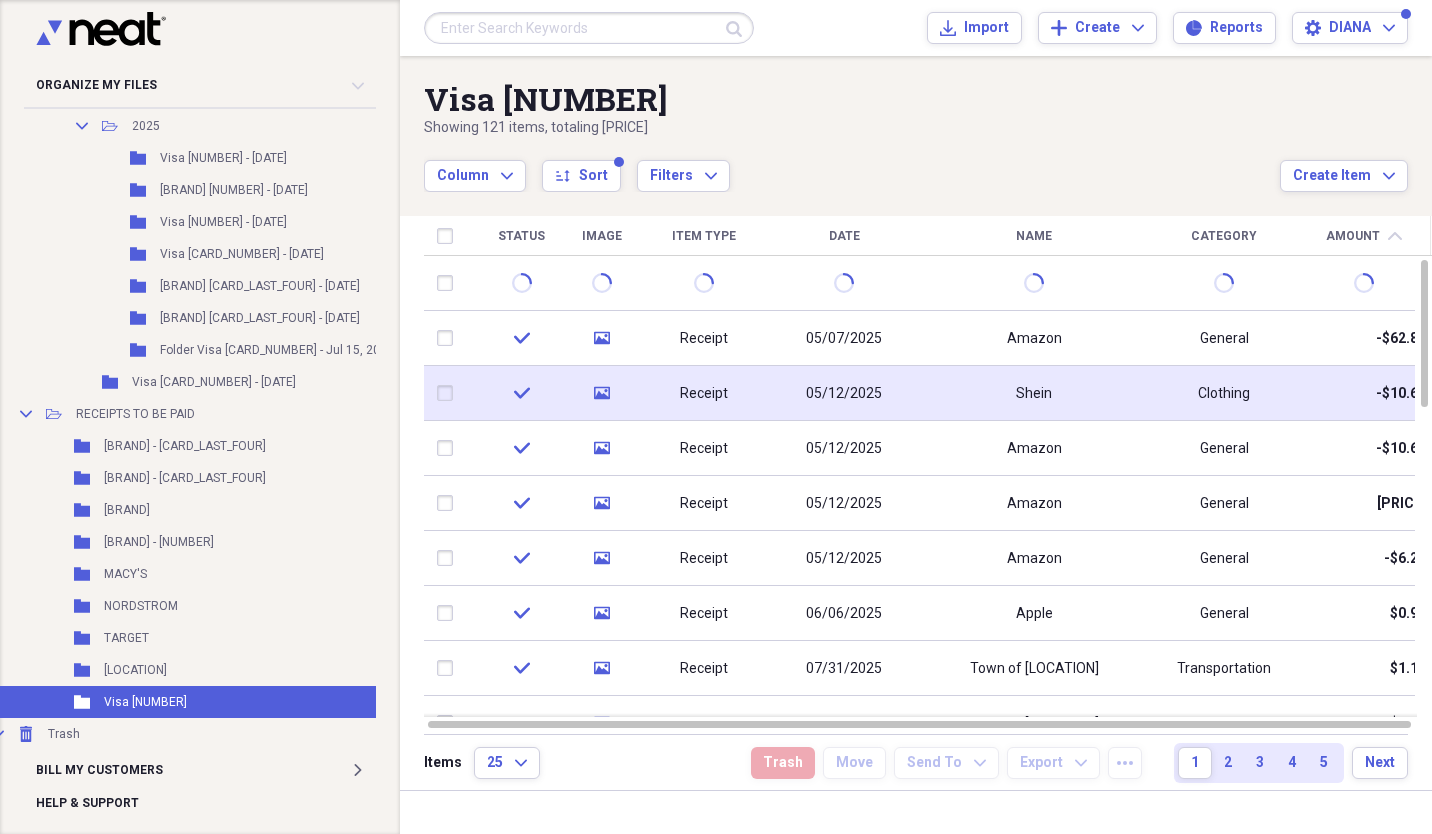 click at bounding box center [449, 393] 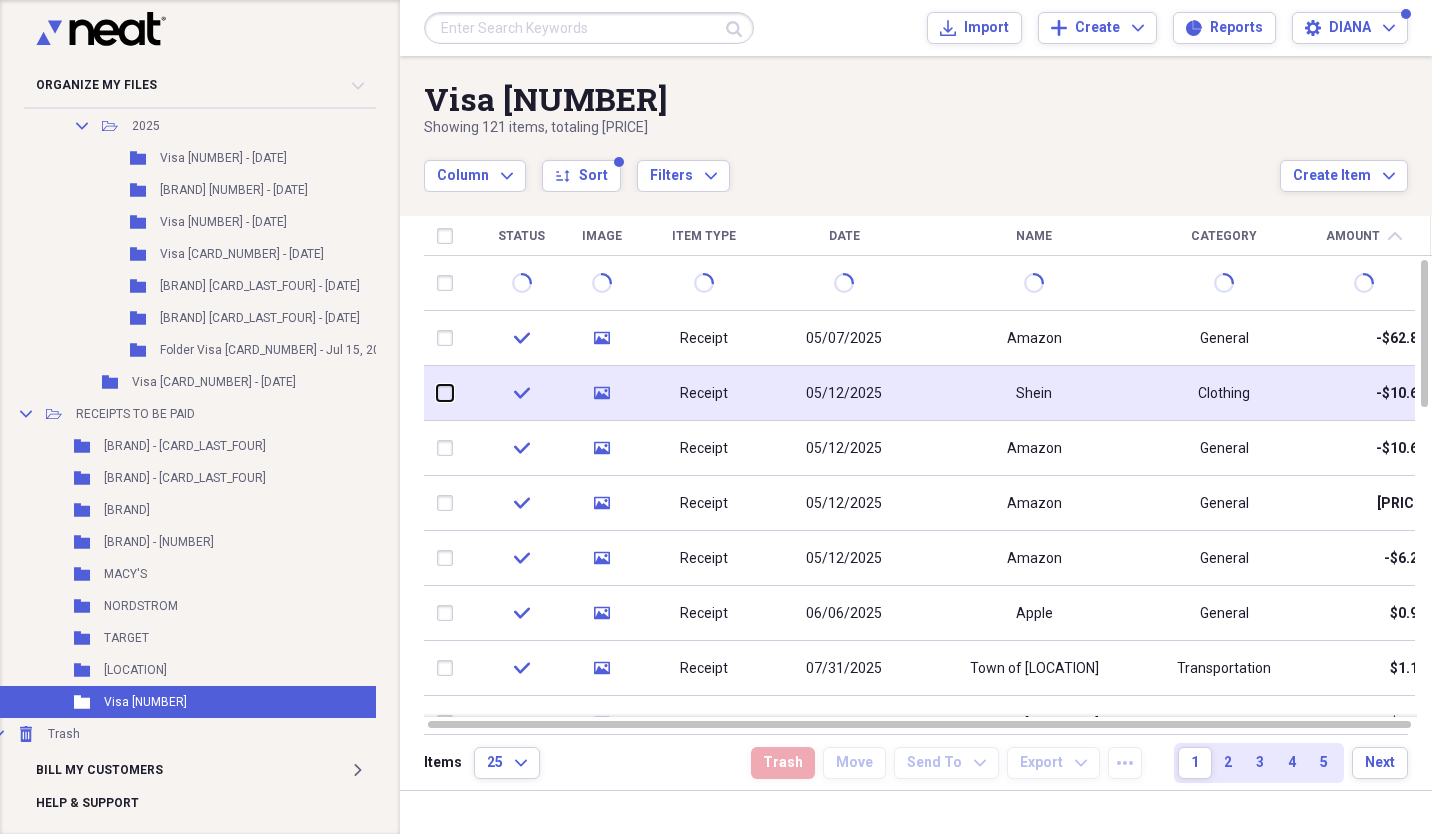 click at bounding box center (437, 393) 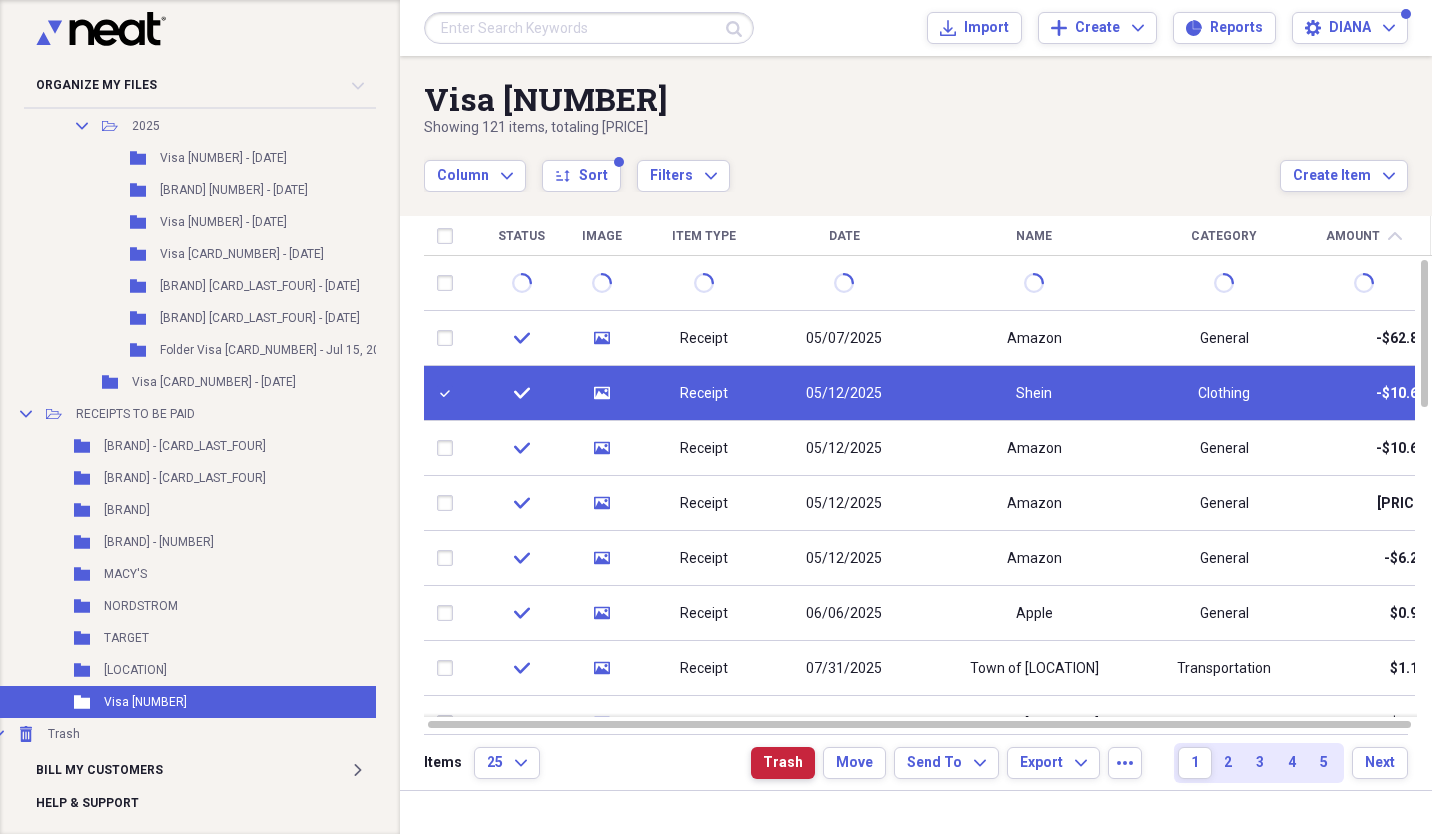 click on "Trash" at bounding box center [783, 763] 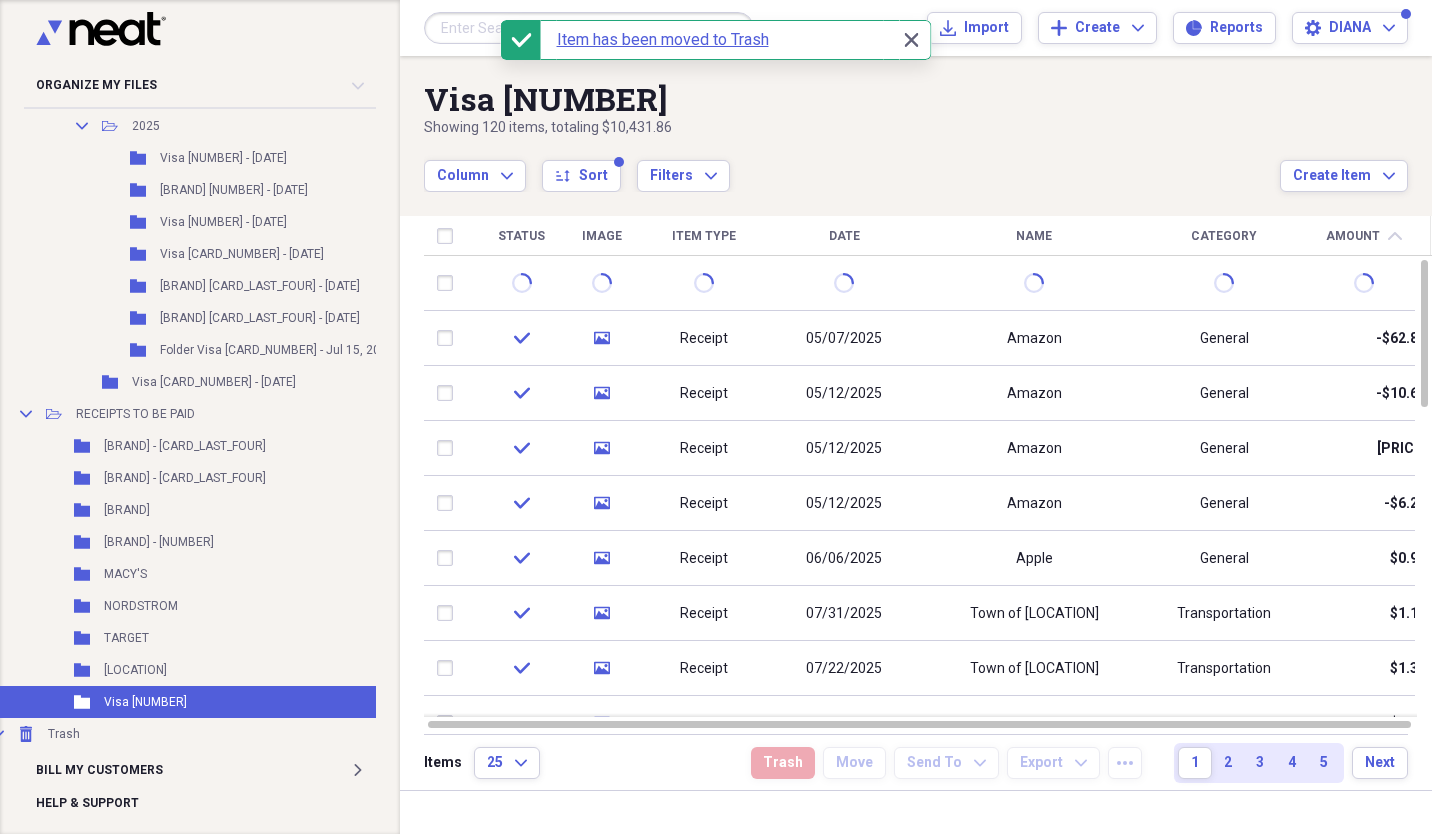 drag, startPoint x: 793, startPoint y: 732, endPoint x: 892, endPoint y: 735, distance: 99.04544 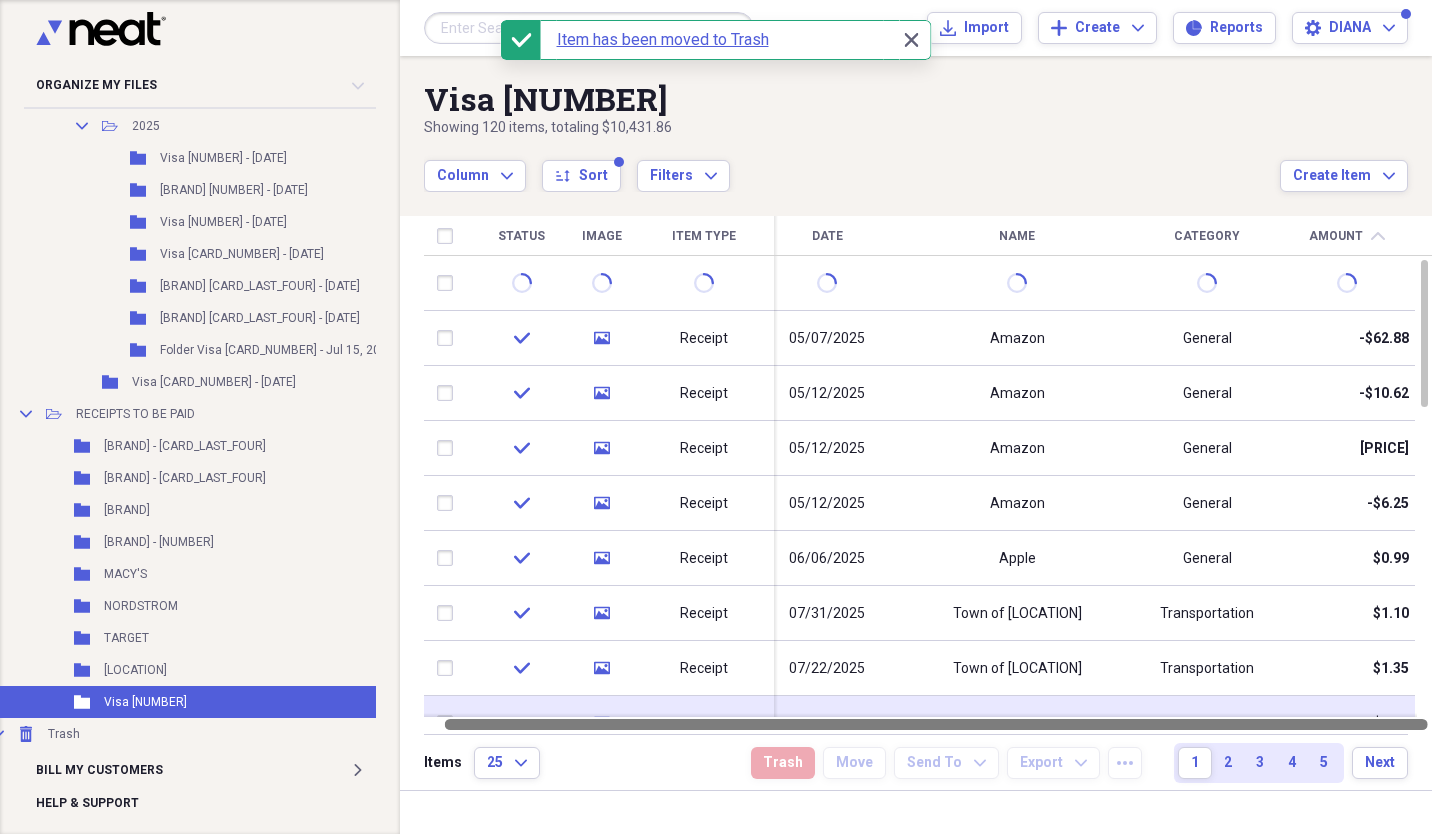 drag, startPoint x: 881, startPoint y: 720, endPoint x: 962, endPoint y: 710, distance: 81.61495 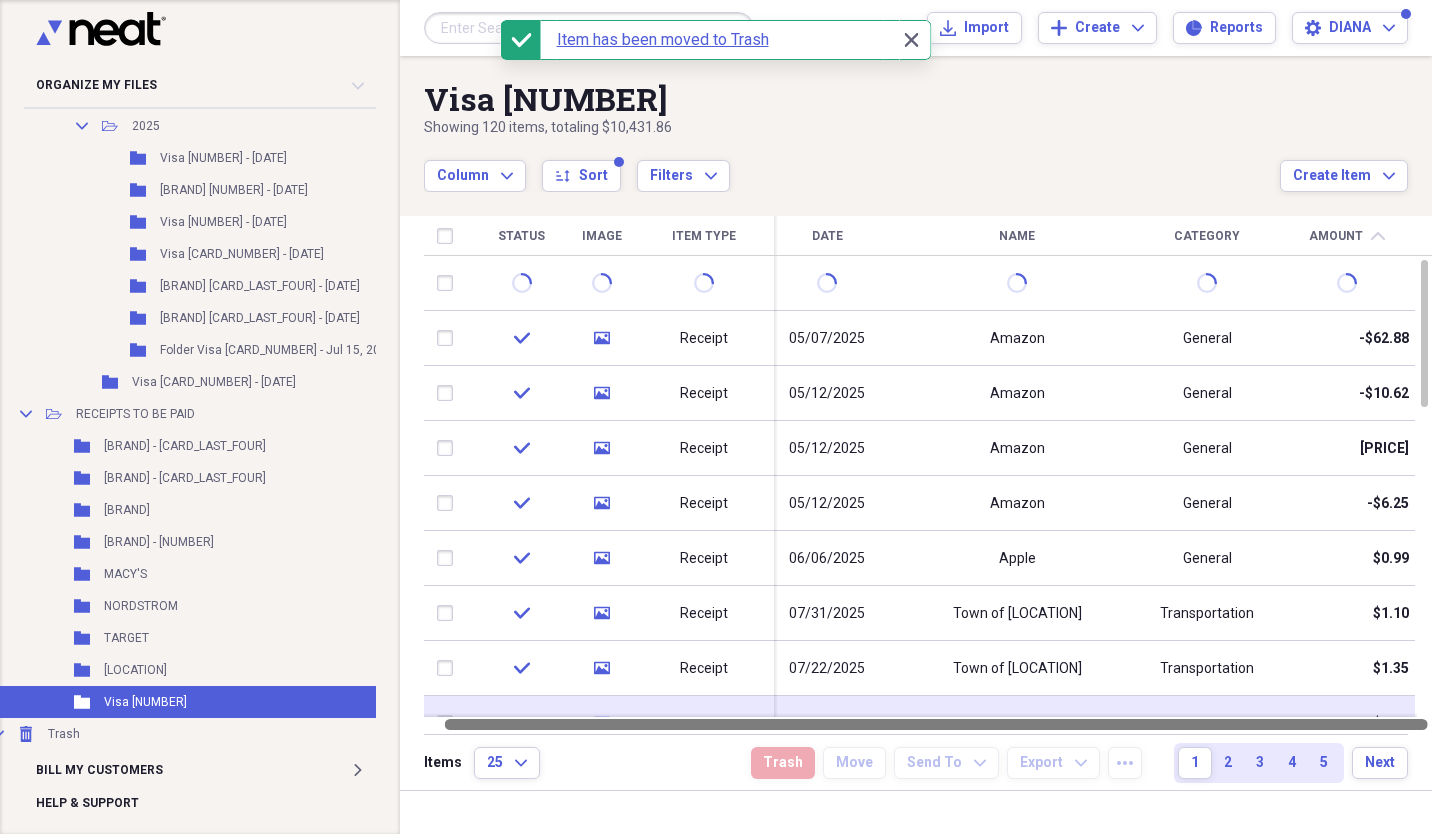 click on "Status Image Item Type Date Name Category Amount chevron-up check media Receipt [DATE] Amazon General $[PRICE] check media Receipt [DATE] Amazon General $[PRICE] check media Receipt [DATE] Amazon General $[PRICE] check media Receipt [DATE] Amazon General $[PRICE] check media Receipt [DATE] Apple General $[PRICE] check media Receipt [DATE] Town of North Hempstead Transportation $[PRICE] check media Receipt [DATE] Town of North Hempstead Transportation $[PRICE] check media Receipt [DATE] Apple General $[PRICE] check media Receipt [DATE] G n Pepsi General Retail $[PRICE] check media Receipt [DATE] Zaros Meals/Restaurant $[PRICE] check media Receipt [DATE] donotreply@ereceipt.usps.gov General $[PRICE] check media Receipt [DATE] Gotham News Meals/Restaurant $[PRICE] check media Receipt [DATE] Bar Petra General Retail $[PRICE]" at bounding box center (928, 475) 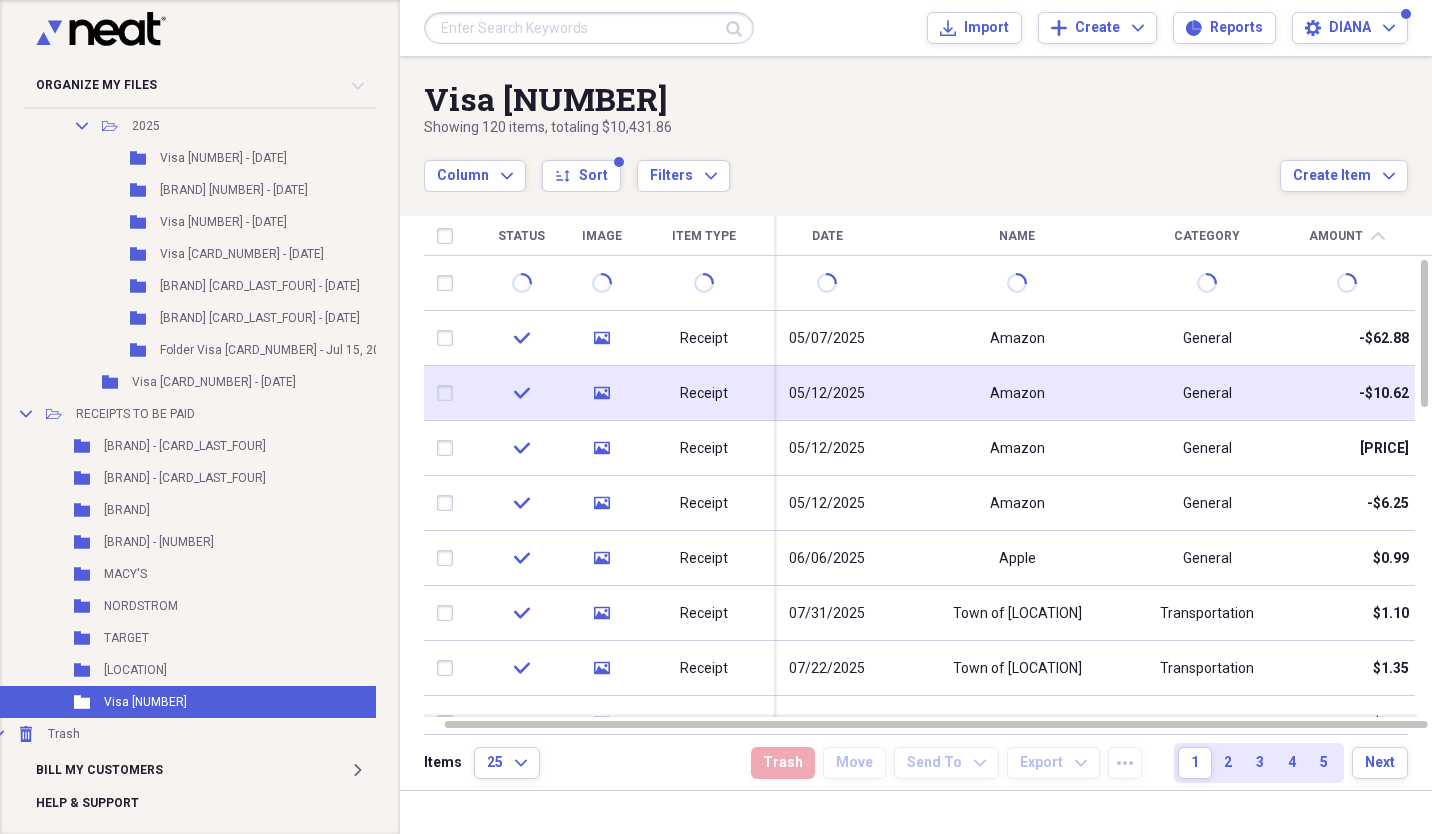 click on "05/12/2025" at bounding box center [827, 393] 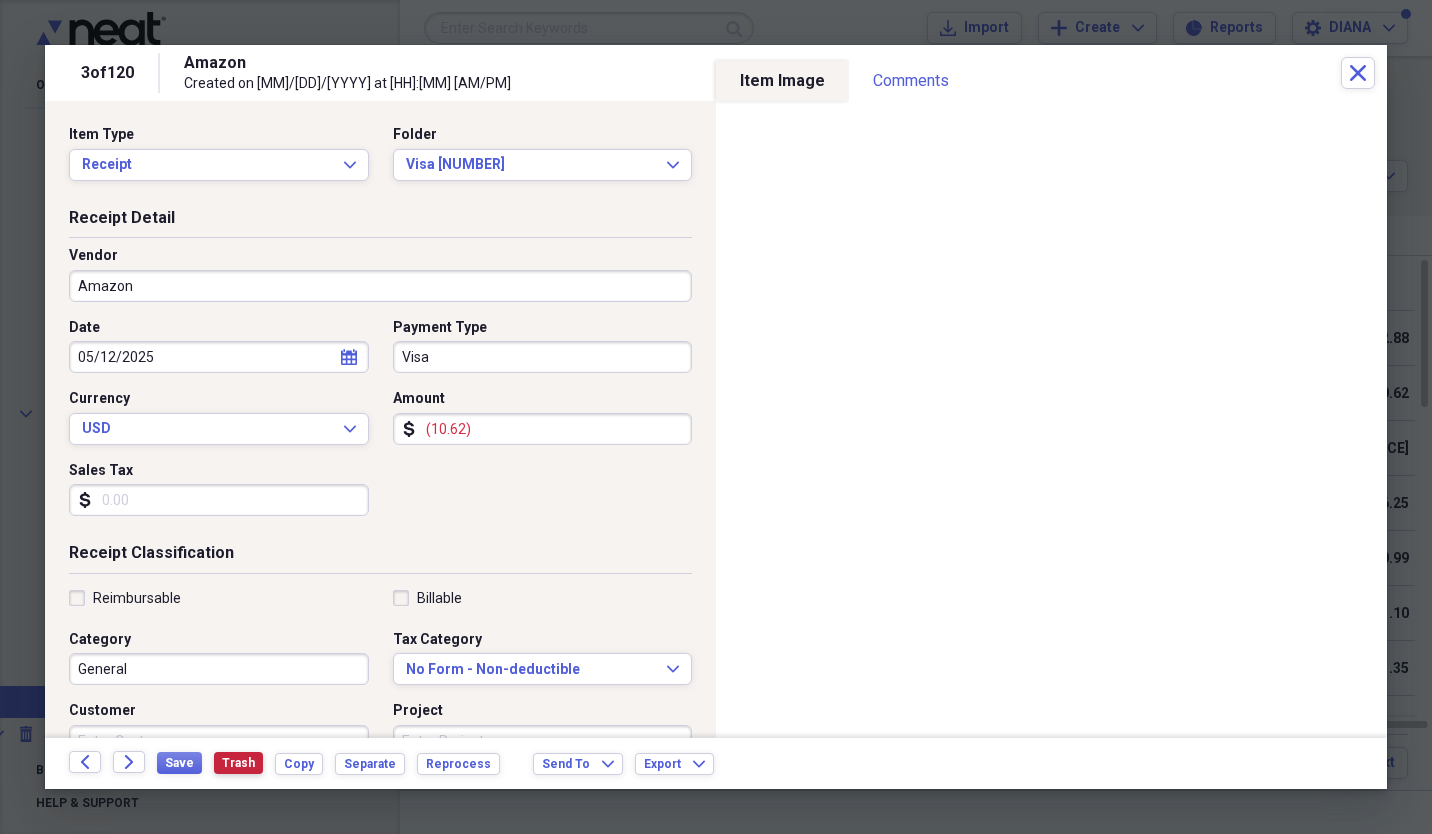 click on "Trash" at bounding box center [238, 763] 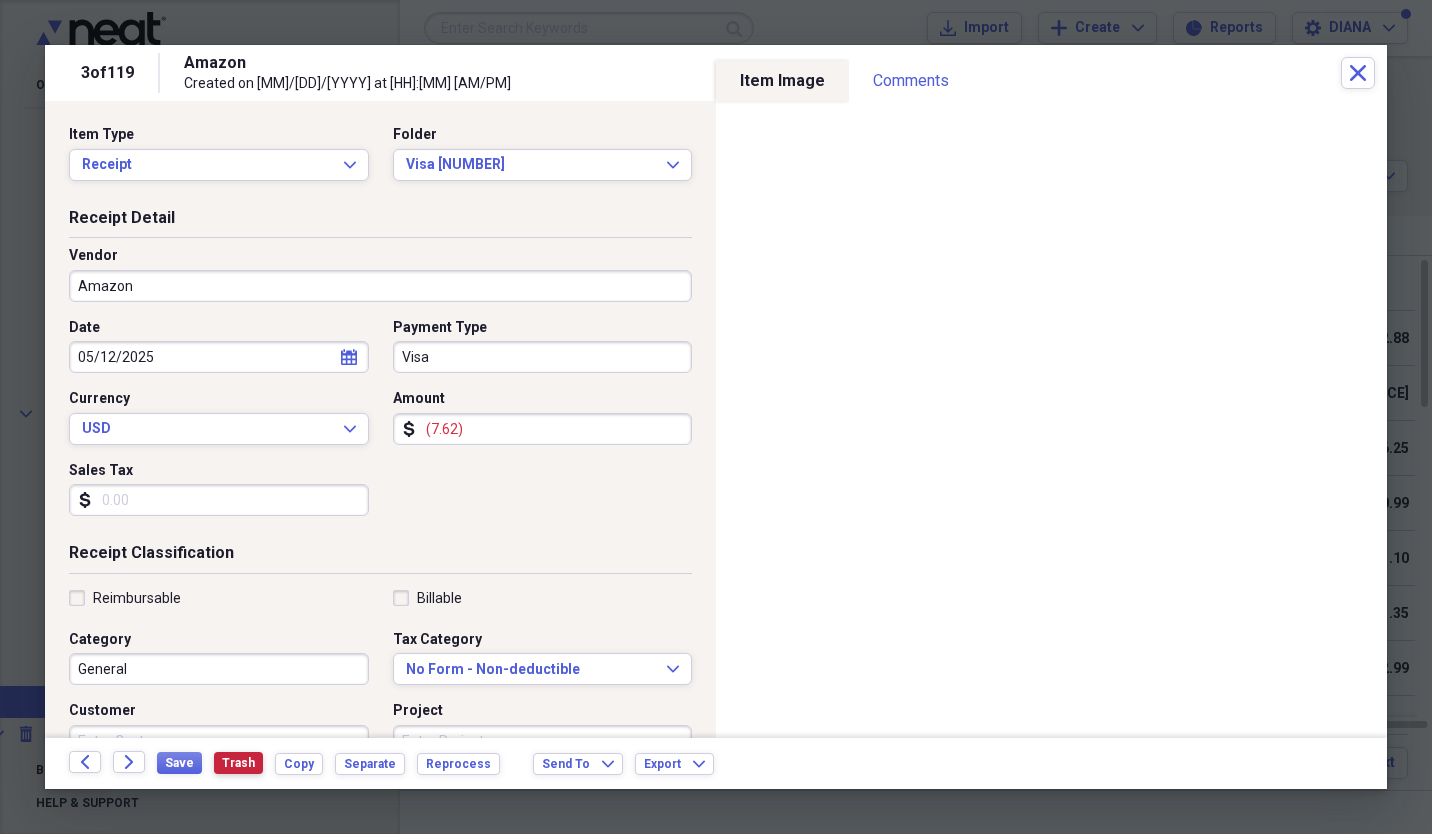 click on "Trash" at bounding box center (238, 763) 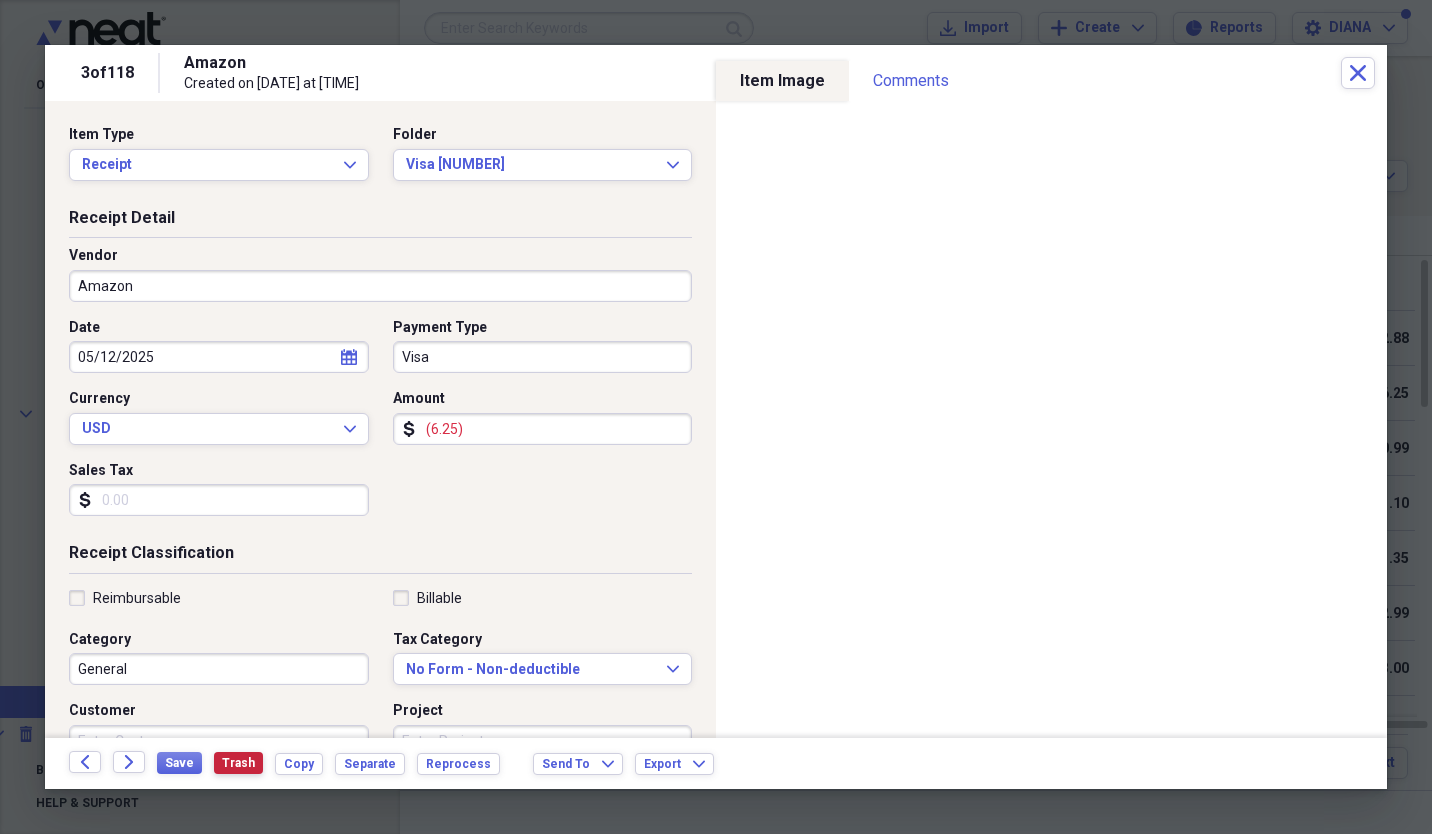 click on "Trash" at bounding box center (238, 763) 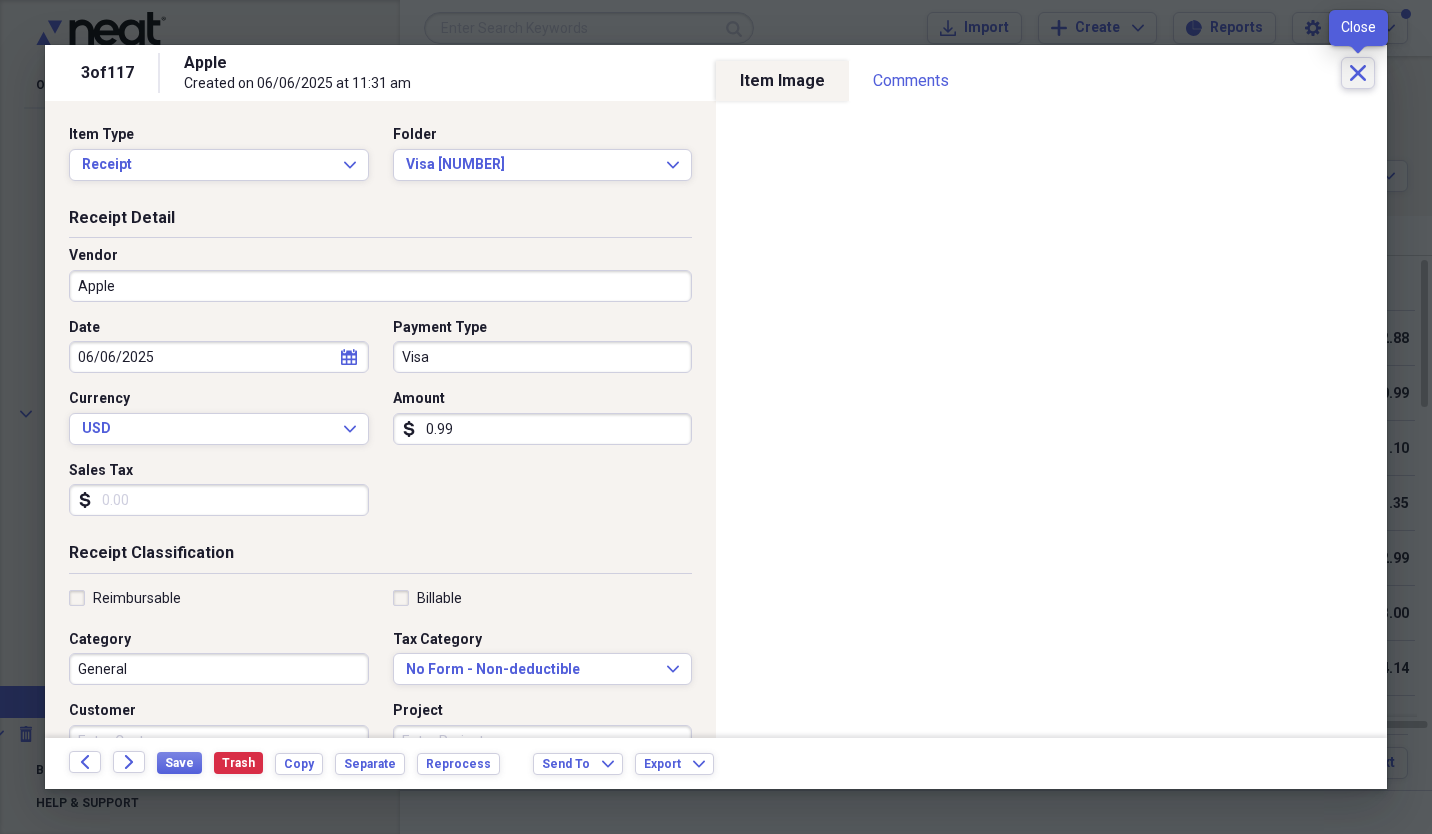 click on "Close" at bounding box center (1358, 73) 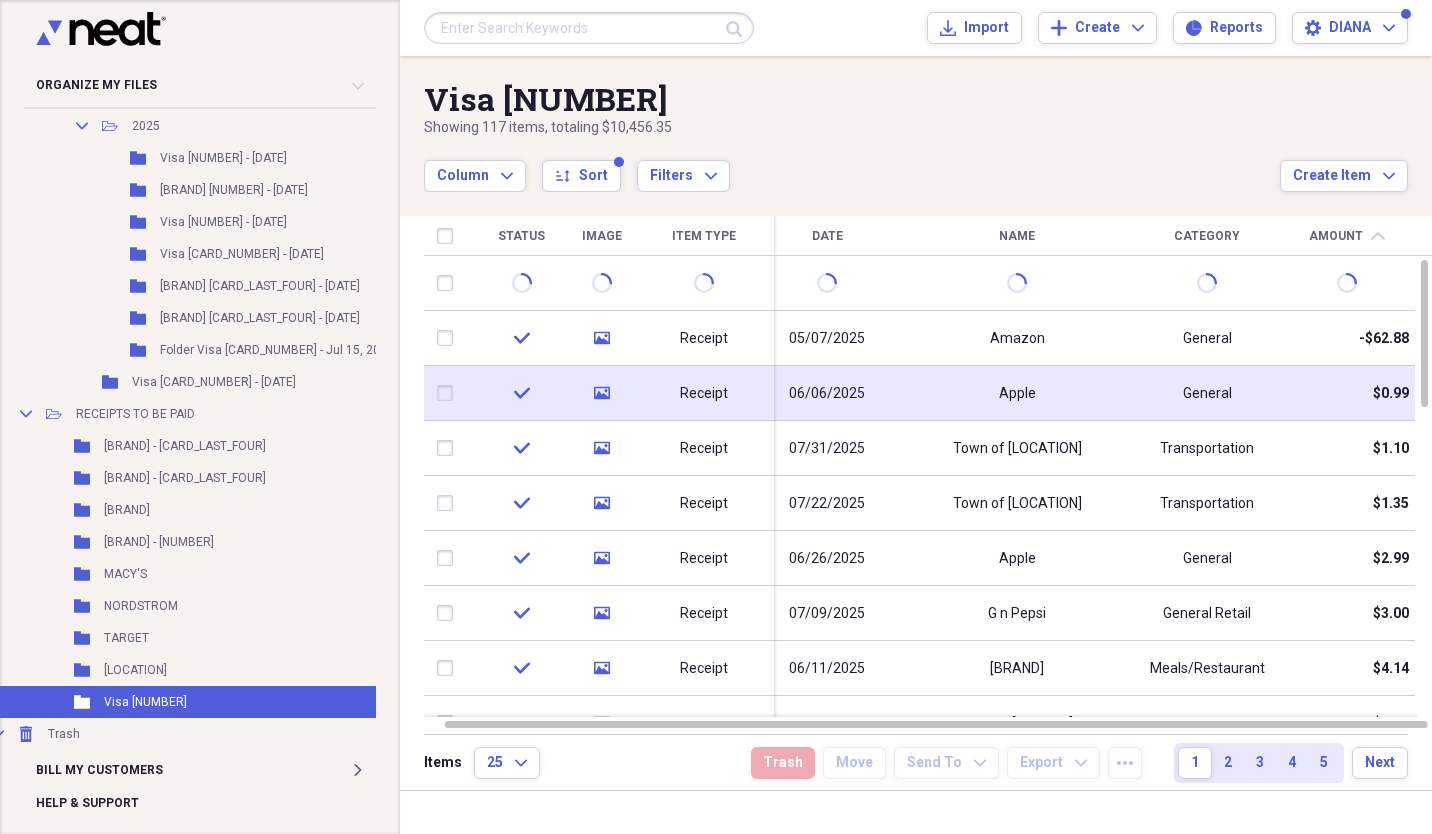 click at bounding box center [449, 393] 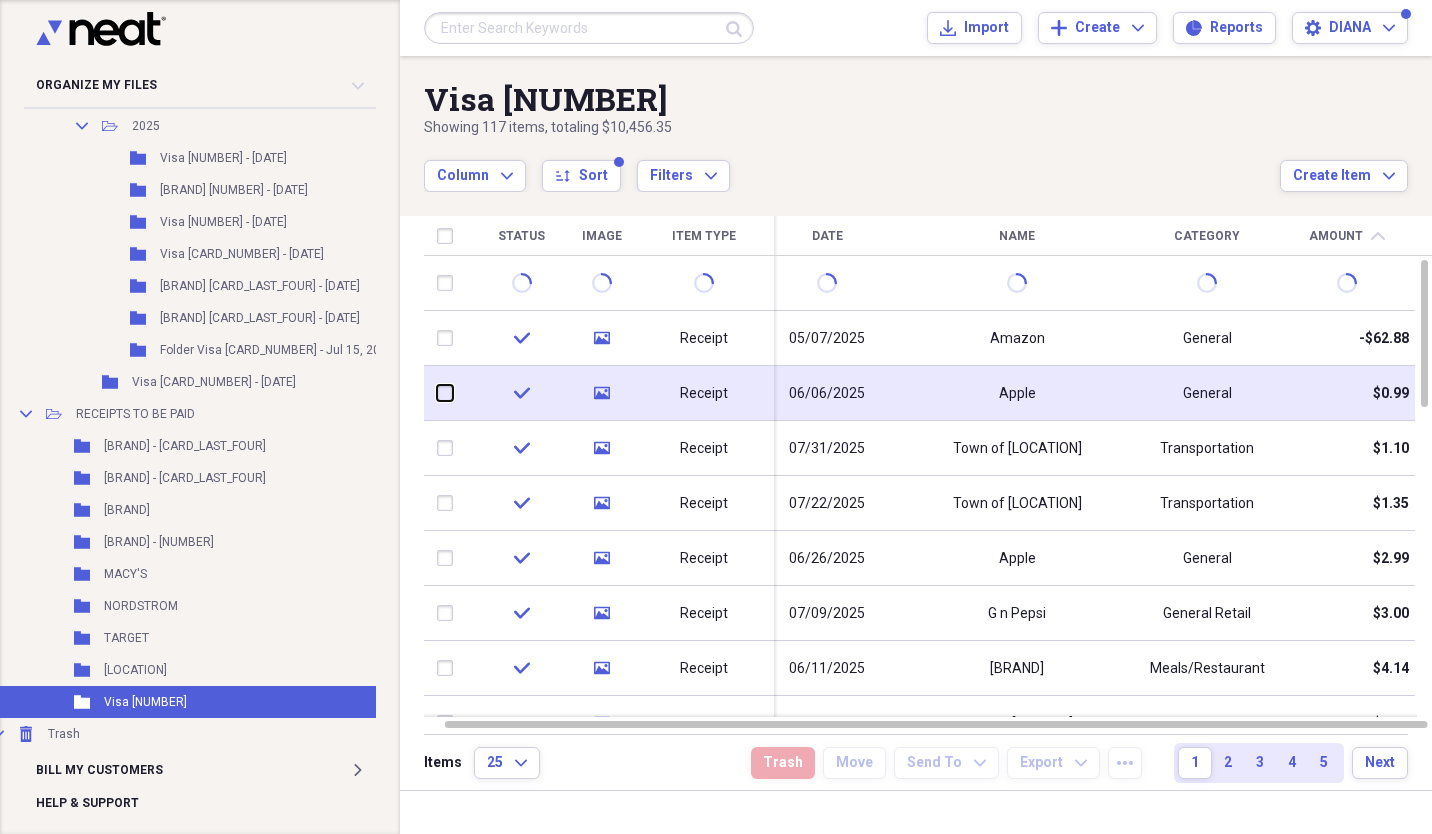click at bounding box center [437, 393] 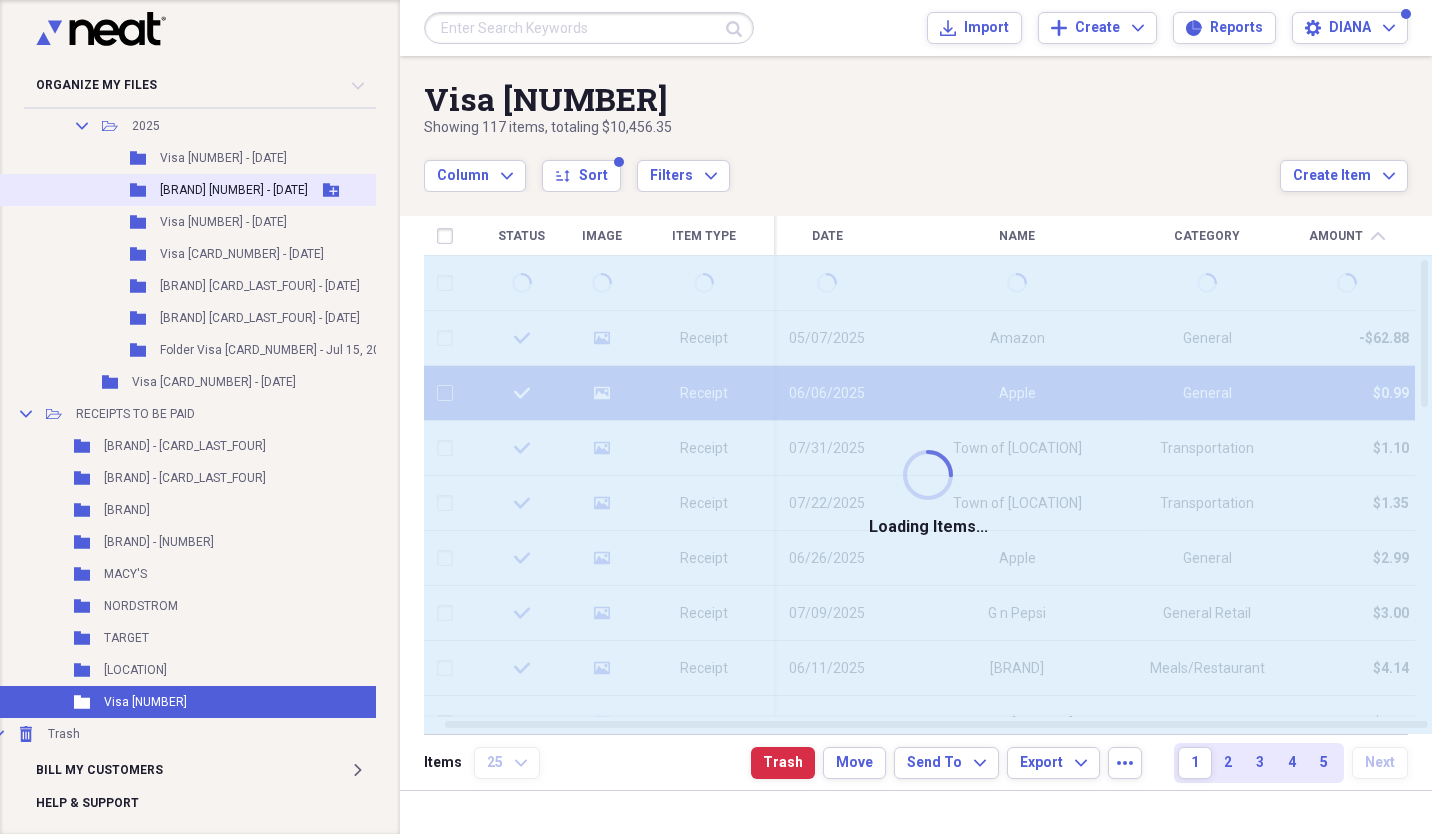 checkbox on "false" 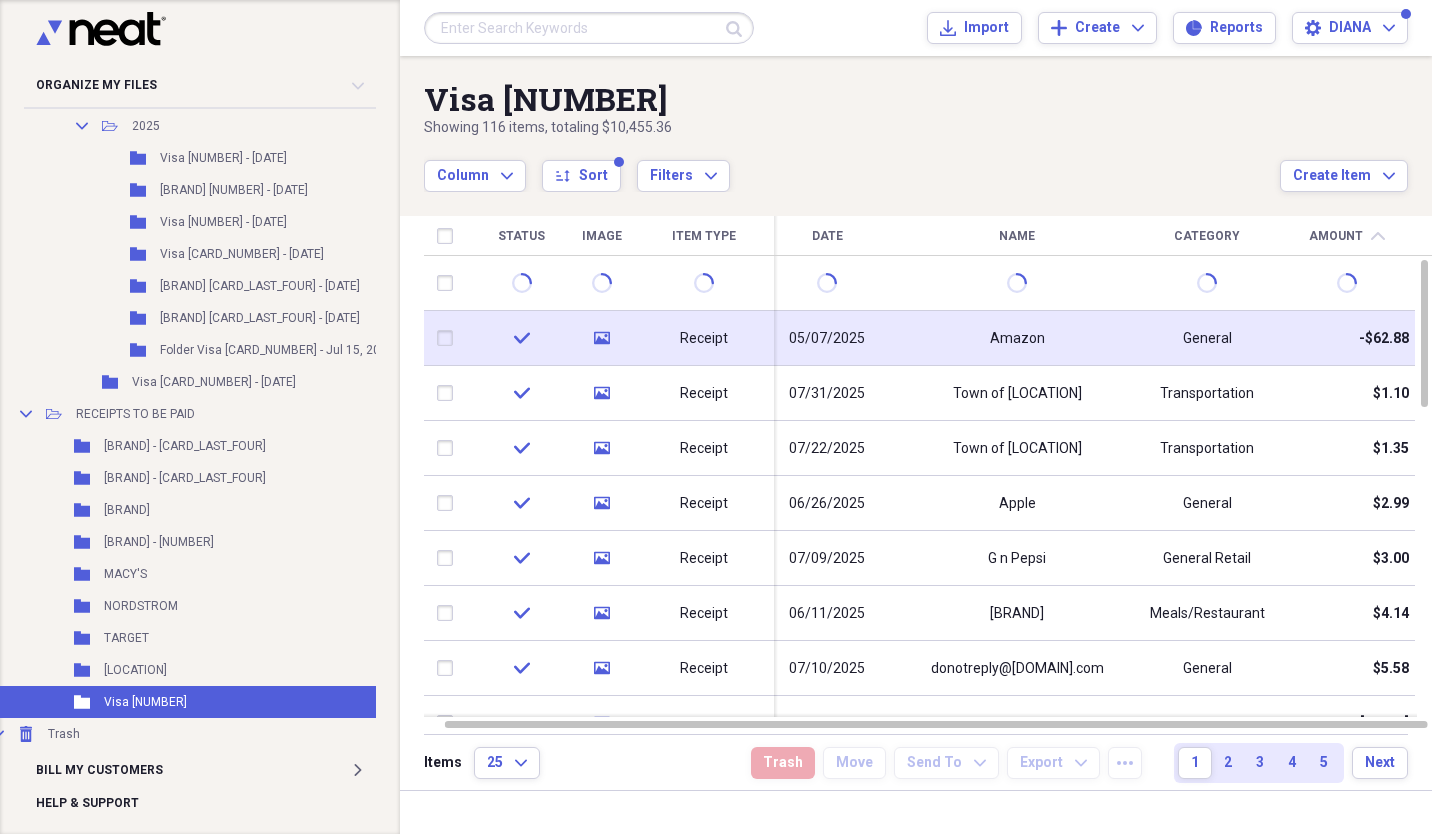 click at bounding box center (449, 338) 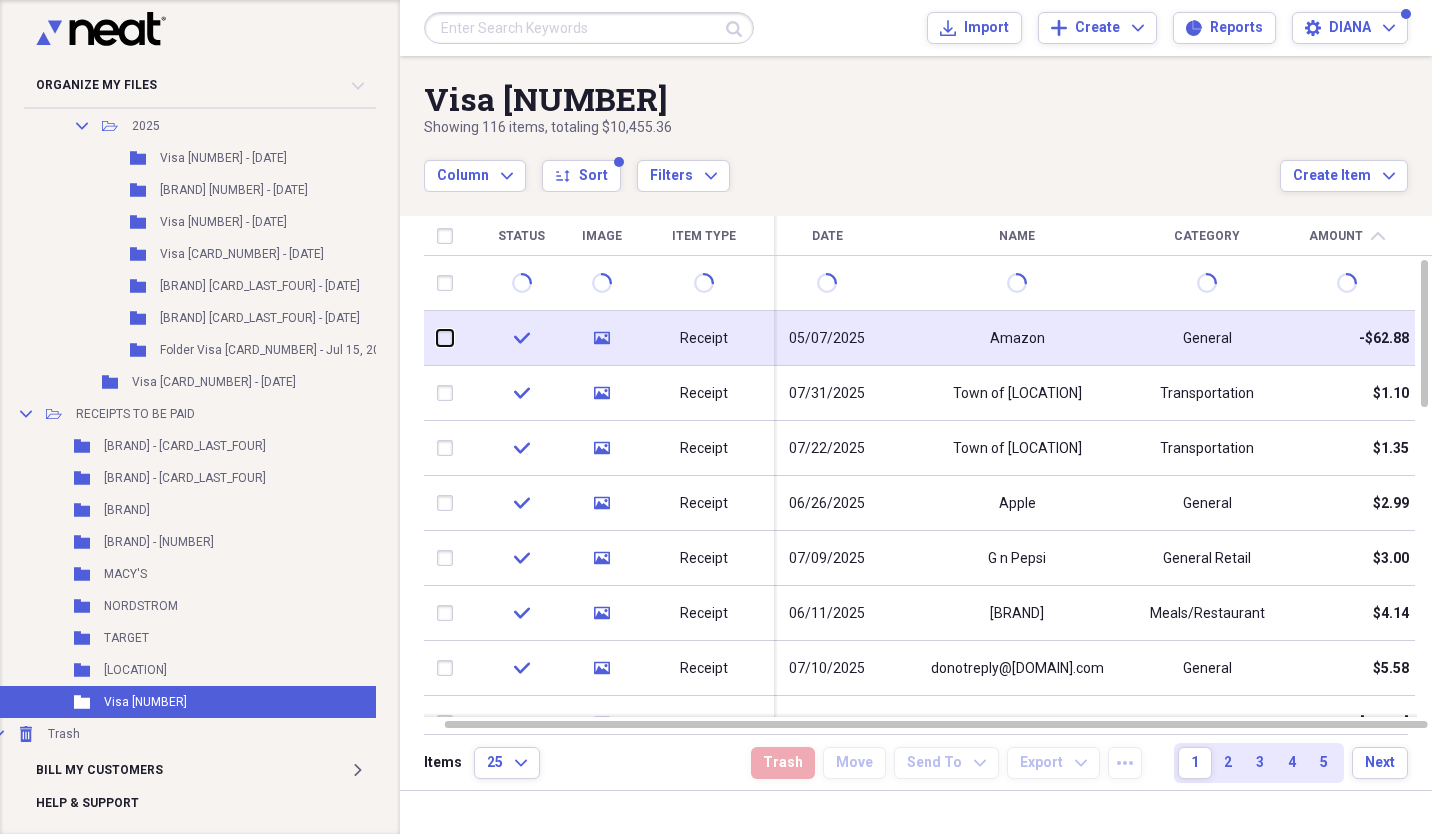 click at bounding box center (437, 338) 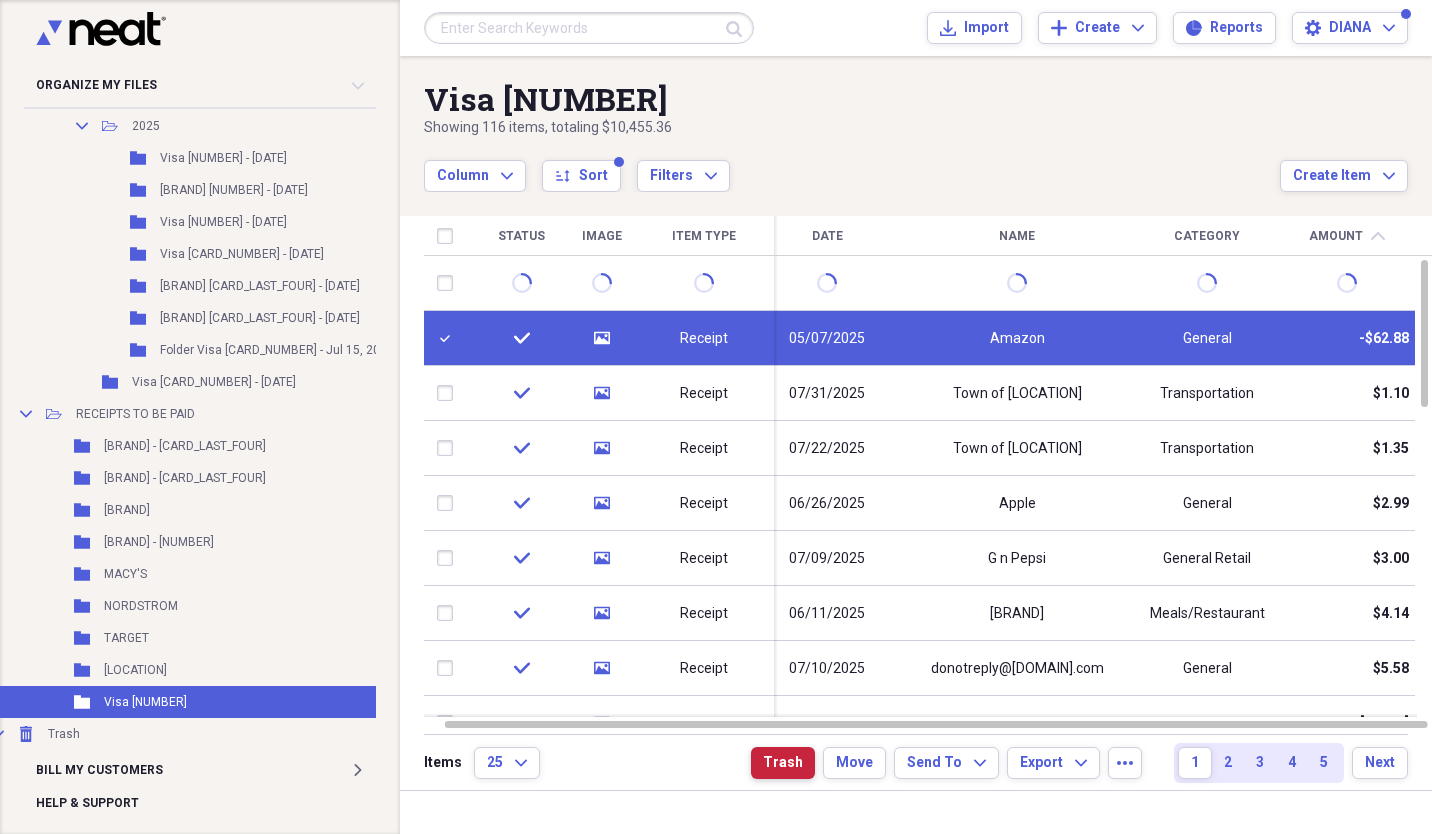 click on "Trash" at bounding box center [783, 763] 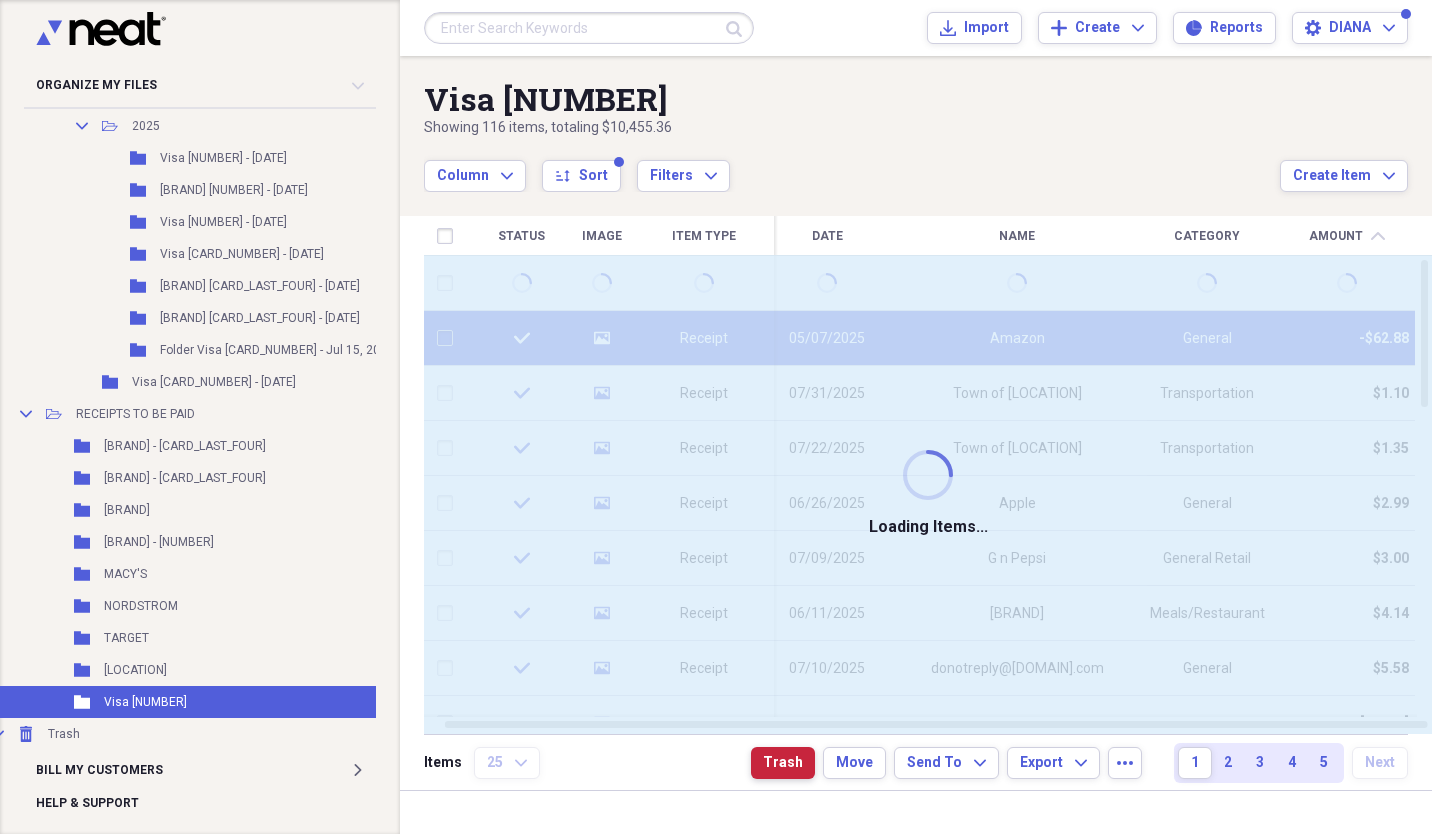 checkbox on "false" 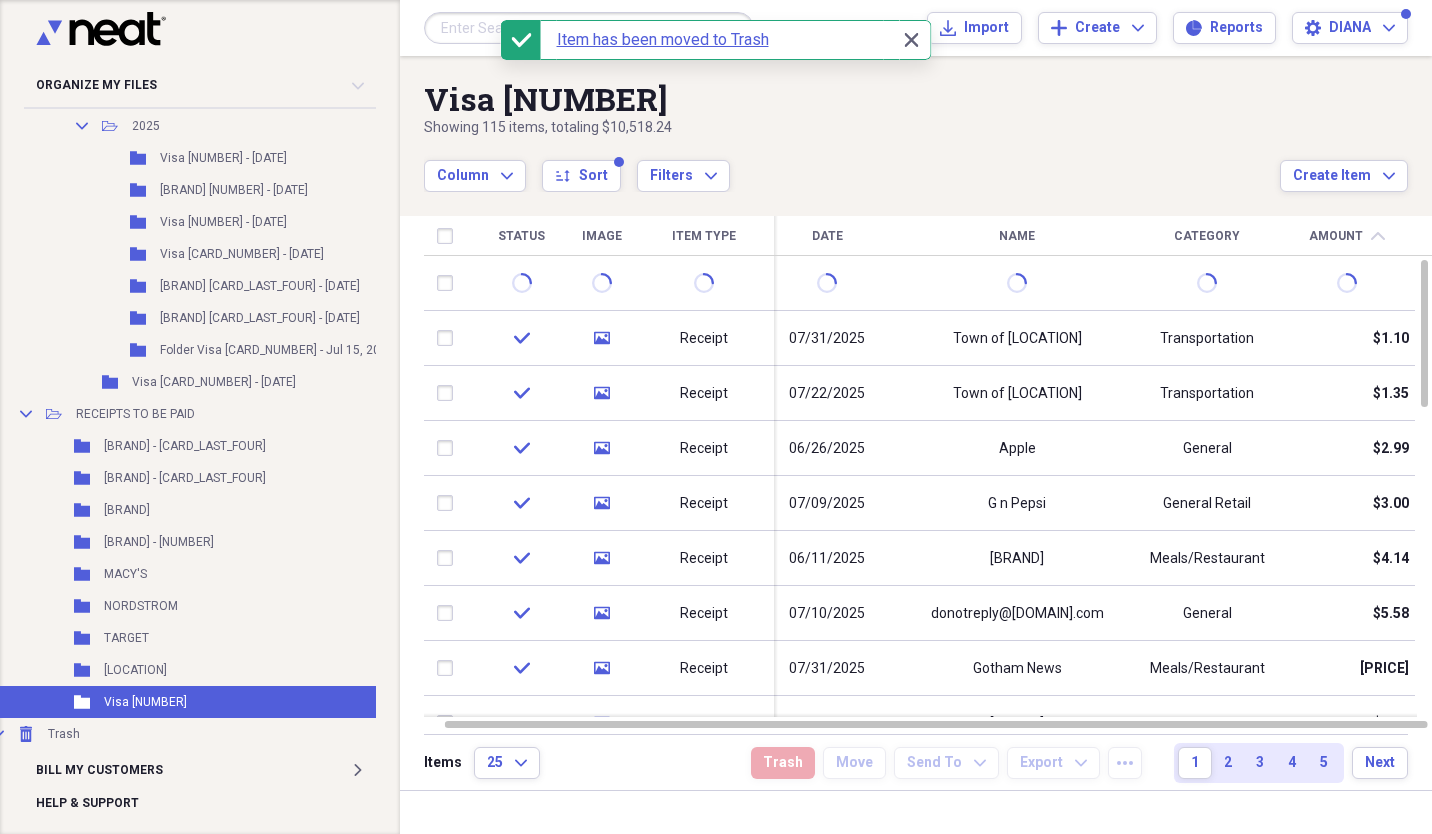 click on "Date" at bounding box center (827, 236) 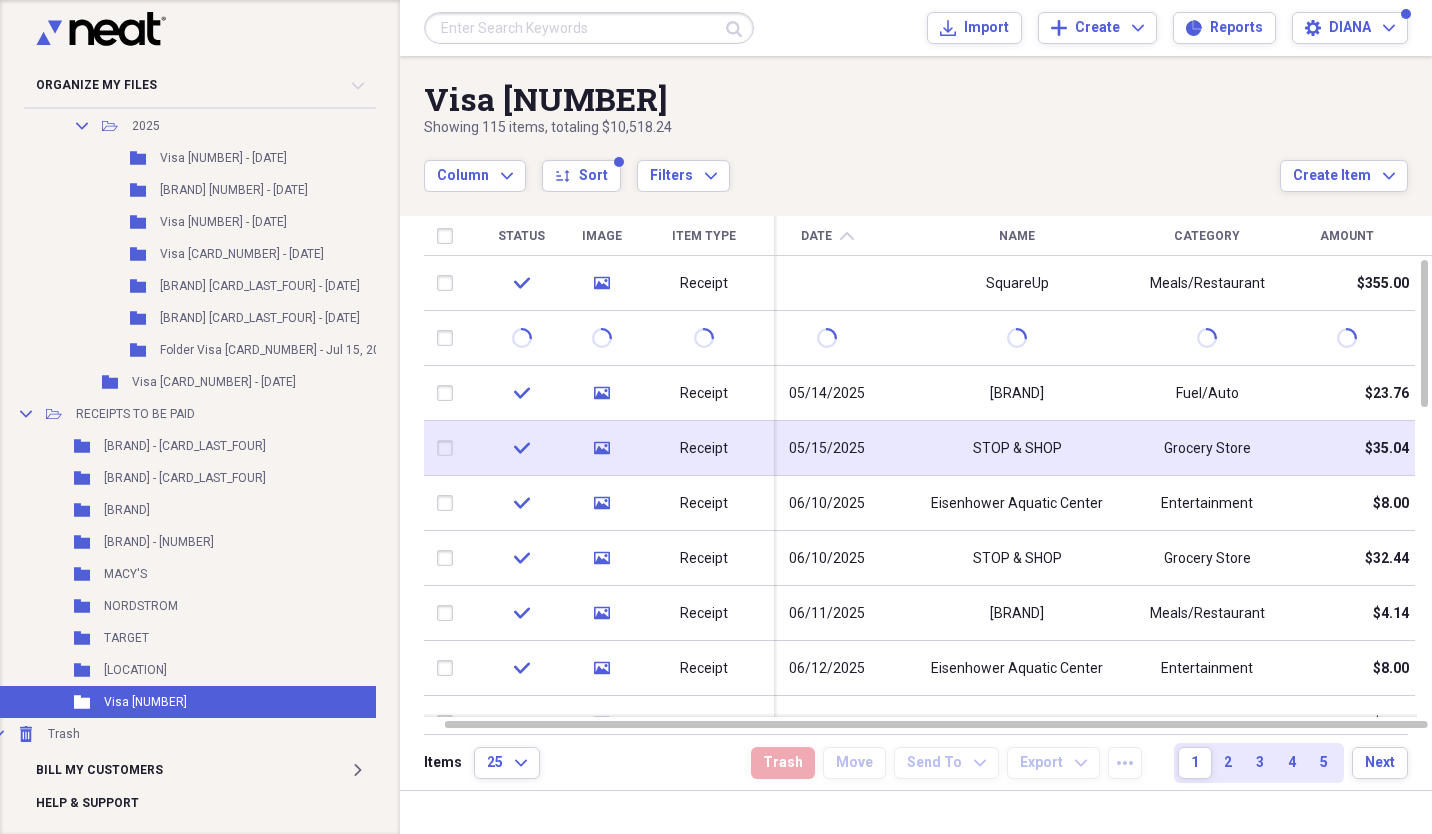 click on "STOP & SHOP" at bounding box center [1017, 449] 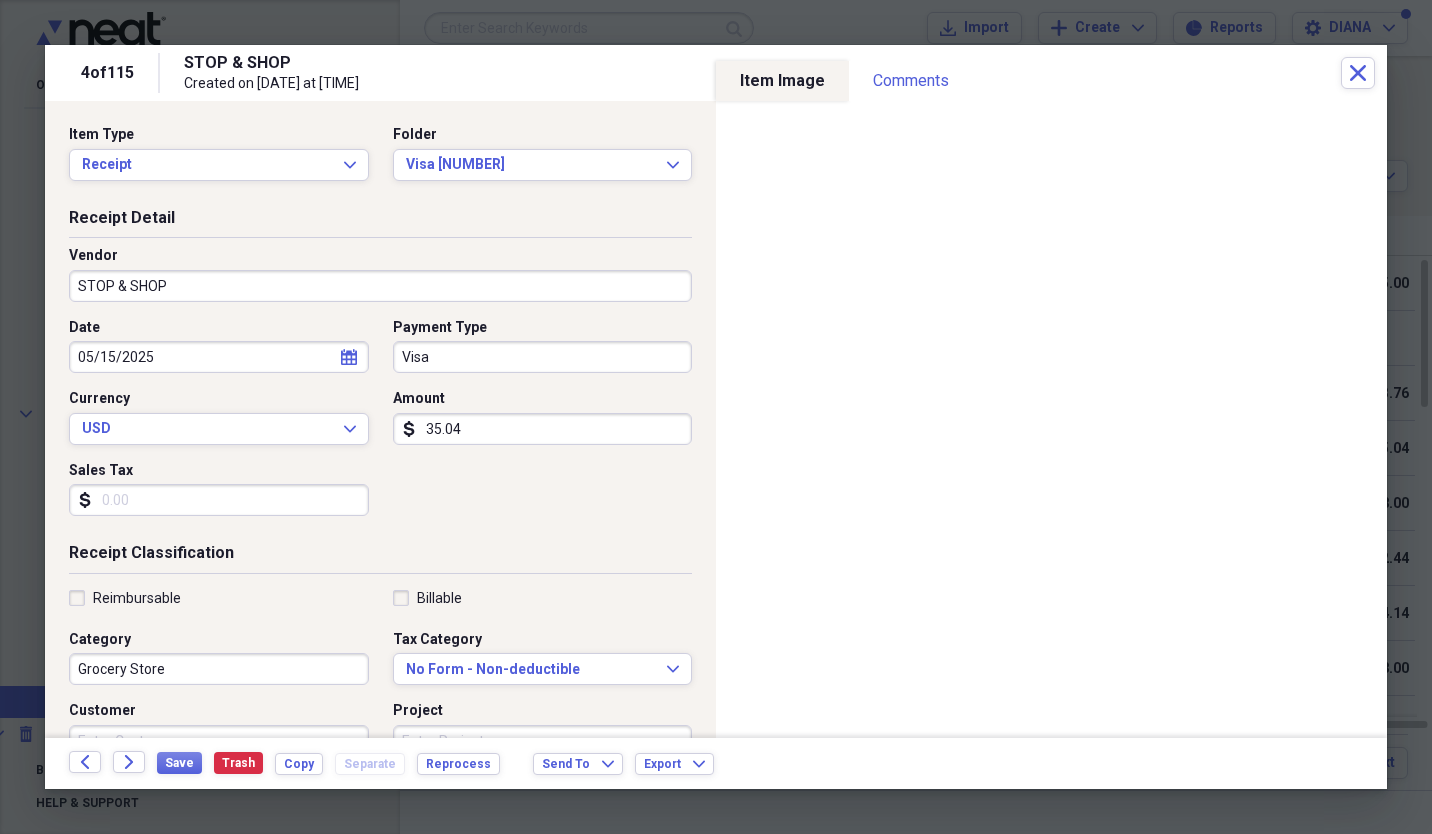 click 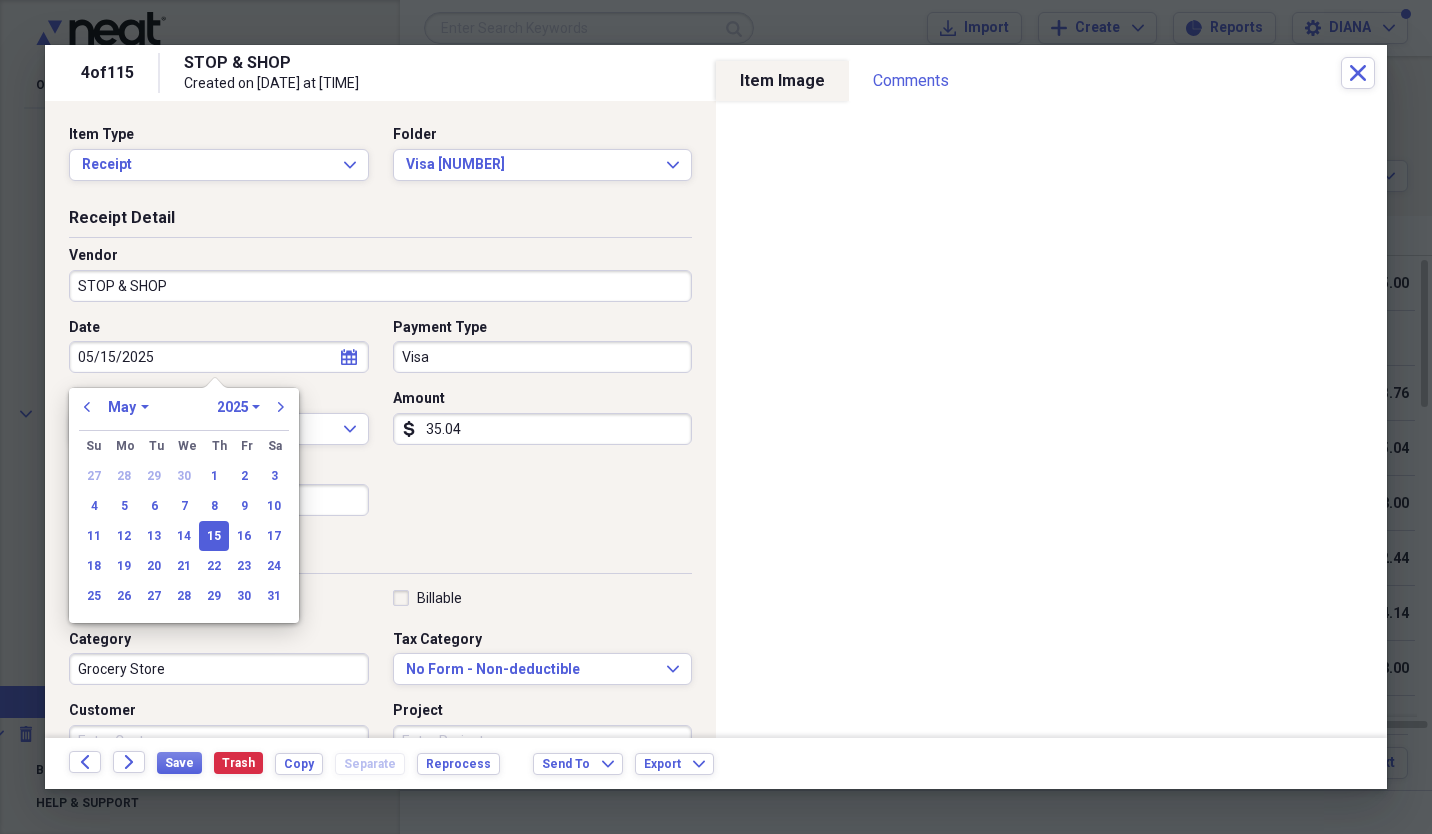 click on "January February March April May June July August September October November December" at bounding box center [128, 407] 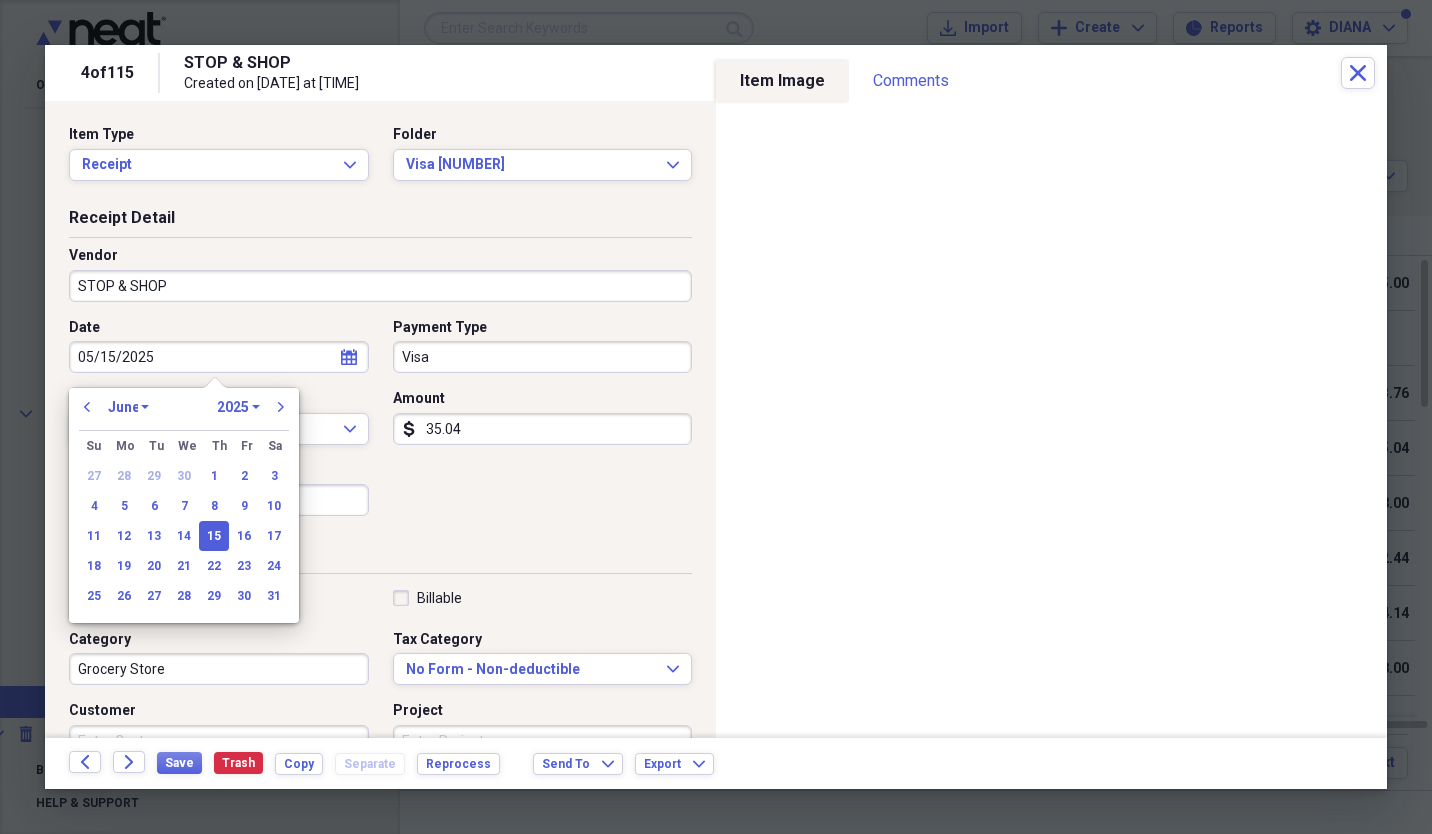 click on "January February March April May June July August September October November December" at bounding box center [128, 407] 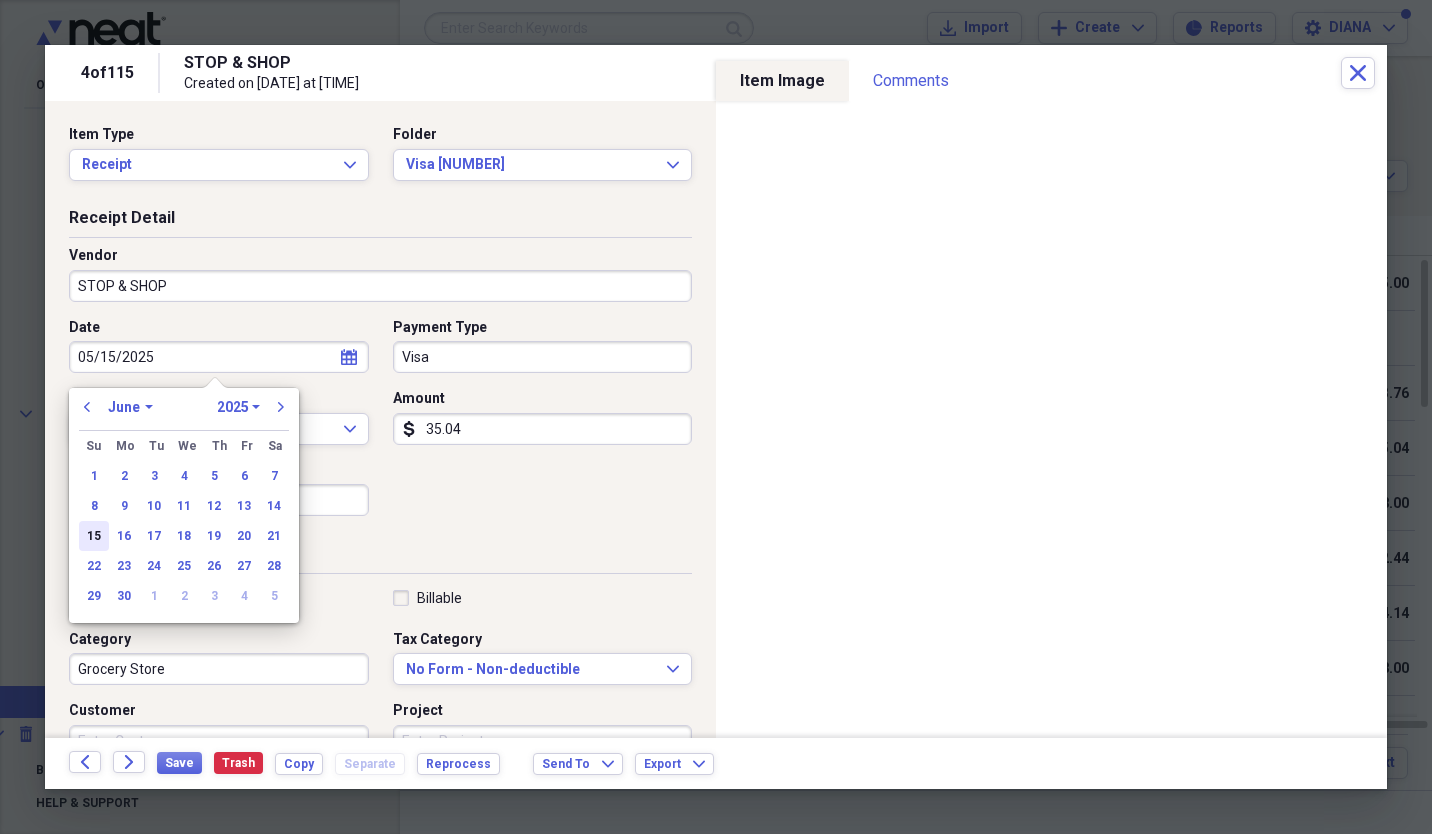 click on "15" at bounding box center (94, 536) 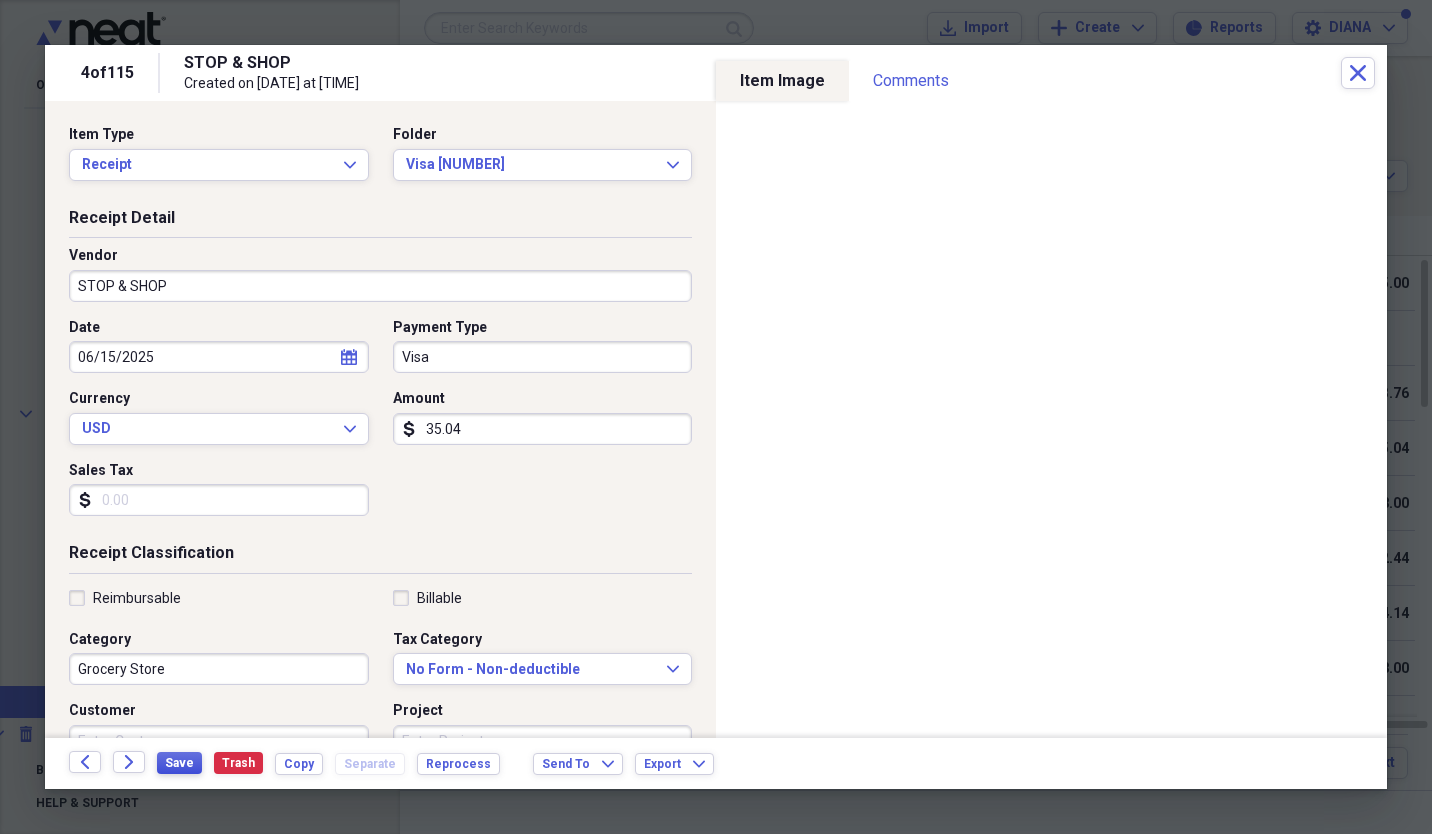 click on "Save" at bounding box center (179, 763) 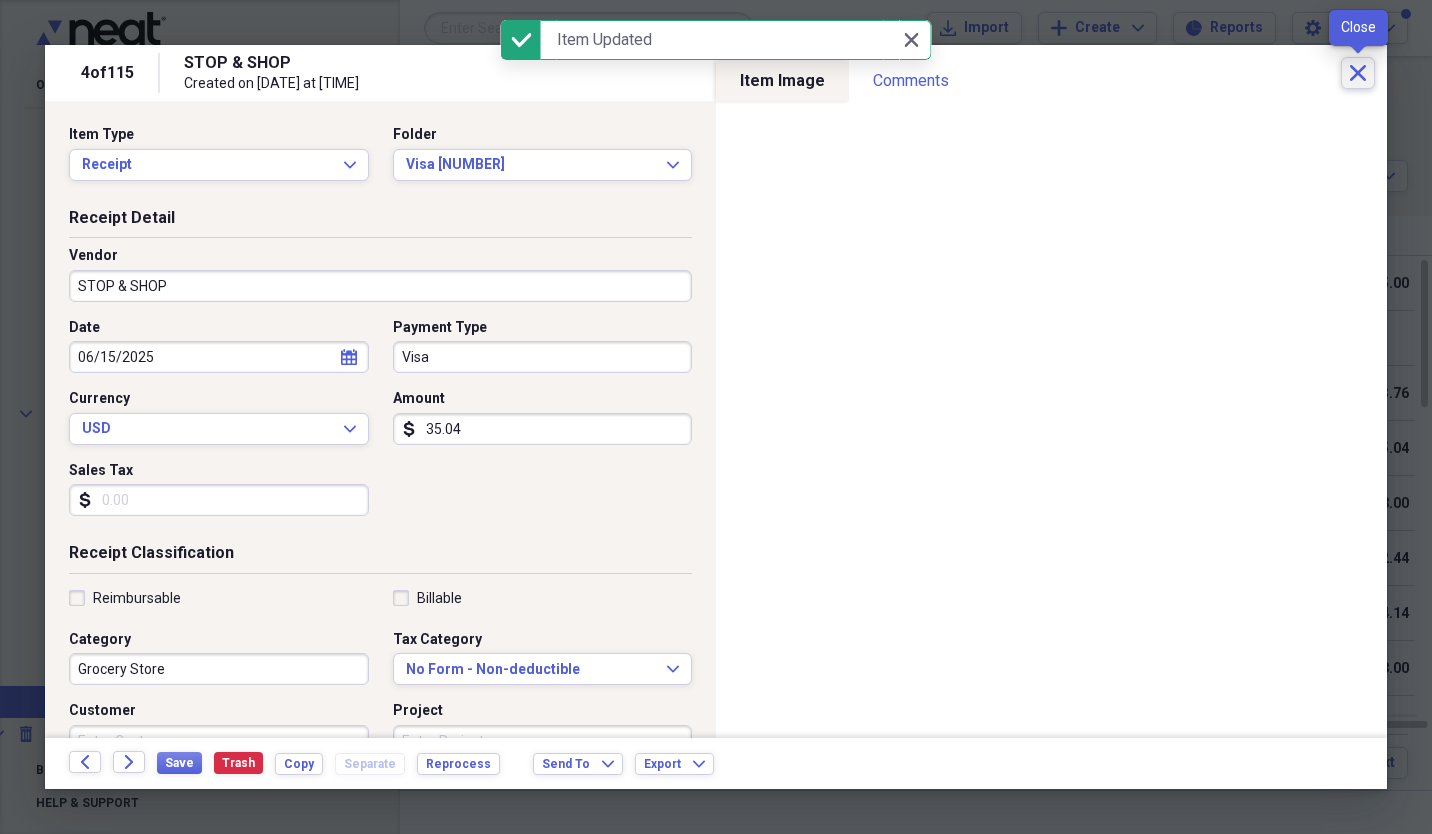 click on "Close" at bounding box center (1358, 73) 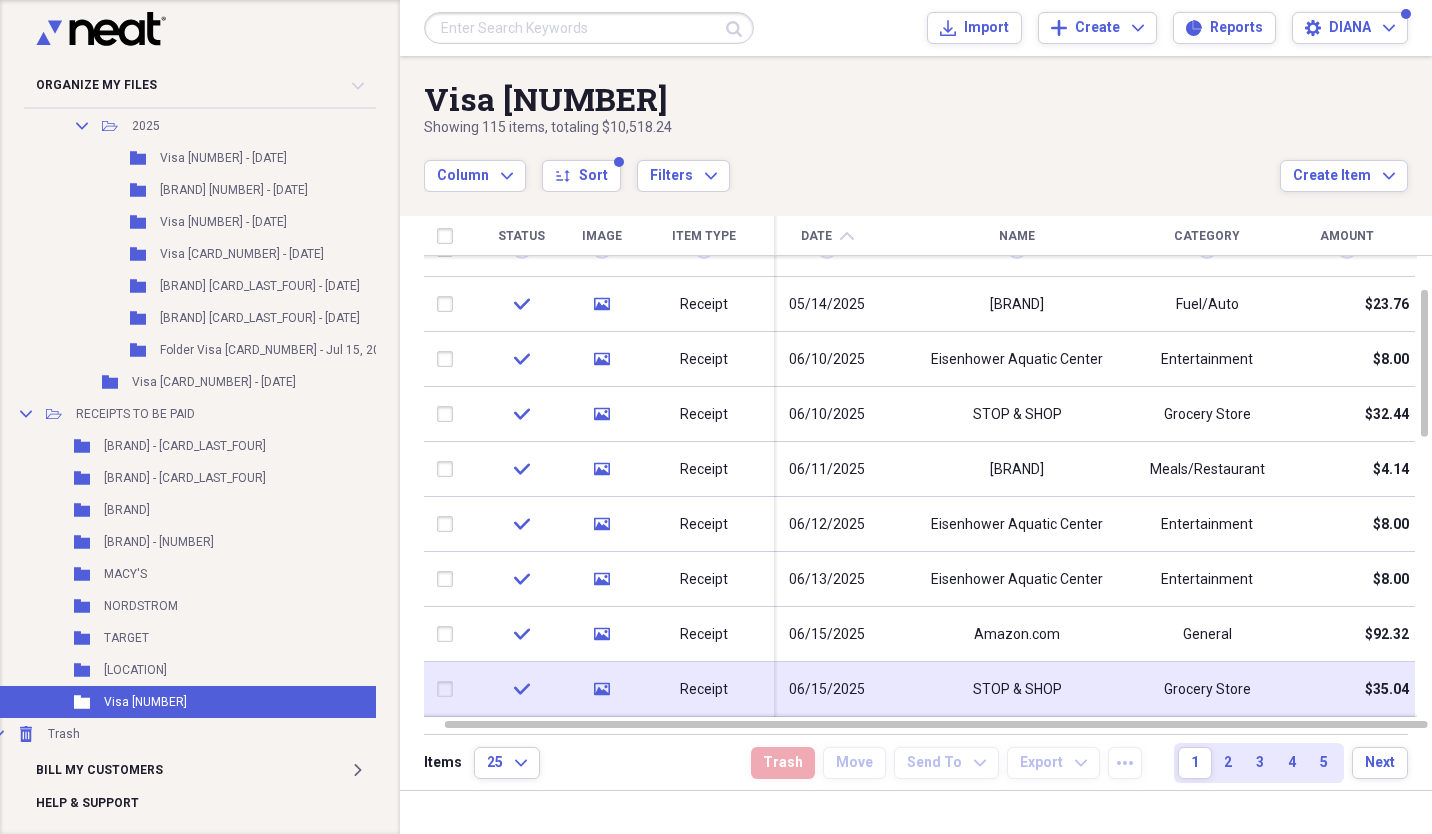 click at bounding box center (449, 689) 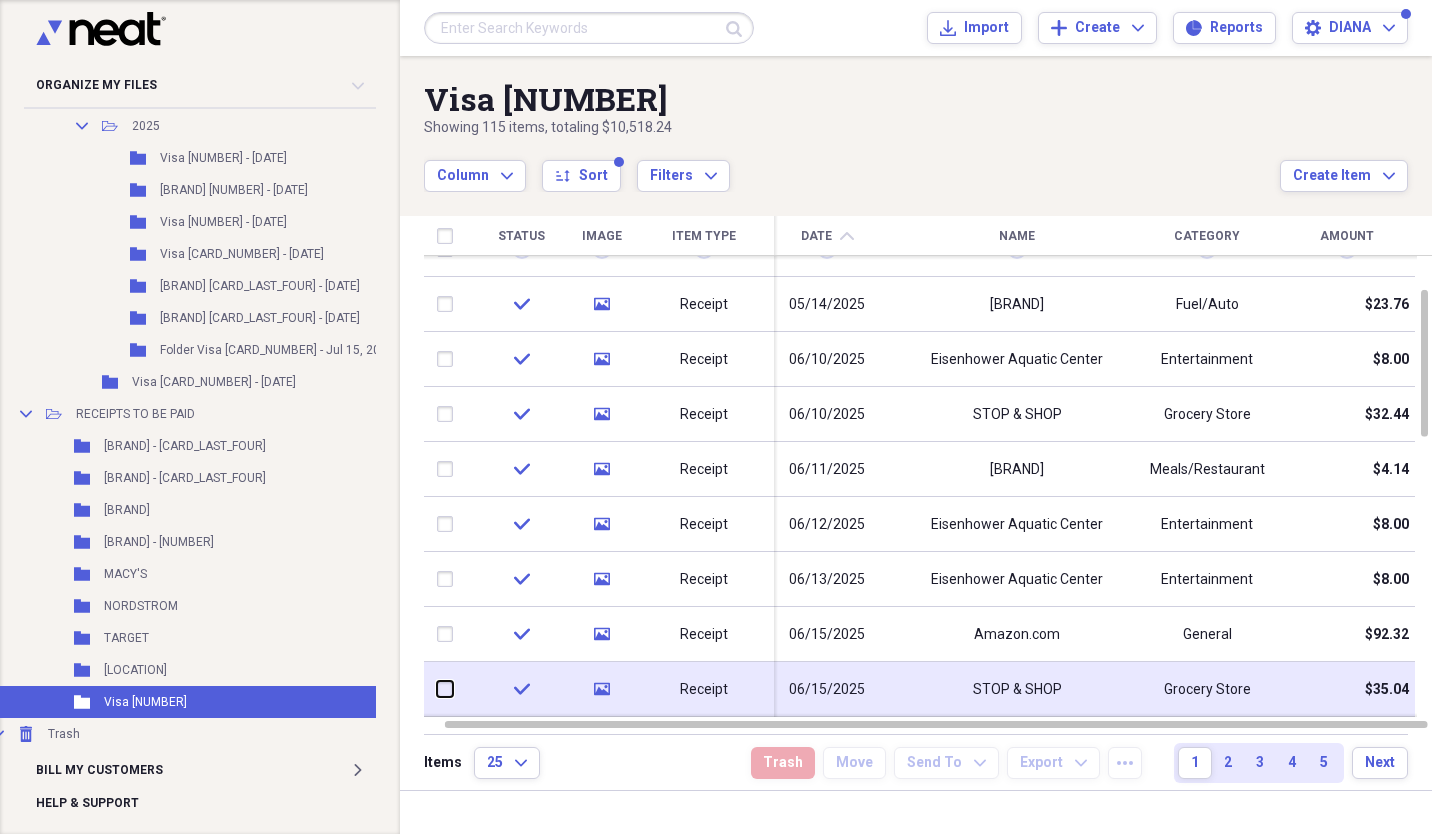click at bounding box center (437, 689) 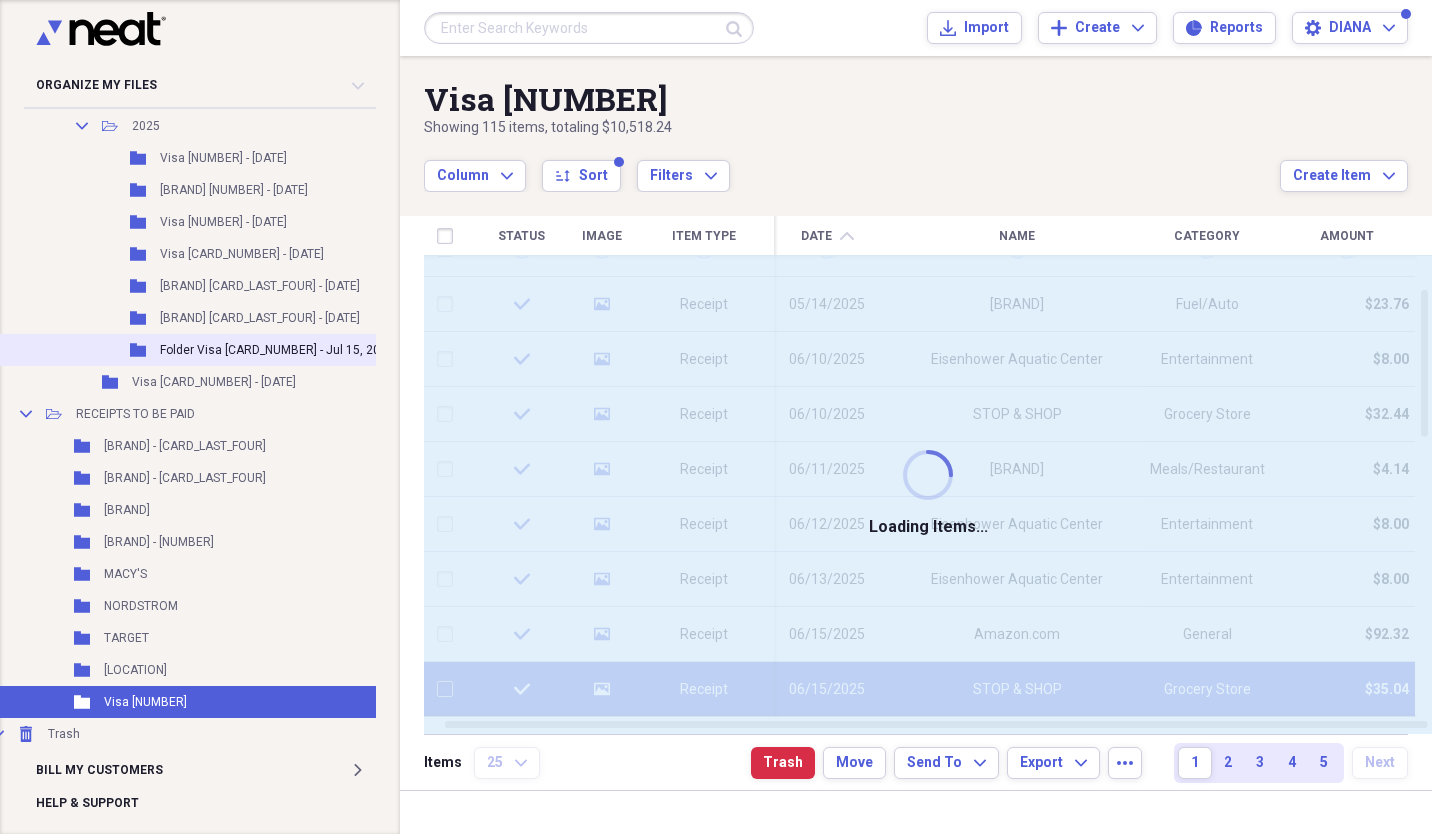 checkbox on "false" 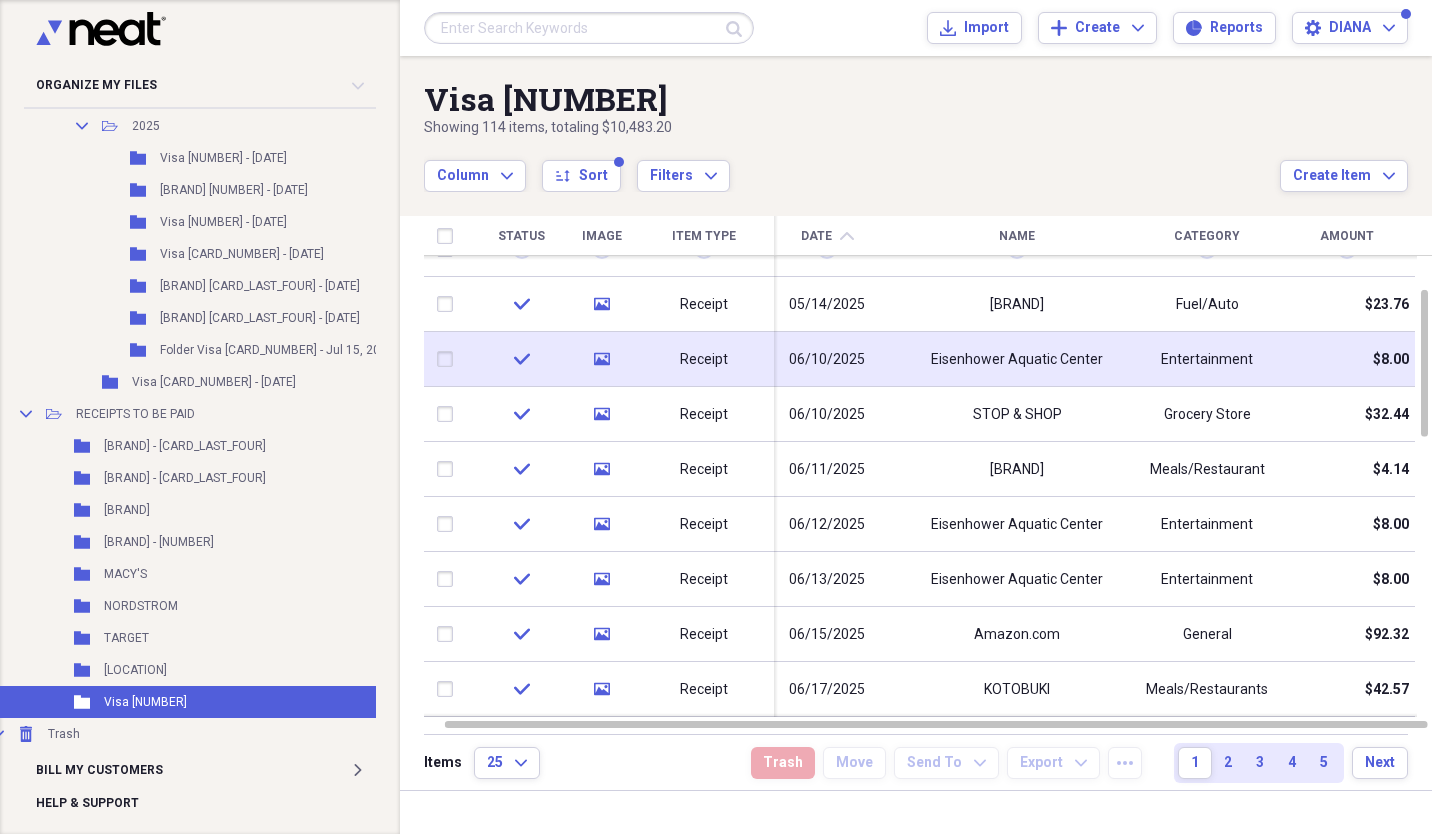 click on "06/10/2025" at bounding box center [827, 360] 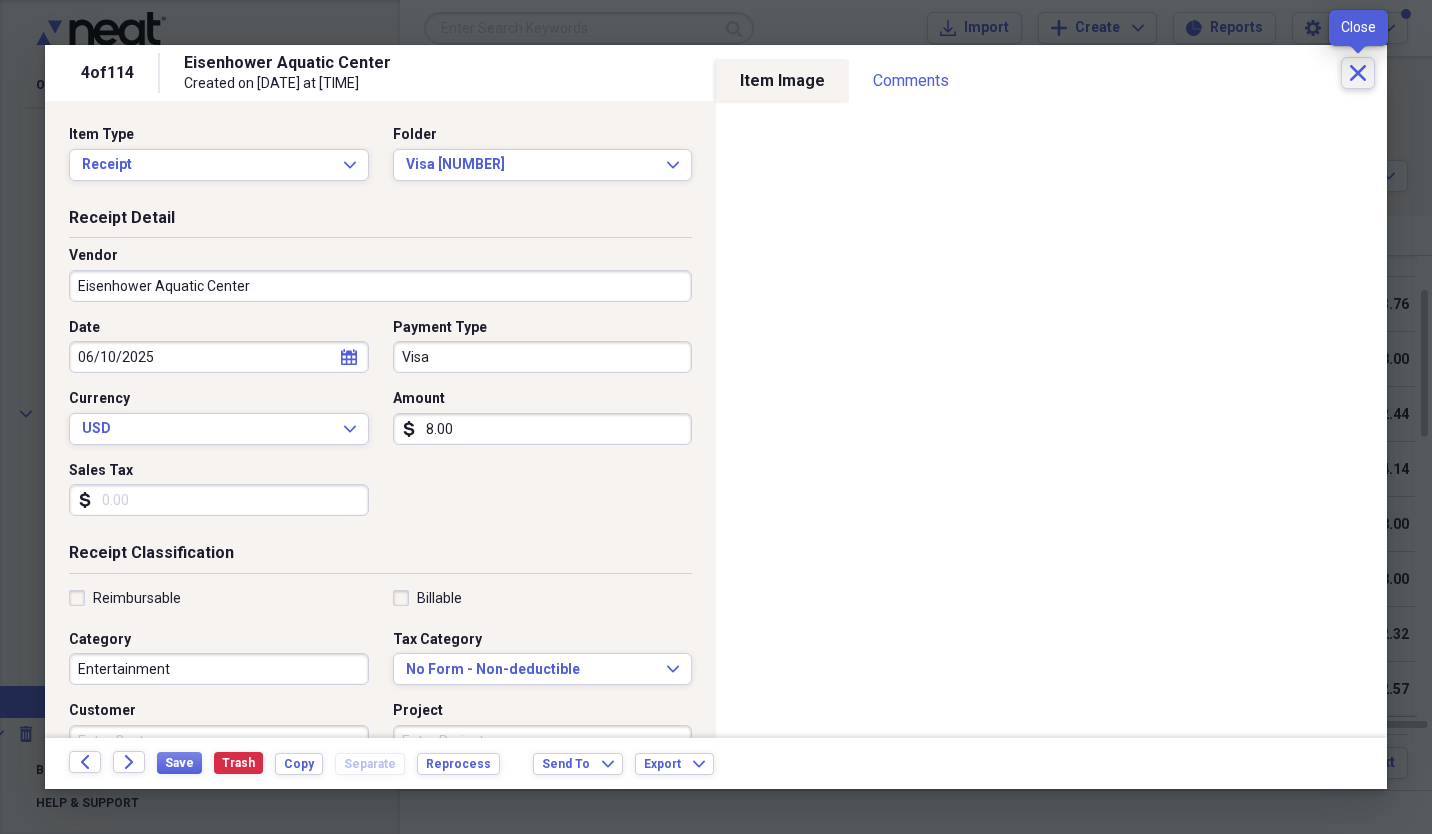 click on "Close" 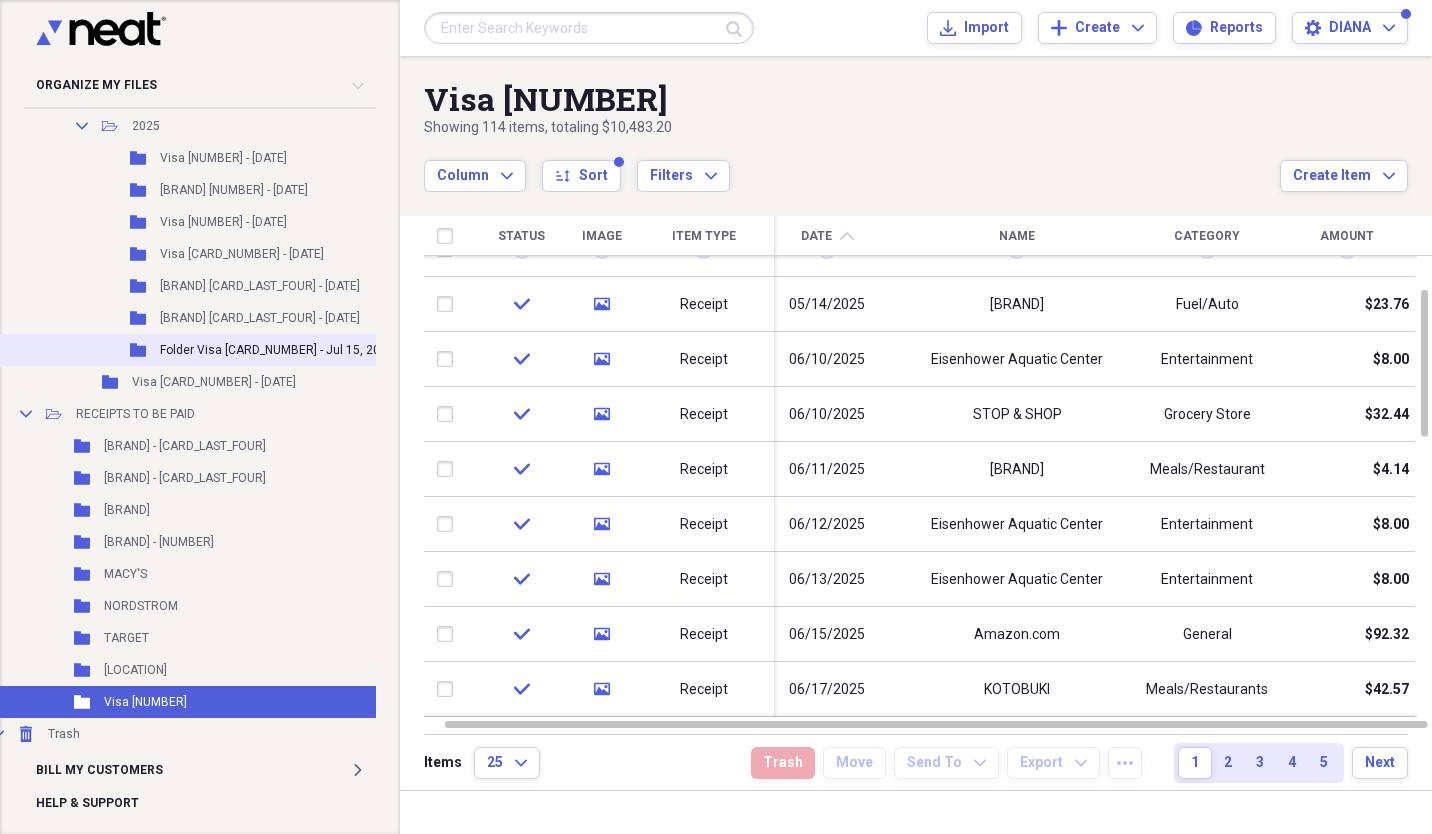 click on "Folder Visa [CARD_NUMBER] - Jul 15, 2025" at bounding box center (277, 350) 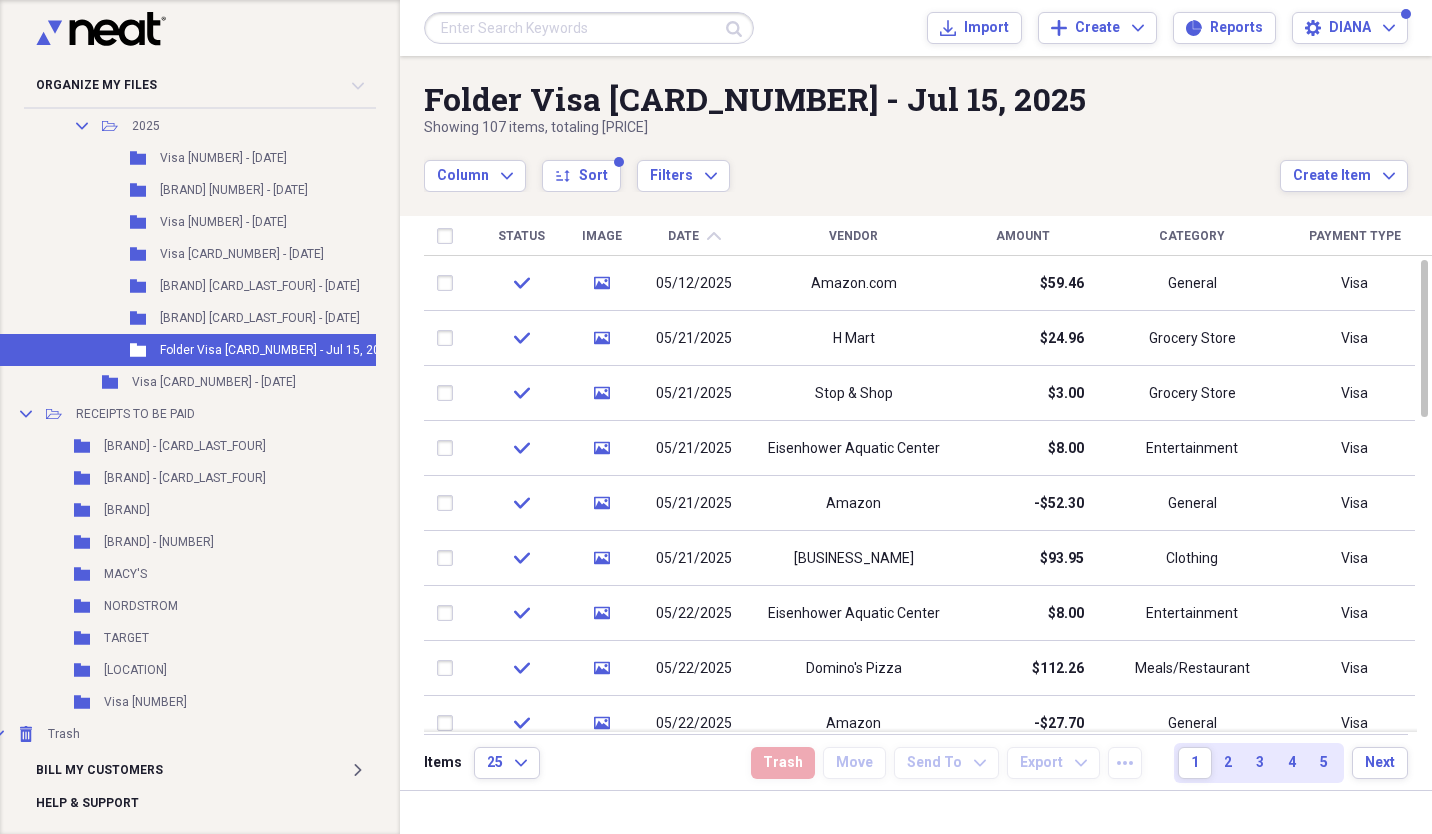 click on "Amount" at bounding box center [1023, 236] 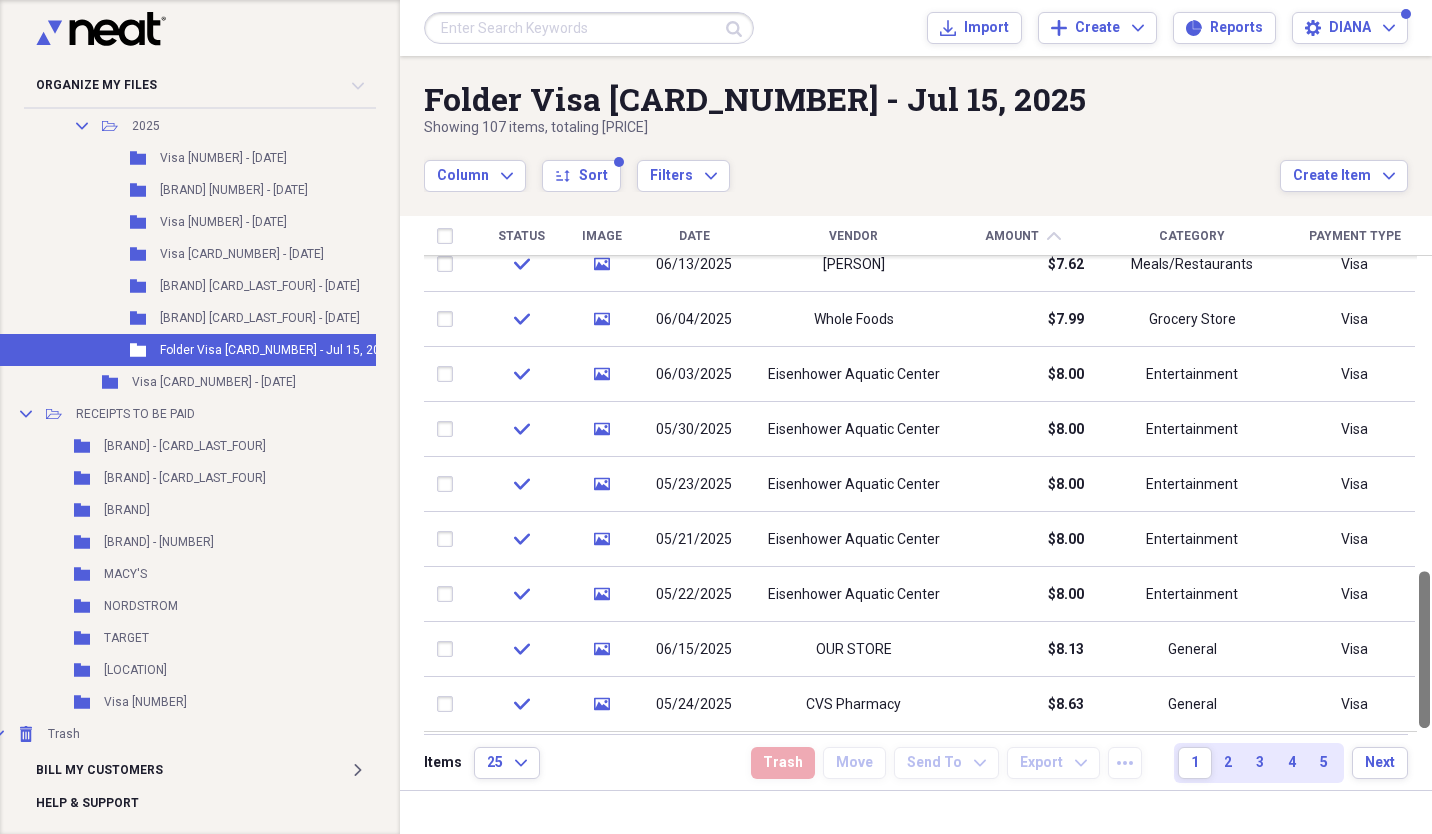 drag, startPoint x: 1425, startPoint y: 333, endPoint x: 1435, endPoint y: 646, distance: 313.1597 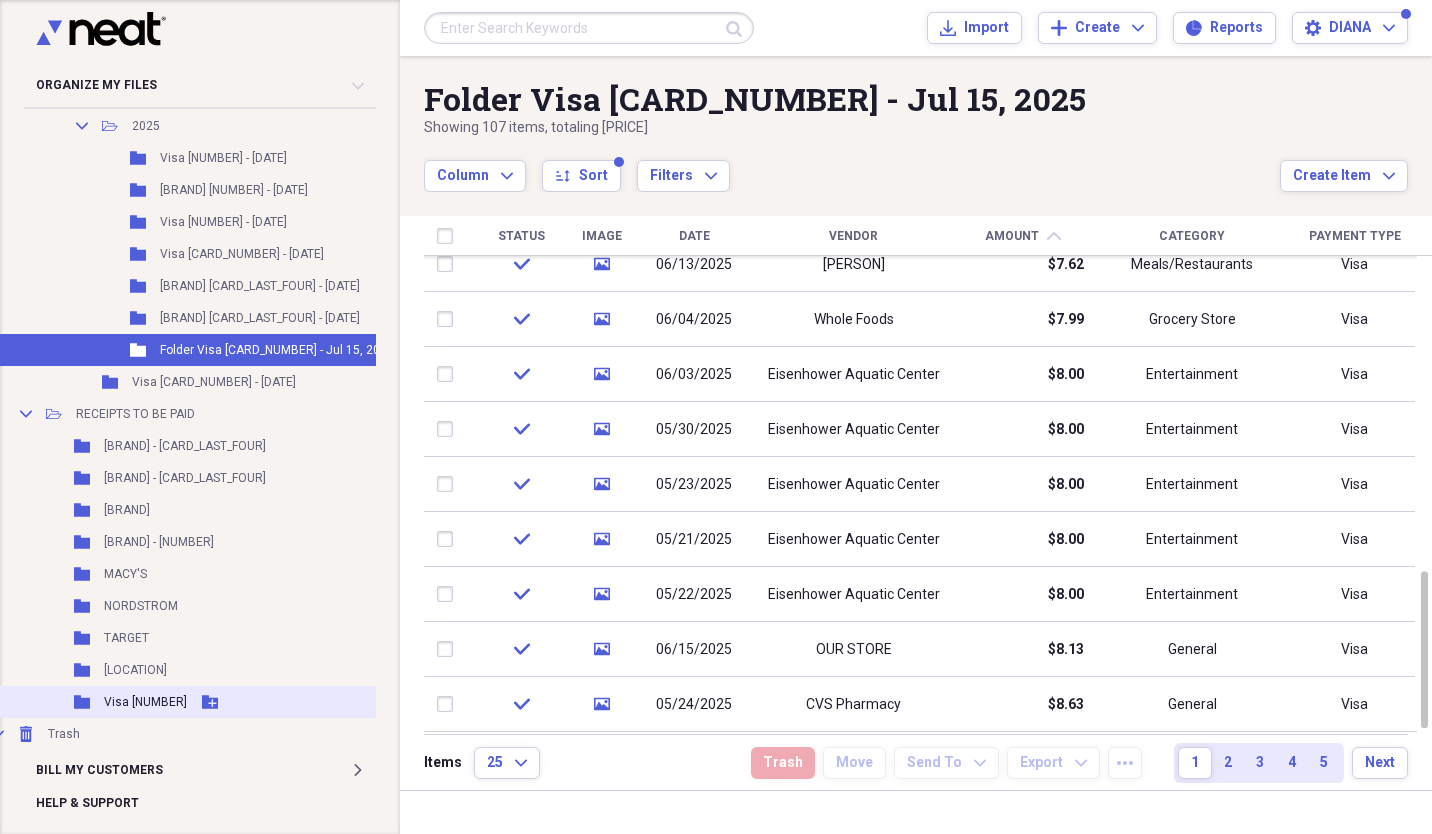 click on "Folder Visa 7357 Add Folder" at bounding box center (218, 702) 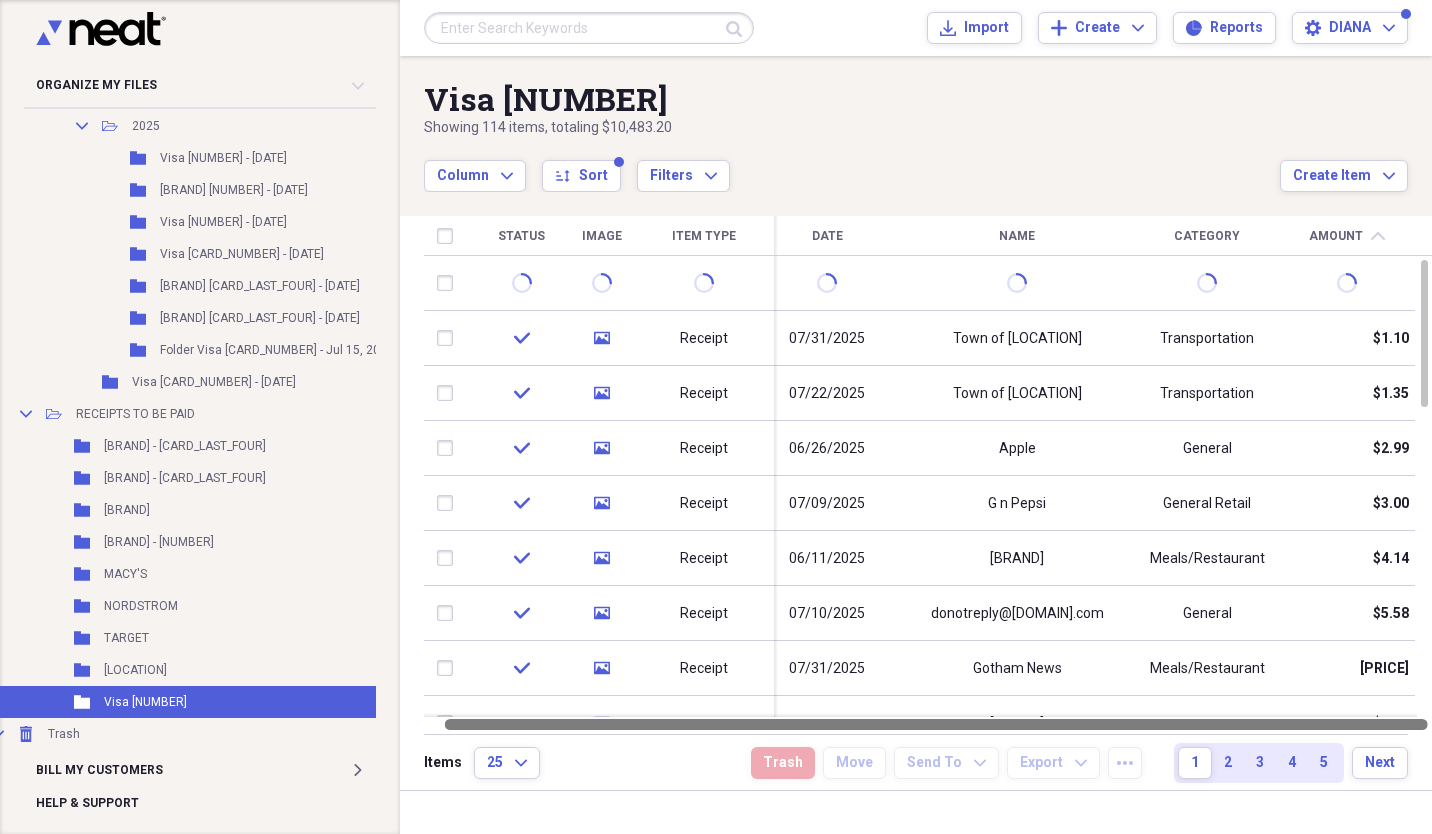 drag, startPoint x: 1087, startPoint y: 723, endPoint x: 1435, endPoint y: 707, distance: 348.3676 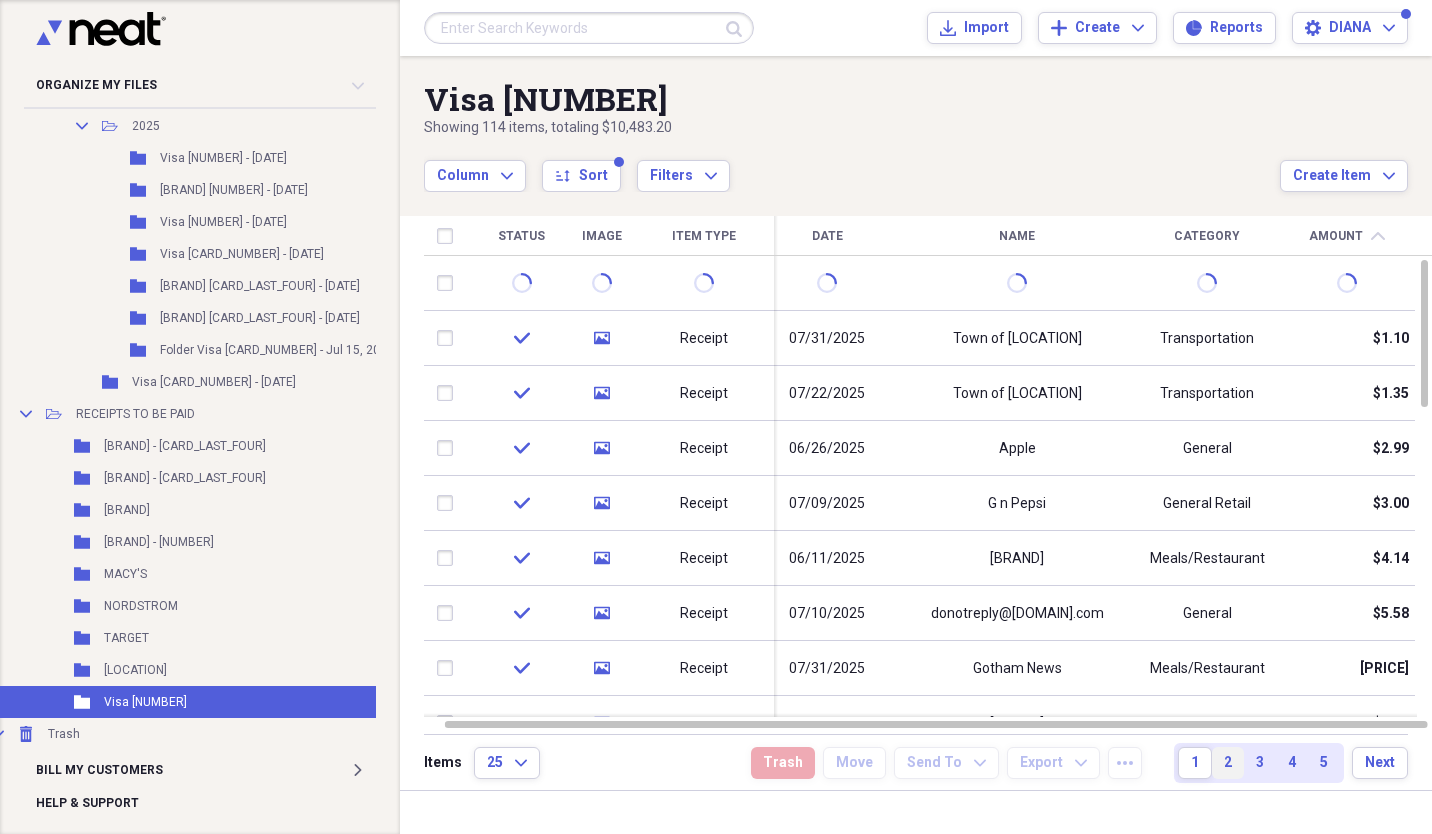 click on "2" at bounding box center [1228, 763] 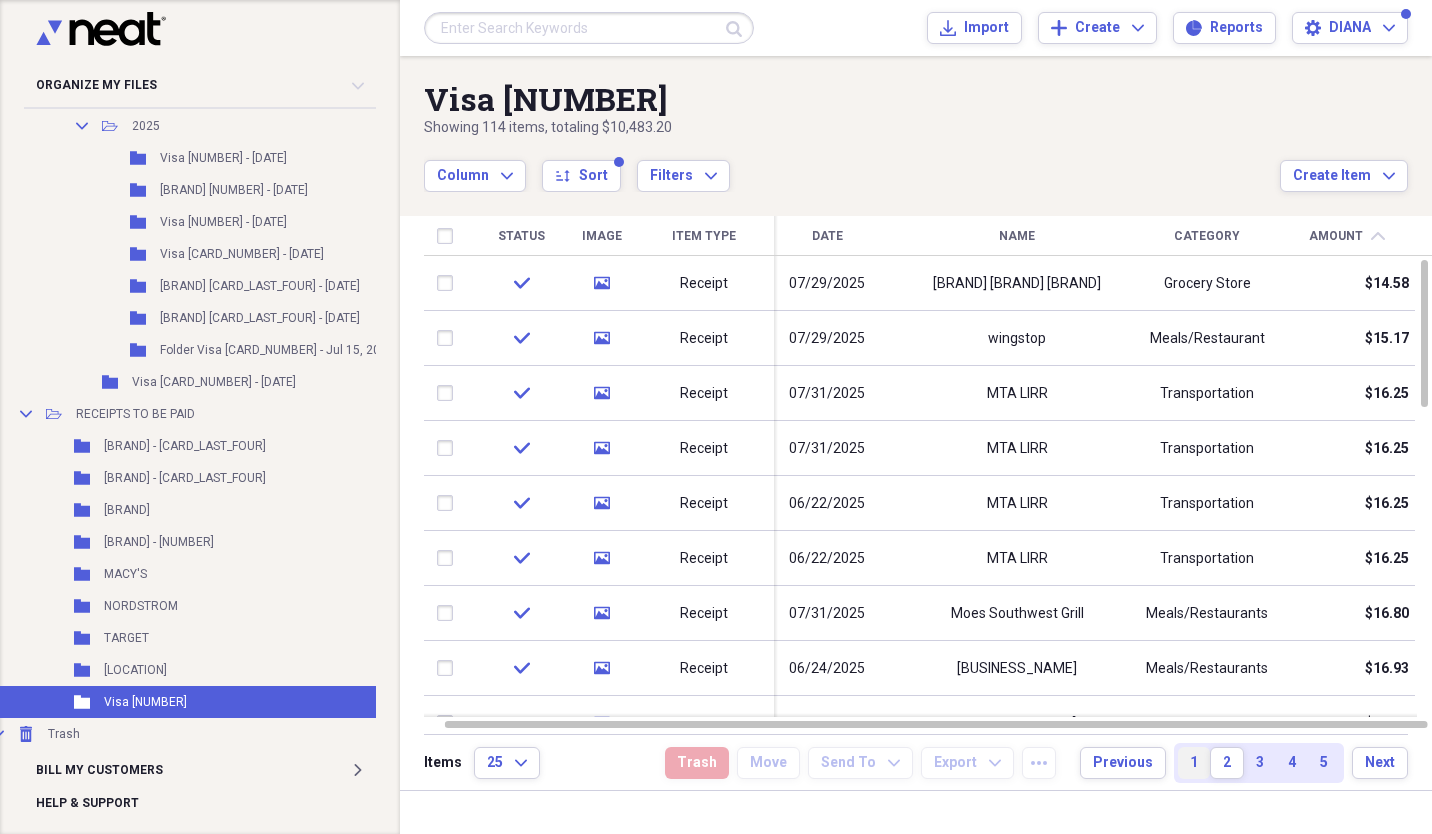 click on "1" at bounding box center [1194, 763] 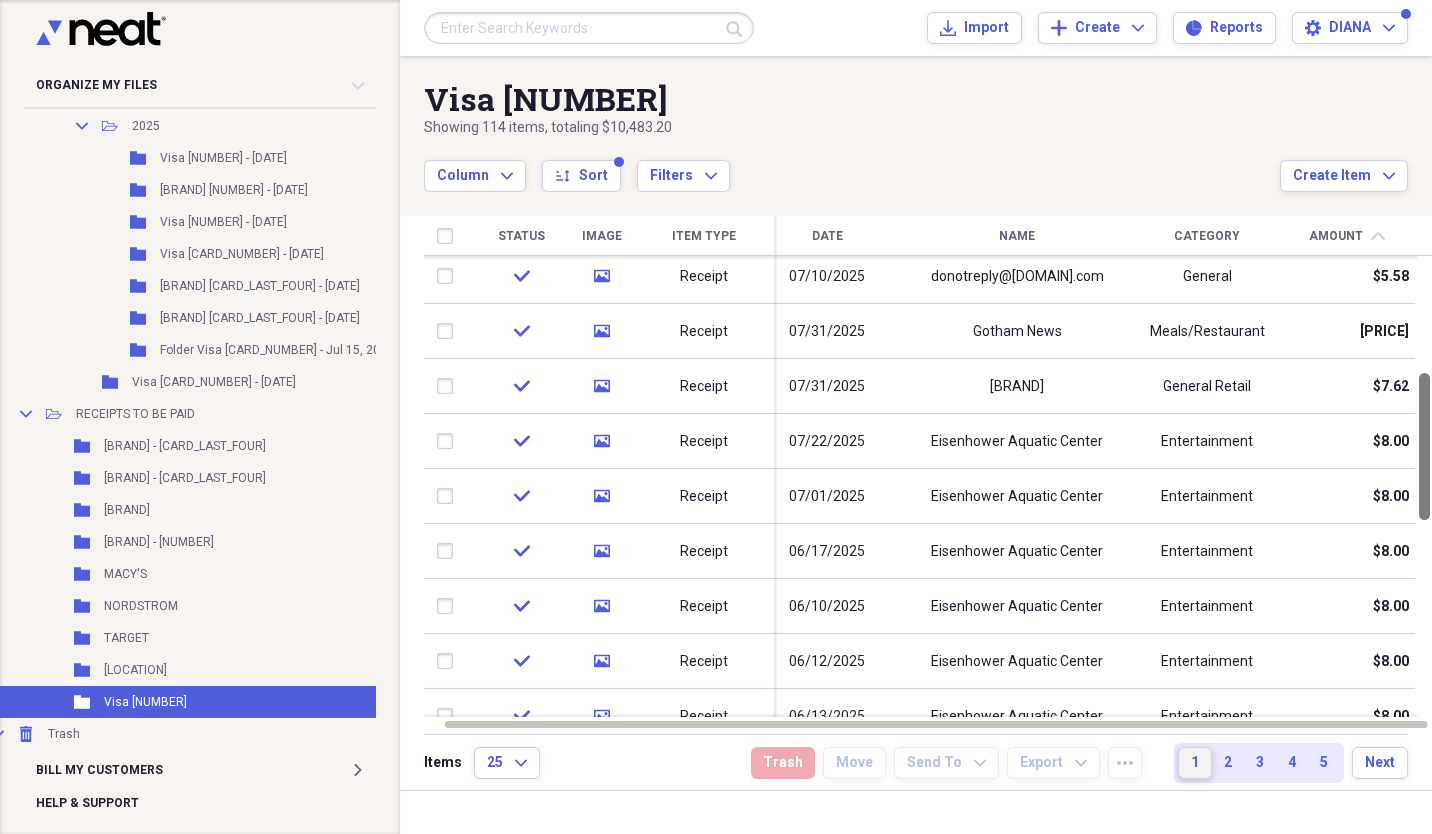 drag, startPoint x: 1425, startPoint y: 309, endPoint x: 1435, endPoint y: 422, distance: 113.44161 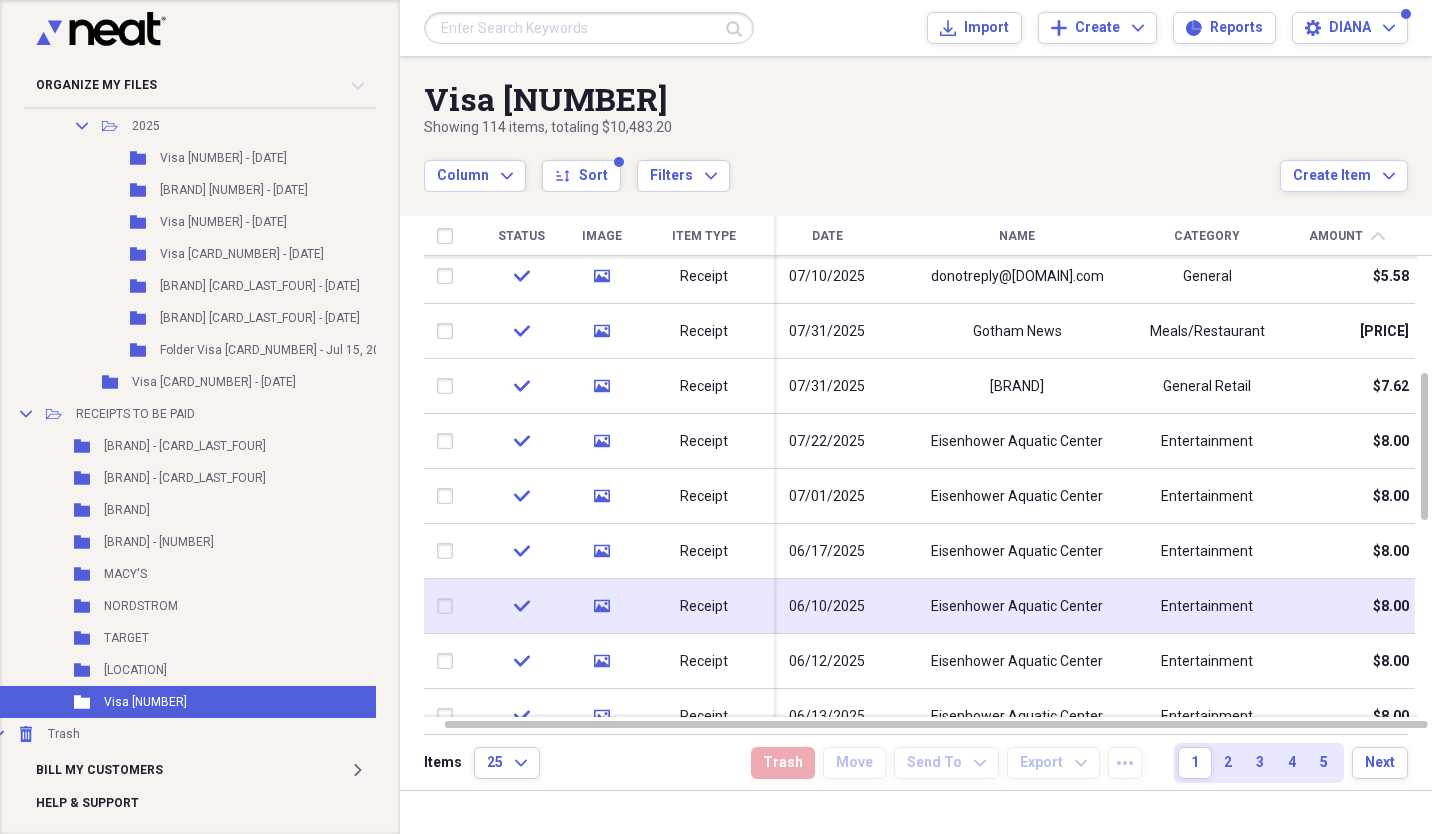 click at bounding box center [449, 606] 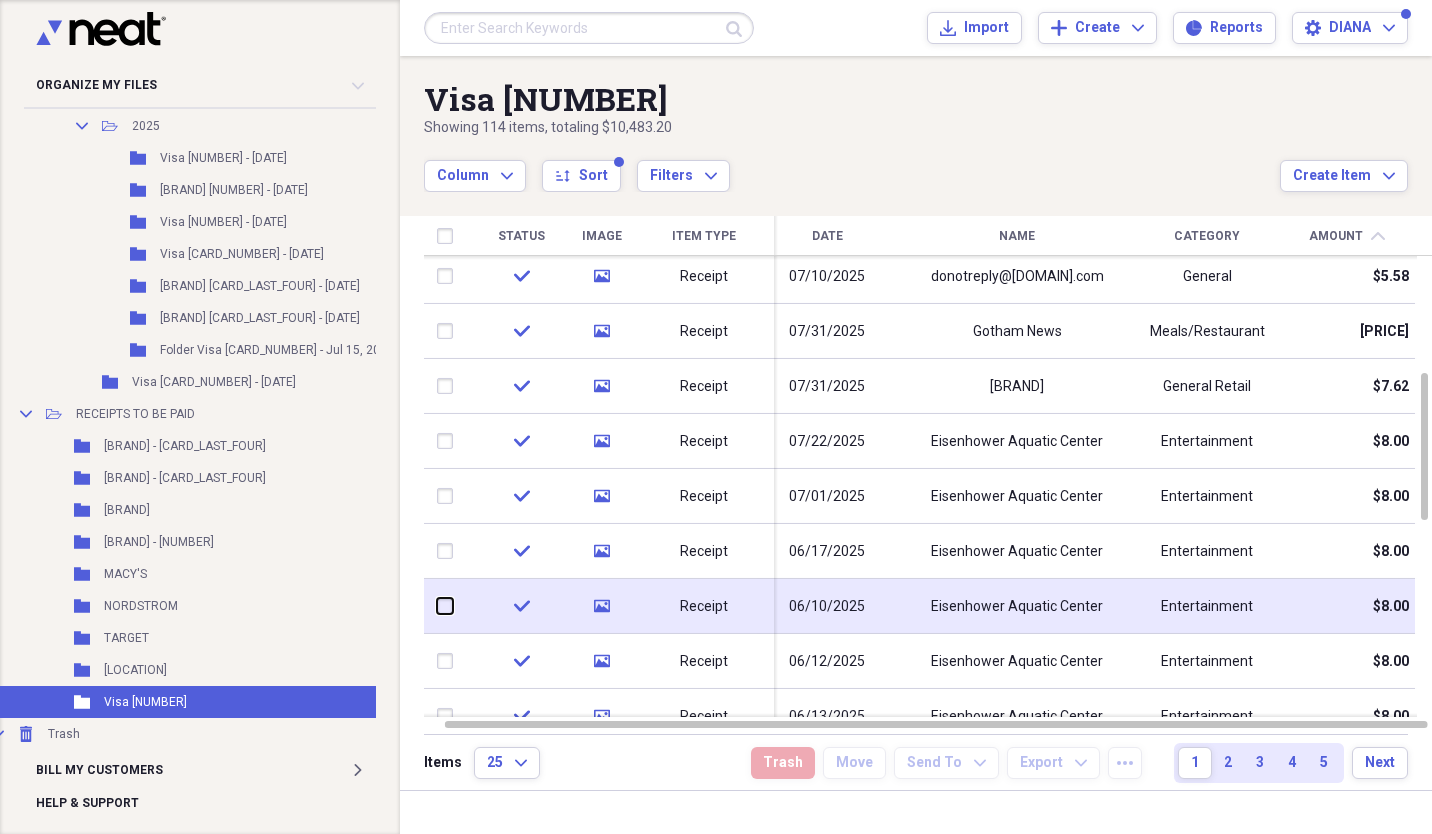click at bounding box center [437, 606] 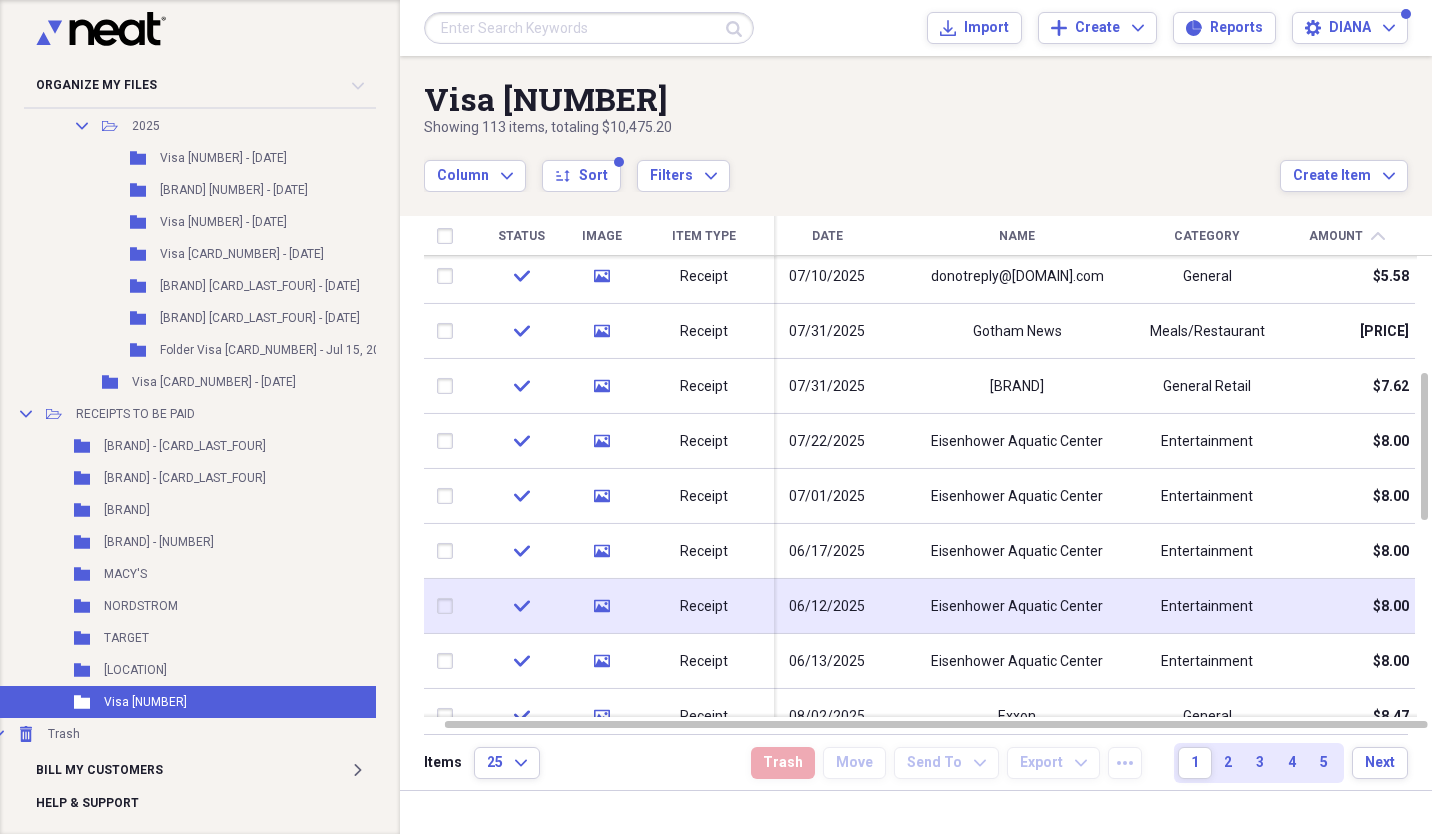 click at bounding box center [449, 606] 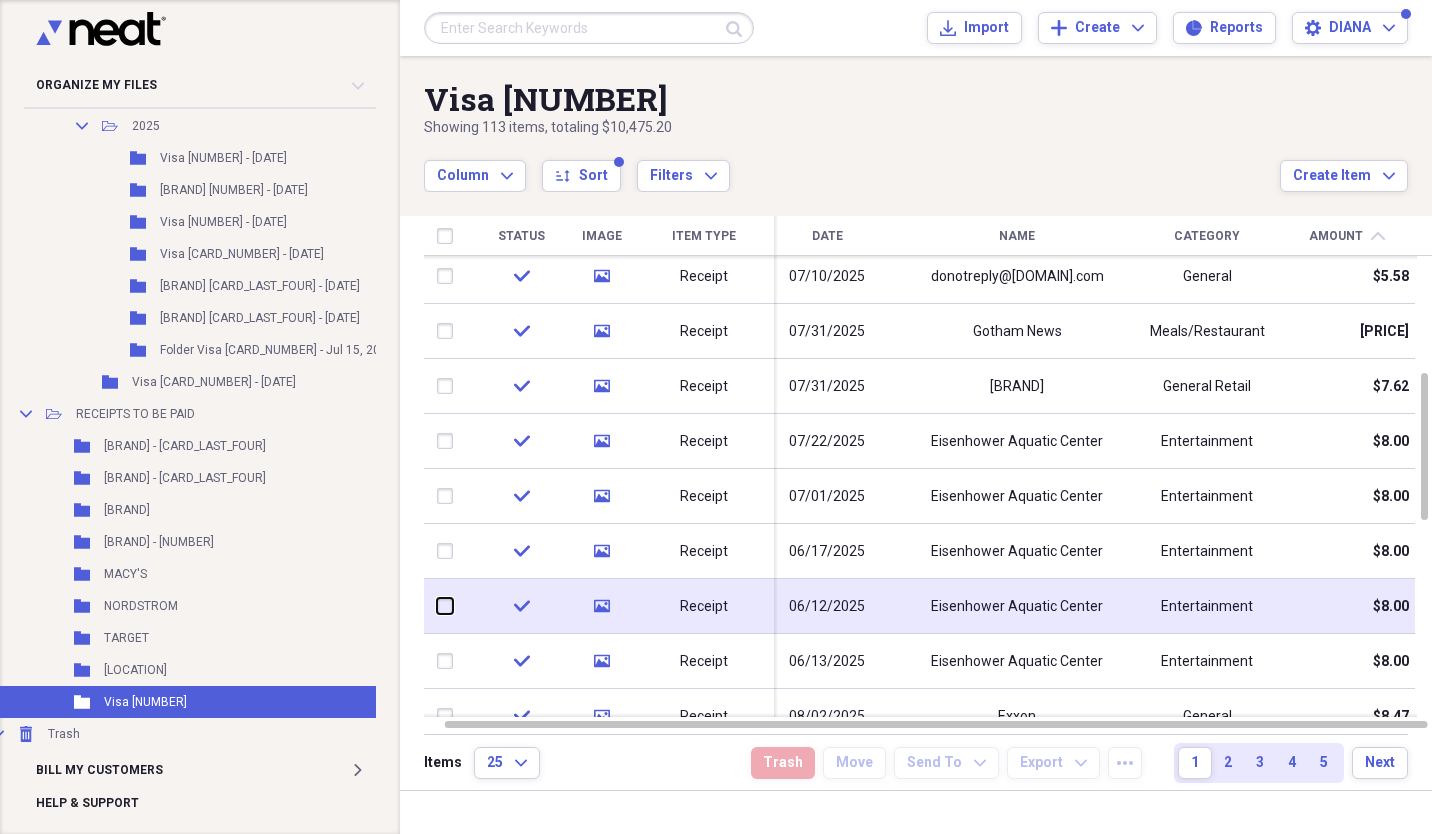 click at bounding box center [437, 606] 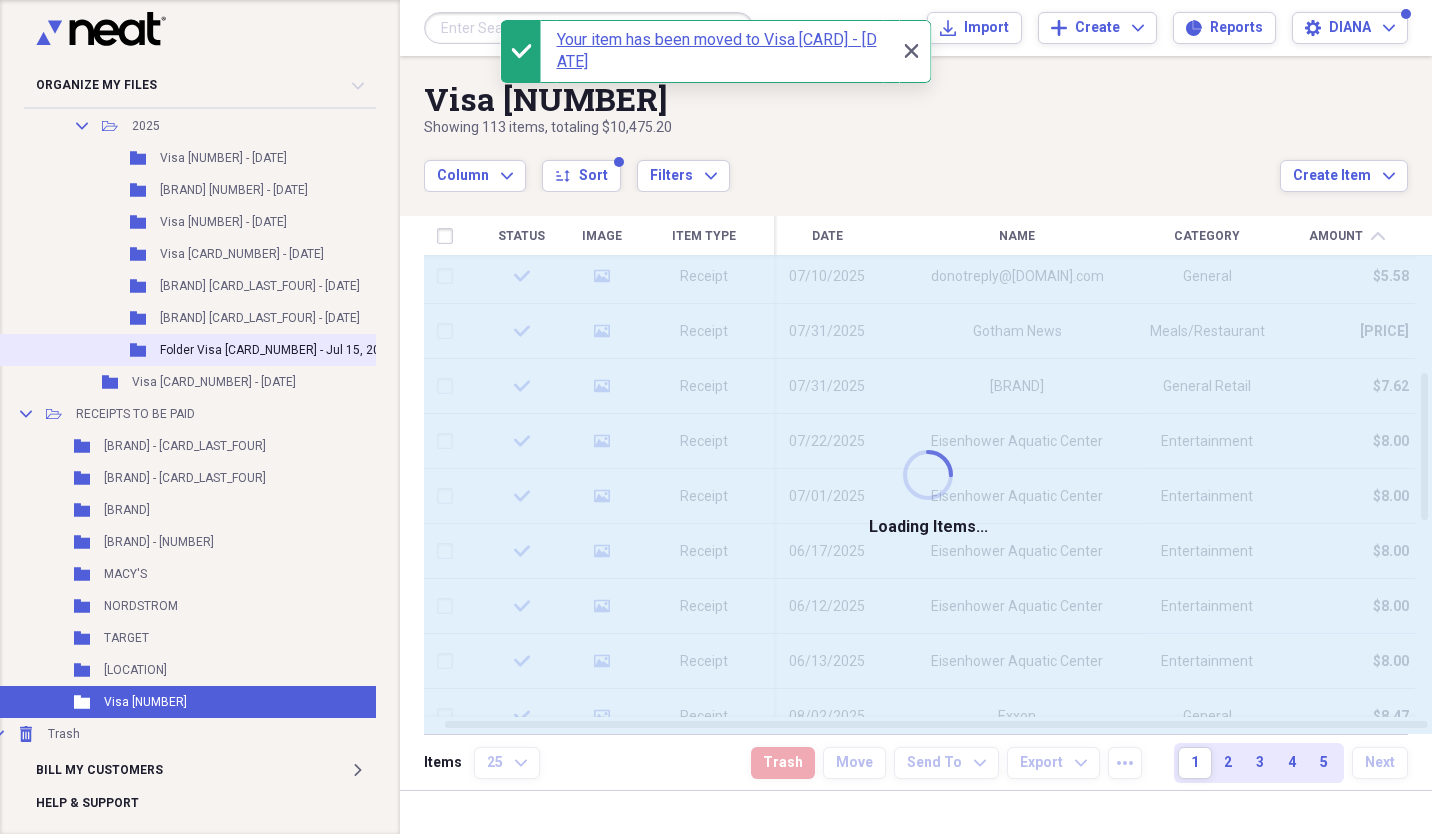 checkbox on "false" 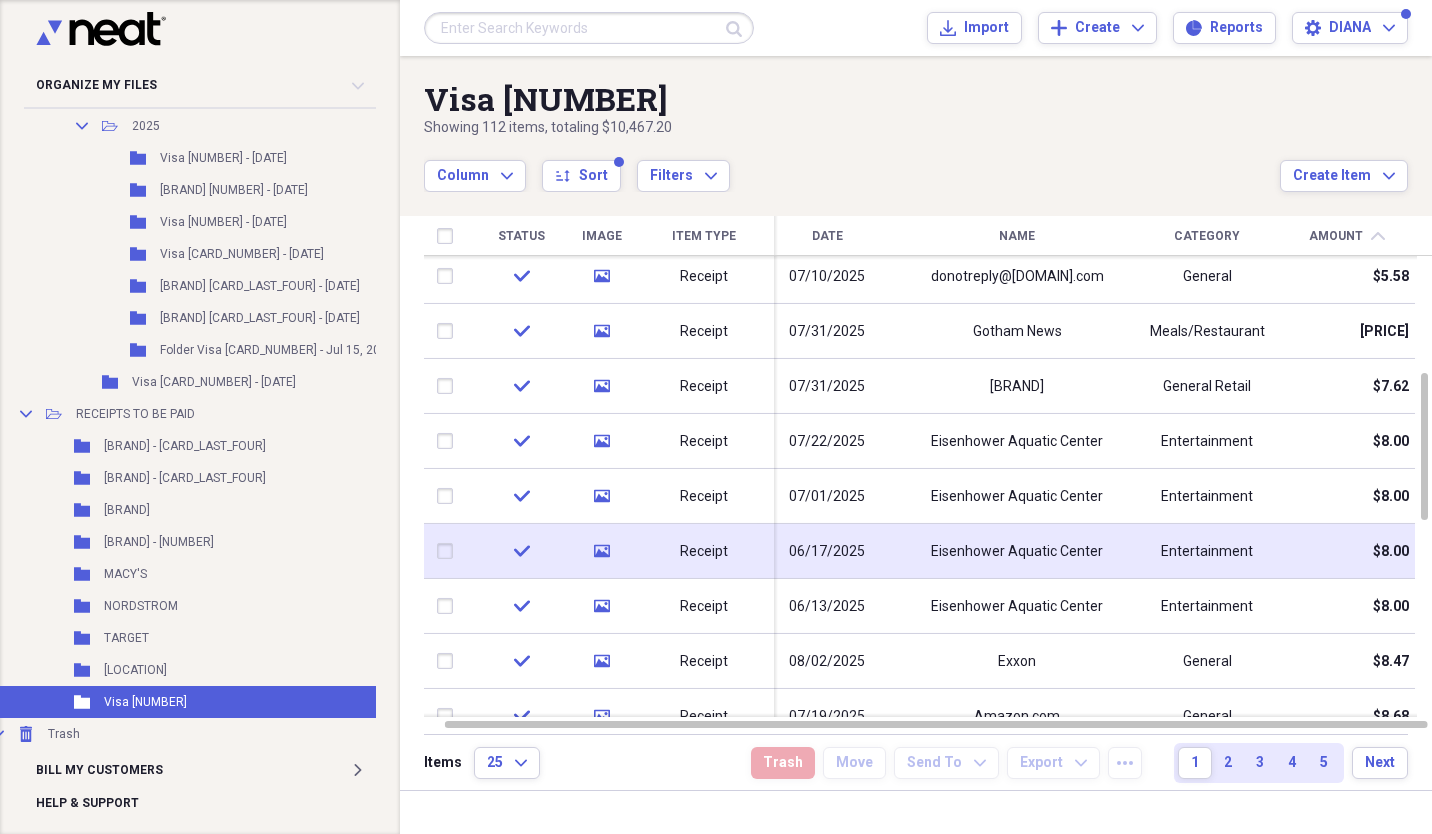 click at bounding box center [449, 551] 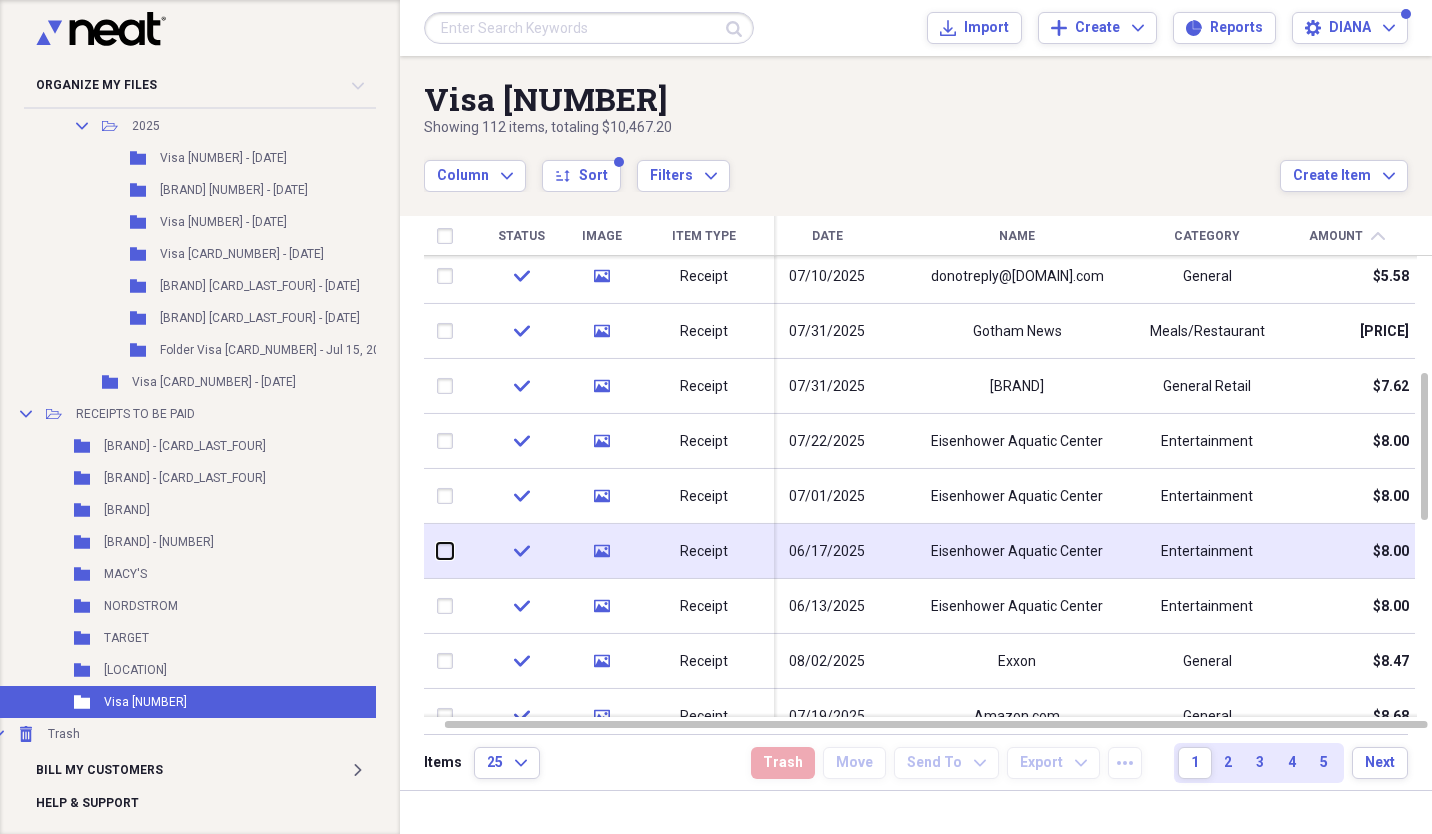 click at bounding box center (437, 551) 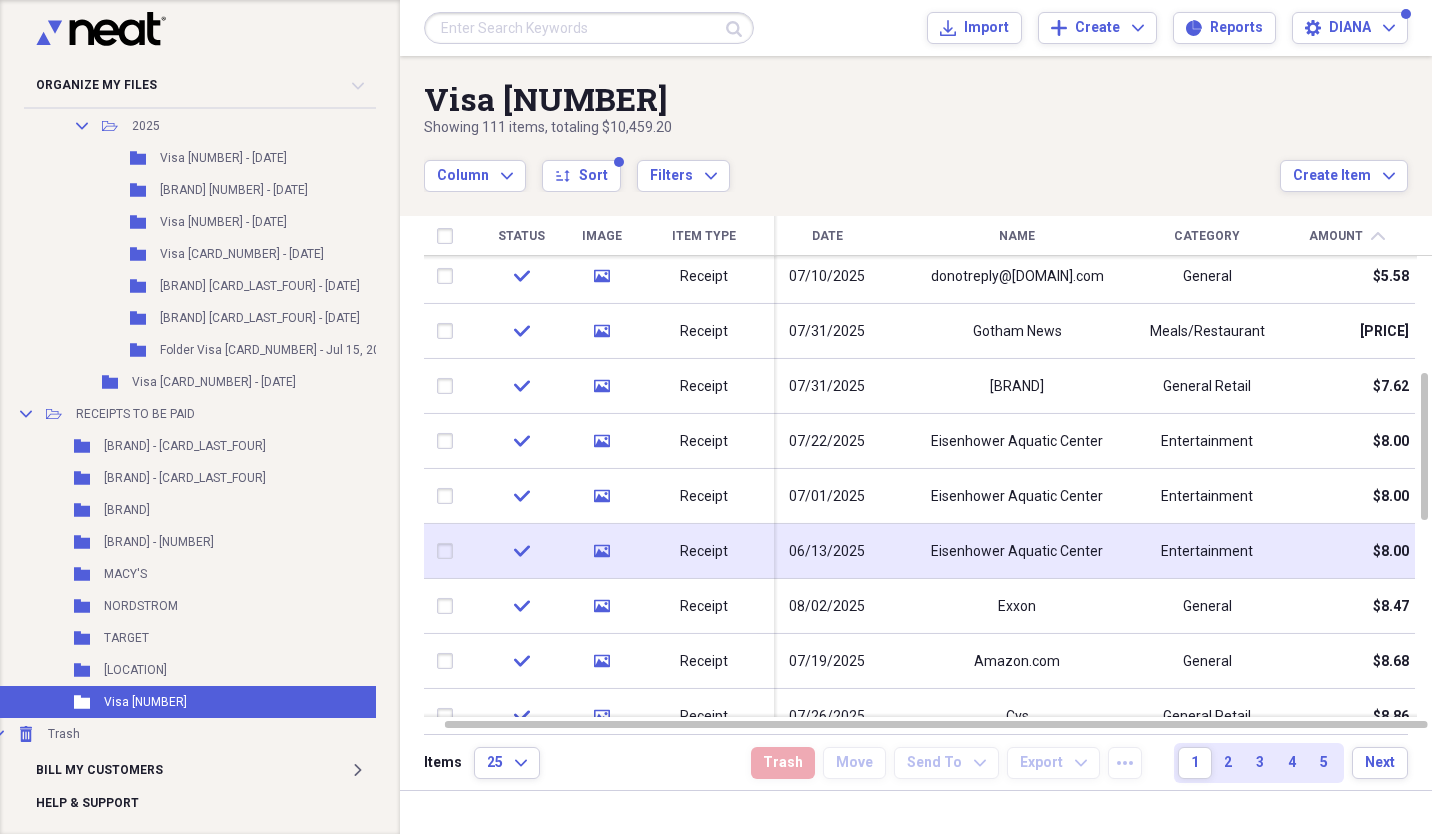 click at bounding box center [449, 551] 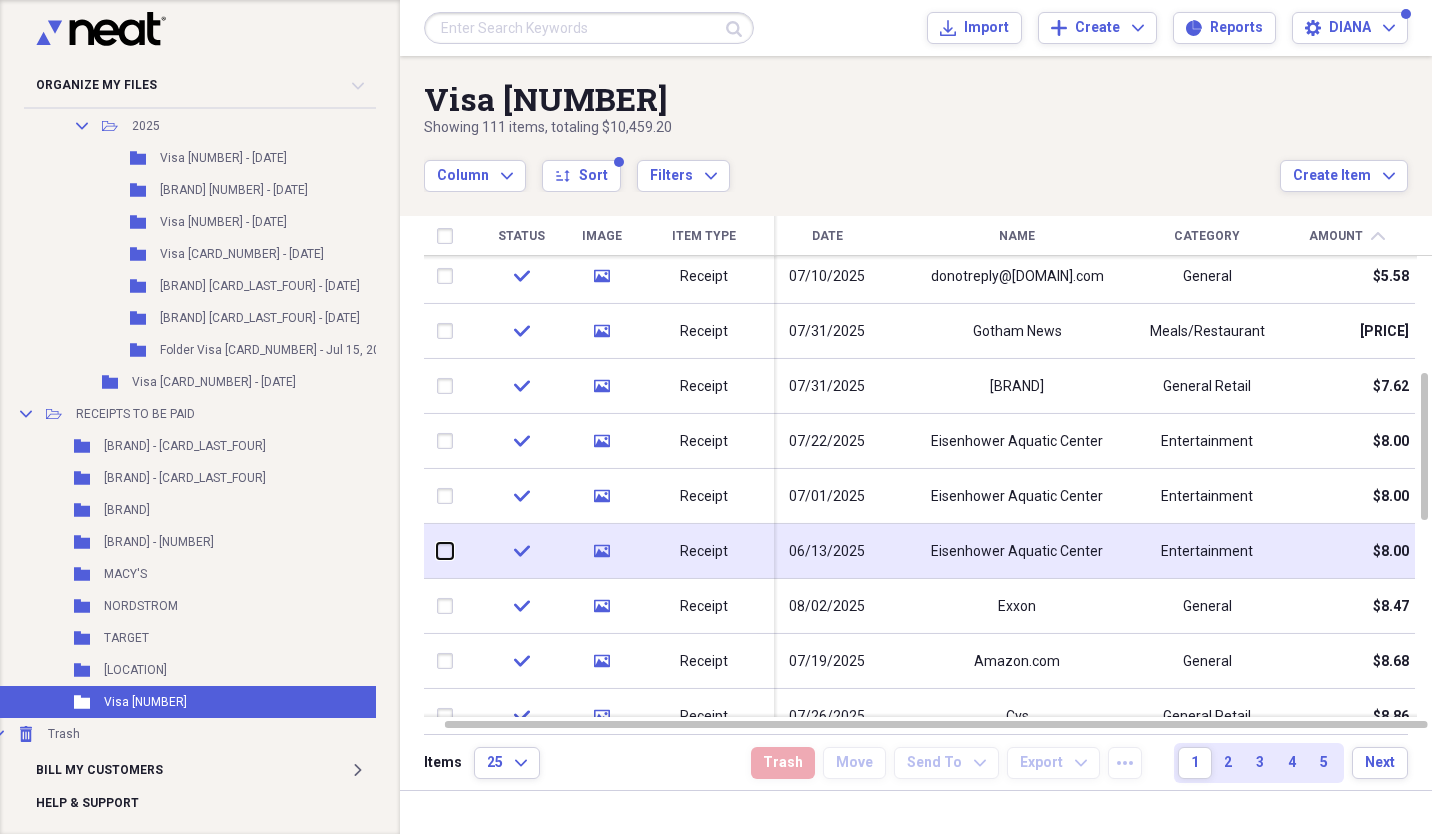 click at bounding box center (437, 551) 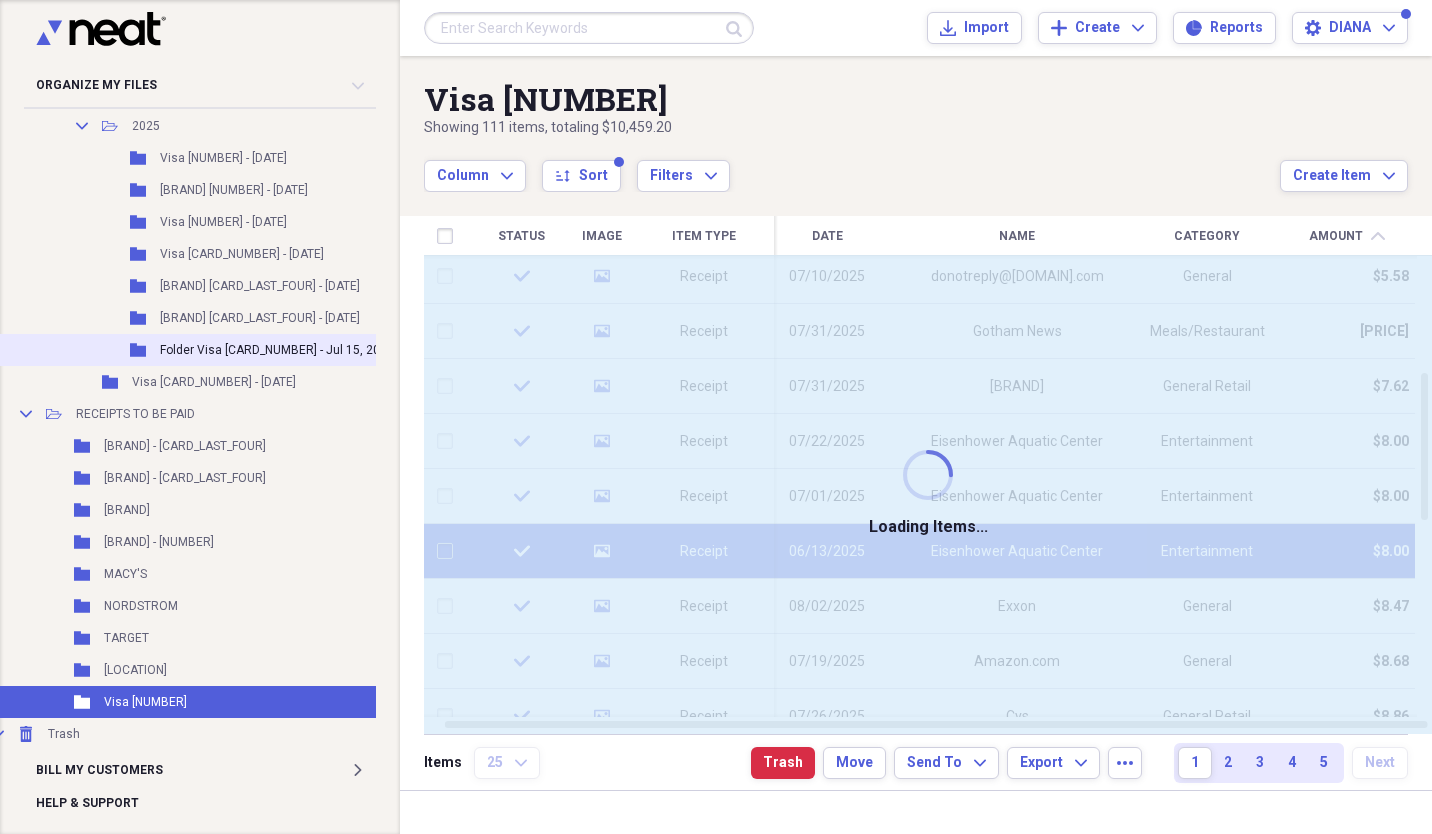 checkbox on "false" 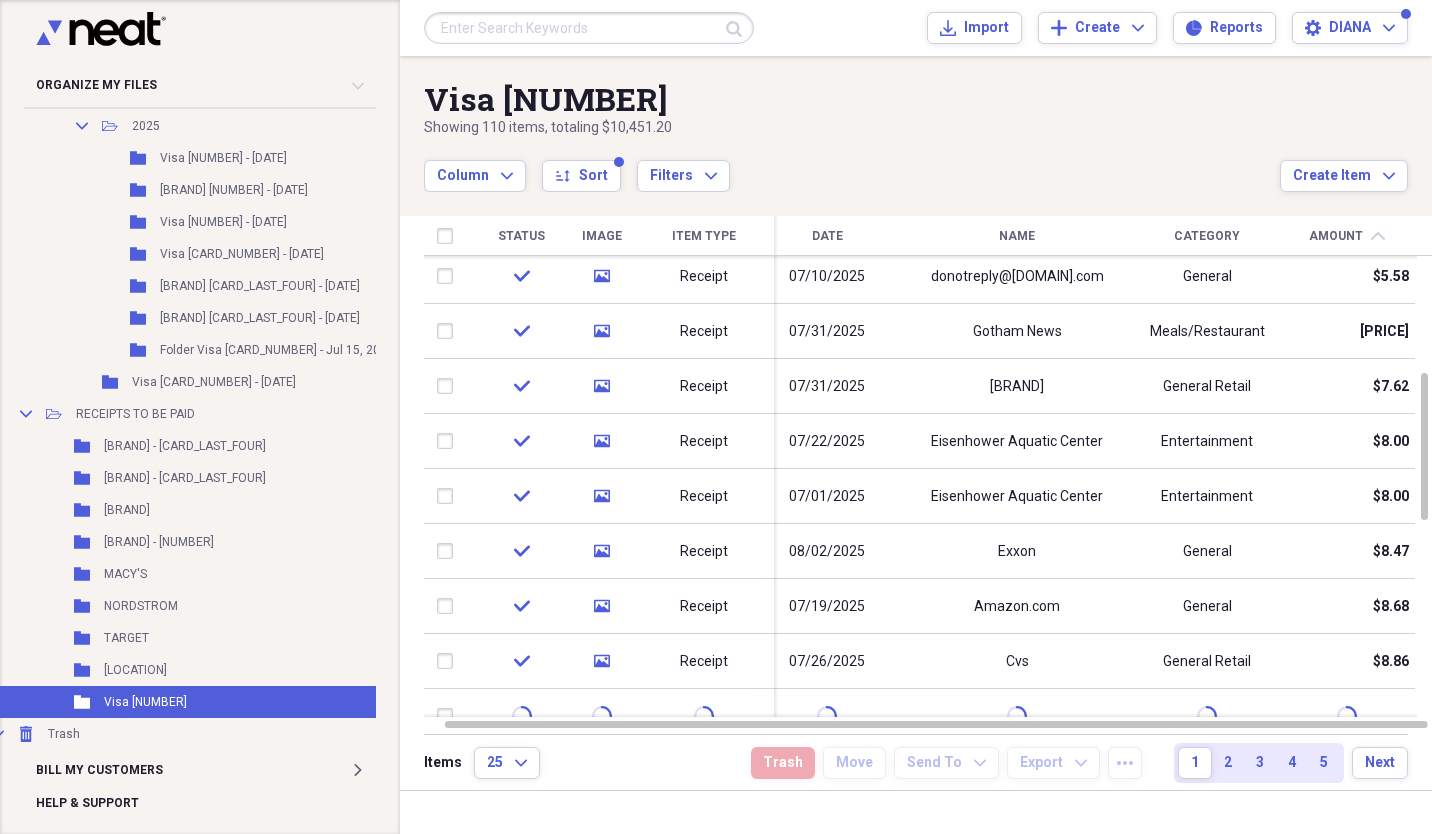 click on "Date" at bounding box center [827, 236] 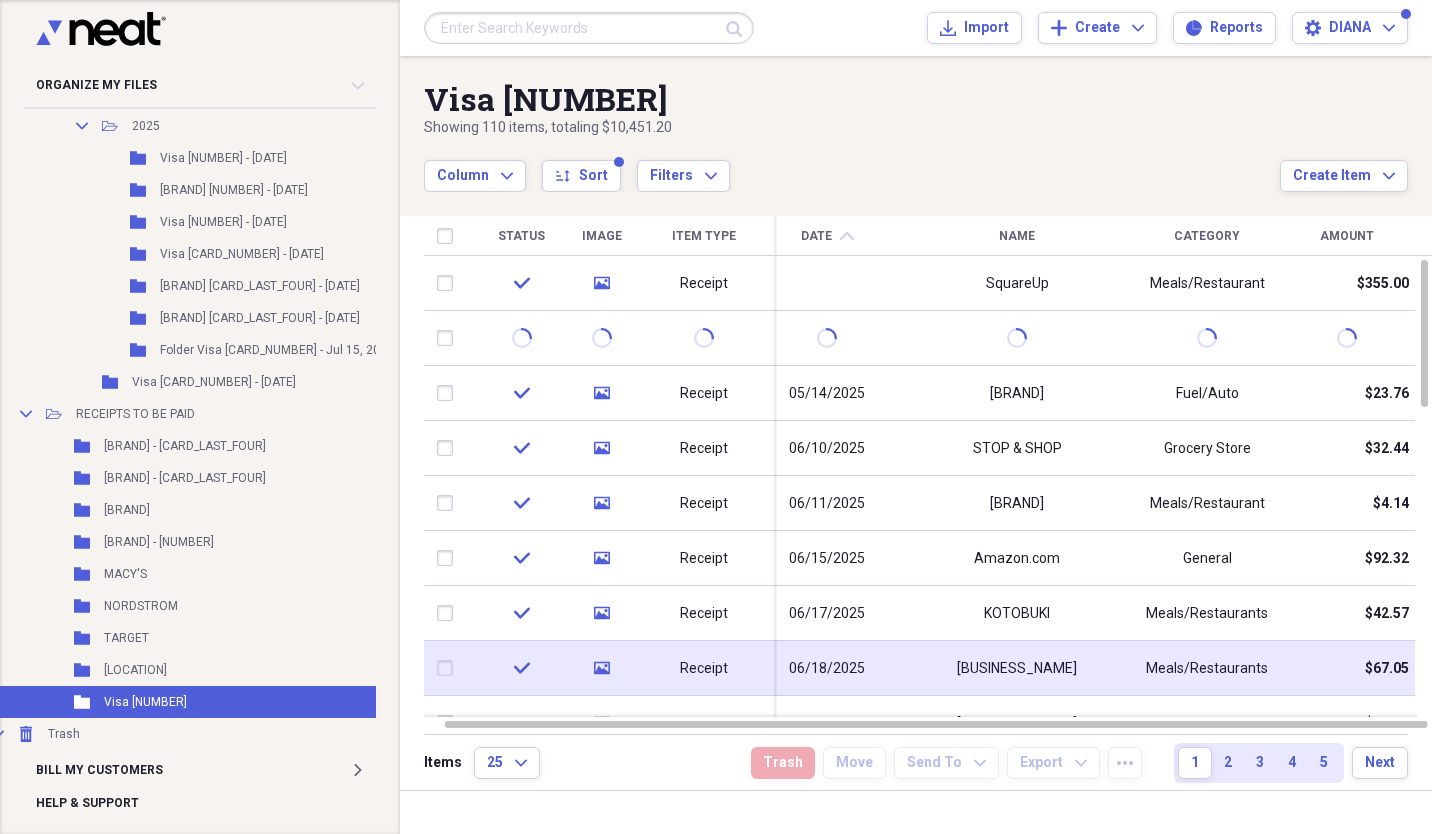 click at bounding box center [449, 668] 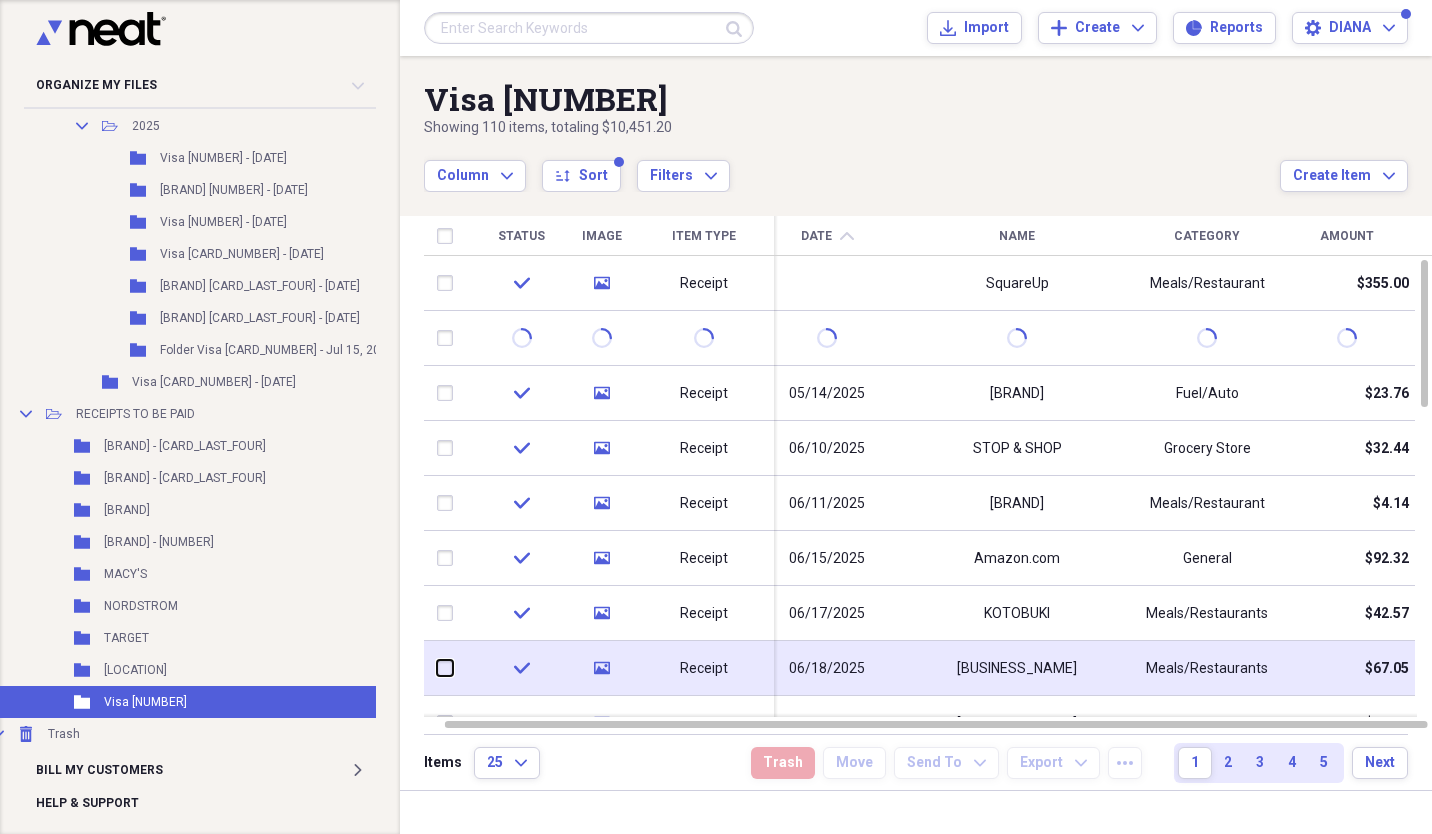 click at bounding box center [437, 668] 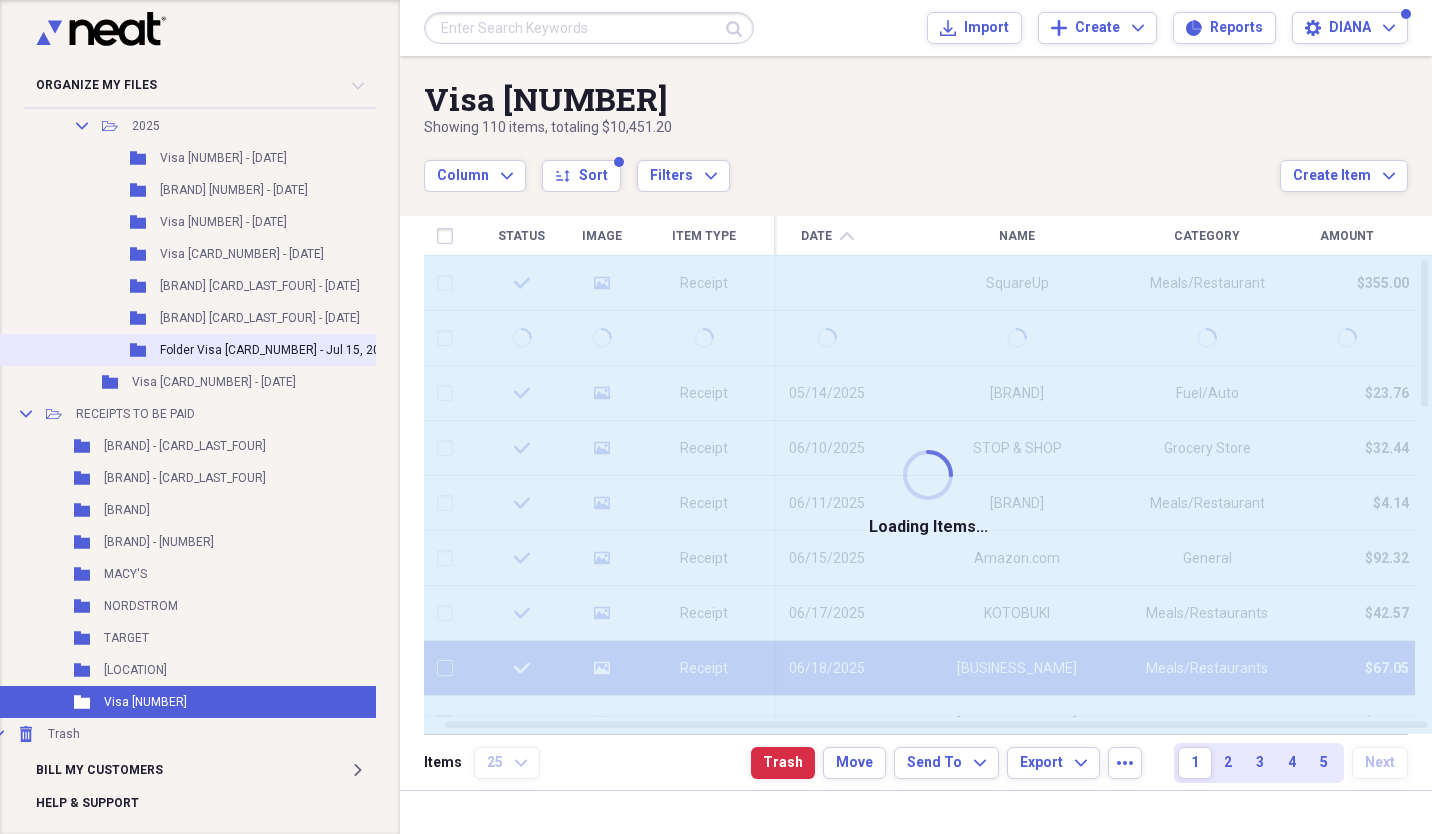 checkbox on "false" 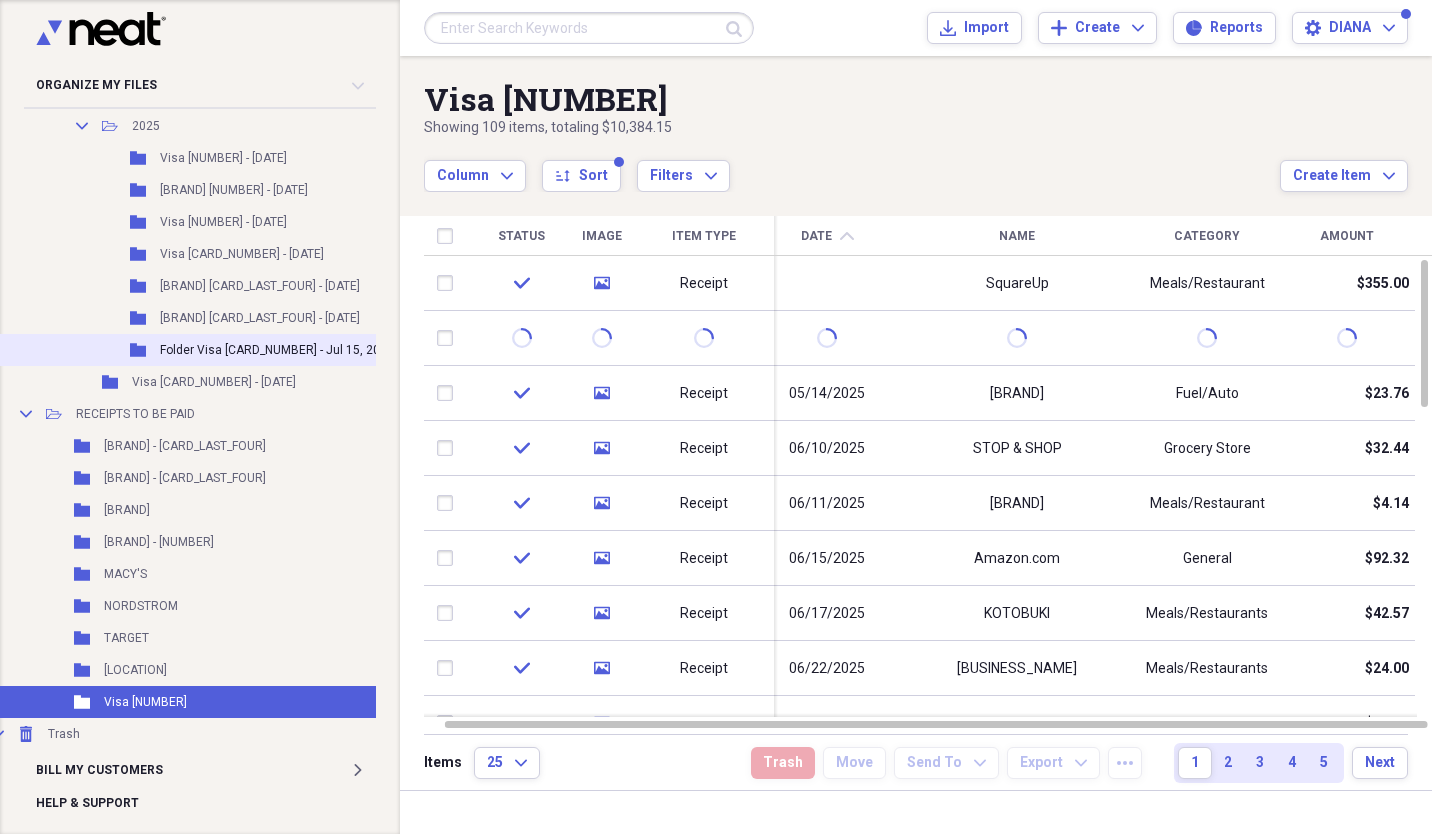 click on "Folder Visa [CARD_NUMBER] - Jul 15, 2025" at bounding box center (277, 350) 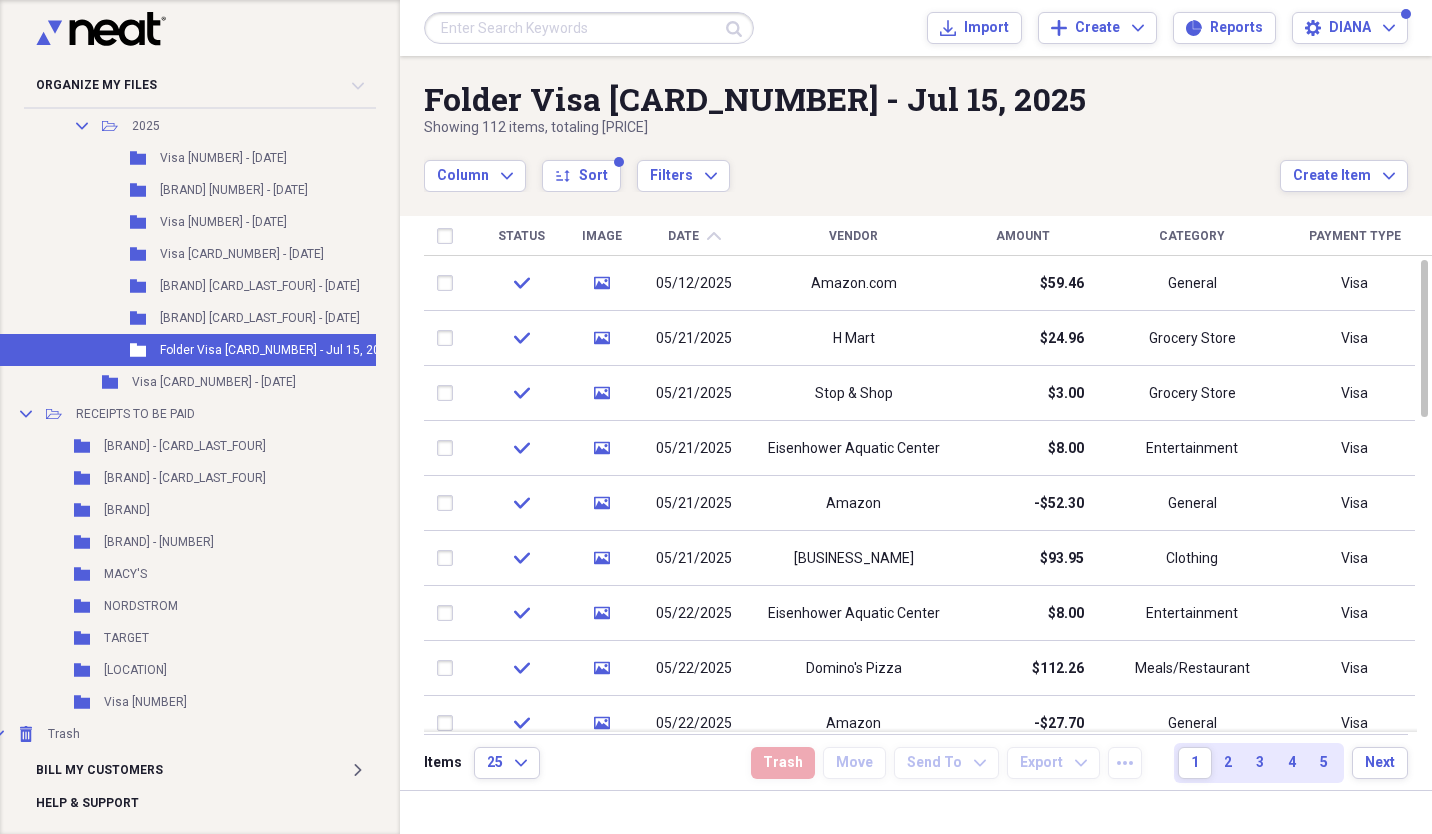 click on "Amount" at bounding box center (1023, 236) 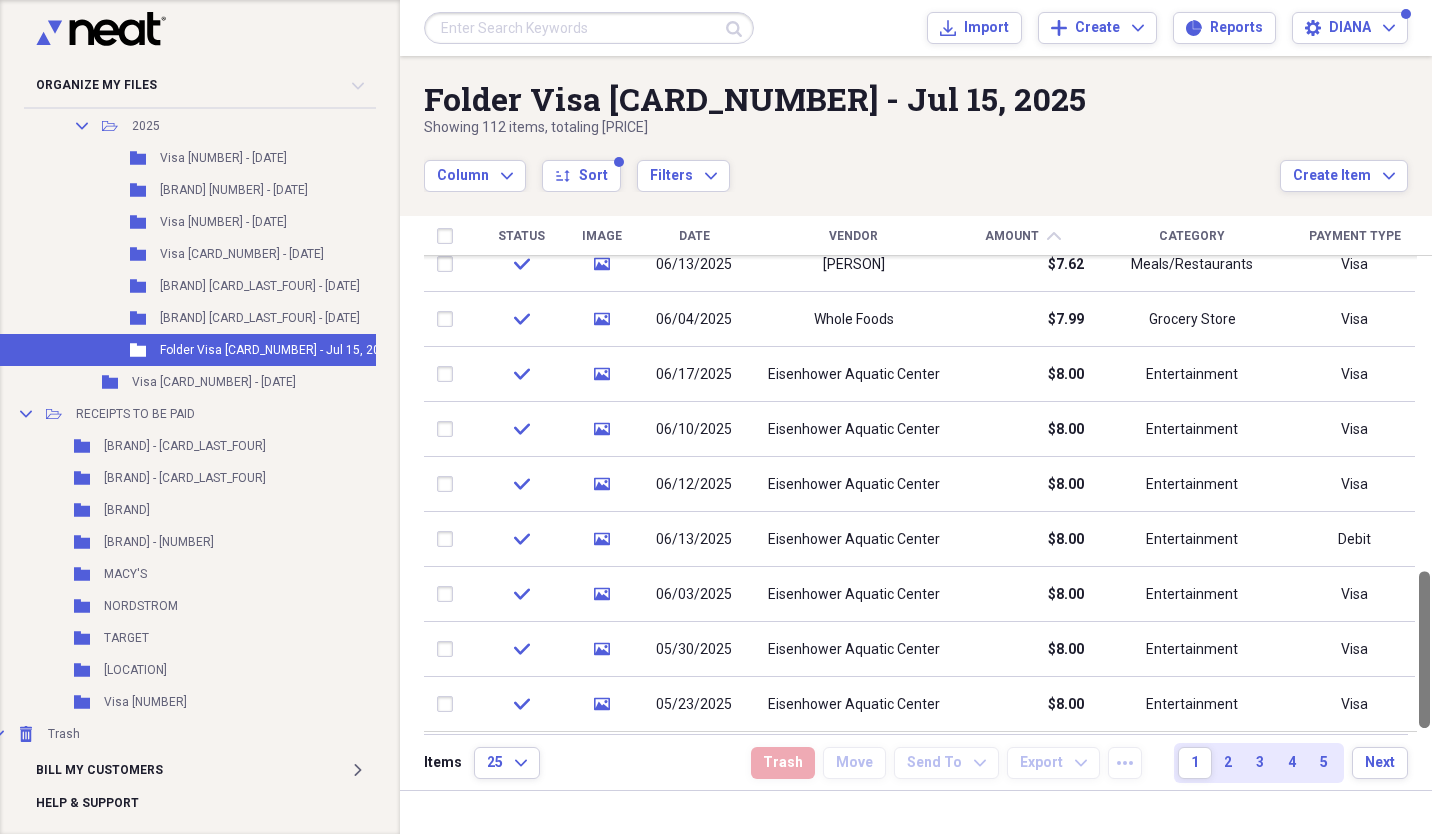 drag, startPoint x: 1424, startPoint y: 305, endPoint x: 1435, endPoint y: 656, distance: 351.17233 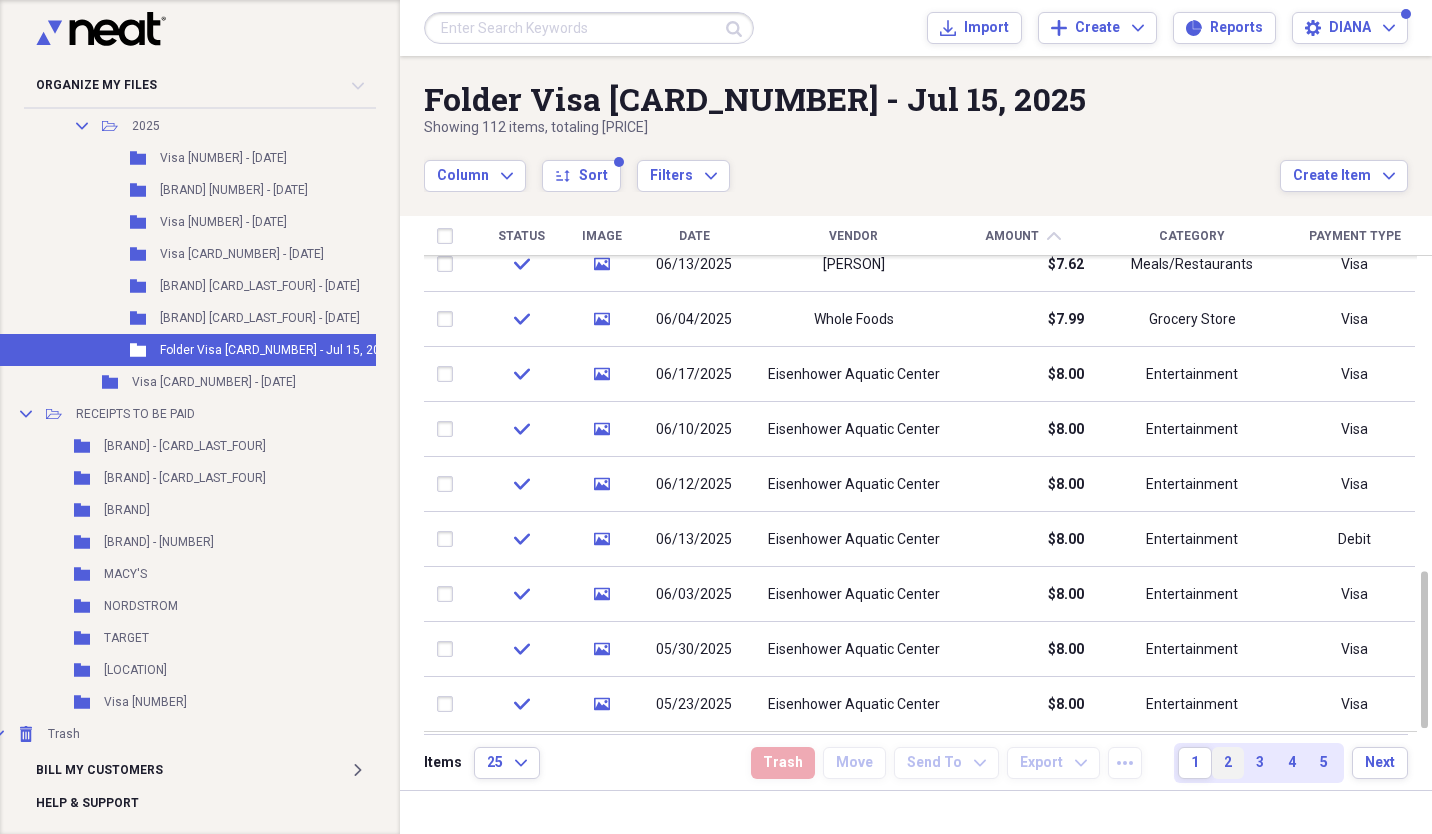 click on "2" at bounding box center (1228, 763) 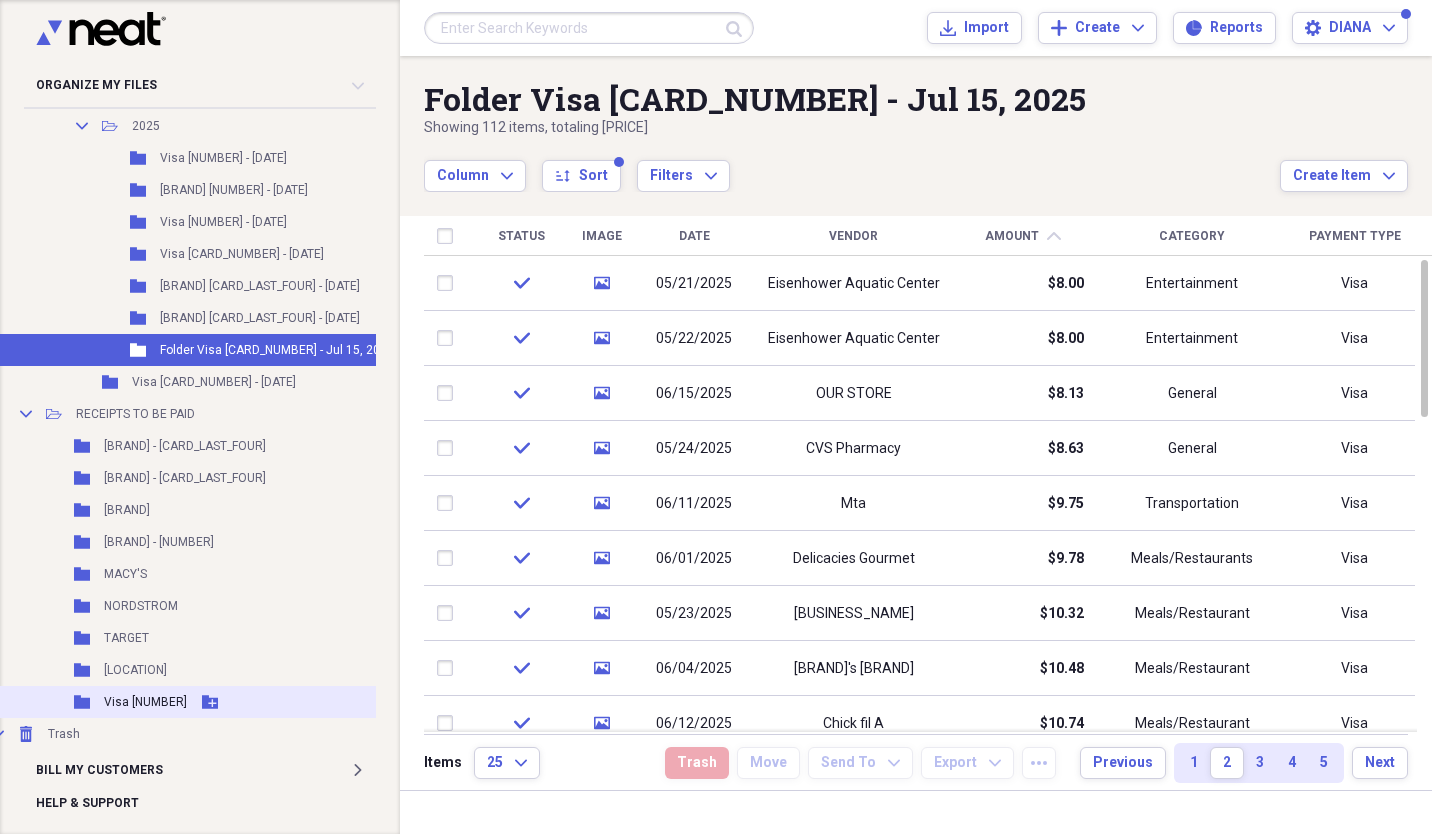 click on "Folder Visa 7357 Add Folder" at bounding box center [218, 702] 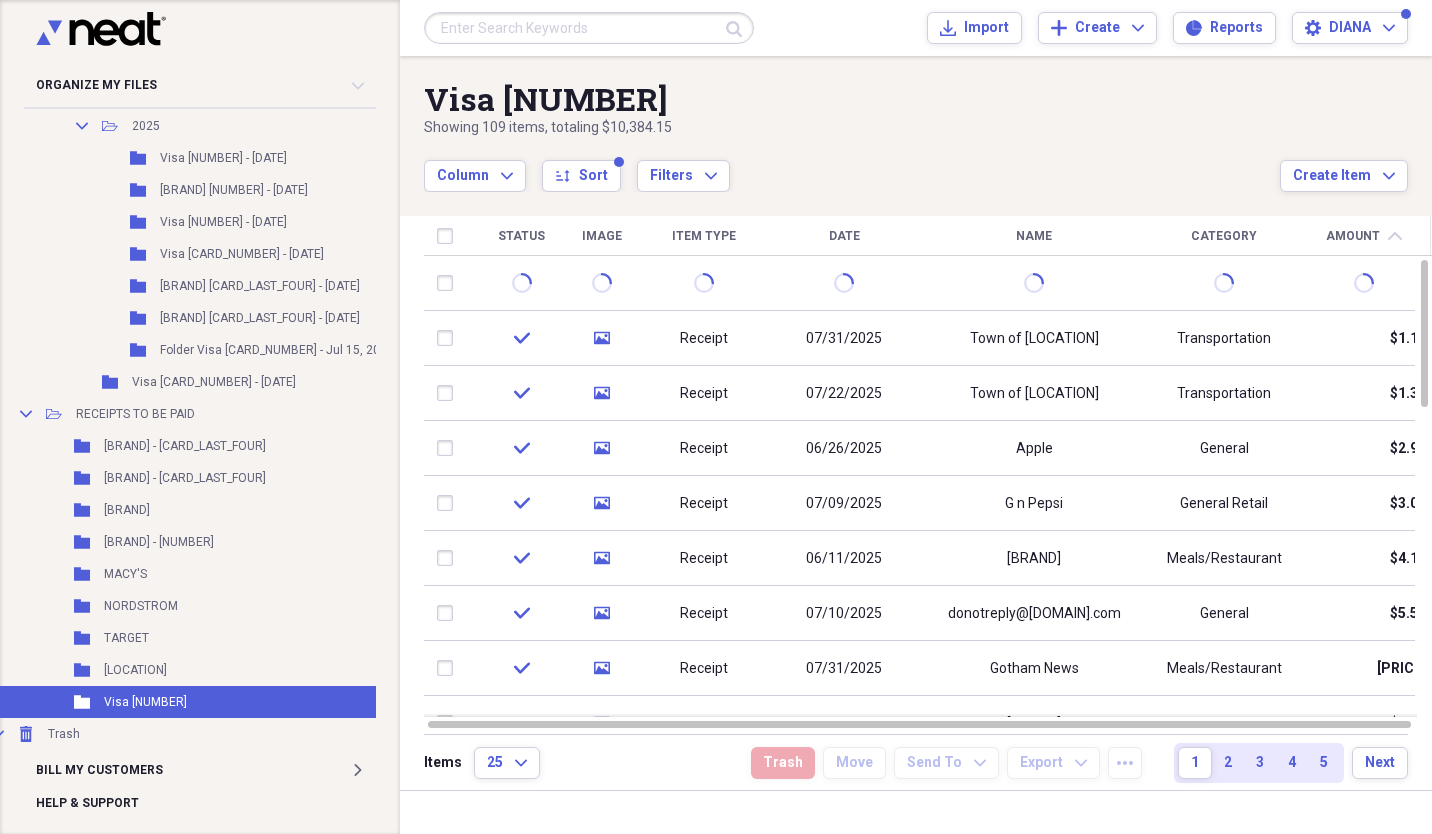 click on "Date" at bounding box center [844, 236] 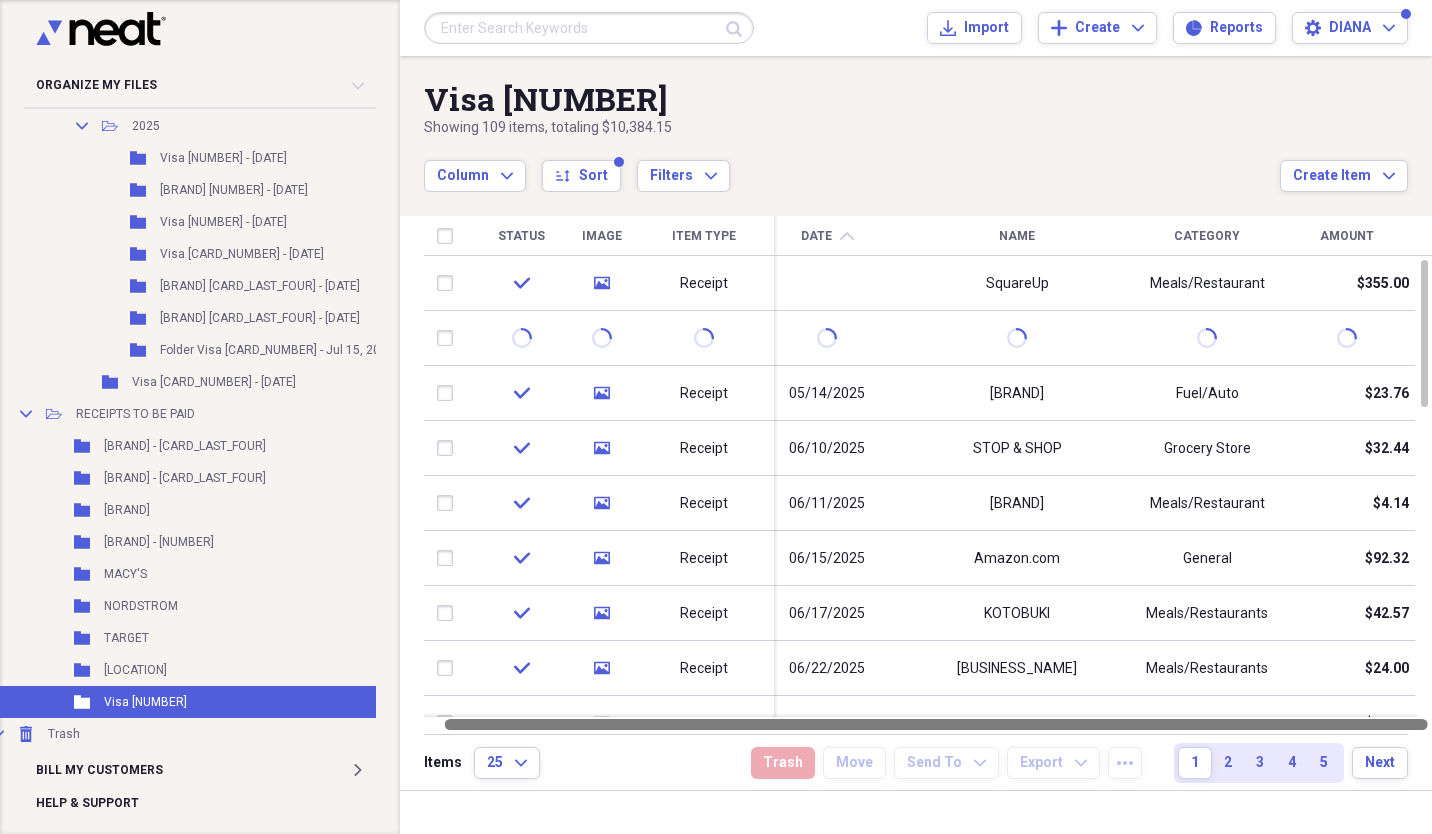 drag, startPoint x: 1063, startPoint y: 724, endPoint x: 1184, endPoint y: 719, distance: 121.103264 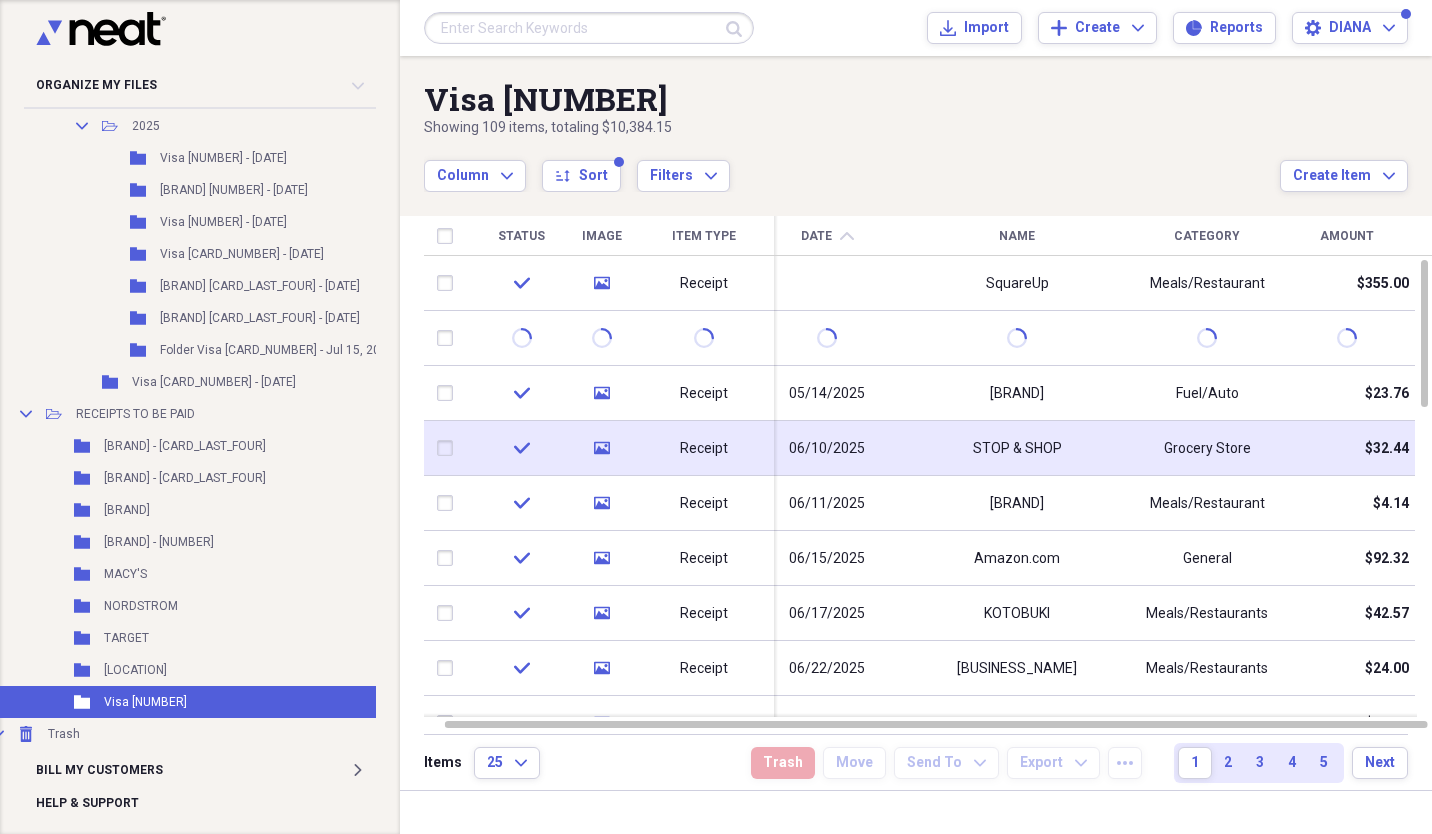 click on "STOP & SHOP" at bounding box center [1017, 448] 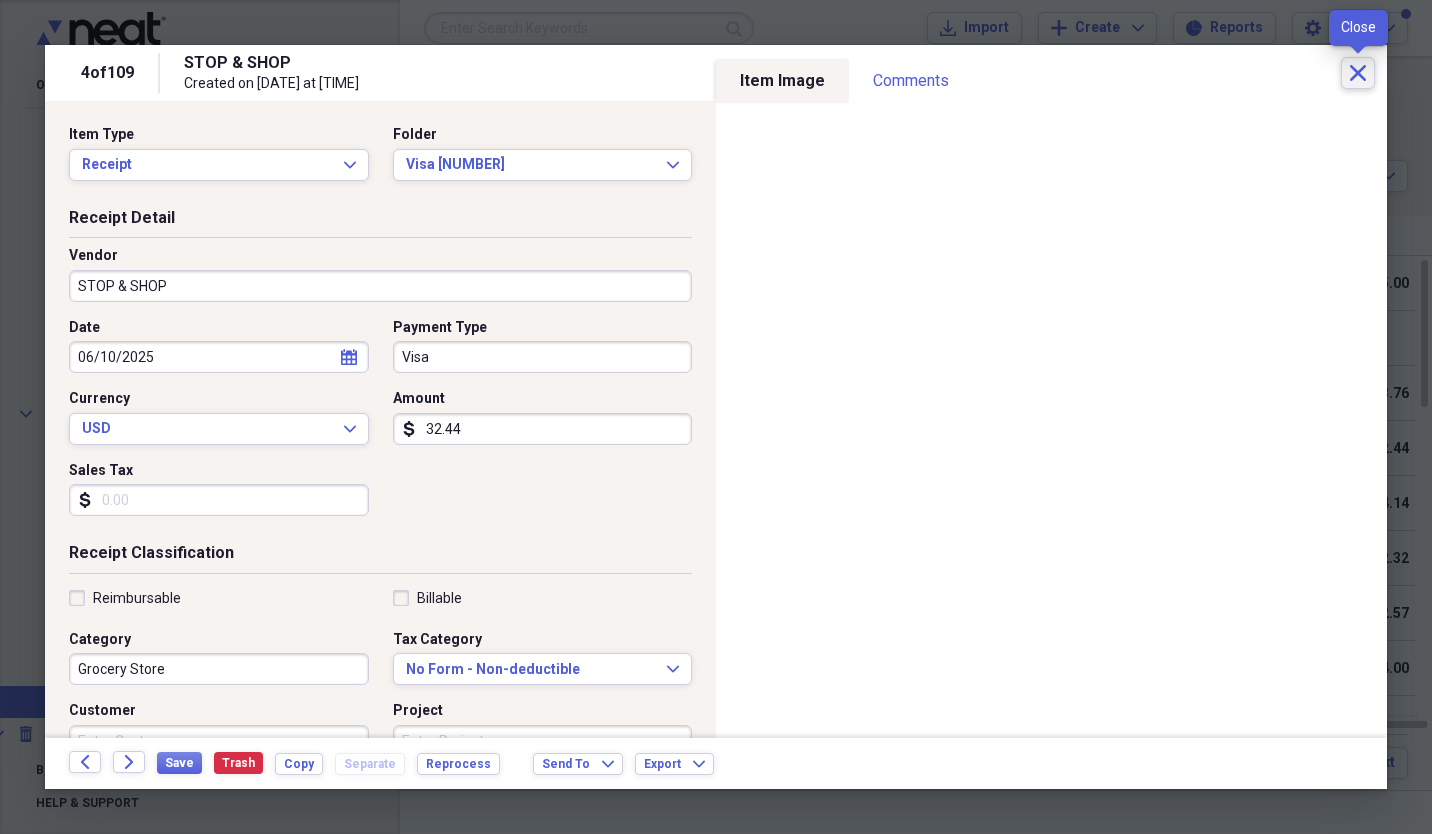 click on "Close" 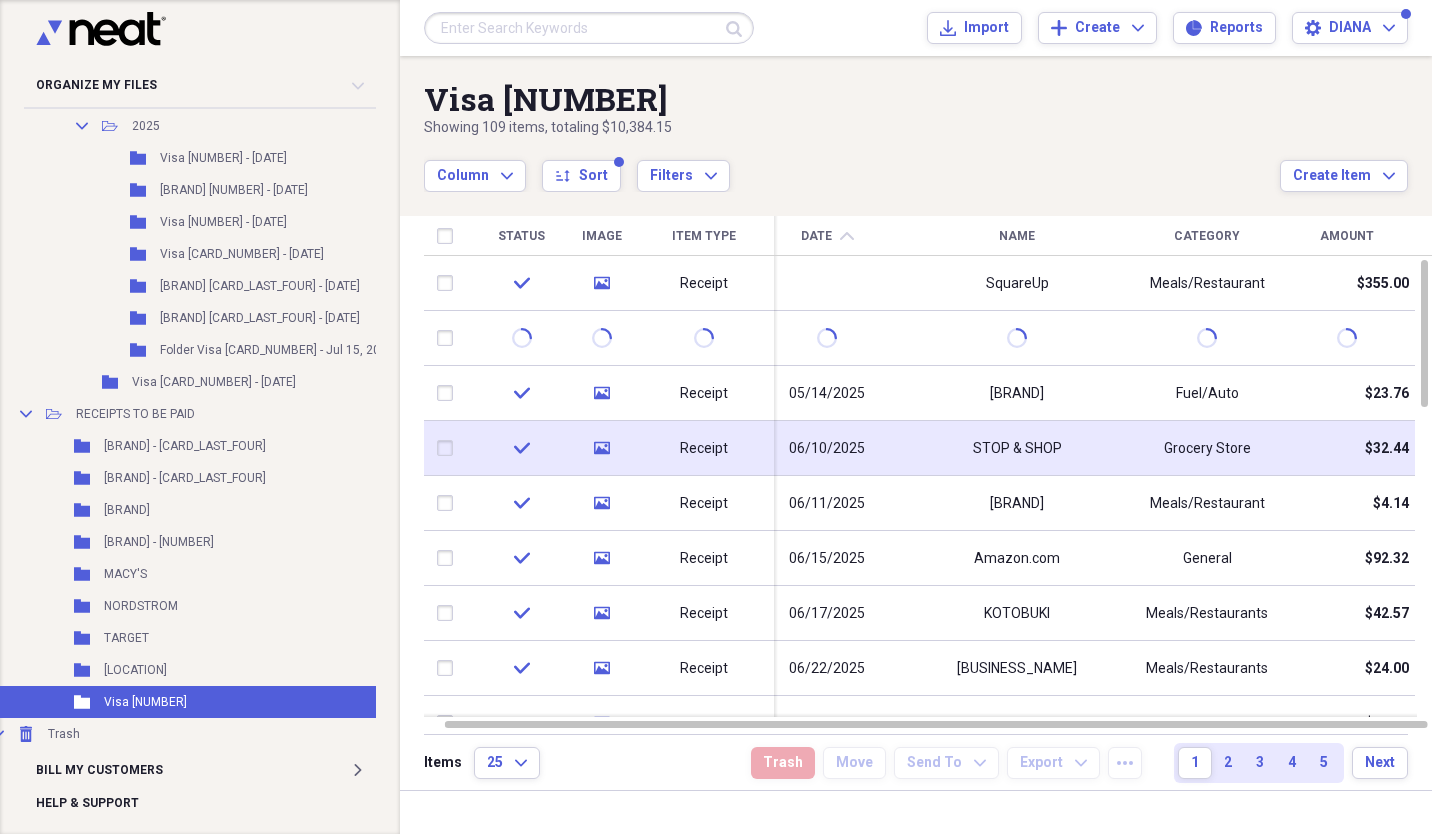 click at bounding box center (449, 448) 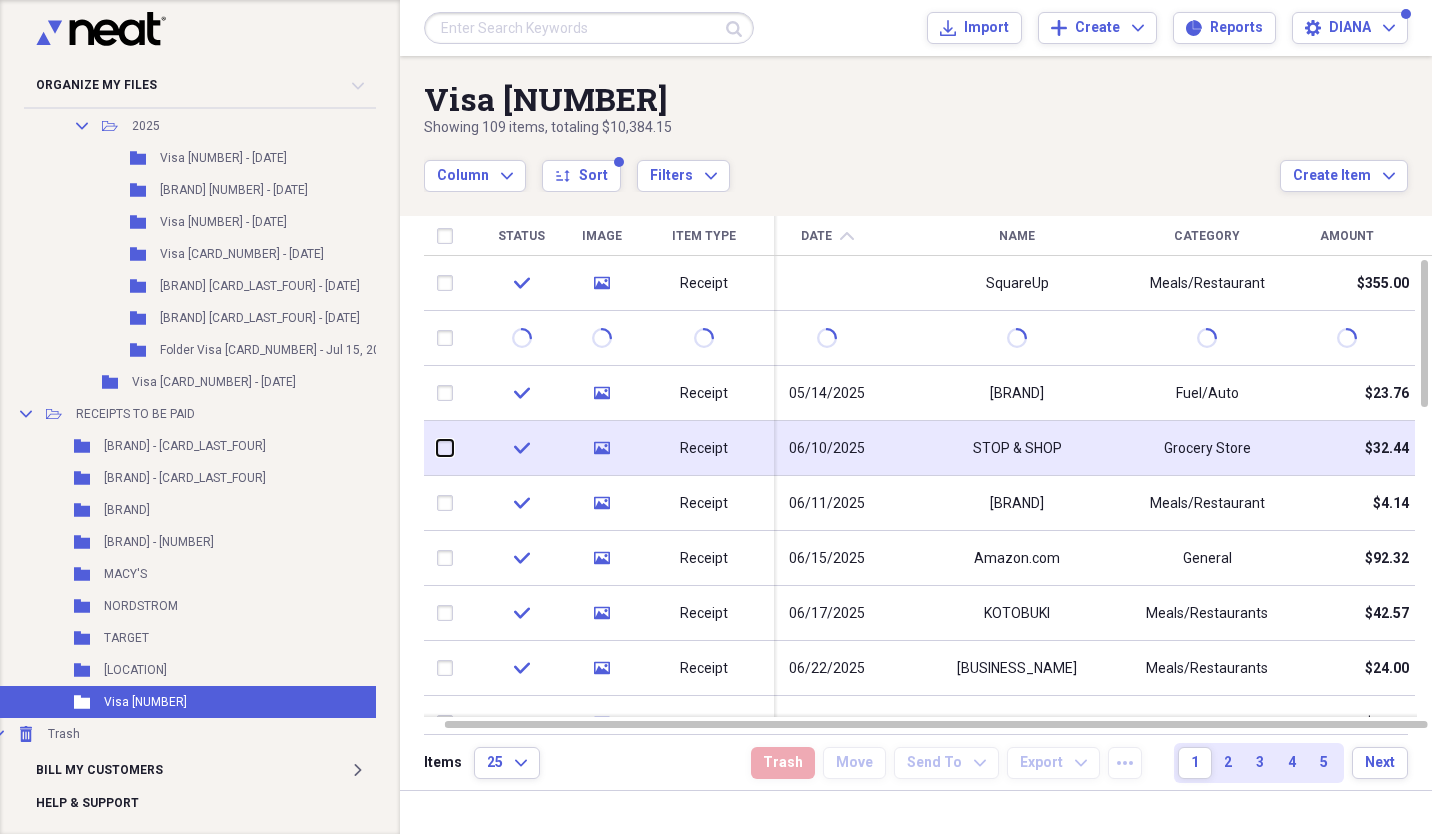 click at bounding box center (437, 448) 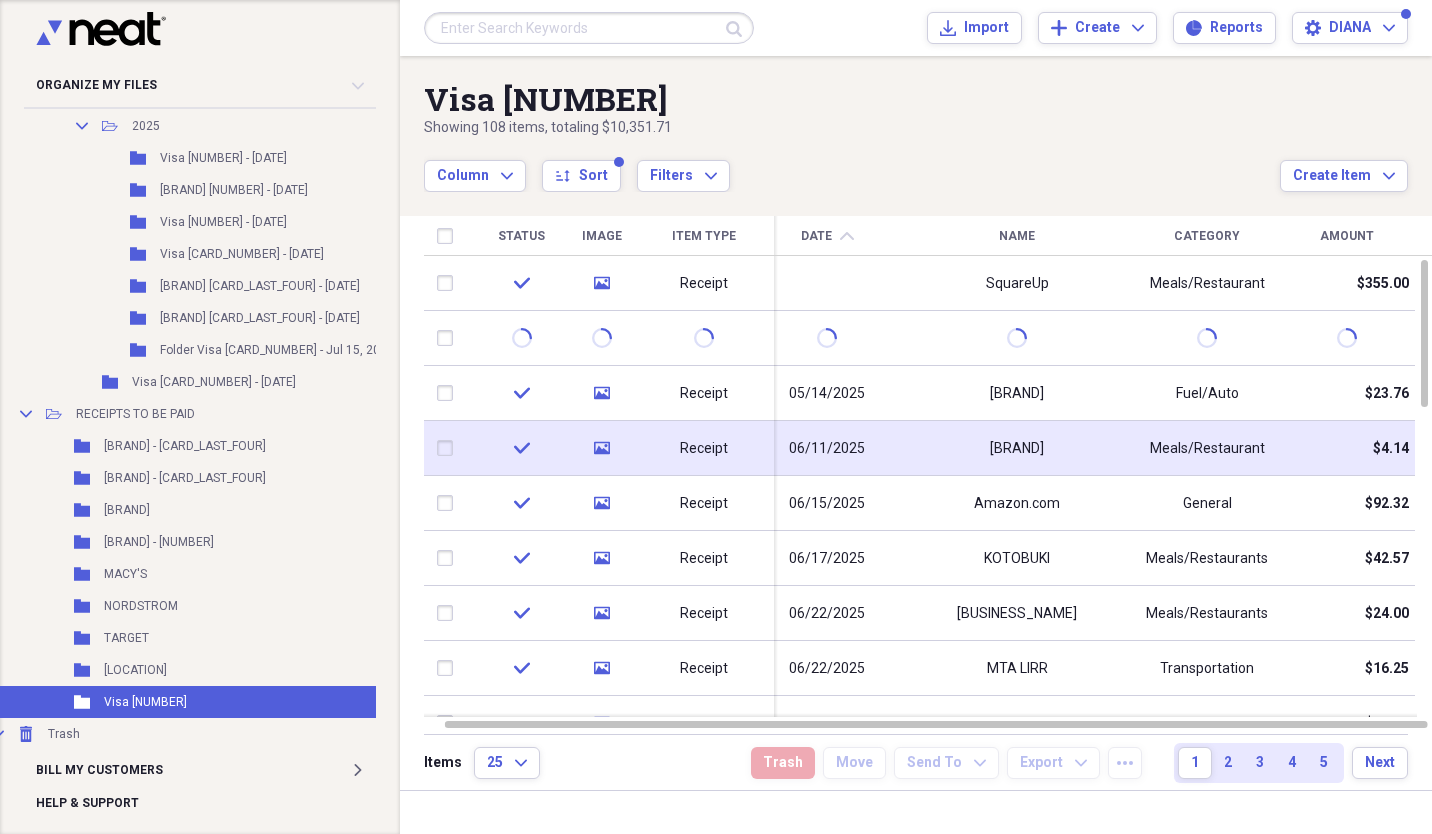 click on "06/11/2025" at bounding box center [827, 449] 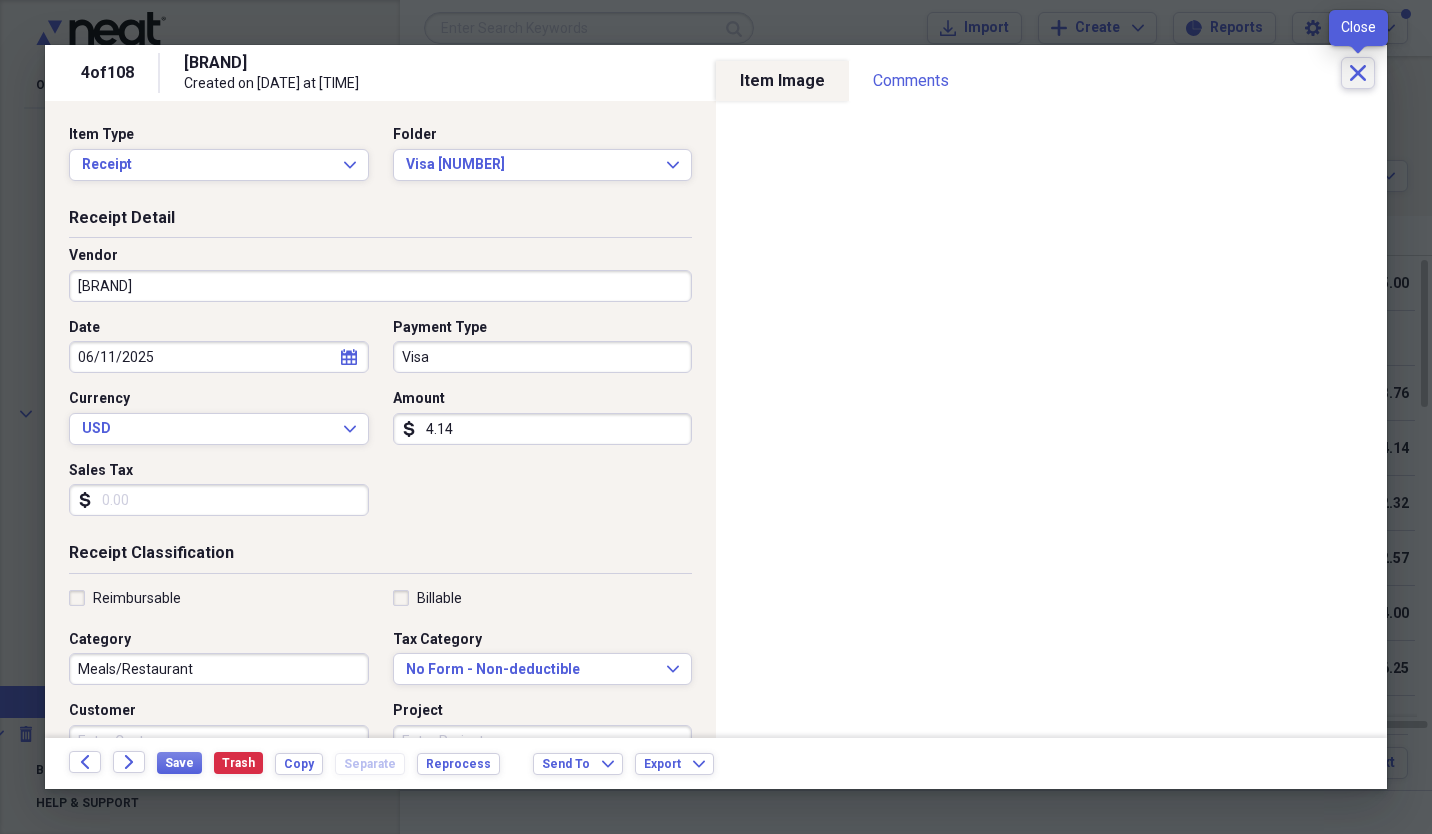 click on "Close" 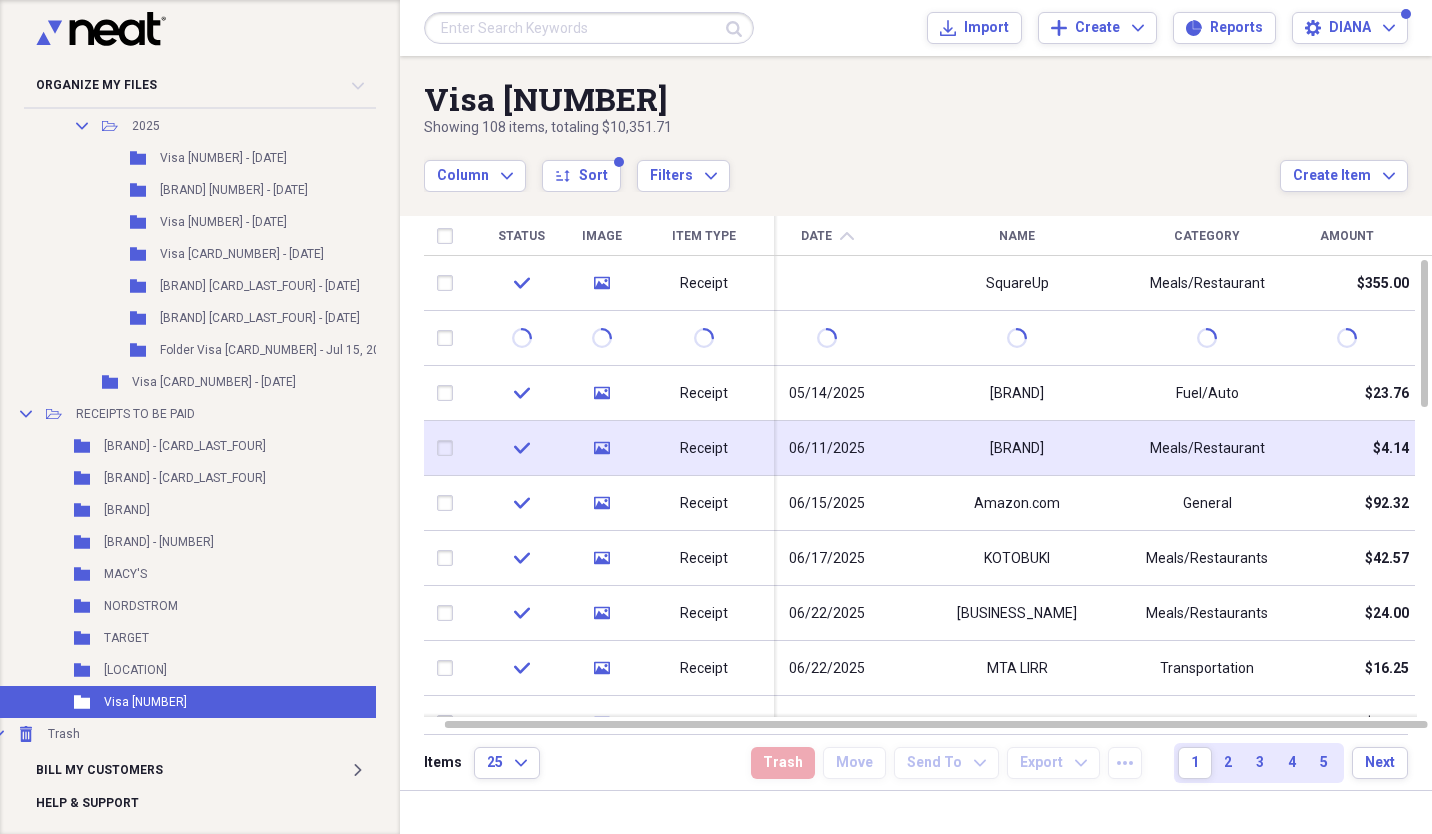 click at bounding box center (449, 448) 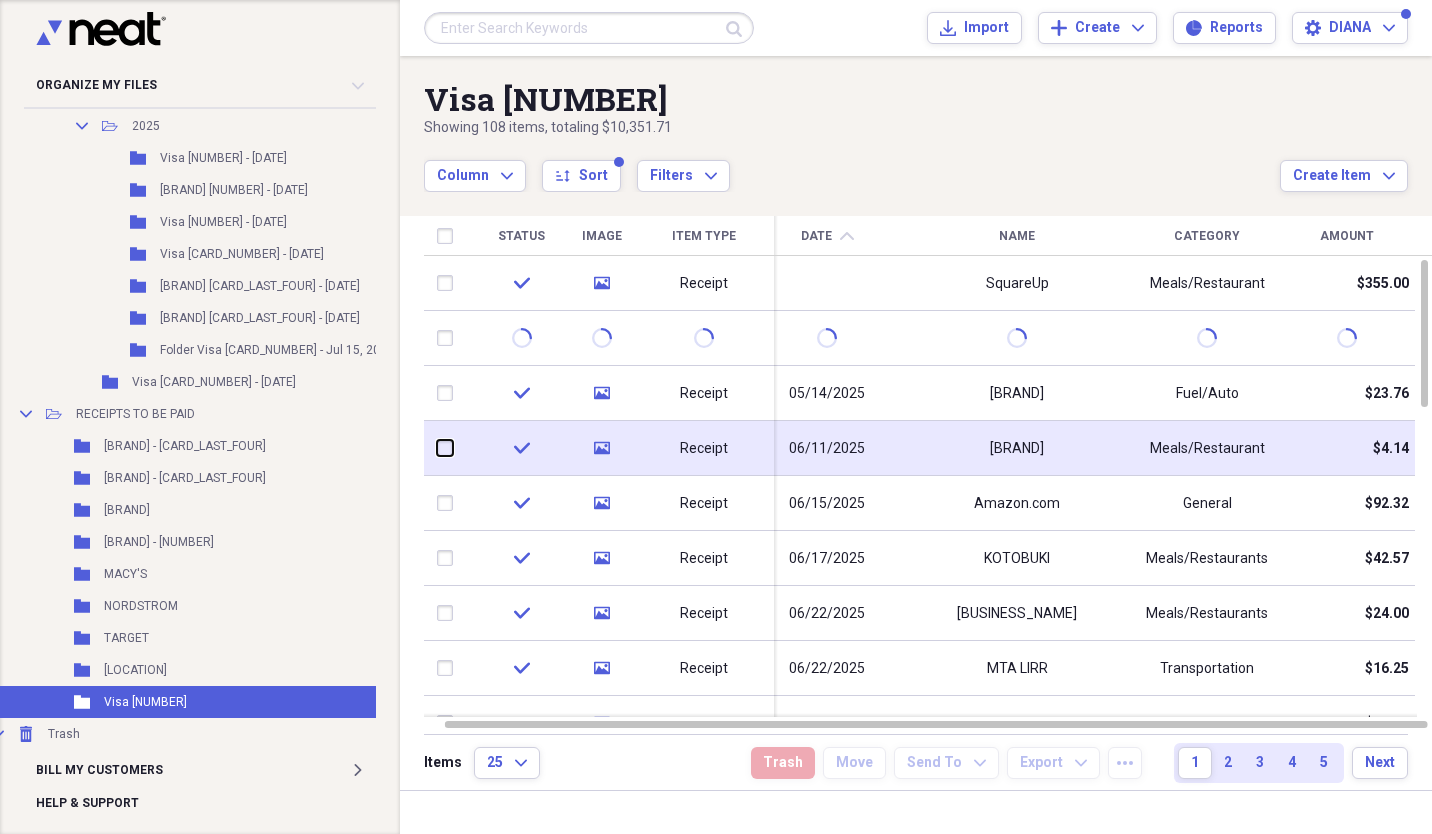 click at bounding box center (437, 448) 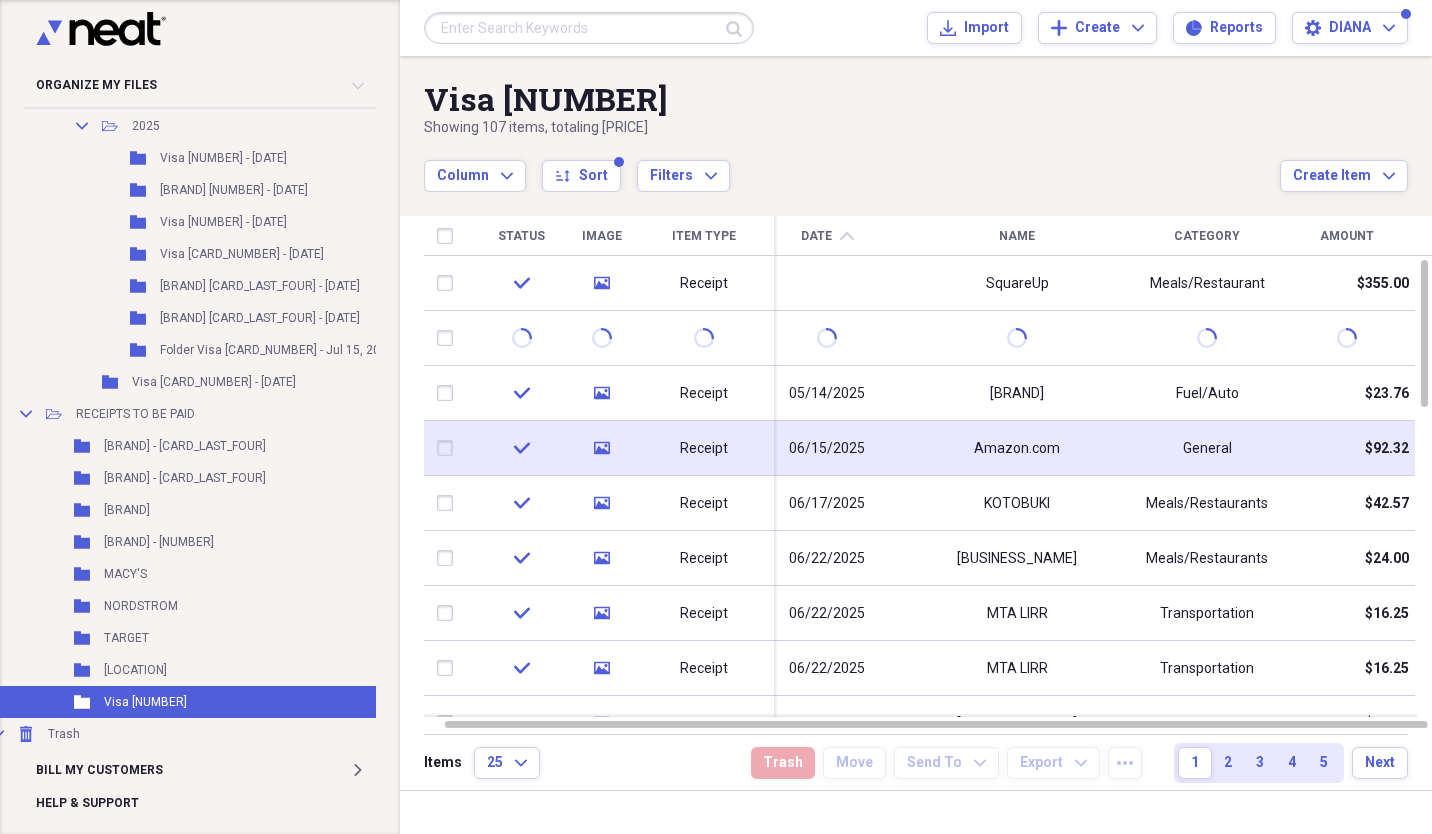 click at bounding box center (449, 448) 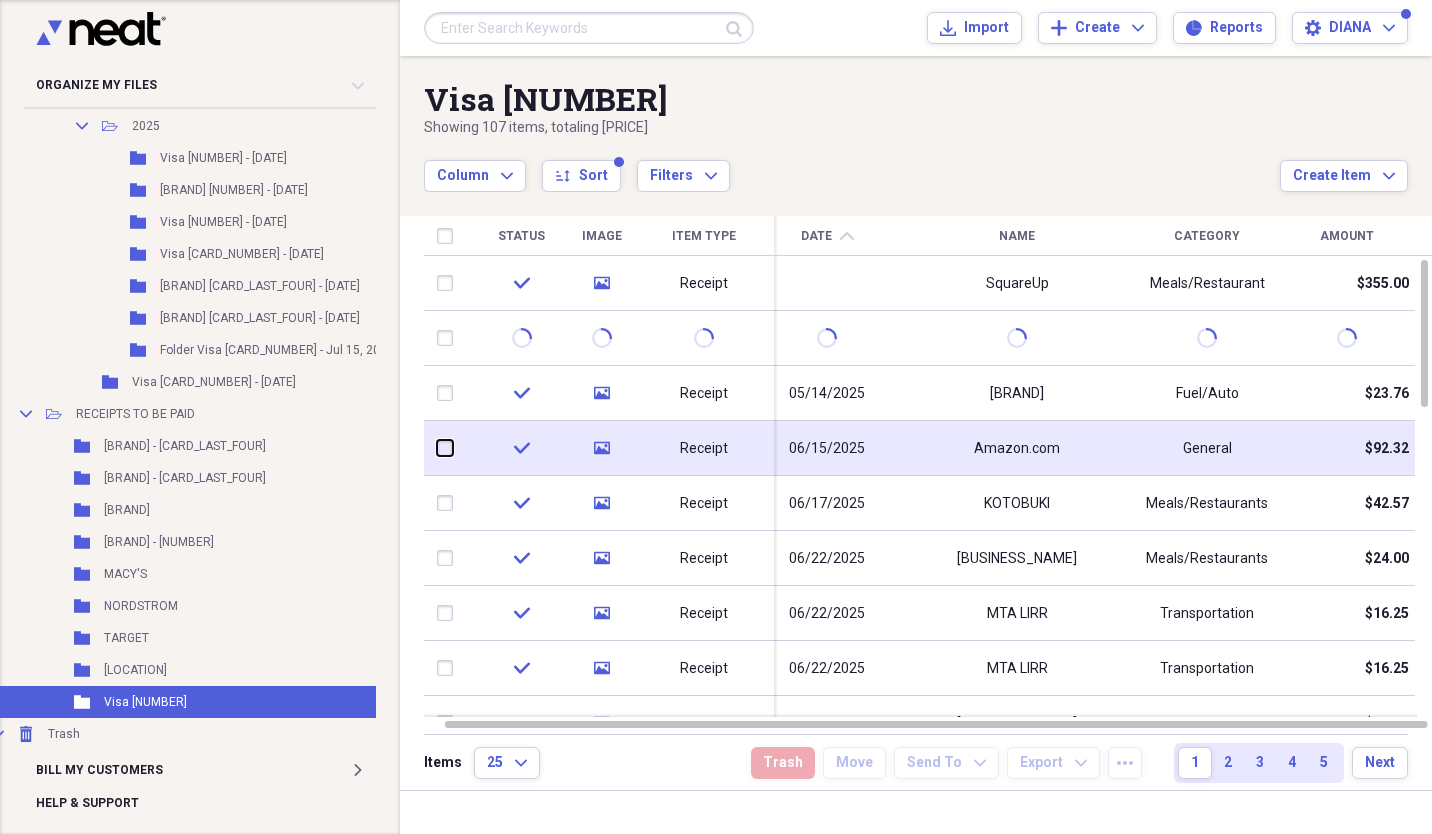 click at bounding box center (437, 448) 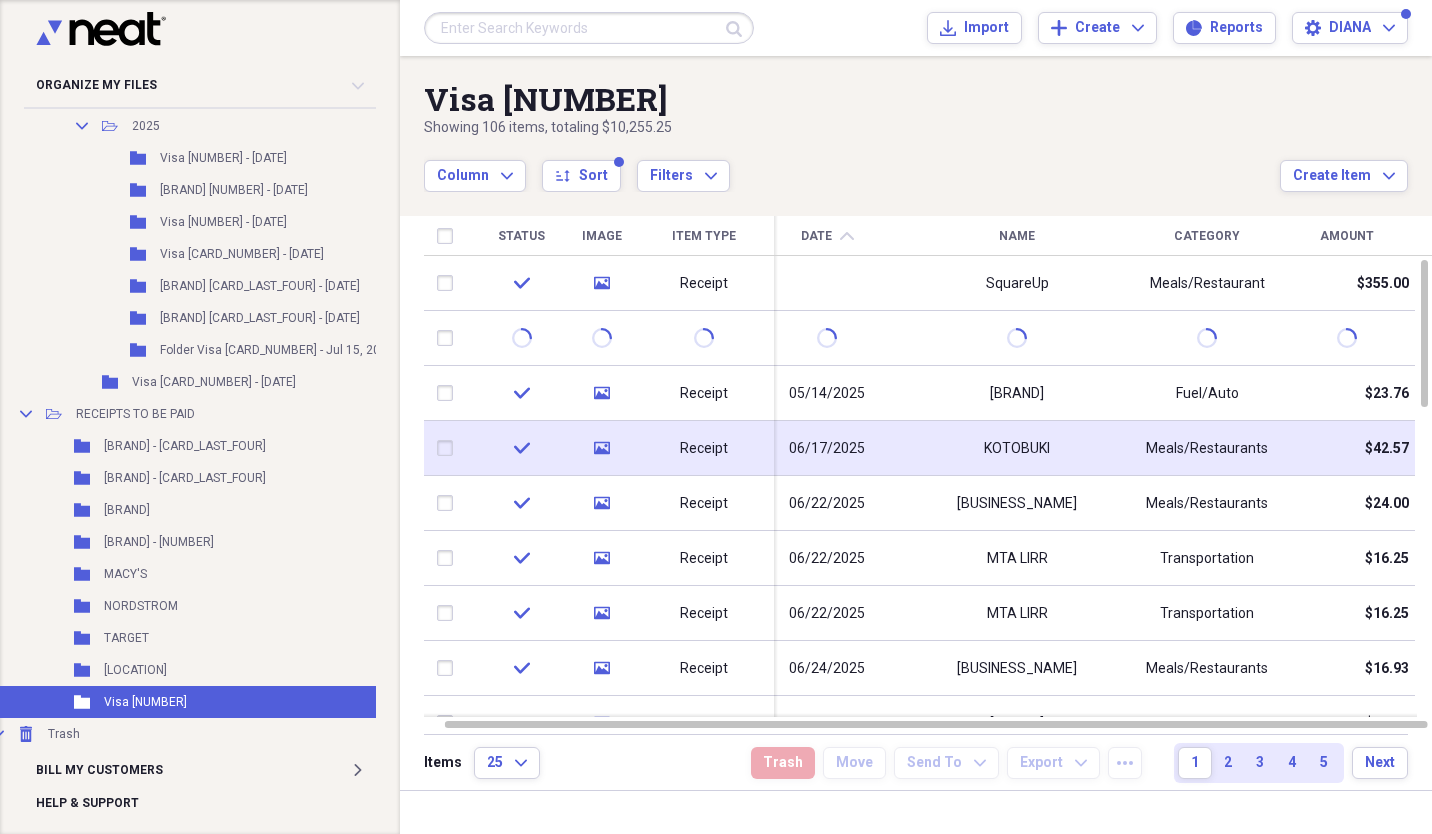 click on "06/17/2025" at bounding box center (827, 449) 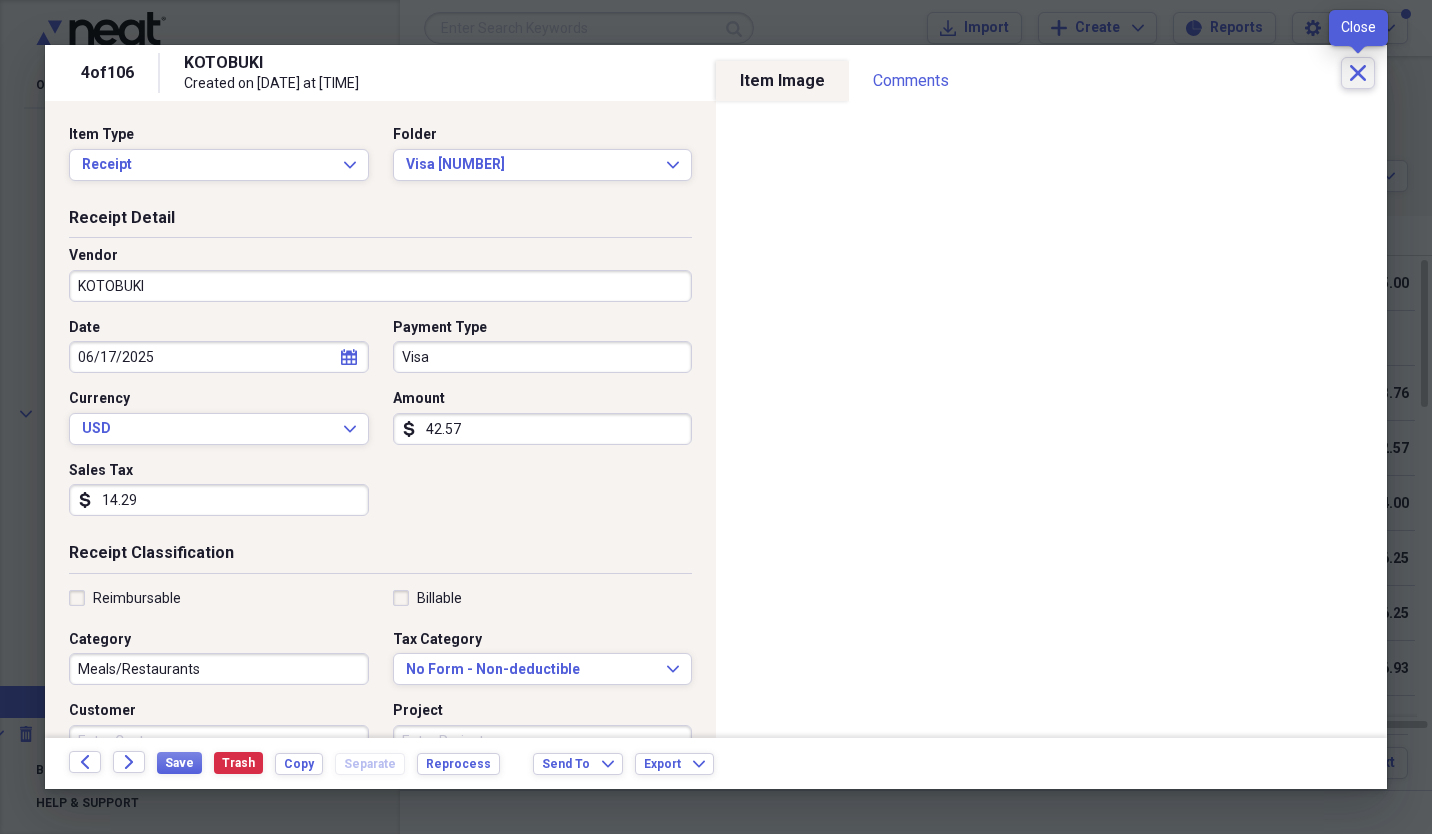 click on "Close" 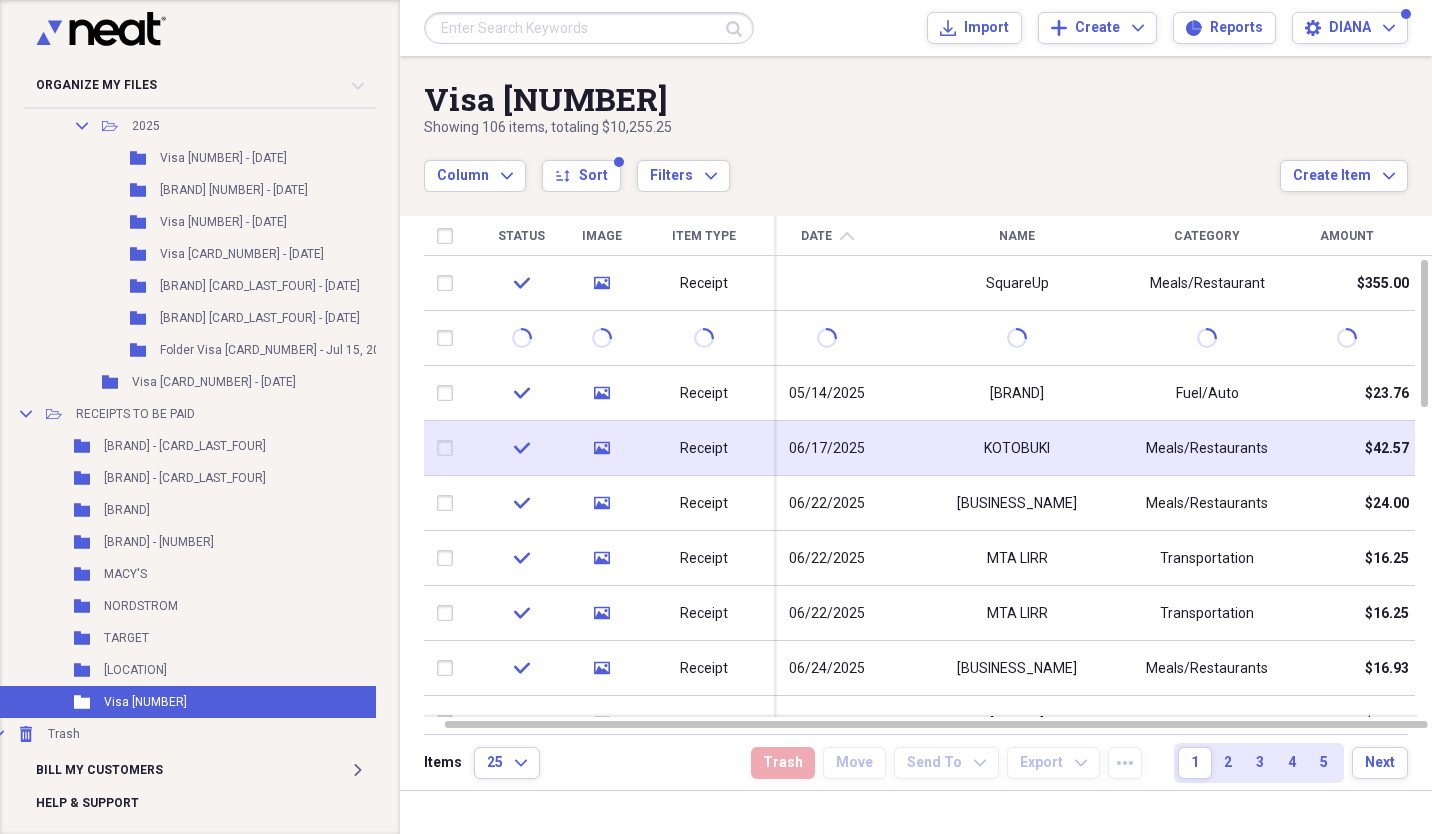click at bounding box center (449, 448) 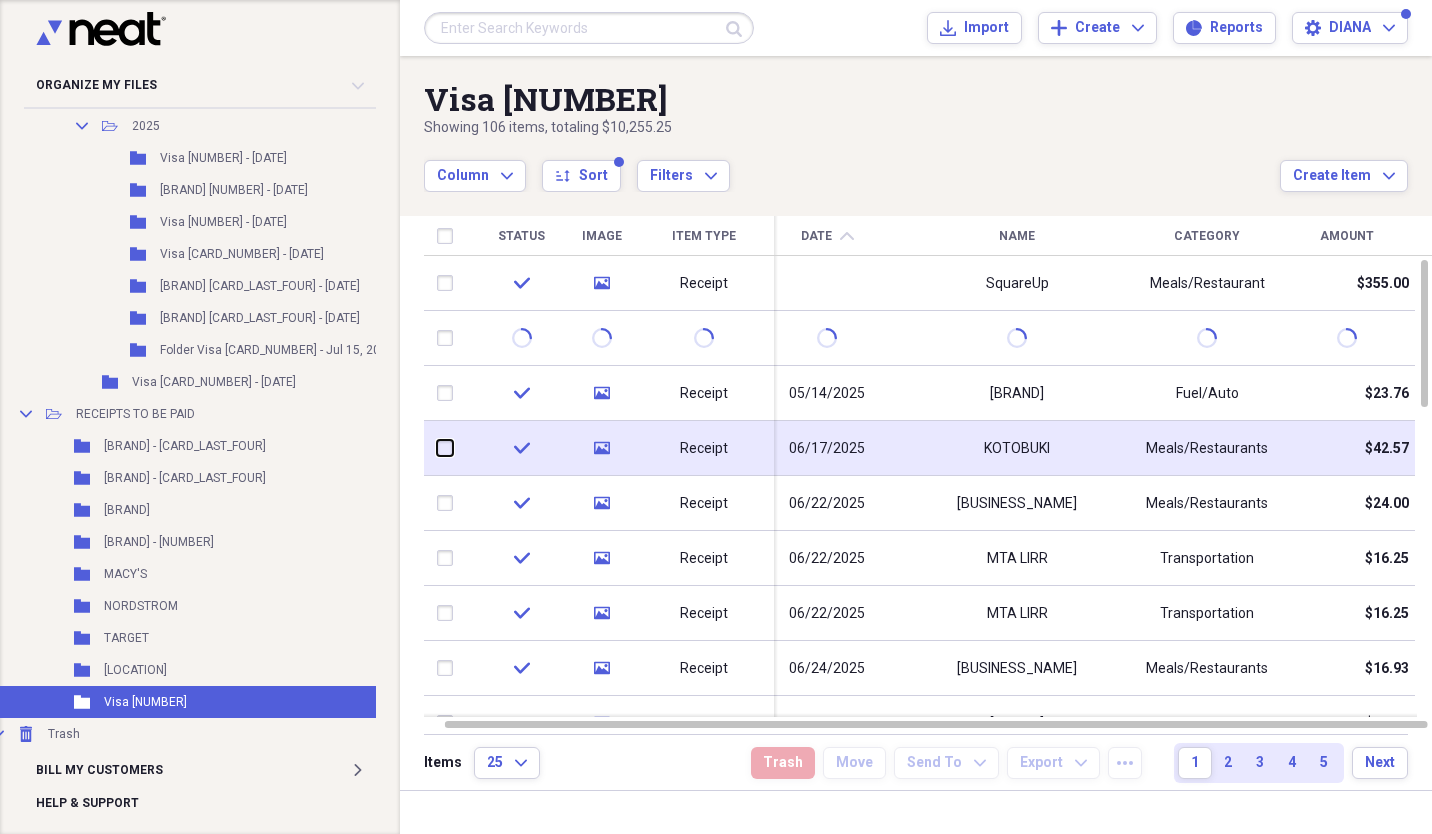 click at bounding box center [437, 448] 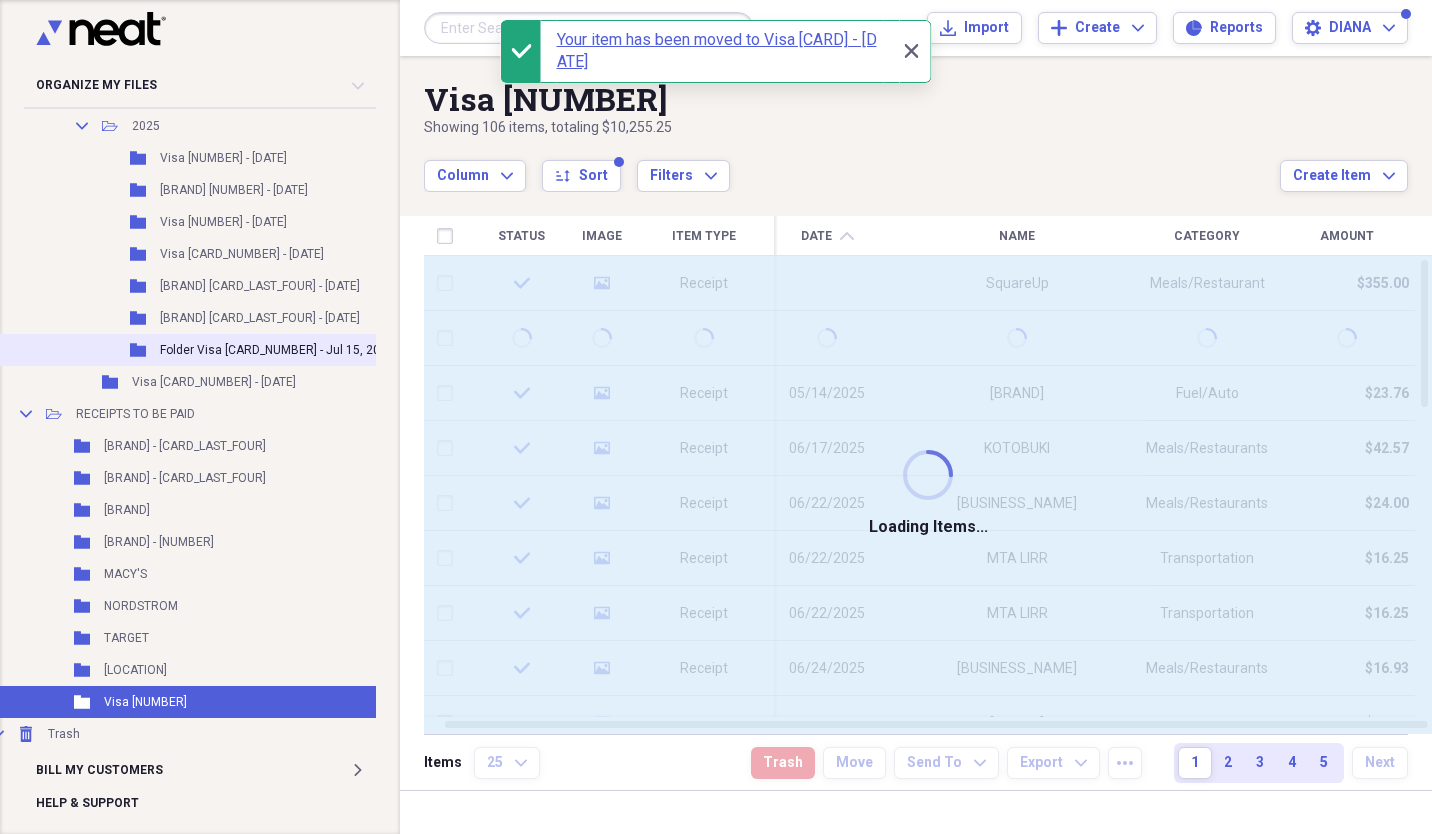 checkbox on "false" 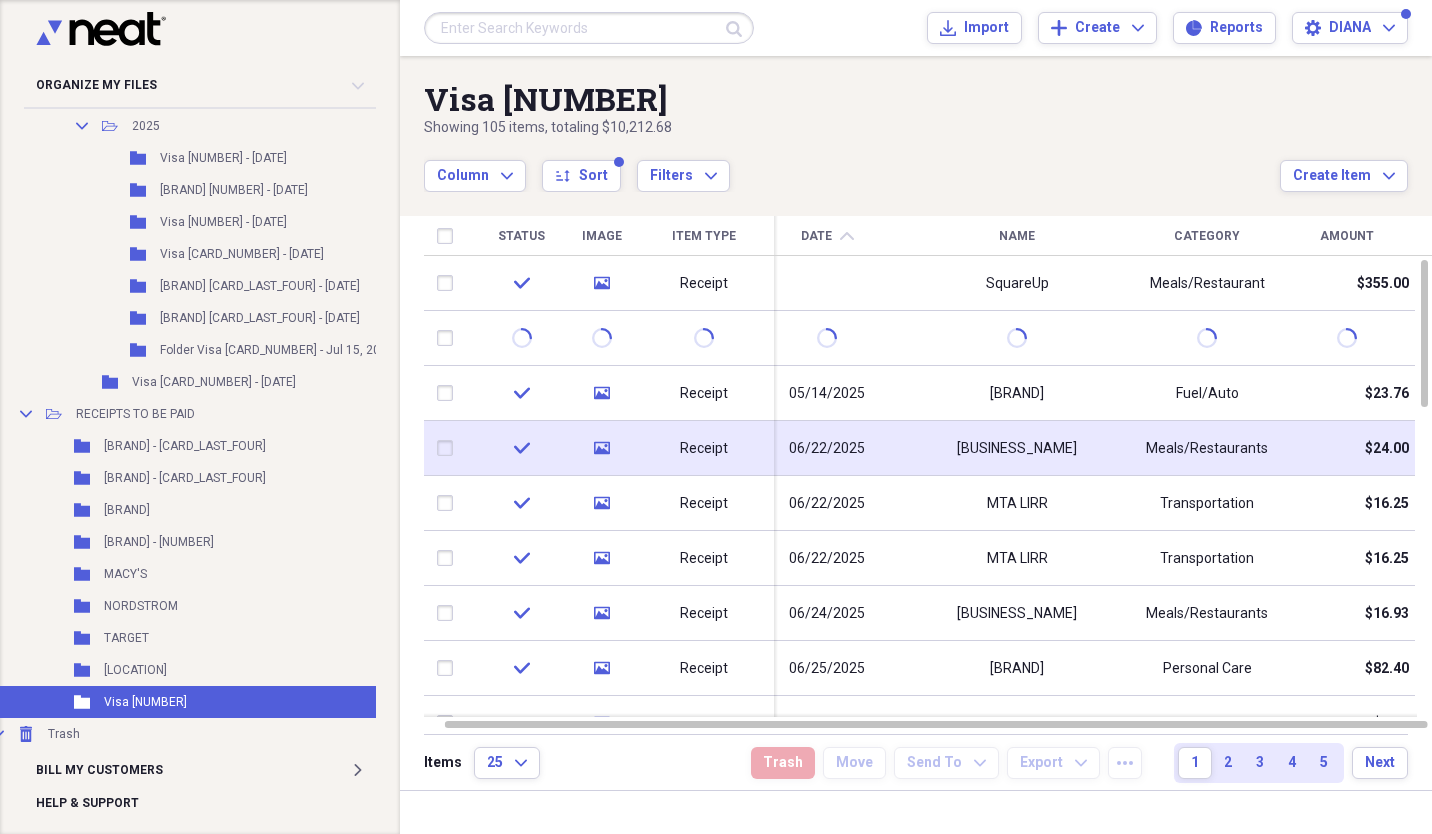 click on "06/22/2025" at bounding box center (827, 448) 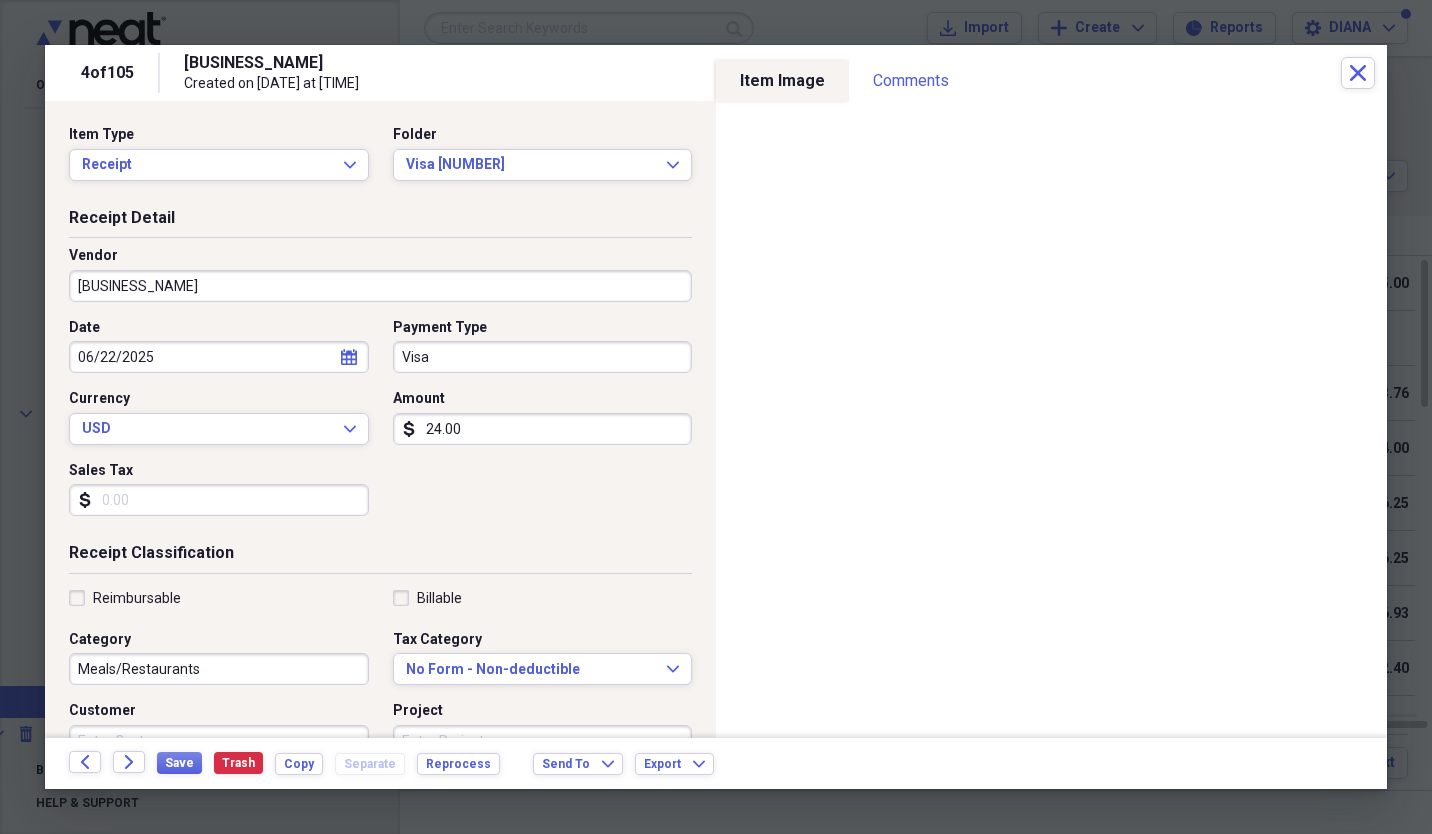 click on "24.00" at bounding box center (543, 429) 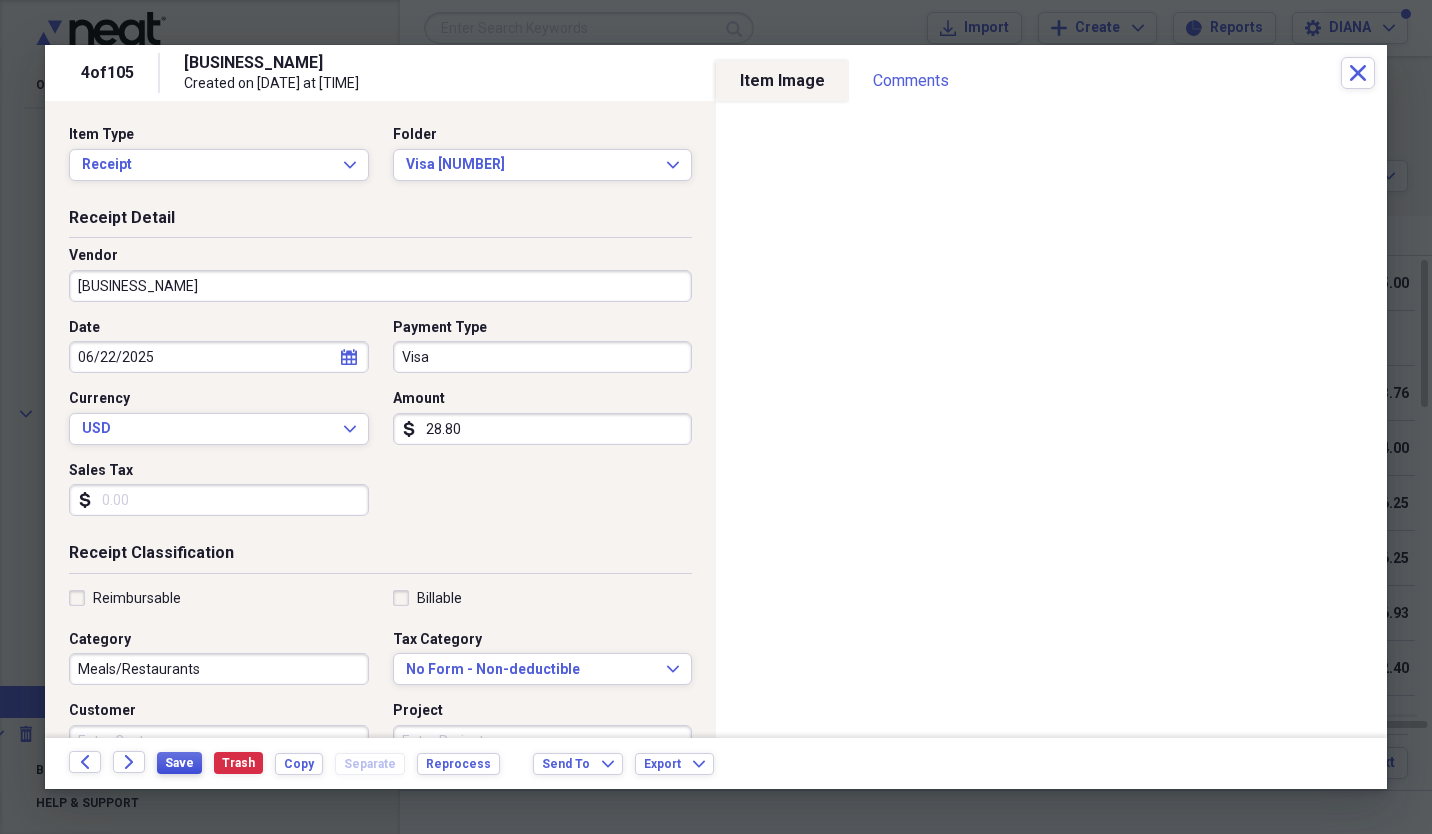 type on "28.80" 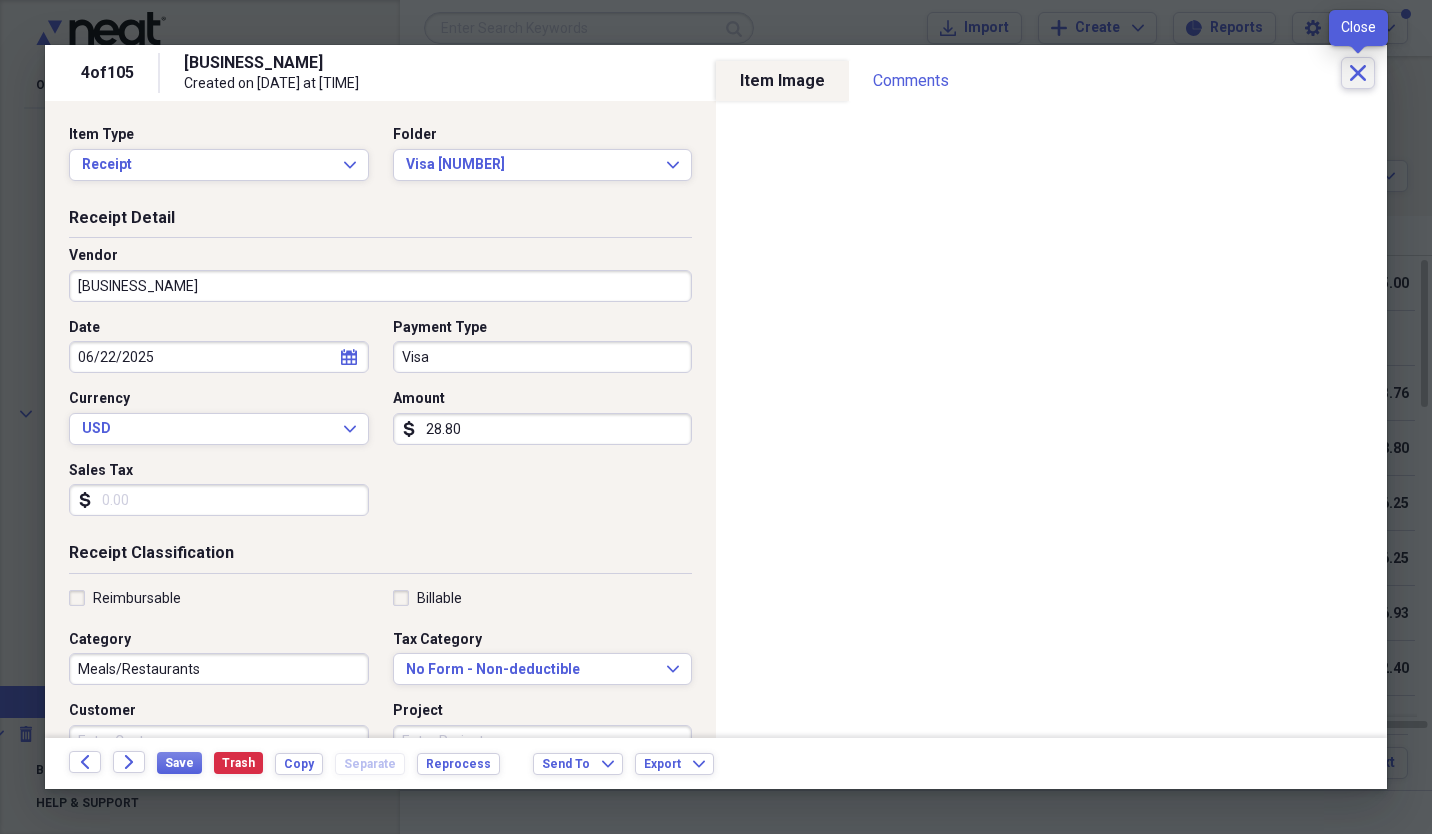 click on "Close" at bounding box center (1358, 73) 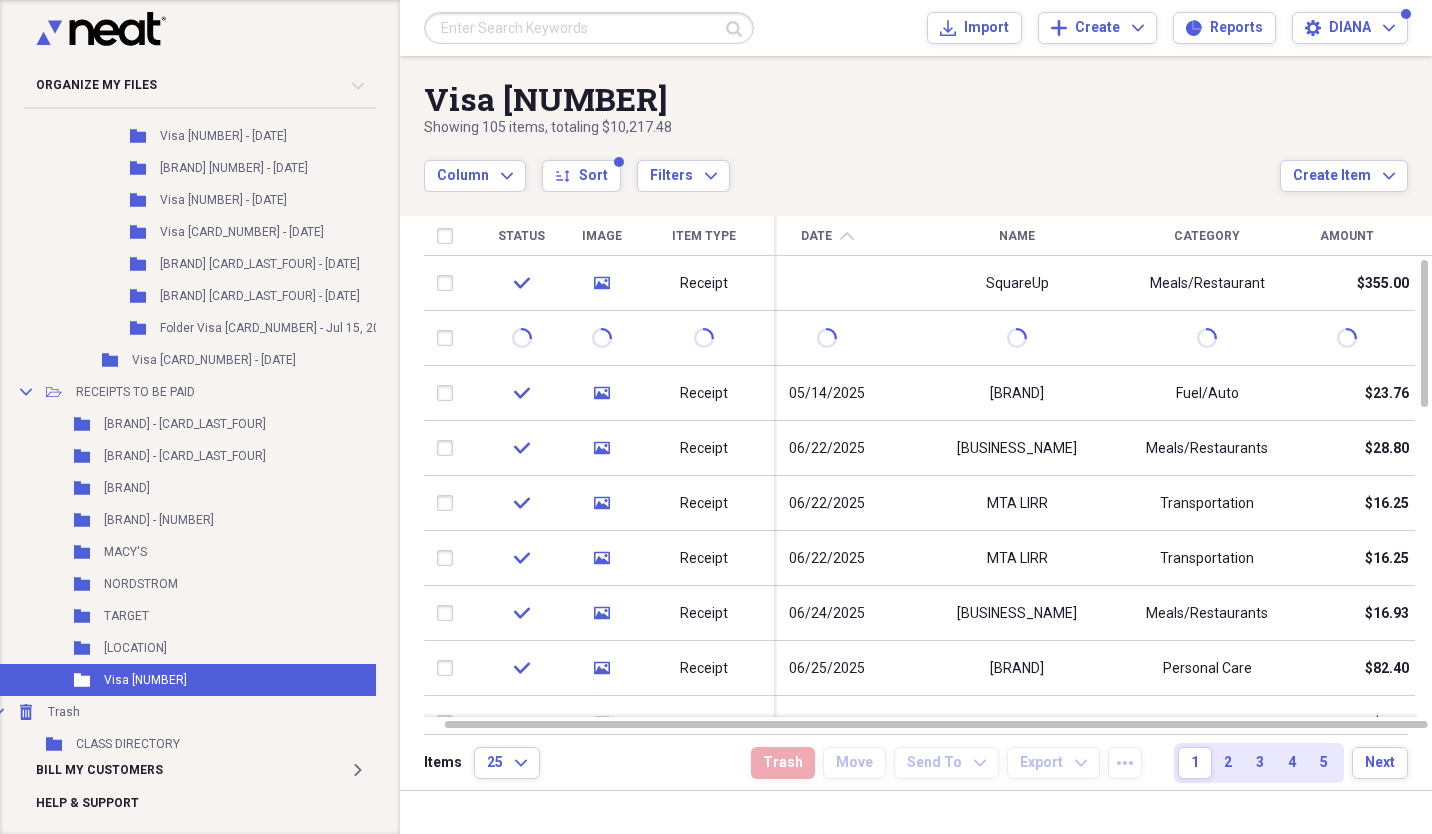 scroll, scrollTop: 867, scrollLeft: 18, axis: both 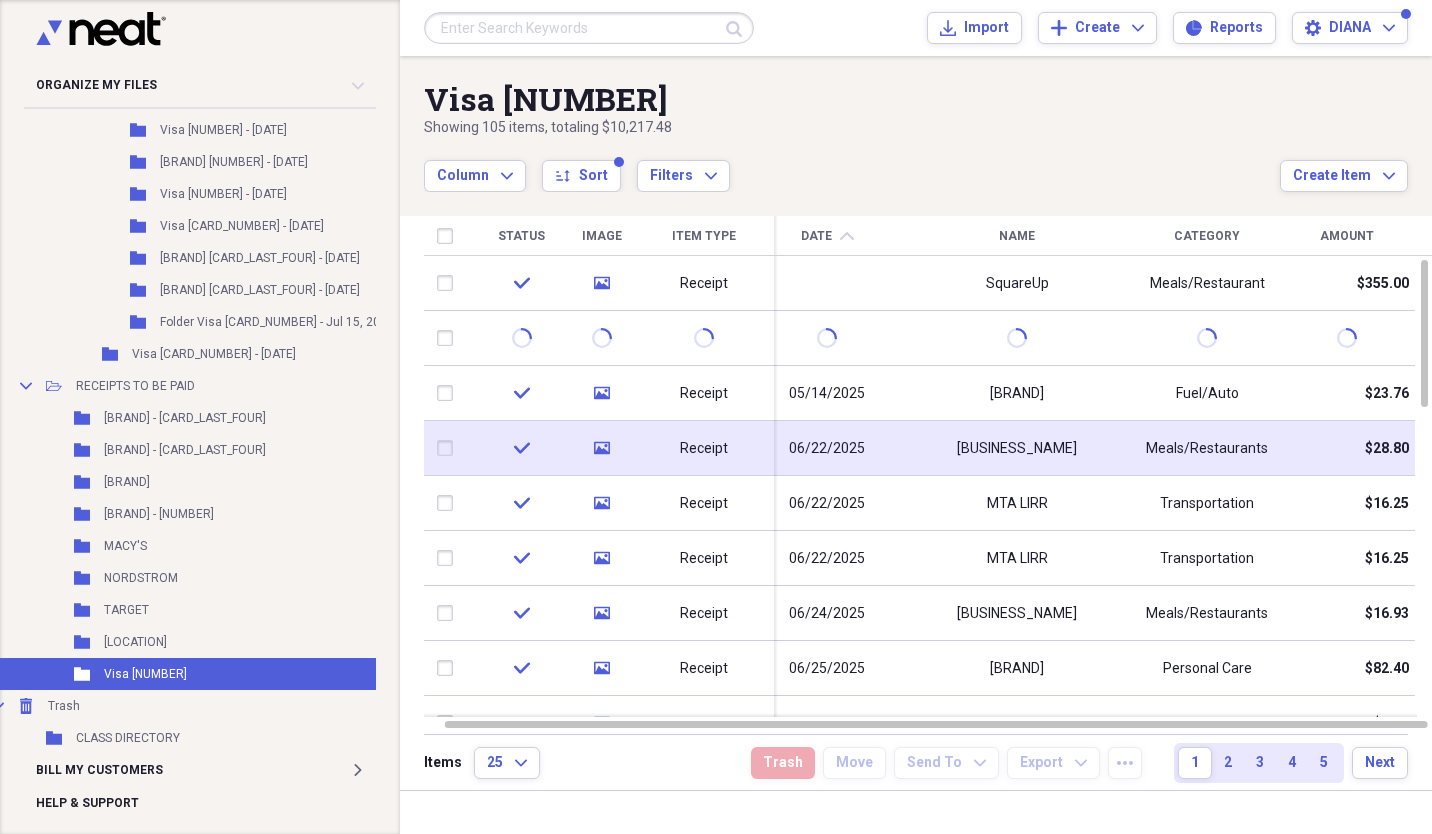 click at bounding box center [449, 448] 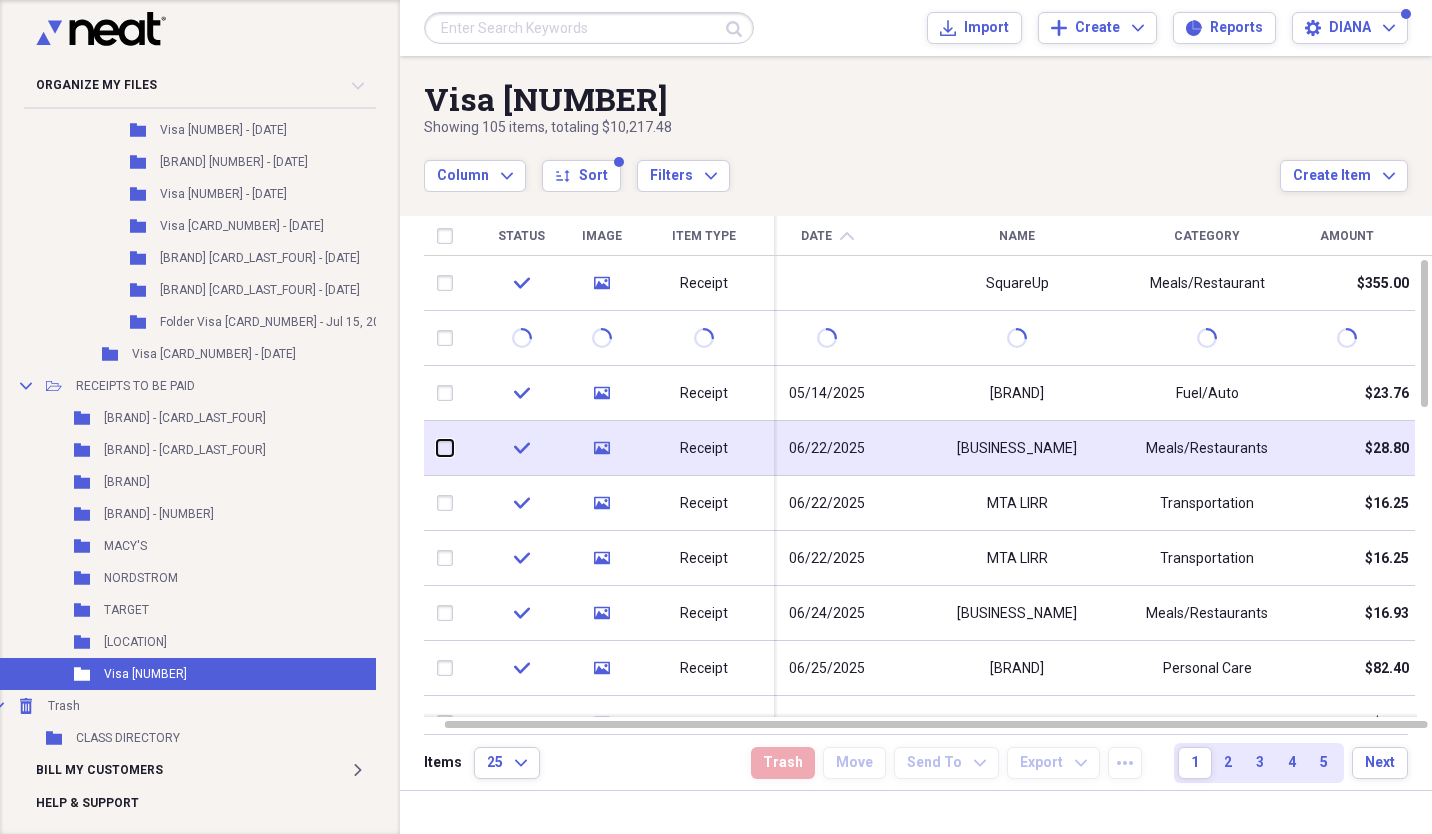 click at bounding box center [437, 448] 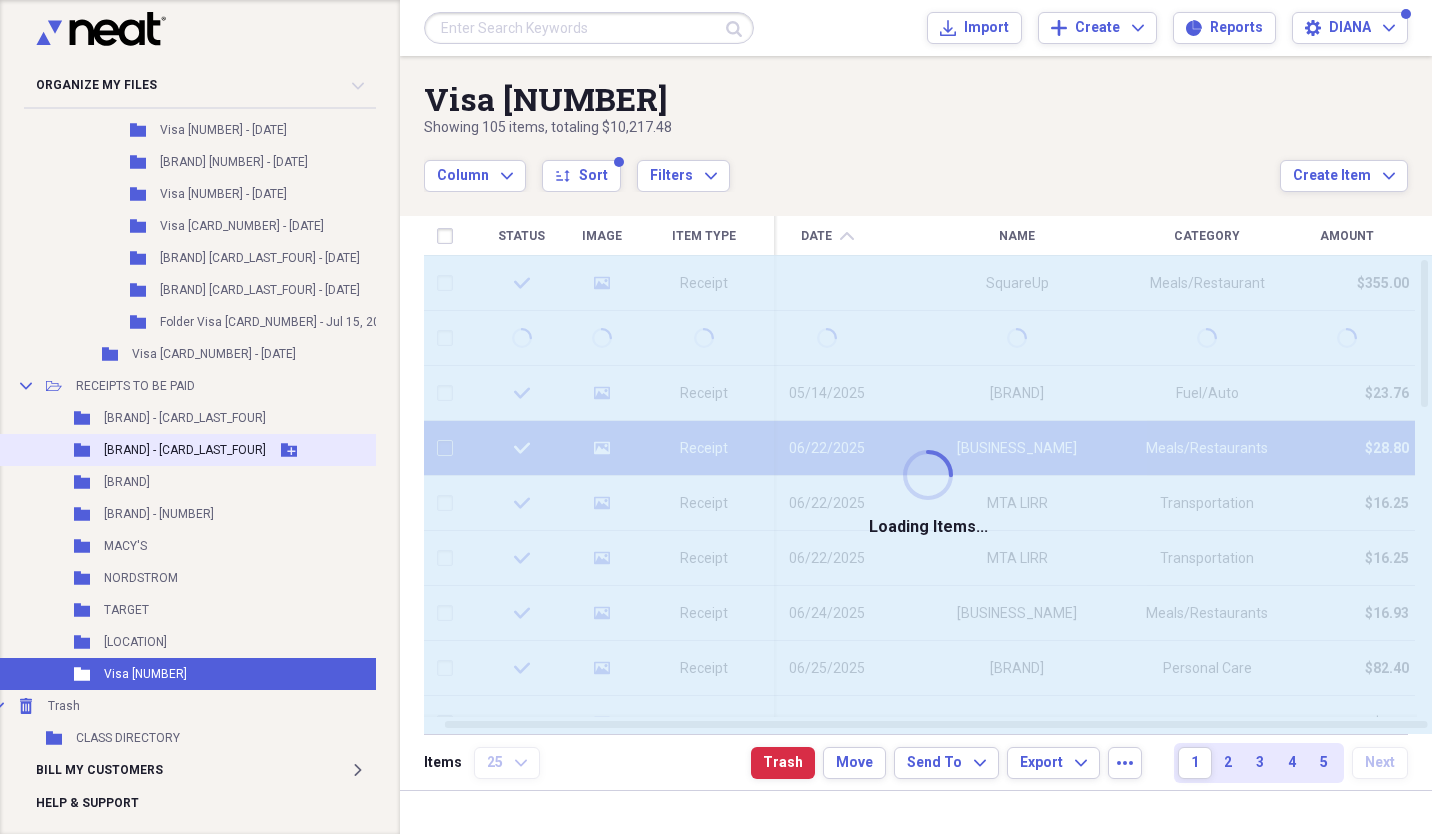 checkbox on "false" 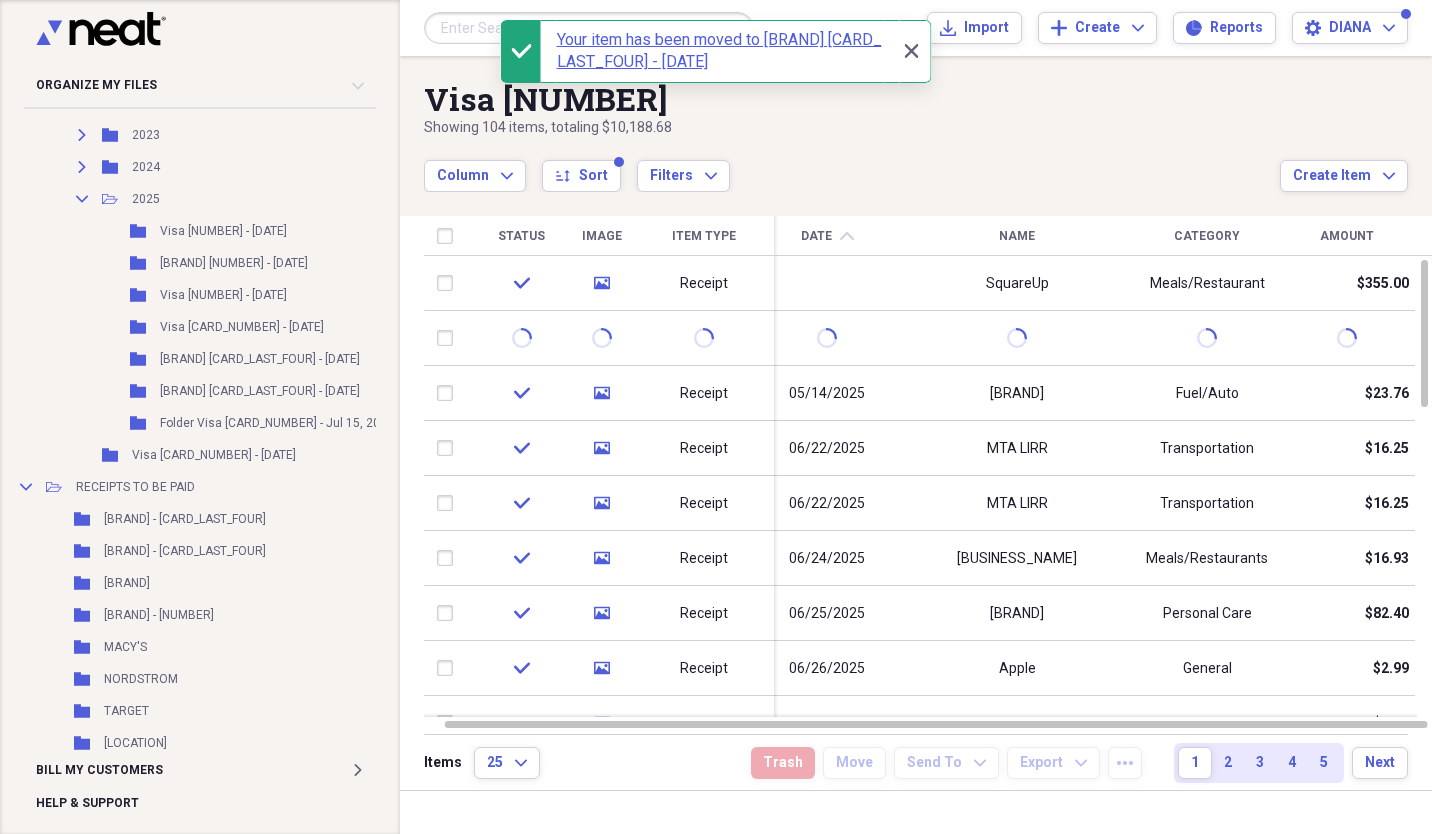 scroll, scrollTop: 747, scrollLeft: 18, axis: both 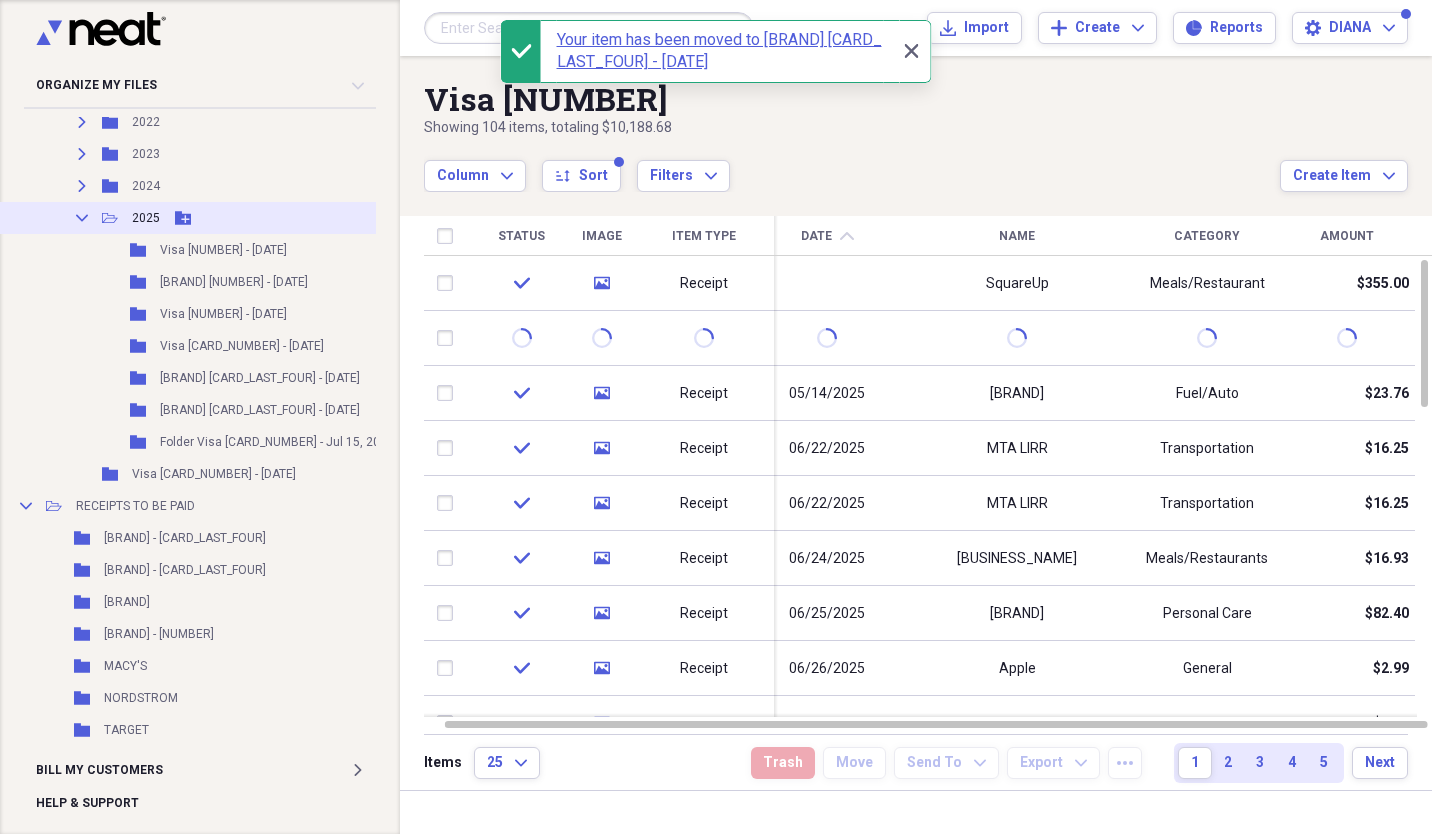 click on "Collapse" at bounding box center [82, 218] 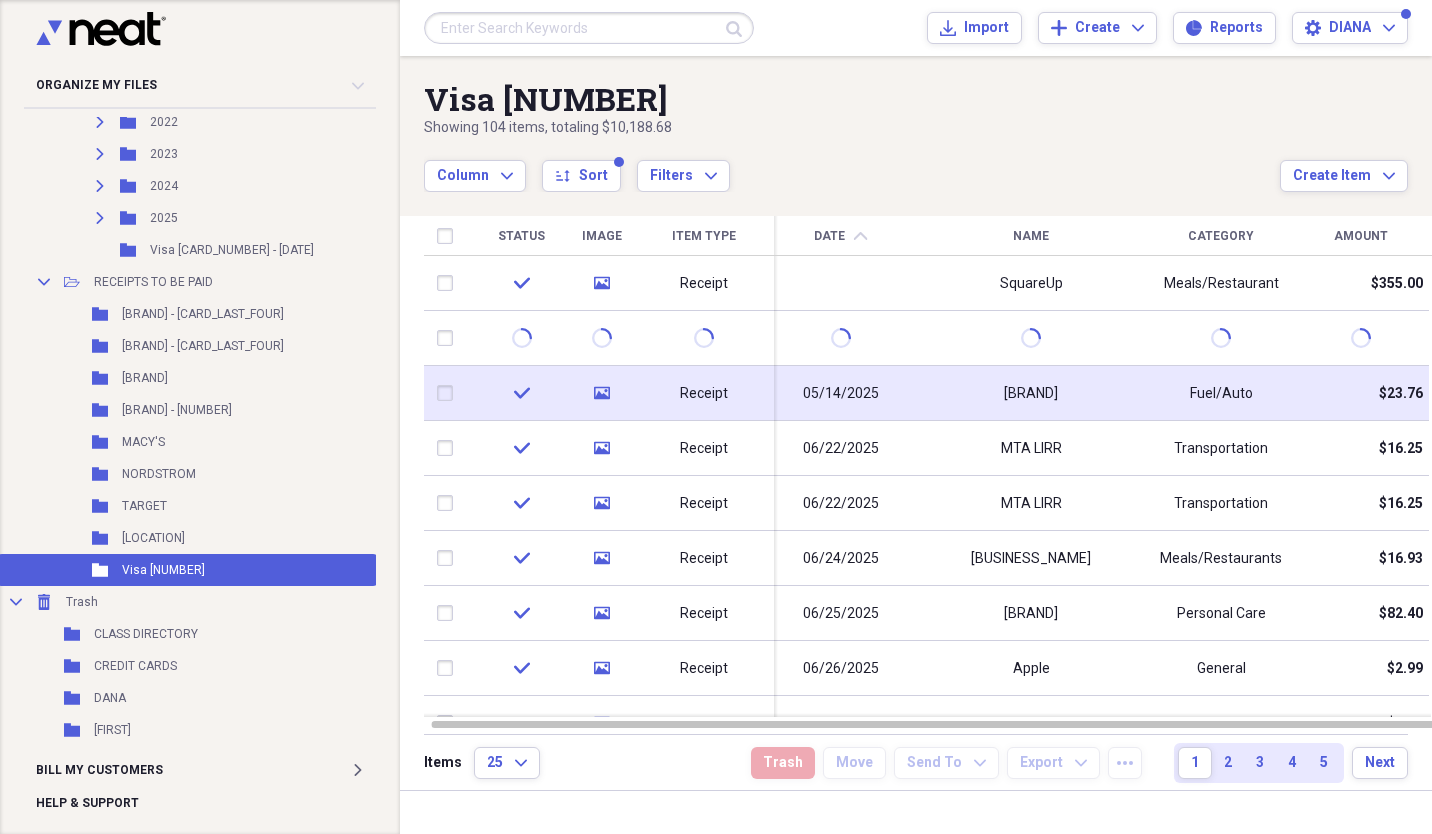 click on "[BRAND]" at bounding box center [1031, 394] 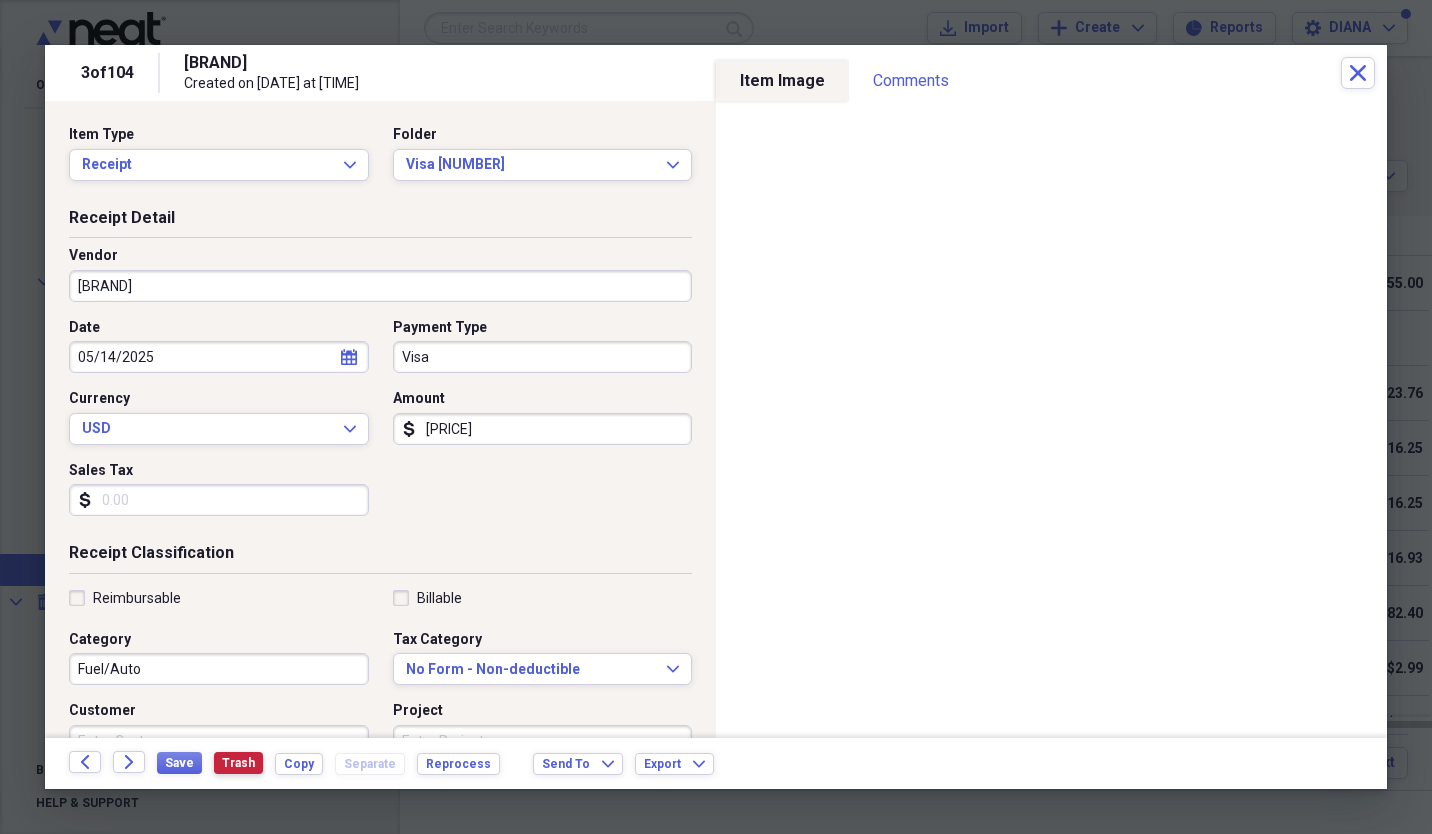 click on "Trash" at bounding box center [238, 763] 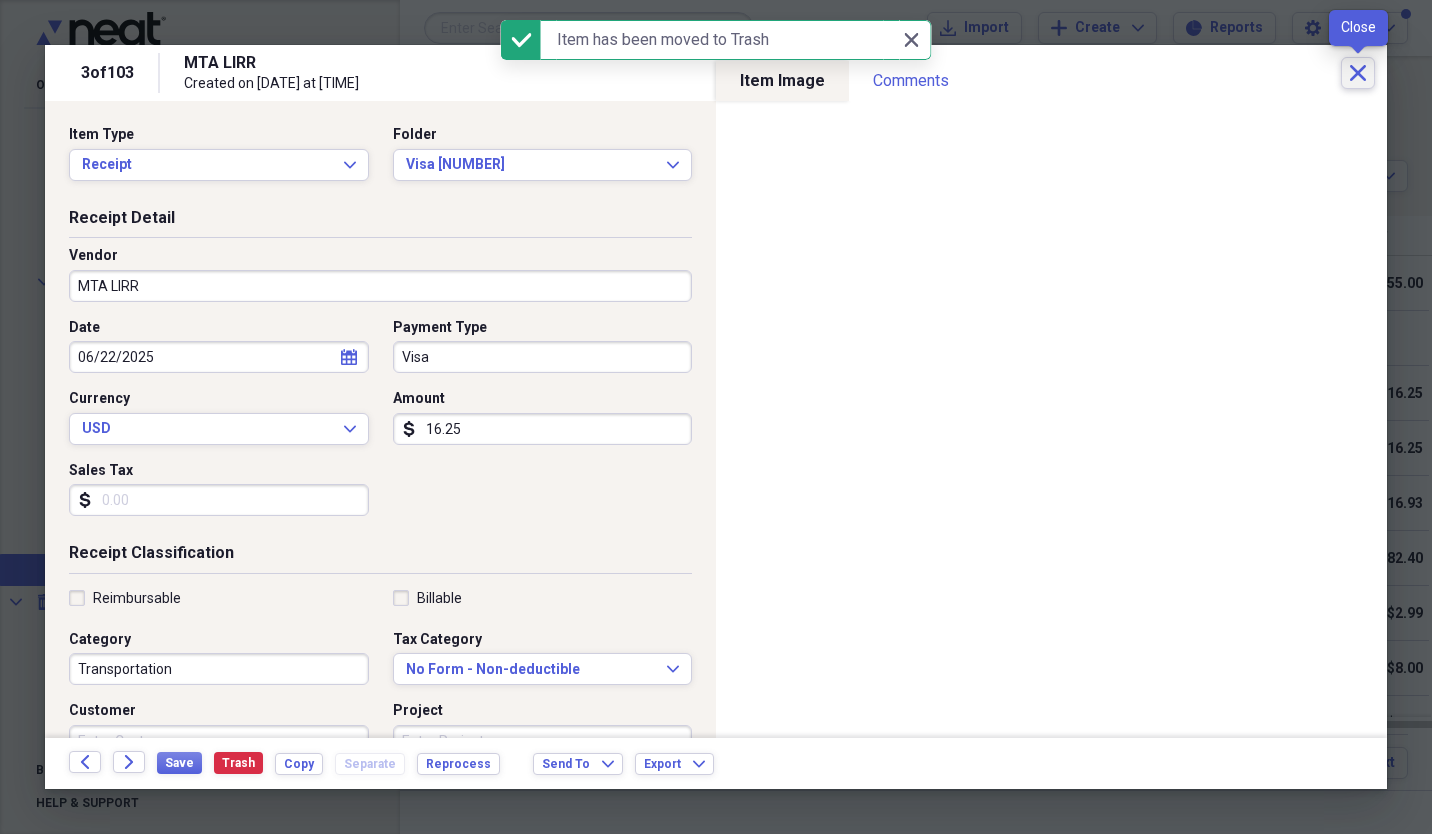 click on "Close" at bounding box center [1358, 73] 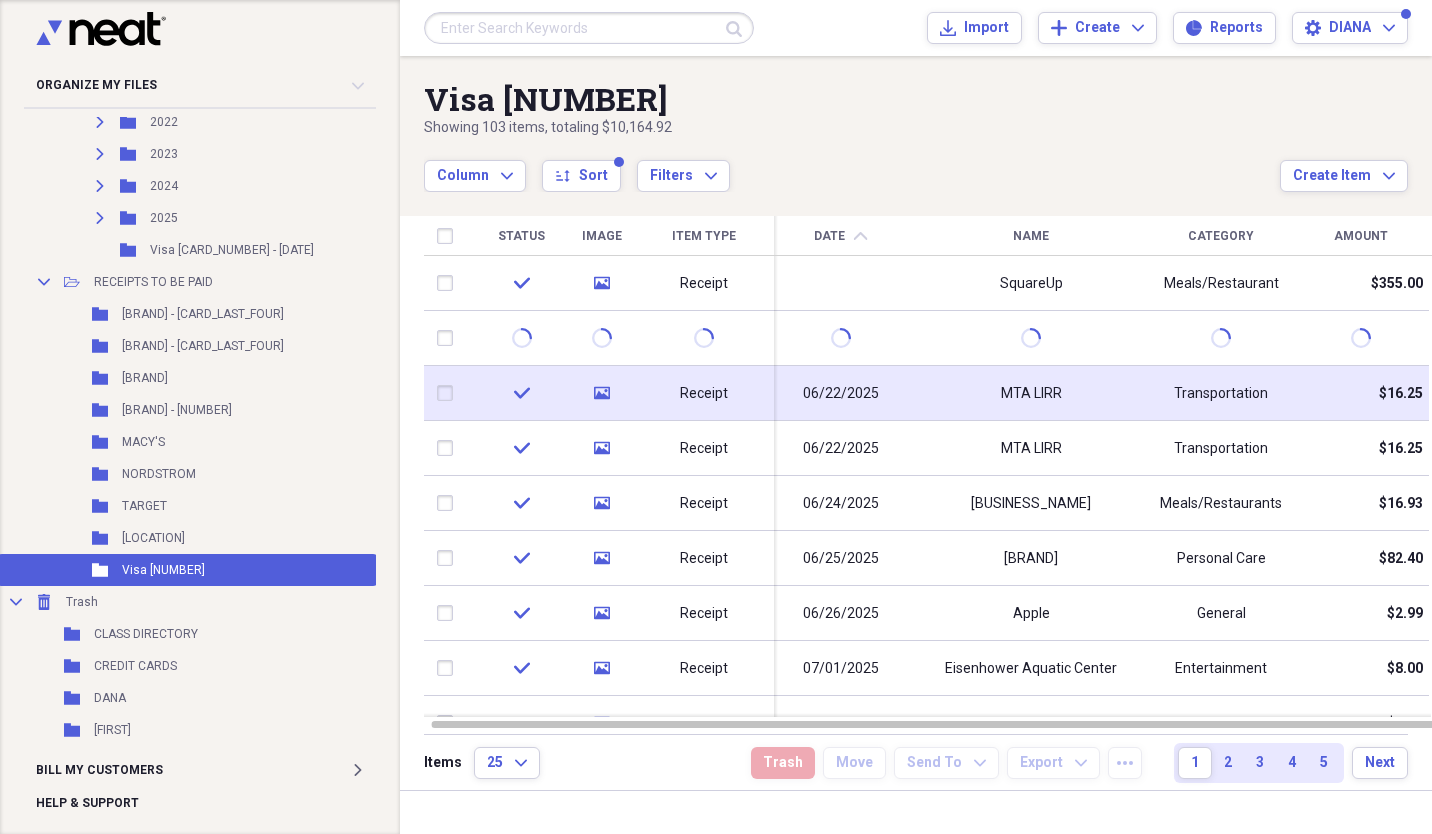 click at bounding box center (449, 393) 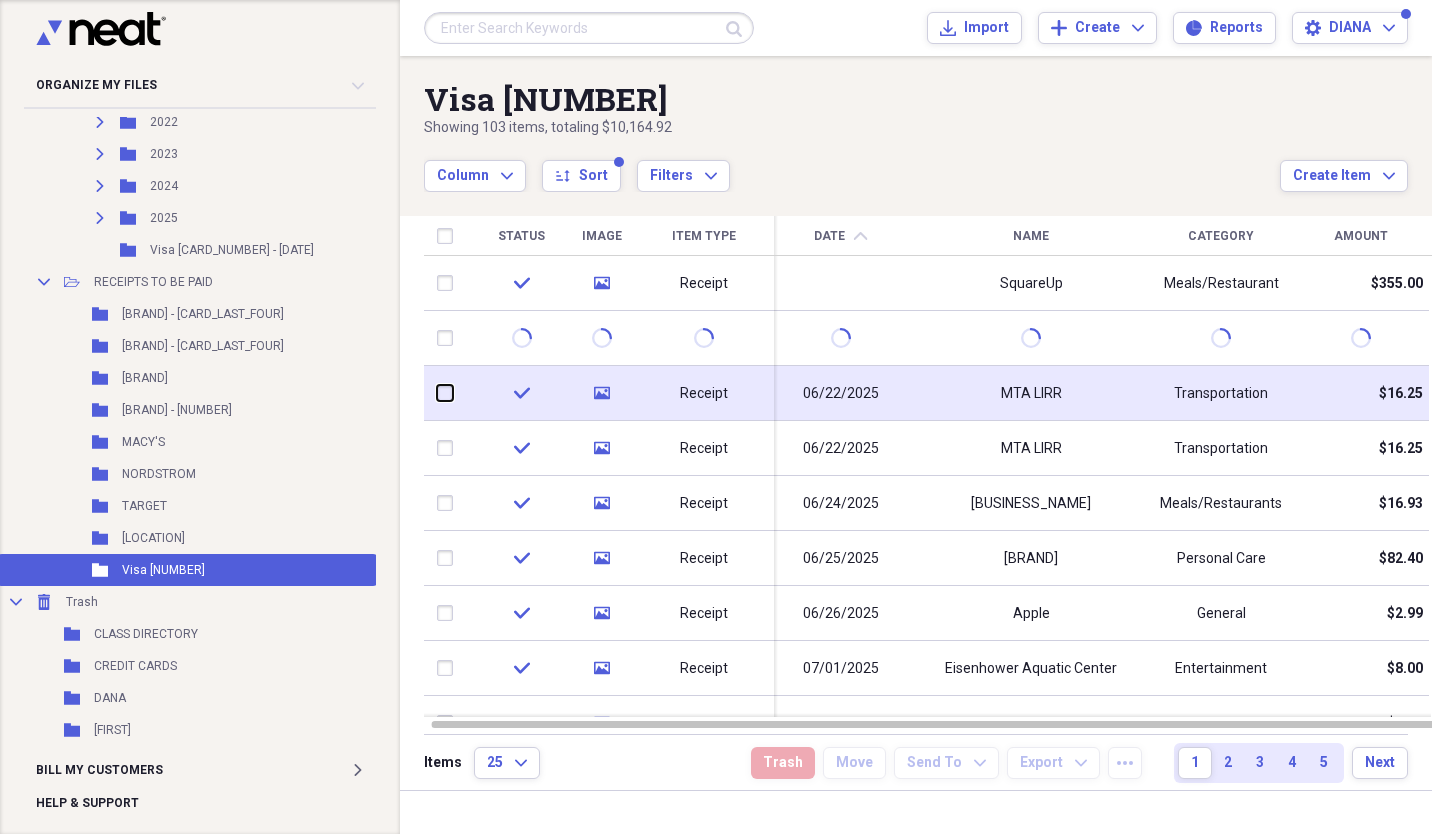 click at bounding box center [437, 393] 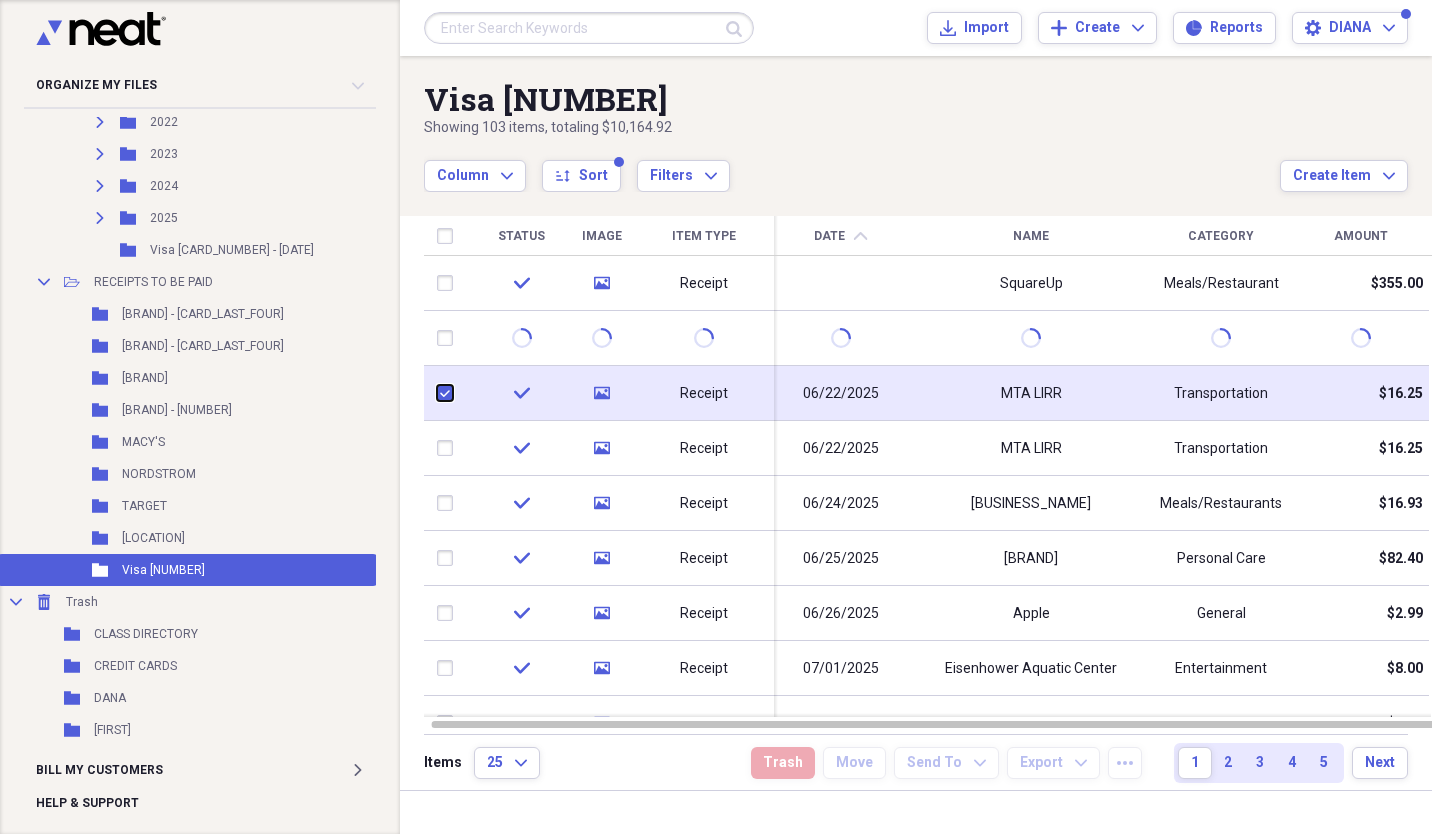 checkbox on "true" 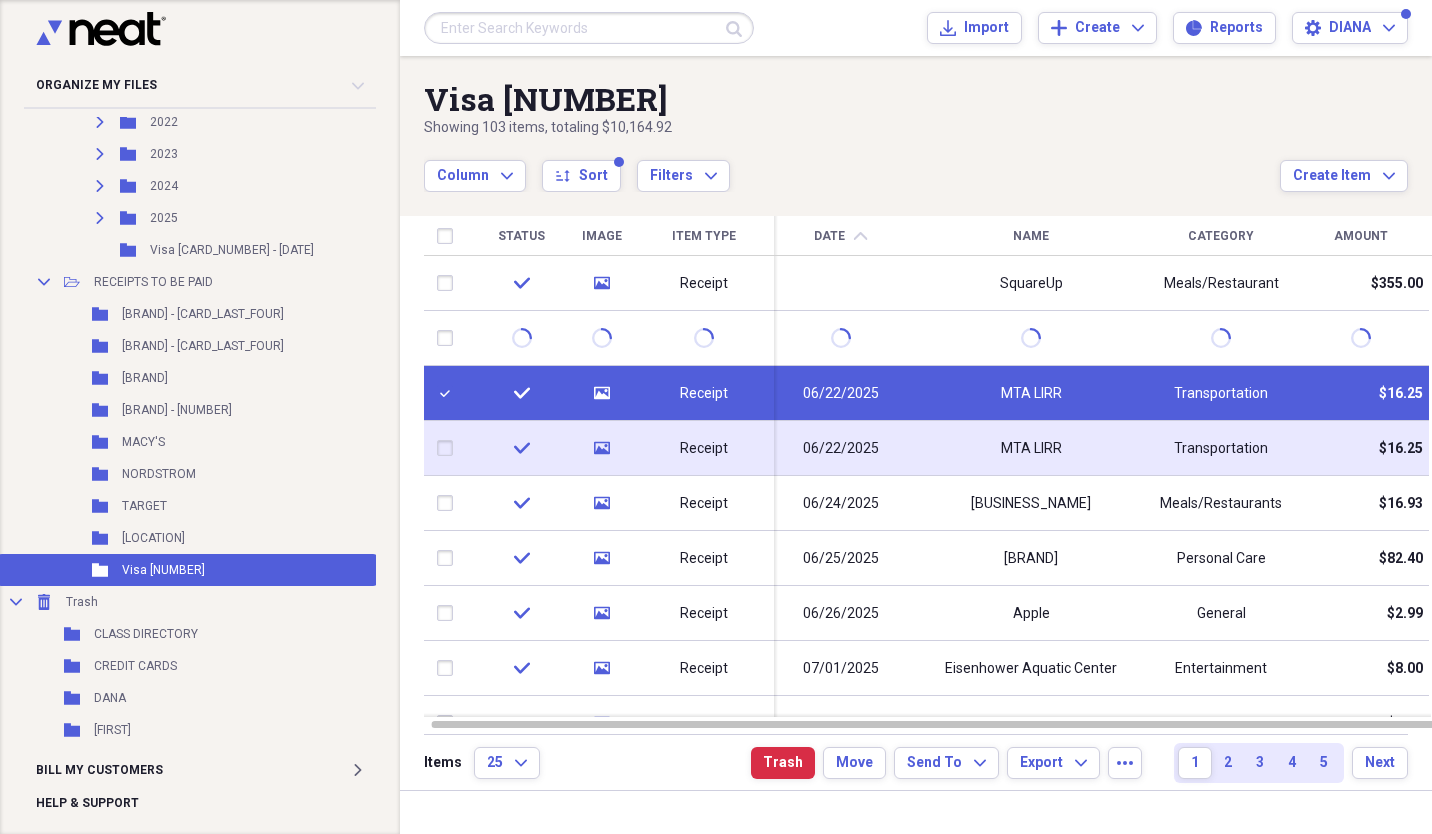 click at bounding box center [449, 448] 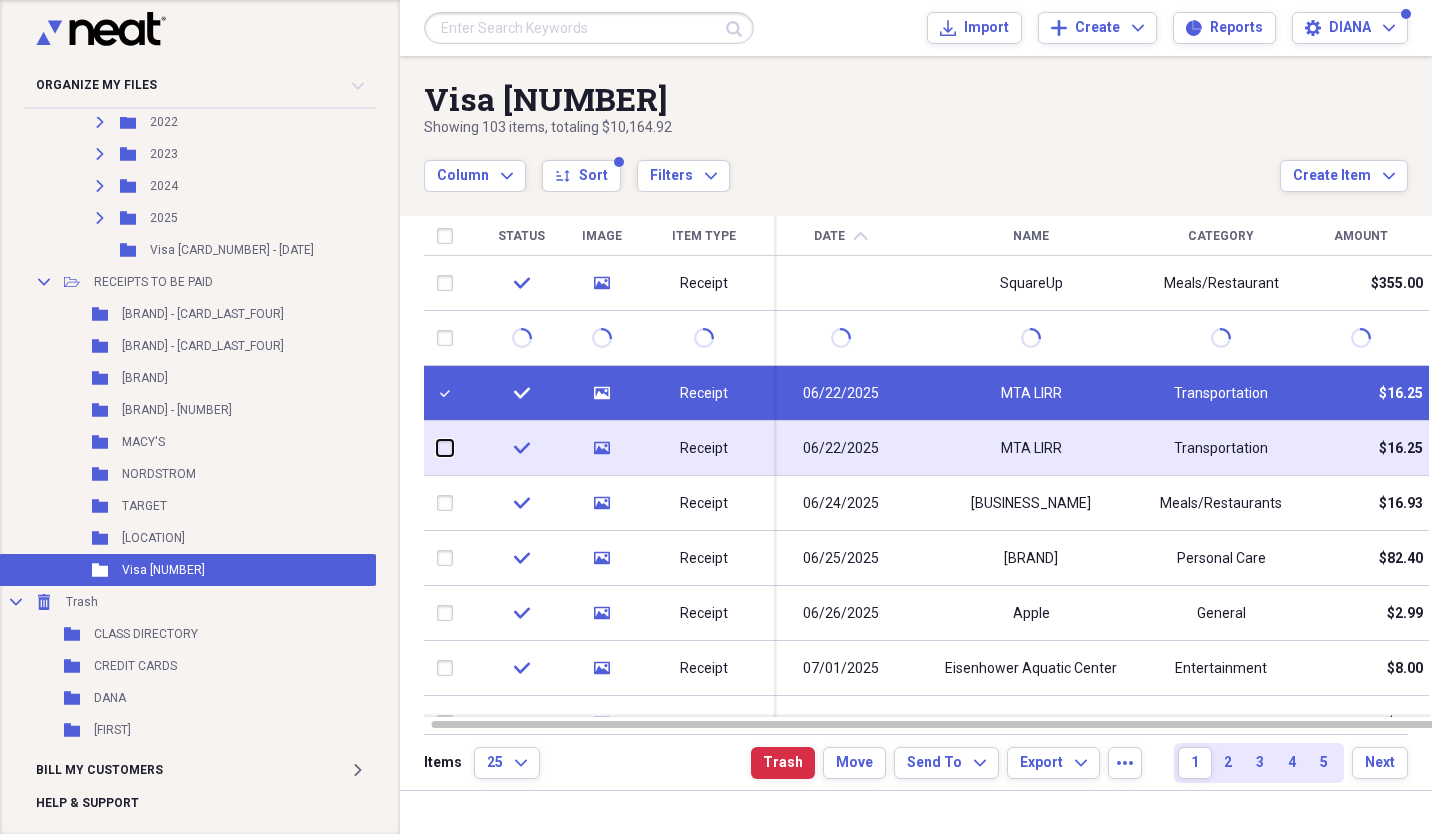 click at bounding box center (437, 448) 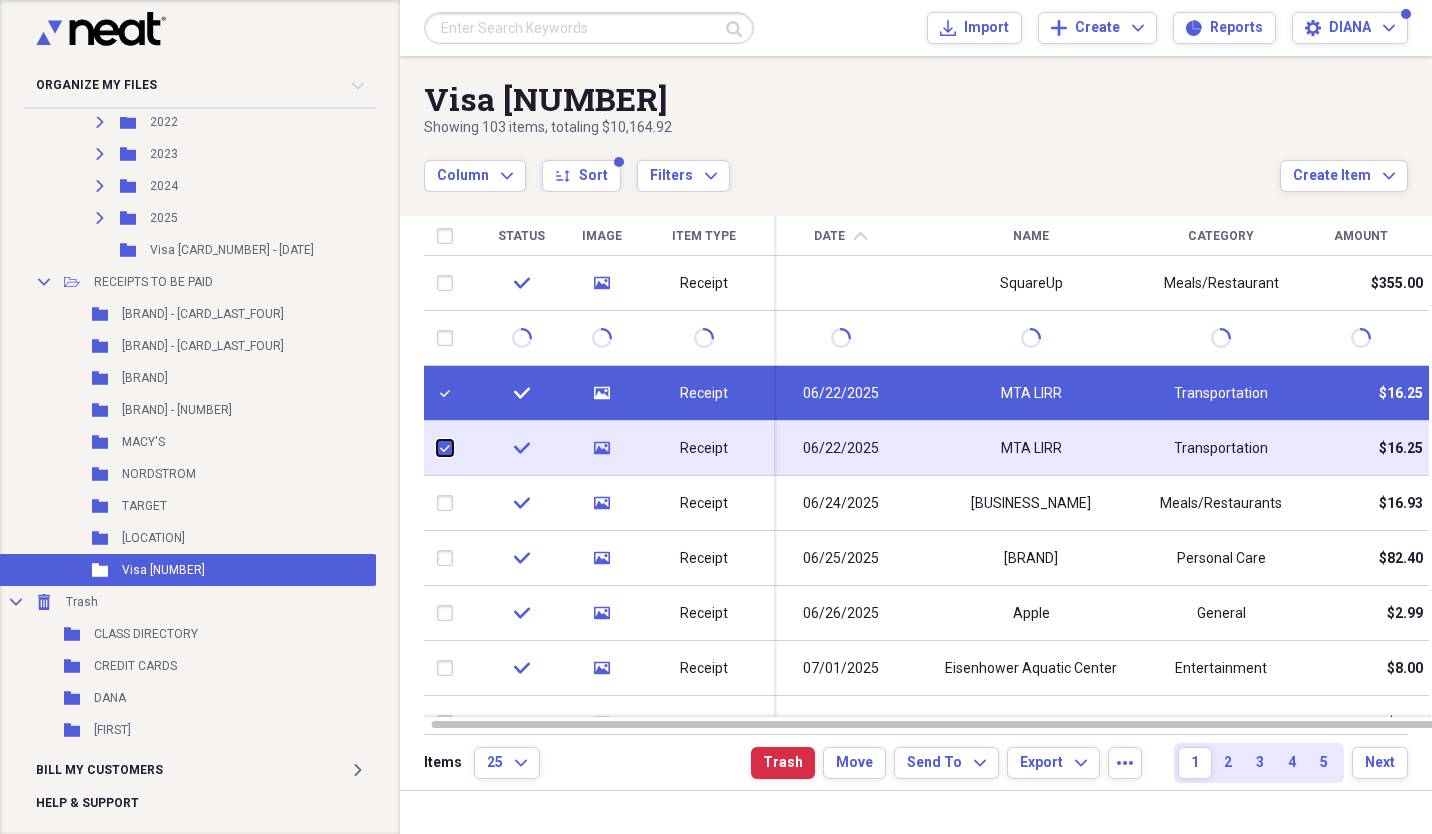 checkbox on "true" 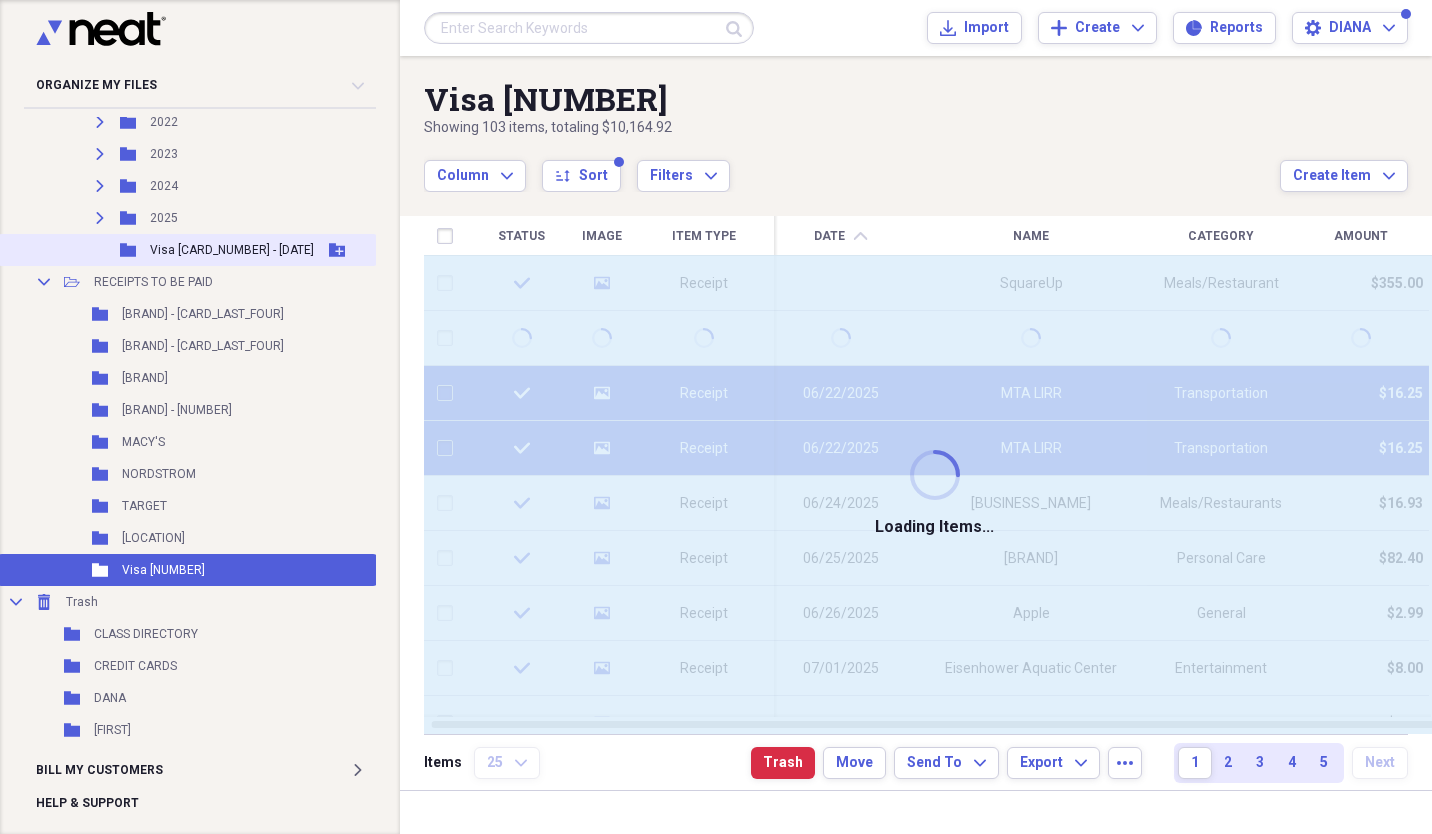 checkbox on "false" 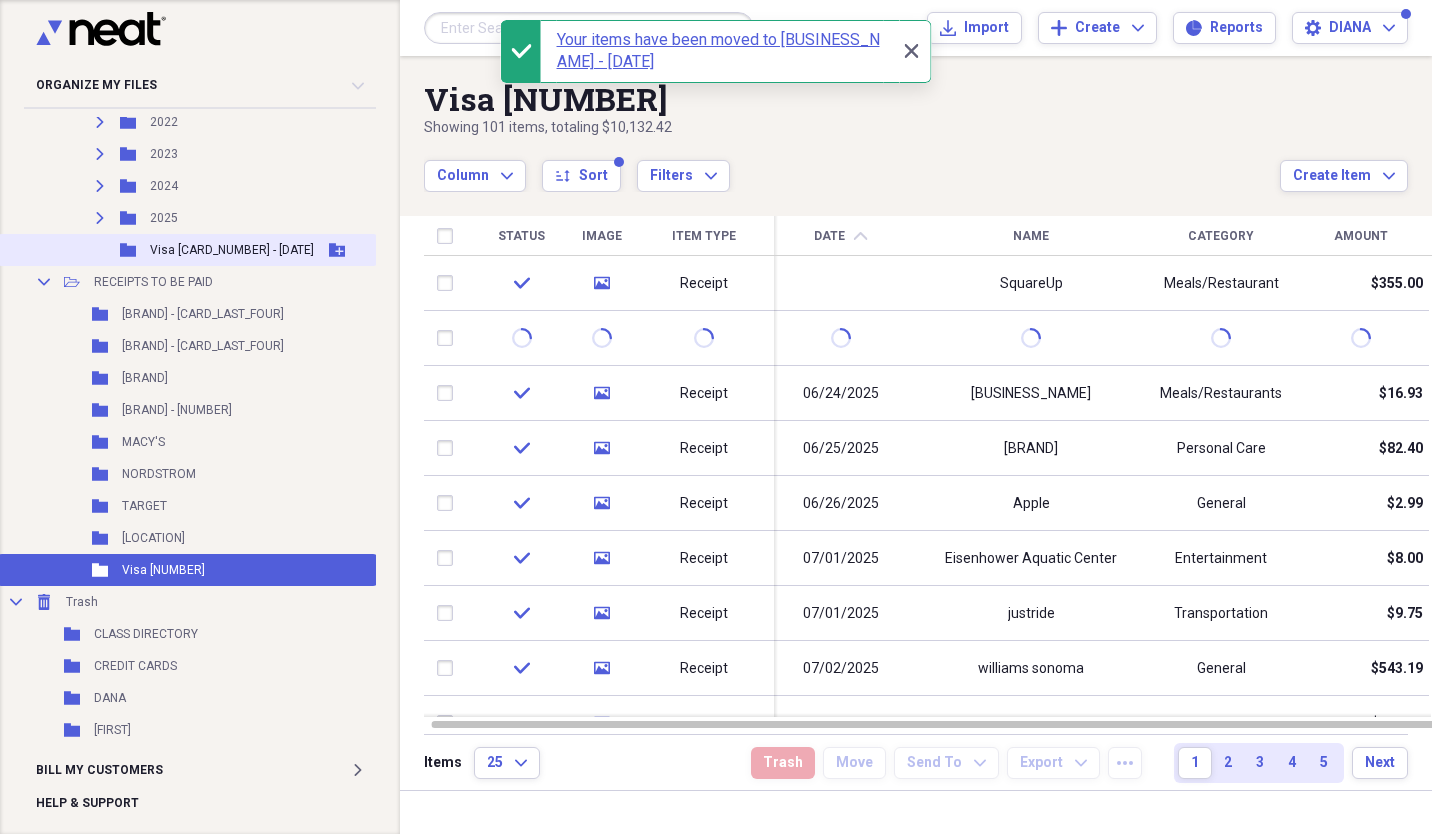 click on "Visa [CARD_NUMBER] - [DATE]" at bounding box center (232, 250) 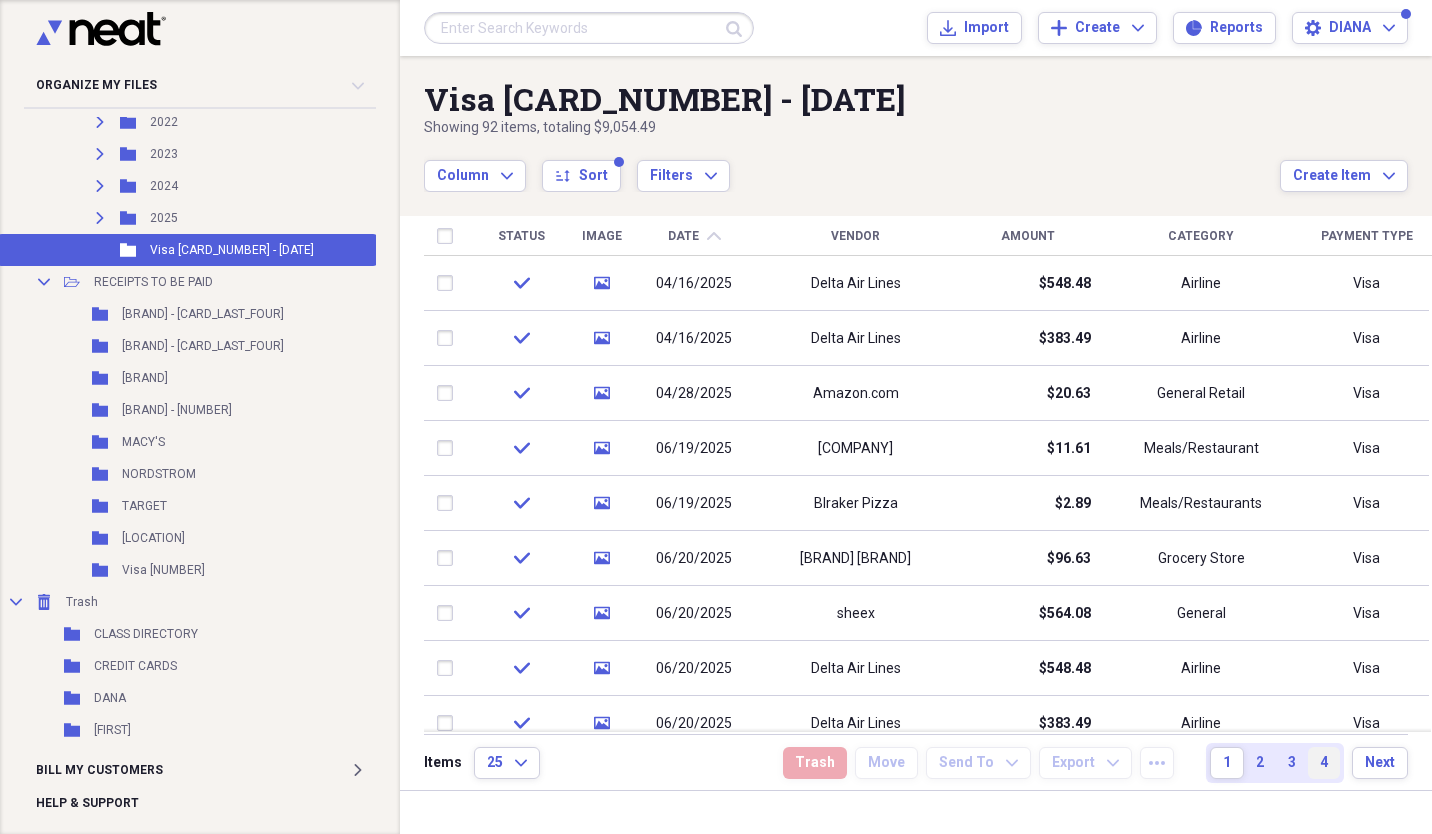 click on "4" at bounding box center (1324, 763) 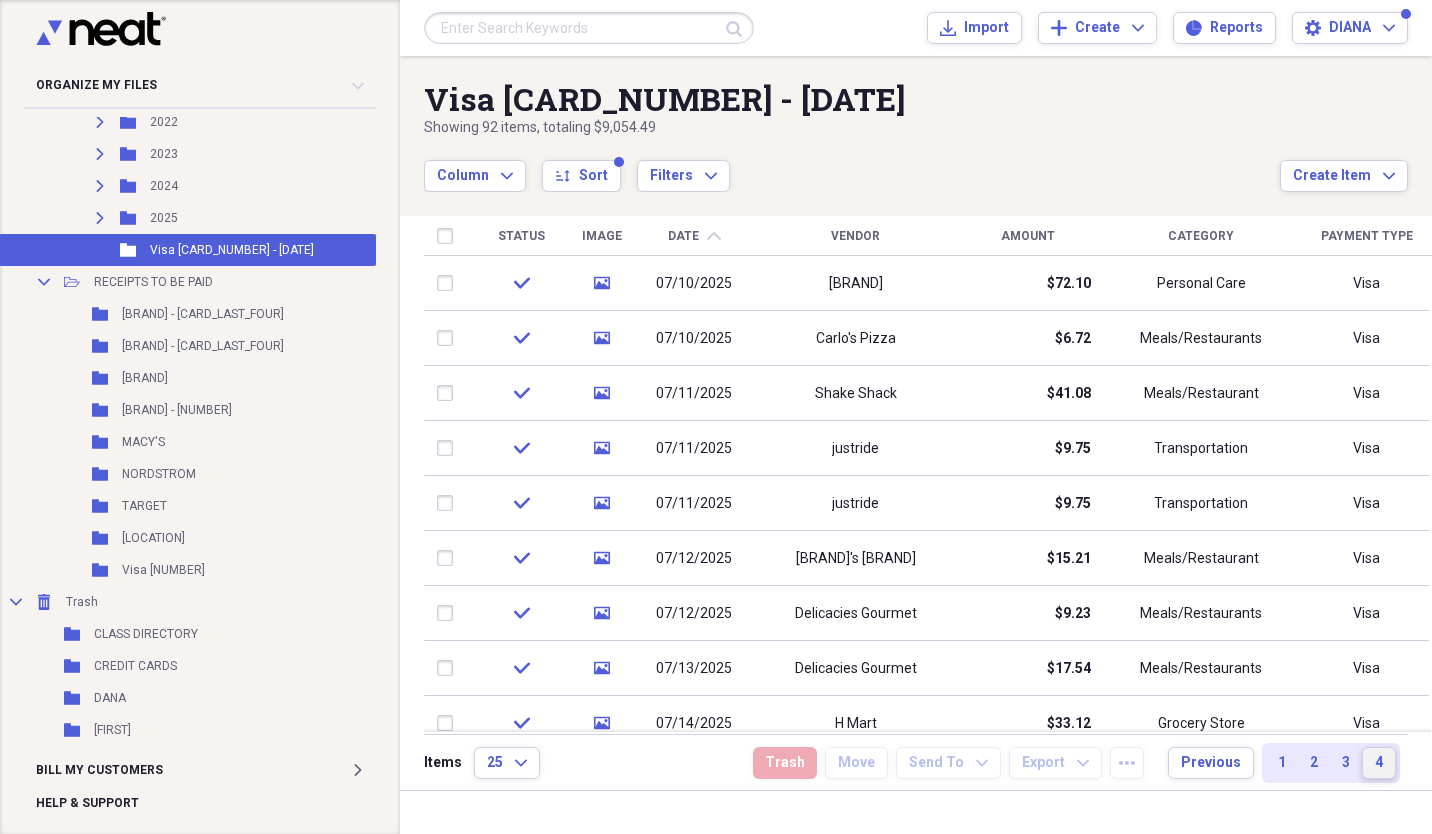 drag, startPoint x: 1429, startPoint y: 312, endPoint x: 1430, endPoint y: 276, distance: 36.013885 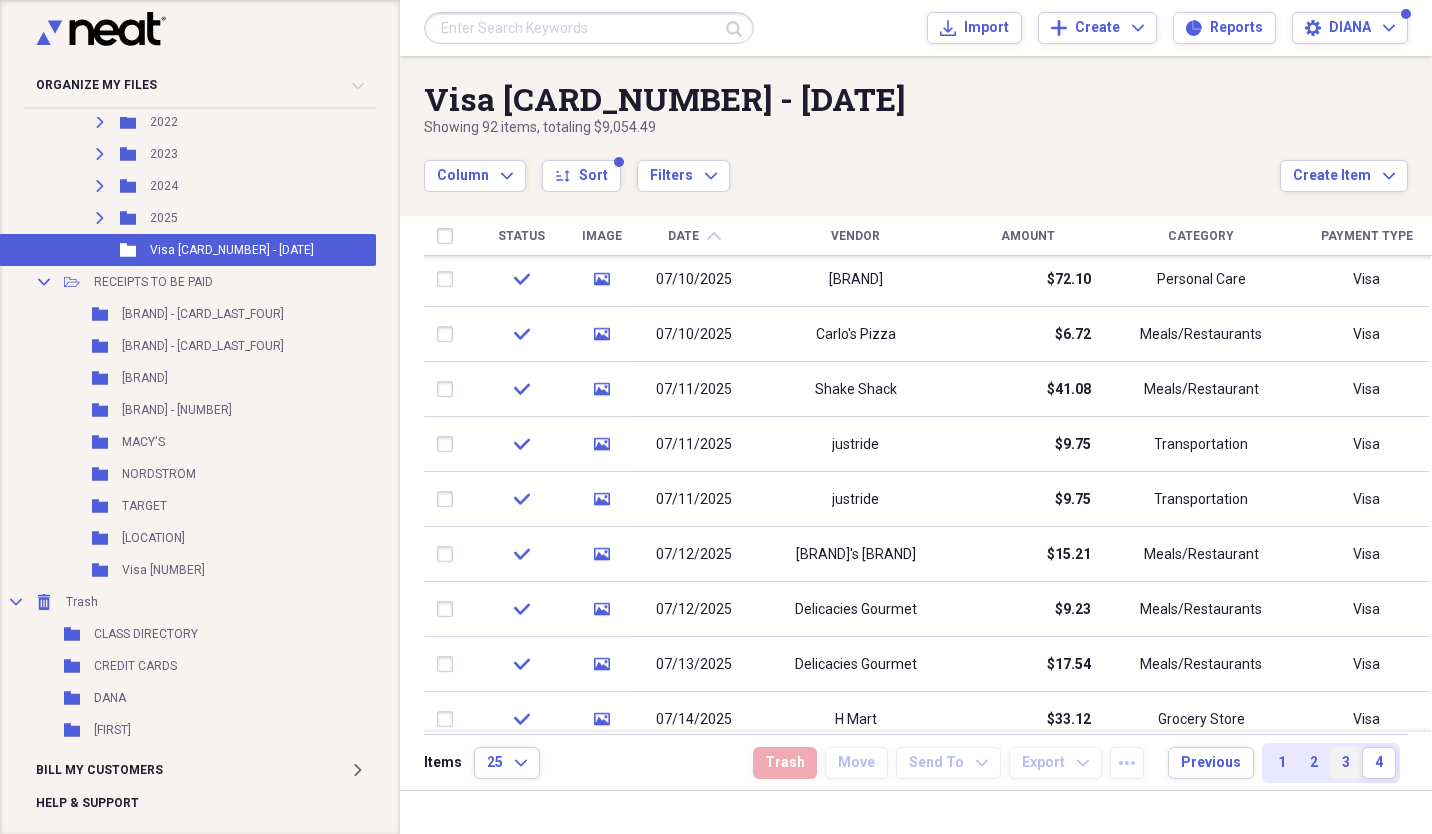 click on "3" at bounding box center (1346, 763) 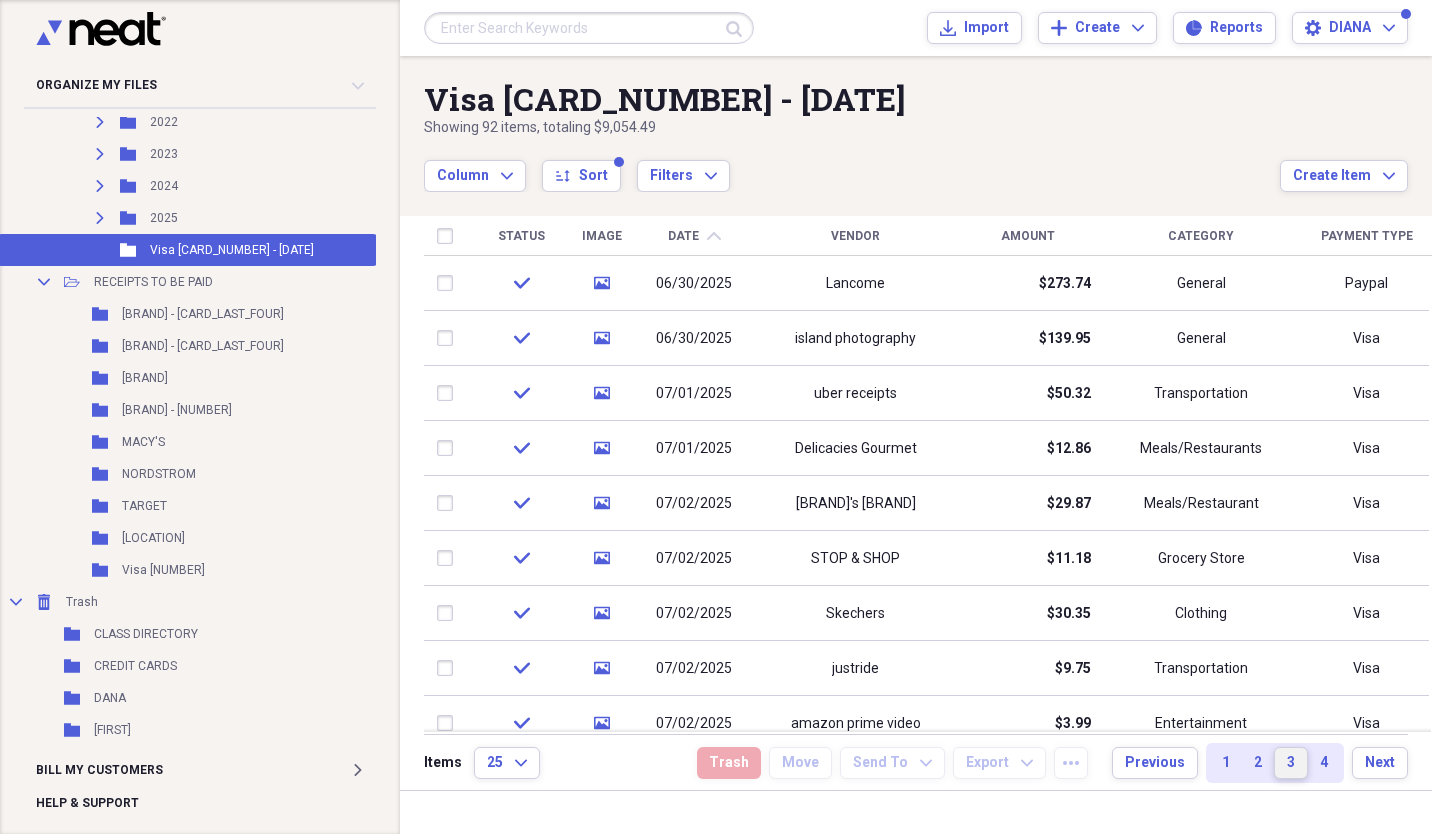 drag, startPoint x: 1428, startPoint y: 317, endPoint x: 1428, endPoint y: 285, distance: 32 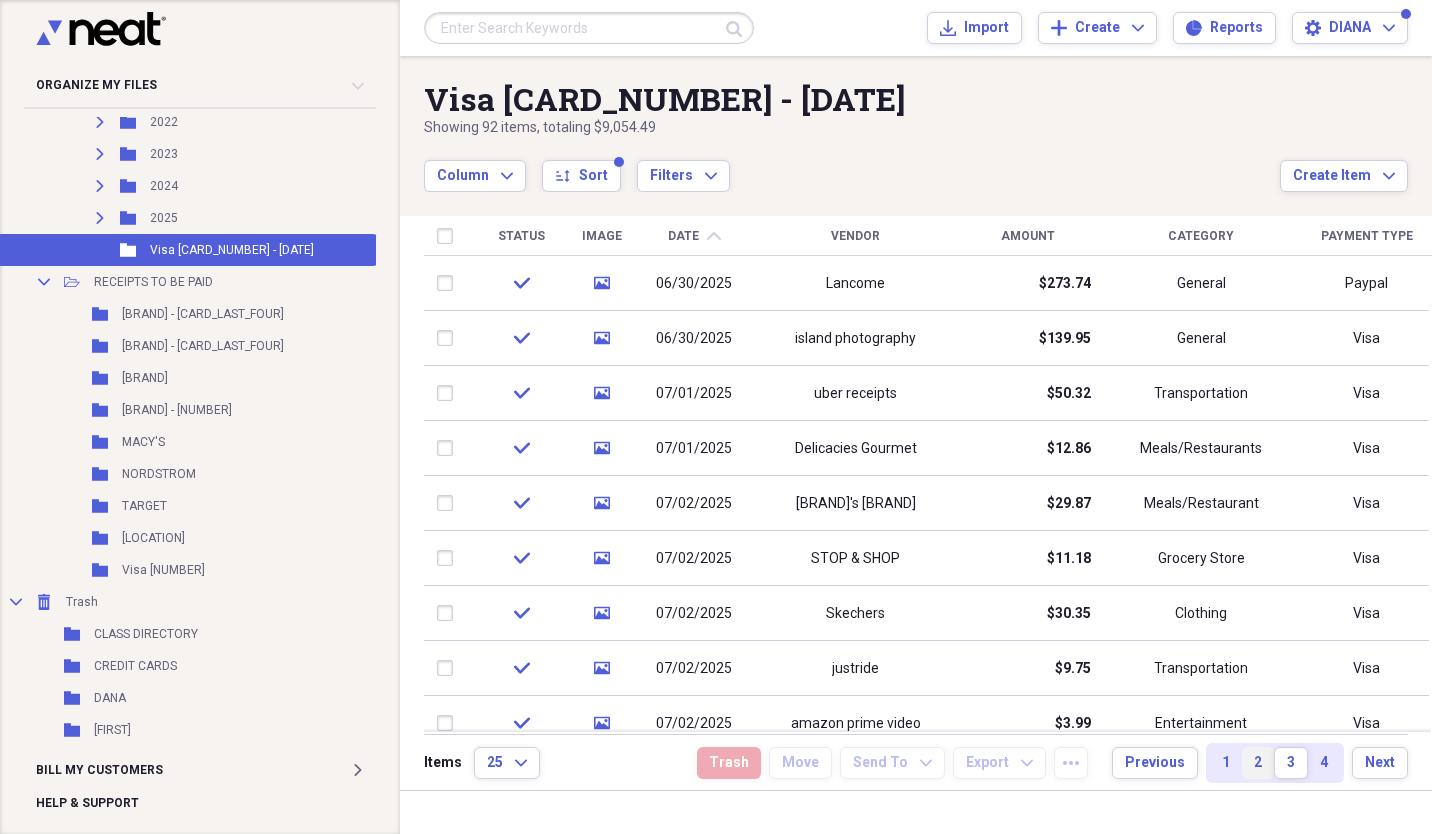 click on "2" at bounding box center (1258, 763) 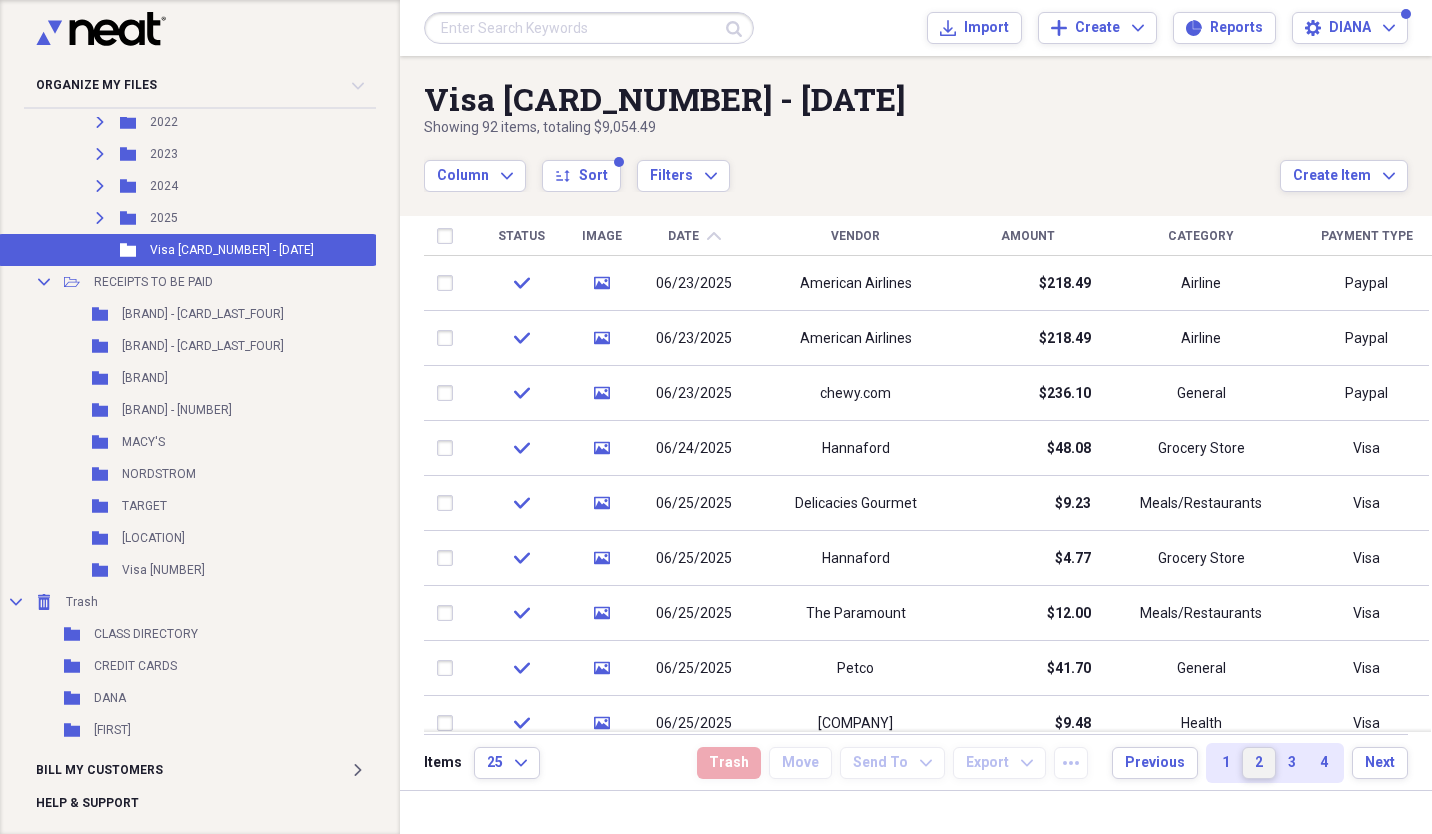 drag, startPoint x: 1428, startPoint y: 297, endPoint x: 1432, endPoint y: 252, distance: 45.17743 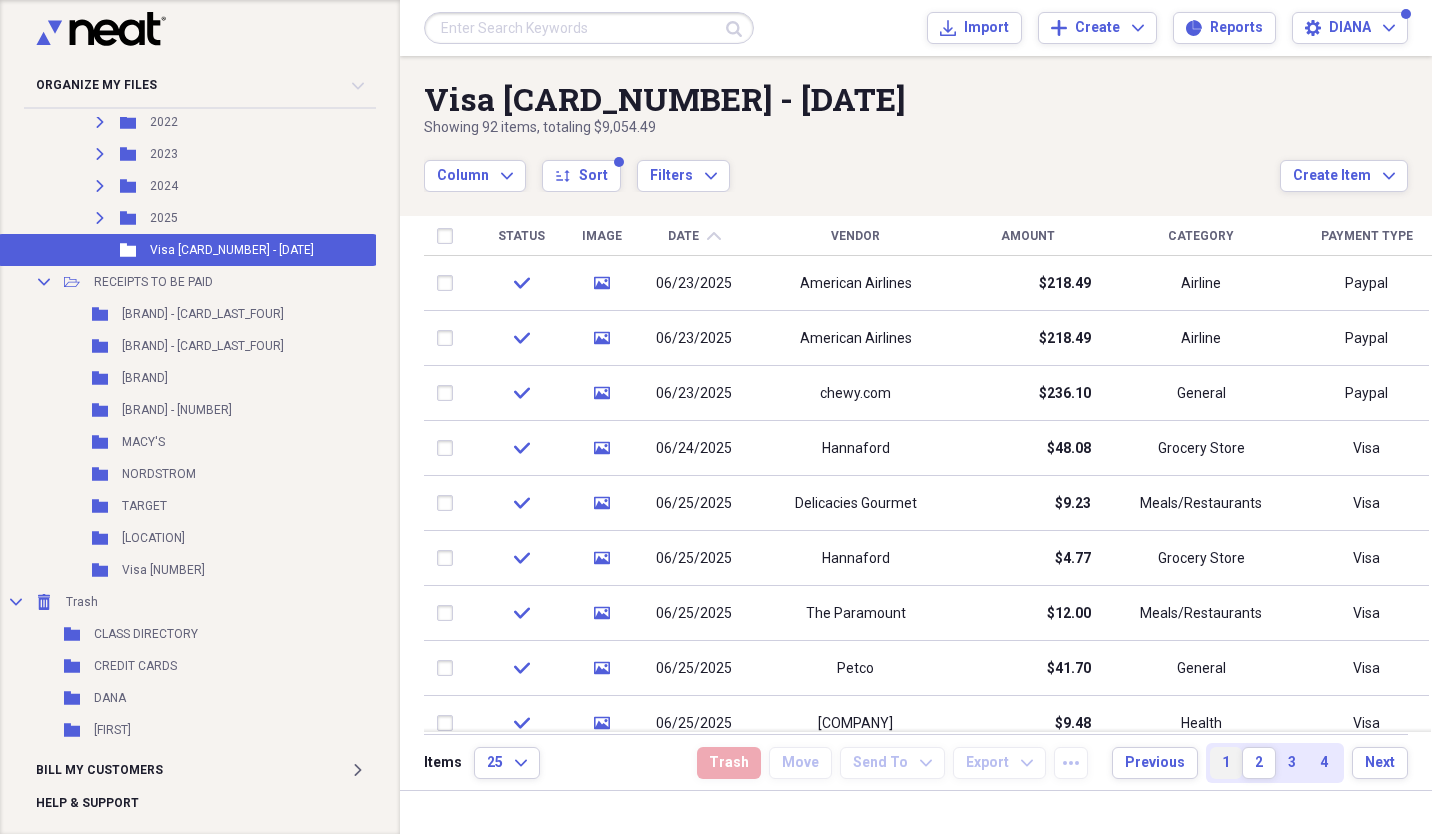 click on "1" at bounding box center [1226, 763] 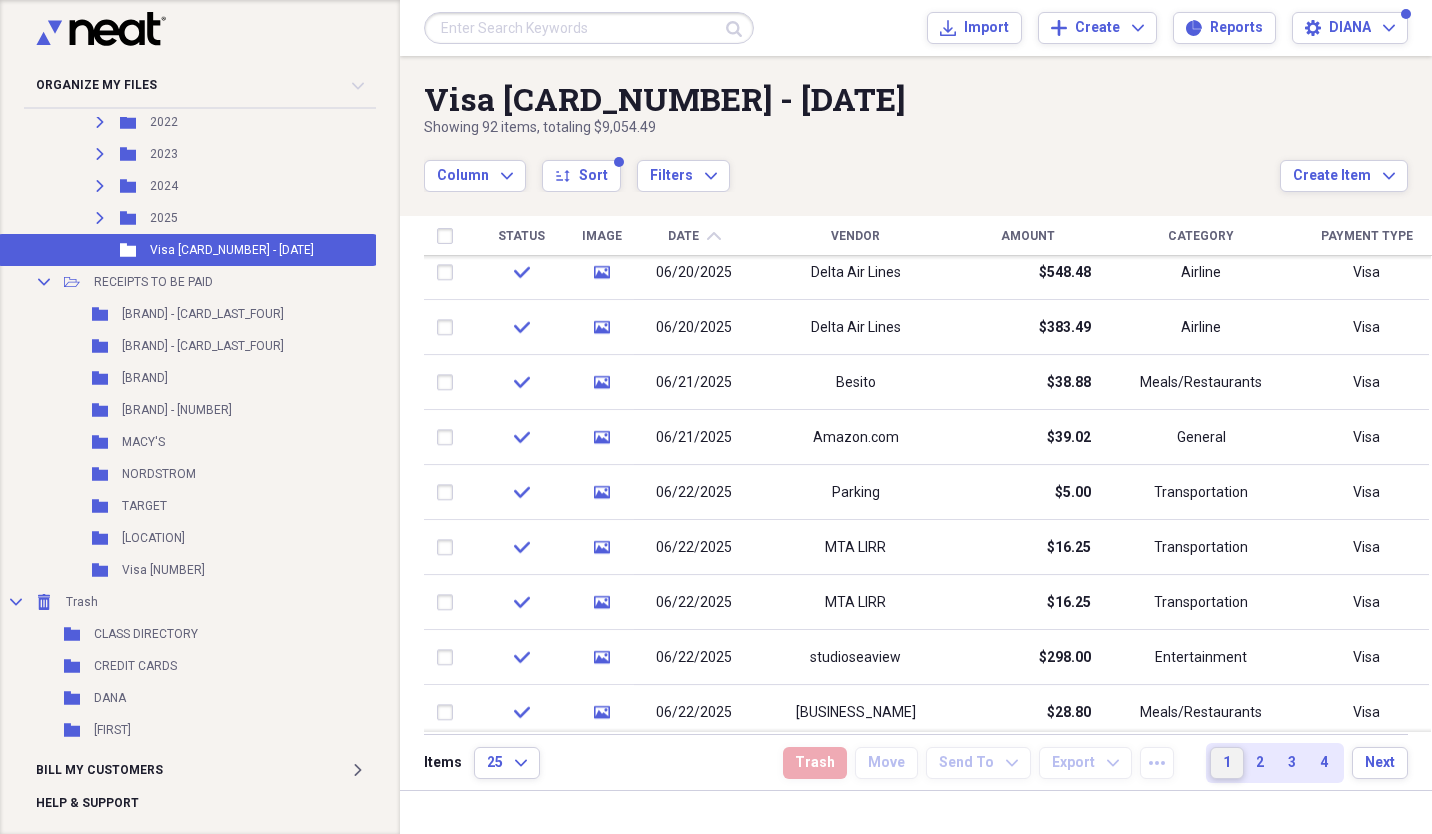 drag, startPoint x: 1425, startPoint y: 283, endPoint x: 1435, endPoint y: 420, distance: 137.36447 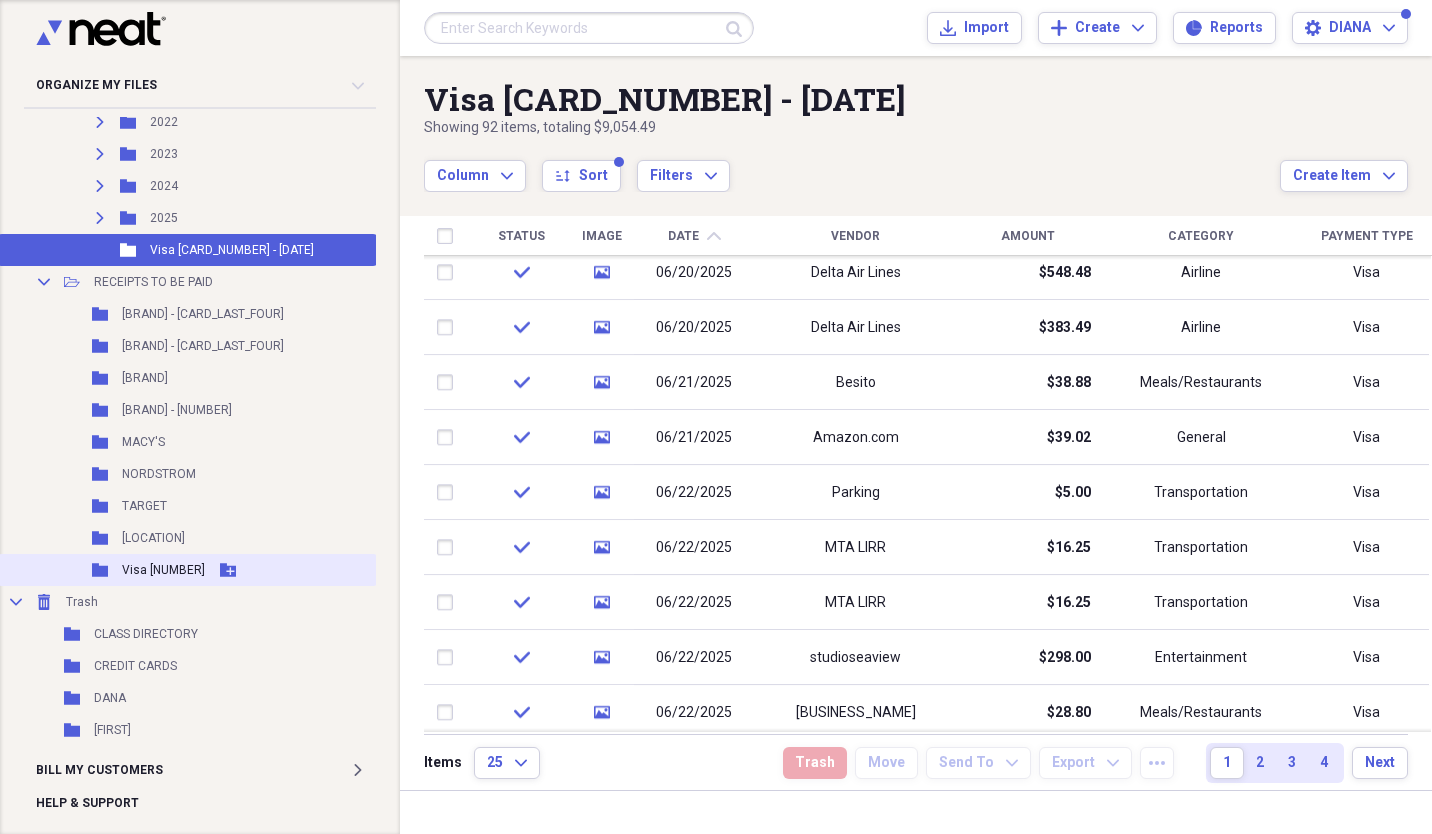 click on "Visa [NUMBER]" at bounding box center [163, 570] 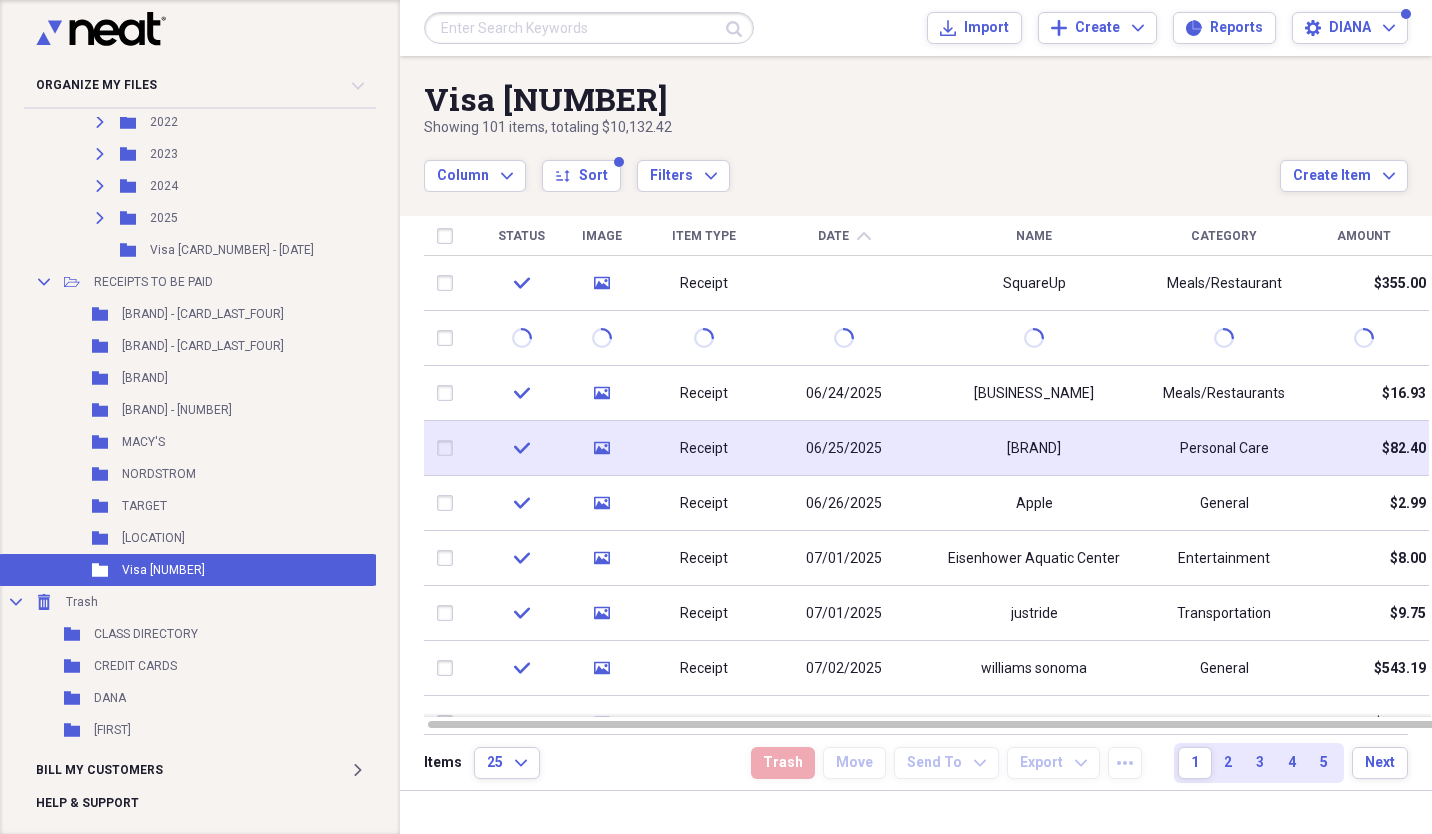 click at bounding box center (449, 448) 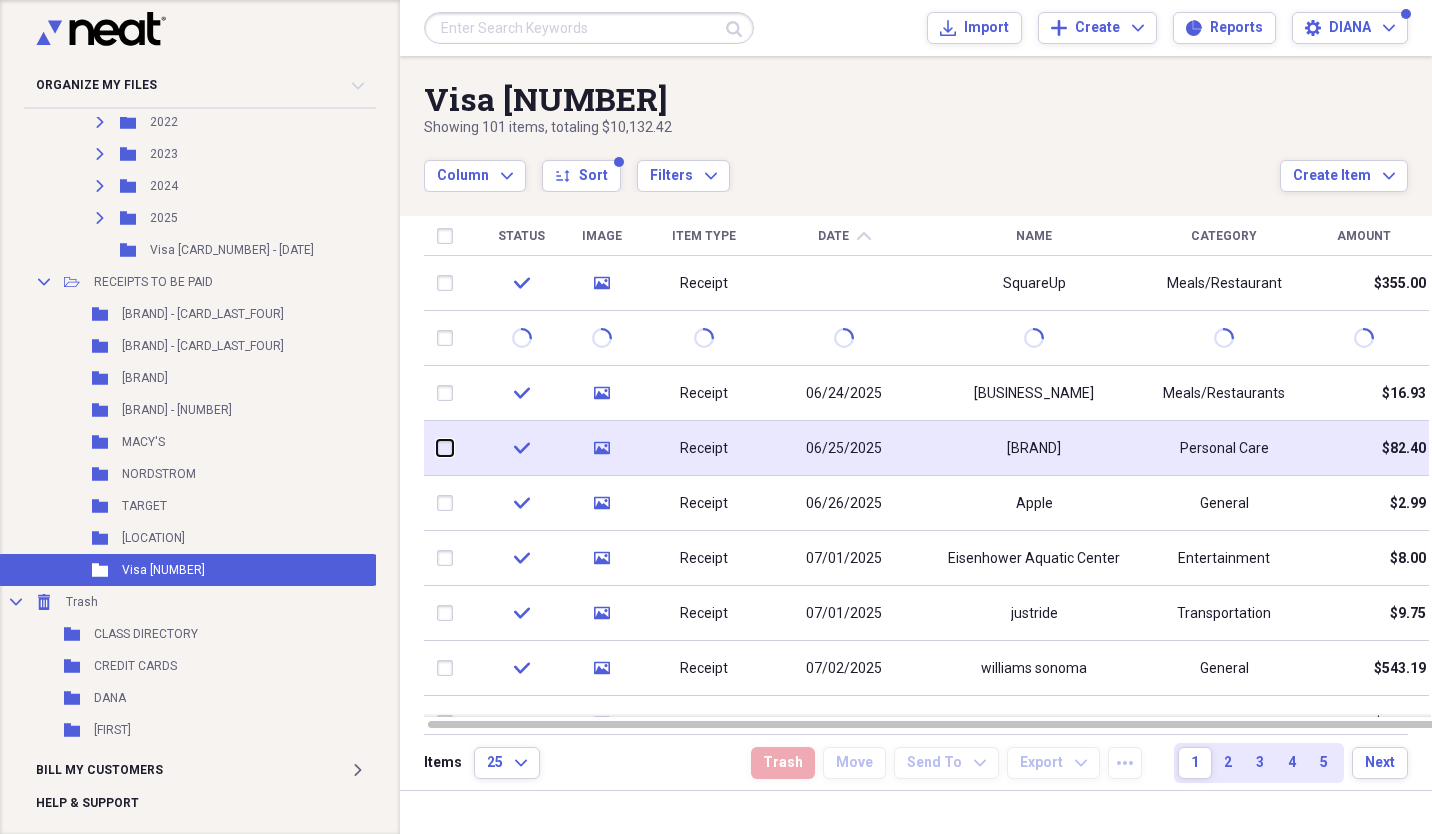 click at bounding box center [437, 448] 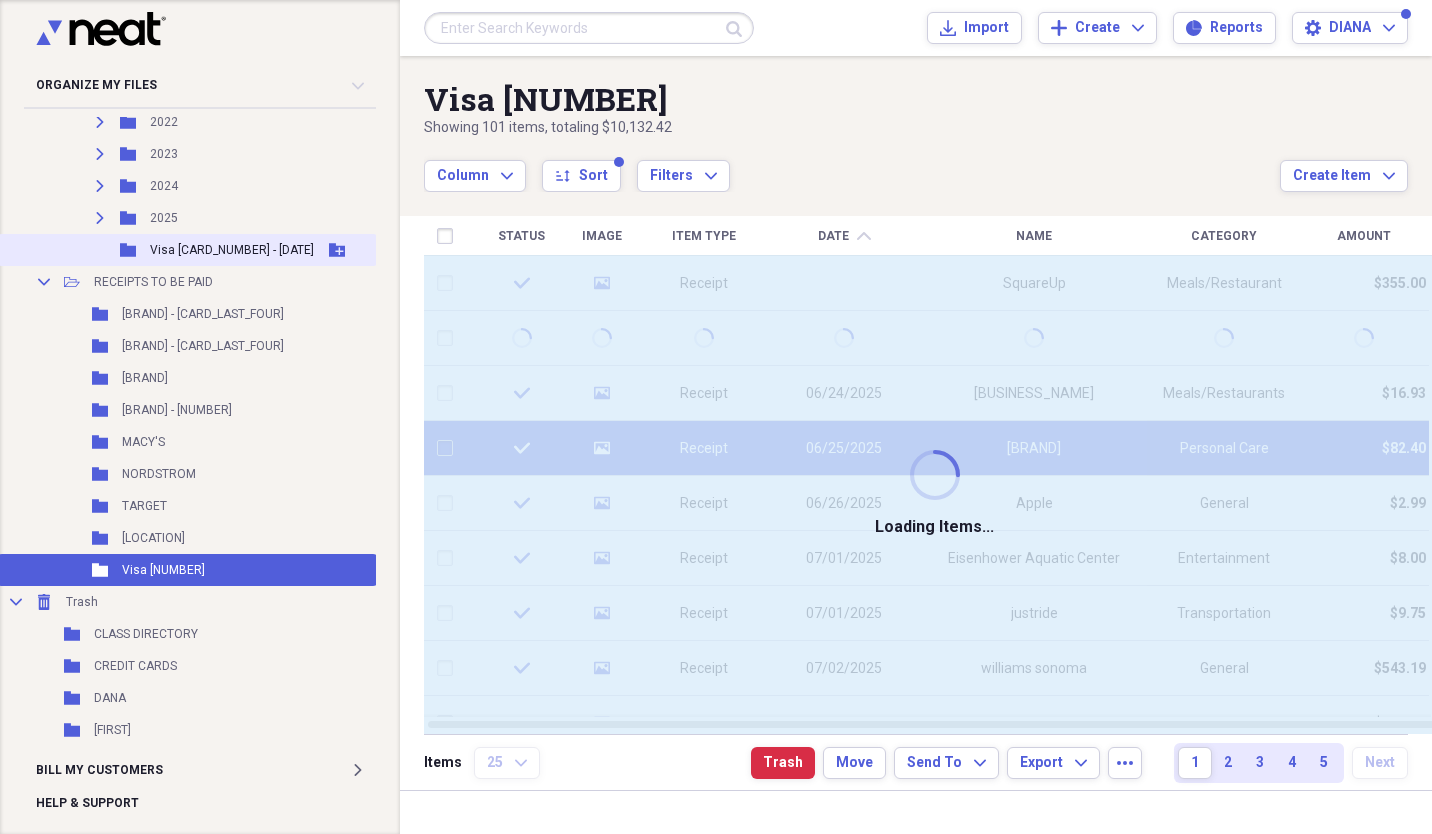 checkbox on "false" 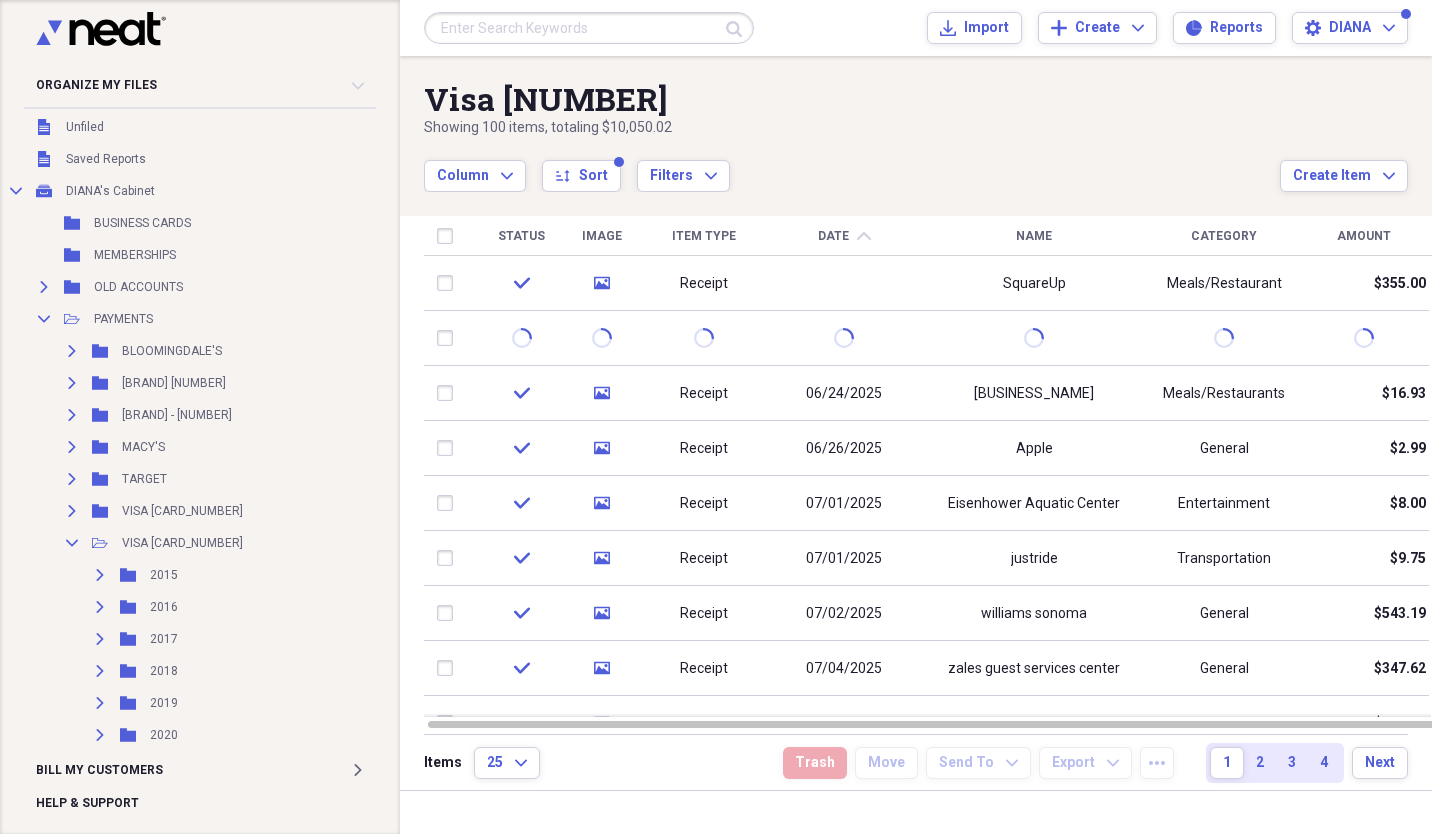scroll, scrollTop: 0, scrollLeft: 0, axis: both 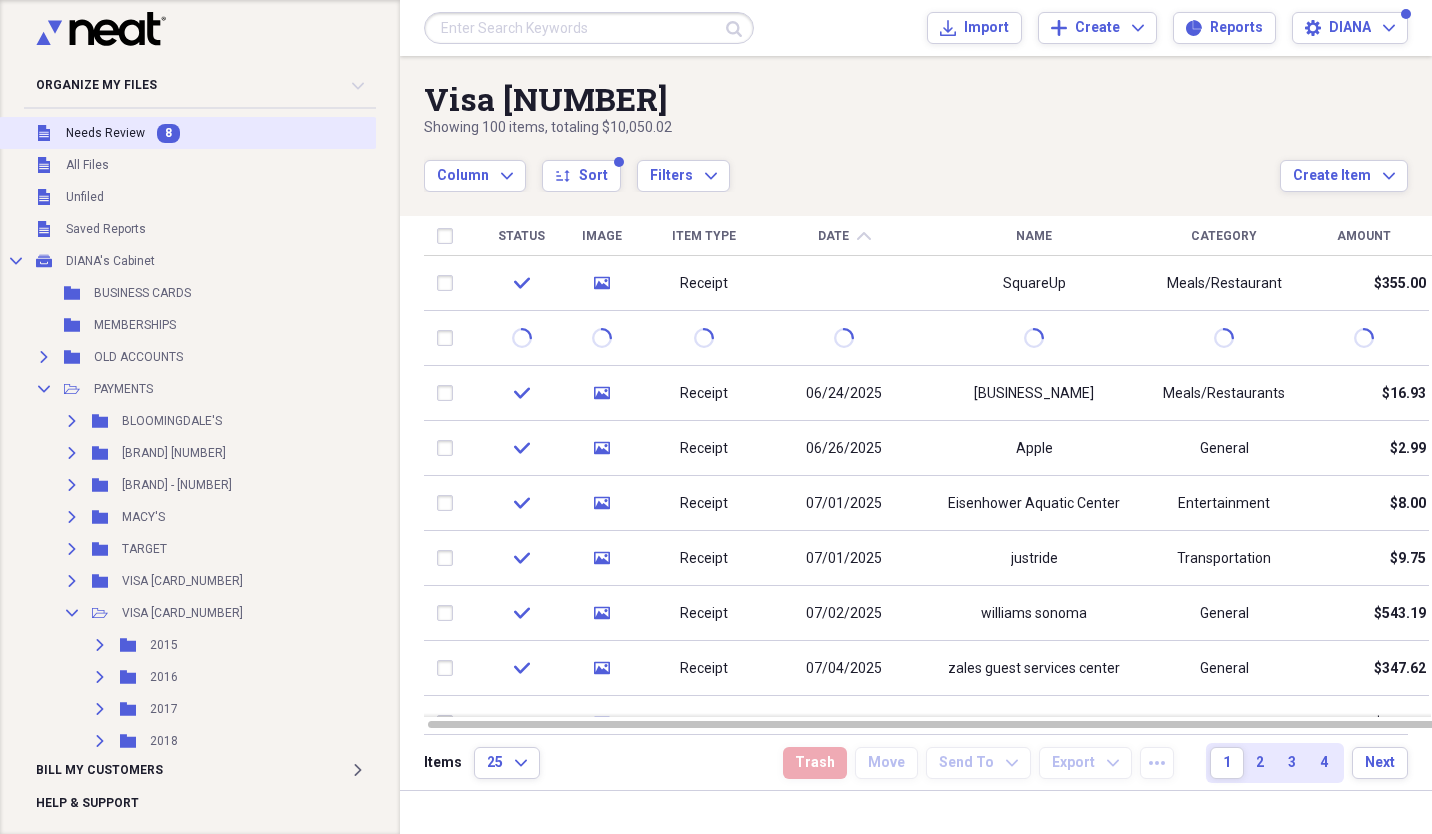 click on "Needs Review" at bounding box center [105, 133] 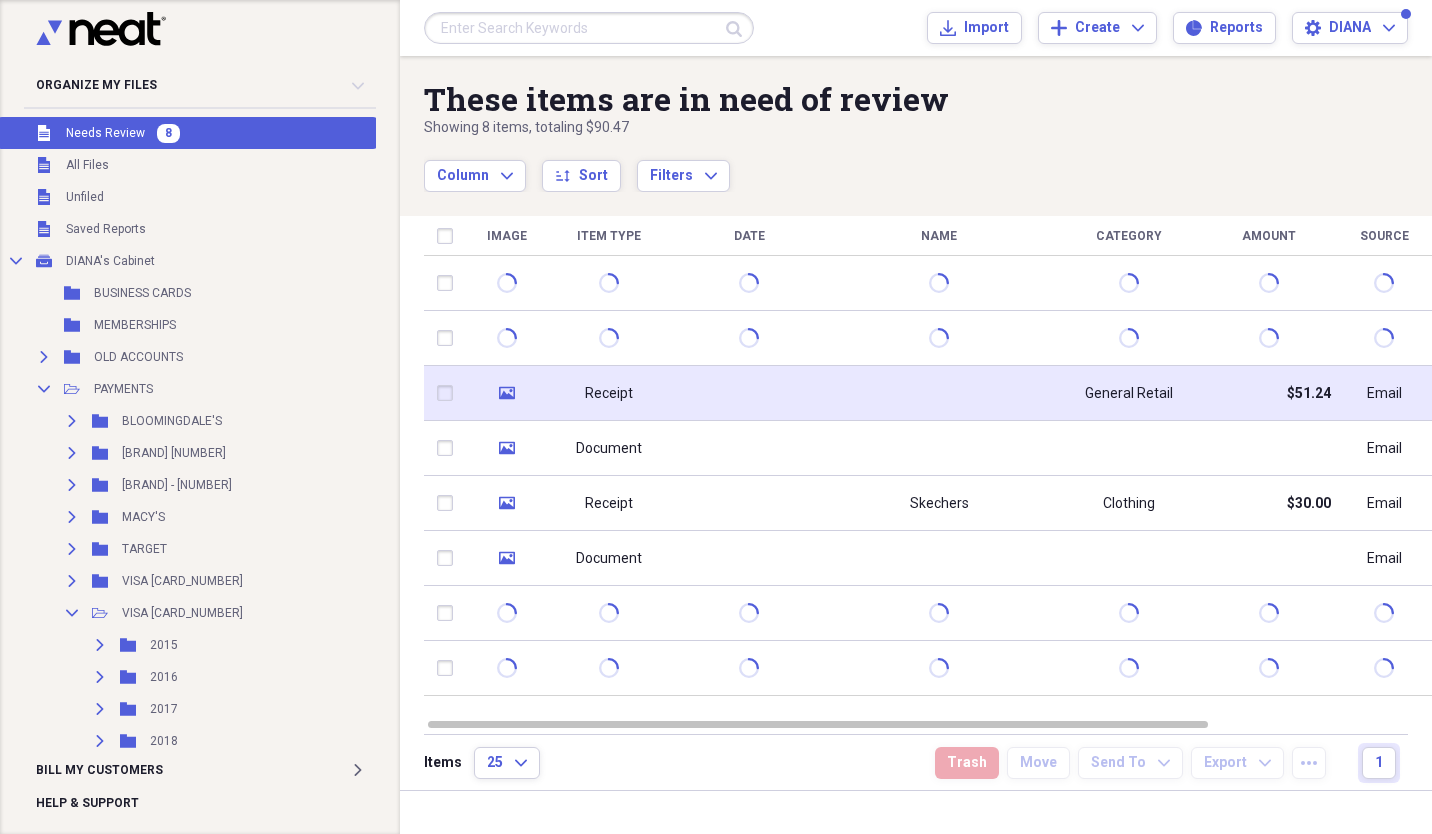 click on "Receipt" at bounding box center [609, 393] 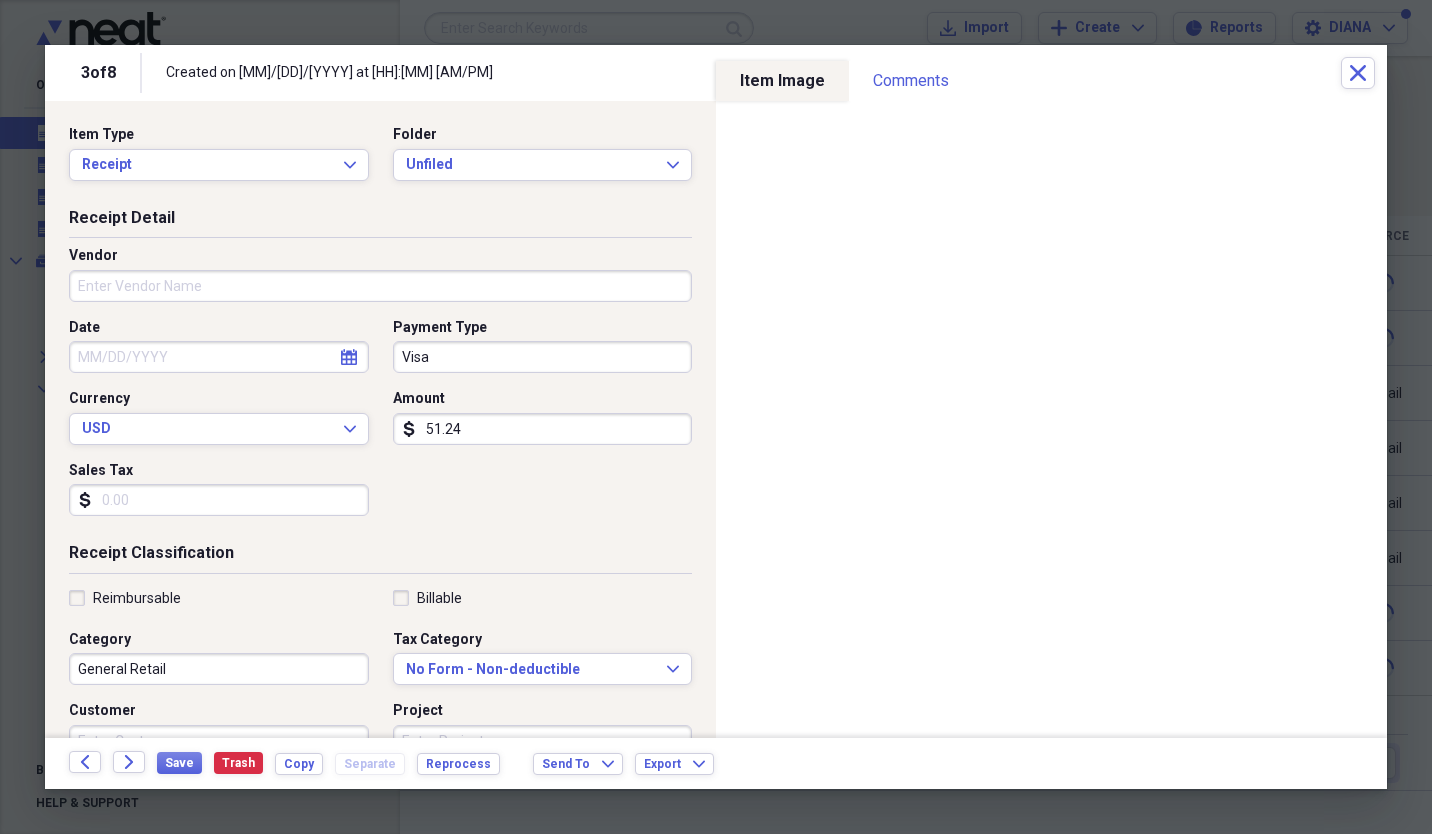 click on "Vendor" at bounding box center (380, 286) 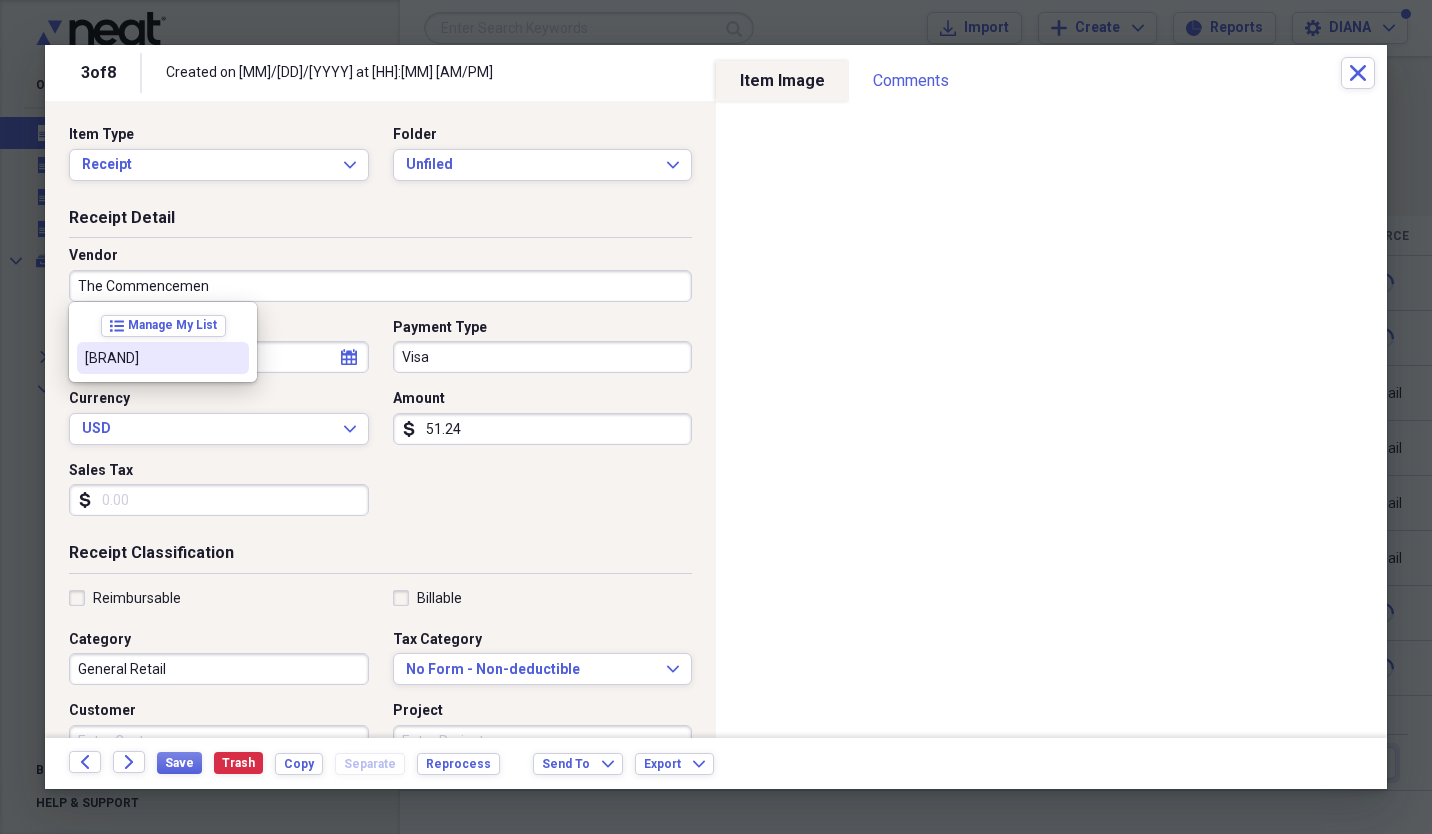 click at bounding box center (233, 358) 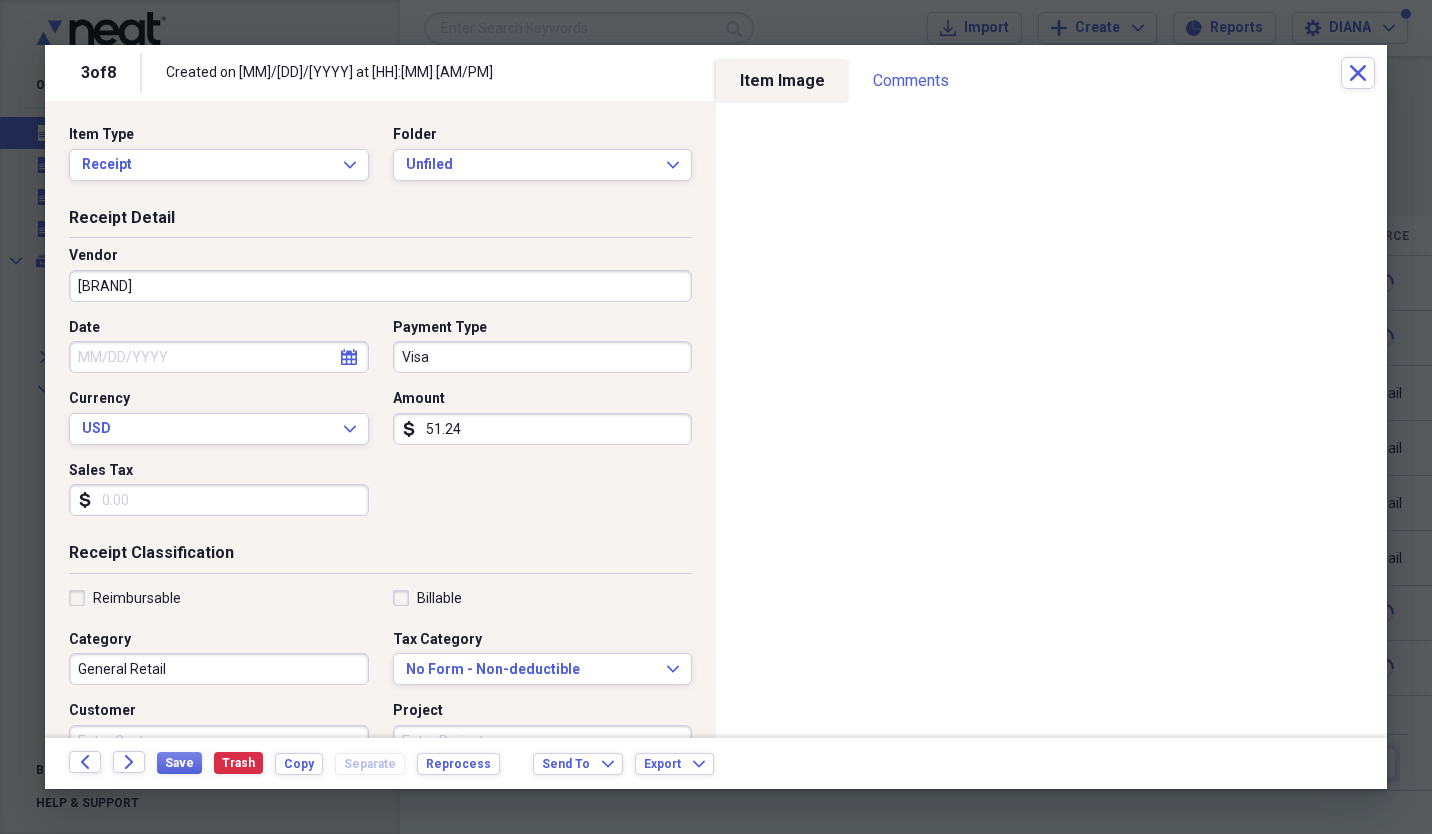 click on "calendar Calendar" at bounding box center (349, 357) 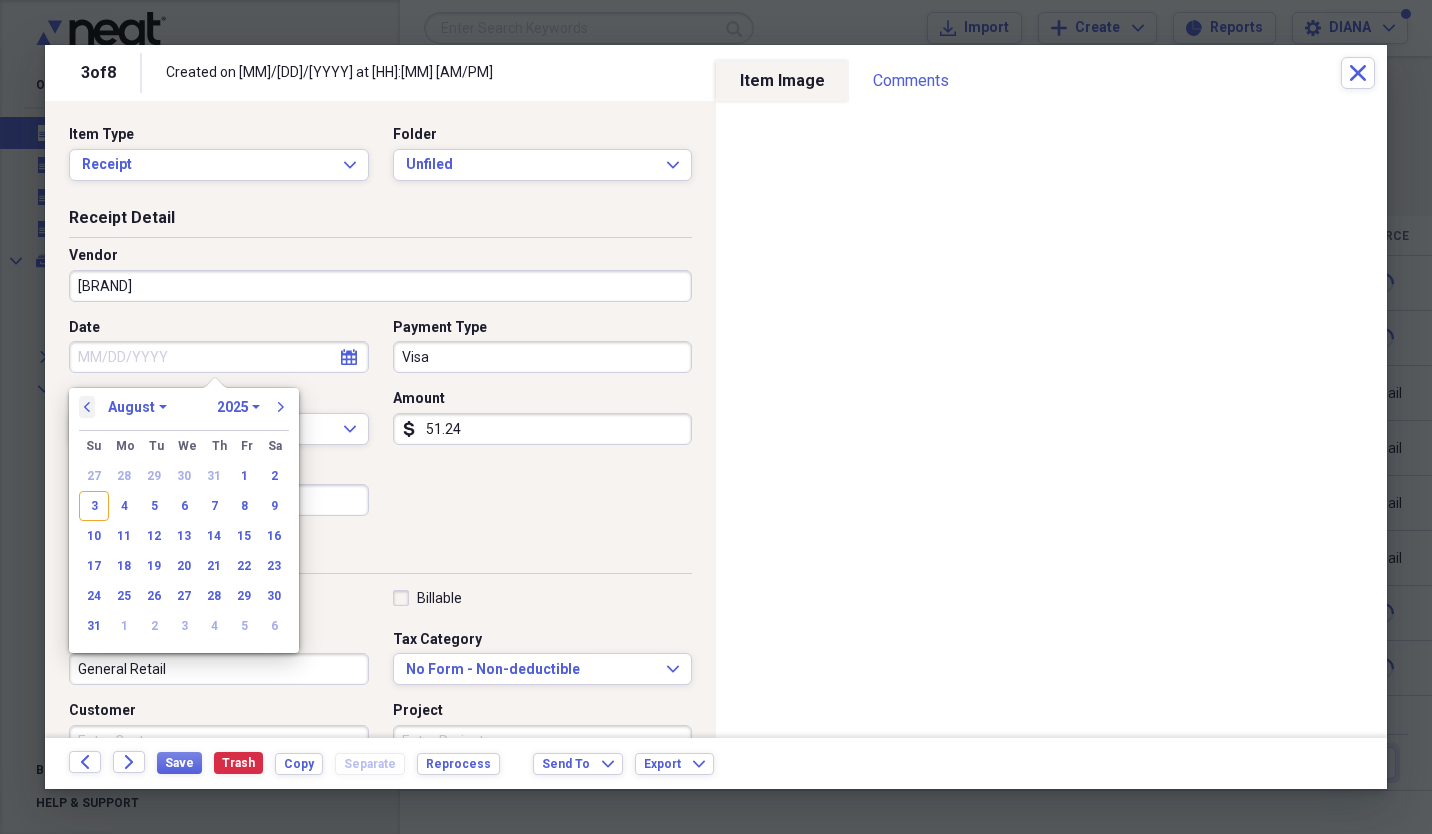 click on "previous" at bounding box center (87, 407) 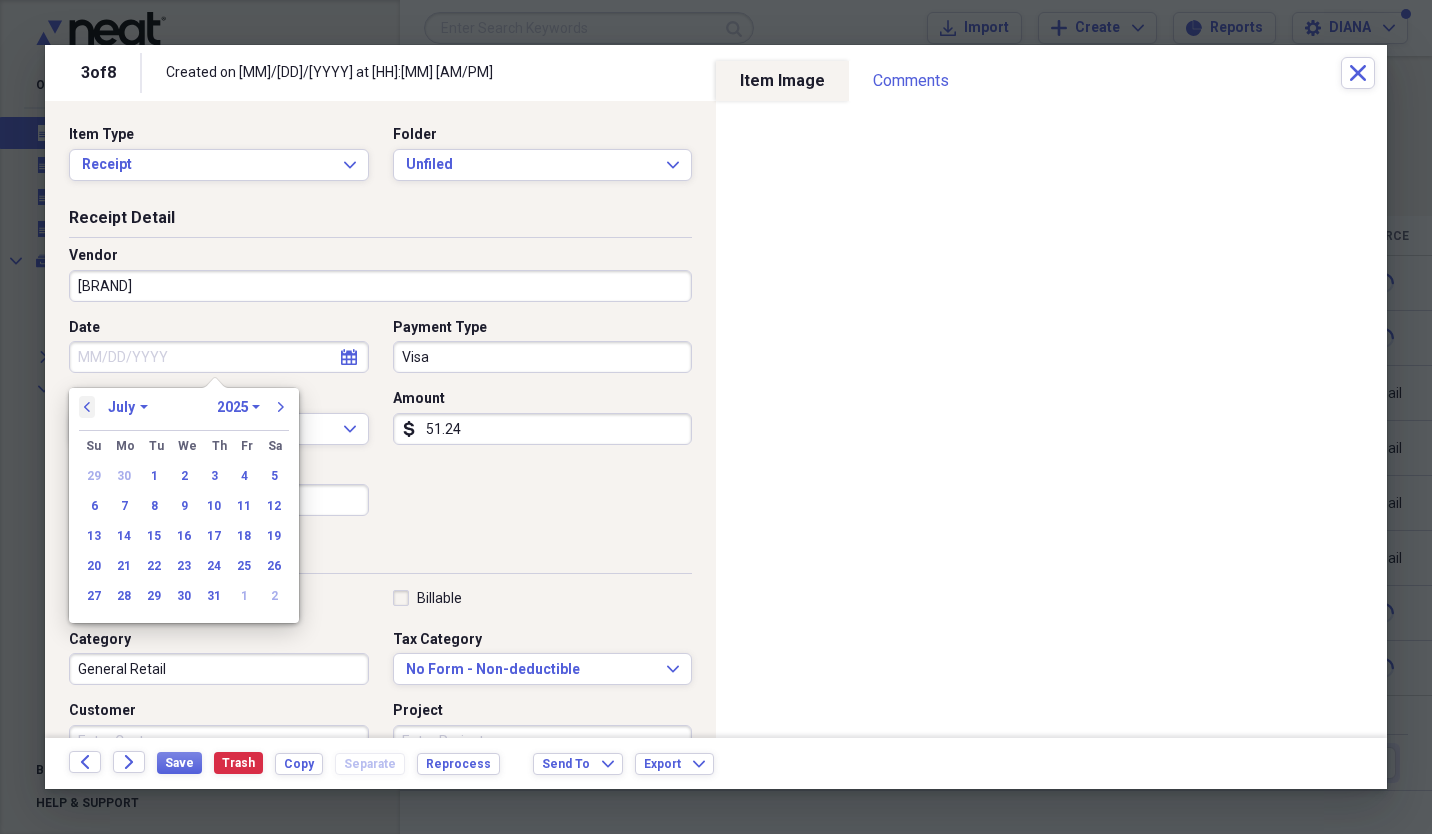 click on "previous" at bounding box center (87, 407) 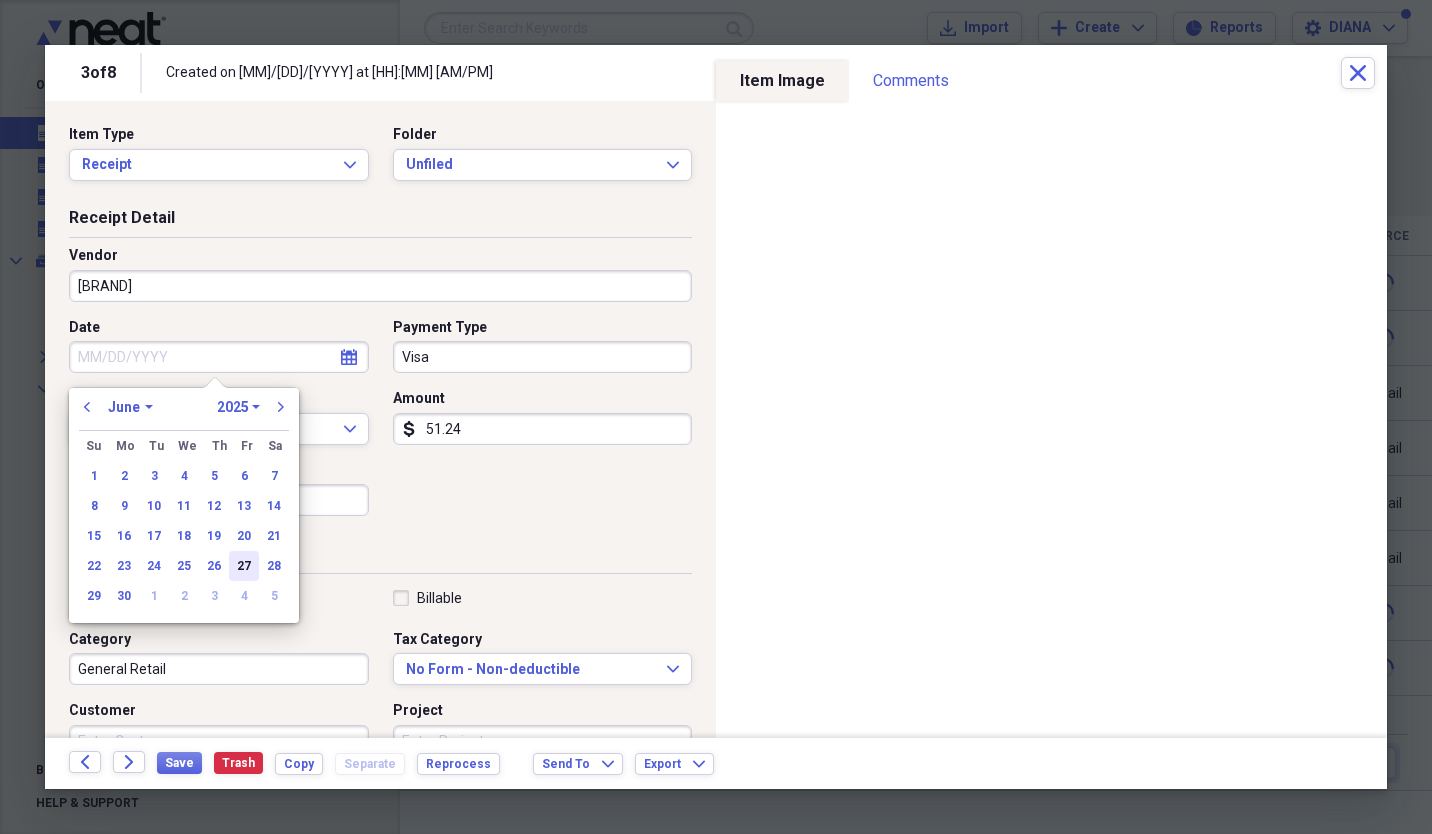 click on "27" at bounding box center (244, 566) 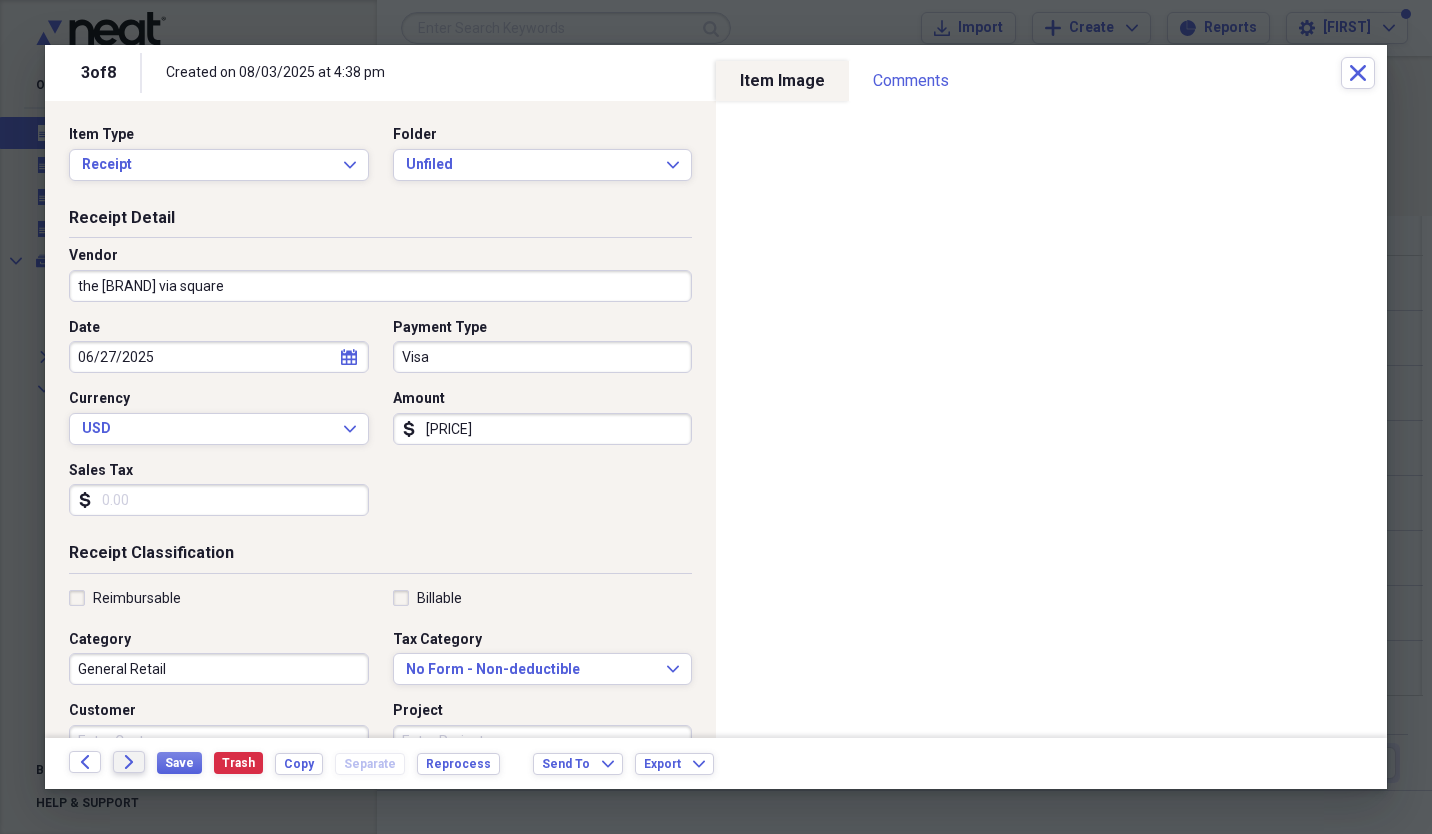 scroll, scrollTop: 0, scrollLeft: 0, axis: both 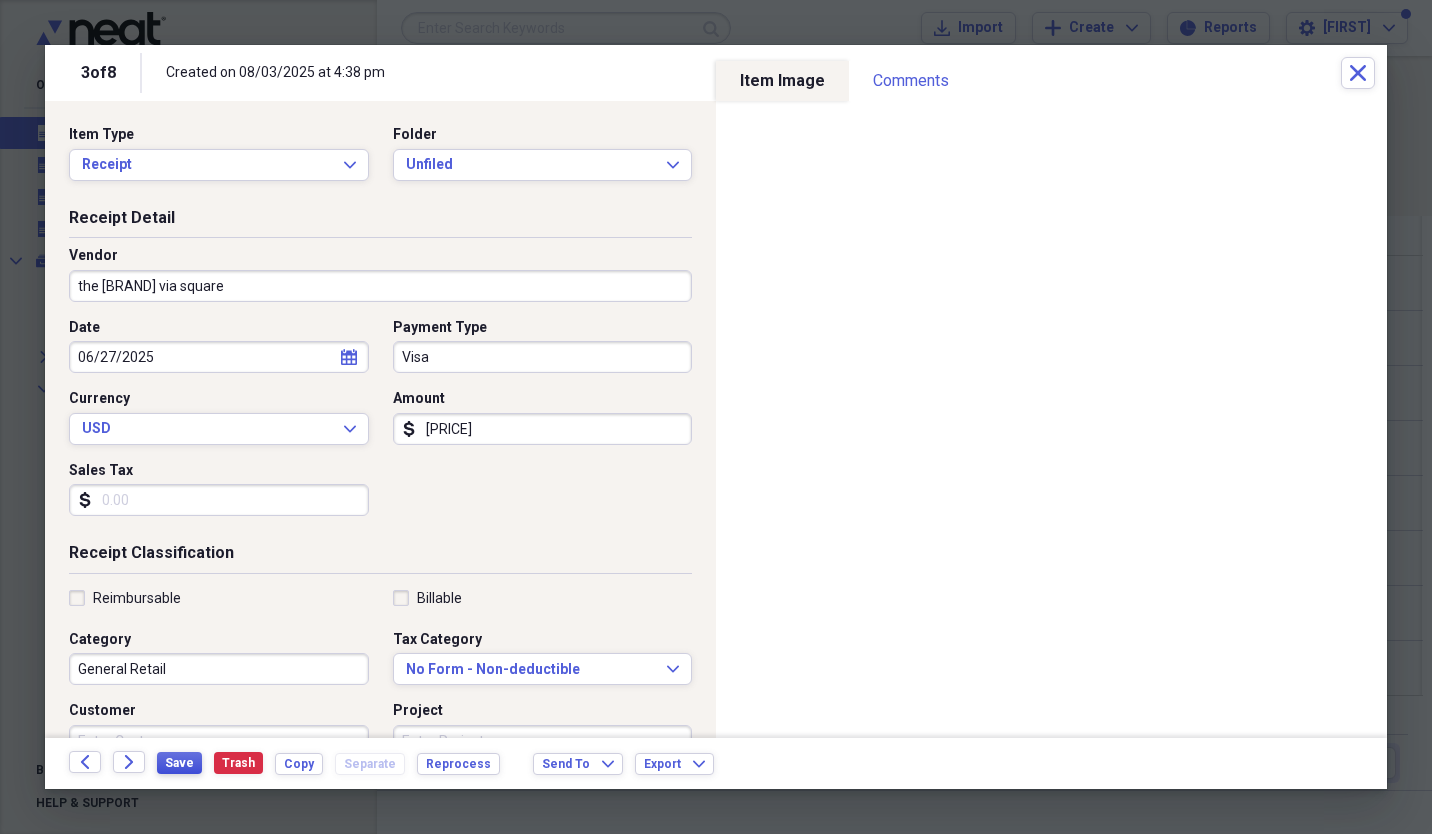 click on "Save" at bounding box center (179, 763) 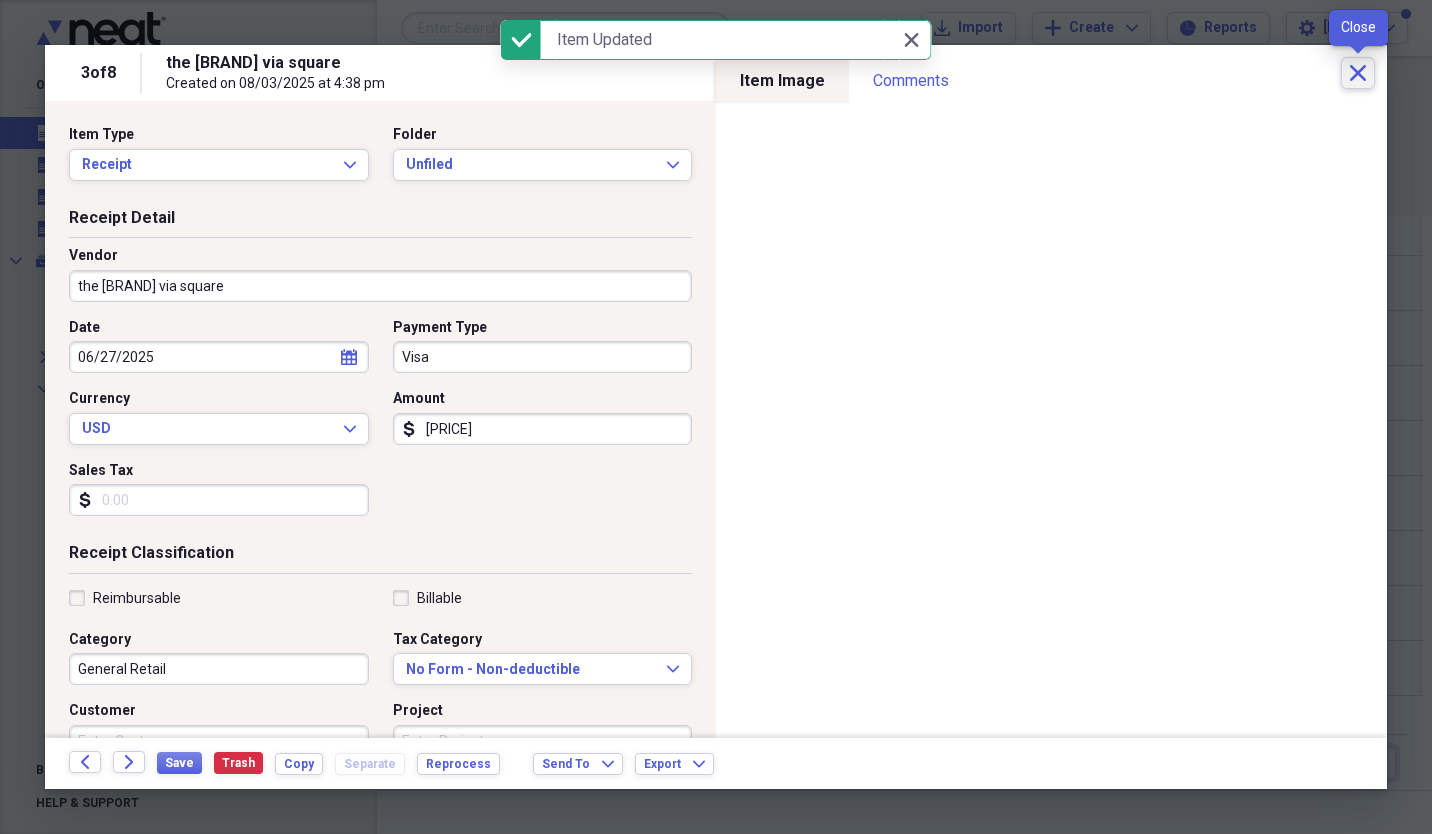 click on "Close" 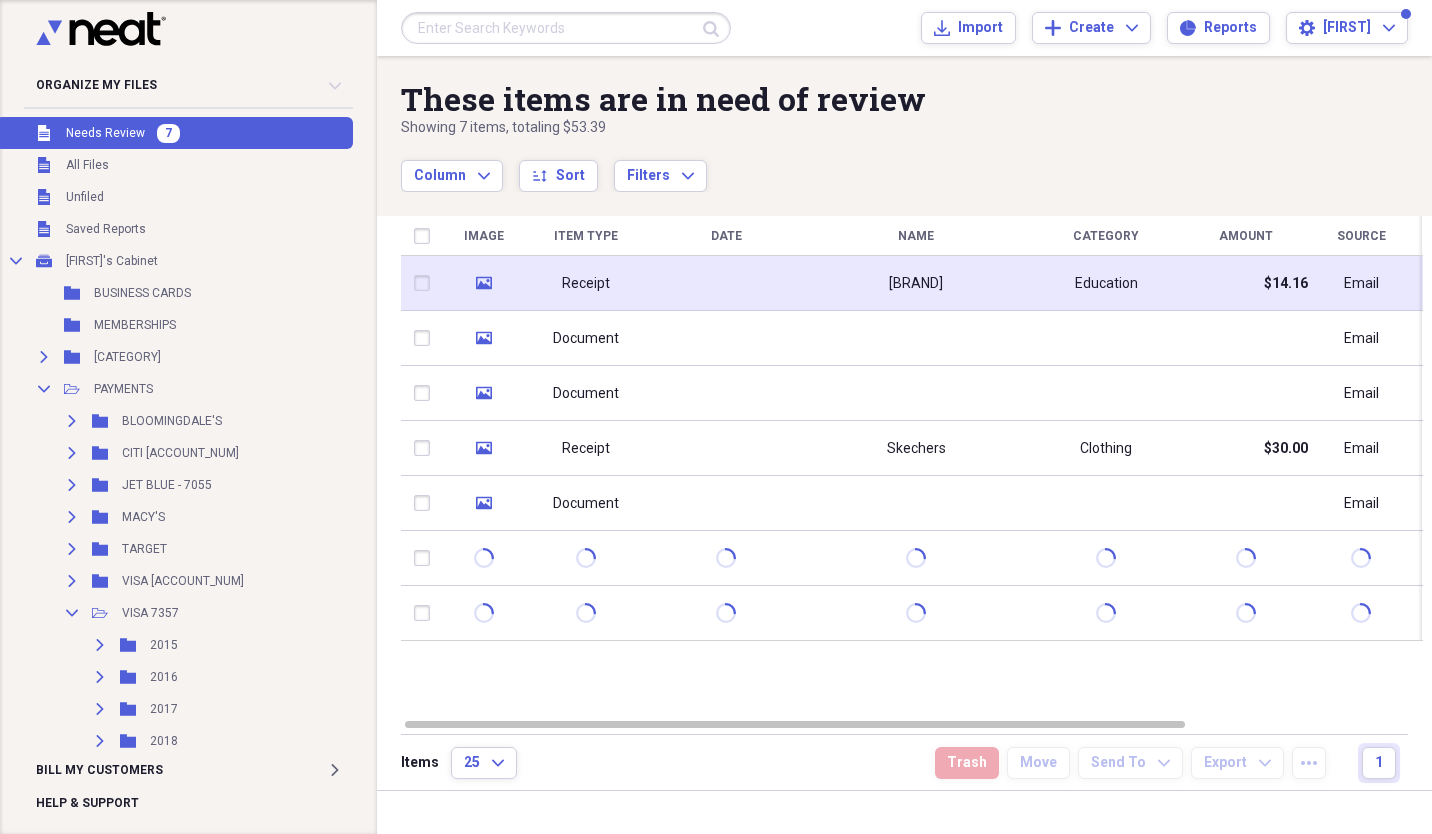 click on "Receipt" at bounding box center (586, 283) 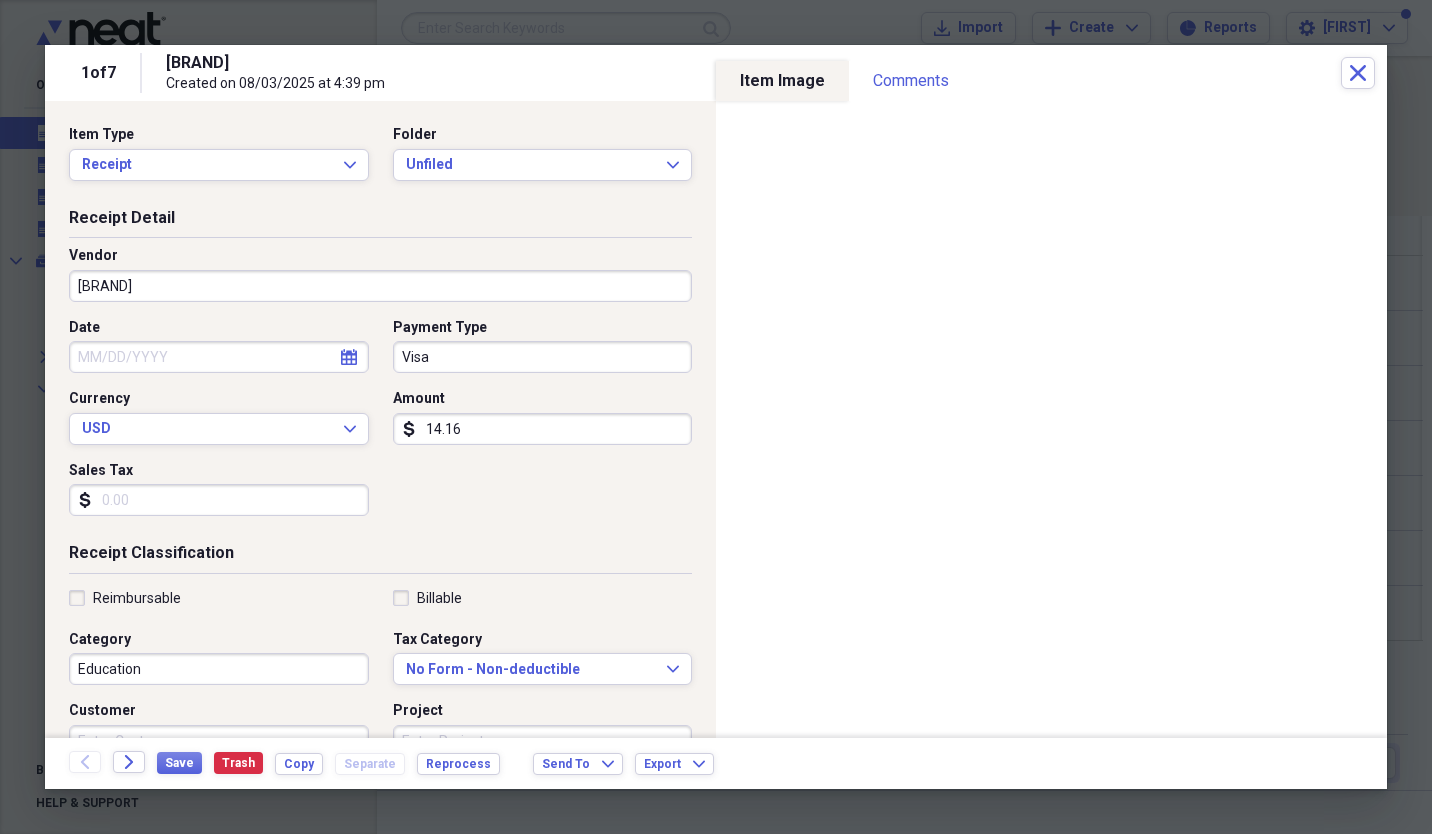 click 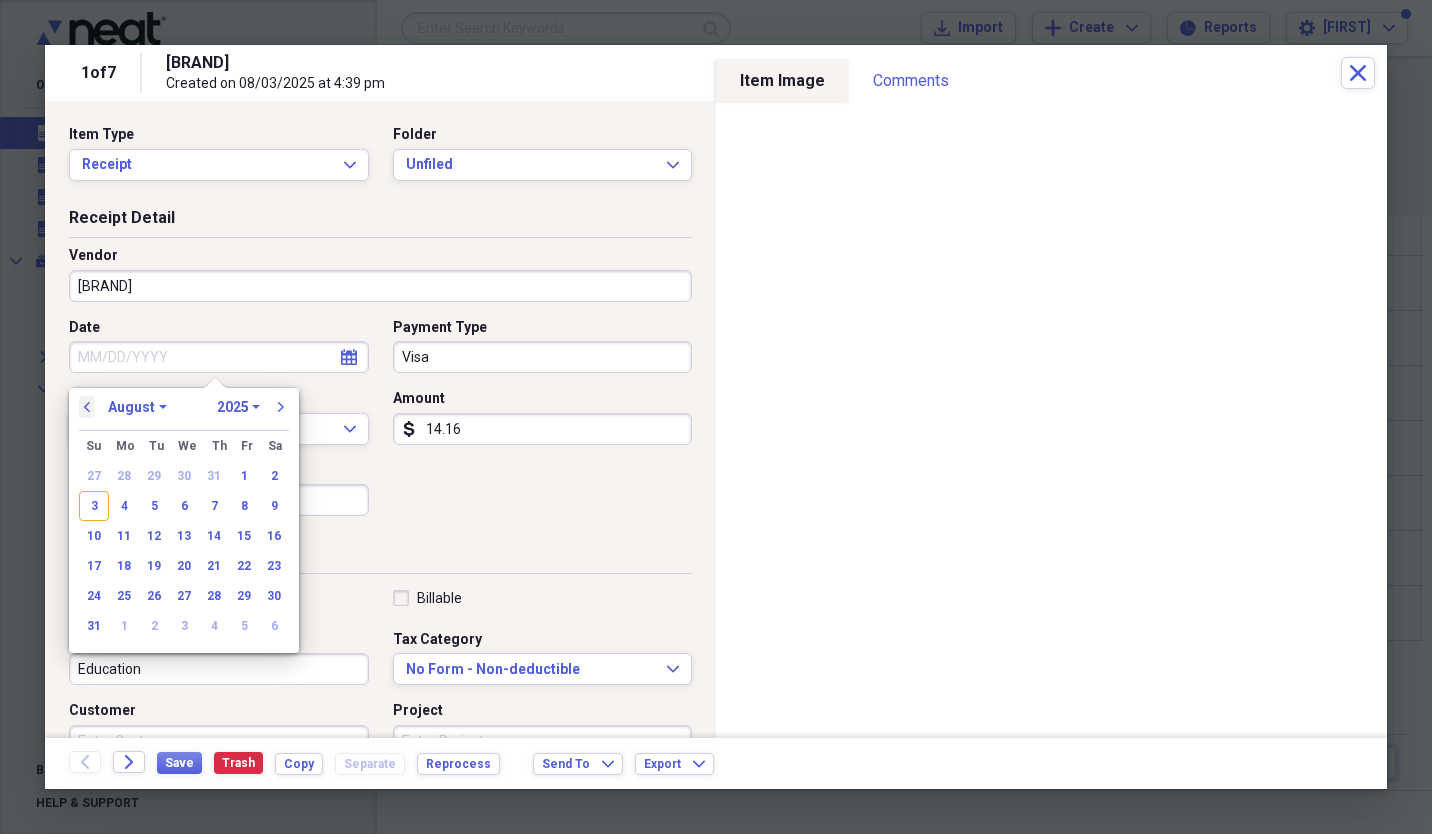 click on "previous" at bounding box center (87, 407) 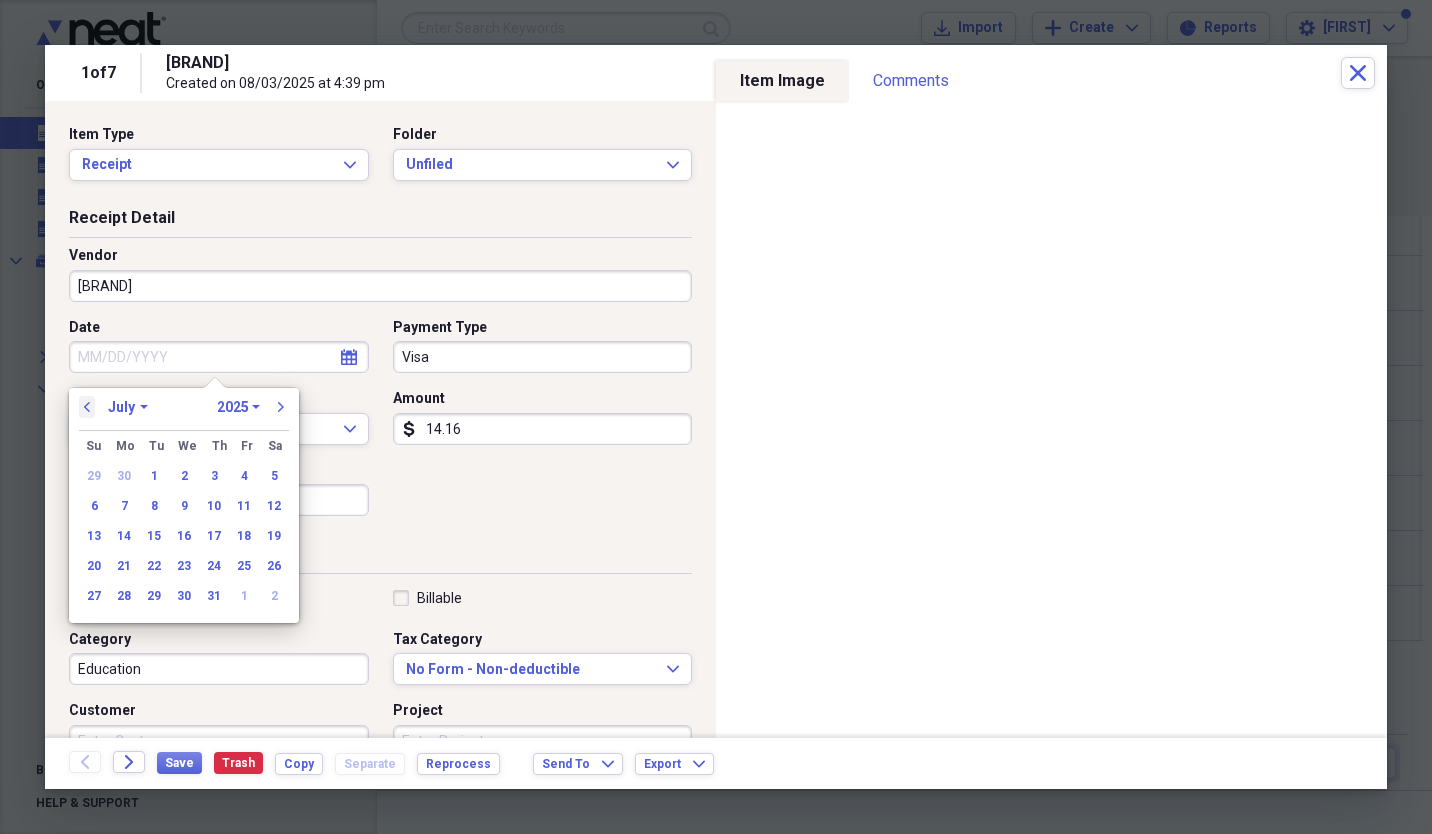 click on "previous" at bounding box center [87, 407] 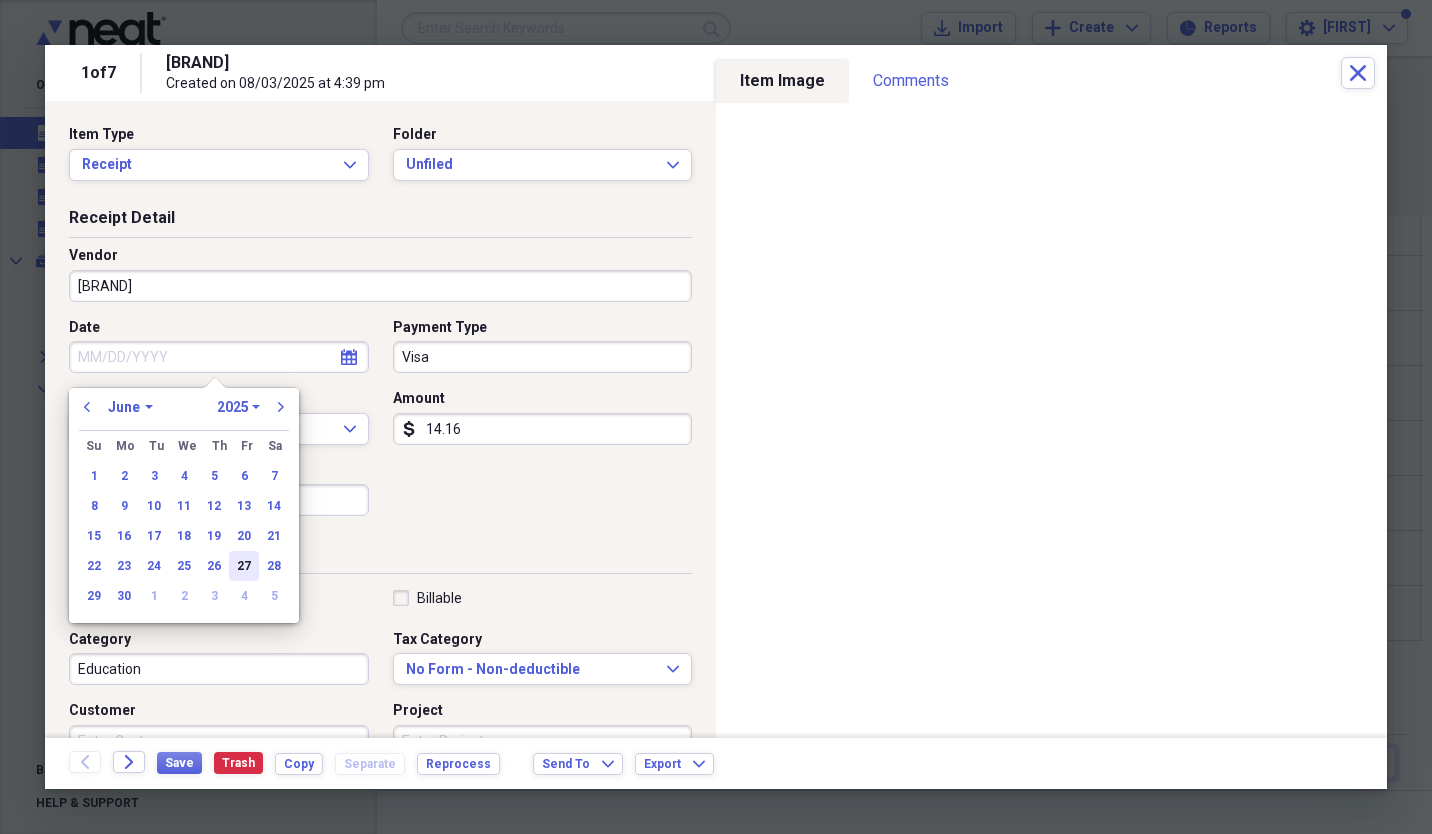 click on "27" at bounding box center (244, 566) 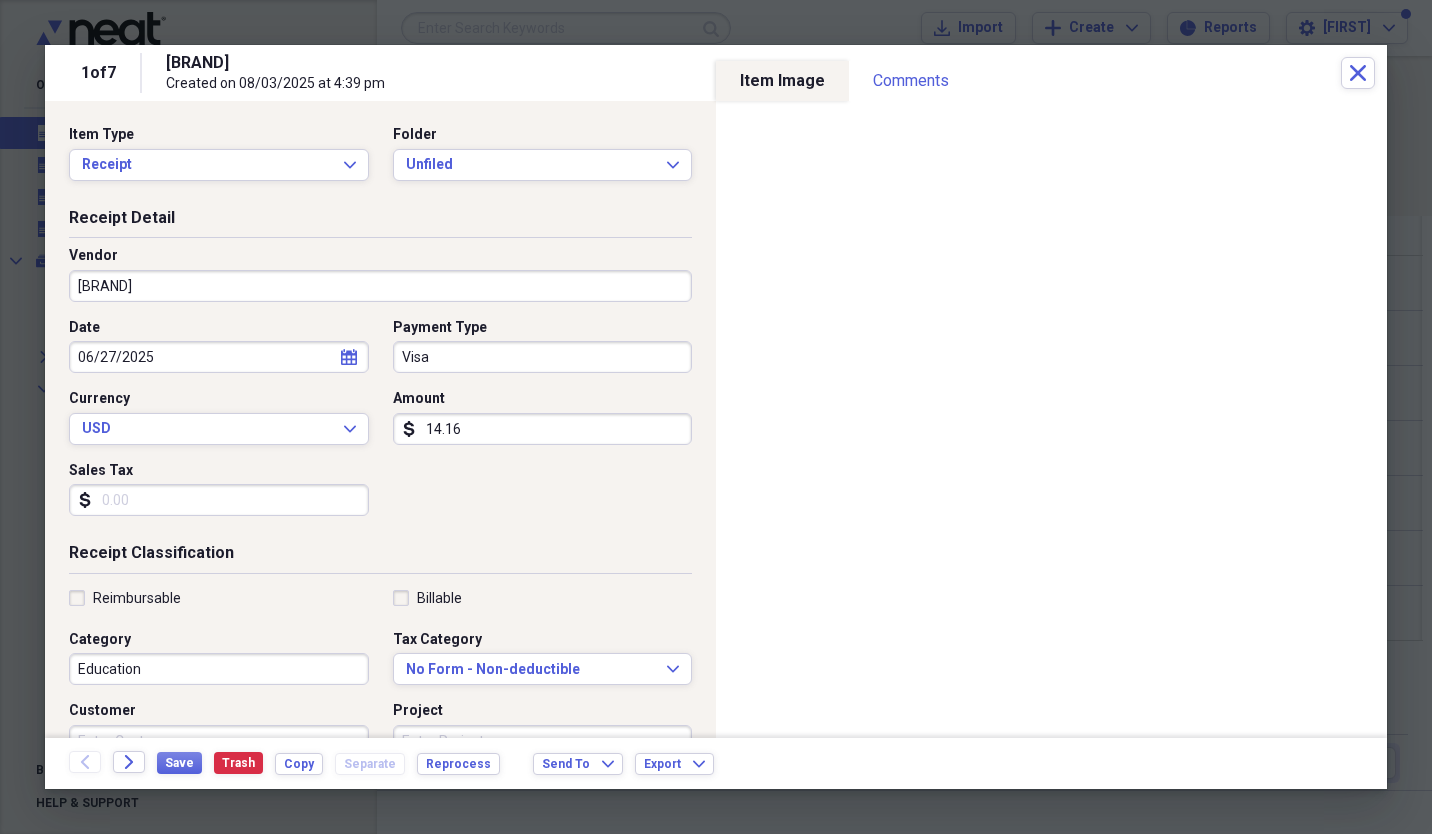 click on "Education" at bounding box center (219, 669) 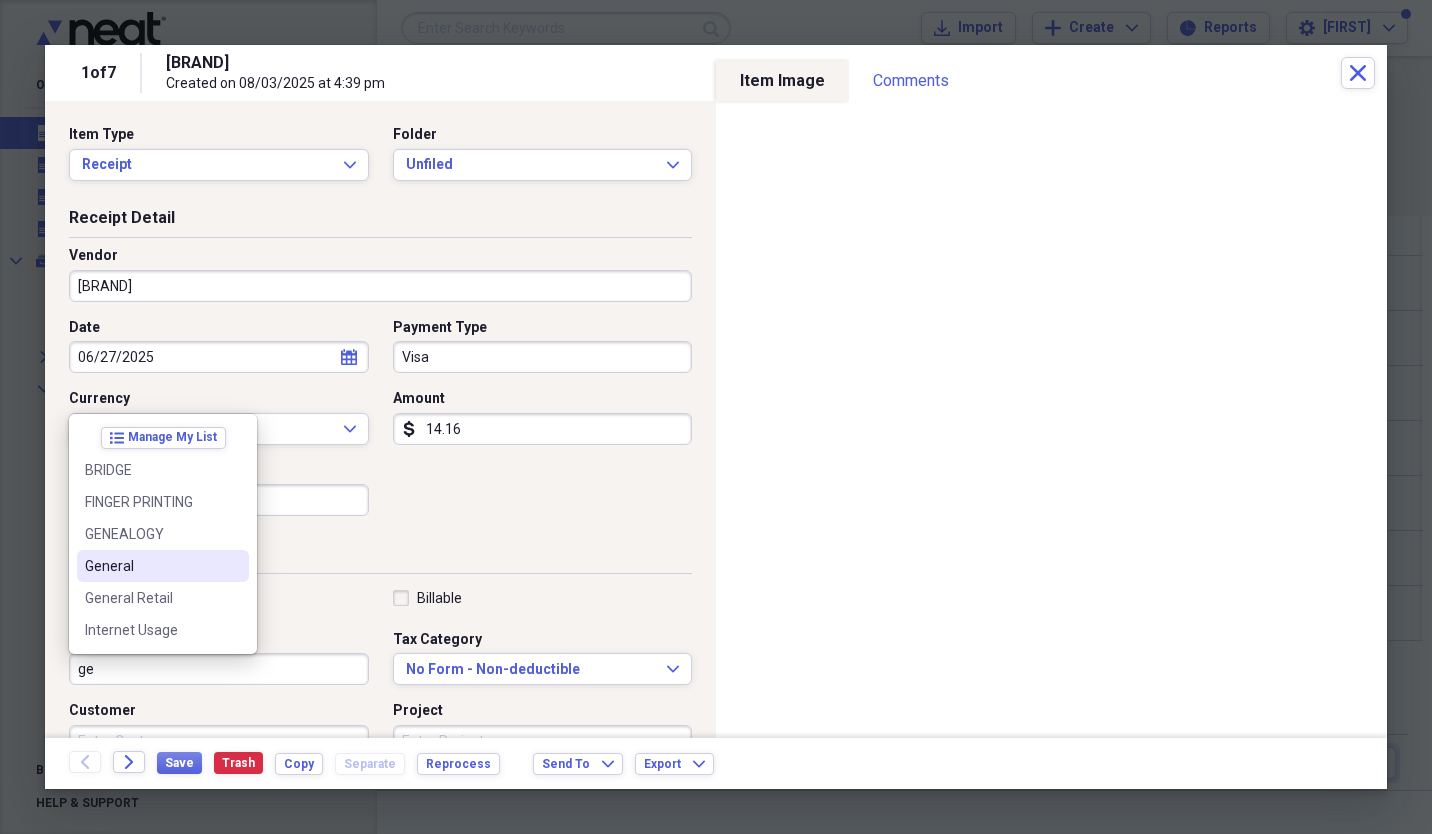 click on "General" at bounding box center [151, 566] 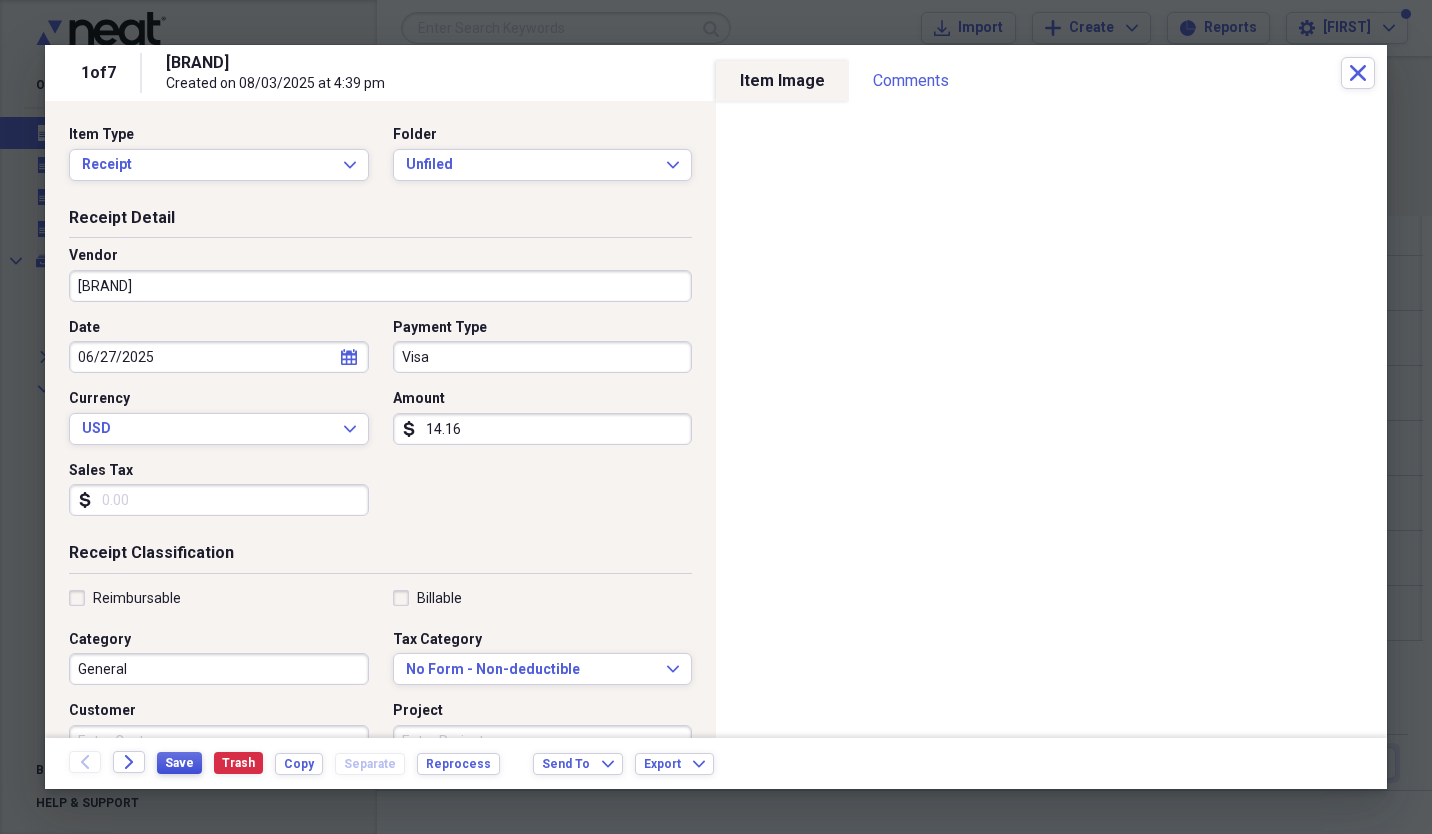 click on "Save" at bounding box center (179, 763) 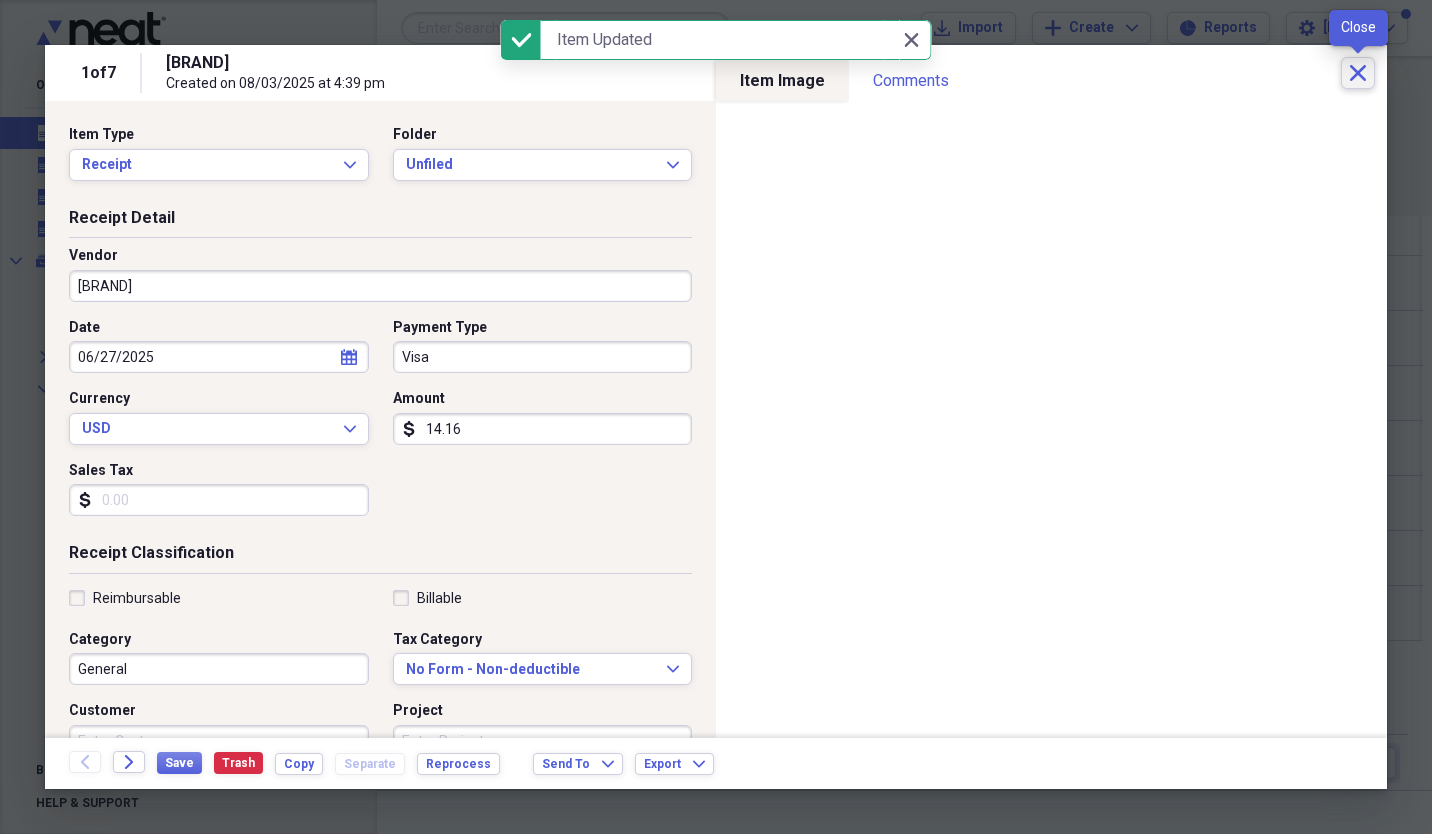 click 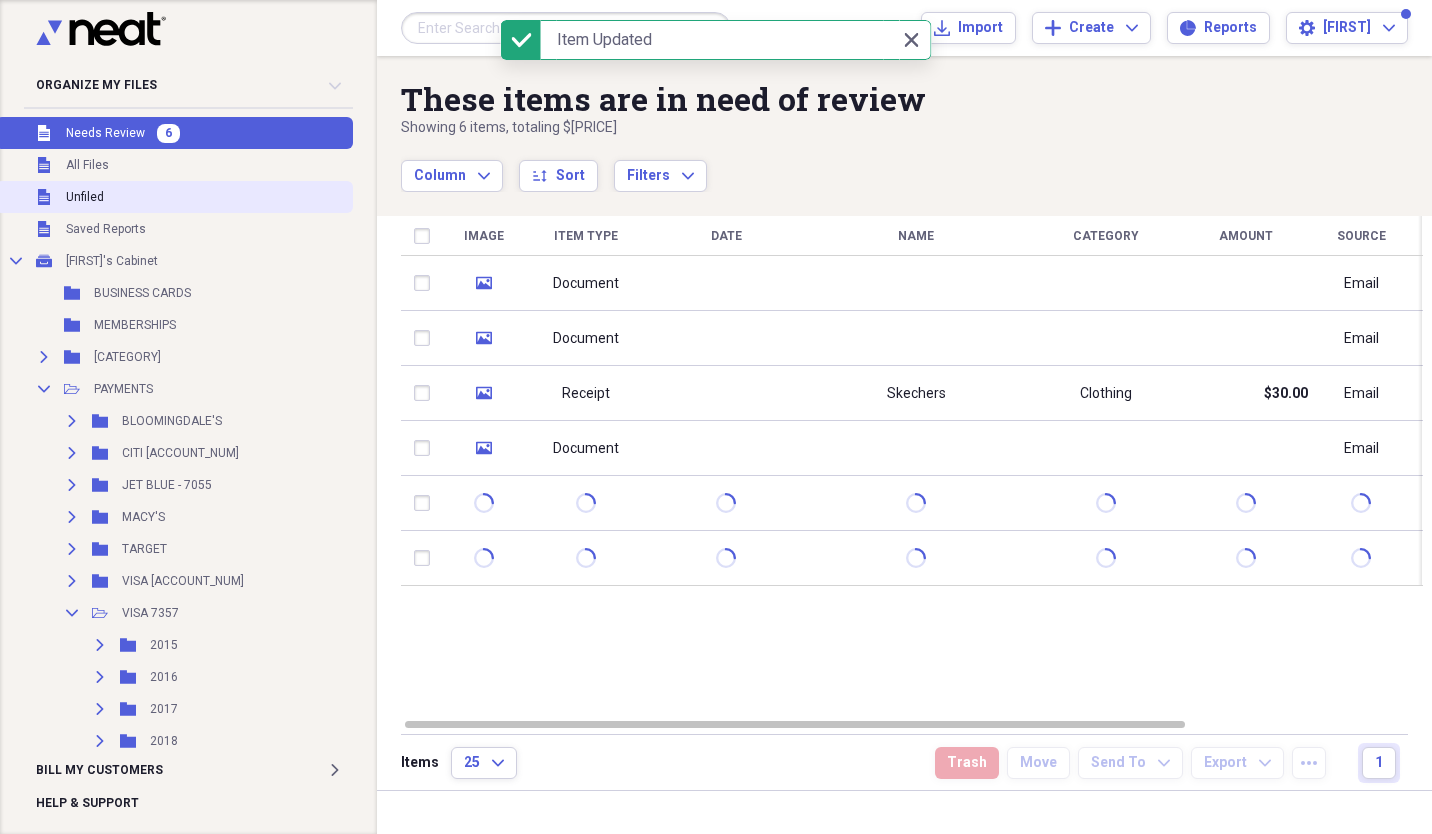 click on "Unfiled Unfiled" at bounding box center [174, 197] 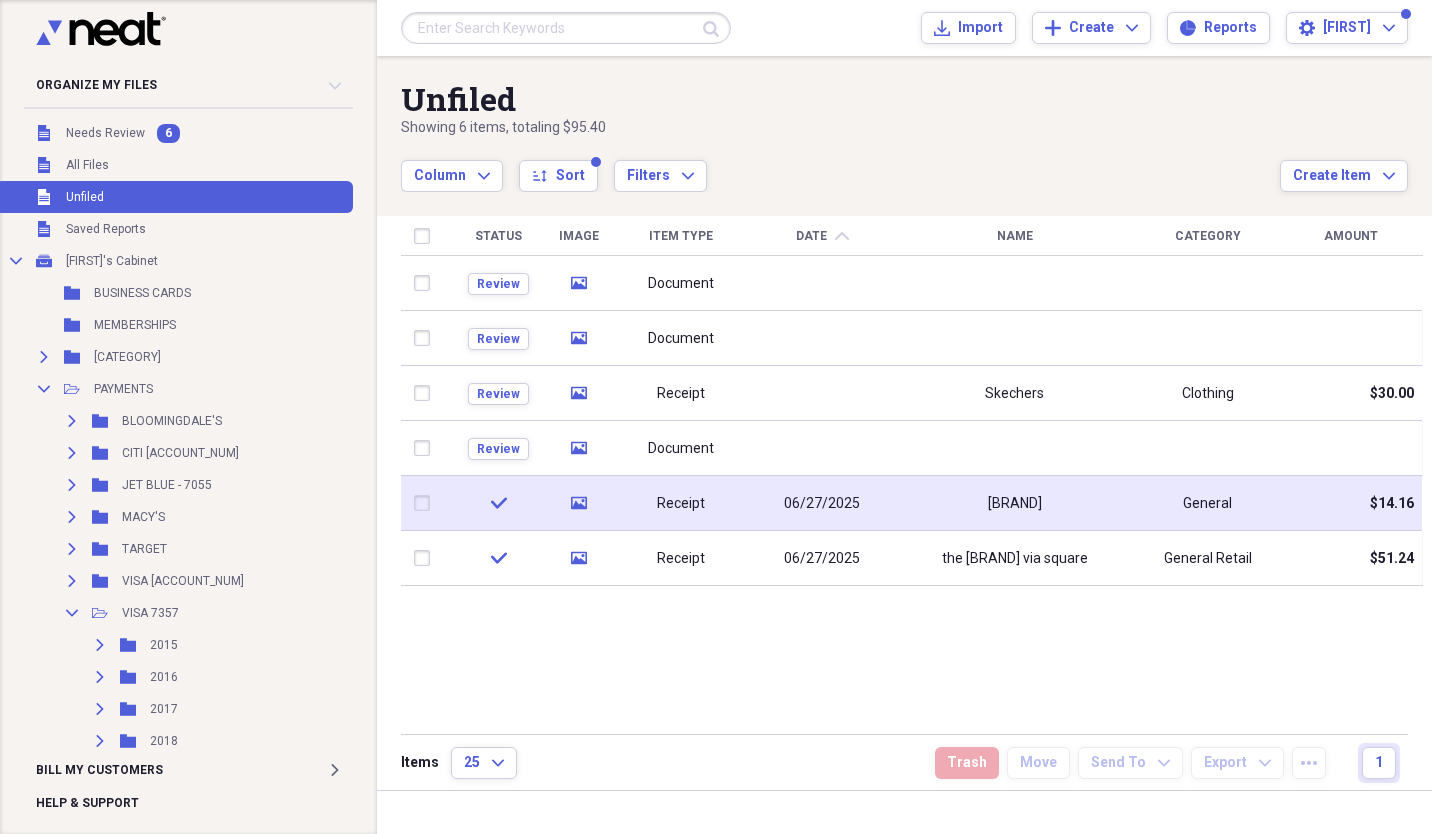 click at bounding box center [426, 503] 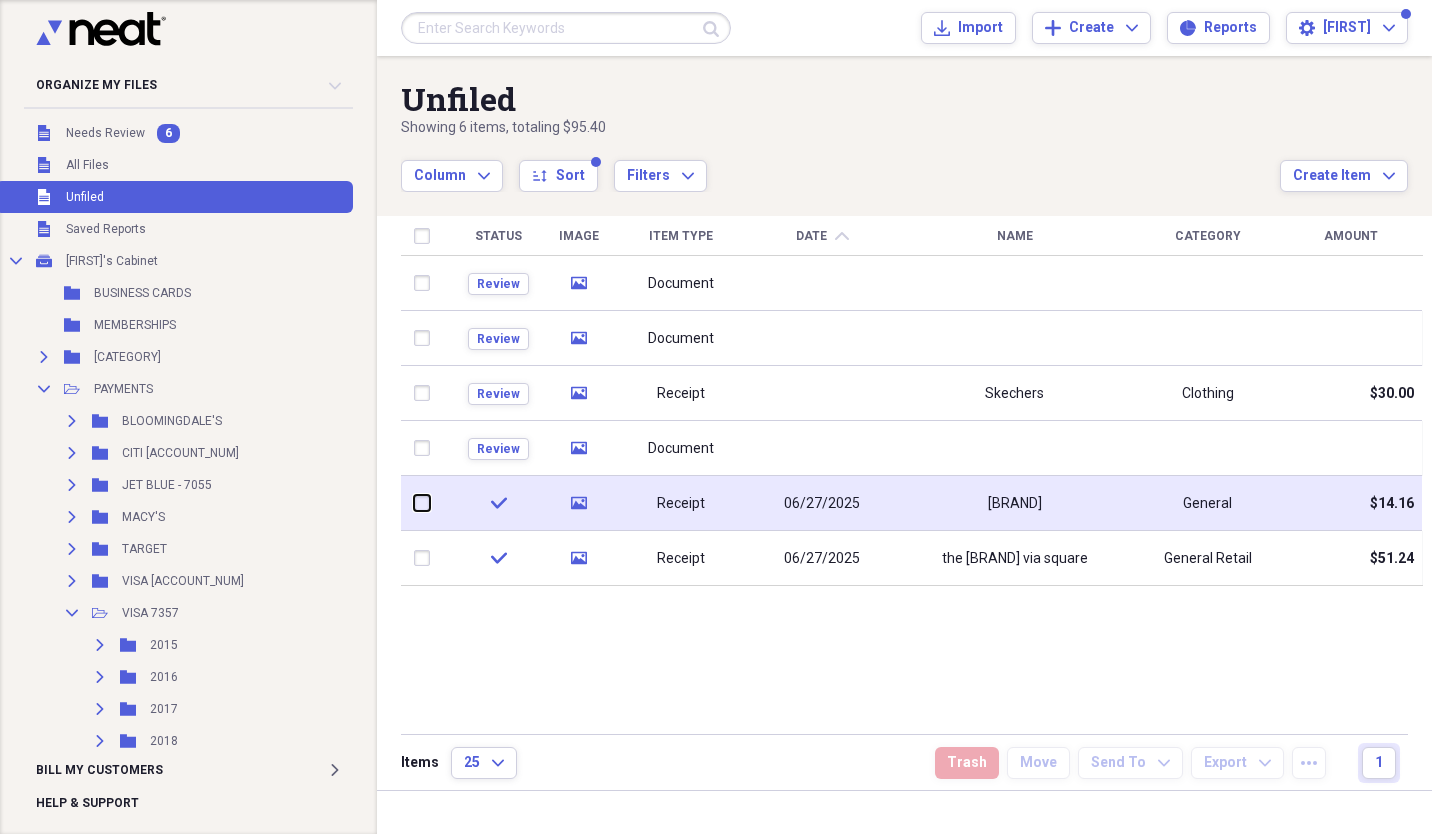 click at bounding box center (414, 503) 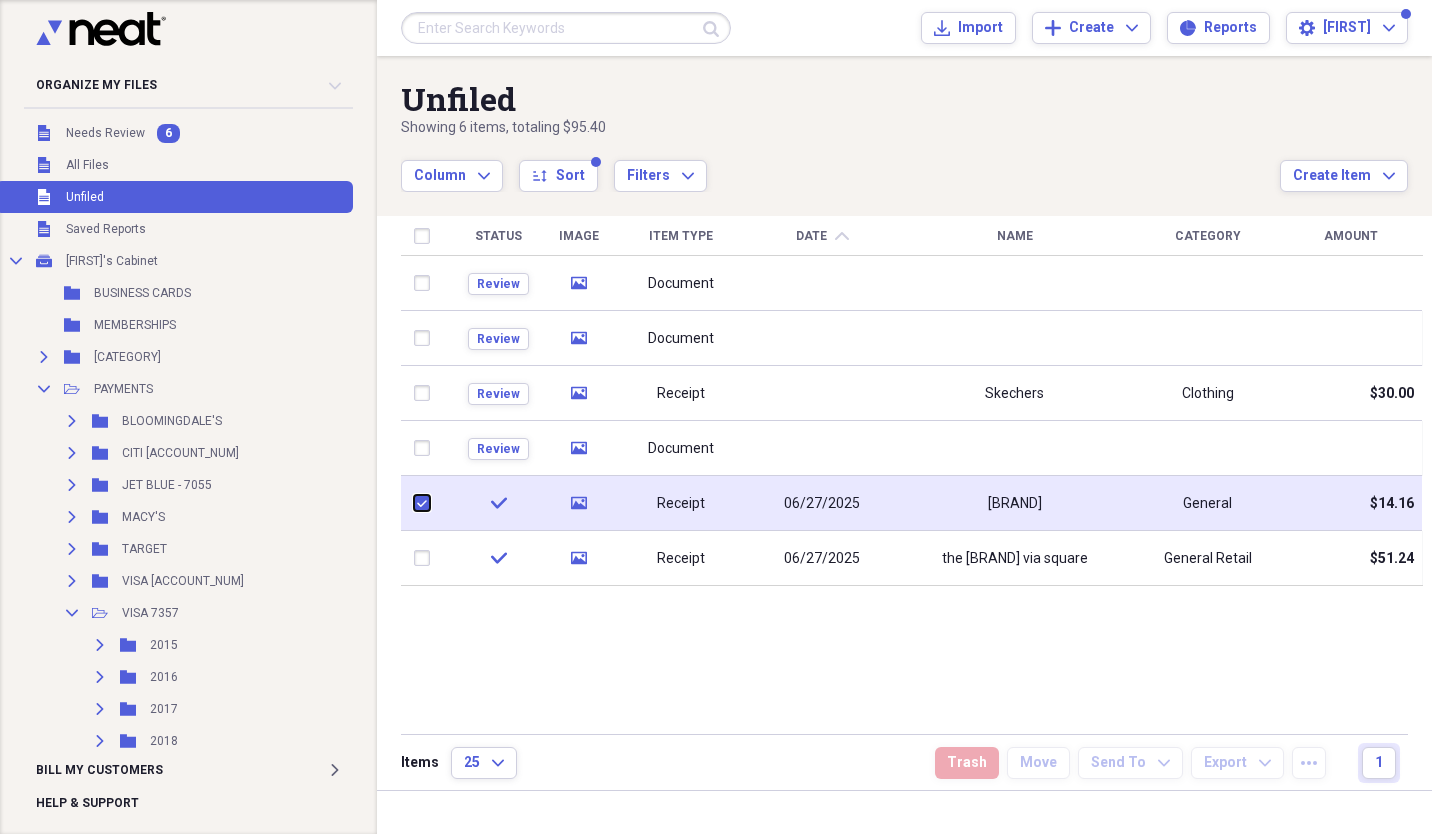 checkbox on "true" 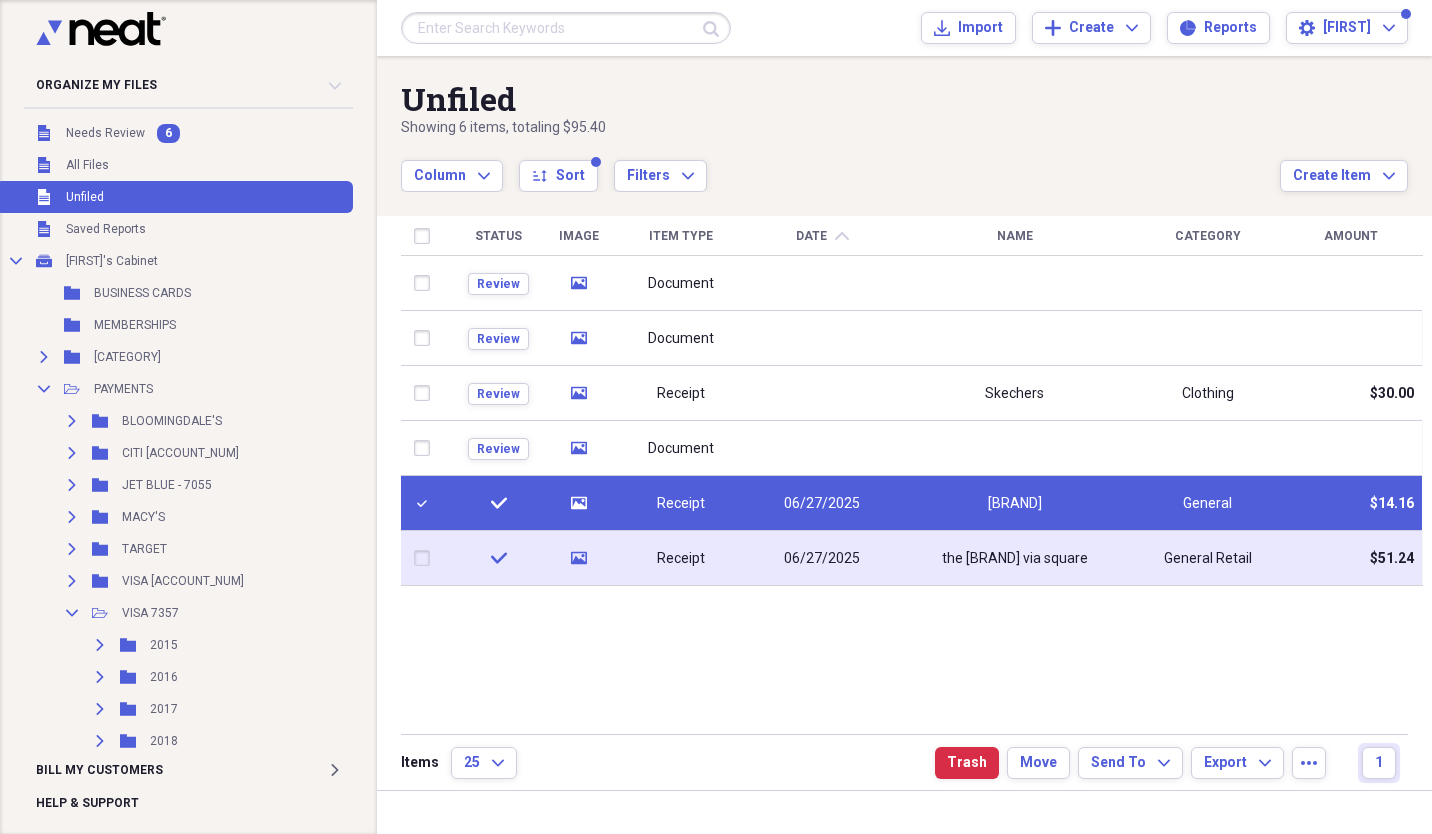 click at bounding box center (426, 558) 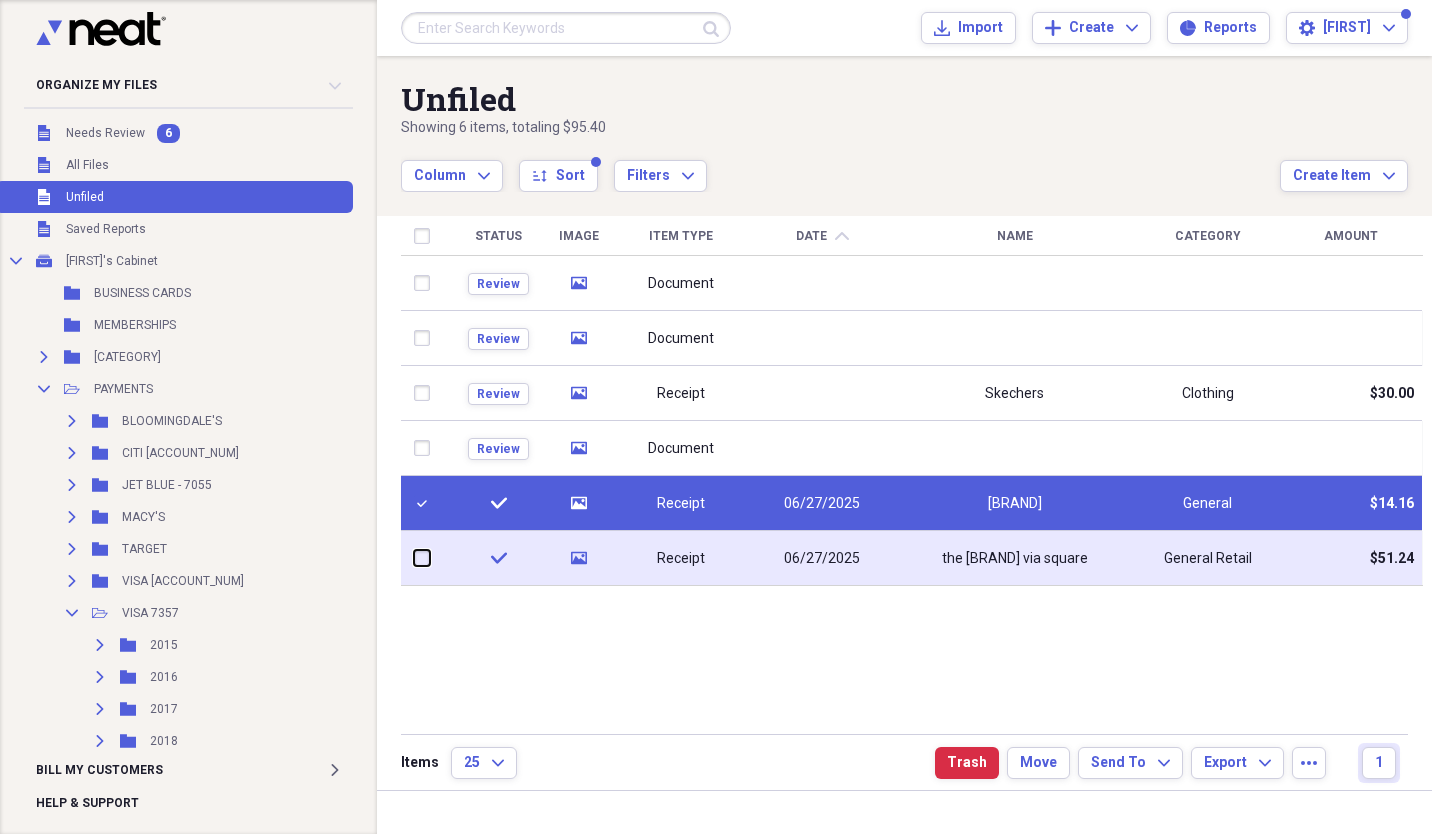 click at bounding box center [414, 558] 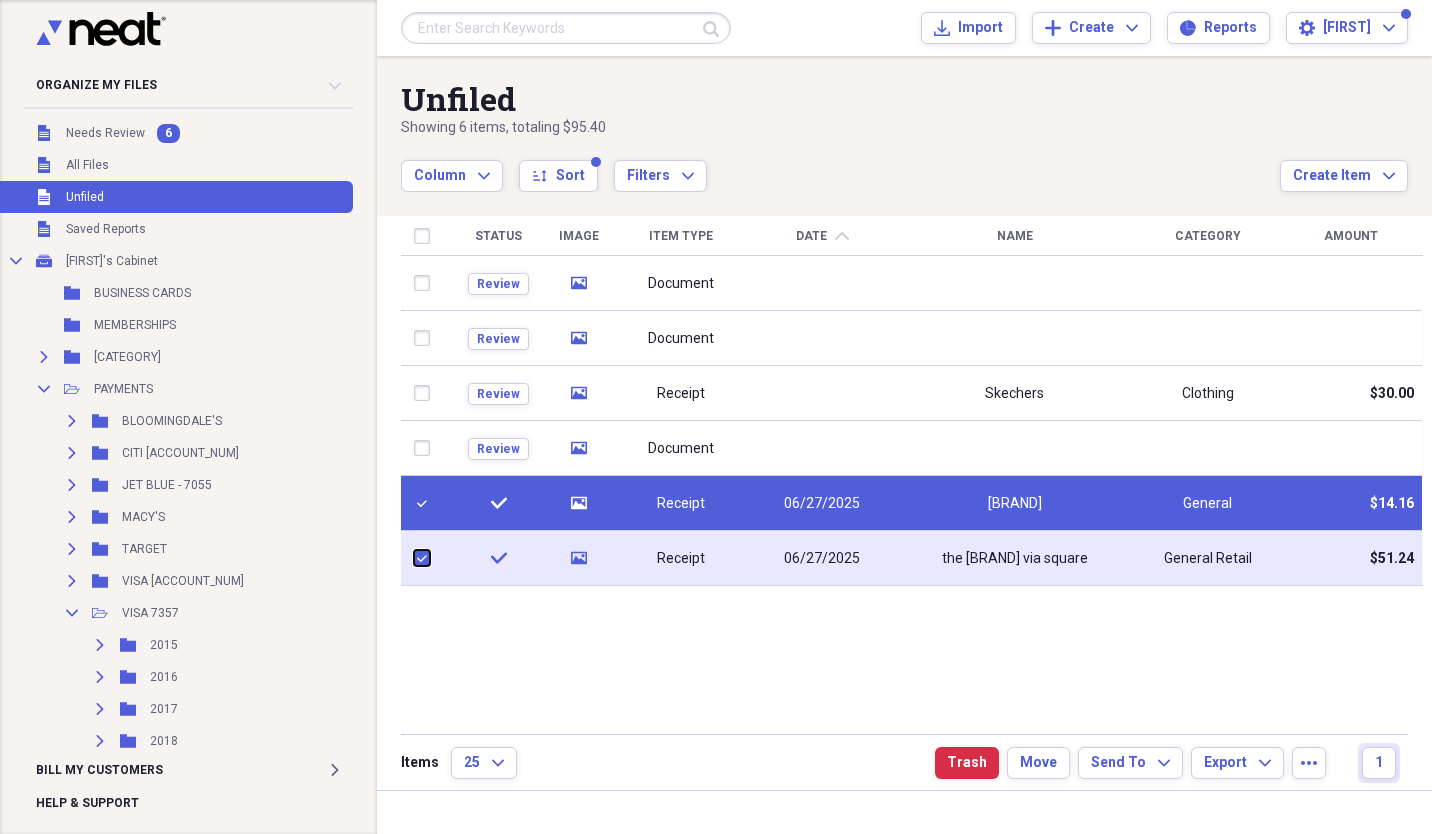 checkbox on "true" 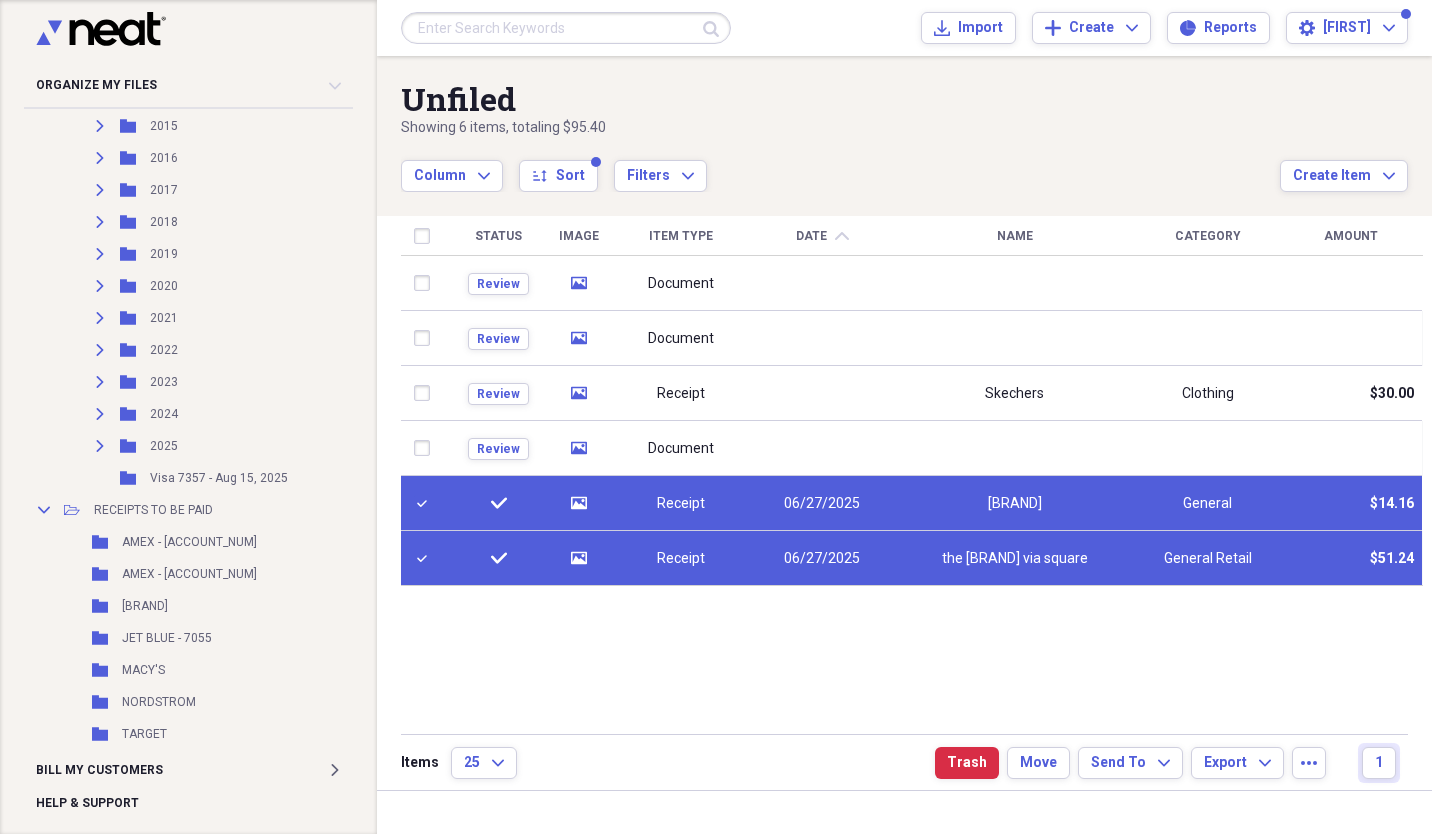 scroll, scrollTop: 524, scrollLeft: 0, axis: vertical 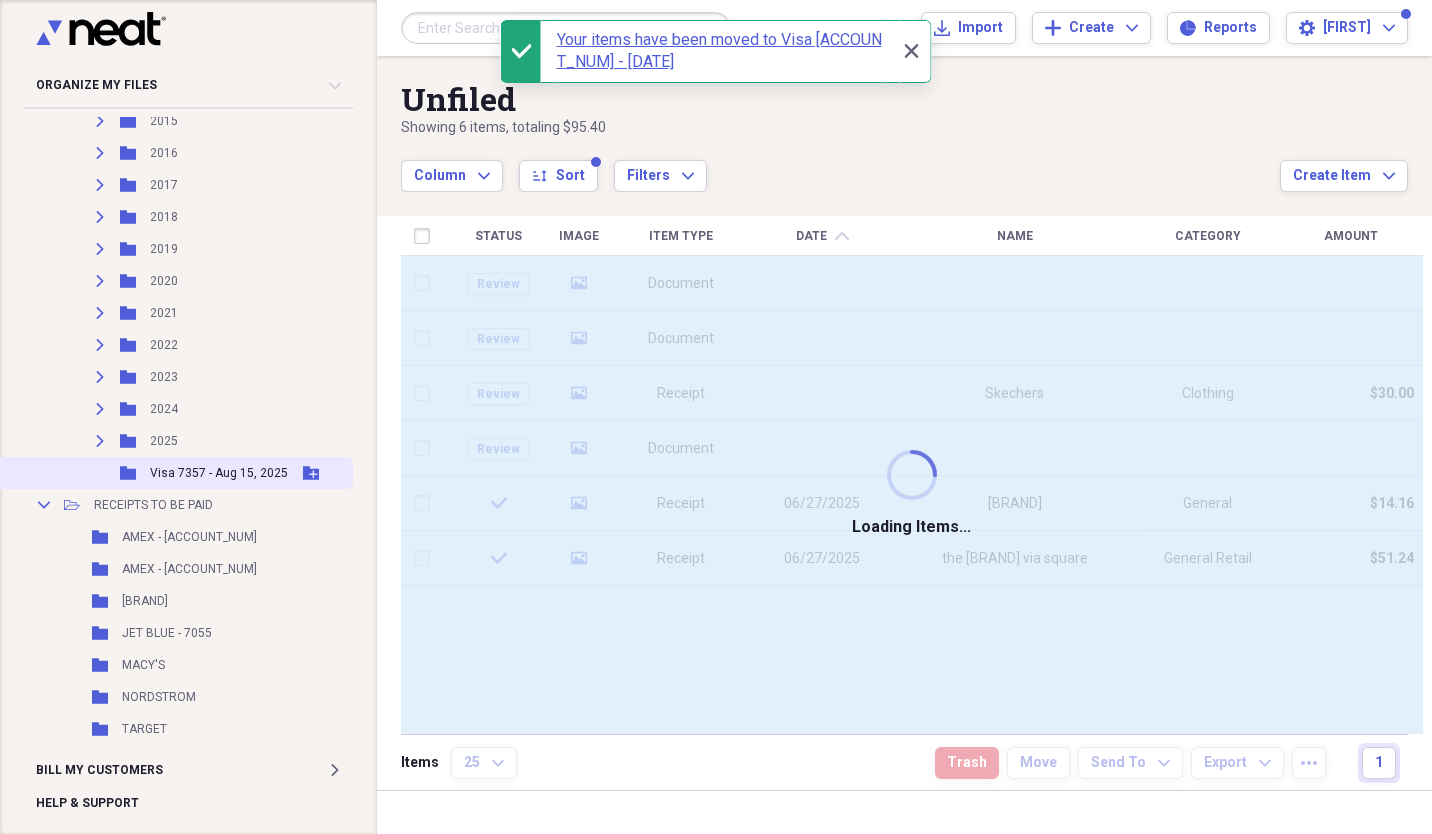 checkbox on "false" 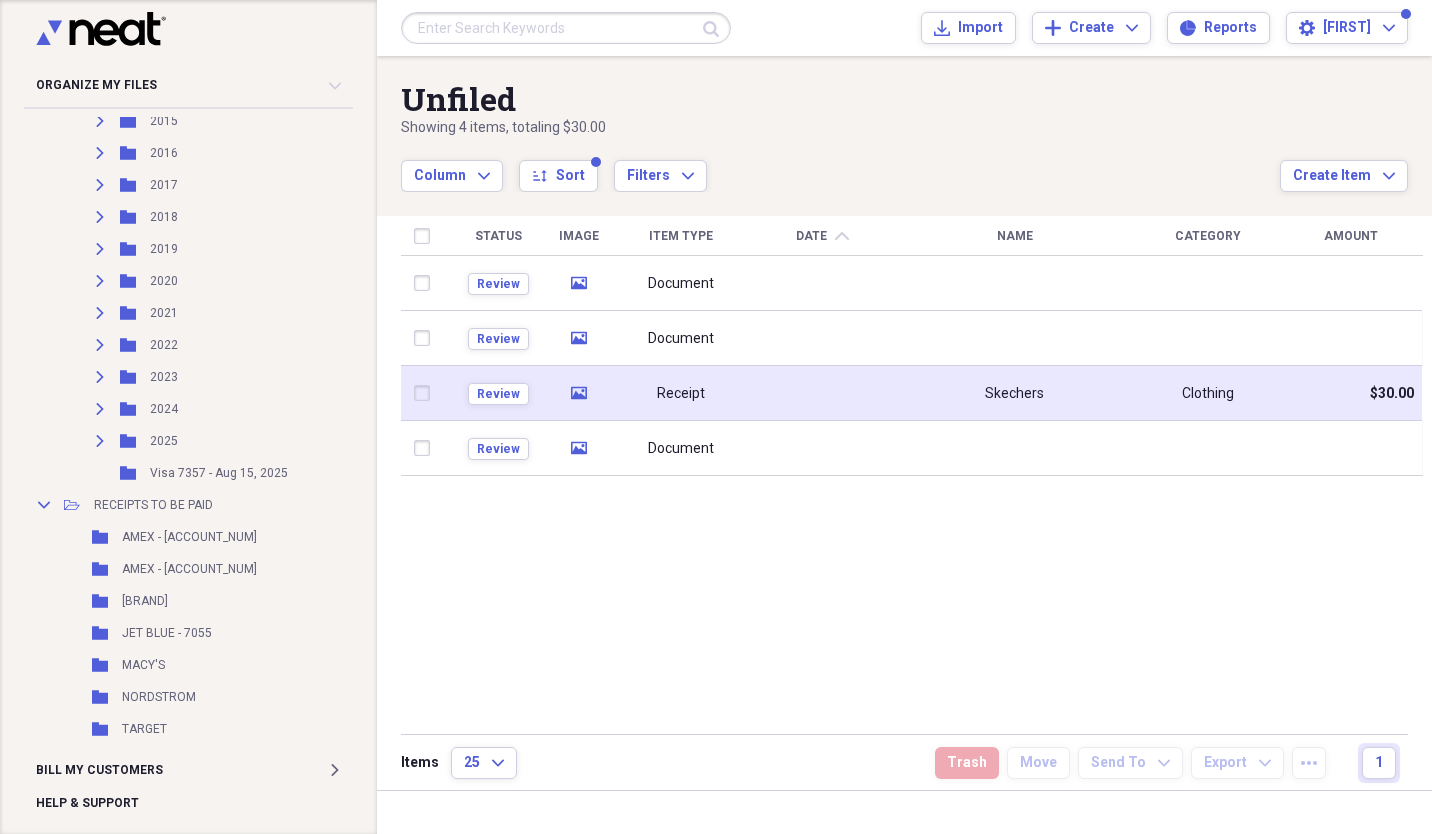 click on "Receipt" at bounding box center (681, 393) 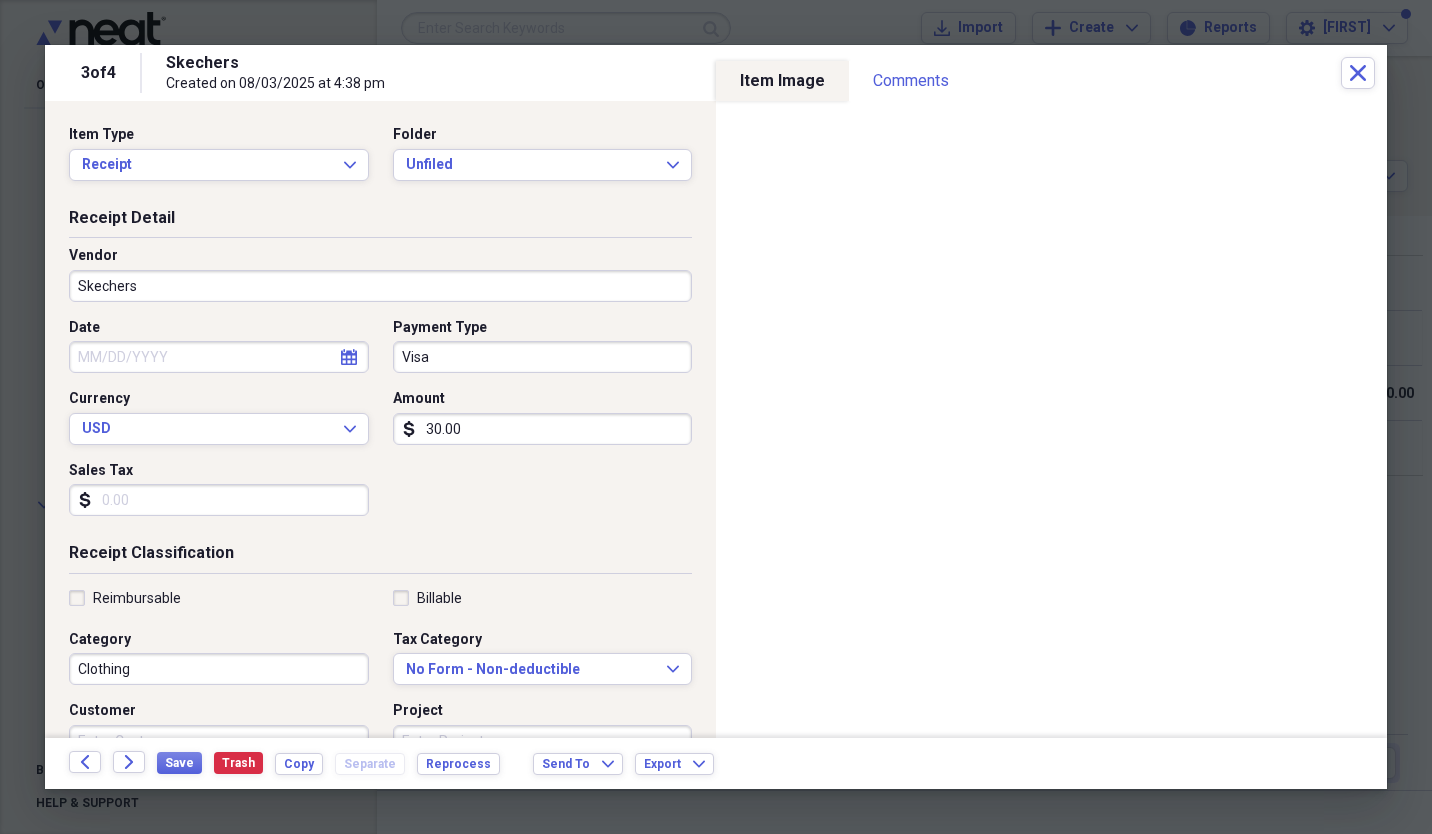 click 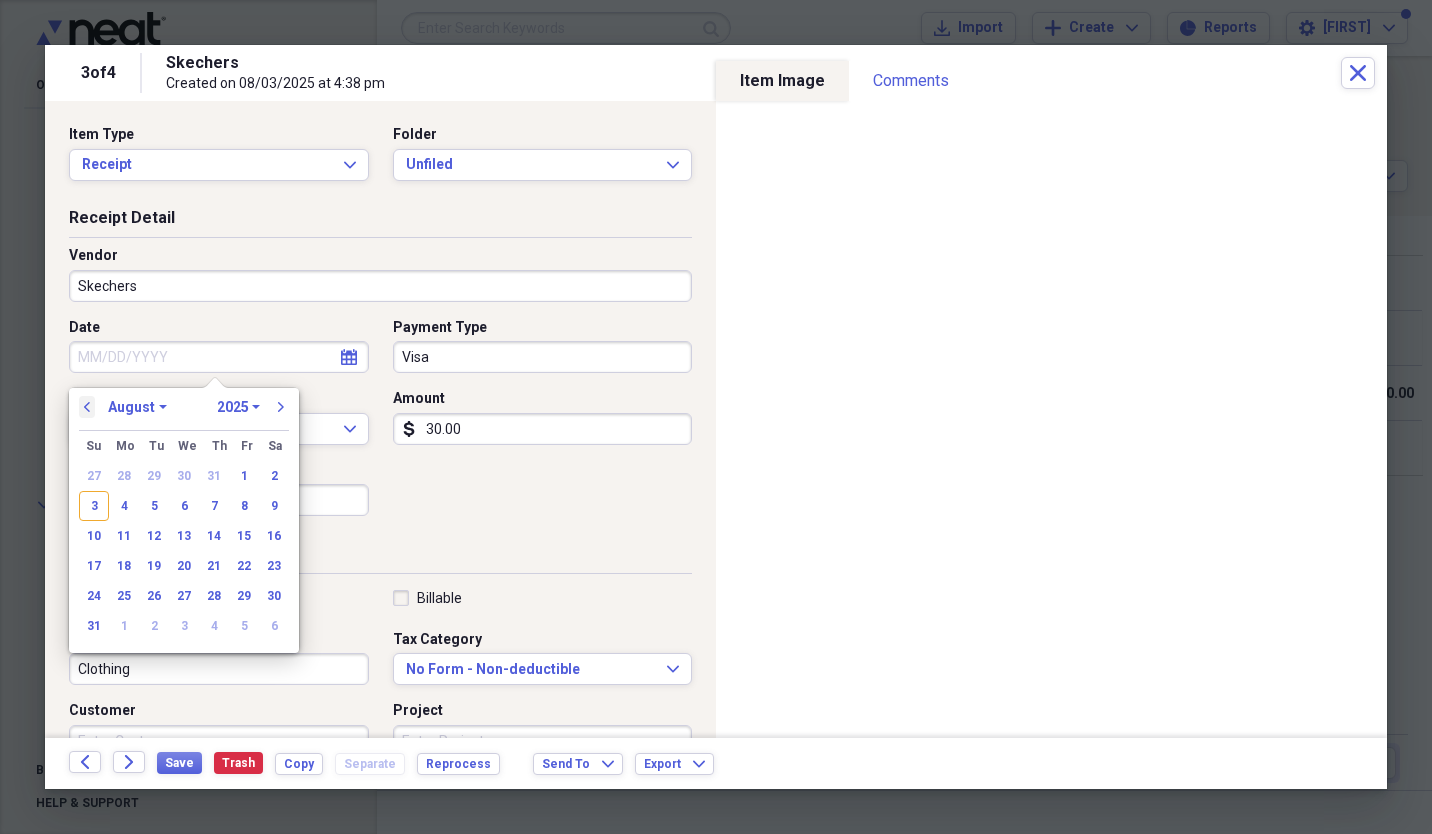 click on "previous" at bounding box center [87, 407] 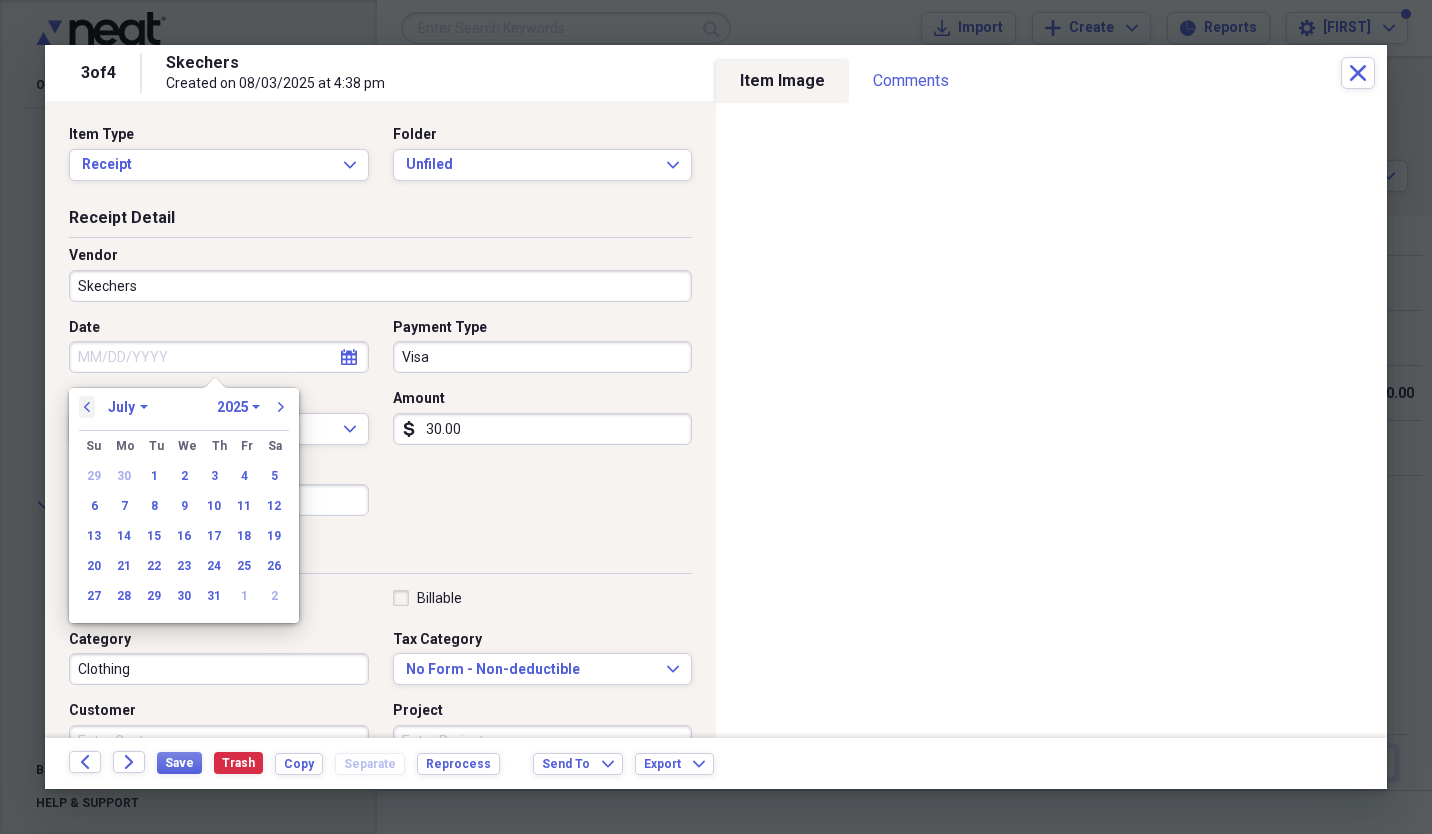 click on "previous" at bounding box center [87, 407] 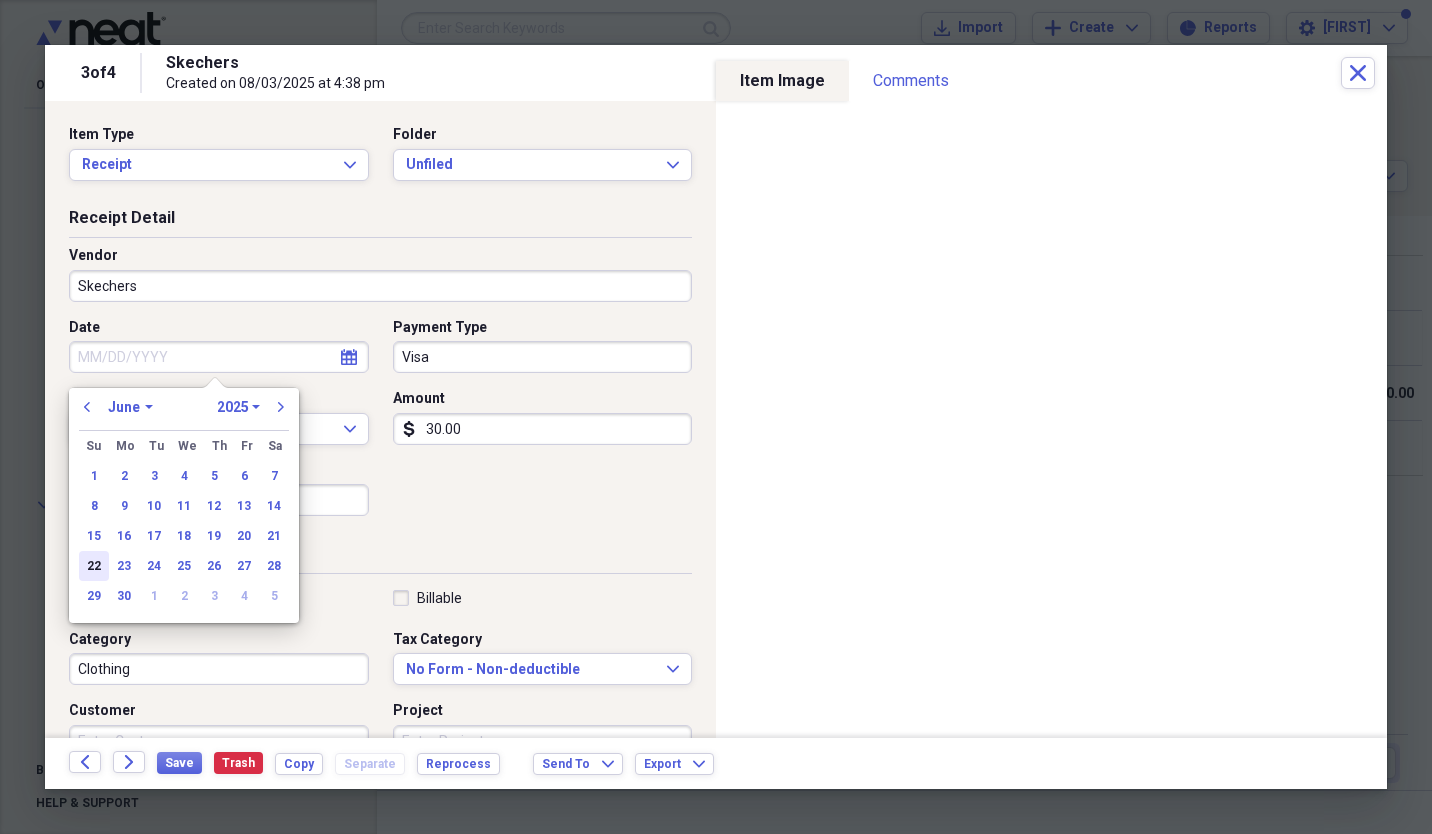 click on "22" at bounding box center (94, 566) 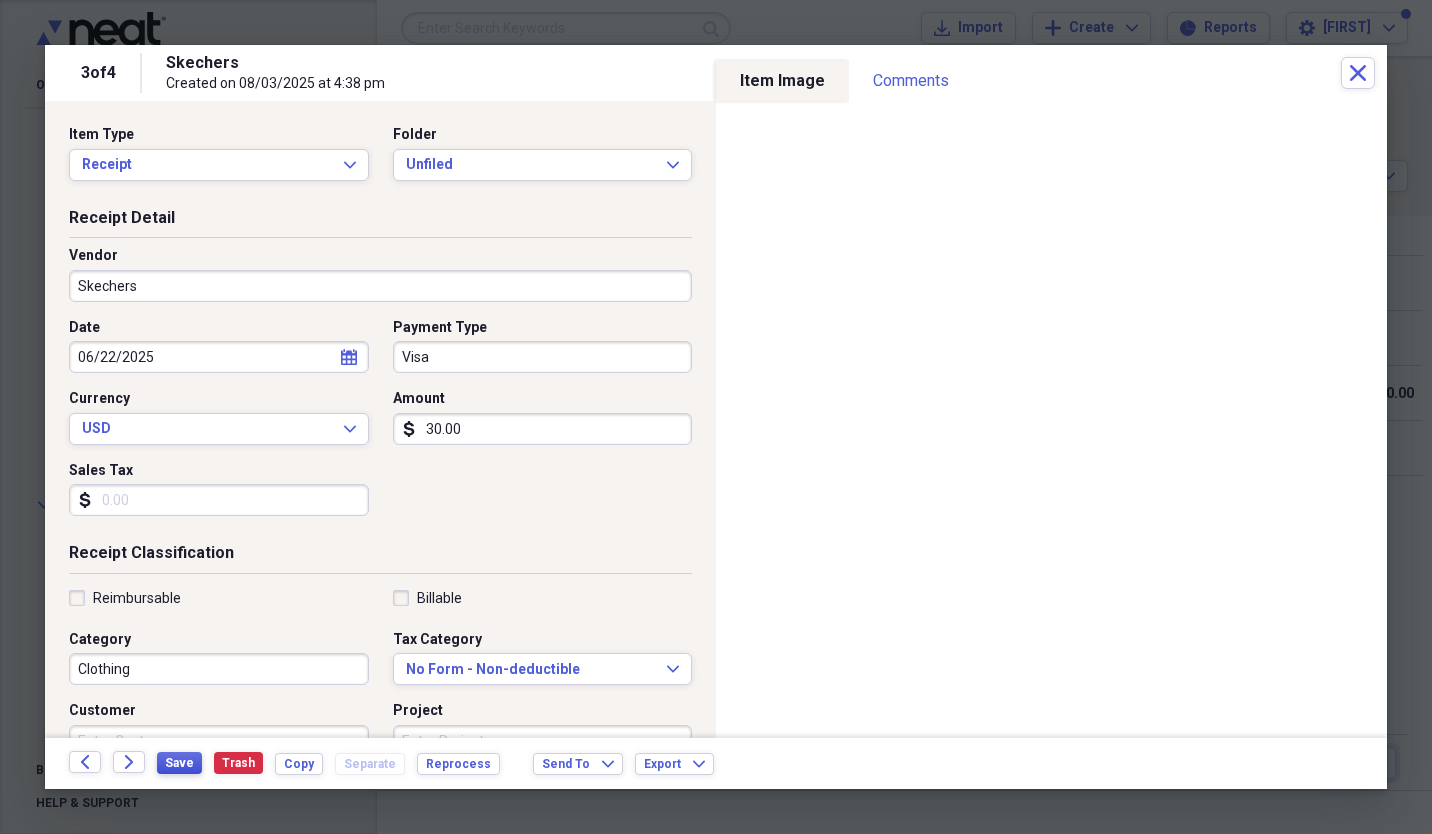 click on "Save" at bounding box center [179, 763] 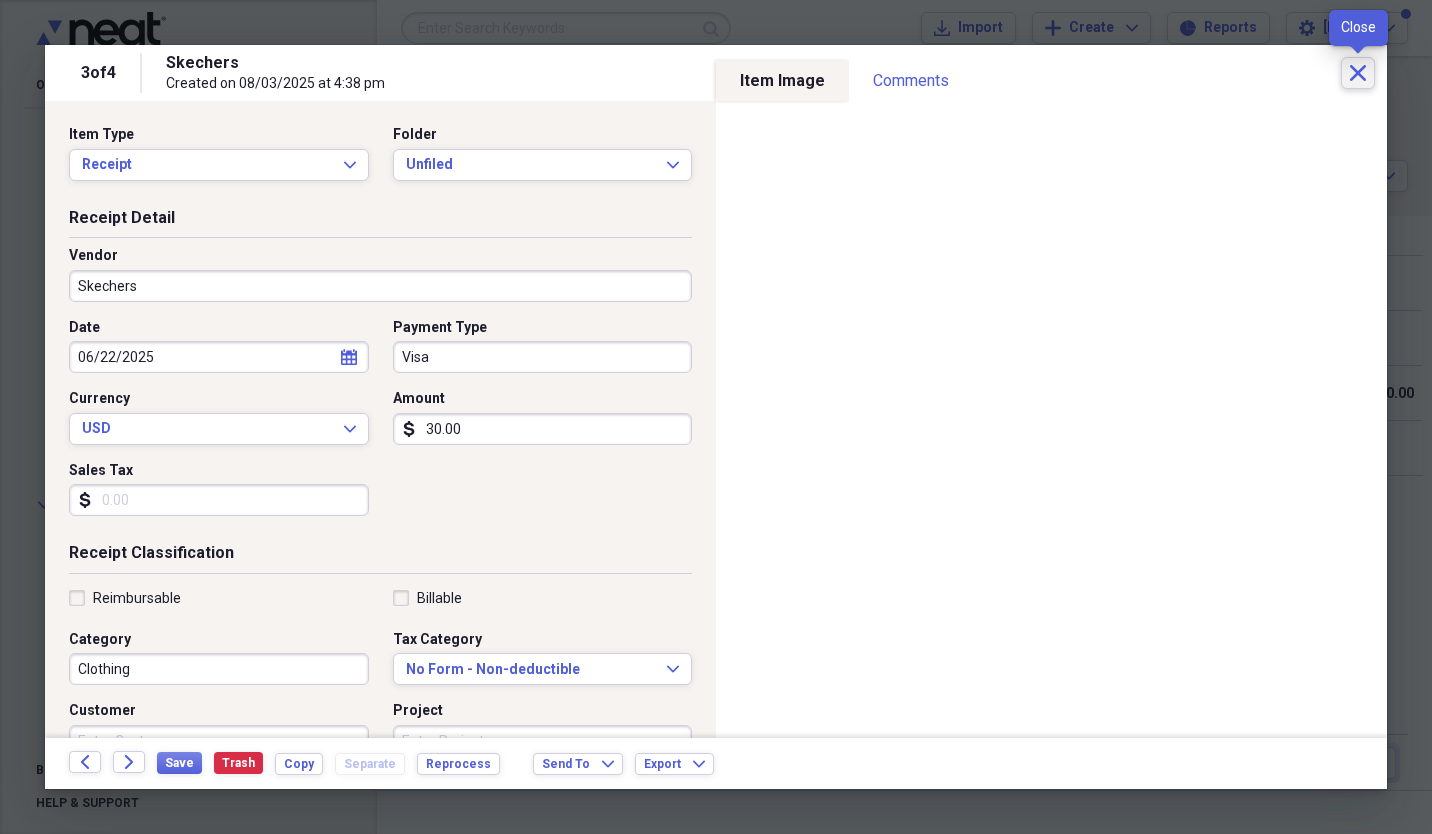 click on "Close" 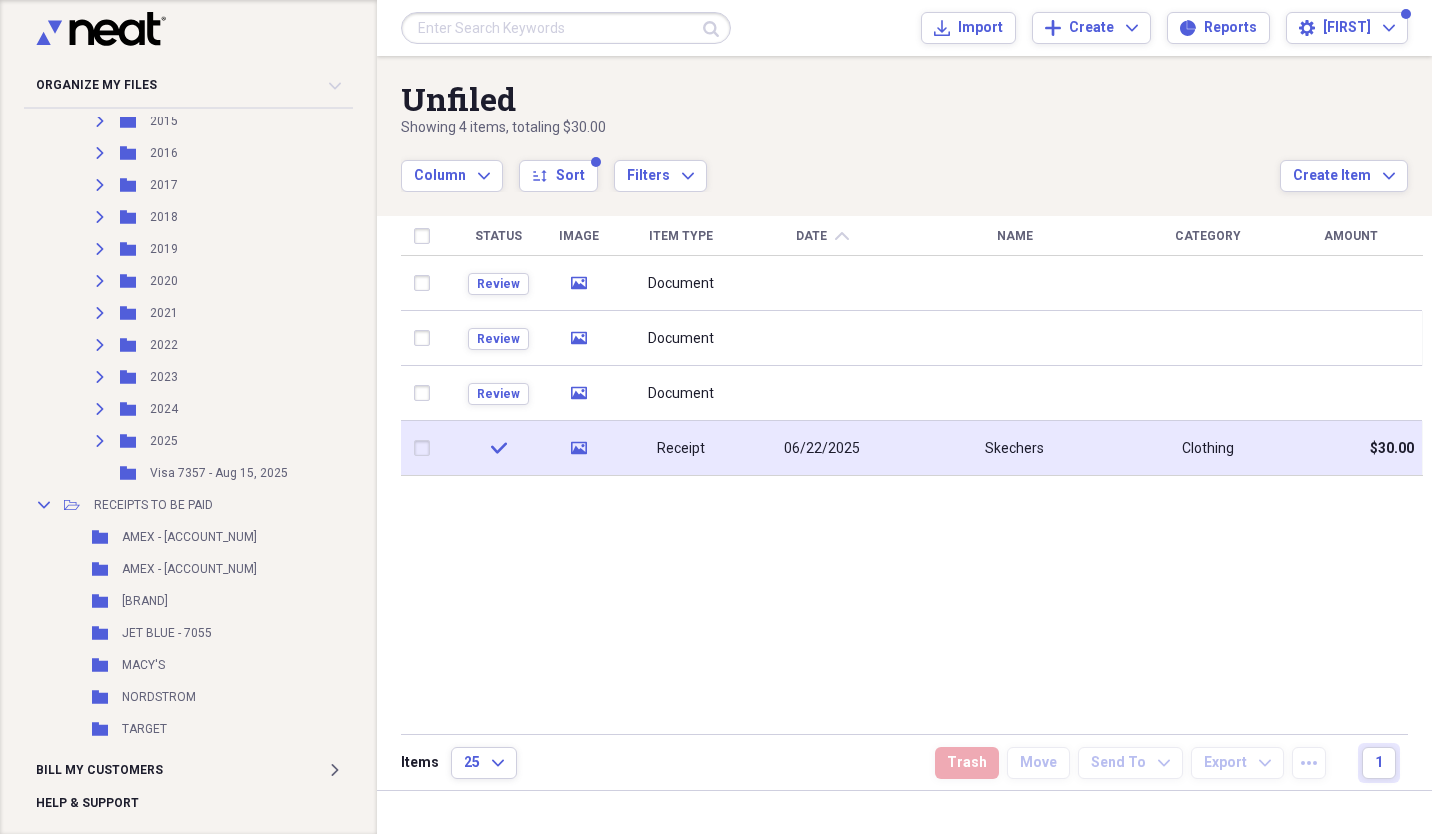 click at bounding box center (426, 448) 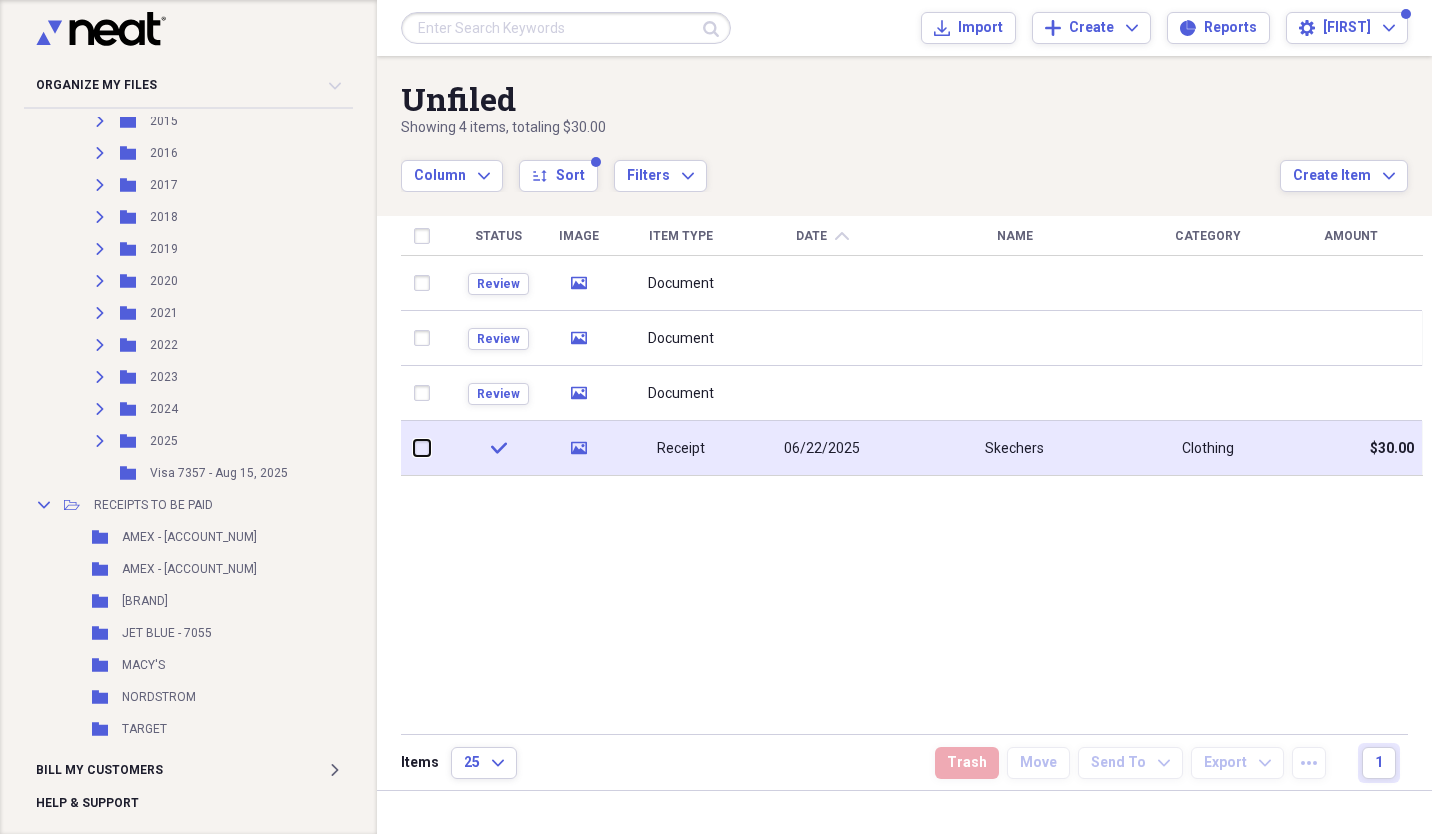click at bounding box center [414, 448] 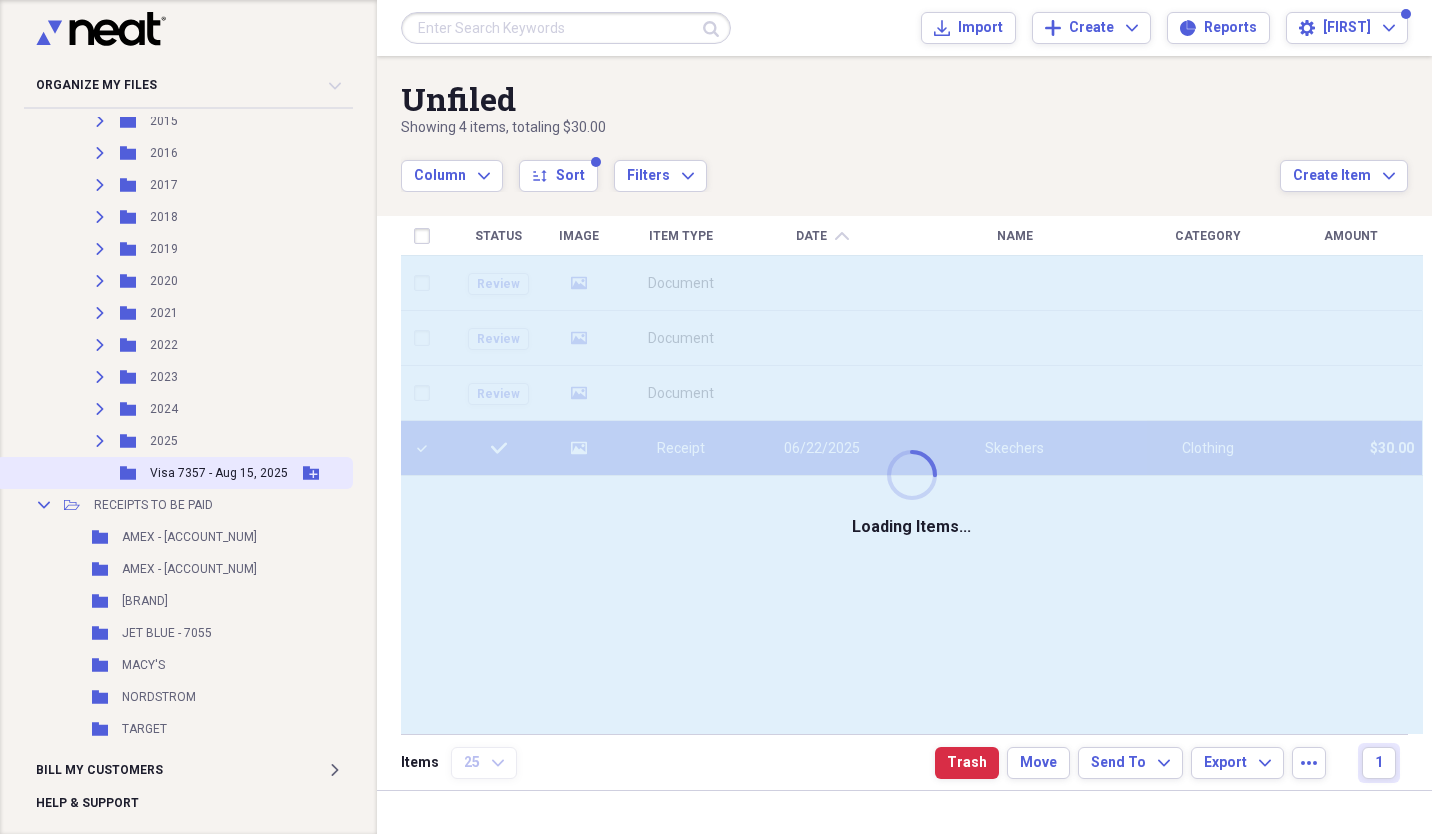 checkbox on "false" 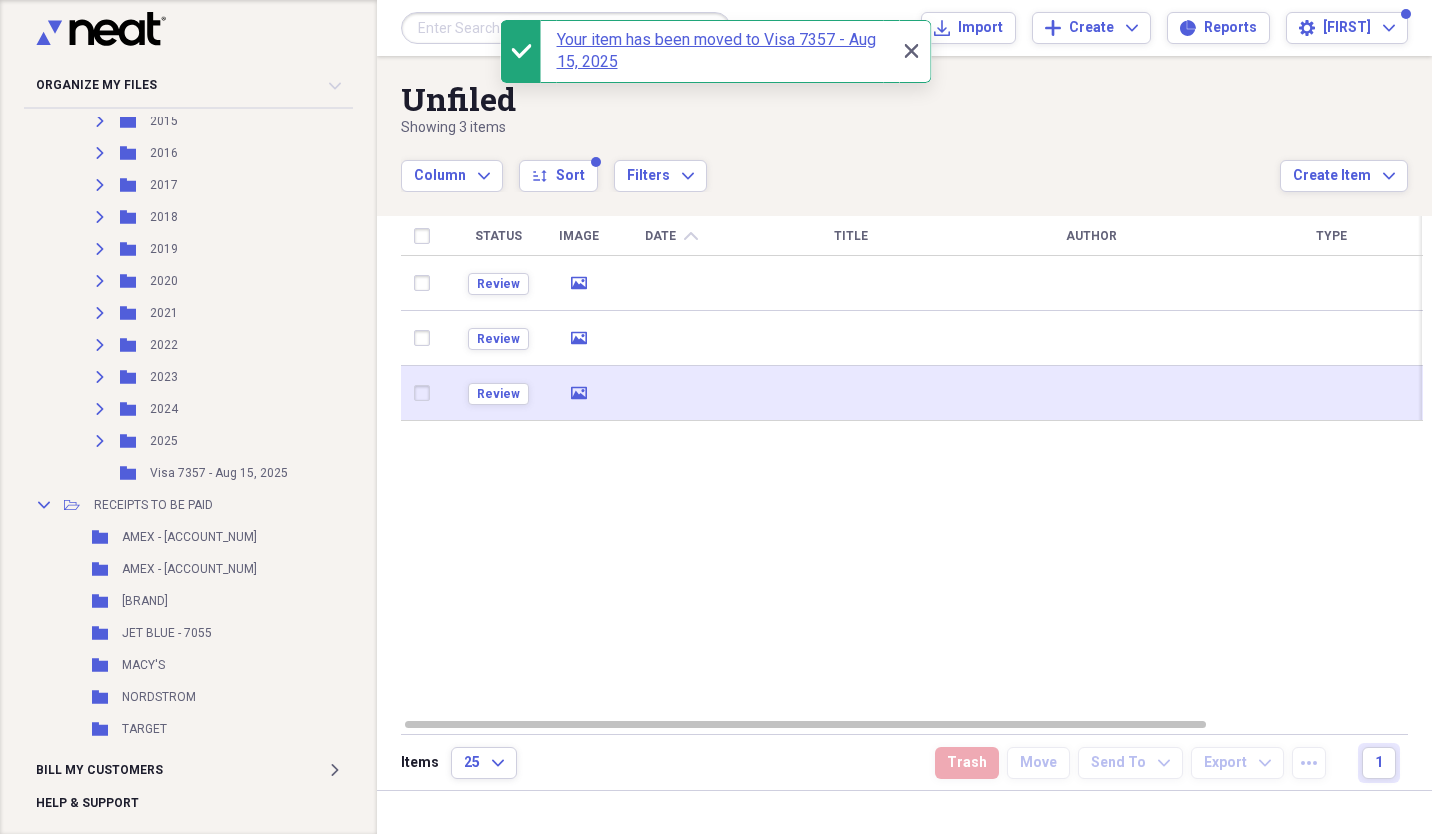 click at bounding box center [851, 393] 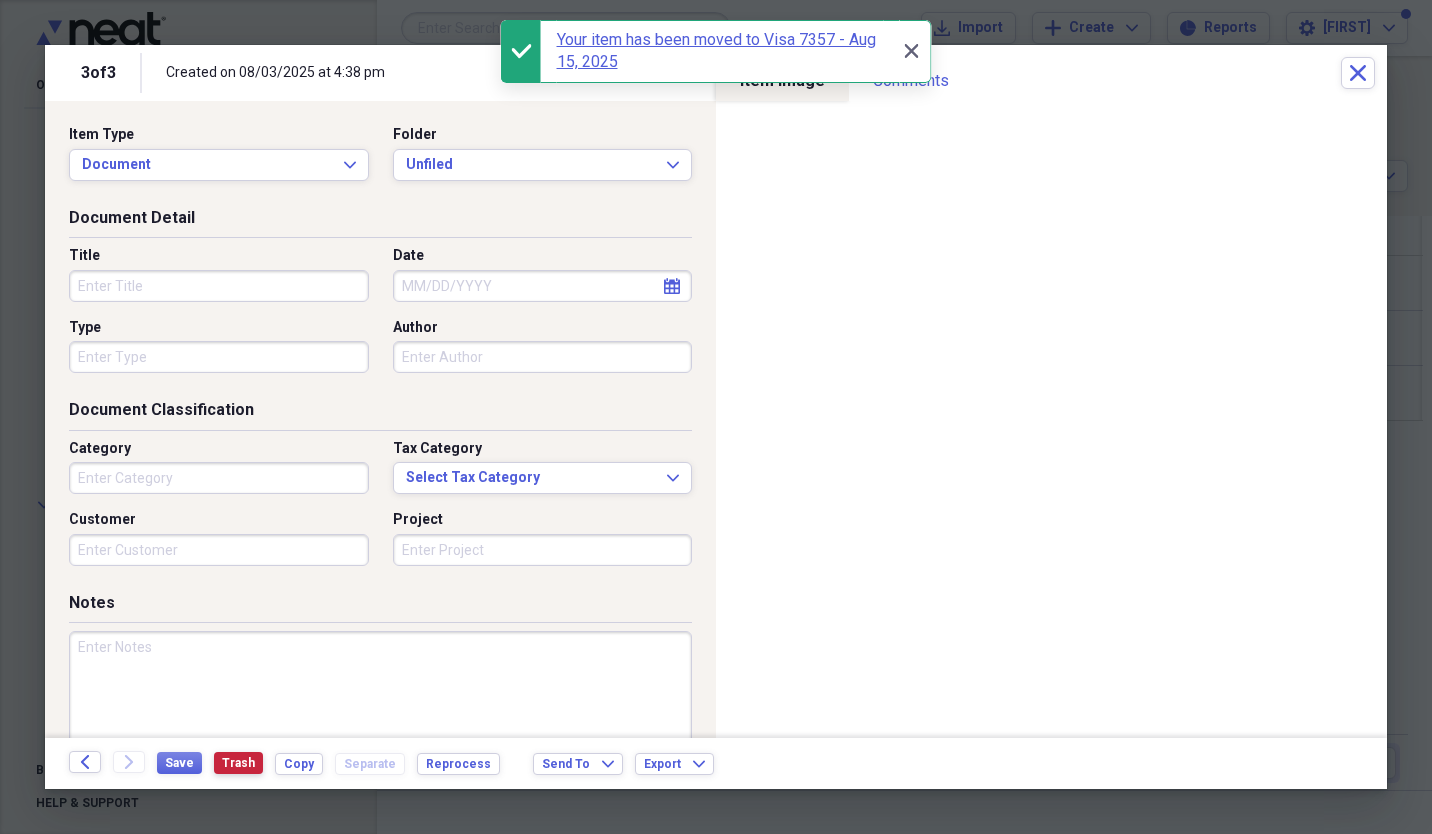 click on "Trash" at bounding box center (238, 763) 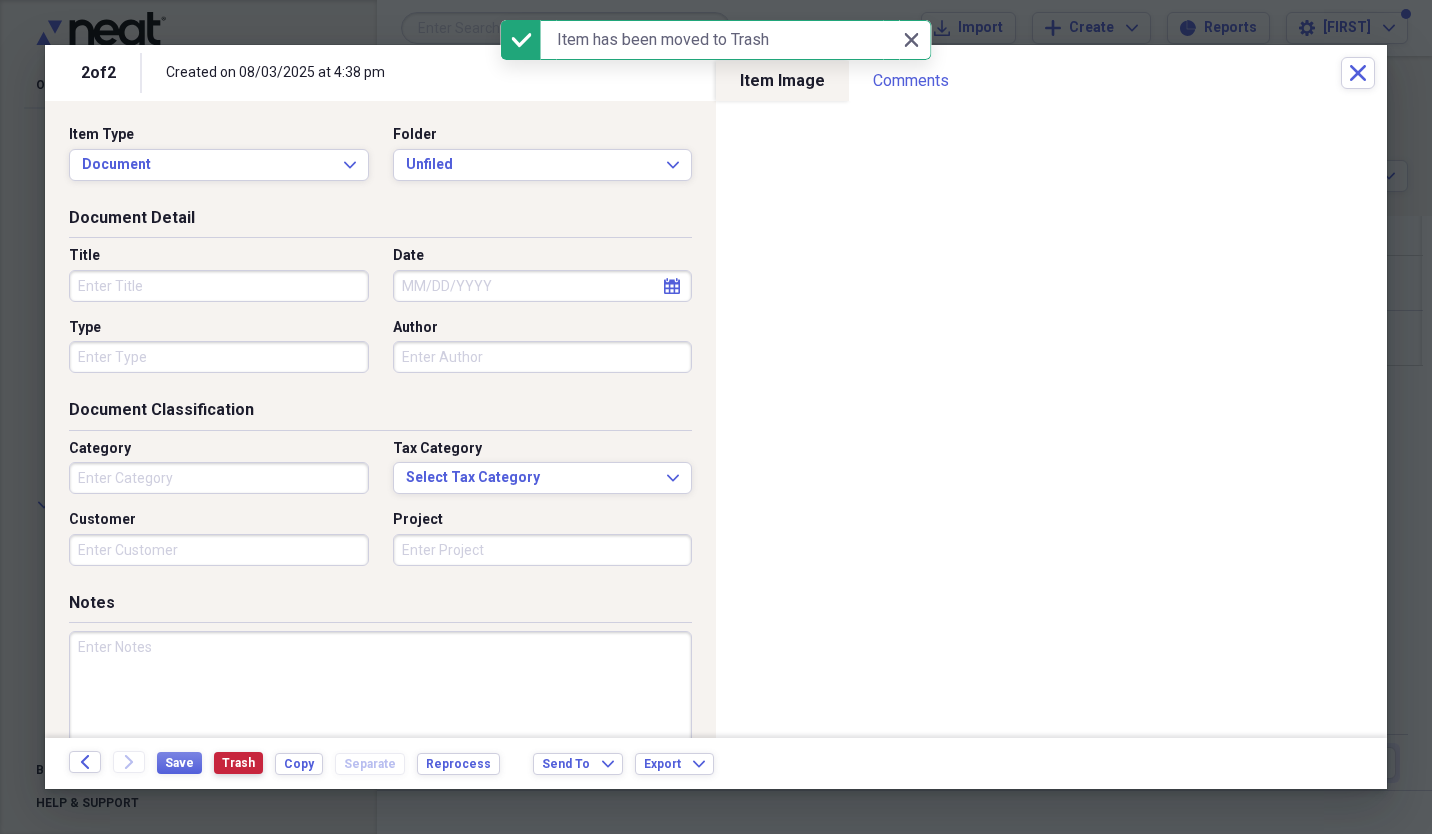 click on "Trash" at bounding box center [238, 763] 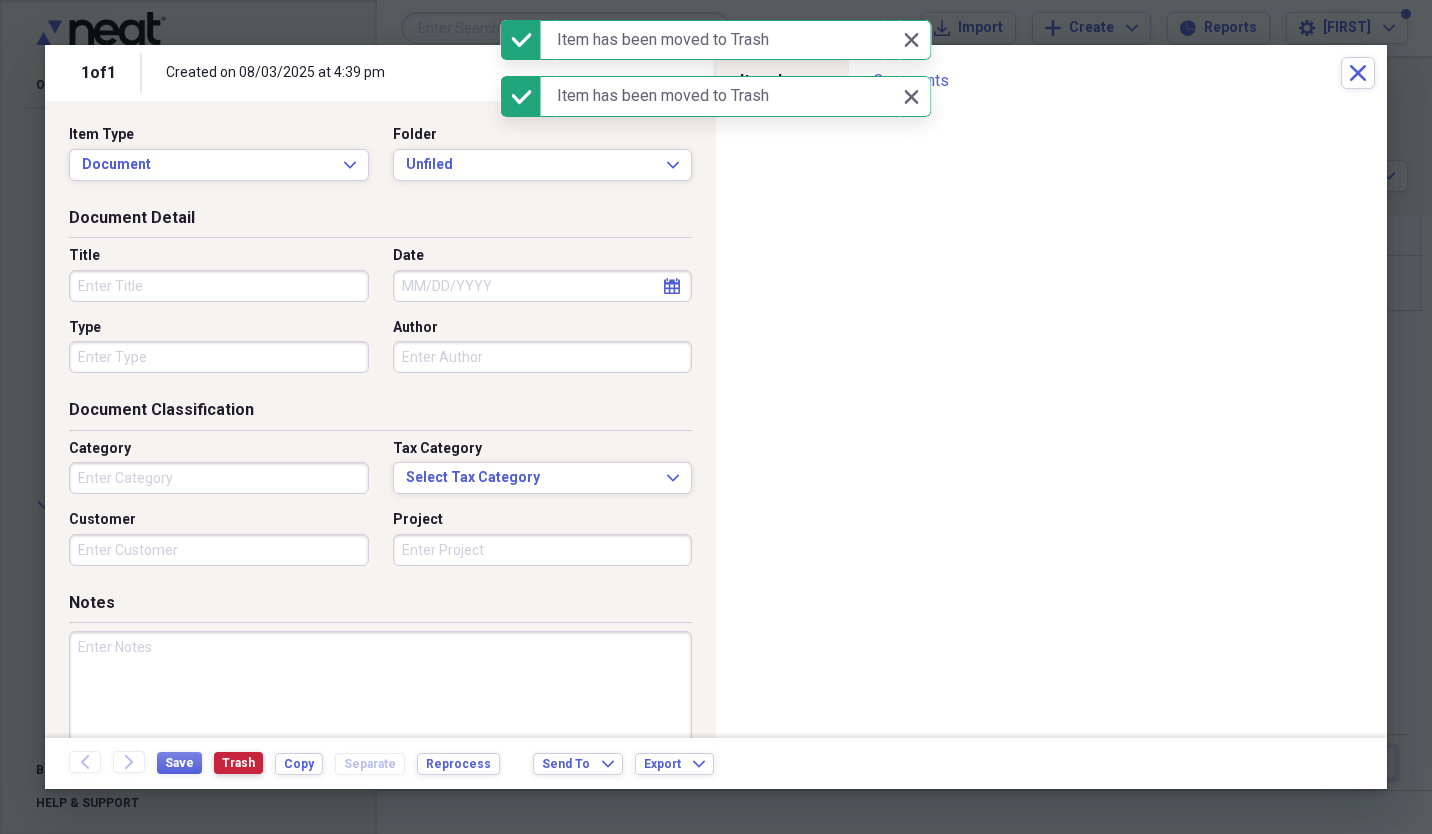 click on "Trash" at bounding box center (238, 763) 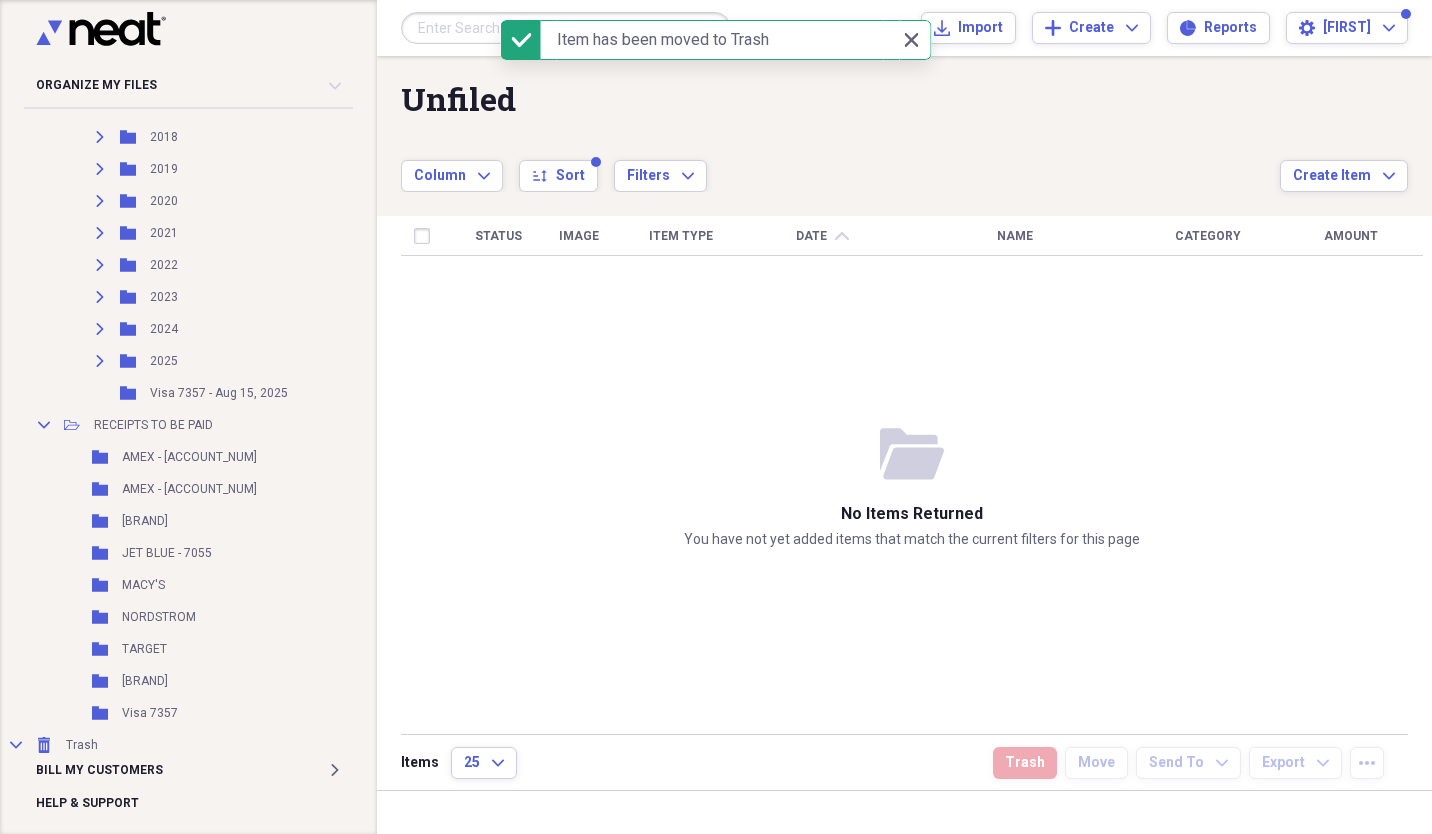 scroll, scrollTop: 609, scrollLeft: 0, axis: vertical 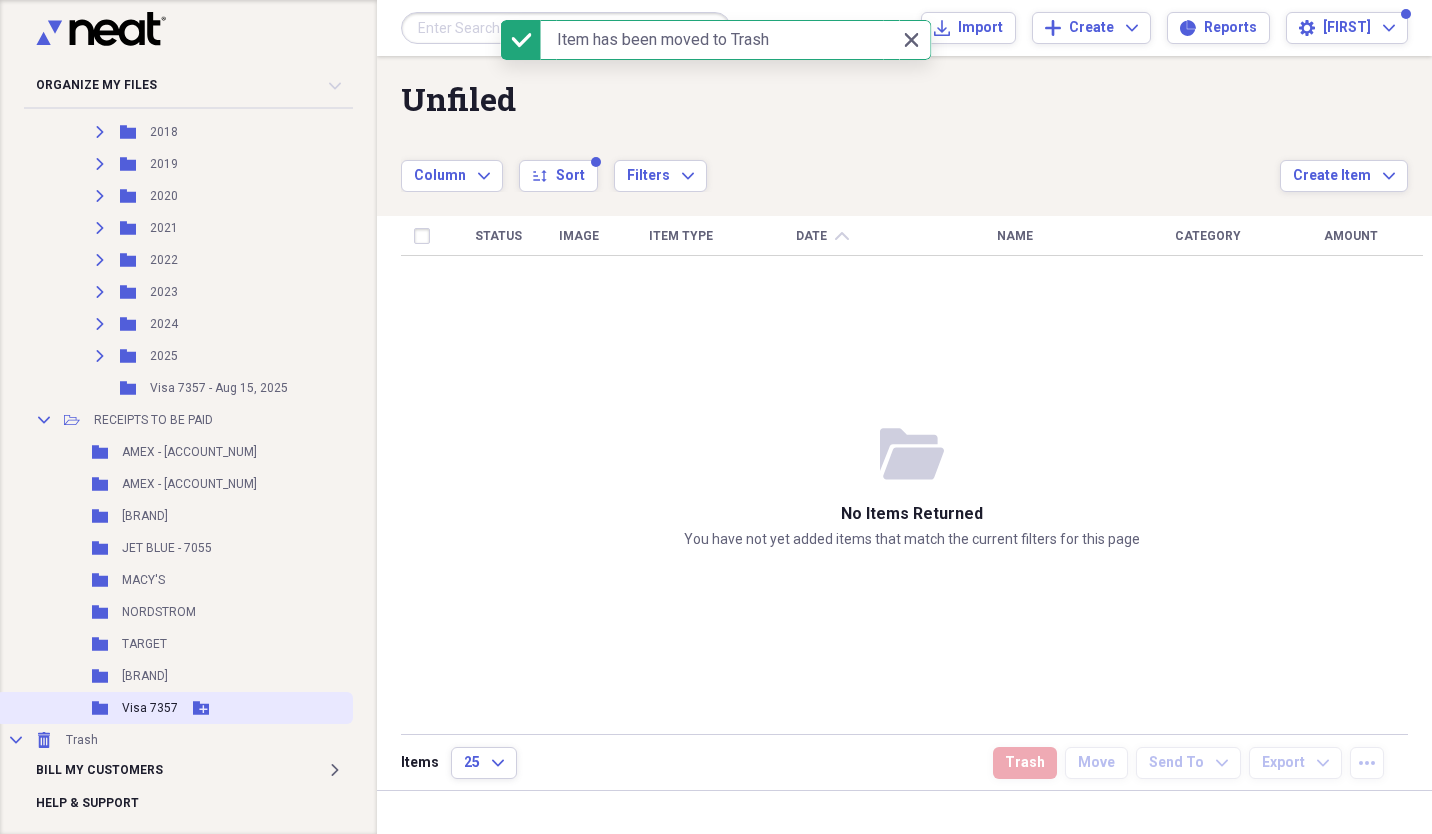 click on "Visa [NUMBER]" at bounding box center [150, 708] 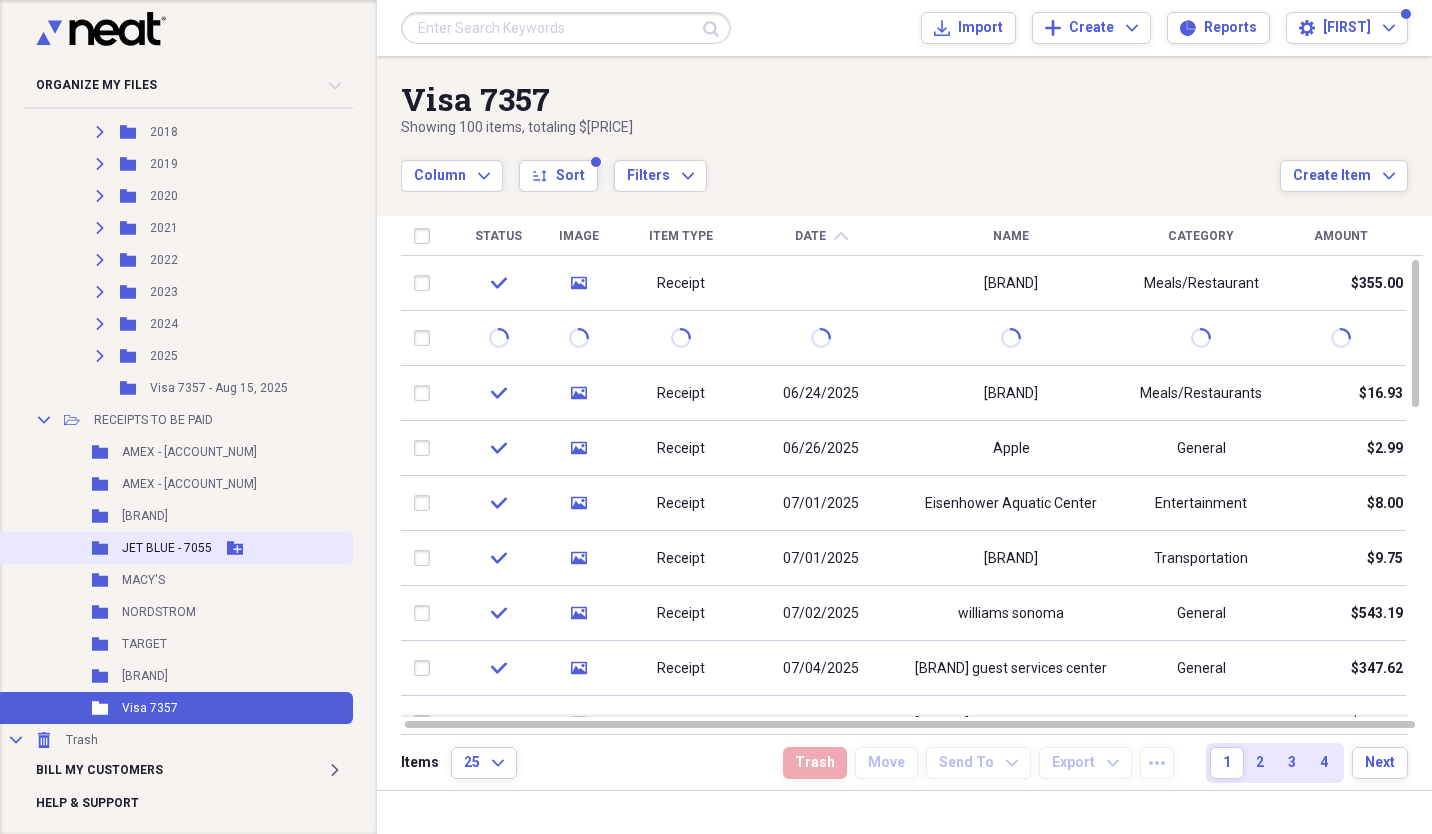 click on "[BRAND] - [NUMBER]" at bounding box center (167, 548) 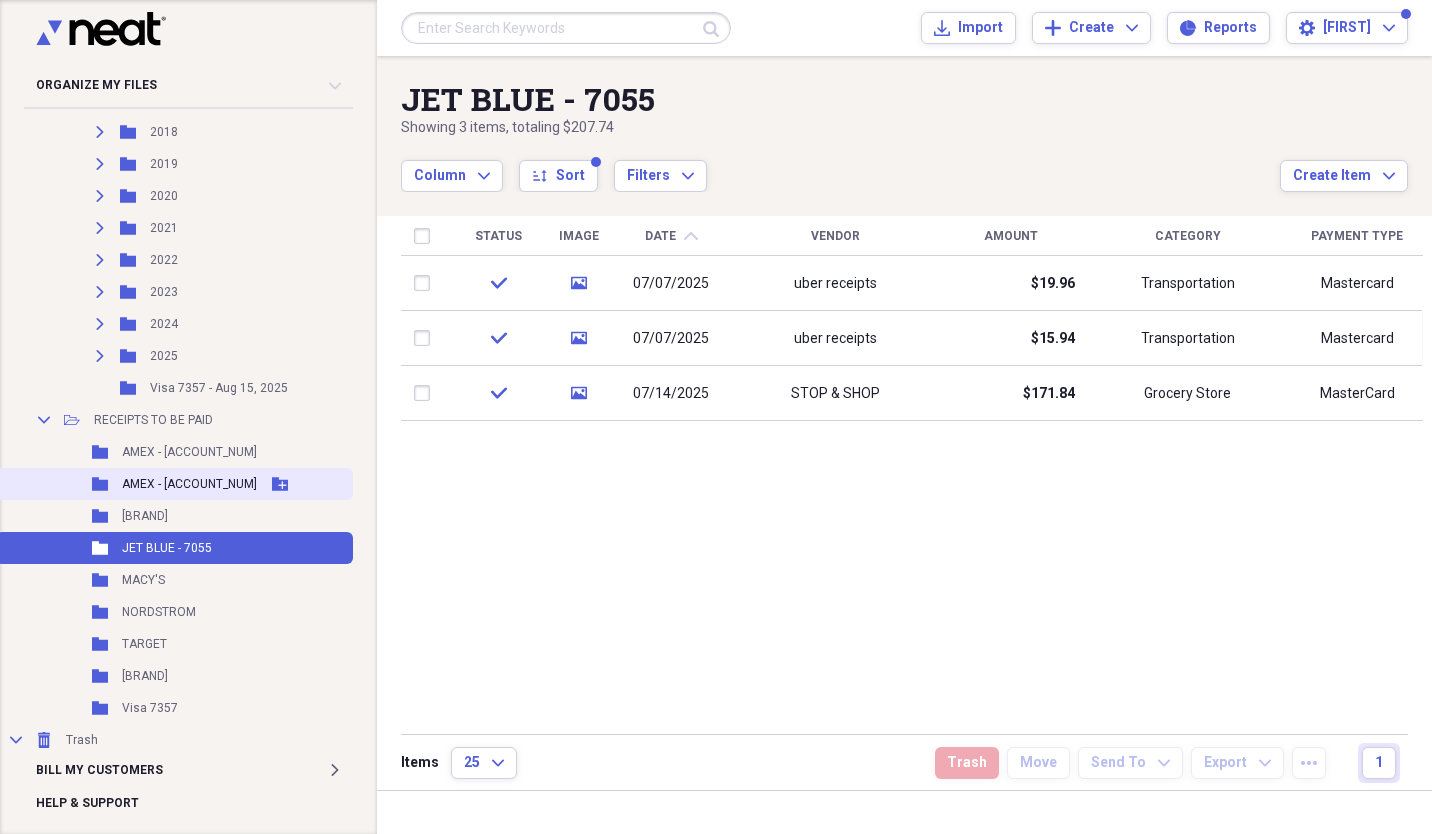 click on "[BRAND] - [CARD_LAST_FOUR]" at bounding box center [189, 484] 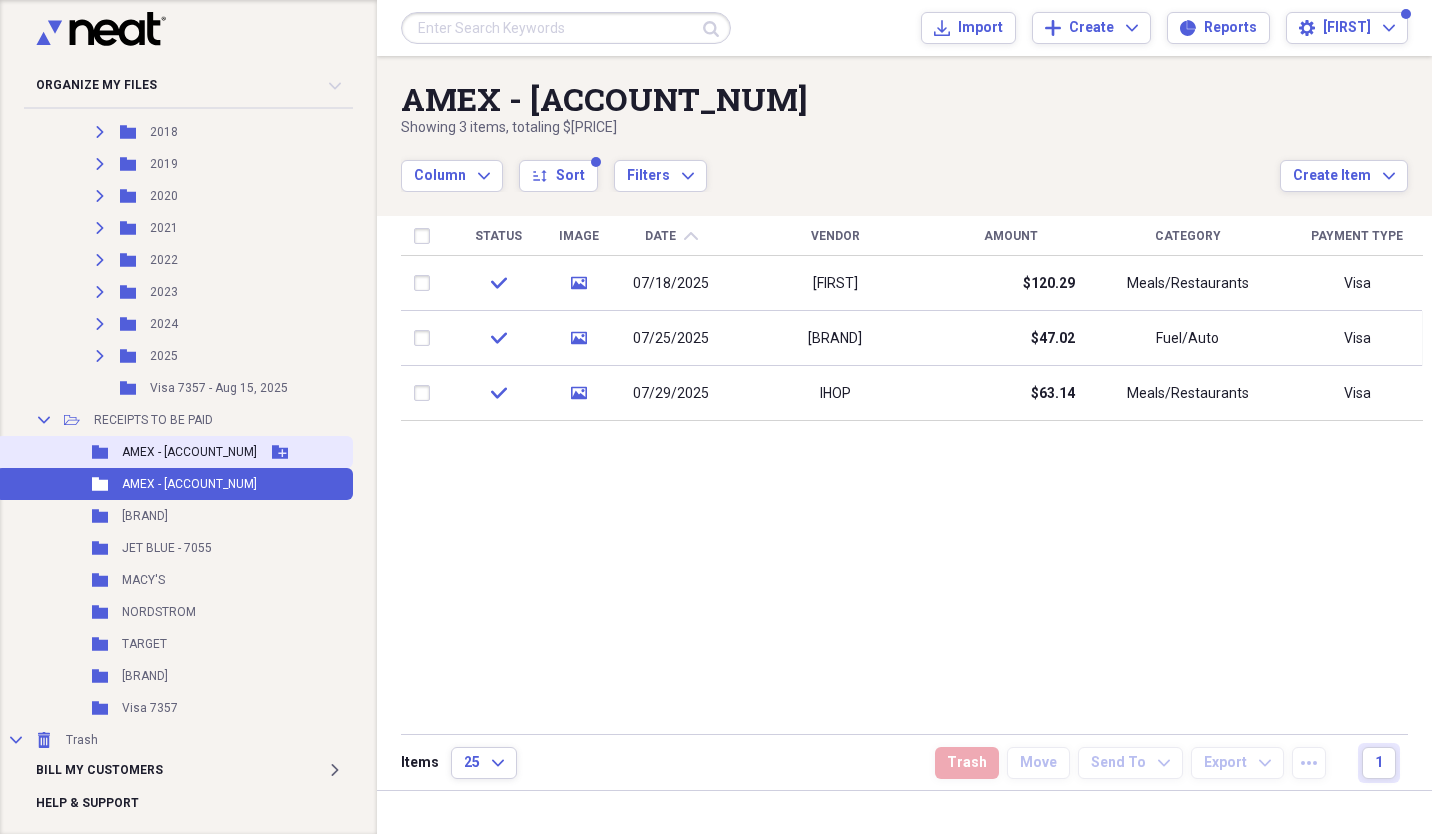 click on "[BRAND] - [CARD_LAST_FOUR]" at bounding box center [189, 452] 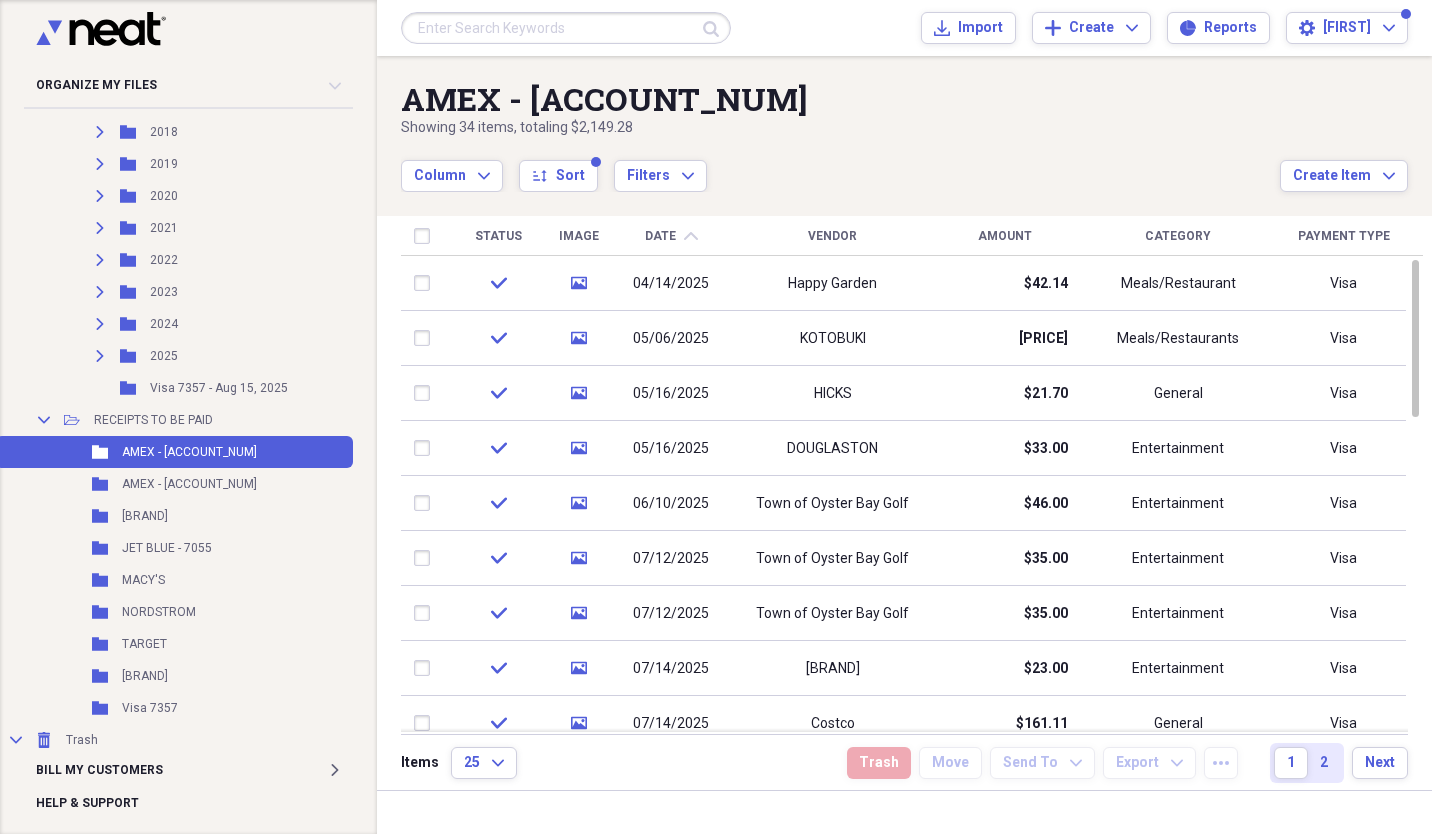 click on "Amount" at bounding box center (1005, 236) 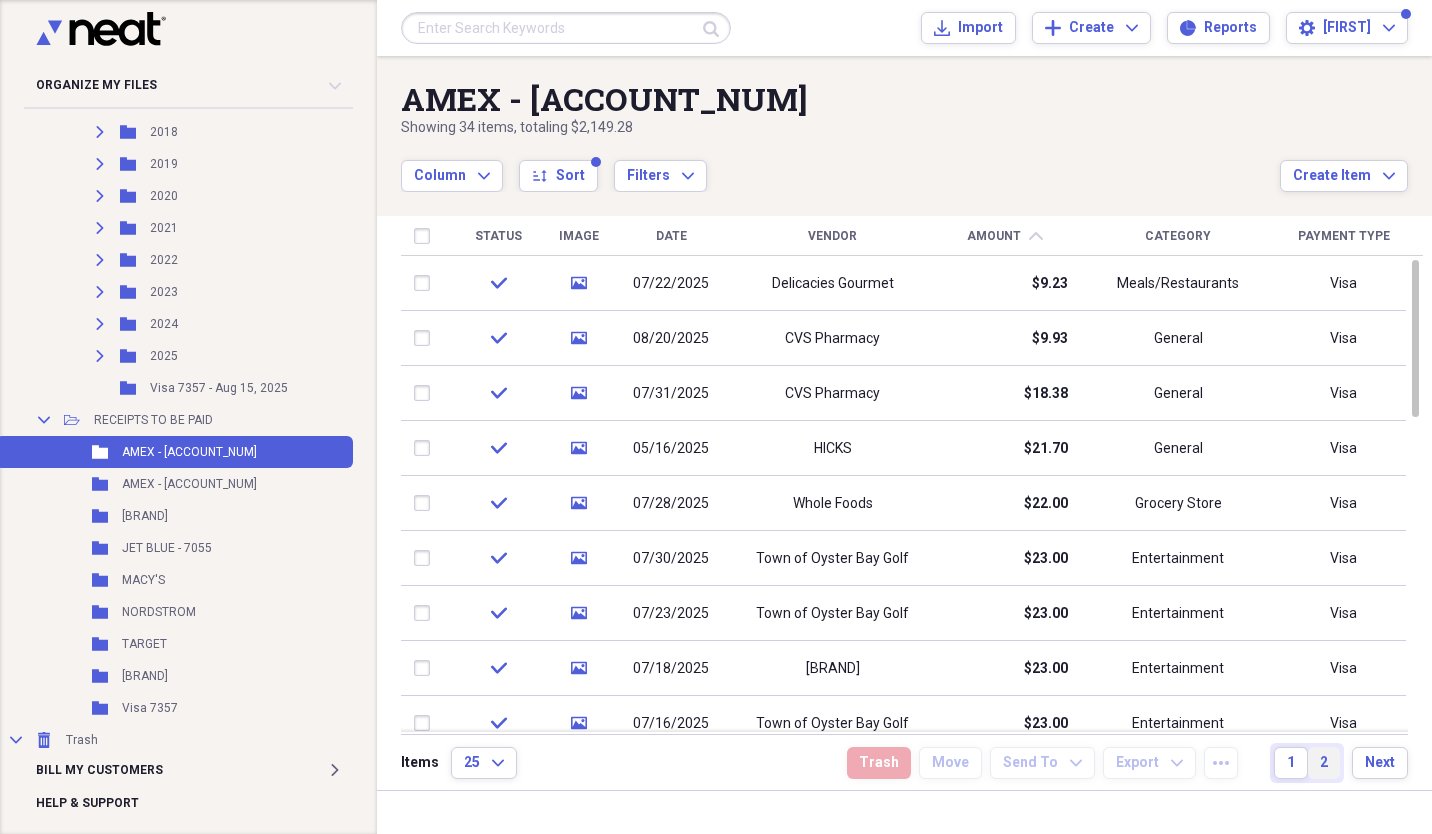 click on "2" at bounding box center (1324, 763) 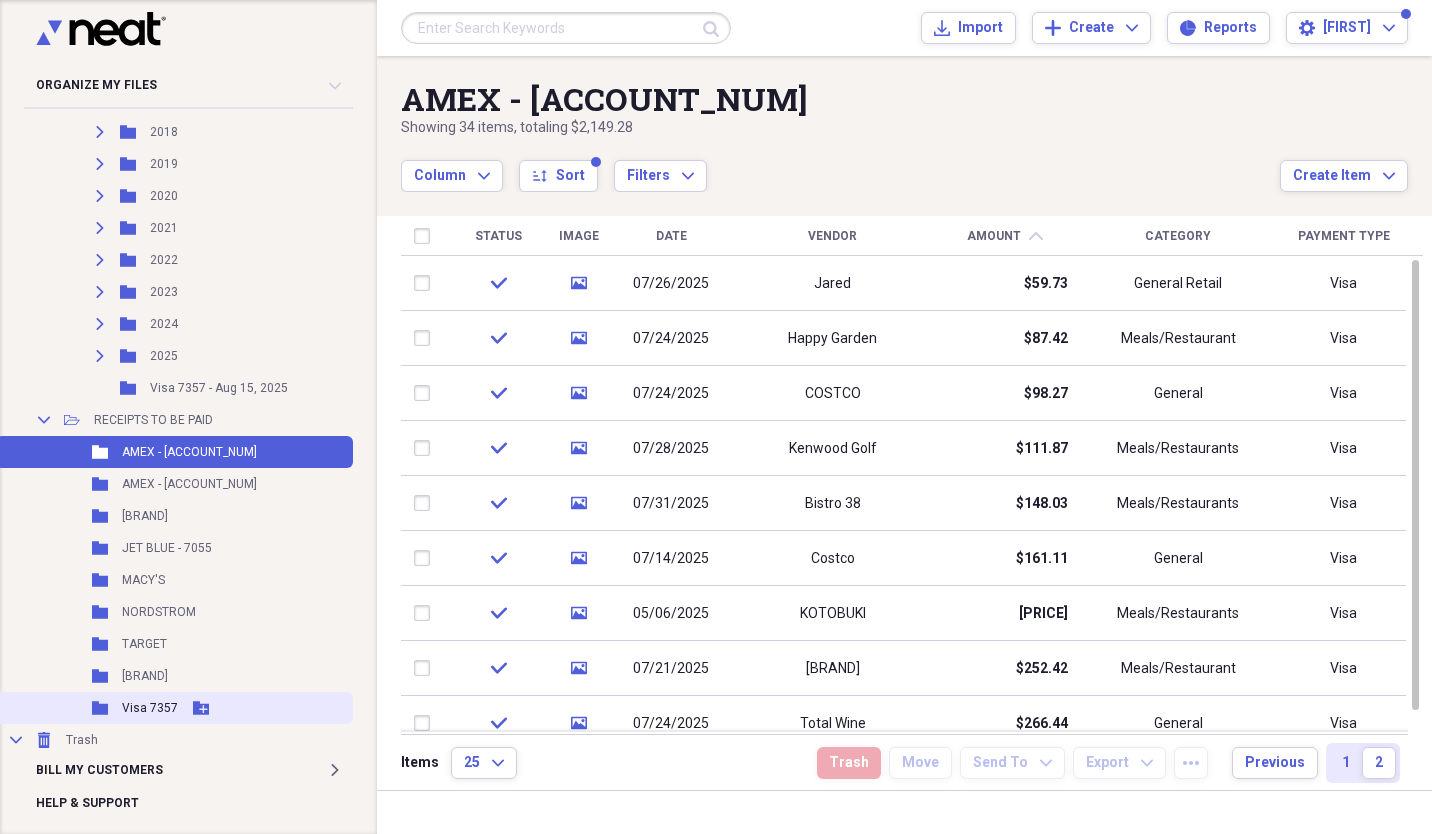 click on "Visa [NUMBER]" at bounding box center (150, 708) 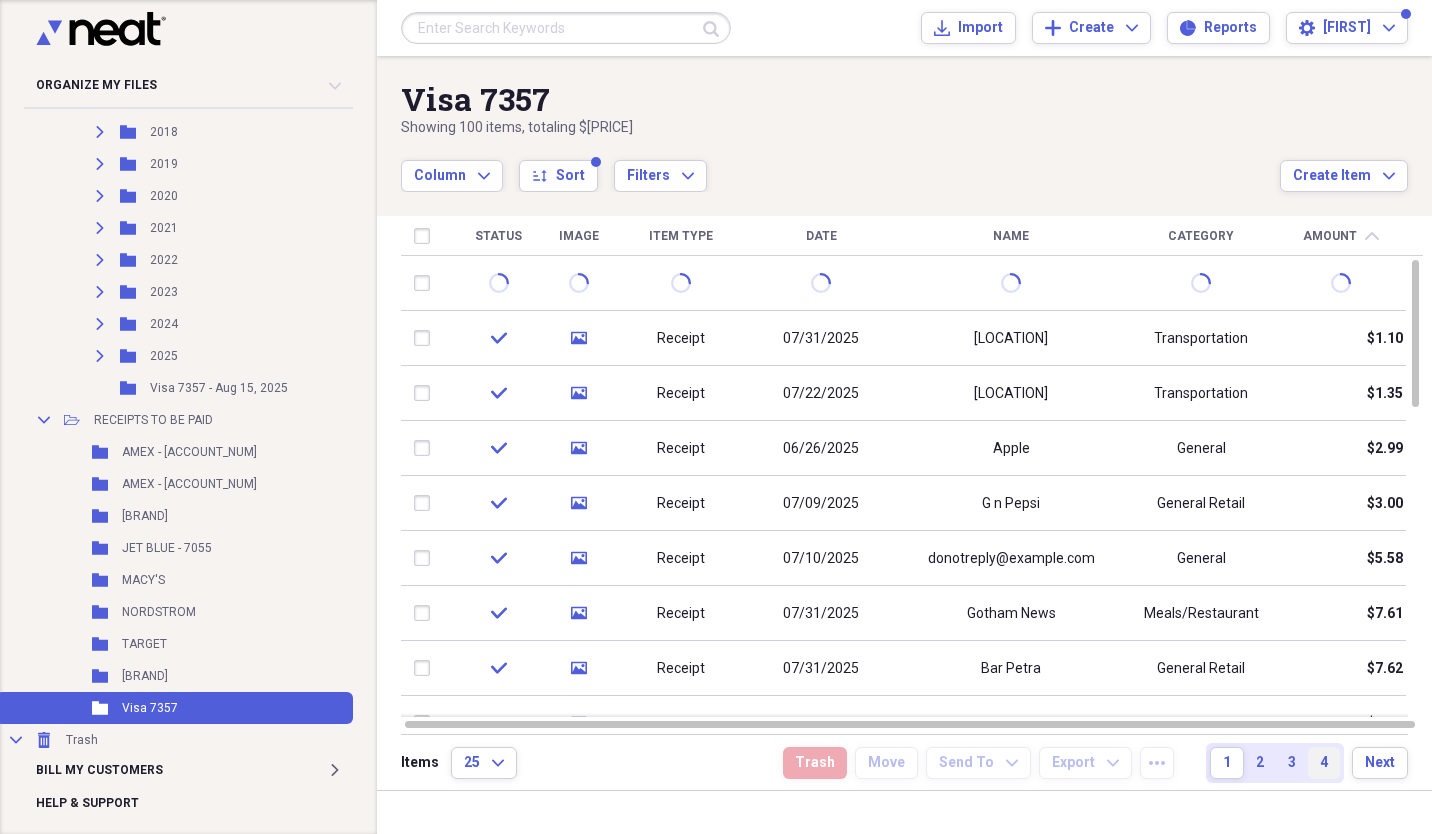 click on "4" at bounding box center (1324, 763) 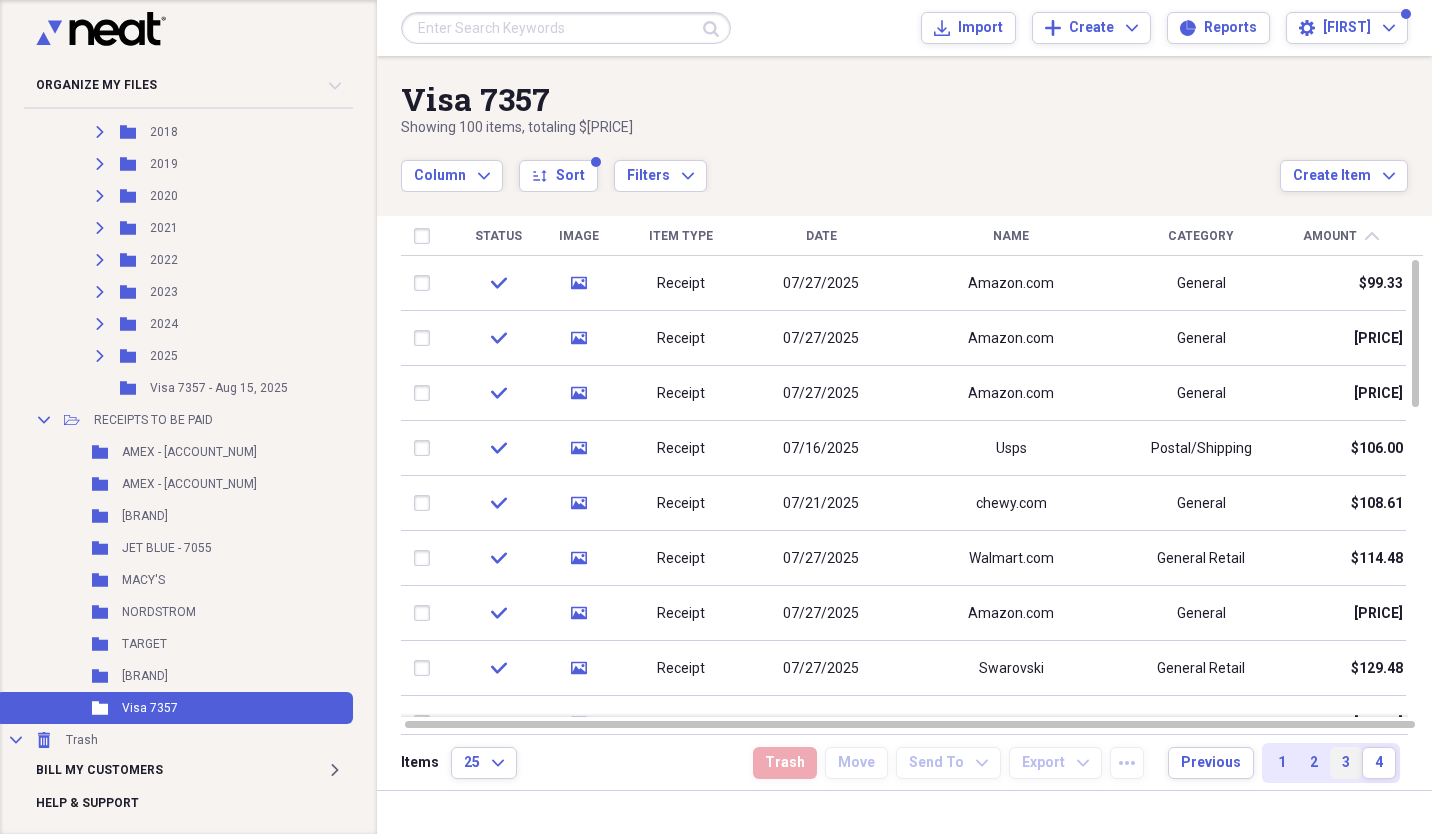 click on "3" at bounding box center (1346, 763) 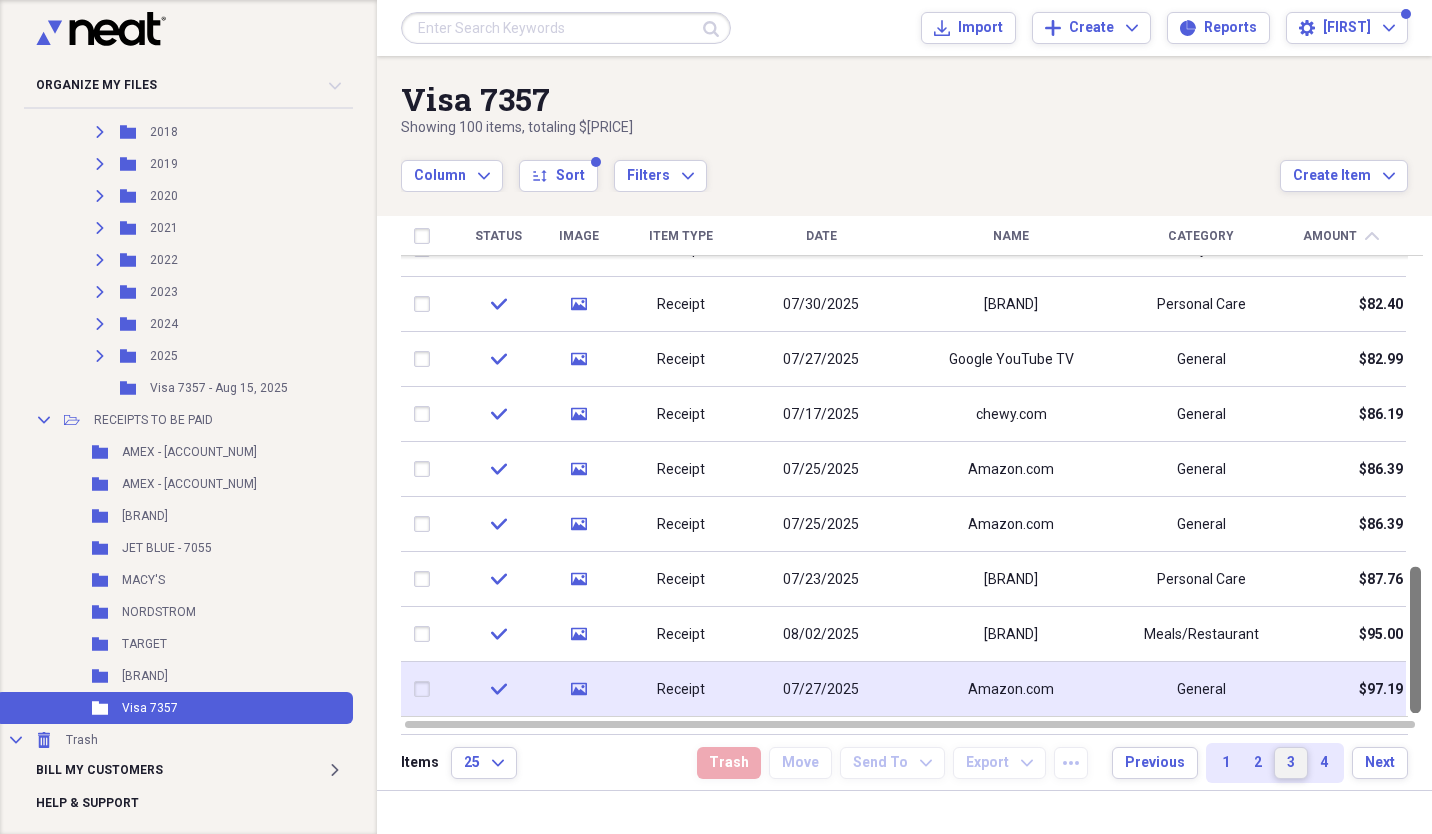 drag, startPoint x: 1423, startPoint y: 353, endPoint x: 1409, endPoint y: 681, distance: 328.29865 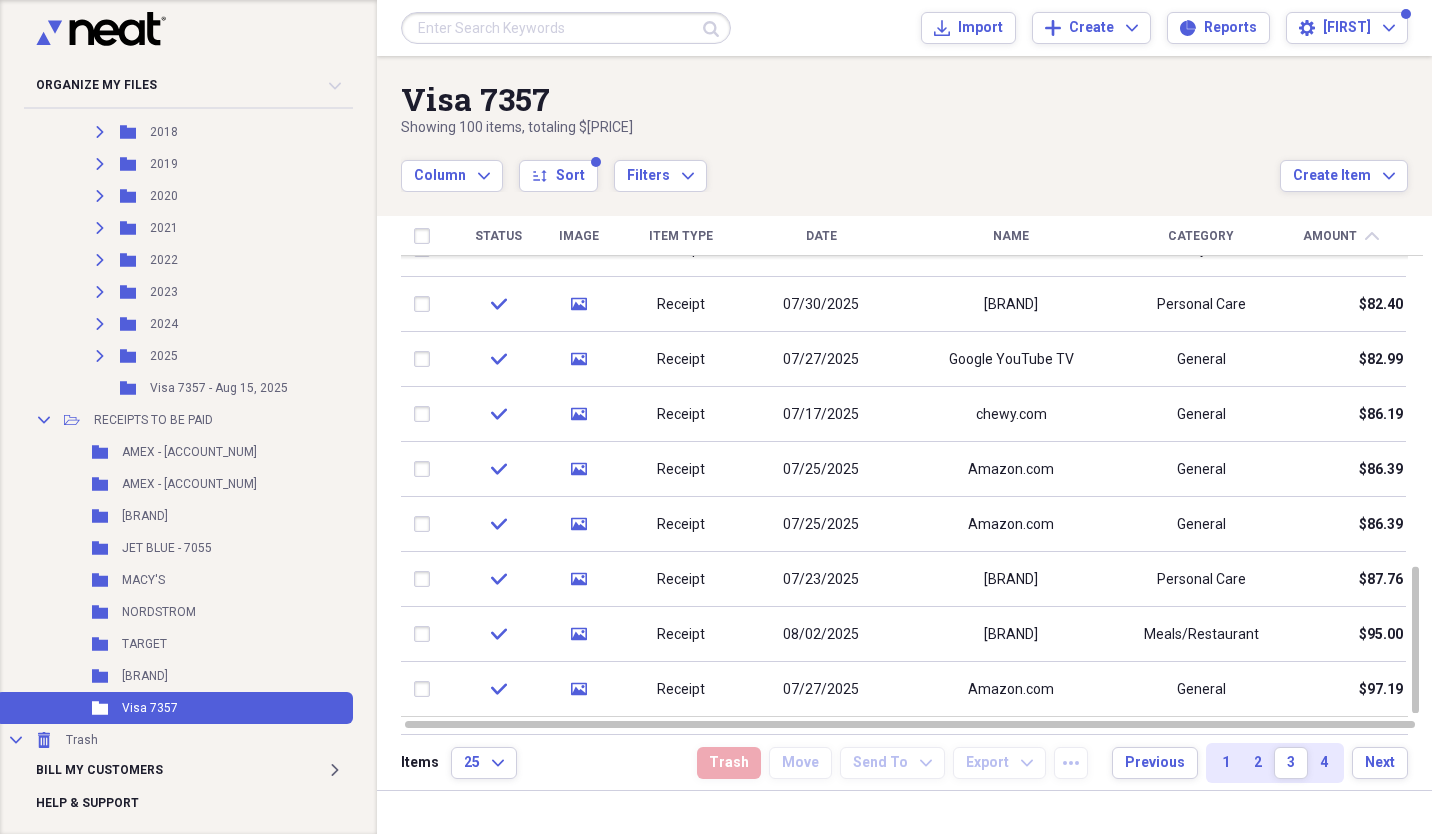 click on "Date" at bounding box center (821, 236) 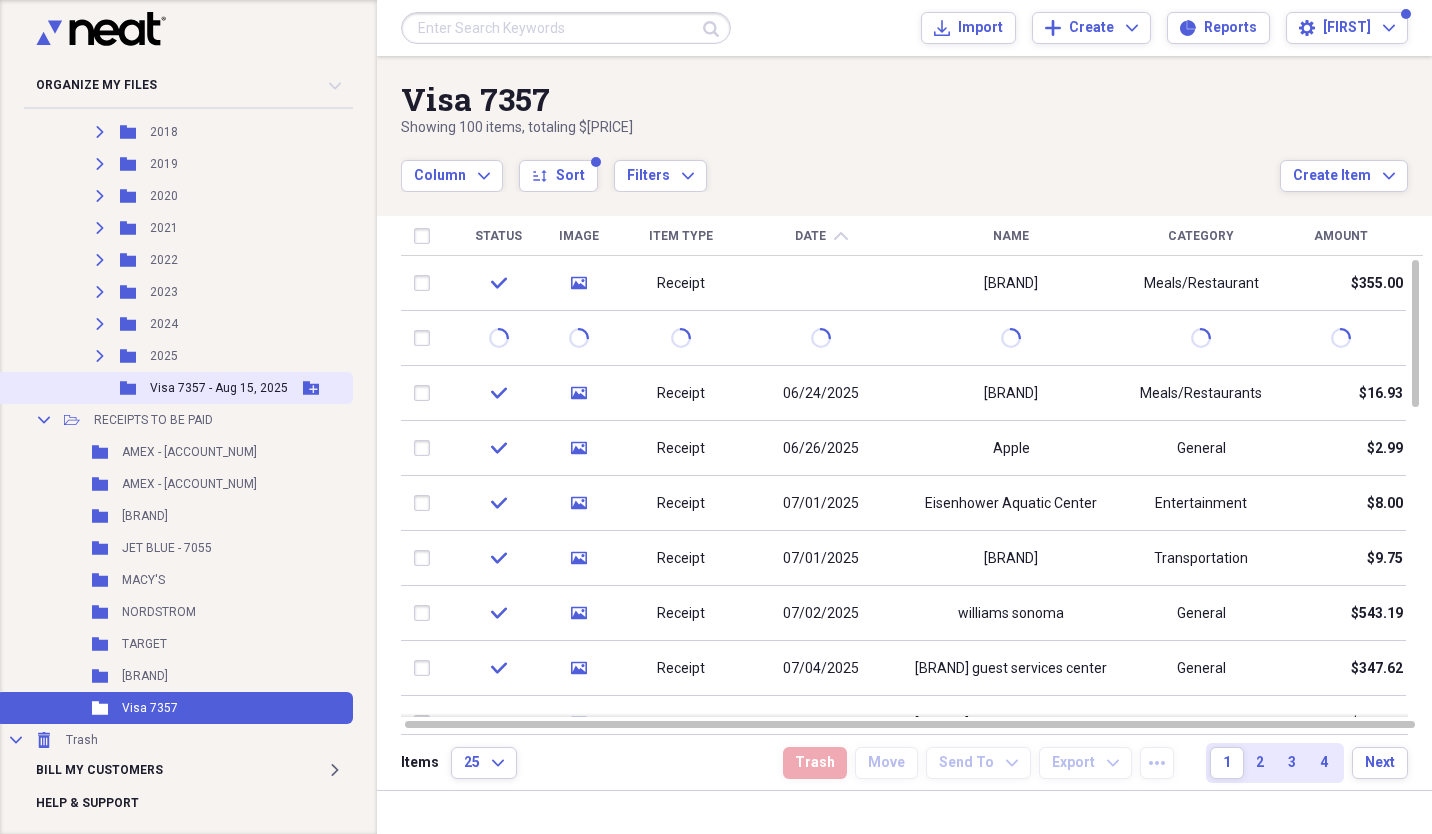 click on "Visa [CARD_NUMBER] - [DATE]" at bounding box center (219, 388) 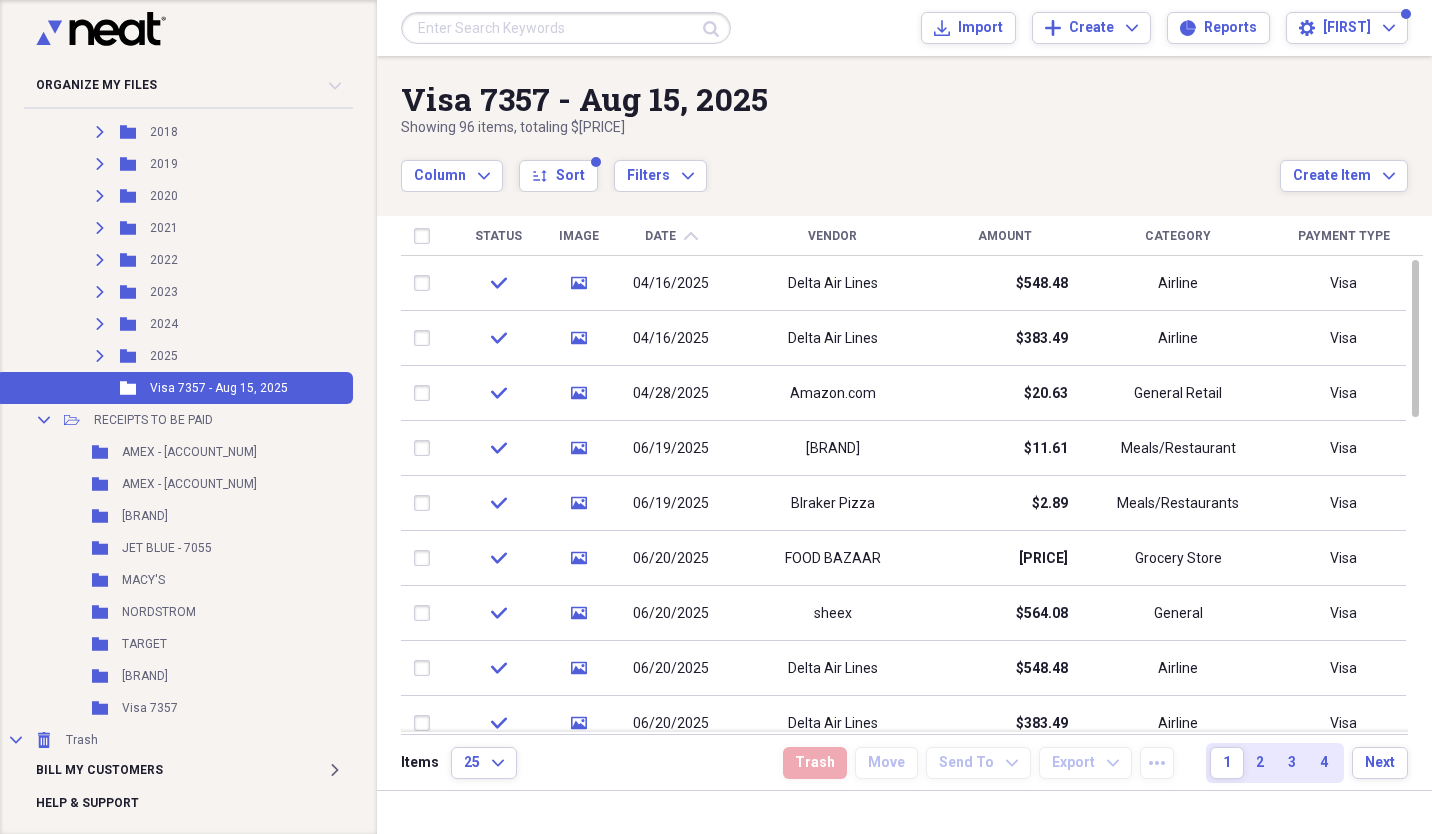 click on "Amount" at bounding box center (1005, 236) 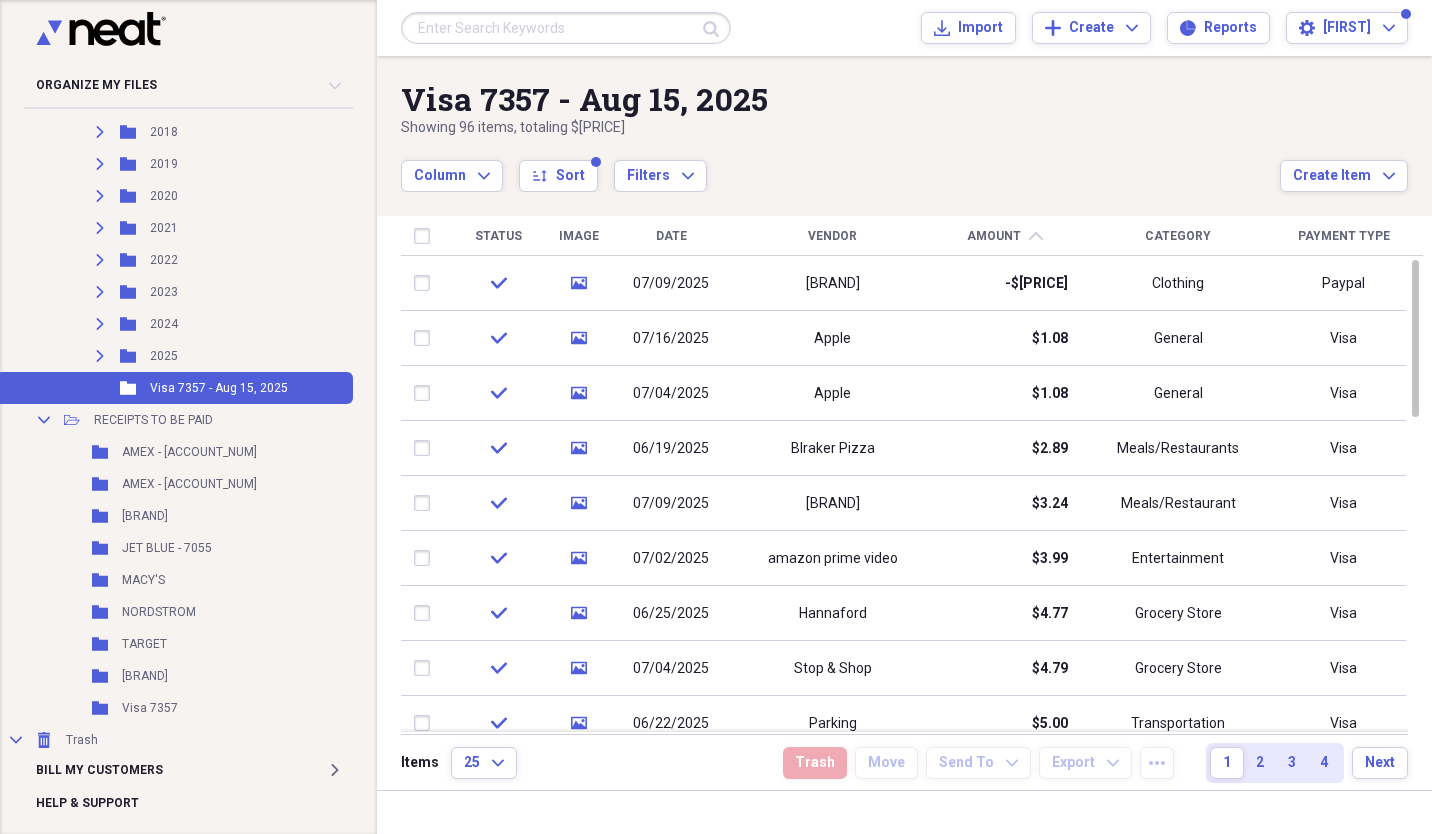 click on "chevron-up" 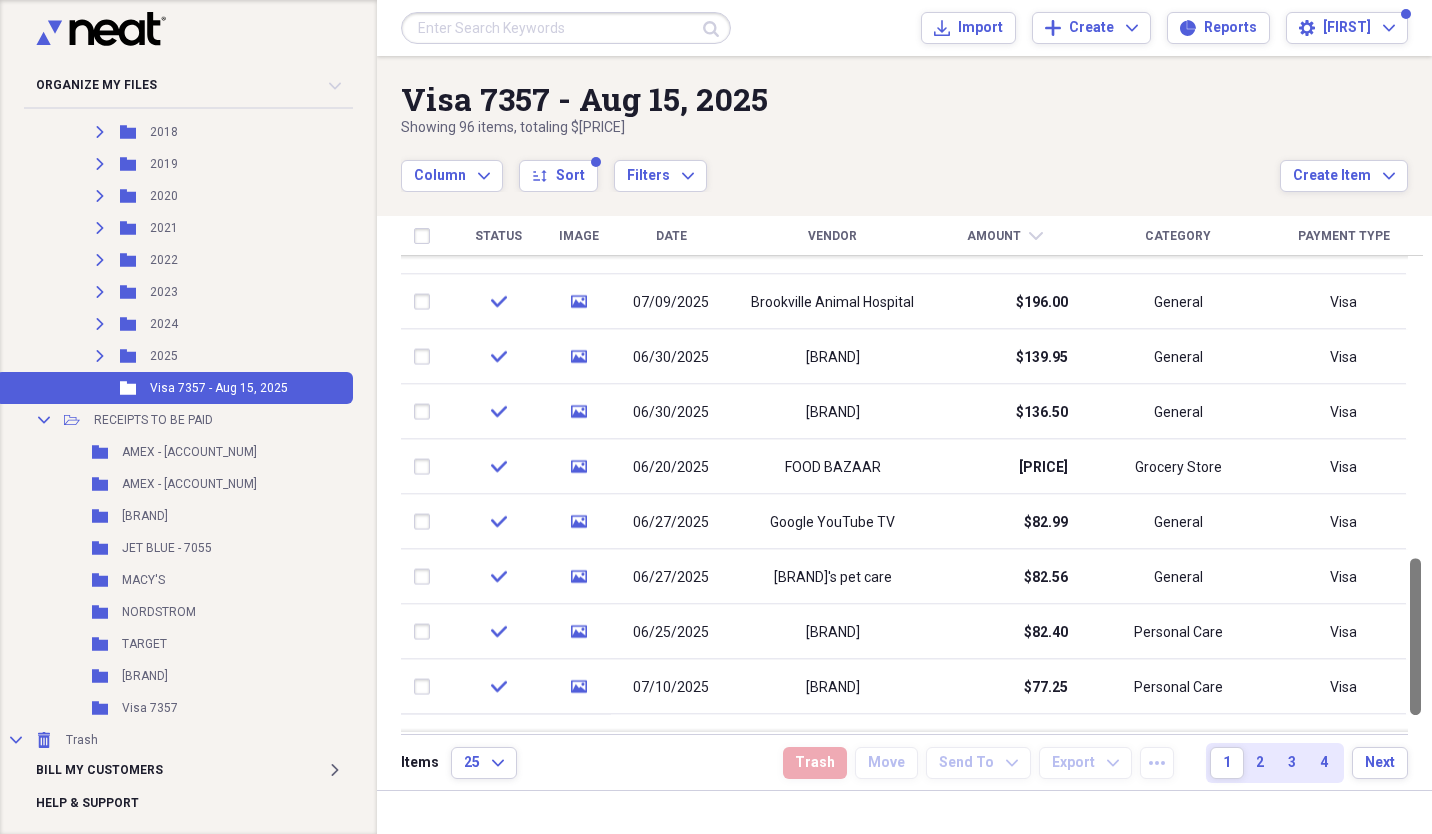 drag, startPoint x: 1425, startPoint y: 393, endPoint x: 1434, endPoint y: 707, distance: 314.12897 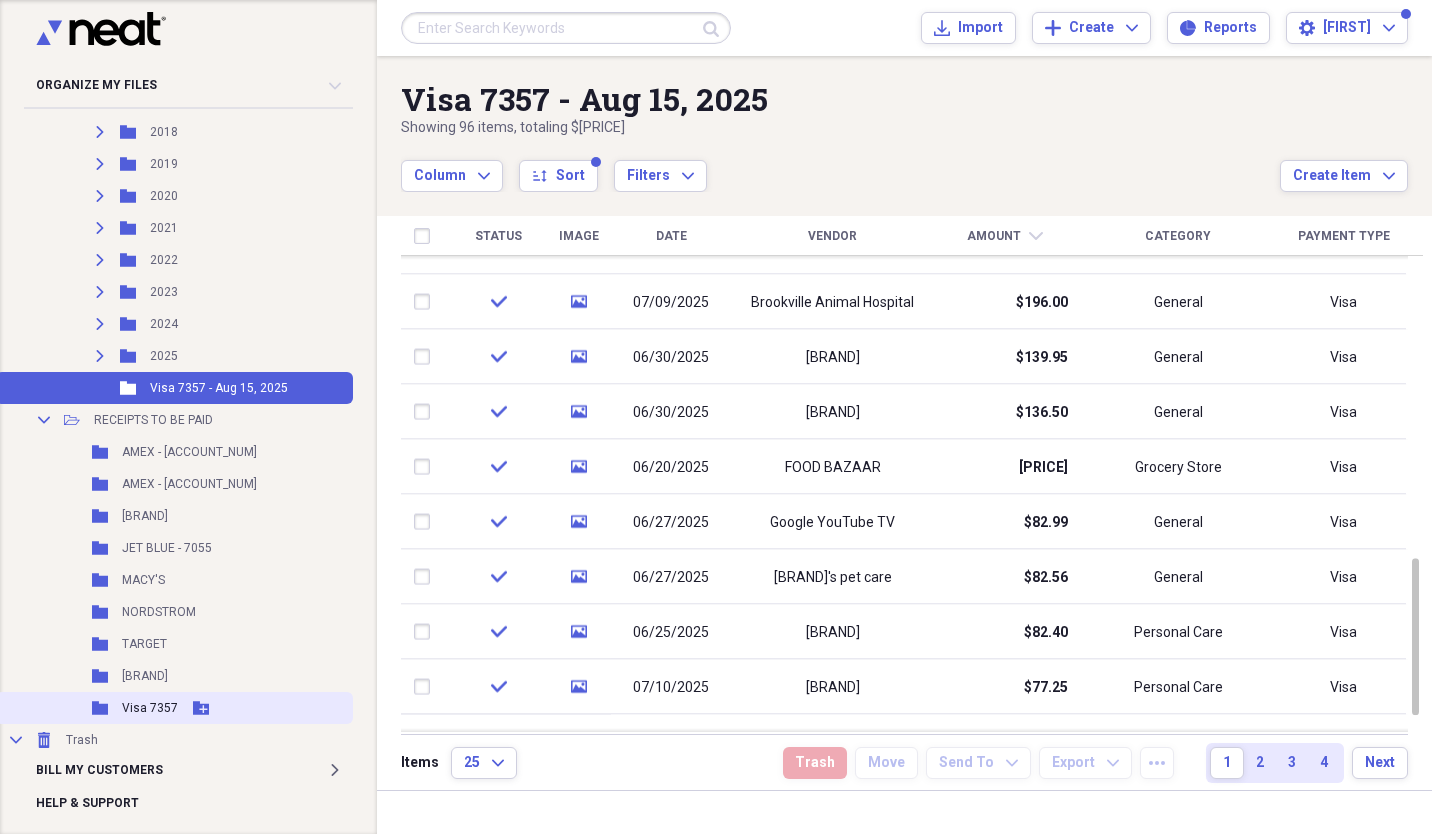 click on "Visa [NUMBER]" at bounding box center (150, 708) 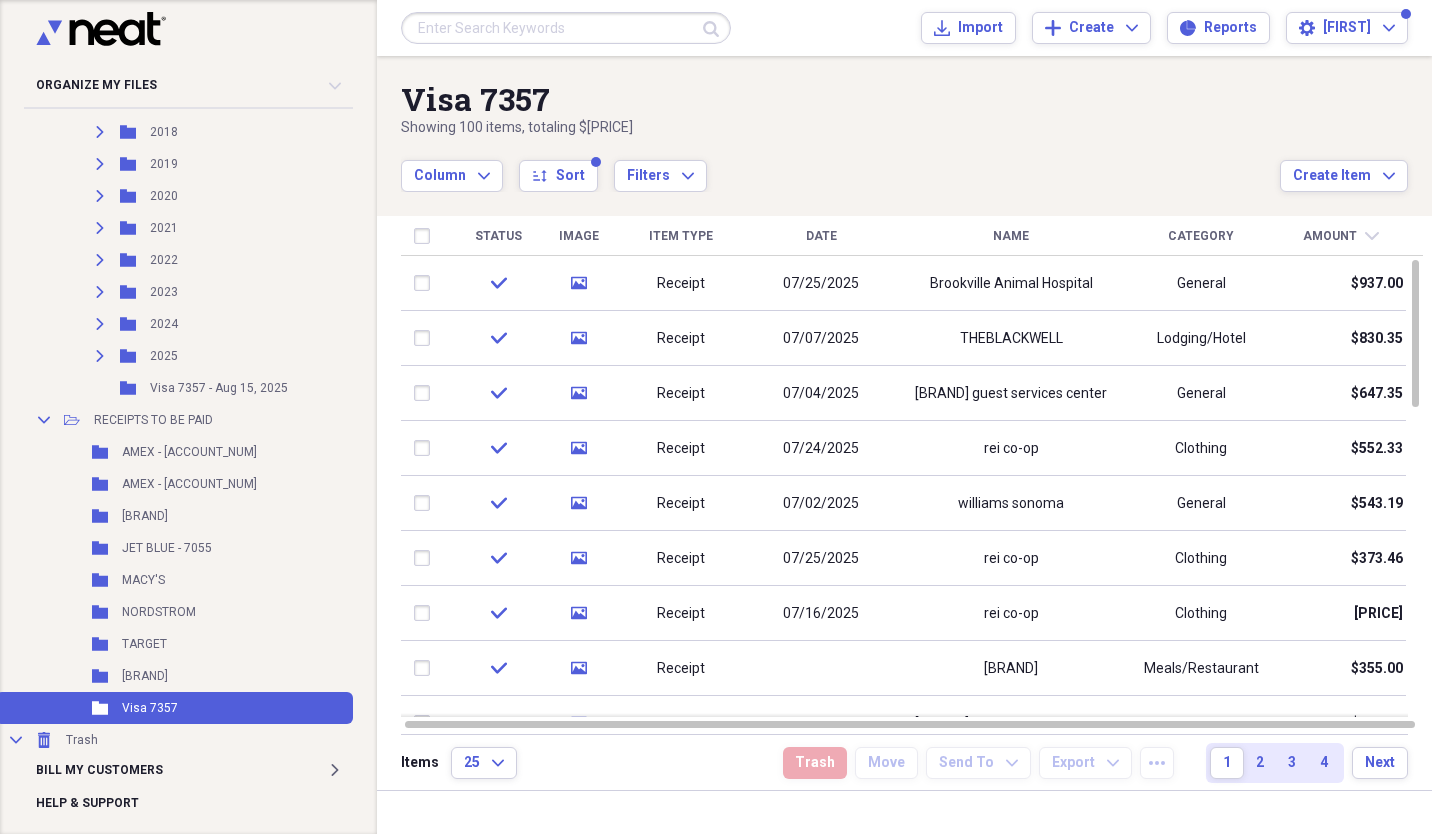 click on "Date" at bounding box center (821, 236) 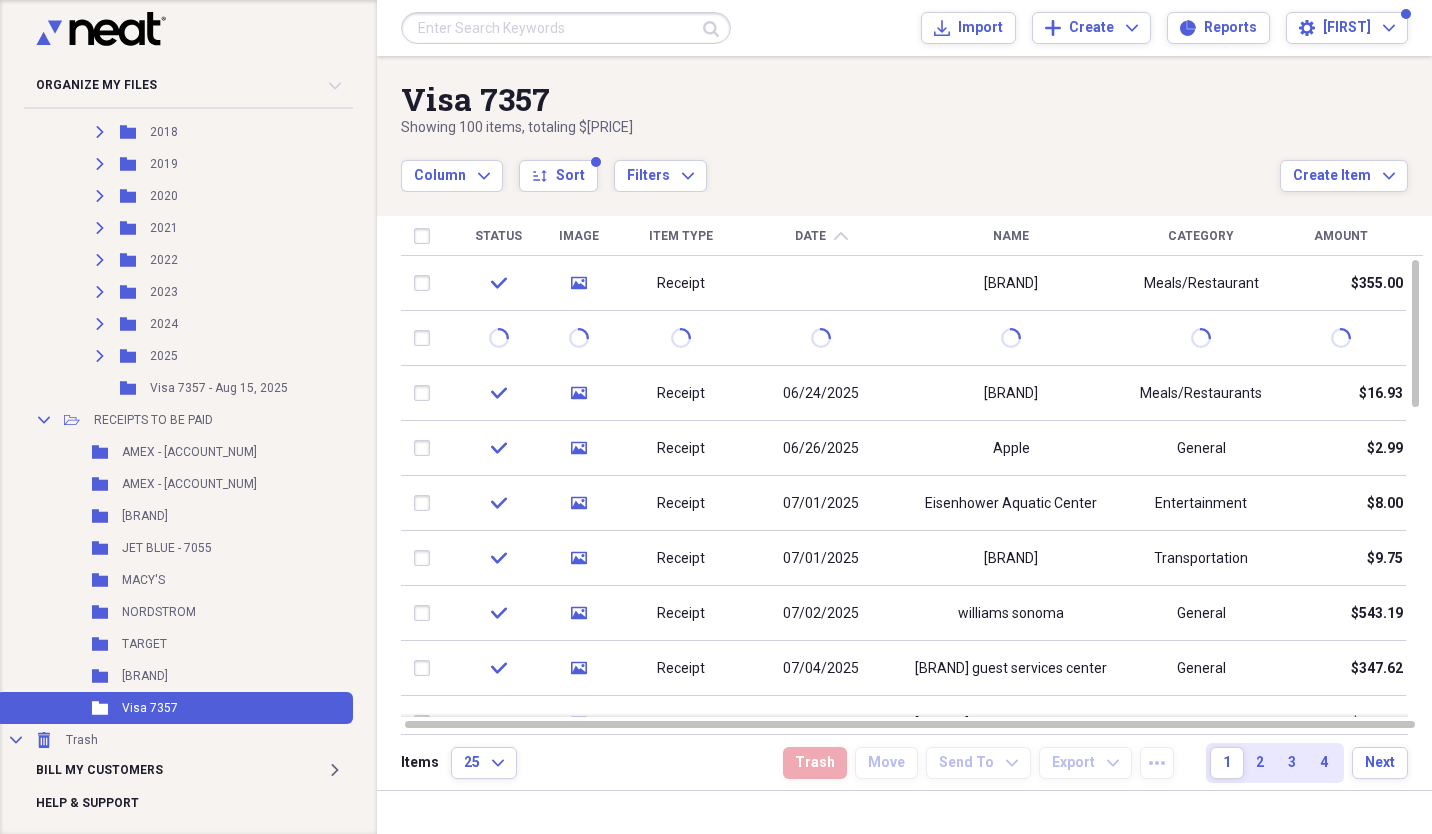 click on "Amount" at bounding box center (1341, 236) 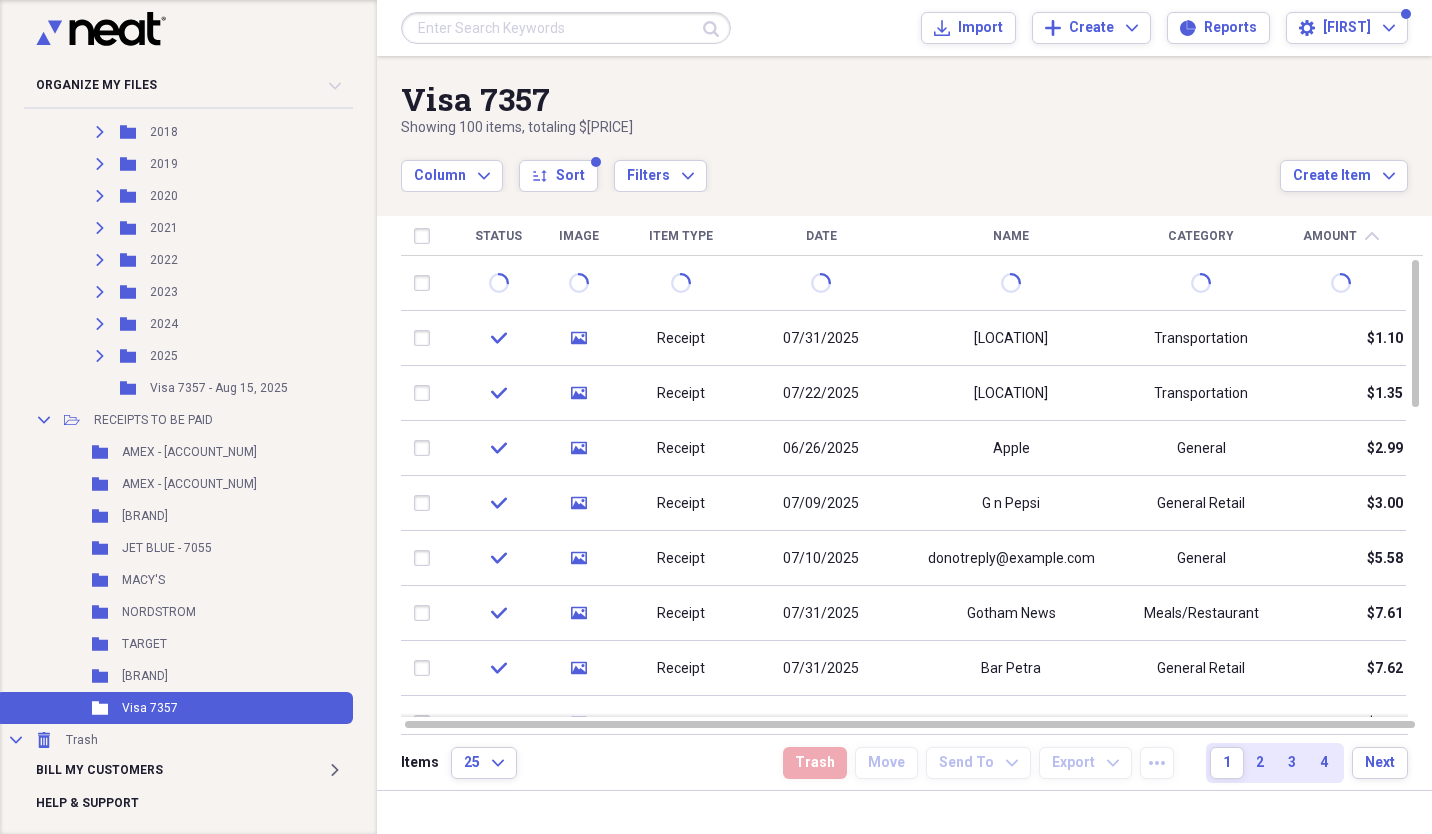 scroll, scrollTop: 0, scrollLeft: 0, axis: both 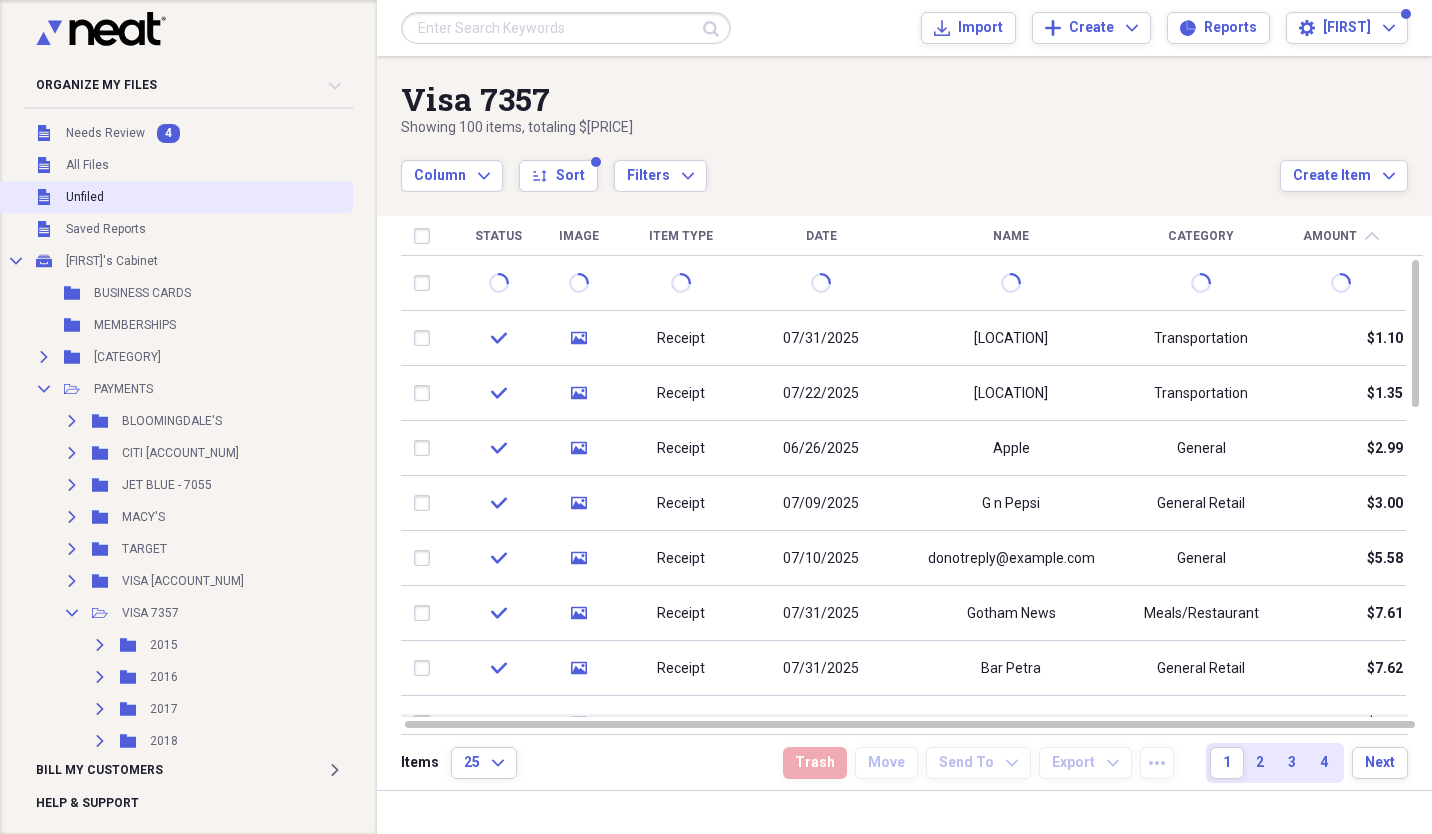 click on "Unfiled" at bounding box center [85, 197] 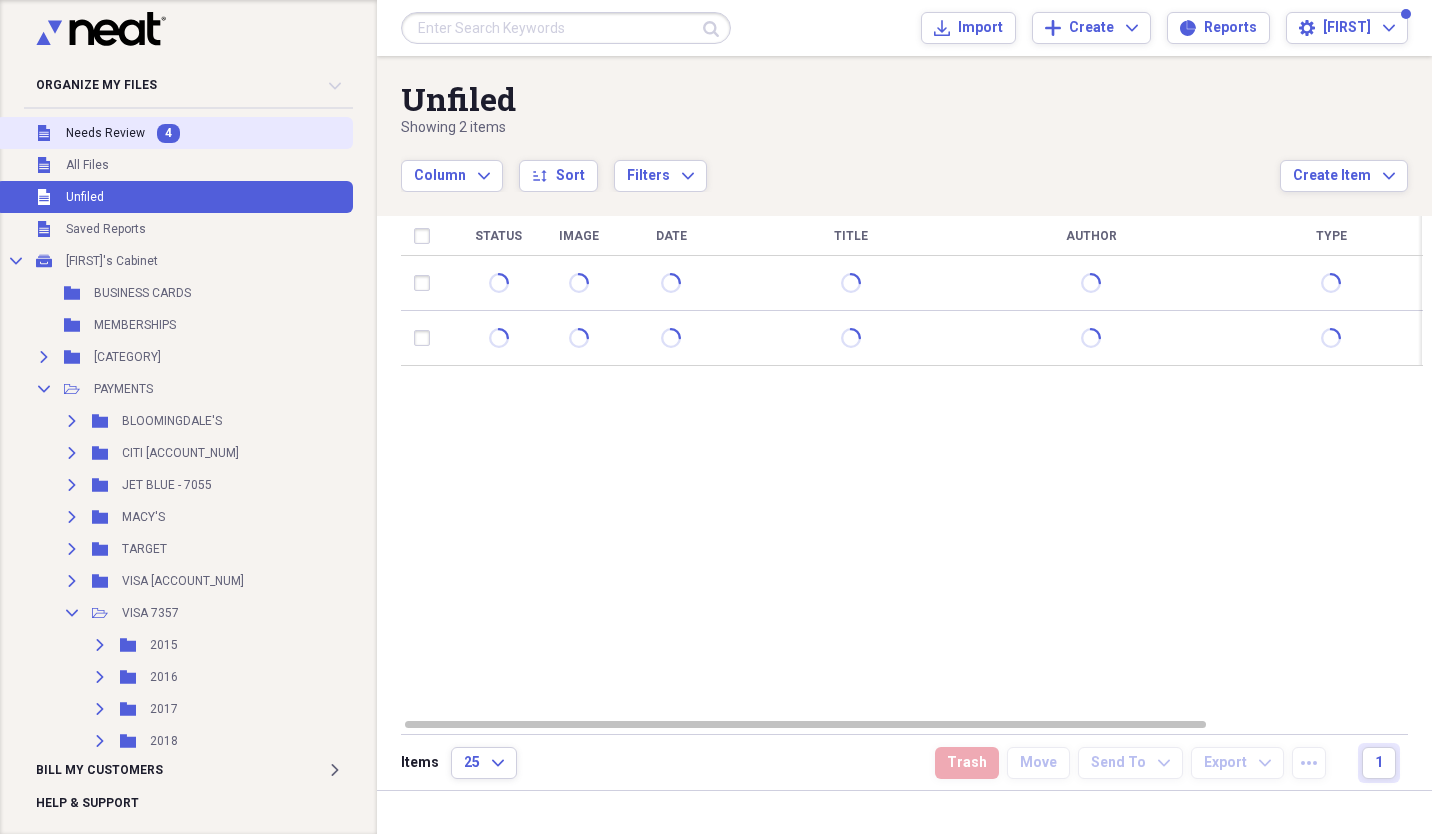 click on "Needs Review" at bounding box center (105, 133) 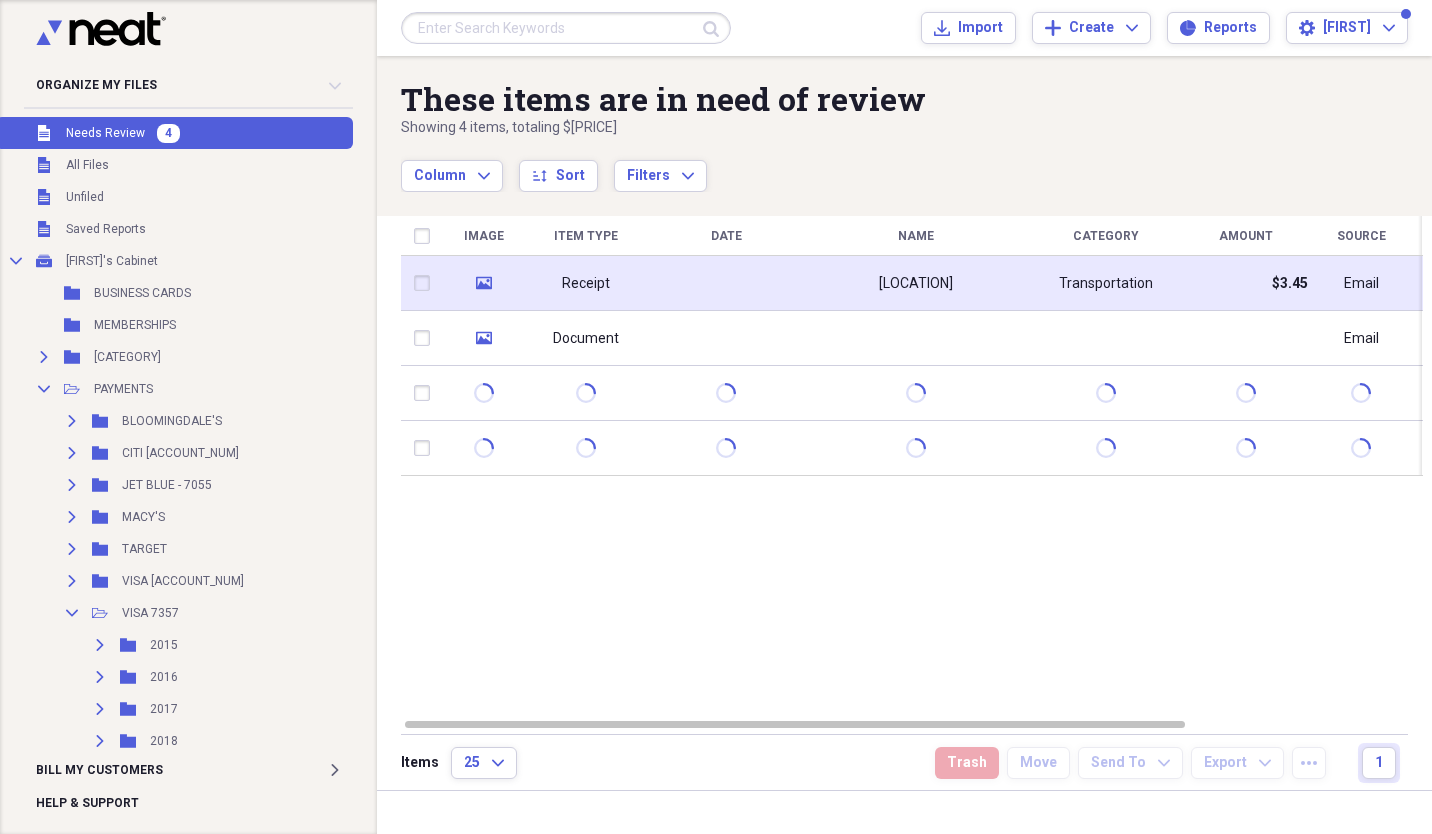 click at bounding box center (726, 283) 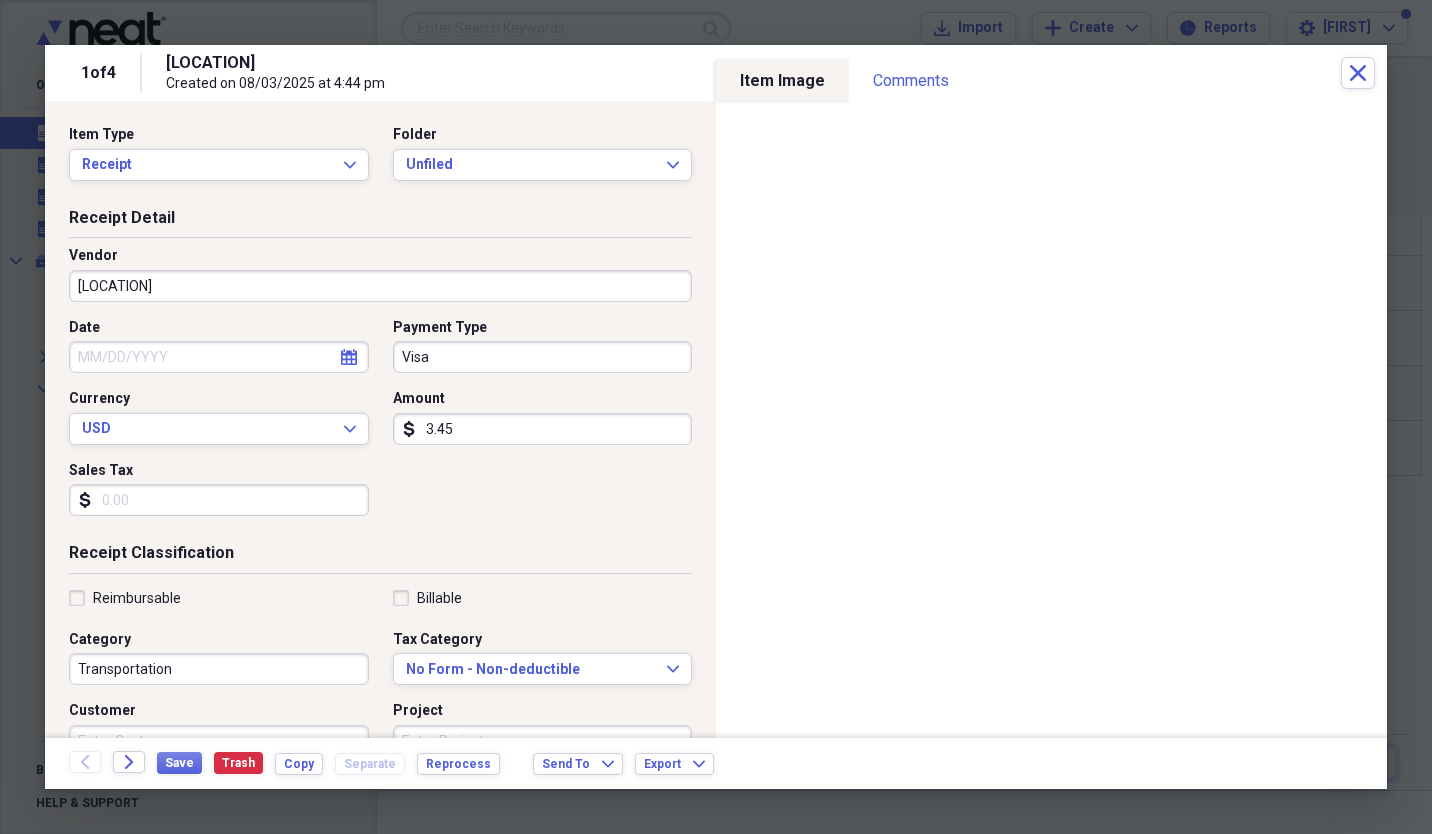 click on "calendar" 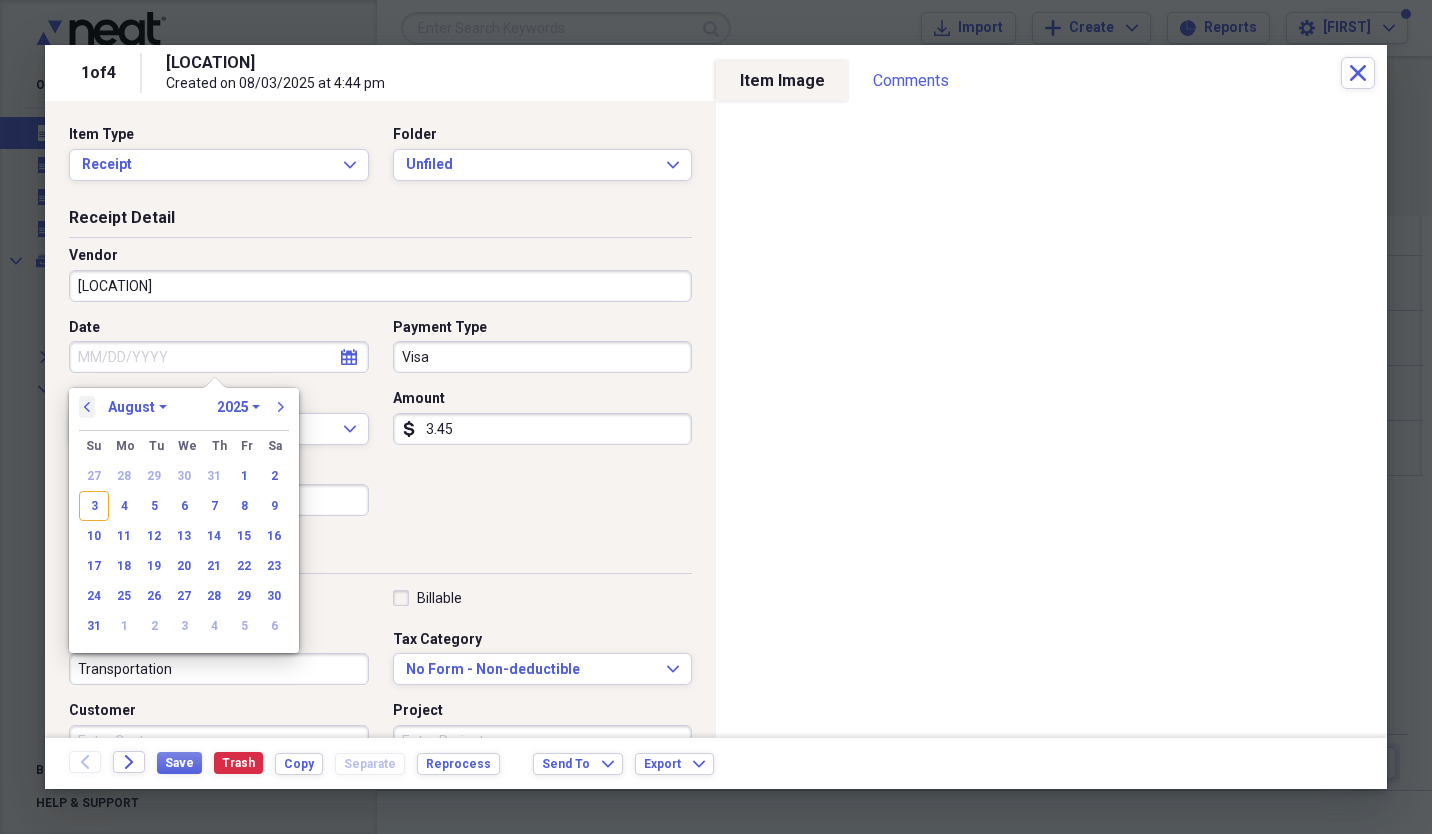 click on "previous" at bounding box center (87, 407) 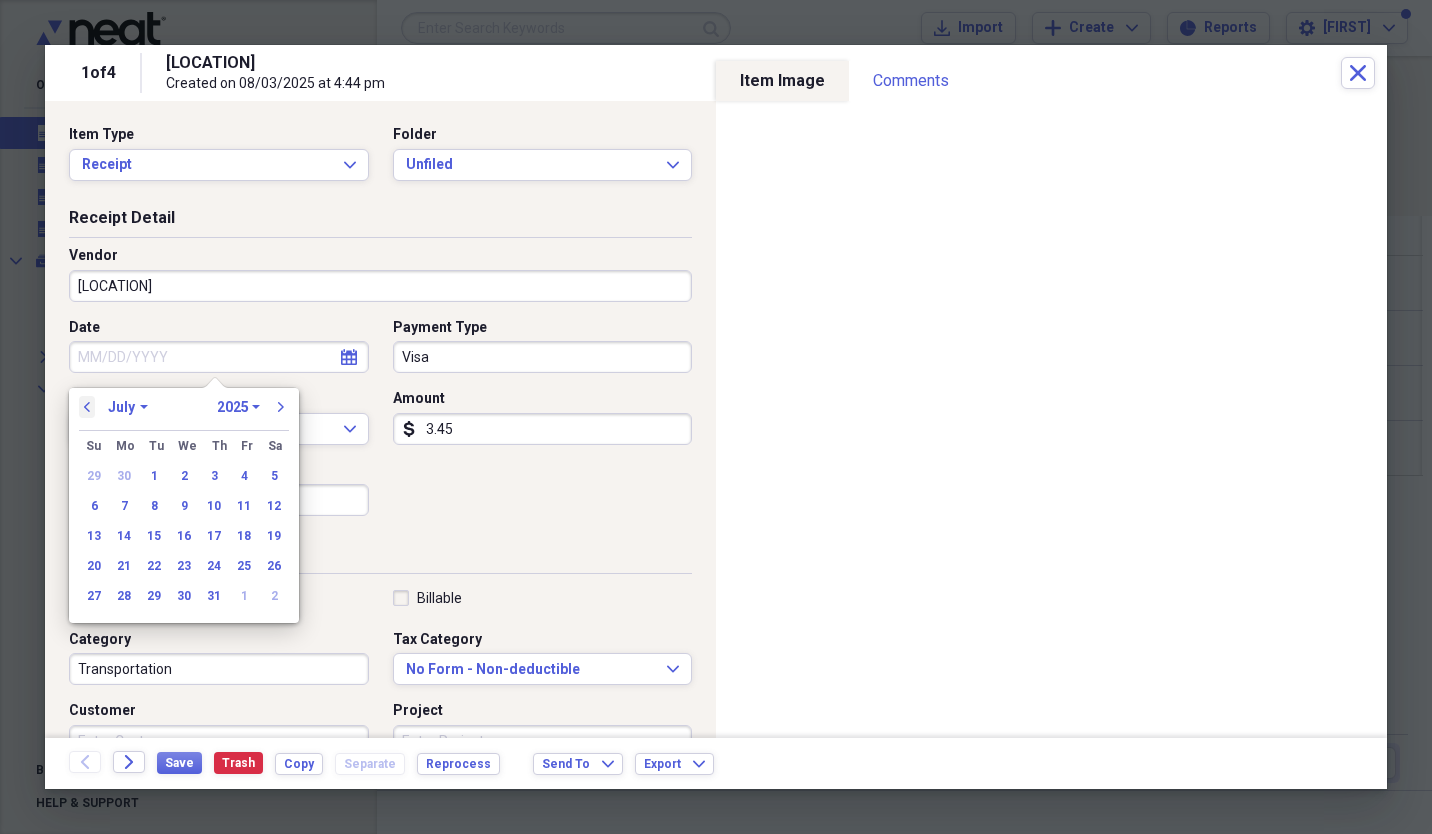 click on "previous" at bounding box center [87, 407] 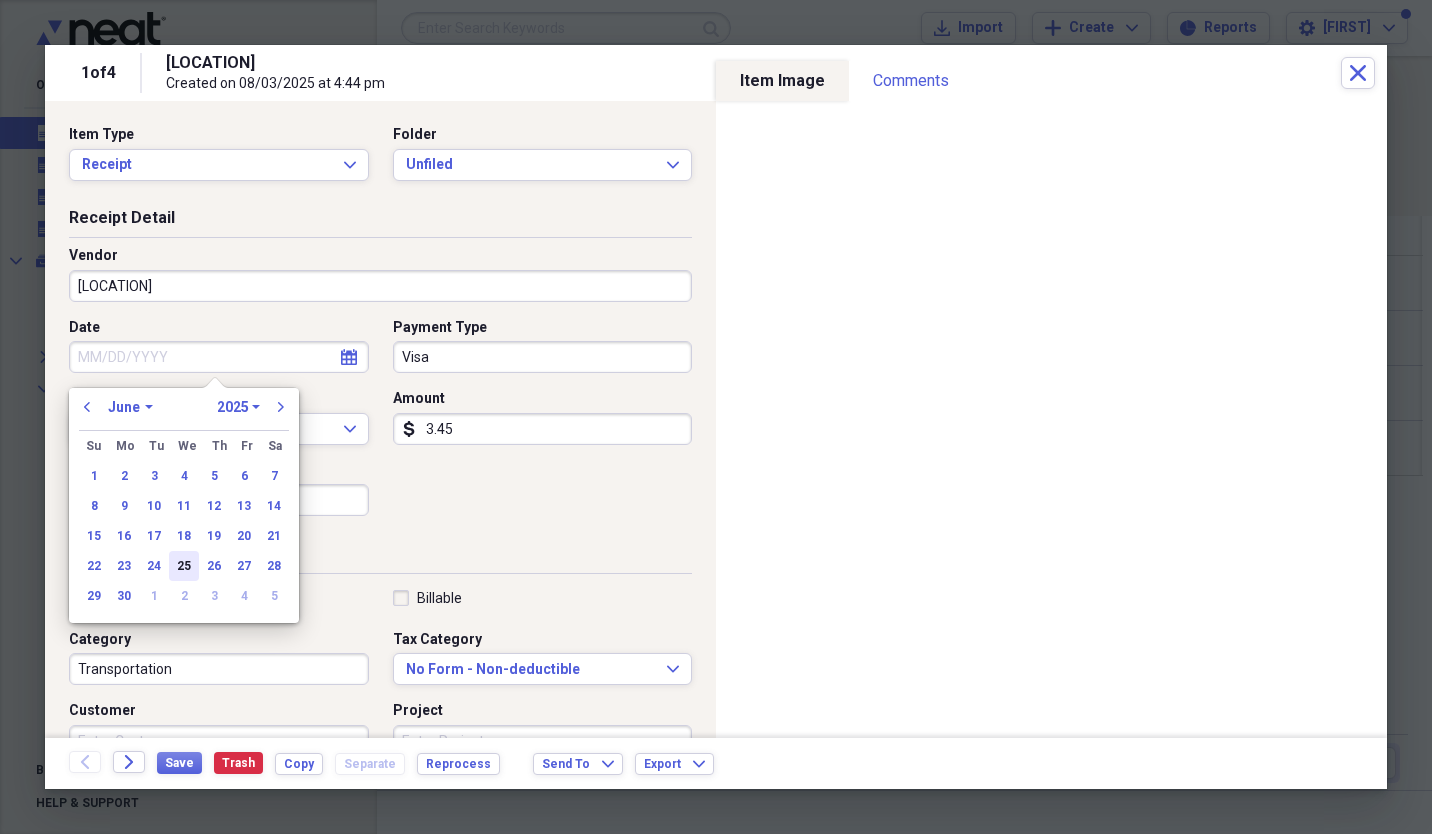 click on "25" at bounding box center [184, 566] 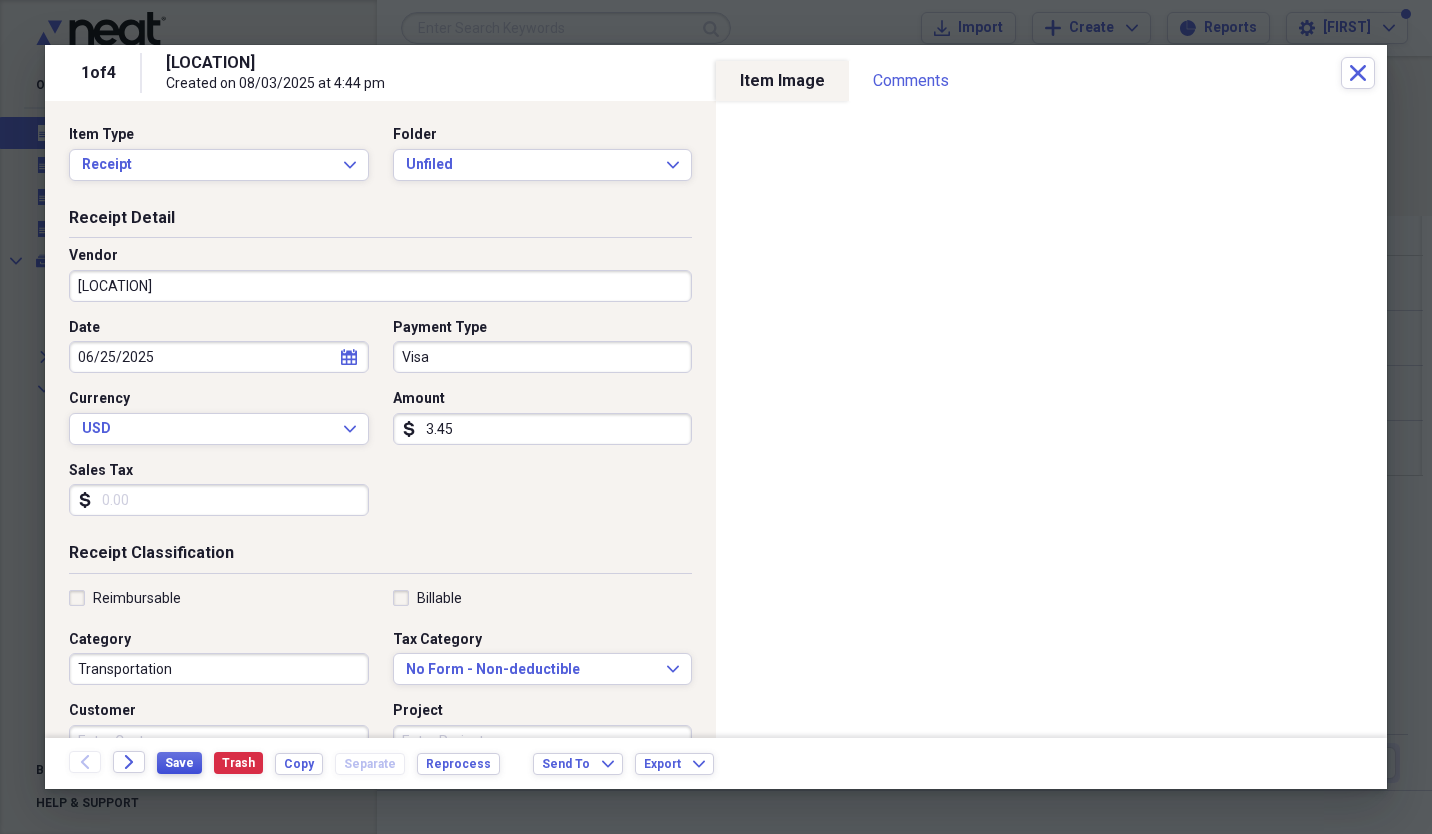 click on "Save" at bounding box center (179, 763) 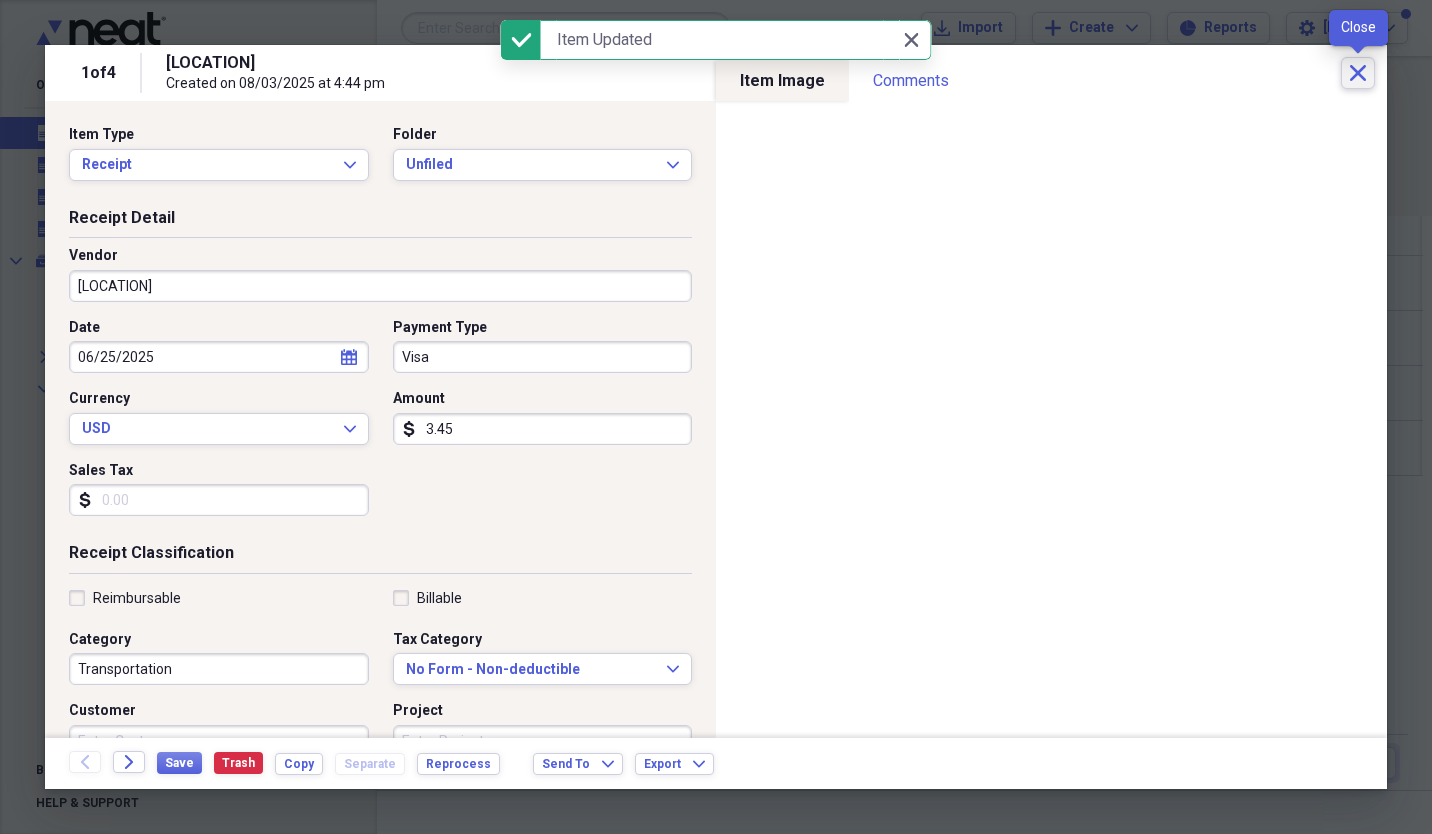click on "Close" 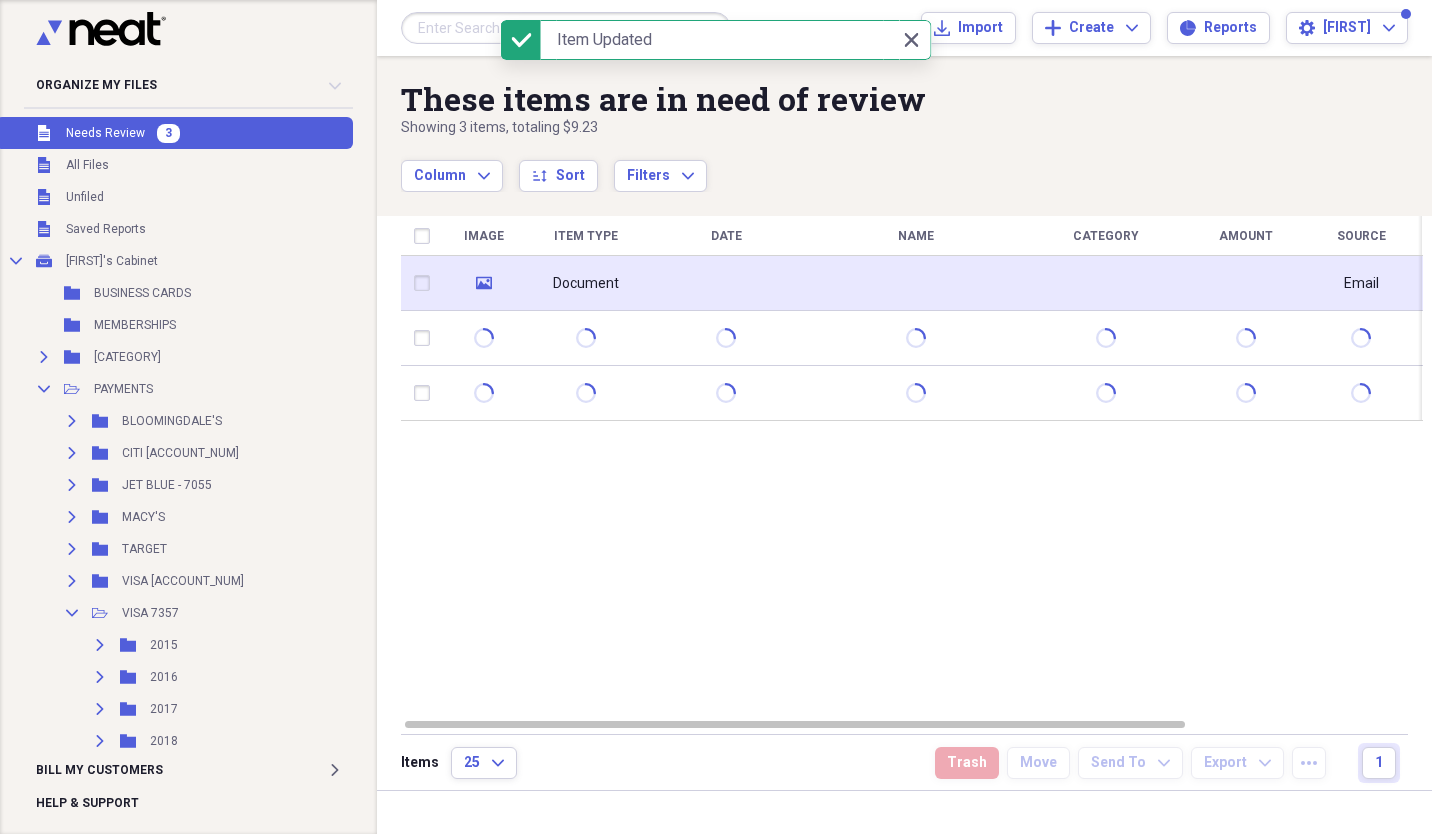 click on "Document" at bounding box center [586, 284] 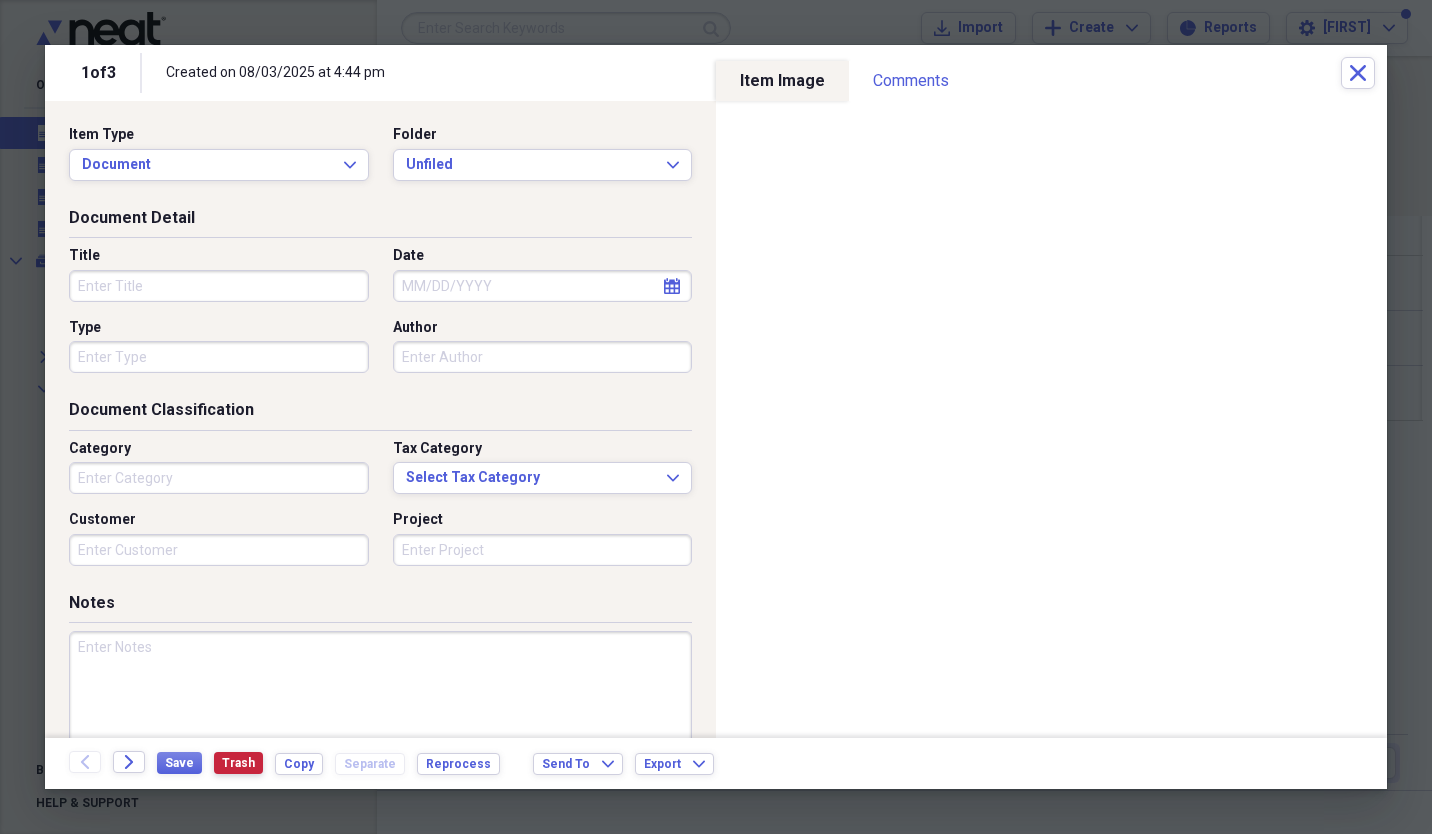 click on "Trash" at bounding box center (238, 763) 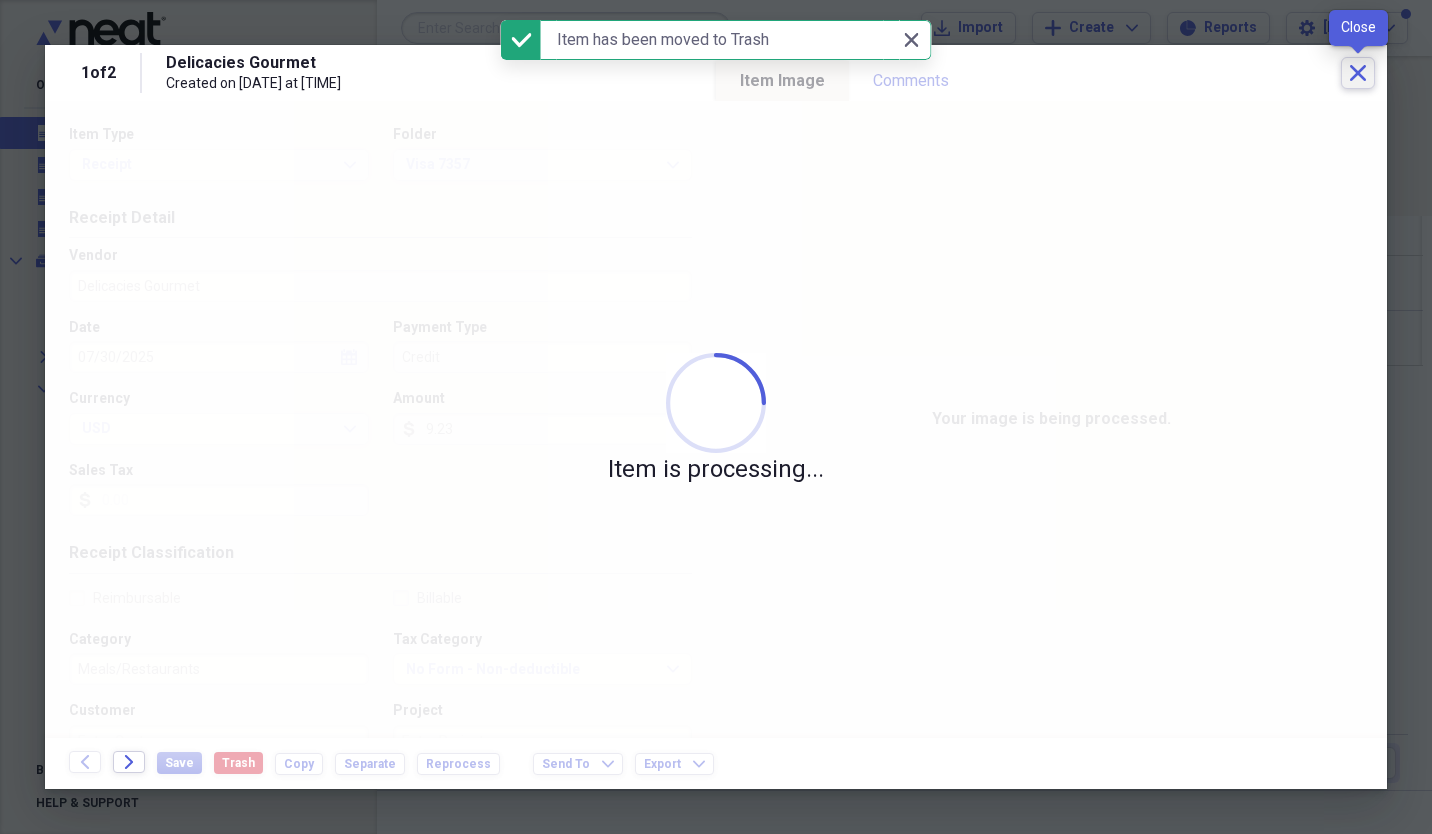 click 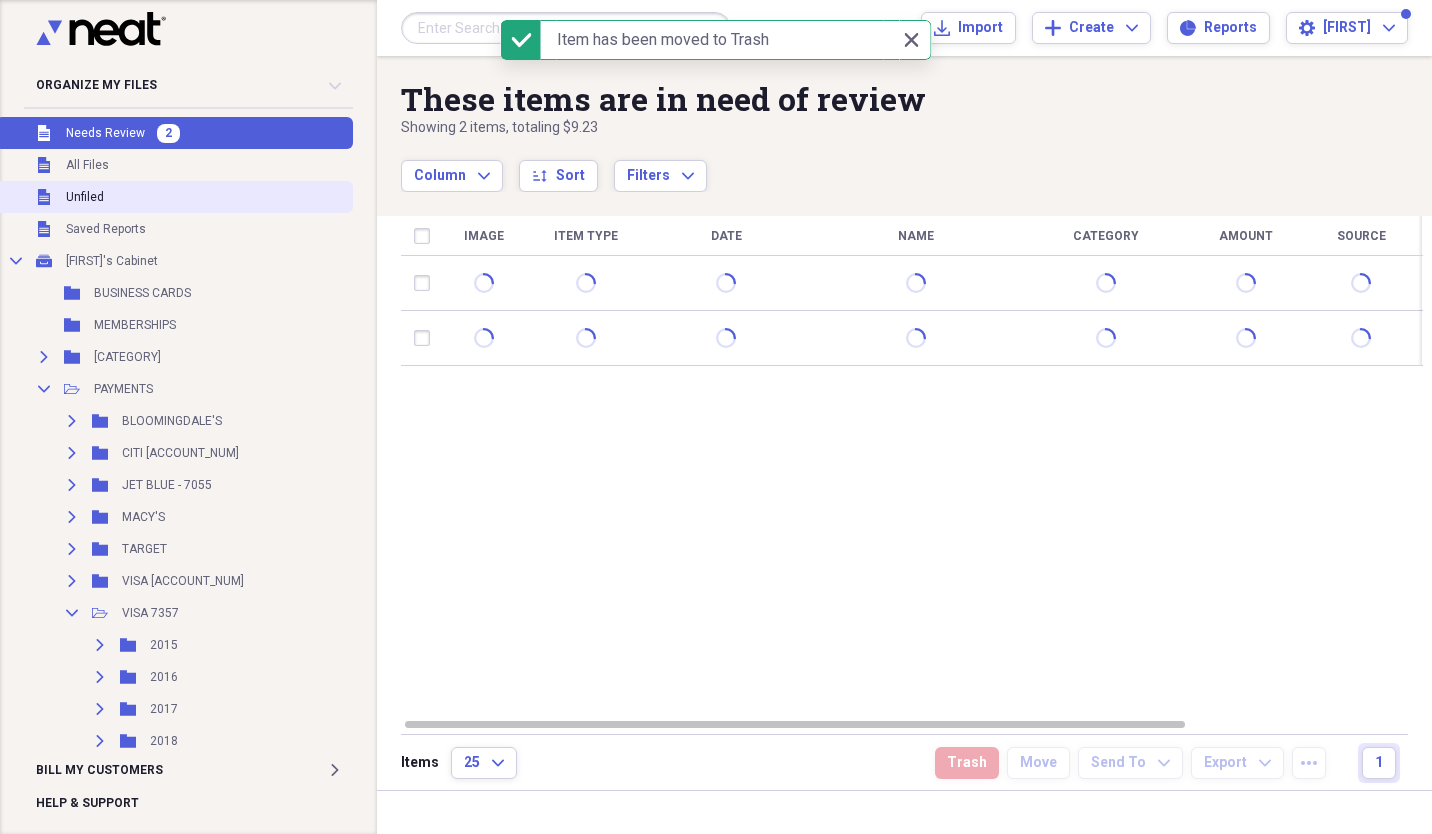click on "Unfiled" at bounding box center (85, 197) 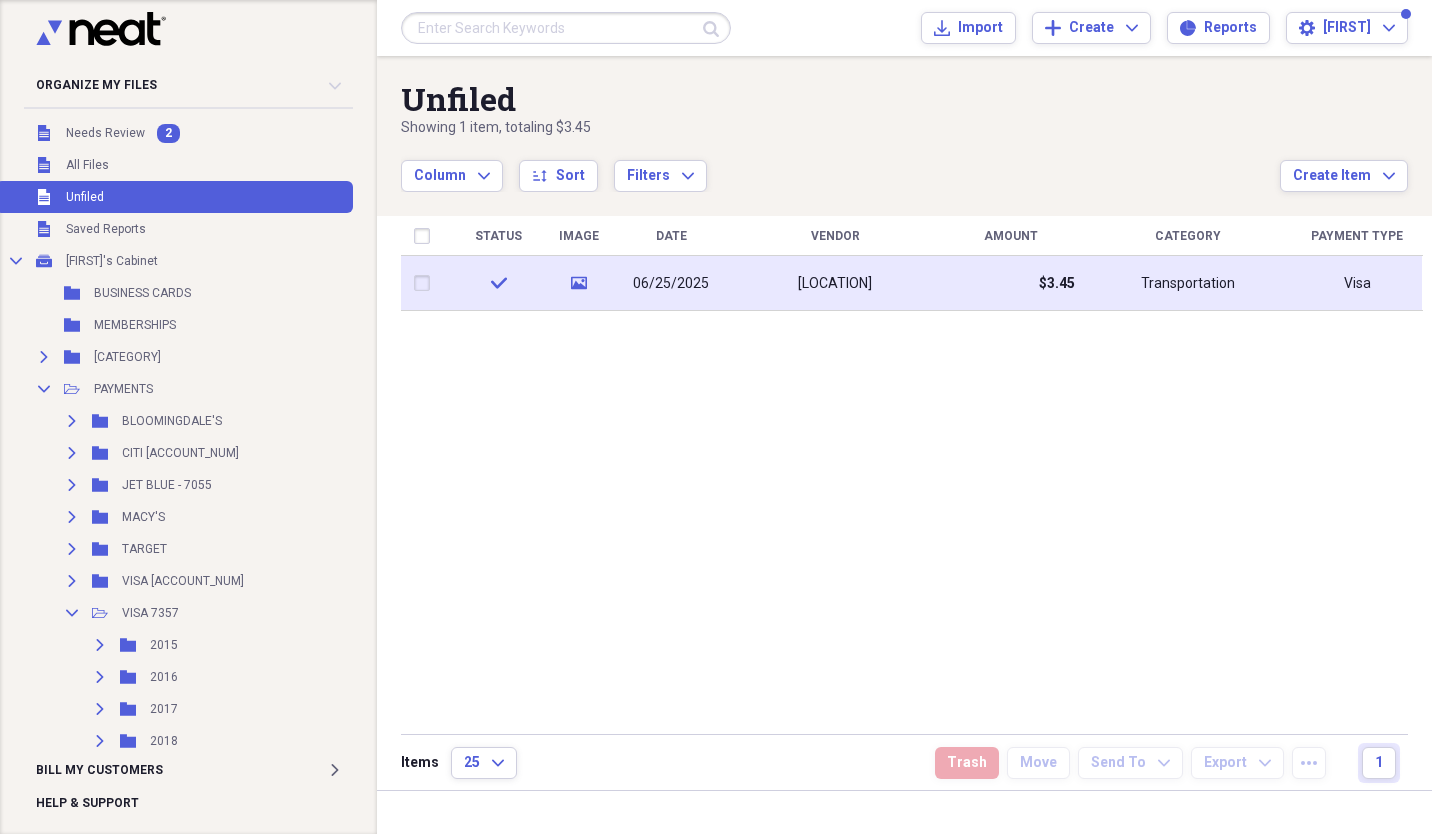 click at bounding box center (426, 283) 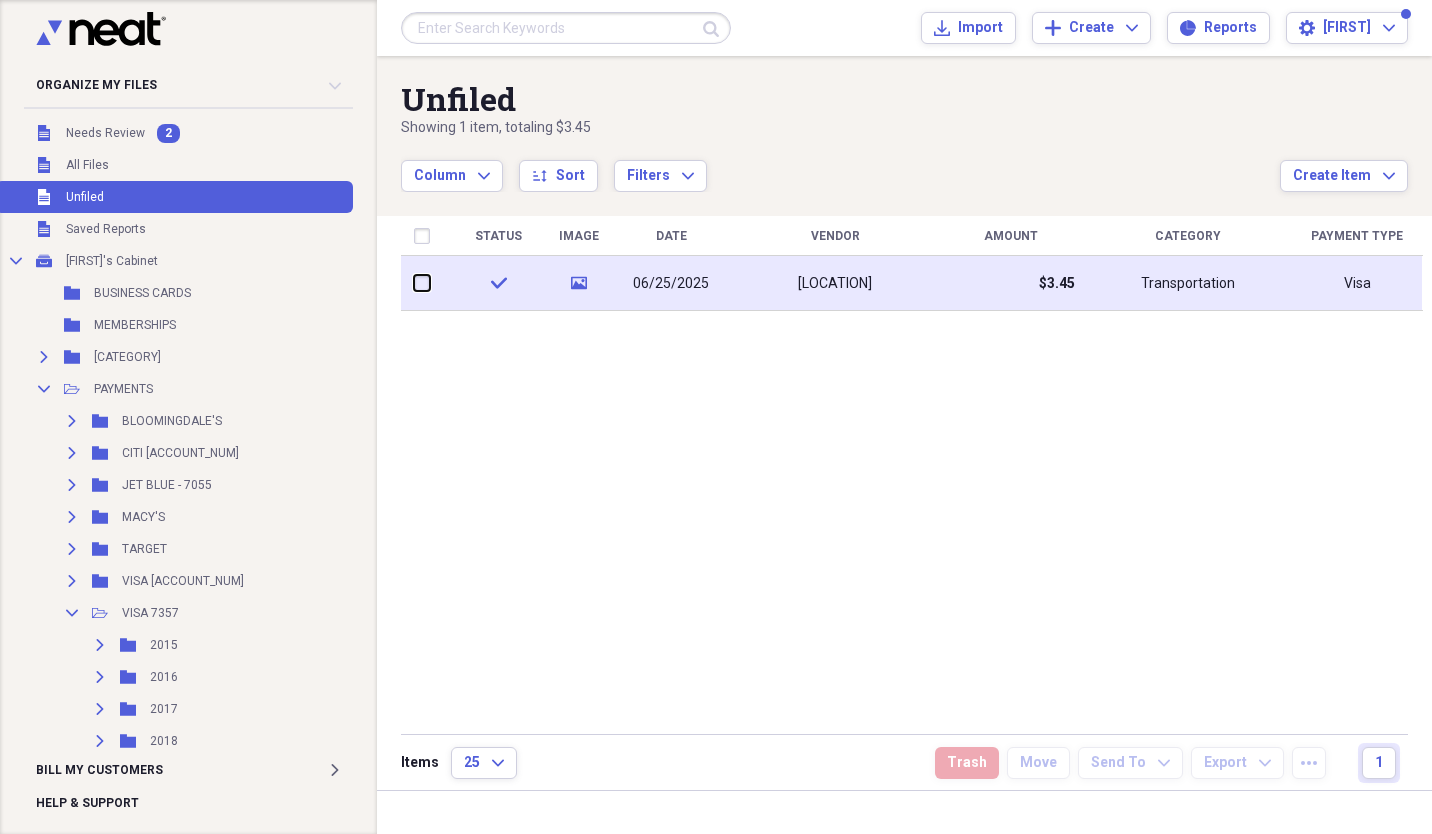 click at bounding box center [414, 283] 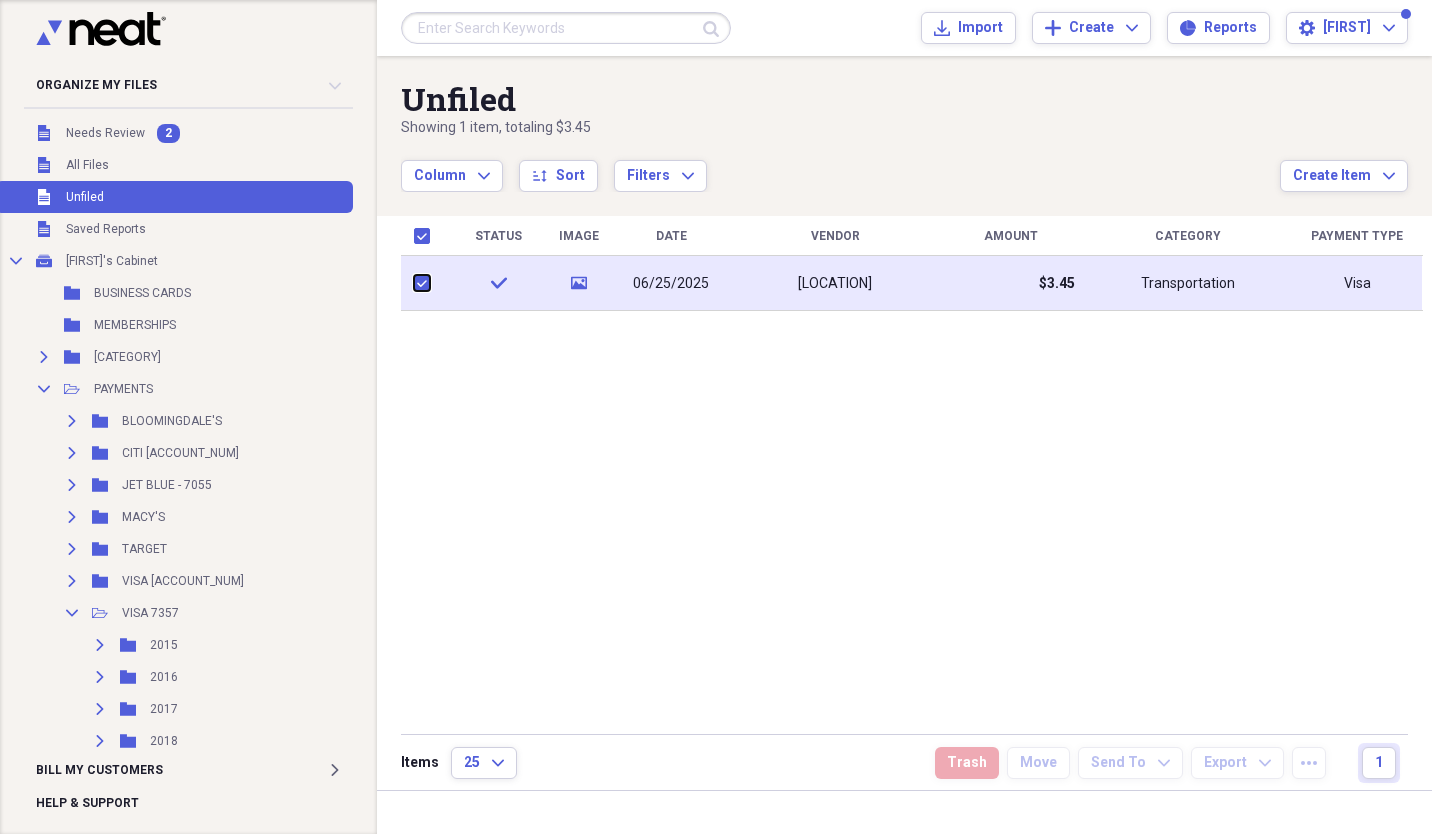 checkbox on "true" 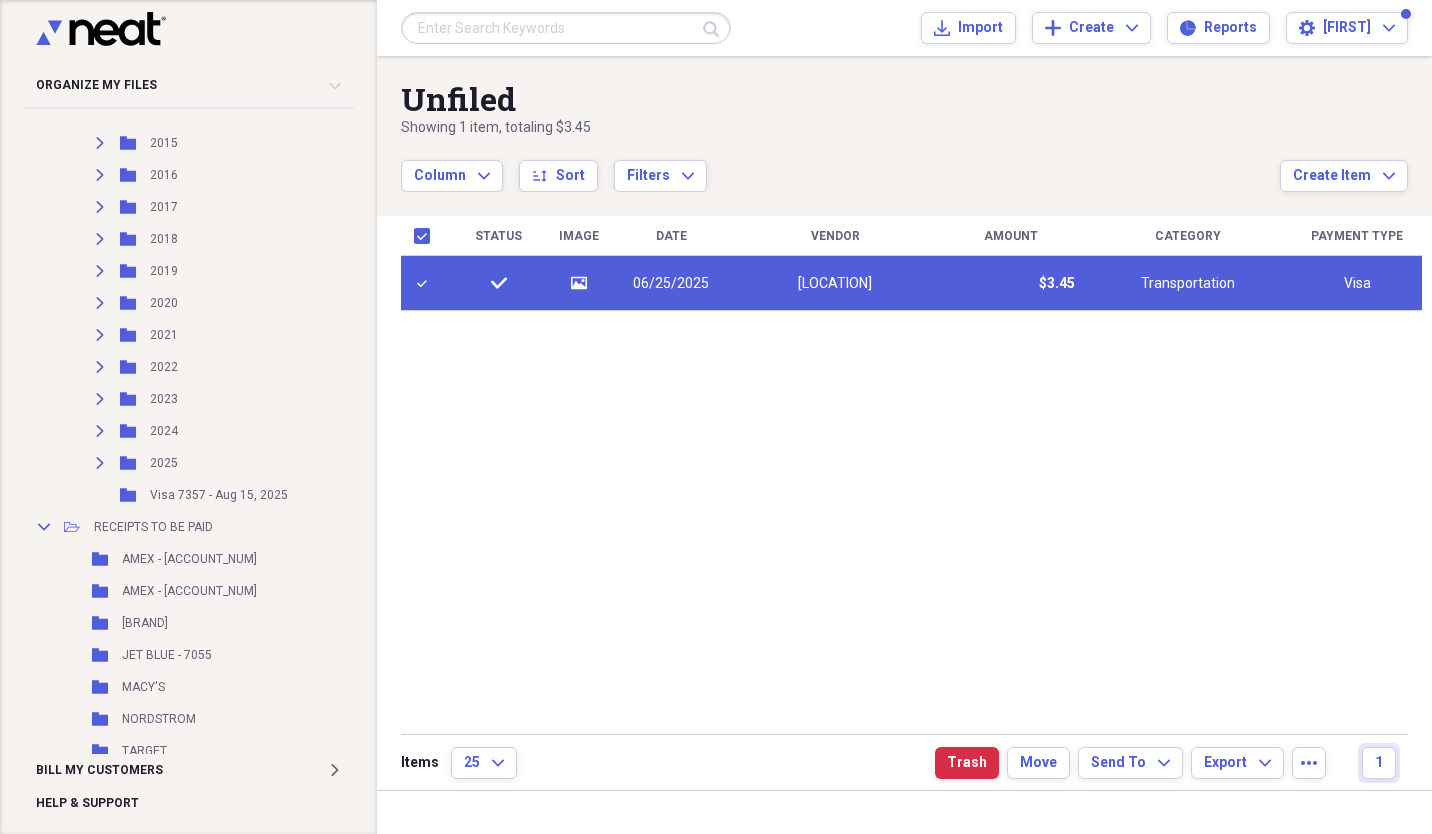 scroll, scrollTop: 509, scrollLeft: 0, axis: vertical 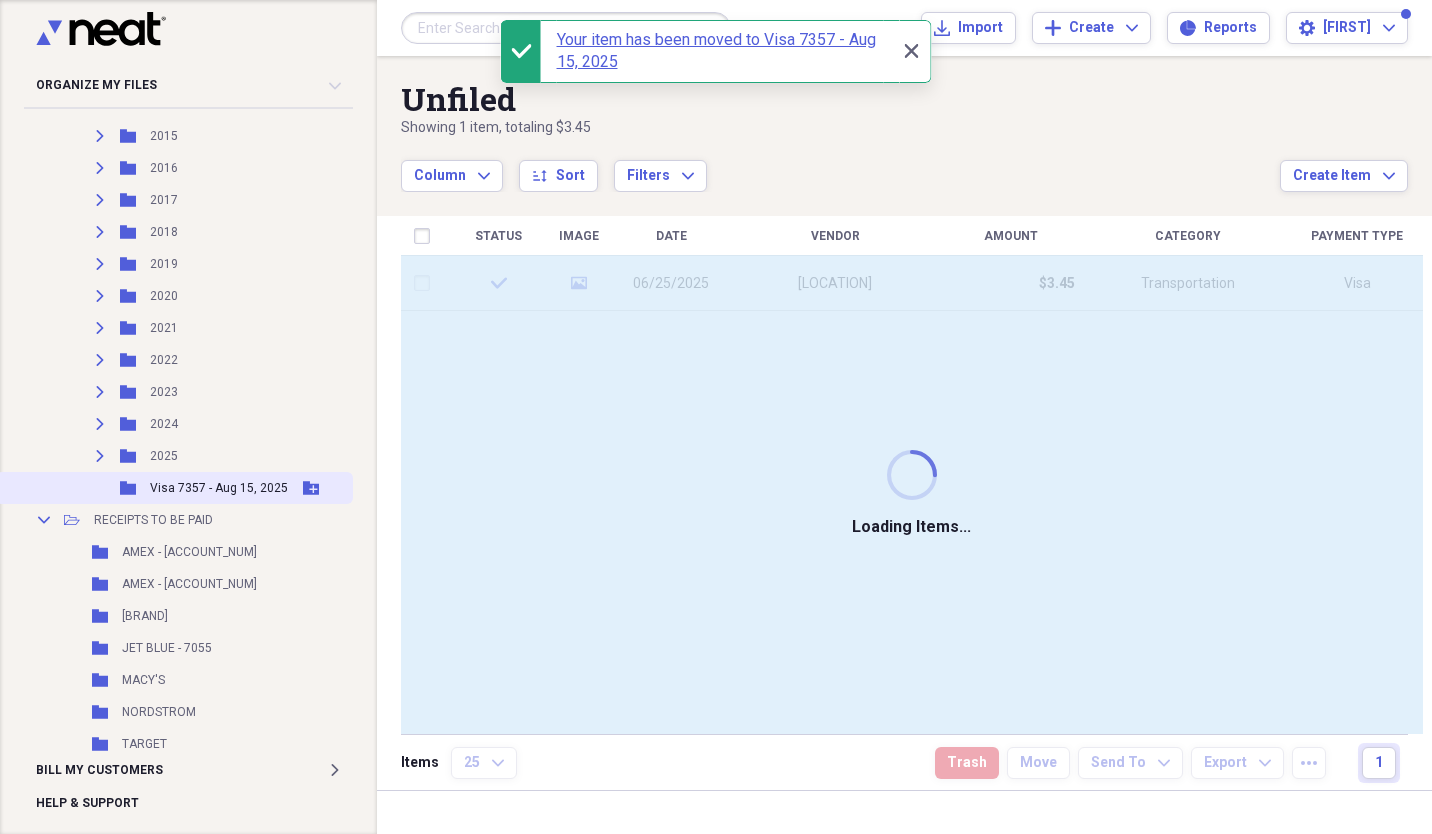 checkbox on "false" 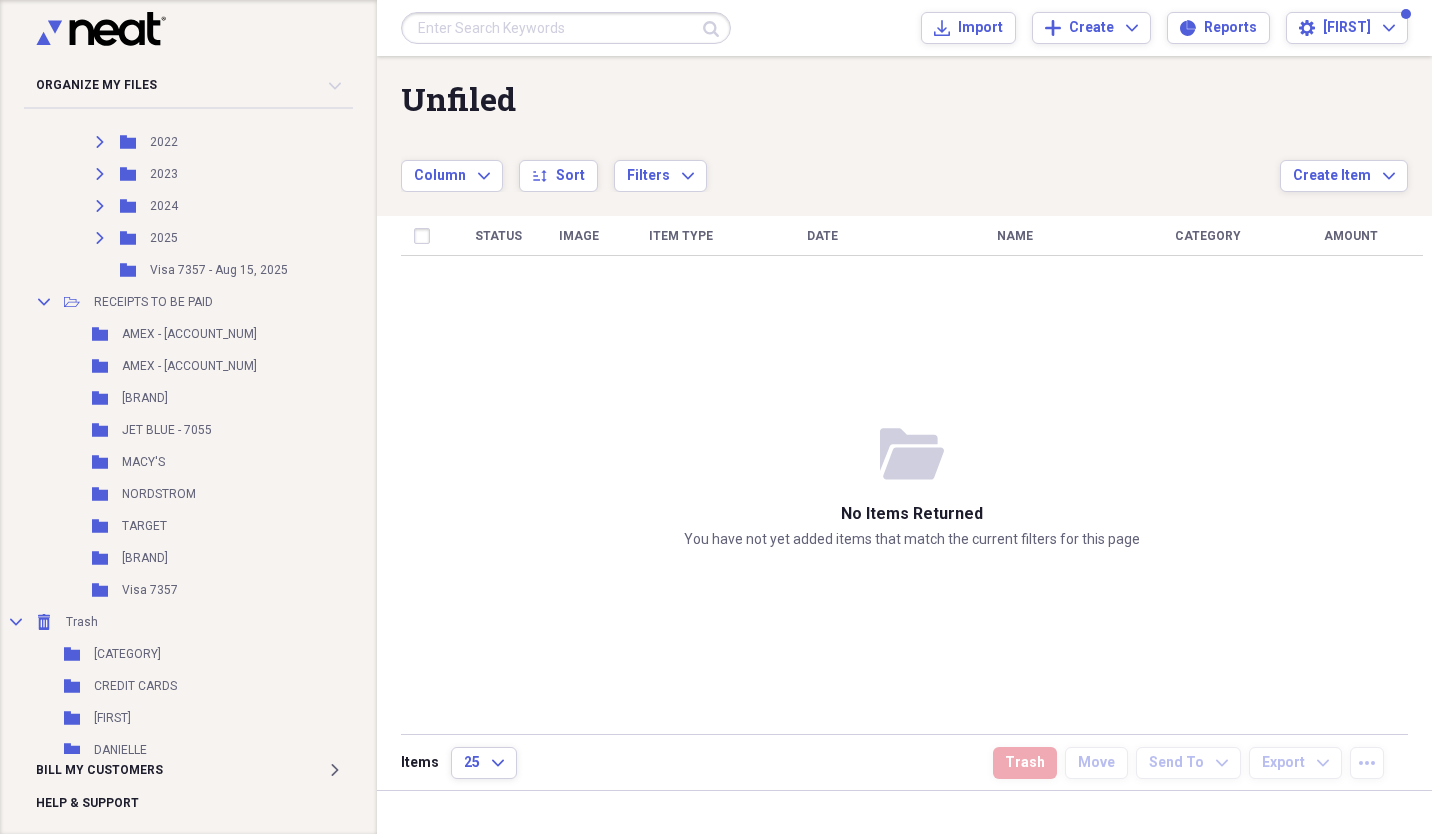 scroll, scrollTop: 740, scrollLeft: 0, axis: vertical 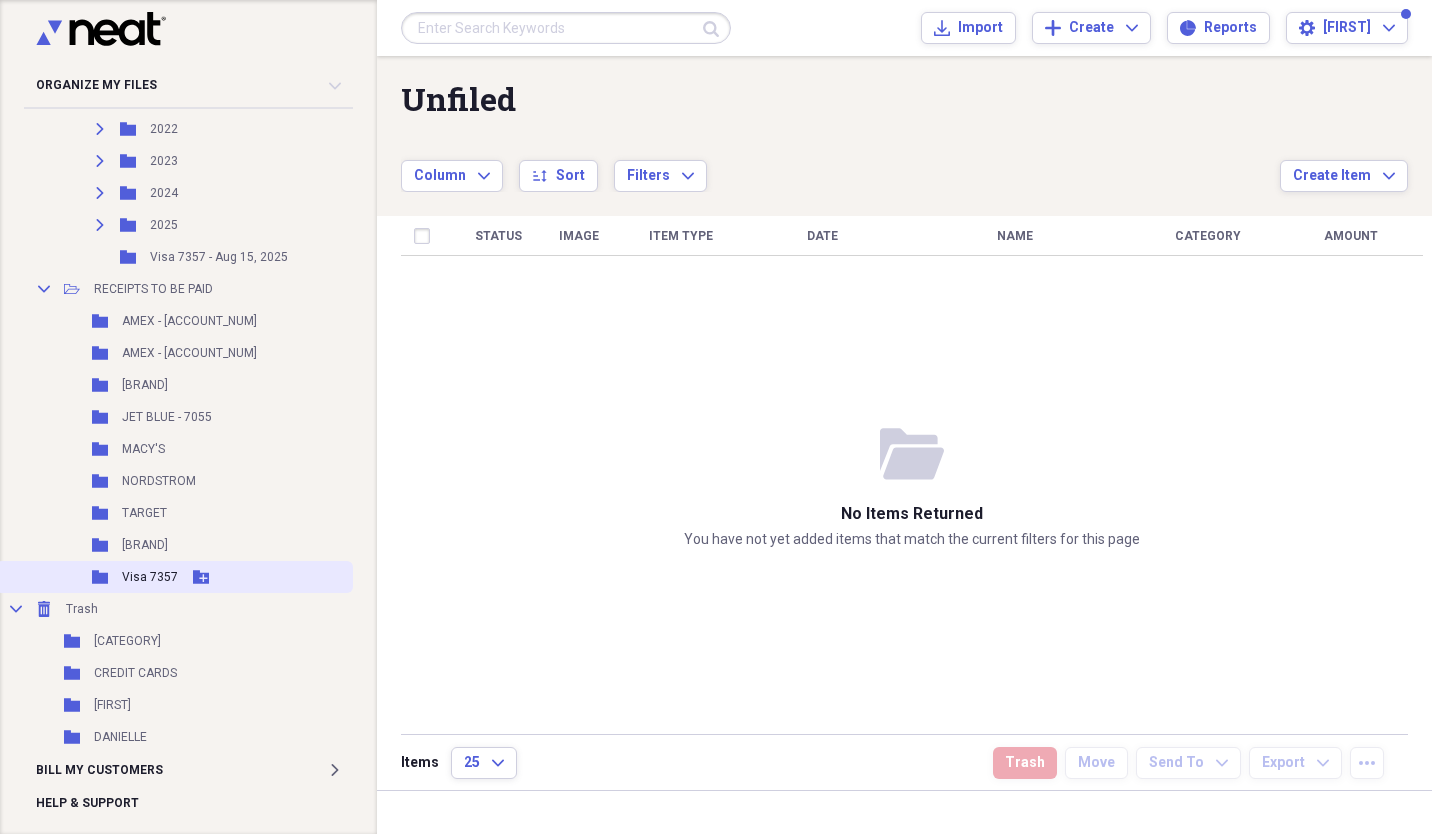 click on "Visa [NUMBER]" at bounding box center (150, 577) 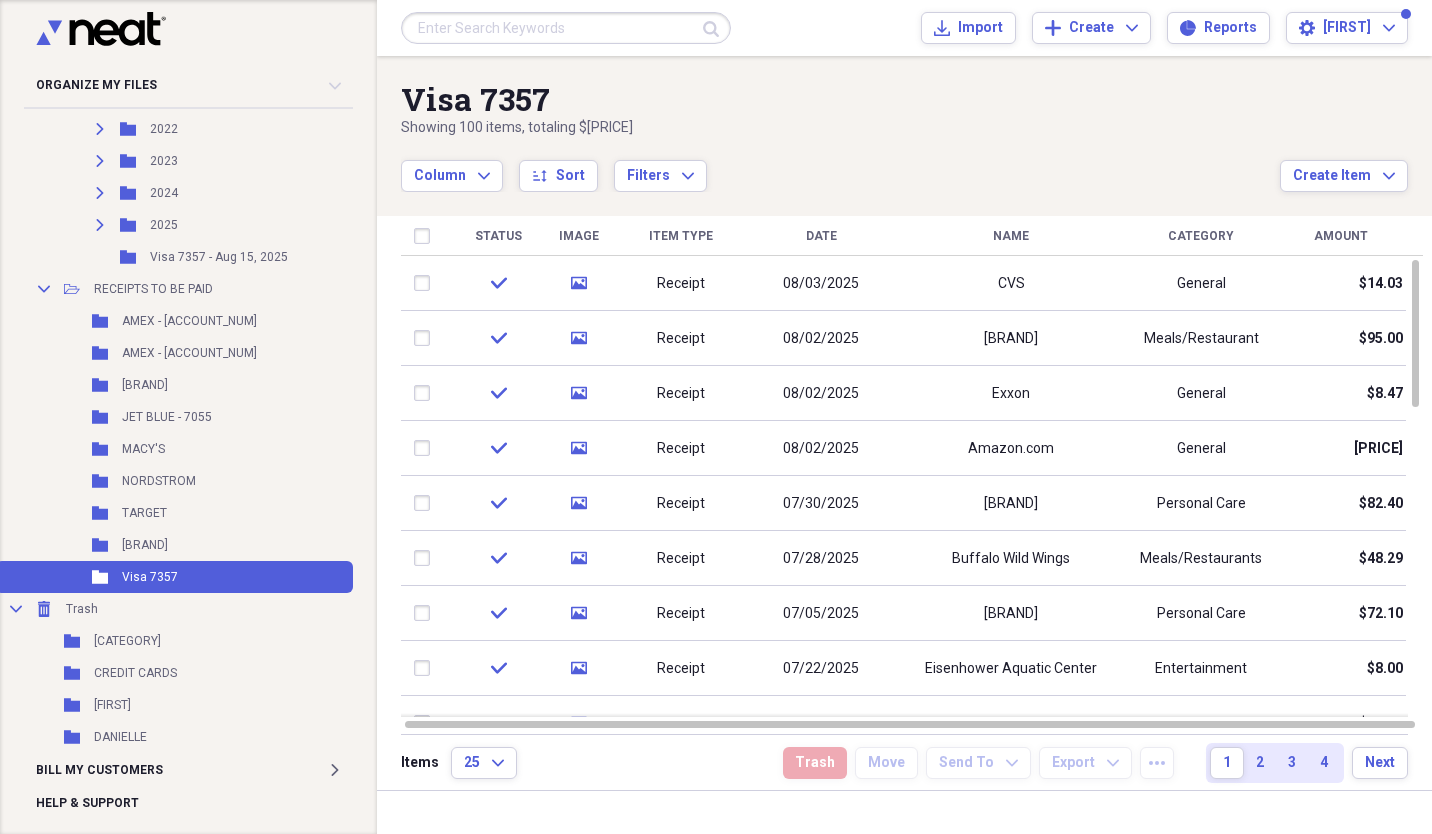 click on "Amount" at bounding box center (1341, 236) 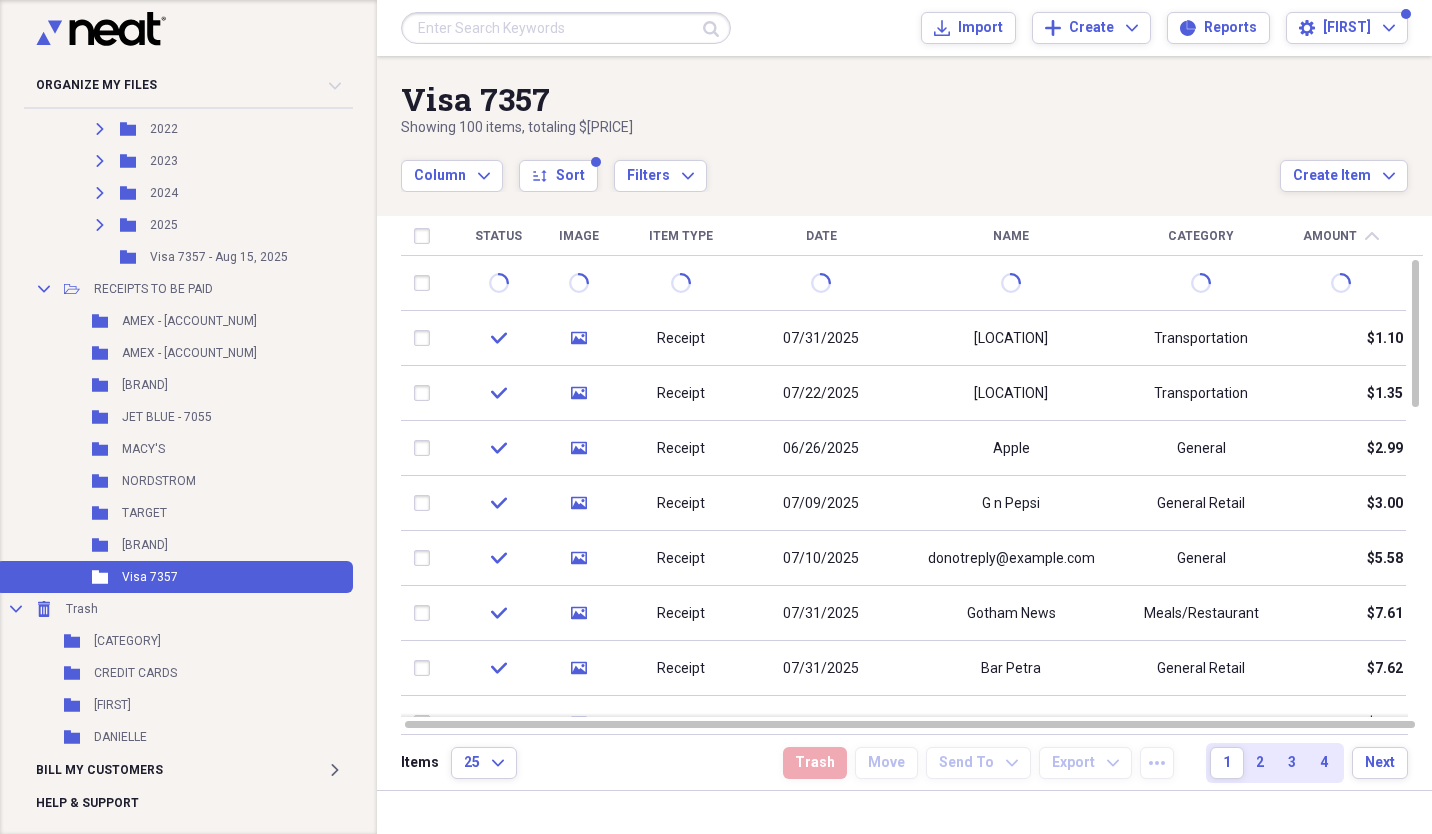 click on "Amount" at bounding box center (1330, 236) 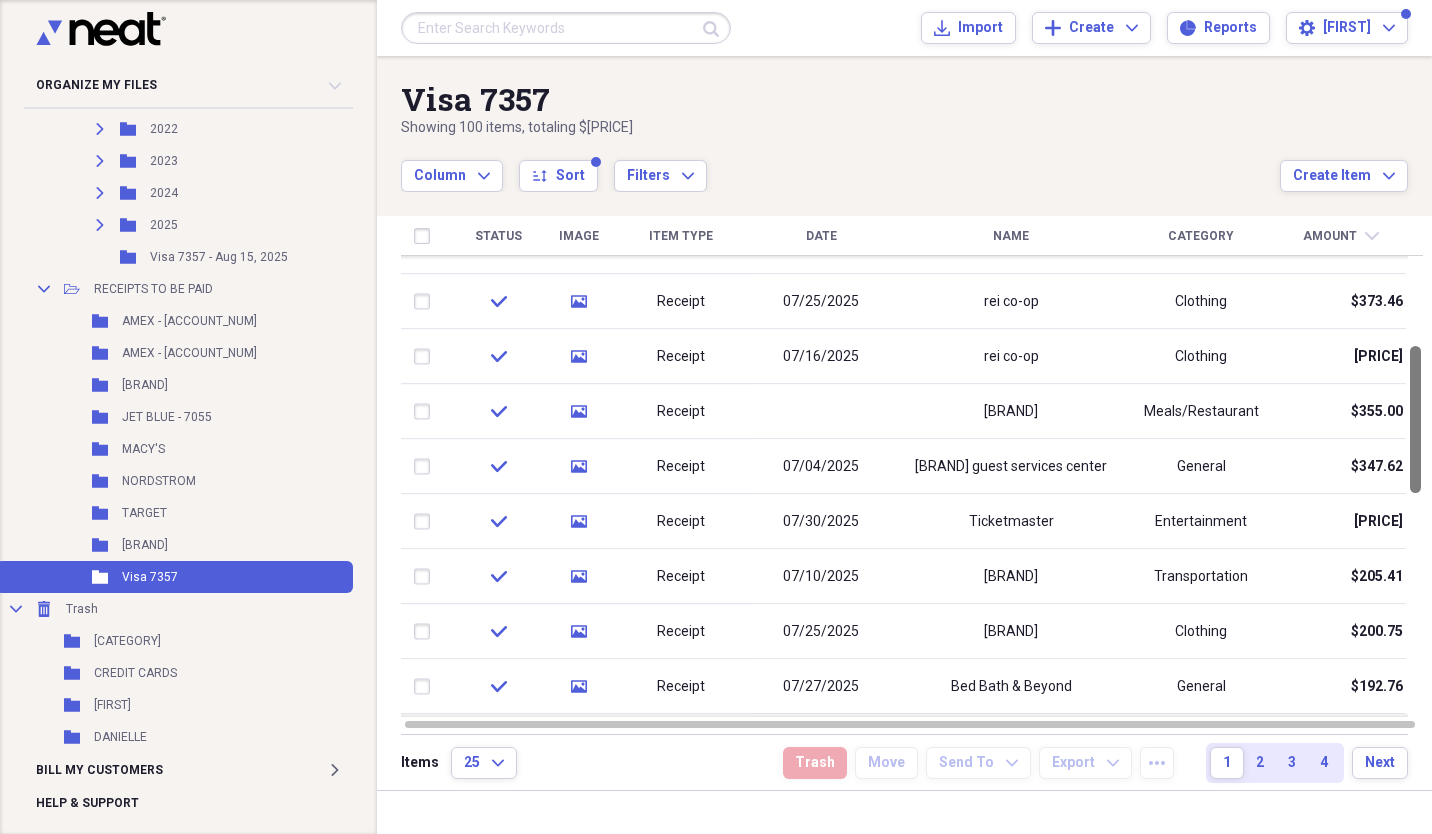 drag, startPoint x: 1428, startPoint y: 293, endPoint x: 1435, endPoint y: 379, distance: 86.28442 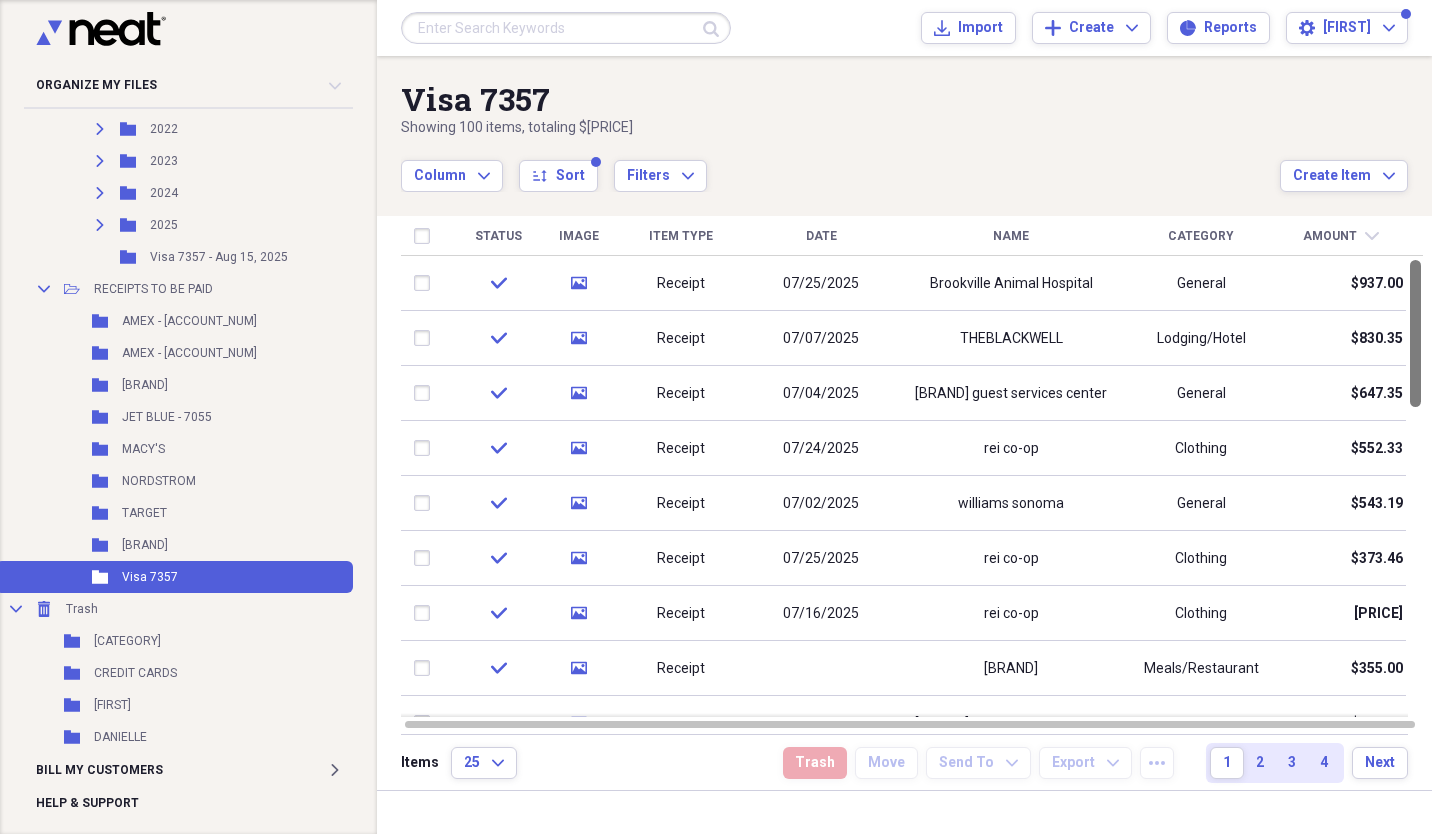 drag, startPoint x: 1426, startPoint y: 397, endPoint x: 1423, endPoint y: 296, distance: 101.04455 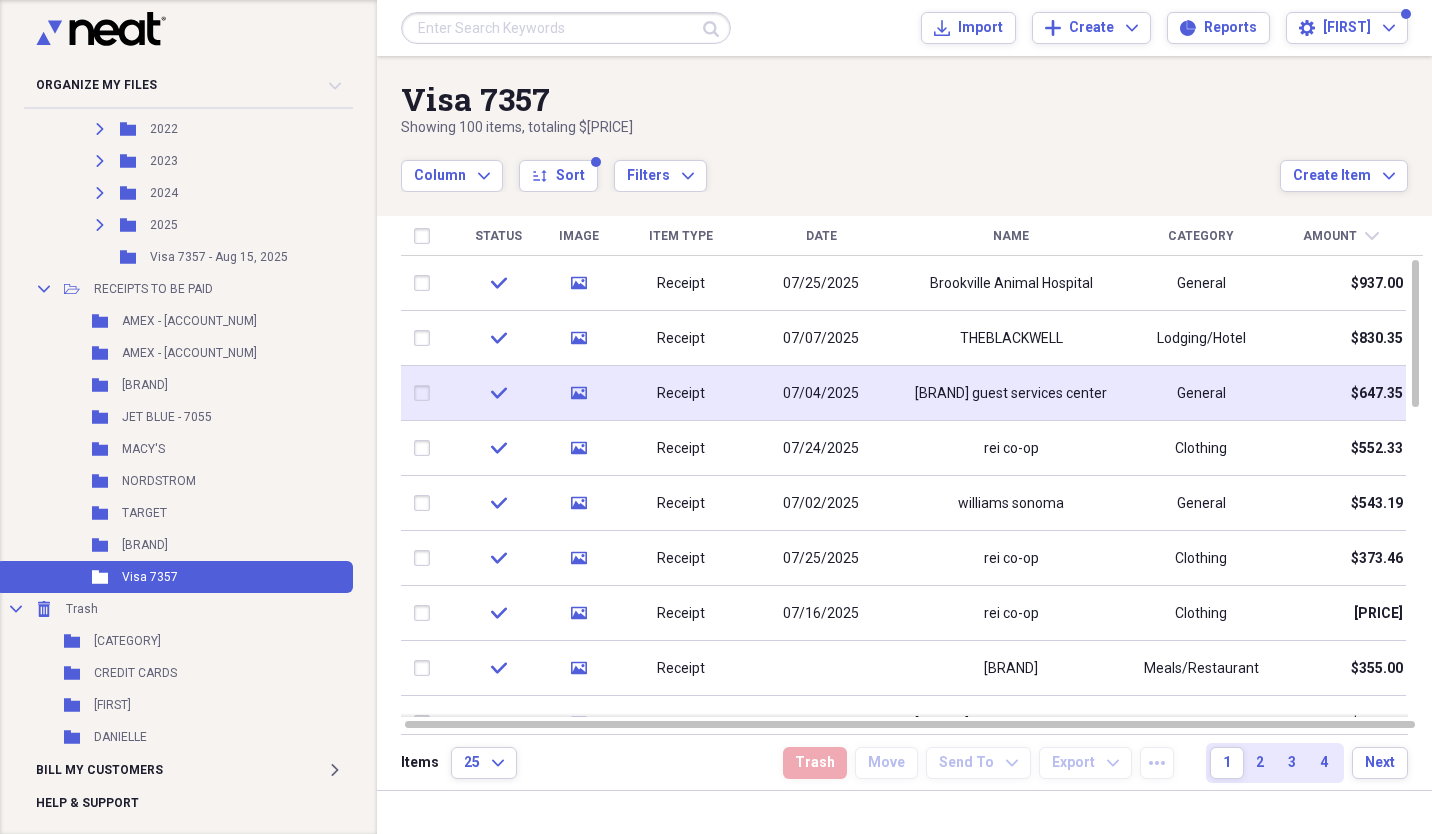 click on "kay guest services center" at bounding box center (1011, 394) 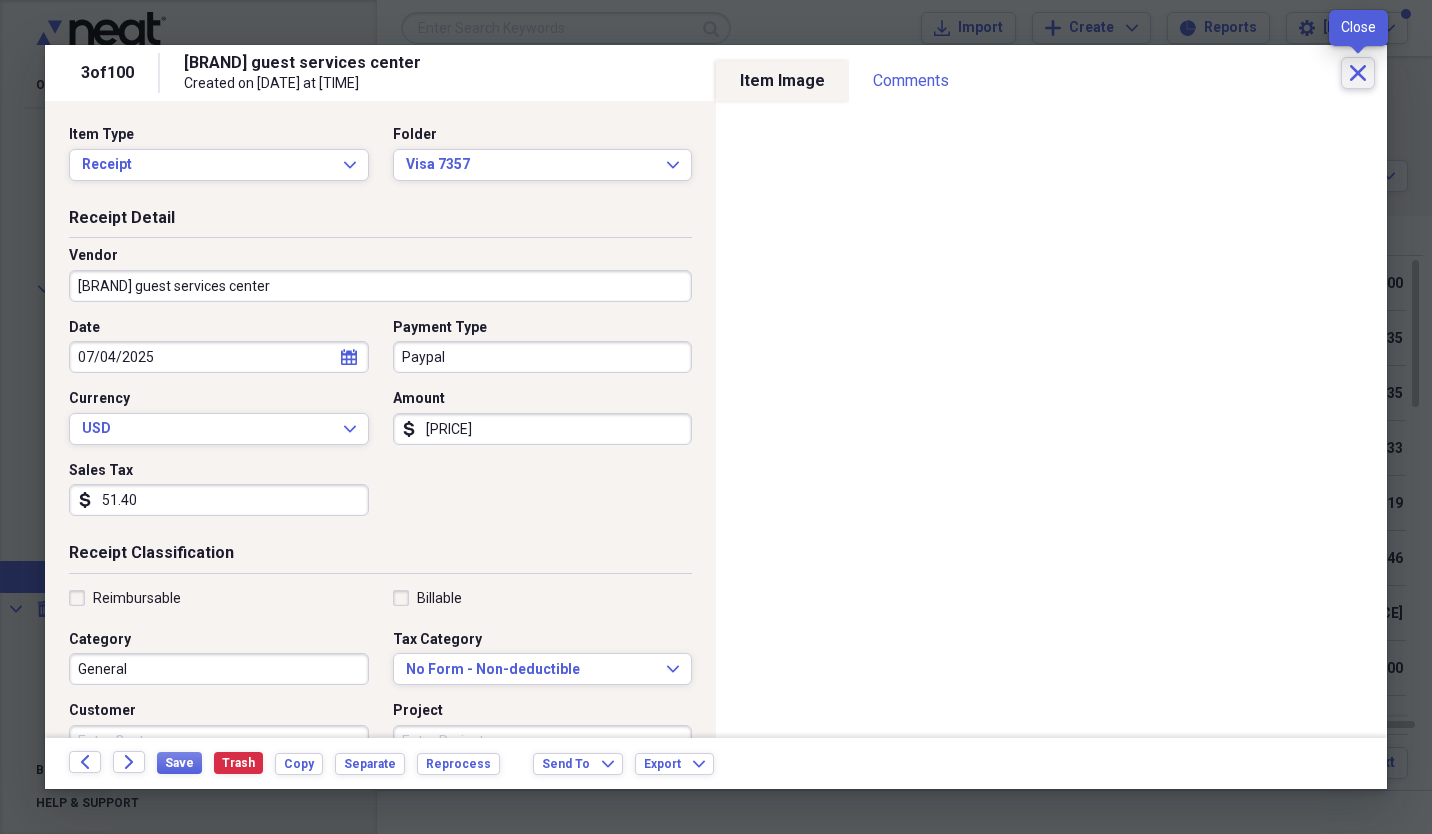 click on "Close" 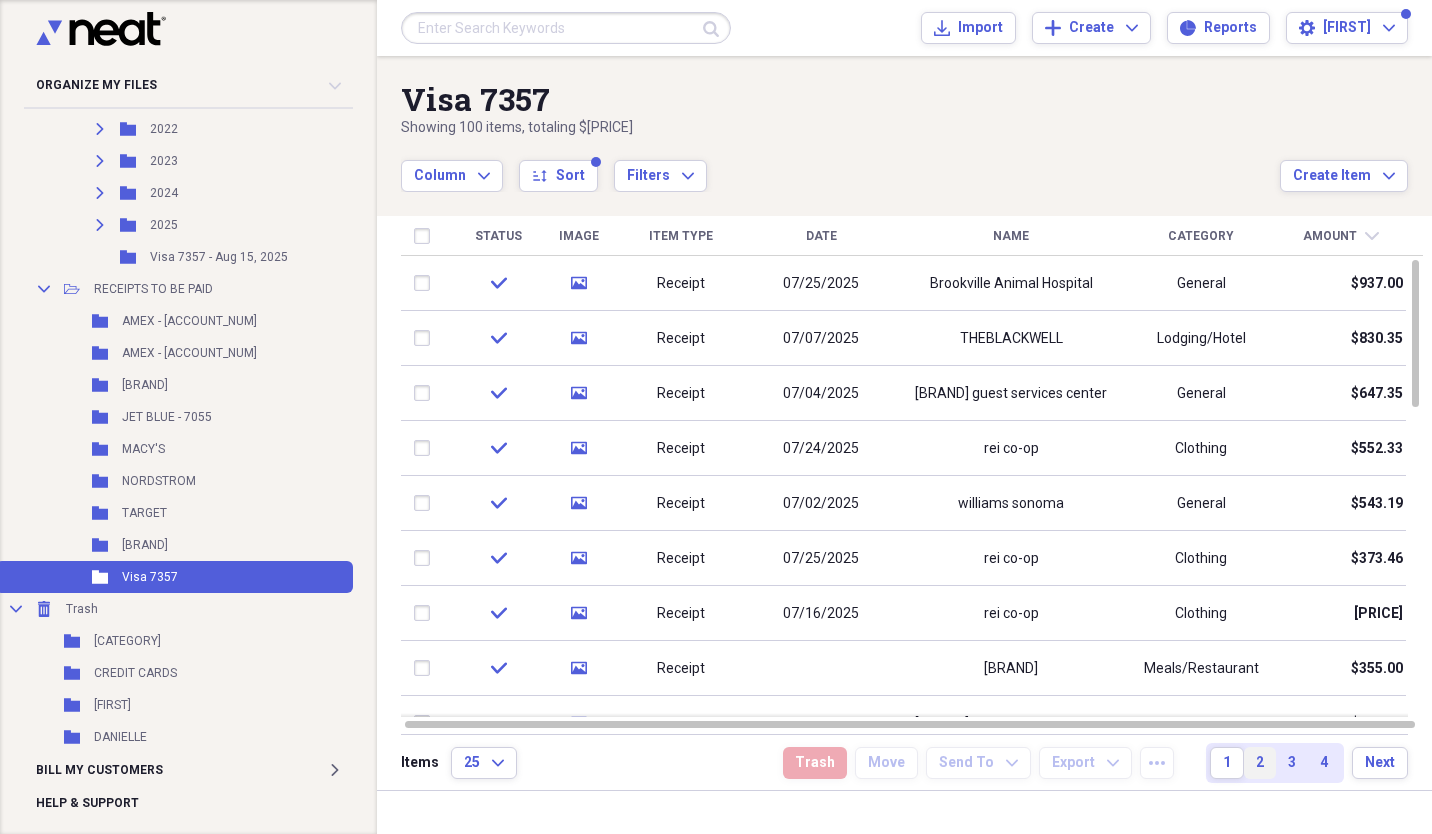 click on "2" at bounding box center (1260, 763) 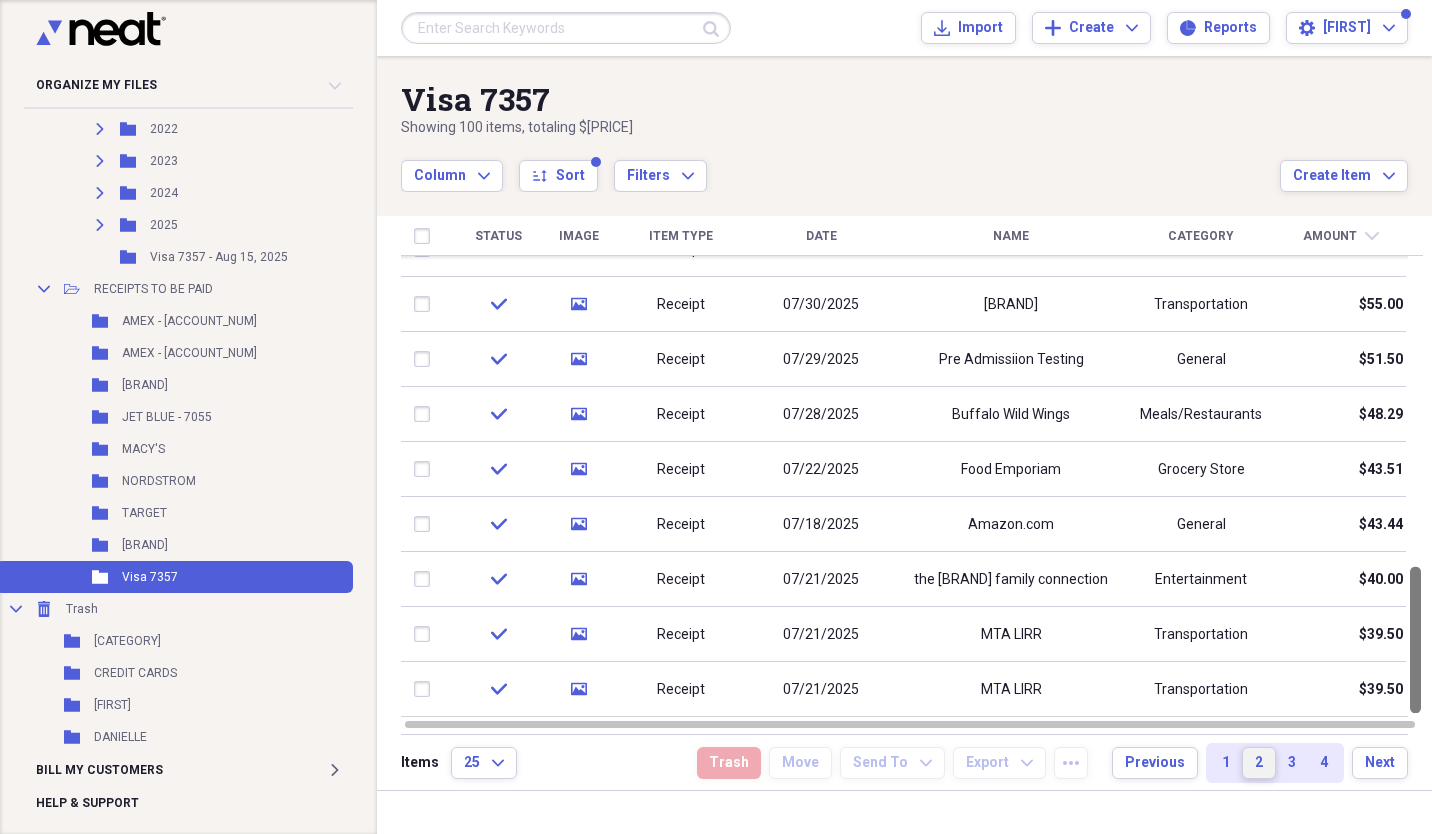 drag, startPoint x: 1423, startPoint y: 367, endPoint x: 1430, endPoint y: 712, distance: 345.071 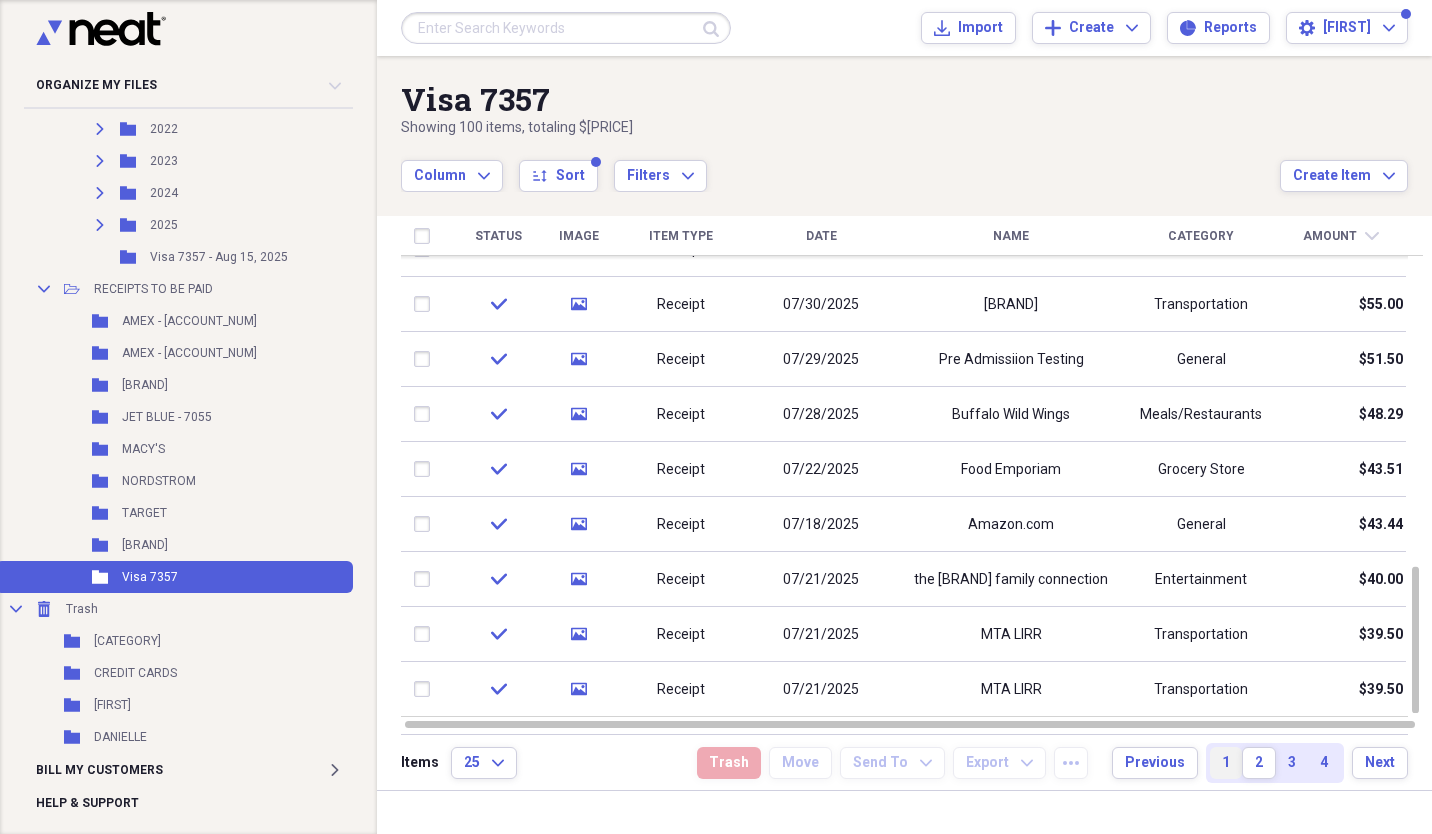 click on "1" at bounding box center (1226, 763) 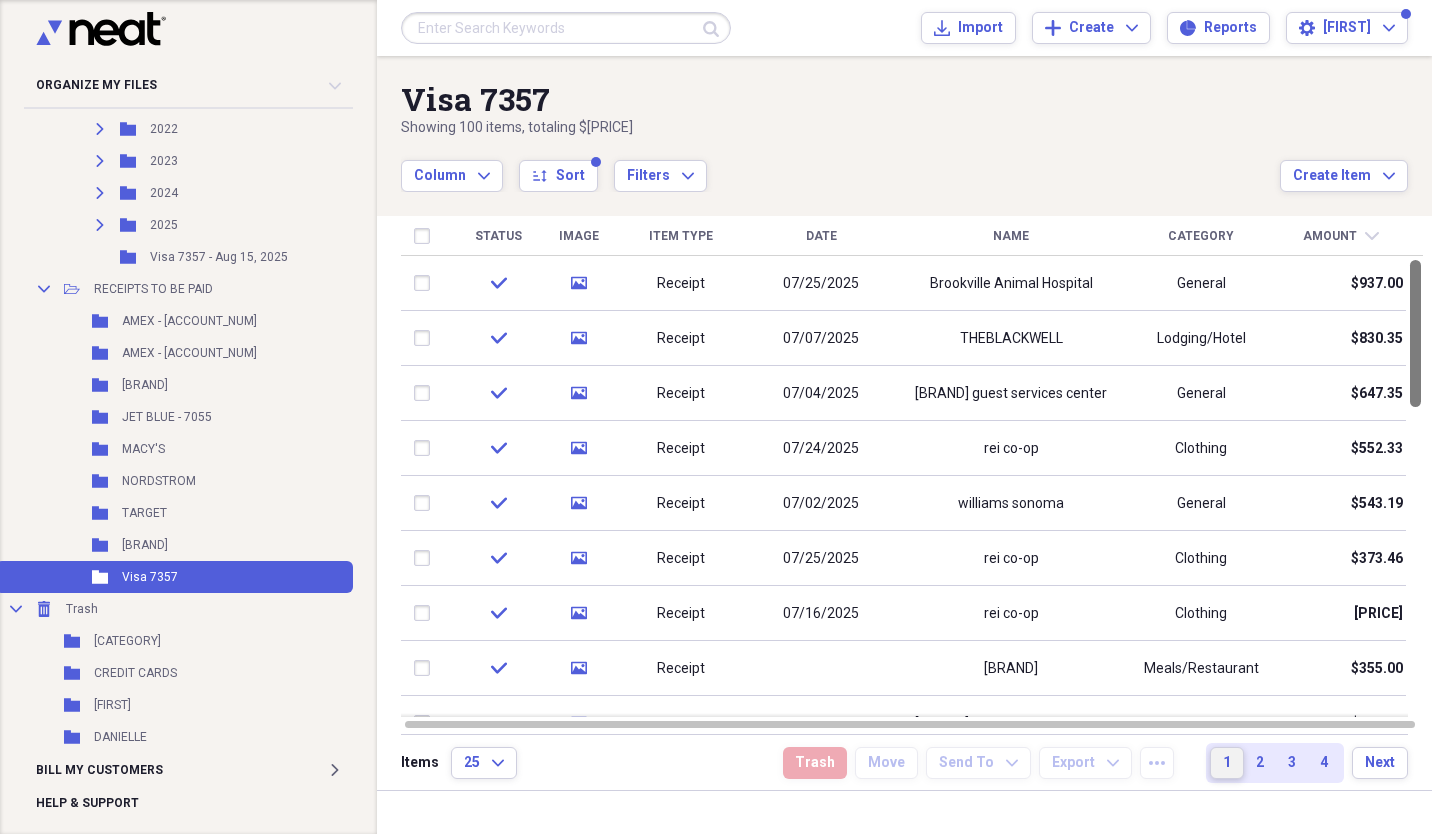 click at bounding box center (1415, 333) 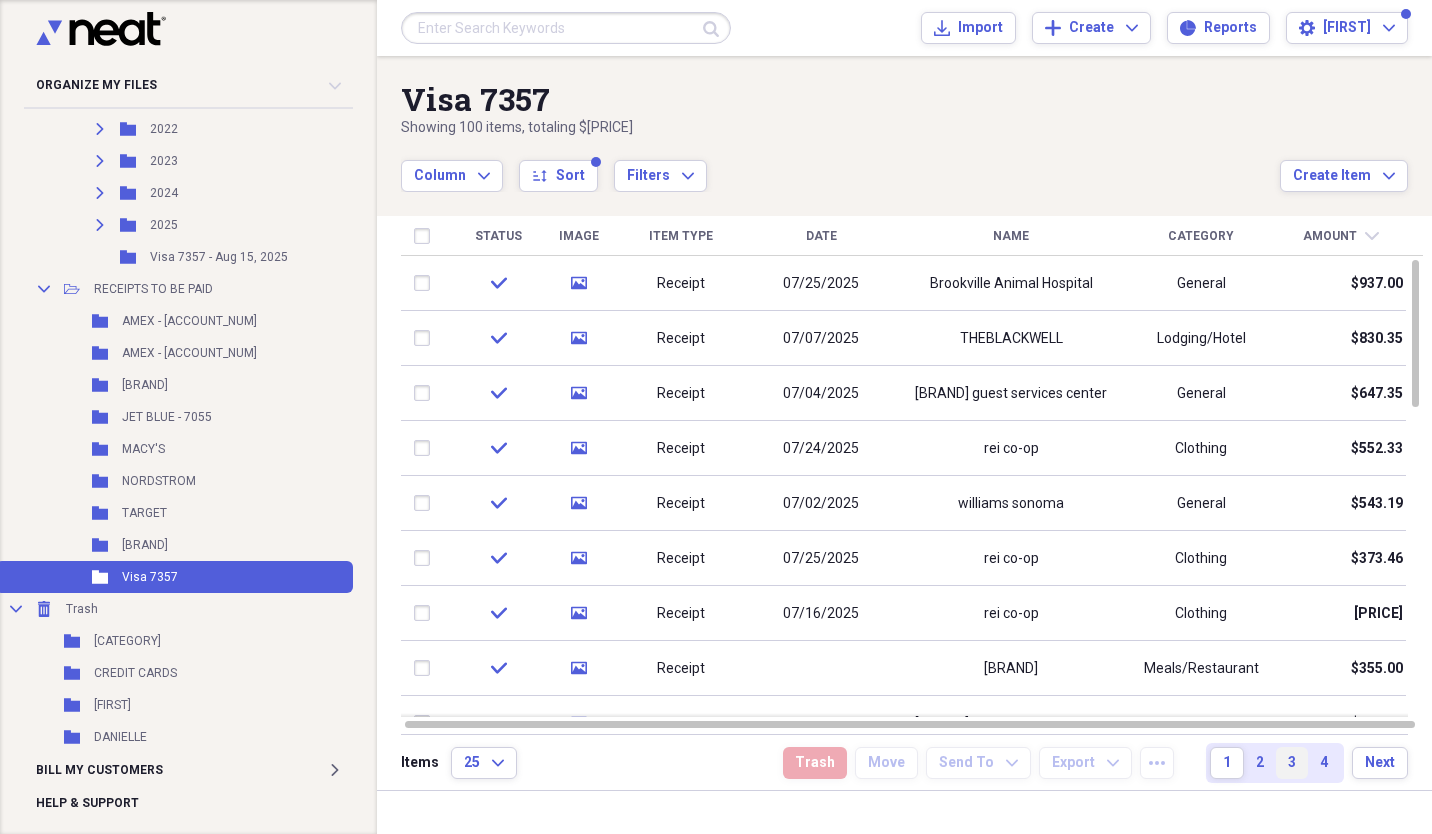 click on "3" at bounding box center [1292, 763] 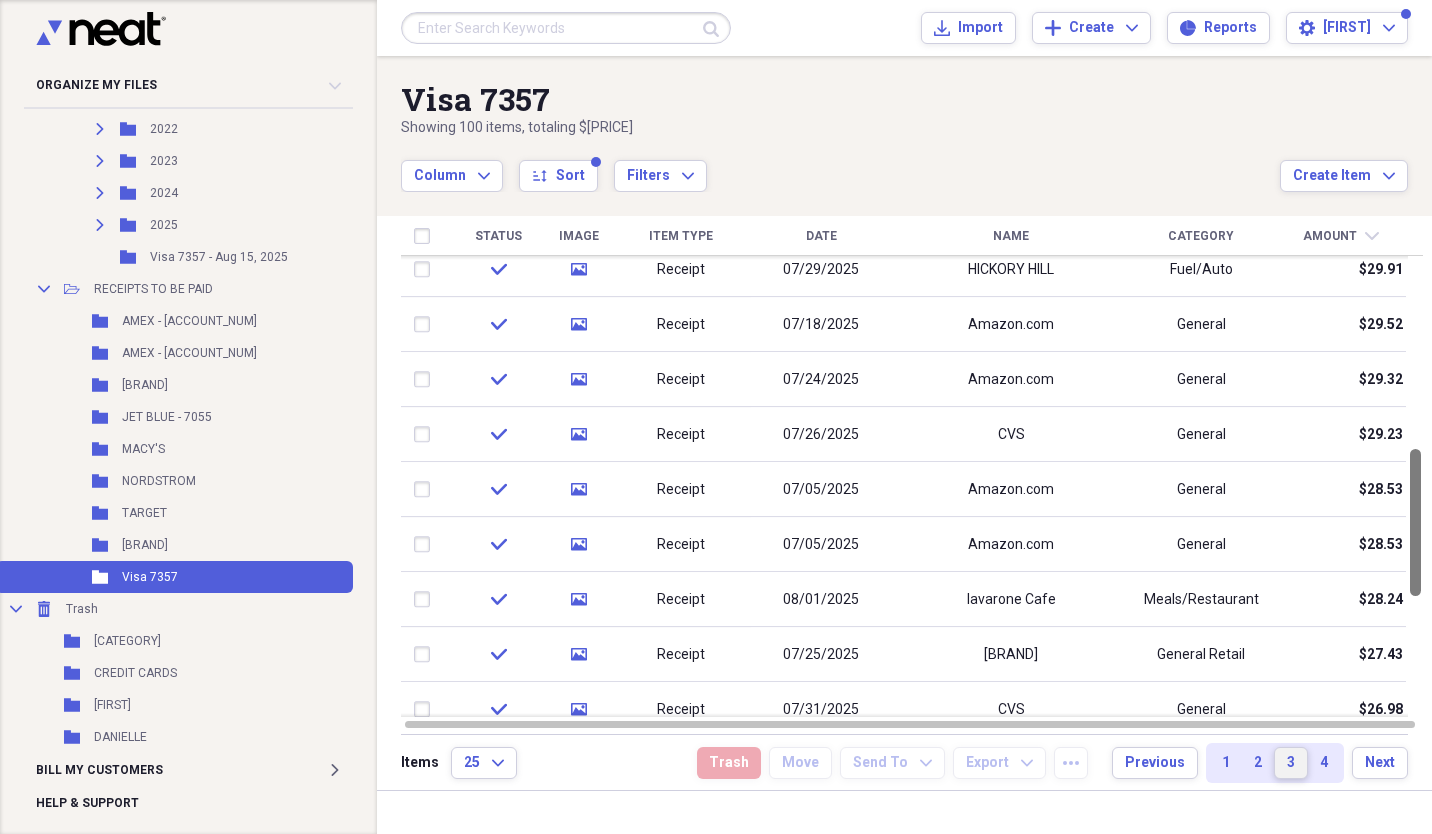 drag, startPoint x: 1417, startPoint y: 388, endPoint x: 1435, endPoint y: 587, distance: 199.81241 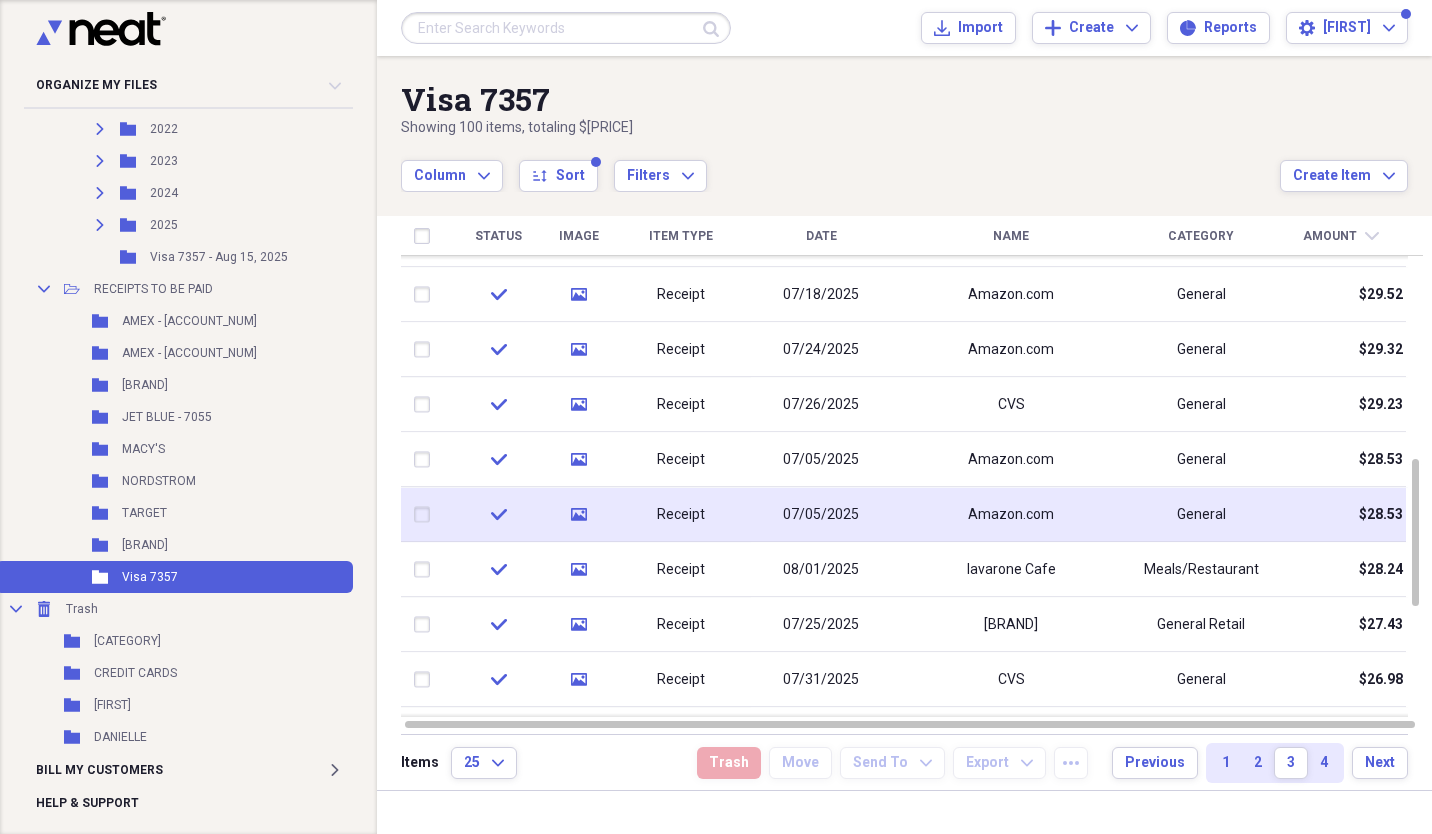 click at bounding box center (426, 515) 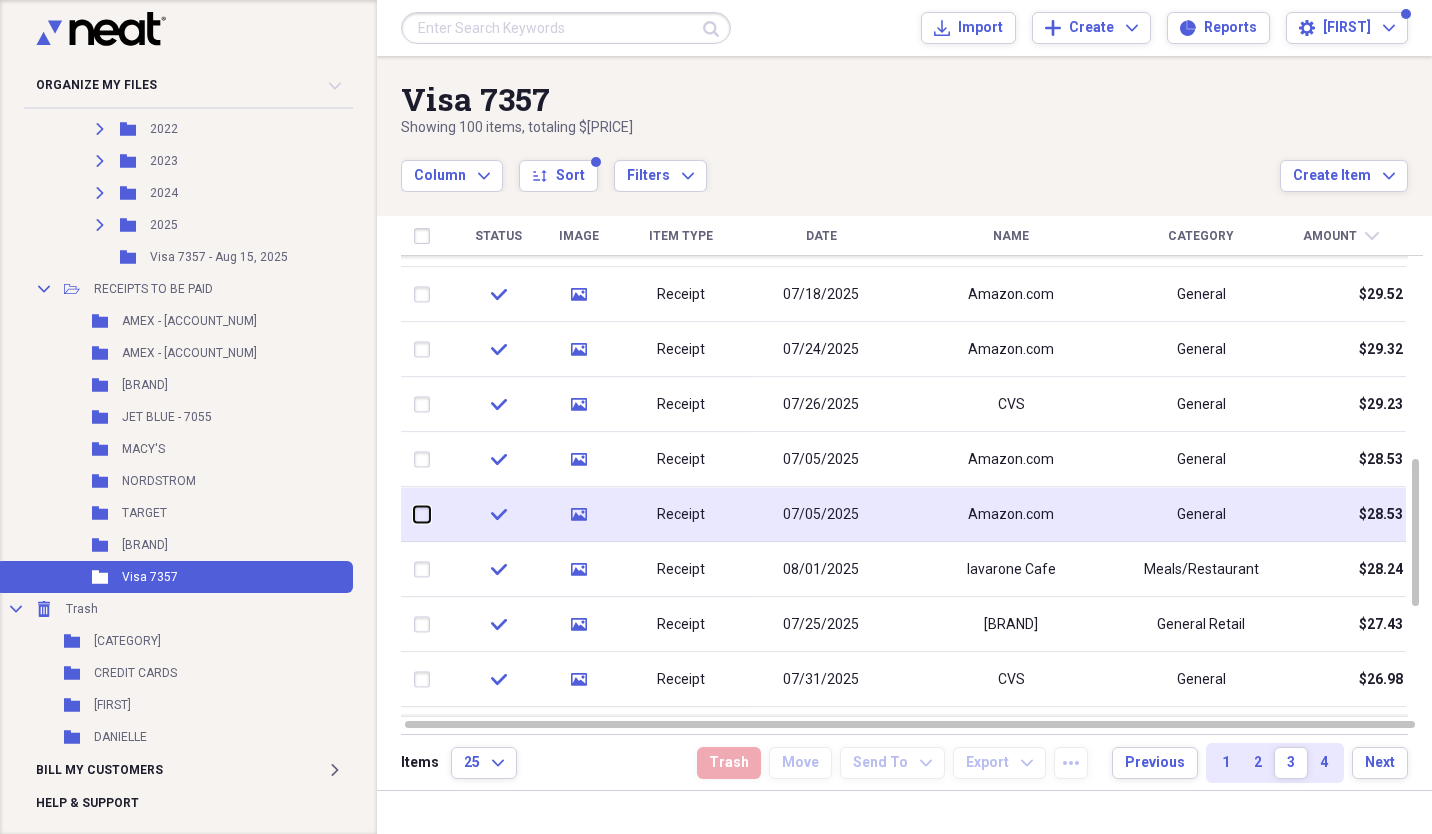 click at bounding box center (414, 514) 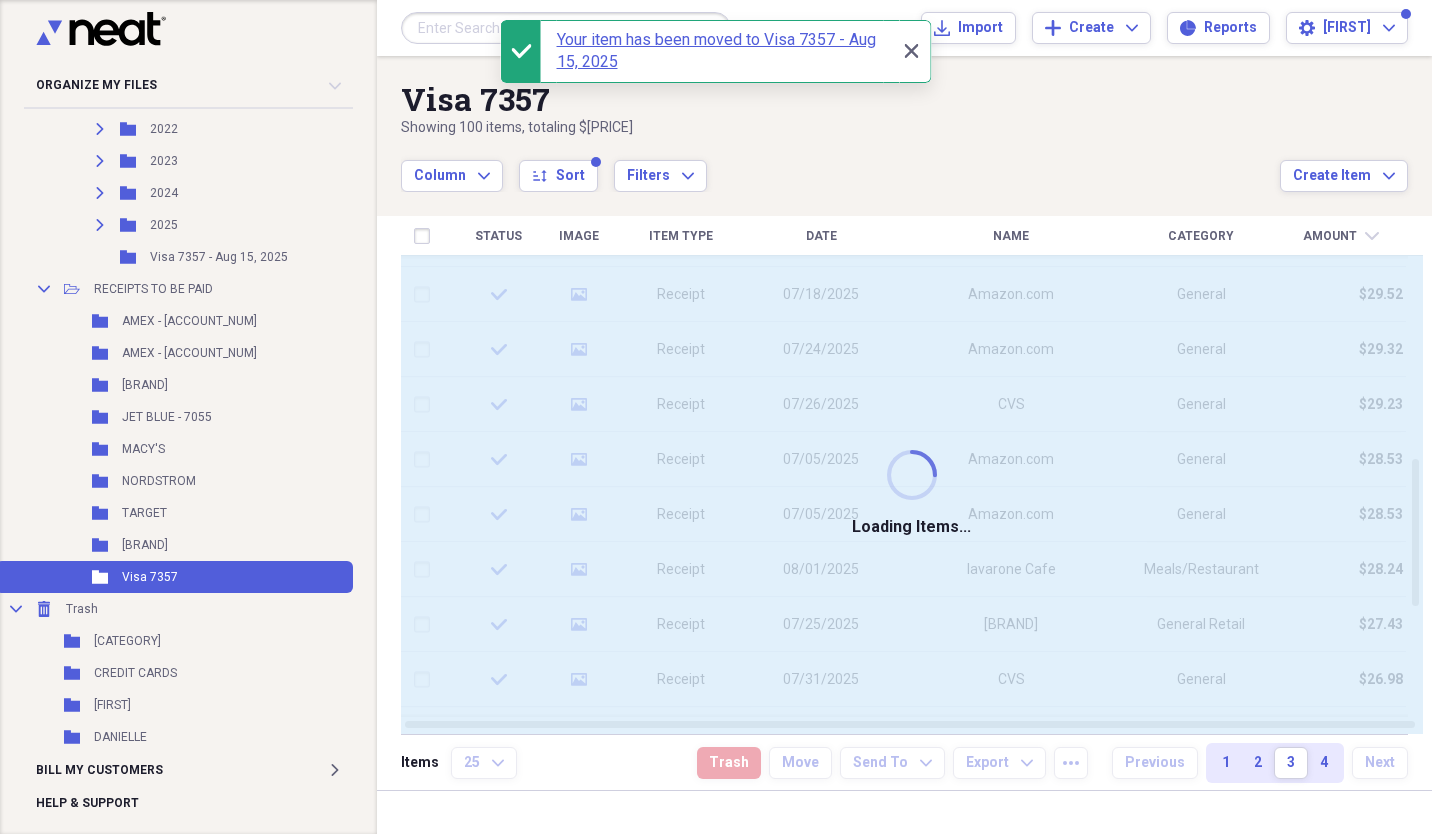 checkbox on "false" 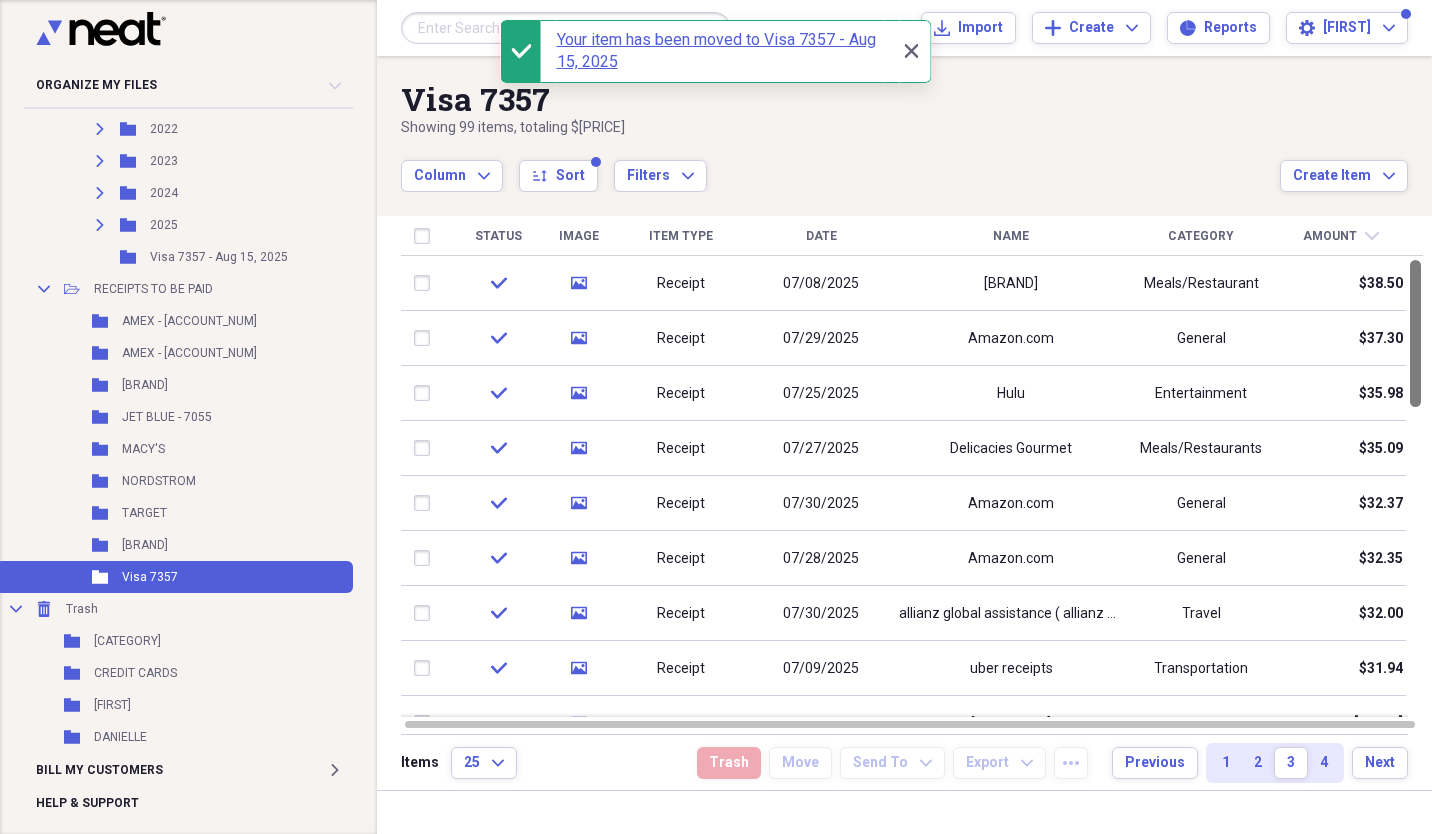 drag, startPoint x: 1423, startPoint y: 574, endPoint x: 1435, endPoint y: 355, distance: 219.32852 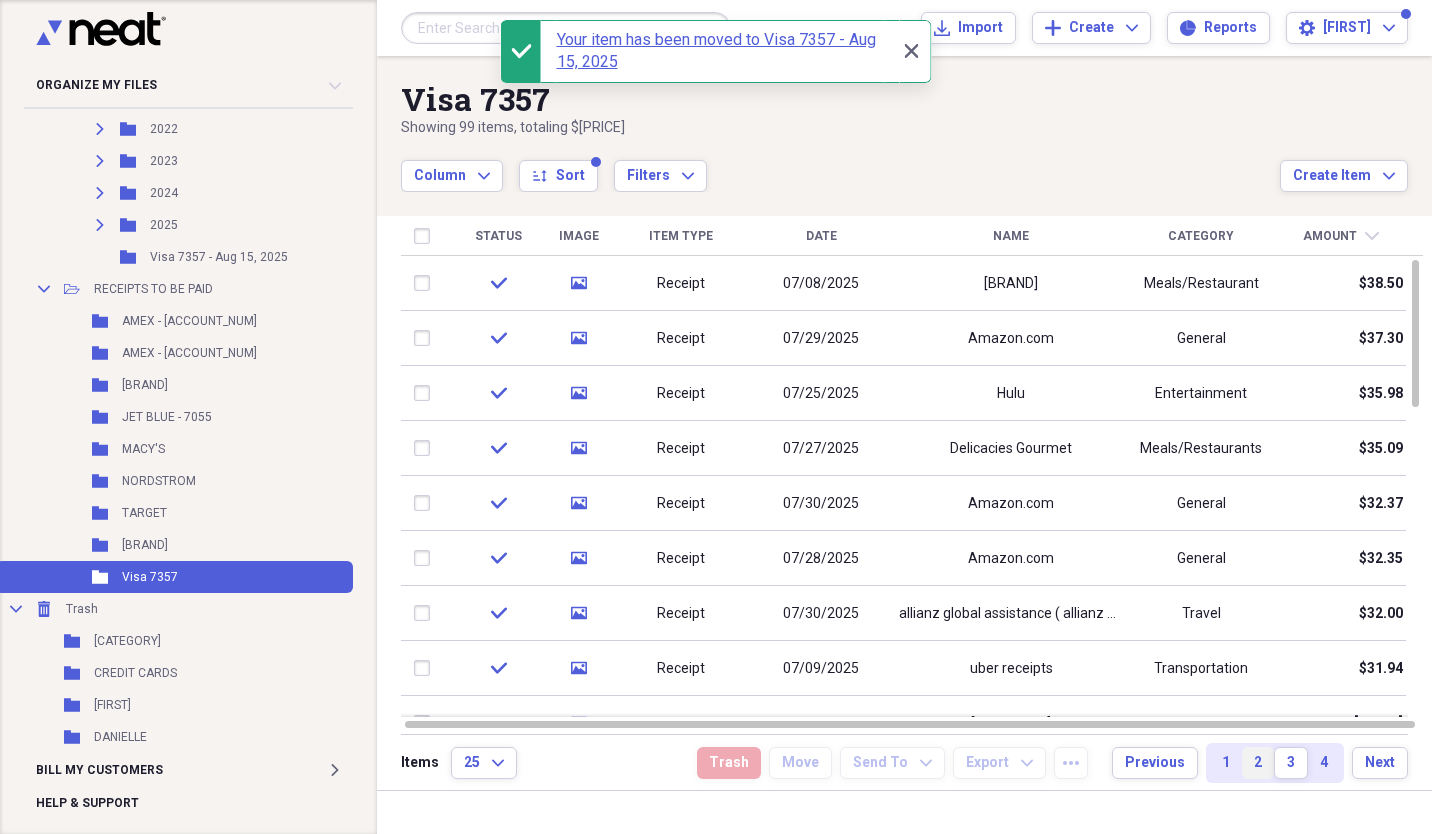 click on "2" at bounding box center (1258, 763) 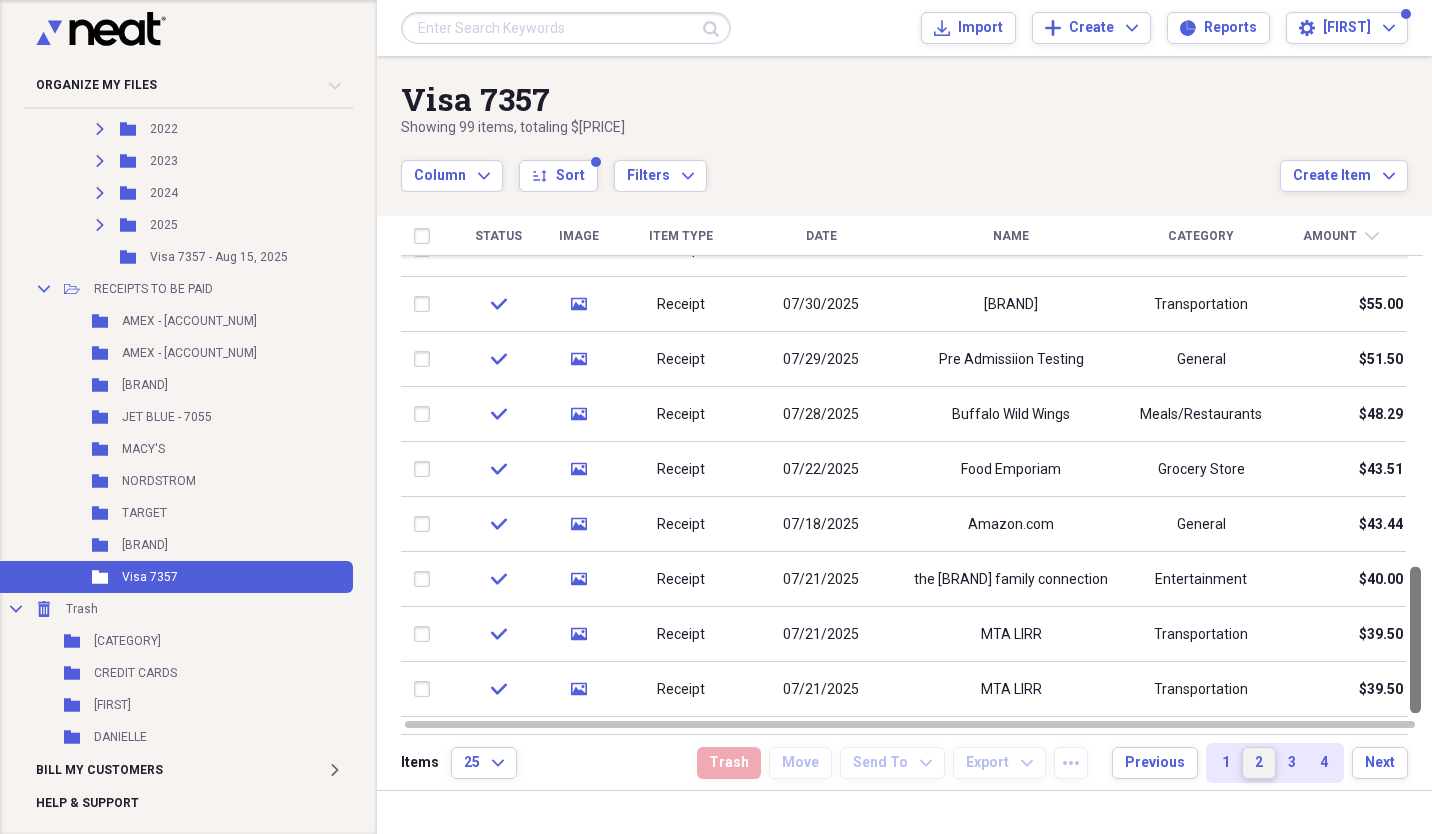 drag, startPoint x: 1431, startPoint y: 308, endPoint x: 1418, endPoint y: 676, distance: 368.22955 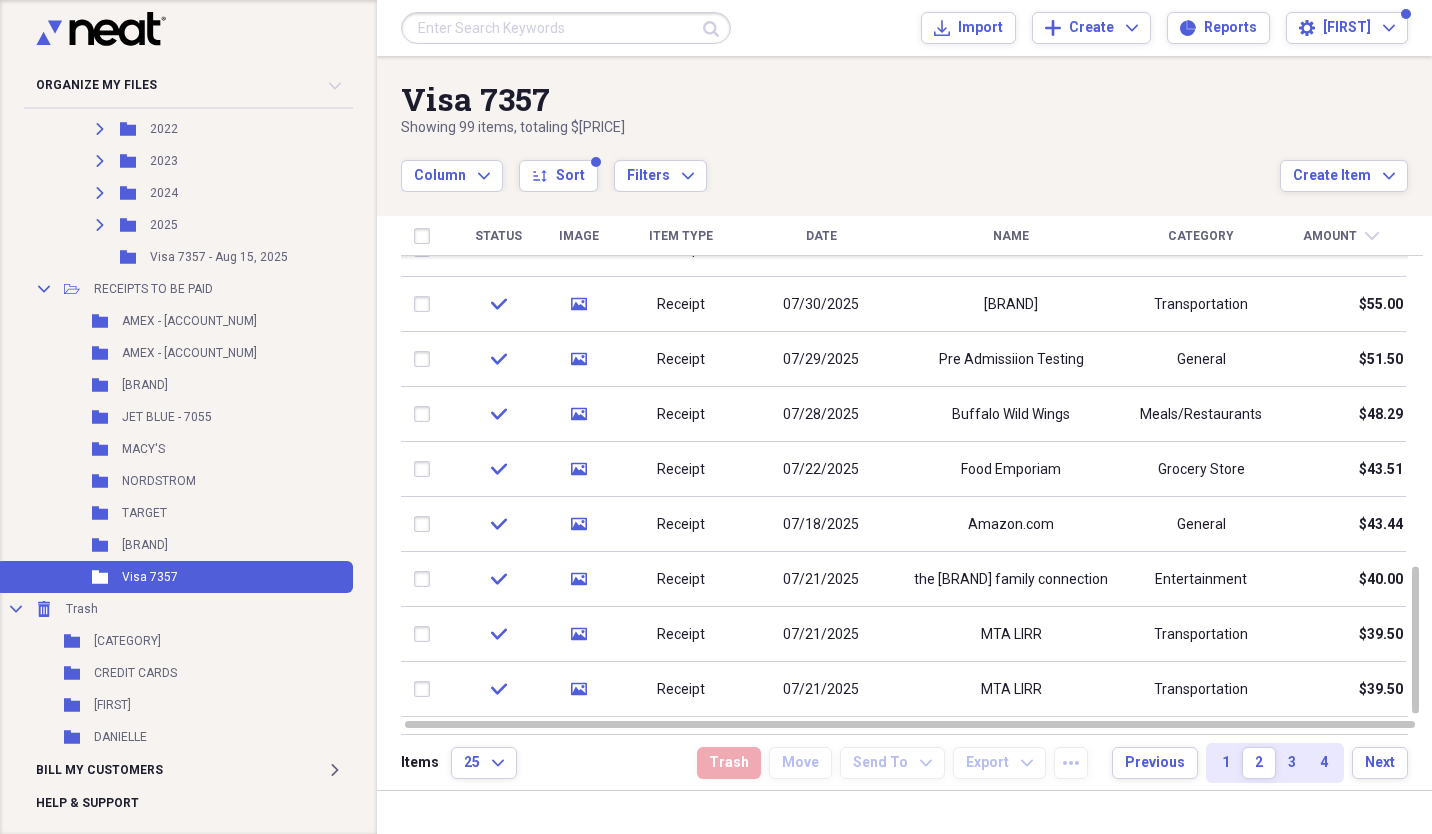 click on "Date" at bounding box center (821, 236) 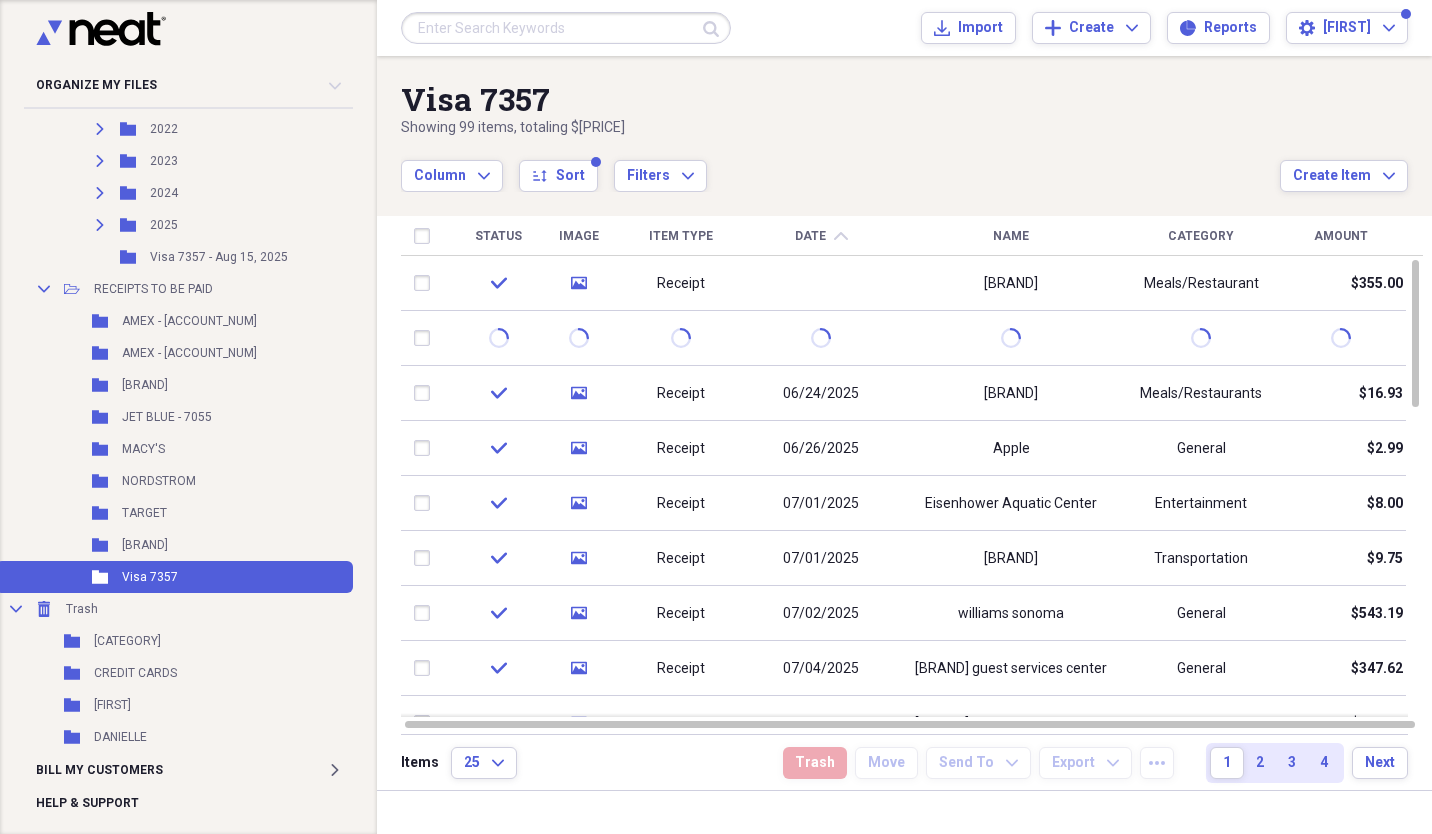 click on "Date" at bounding box center (810, 236) 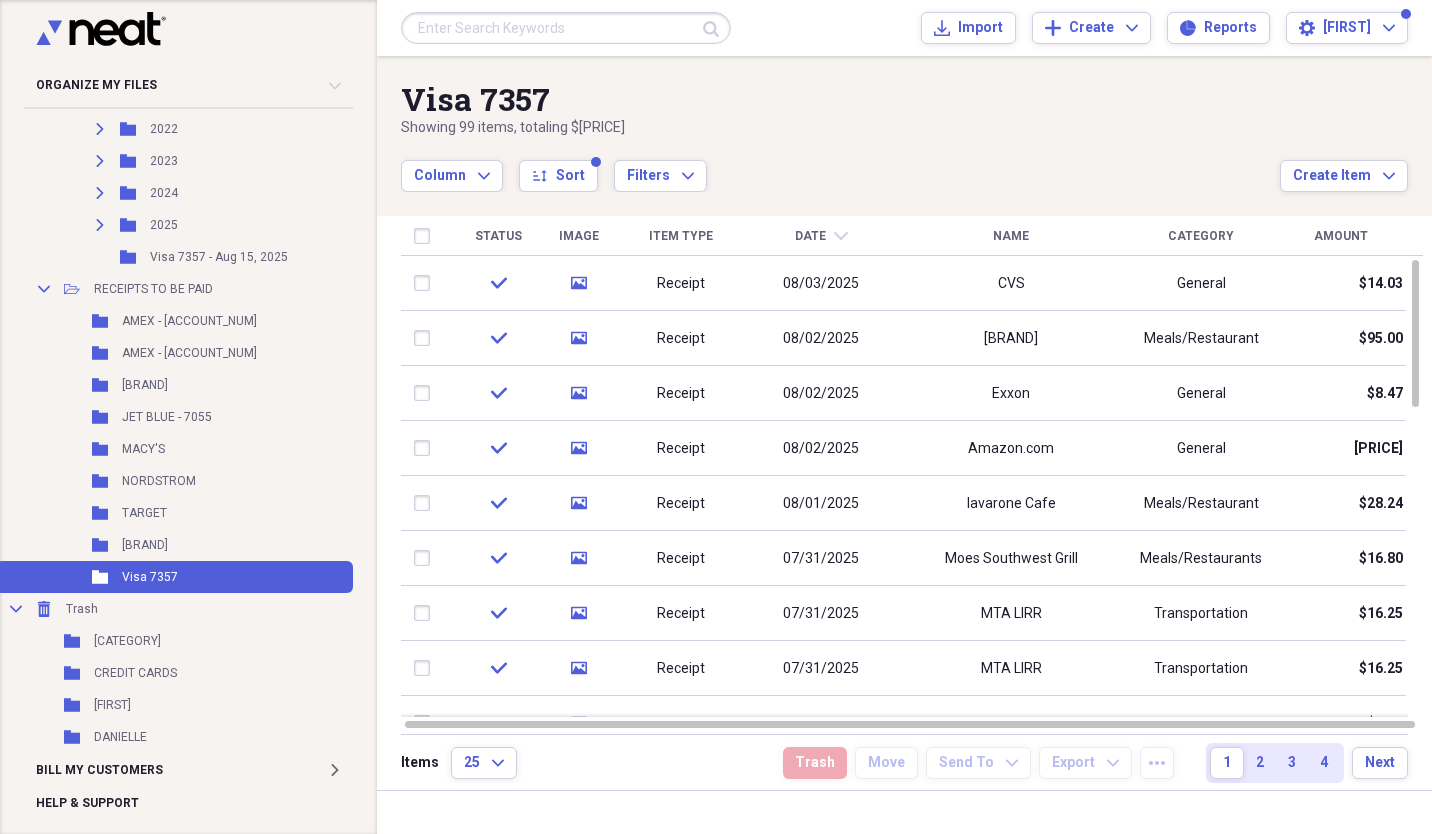 click on "Date" at bounding box center (810, 236) 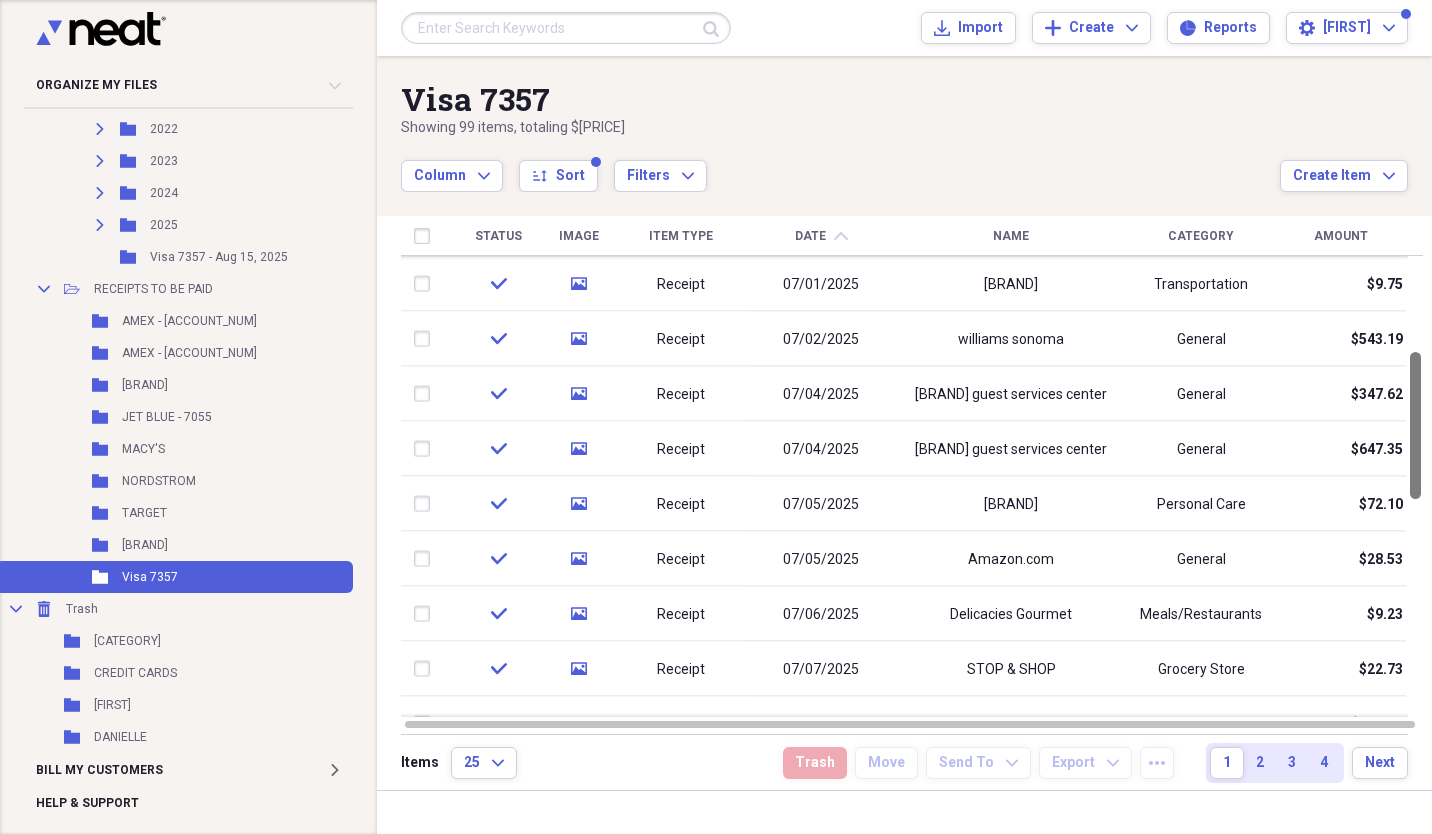 drag, startPoint x: 1427, startPoint y: 359, endPoint x: 1435, endPoint y: 451, distance: 92.34717 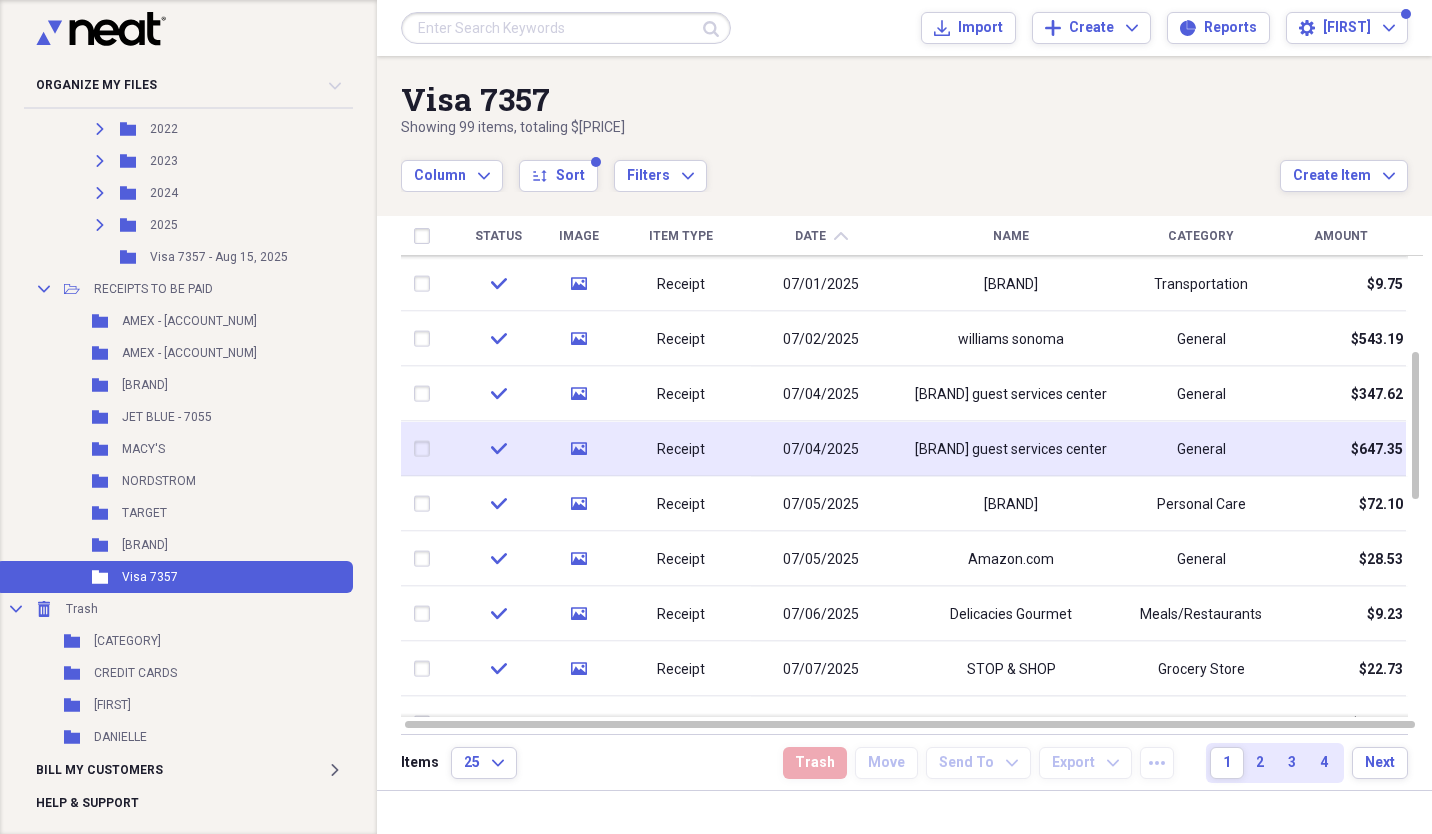 click at bounding box center (426, 449) 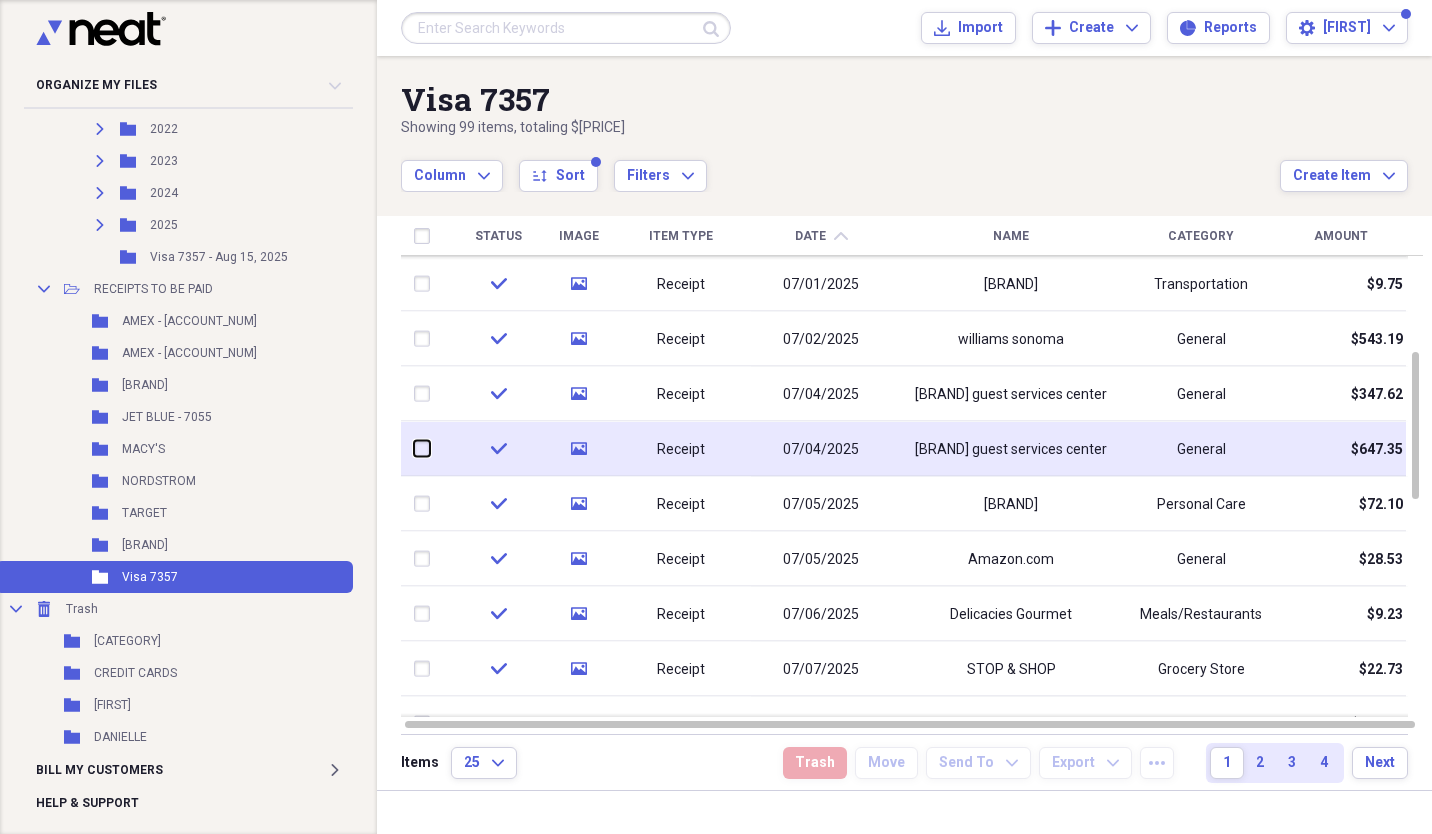 click at bounding box center [414, 449] 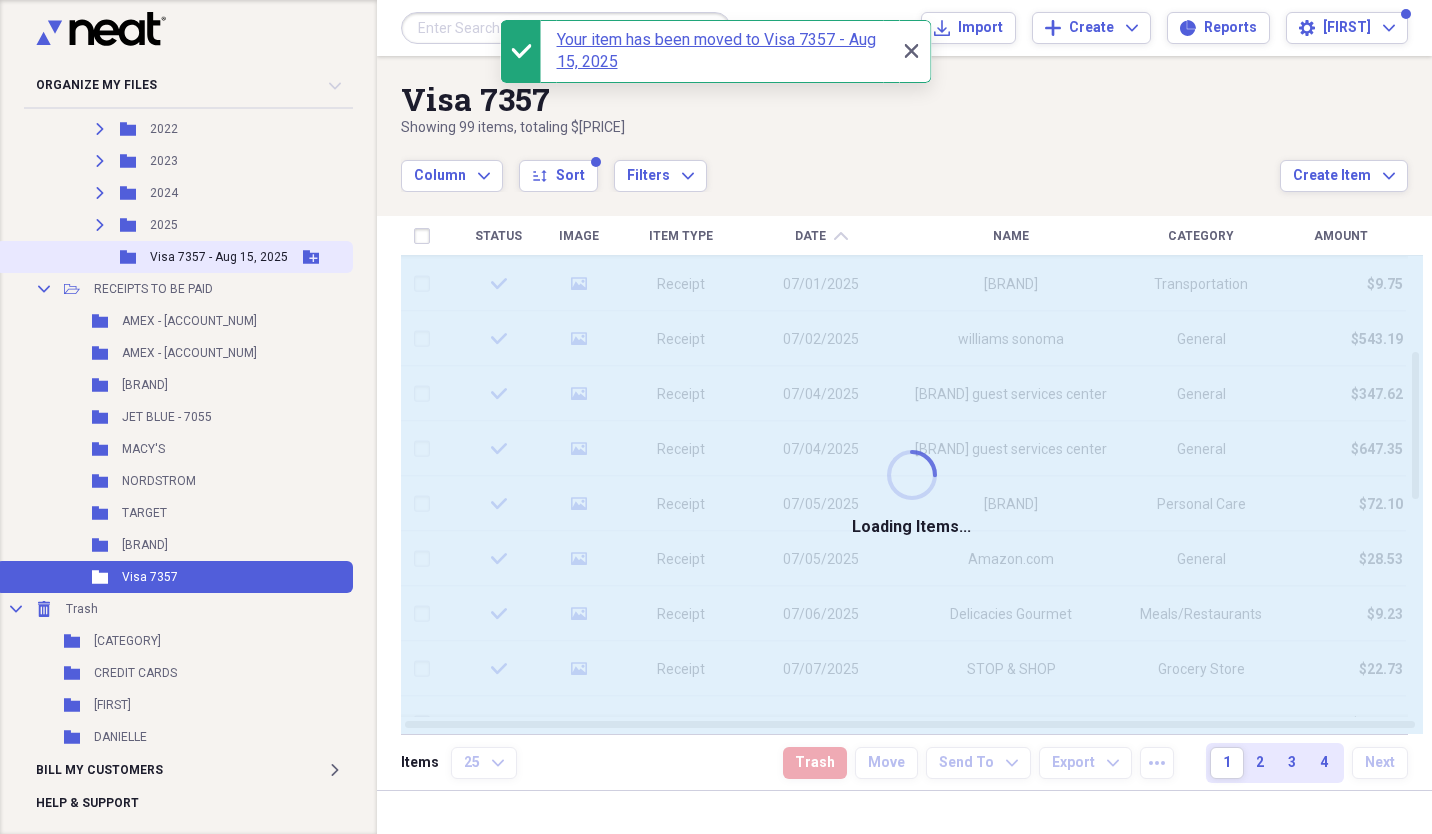 checkbox on "false" 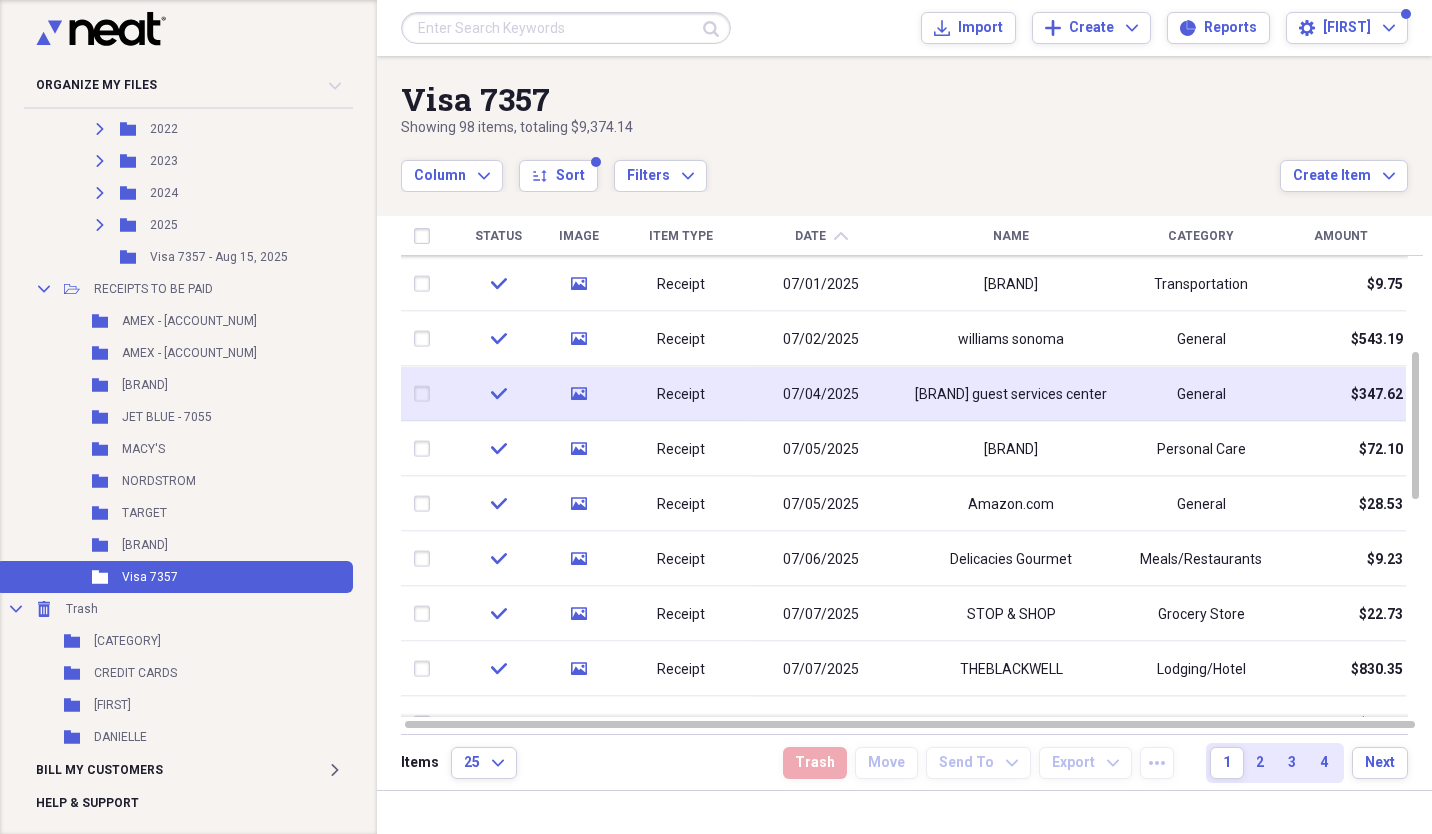 click at bounding box center (426, 394) 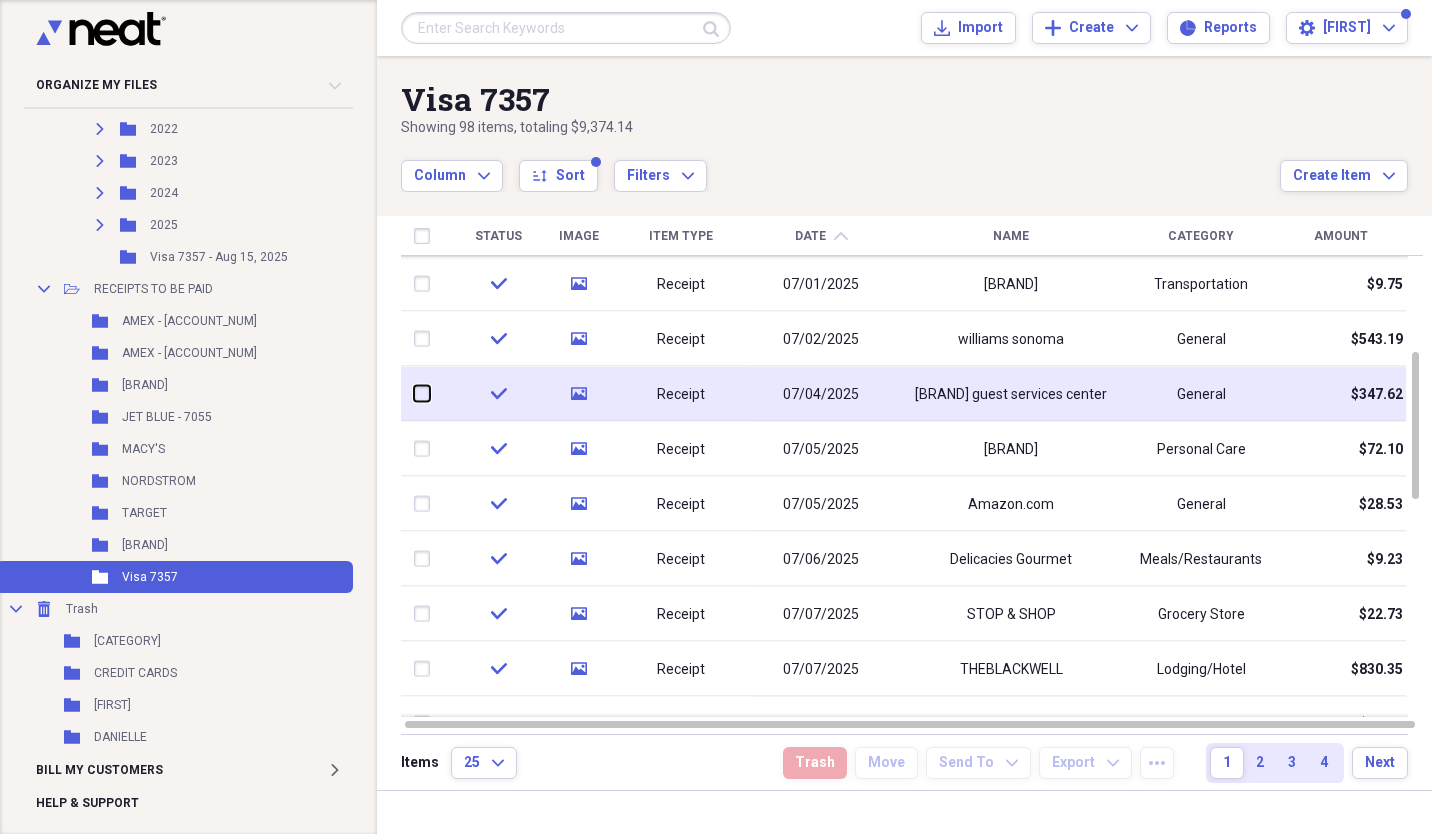 click at bounding box center [414, 394] 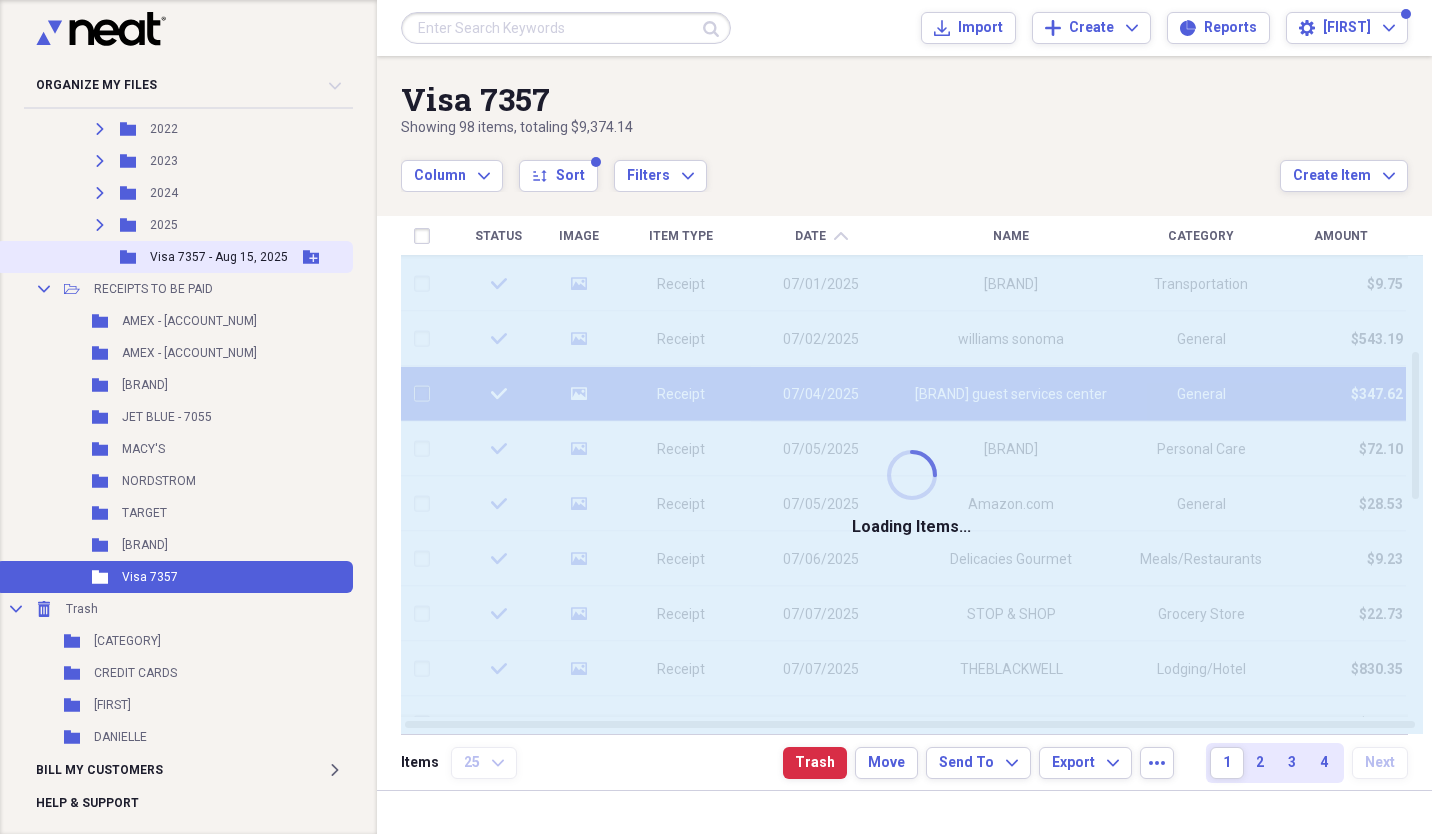 checkbox on "false" 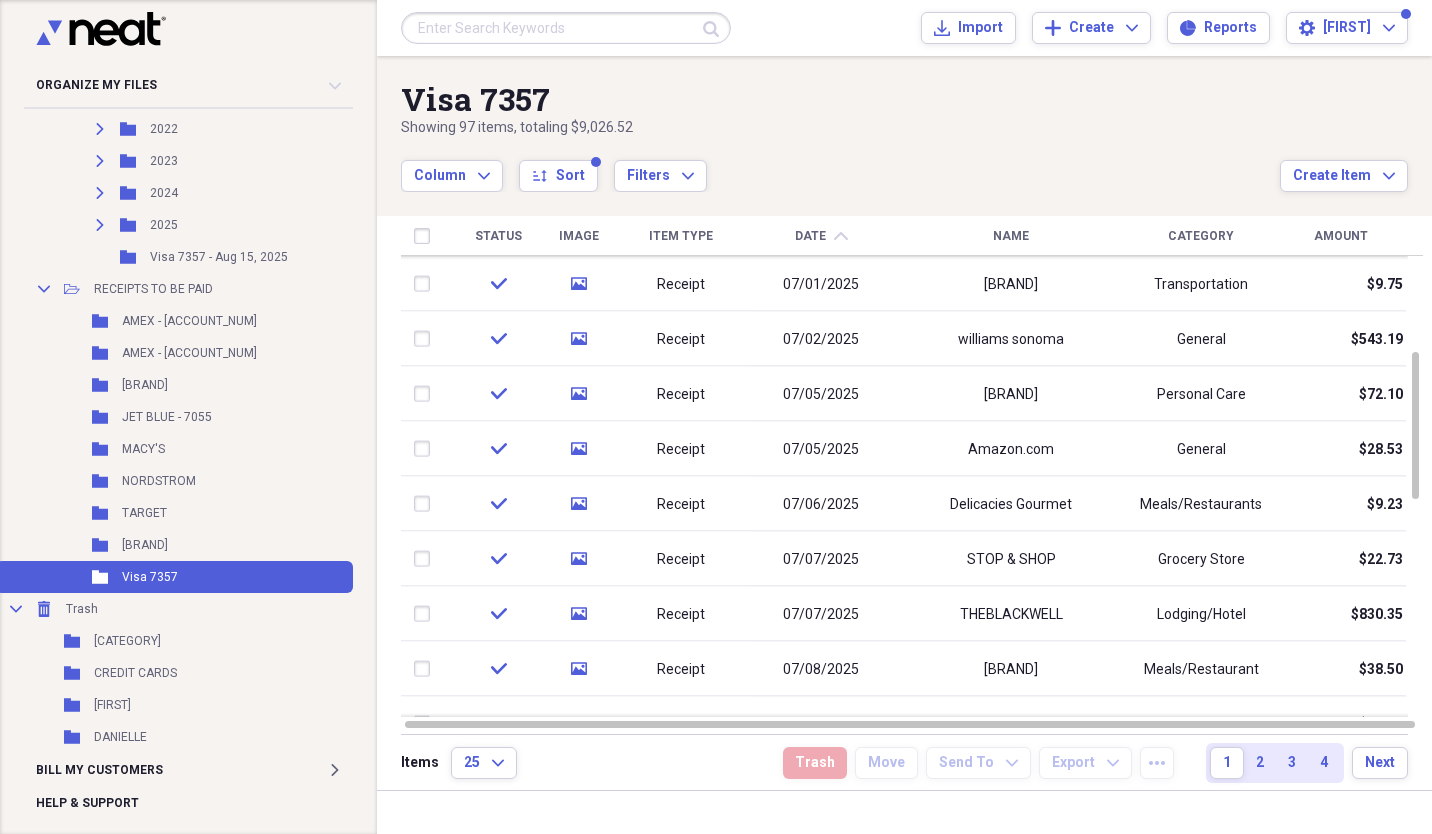 click on "Amount" at bounding box center (1341, 236) 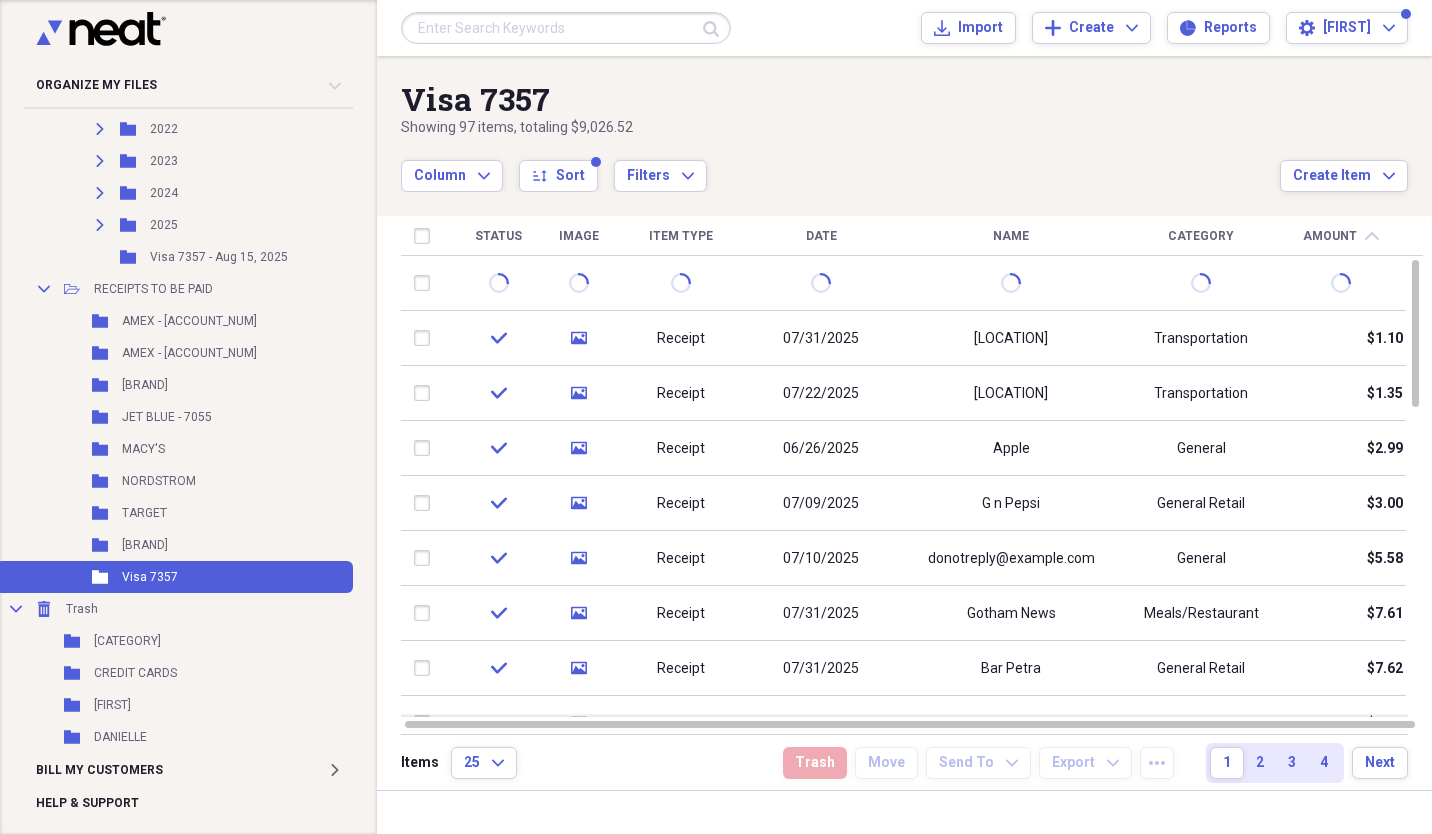 click on "Amount" at bounding box center (1330, 236) 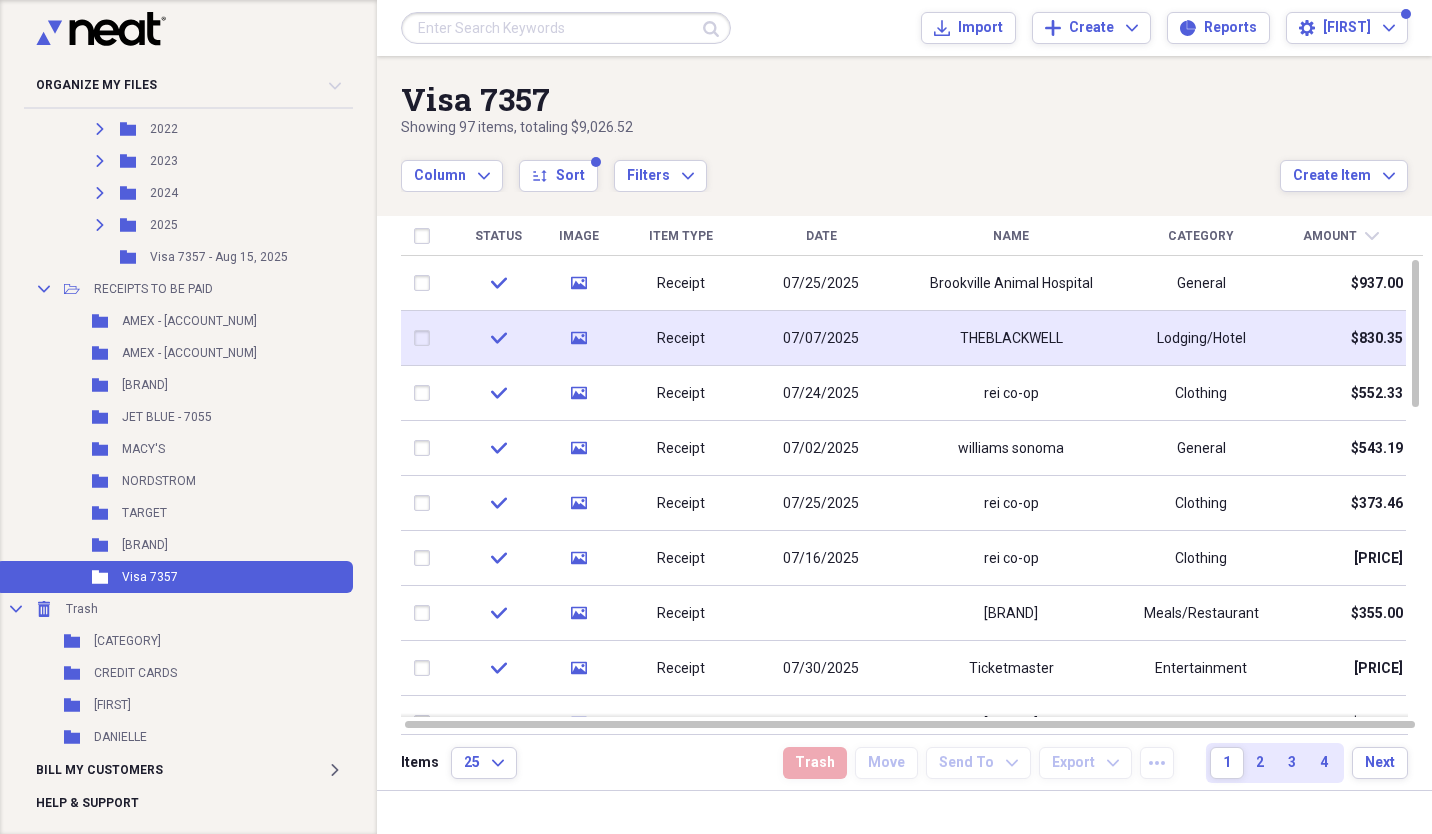 click at bounding box center (426, 338) 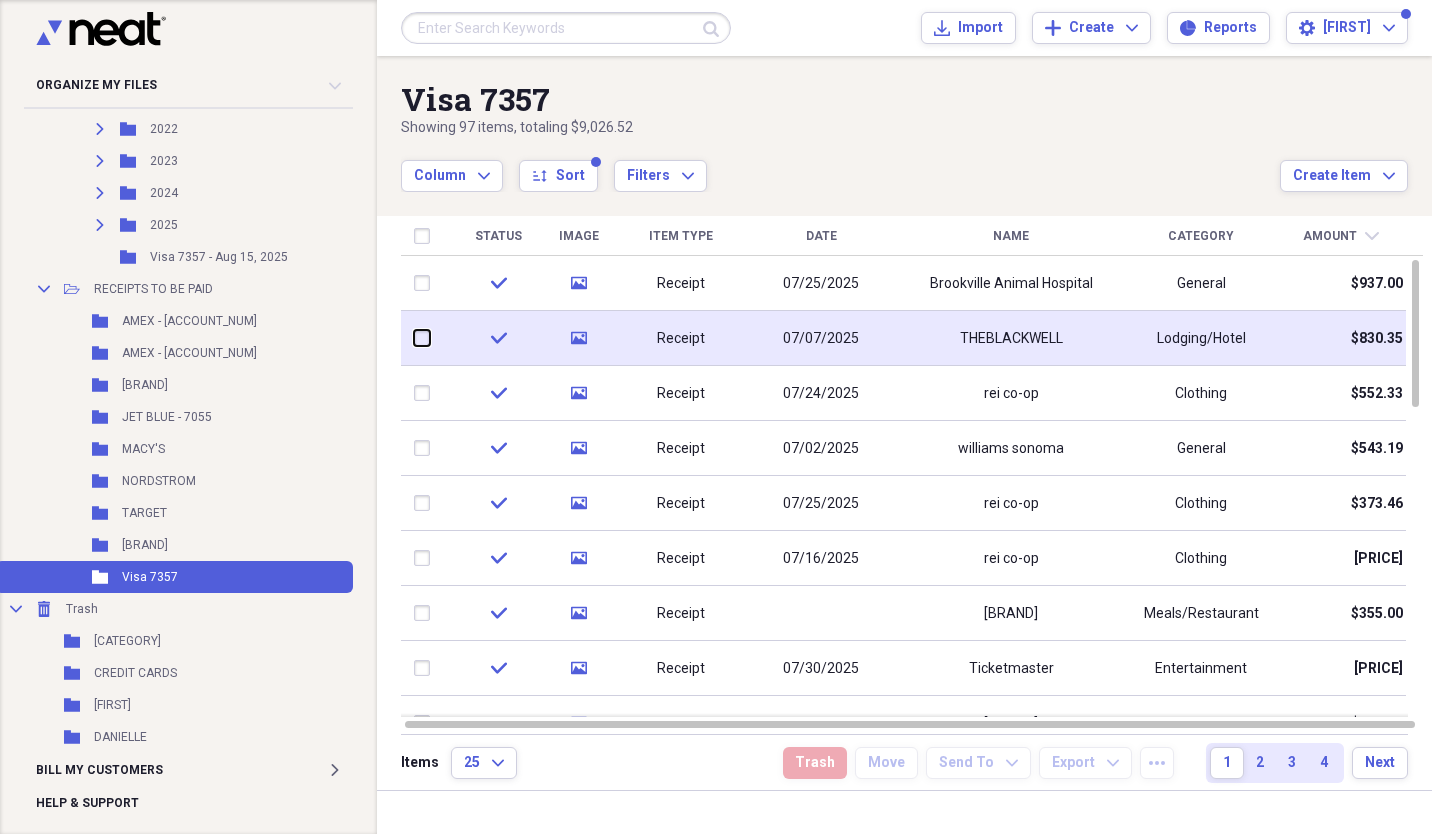 click at bounding box center [414, 338] 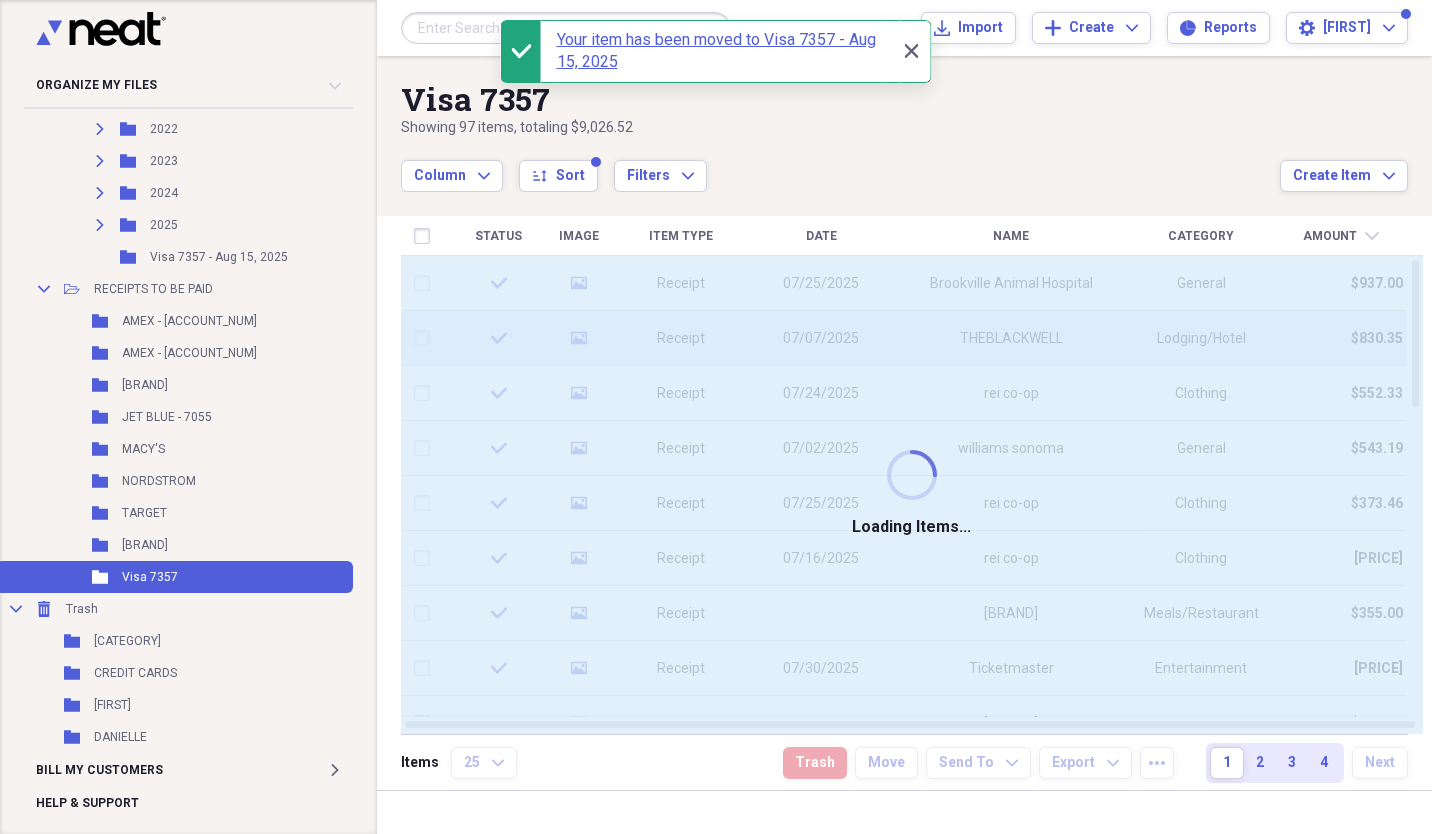 checkbox on "false" 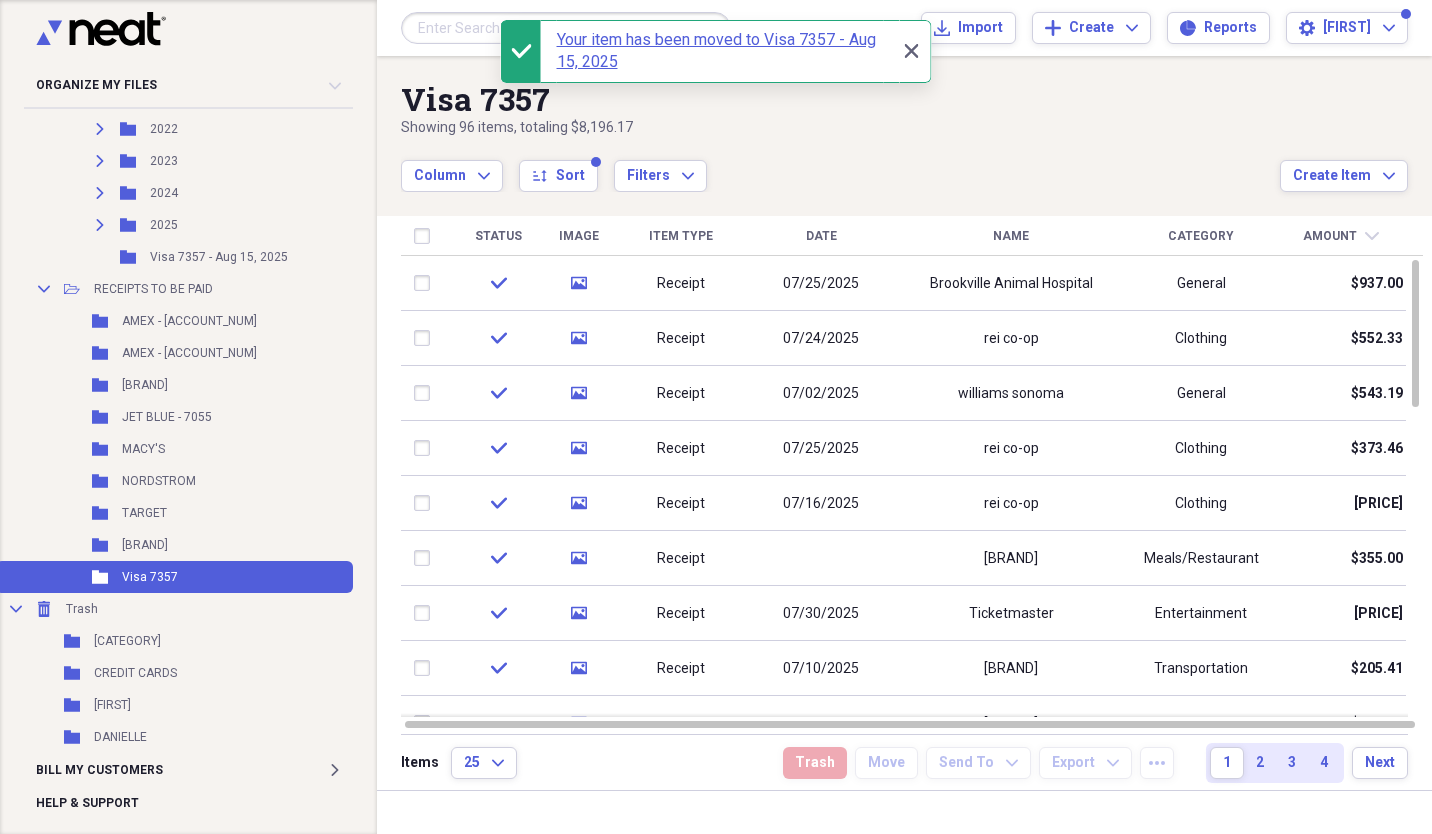 click on "Amount chevron-down" at bounding box center [1341, 236] 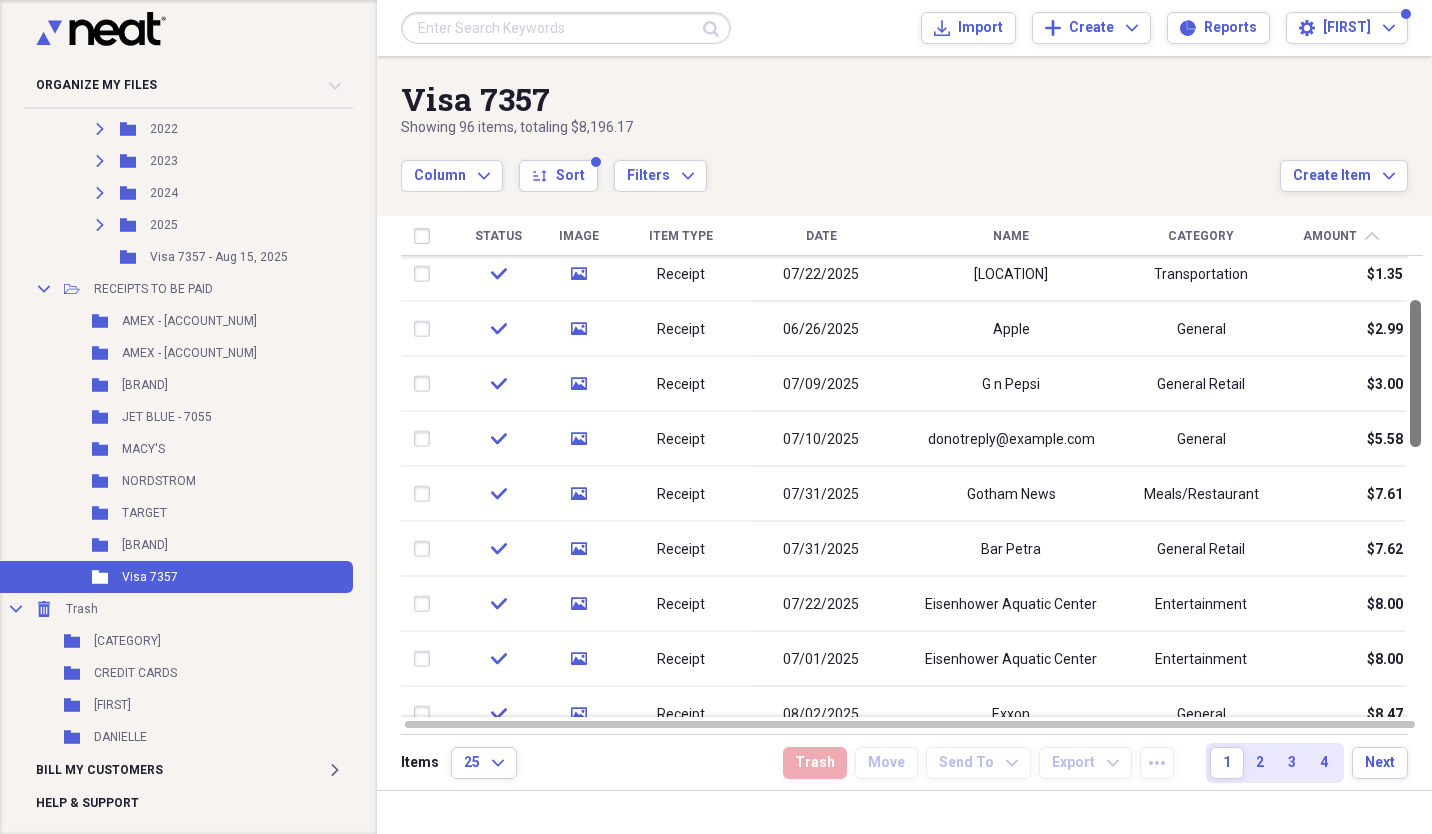 drag, startPoint x: 1427, startPoint y: 346, endPoint x: 1427, endPoint y: 386, distance: 40 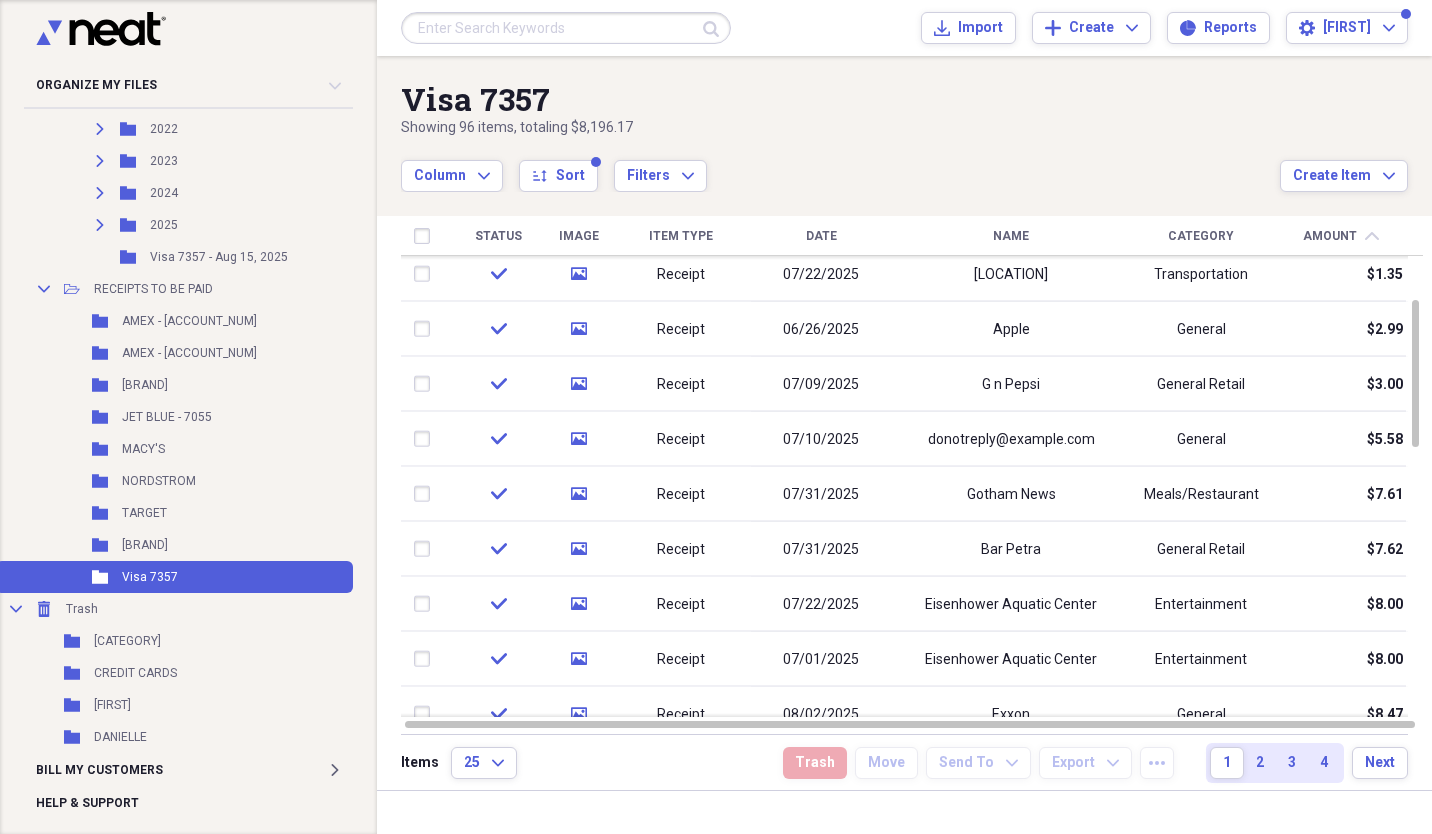 click on "Amount" at bounding box center [1330, 236] 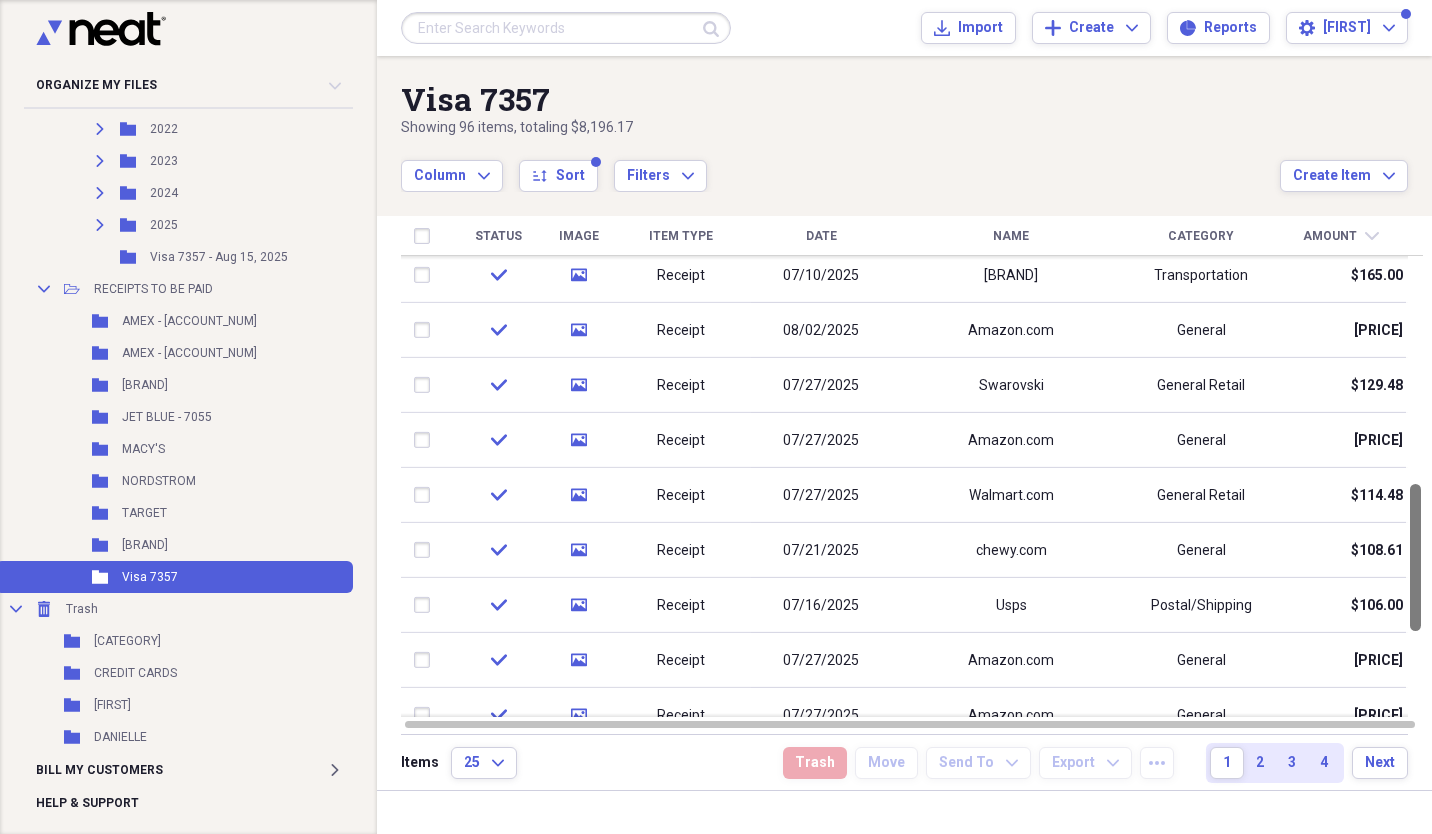 drag, startPoint x: 1427, startPoint y: 317, endPoint x: 1431, endPoint y: 542, distance: 225.03555 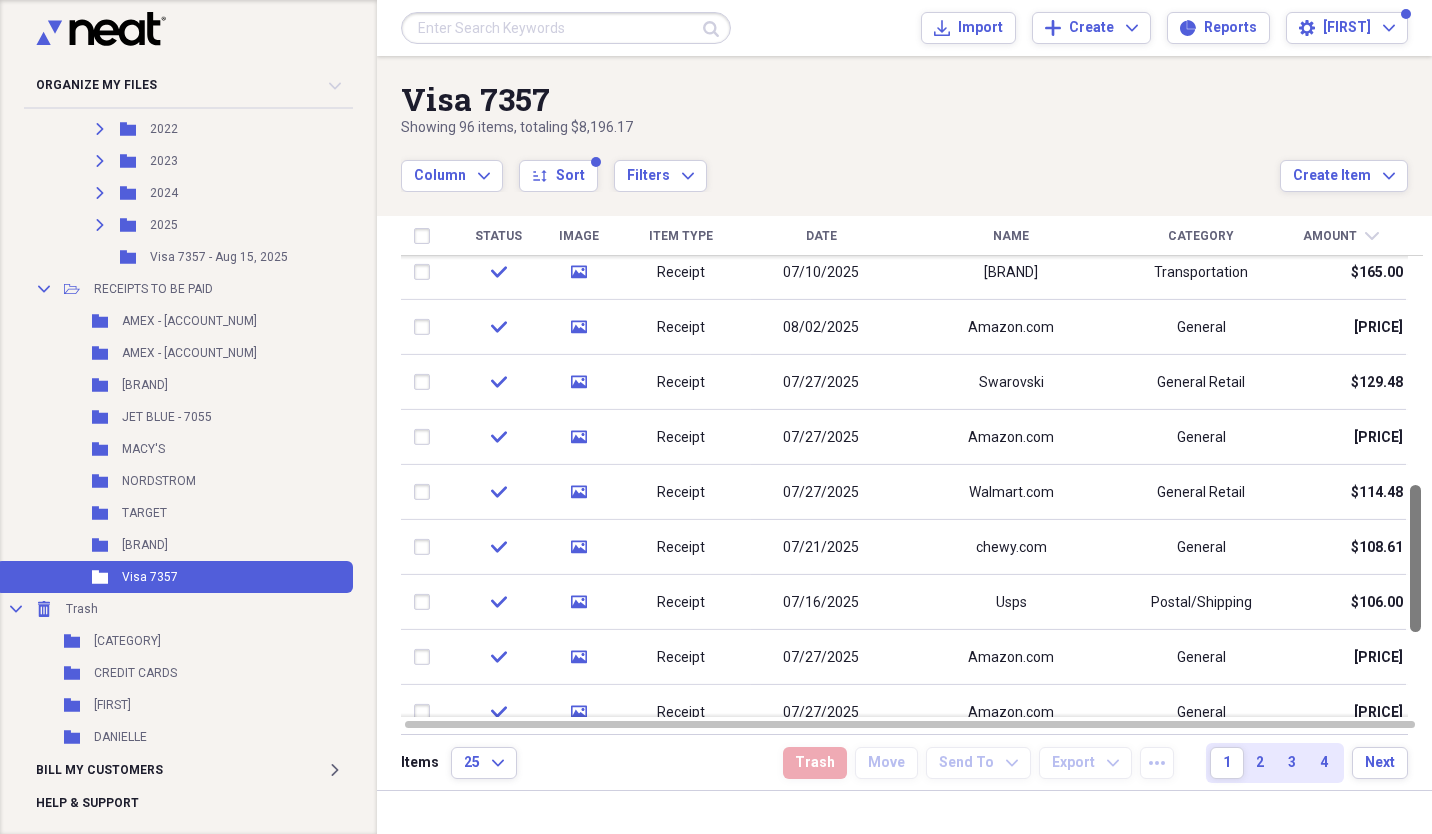 click at bounding box center (1415, 558) 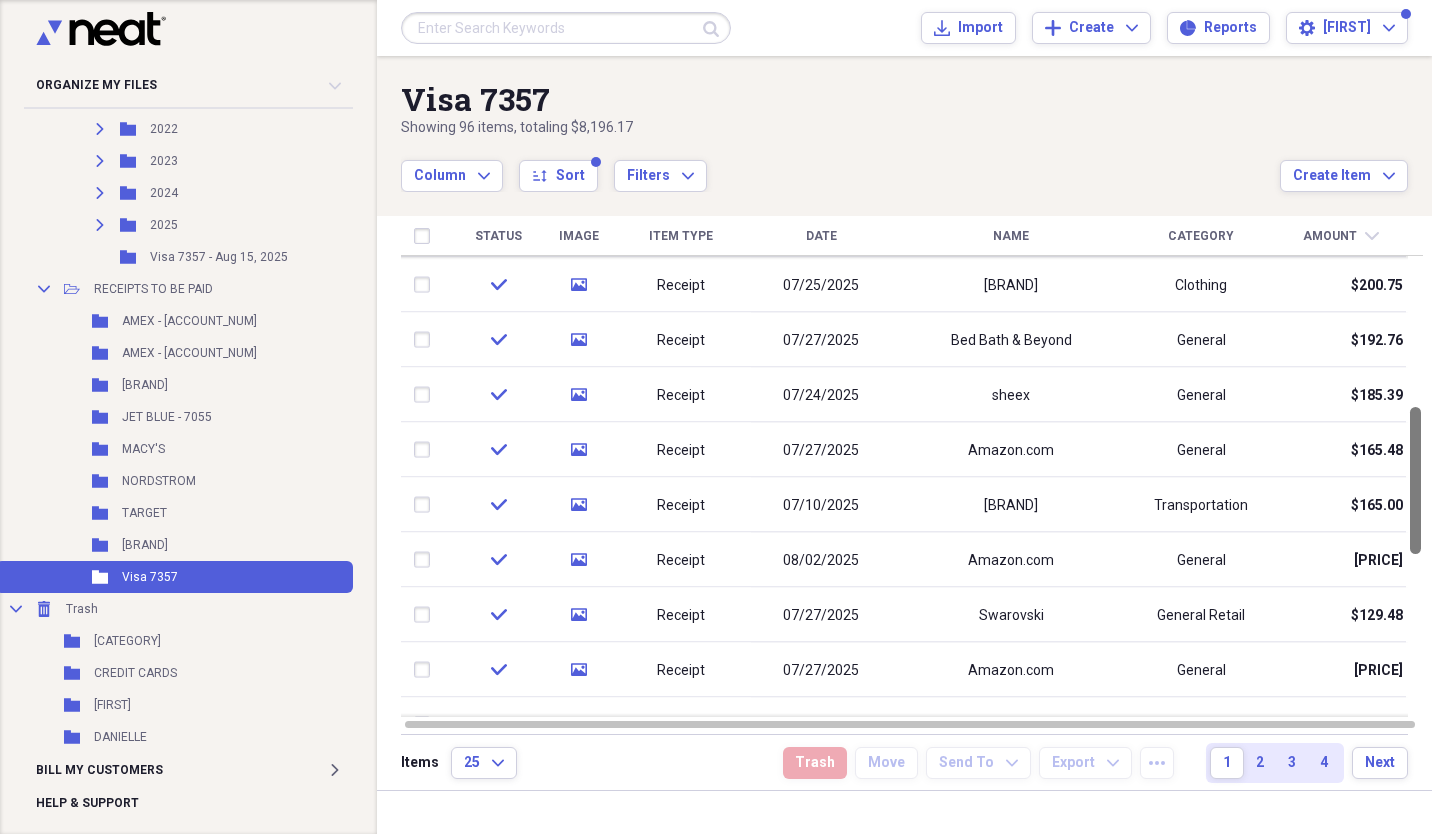 drag, startPoint x: 1430, startPoint y: 550, endPoint x: 1431, endPoint y: 472, distance: 78.00641 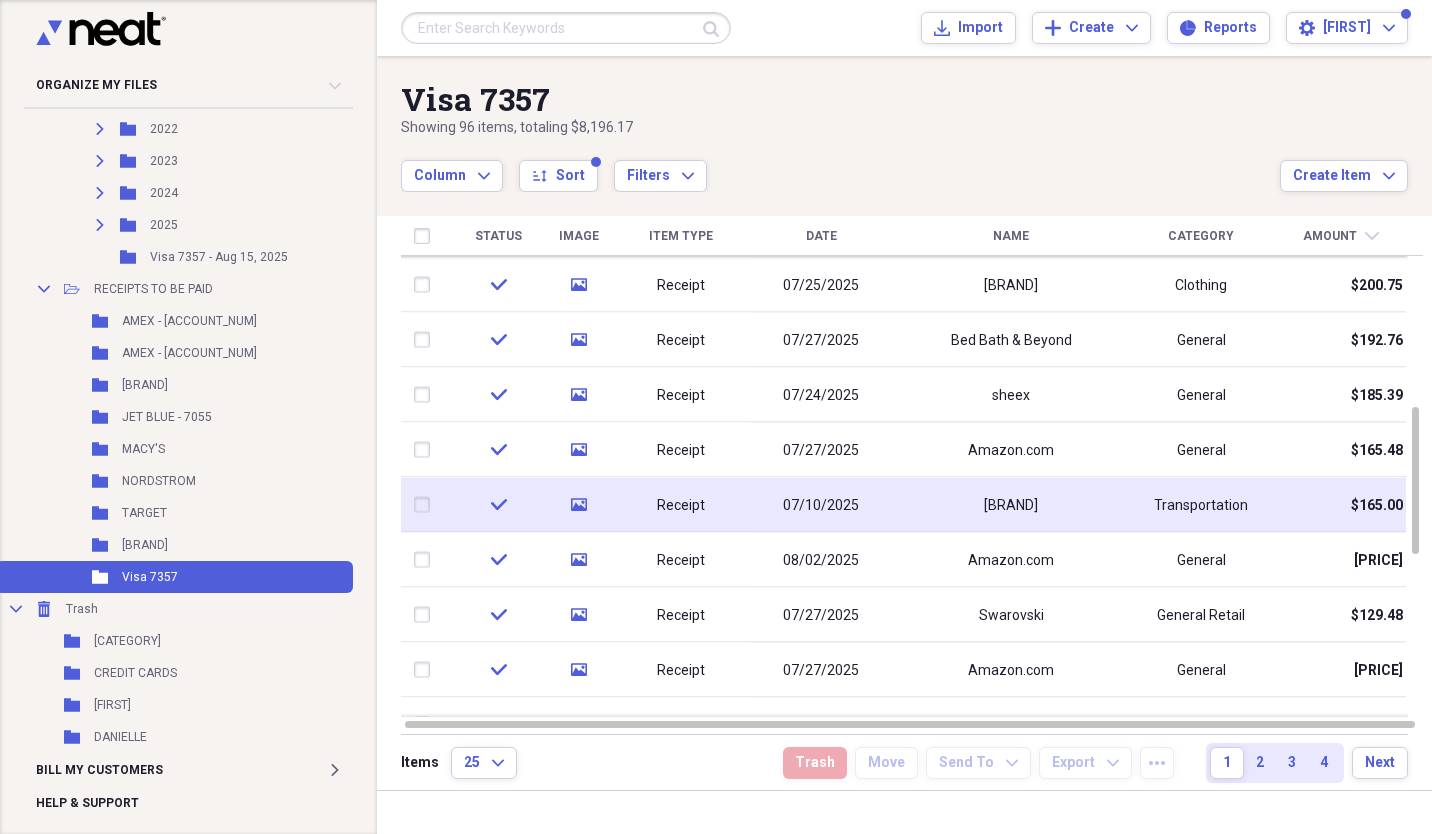 click at bounding box center [426, 505] 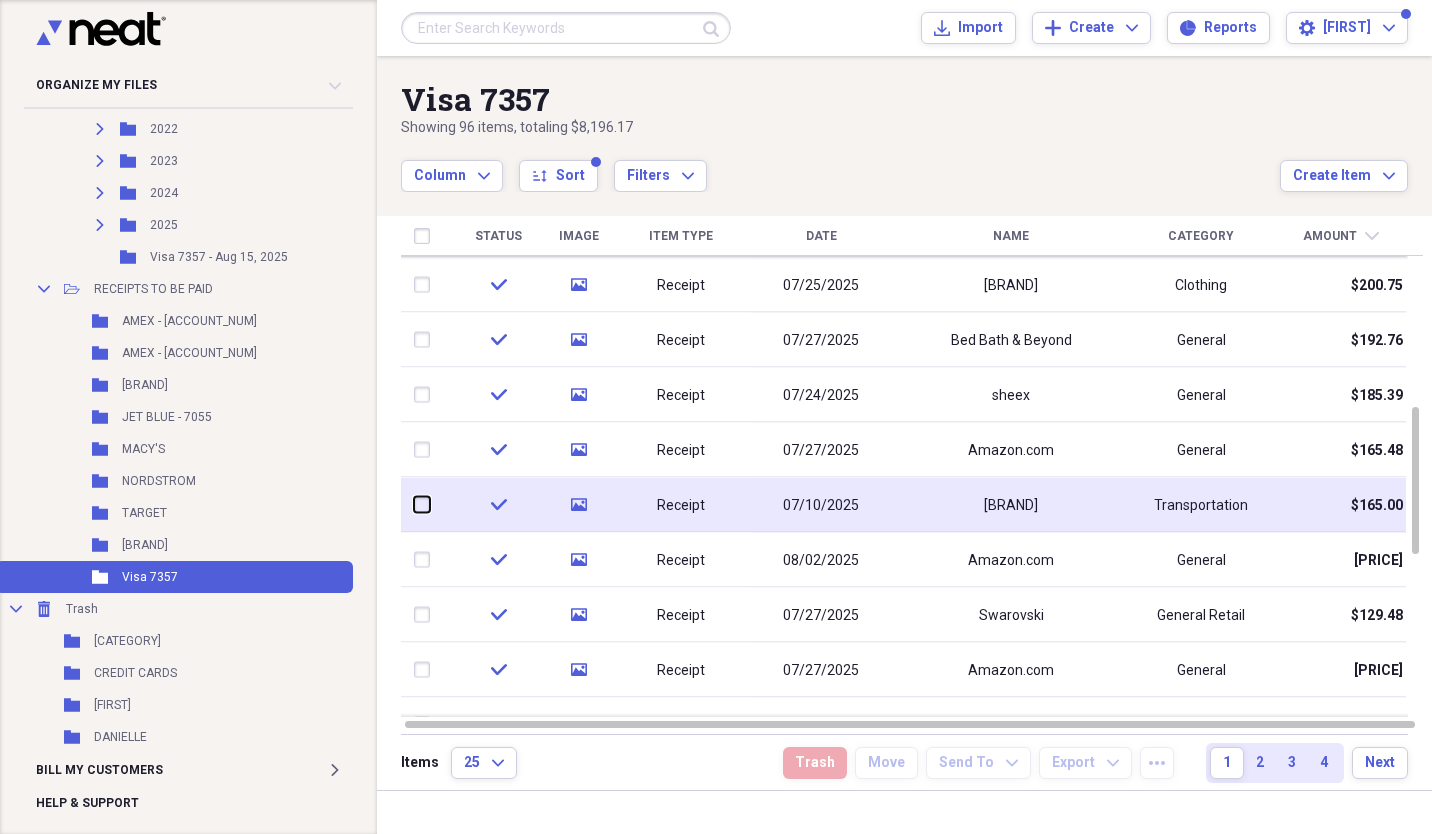 click at bounding box center (414, 505) 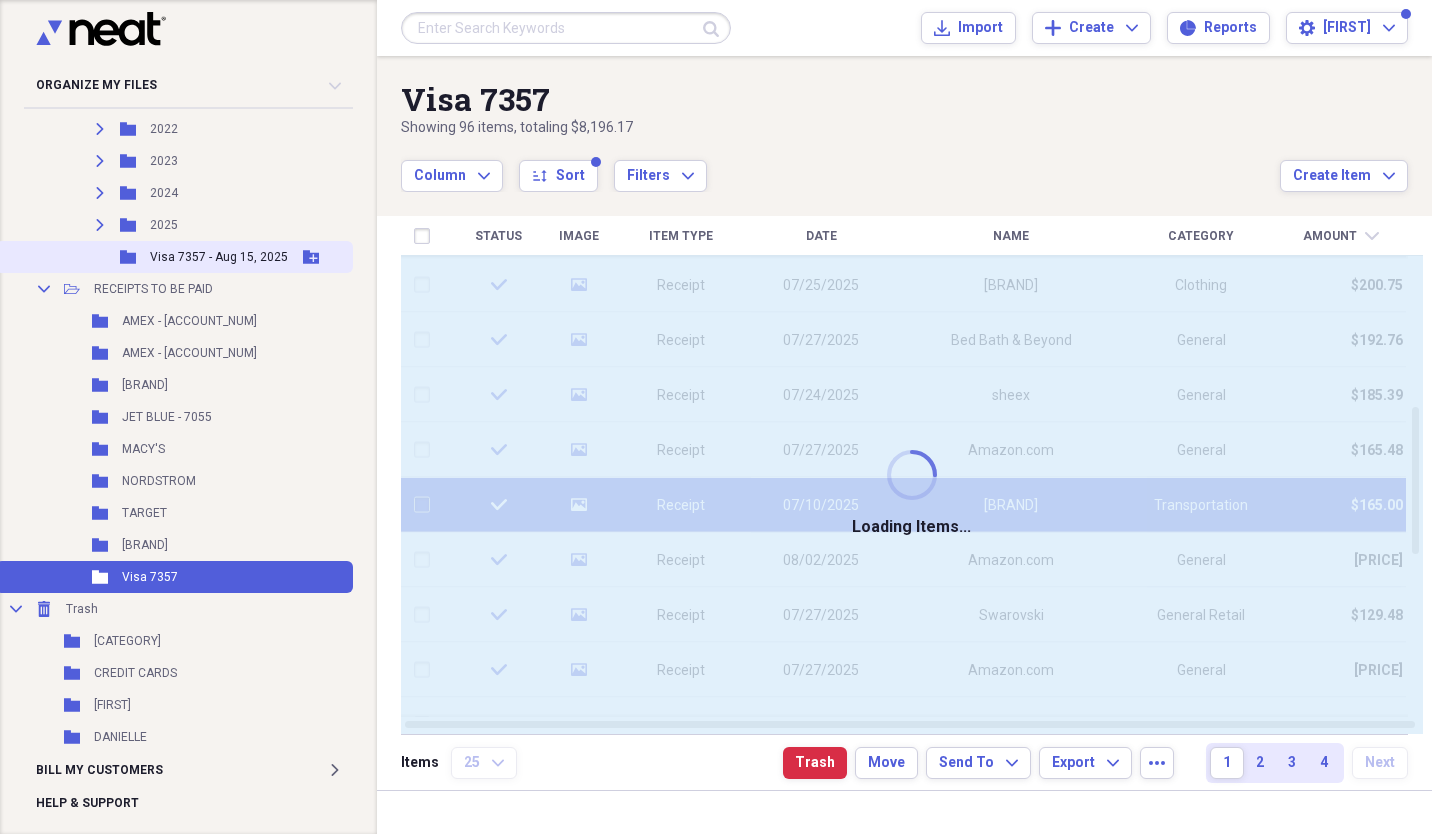 checkbox on "false" 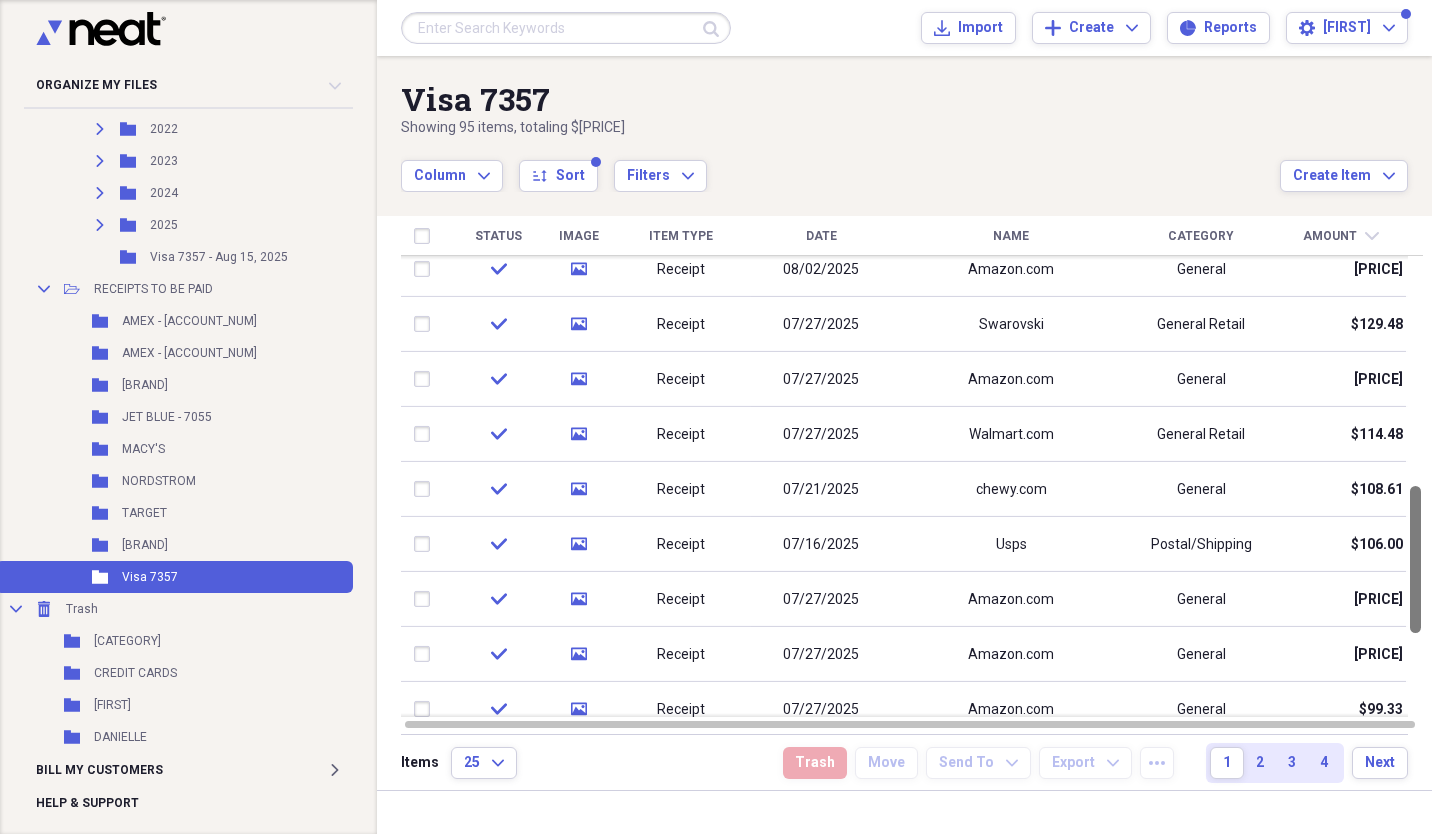 drag, startPoint x: 1422, startPoint y: 461, endPoint x: 1432, endPoint y: 540, distance: 79.630394 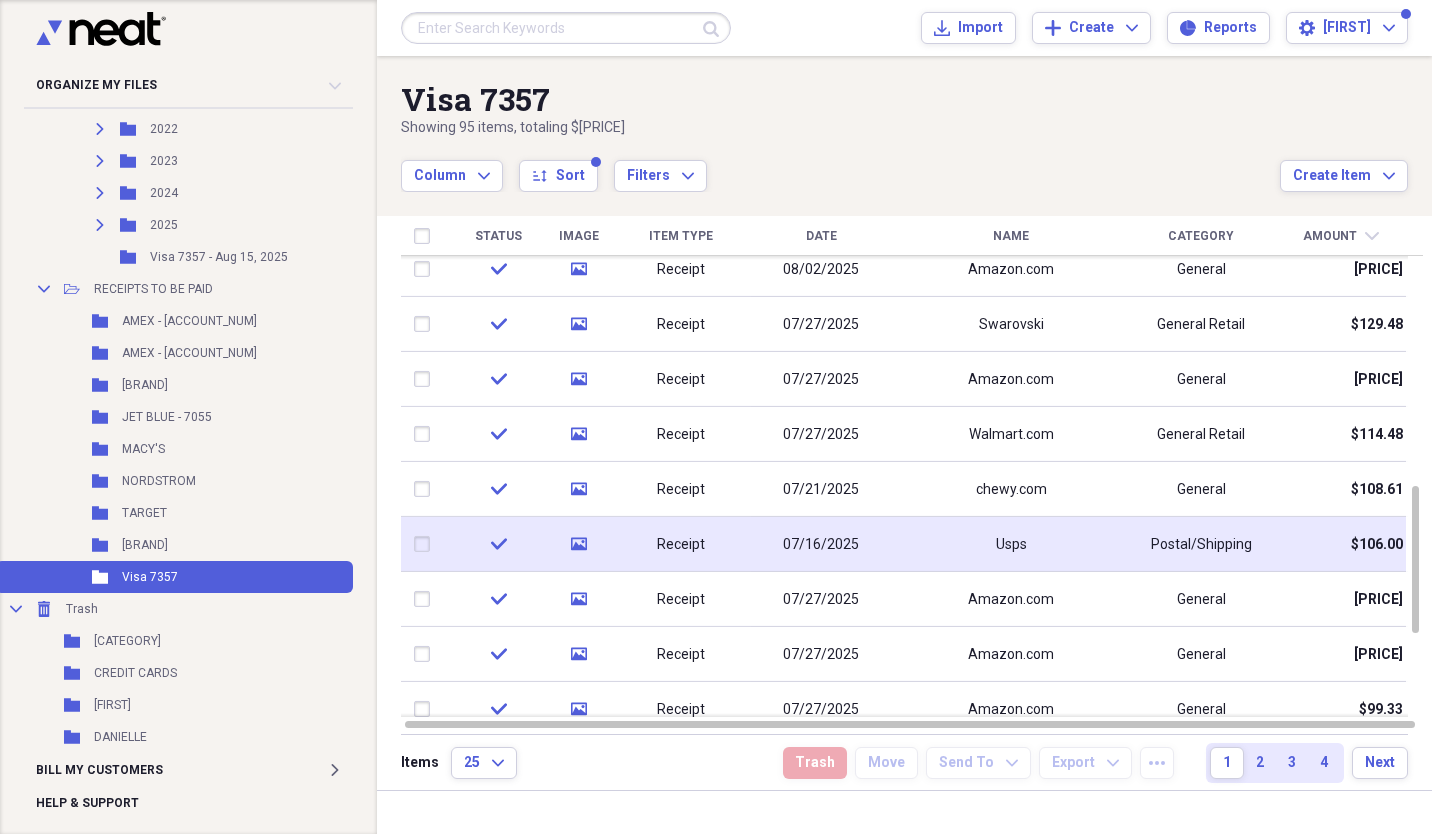 click at bounding box center [426, 544] 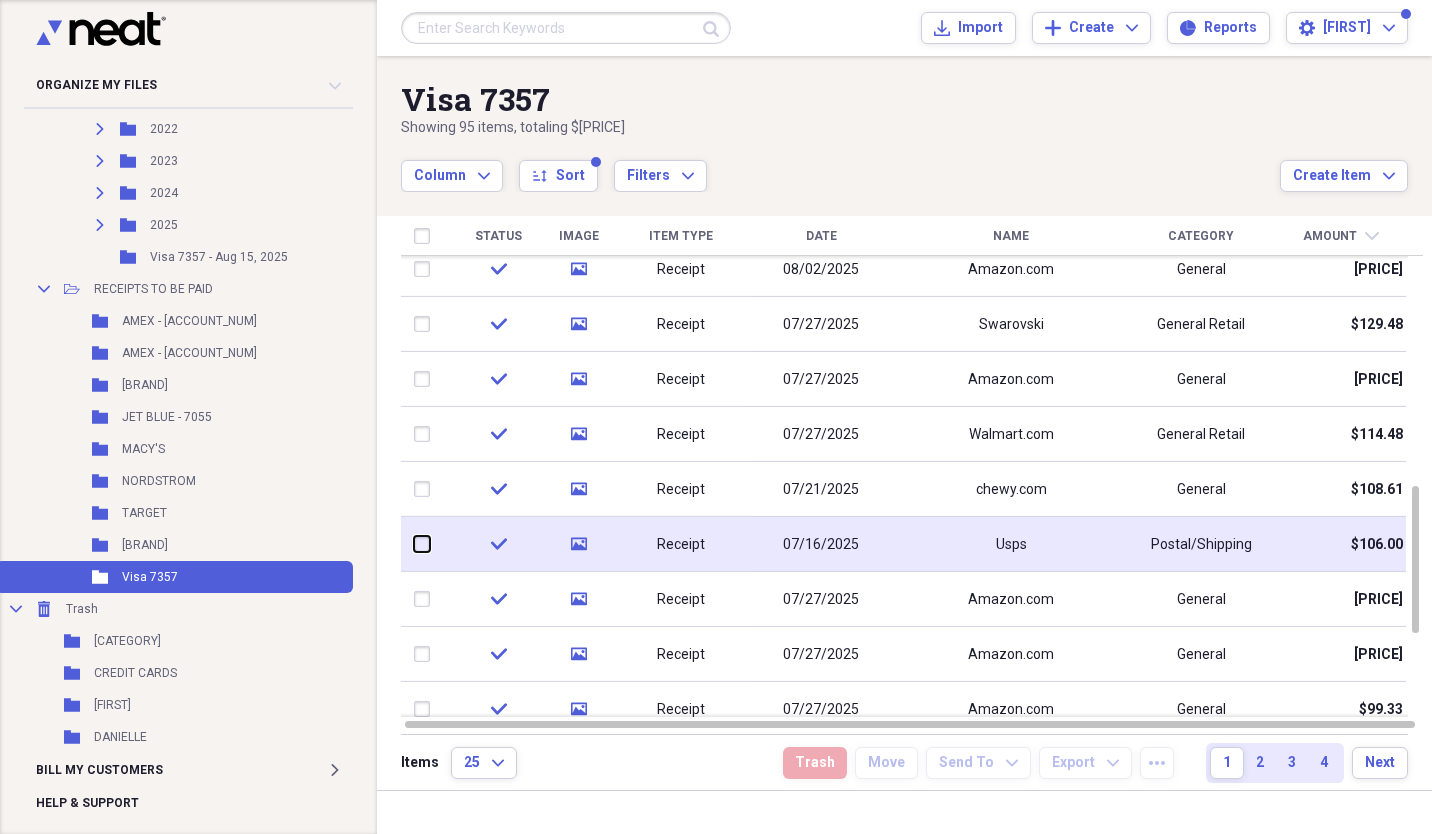 click at bounding box center (414, 544) 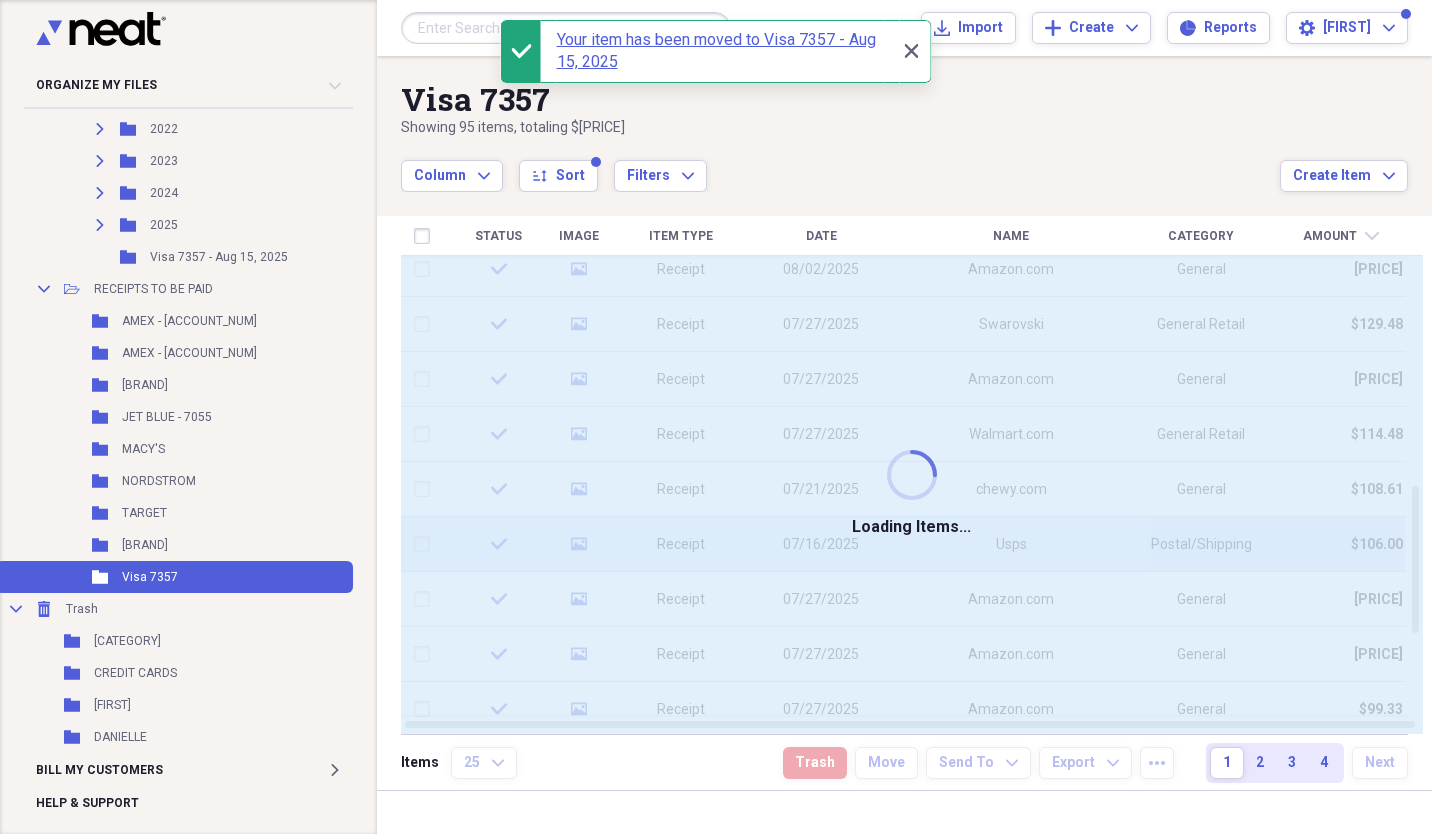 checkbox on "false" 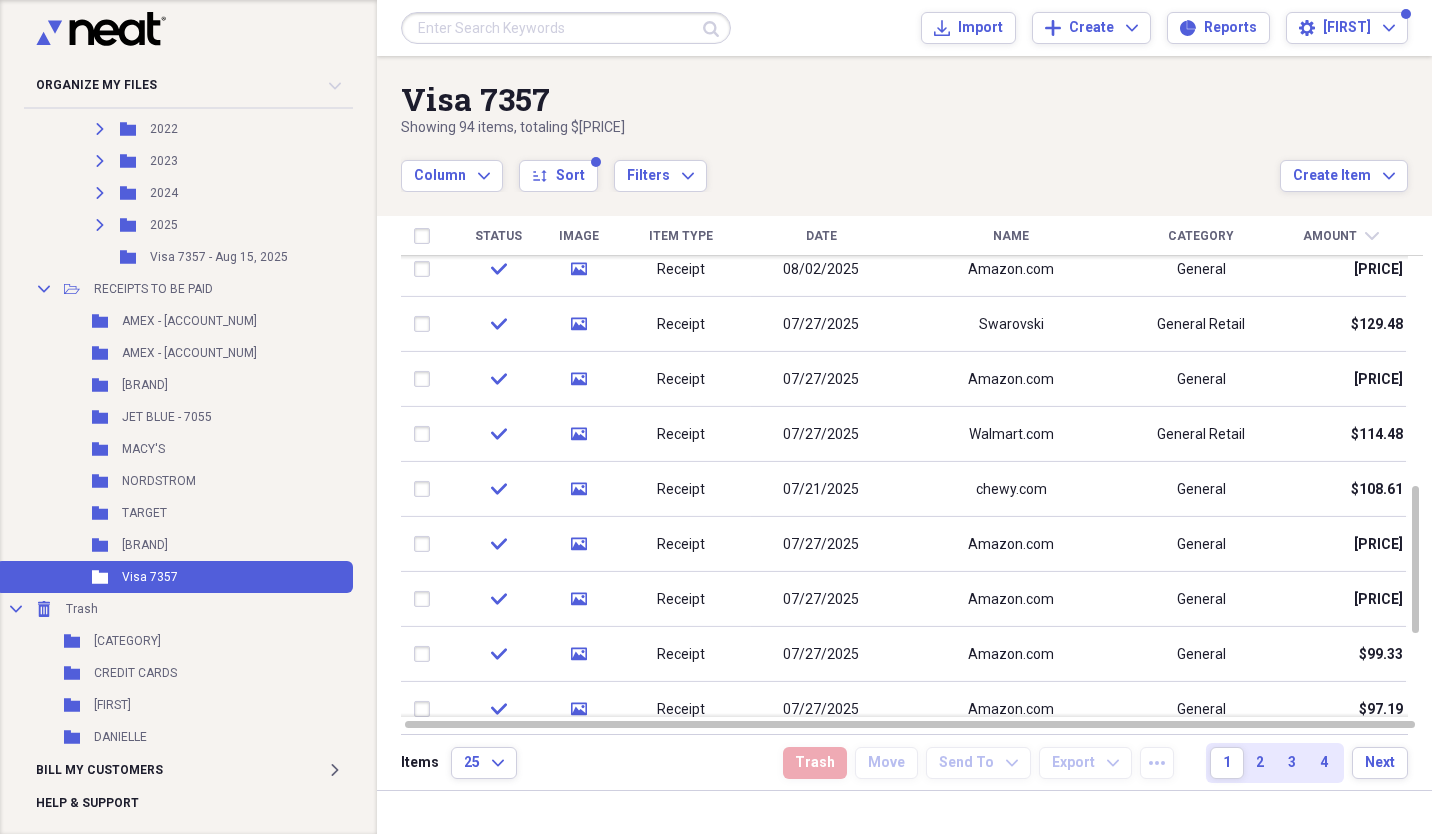 click on "Amount" at bounding box center [1330, 236] 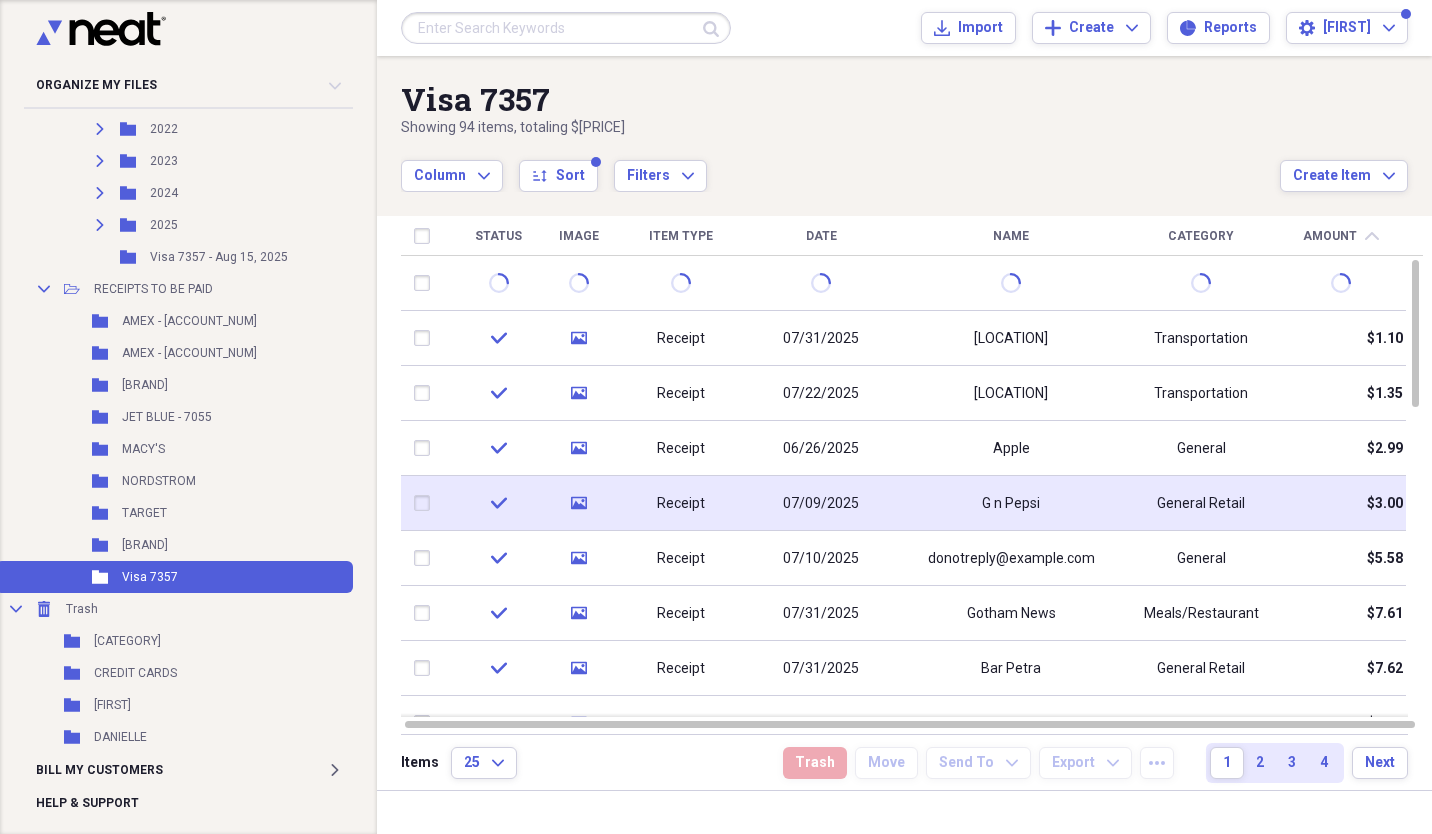 click at bounding box center (426, 503) 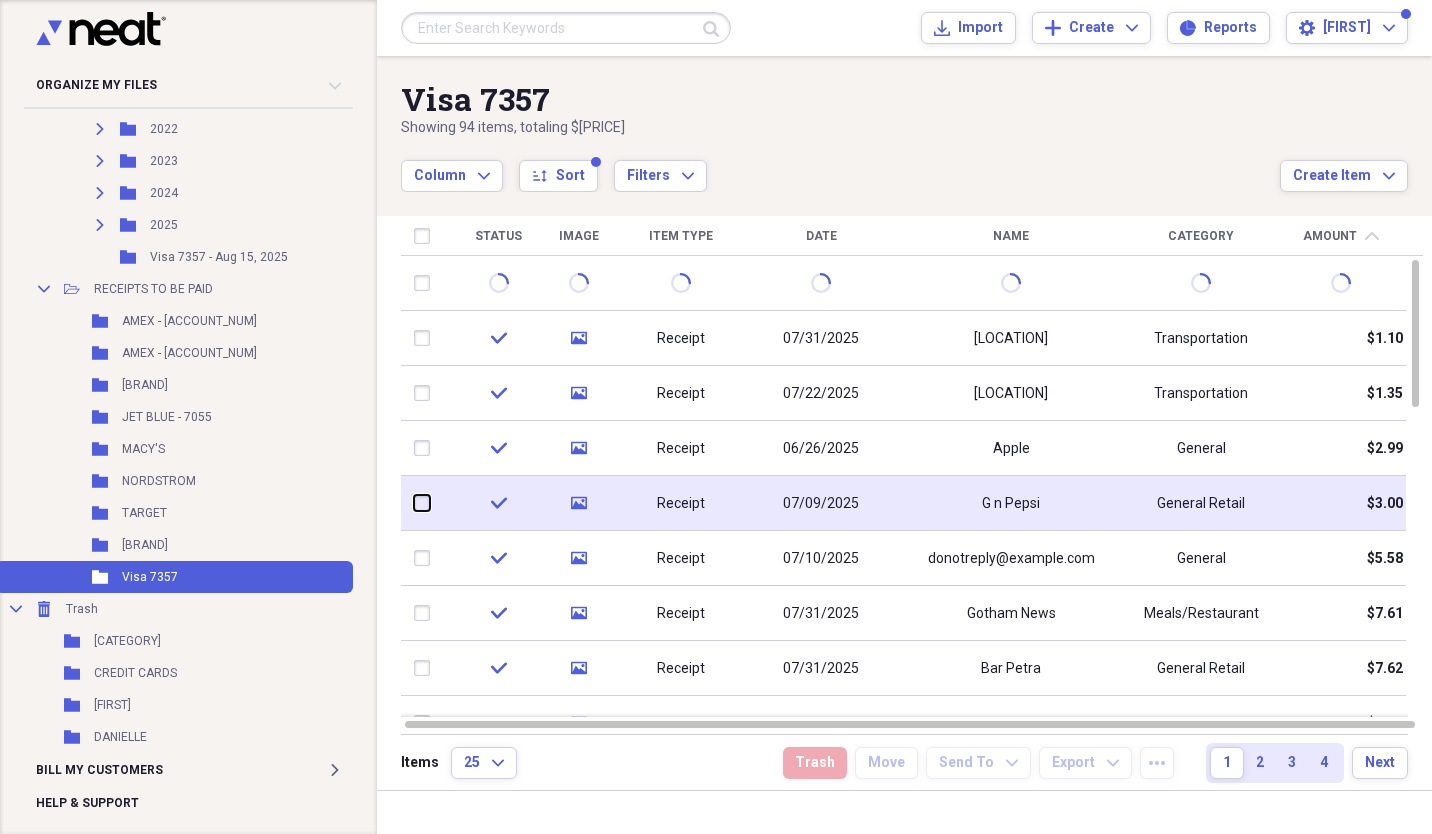 click at bounding box center (414, 503) 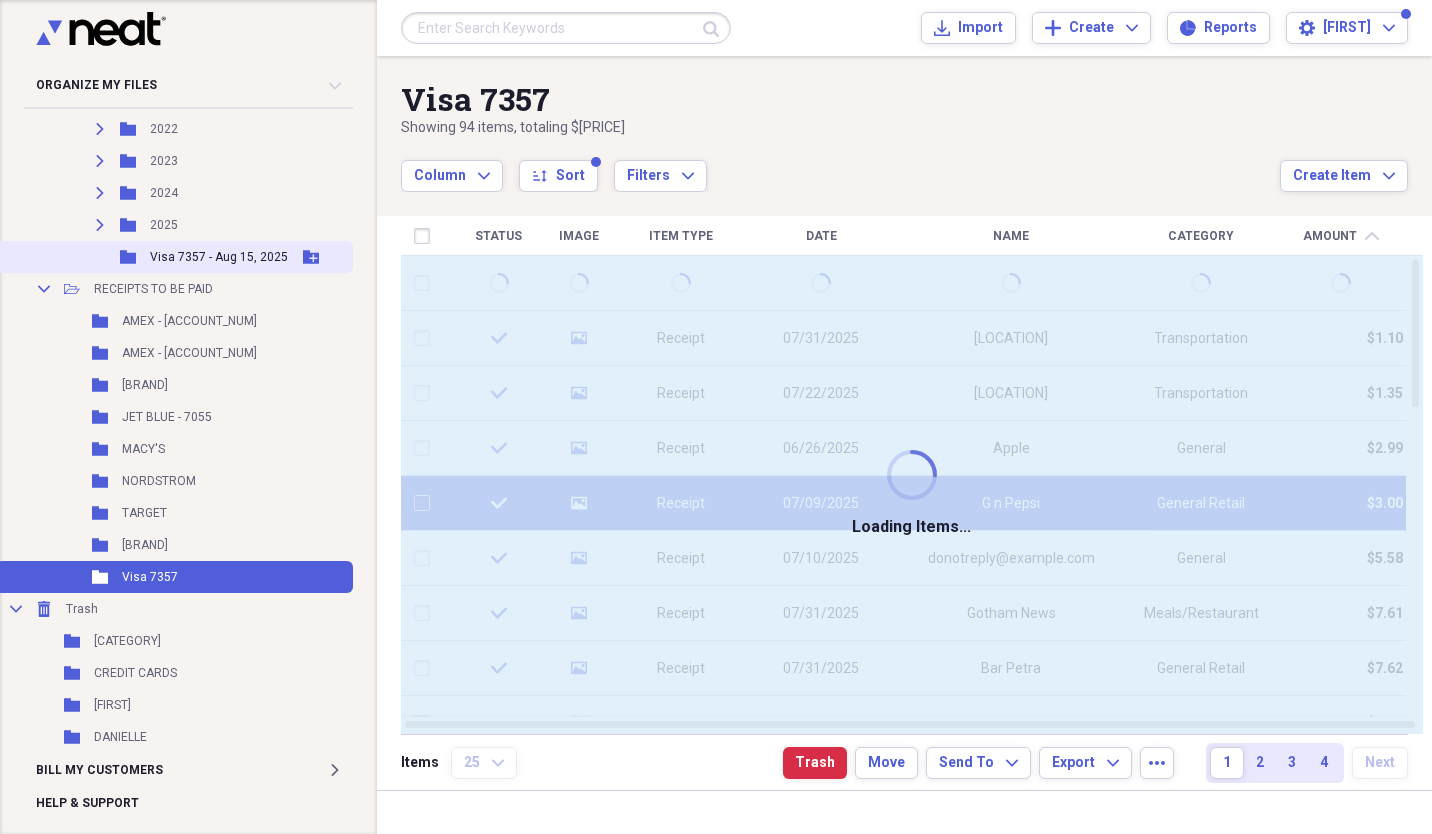 checkbox on "false" 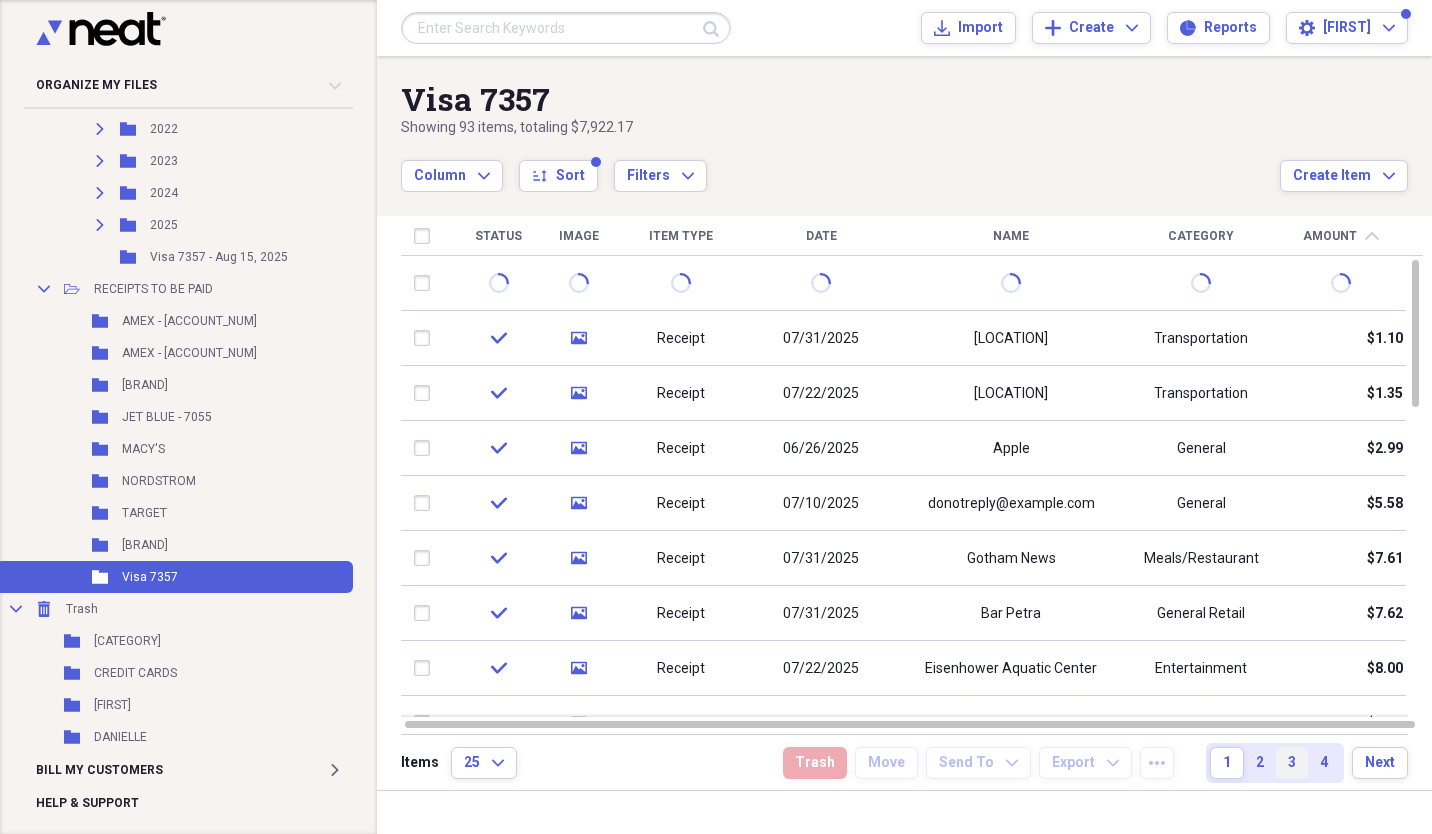 click on "3" at bounding box center (1292, 763) 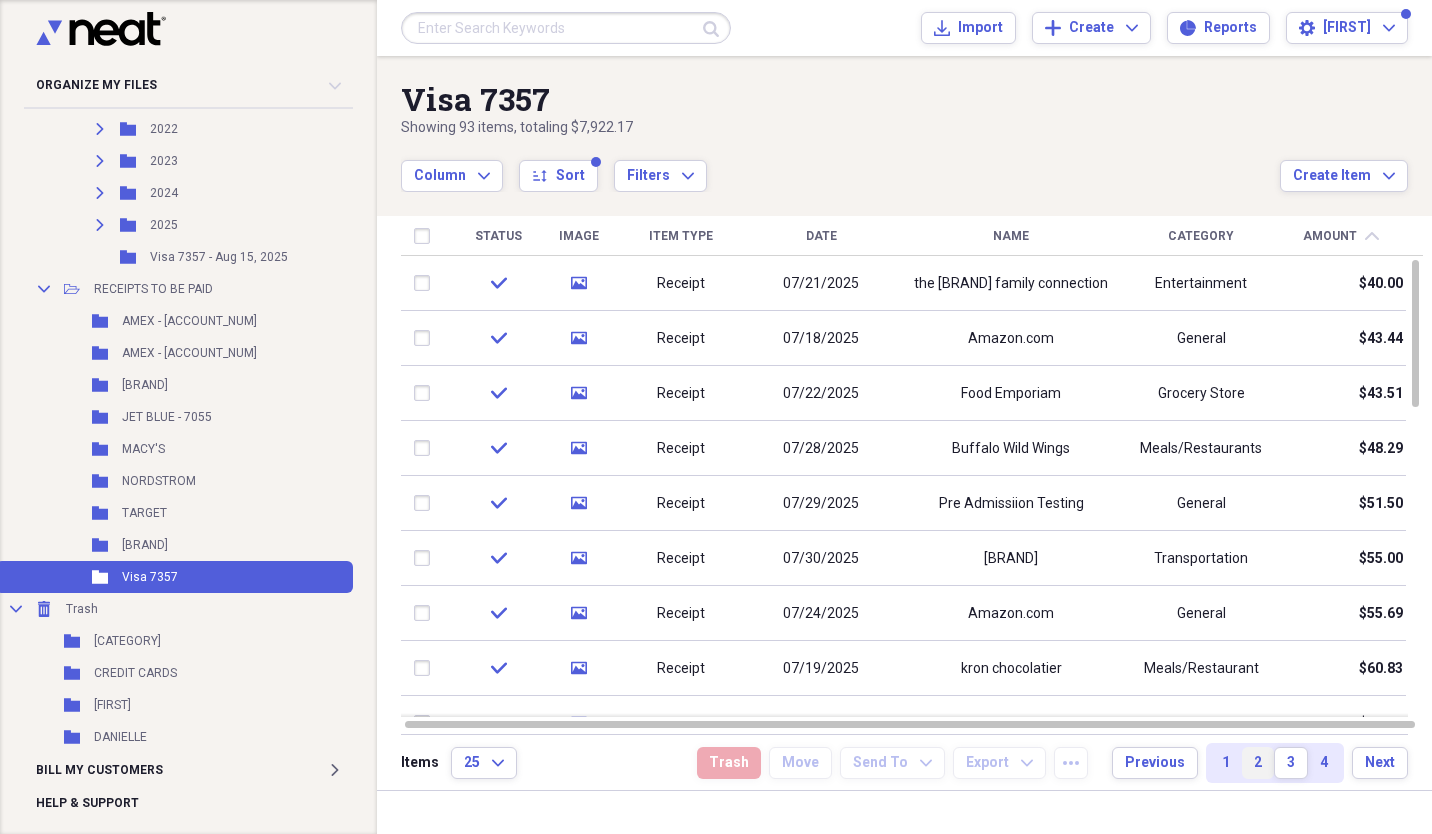 click on "2" at bounding box center [1258, 763] 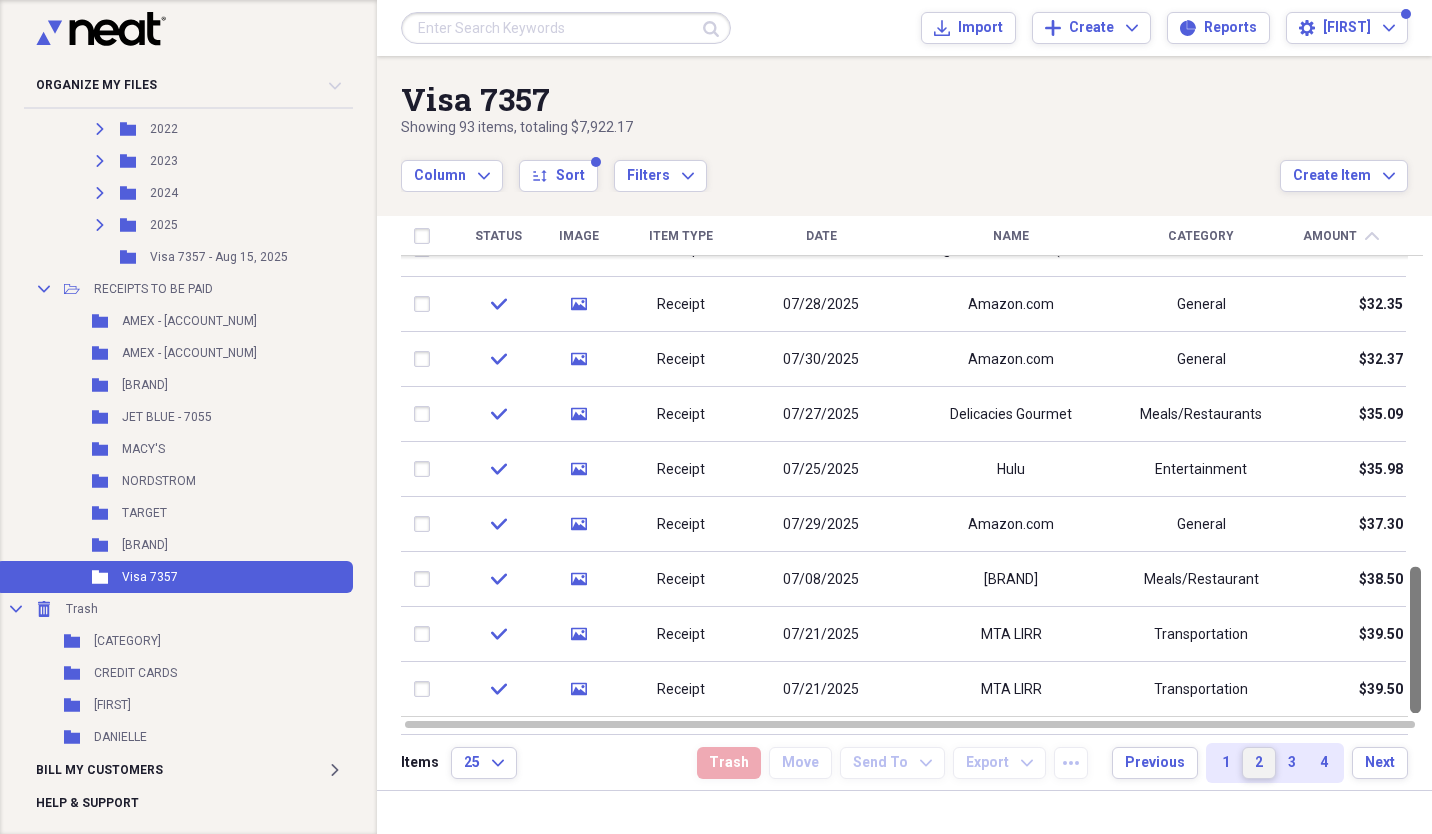 drag, startPoint x: 1421, startPoint y: 380, endPoint x: 1435, endPoint y: 690, distance: 310.31598 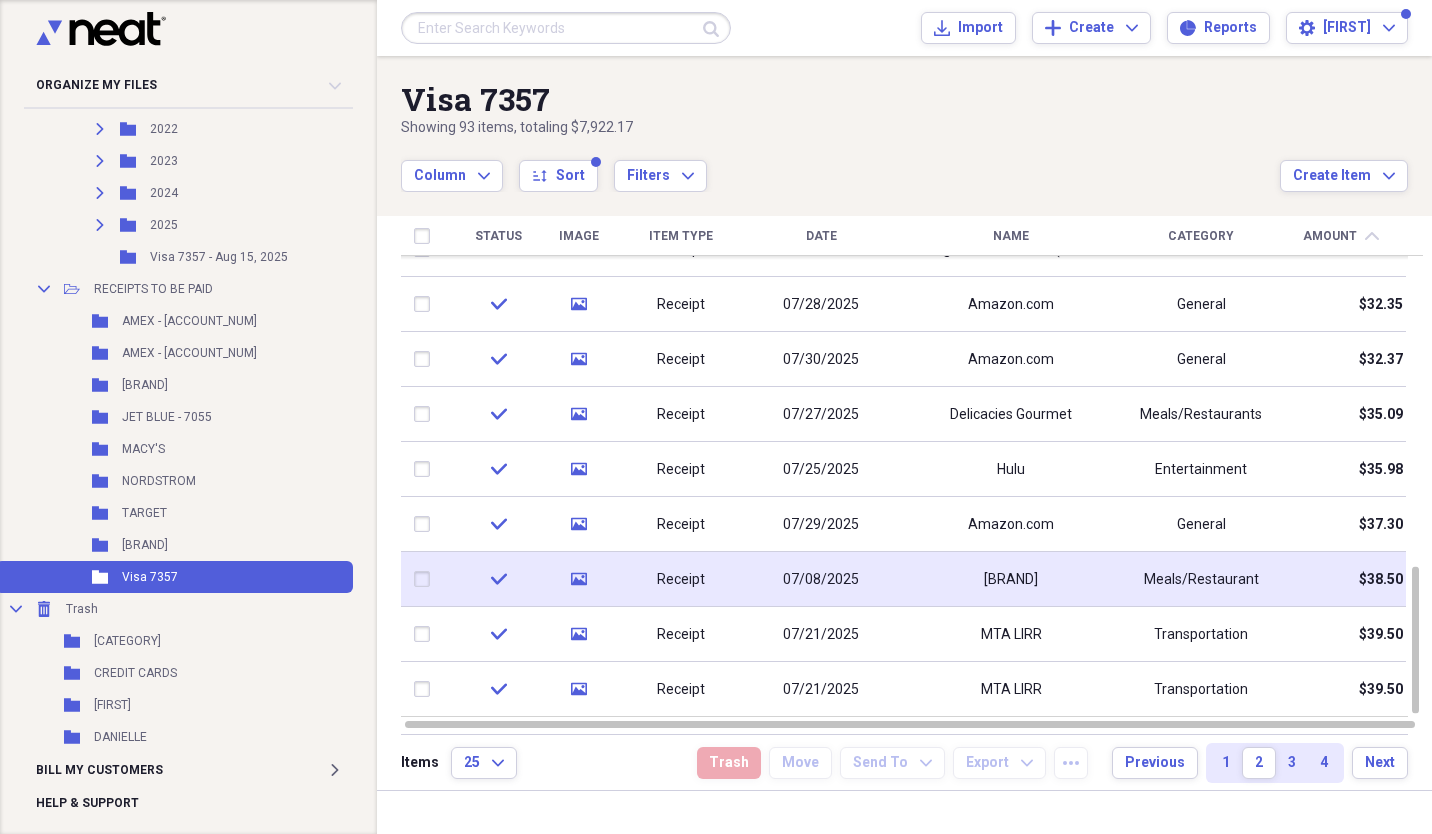 click at bounding box center (426, 579) 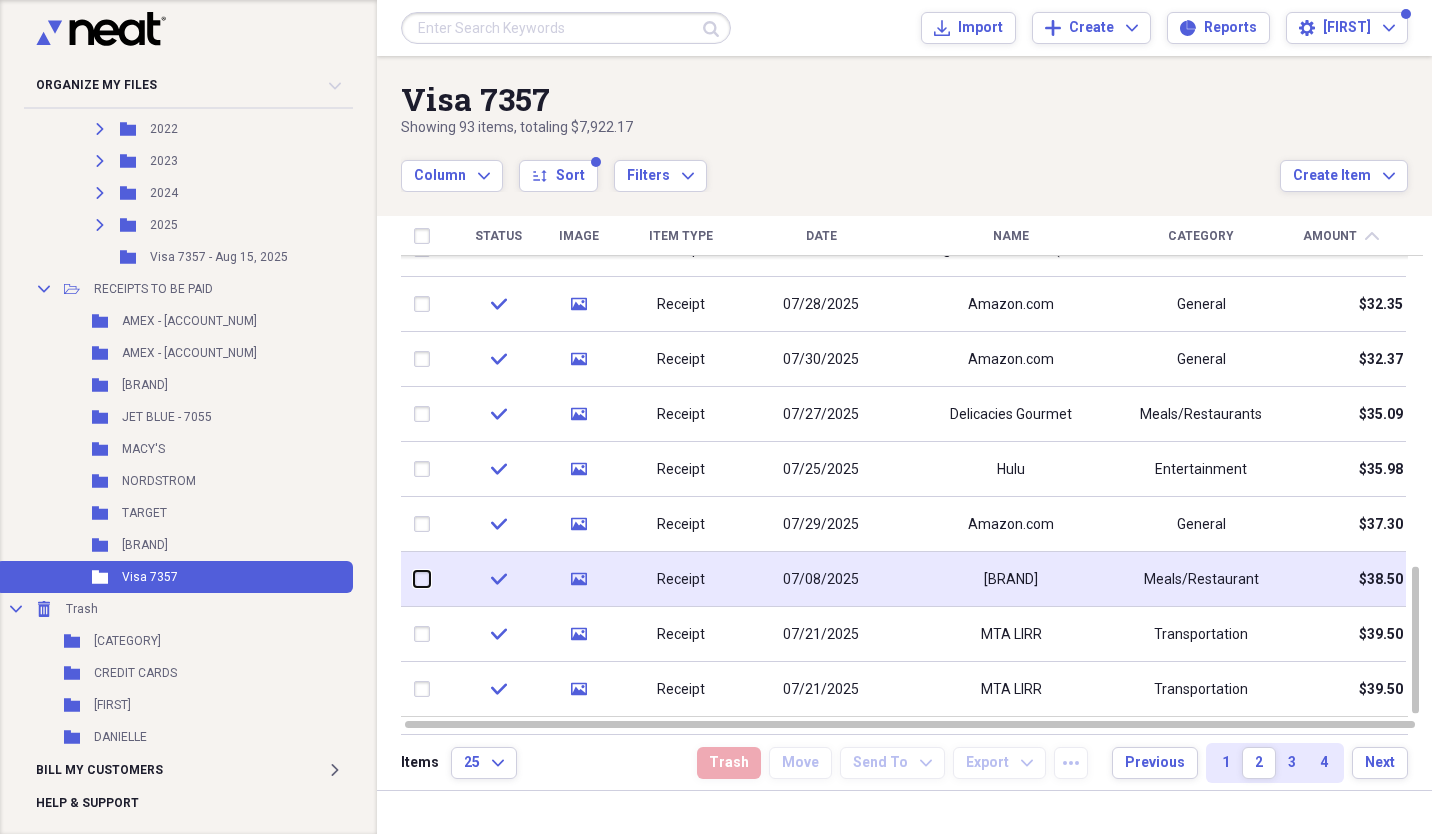 click at bounding box center [414, 579] 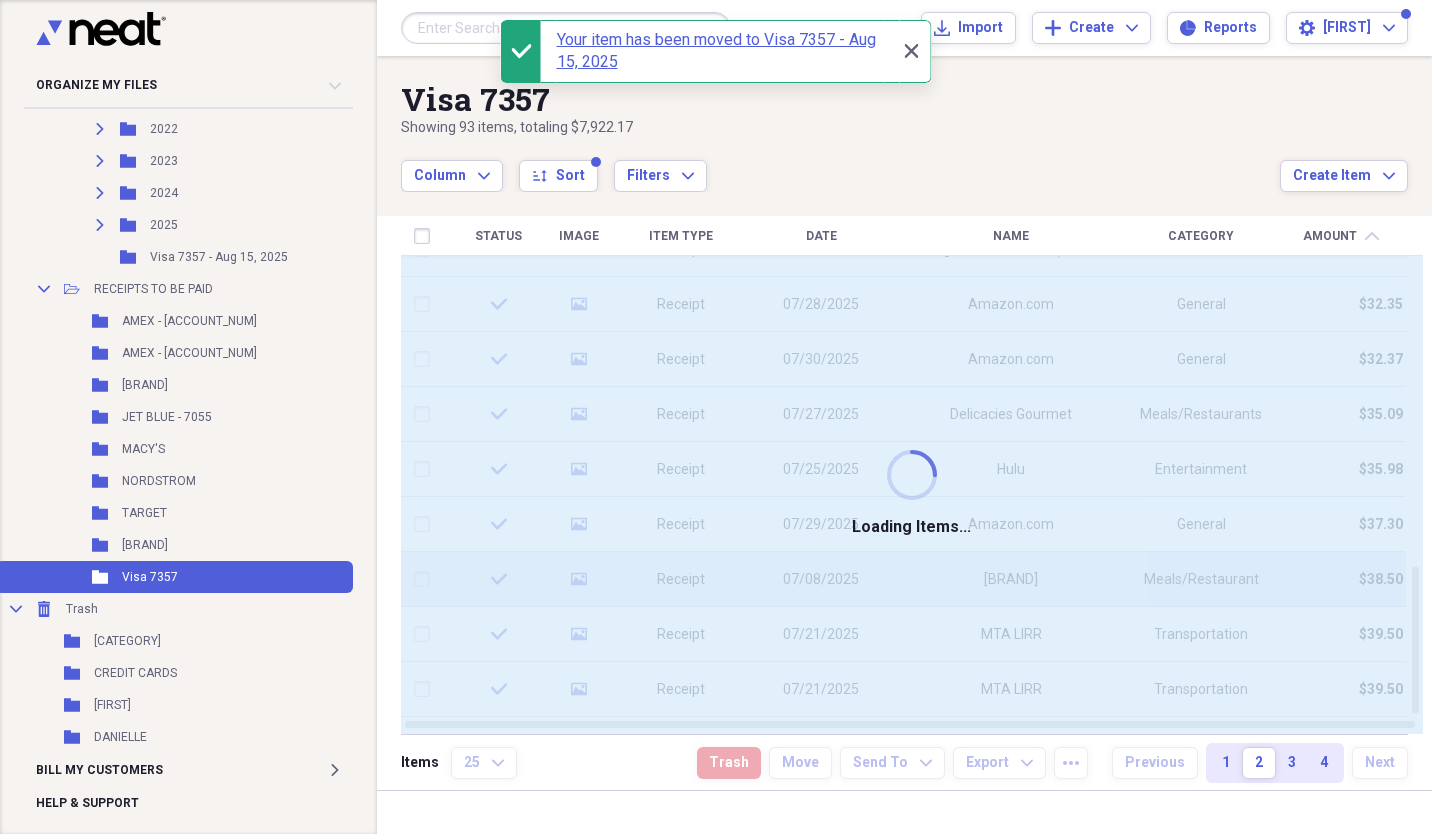 checkbox on "false" 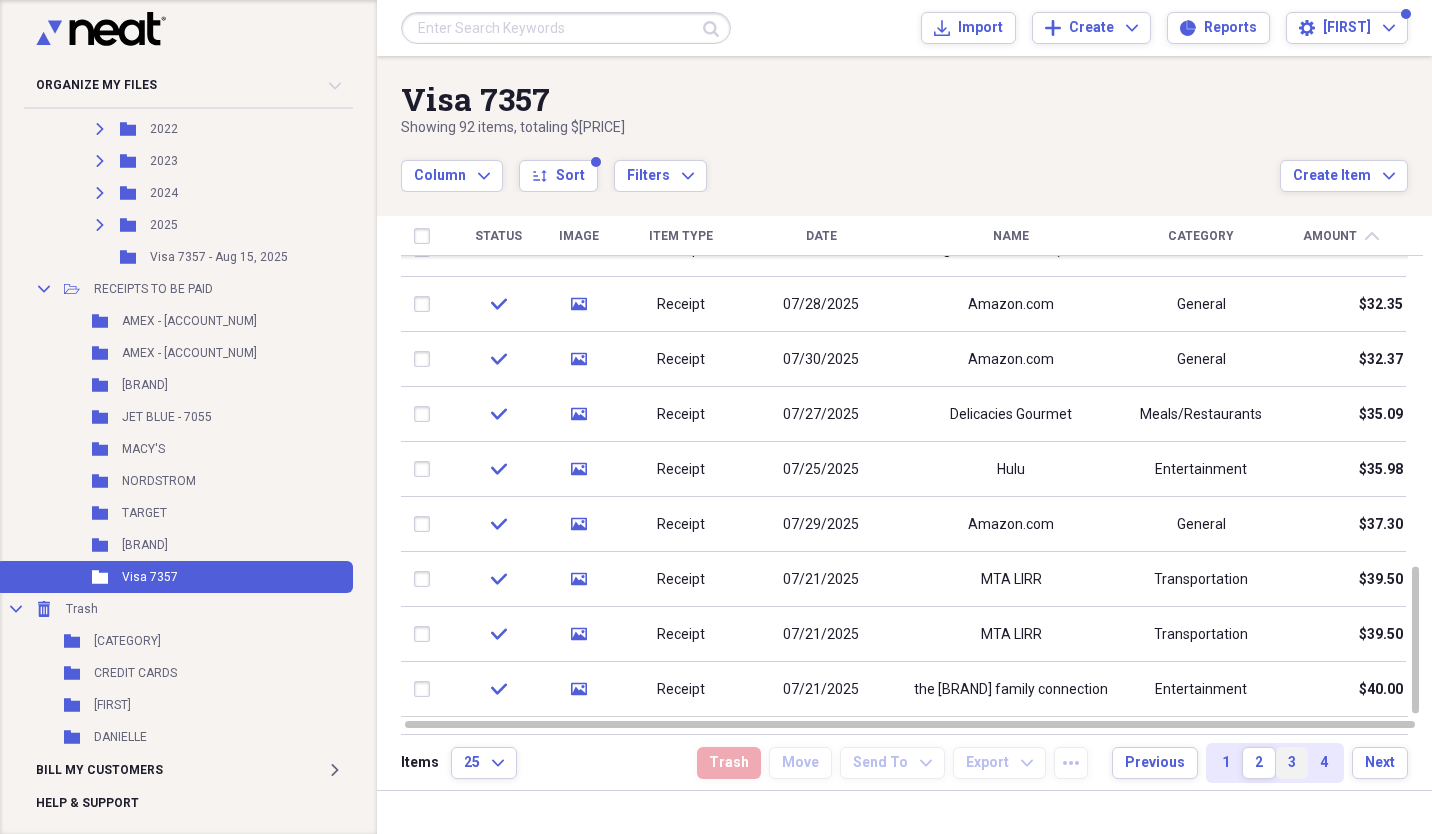 click on "3" at bounding box center (1292, 763) 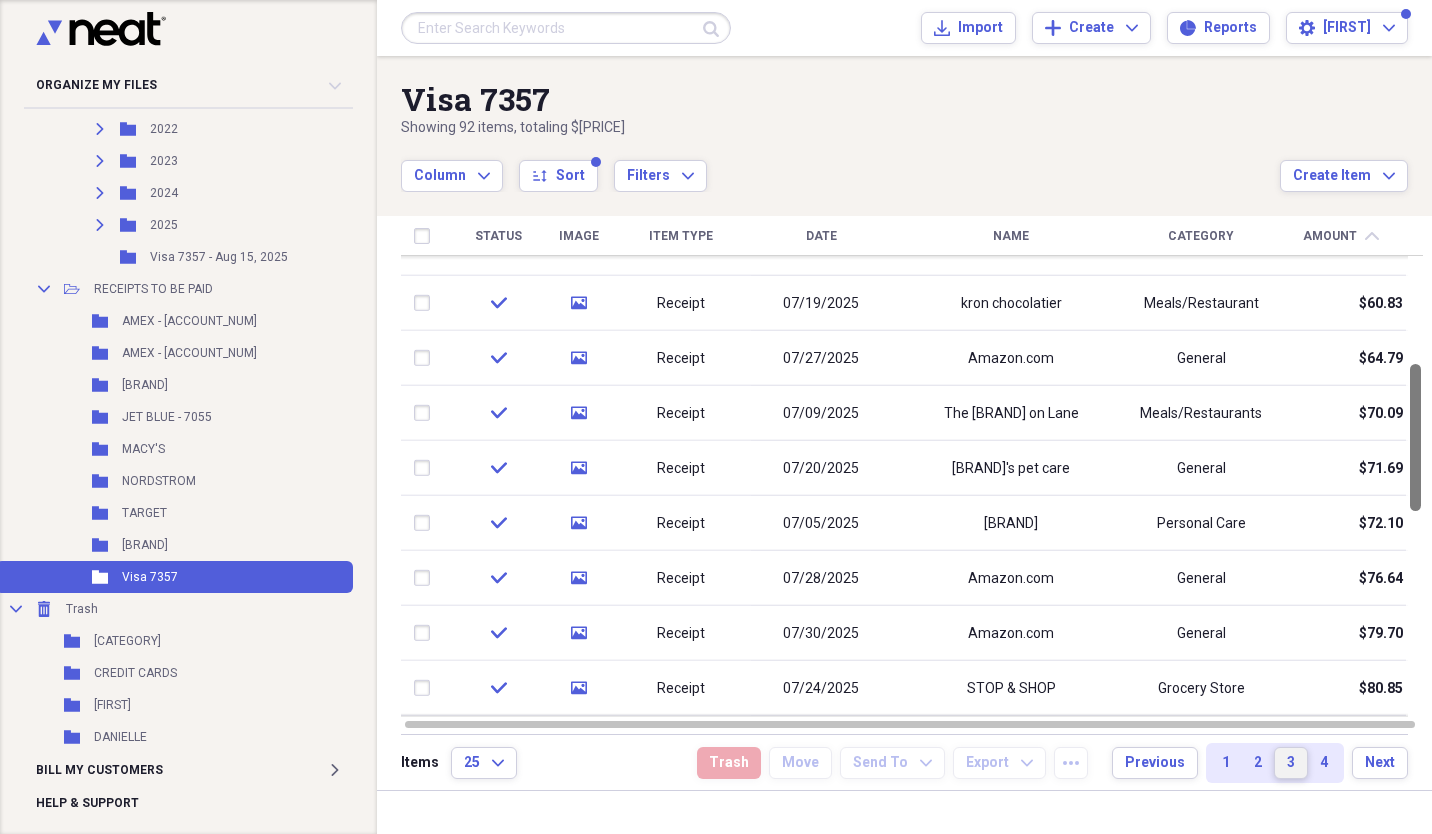 drag, startPoint x: 1427, startPoint y: 360, endPoint x: 1435, endPoint y: 464, distance: 104.307236 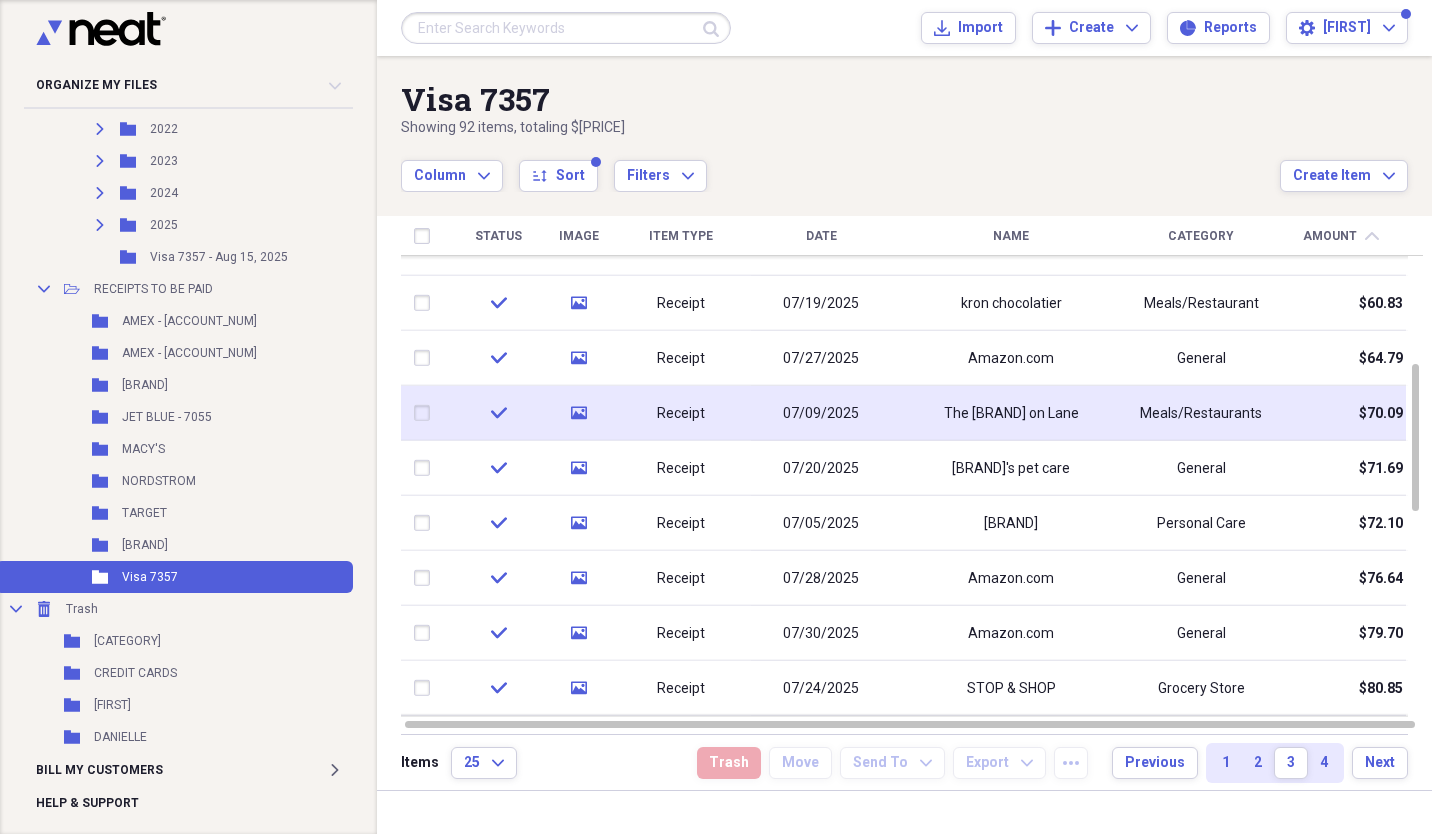 click at bounding box center (426, 413) 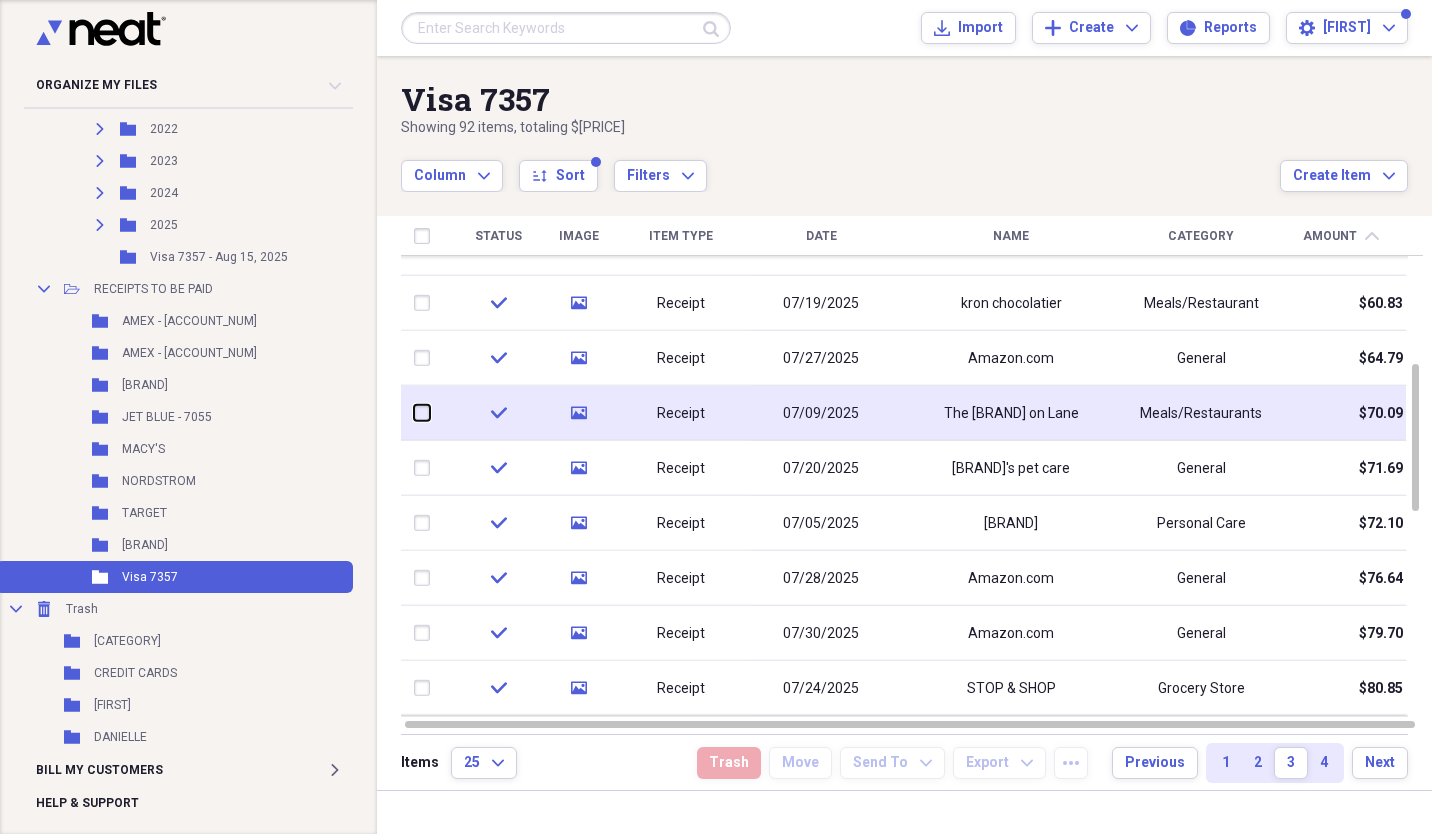 click at bounding box center [414, 413] 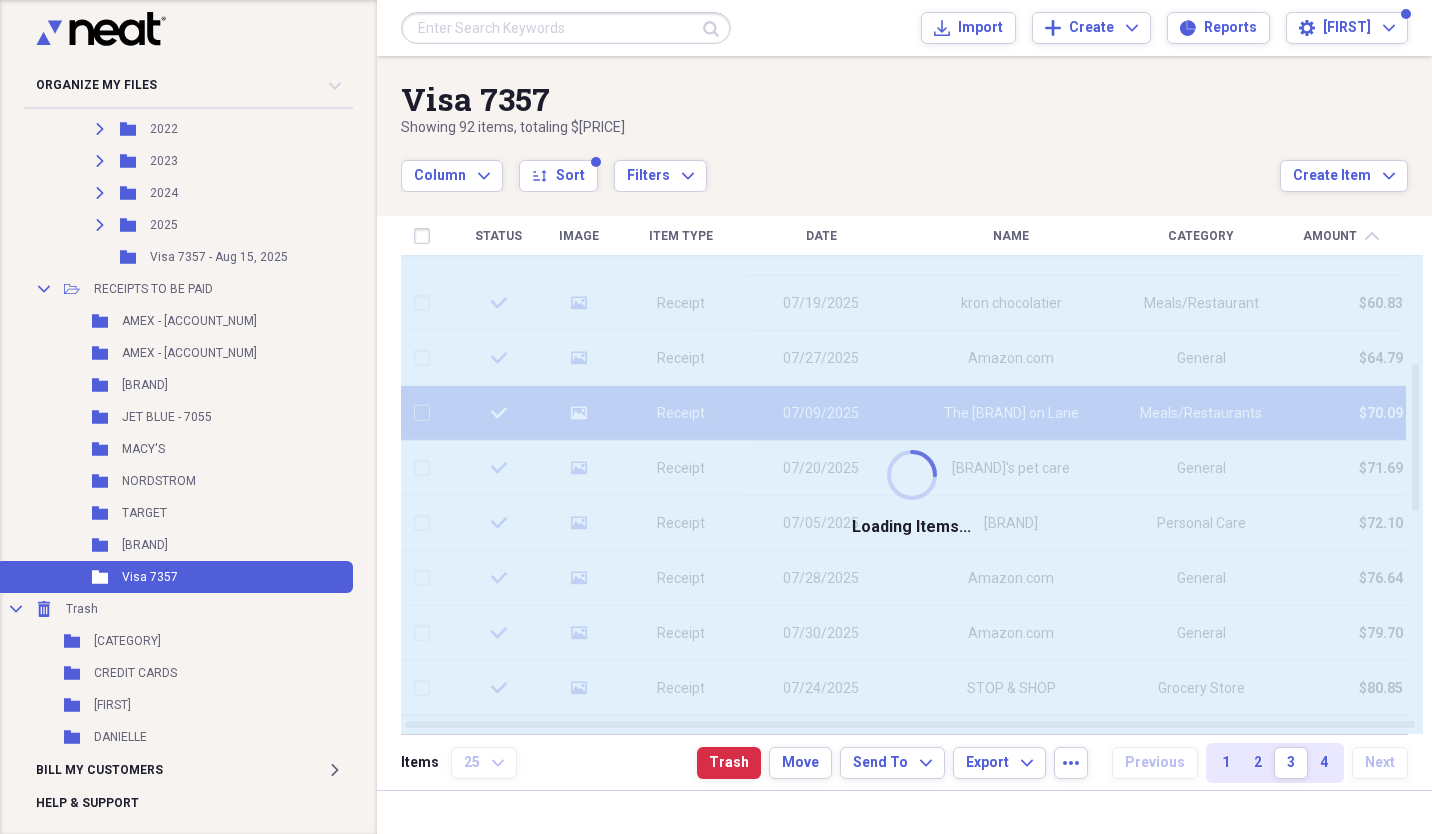 checkbox on "false" 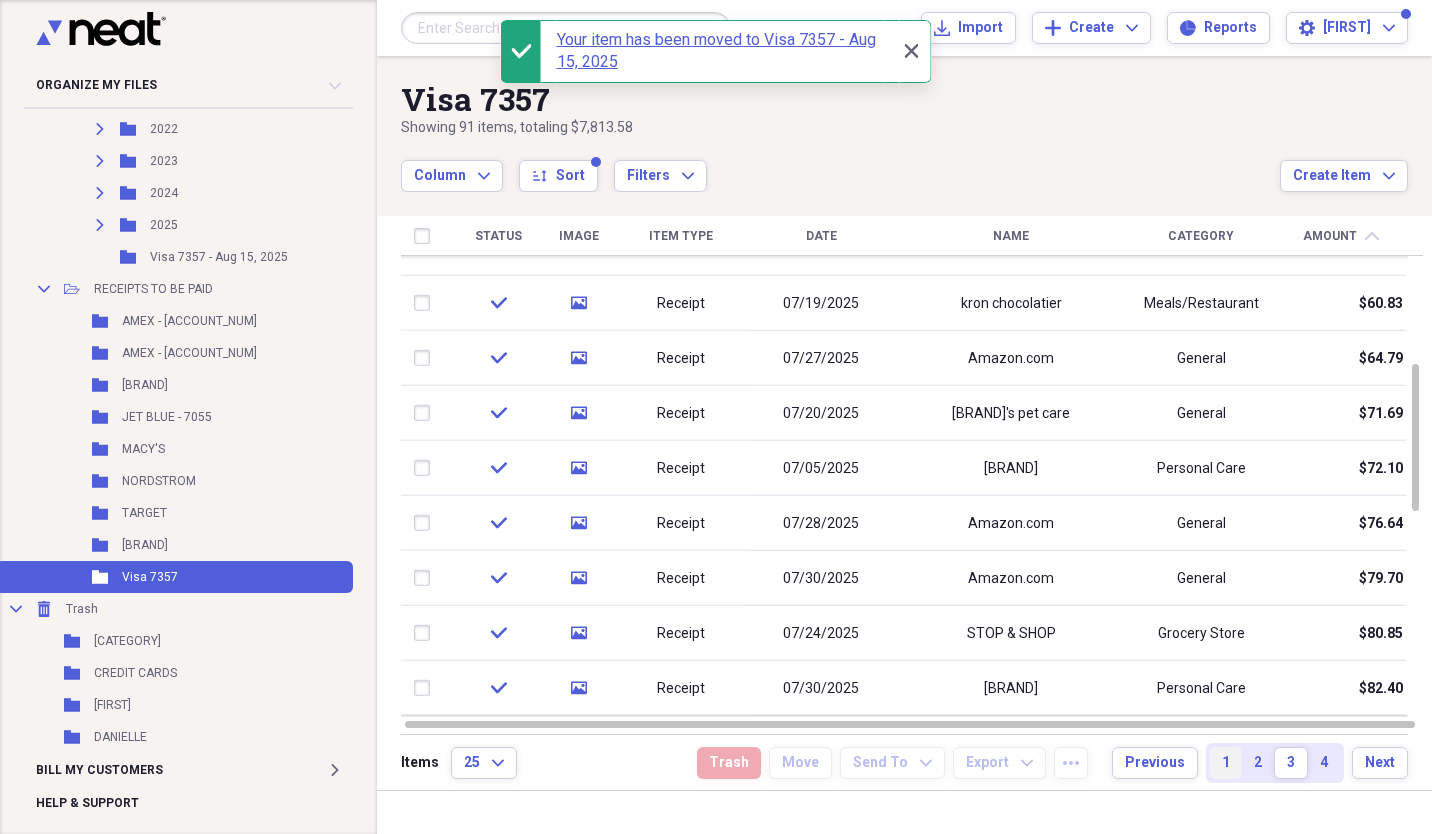 click on "1" at bounding box center [1226, 763] 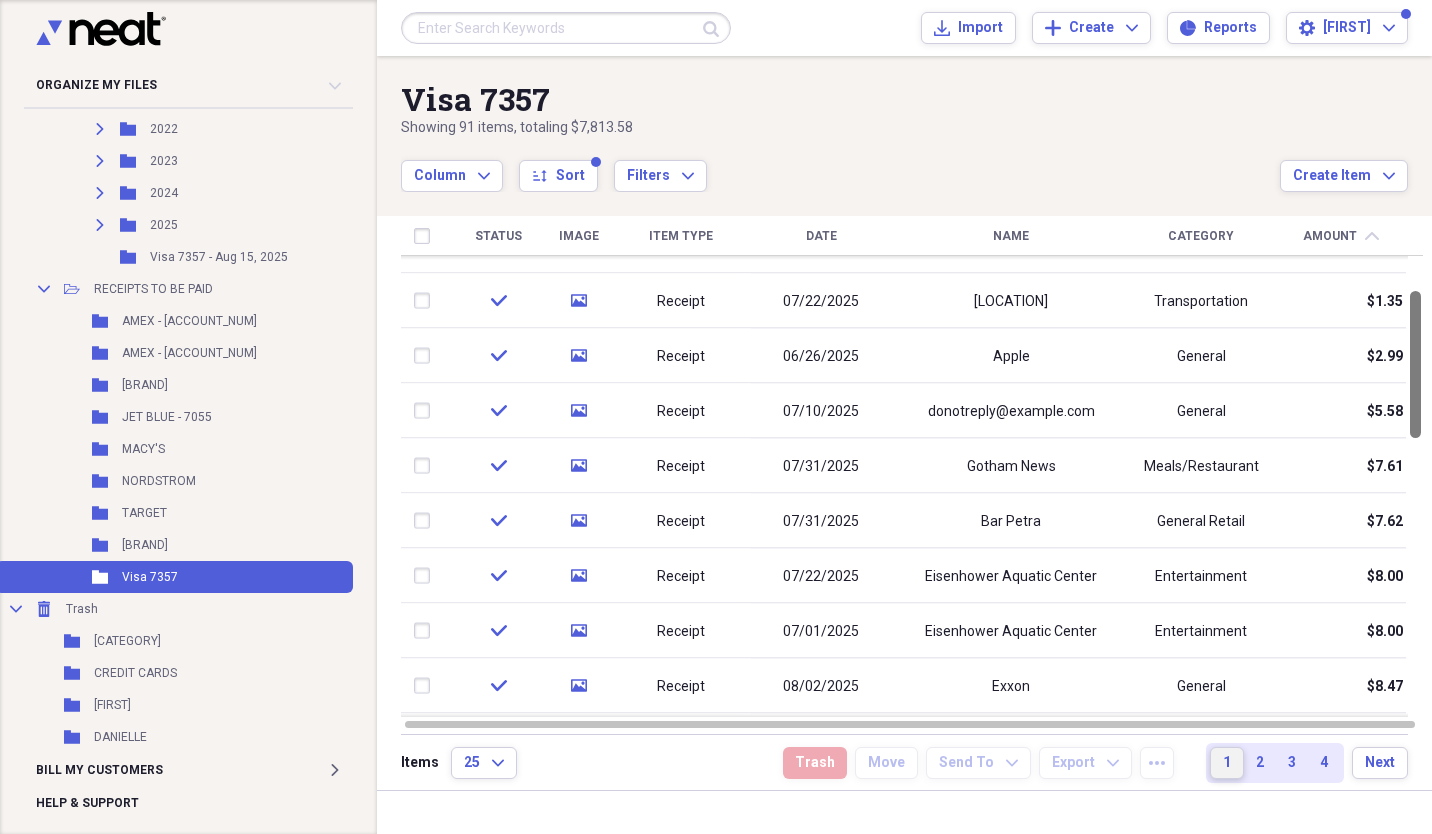 drag, startPoint x: 1424, startPoint y: 364, endPoint x: 1428, endPoint y: 395, distance: 31.257 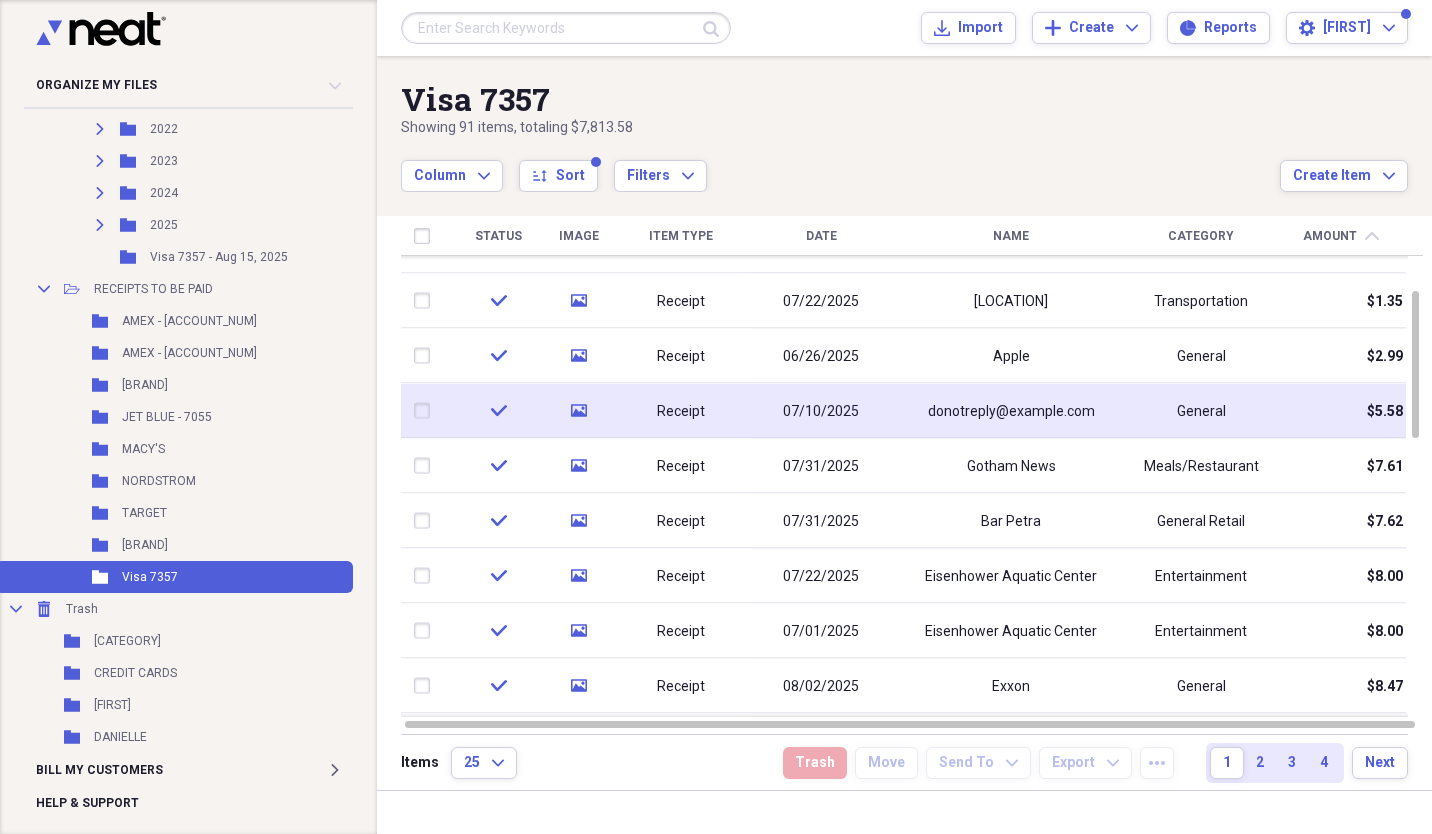 click at bounding box center [426, 411] 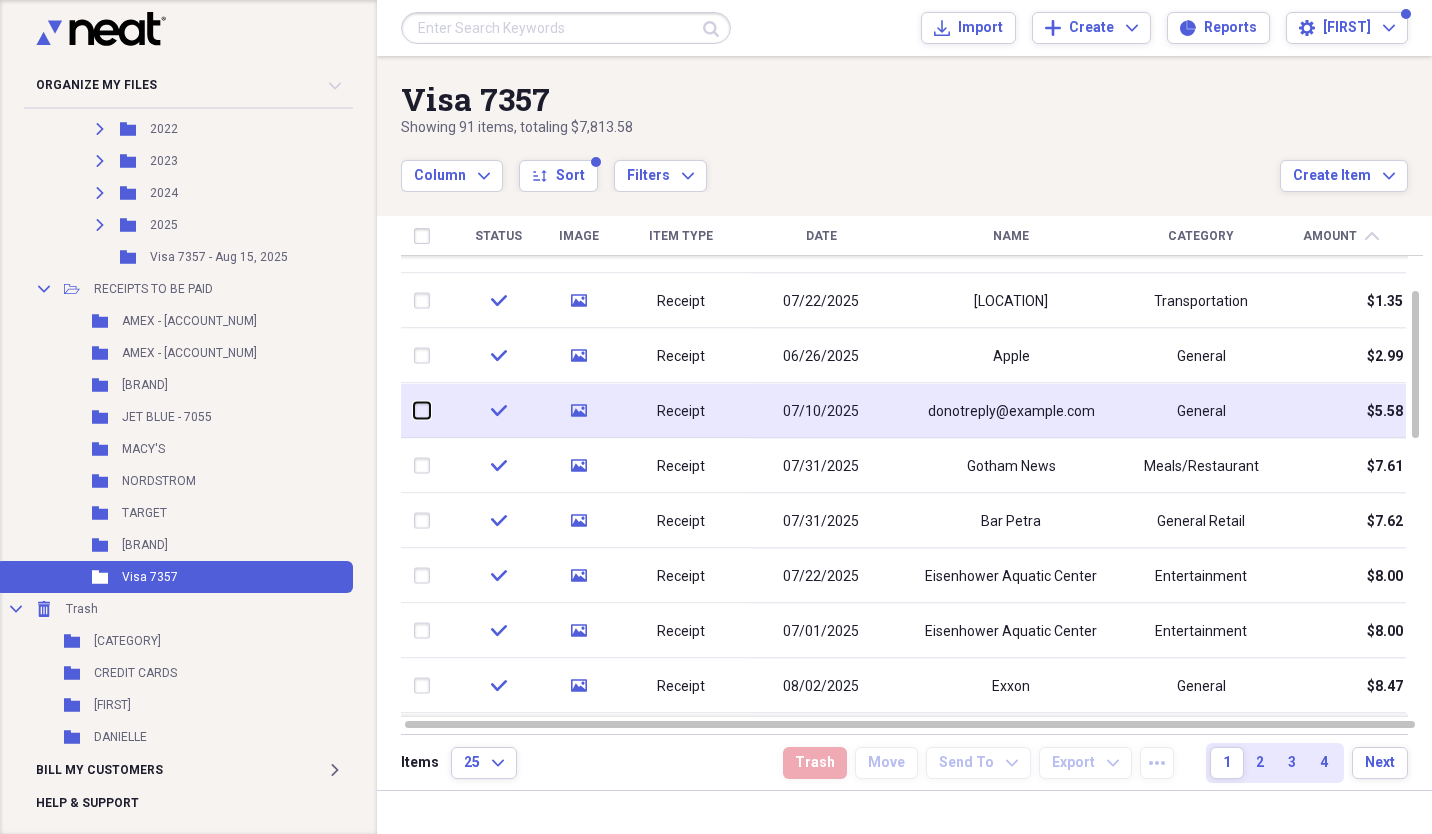 click at bounding box center (414, 411) 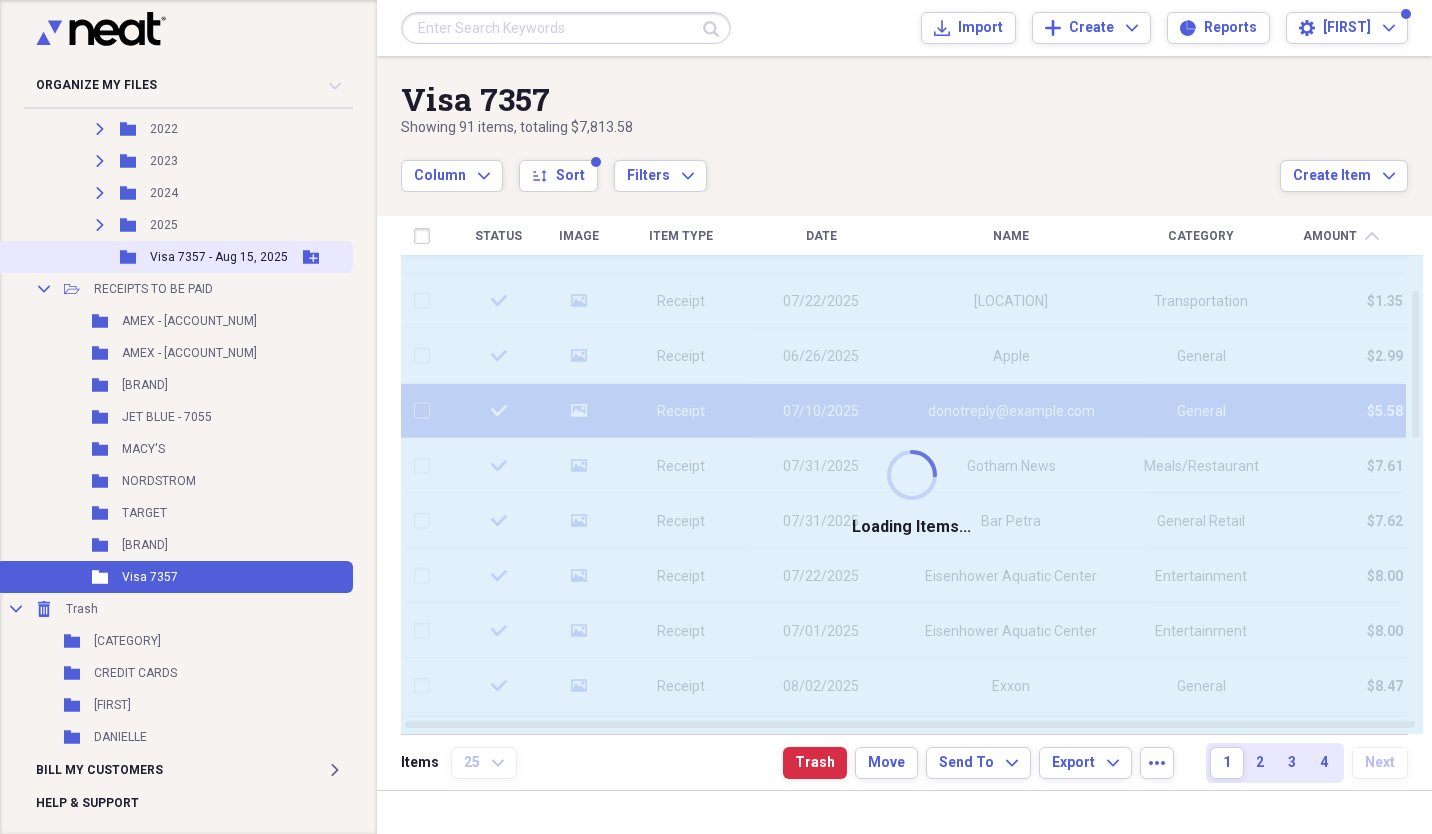 checkbox on "false" 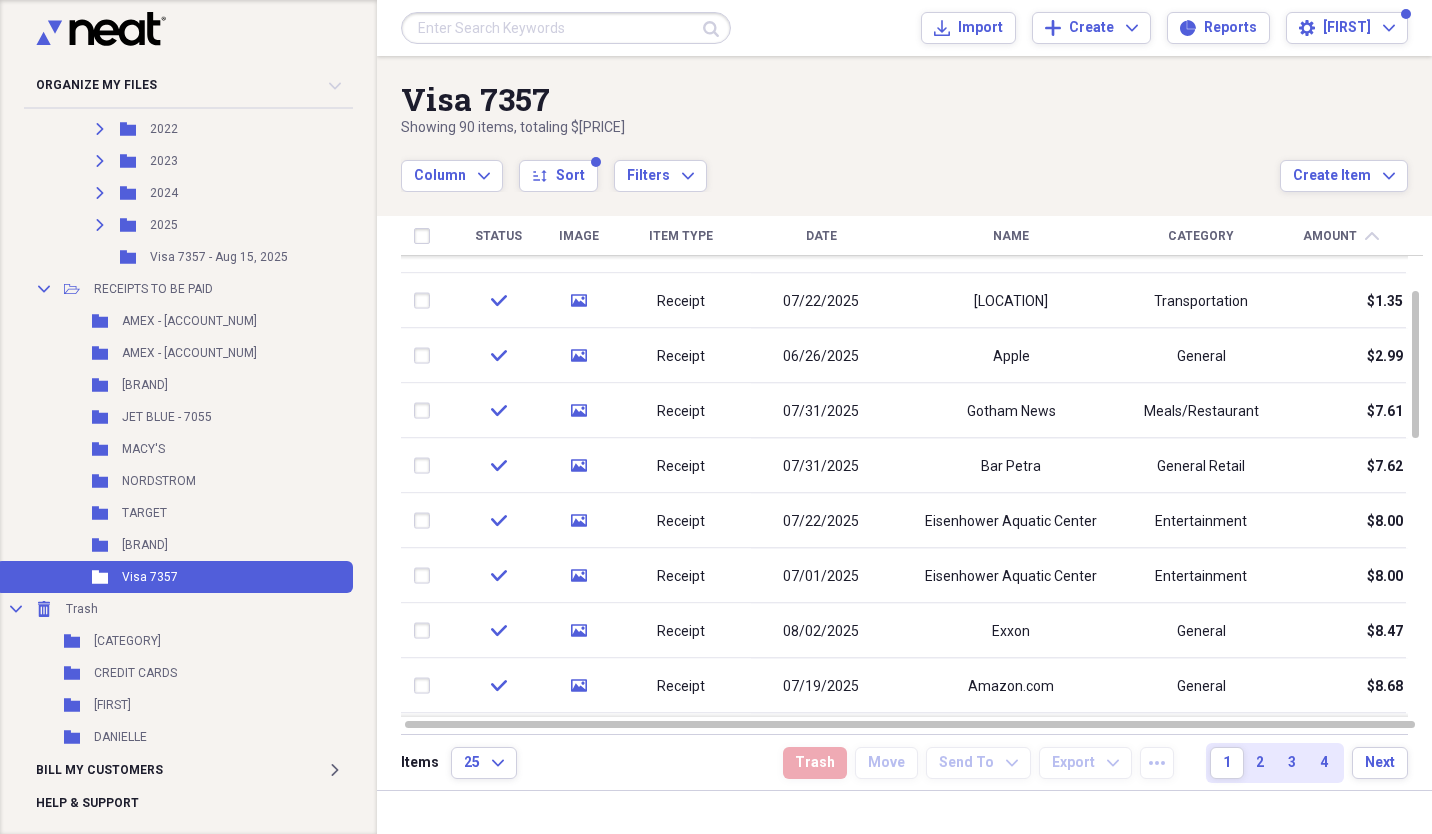 click on "Name" at bounding box center (1011, 236) 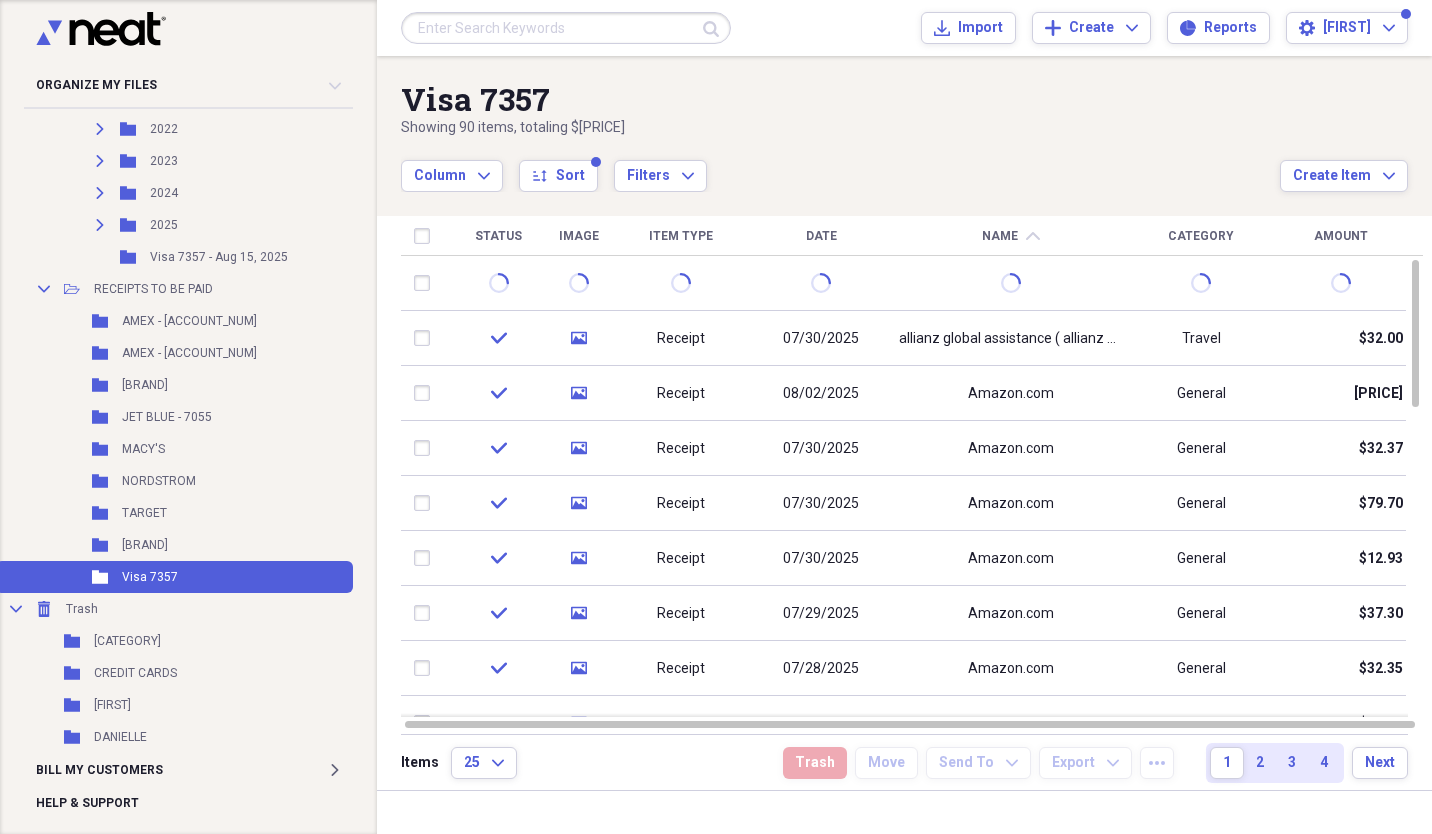 click on "Name chevron-up" at bounding box center (1011, 236) 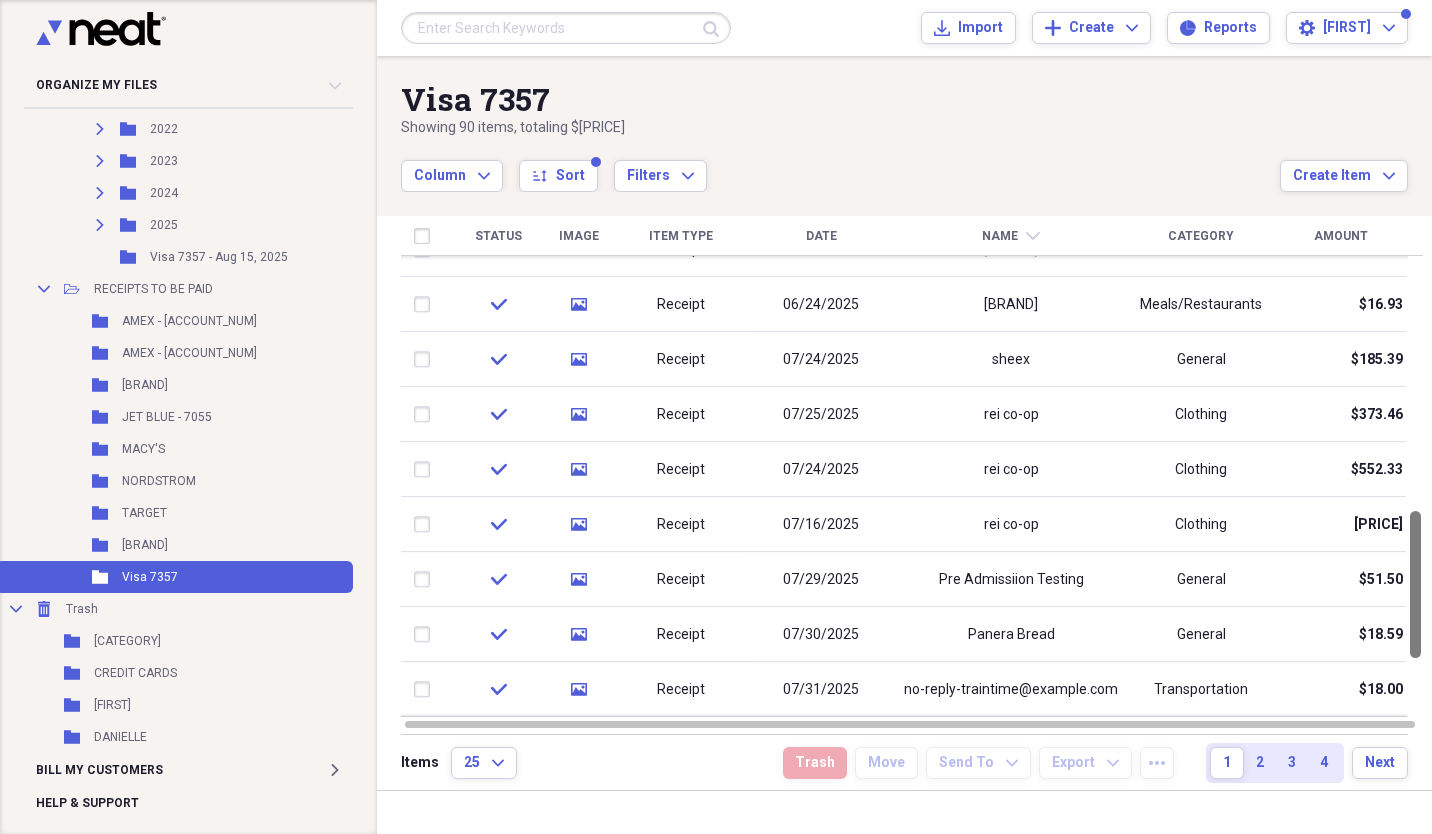drag, startPoint x: 1429, startPoint y: 368, endPoint x: 1435, endPoint y: 619, distance: 251.0717 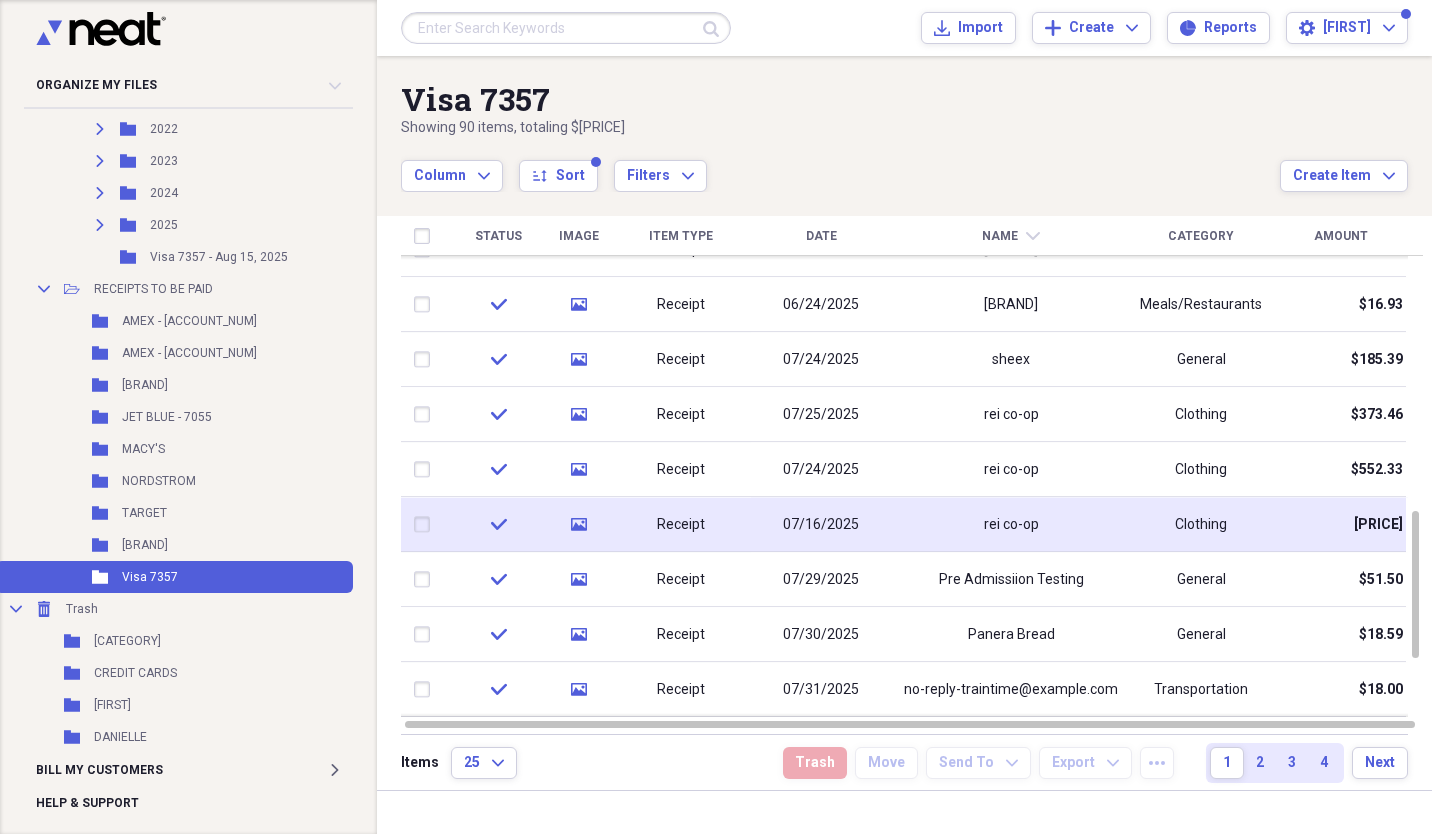 click at bounding box center [426, 525] 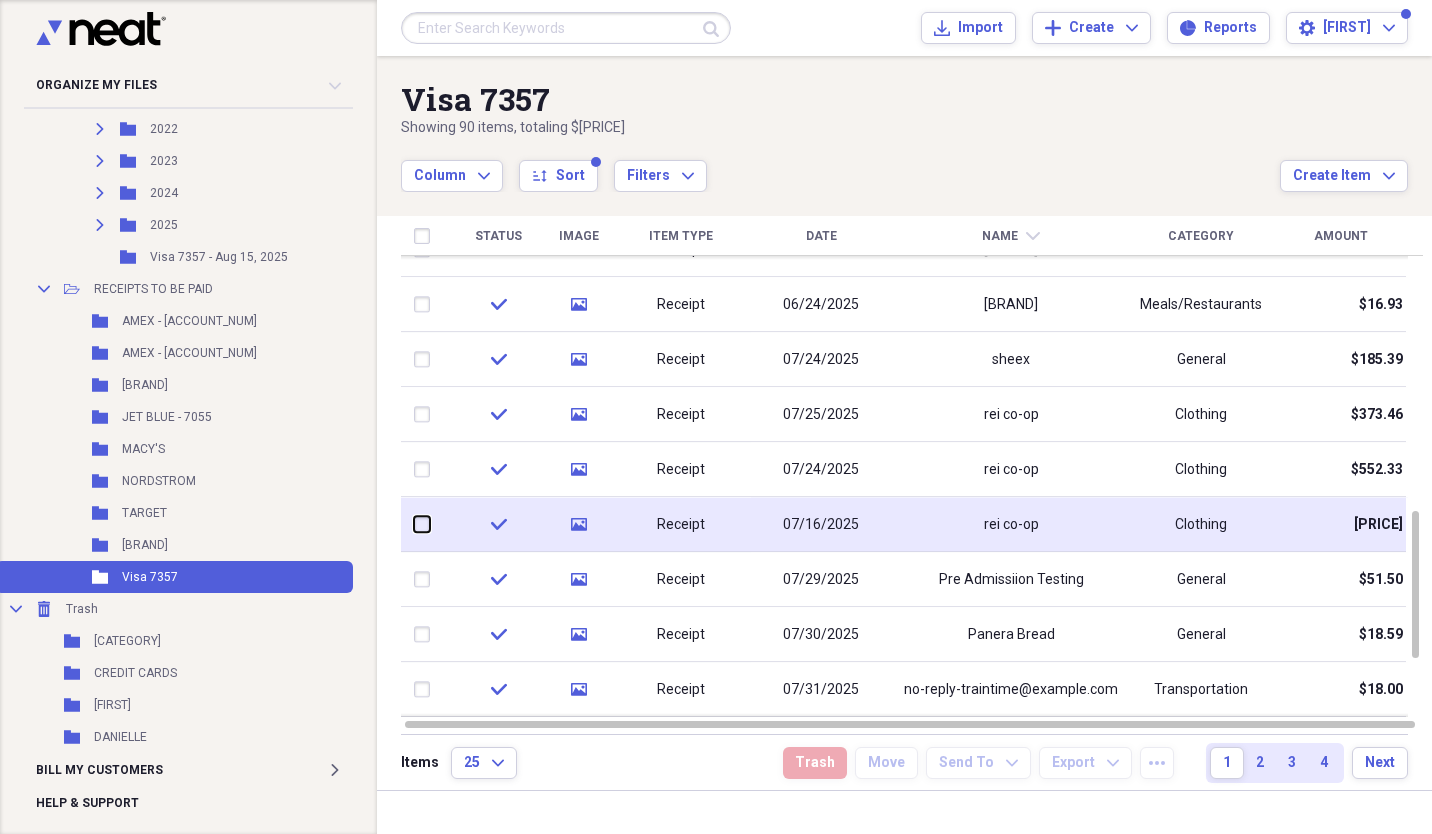 click at bounding box center [414, 524] 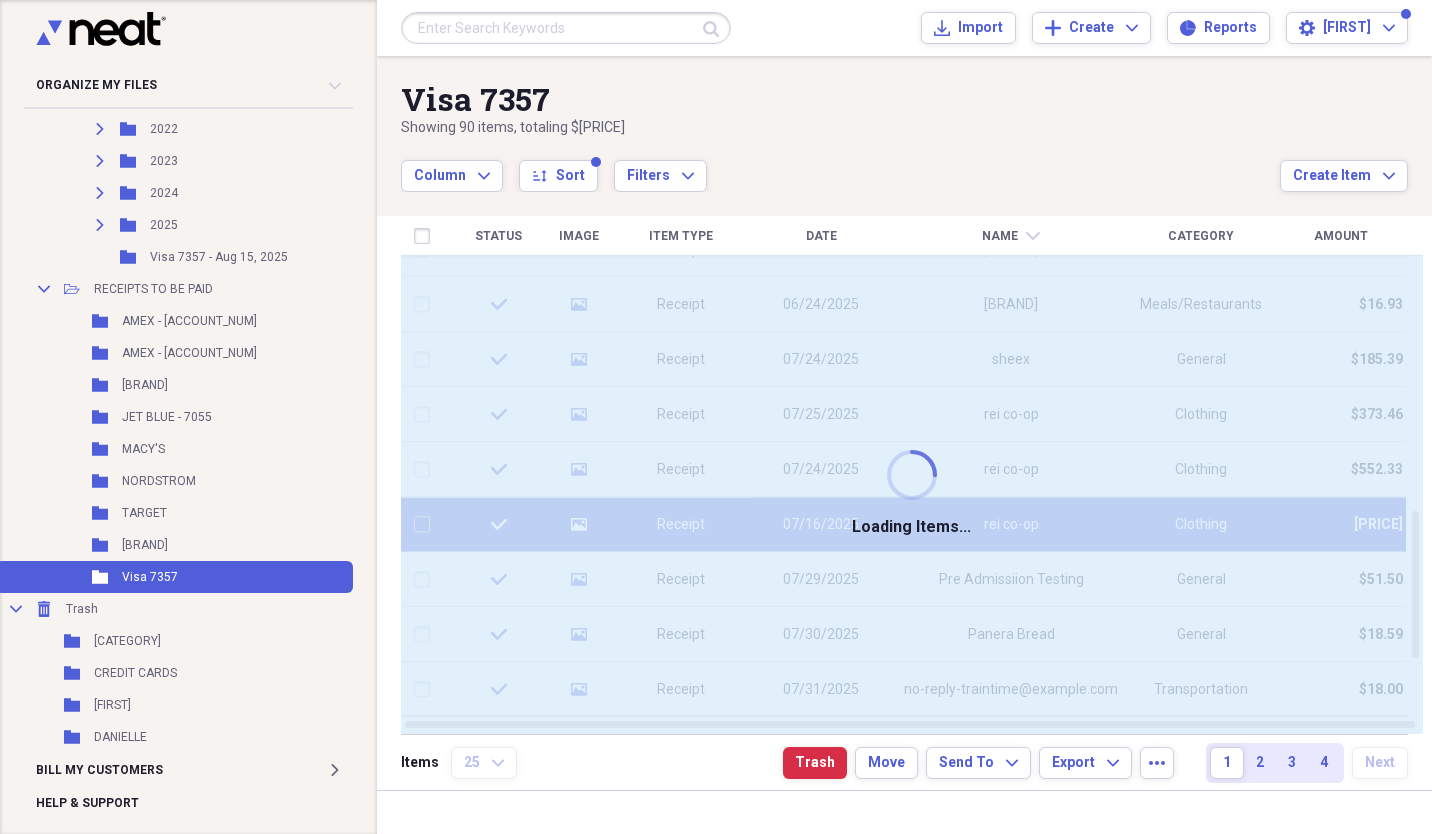 checkbox on "false" 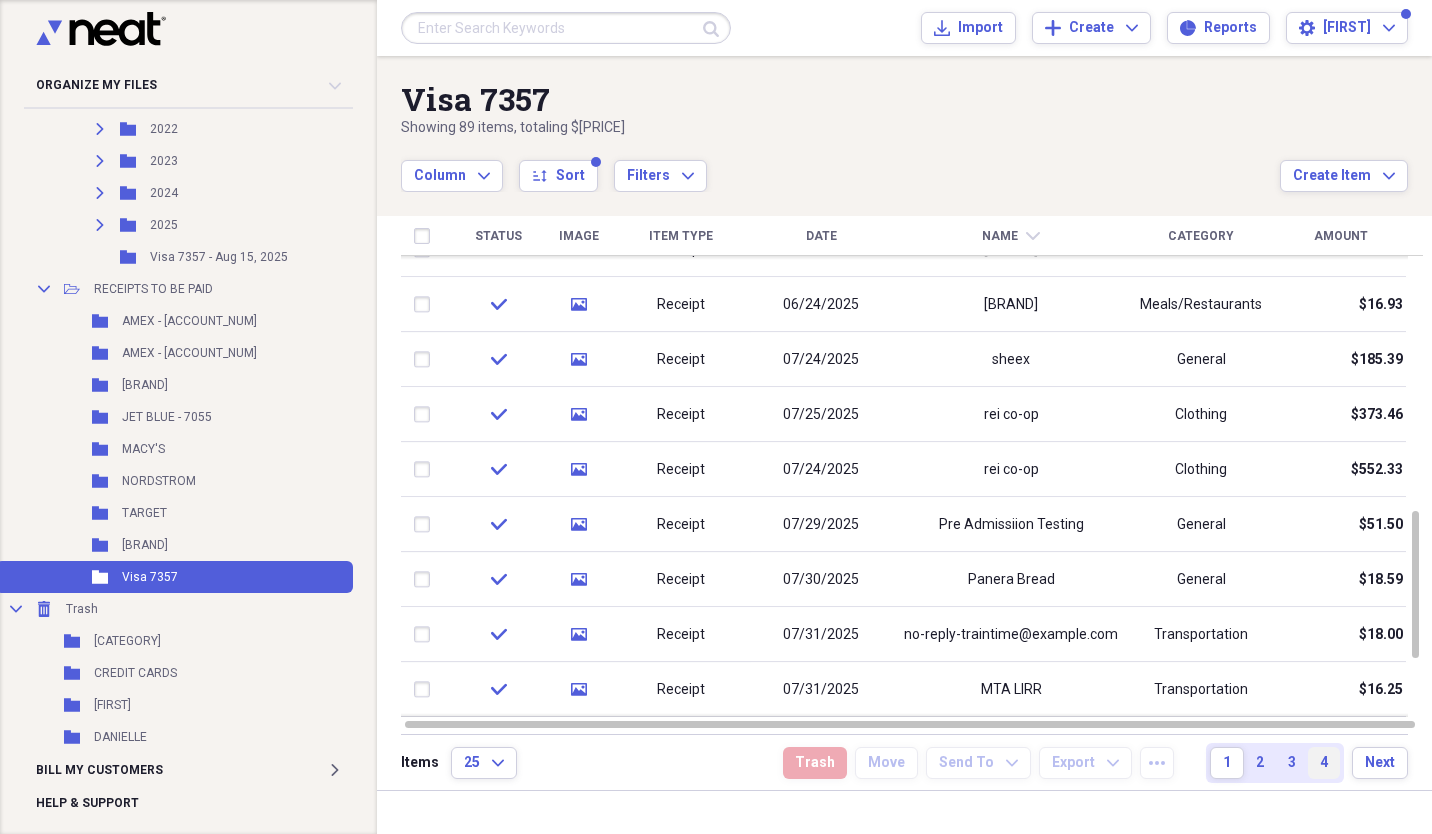 click on "4" at bounding box center (1324, 763) 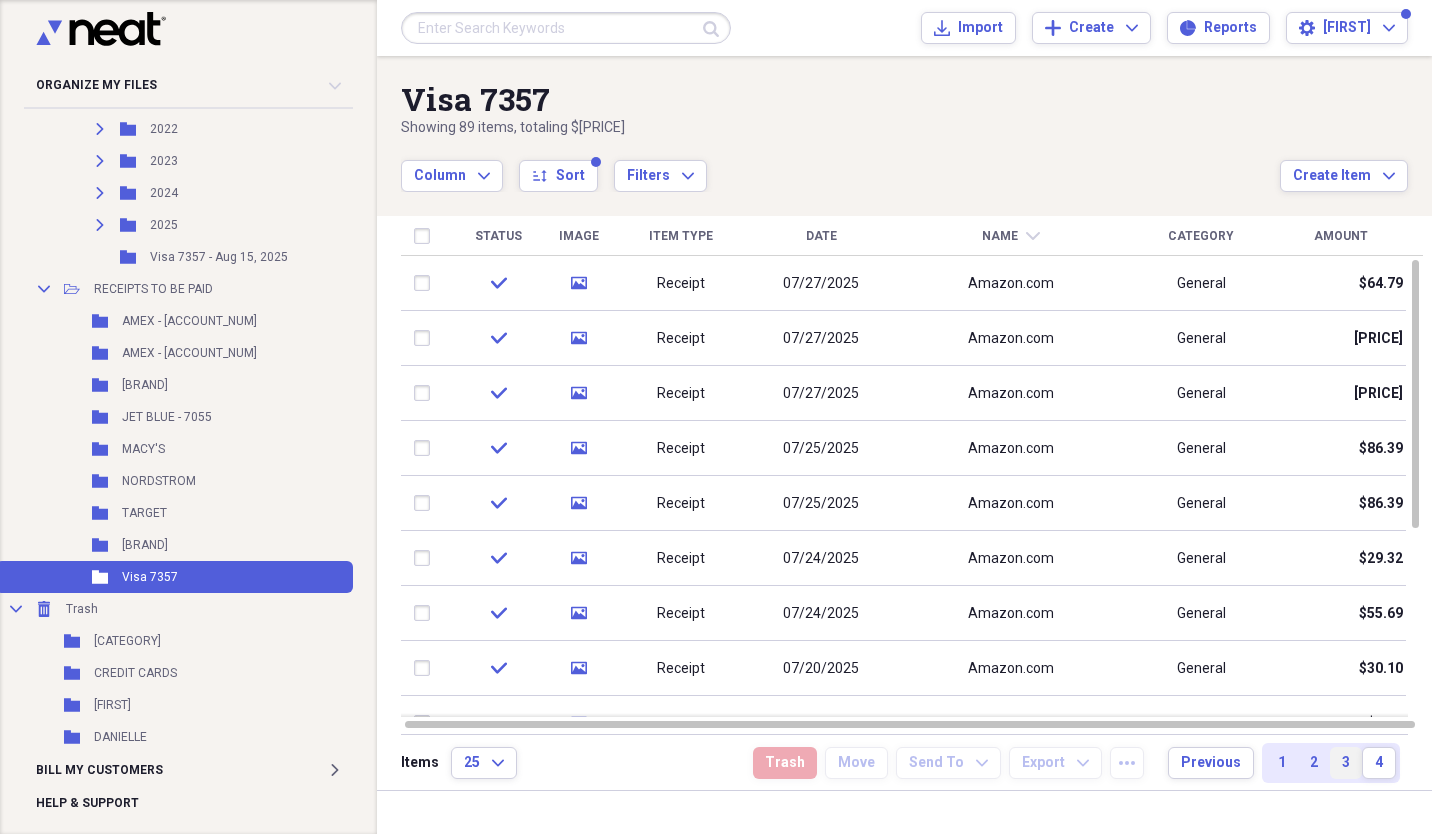 click on "3" at bounding box center (1346, 763) 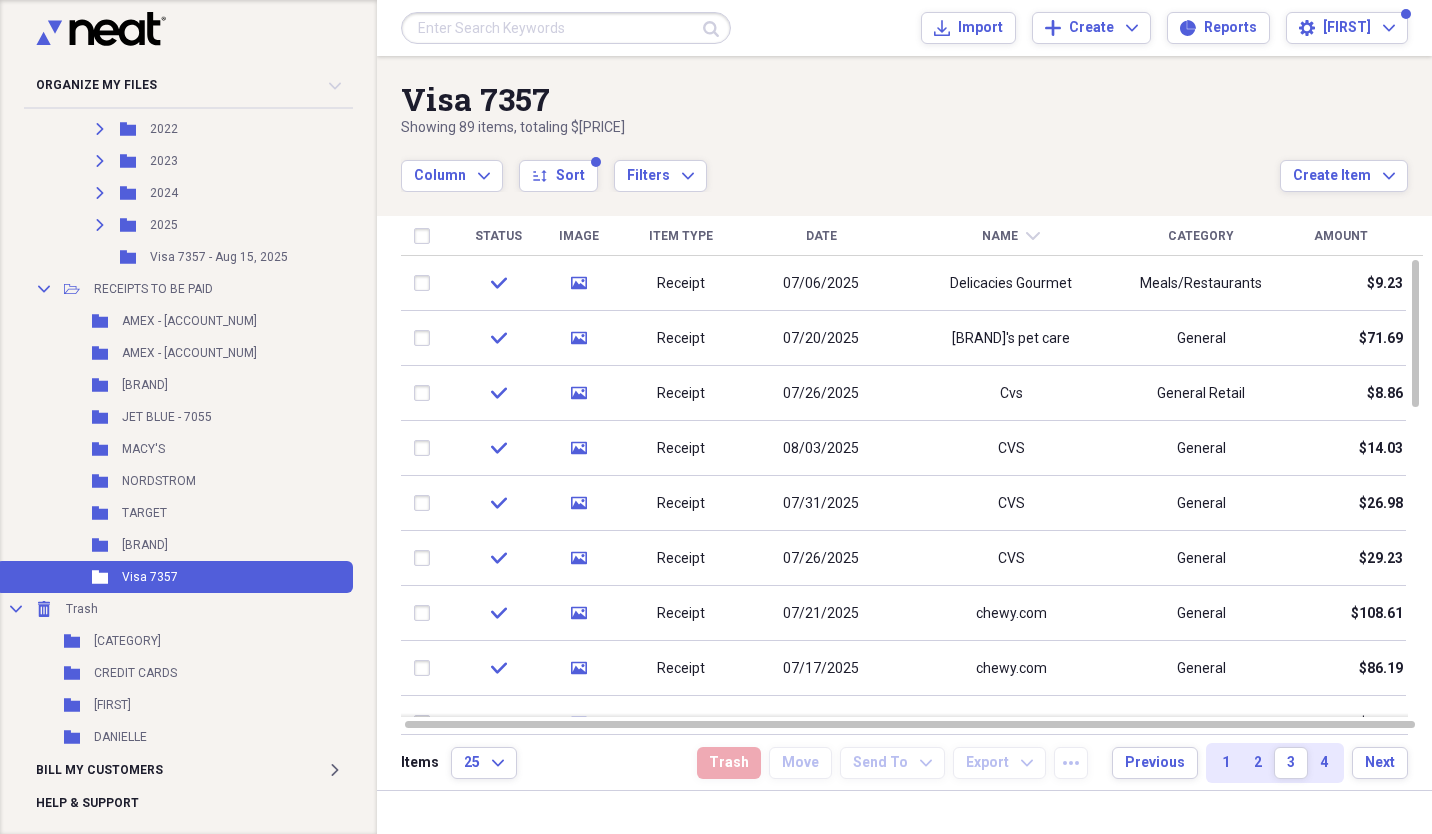 click on "Amount" at bounding box center (1341, 236) 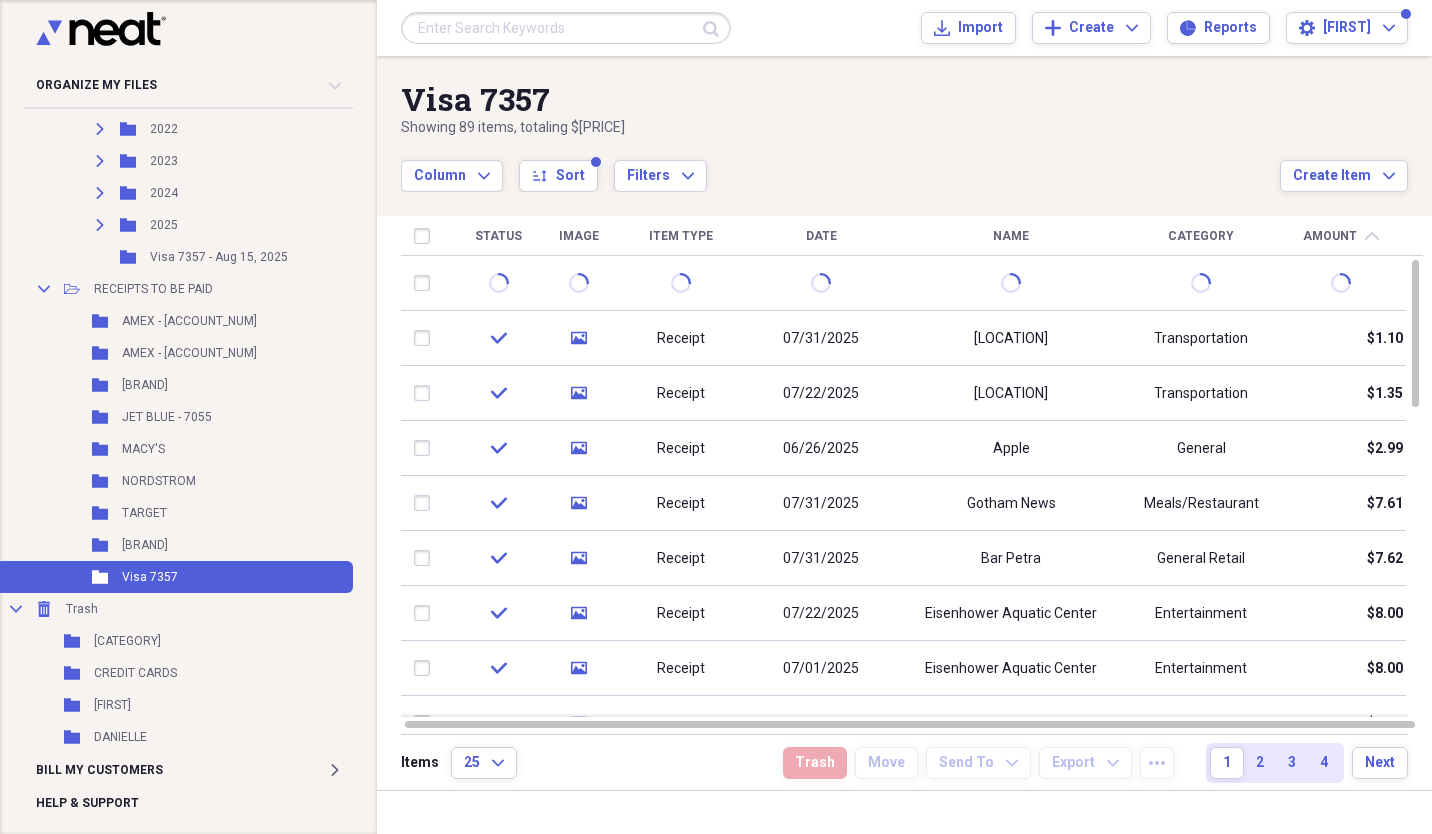 click on "Amount" at bounding box center [1330, 236] 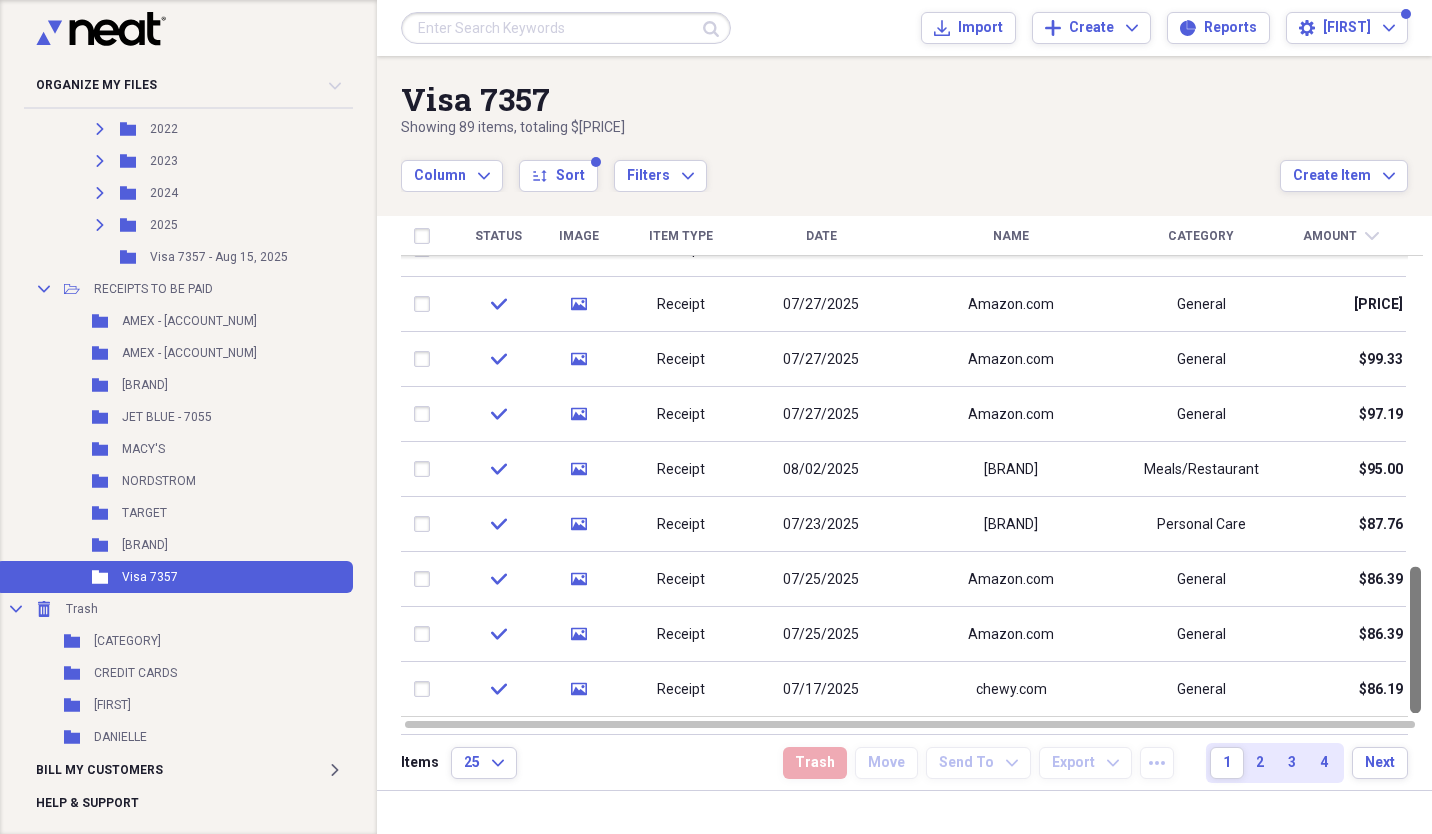 drag, startPoint x: 1428, startPoint y: 309, endPoint x: 1431, endPoint y: 636, distance: 327.01376 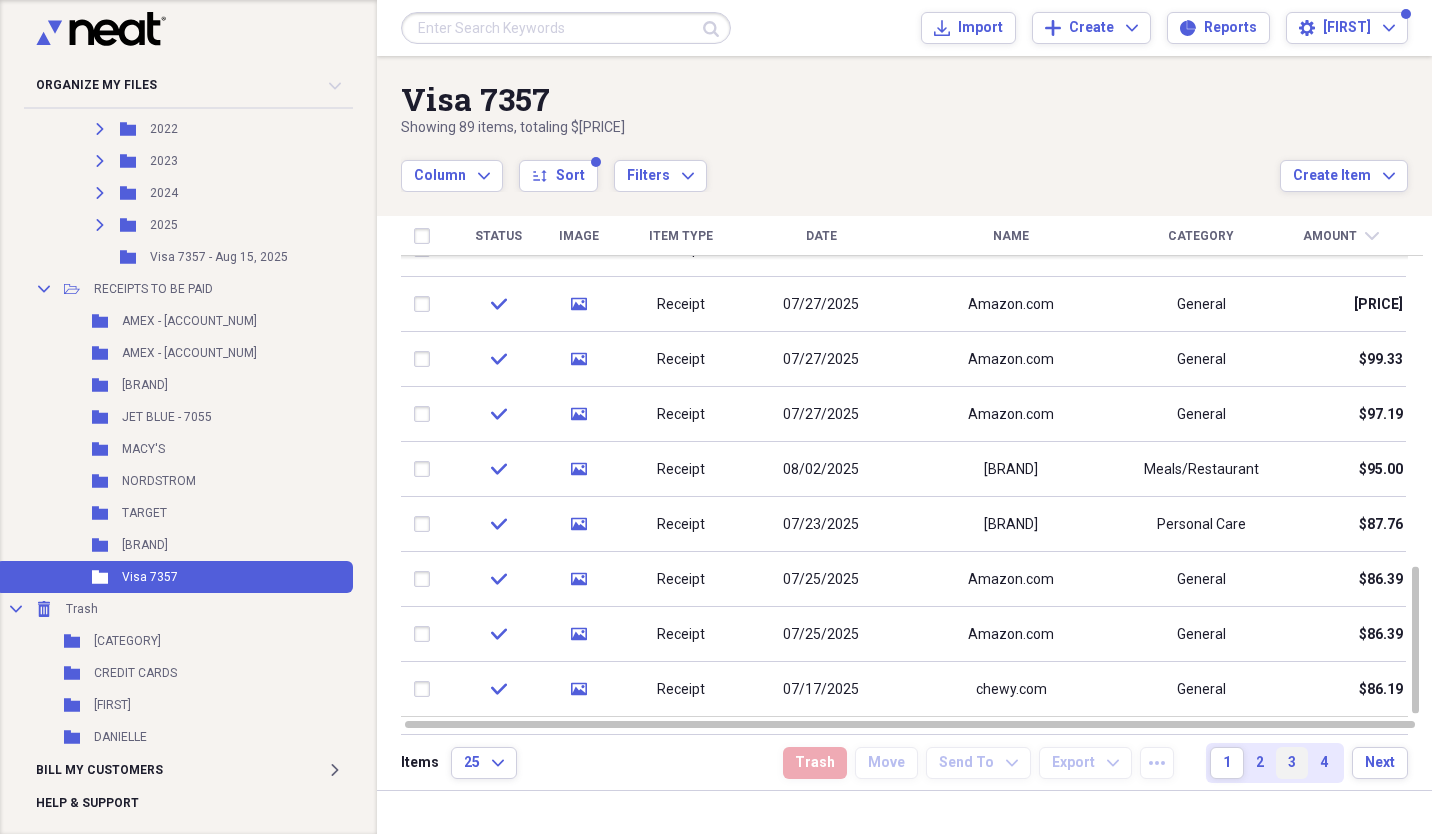 click on "3" at bounding box center [1292, 763] 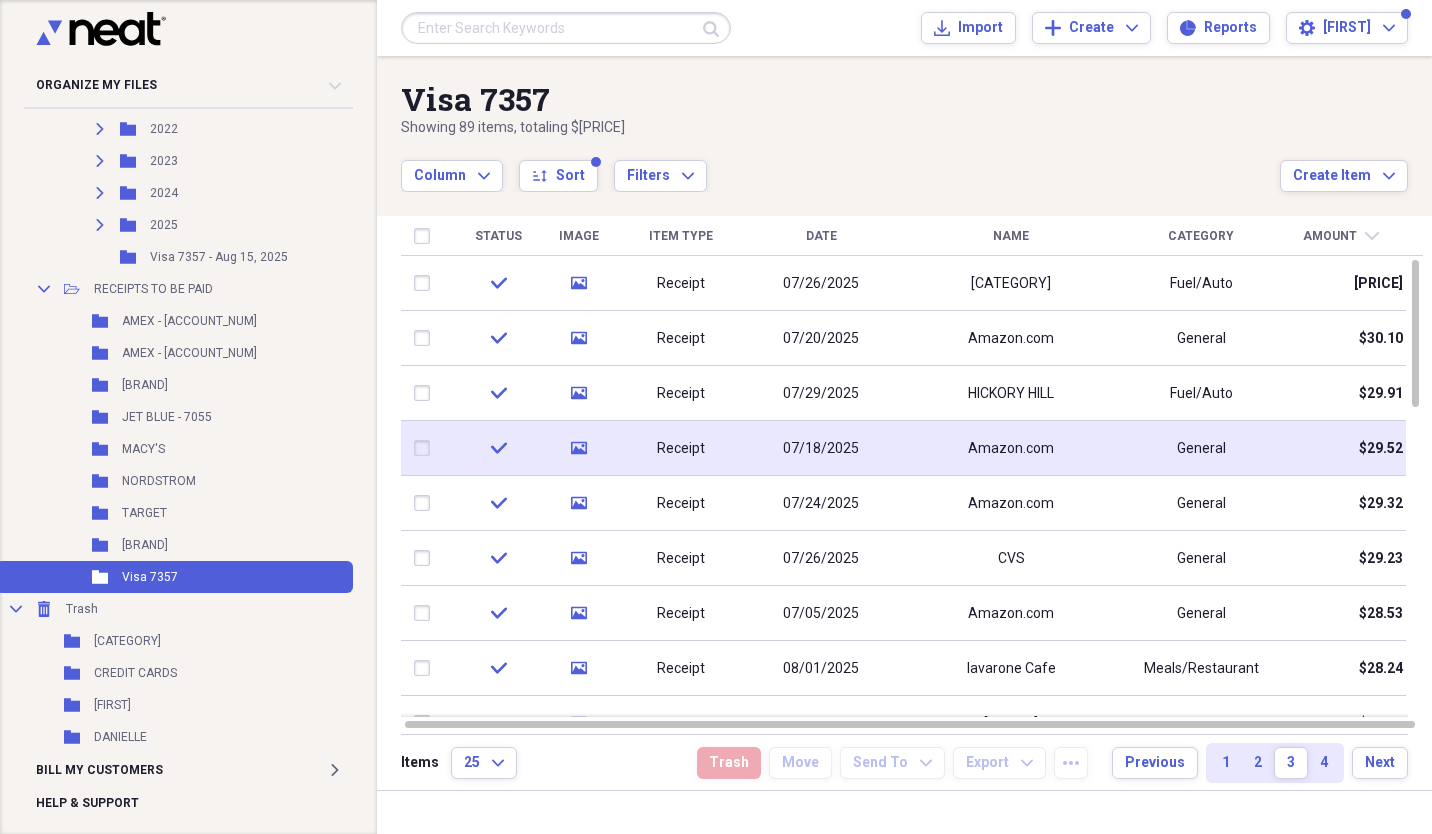 click at bounding box center (426, 448) 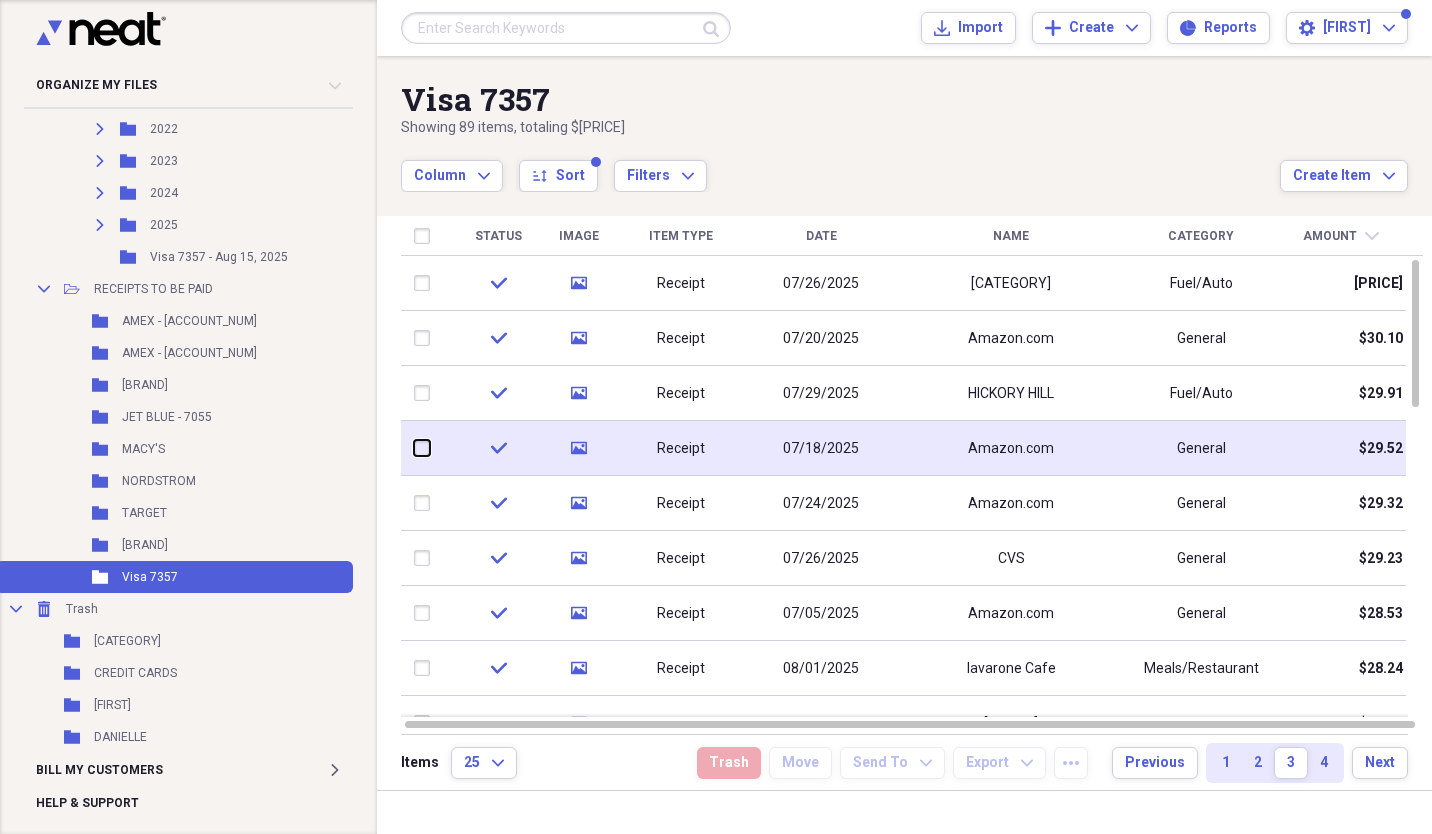 click at bounding box center [414, 448] 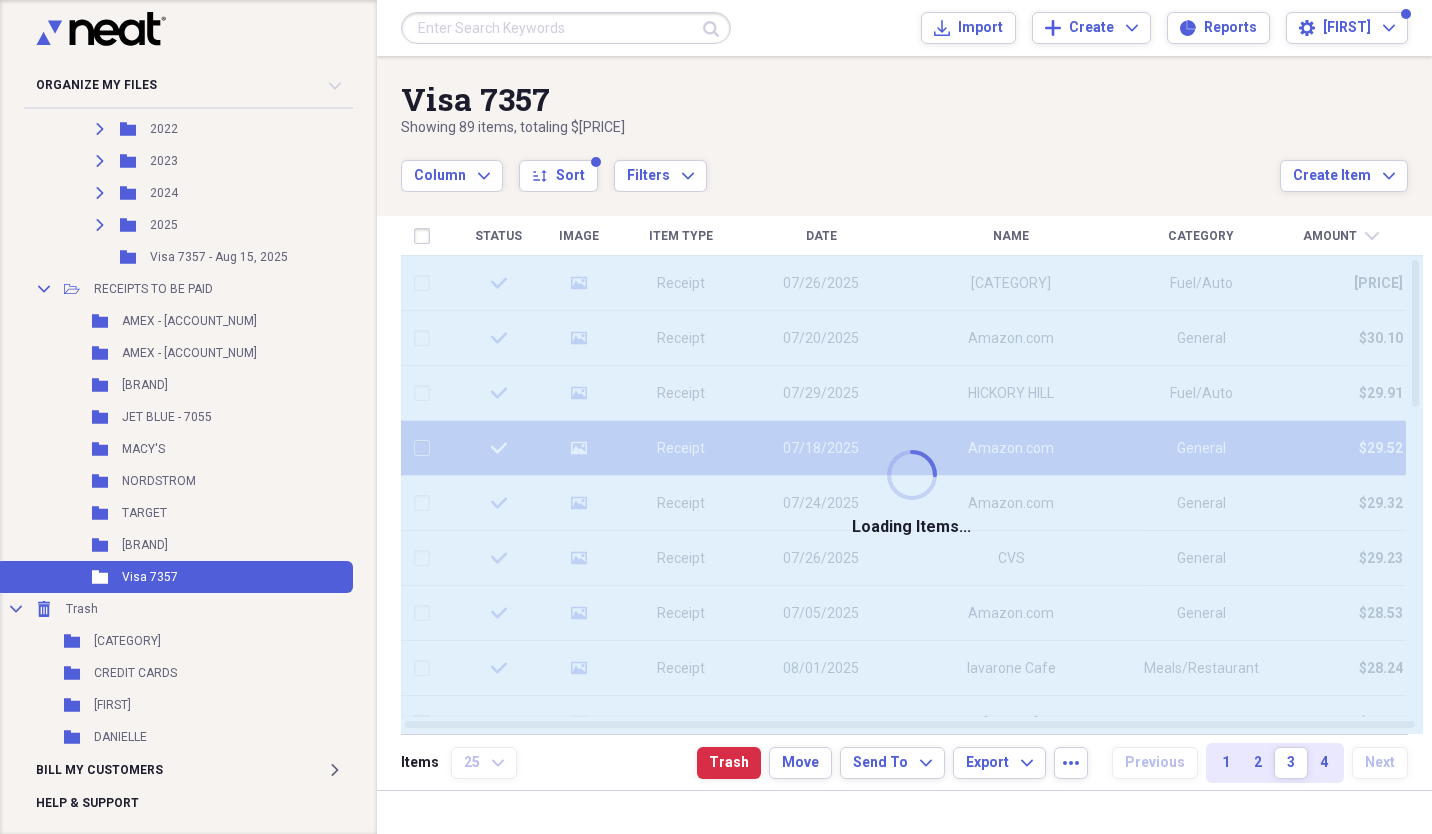 checkbox on "false" 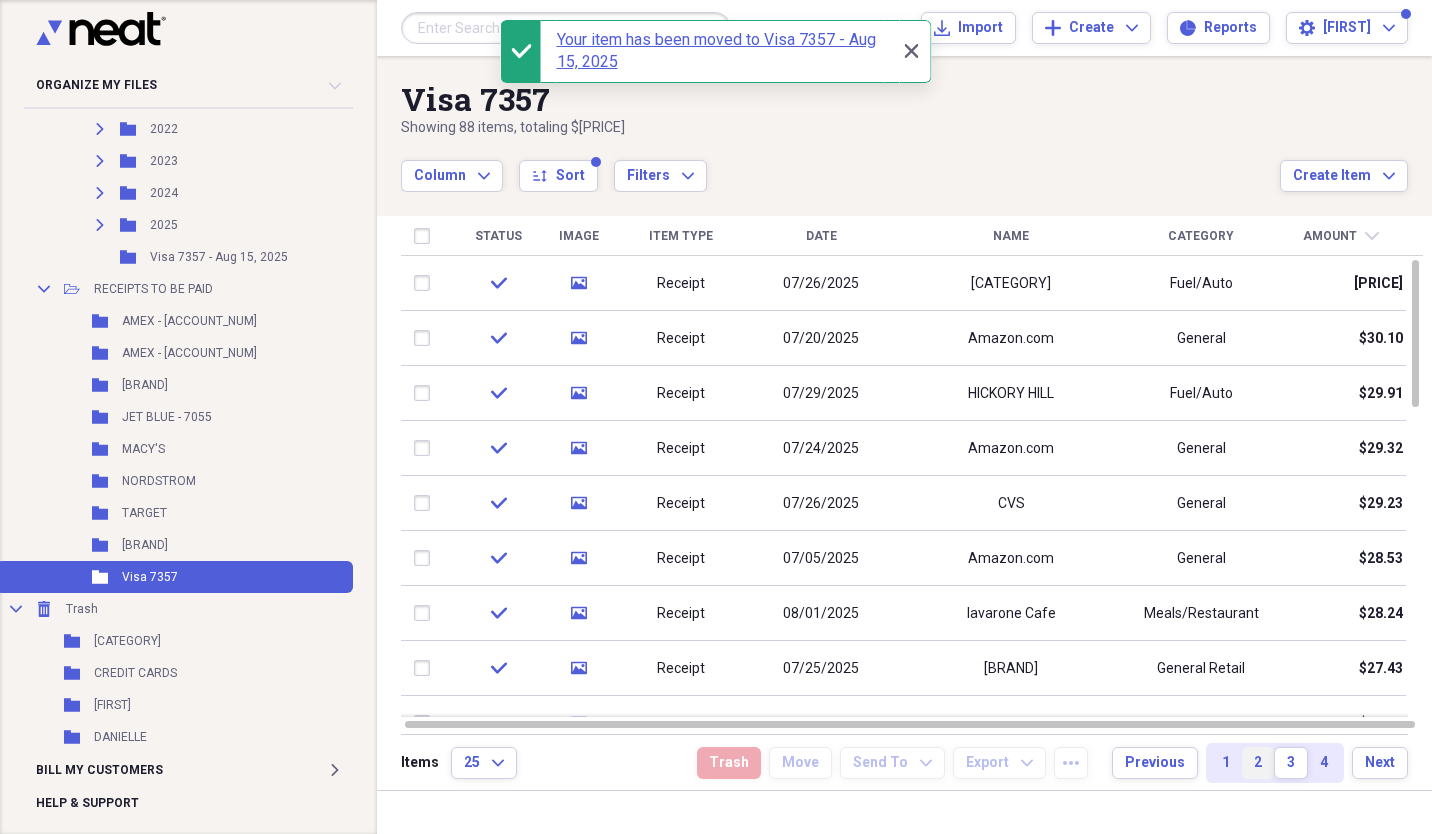 click on "2" at bounding box center (1258, 763) 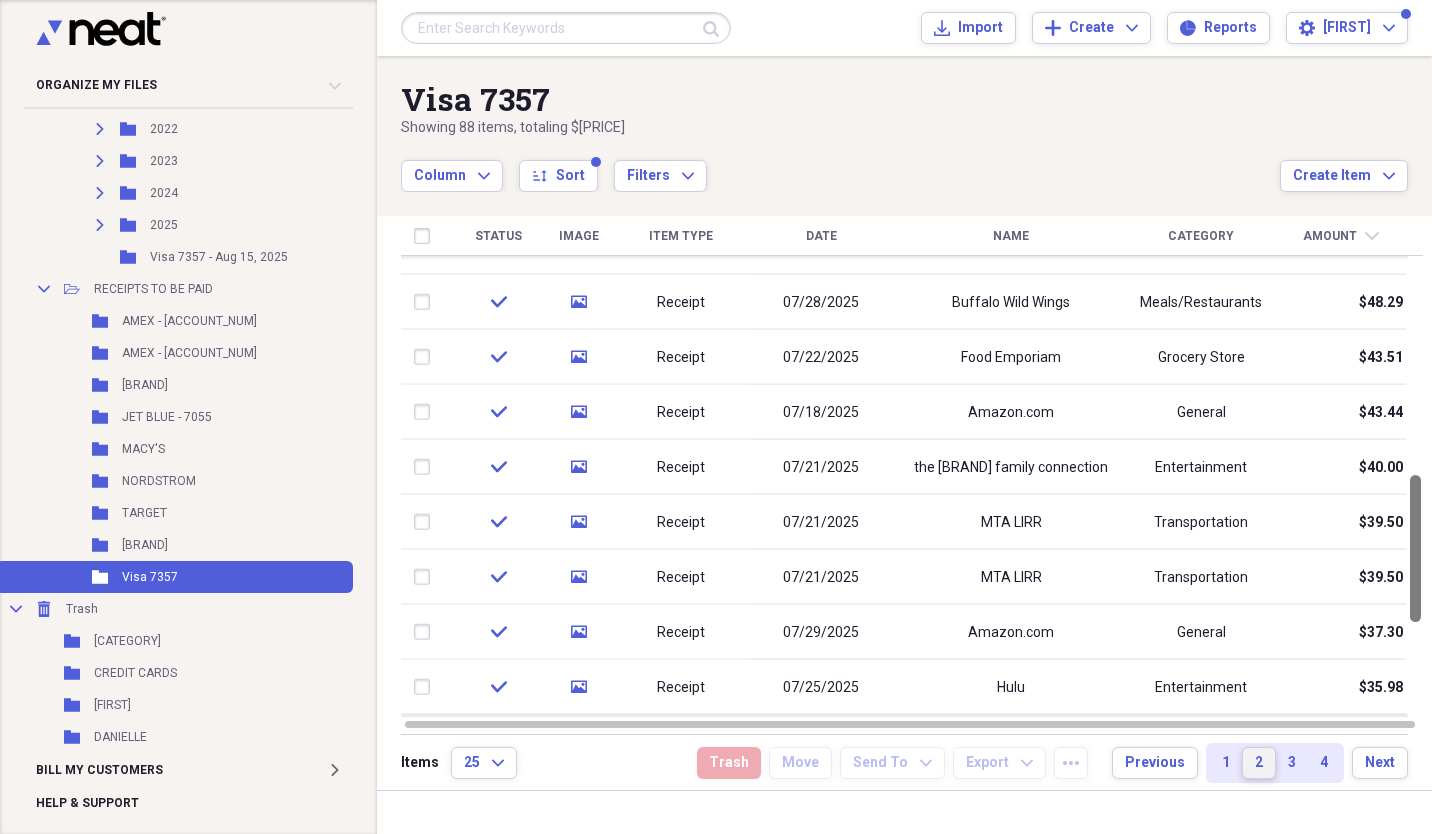 drag, startPoint x: 1428, startPoint y: 347, endPoint x: 1435, endPoint y: 562, distance: 215.11392 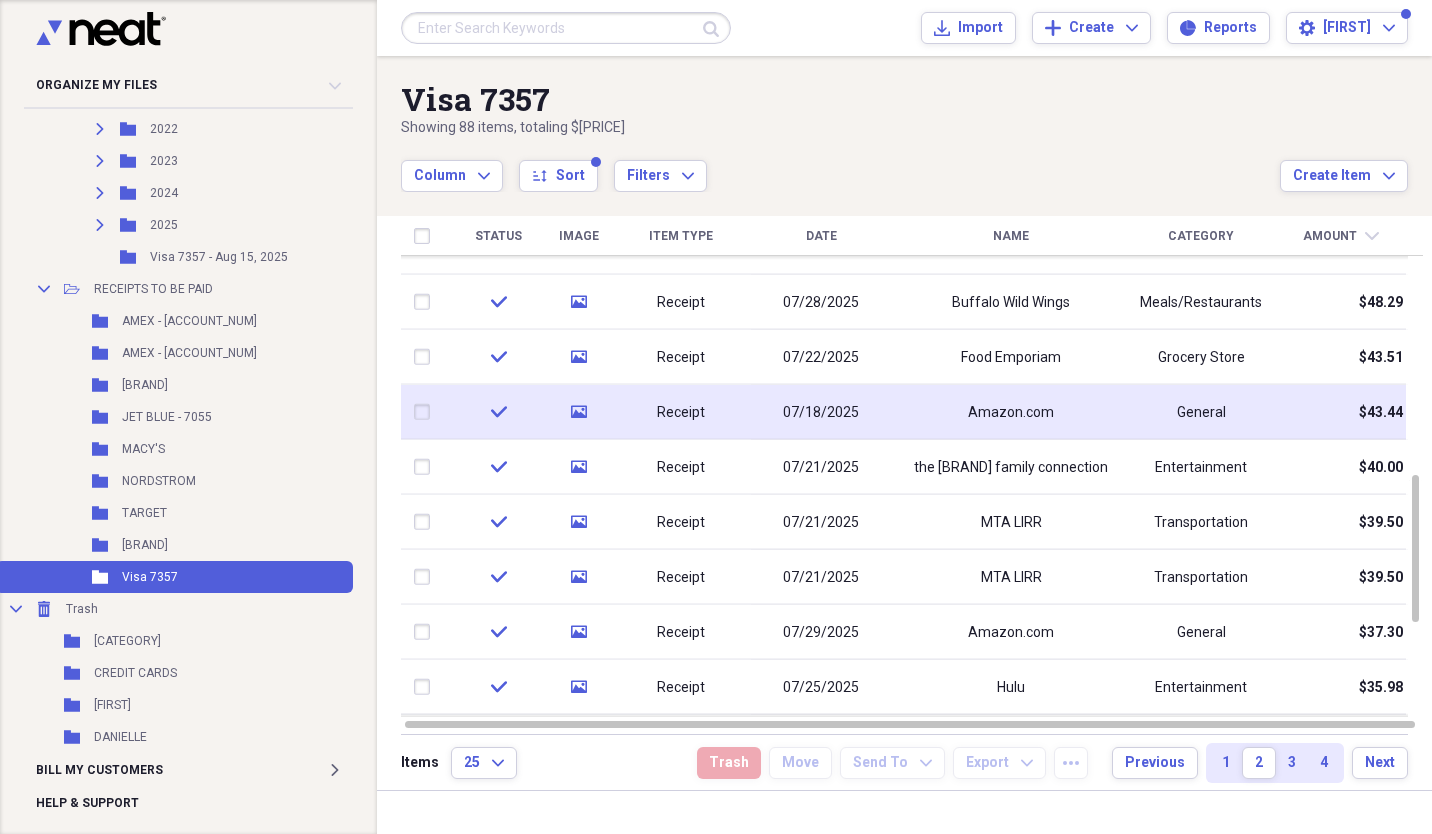 click at bounding box center (426, 412) 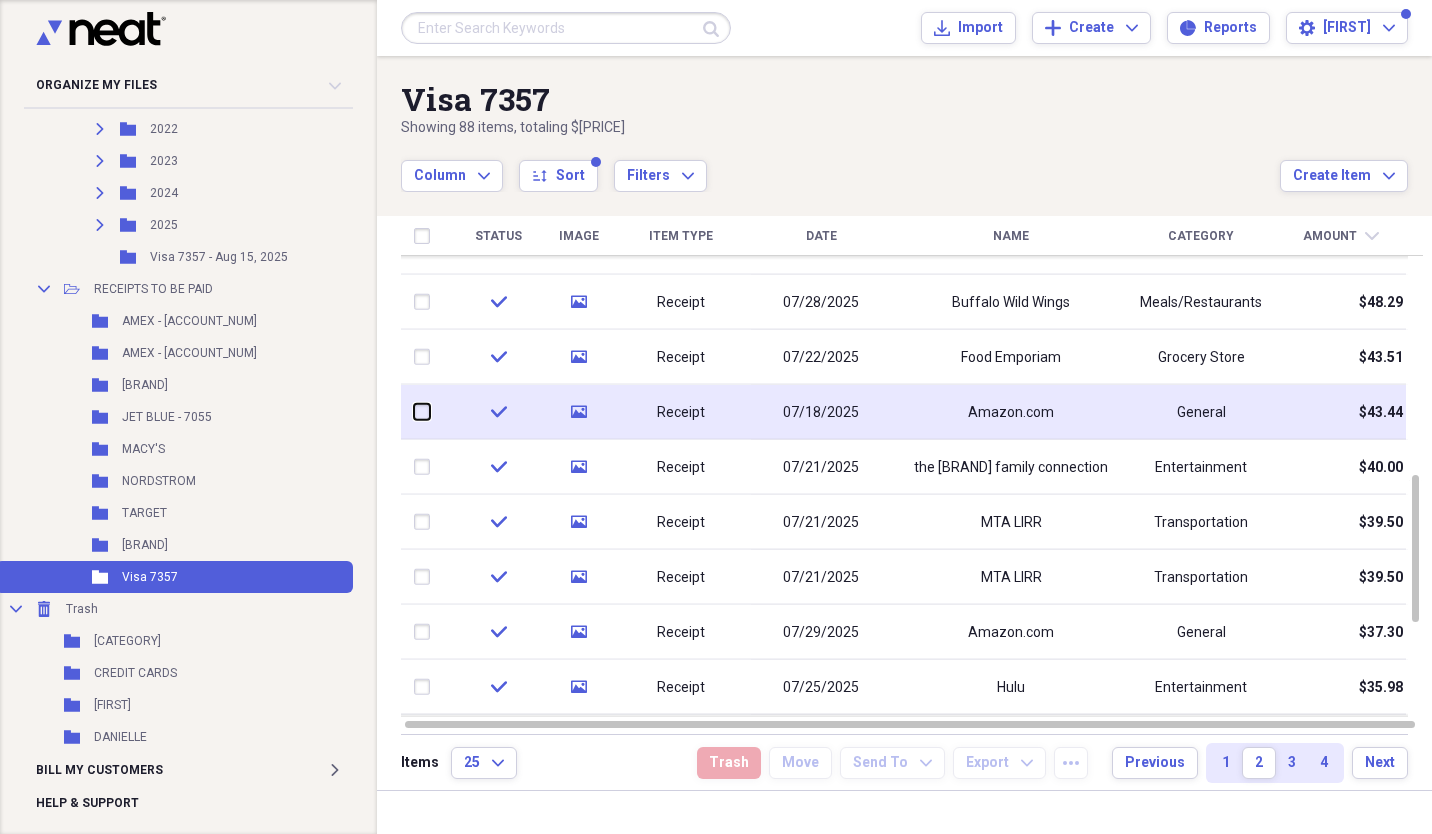 click at bounding box center (414, 412) 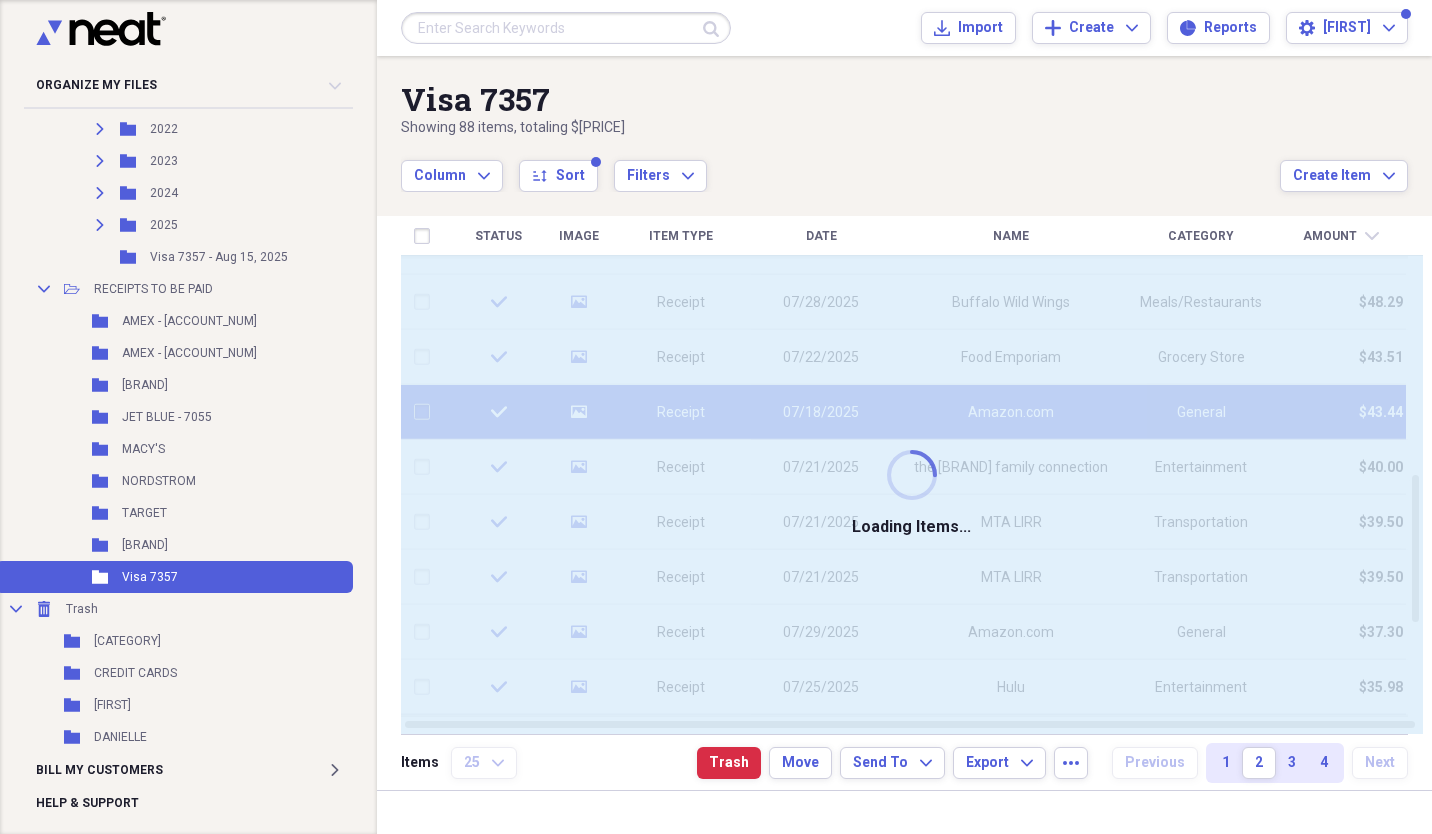 checkbox on "false" 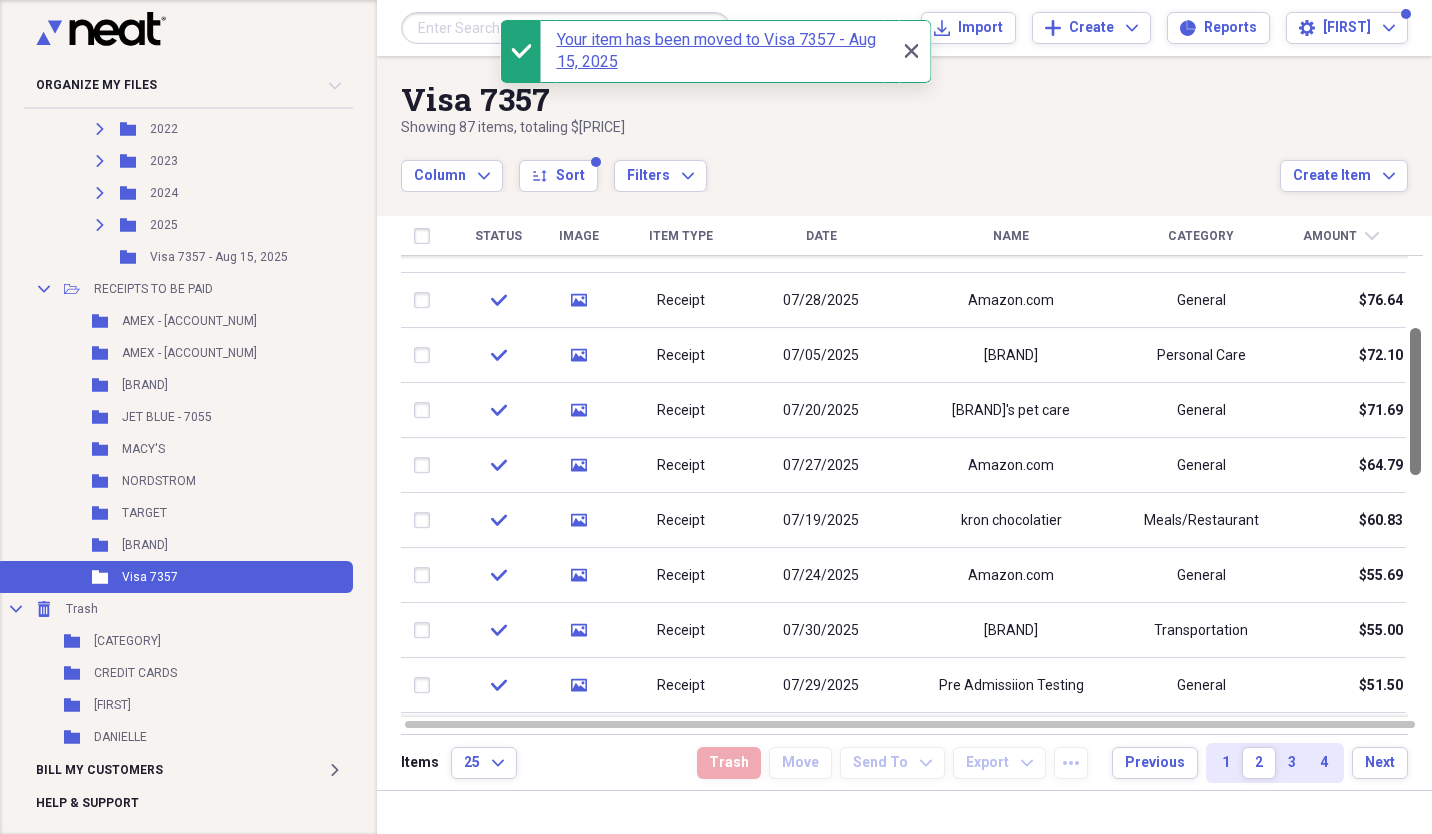 drag, startPoint x: 1426, startPoint y: 596, endPoint x: 1428, endPoint y: 450, distance: 146.0137 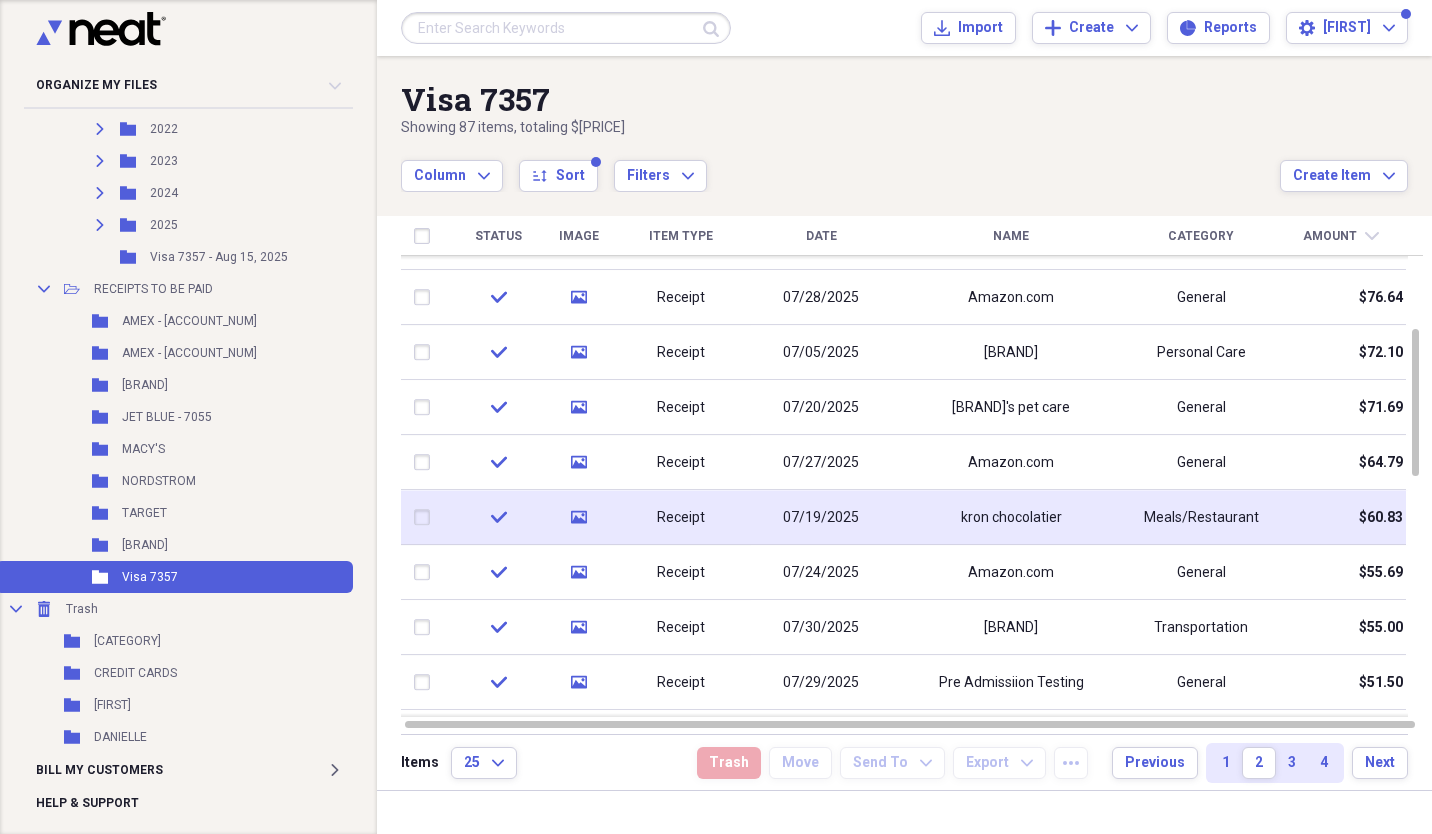 click at bounding box center (426, 518) 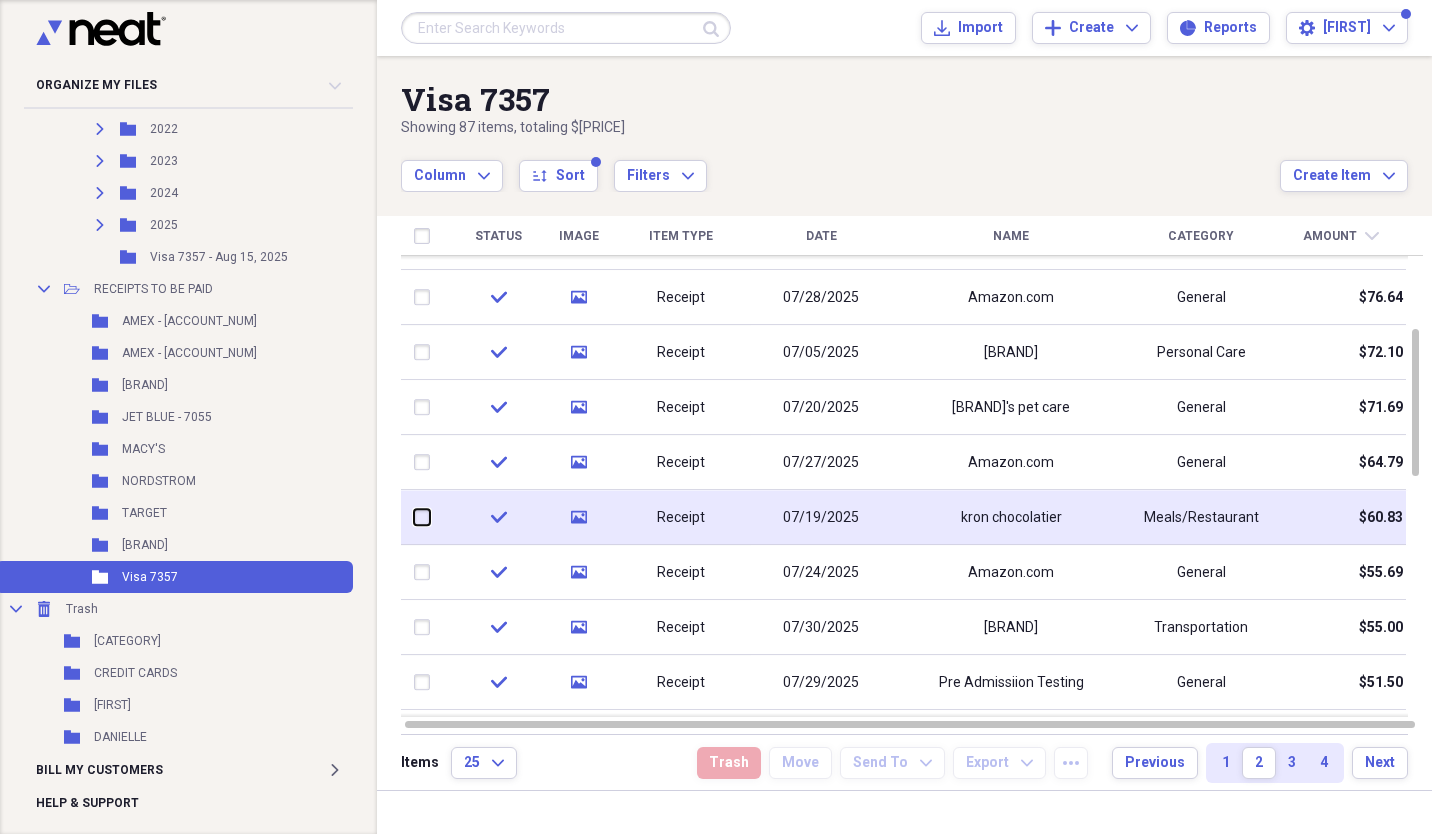 click at bounding box center [414, 517] 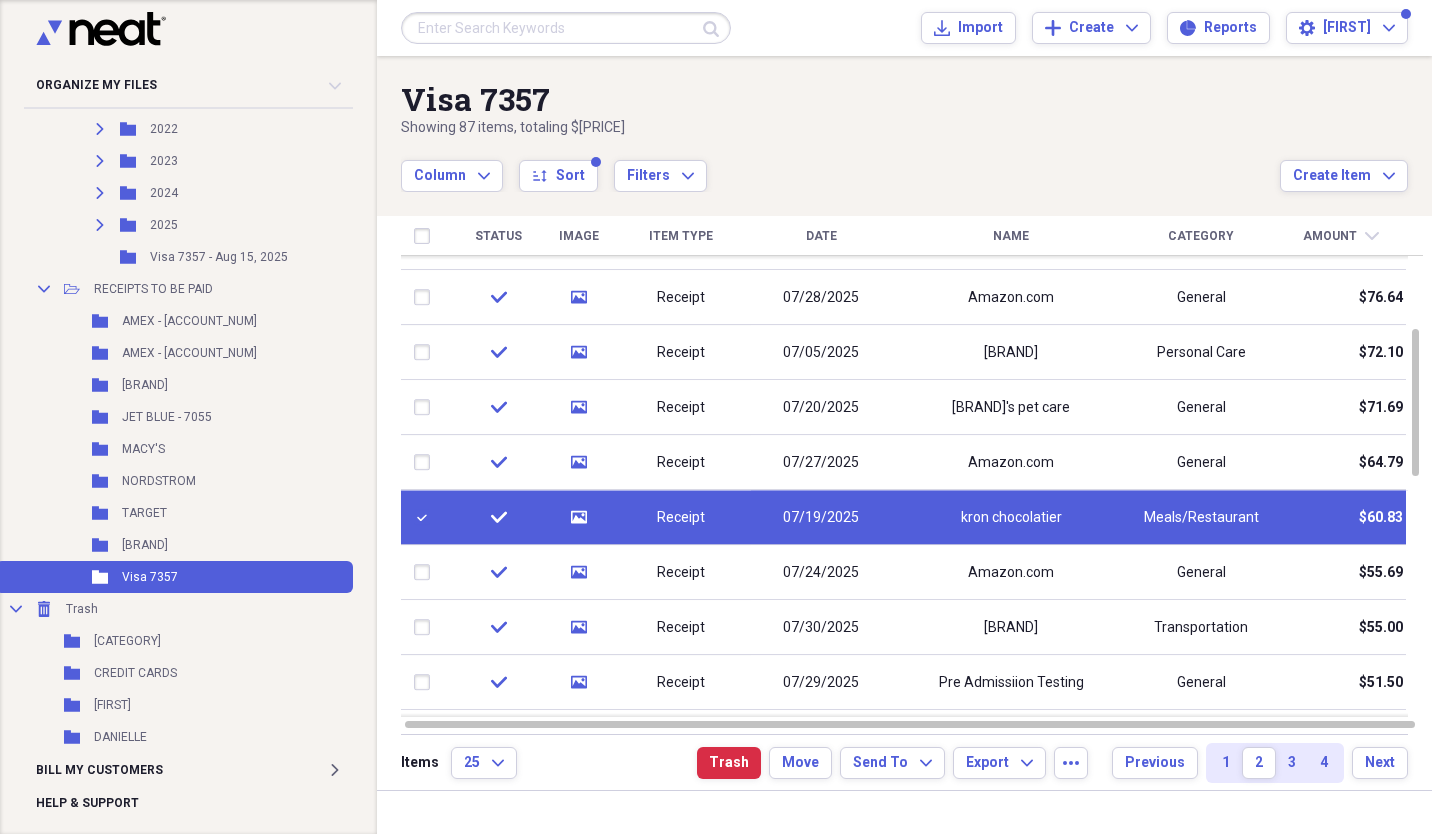 click at bounding box center [426, 518] 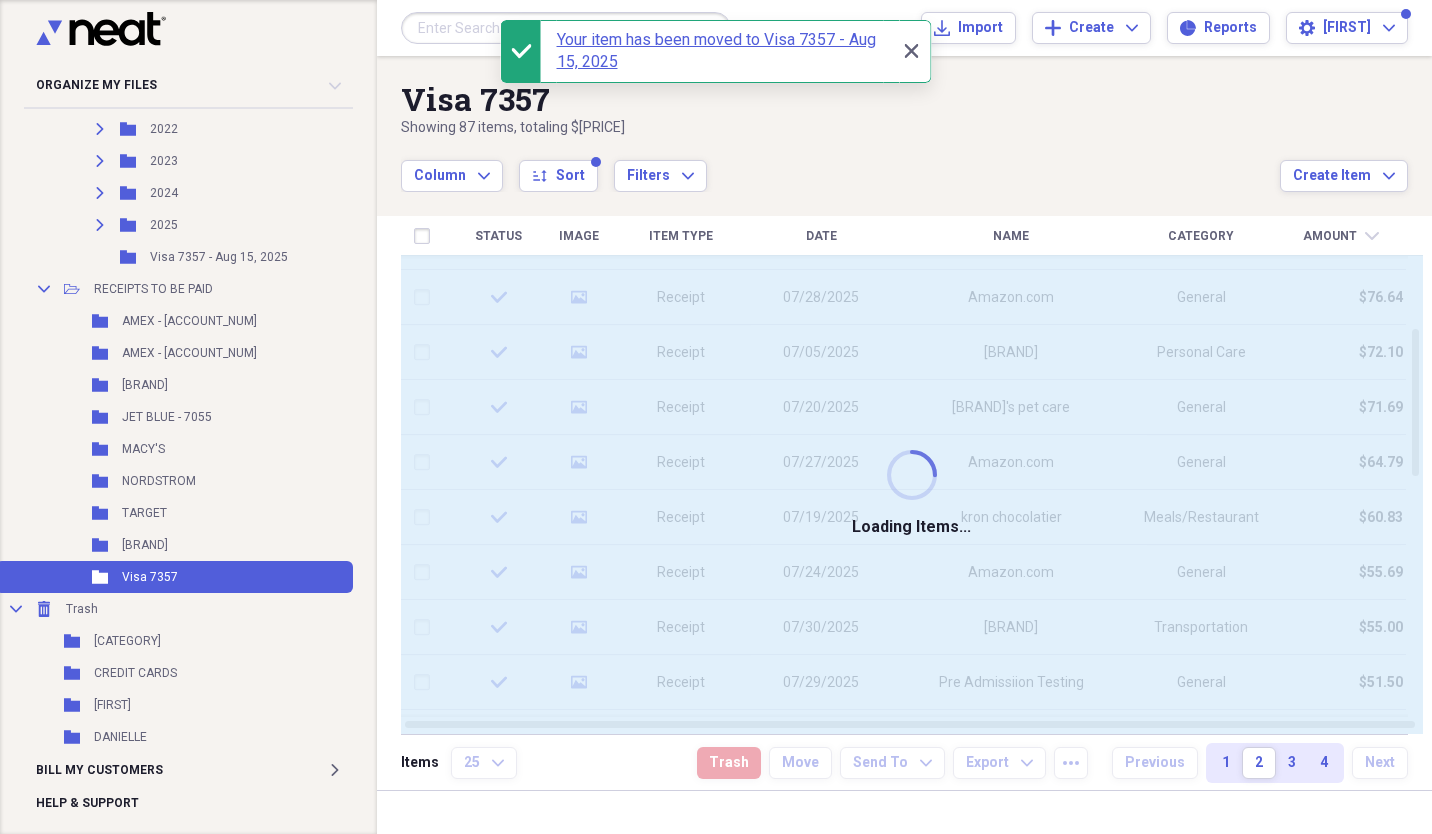 checkbox on "false" 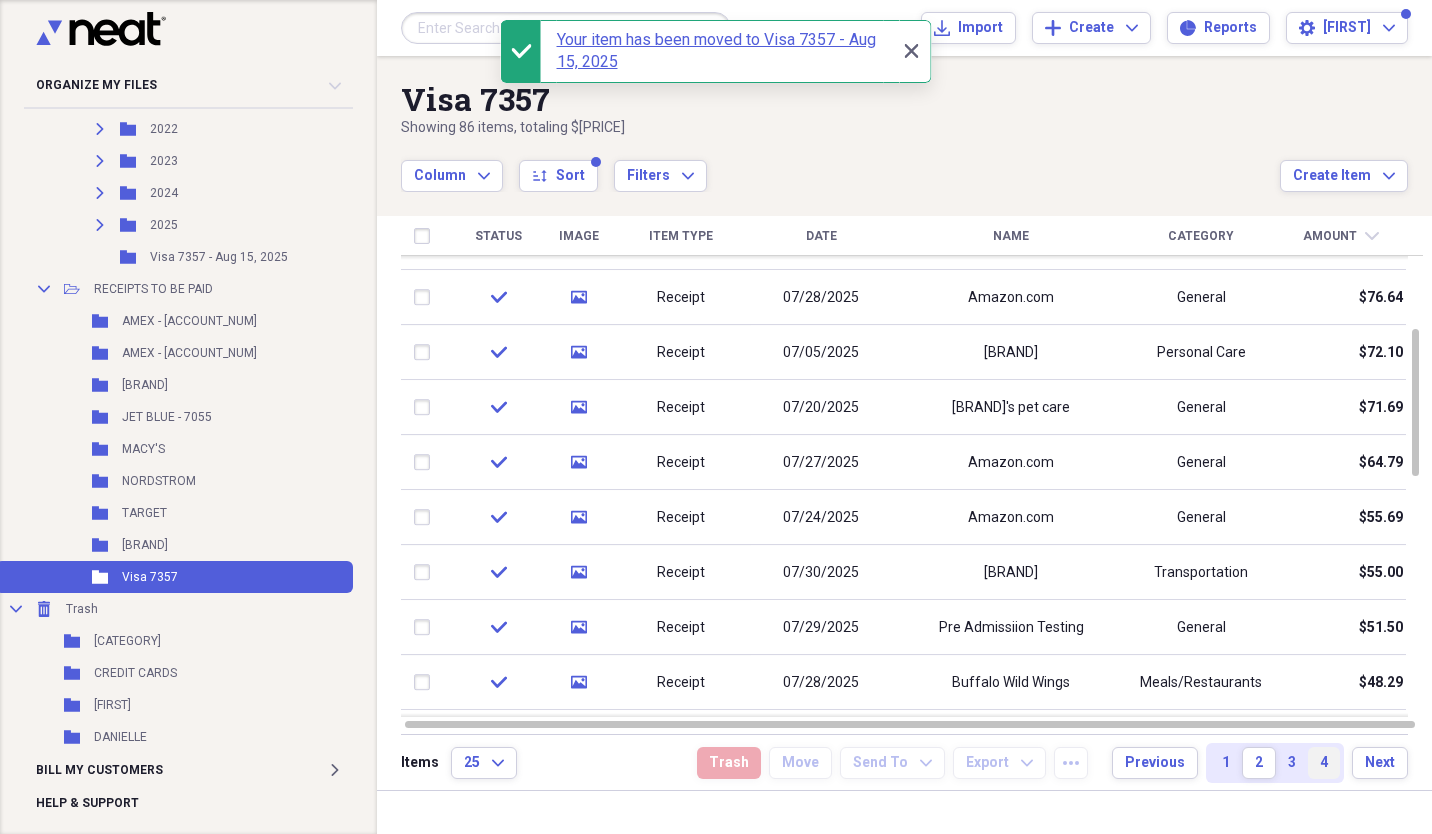 click on "4" at bounding box center (1324, 763) 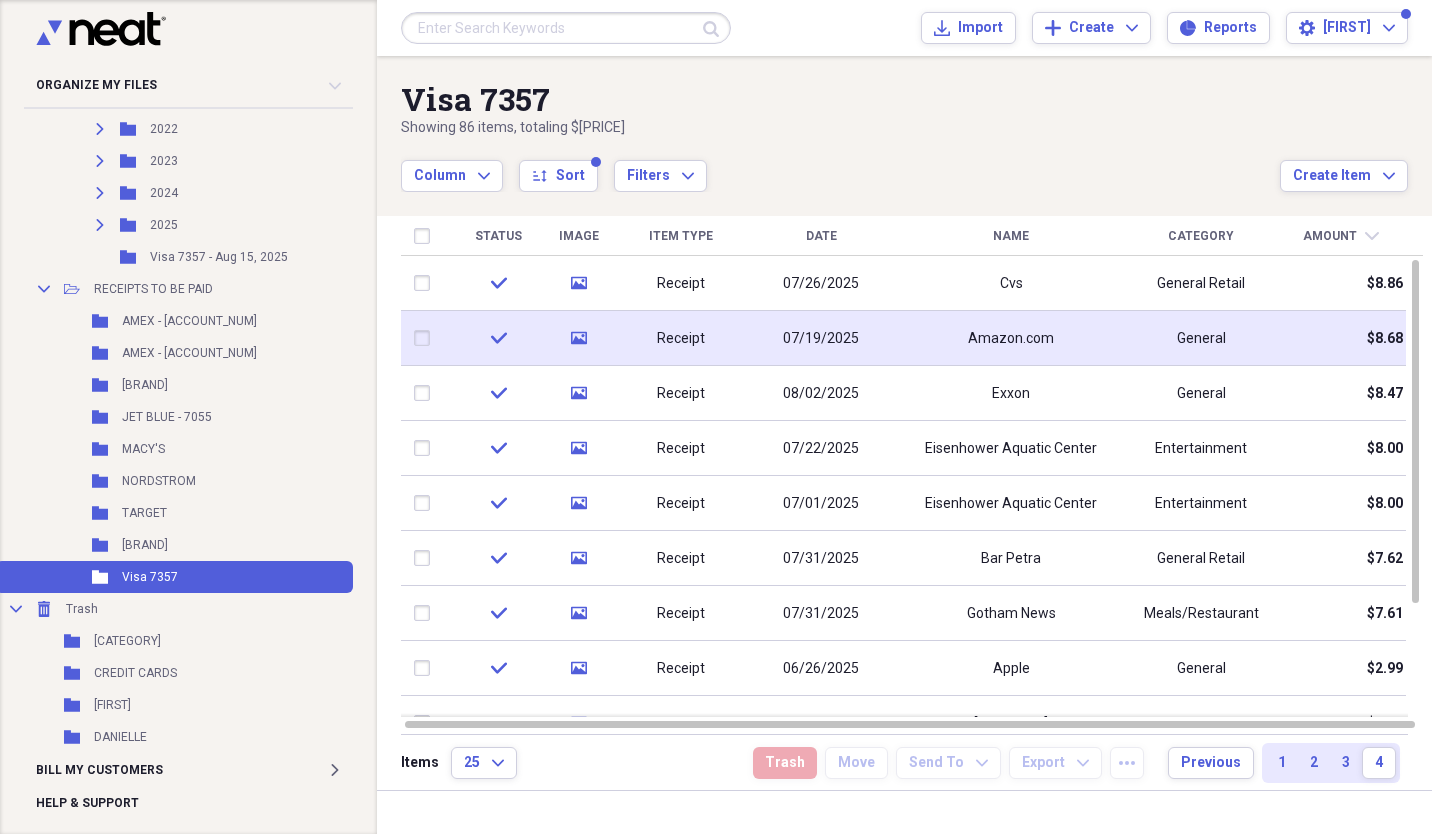 click at bounding box center [426, 338] 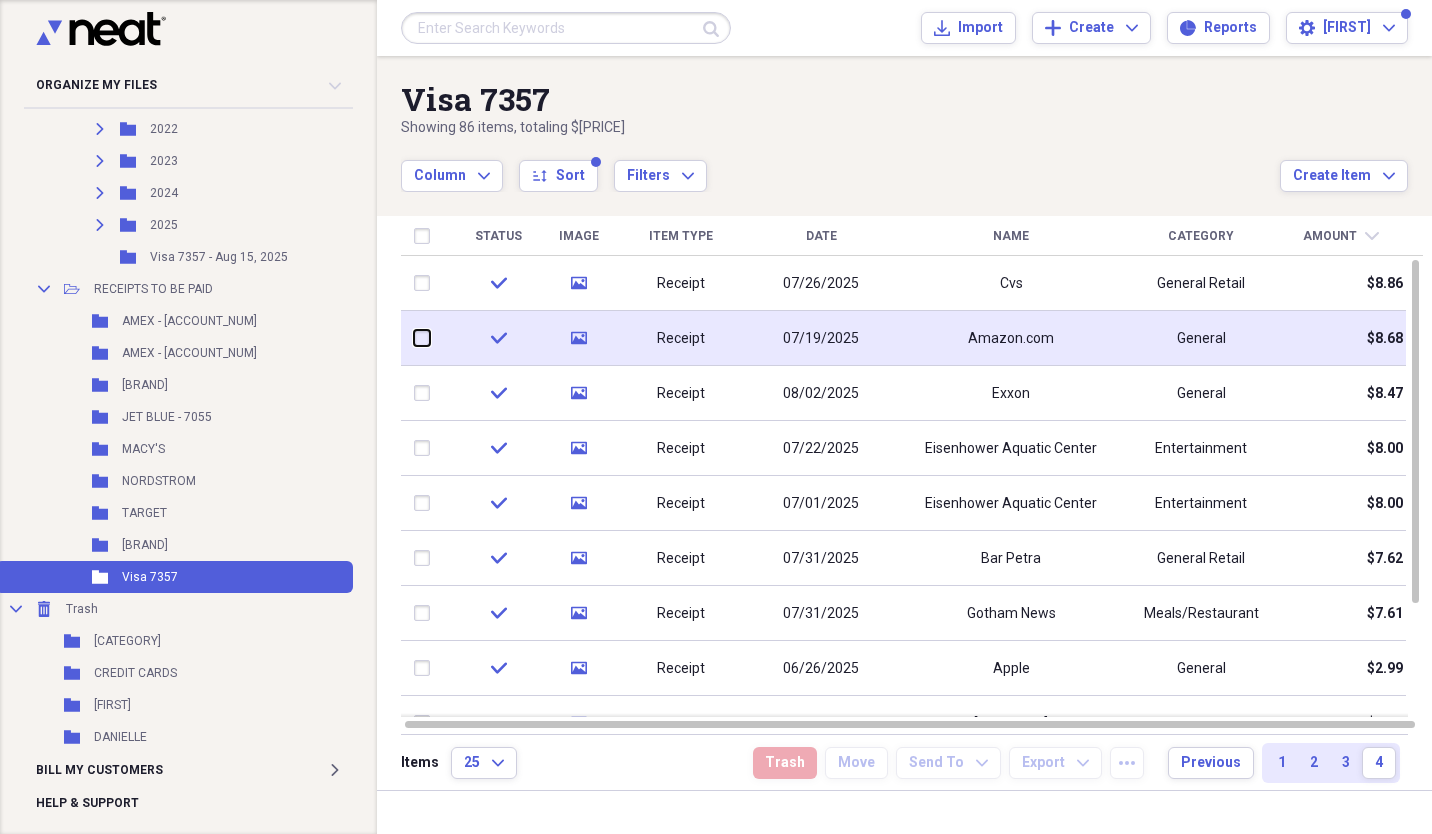 click at bounding box center [414, 338] 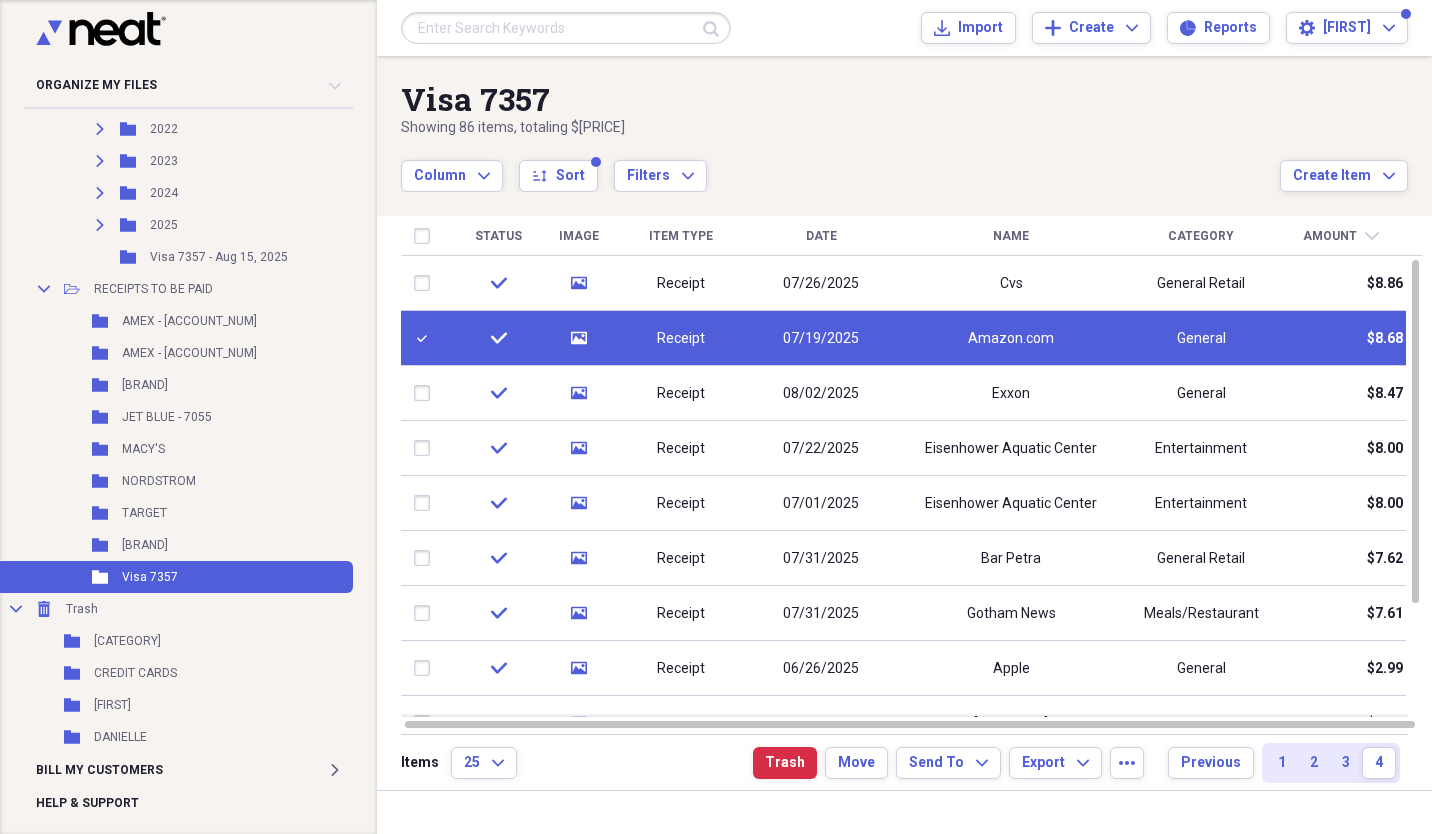 click on "Receipt" at bounding box center [681, 338] 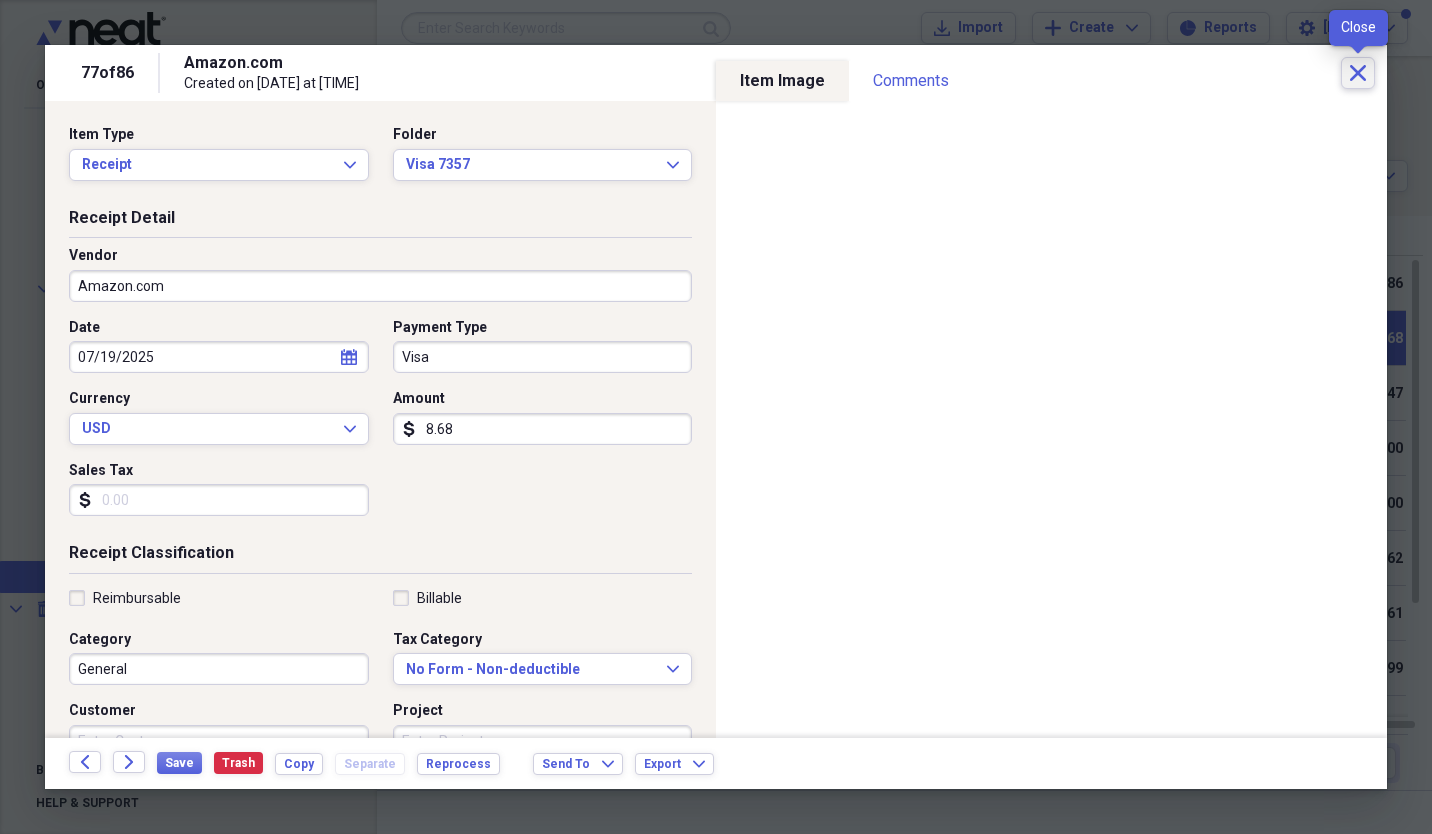 click 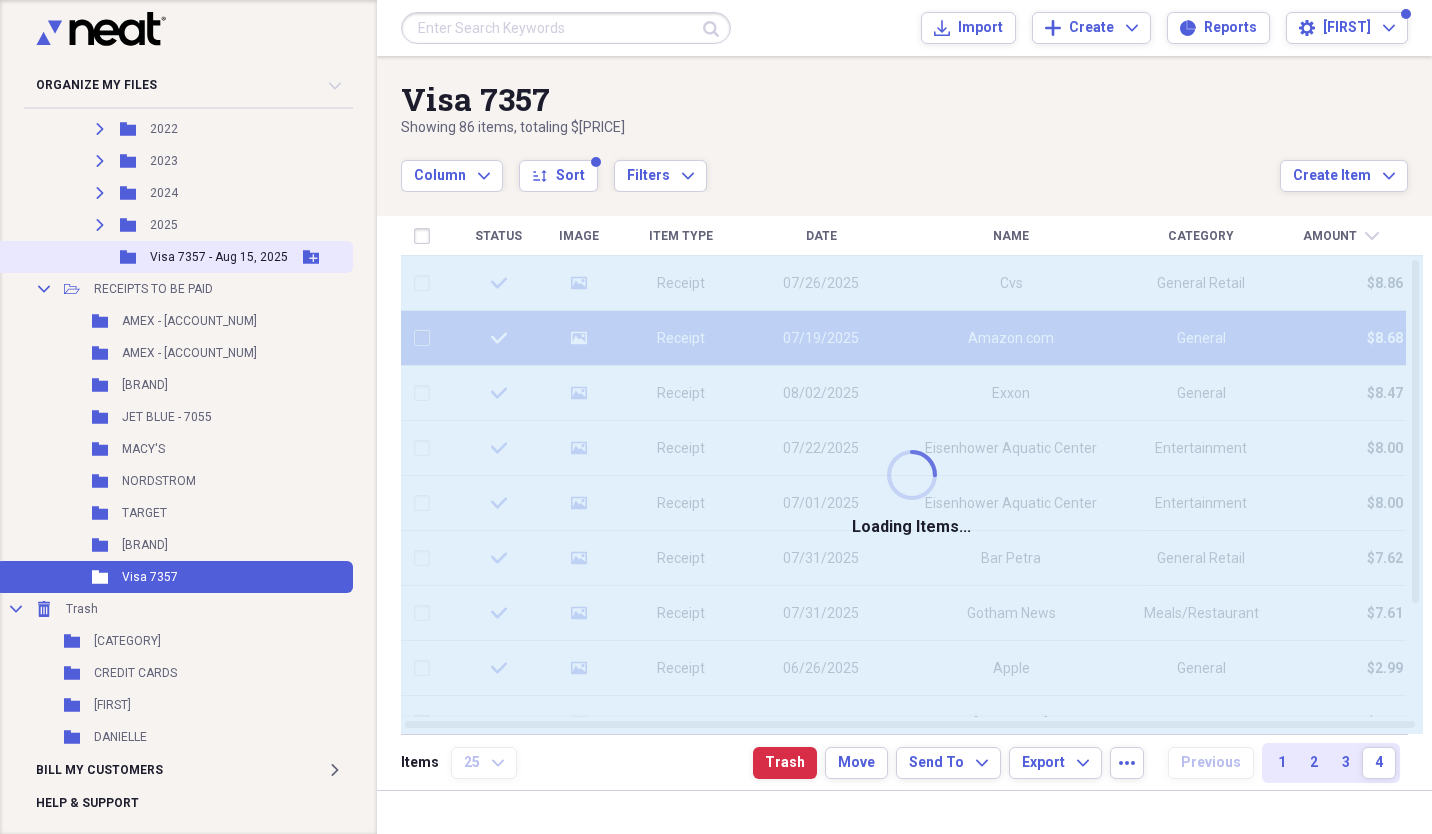 checkbox on "false" 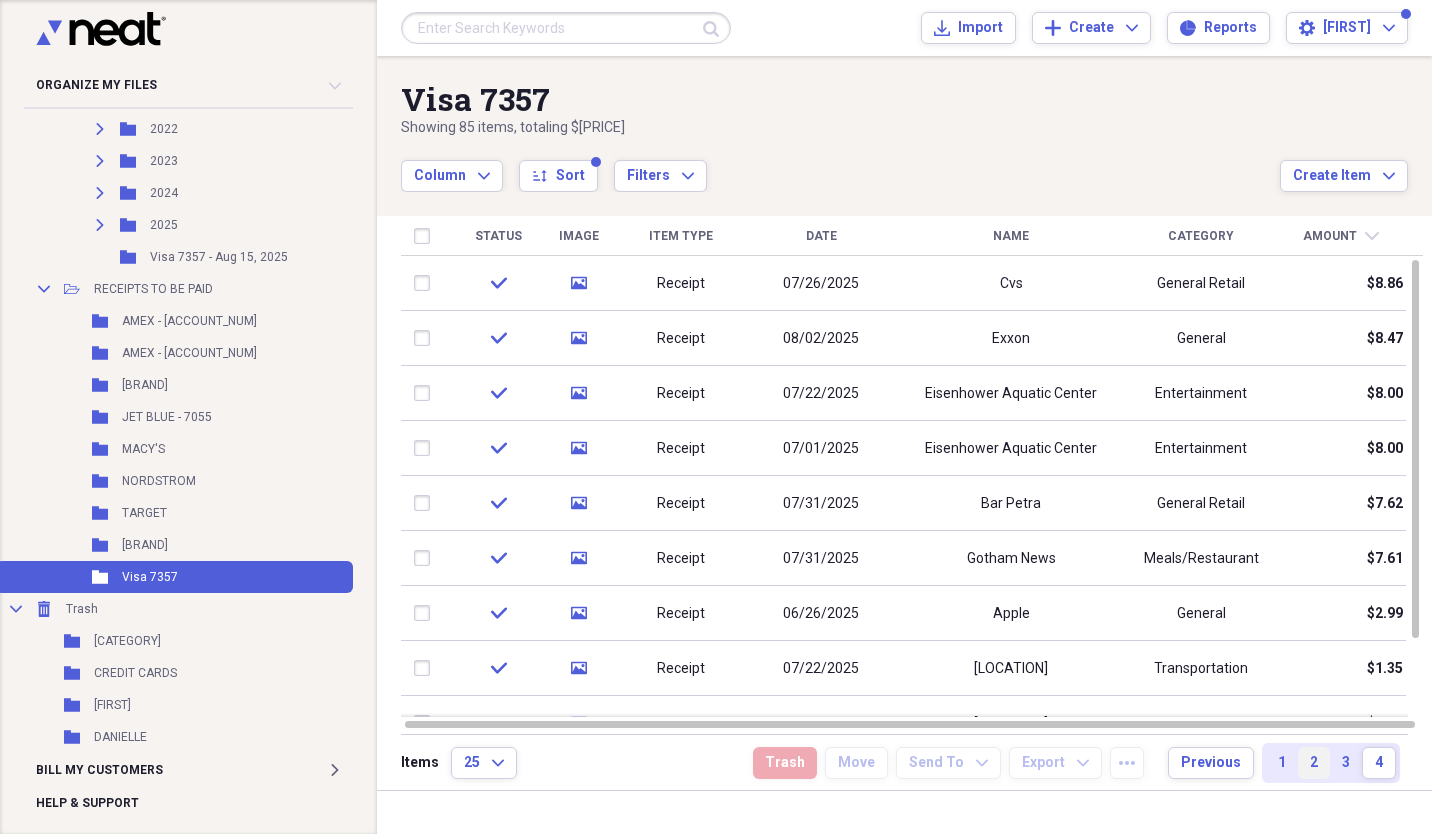 click on "2" at bounding box center [1314, 763] 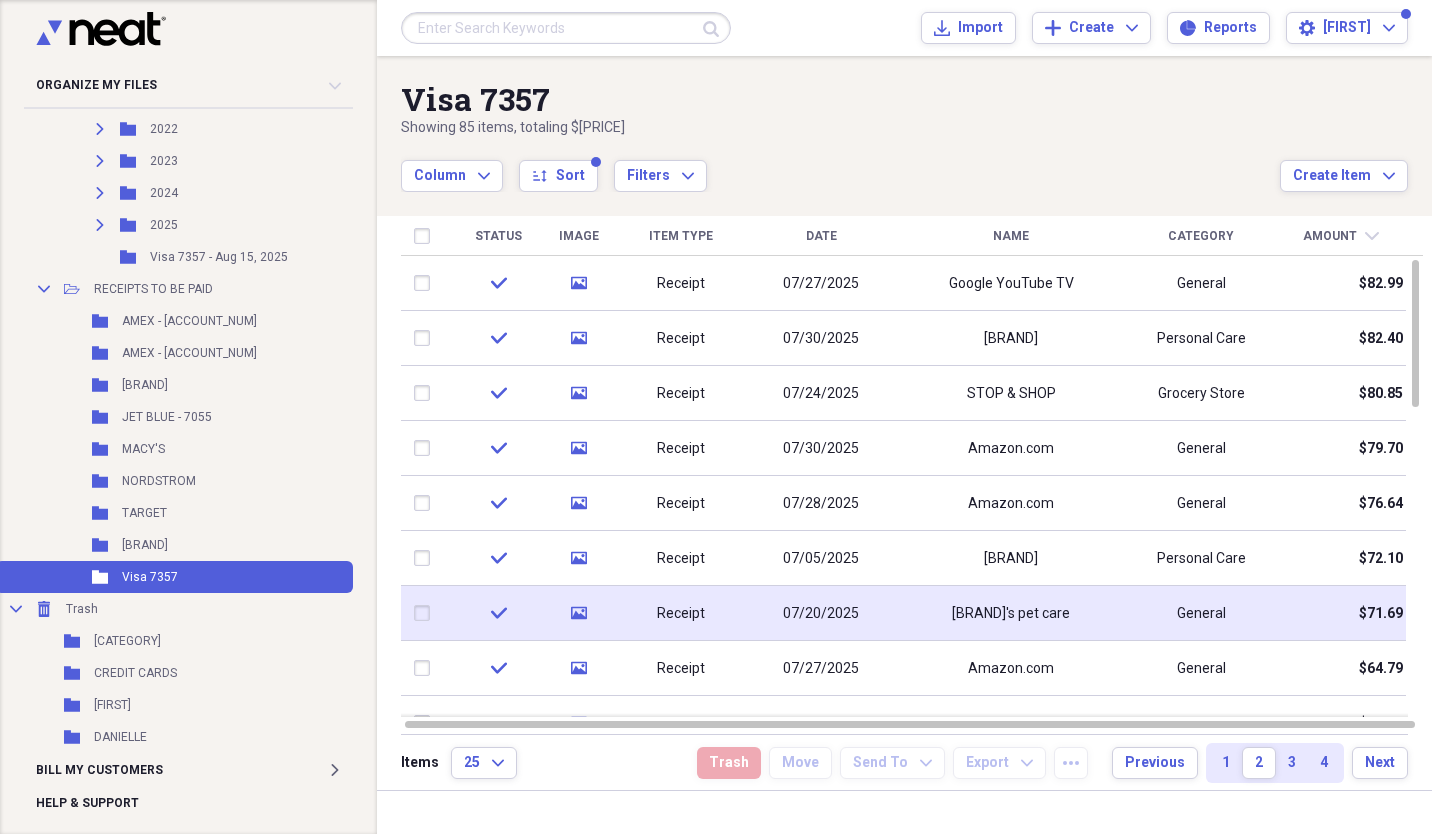 click at bounding box center [426, 613] 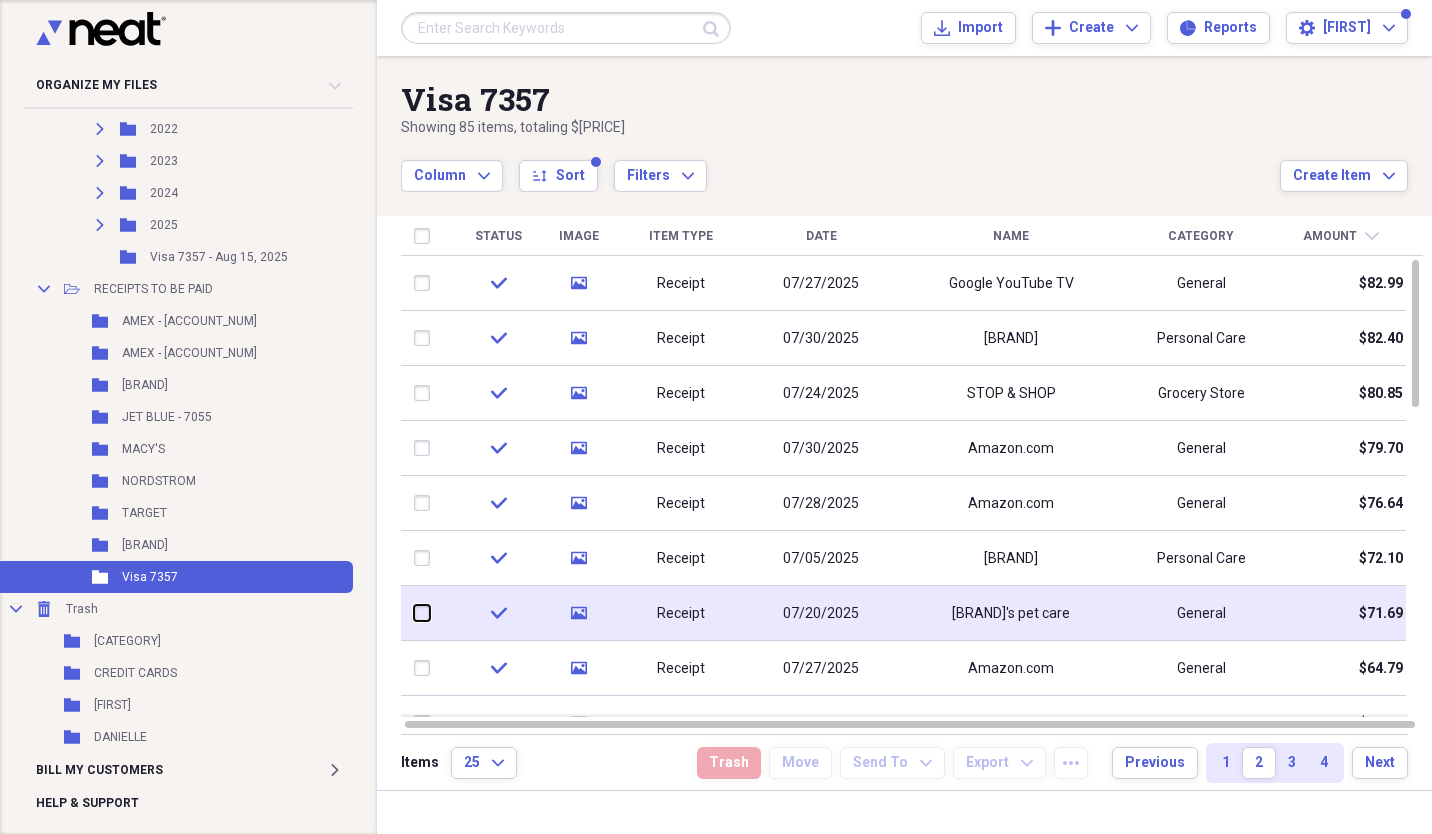 click at bounding box center (414, 613) 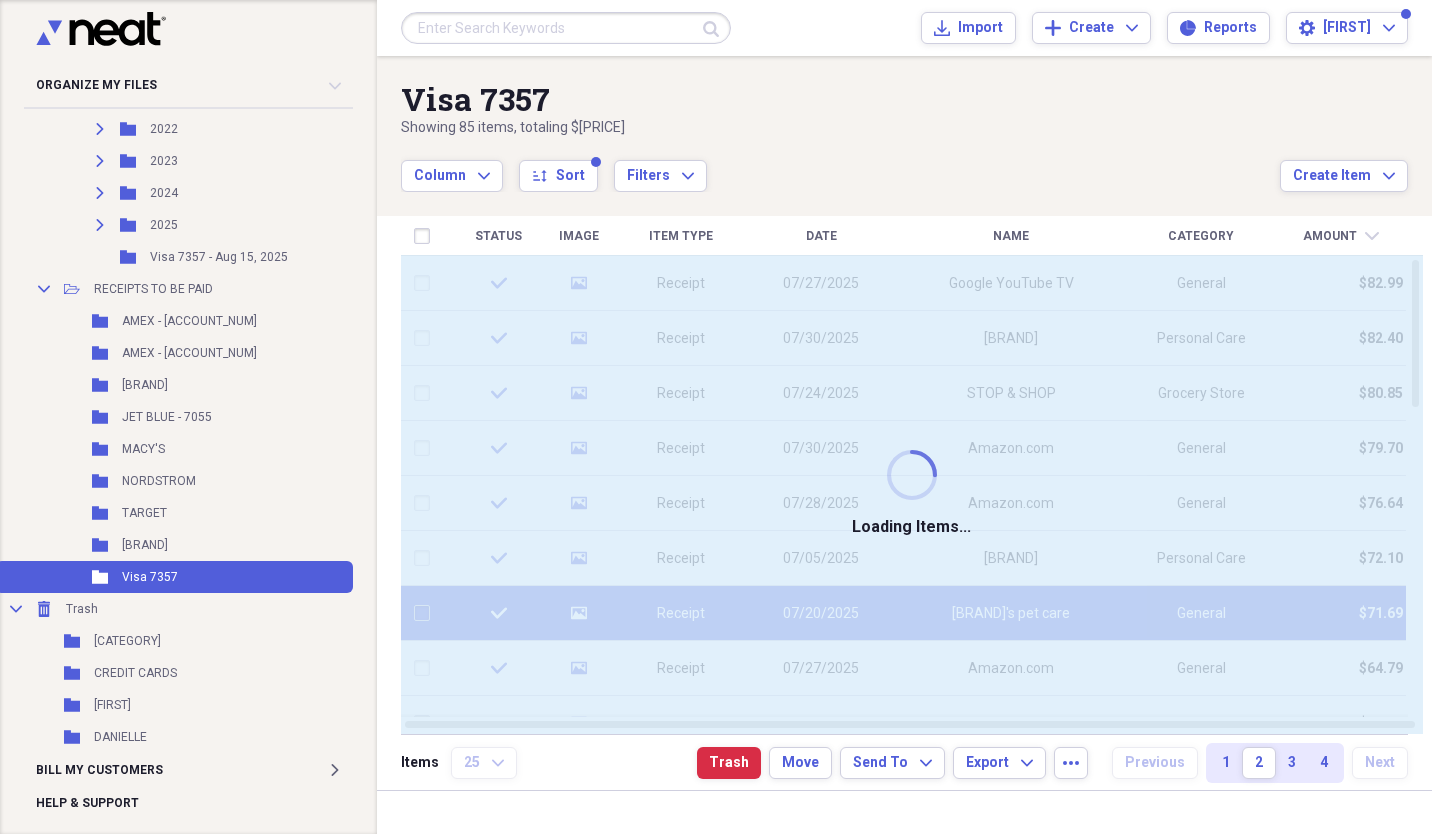 checkbox on "false" 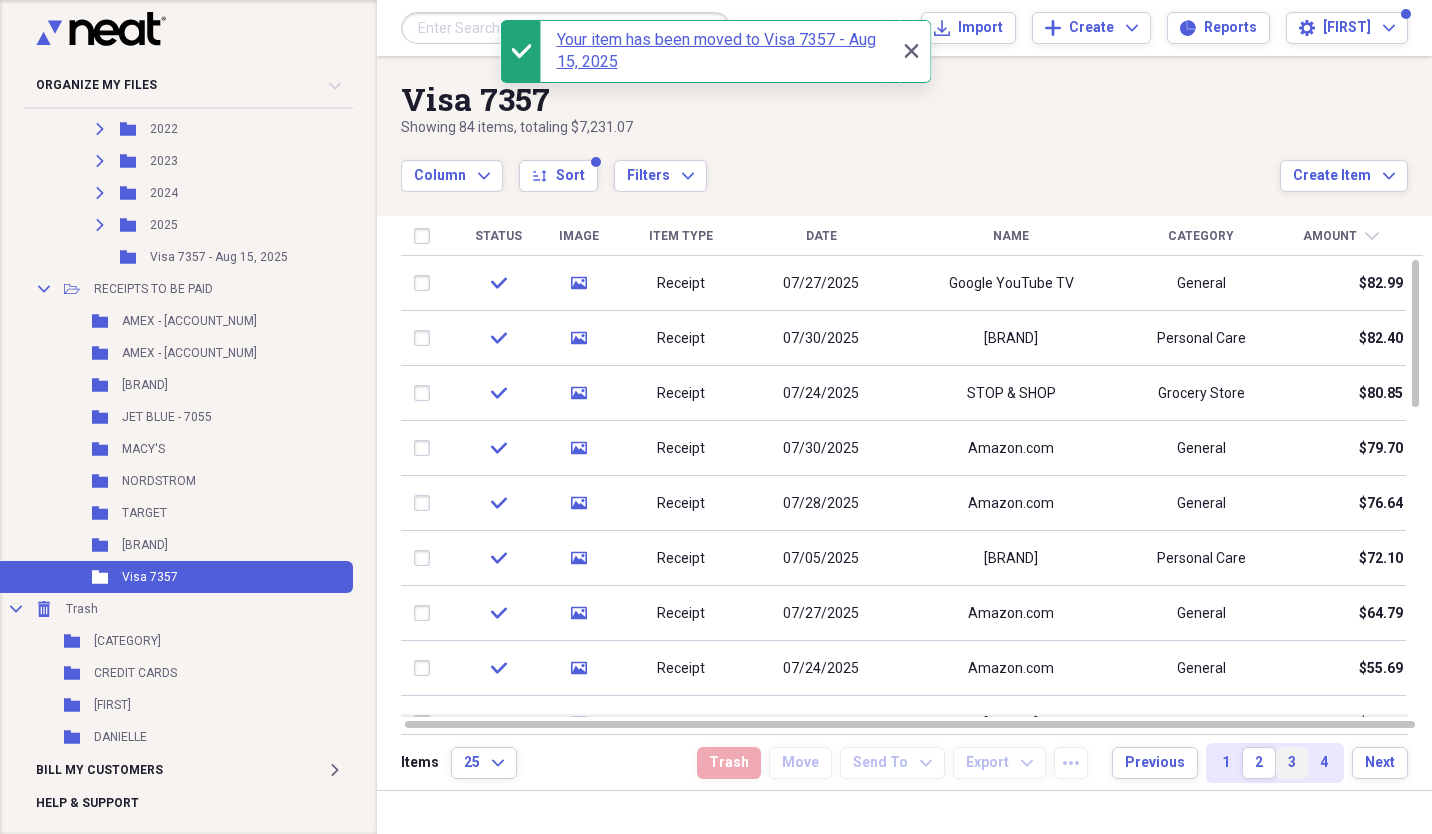click on "3" at bounding box center (1292, 763) 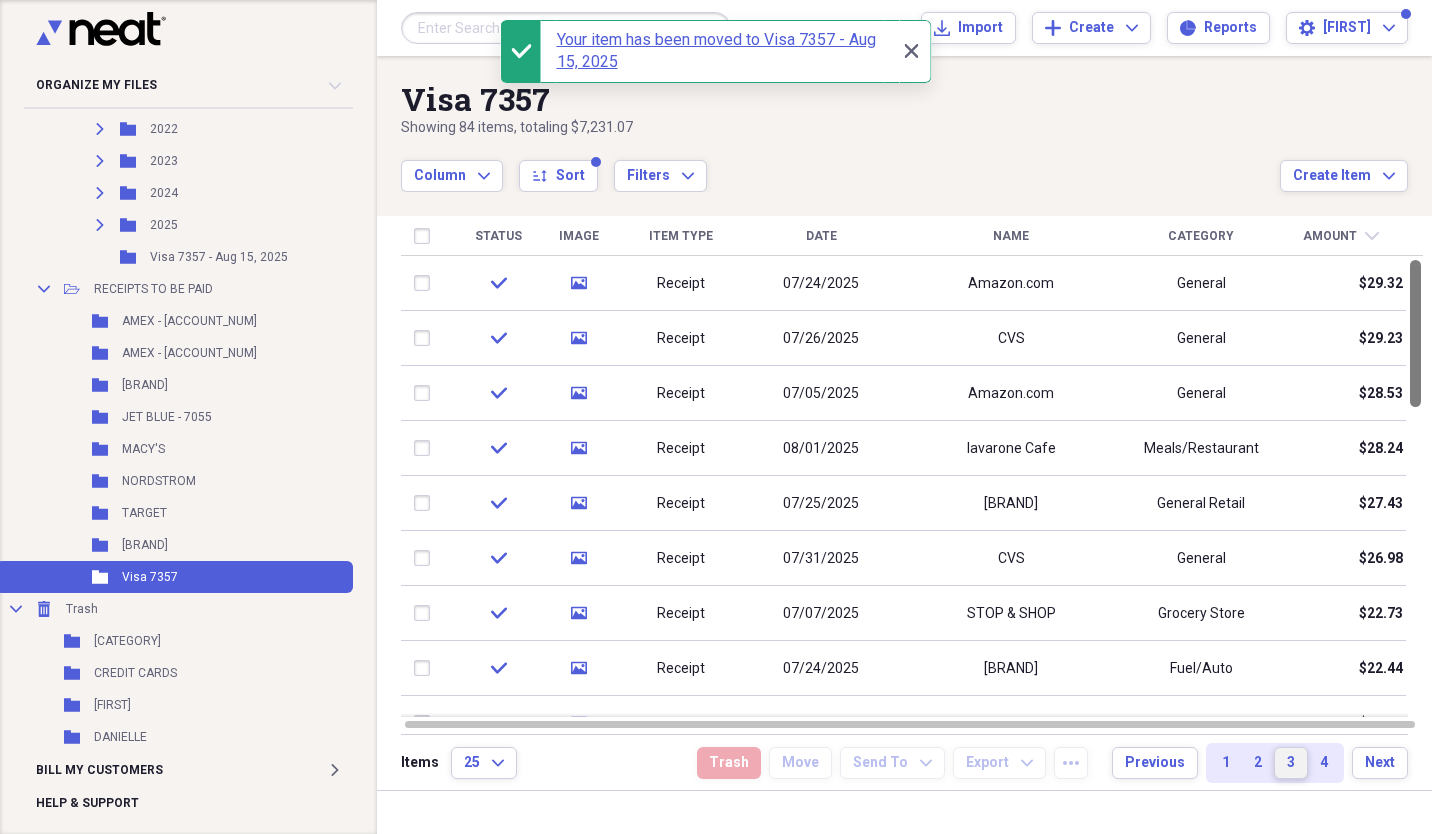 drag, startPoint x: 1431, startPoint y: 301, endPoint x: 1421, endPoint y: 254, distance: 48.052055 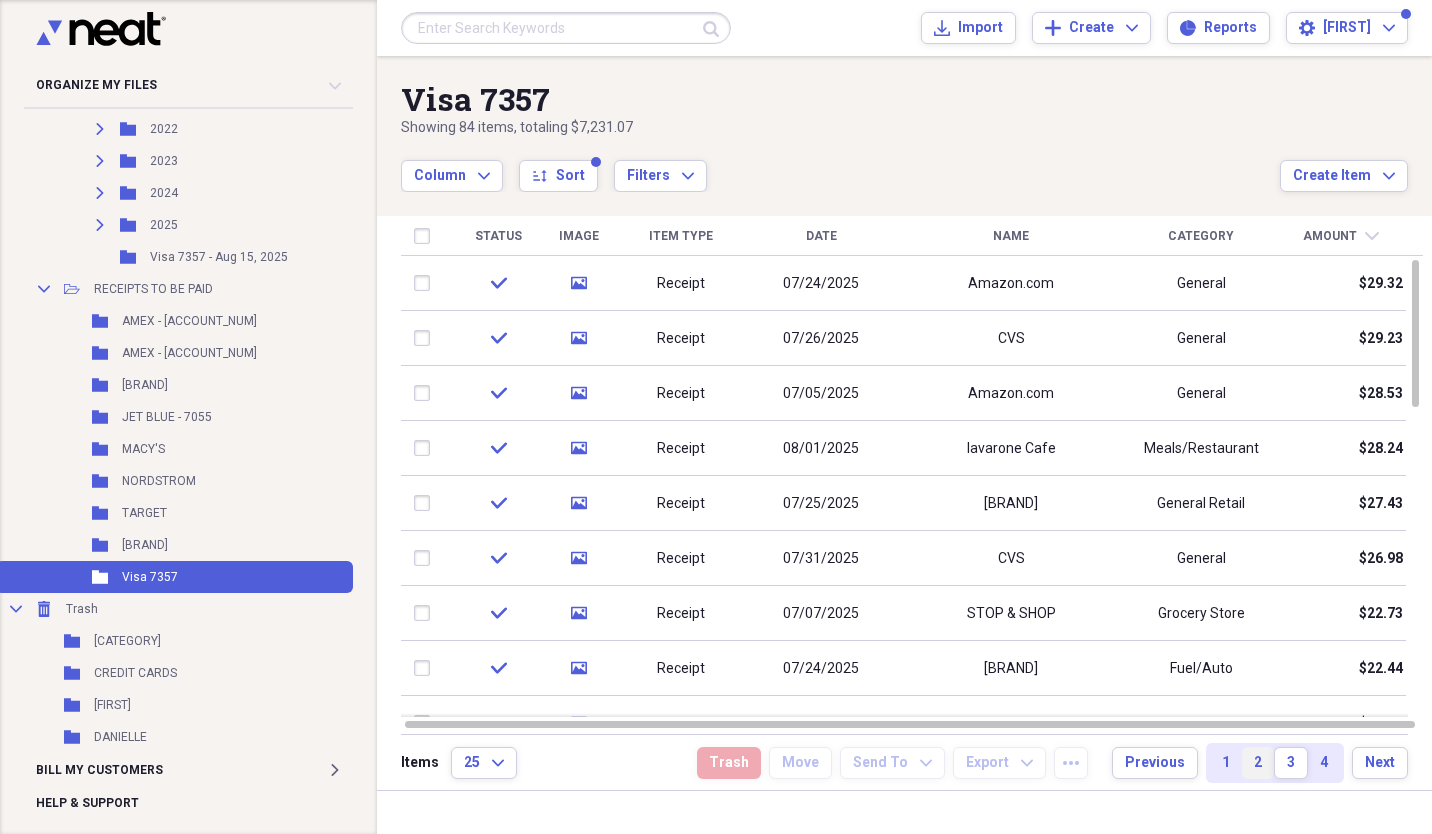 click on "2" at bounding box center [1258, 763] 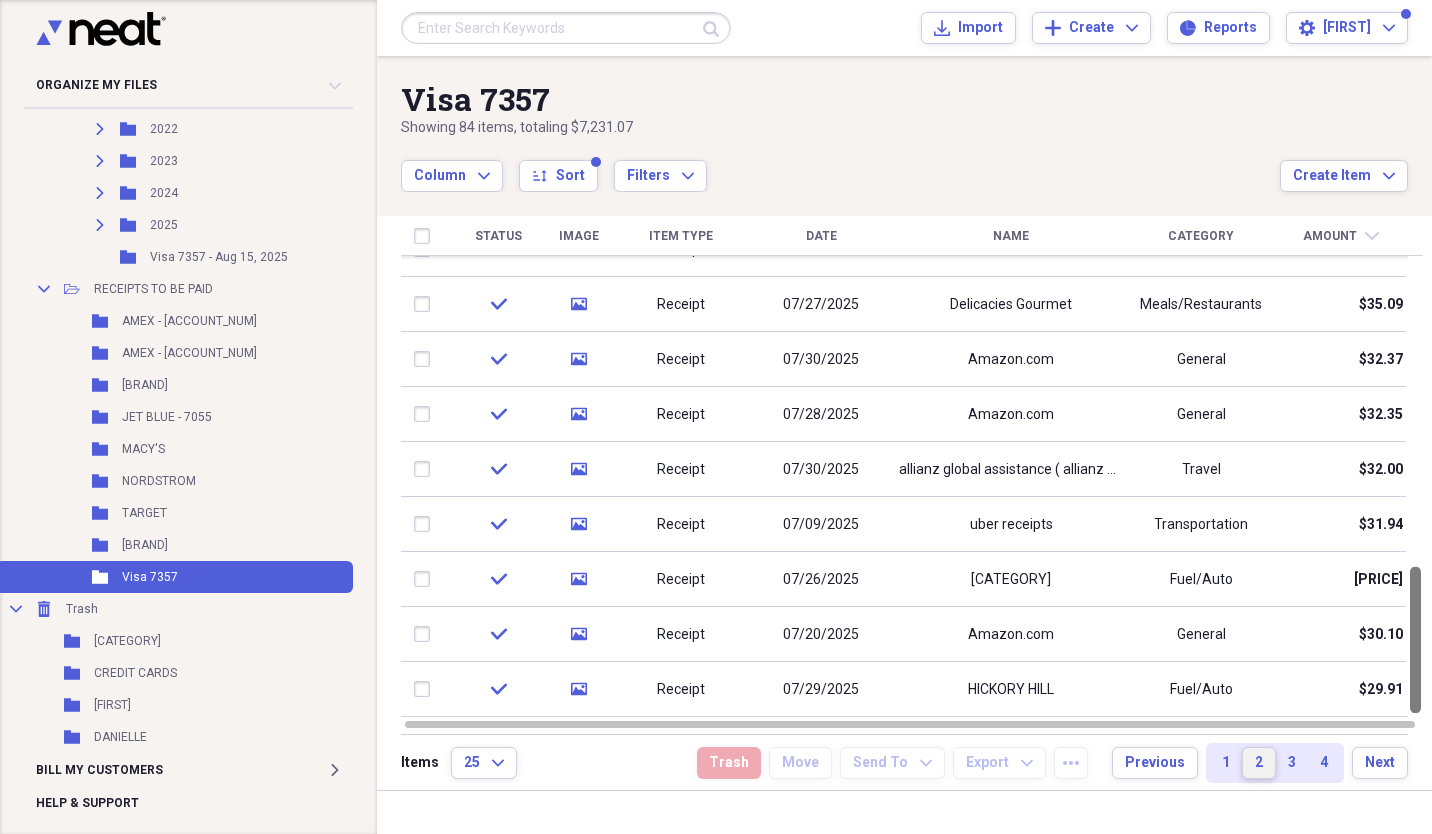 drag, startPoint x: 1427, startPoint y: 301, endPoint x: 1430, endPoint y: 630, distance: 329.01367 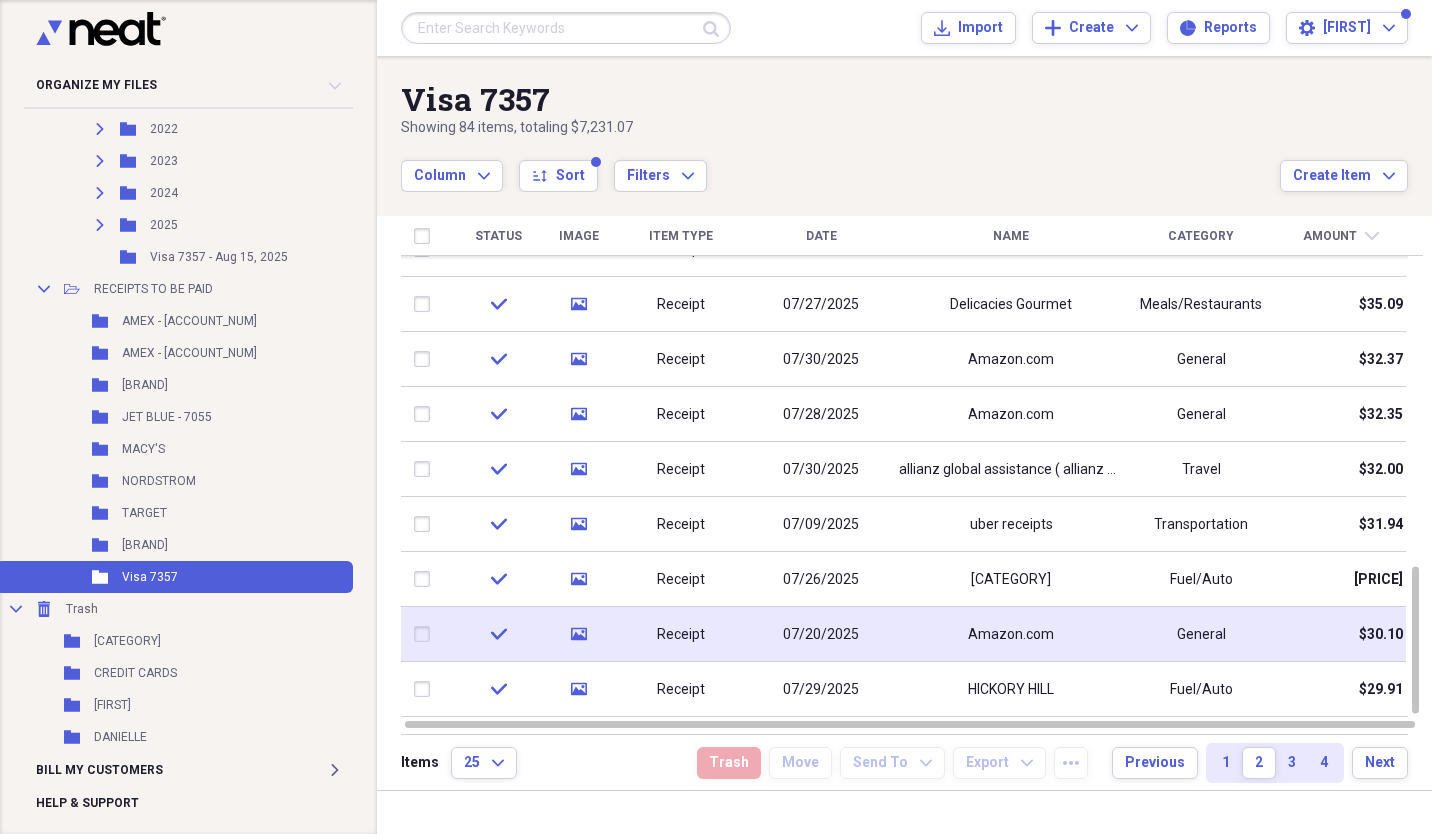 click at bounding box center [426, 634] 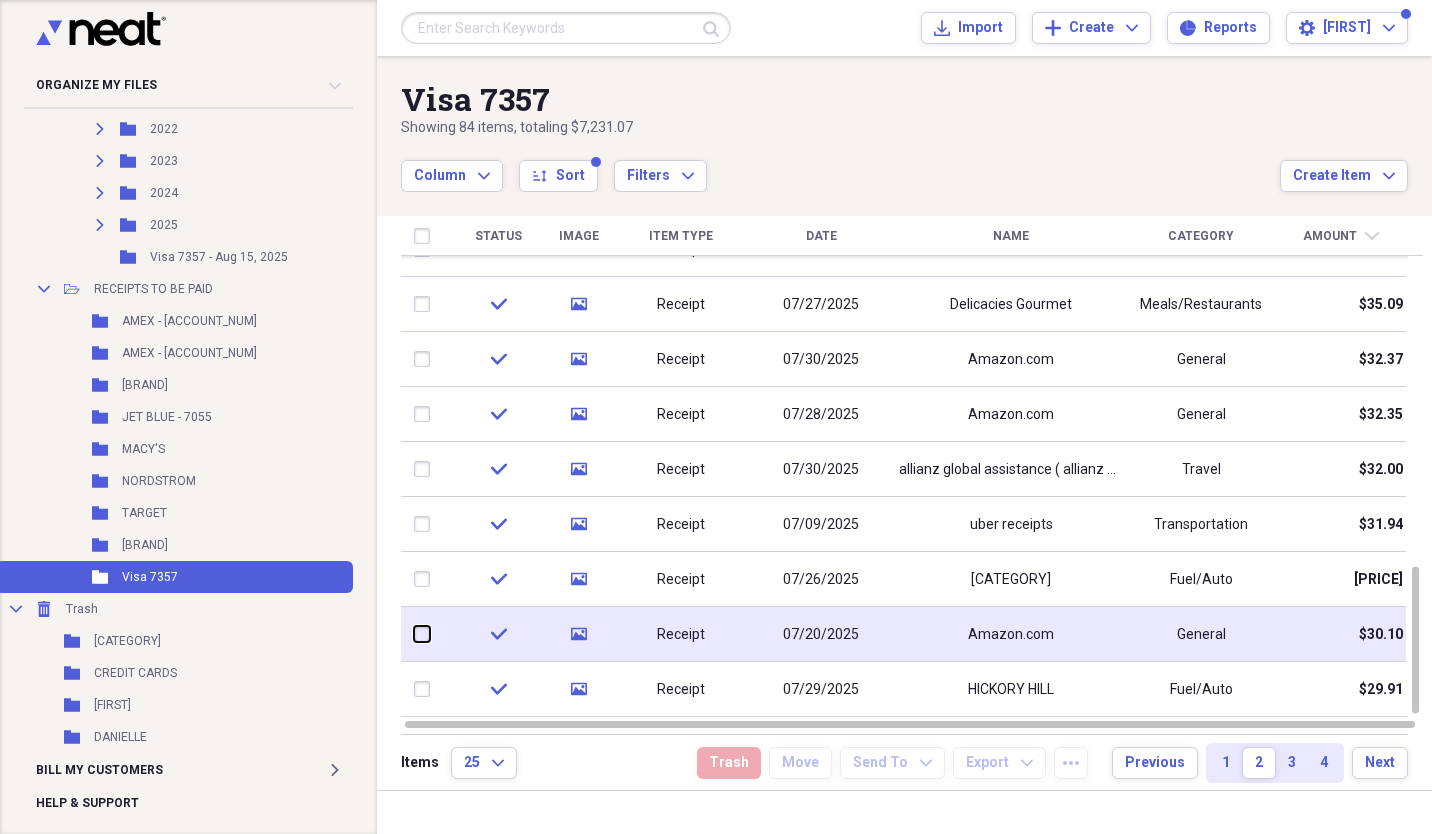click at bounding box center (414, 634) 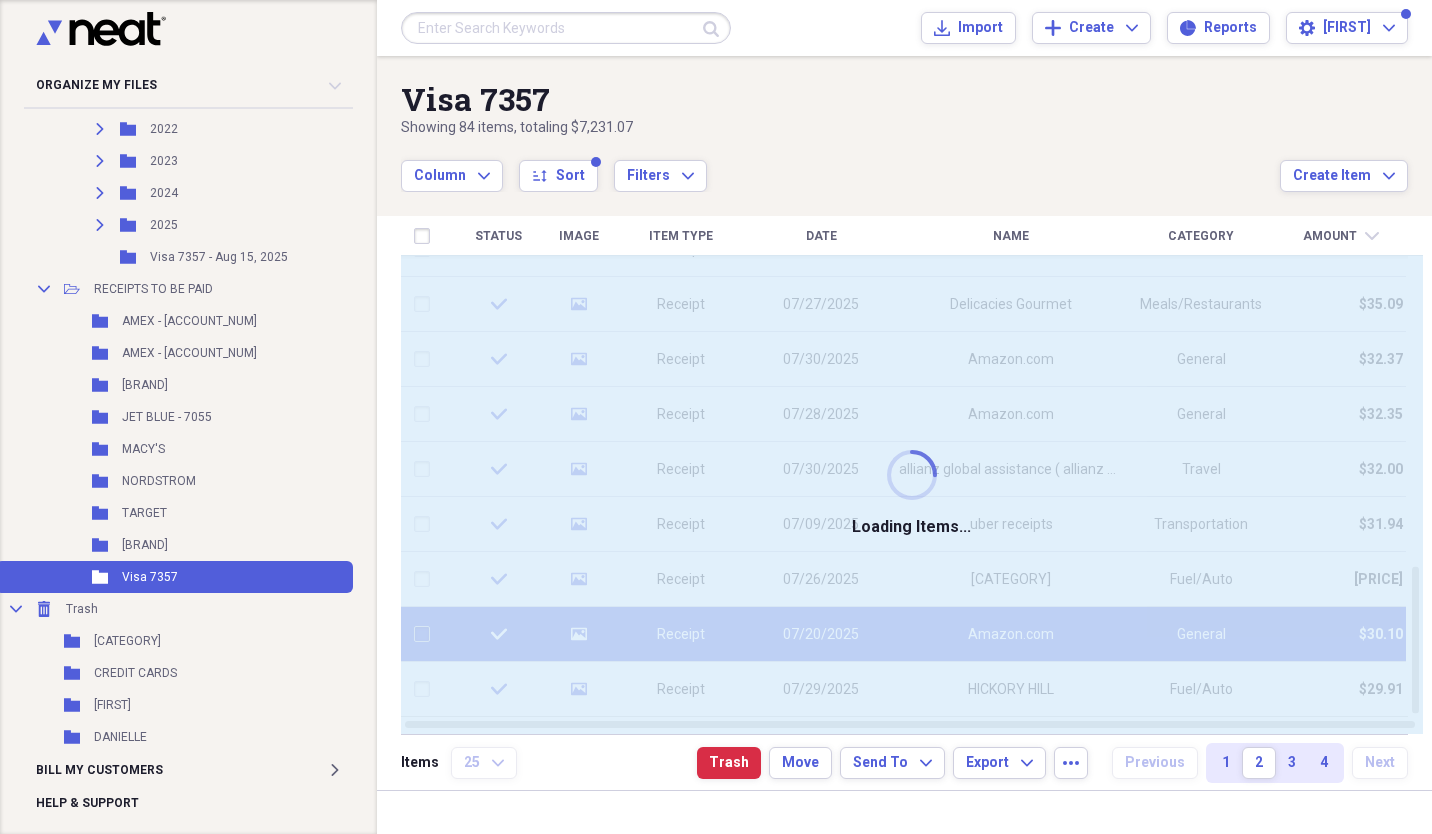 checkbox on "false" 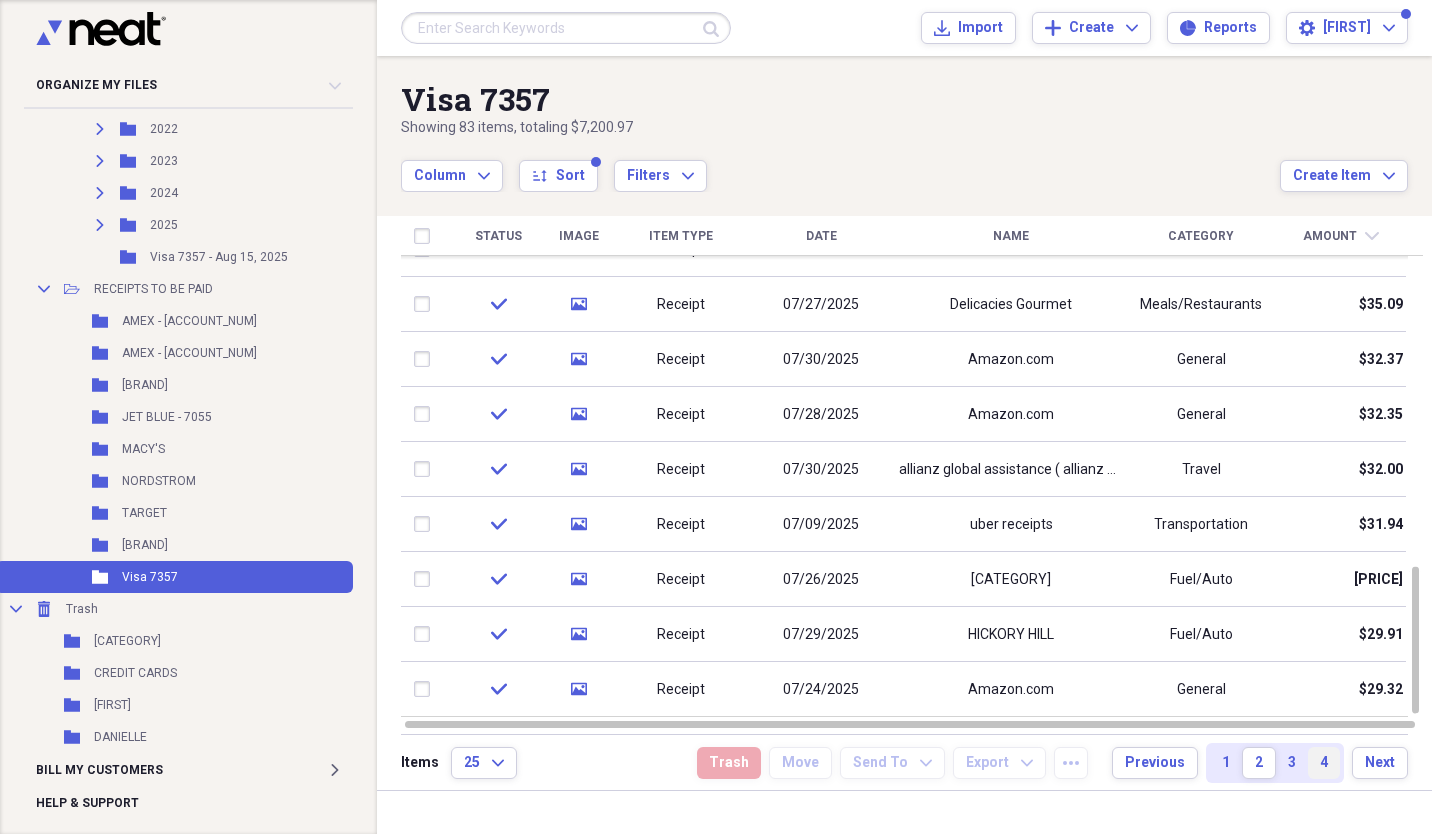 click on "4" at bounding box center (1324, 763) 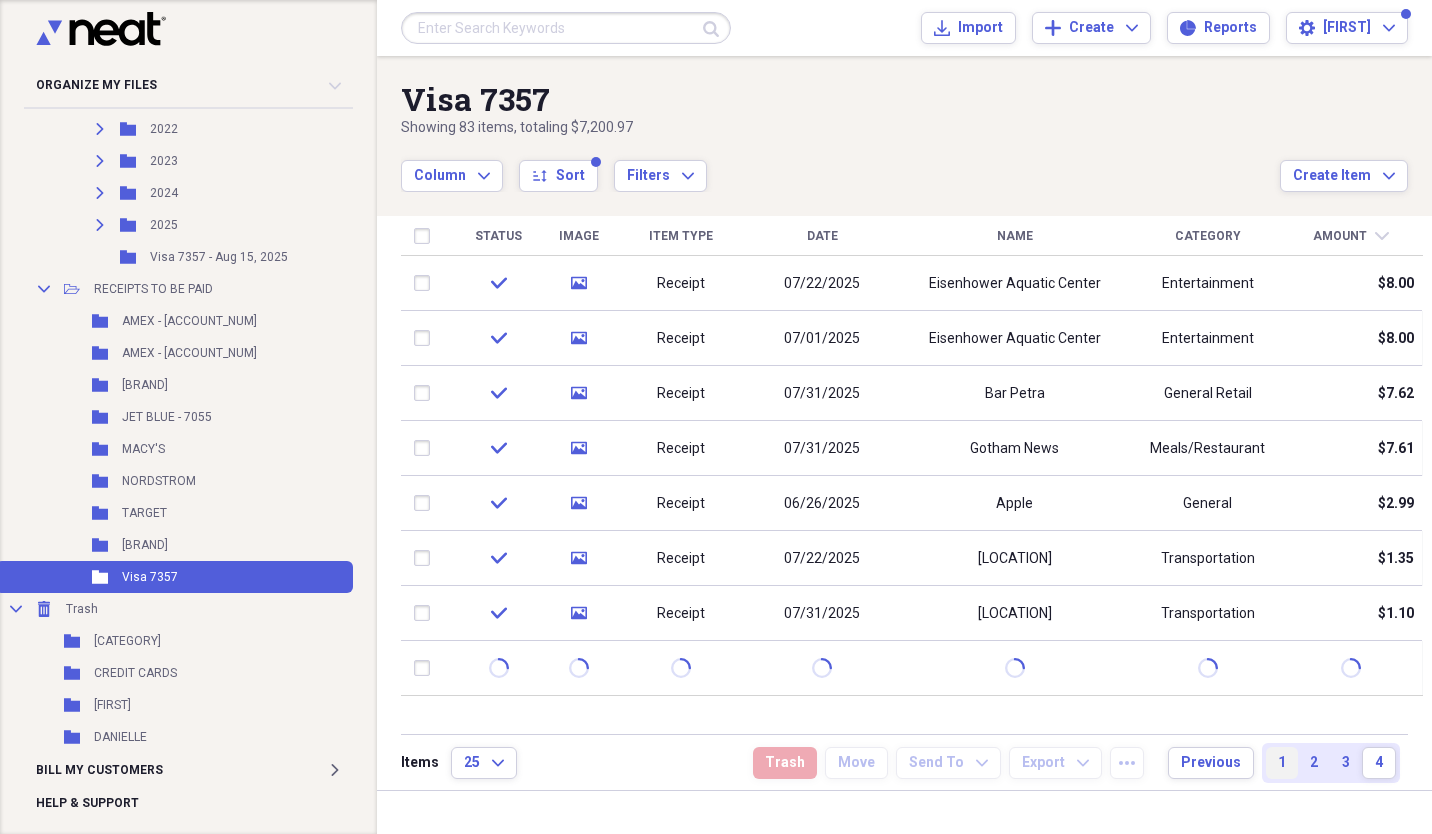 click on "1" at bounding box center (1282, 763) 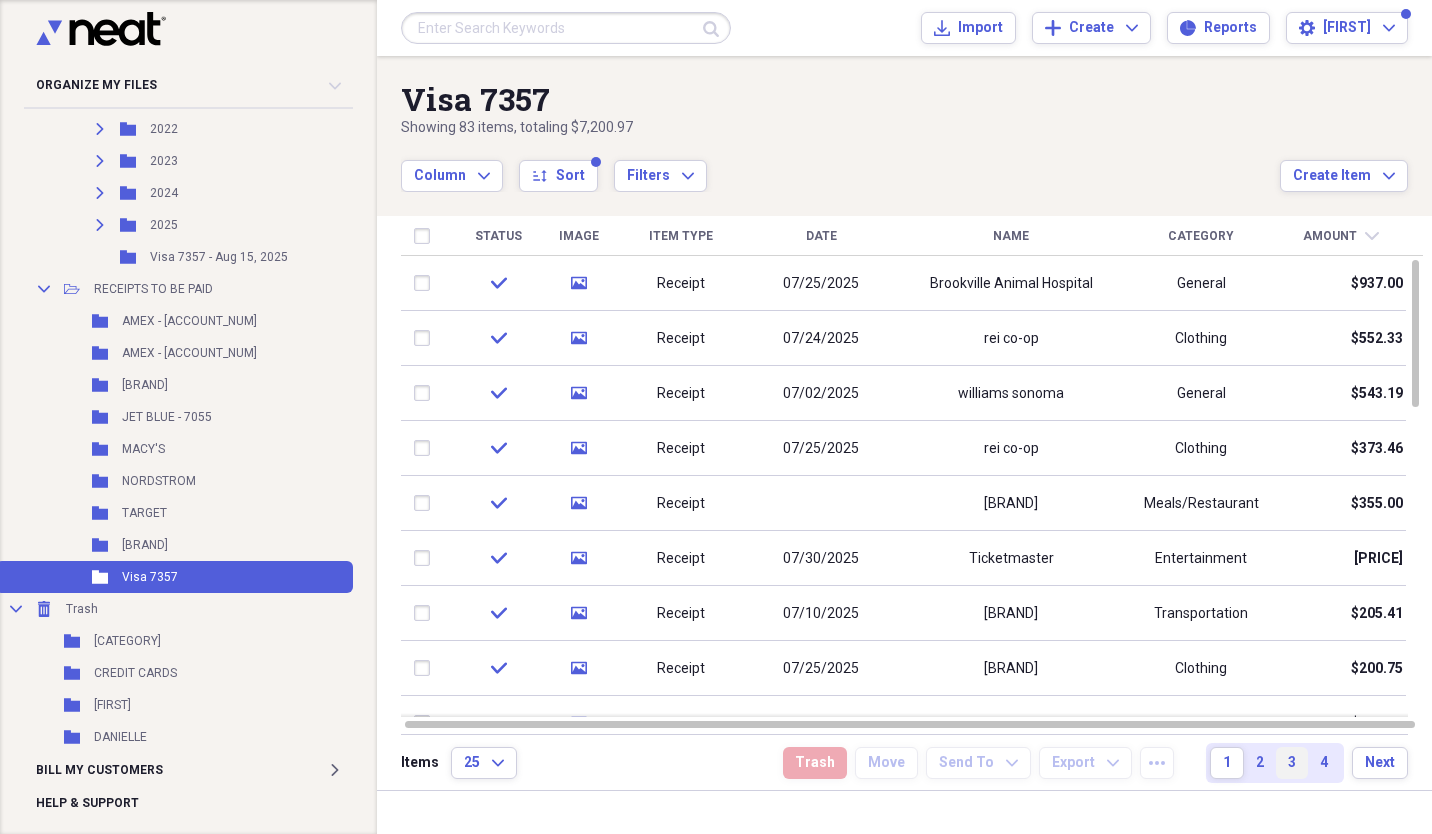click on "3" at bounding box center (1292, 763) 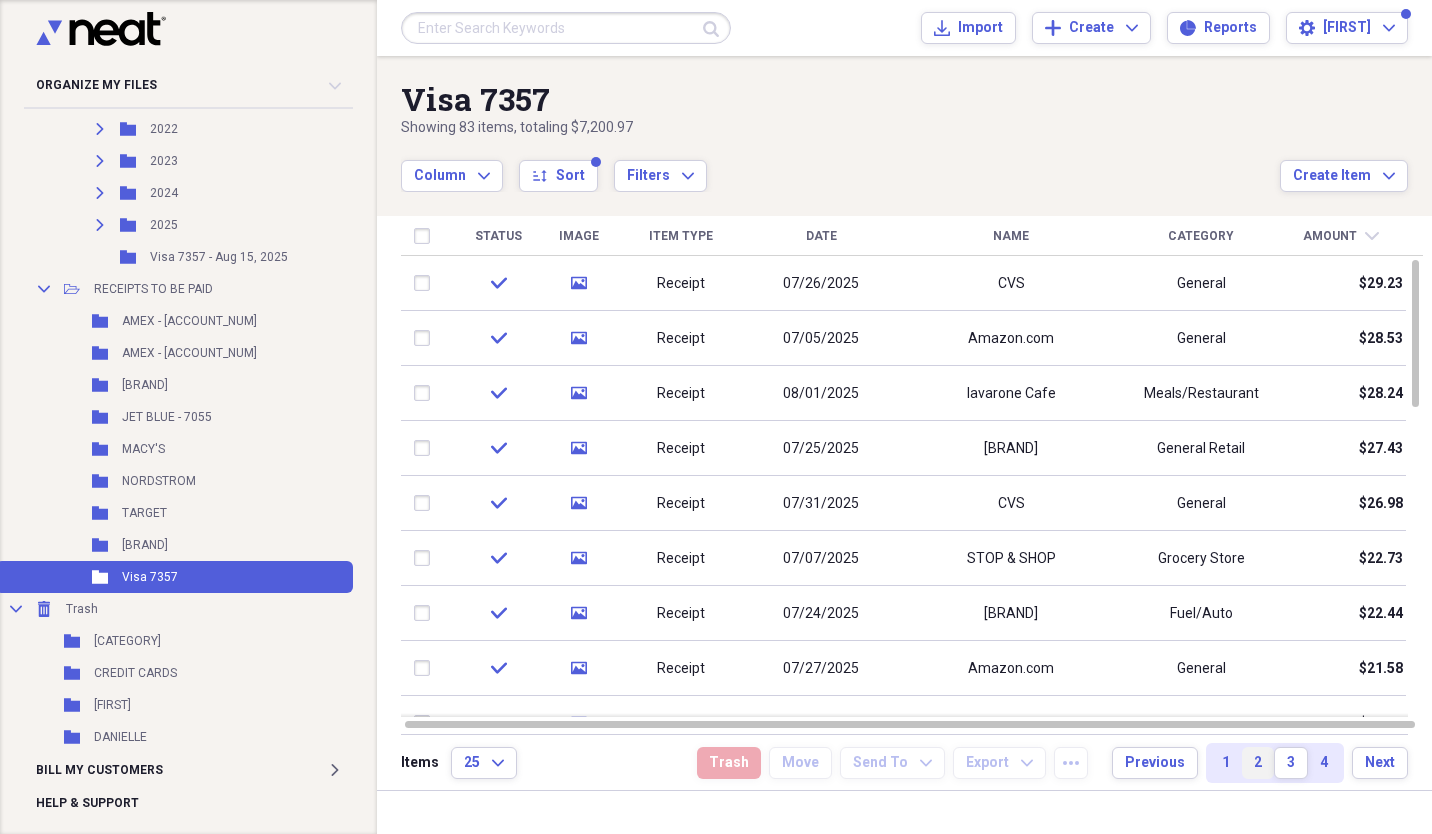 click on "2" at bounding box center (1258, 763) 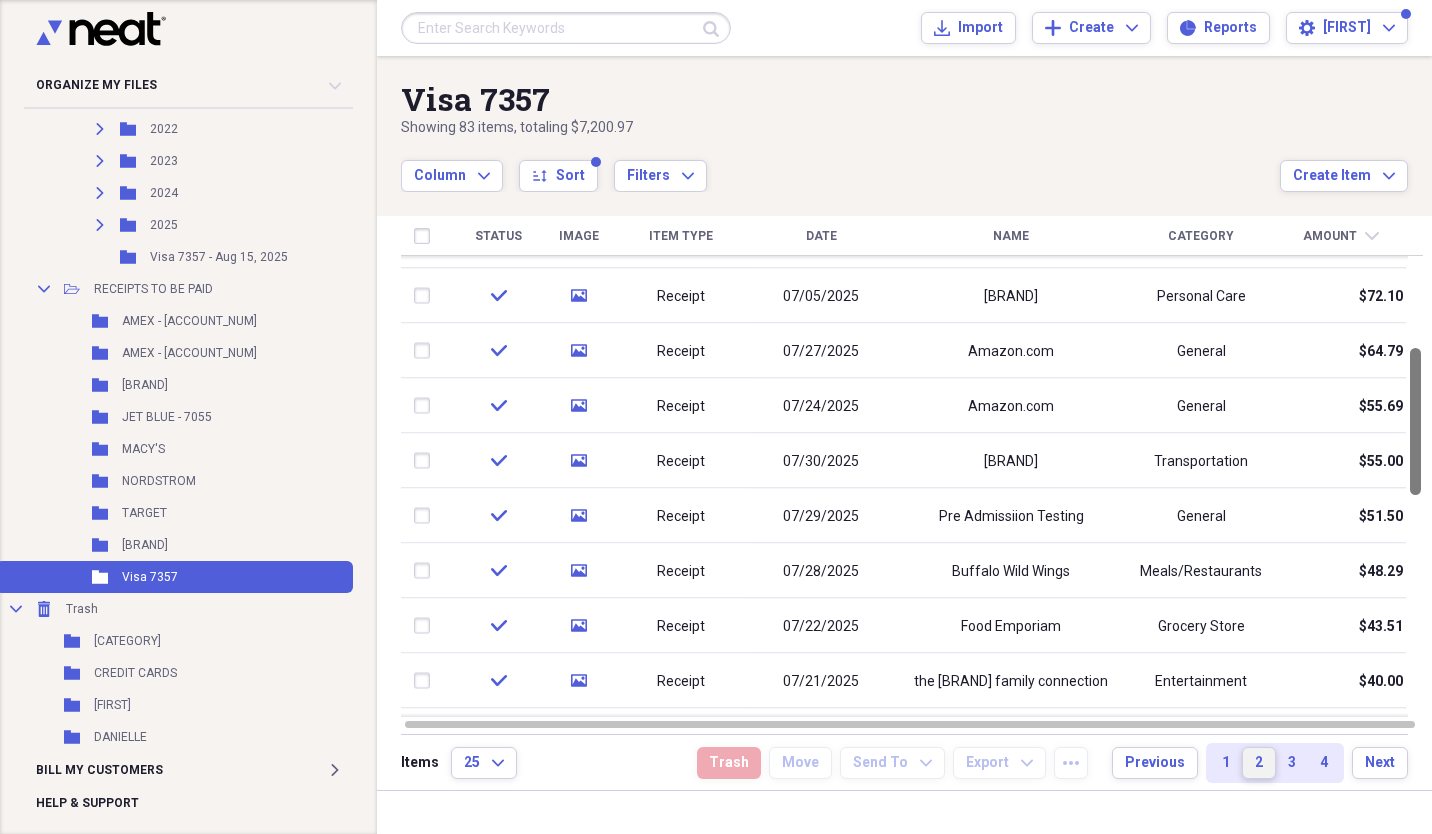 drag, startPoint x: 1425, startPoint y: 362, endPoint x: 1435, endPoint y: 450, distance: 88.56636 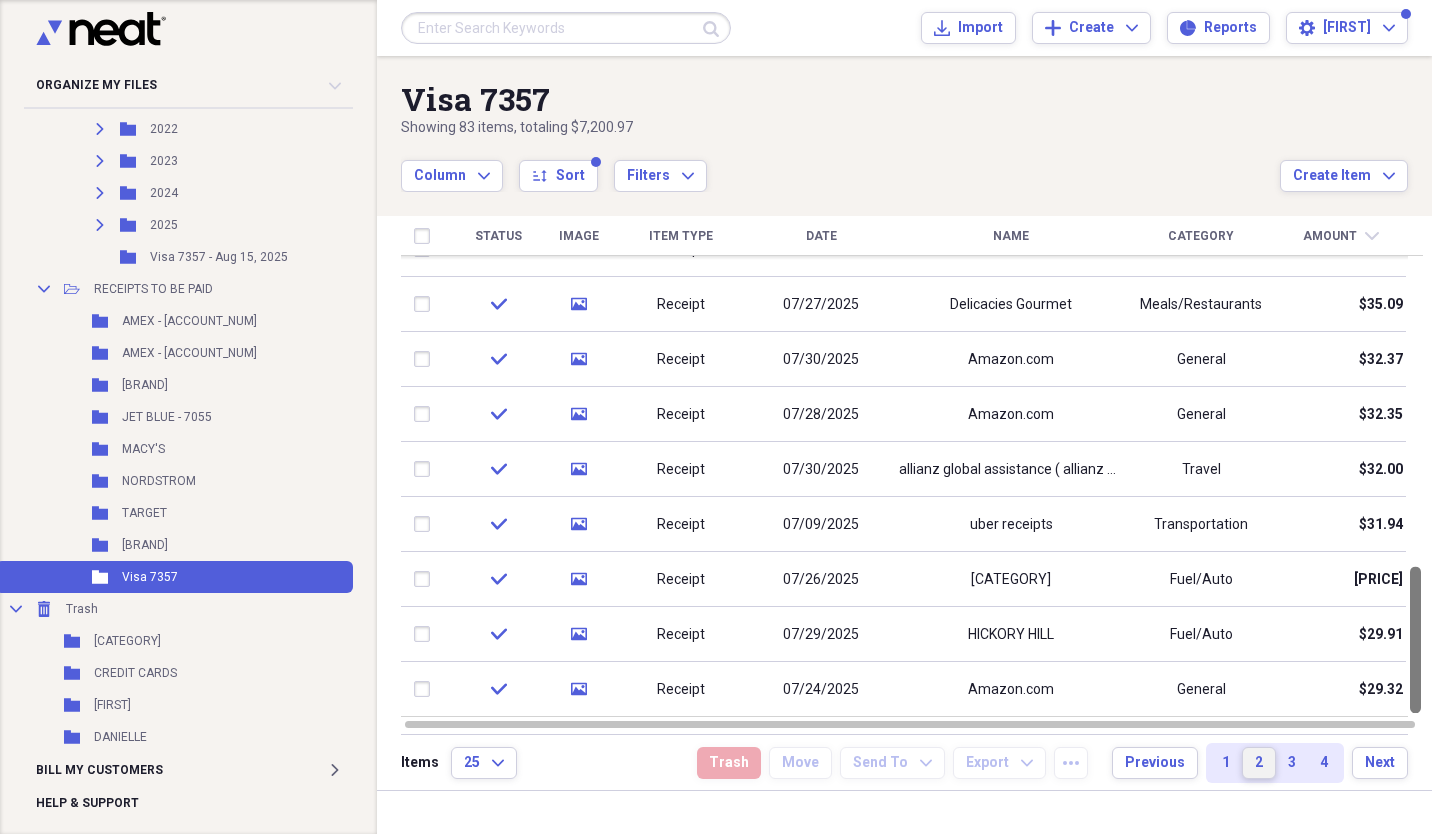 drag, startPoint x: 1426, startPoint y: 410, endPoint x: 1435, endPoint y: 717, distance: 307.1319 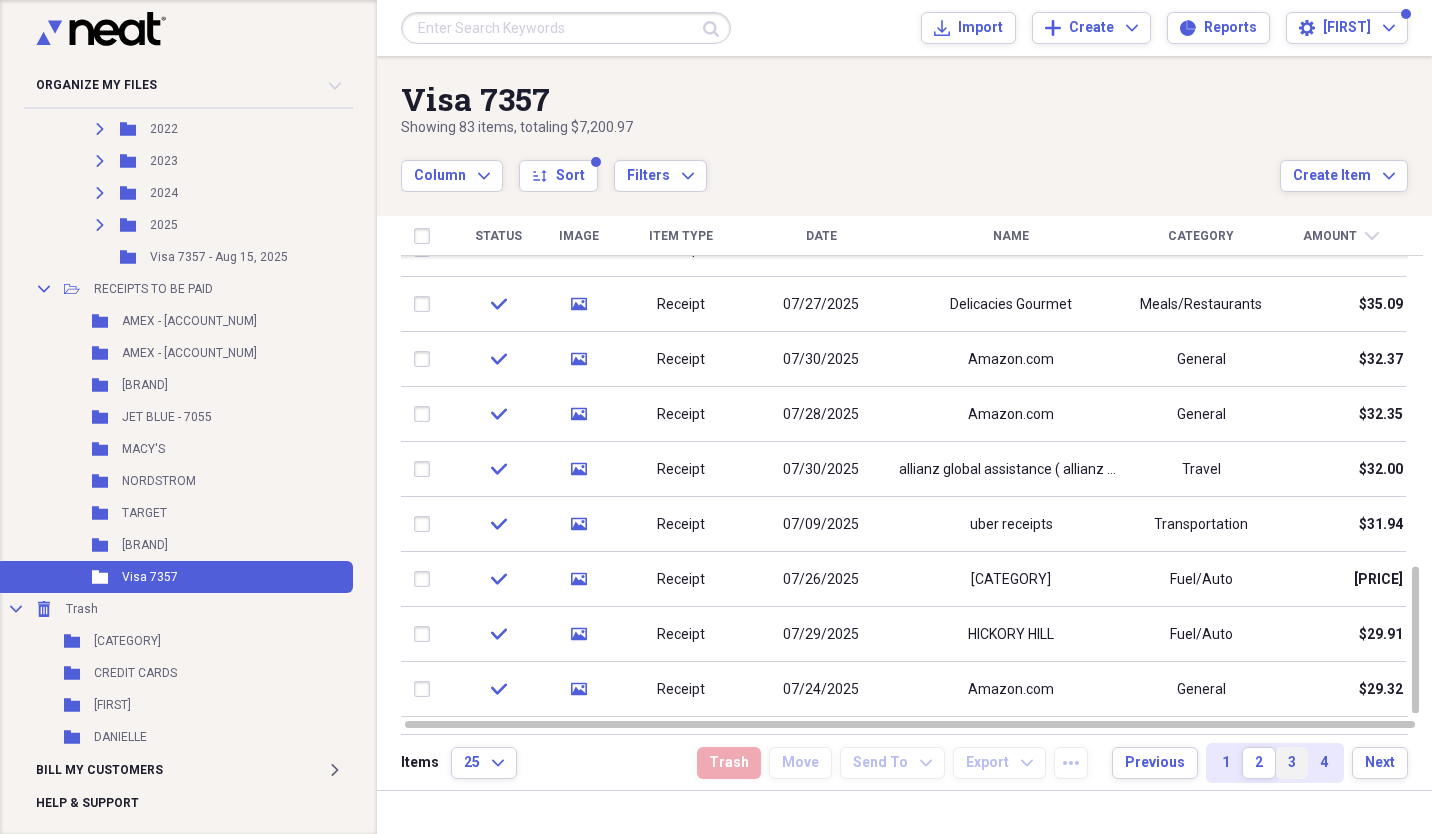 click on "3" at bounding box center (1292, 763) 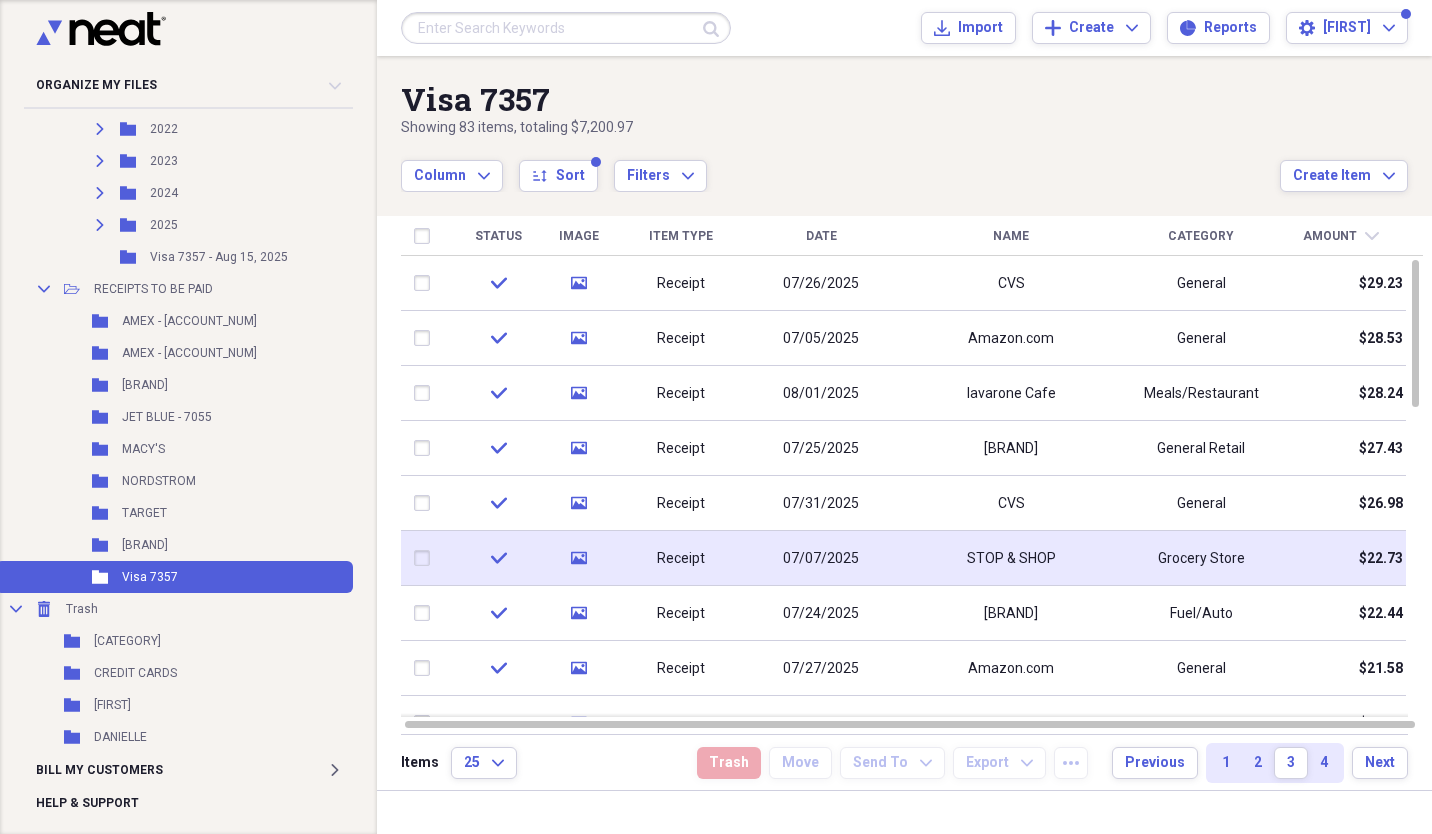click at bounding box center (426, 558) 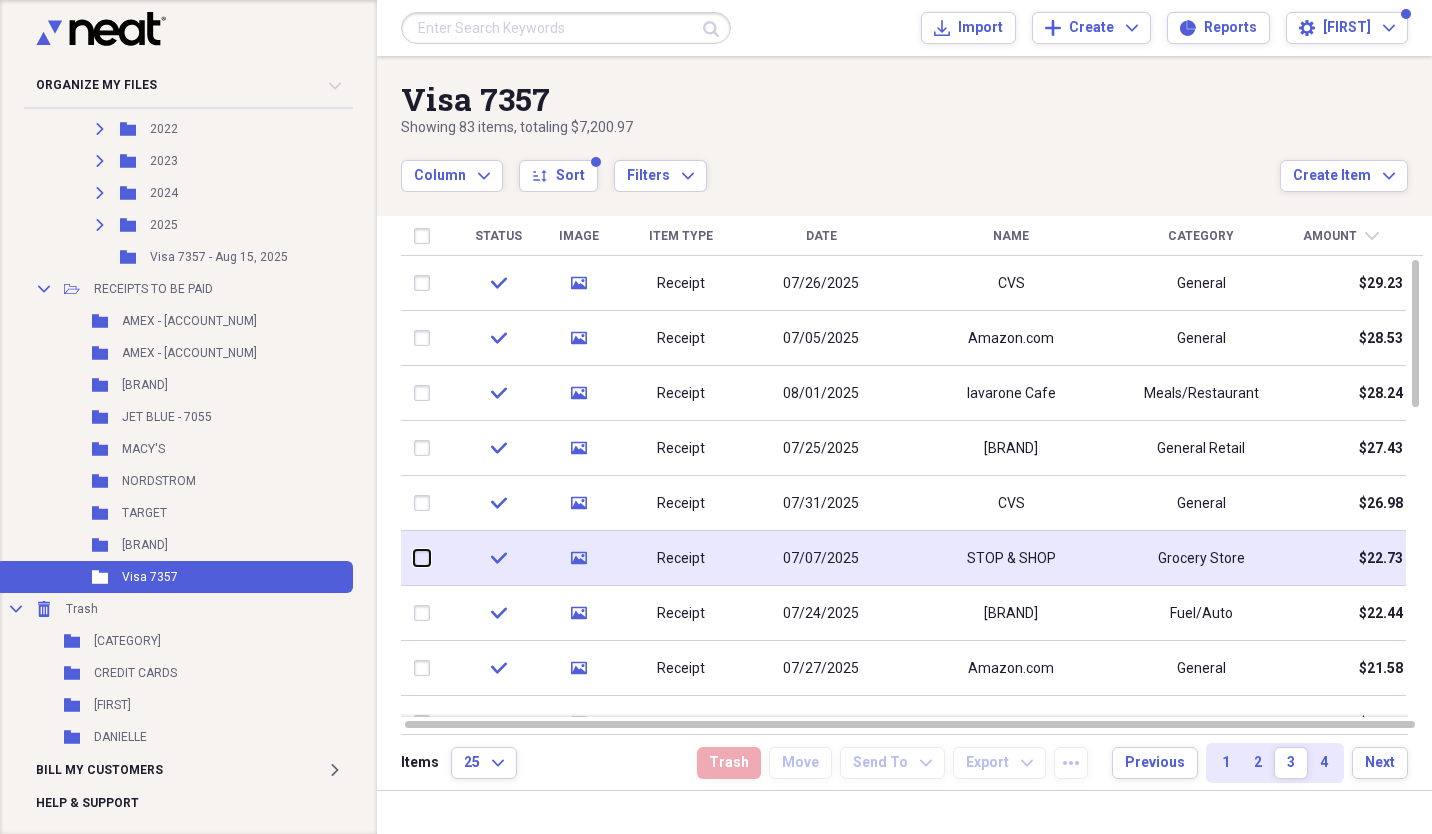 click at bounding box center [414, 558] 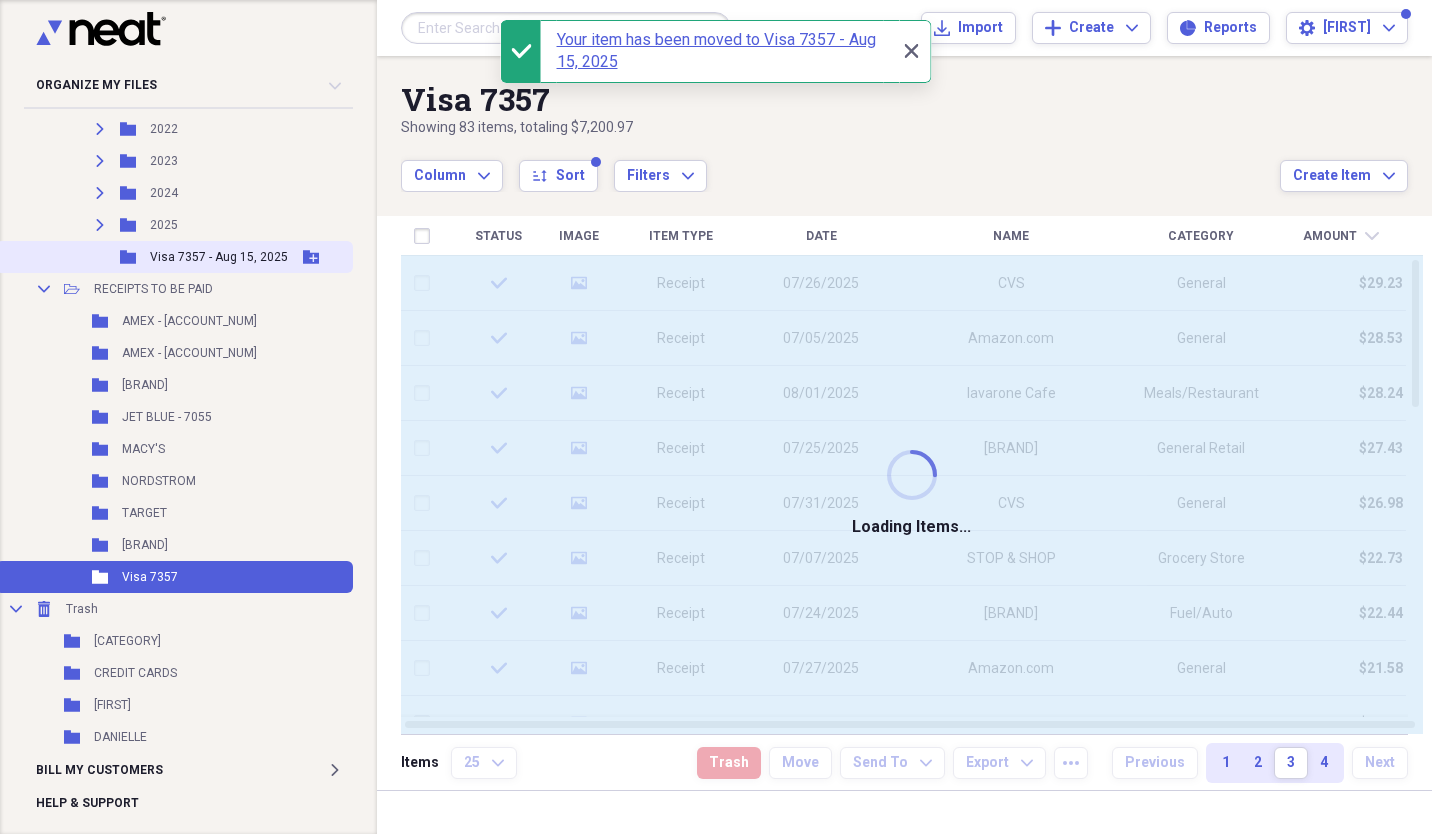 checkbox on "false" 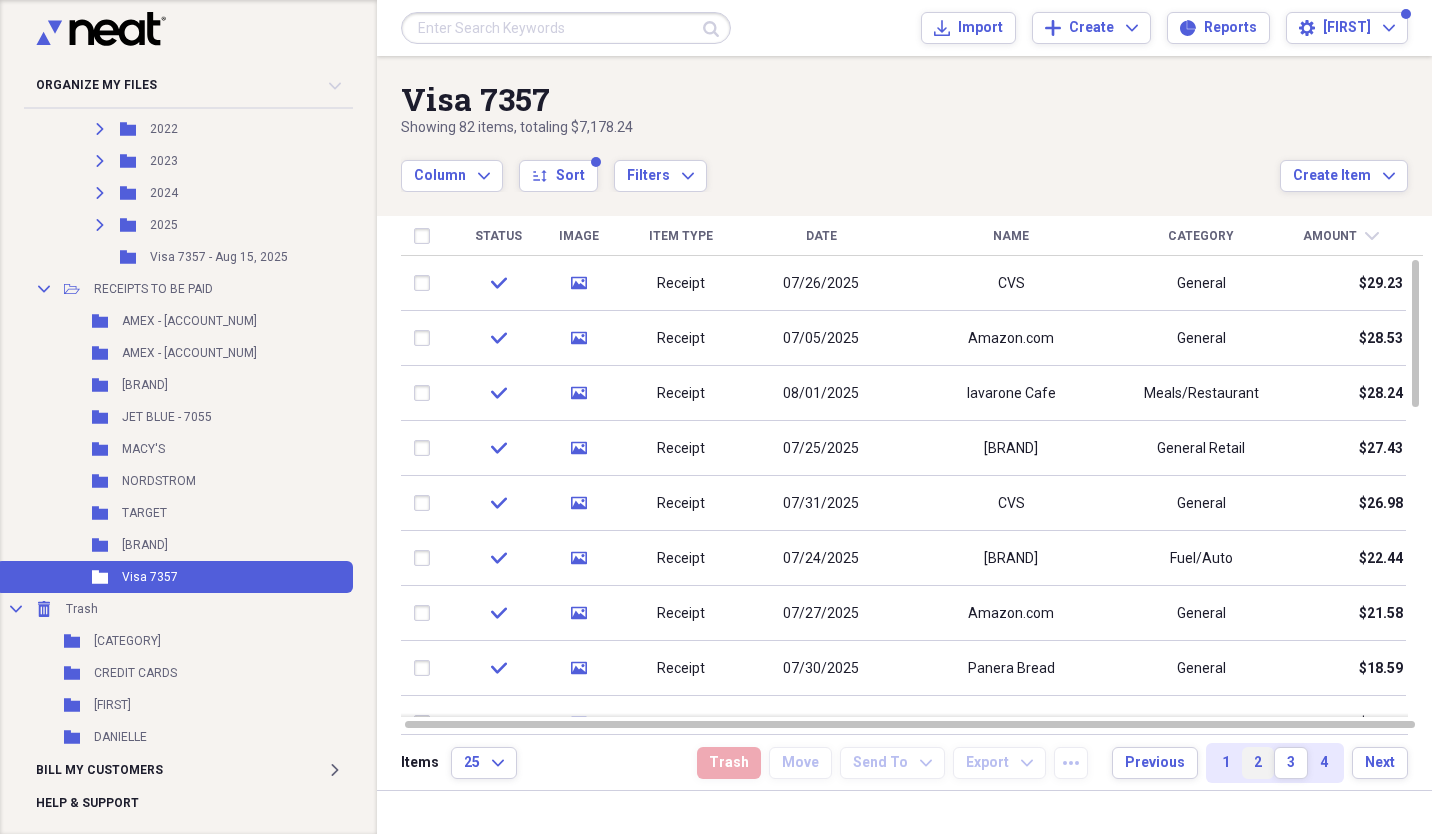 click on "2" at bounding box center (1258, 763) 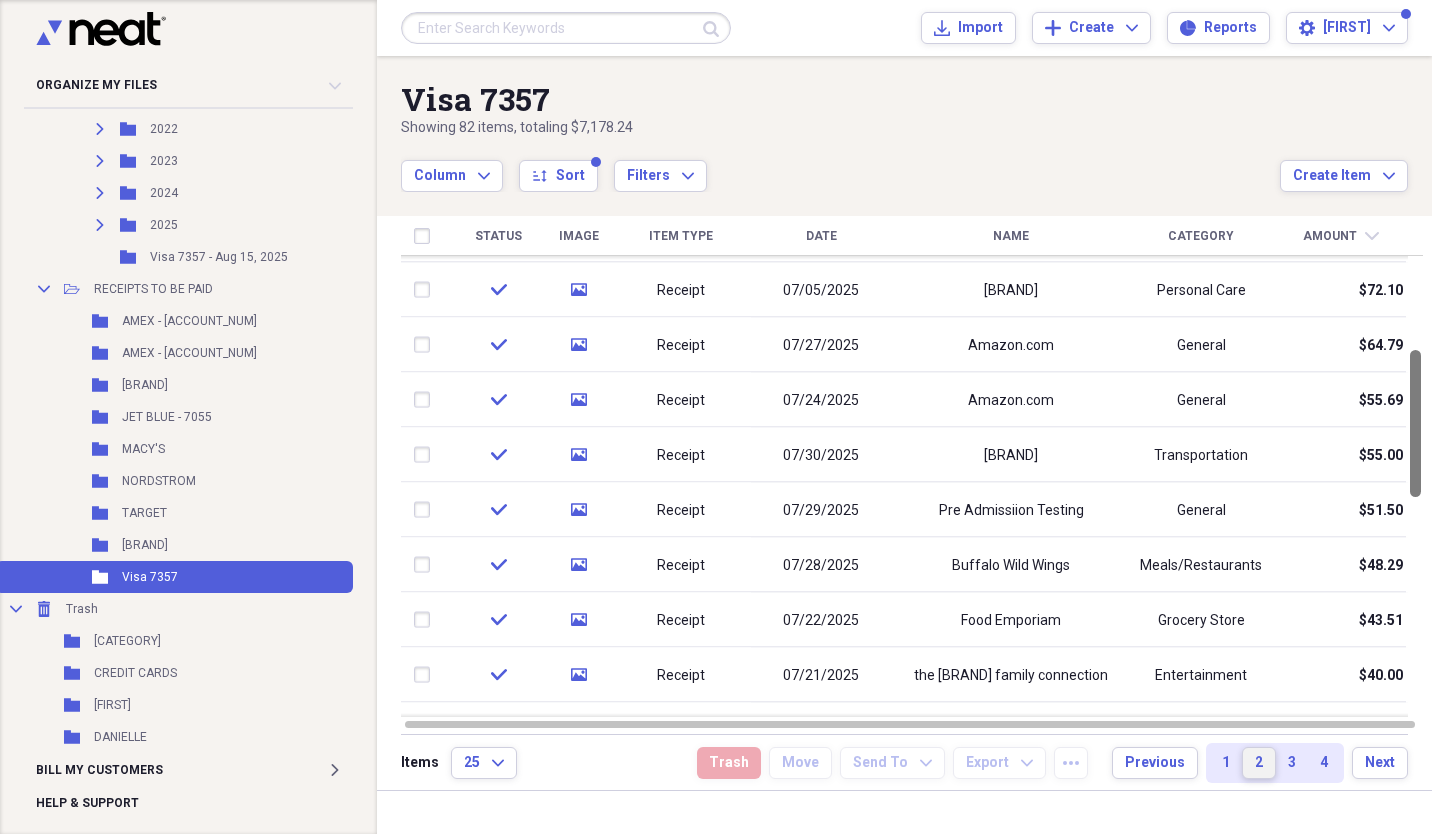 drag, startPoint x: 1426, startPoint y: 334, endPoint x: 1435, endPoint y: 424, distance: 90.44888 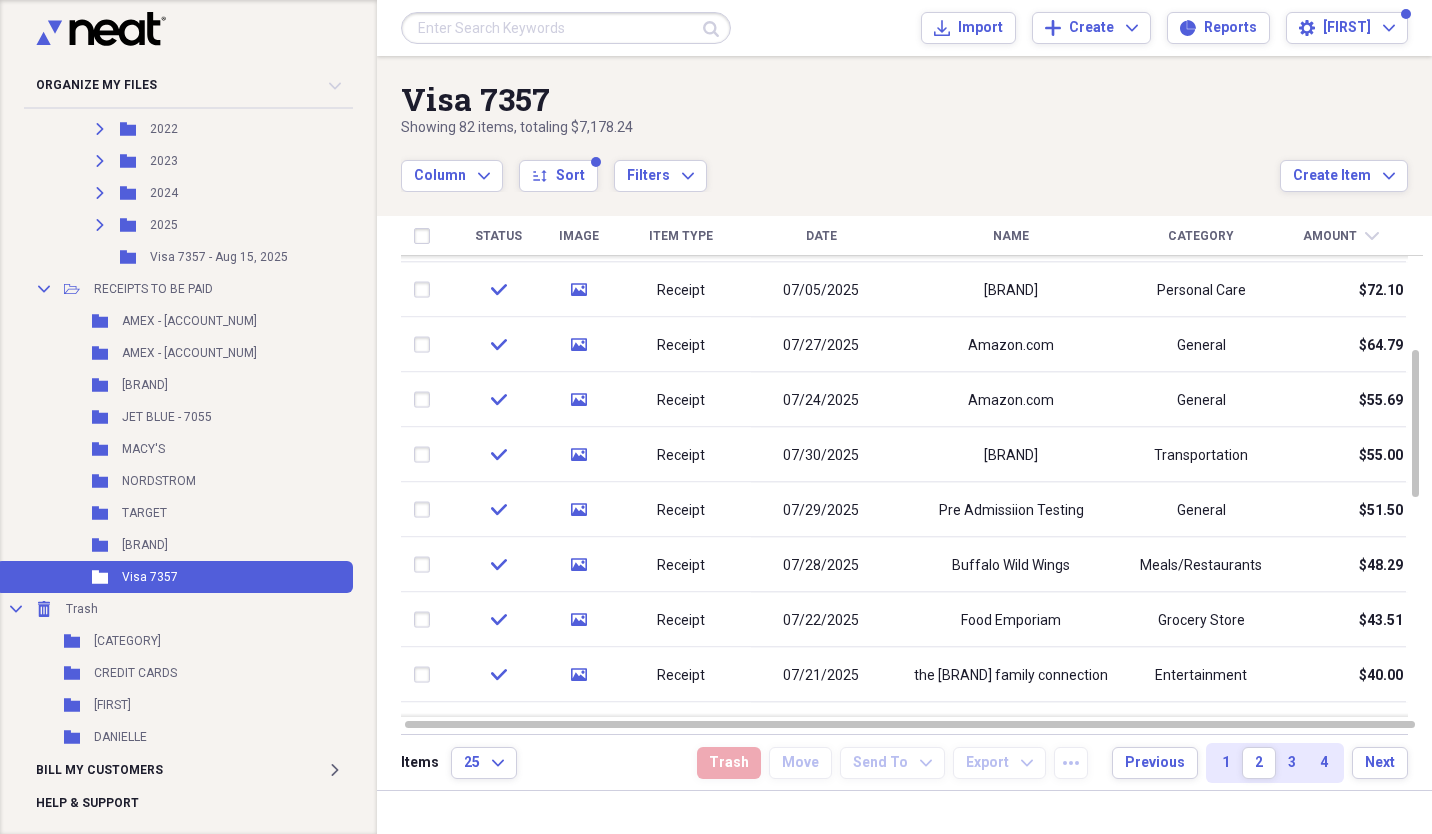 click on "Name" at bounding box center (1011, 236) 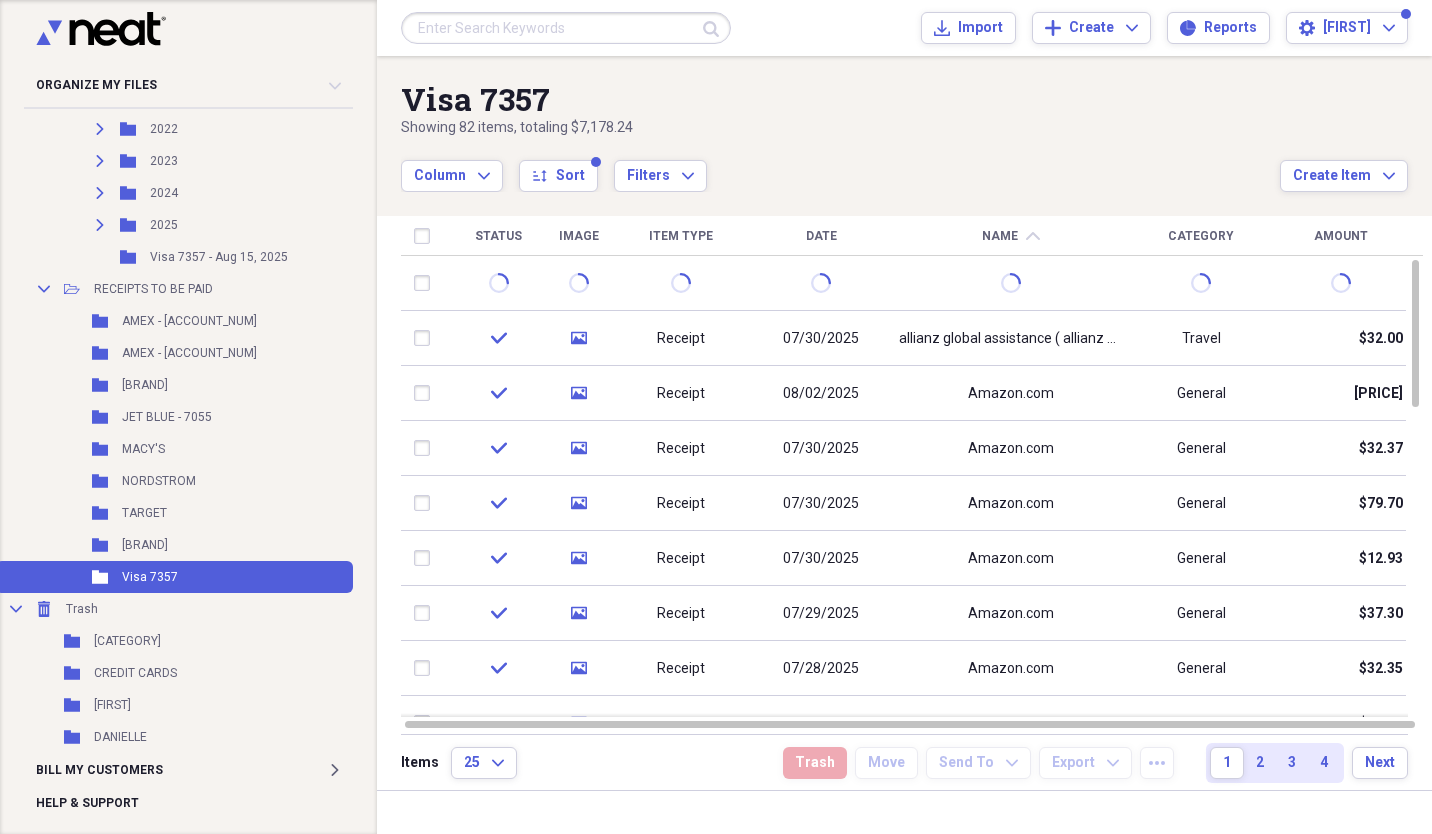 click on "Name" at bounding box center (1000, 236) 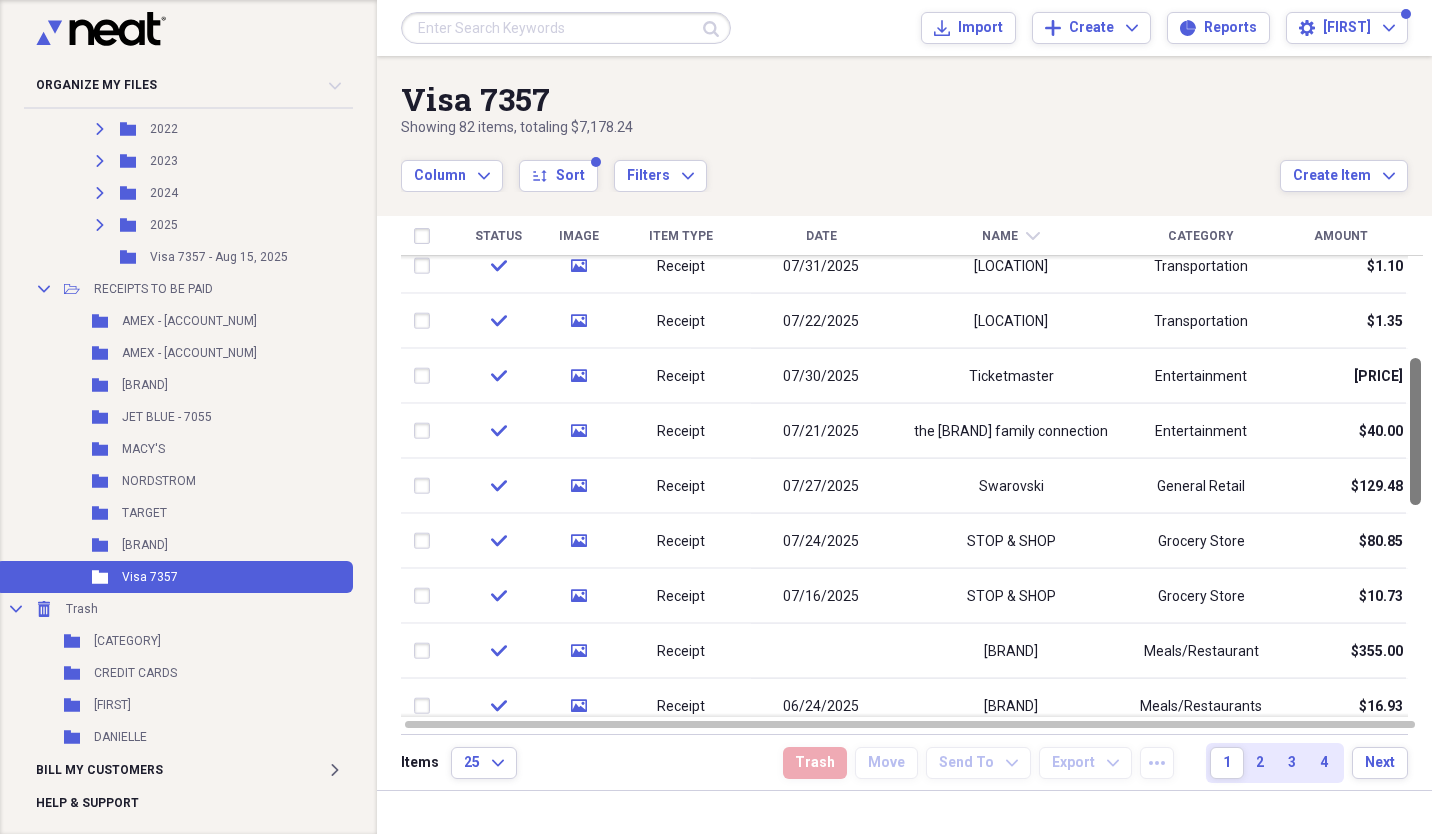 drag, startPoint x: 1425, startPoint y: 343, endPoint x: 1431, endPoint y: 441, distance: 98.1835 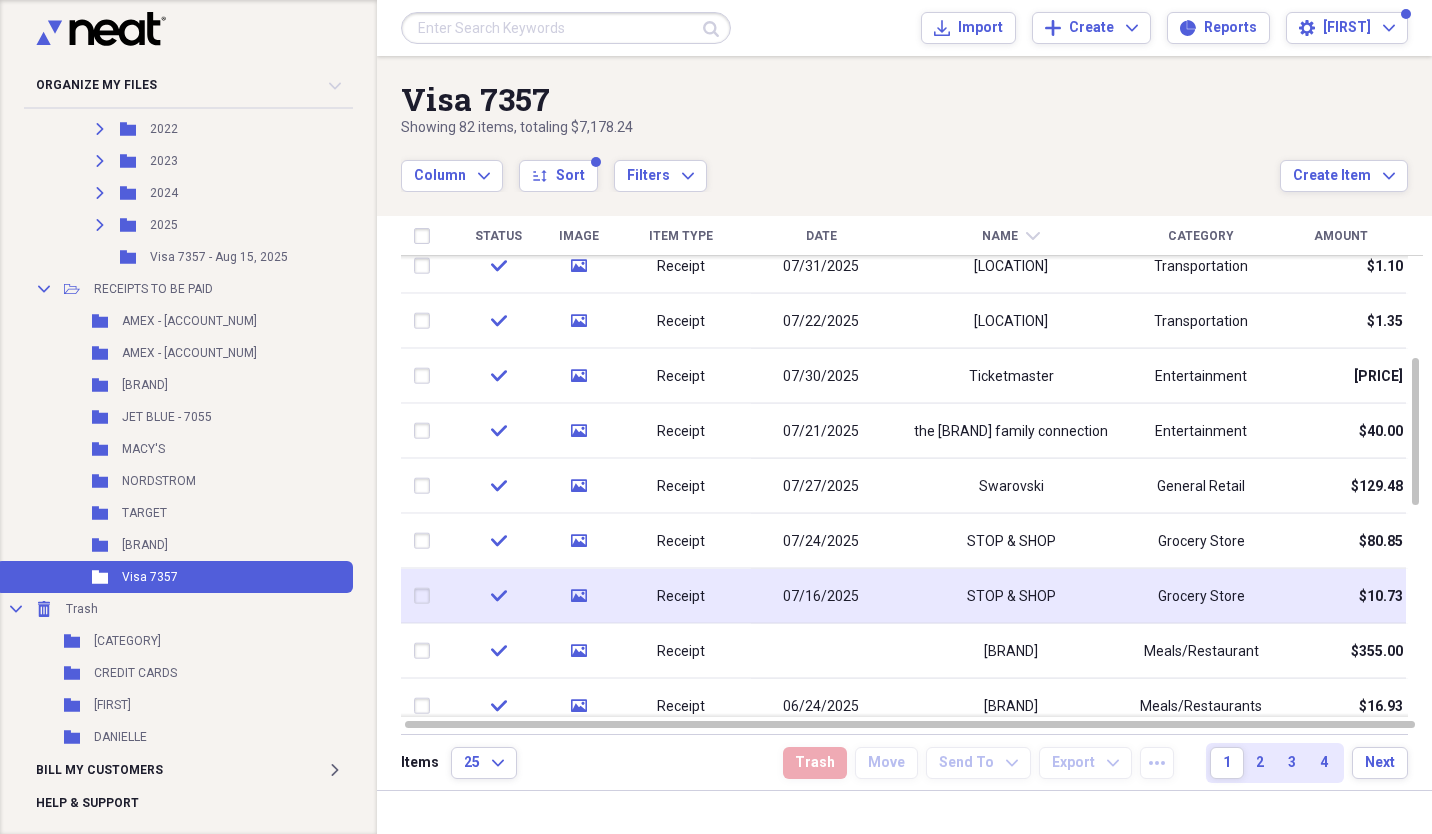 click on "STOP & SHOP" at bounding box center (1011, 596) 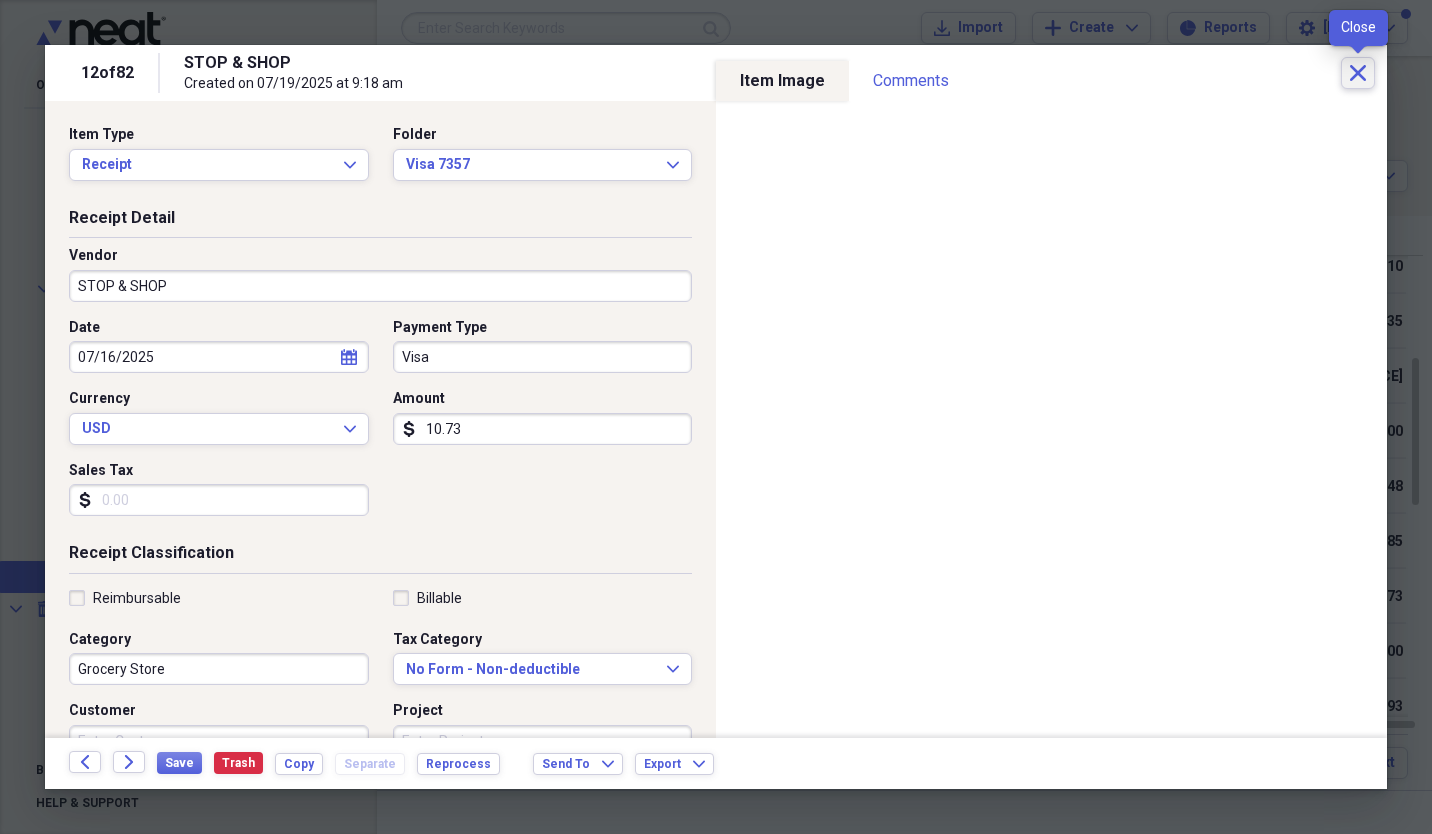 click on "Close" at bounding box center (1358, 73) 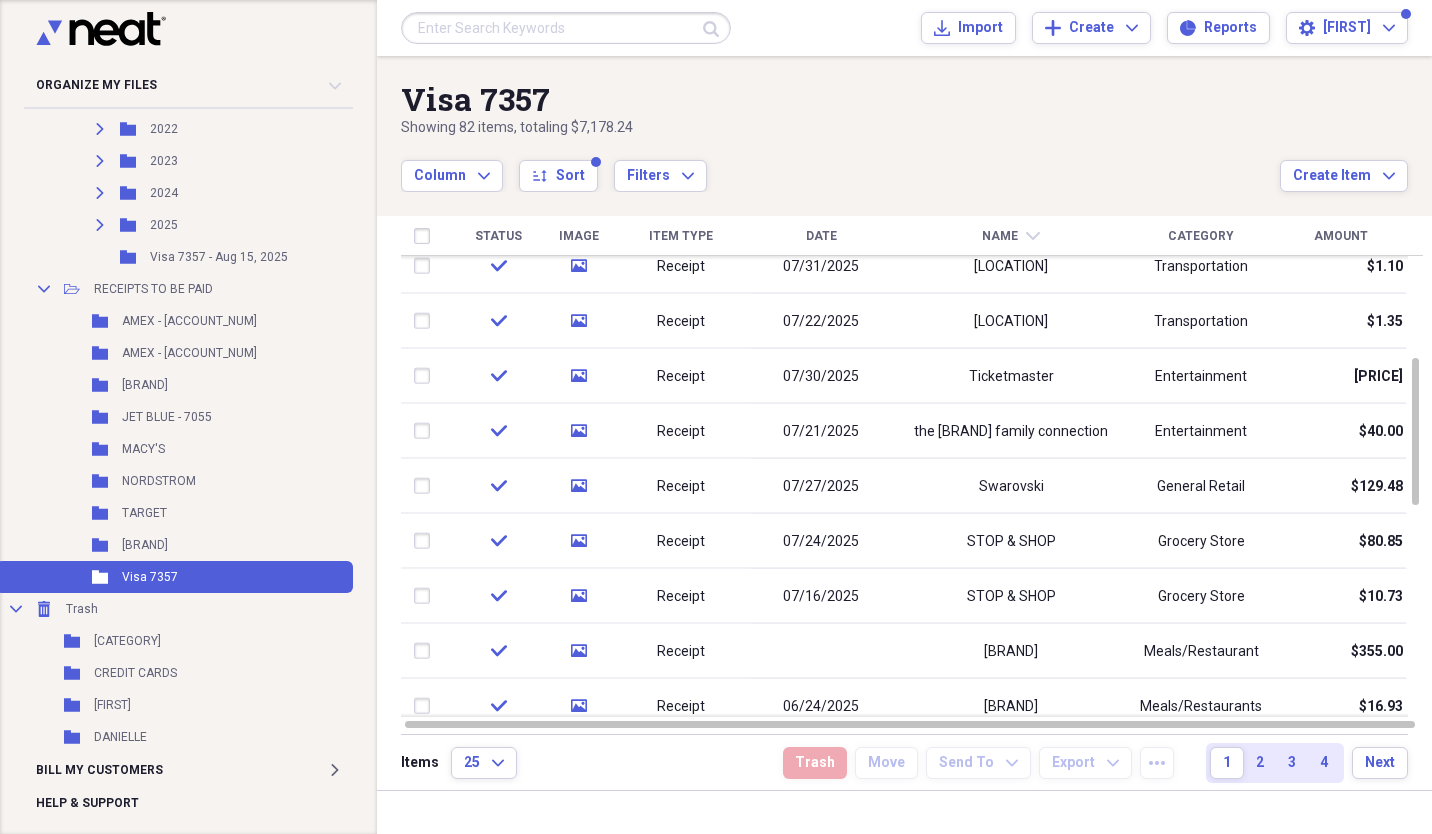 click on "Date" at bounding box center [821, 236] 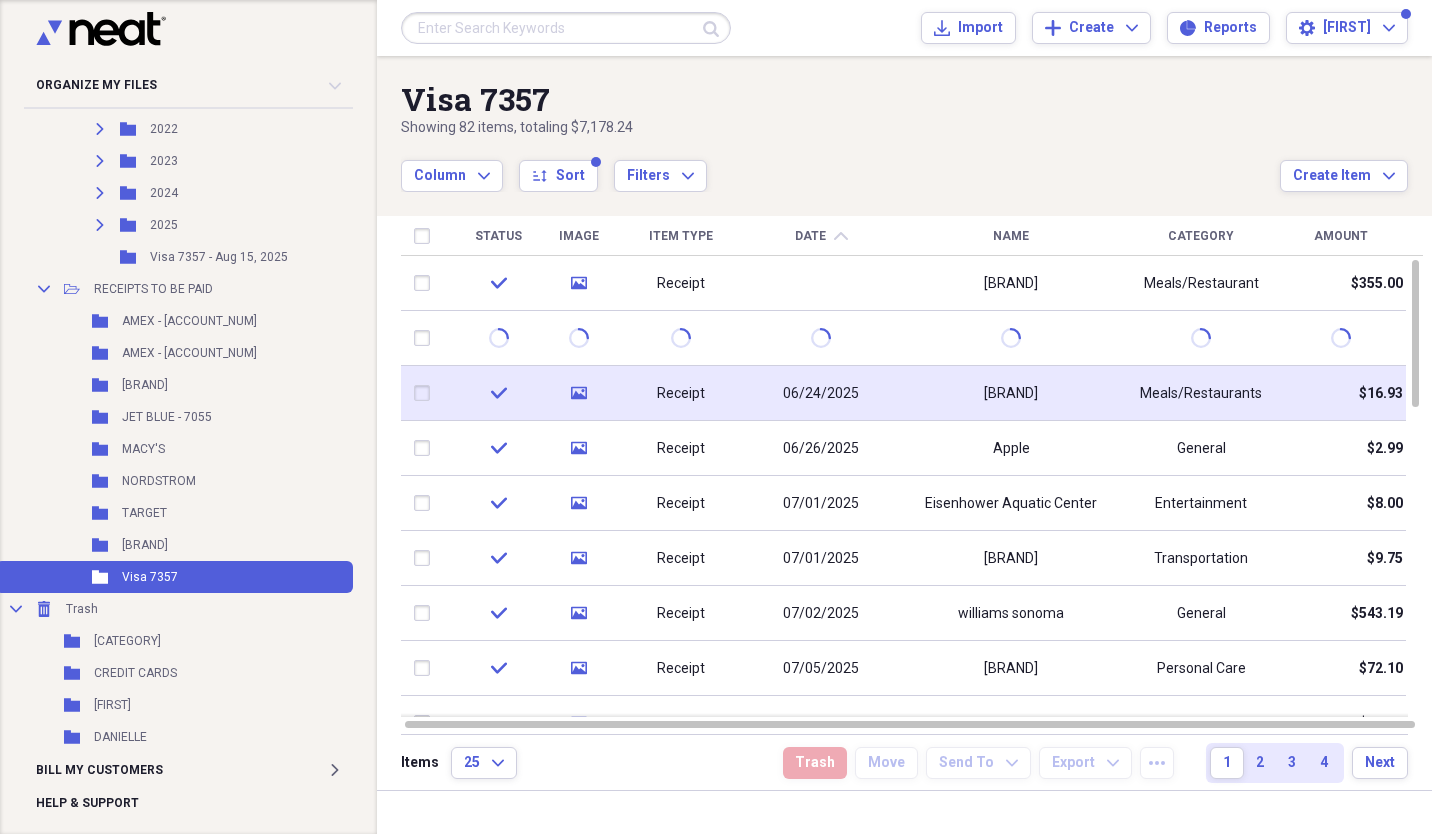 click at bounding box center (426, 393) 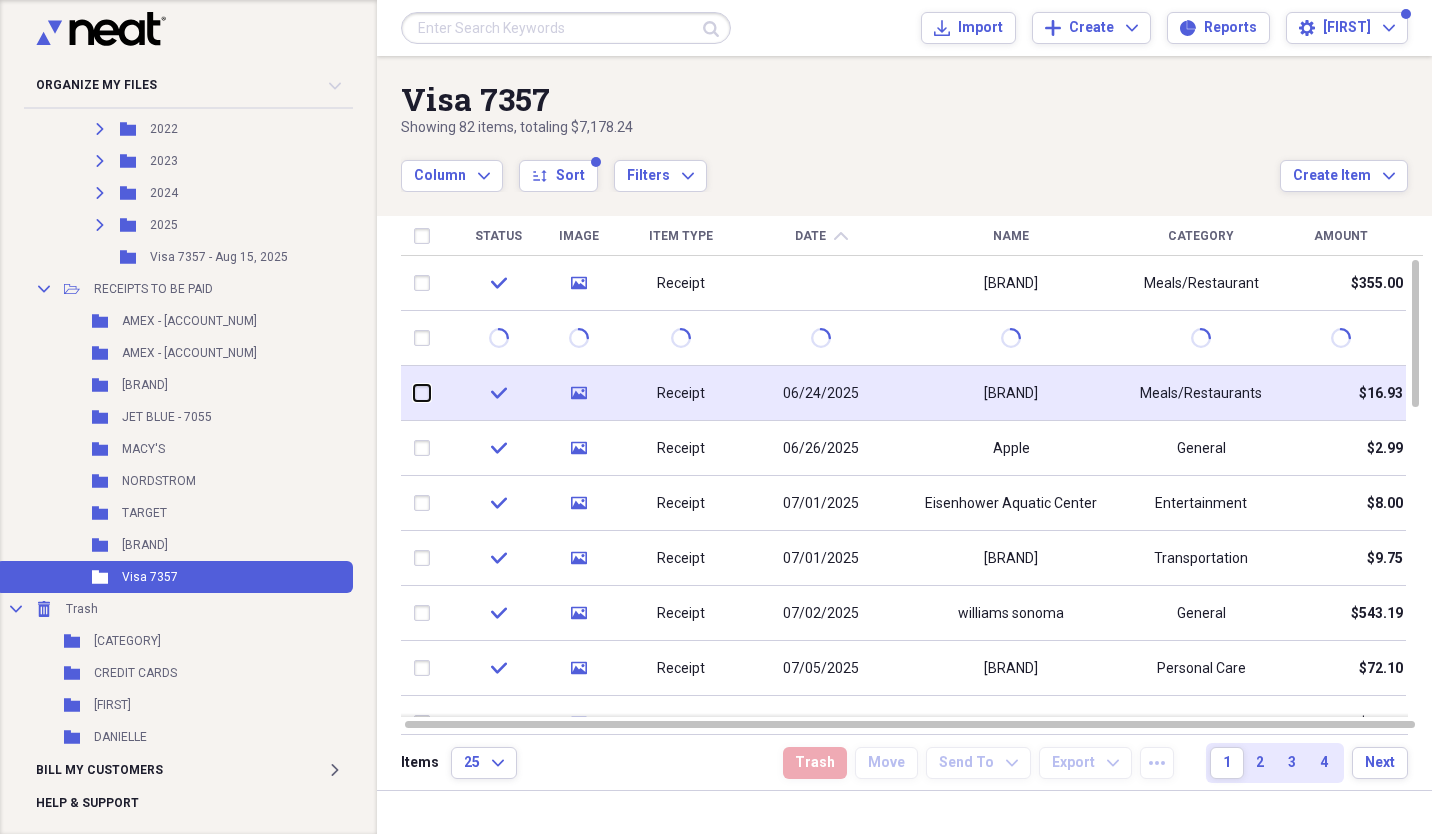 click at bounding box center (414, 393) 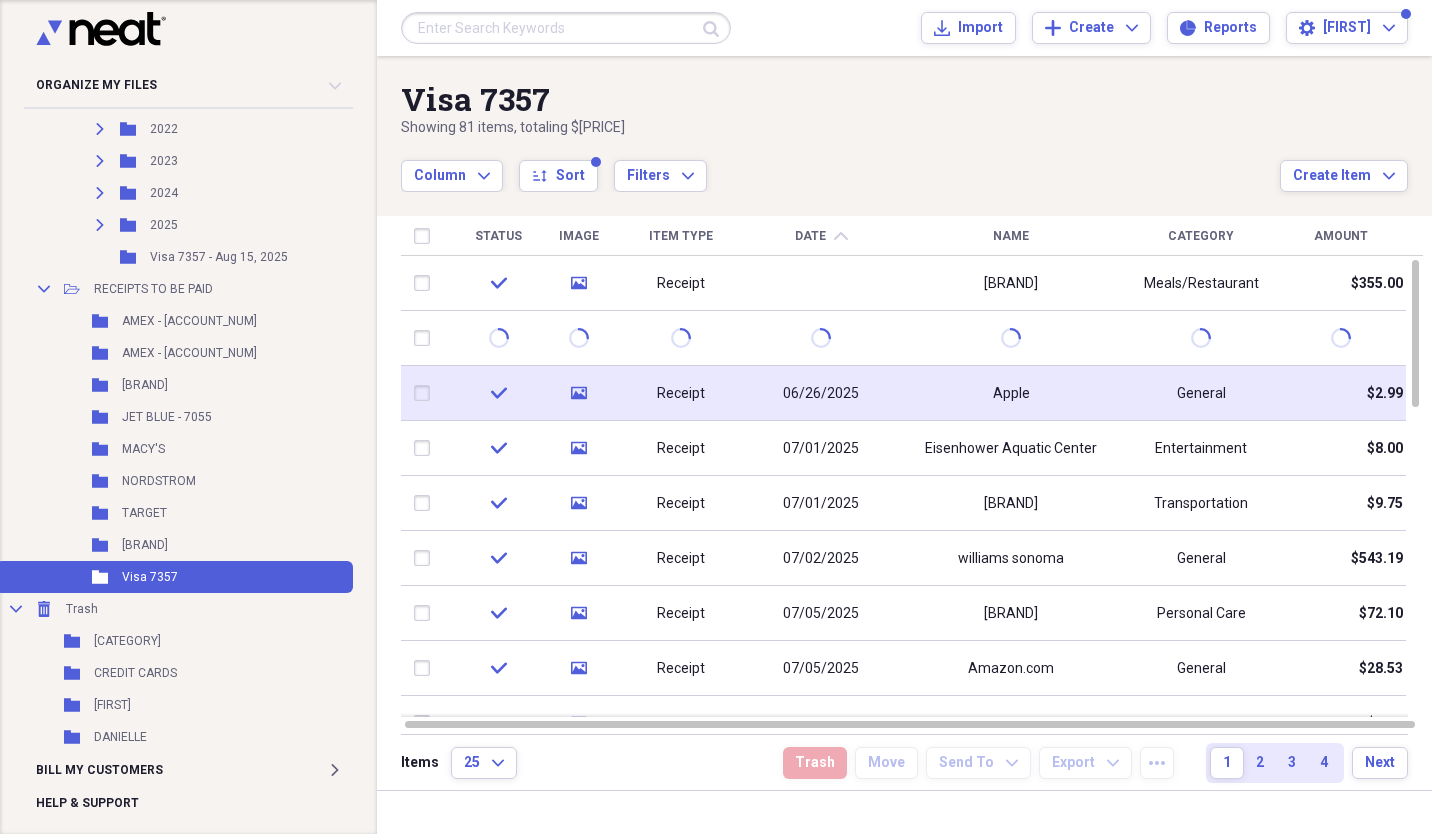 click at bounding box center (426, 393) 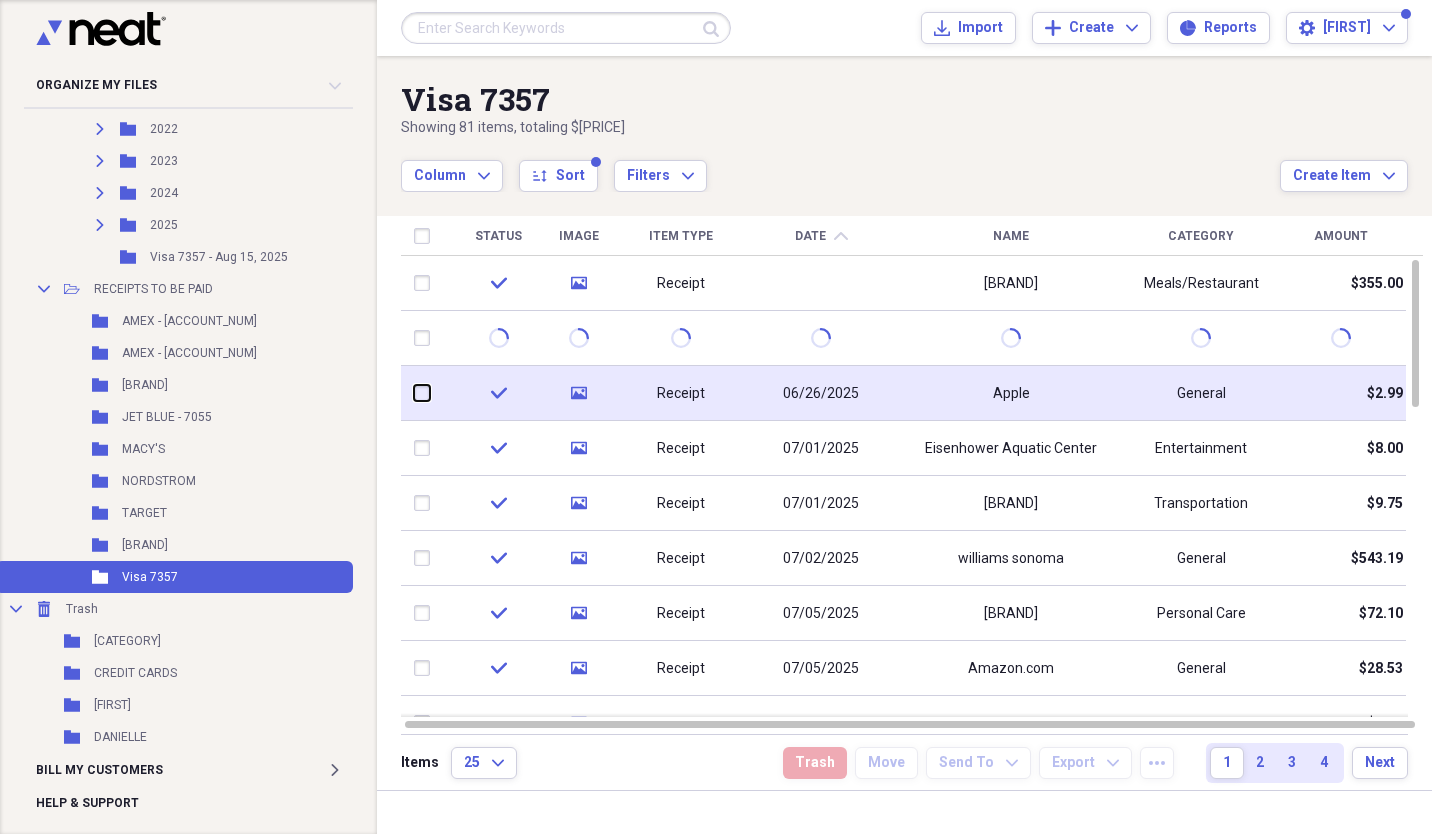 click at bounding box center (414, 393) 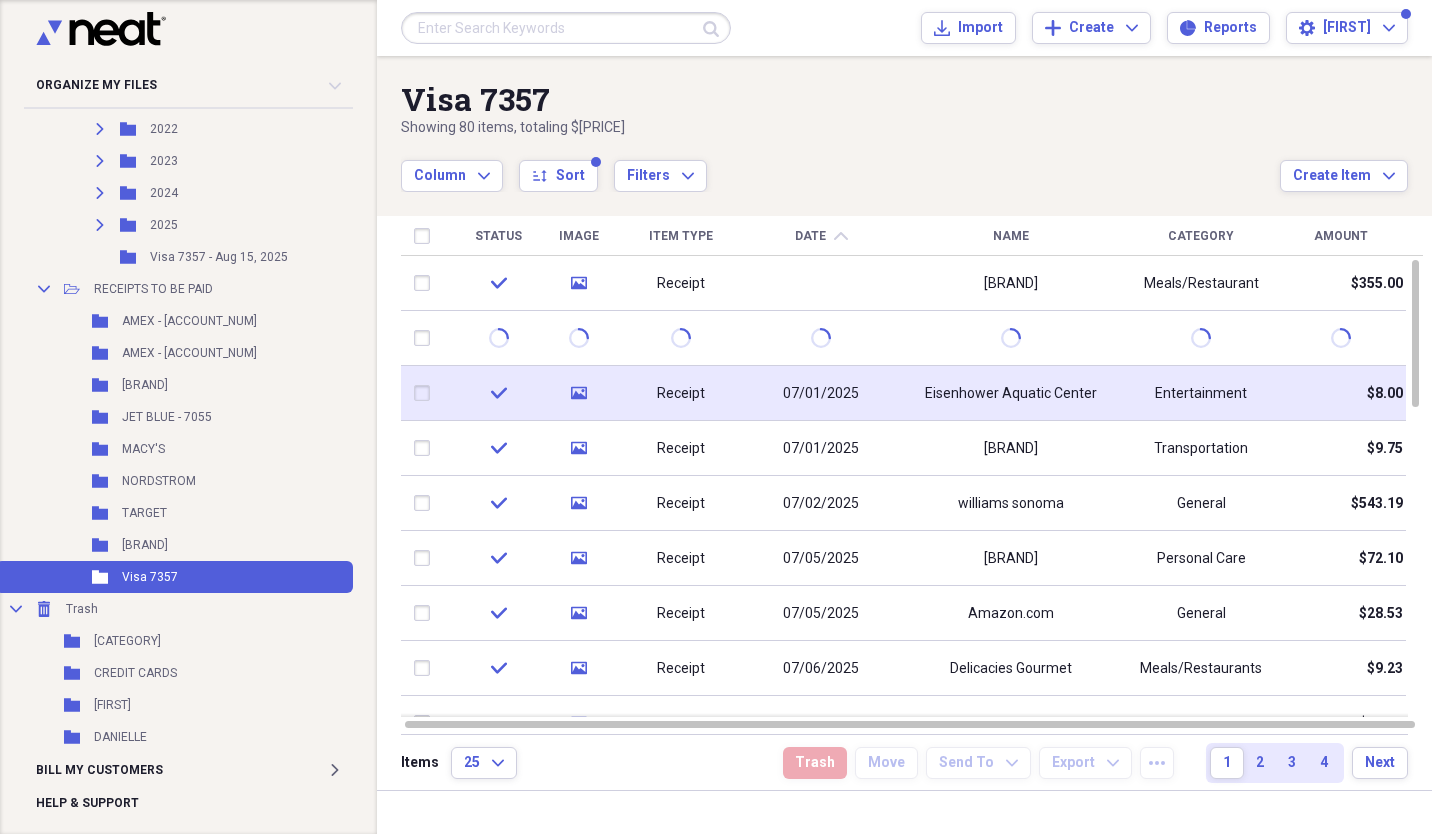 click at bounding box center (426, 393) 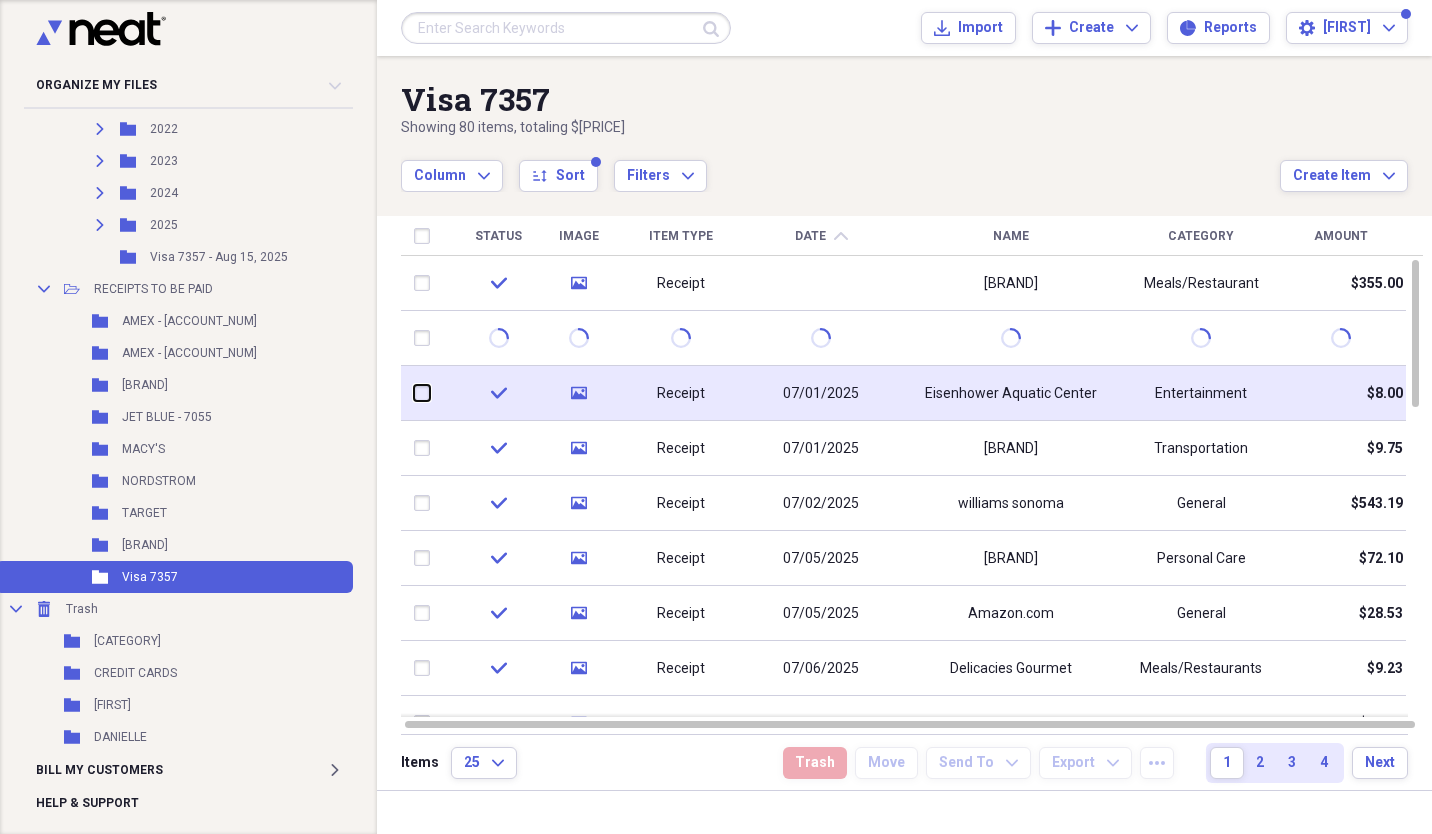click at bounding box center [414, 393] 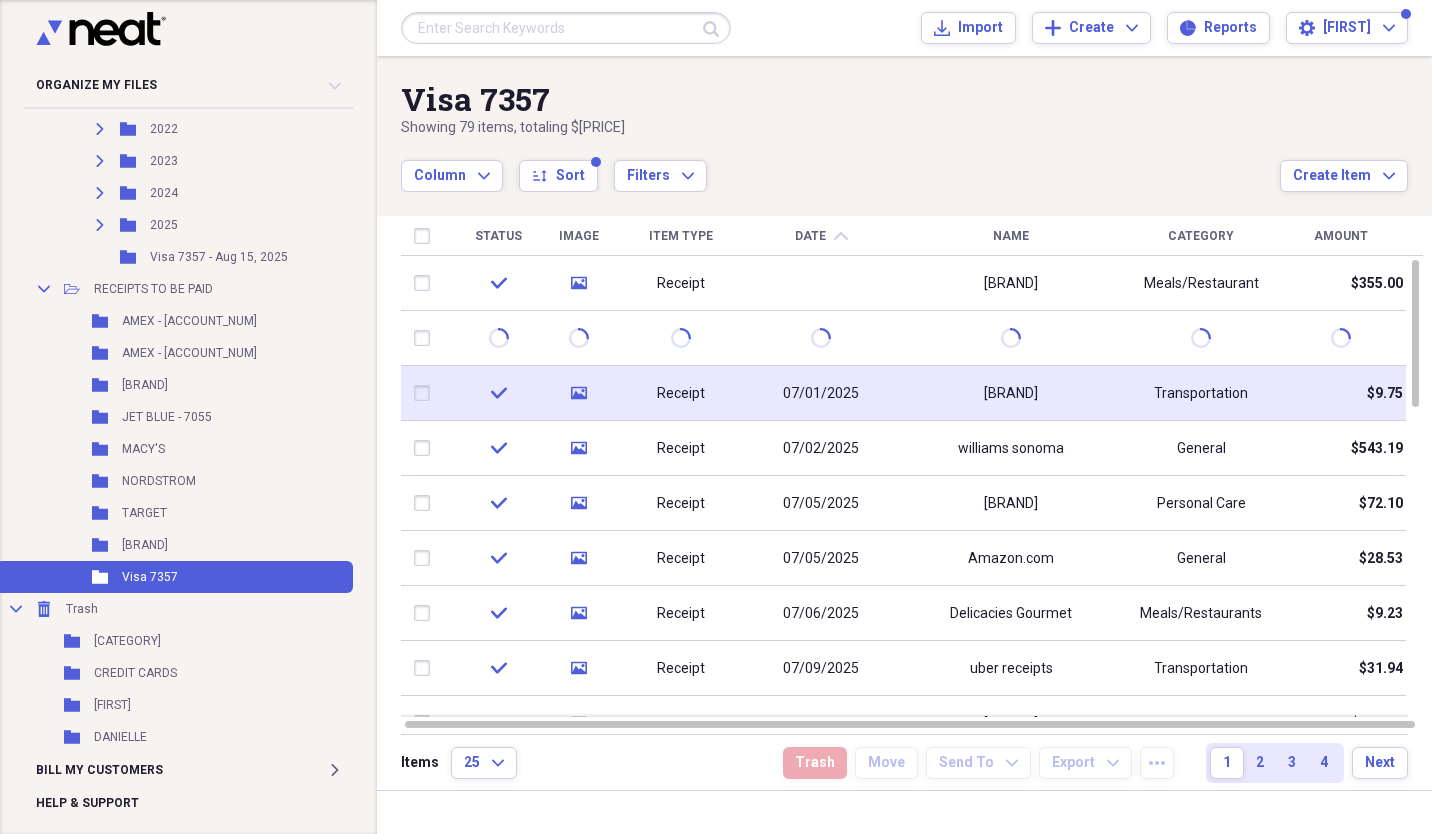click at bounding box center (426, 393) 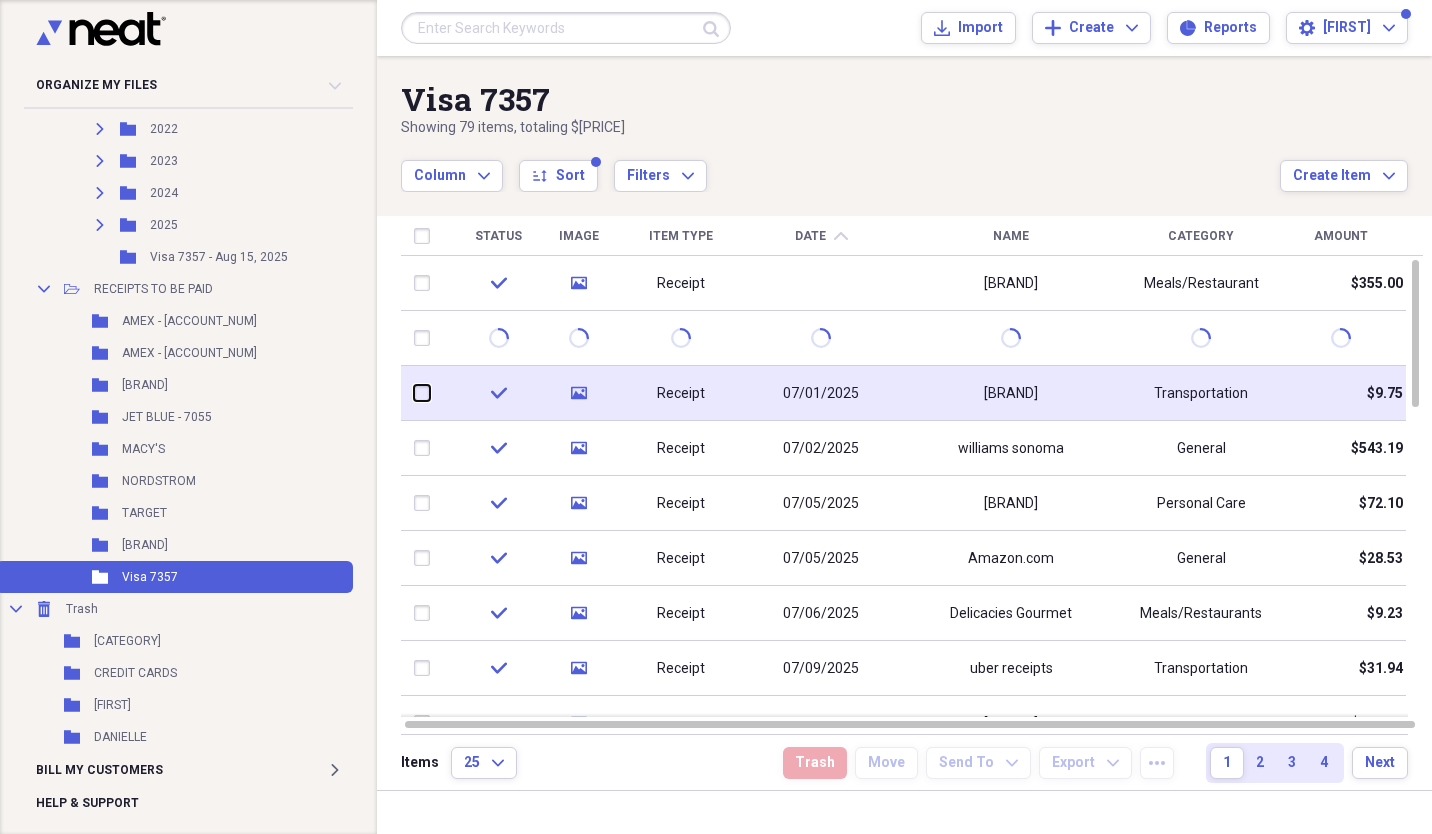 click at bounding box center (414, 393) 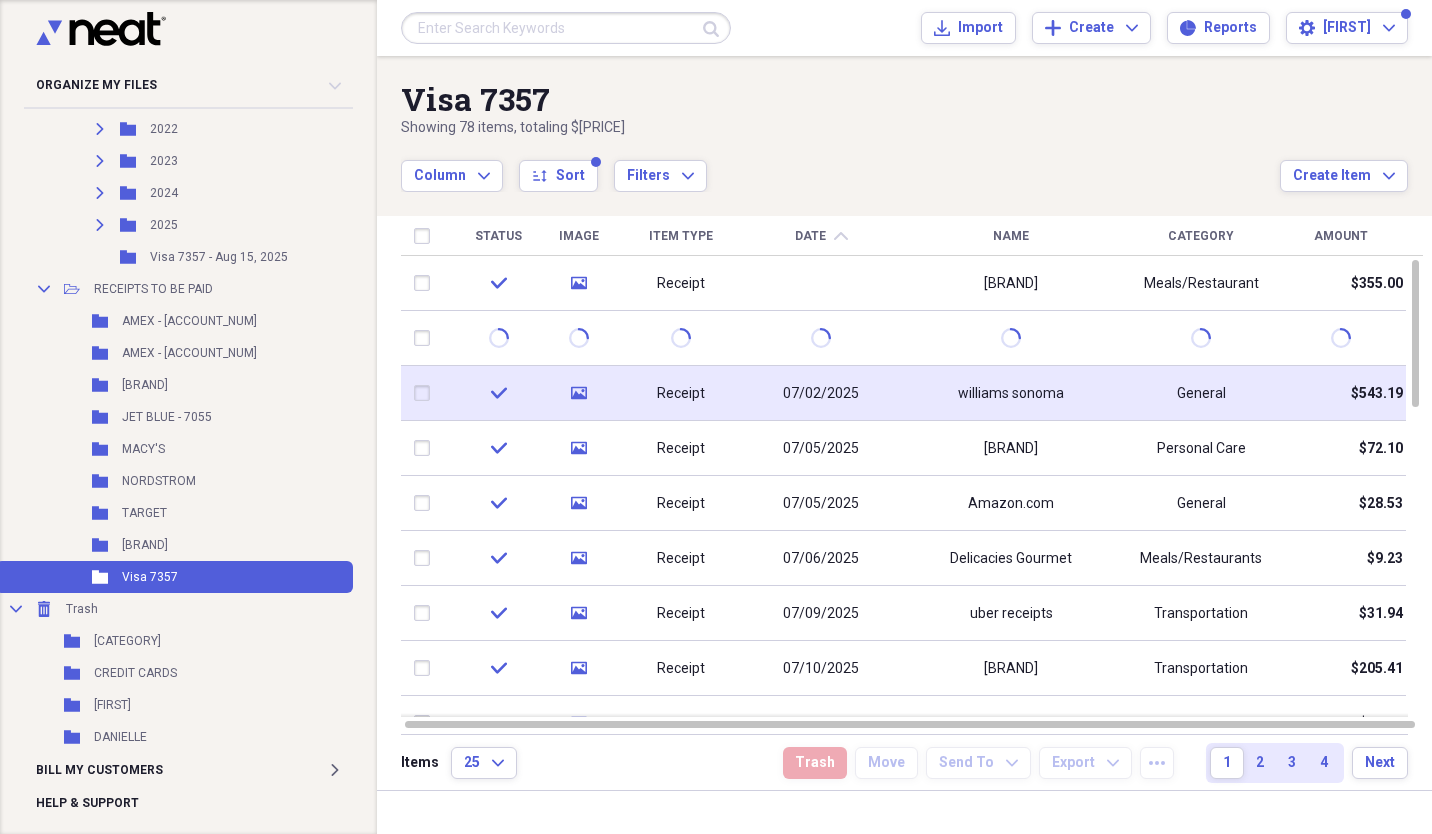 click at bounding box center [426, 393] 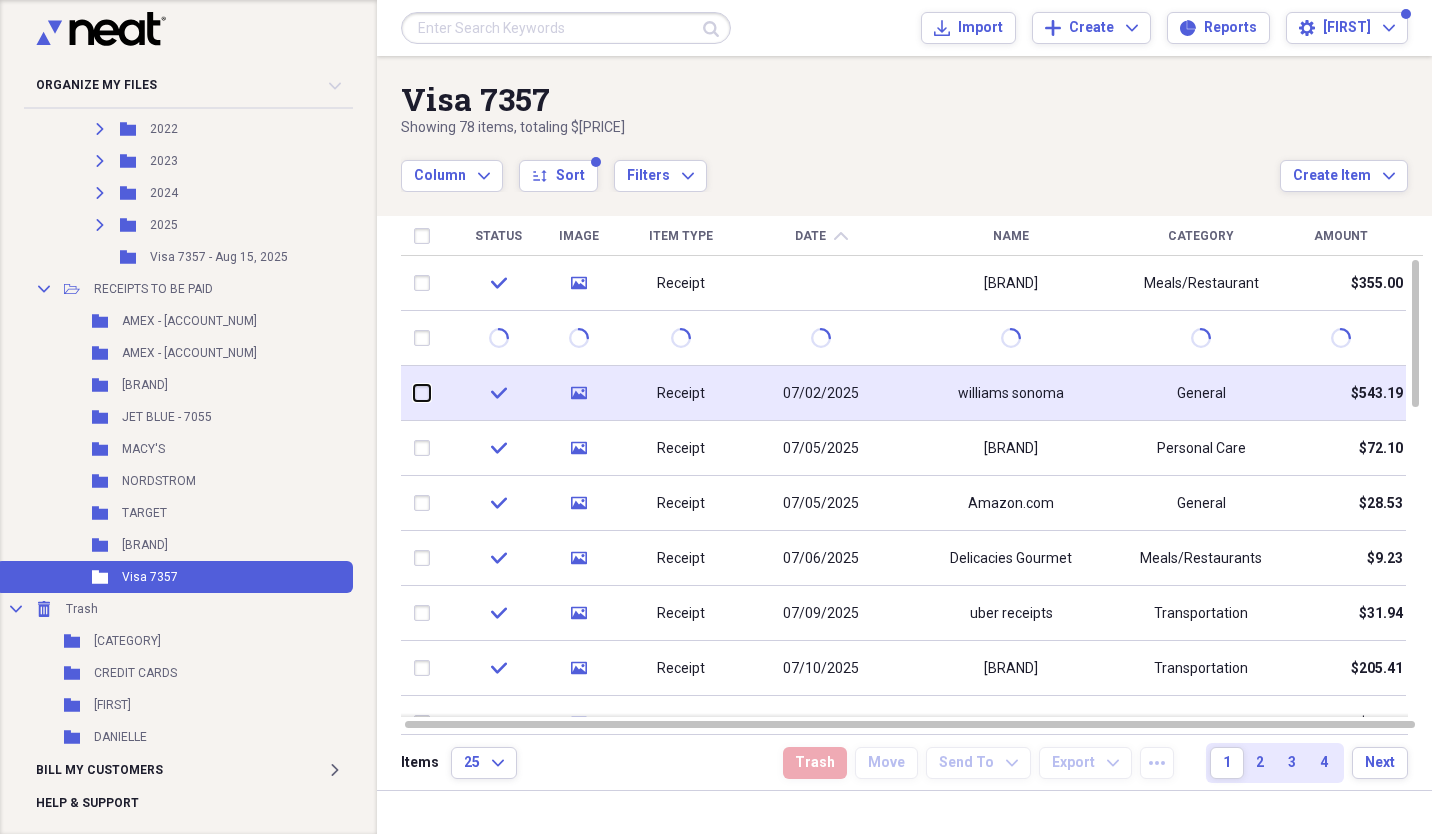 click at bounding box center [414, 393] 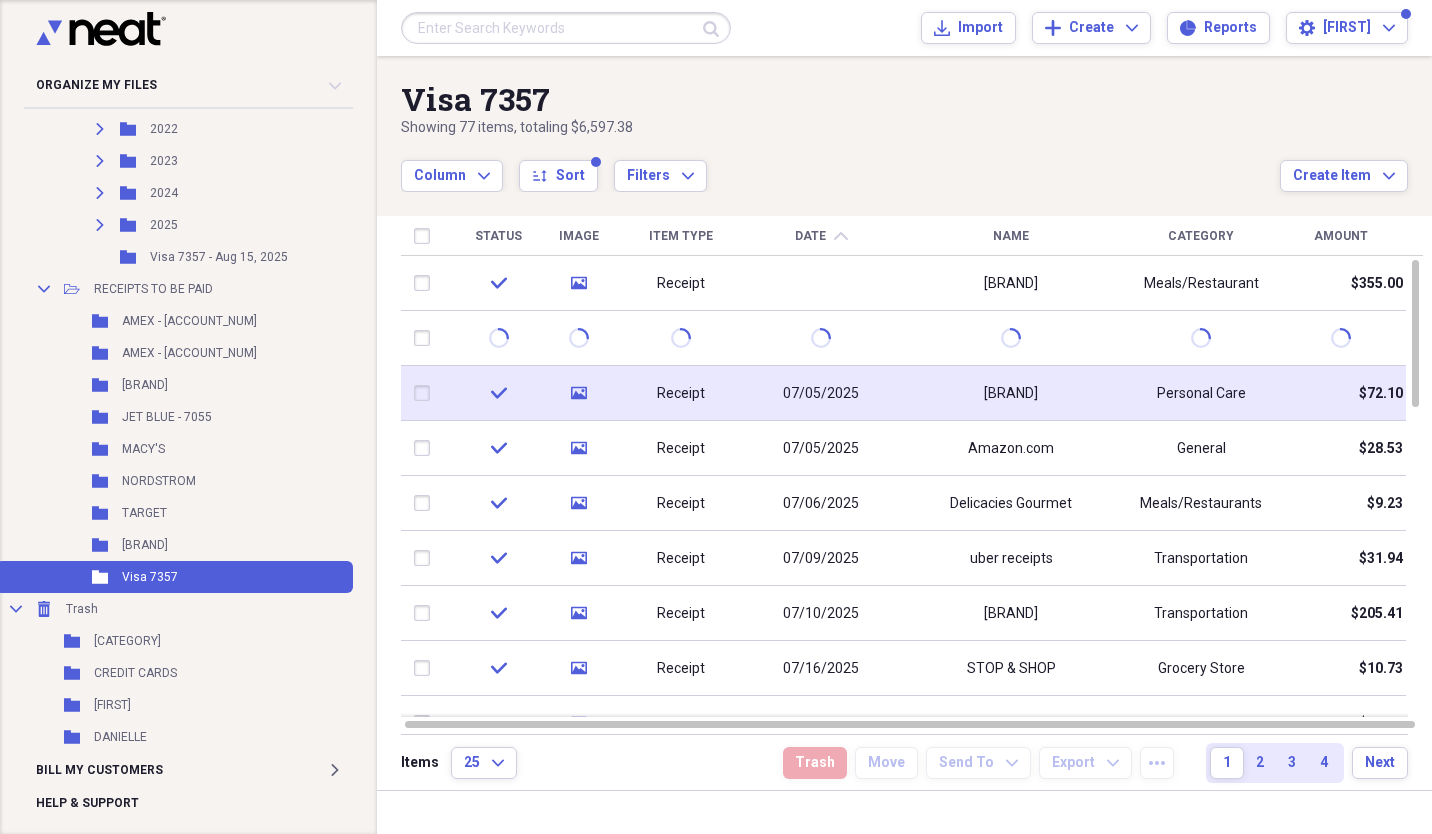 click at bounding box center [426, 393] 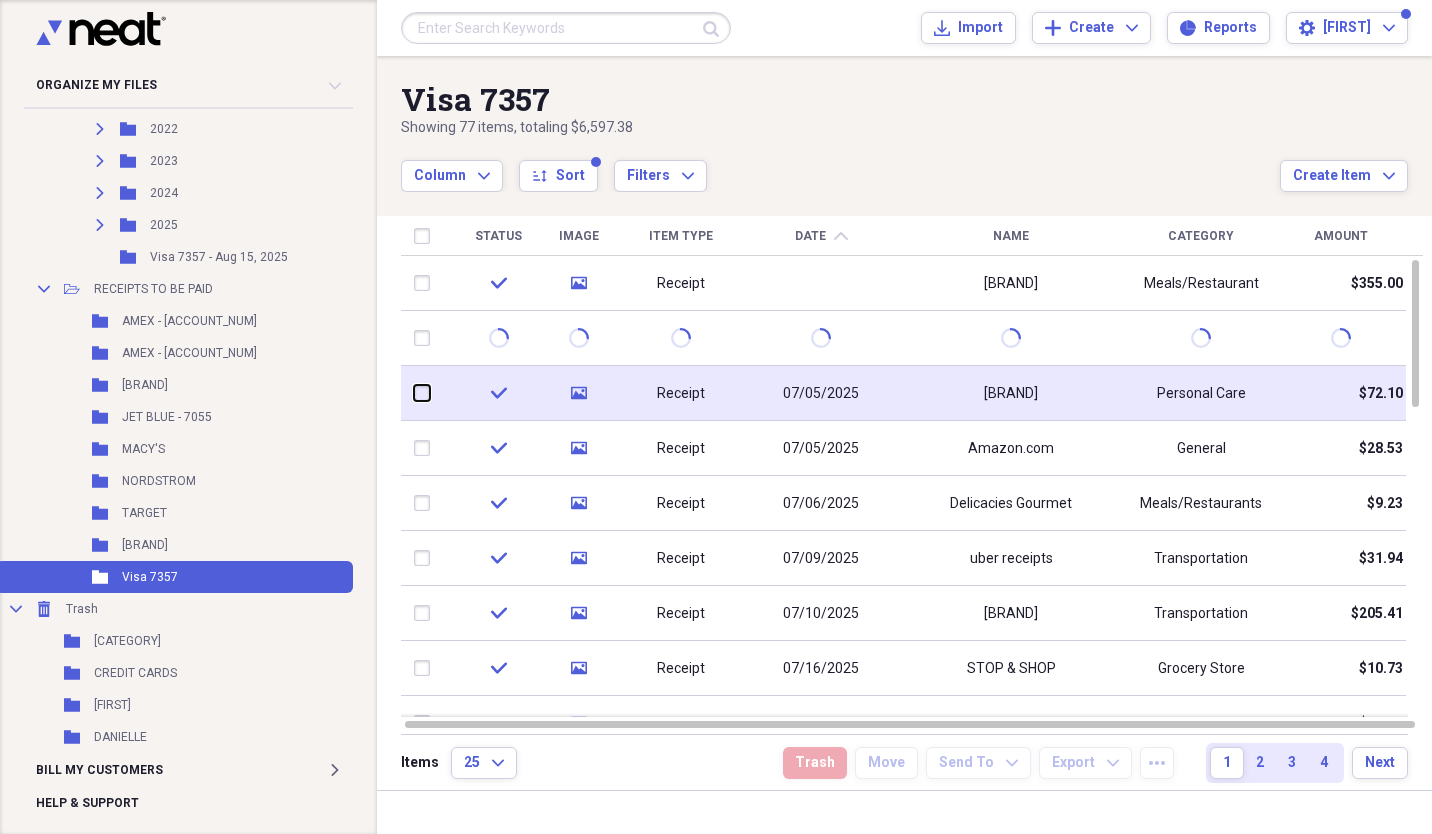 click at bounding box center [414, 393] 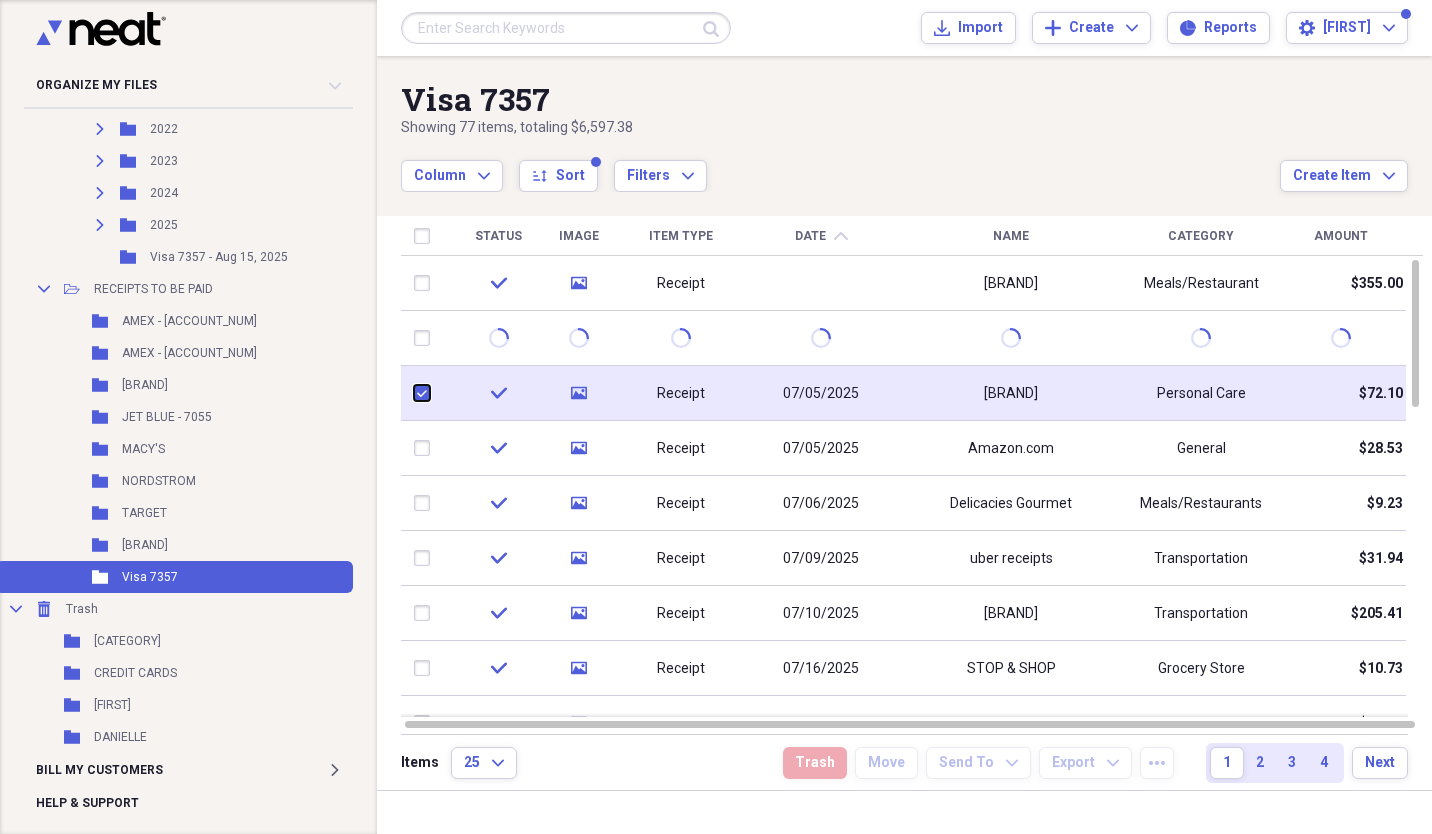 checkbox on "true" 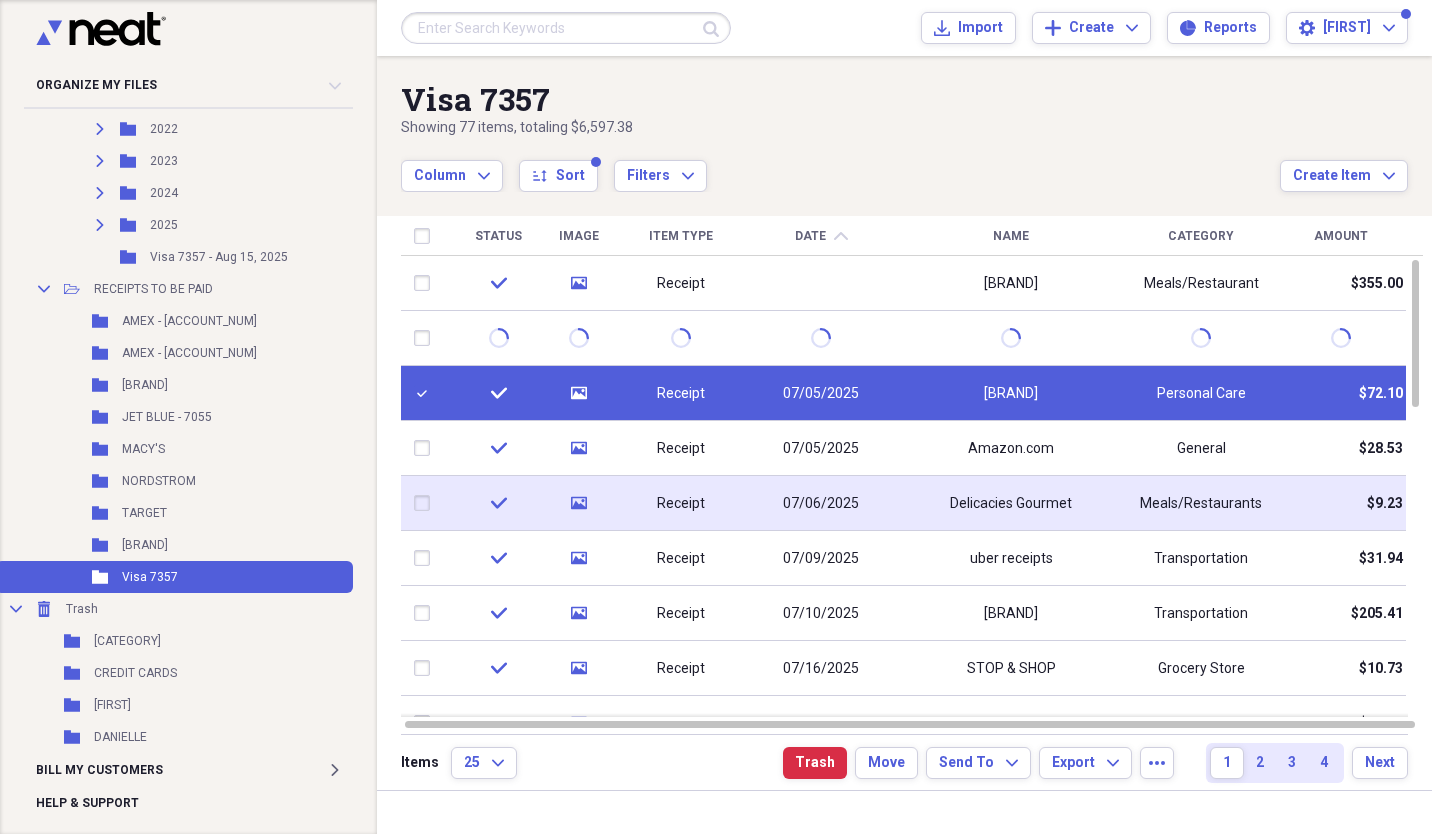 click at bounding box center [426, 503] 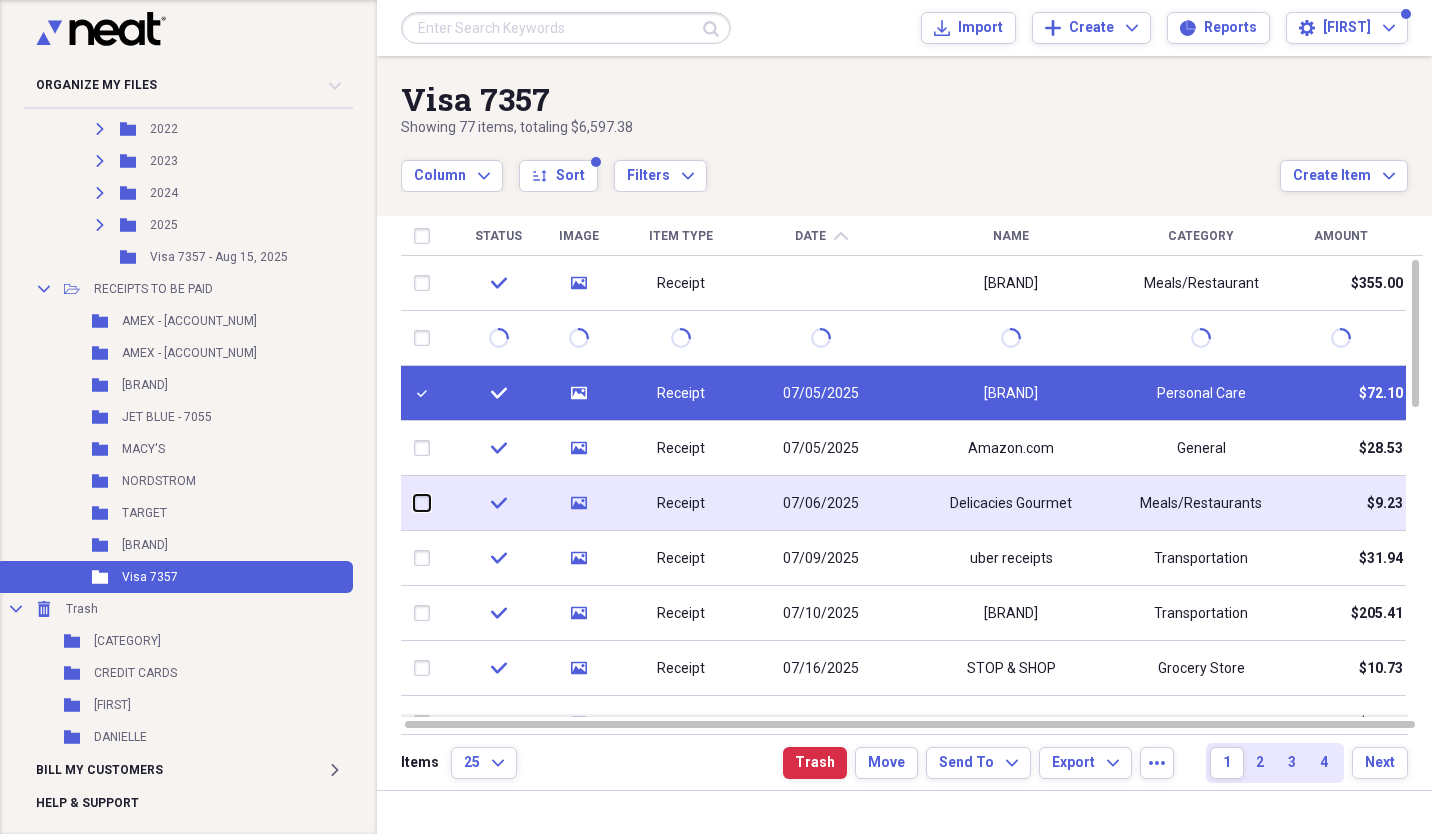 click at bounding box center (414, 503) 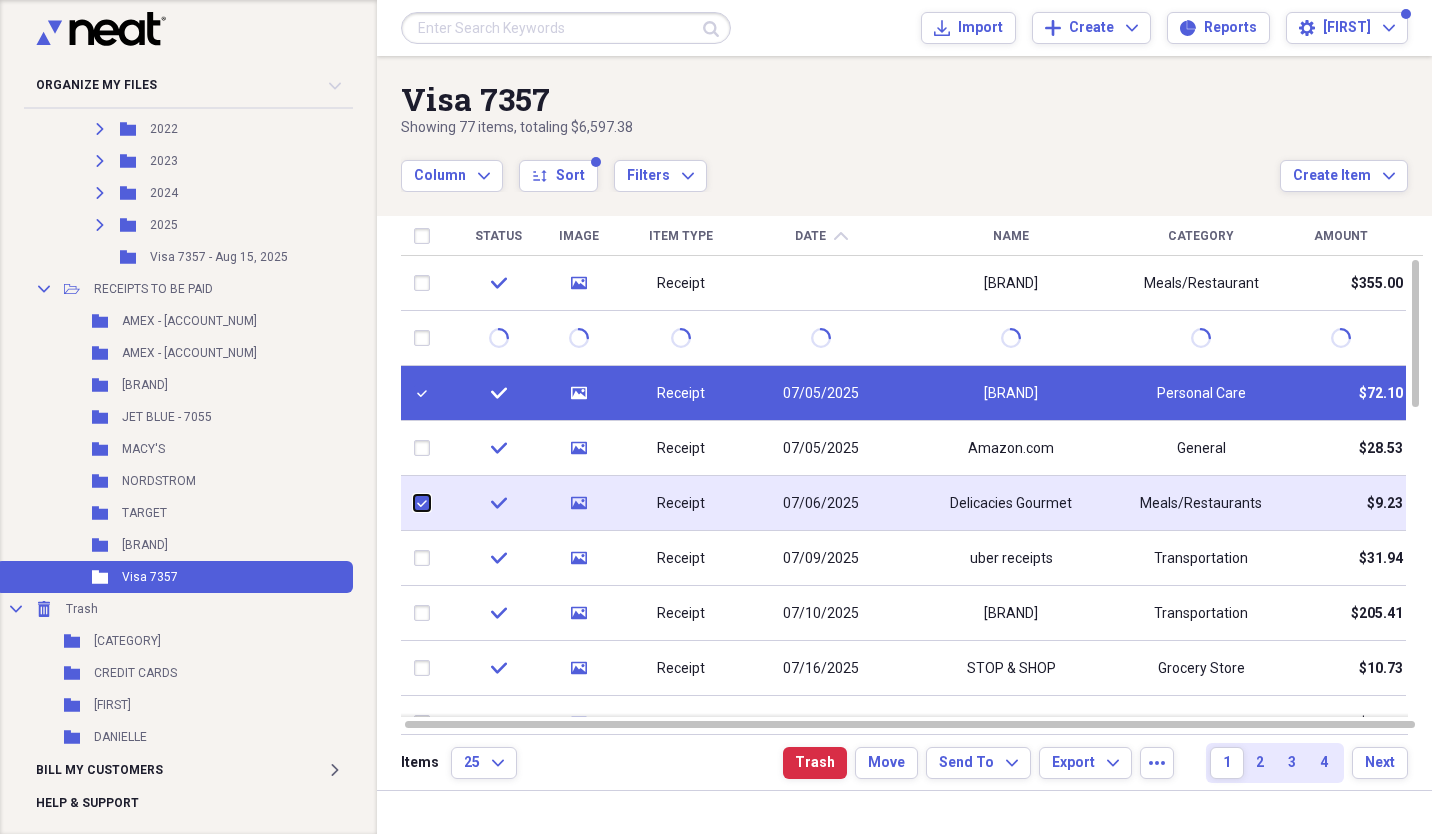 checkbox on "true" 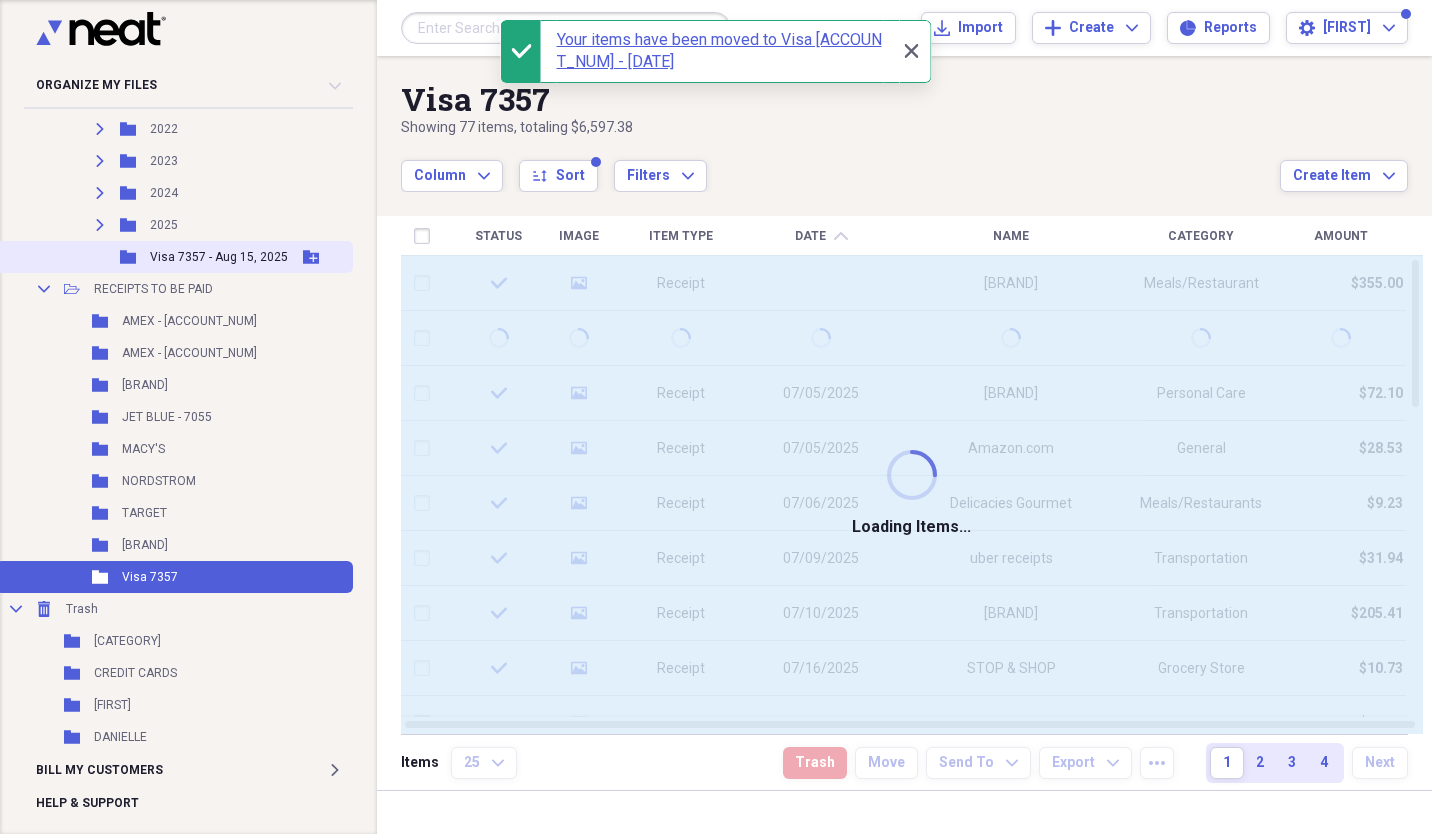 checkbox on "false" 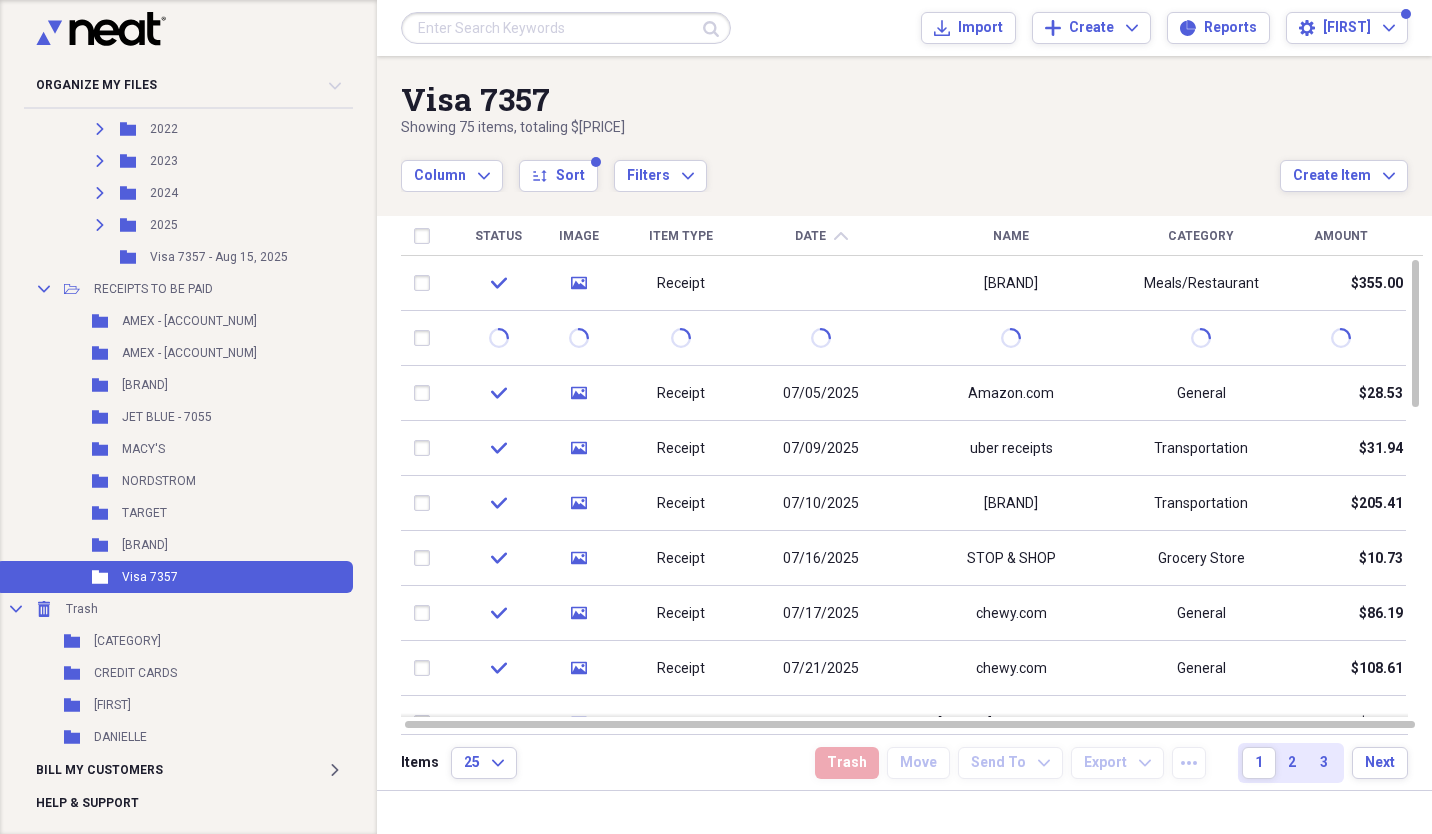 click on "Amount" at bounding box center (1341, 236) 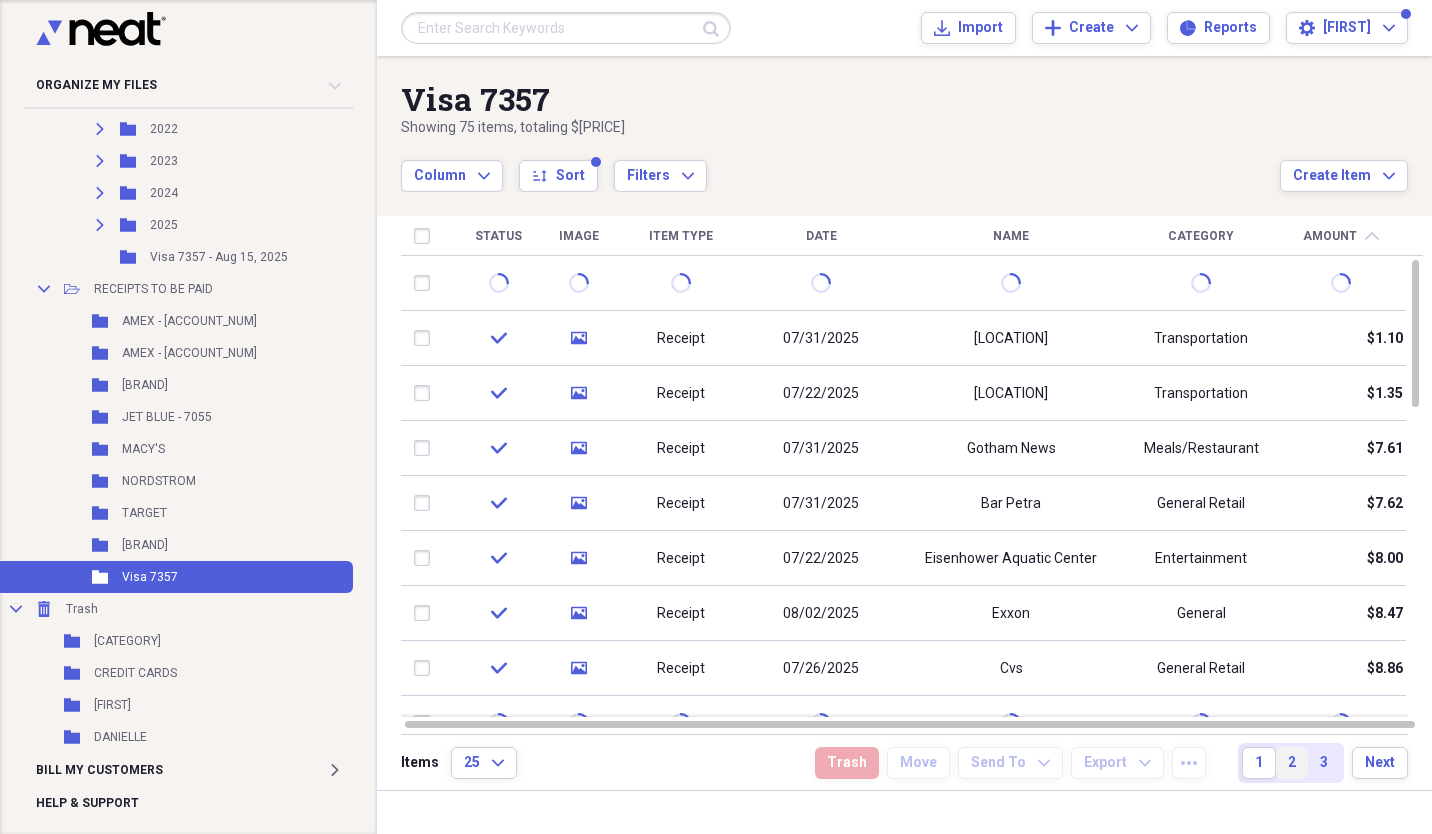 click on "2" at bounding box center (1292, 763) 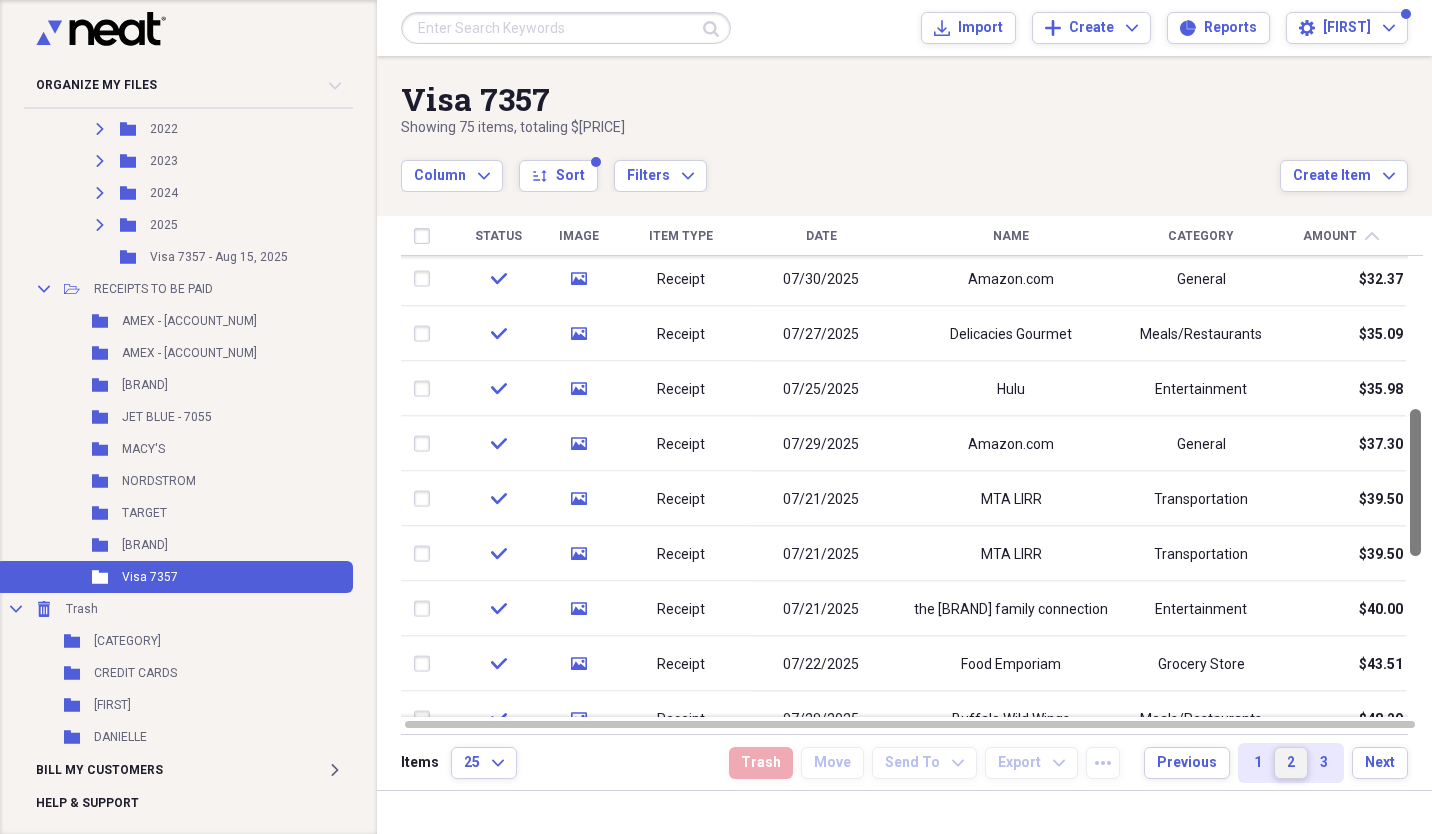 drag, startPoint x: 1424, startPoint y: 374, endPoint x: 1435, endPoint y: 523, distance: 149.40549 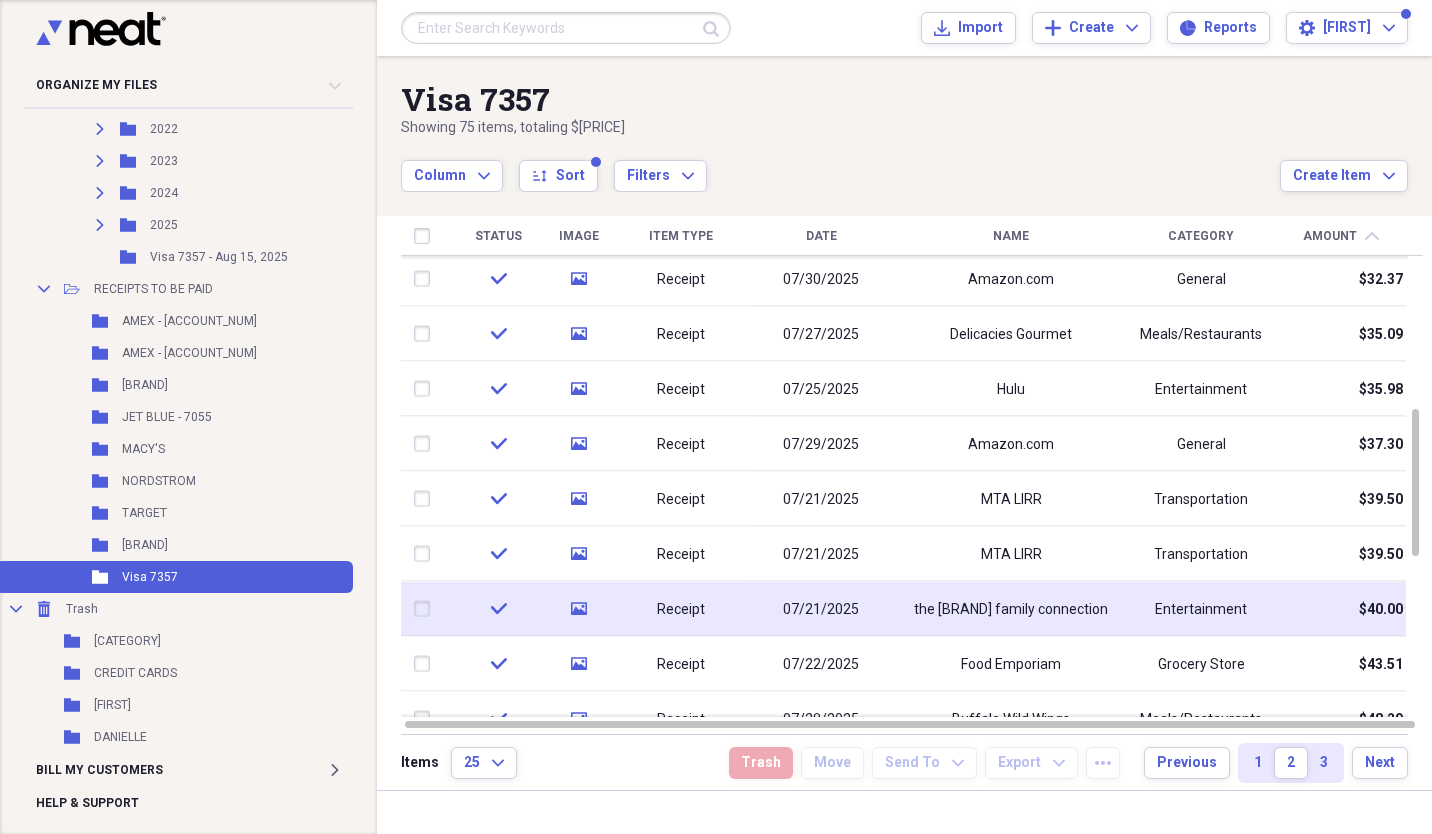 click on "[FAMILY]" at bounding box center [1011, 609] 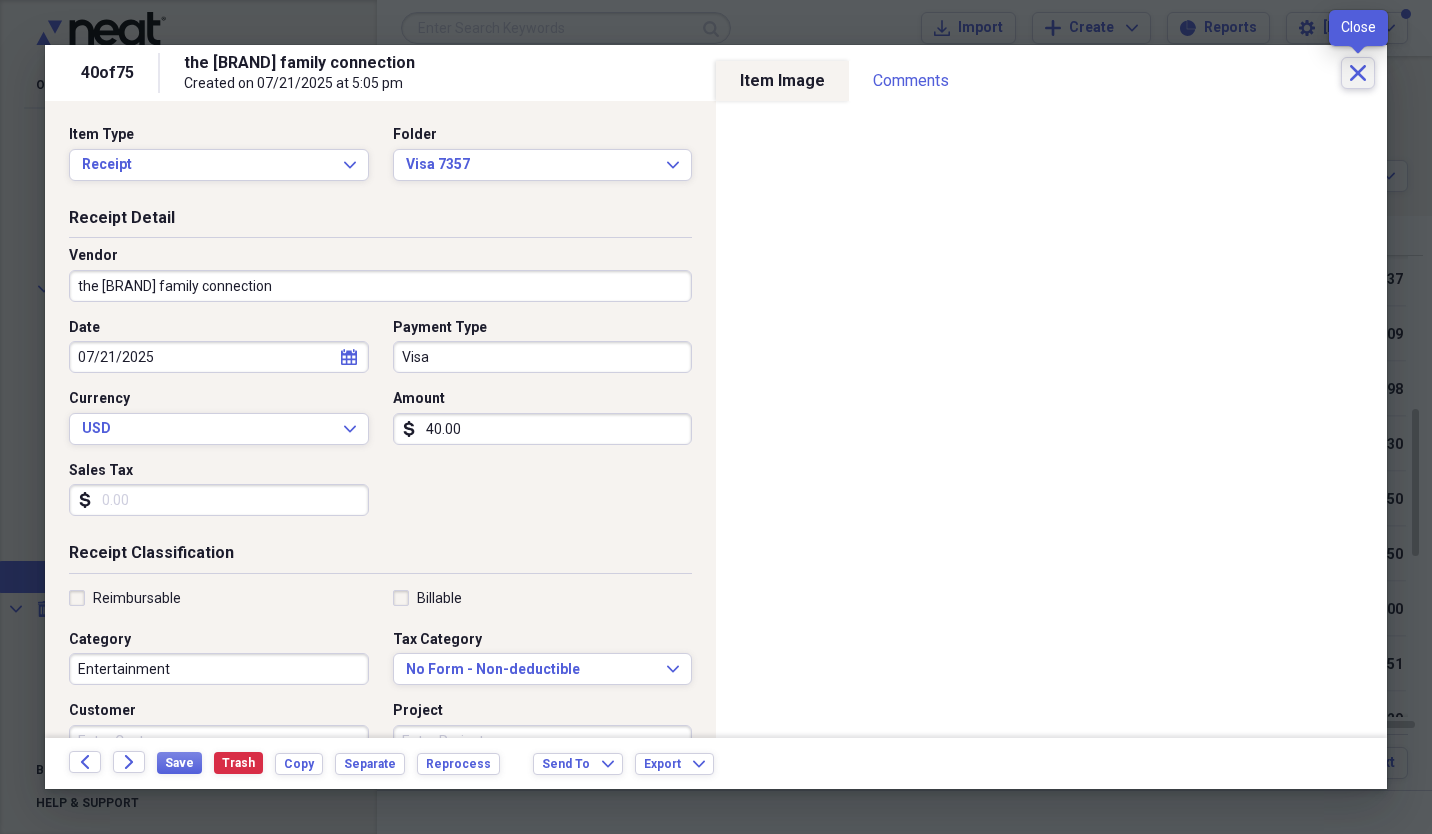 click on "Close" 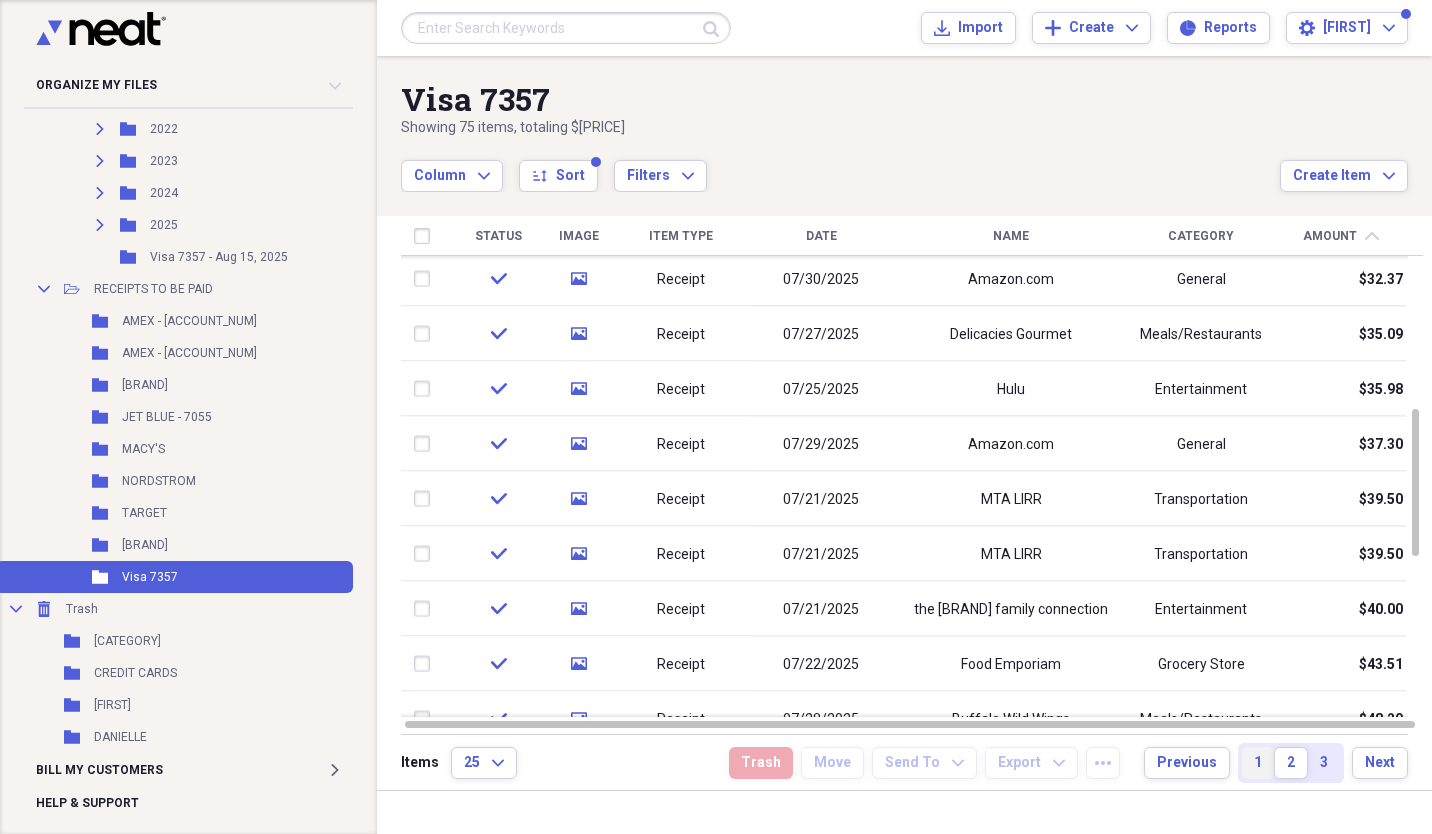 click on "1" at bounding box center (1258, 763) 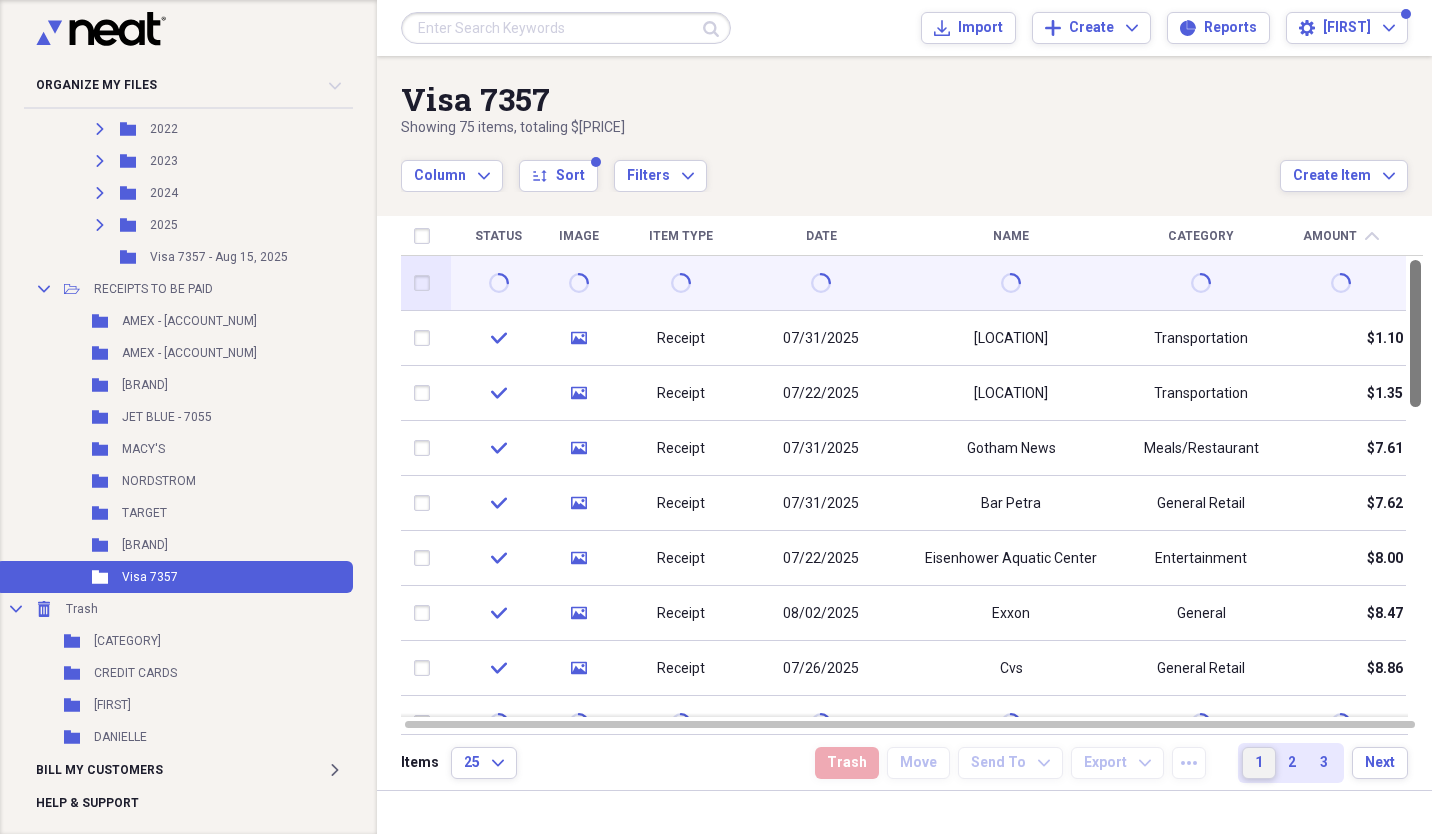 drag, startPoint x: 1431, startPoint y: 320, endPoint x: 1283, endPoint y: 264, distance: 158.24033 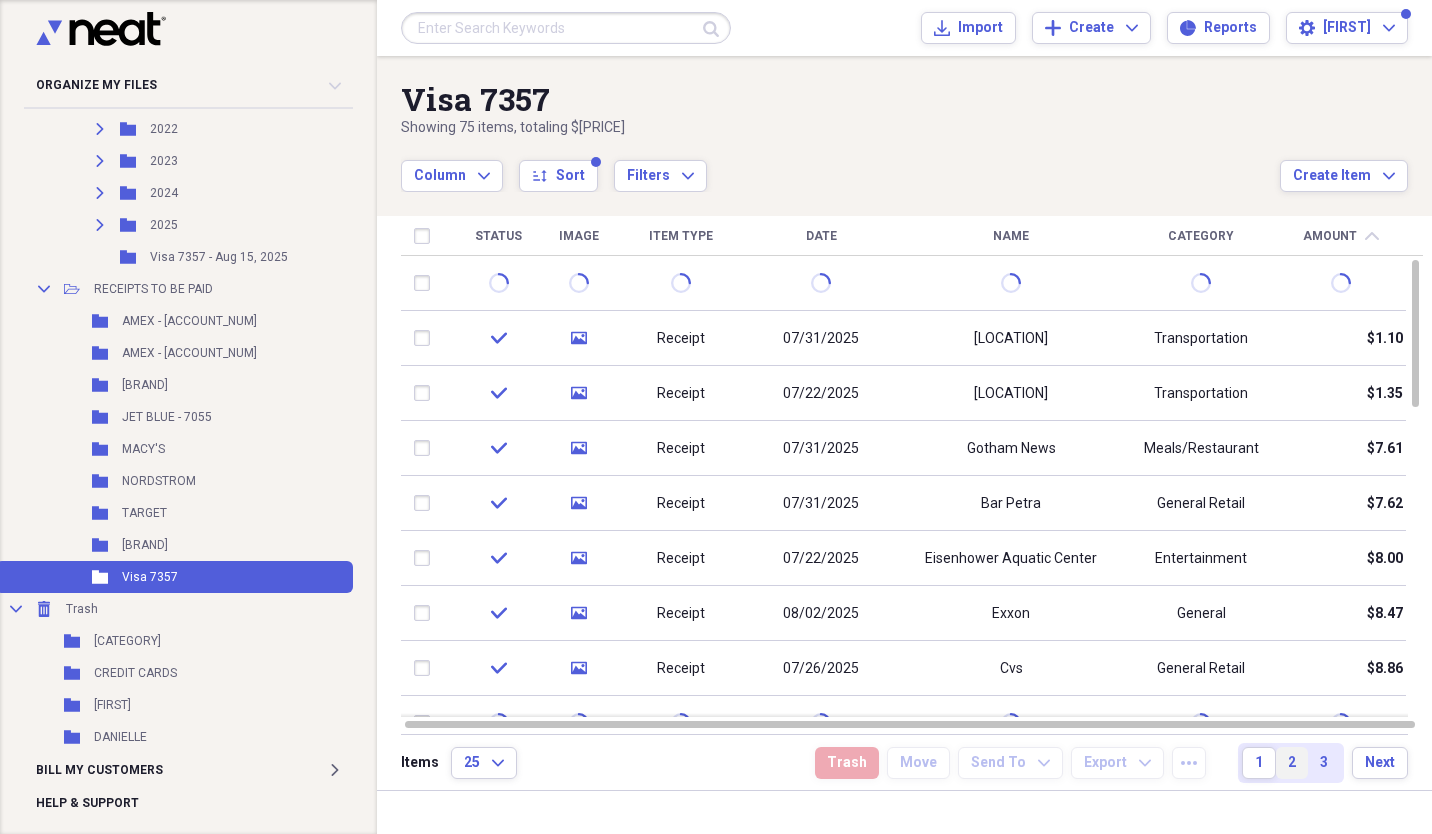 click on "2" at bounding box center [1292, 763] 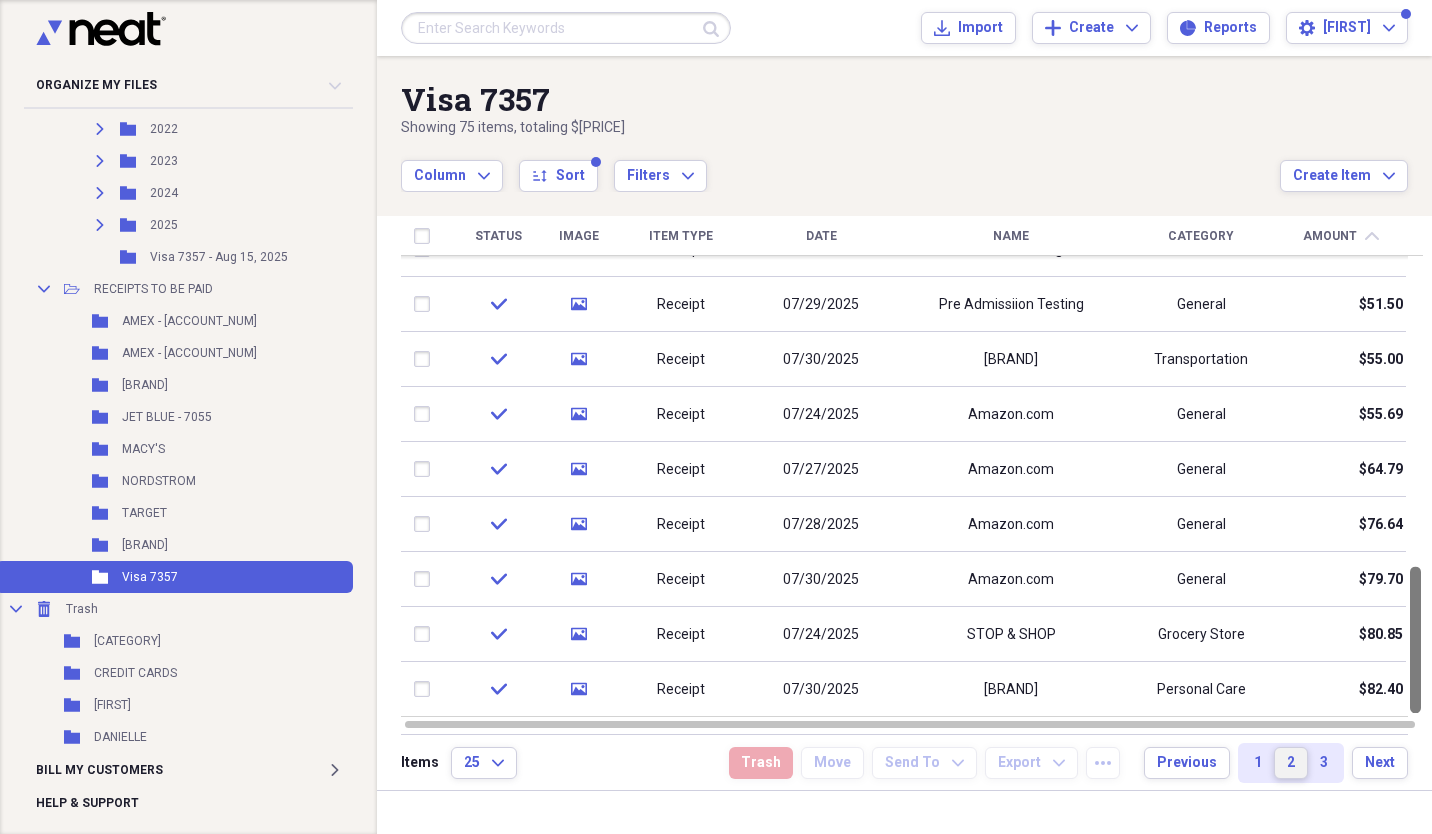 drag, startPoint x: 1424, startPoint y: 314, endPoint x: 1435, endPoint y: 693, distance: 379.1596 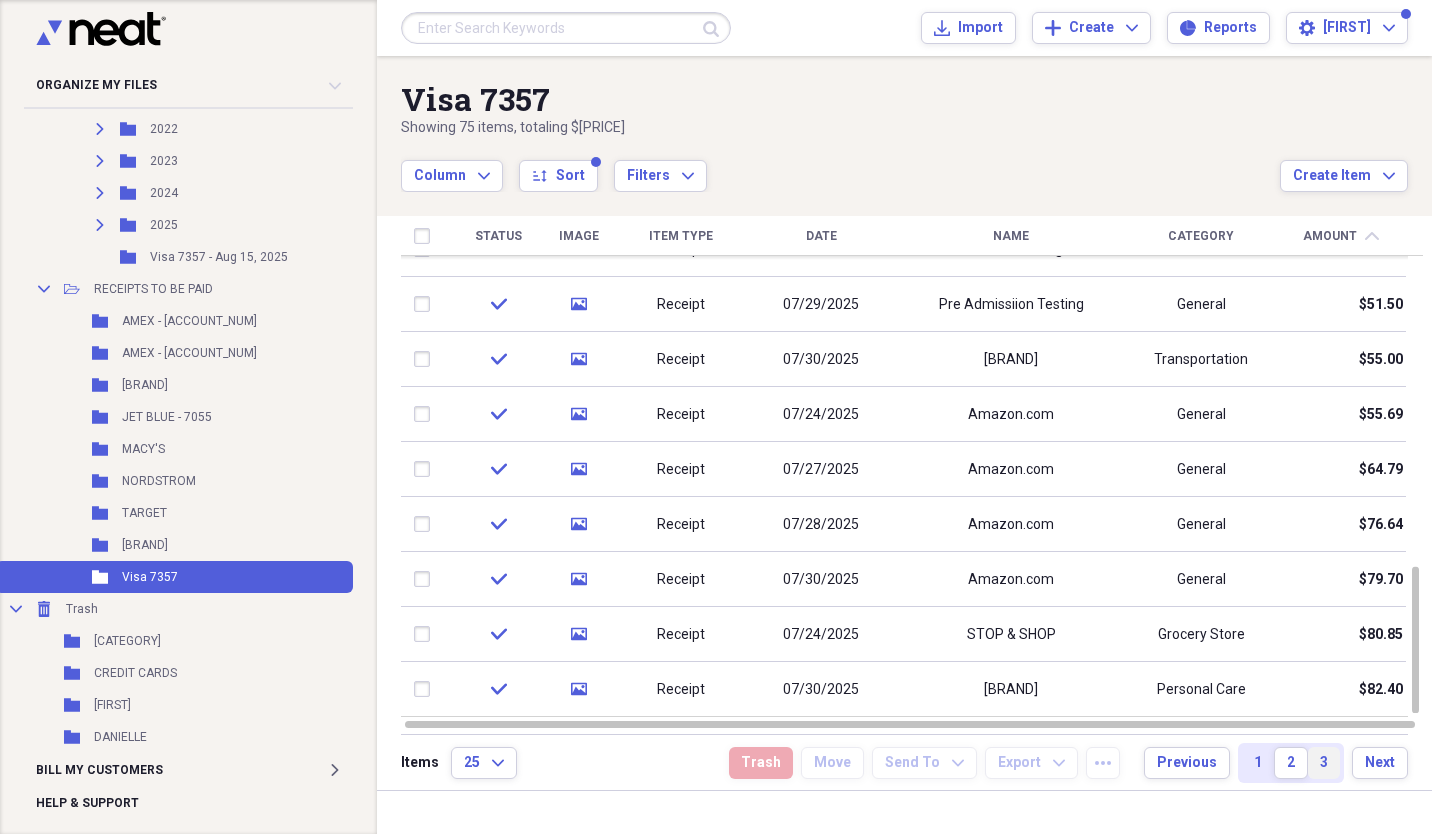 click on "3" at bounding box center [1324, 763] 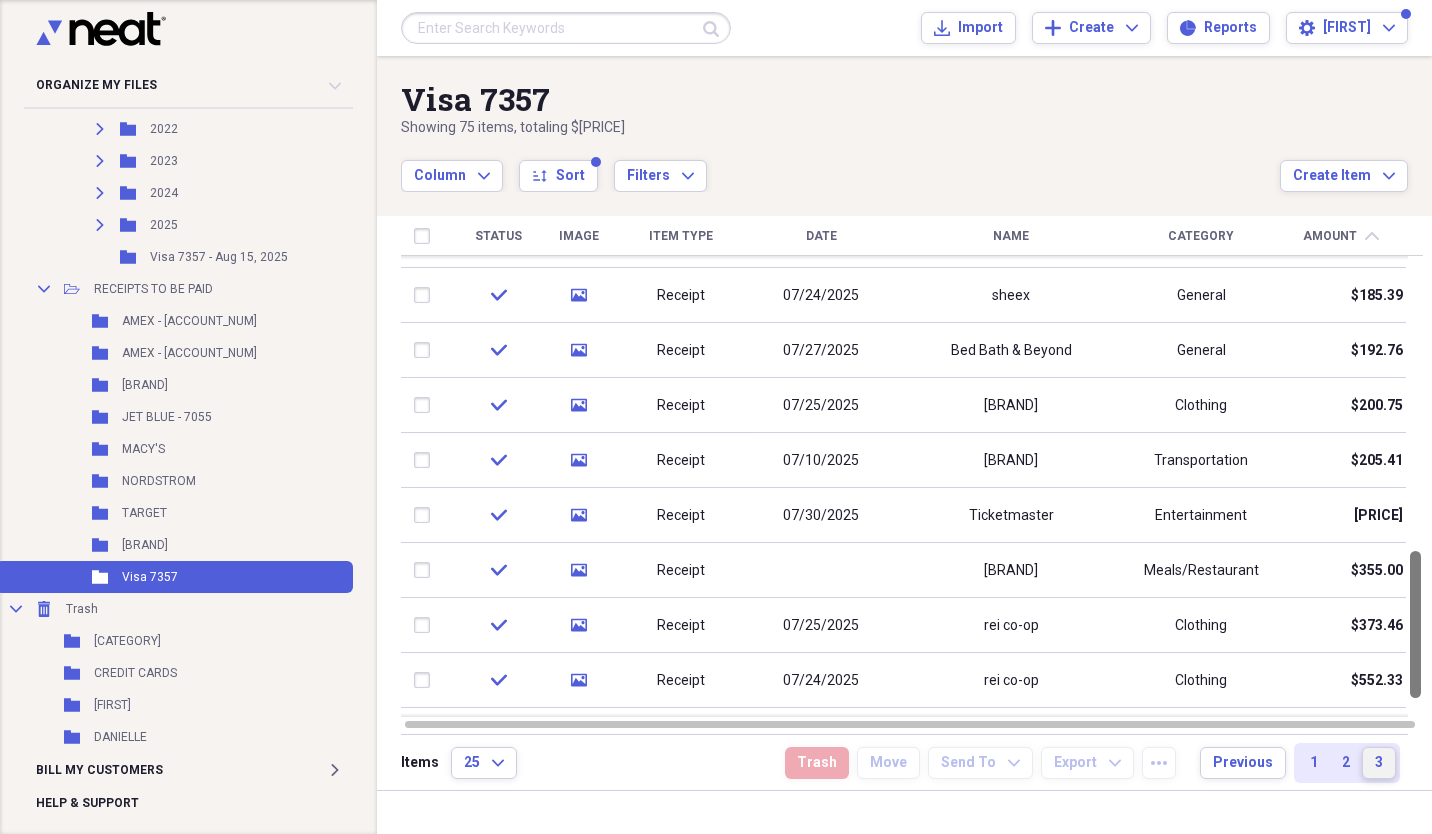 drag, startPoint x: 1430, startPoint y: 311, endPoint x: 1435, endPoint y: 602, distance: 291.04294 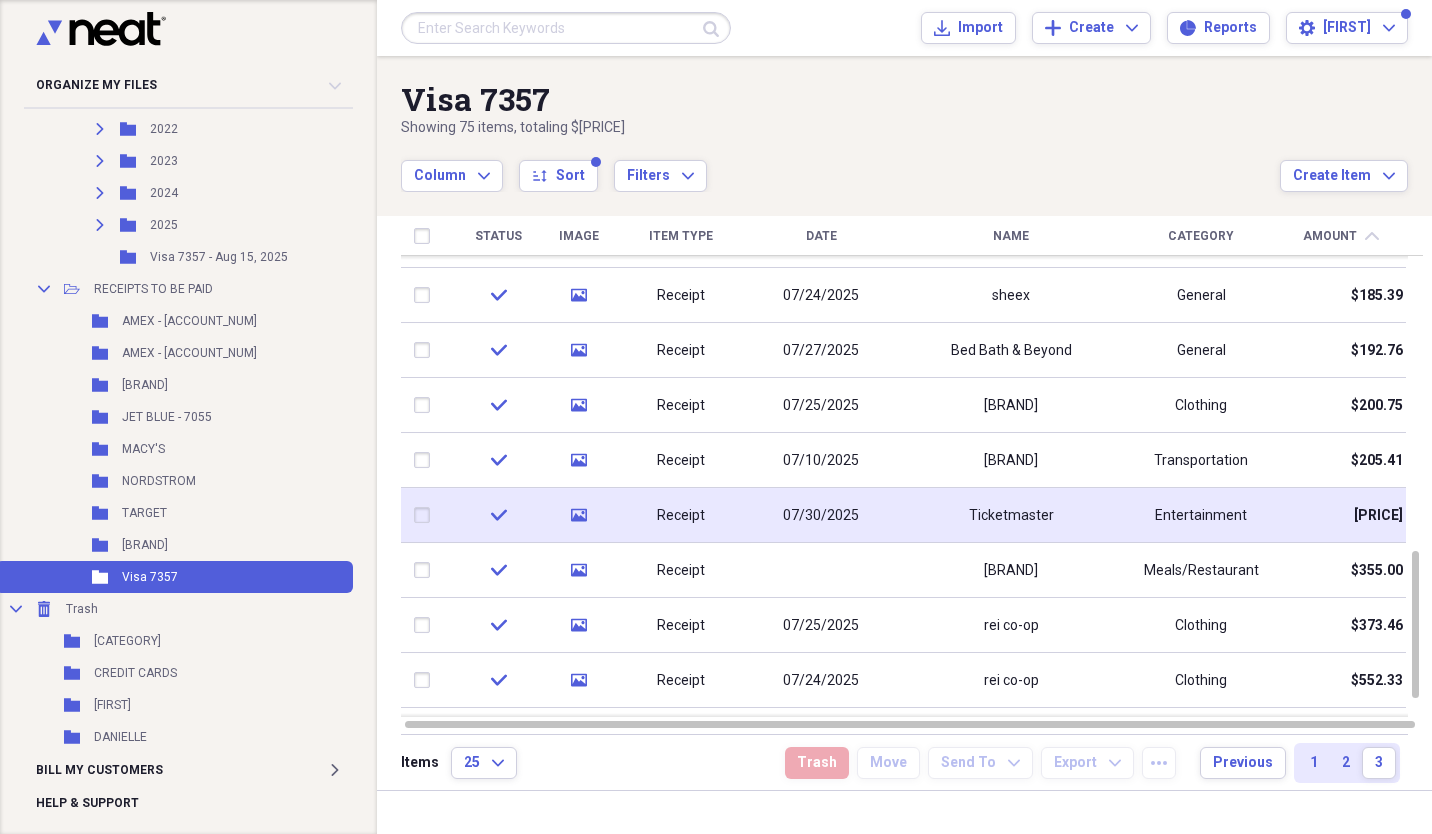 click on "Entertainment" at bounding box center [1201, 515] 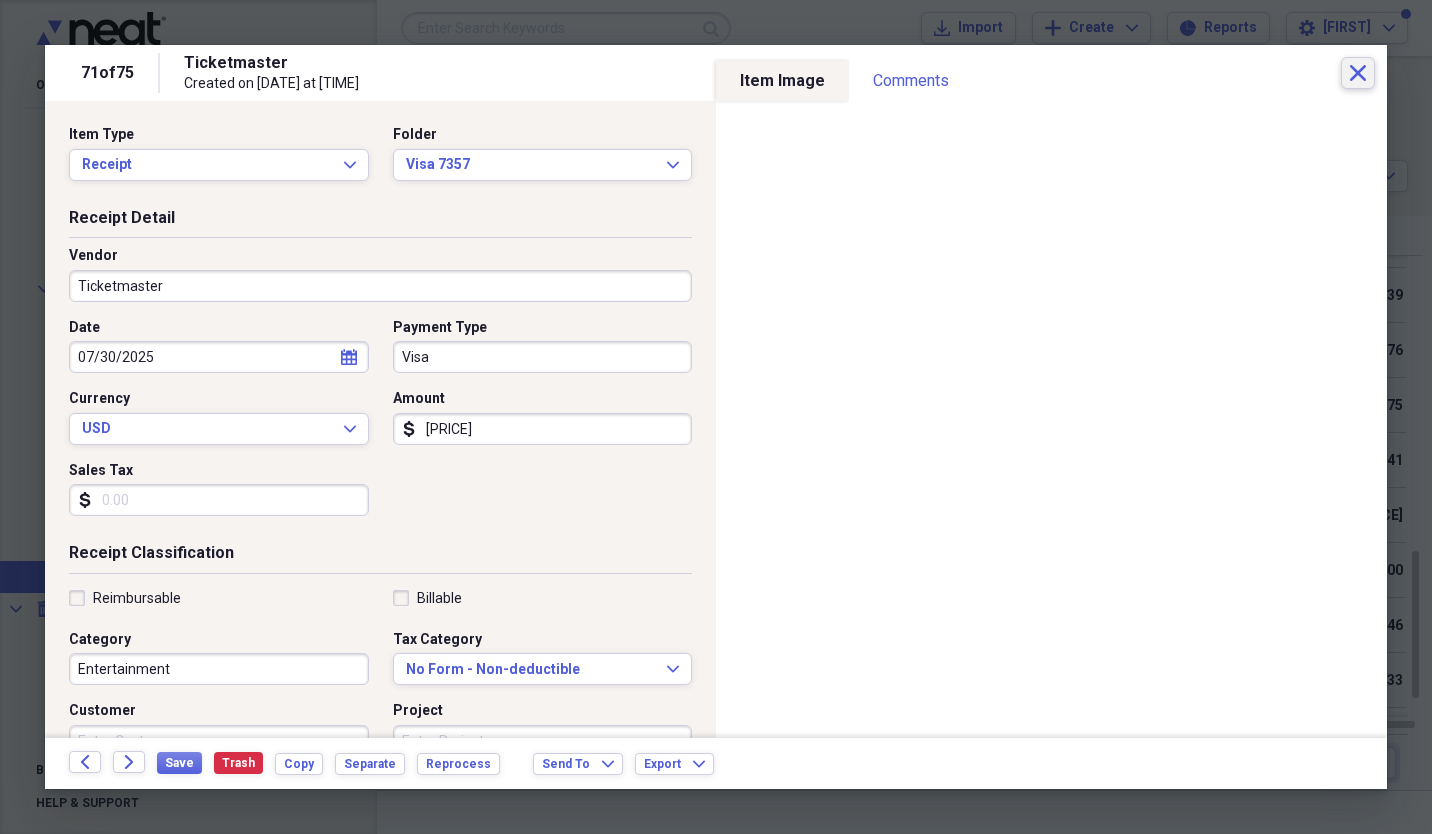 click on "Close" 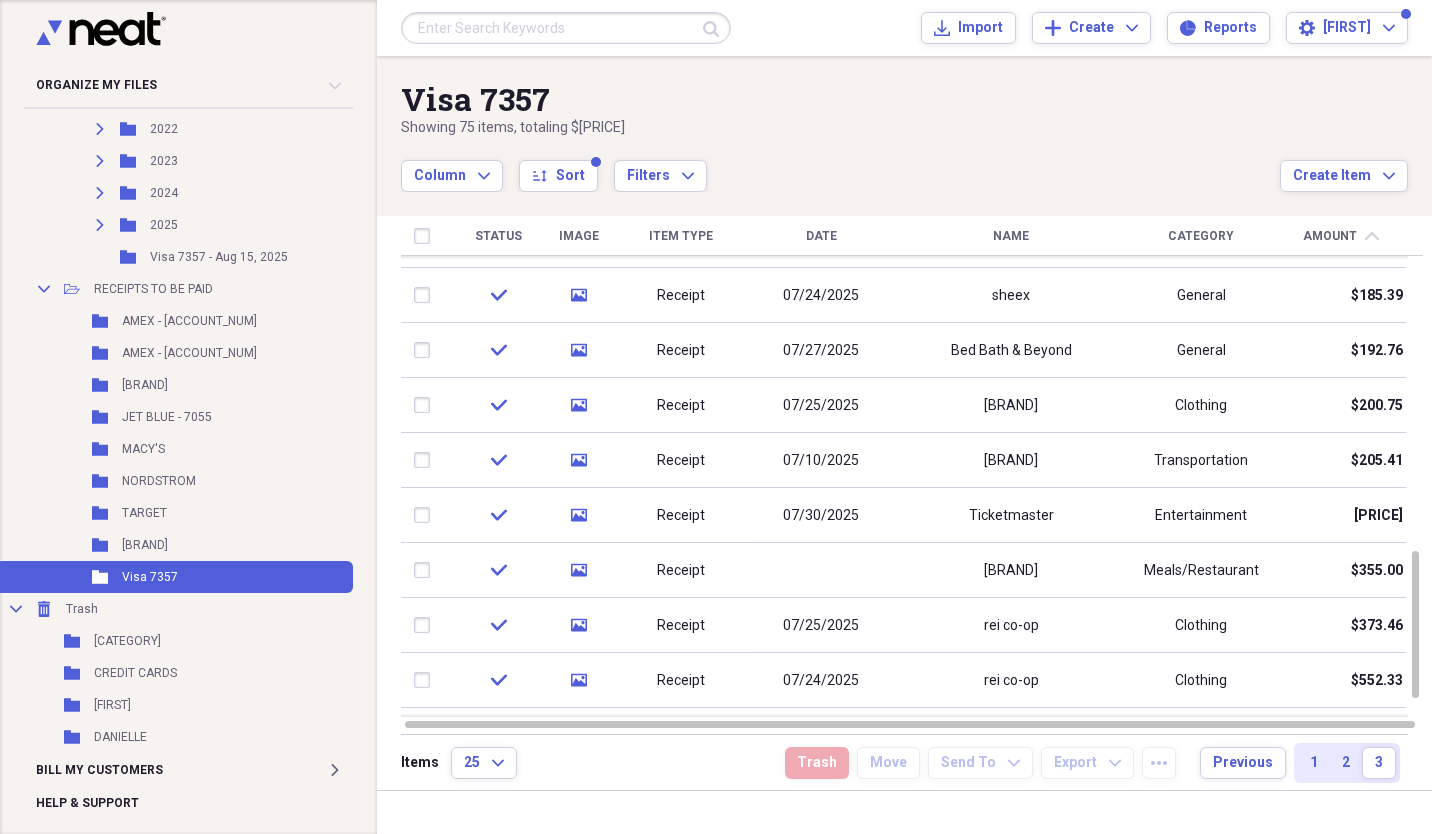 scroll, scrollTop: 0, scrollLeft: 0, axis: both 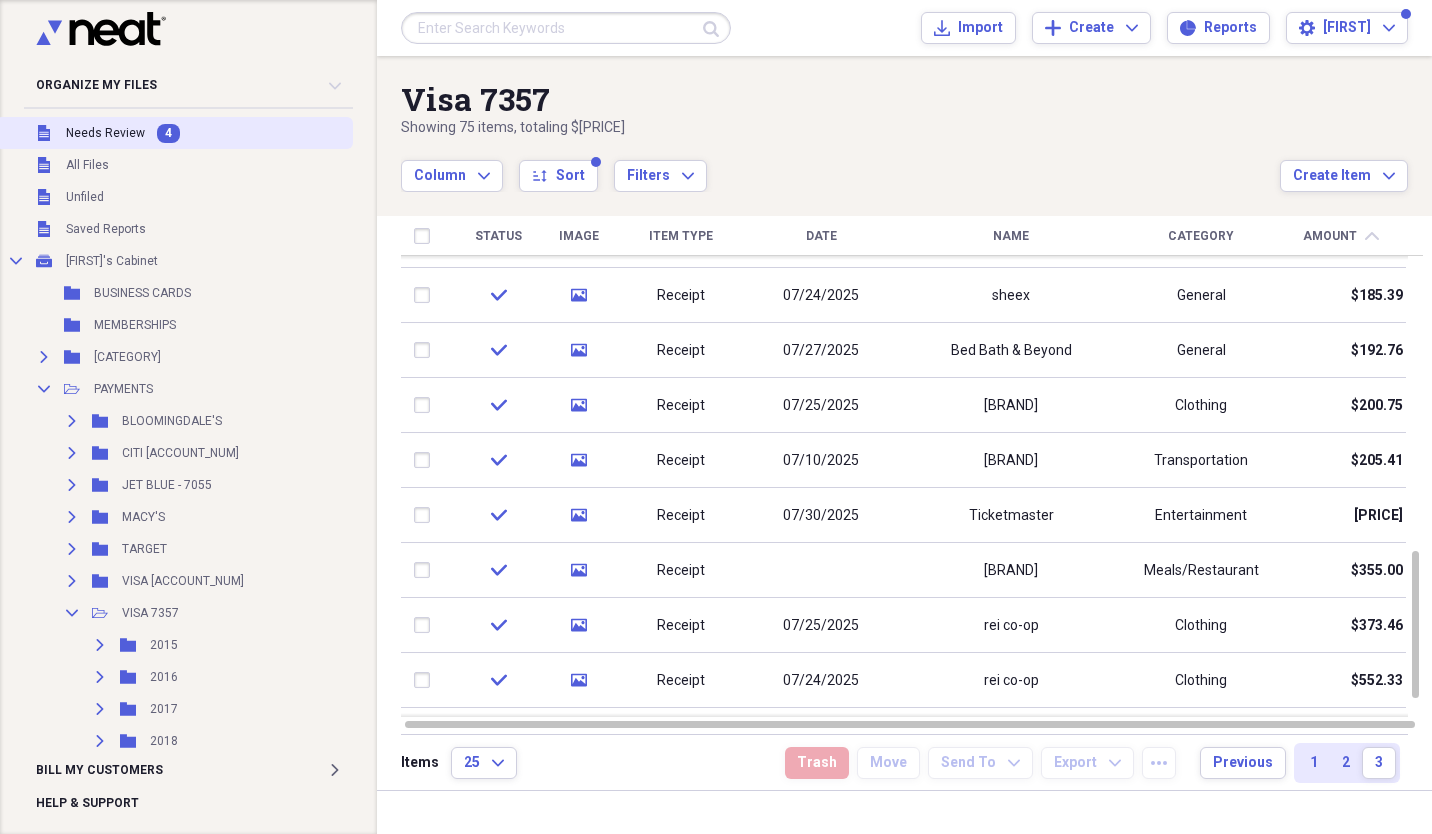 click on "Unfiled Needs Review 4" at bounding box center (174, 133) 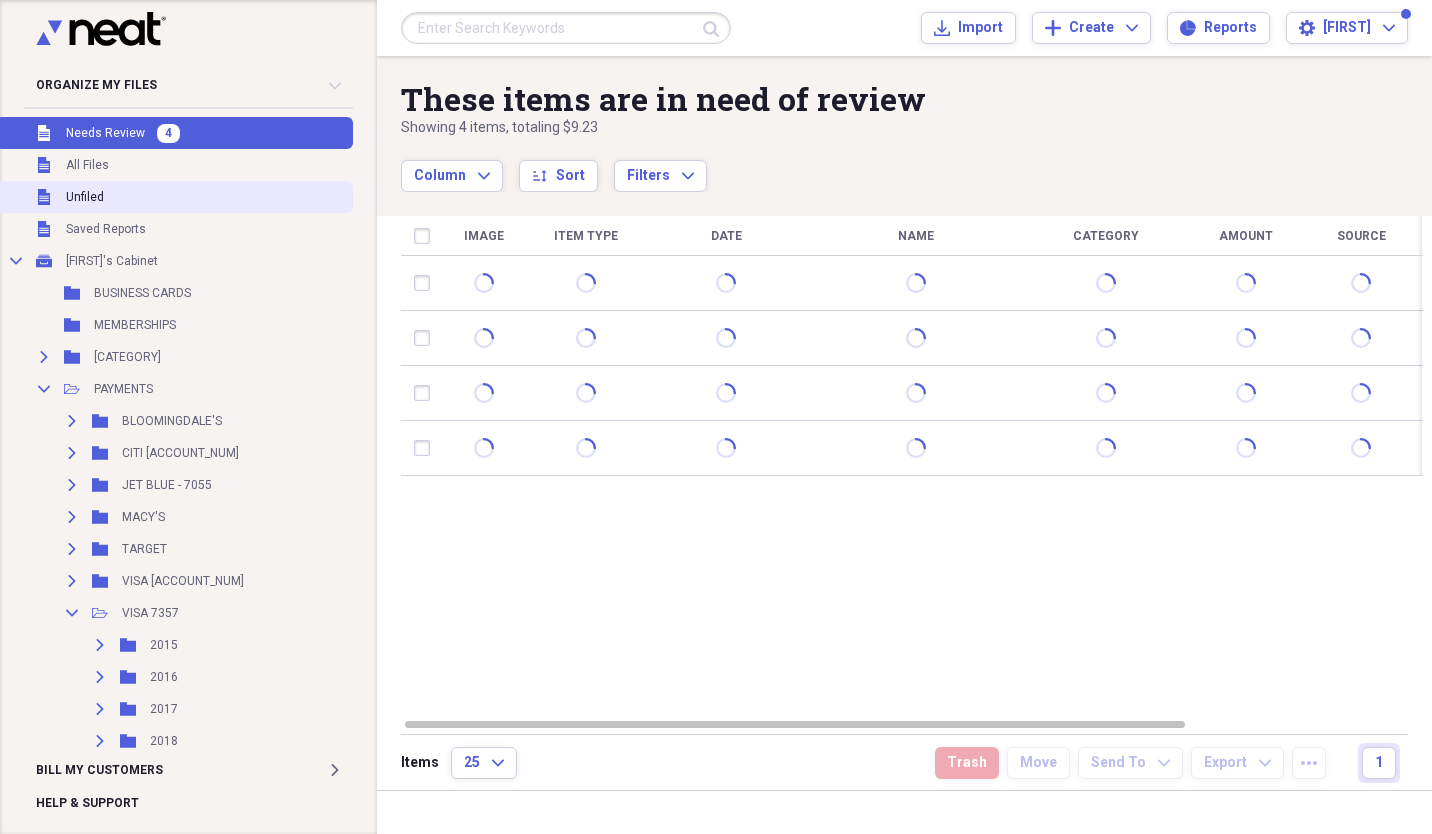click on "Unfiled" at bounding box center [85, 197] 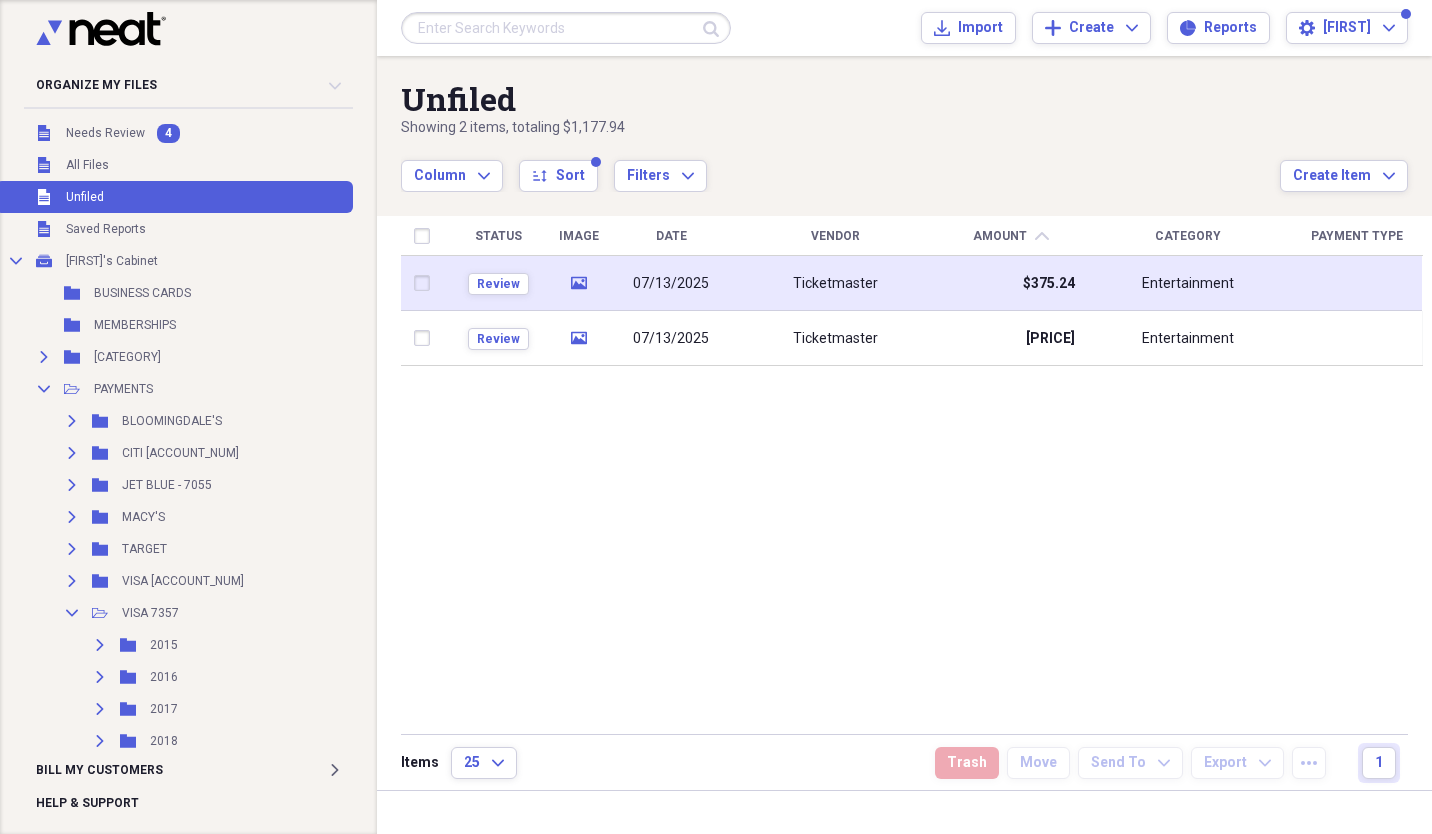 click on "07/13/2025" at bounding box center [671, 284] 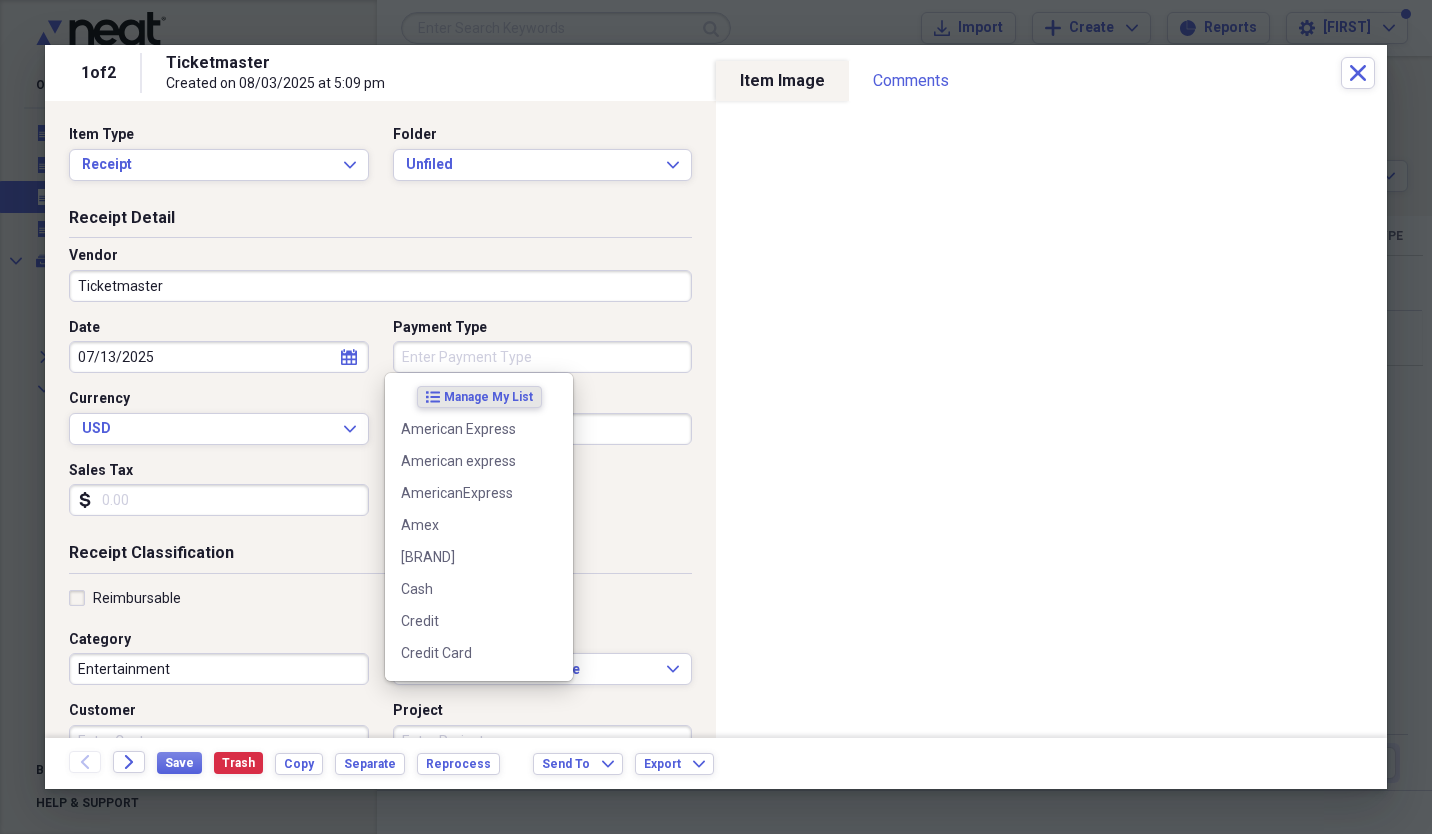 click on "Payment Type" at bounding box center (543, 357) 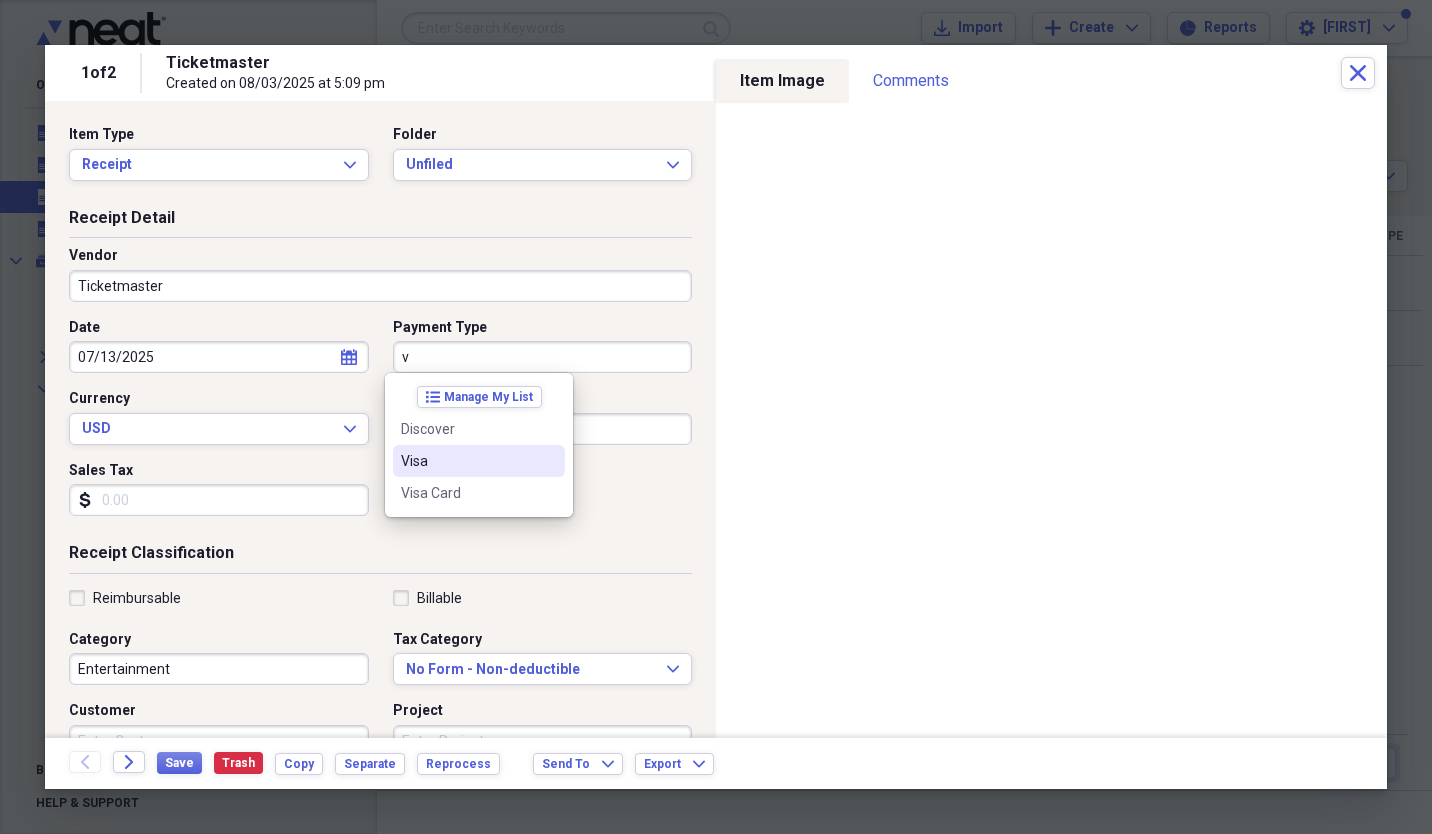 click on "Visa" at bounding box center (467, 461) 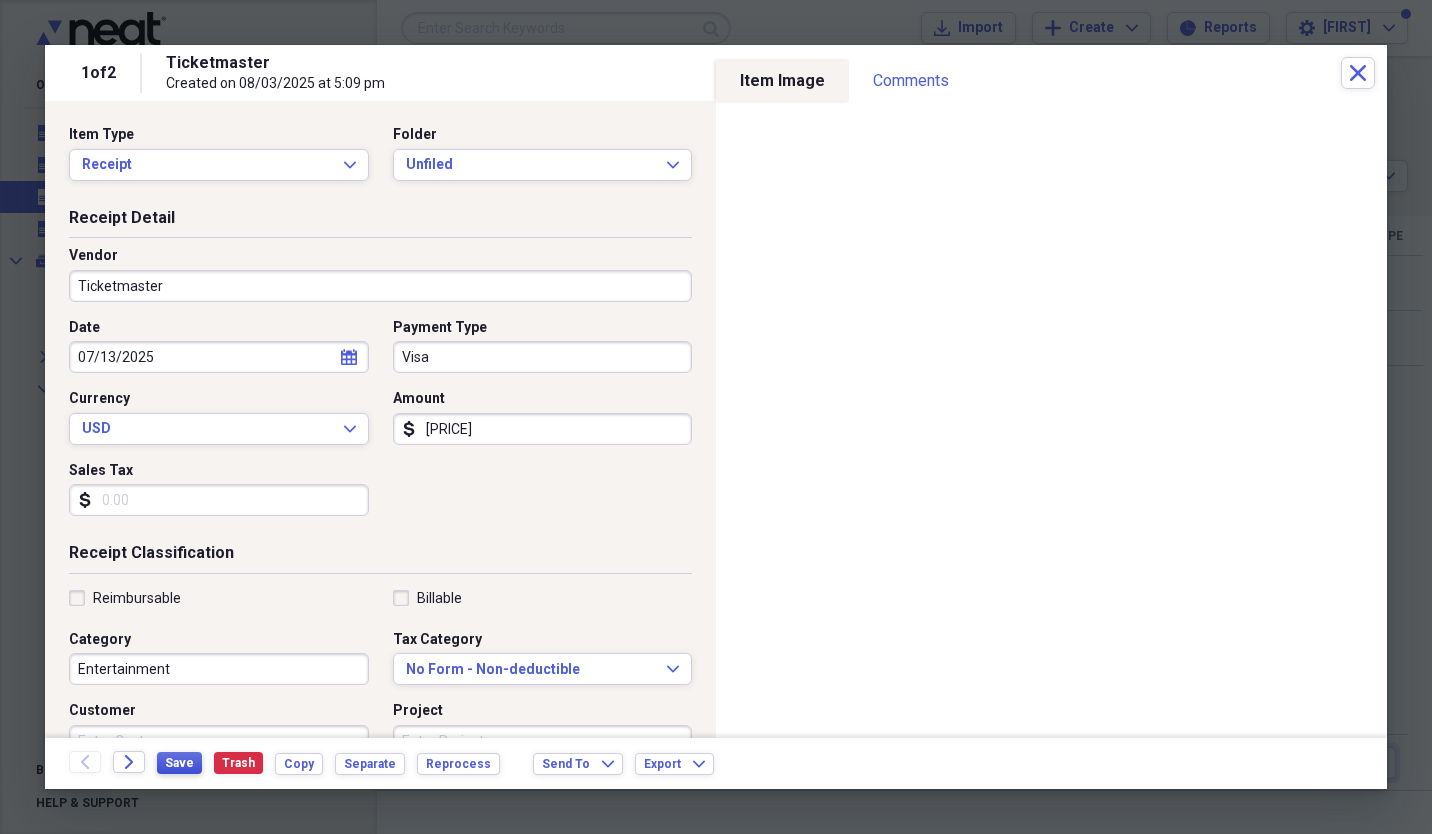 click on "Save" at bounding box center [179, 763] 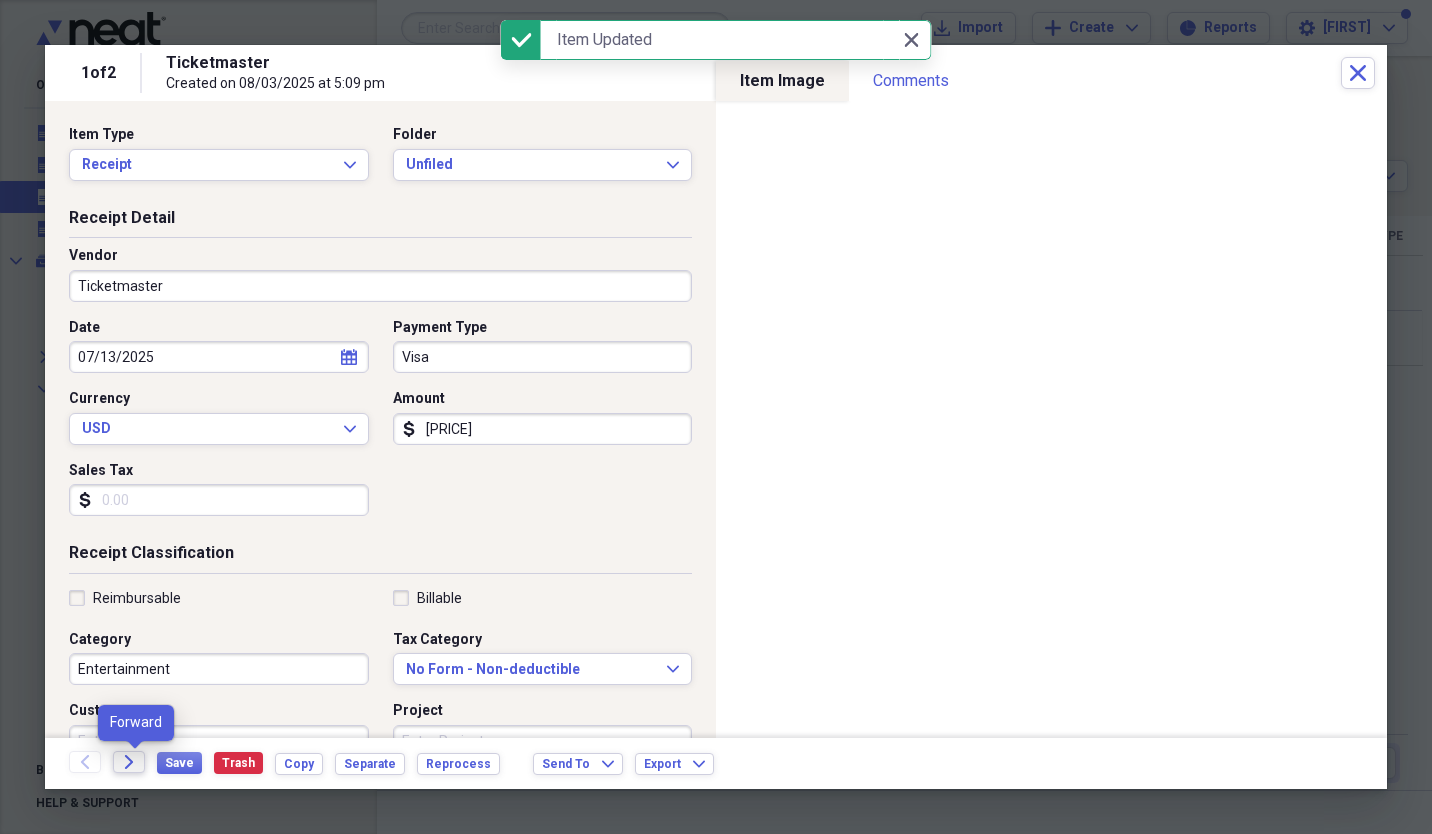 click on "Forward" 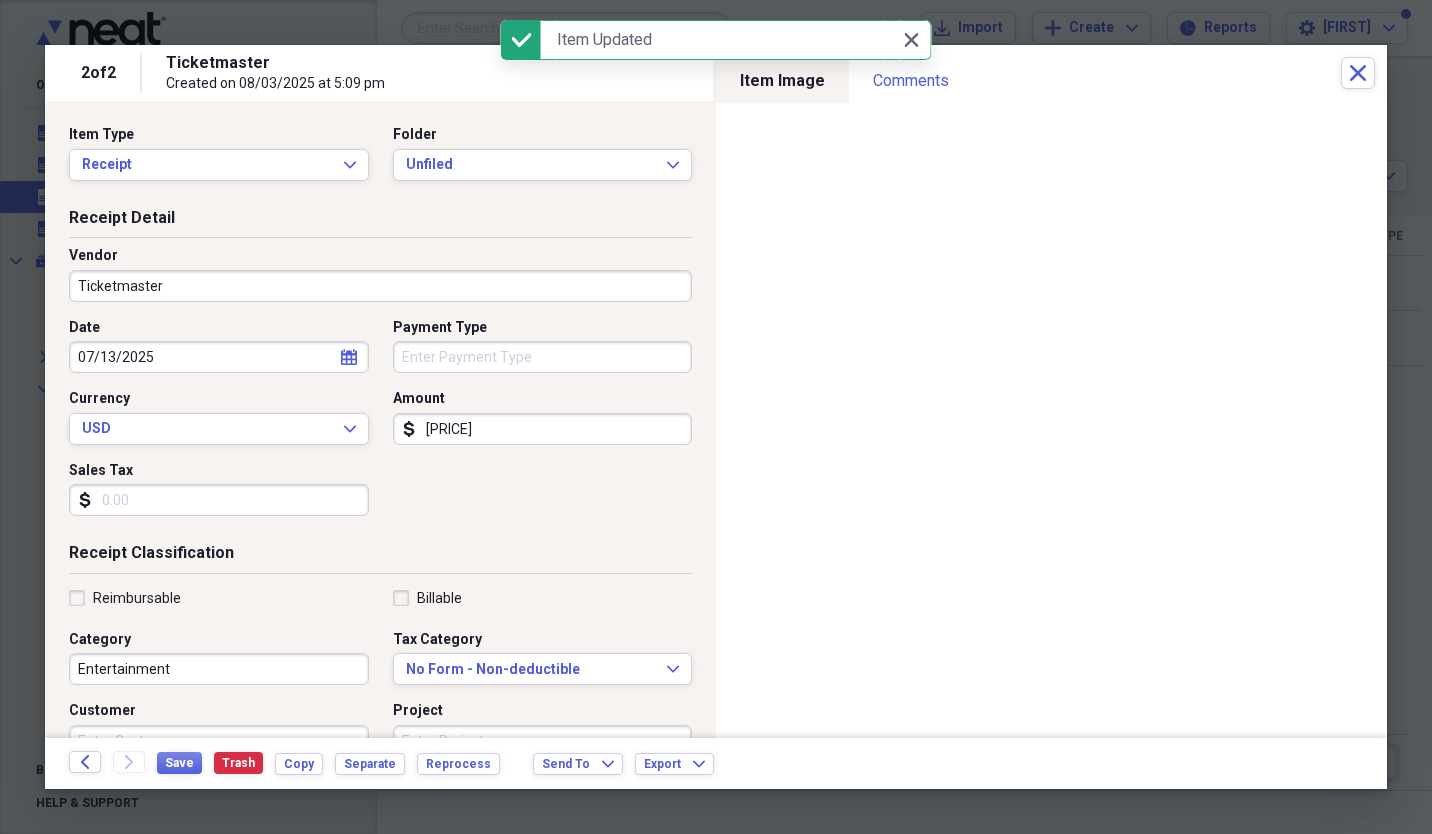 click on "Payment Type" at bounding box center (543, 357) 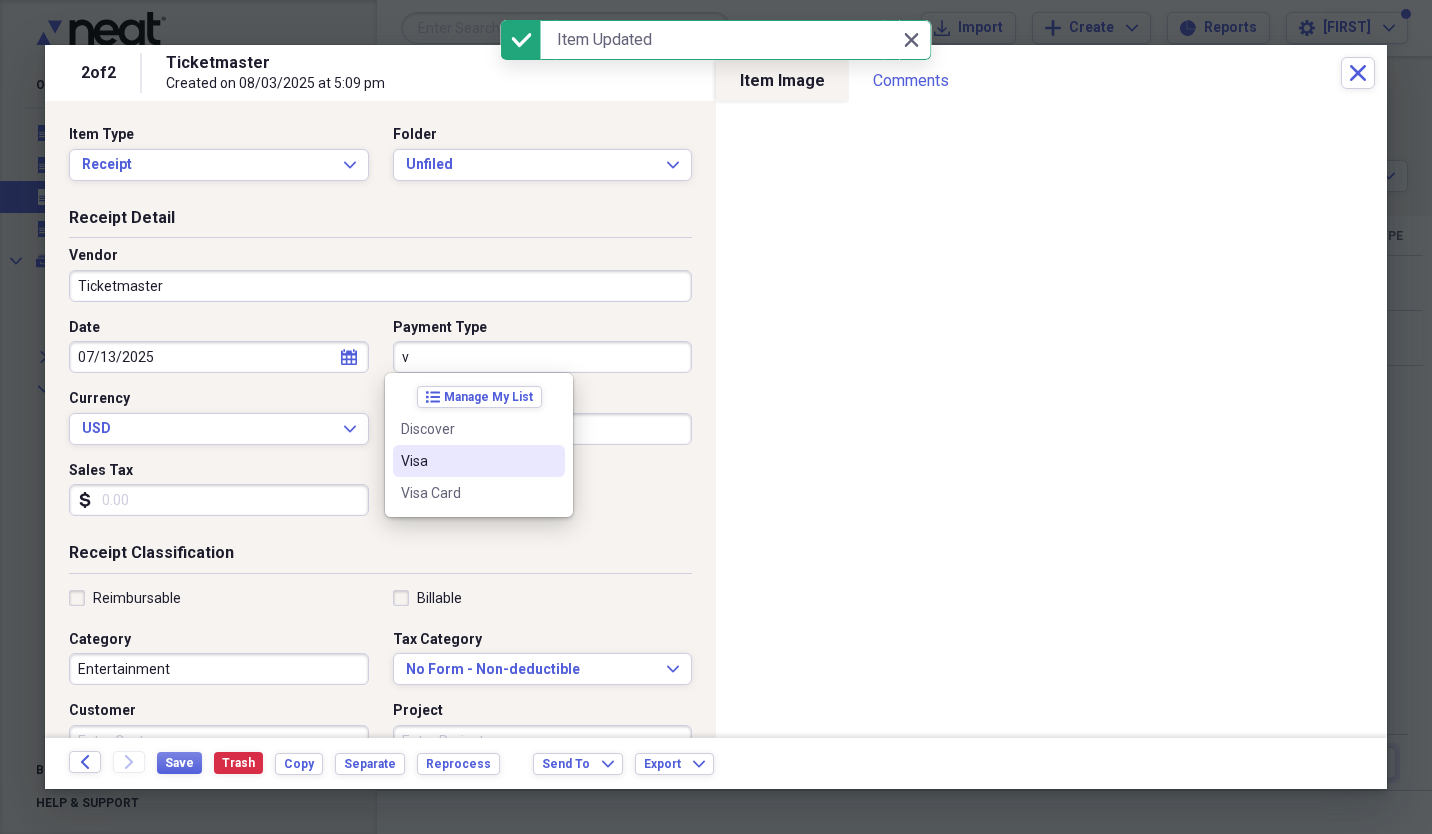 click on "Visa" at bounding box center [467, 461] 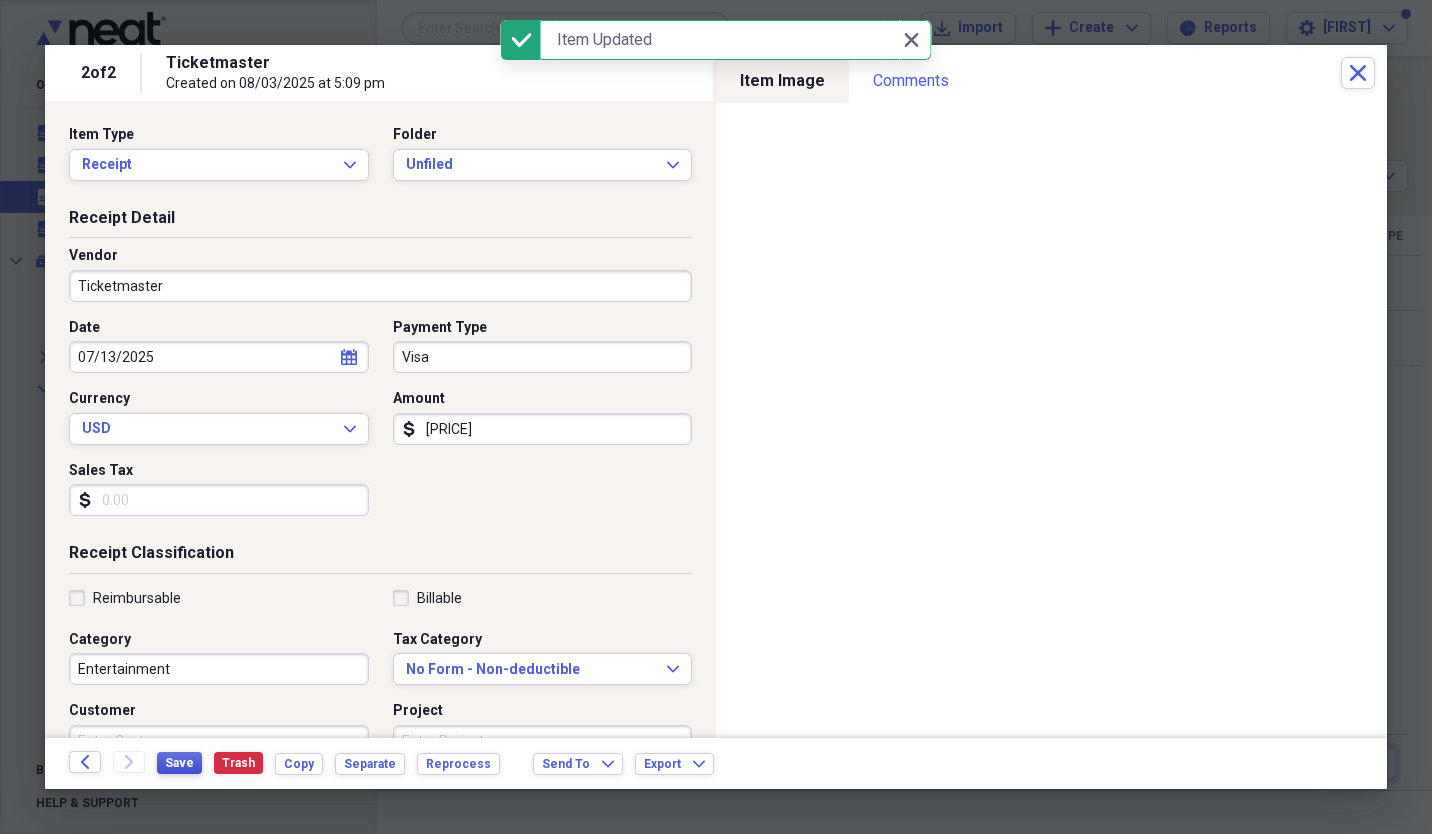 click on "Save" at bounding box center [179, 763] 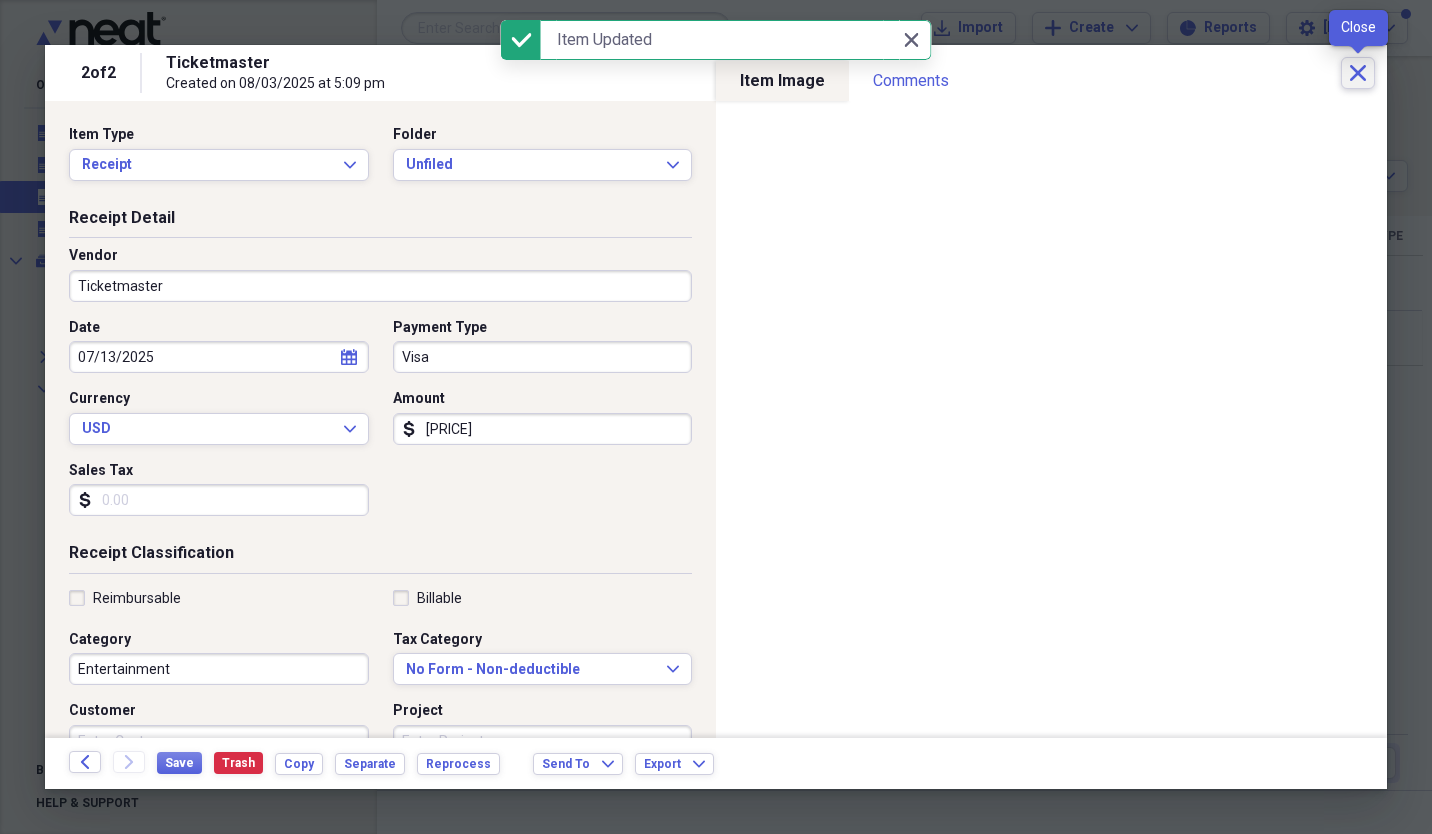 click 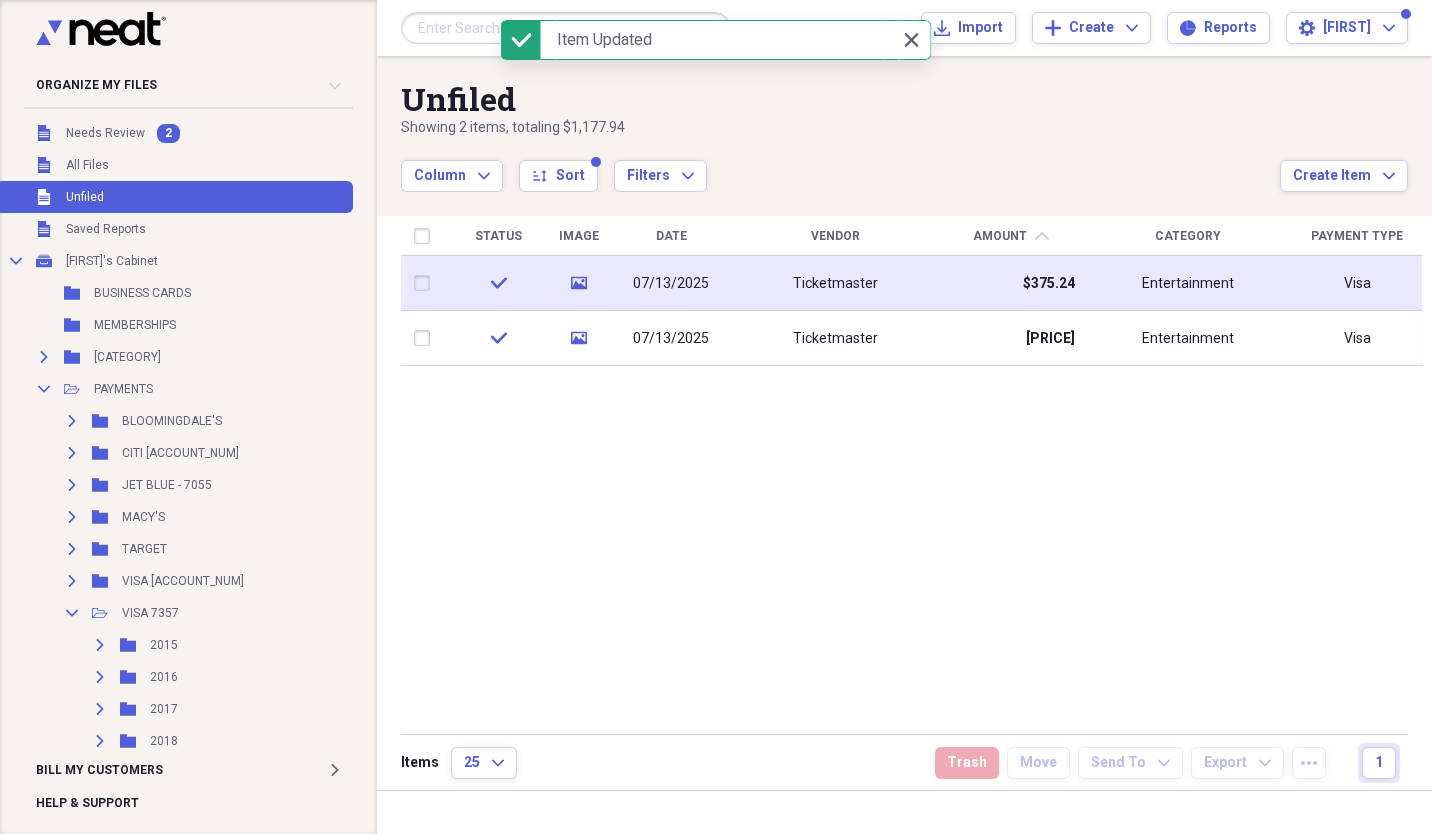 click at bounding box center [426, 283] 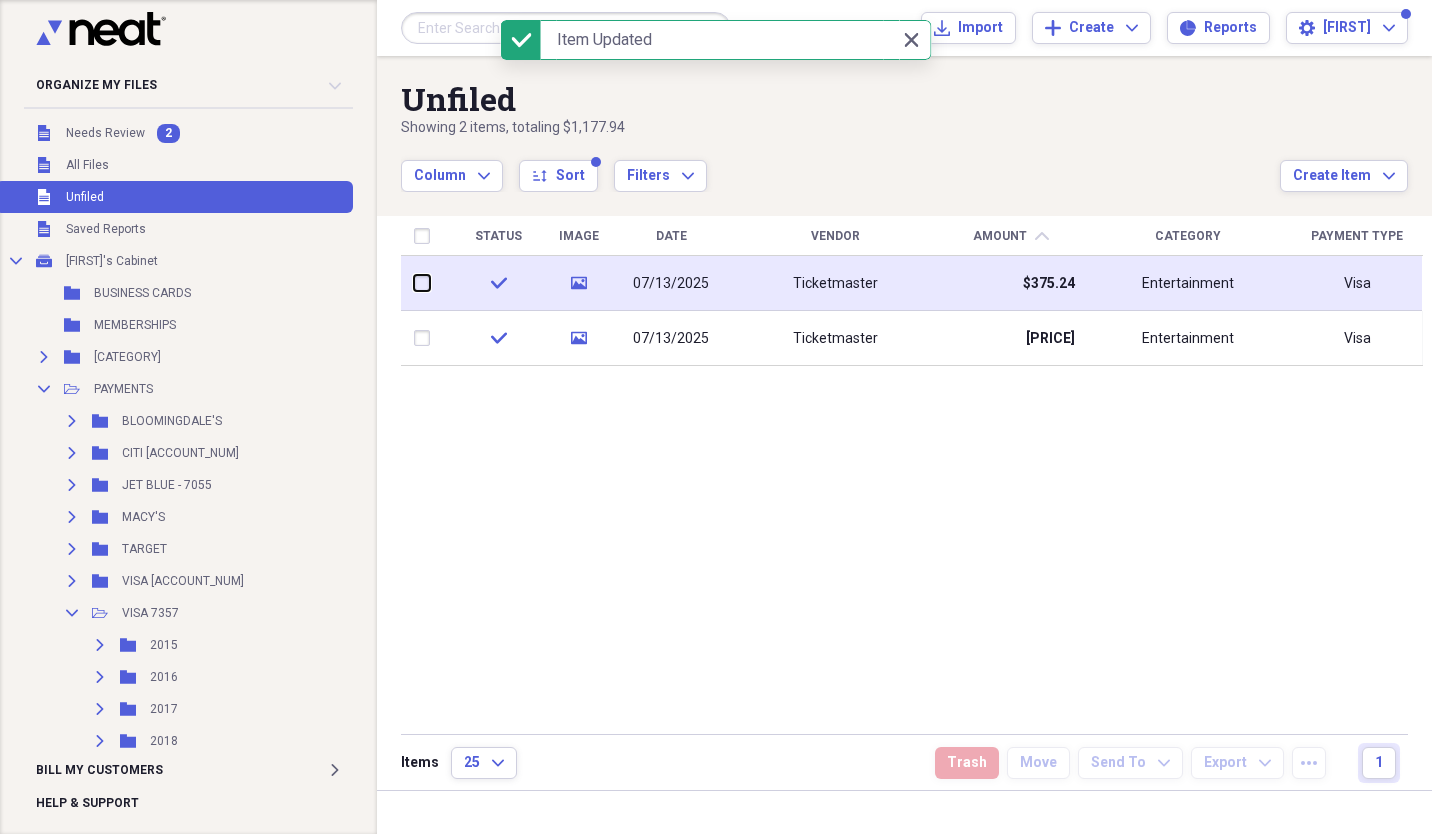 click at bounding box center [414, 283] 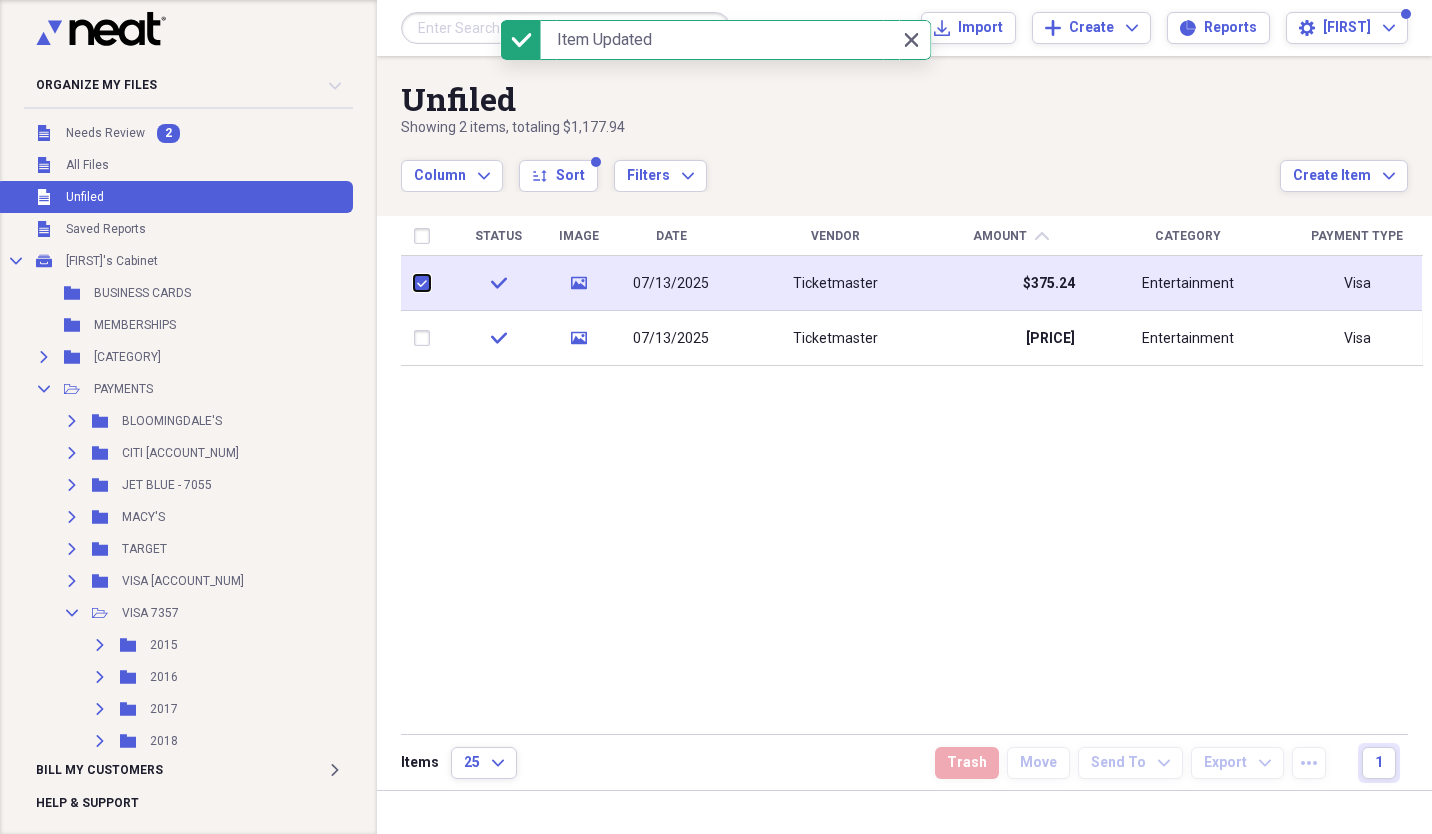 checkbox on "true" 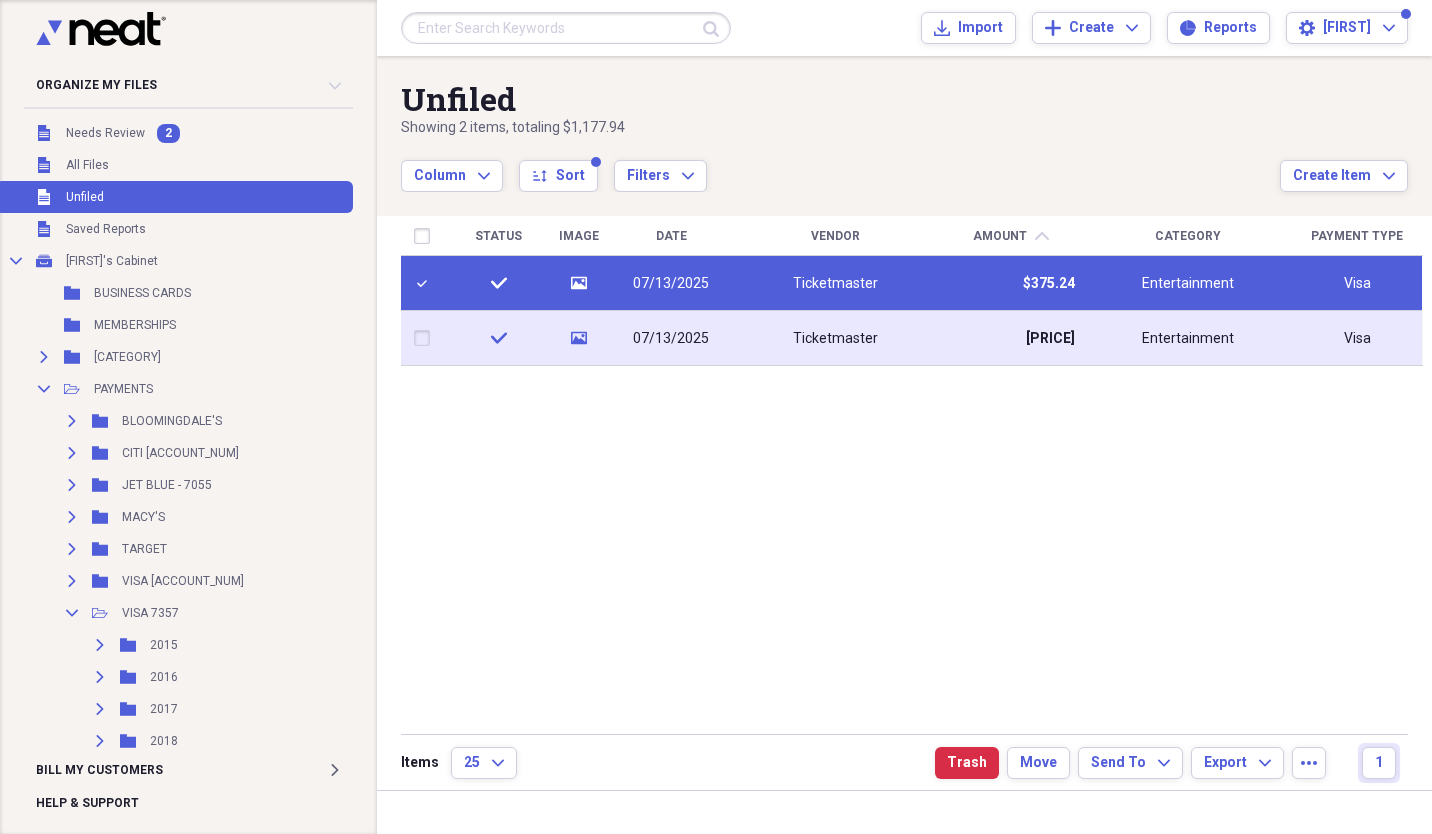 click at bounding box center (426, 338) 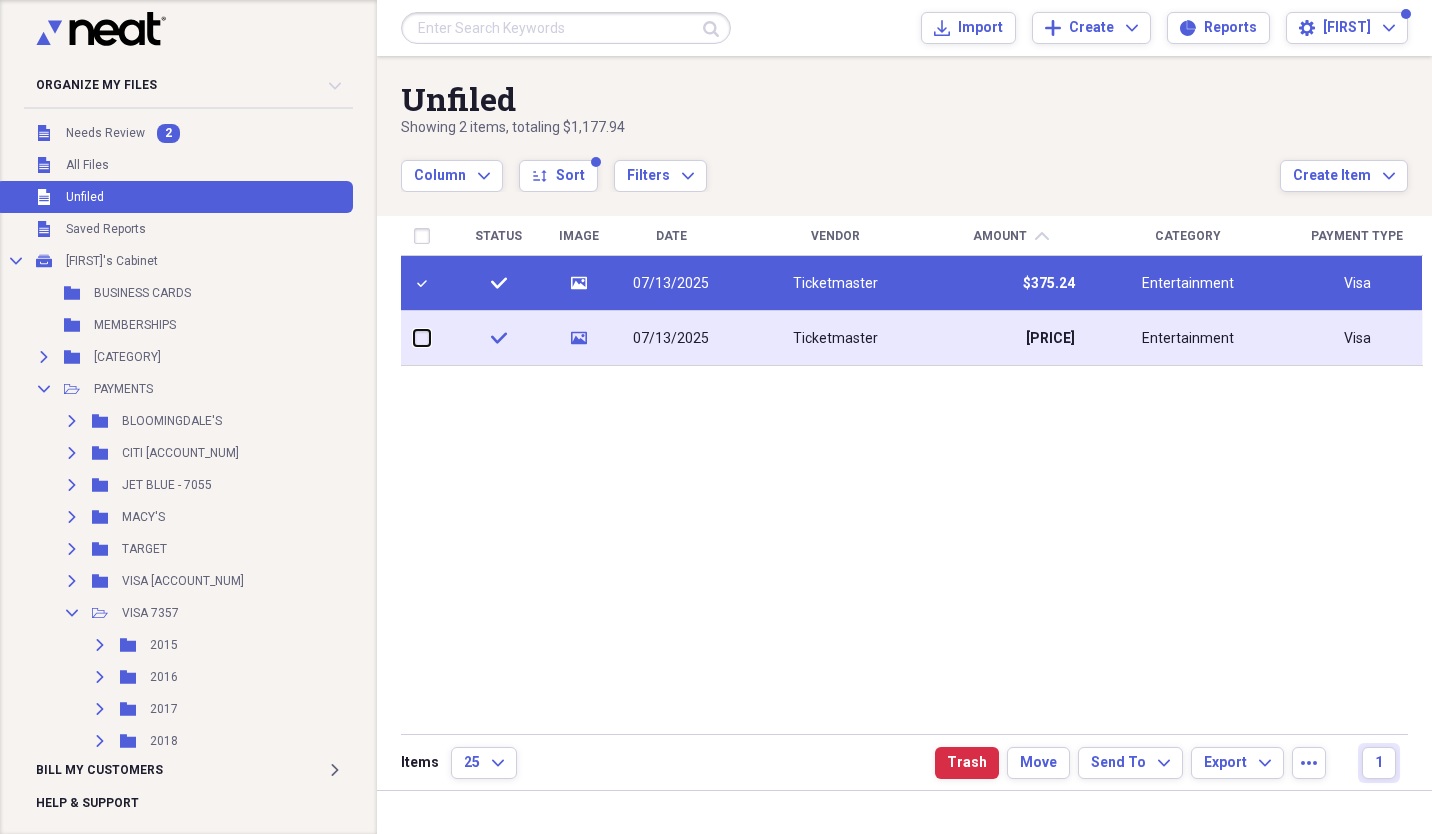 click at bounding box center [414, 338] 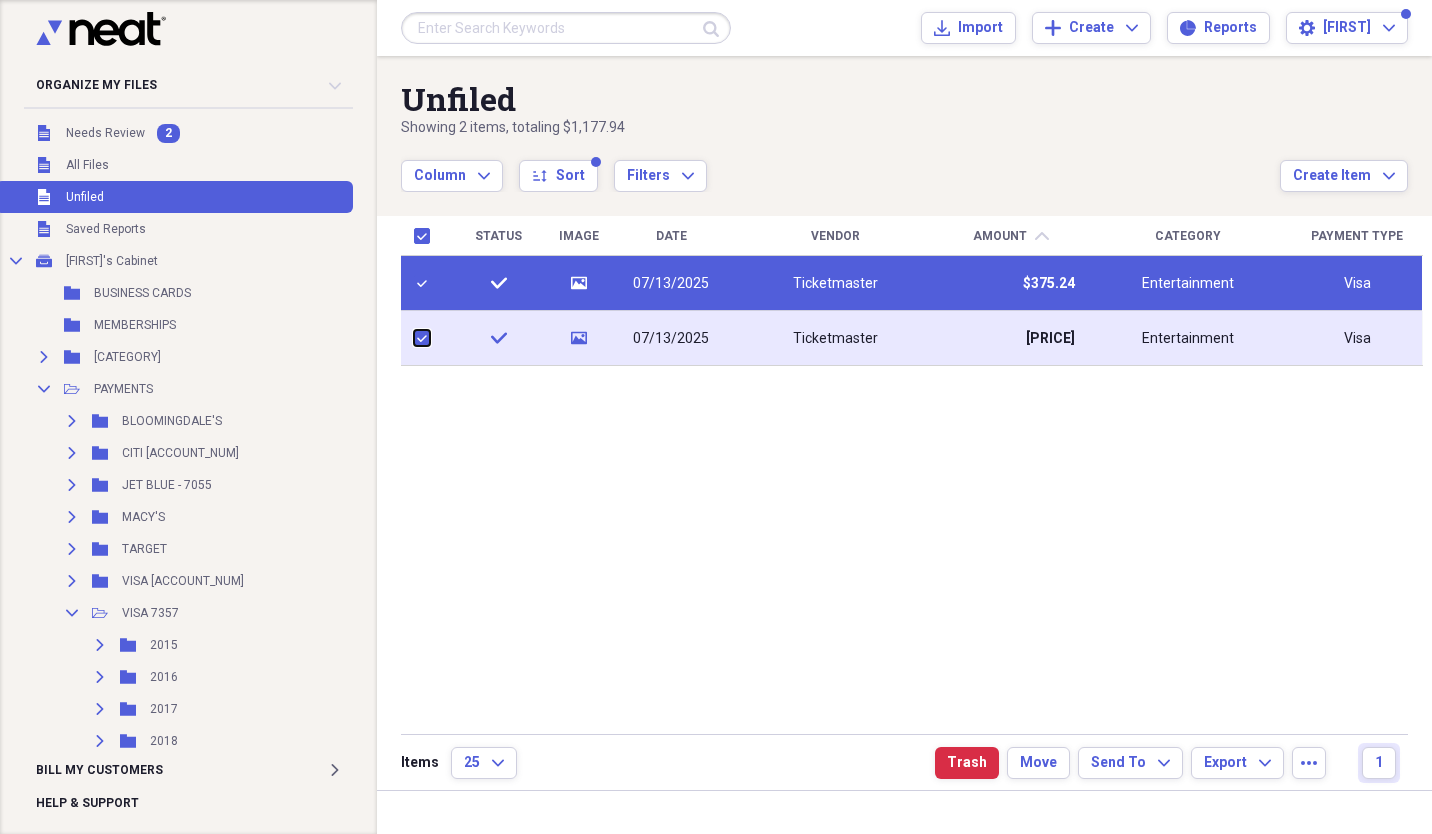 checkbox on "true" 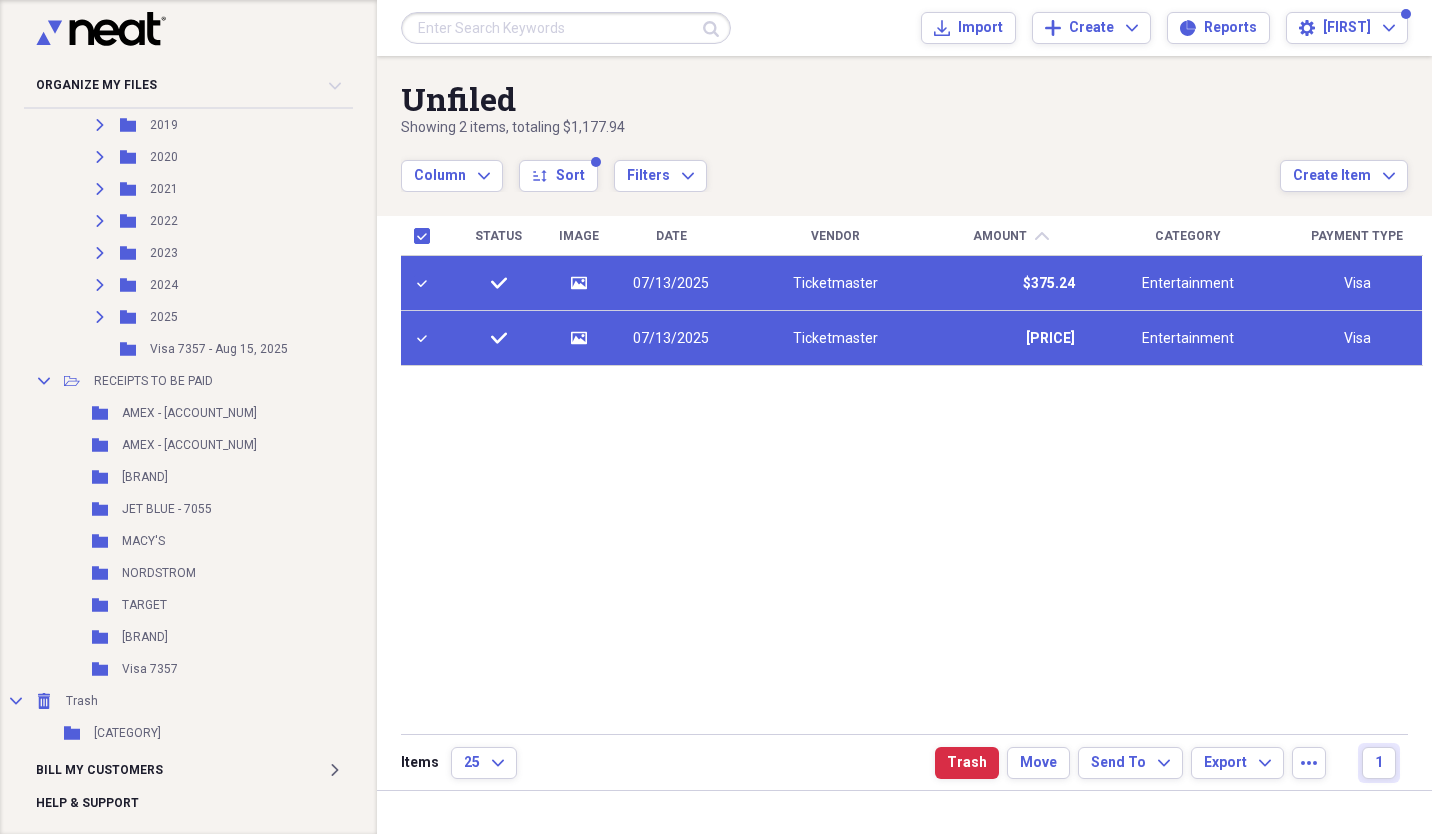 scroll, scrollTop: 667, scrollLeft: 0, axis: vertical 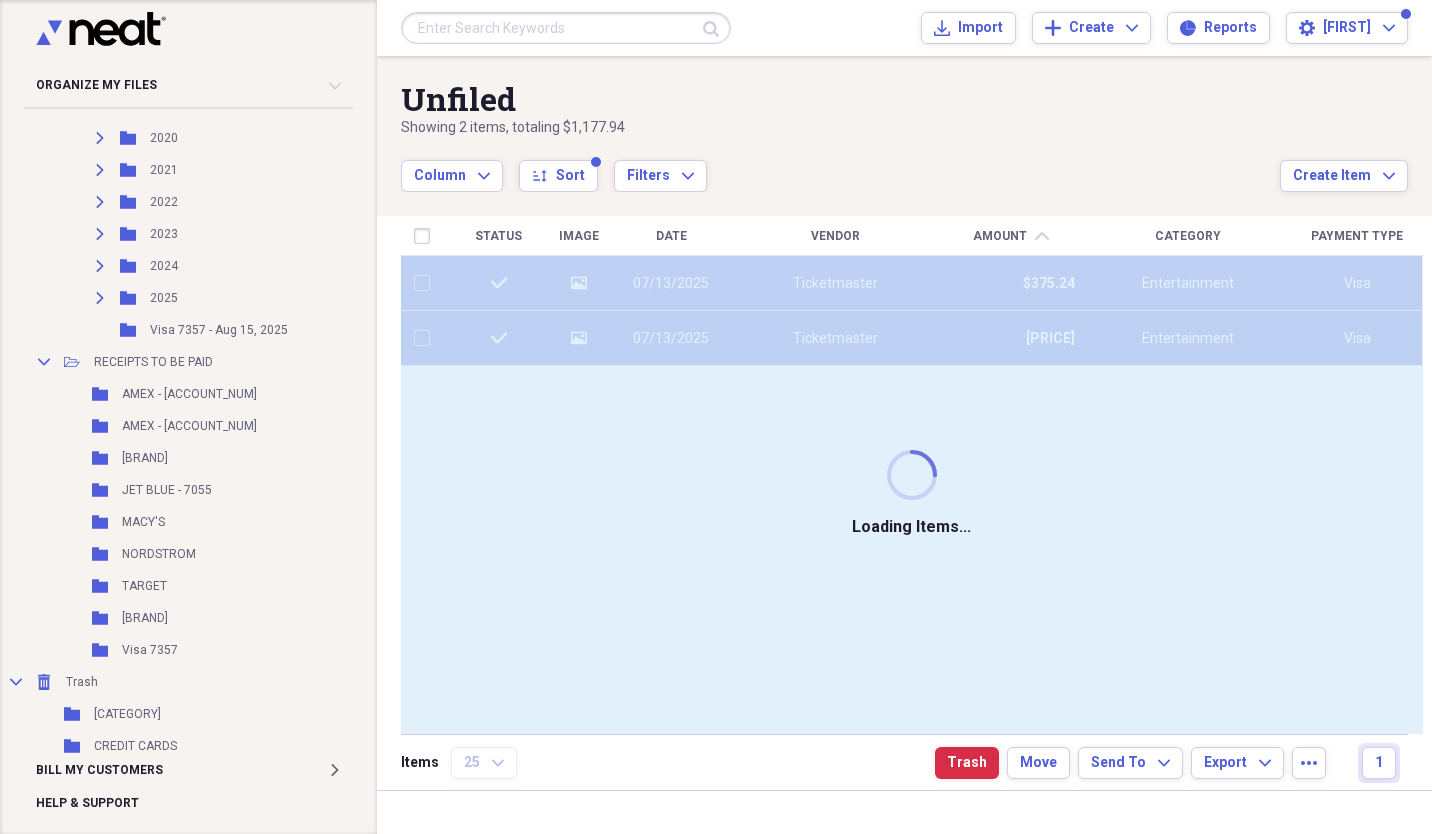checkbox on "false" 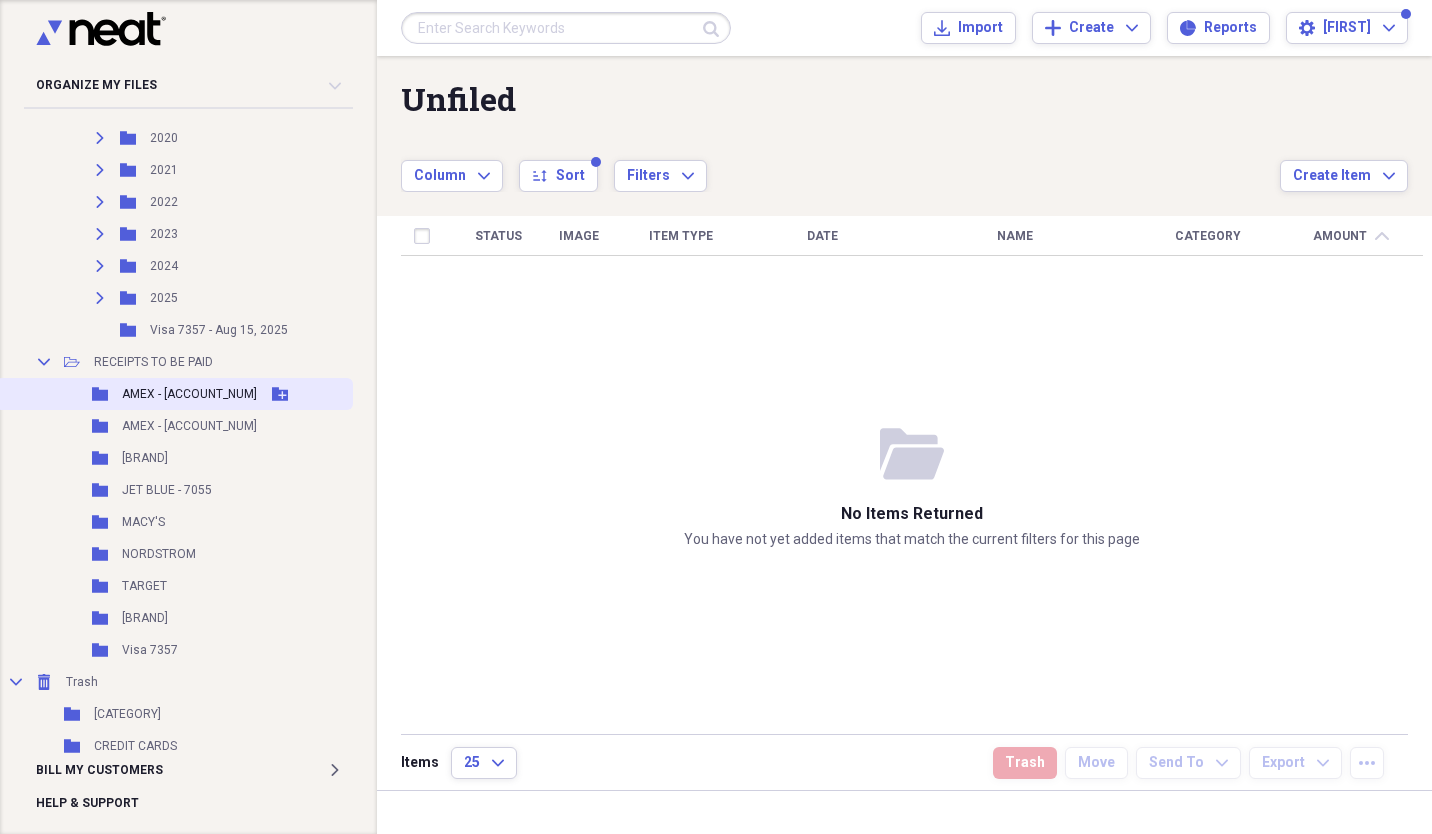 click on "[BRAND] - [CARD_LAST_FOUR]" at bounding box center (189, 394) 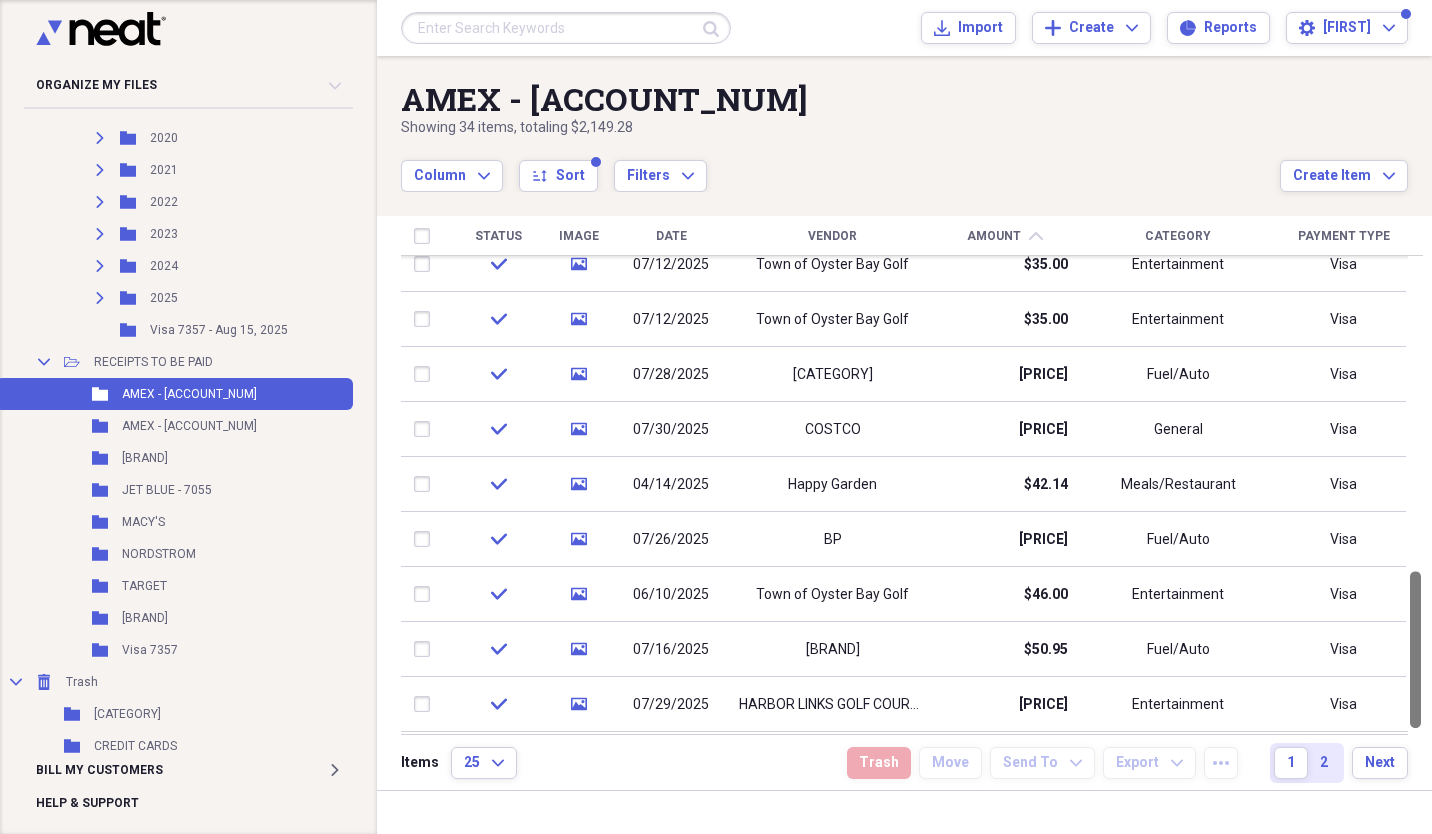 drag, startPoint x: 1424, startPoint y: 376, endPoint x: 1435, endPoint y: 732, distance: 356.1699 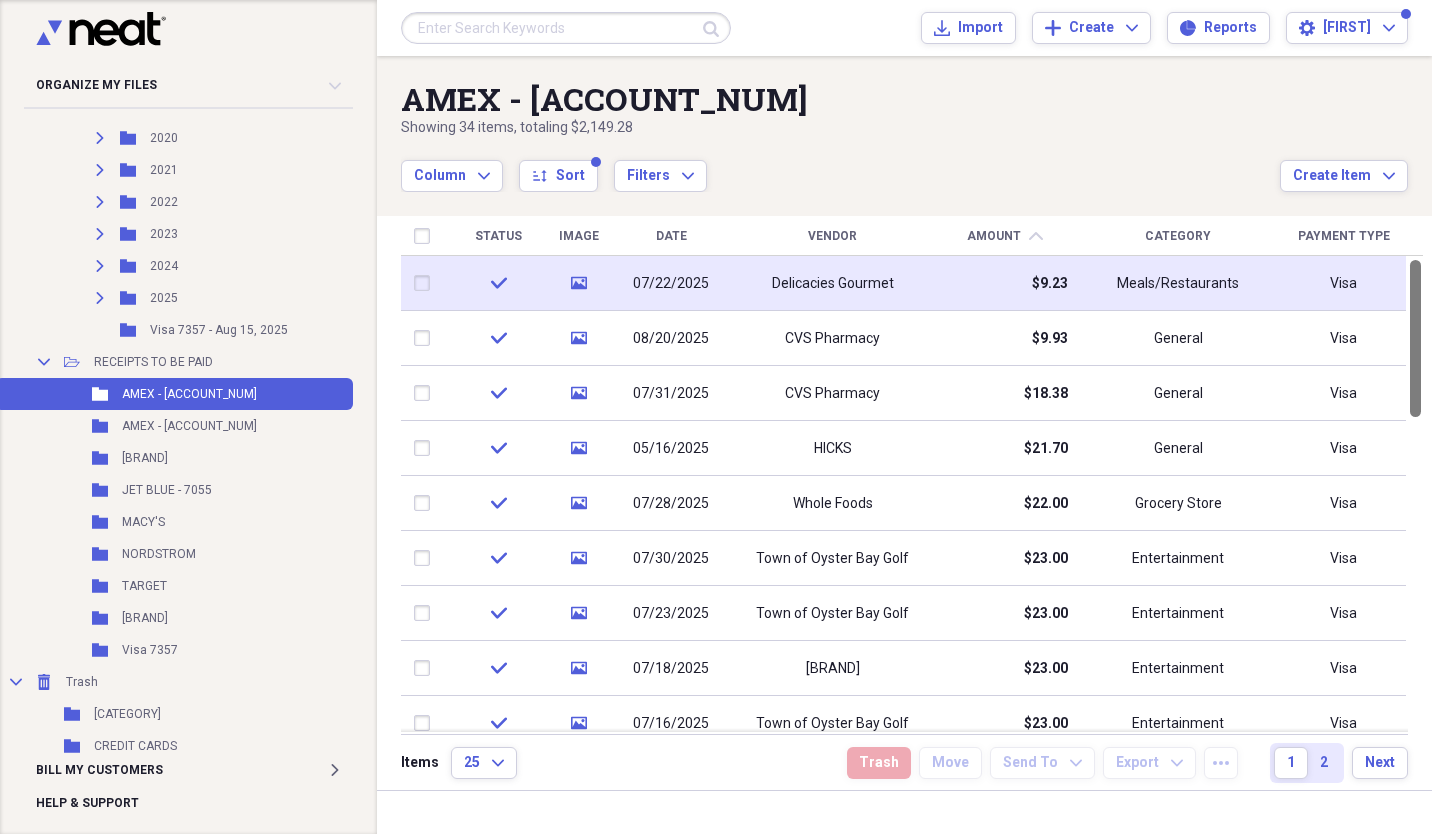 drag, startPoint x: 1424, startPoint y: 707, endPoint x: 1391, endPoint y: 279, distance: 429.27032 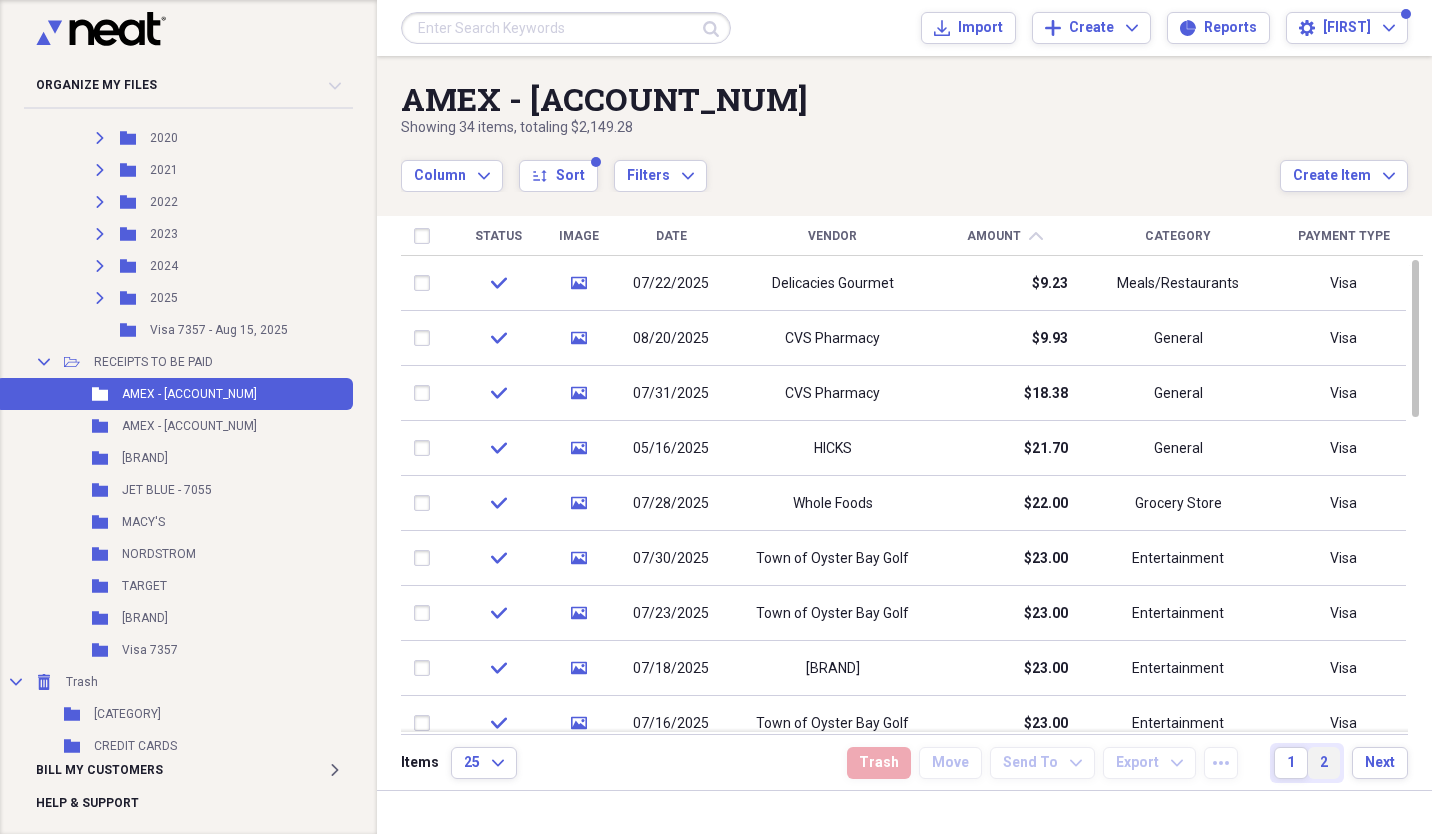click on "2" at bounding box center [1324, 763] 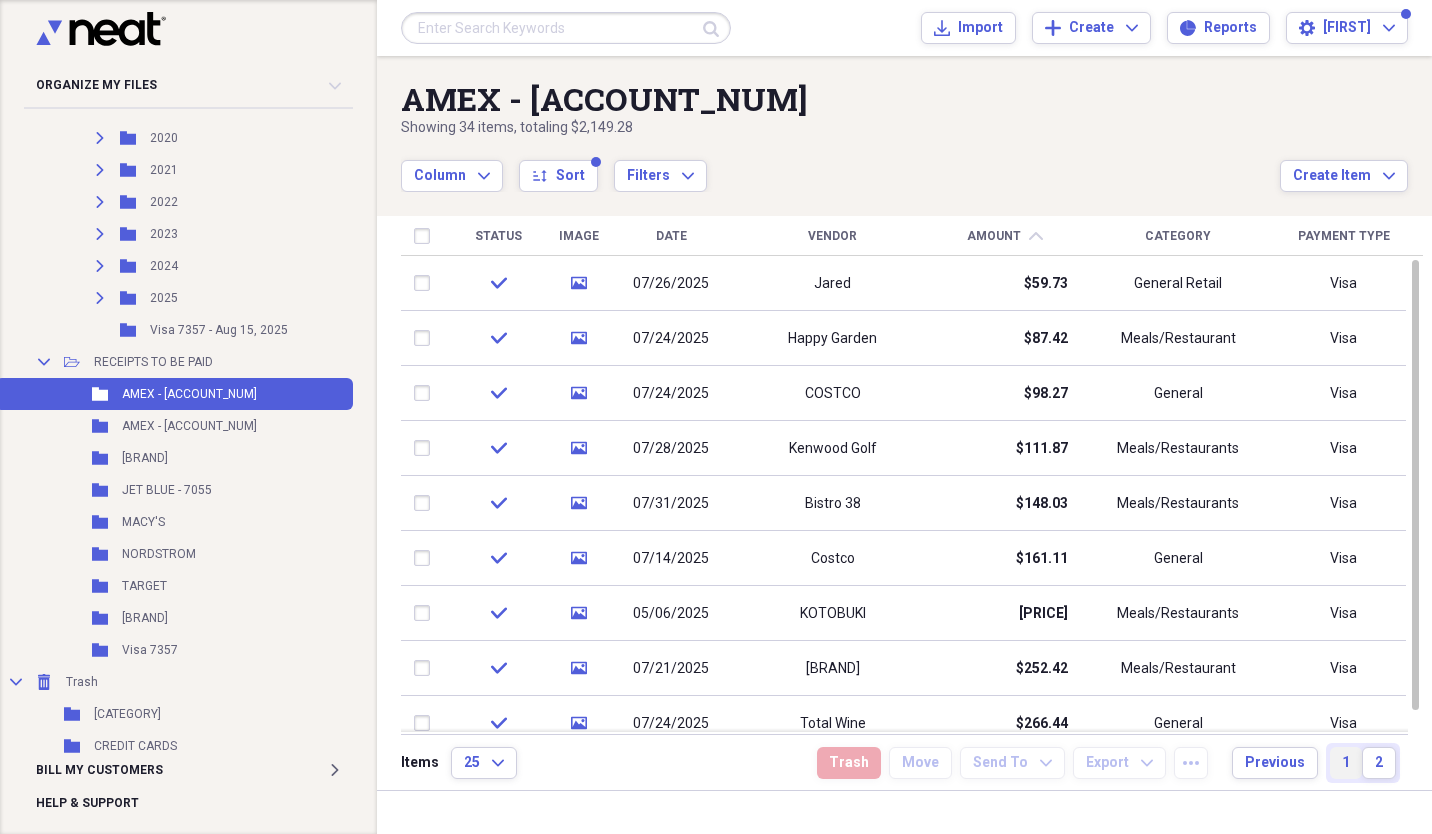 click on "1" at bounding box center [1346, 763] 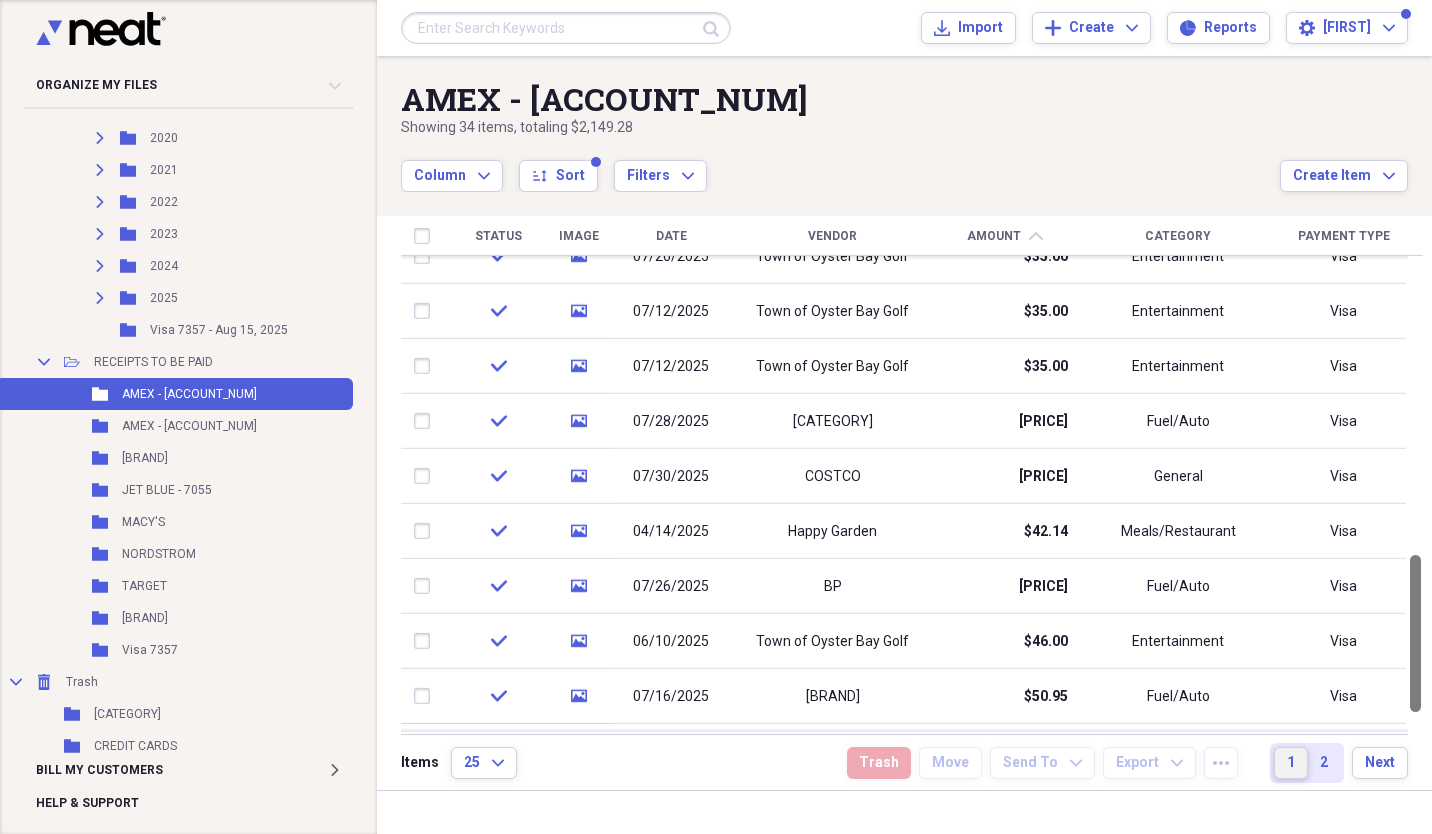drag, startPoint x: 1426, startPoint y: 308, endPoint x: 1427, endPoint y: 603, distance: 295.0017 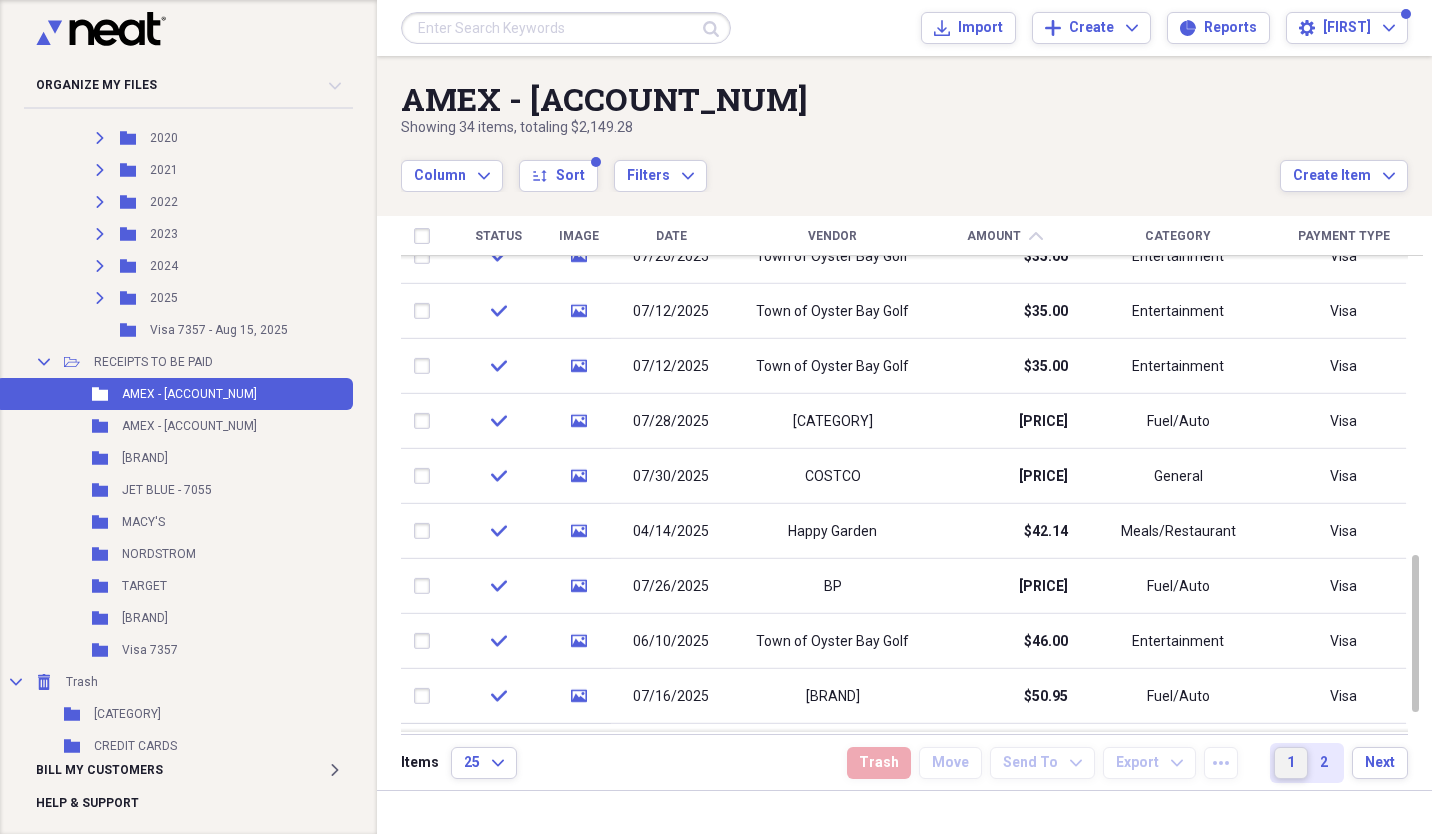 click on "1" at bounding box center [1291, 763] 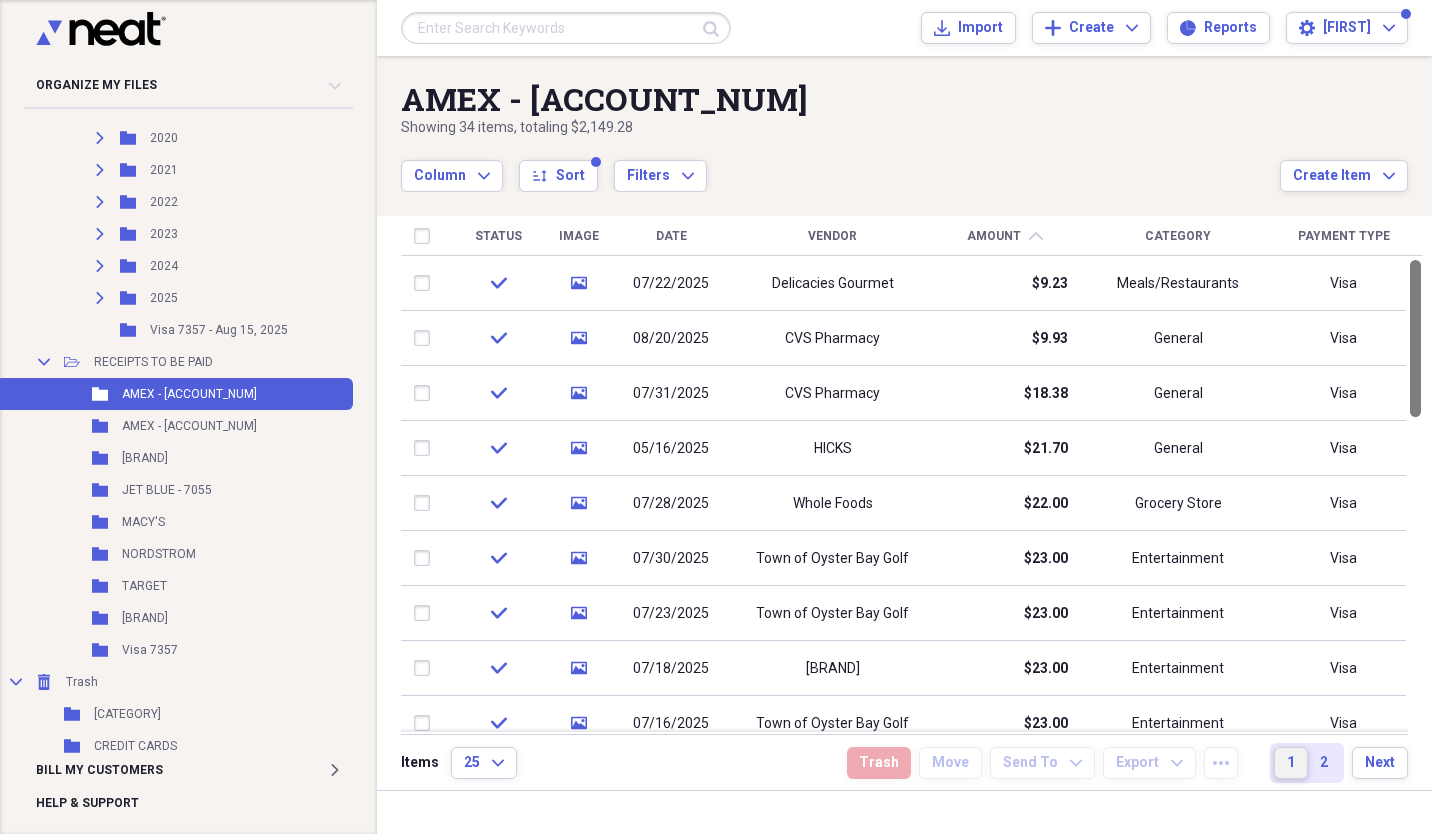 drag, startPoint x: 1419, startPoint y: 614, endPoint x: 1419, endPoint y: 282, distance: 332 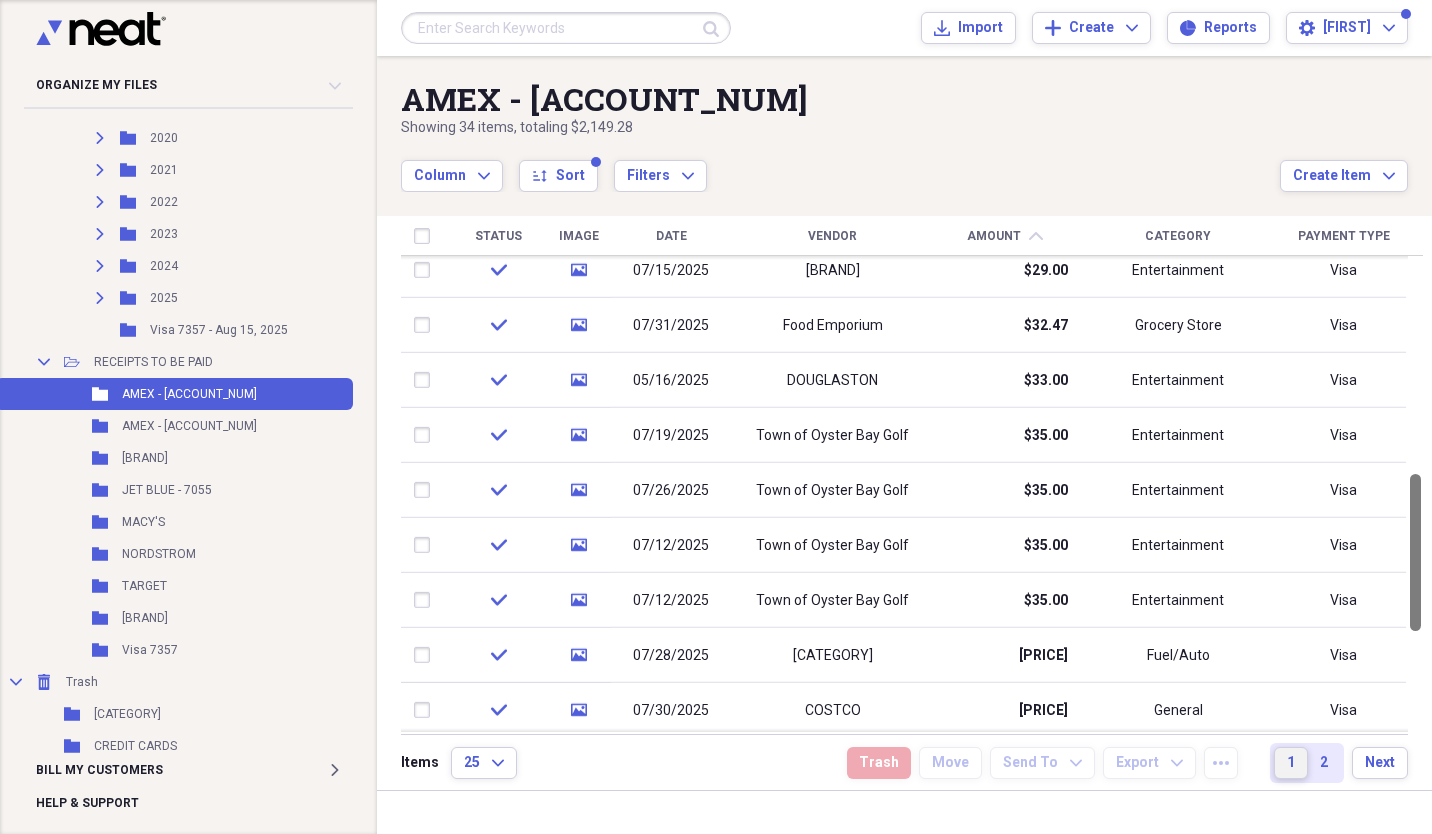 drag, startPoint x: 1419, startPoint y: 282, endPoint x: 1435, endPoint y: 496, distance: 214.59729 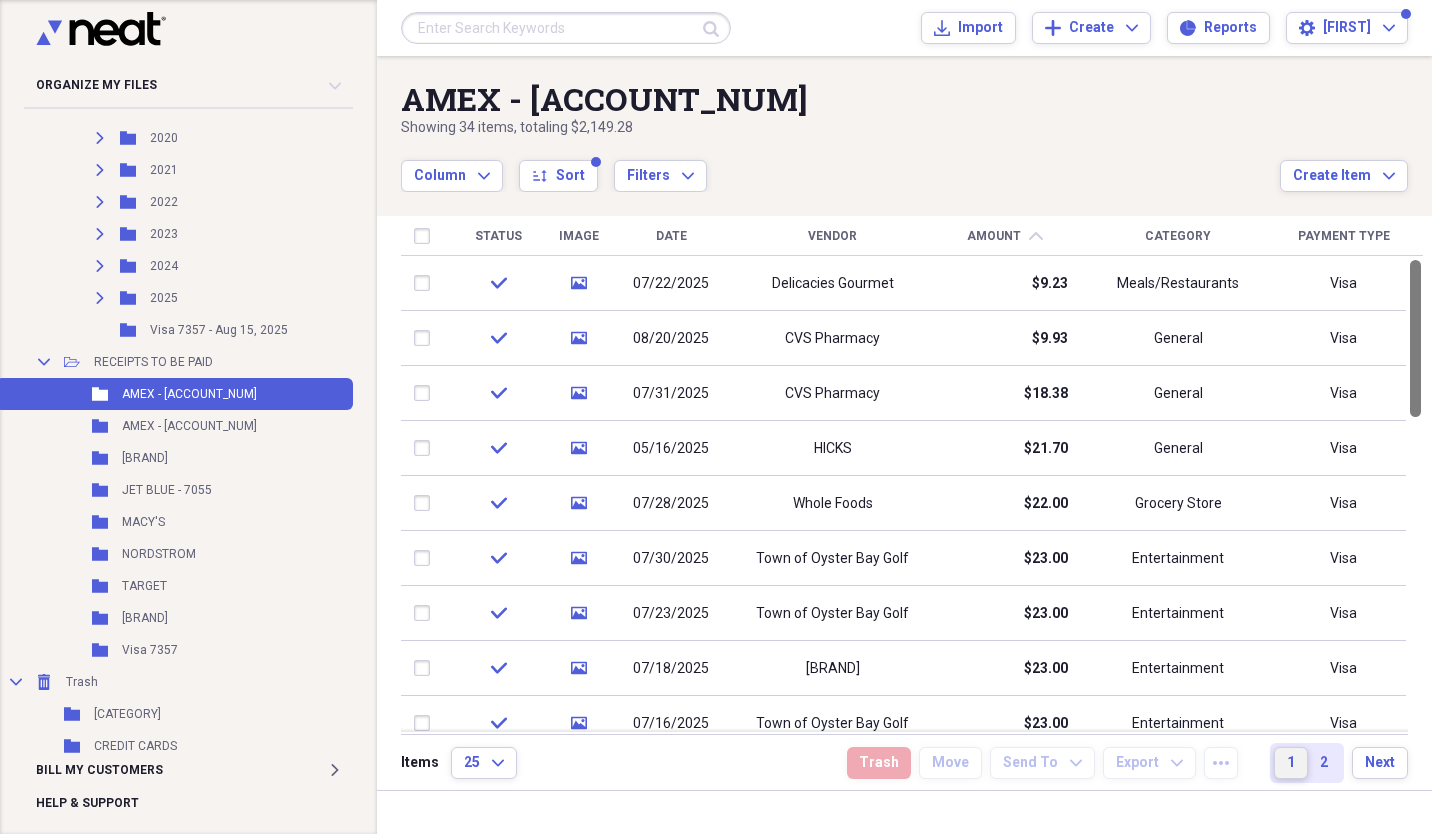 drag, startPoint x: 1423, startPoint y: 518, endPoint x: 1428, endPoint y: 282, distance: 236.05296 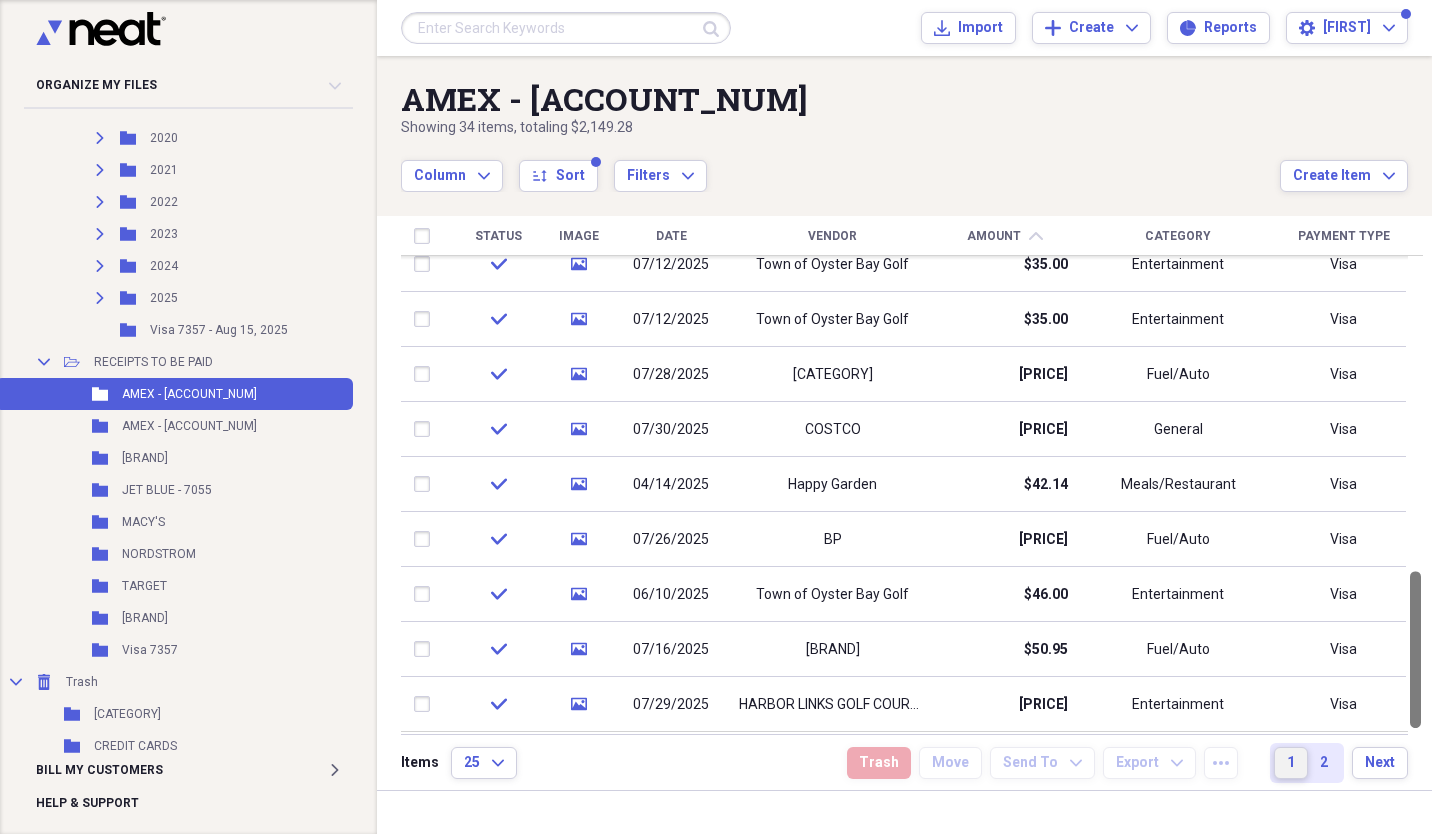drag, startPoint x: 1423, startPoint y: 382, endPoint x: 1433, endPoint y: 783, distance: 401.12466 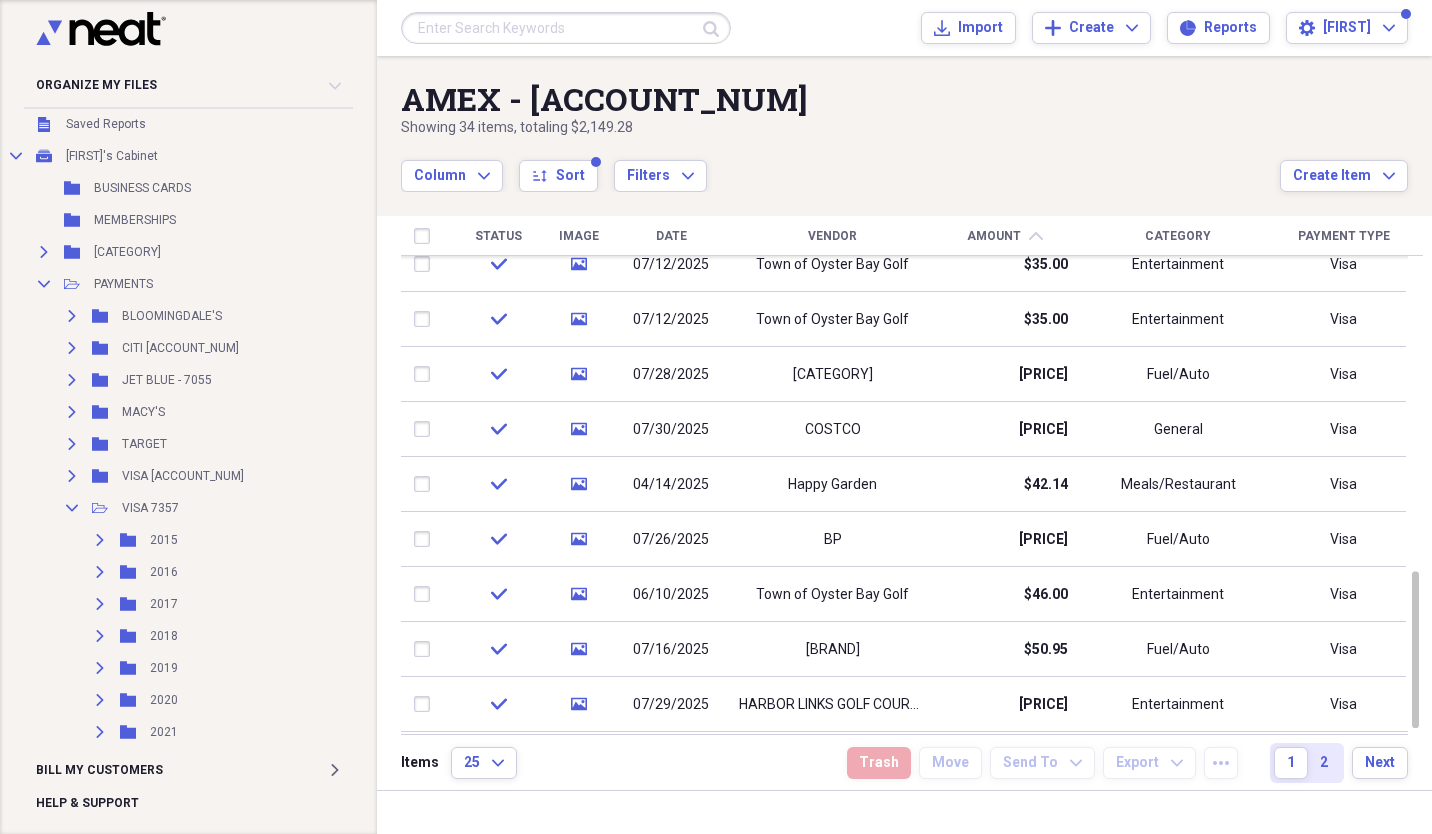 scroll, scrollTop: 97, scrollLeft: 0, axis: vertical 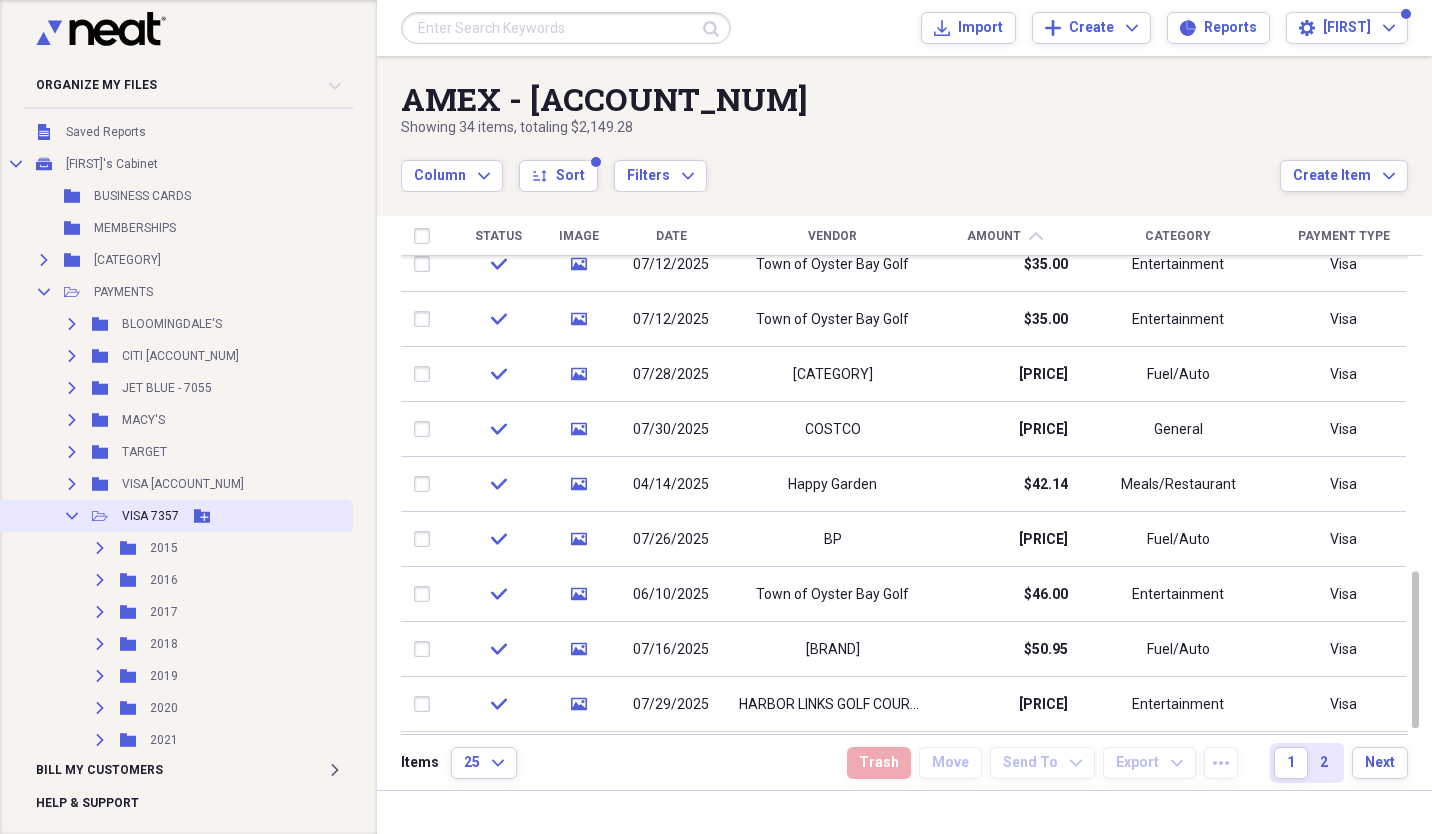 click on "Collapse" 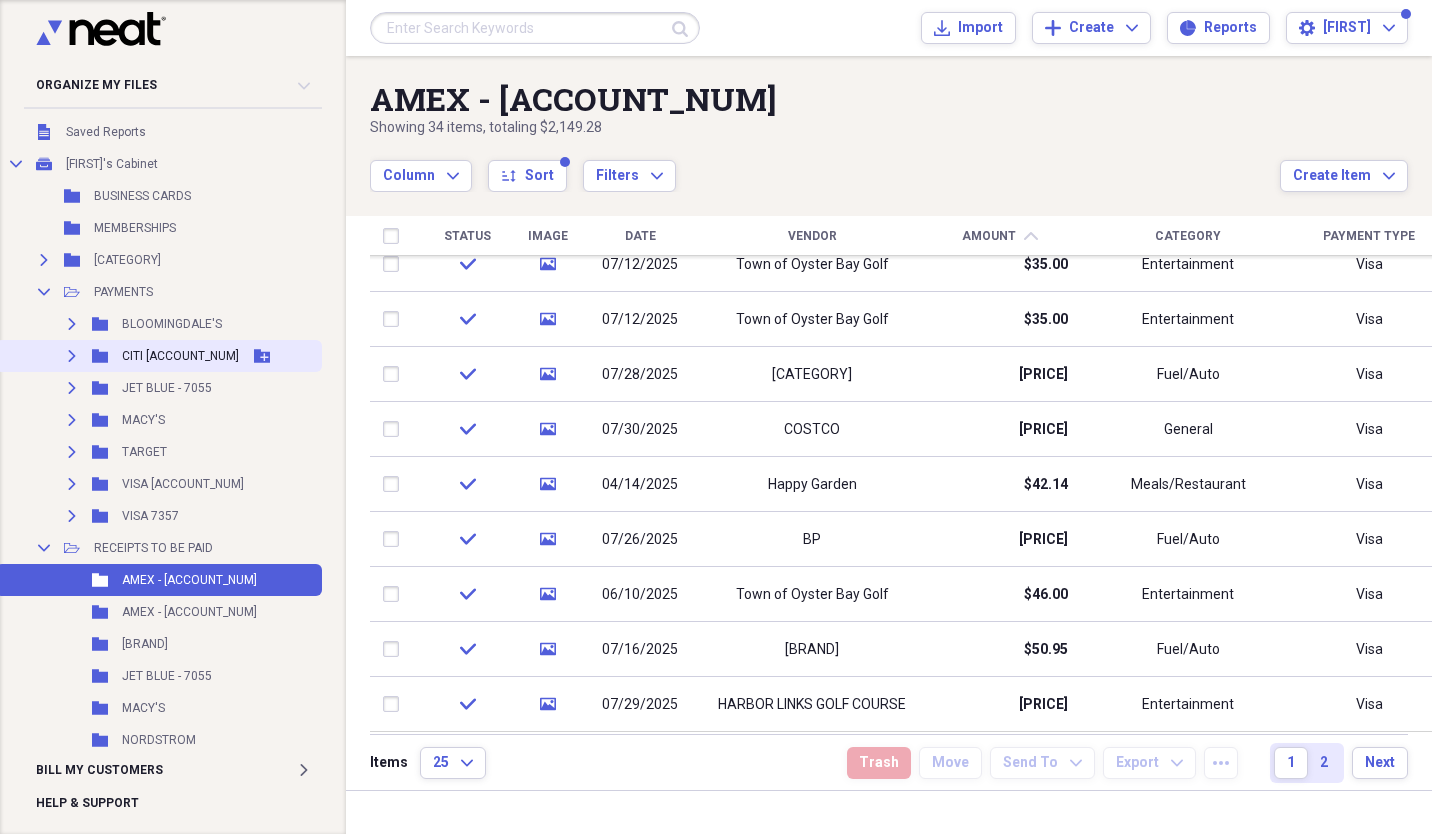 click on "Expand" 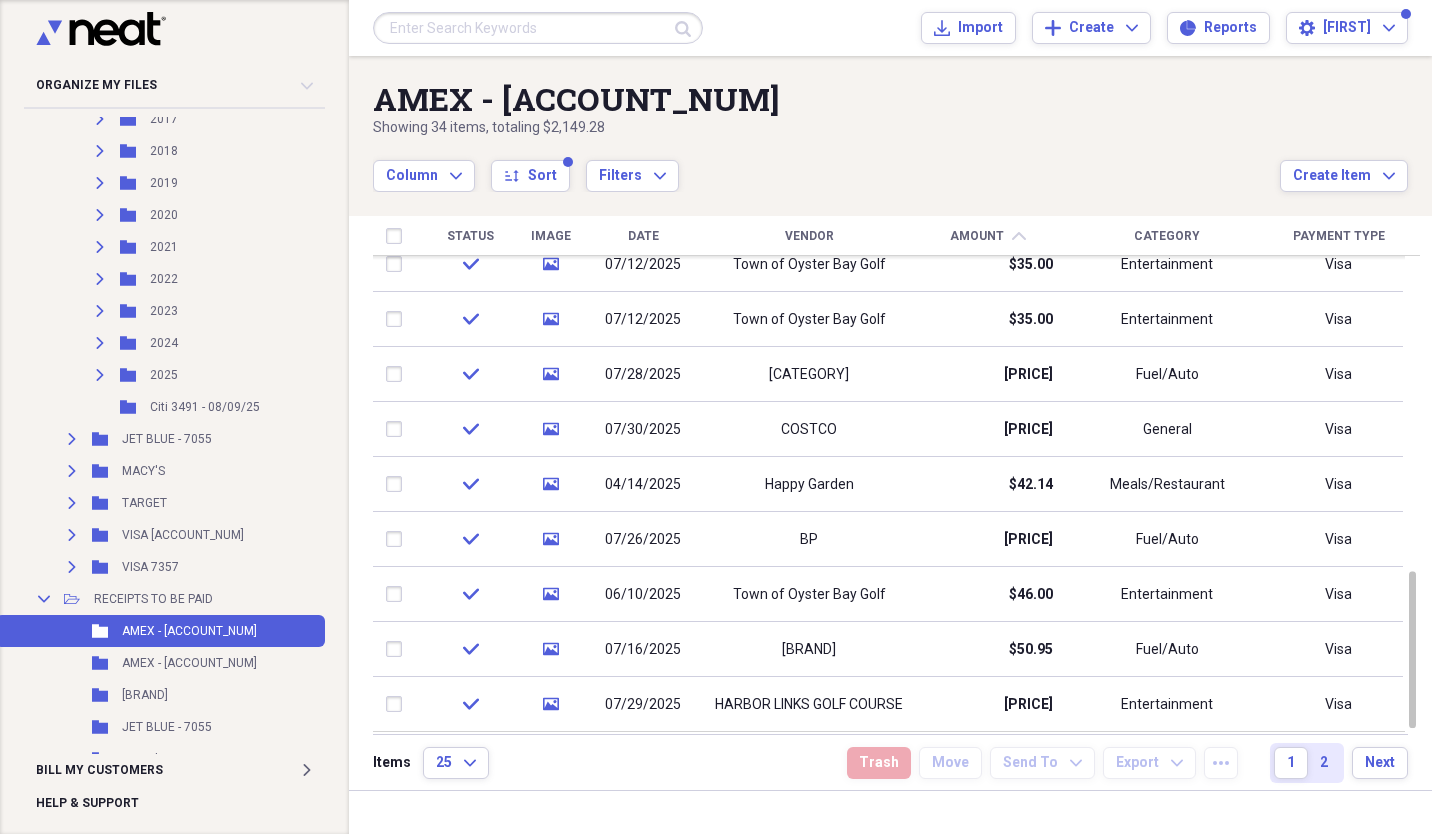 scroll, scrollTop: 408, scrollLeft: 0, axis: vertical 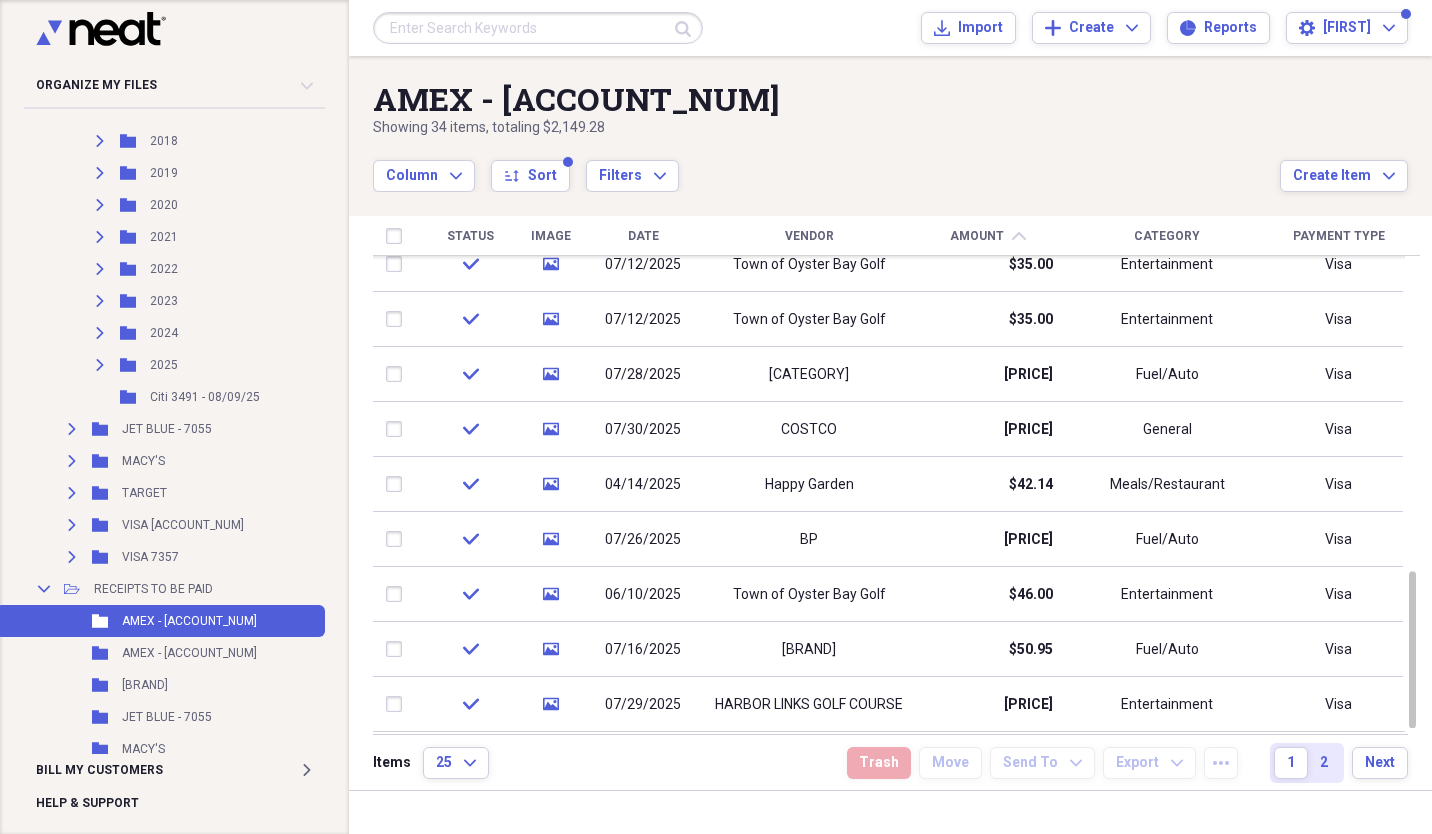 click on "Date" at bounding box center (643, 236) 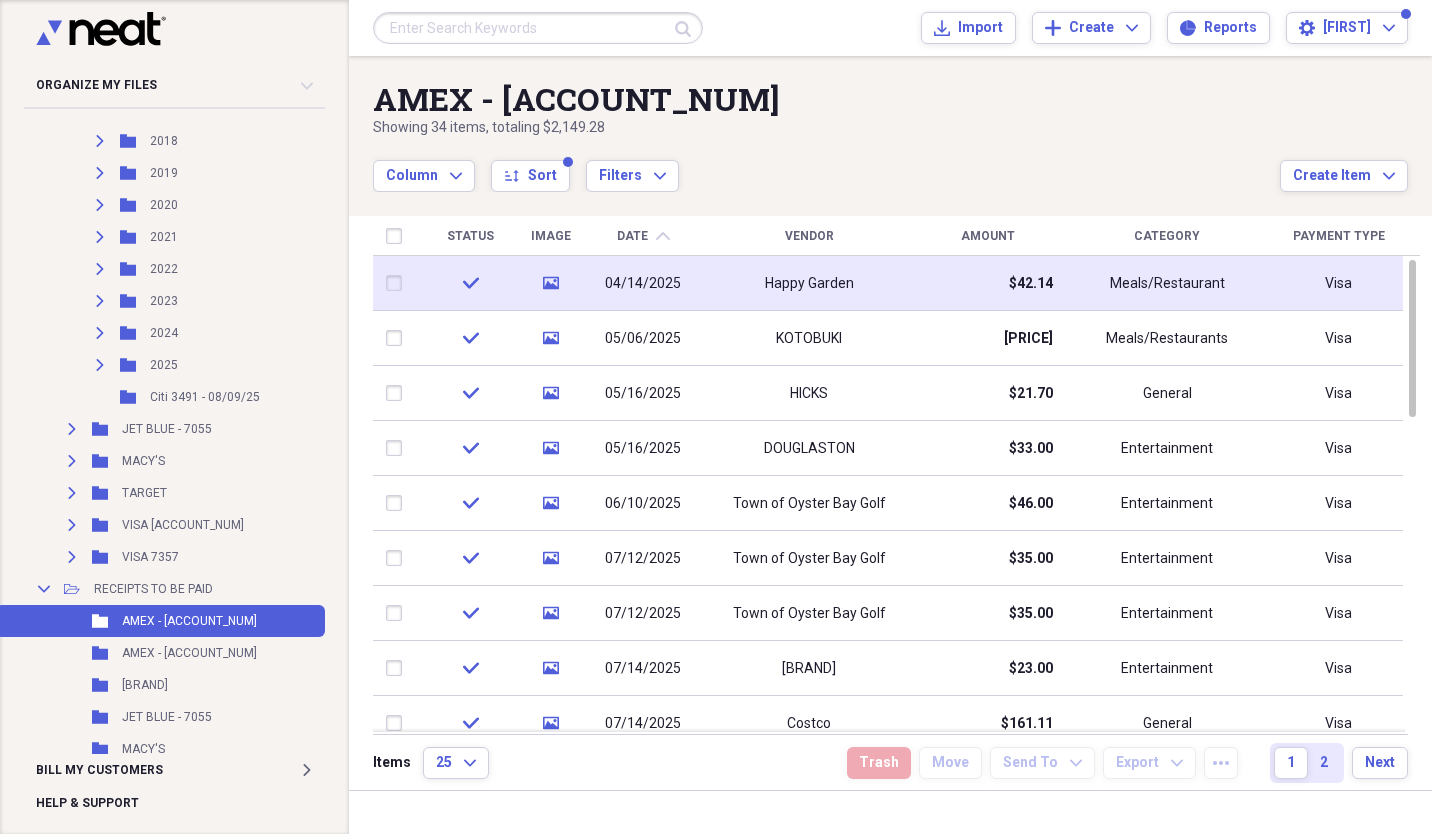 click at bounding box center (398, 283) 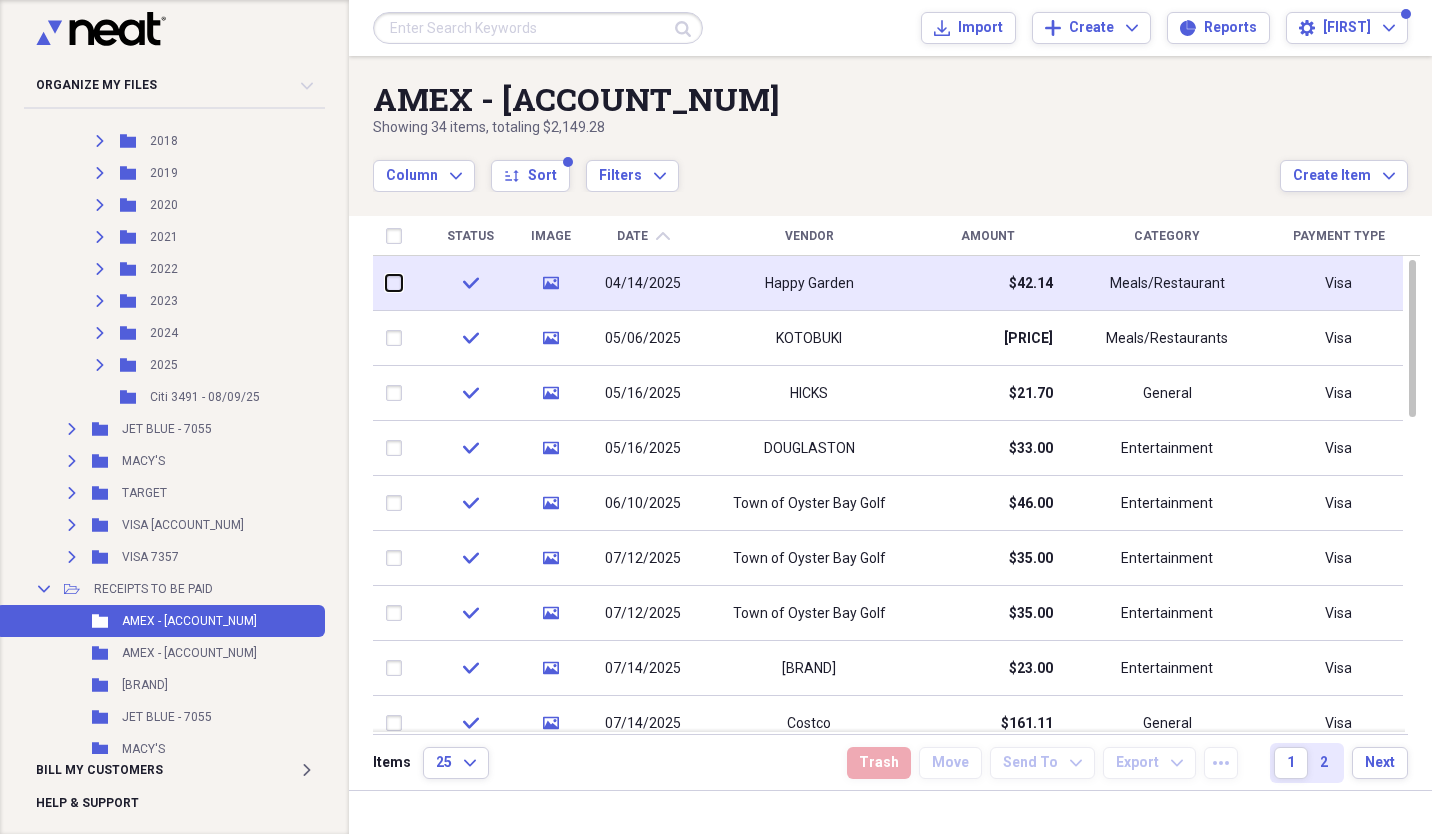 click at bounding box center (386, 283) 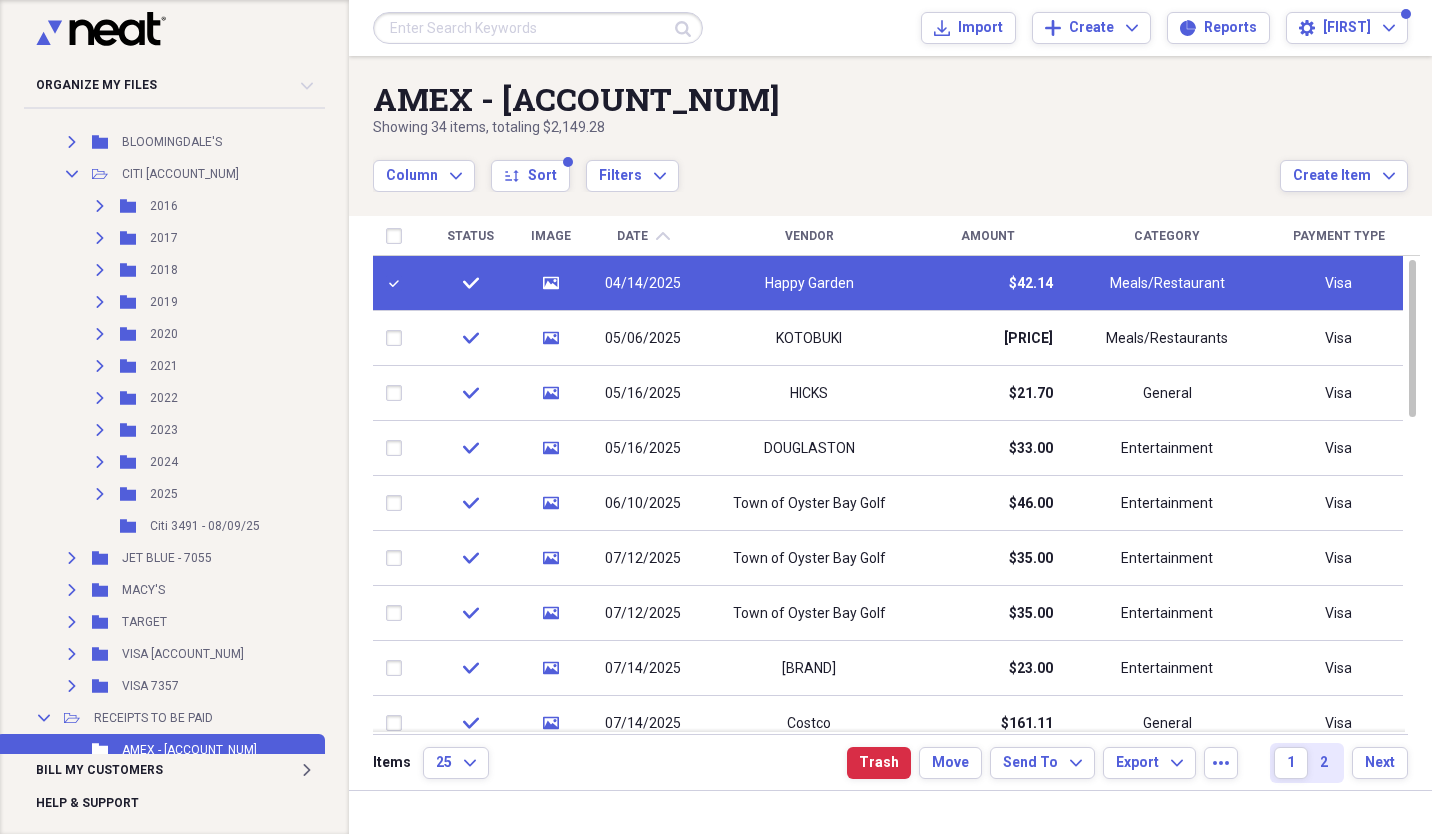 scroll, scrollTop: 288, scrollLeft: 0, axis: vertical 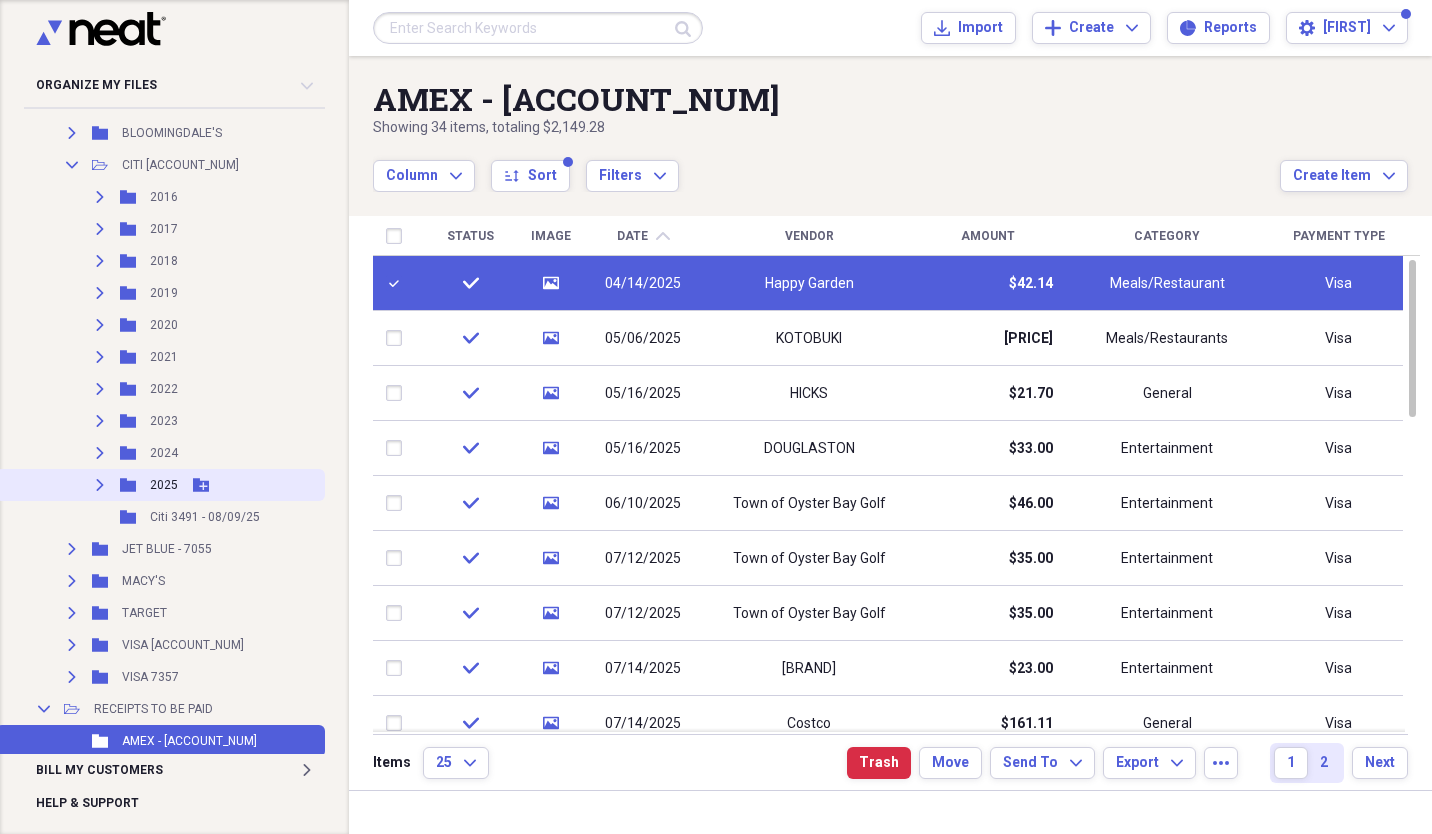 click on "Expand" 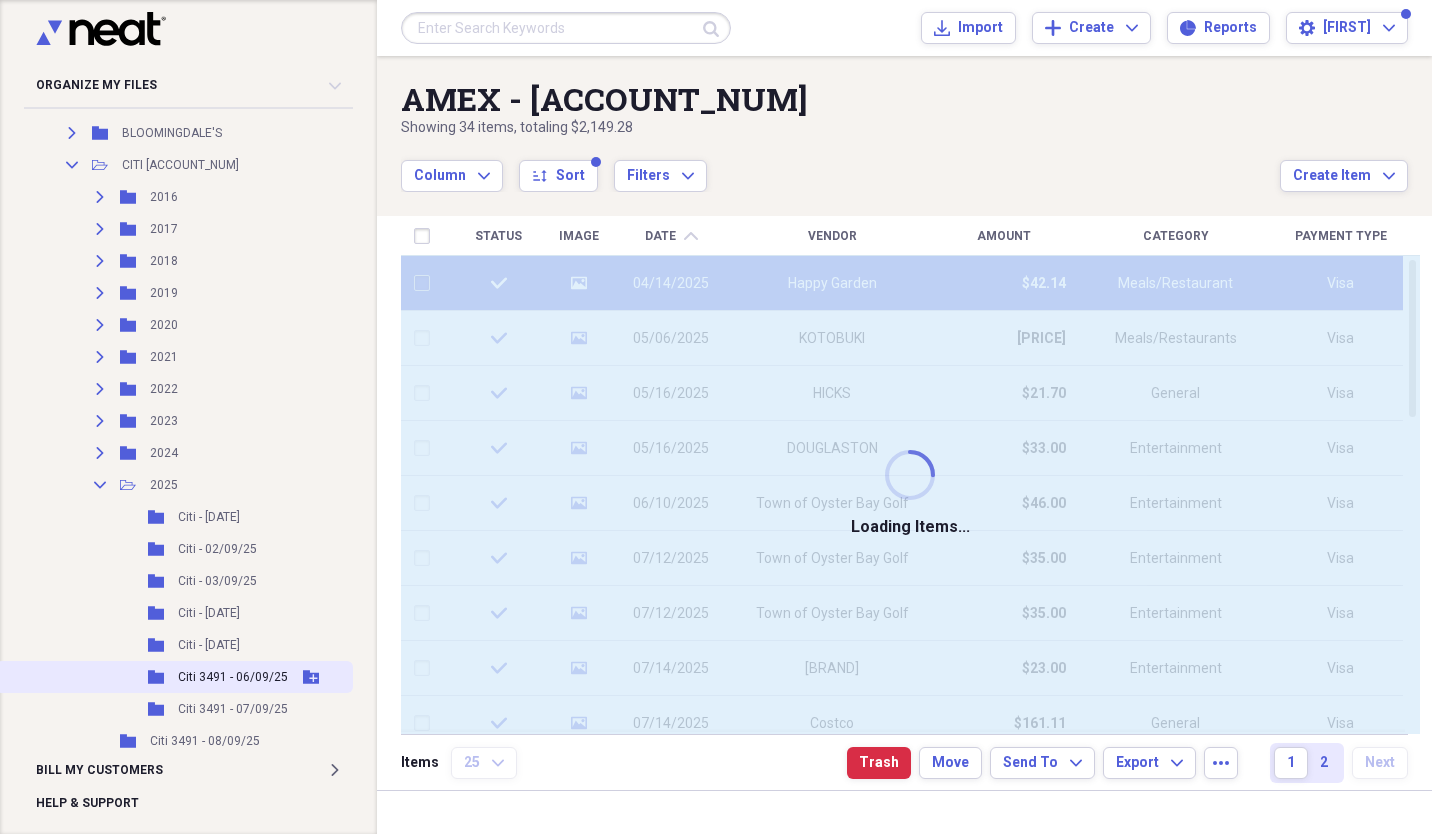 checkbox on "false" 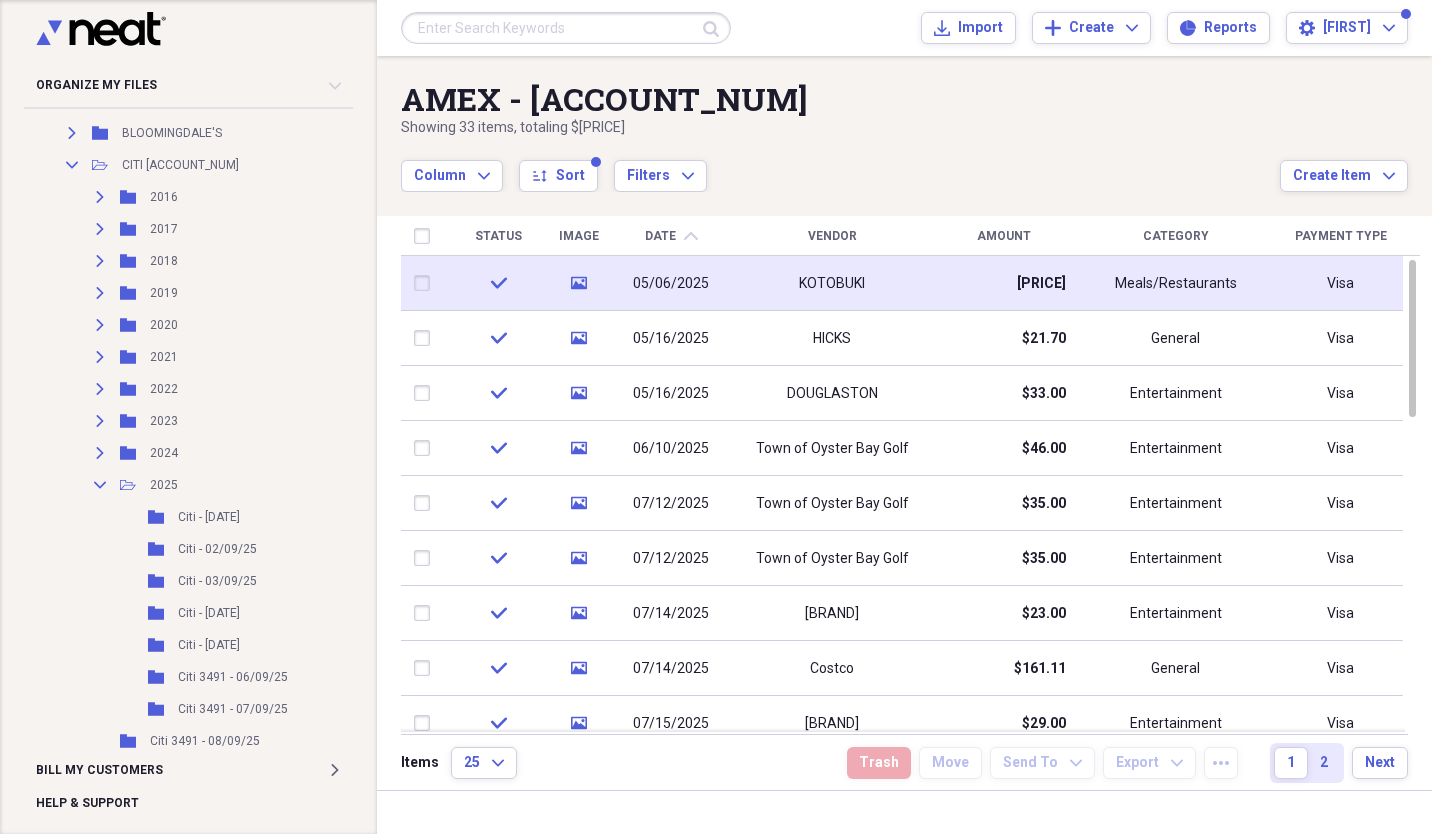click on "05/06/2025" at bounding box center [671, 284] 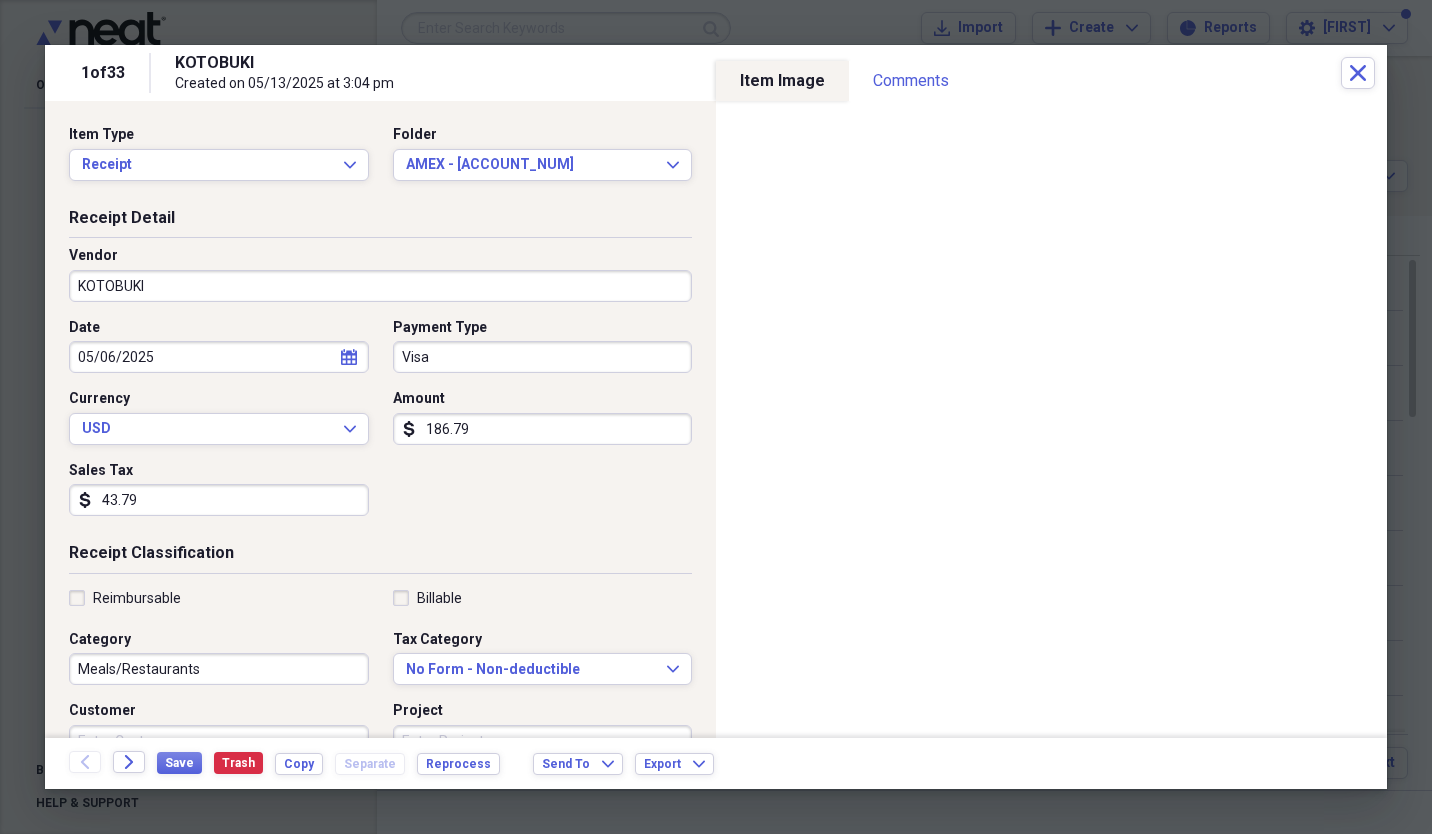 click on "186.79" at bounding box center [543, 429] 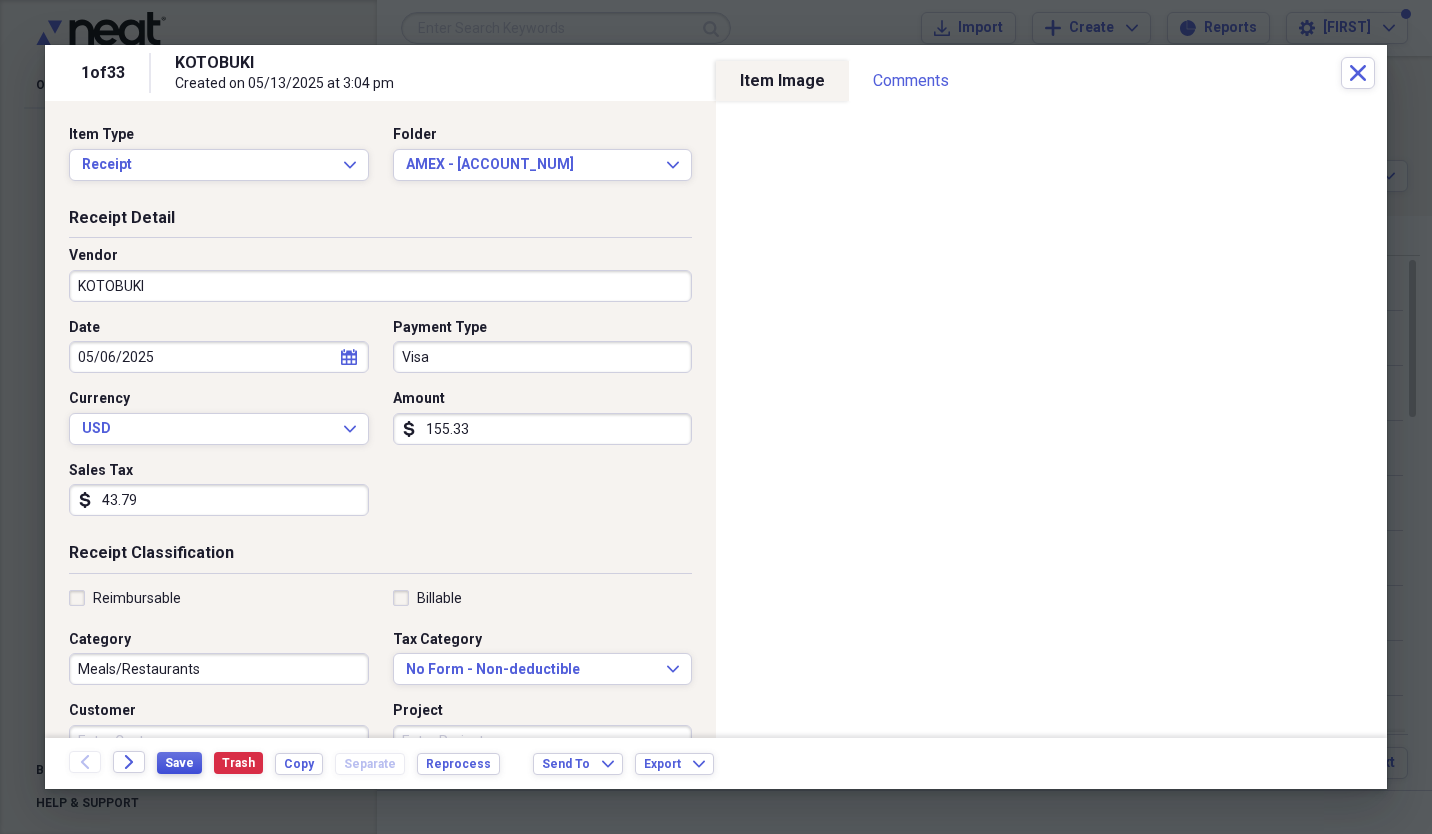 type on "155.33" 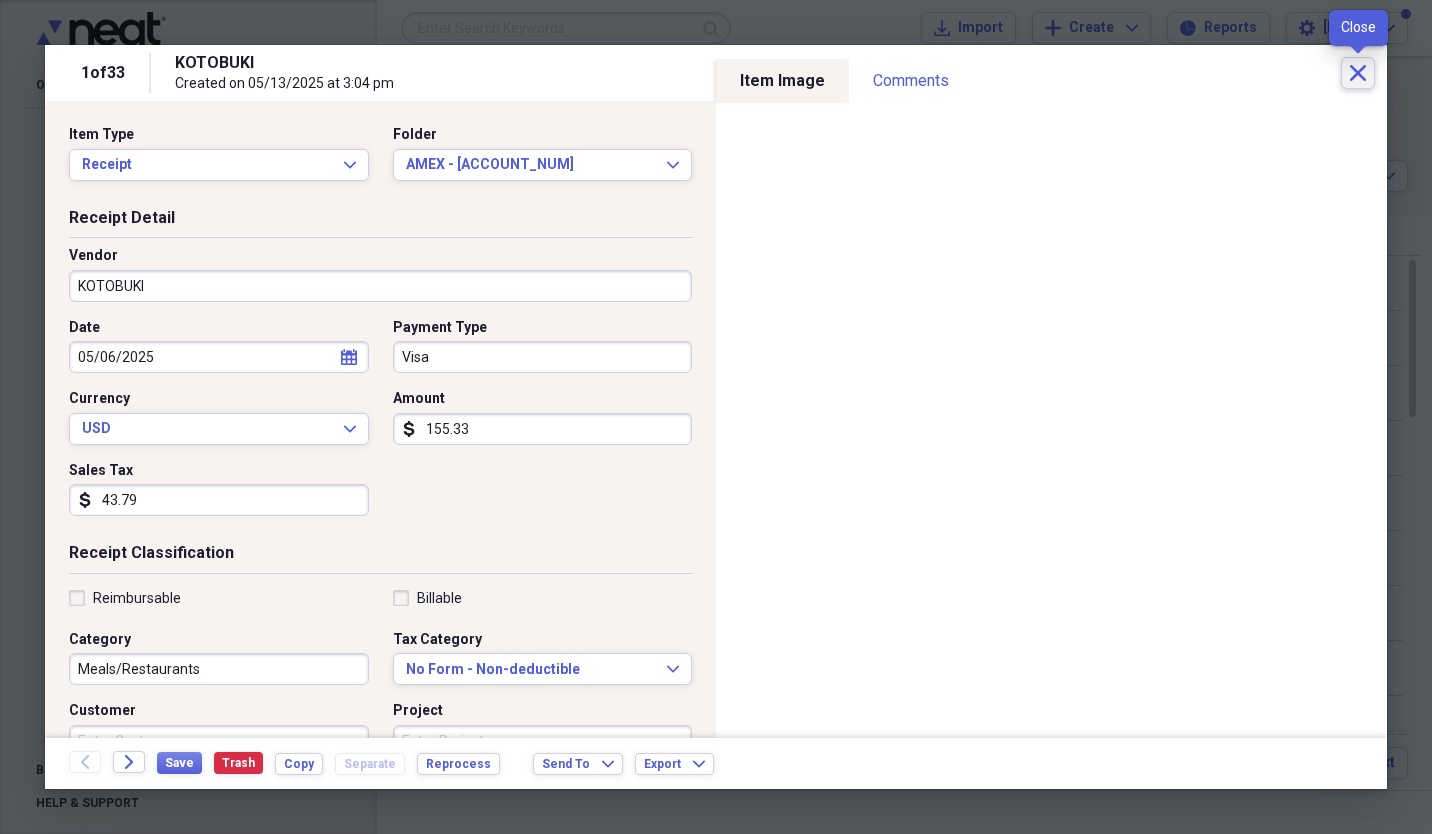 click on "Close" 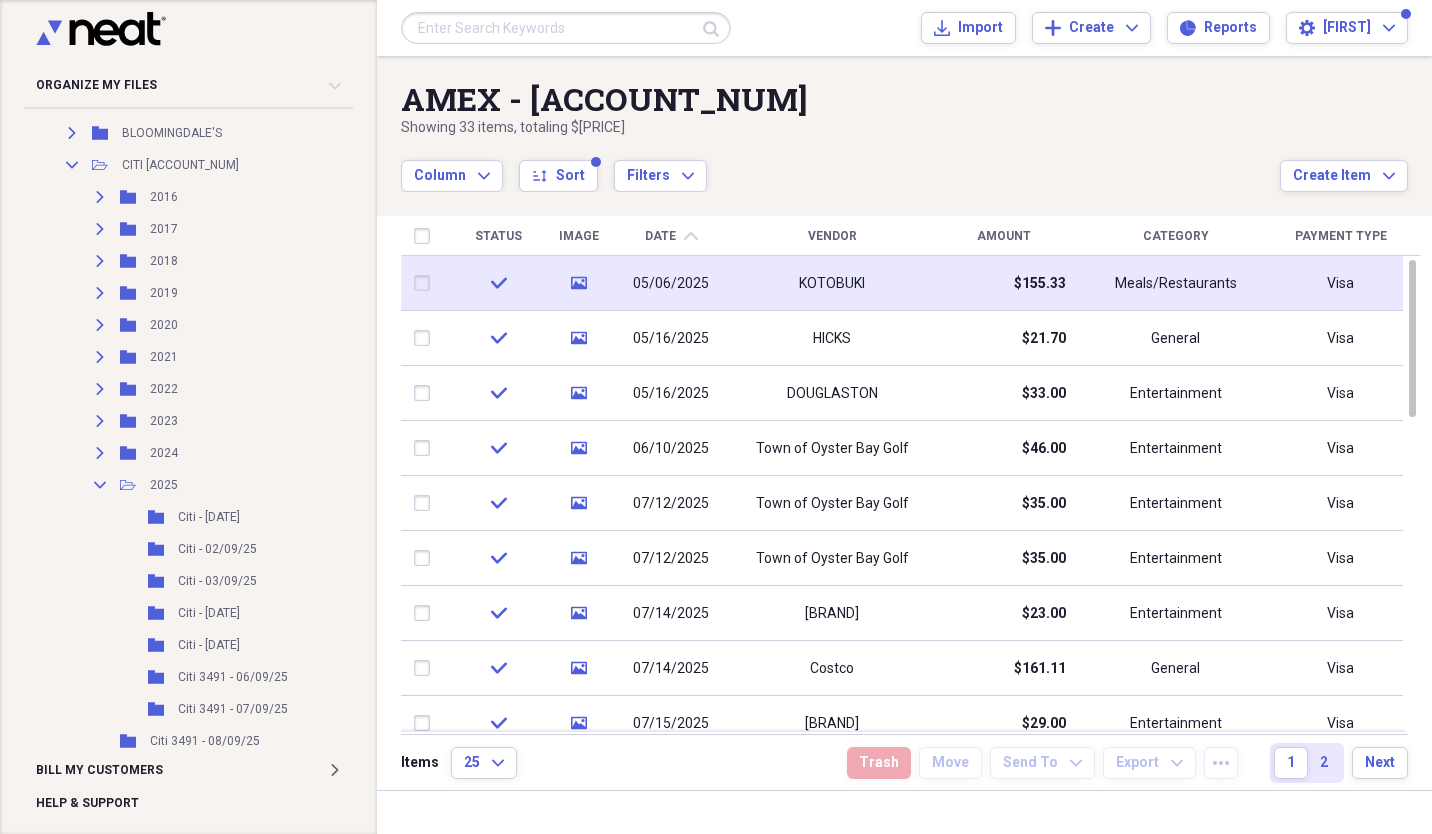 click at bounding box center (426, 283) 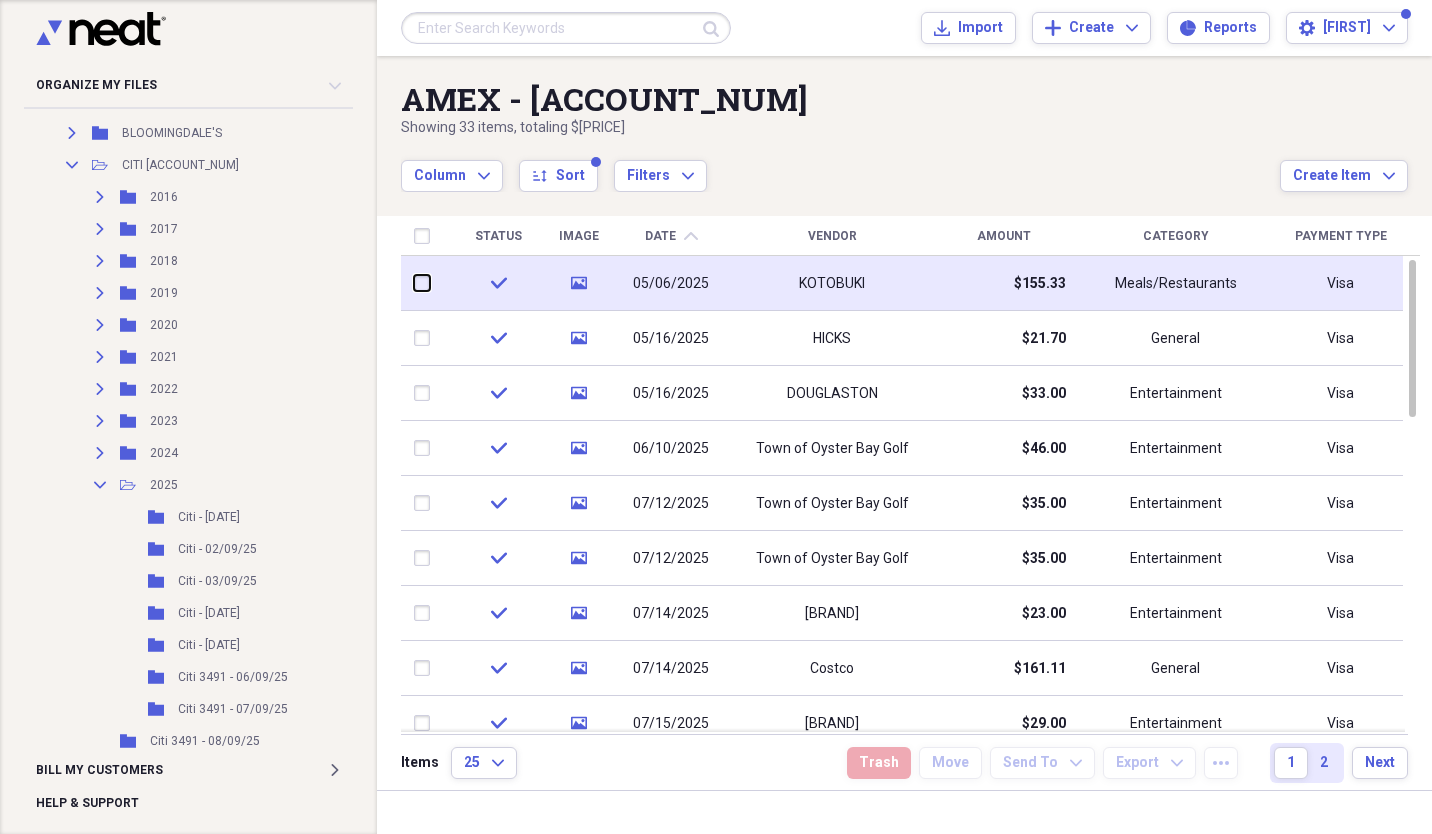 click at bounding box center (414, 283) 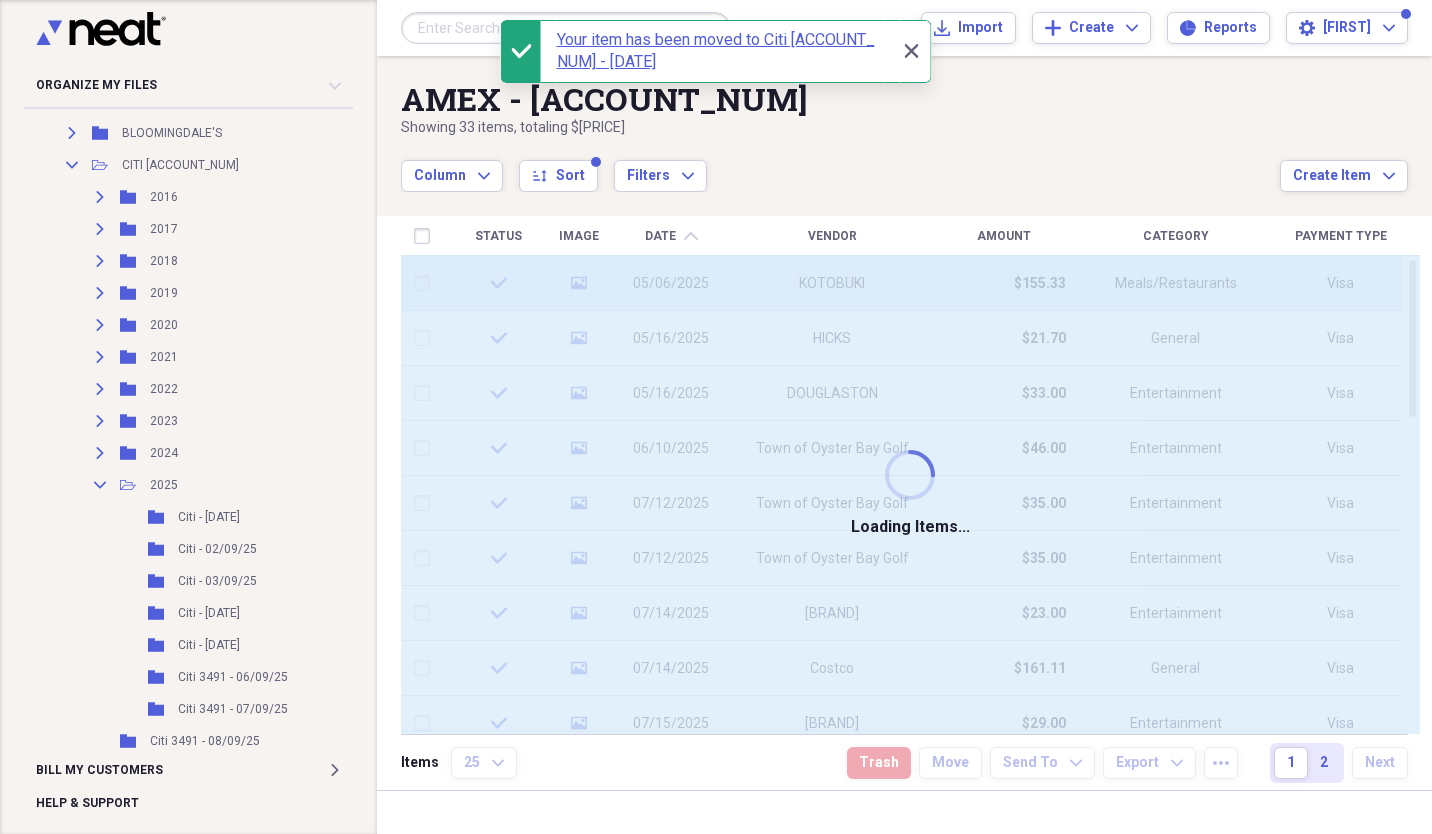 checkbox on "false" 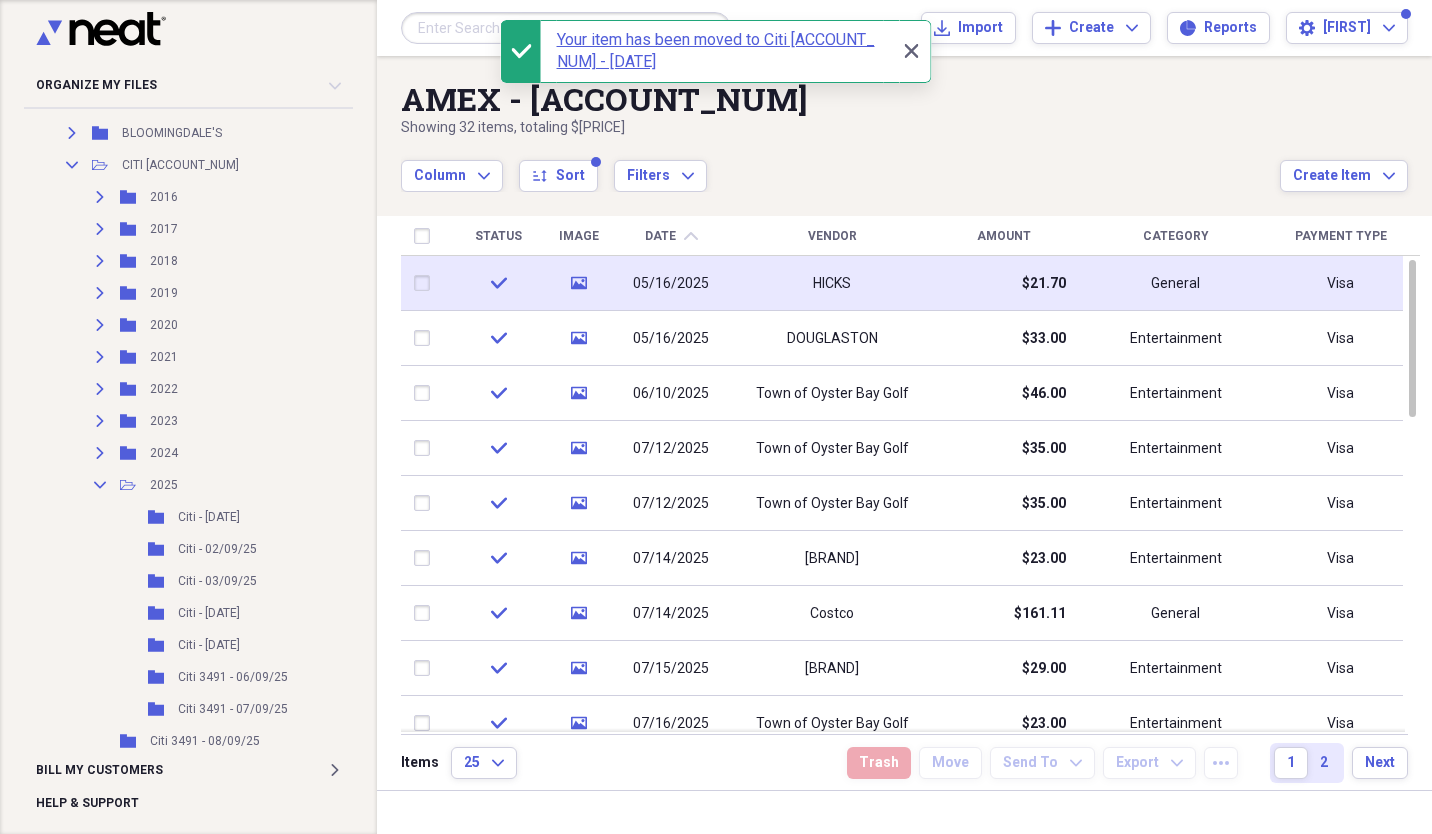 click on "Folder Citi 3491 - 06/09/25 Add Folder" at bounding box center (174, 677) 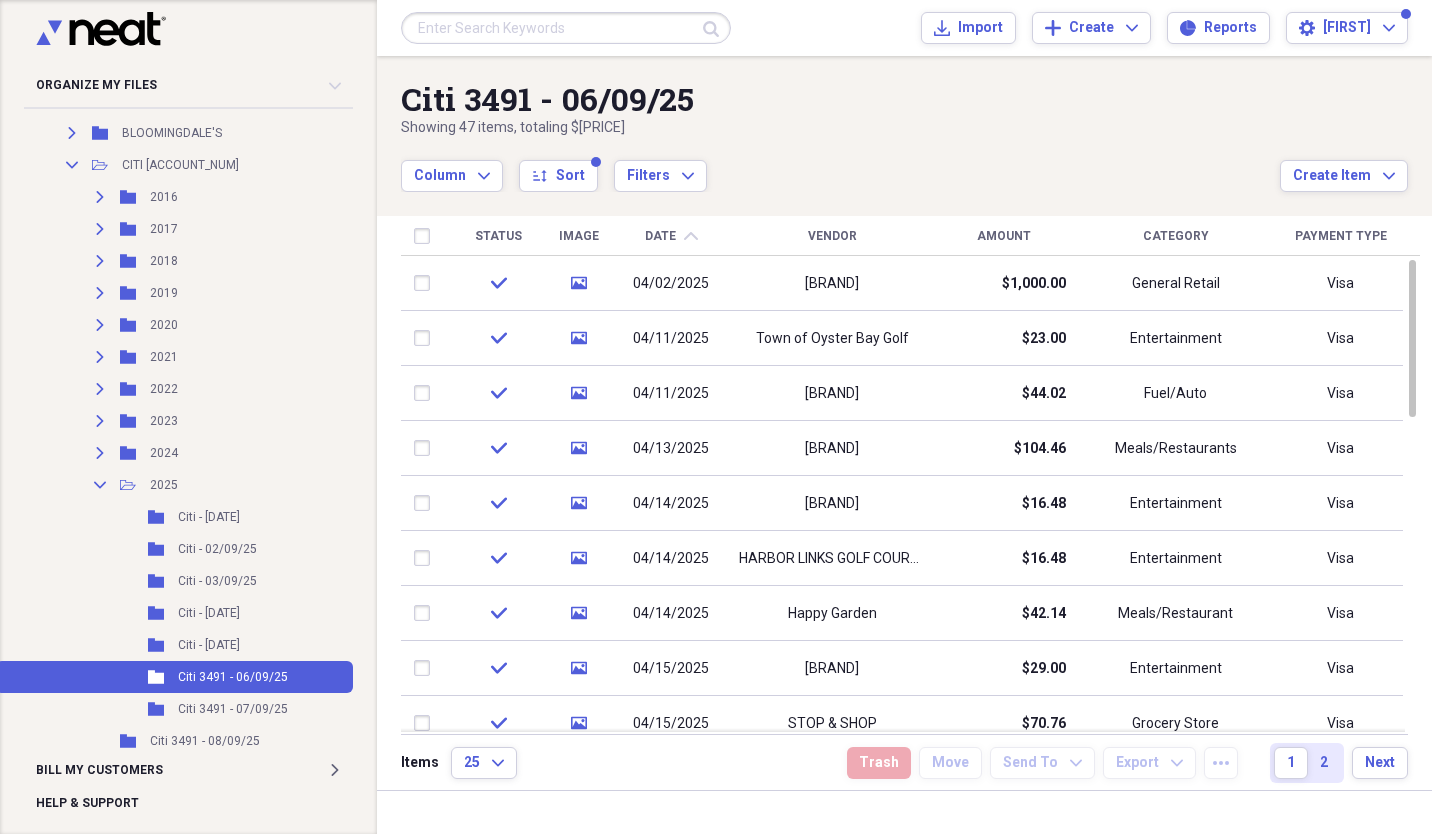 click on "Amount" at bounding box center (1004, 236) 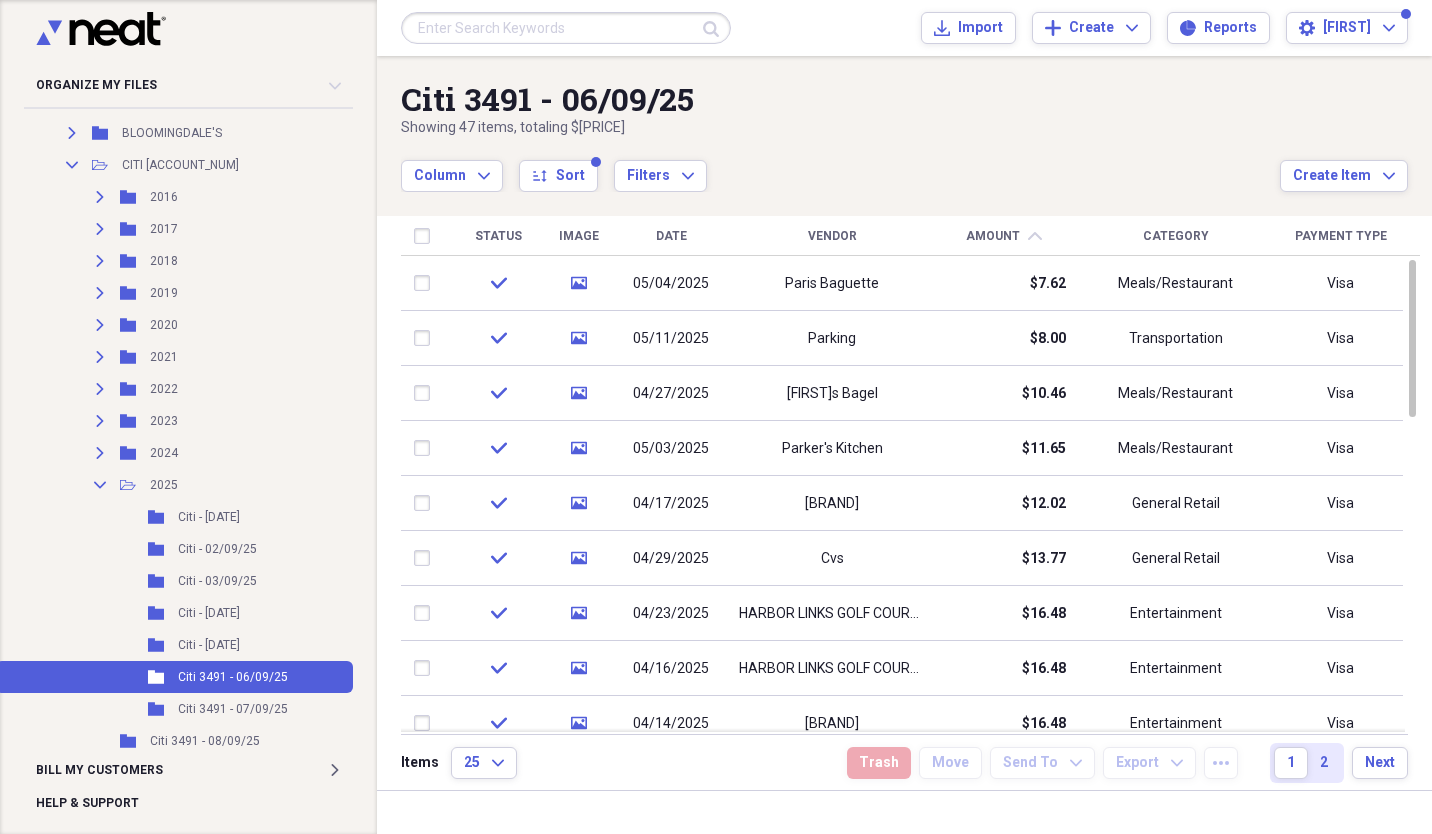 click on "Amount" at bounding box center [993, 236] 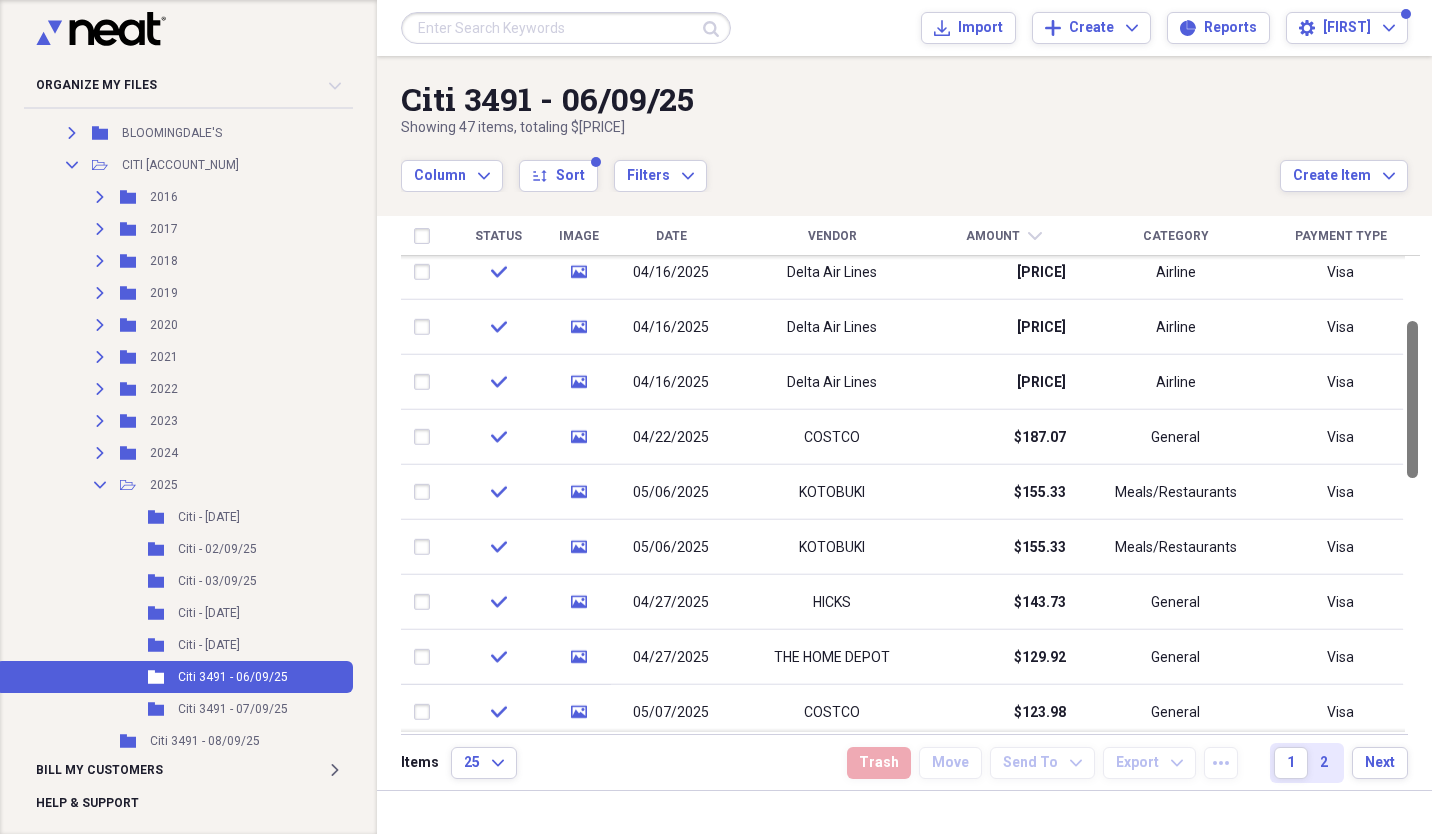 drag, startPoint x: 1428, startPoint y: 313, endPoint x: 1434, endPoint y: 374, distance: 61.294373 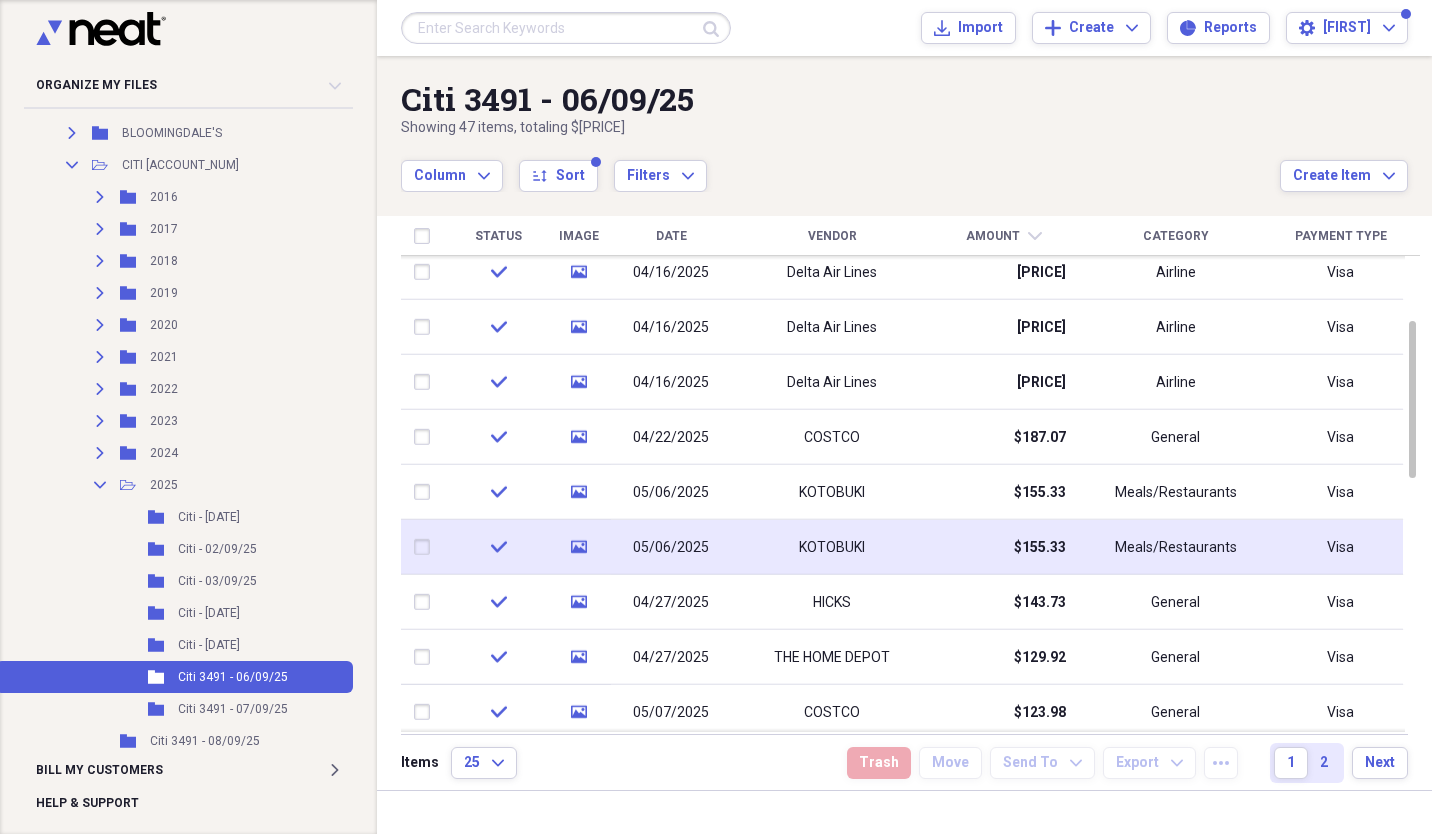 click at bounding box center (426, 547) 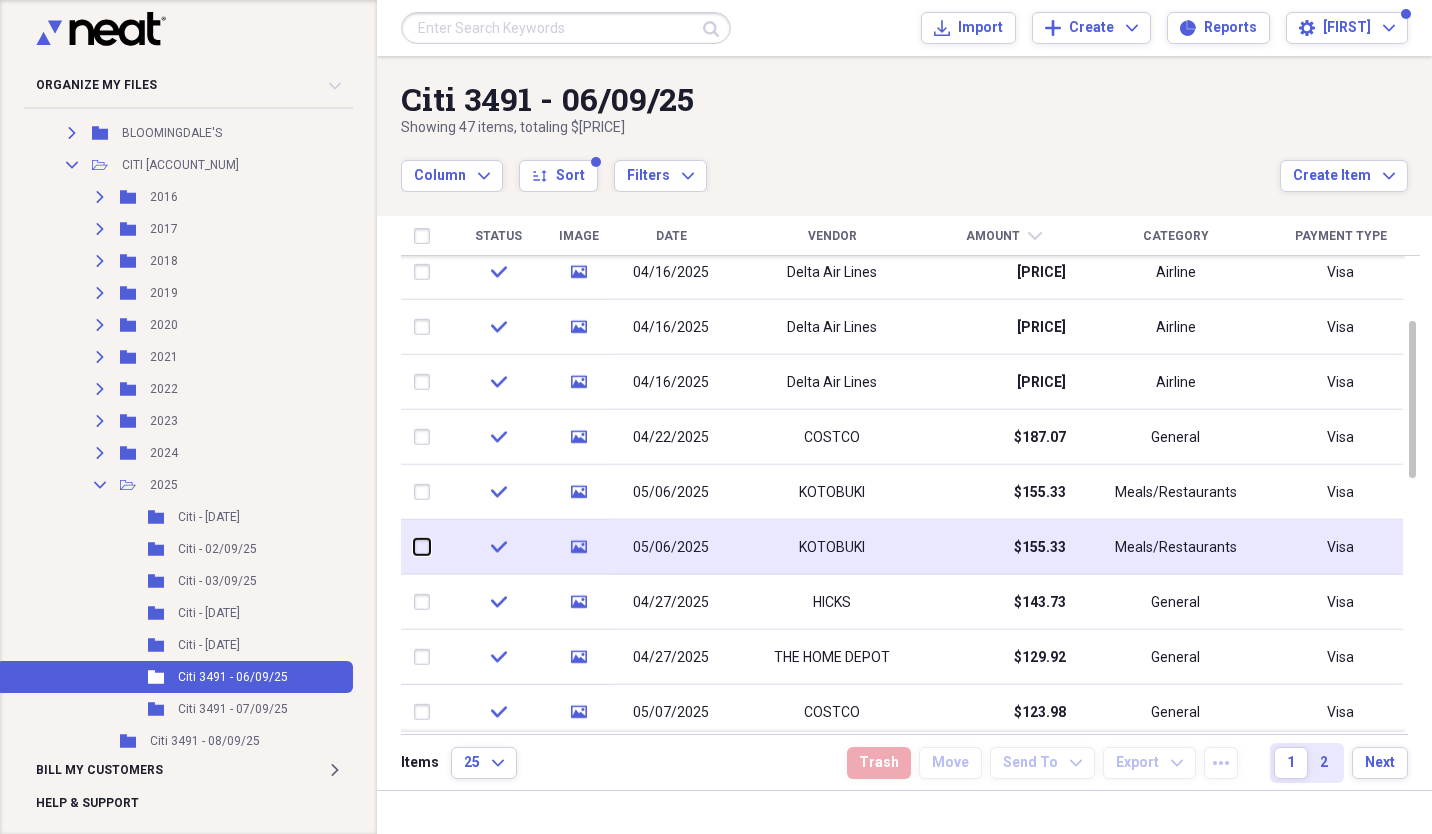 click at bounding box center [414, 547] 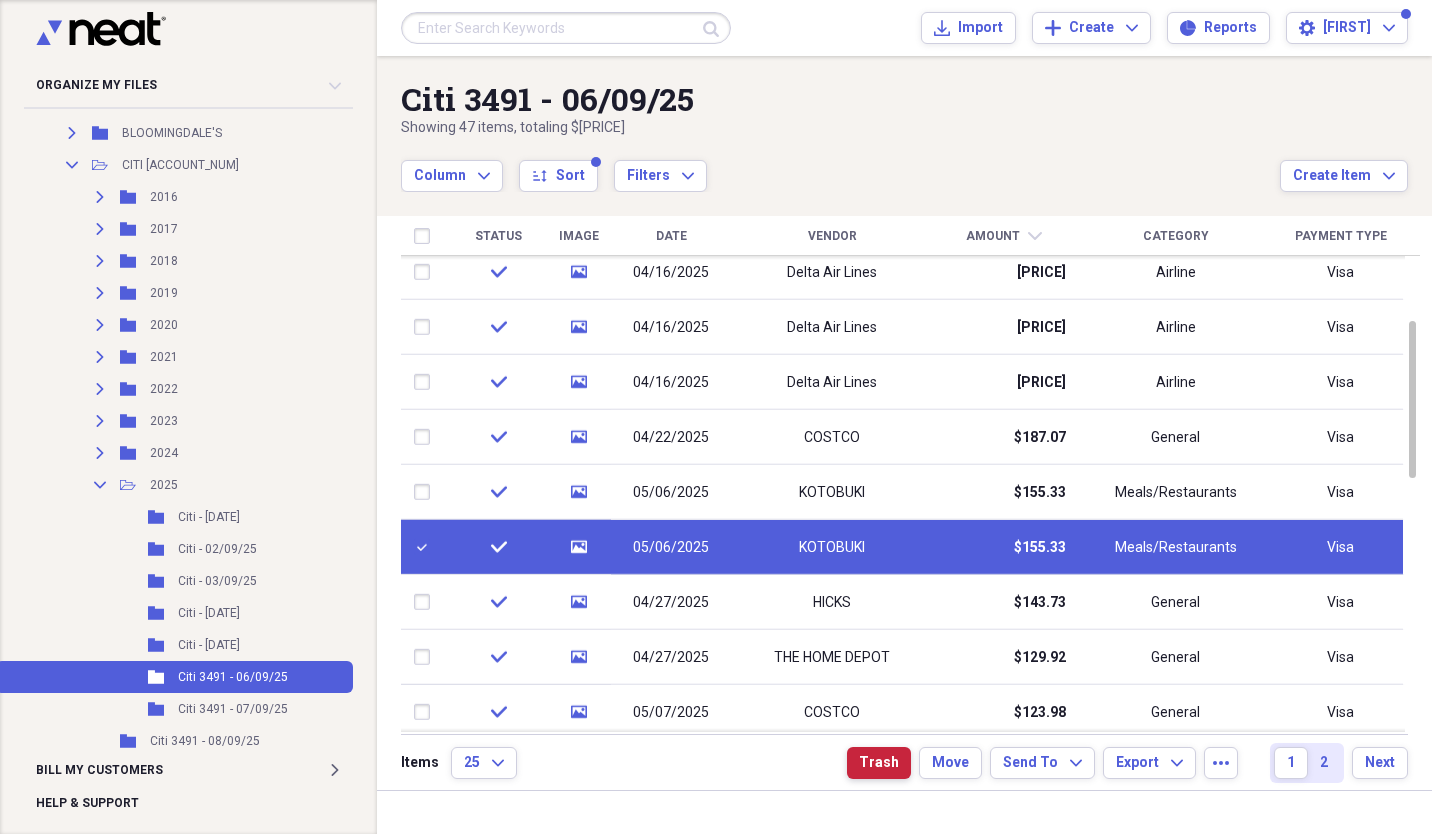 click on "Trash" at bounding box center [879, 763] 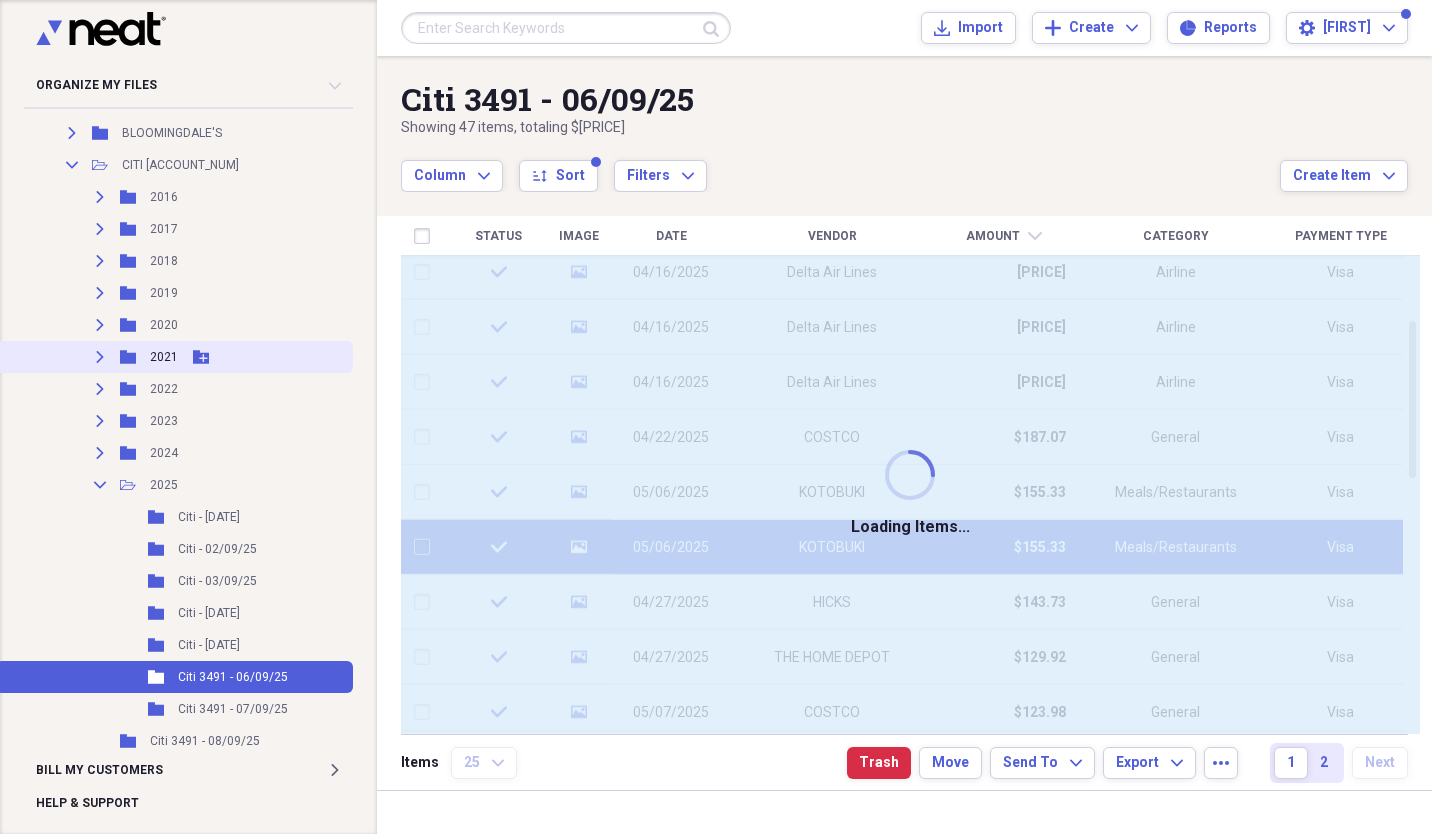 checkbox on "false" 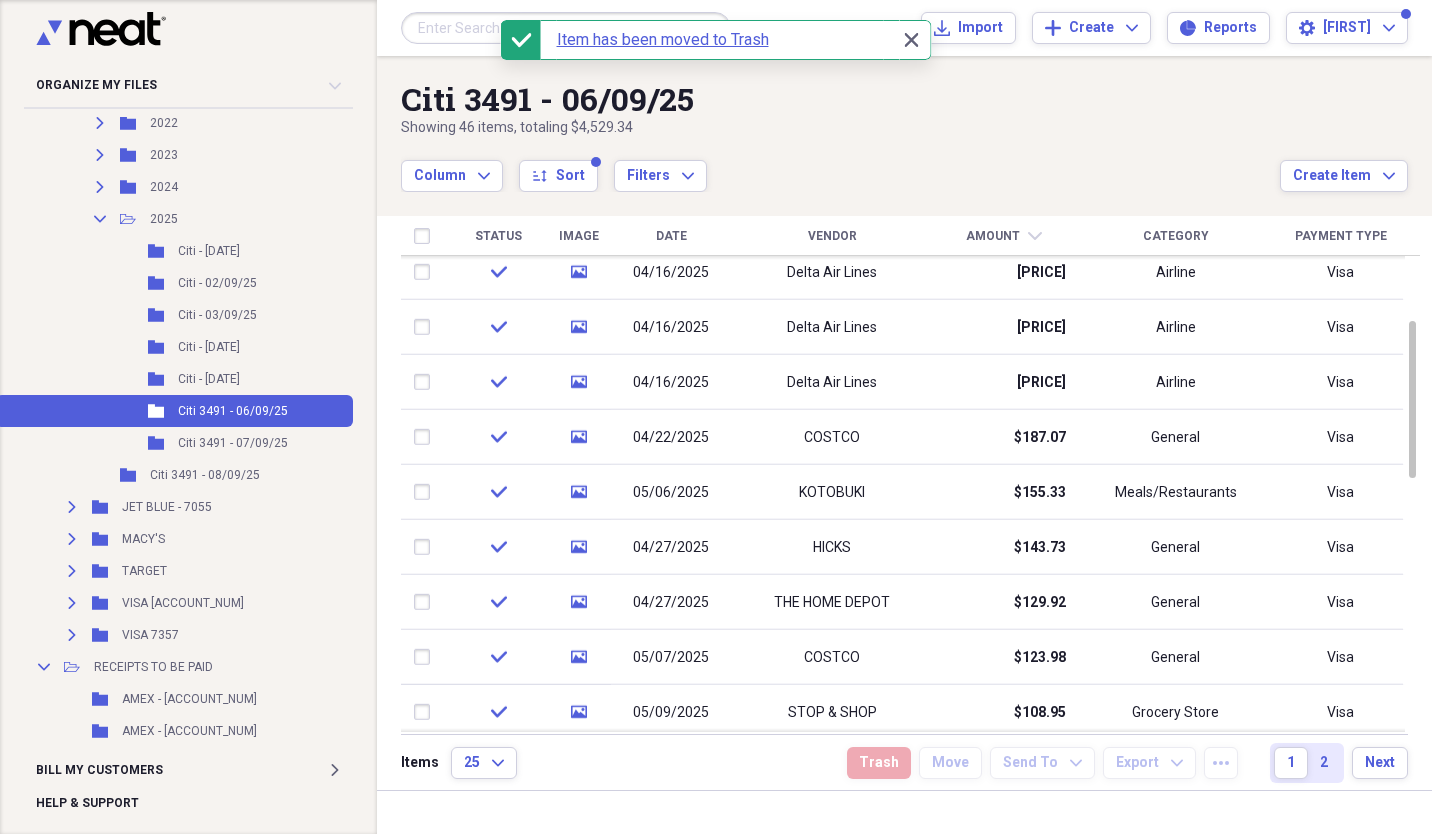 scroll, scrollTop: 579, scrollLeft: 0, axis: vertical 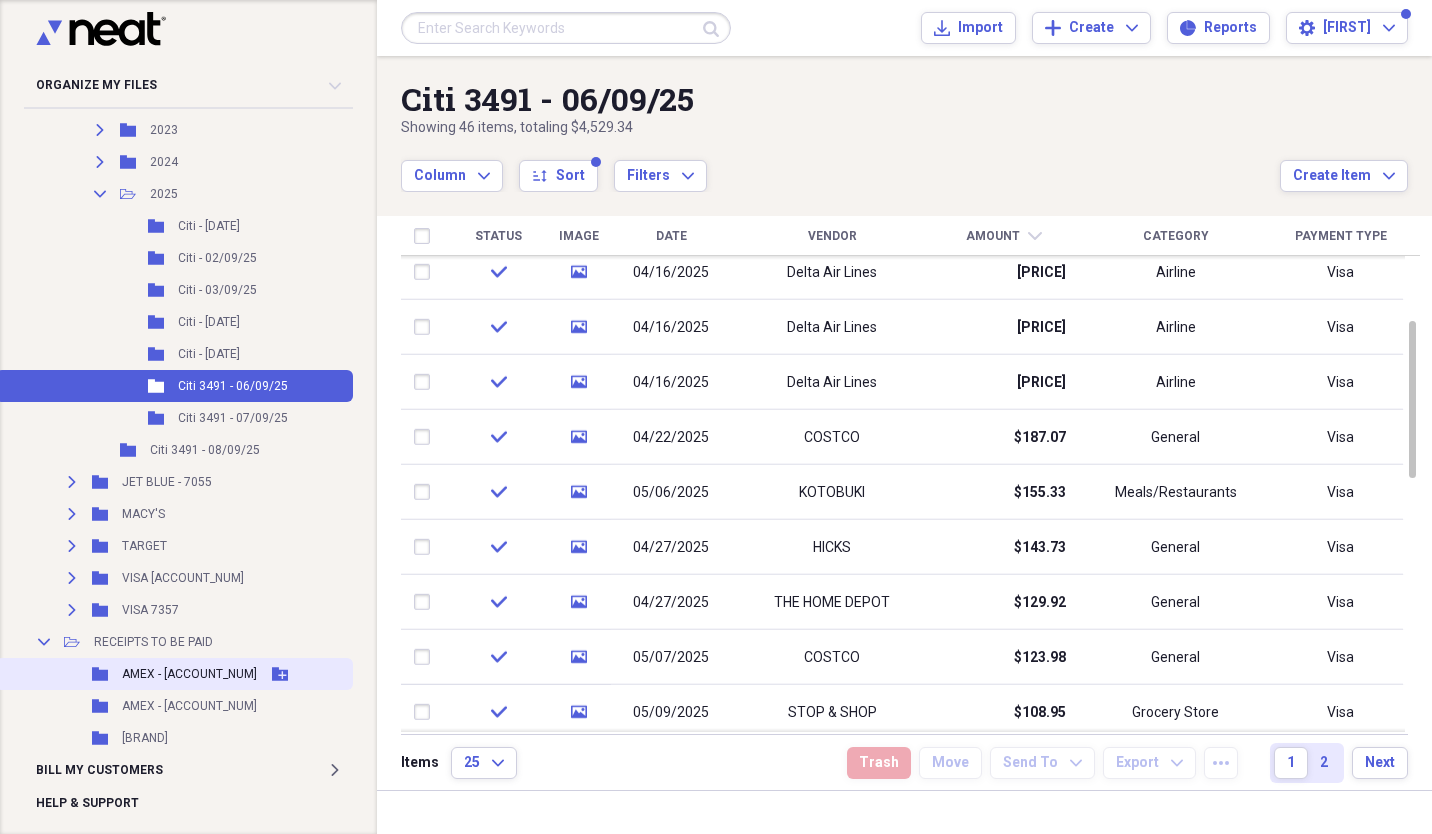 click on "[BRAND] - [CARD_LAST_FOUR]" at bounding box center [189, 674] 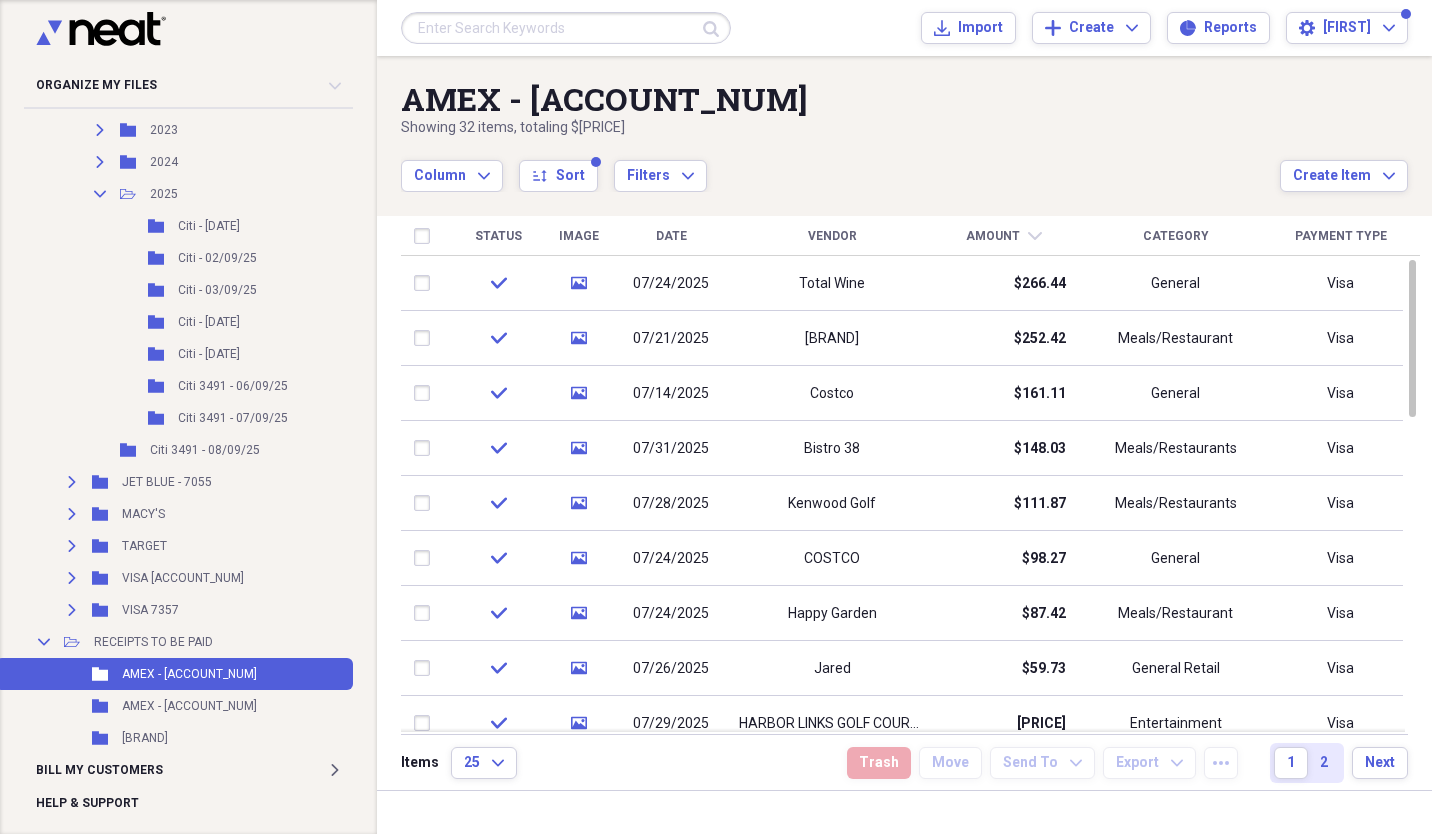 click on "Date" at bounding box center (671, 236) 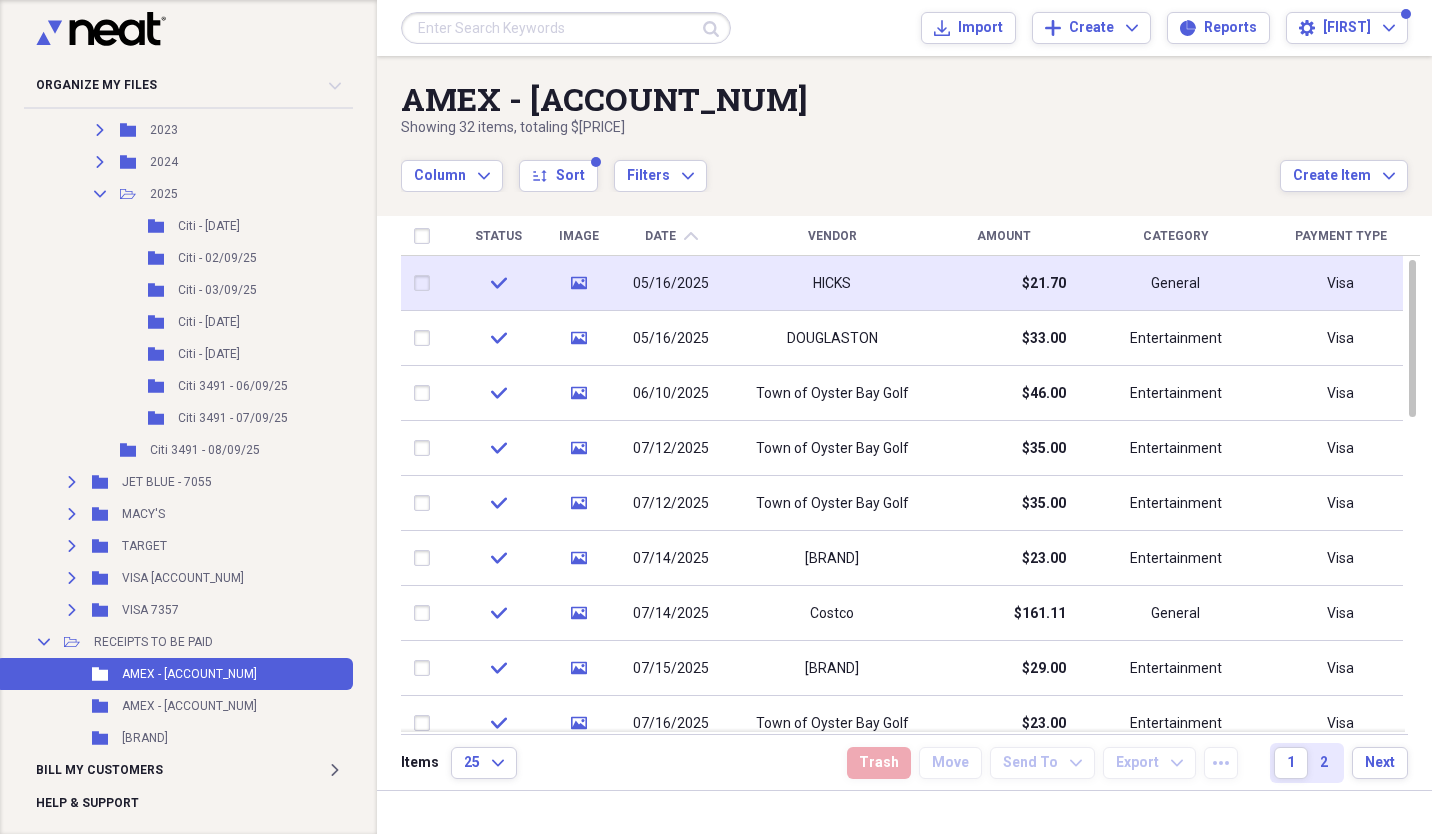 click on "05/16/2025" at bounding box center [671, 284] 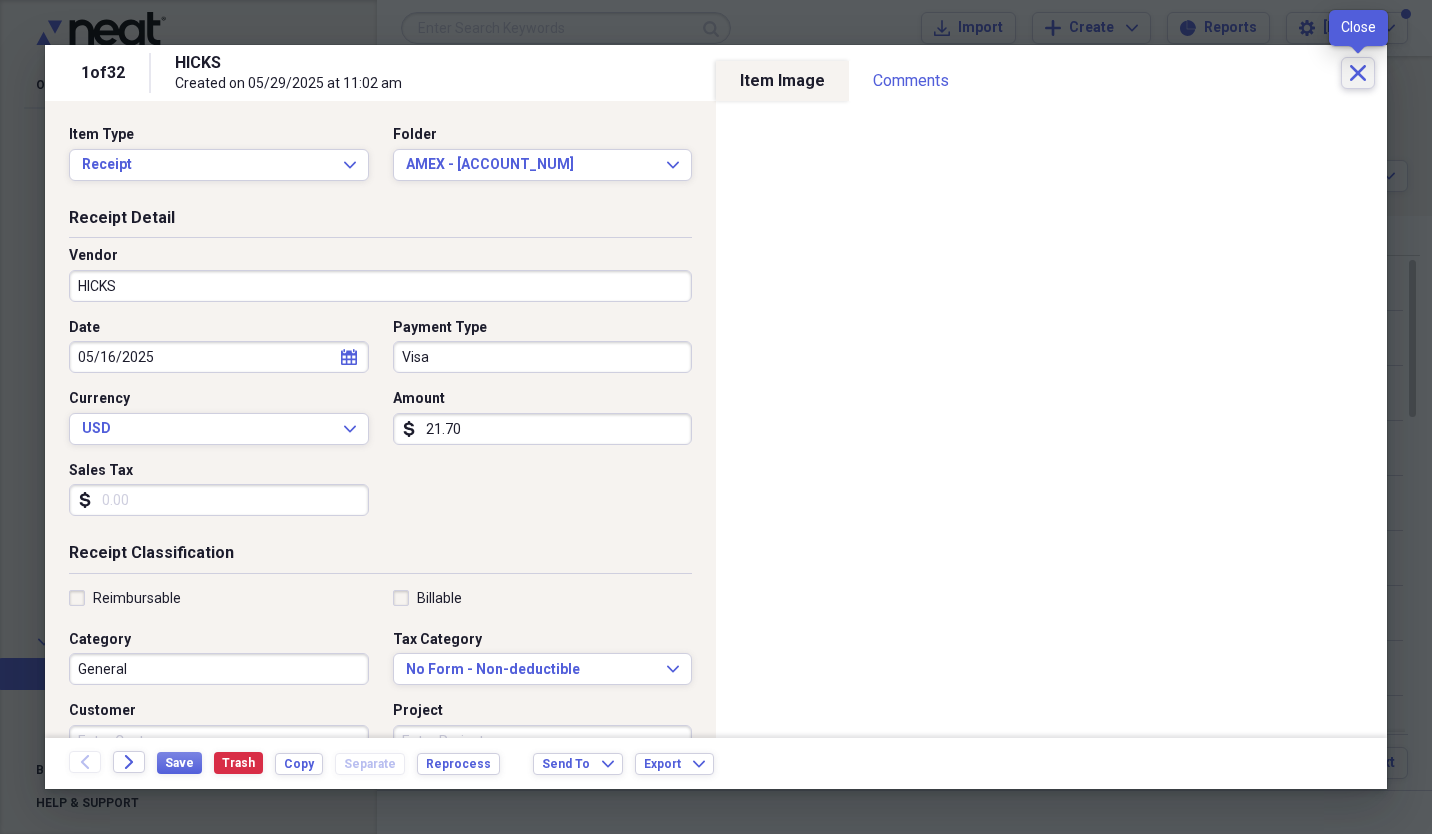 click on "Close" 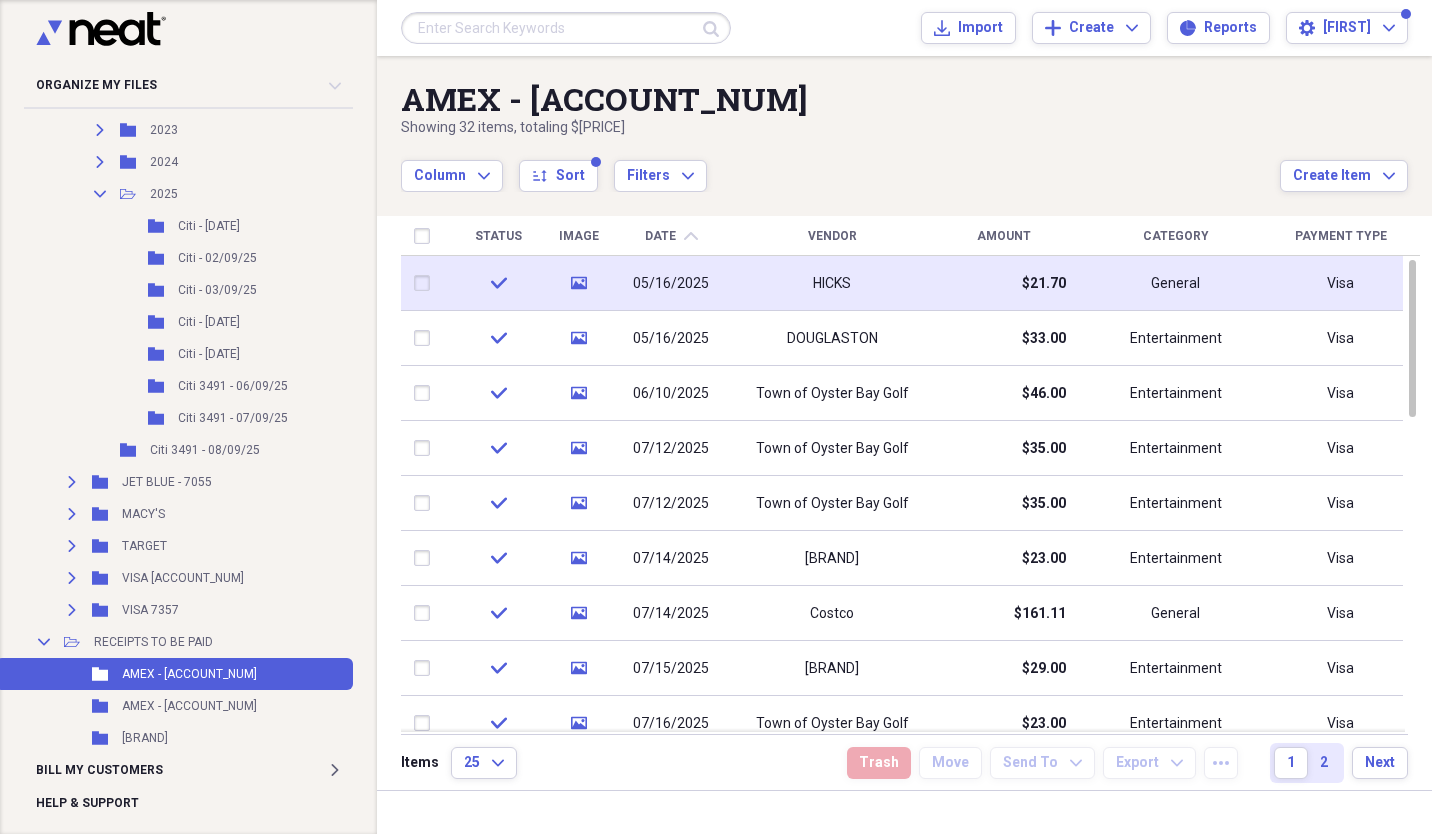 click at bounding box center (426, 283) 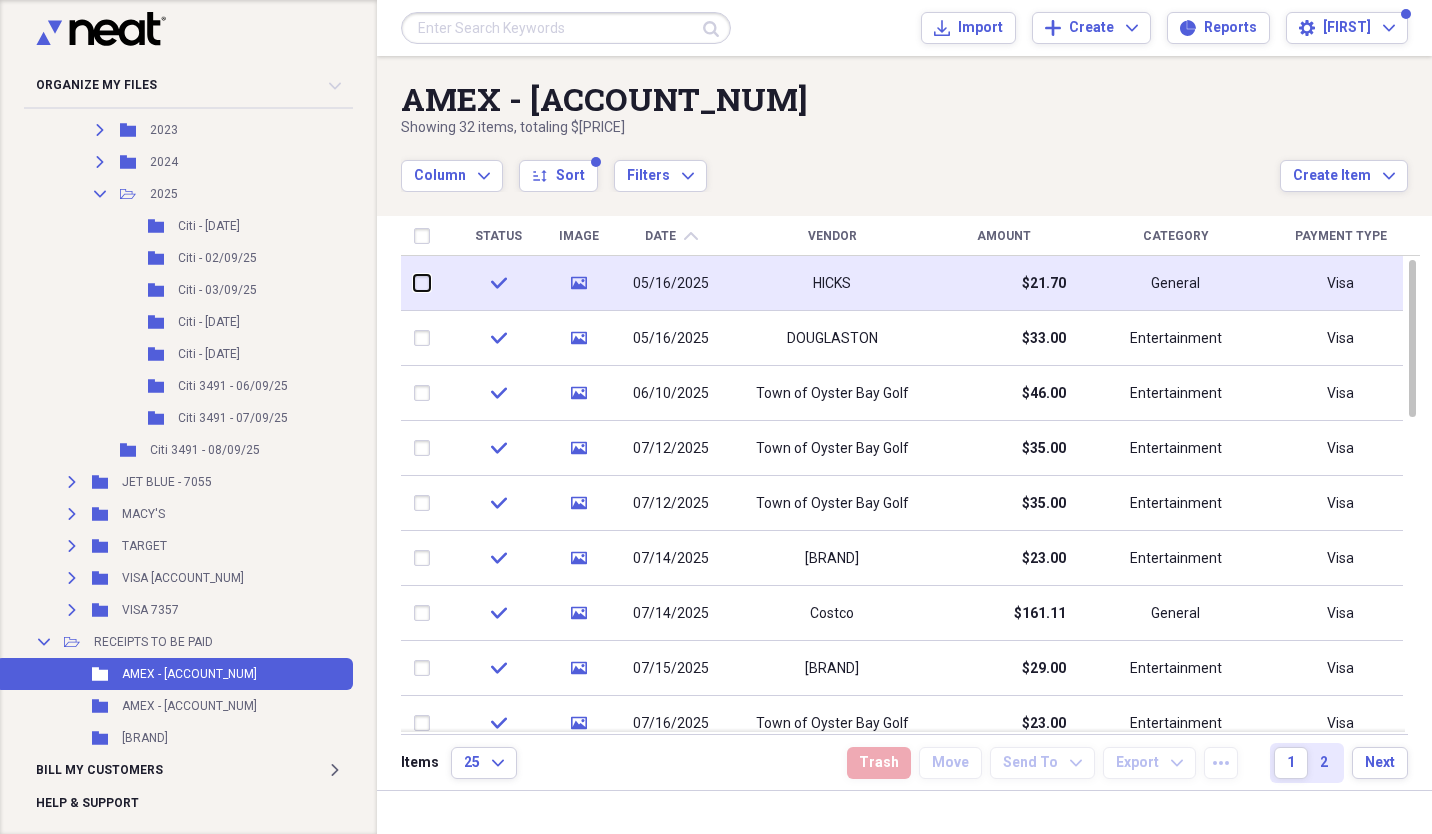 click at bounding box center [414, 283] 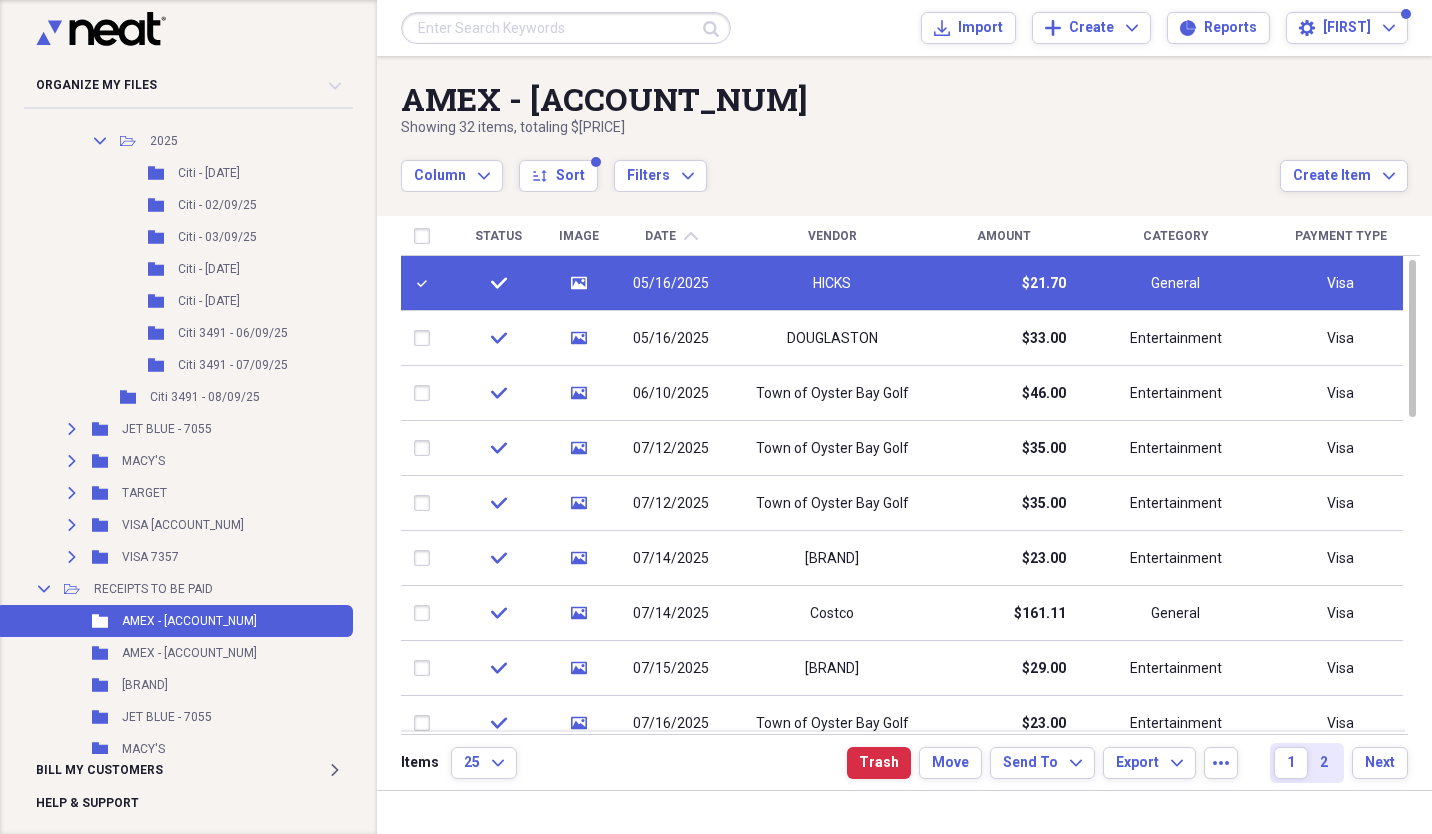 scroll, scrollTop: 812, scrollLeft: 0, axis: vertical 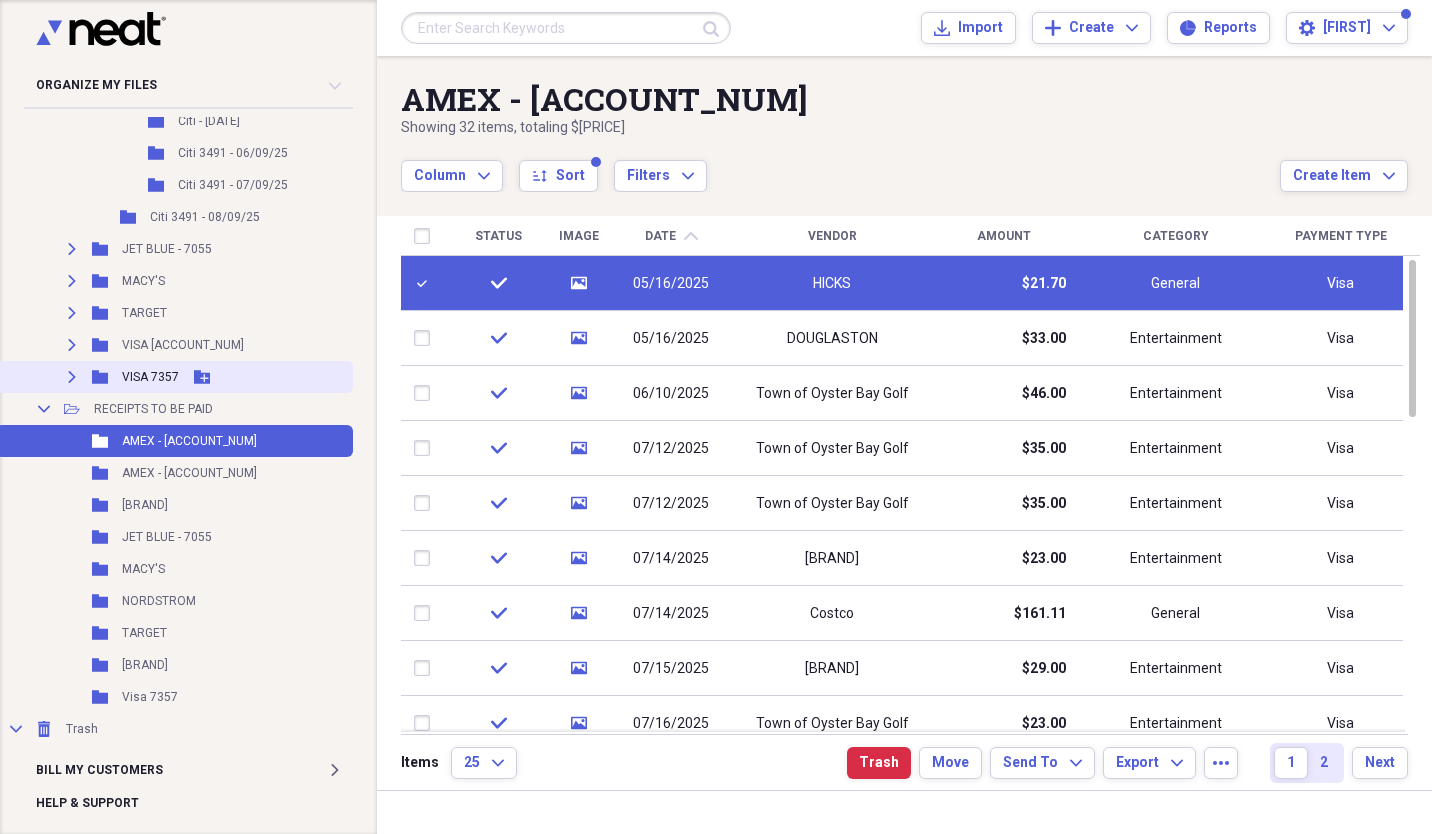 click on "Expand Folder VISA 7357 Add Folder" at bounding box center [174, 377] 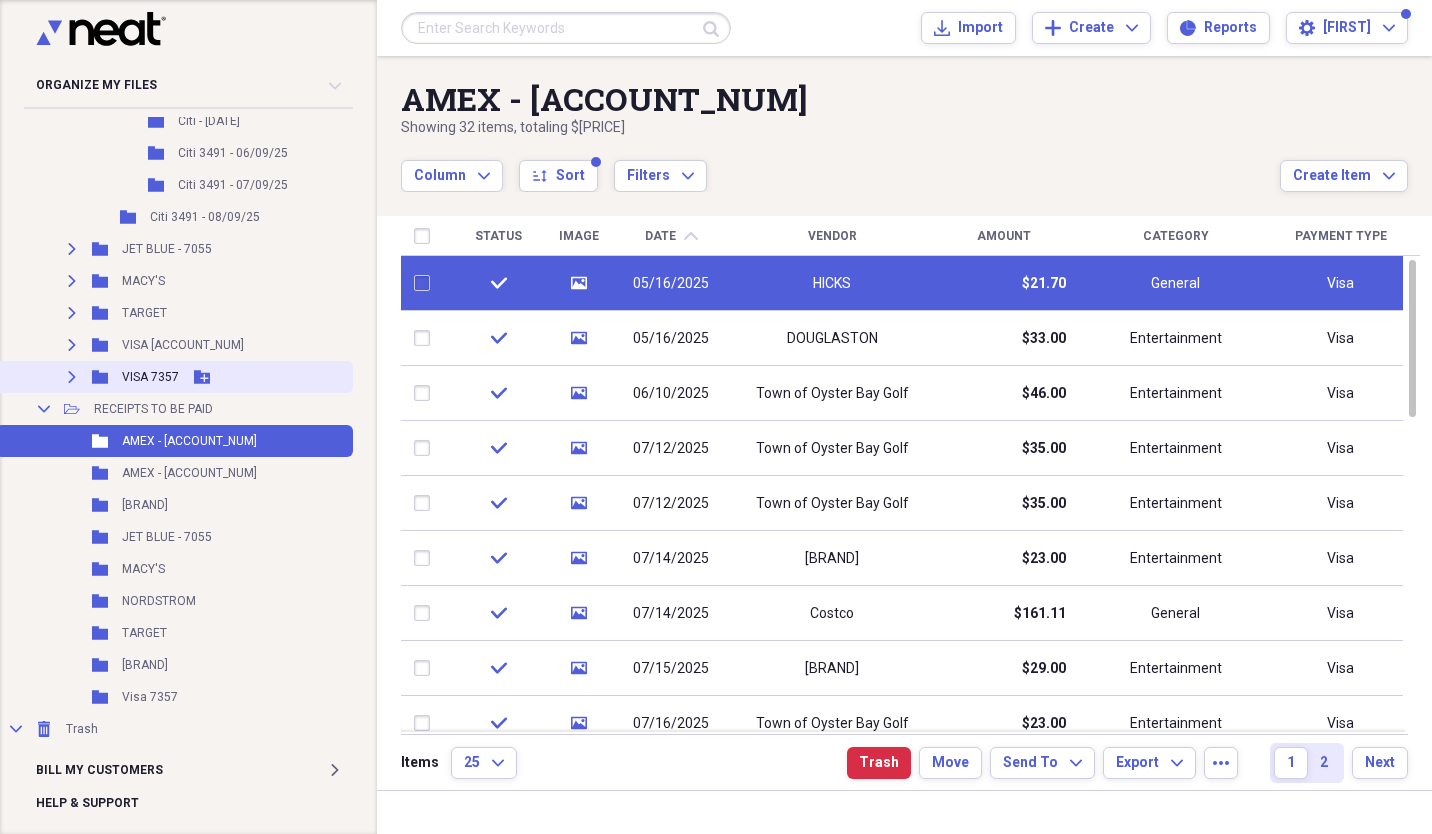 checkbox on "false" 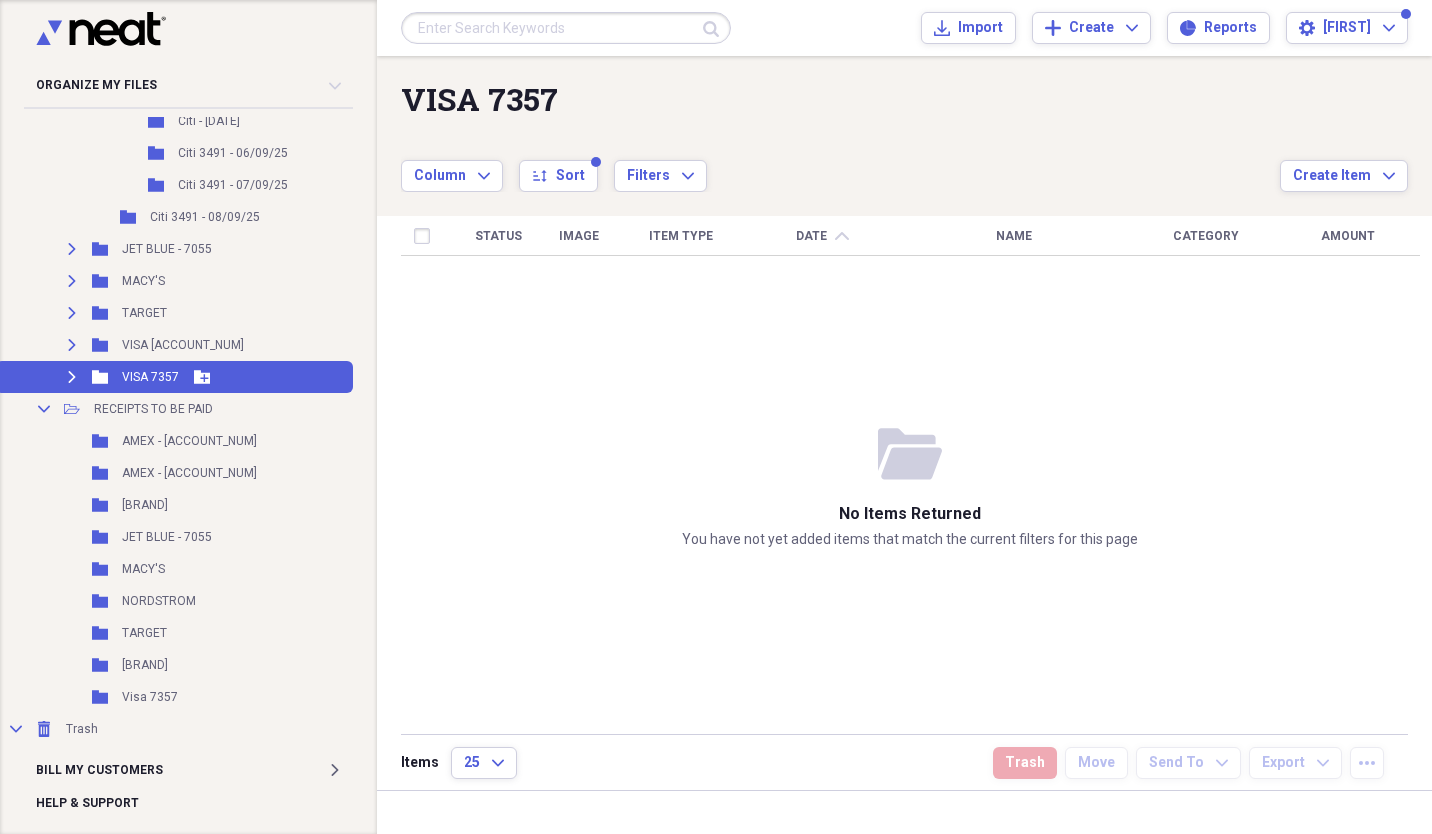 click 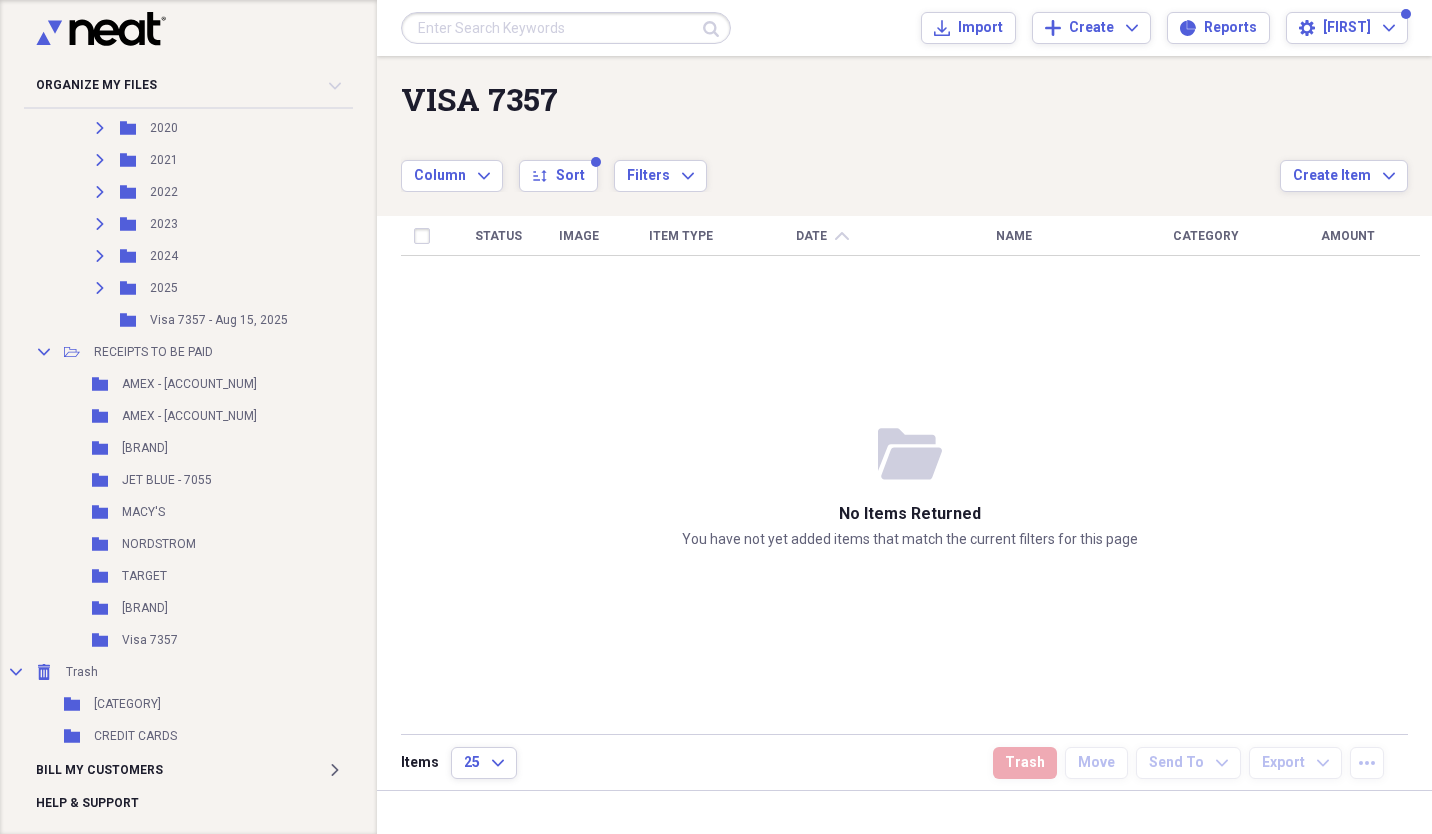 scroll, scrollTop: 1264, scrollLeft: 0, axis: vertical 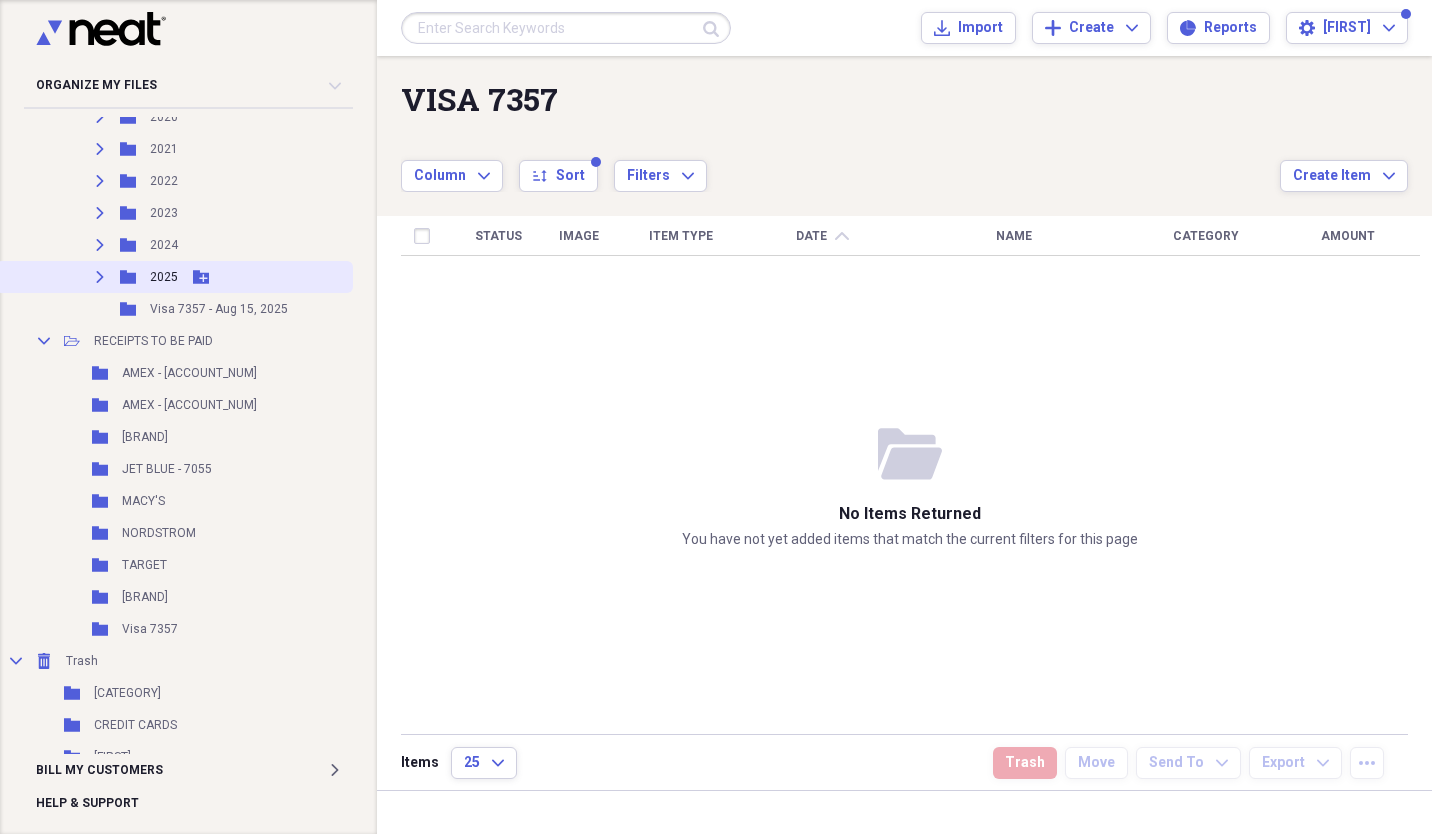 click on "Expand" at bounding box center [100, 277] 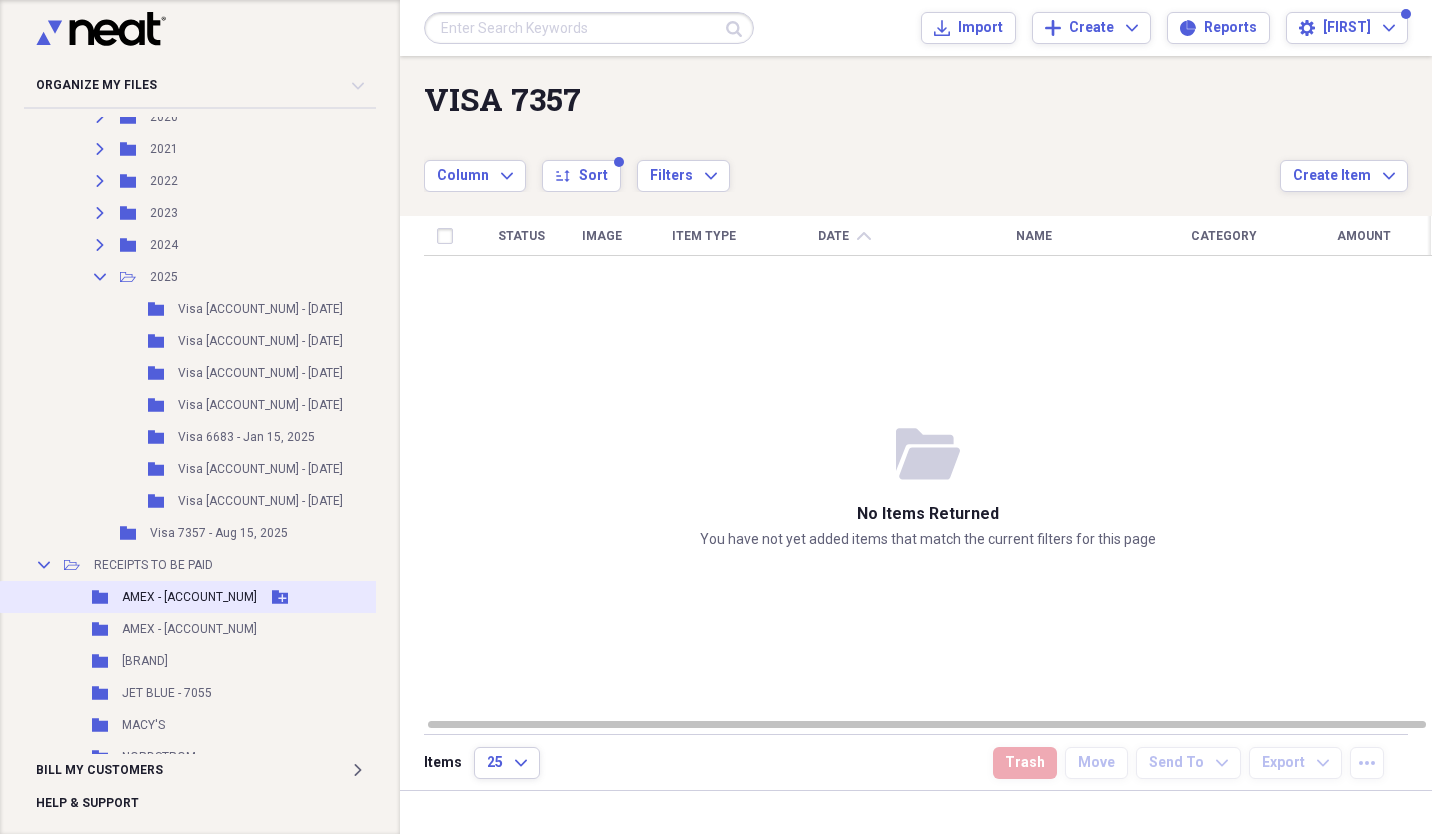 click on "[BRAND] - [CARD_LAST_FOUR]" at bounding box center [189, 597] 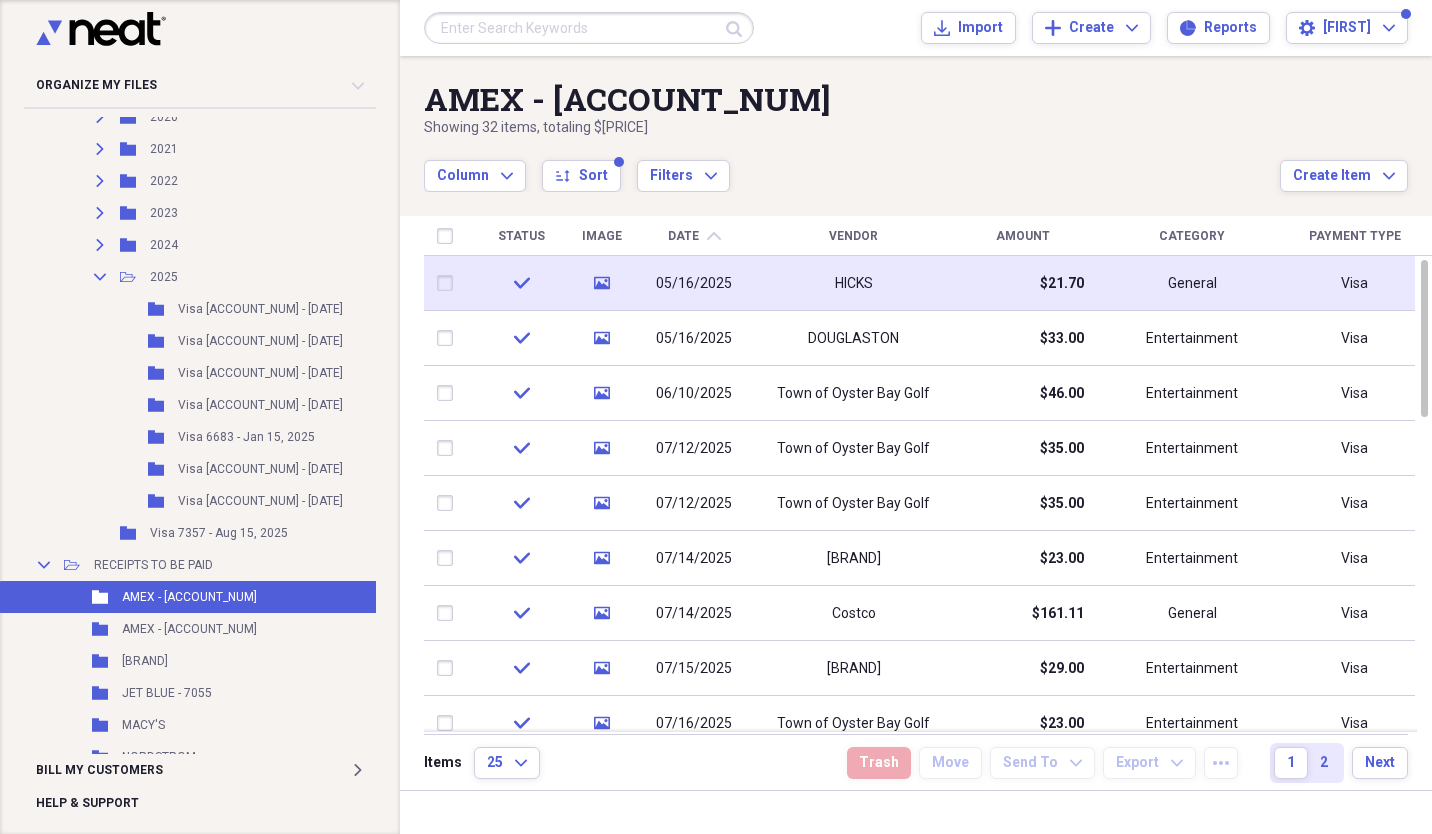 click at bounding box center (449, 283) 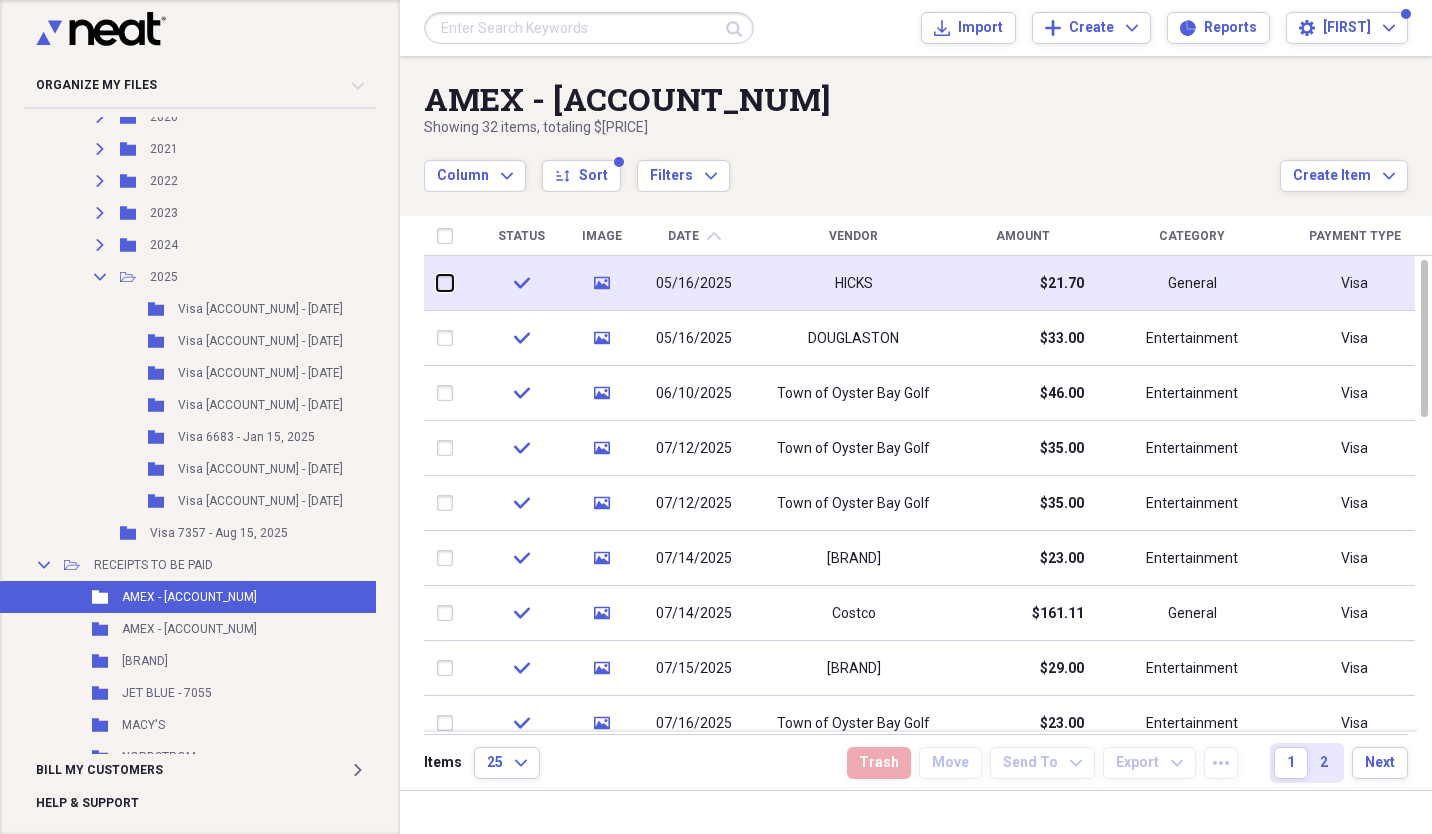 click at bounding box center [437, 283] 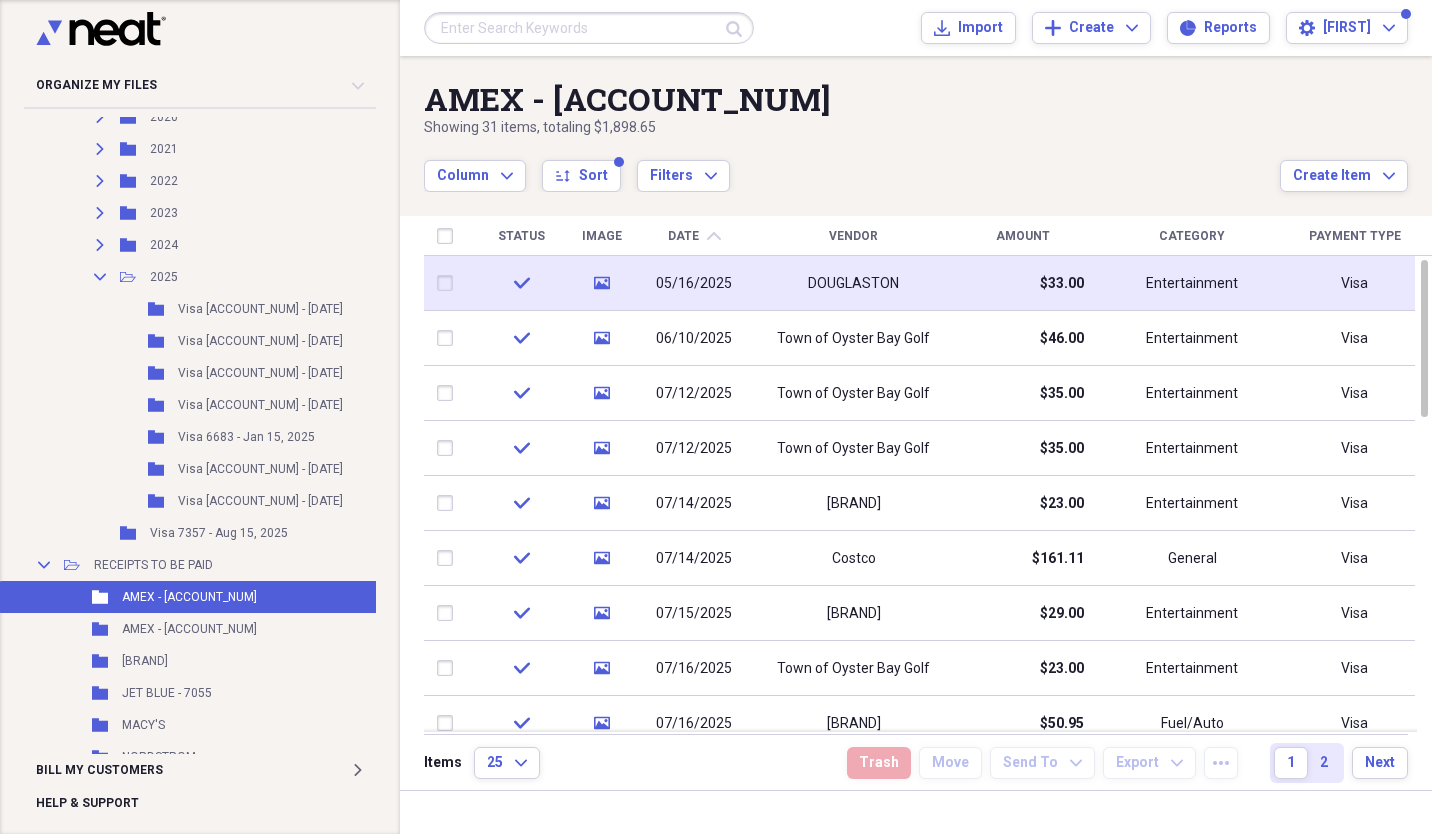 click at bounding box center [449, 283] 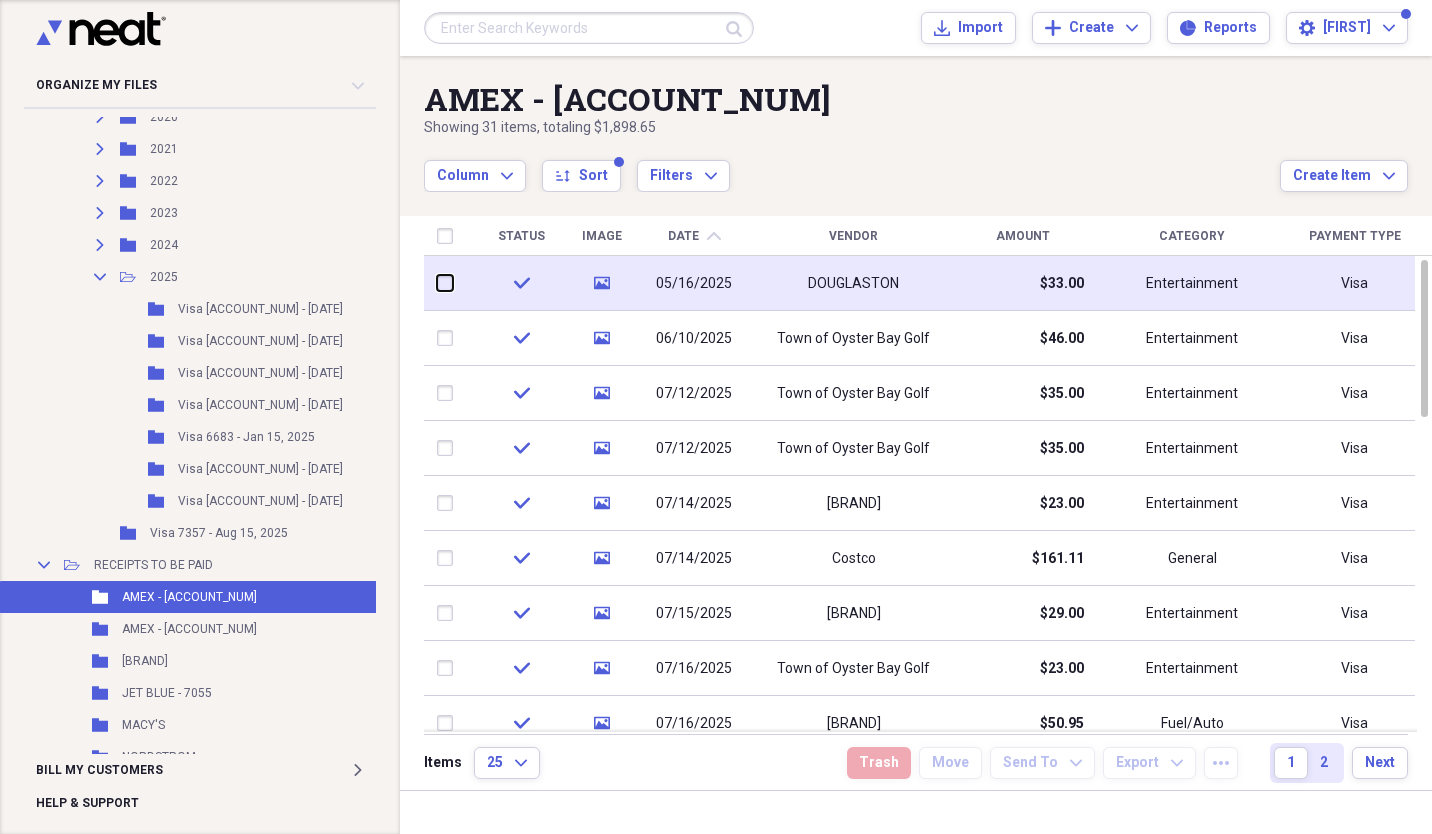 click at bounding box center [437, 283] 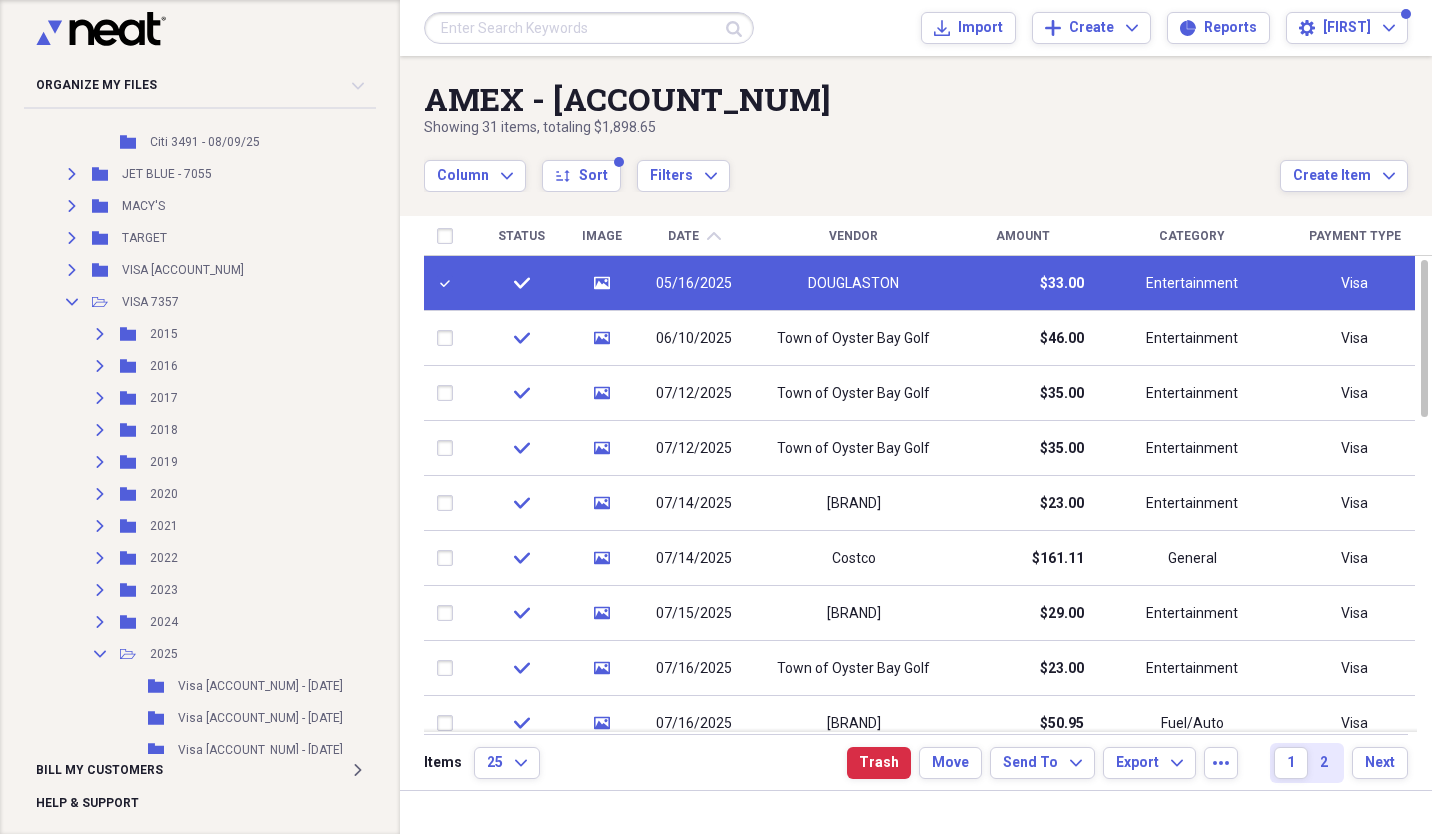 scroll, scrollTop: 885, scrollLeft: 0, axis: vertical 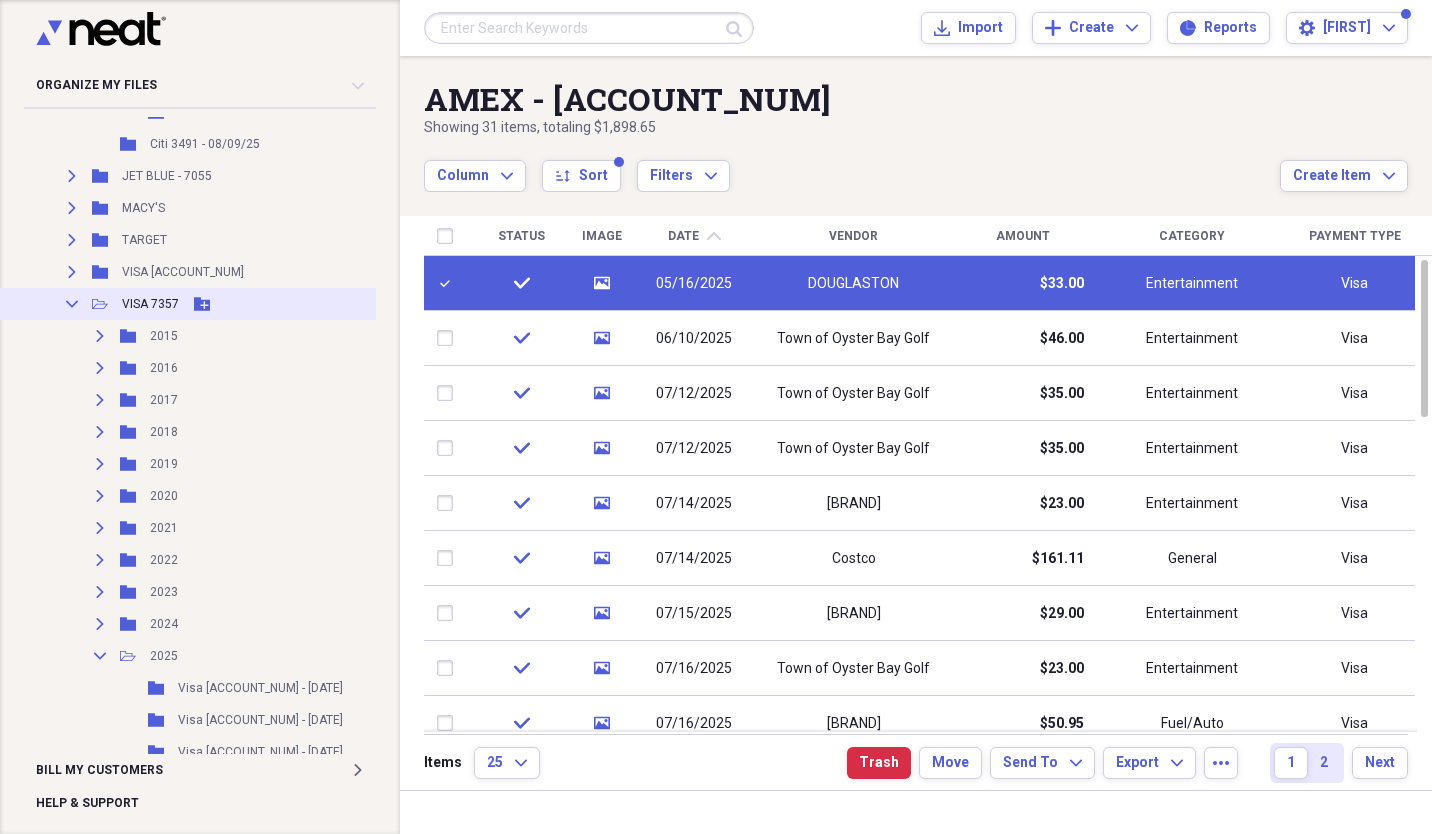 click on "Collapse" 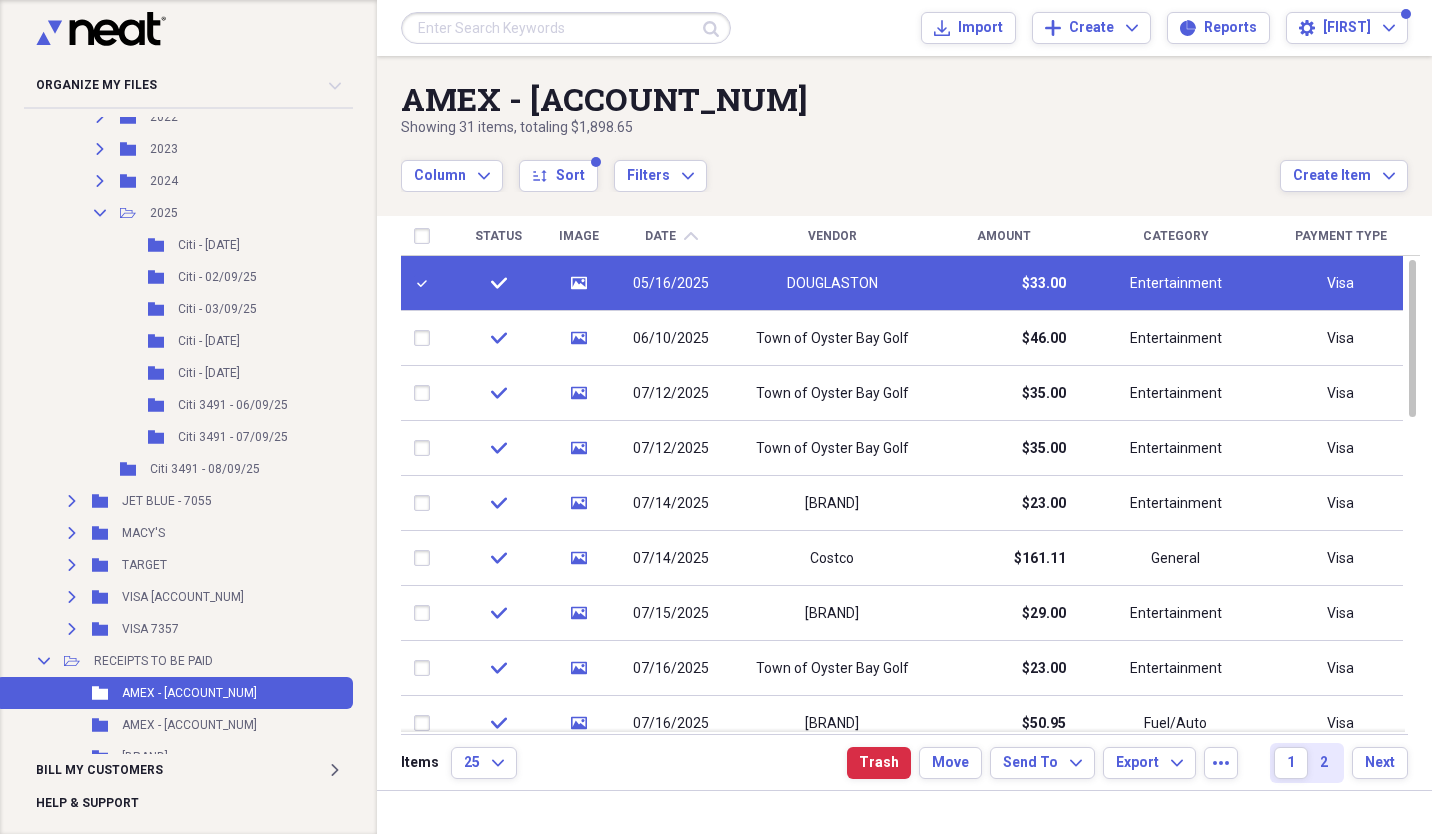 scroll, scrollTop: 543, scrollLeft: 0, axis: vertical 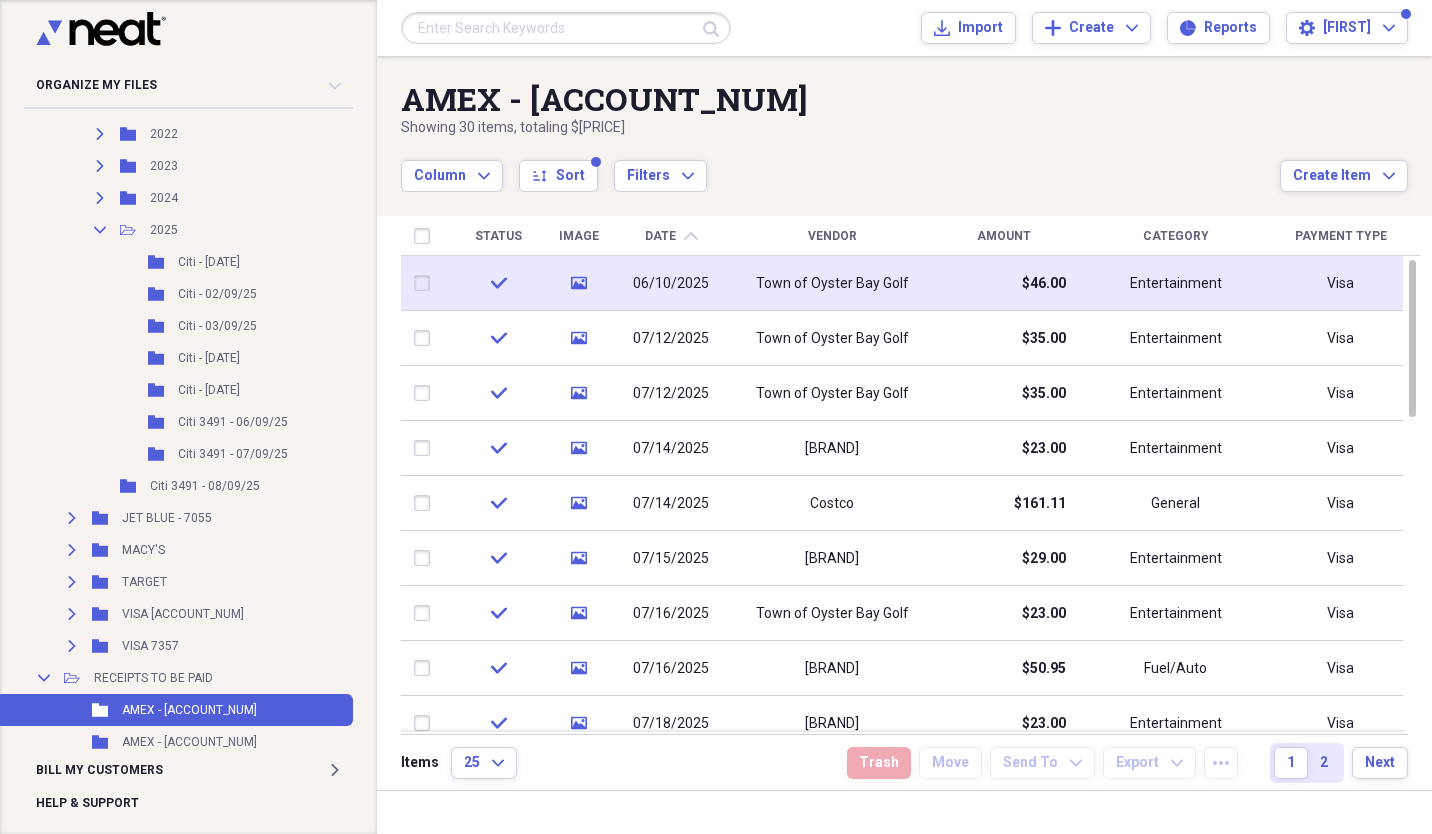 click at bounding box center [426, 283] 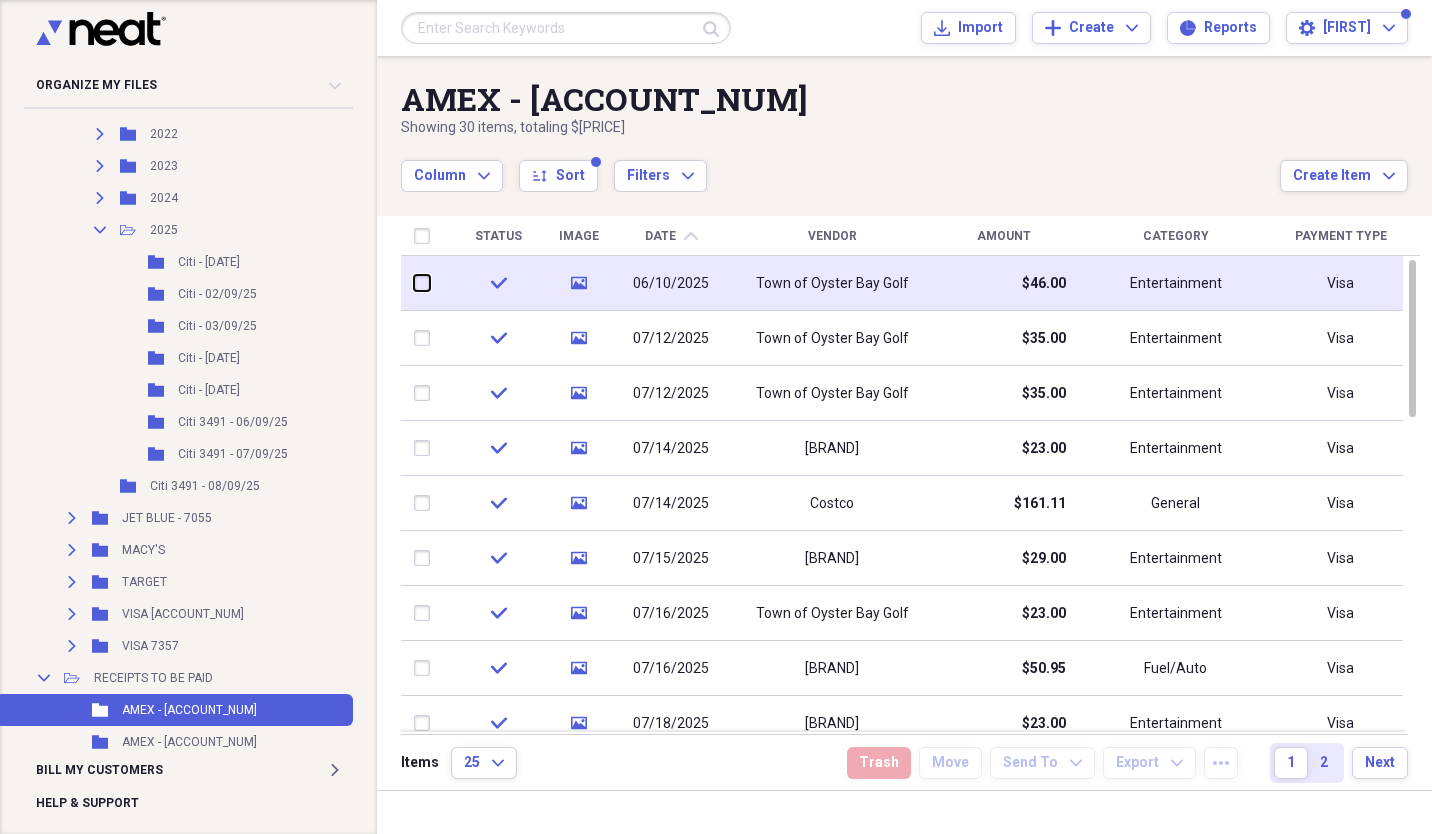click at bounding box center [414, 283] 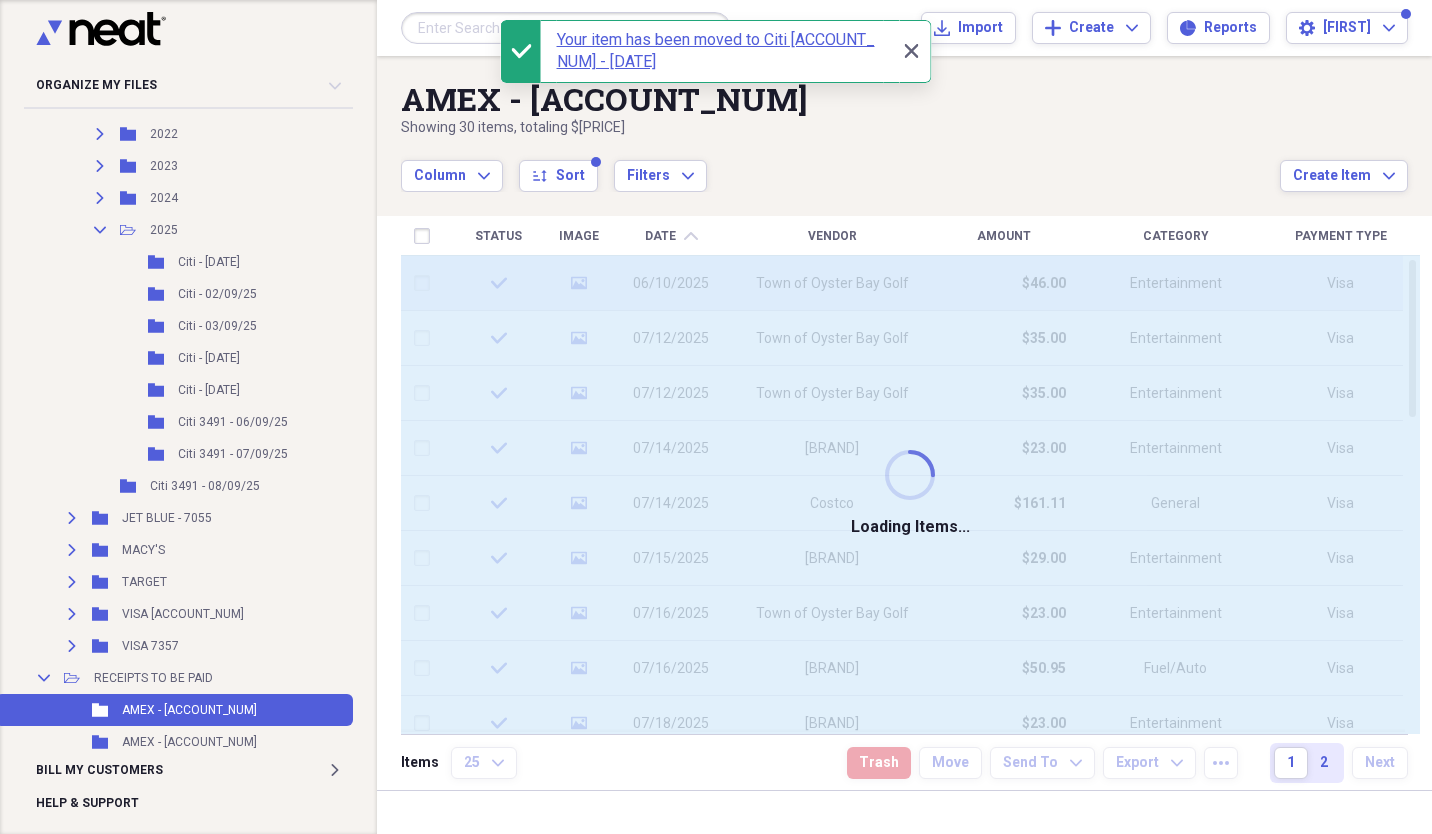 checkbox on "false" 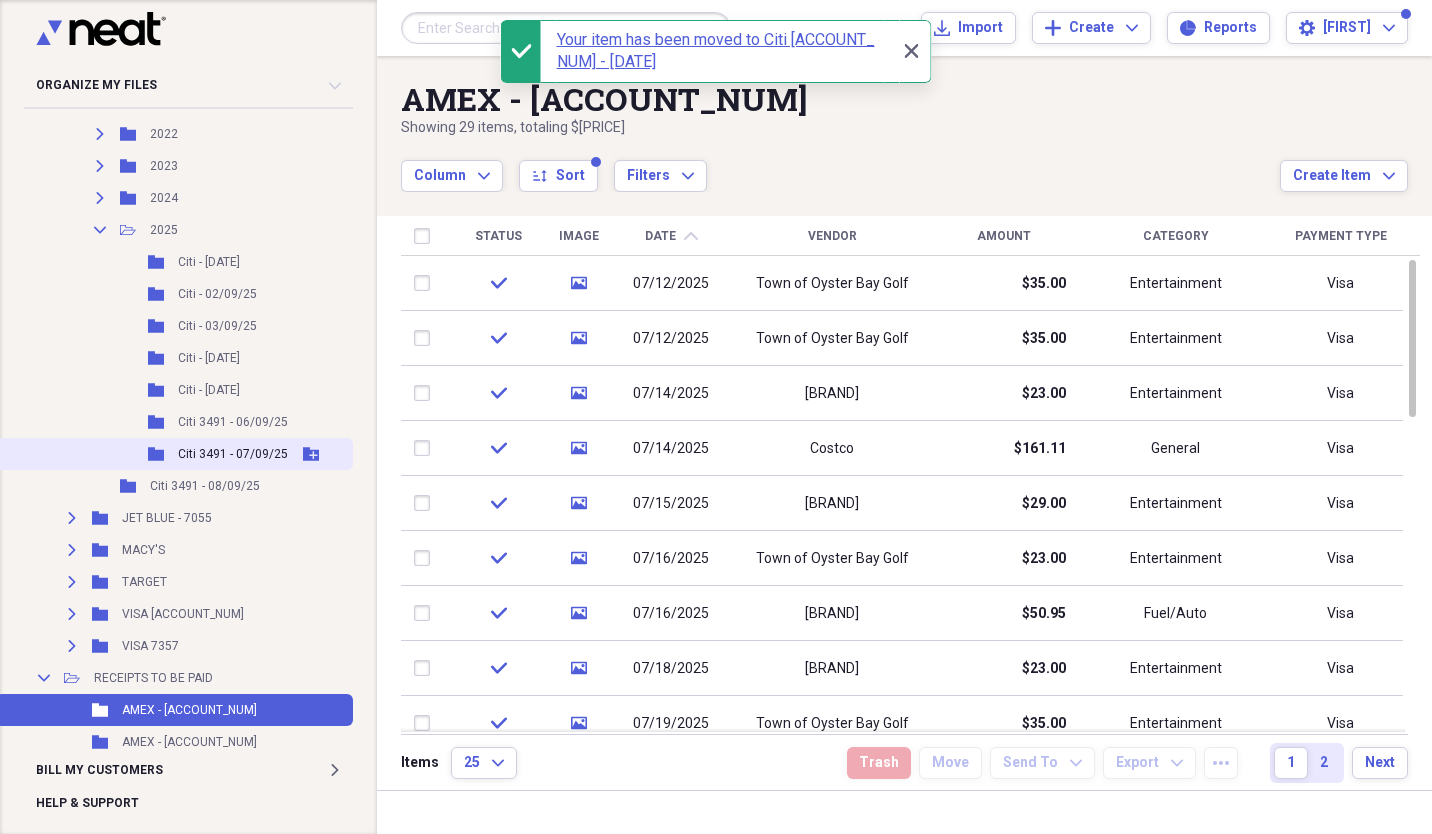 click on "Citi 3491 - 07/09/25" at bounding box center [233, 454] 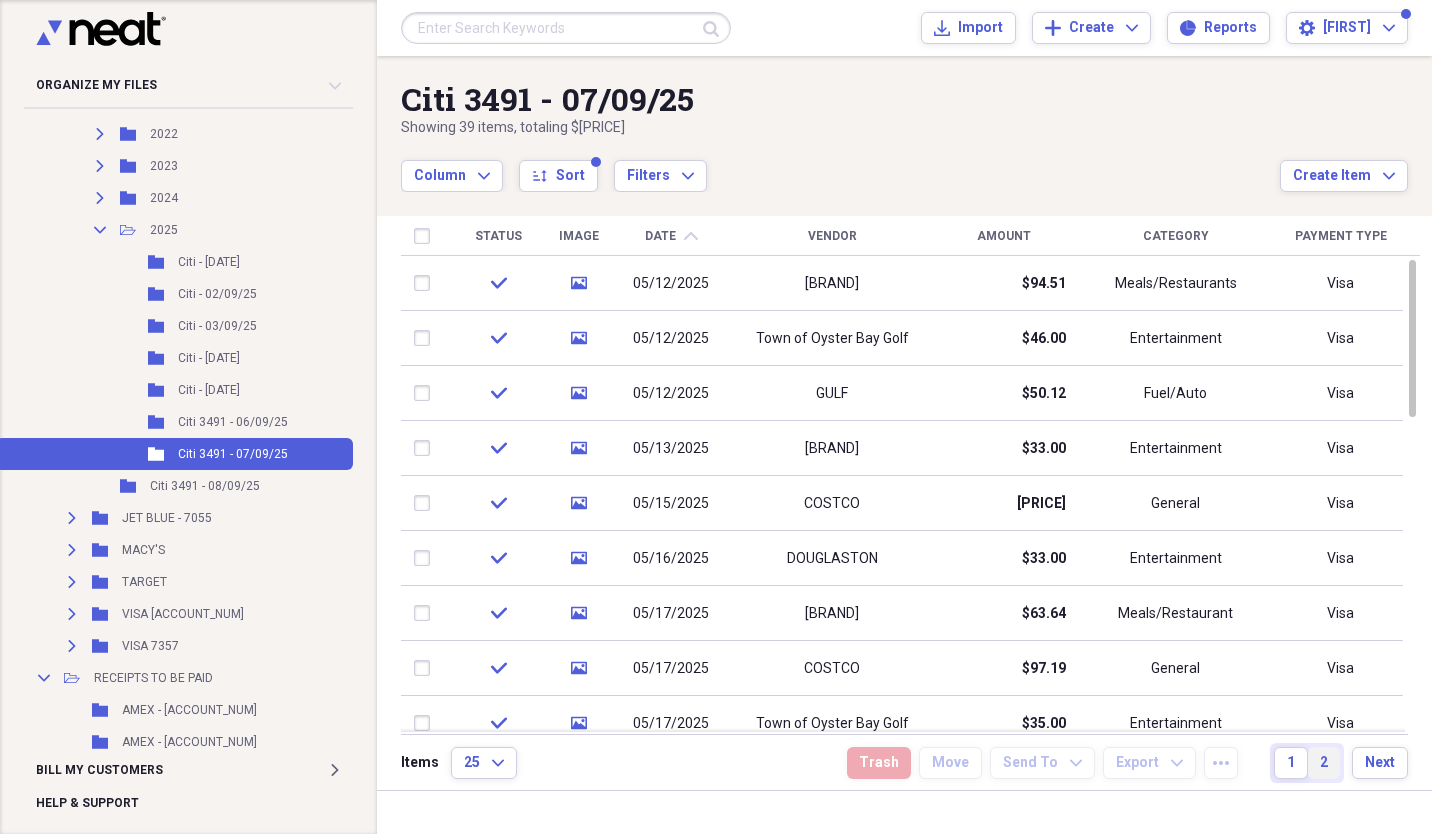 click on "2" at bounding box center [1324, 763] 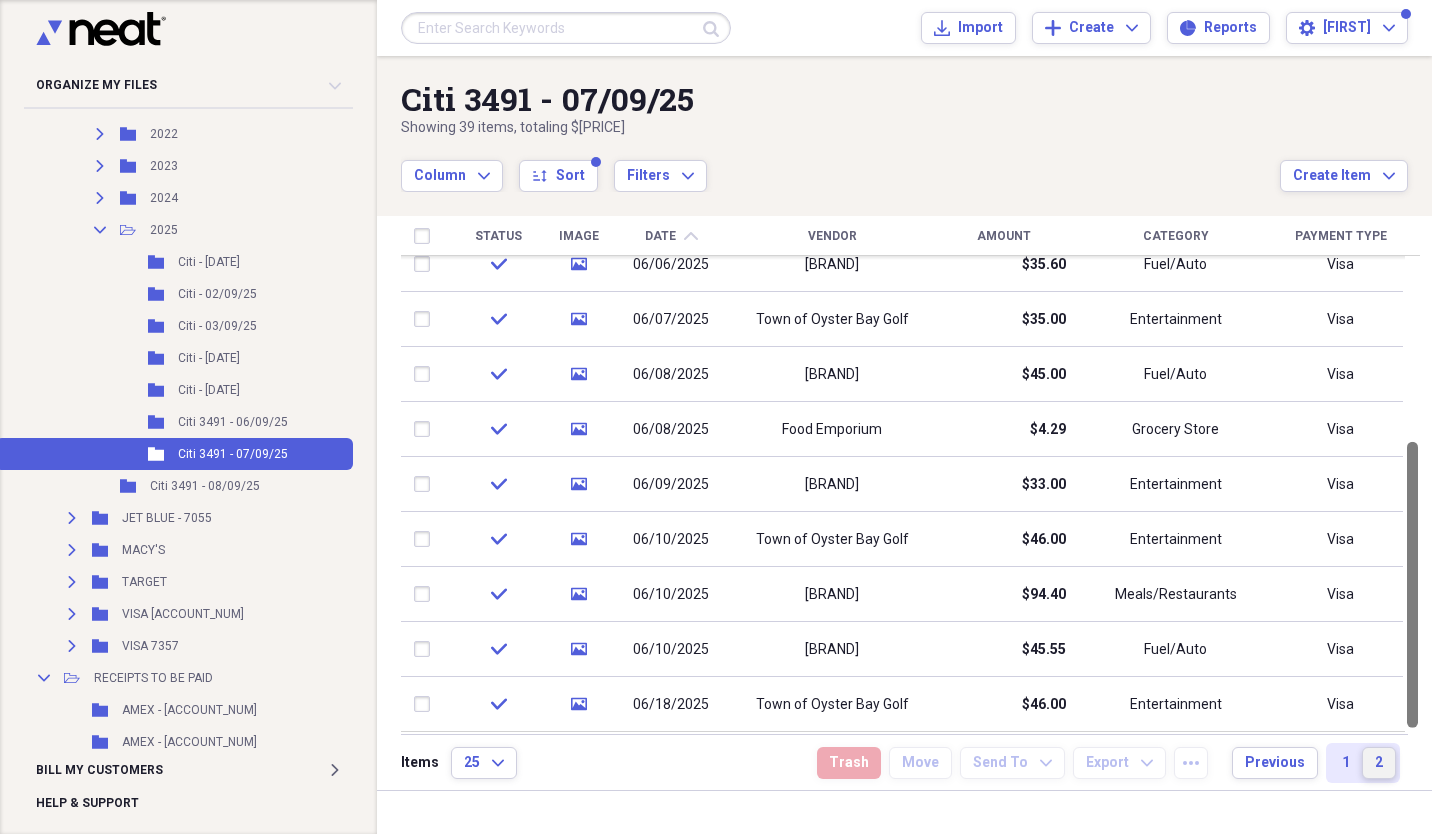 drag, startPoint x: 1420, startPoint y: 530, endPoint x: 1435, endPoint y: 787, distance: 257.43738 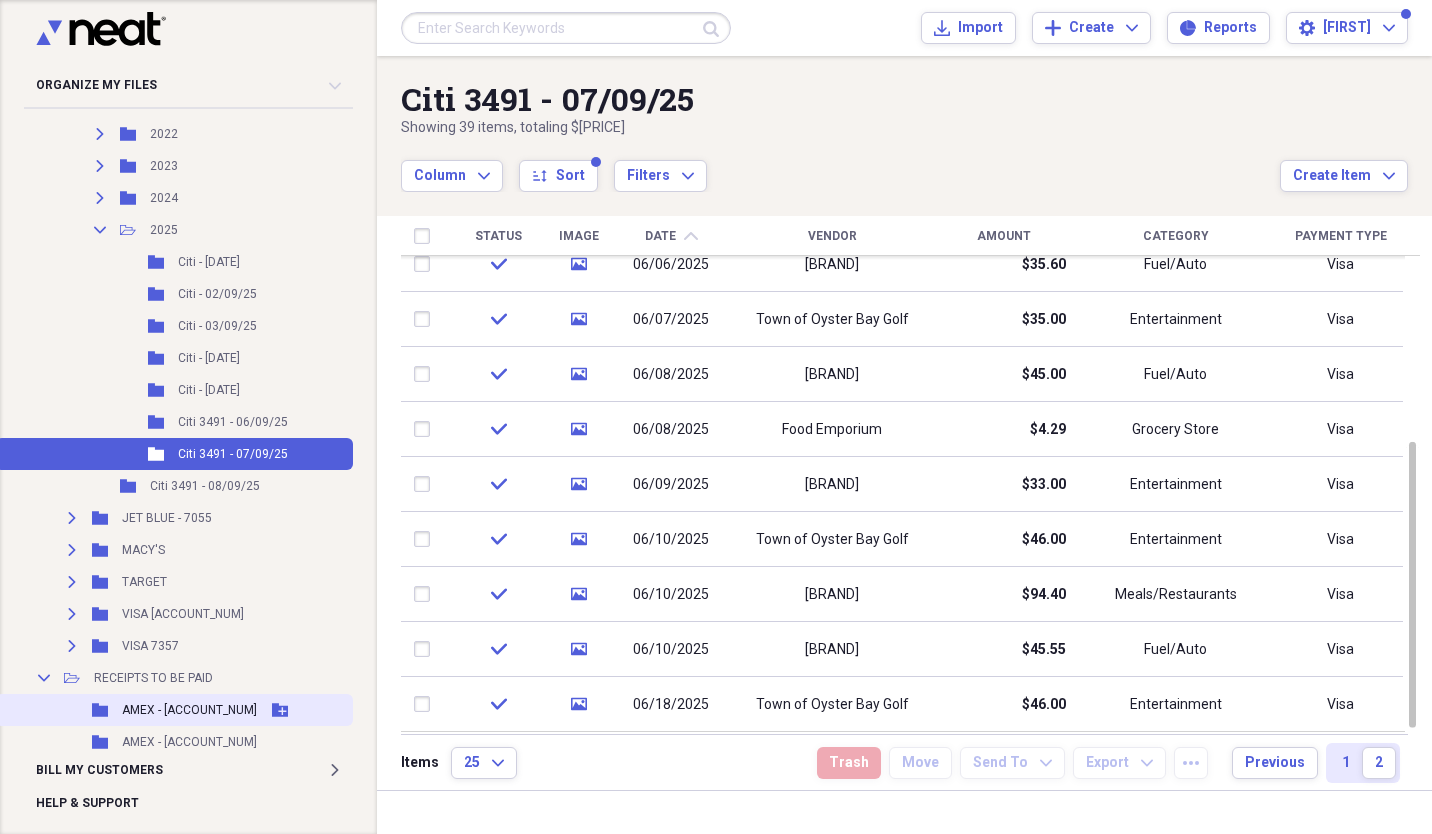 click on "[BRAND] - [CARD_LAST_FOUR]" at bounding box center (189, 710) 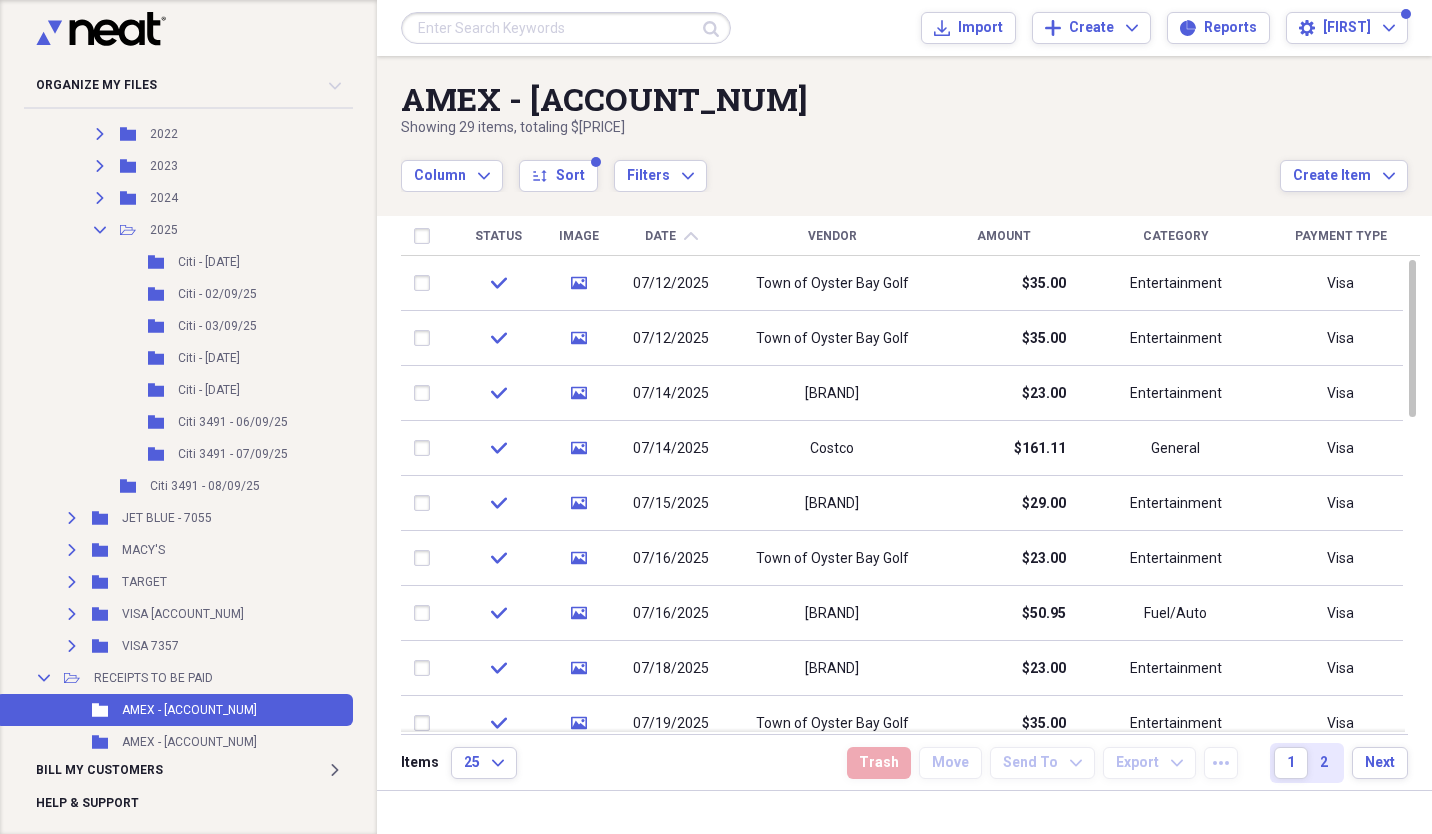 click on "Date chevron-up" at bounding box center [671, 236] 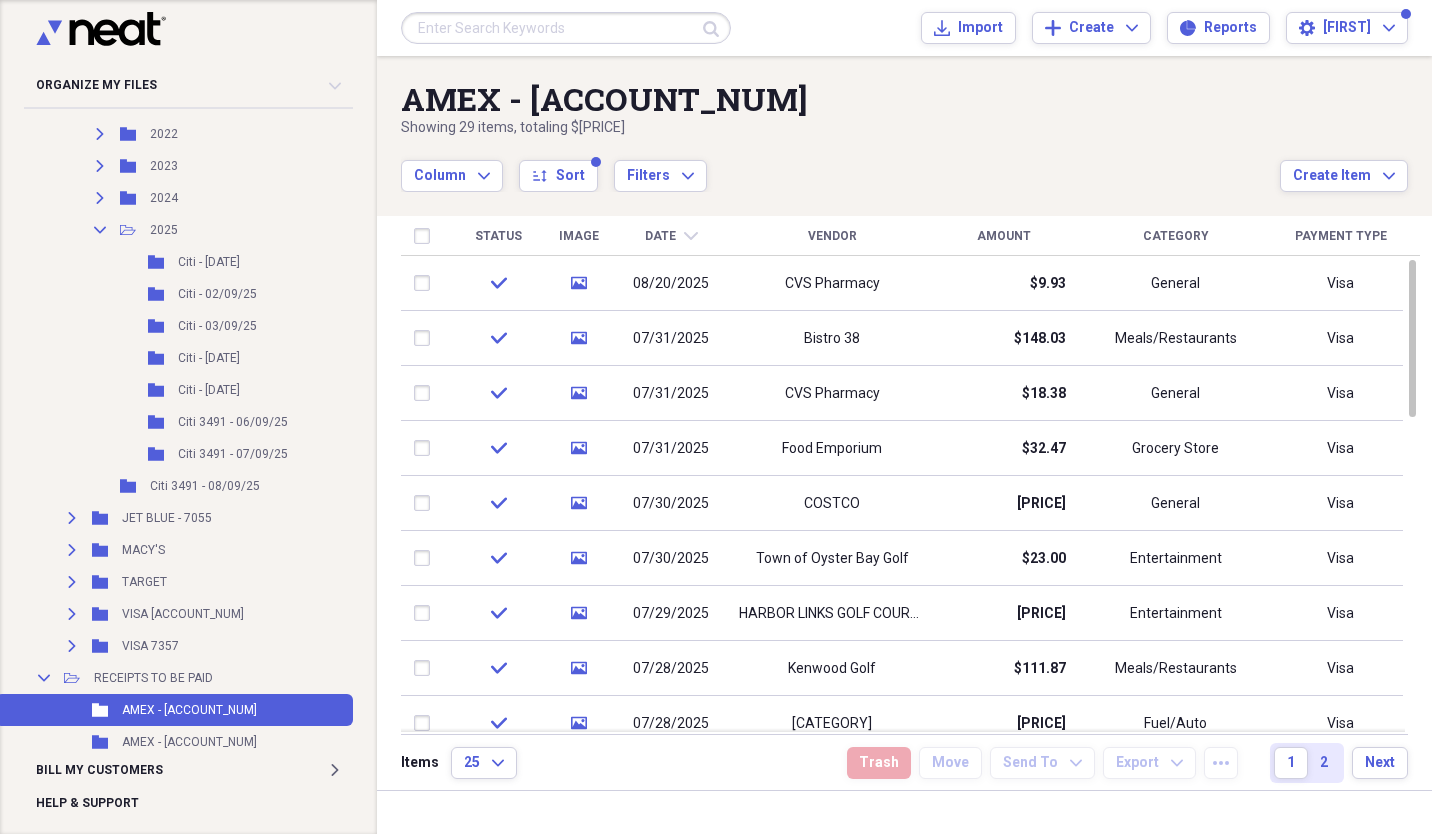 click on "Date chevron-down" at bounding box center [671, 236] 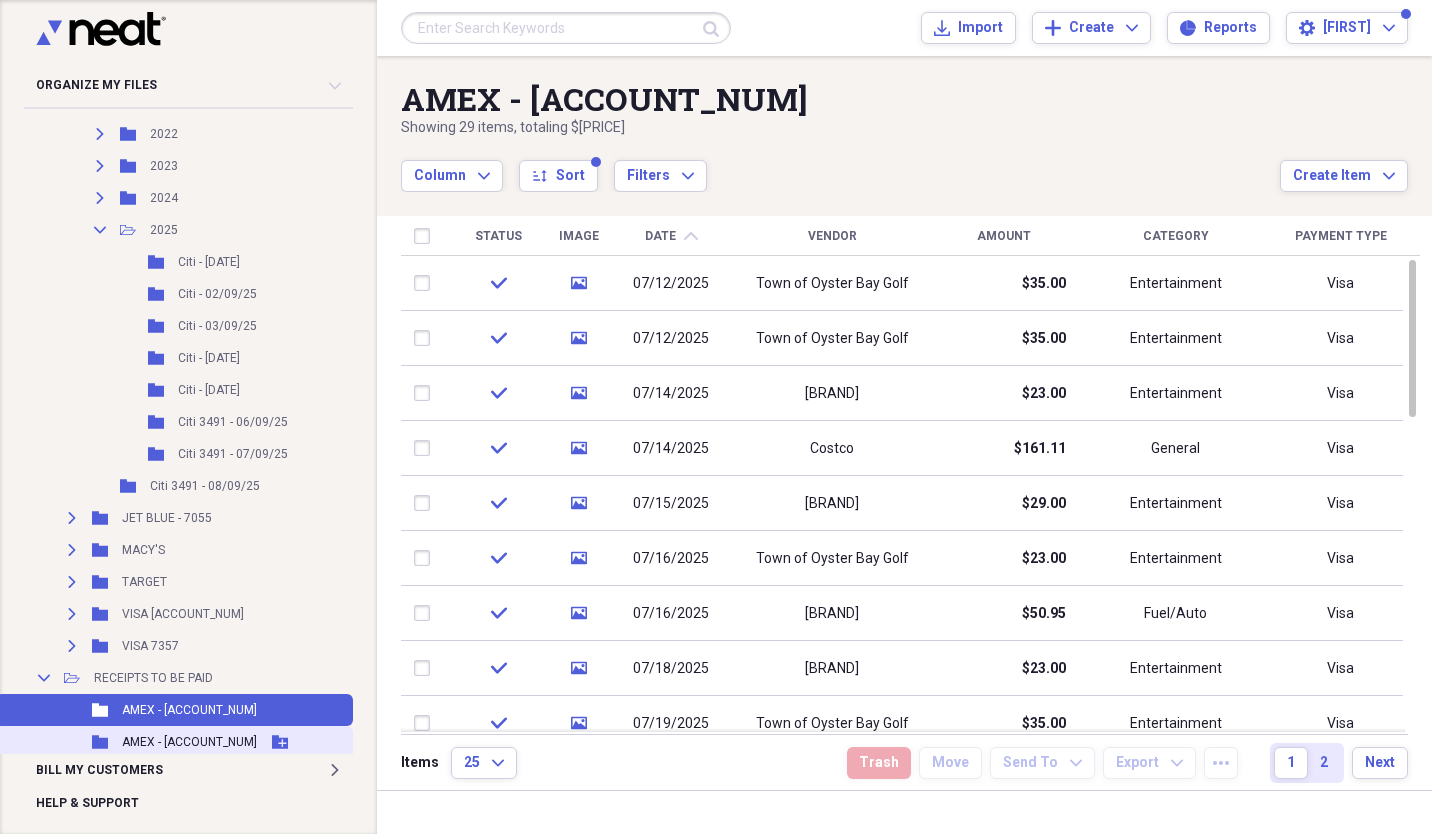 click on "Folder [BRAND] - [CARD_LAST_FOUR] Add Folder" at bounding box center [174, 742] 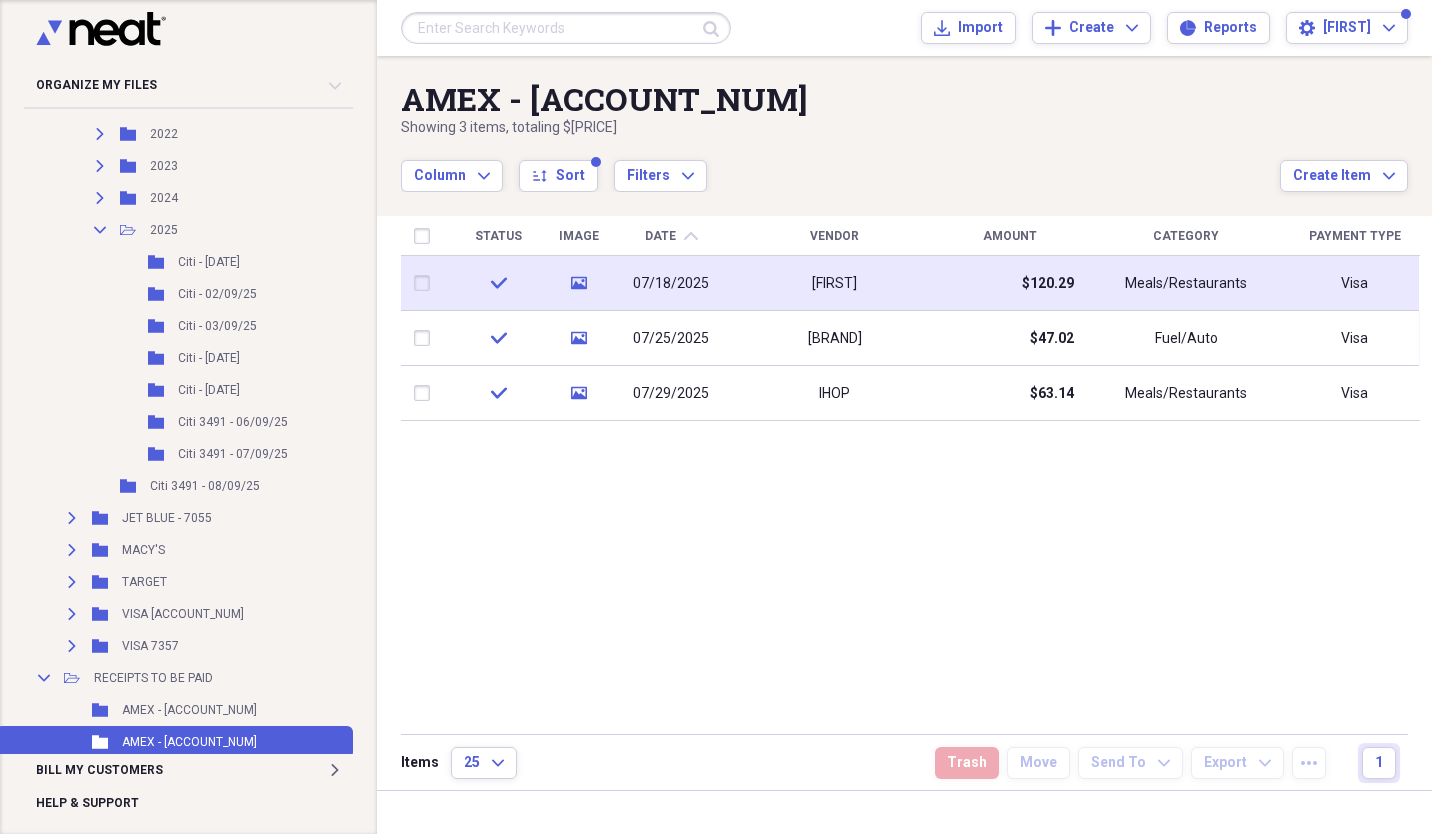 click on "07/18/2025" at bounding box center (671, 283) 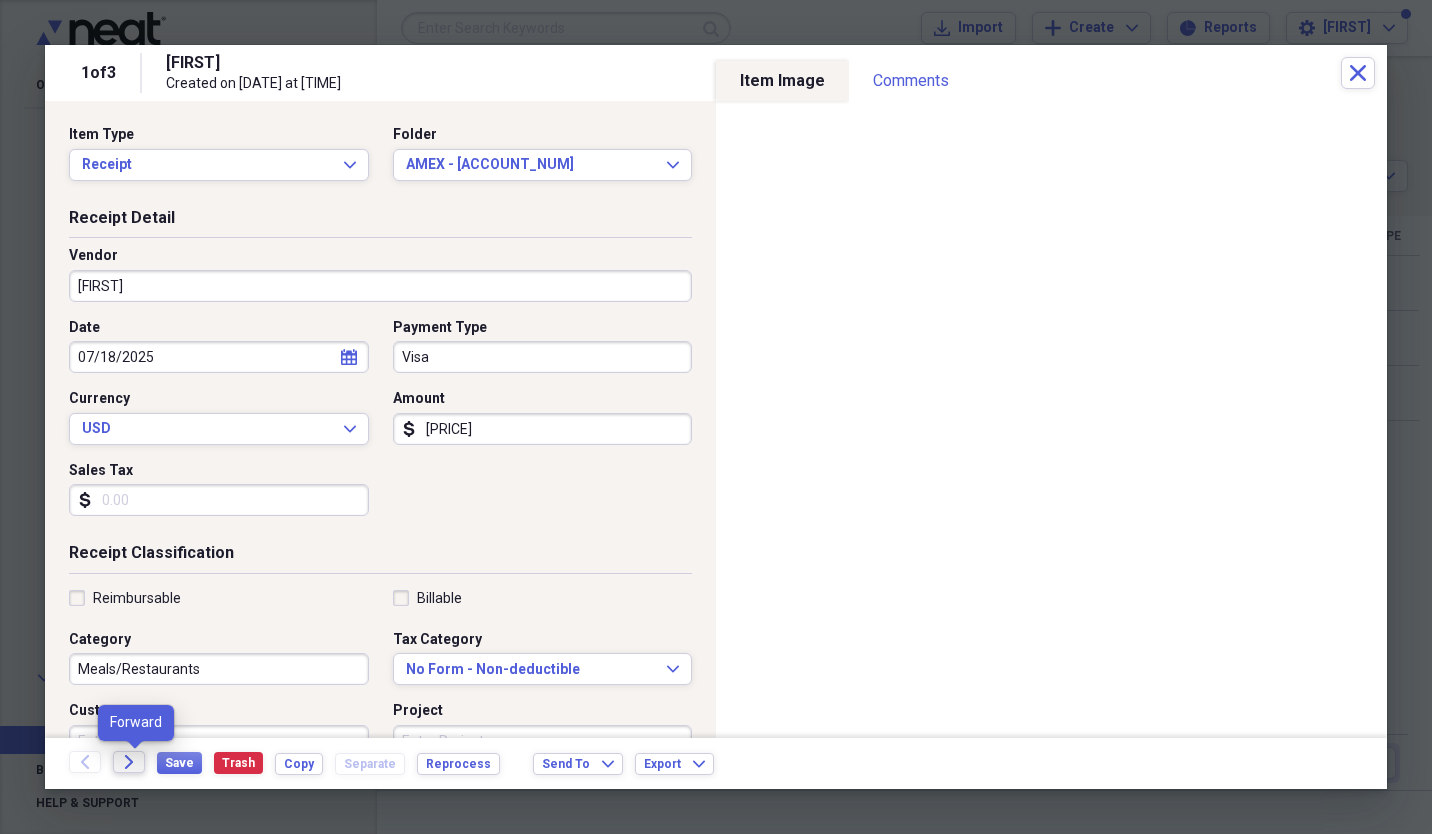 click on "Forward" 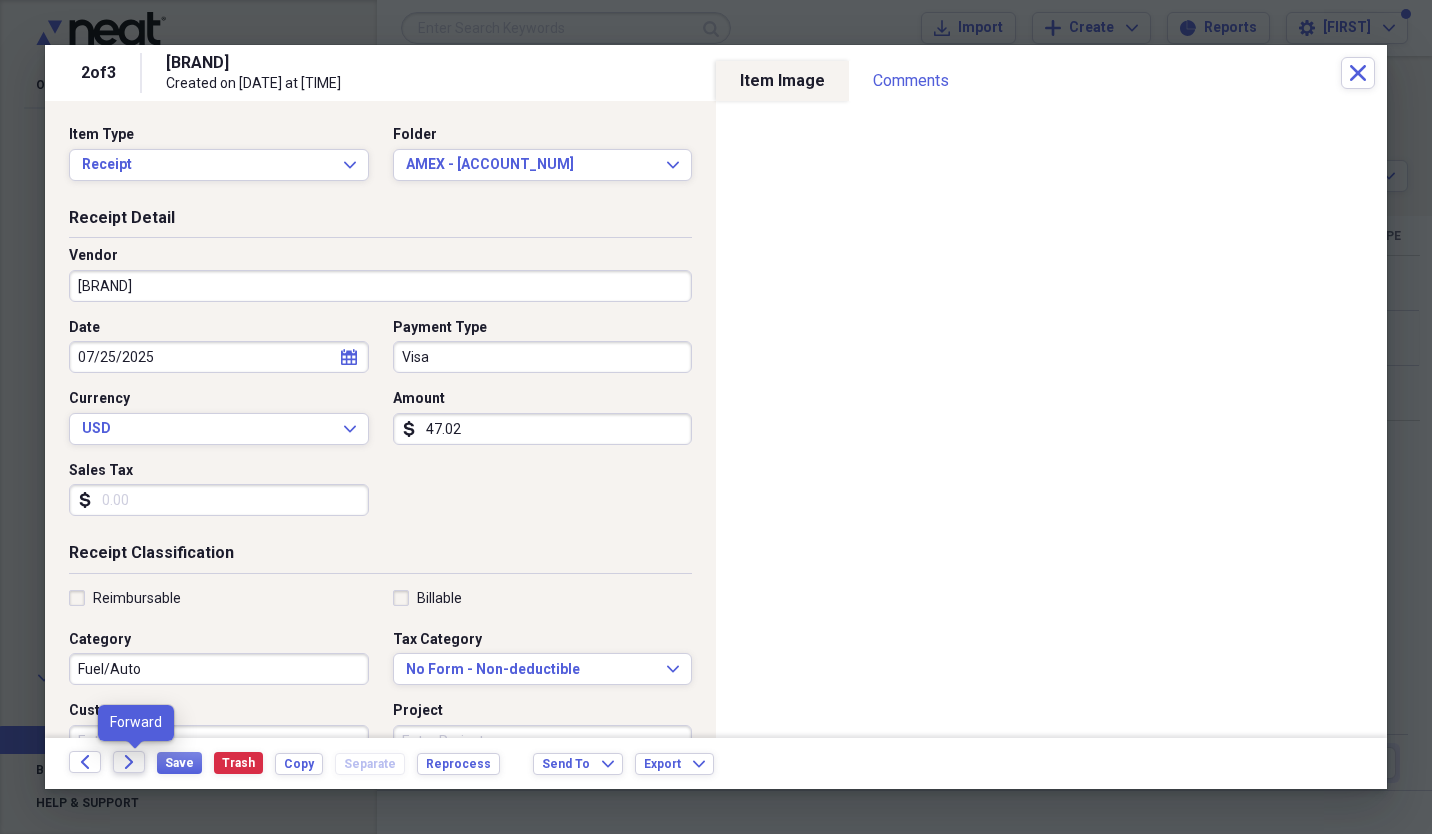 click on "Forward" 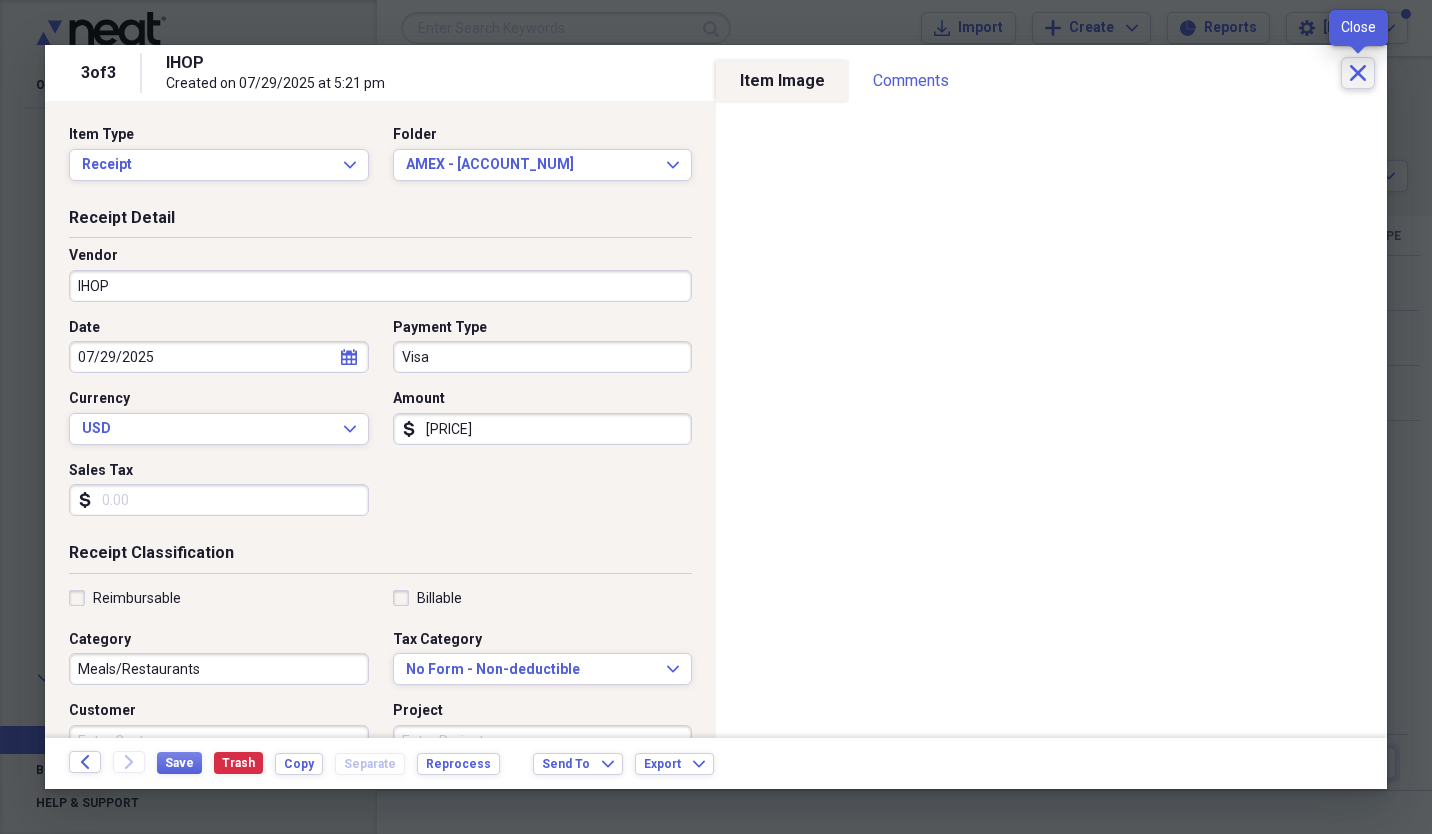 click on "Close" at bounding box center [1358, 73] 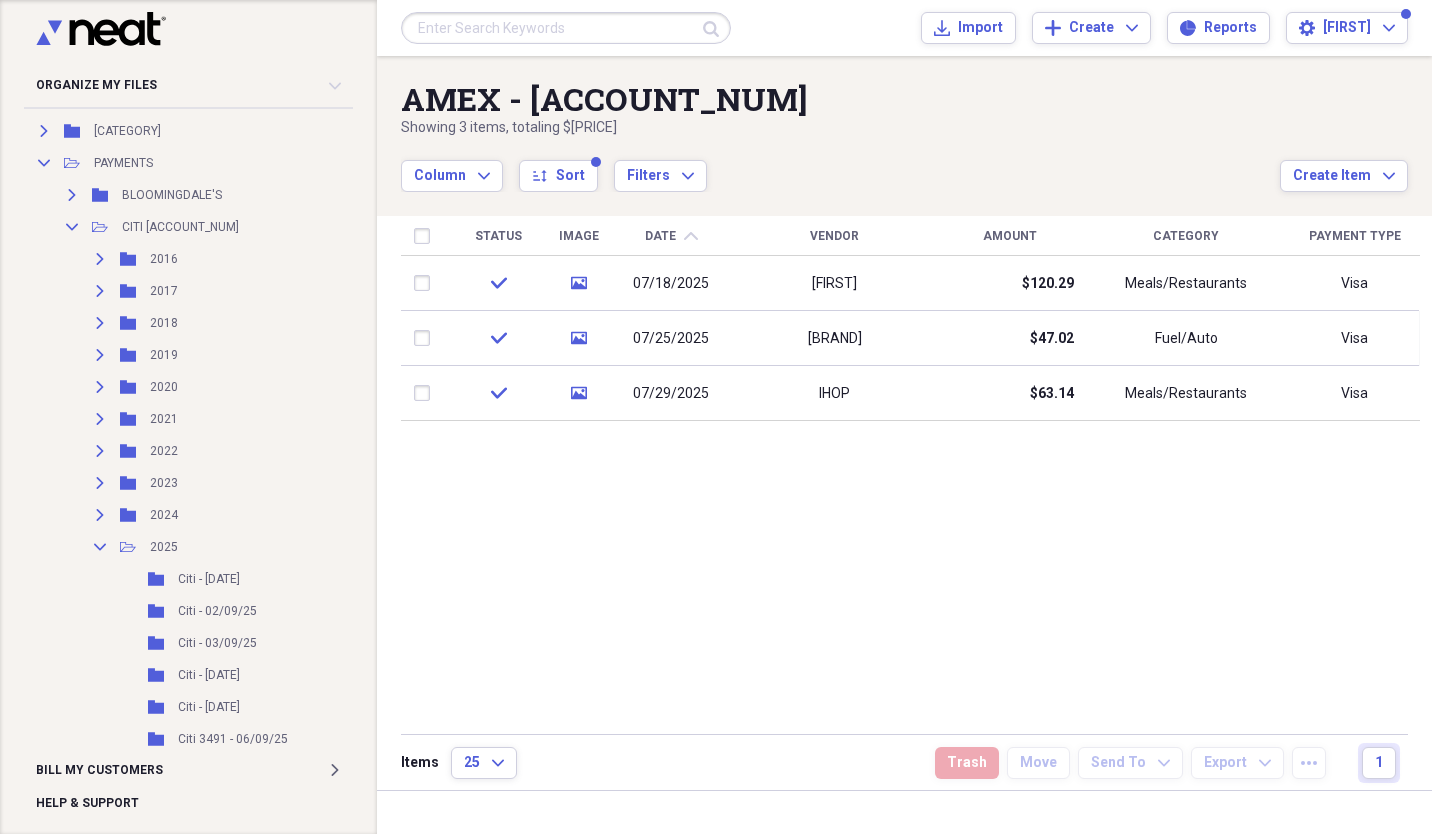scroll, scrollTop: 0, scrollLeft: 0, axis: both 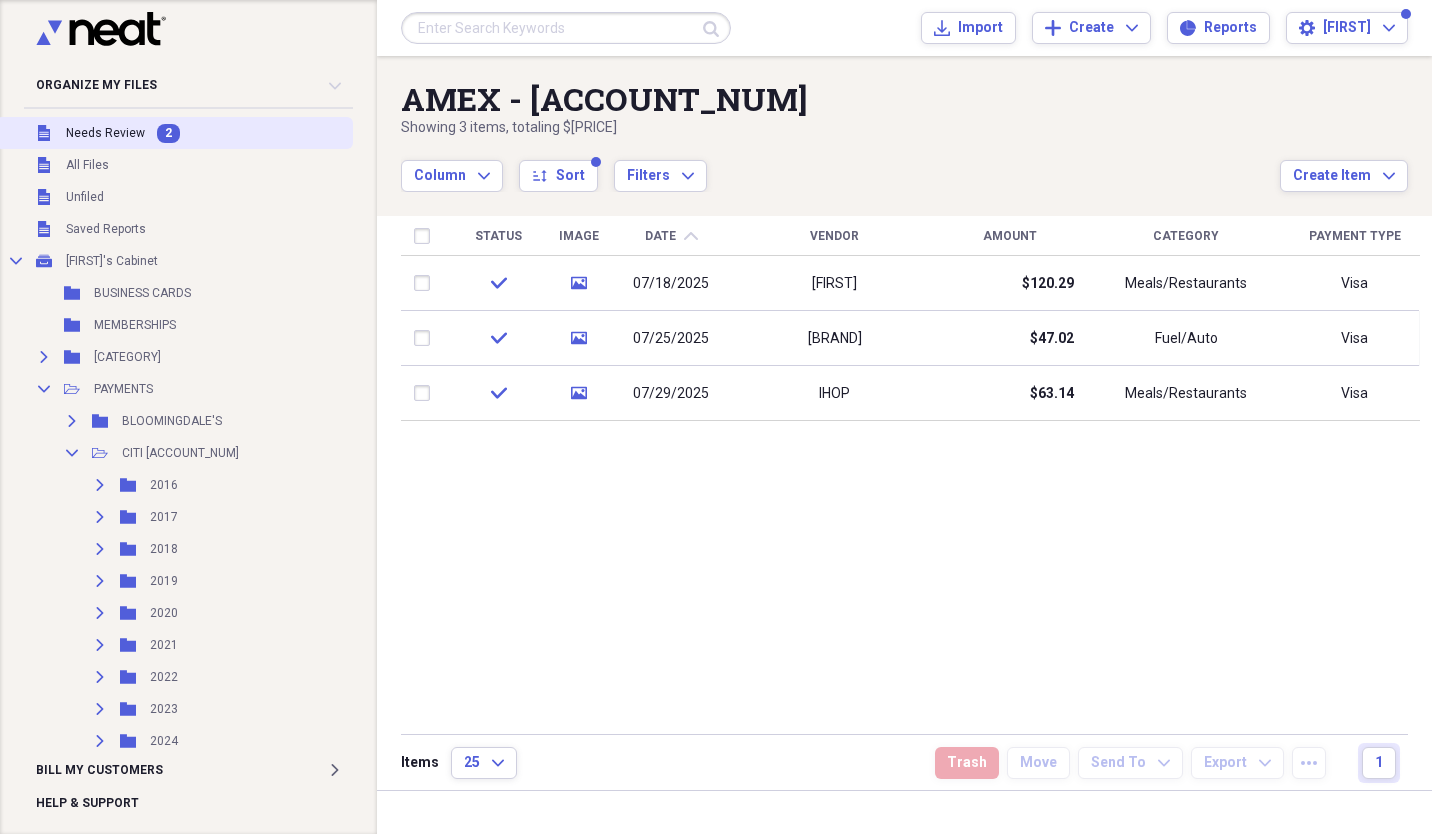 click on "Needs Review" at bounding box center (105, 133) 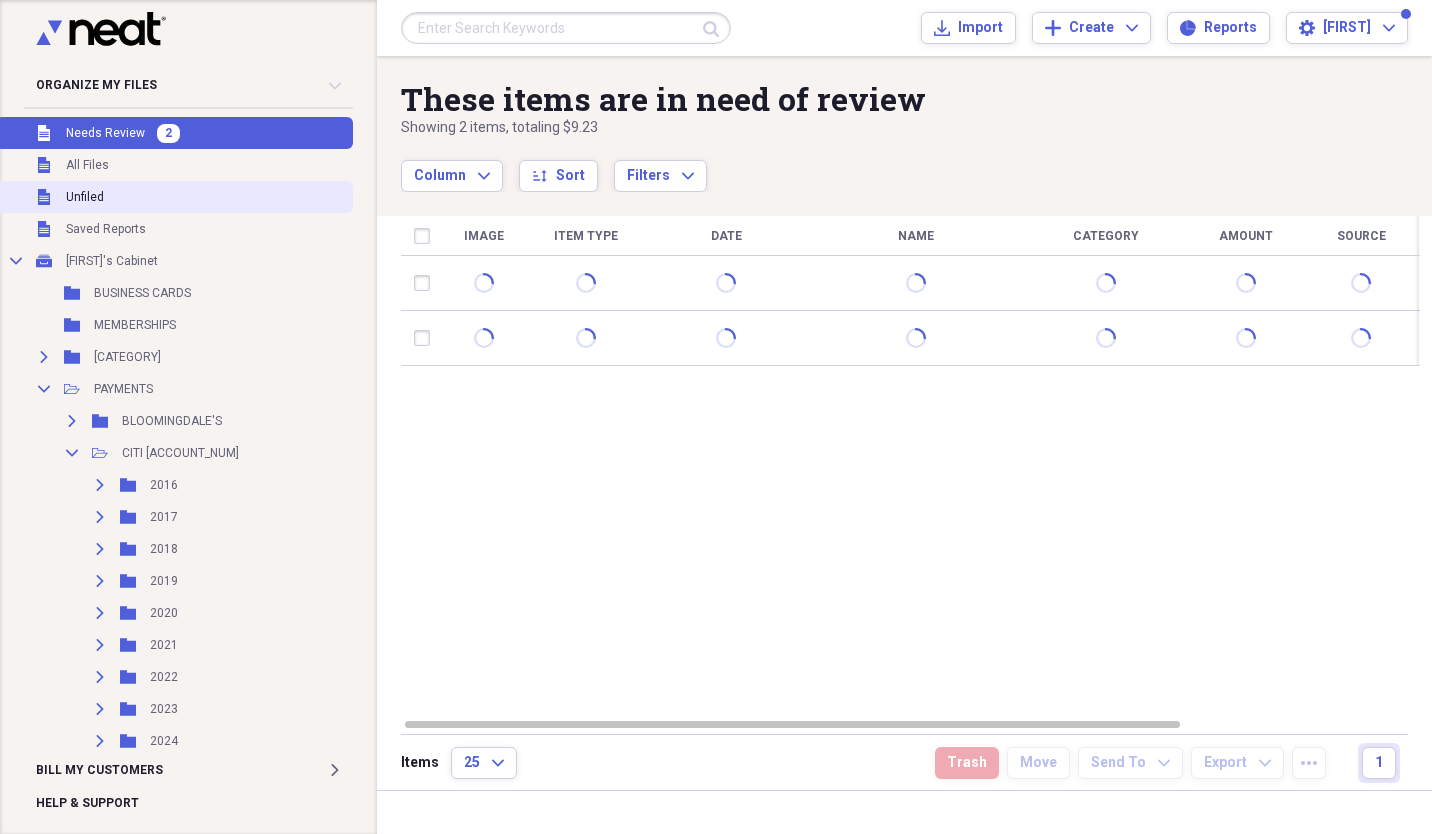 click on "Unfiled" at bounding box center [85, 197] 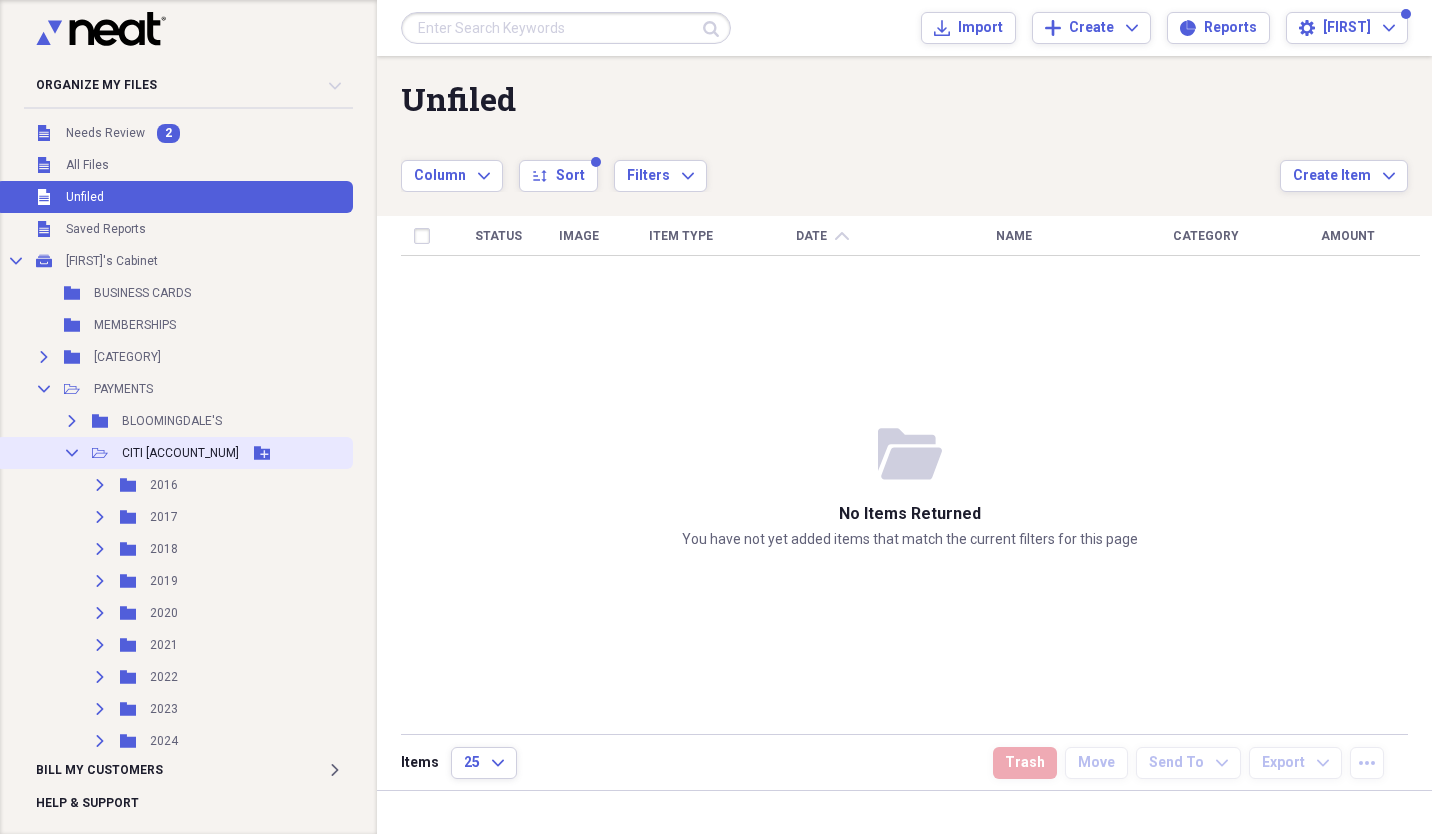 click on "Collapse" at bounding box center [72, 453] 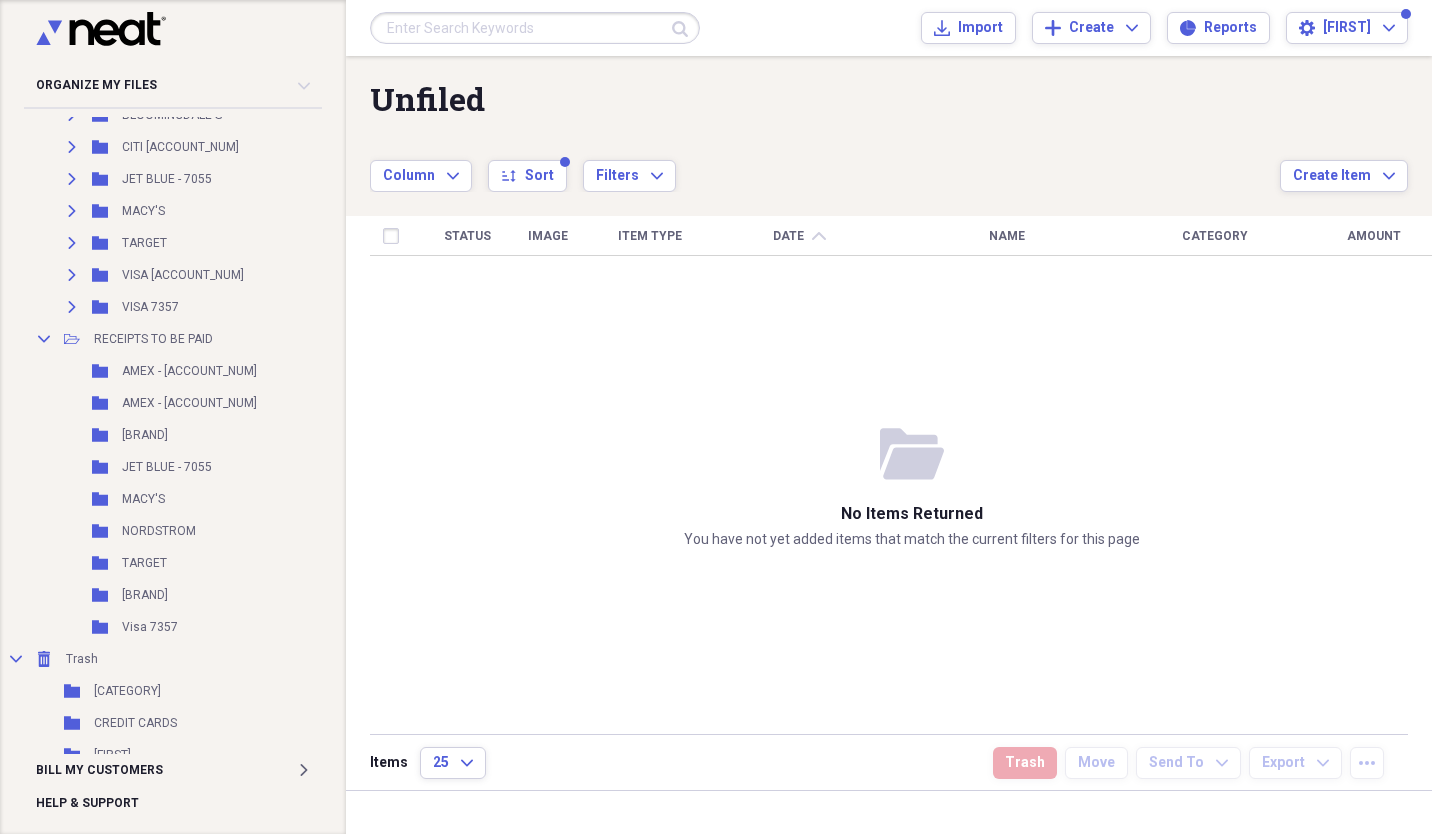 scroll, scrollTop: 341, scrollLeft: 0, axis: vertical 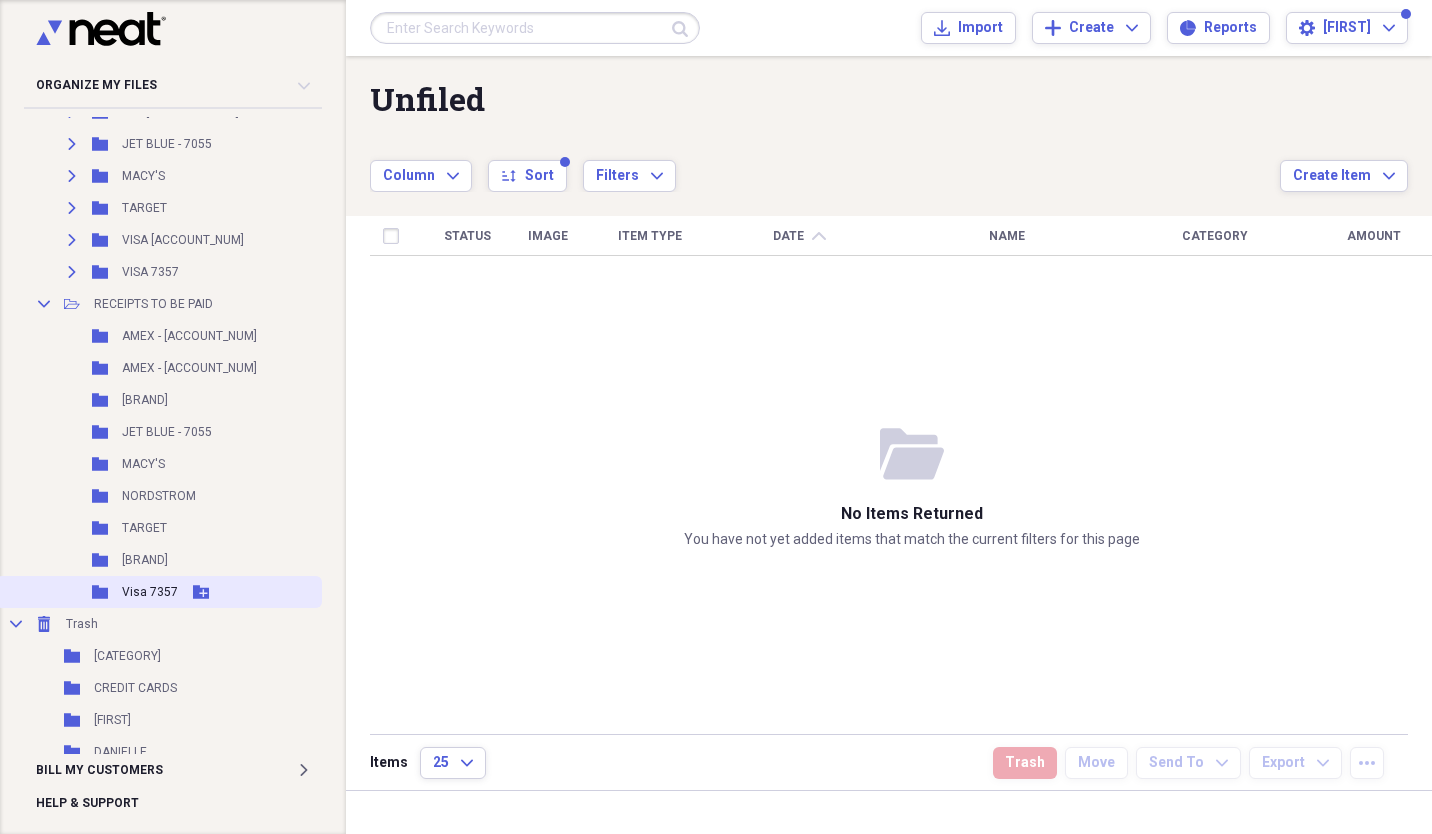 click on "Folder Visa 7357 Add Folder" at bounding box center [159, 592] 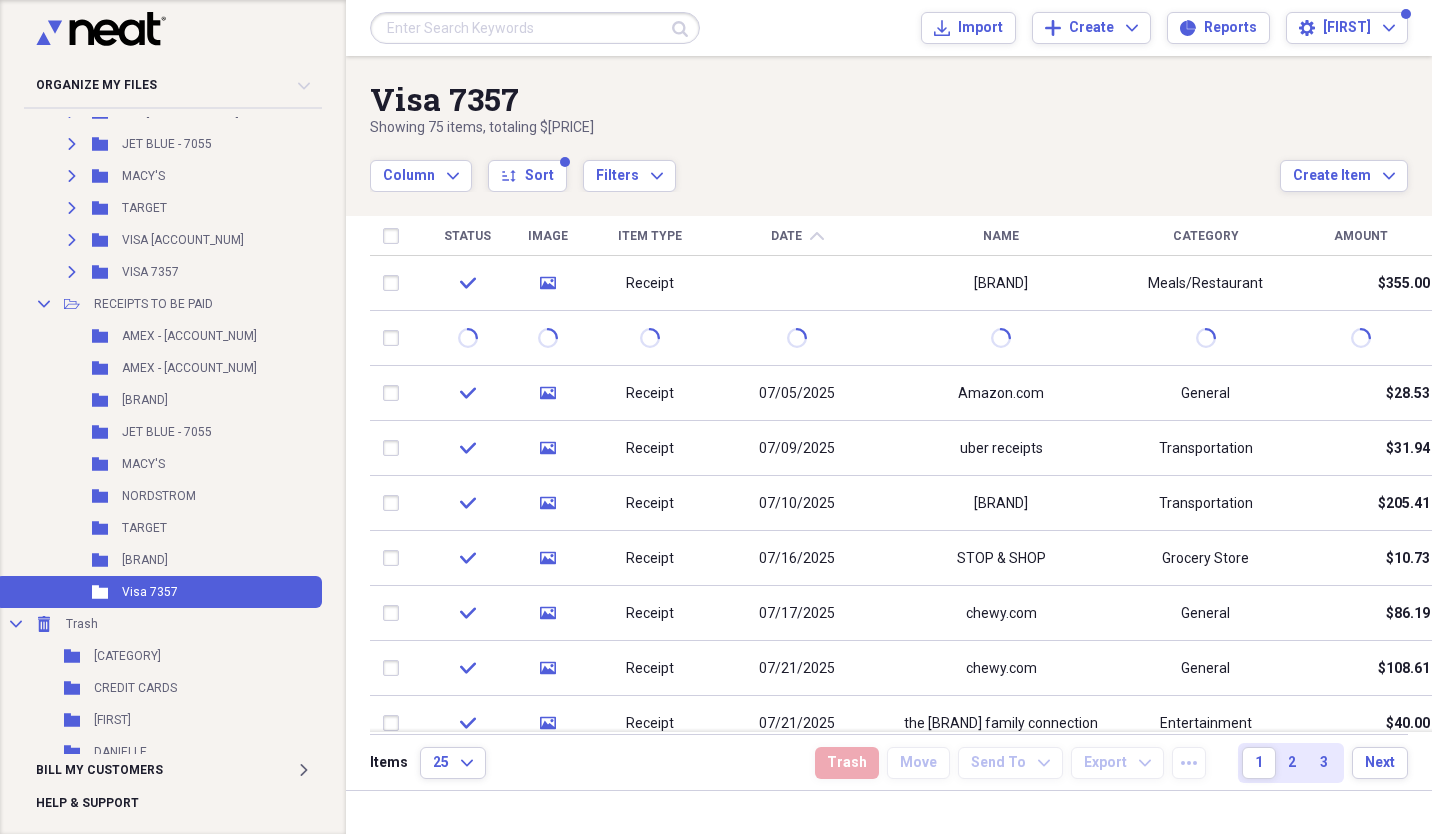 click on "Date" at bounding box center [786, 236] 